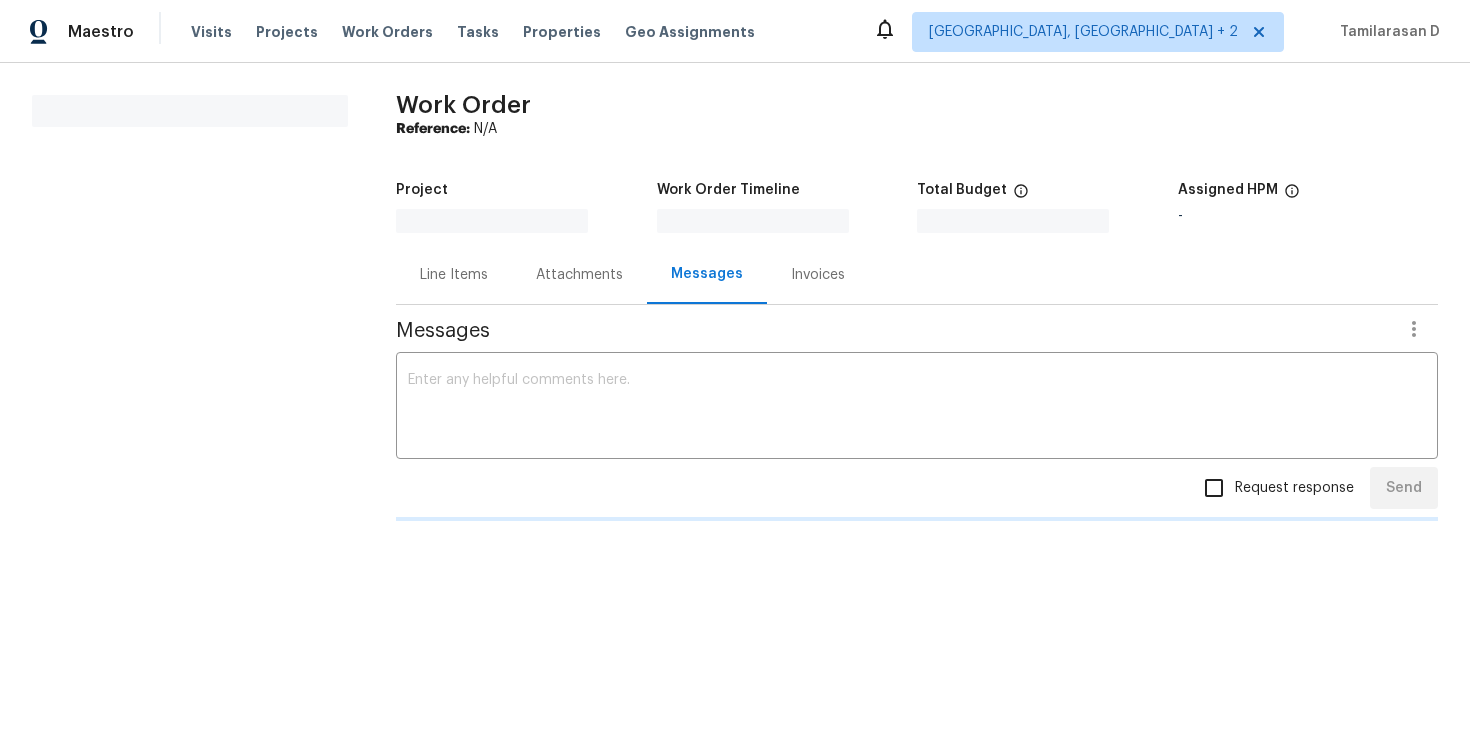 scroll, scrollTop: 0, scrollLeft: 0, axis: both 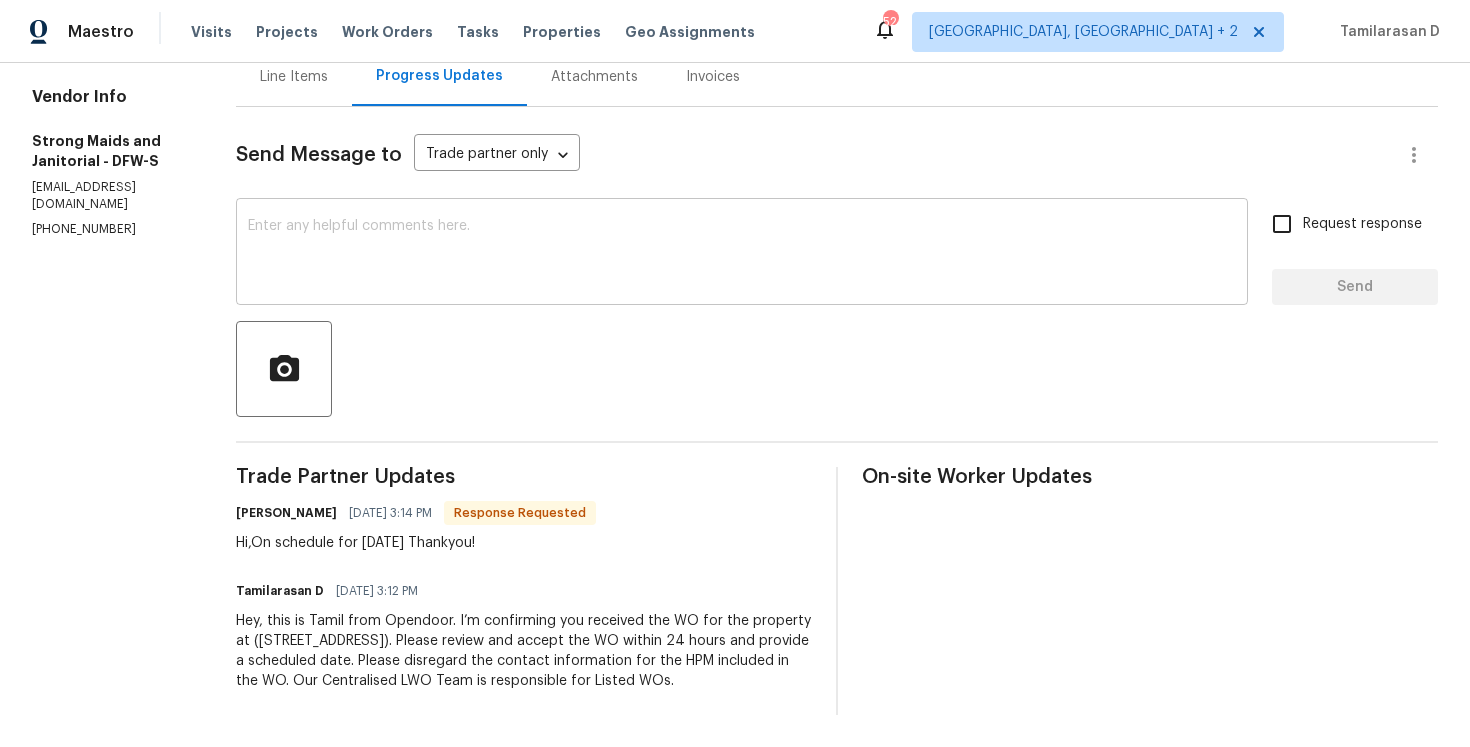 click at bounding box center [742, 254] 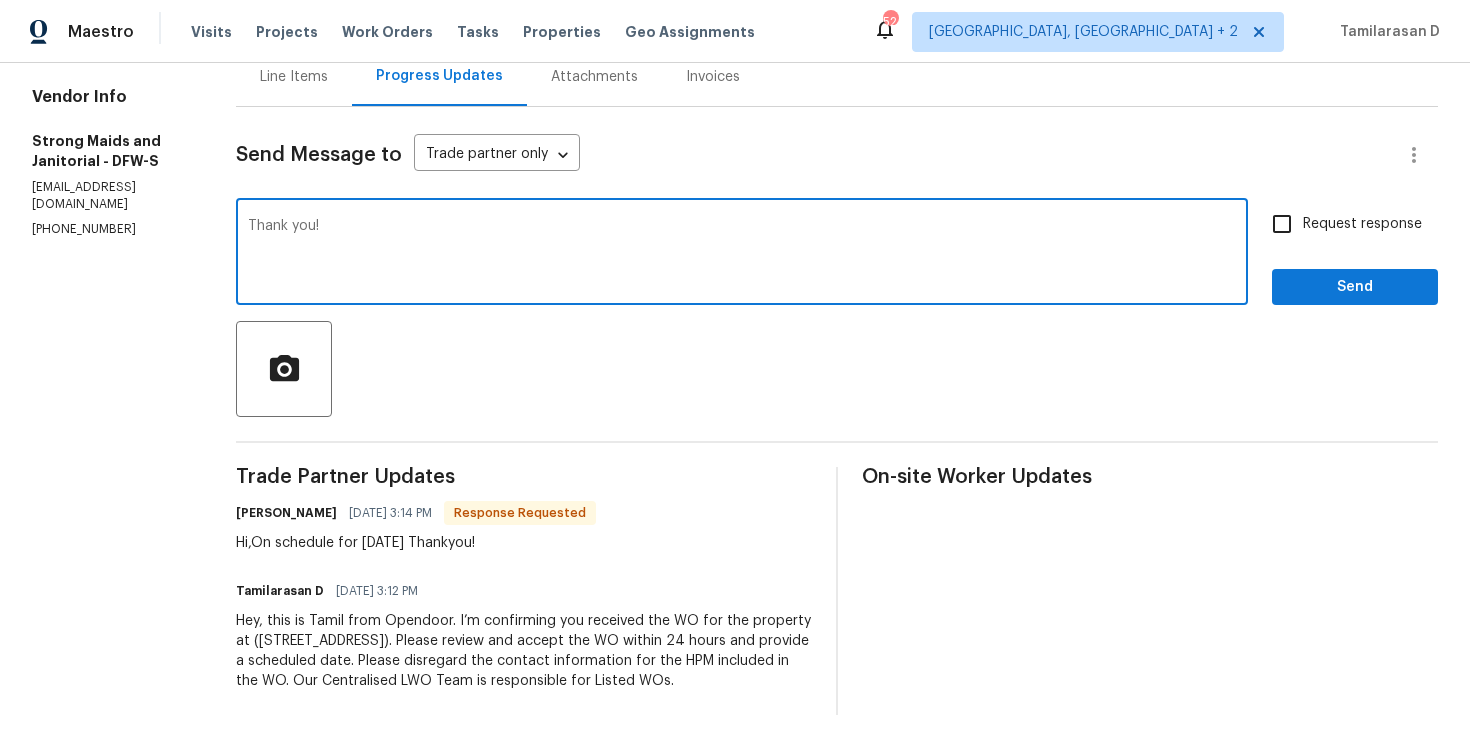 type on "Thank you!" 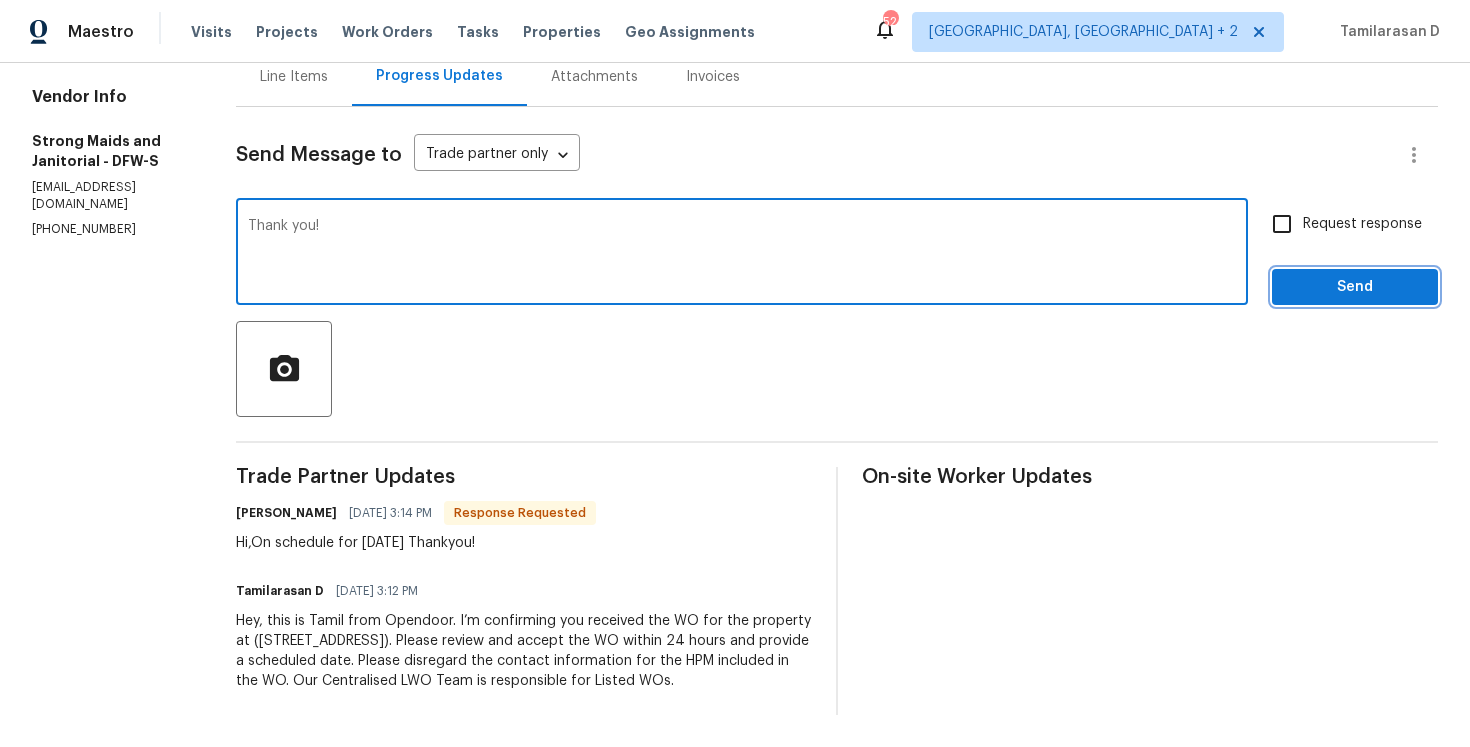click on "Send" at bounding box center [1355, 287] 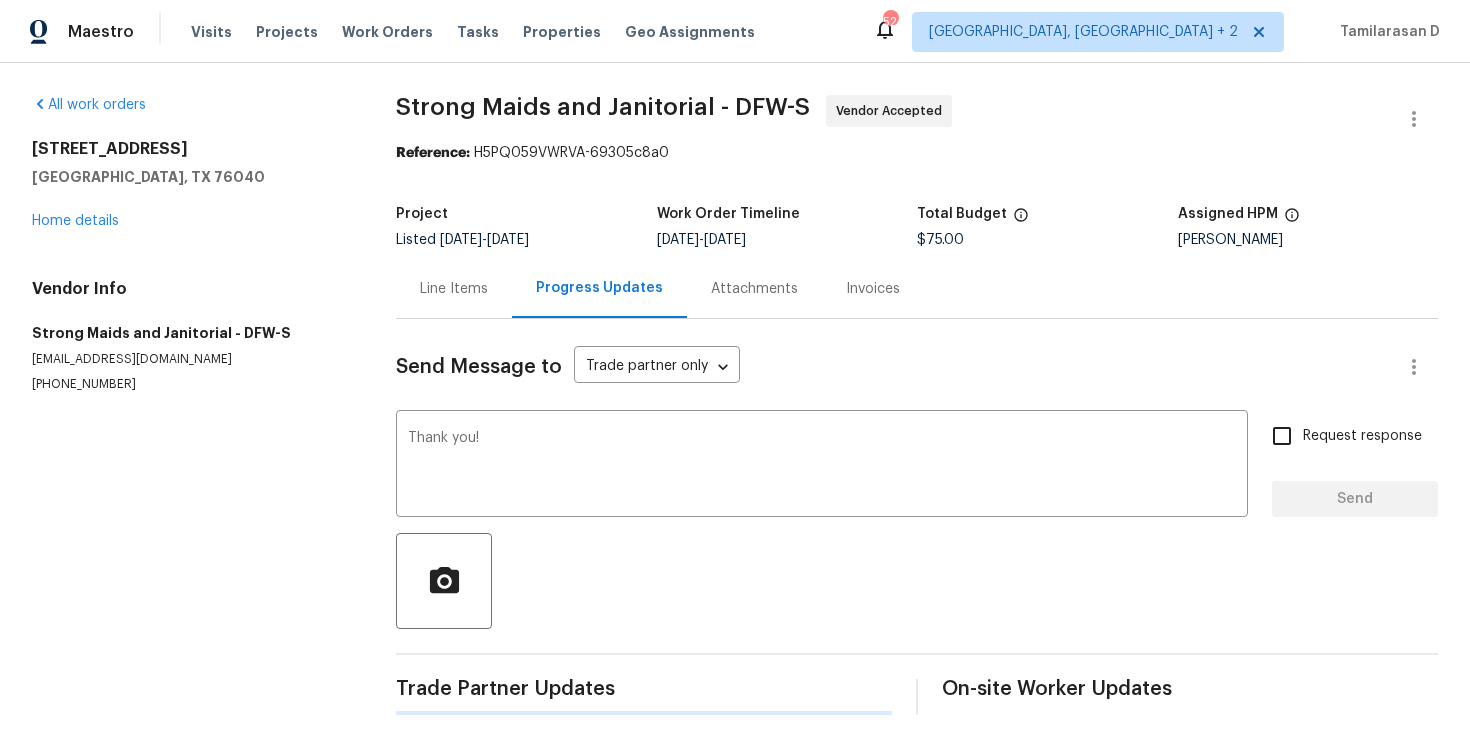 scroll, scrollTop: 0, scrollLeft: 0, axis: both 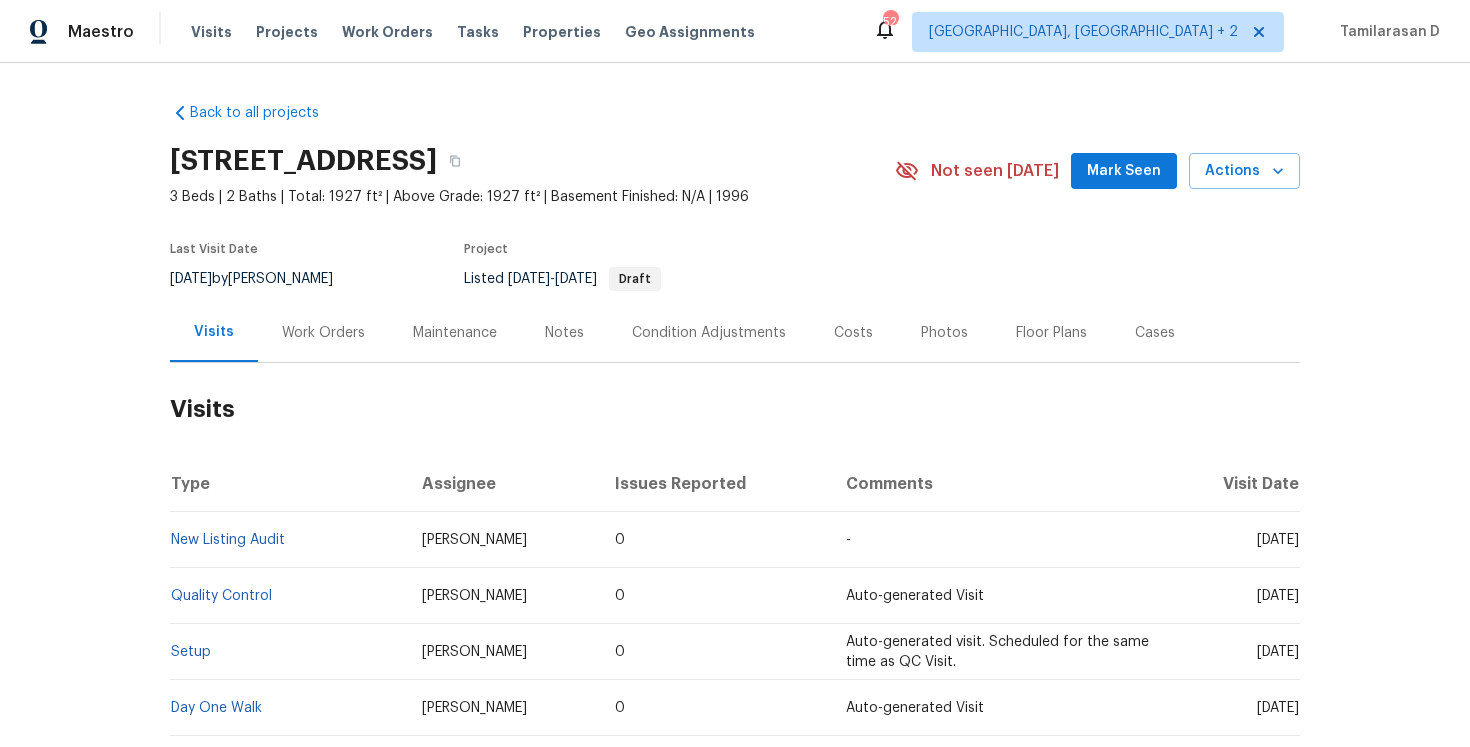 click on "Work Orders" at bounding box center (323, 332) 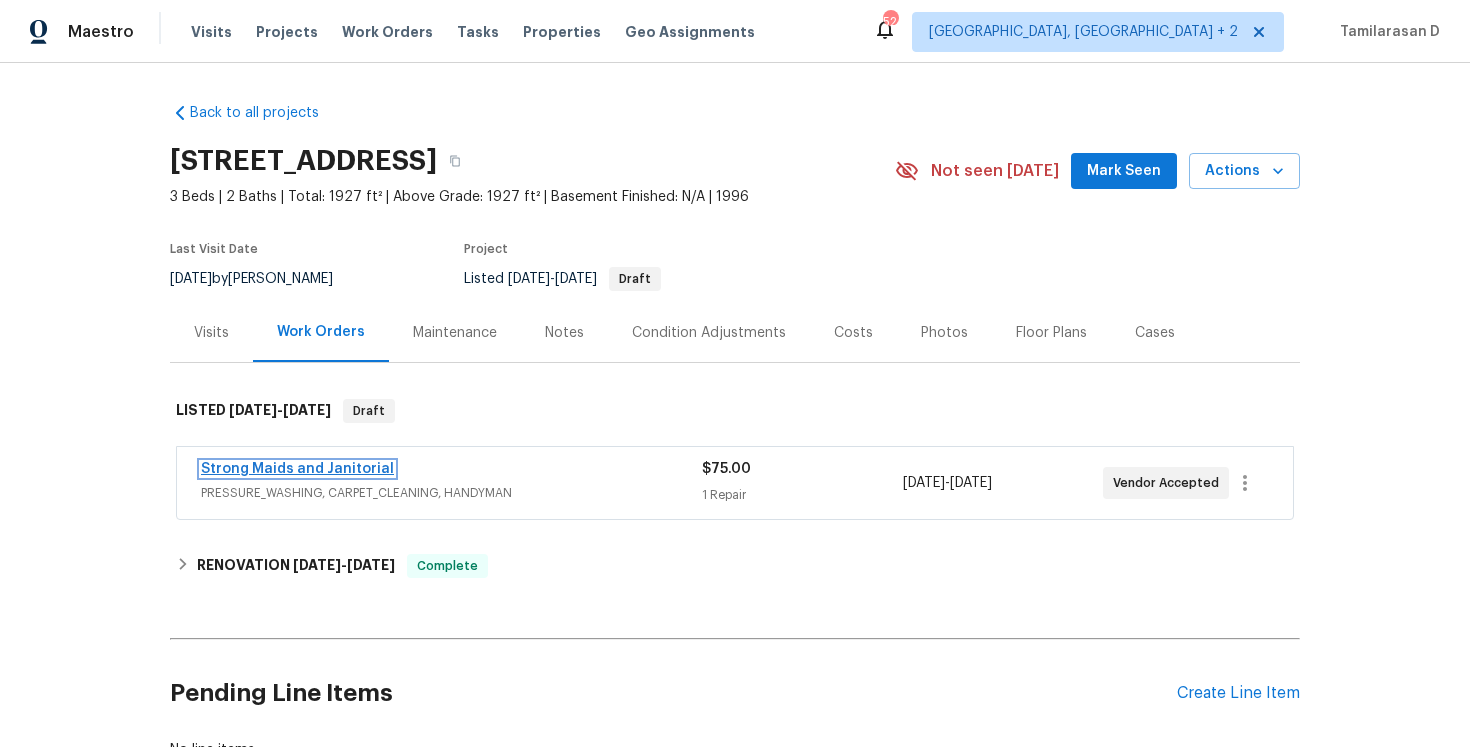 click on "Strong Maids and Janitorial" at bounding box center [297, 469] 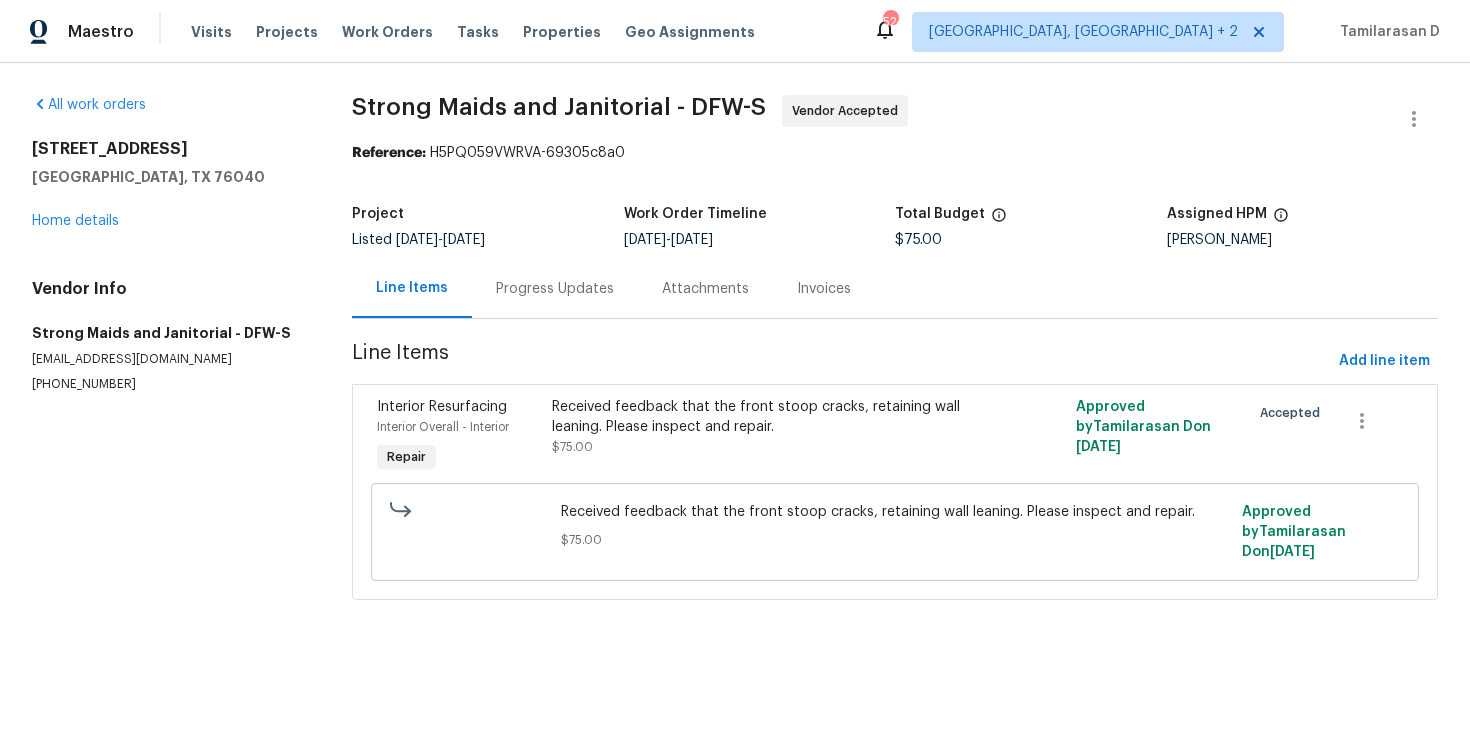click on "Progress Updates" at bounding box center (555, 289) 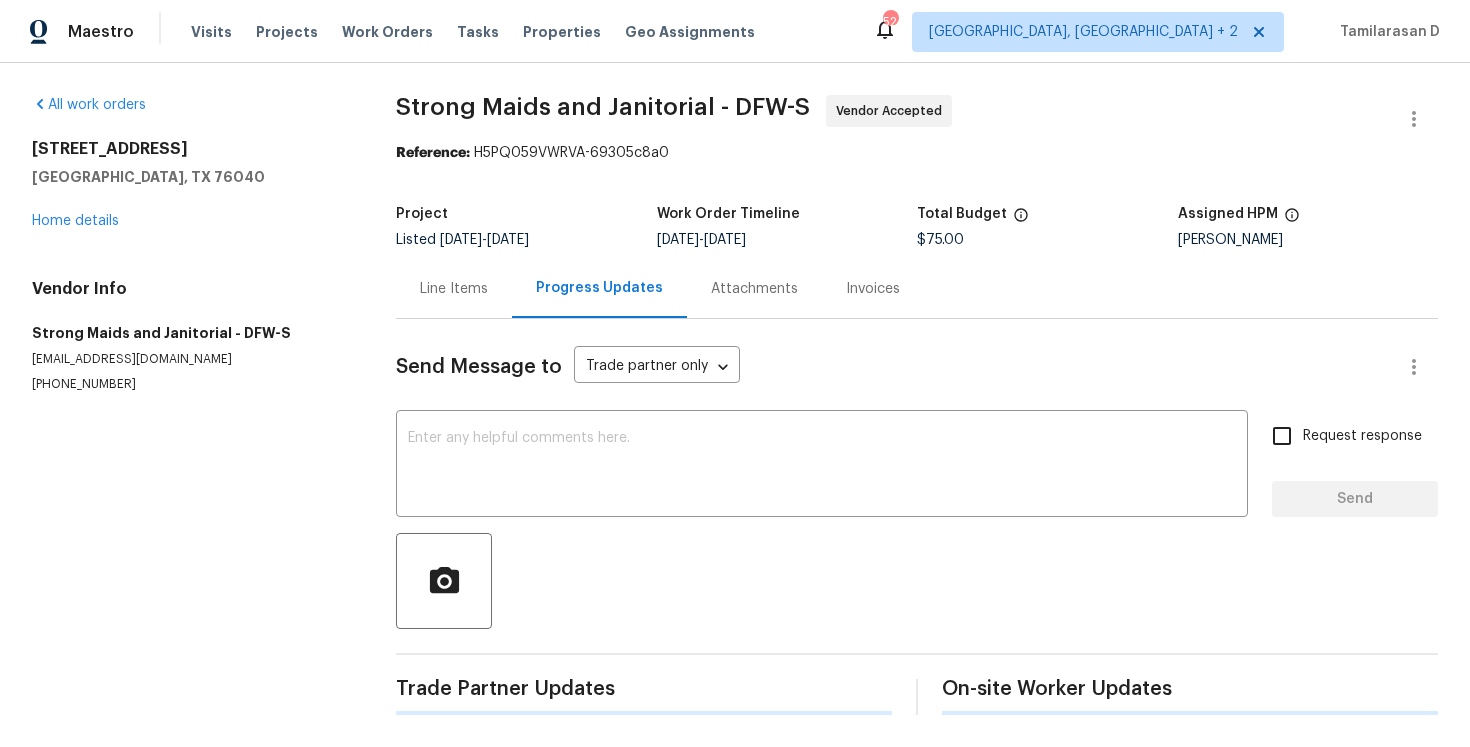 scroll, scrollTop: 290, scrollLeft: 0, axis: vertical 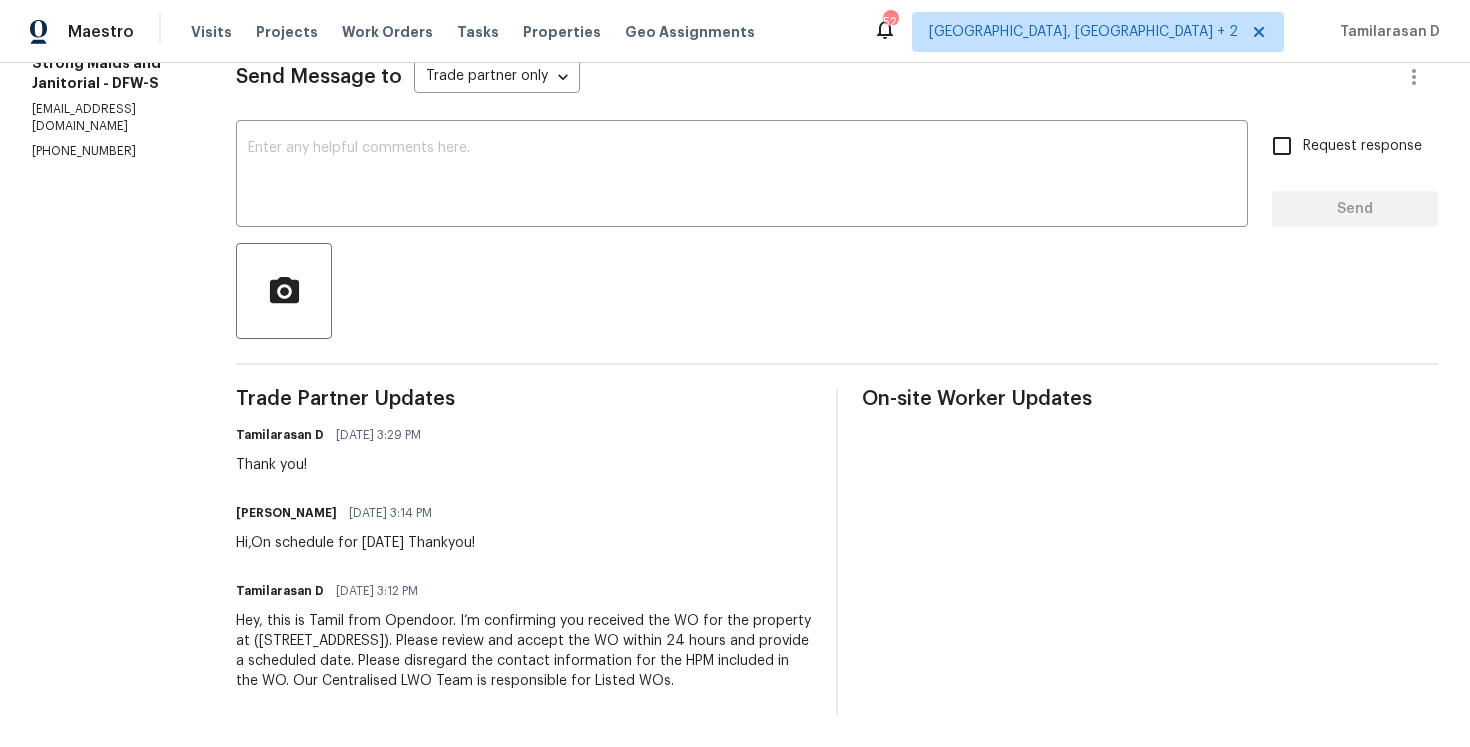 click on "Hi,On schedule for tomorrow Thankyou!" at bounding box center (355, 543) 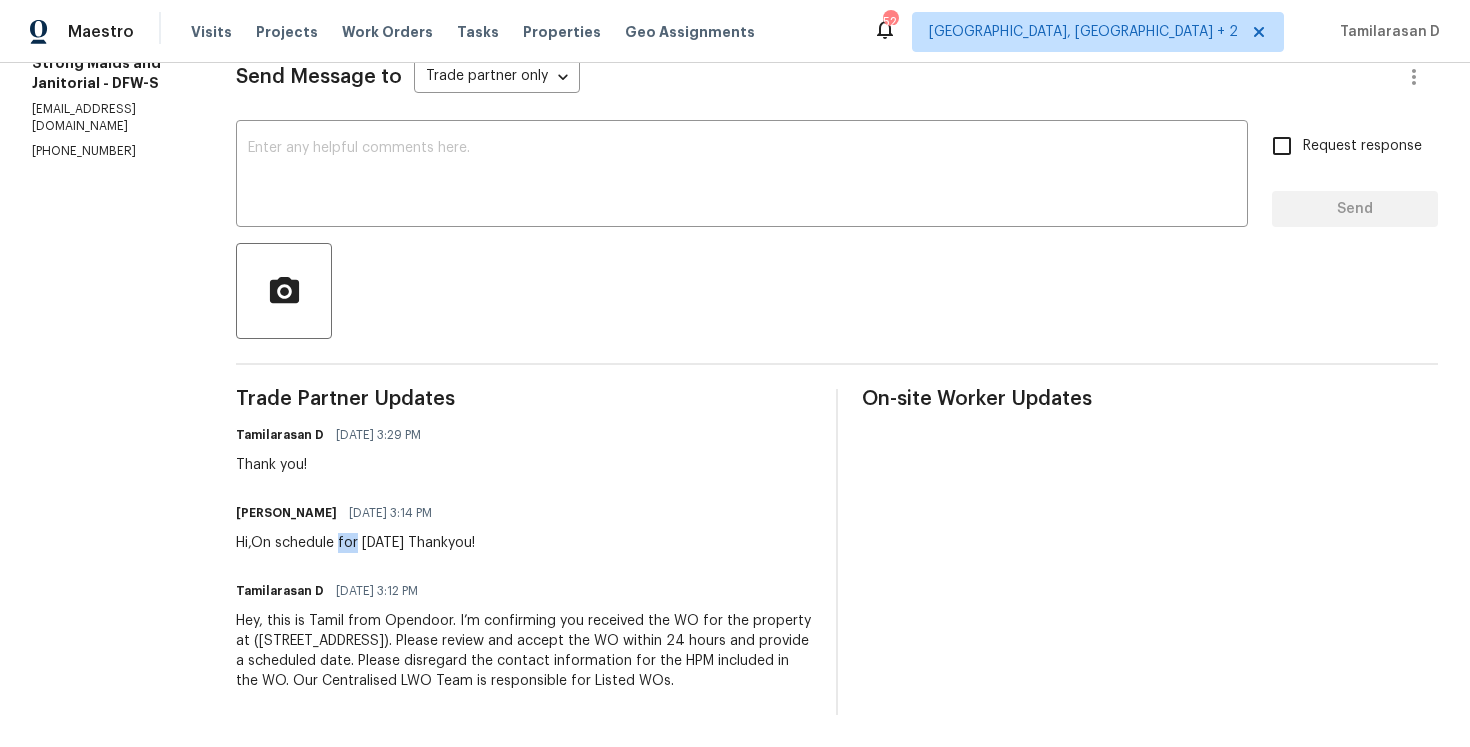 click on "Hi,On schedule for tomorrow Thankyou!" at bounding box center (355, 543) 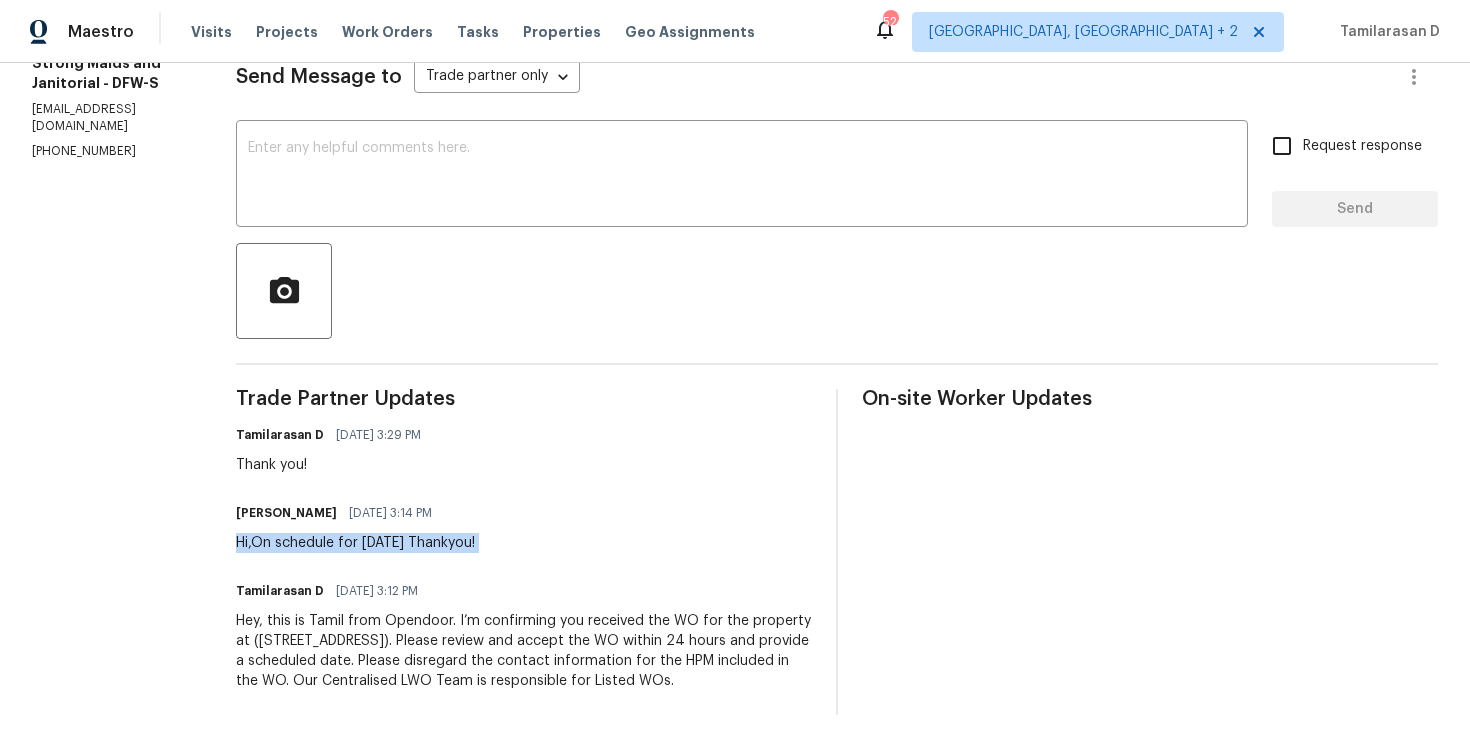 copy on "Hi,On schedule for tomorrow Thankyou!" 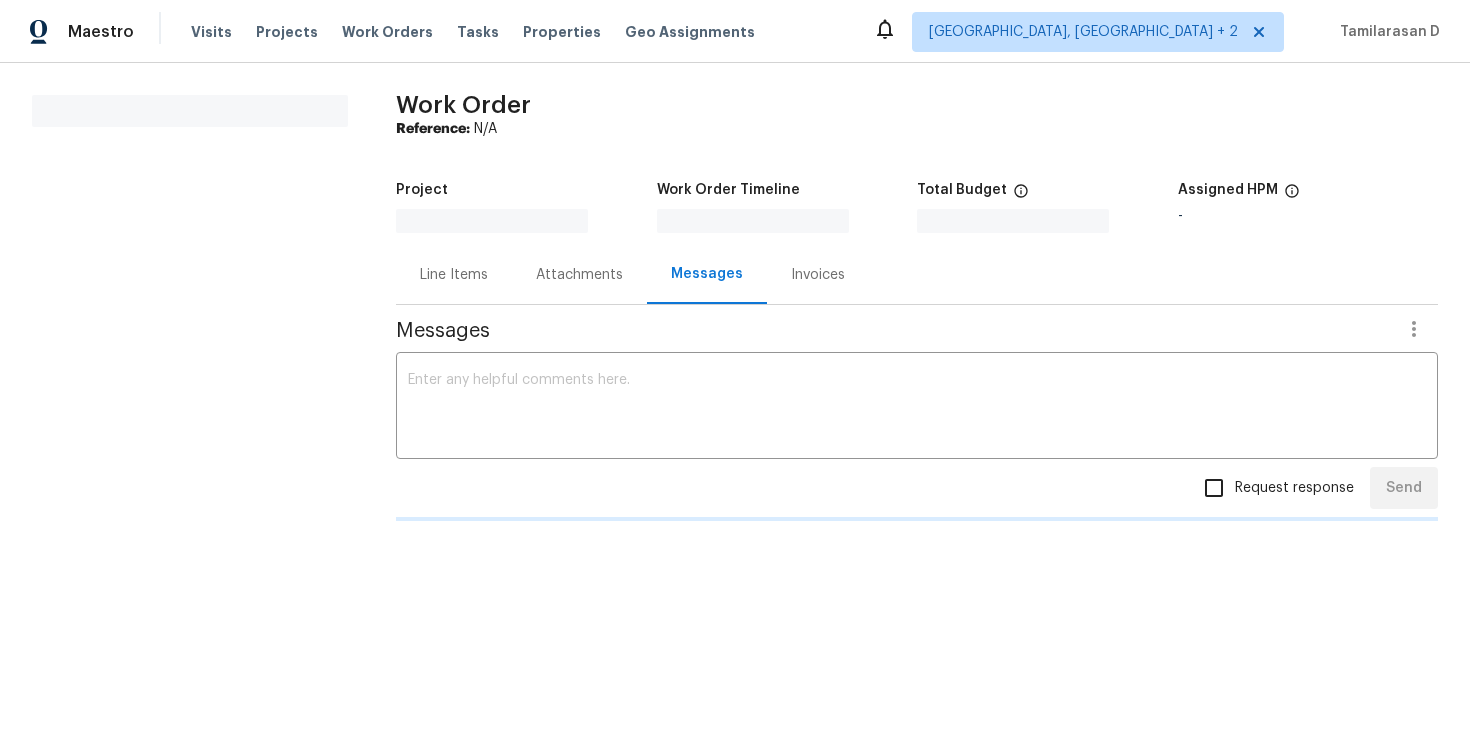 scroll, scrollTop: 0, scrollLeft: 0, axis: both 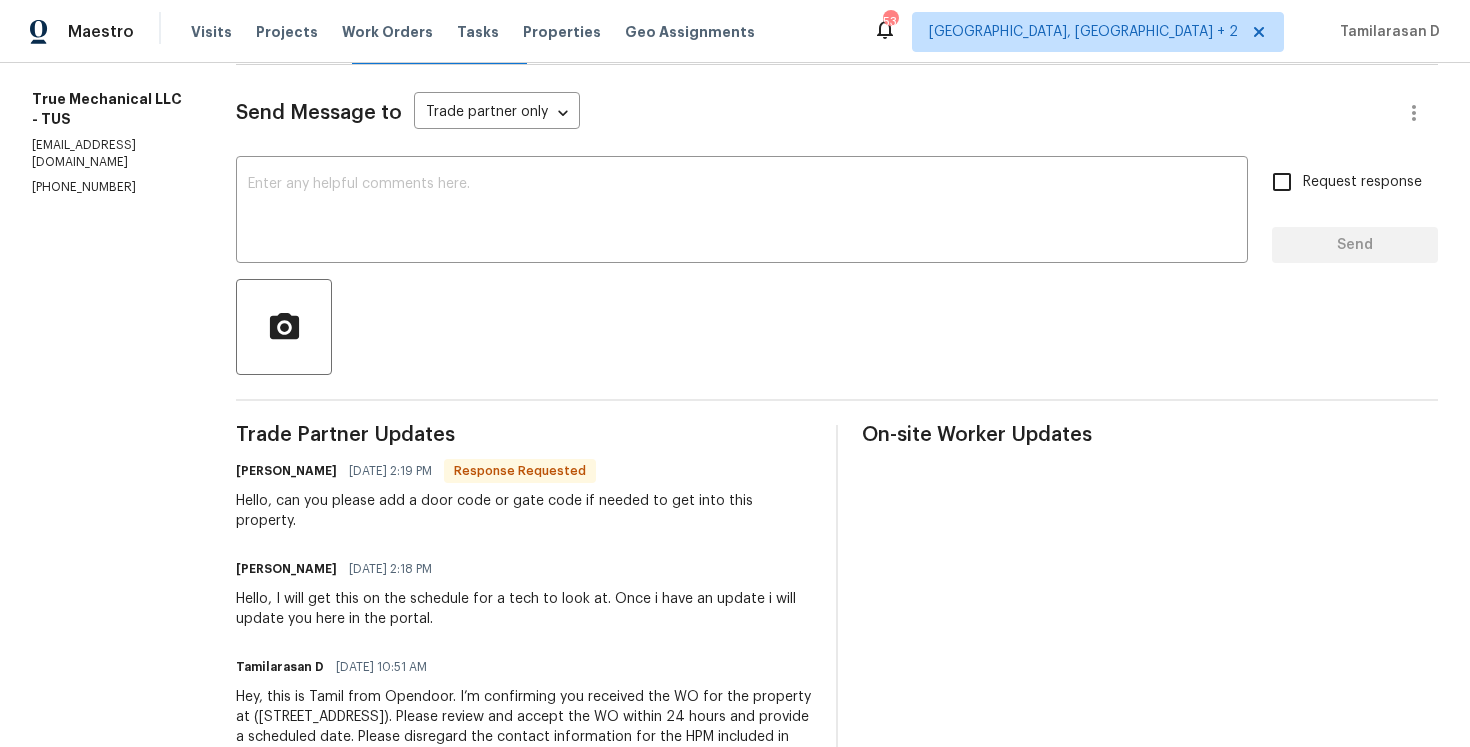 click on "Trade Partner Updates Mariah Griffith 07/09/2025 2:19 PM Response Requested Hello, can you please add a door code or gate code if needed to get into this property. Mariah Griffith 07/09/2025 2:18 PM Hello, I will get this on the schedule for a tech to look at. Once i have an update i will update you here in the portal. Tamilarasan D 07/09/2025 10:51 AM Hey, this is Tamil from Opendoor. I’m confirming you received the WO for the property at (11307 E Squash Blossom Loop, Tucson, AZ 85747). Please review and accept the WO within 24 hours and provide a scheduled date. Please disregard the contact information for the HPM included in the WO. Our Centralised LWO Team is responsible for Listed WOs." at bounding box center (524, 608) 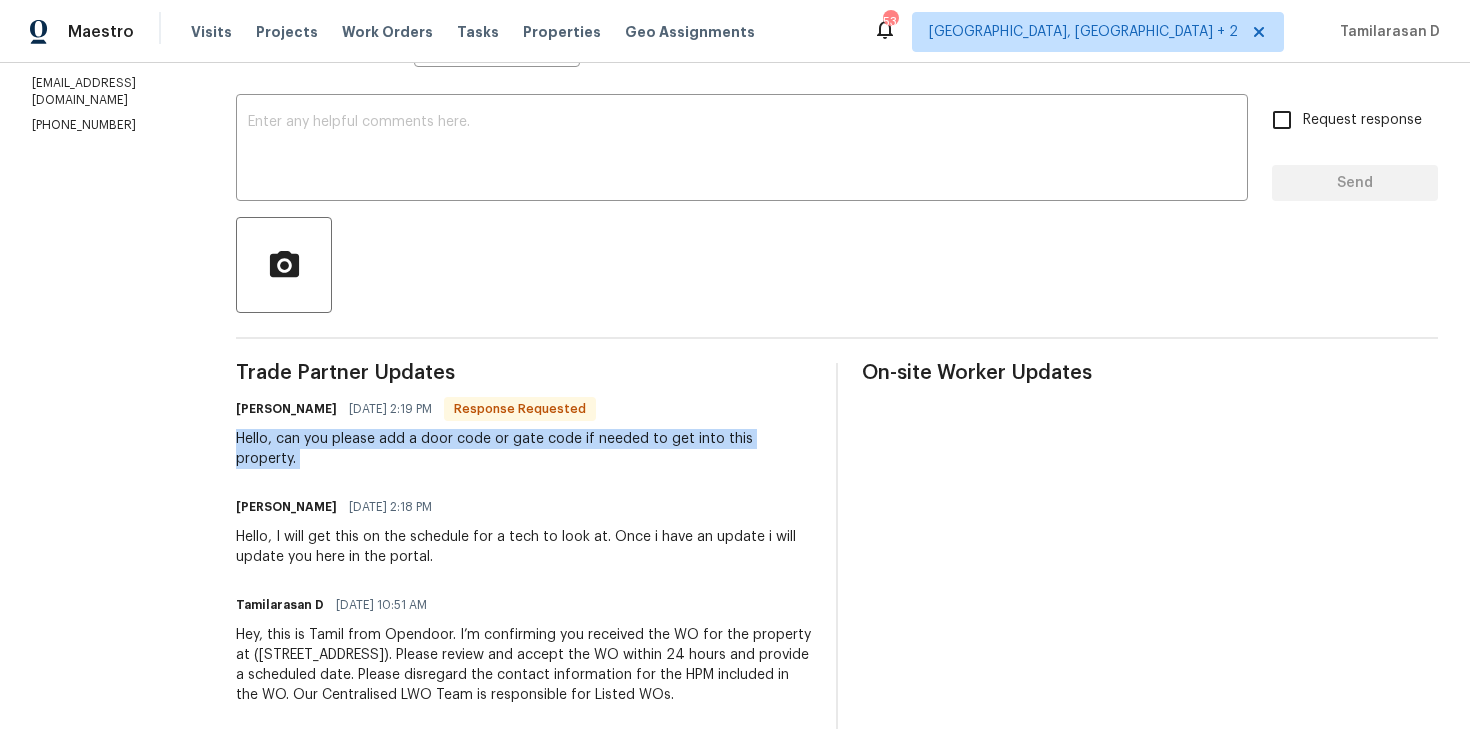 scroll, scrollTop: 330, scrollLeft: 0, axis: vertical 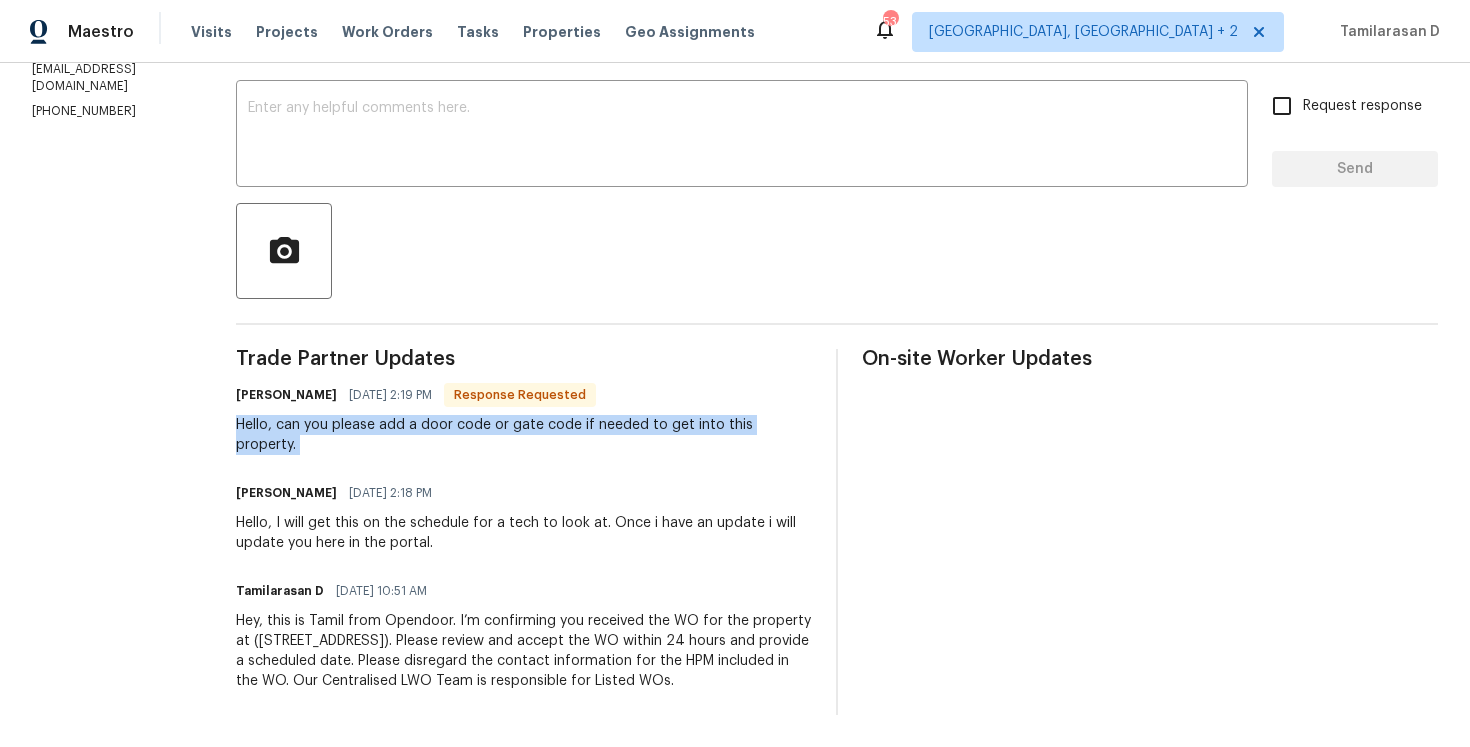 click on "Hello, I will get this on the schedule for a tech to look at. Once i have an update i will update you here in the portal." at bounding box center (524, 533) 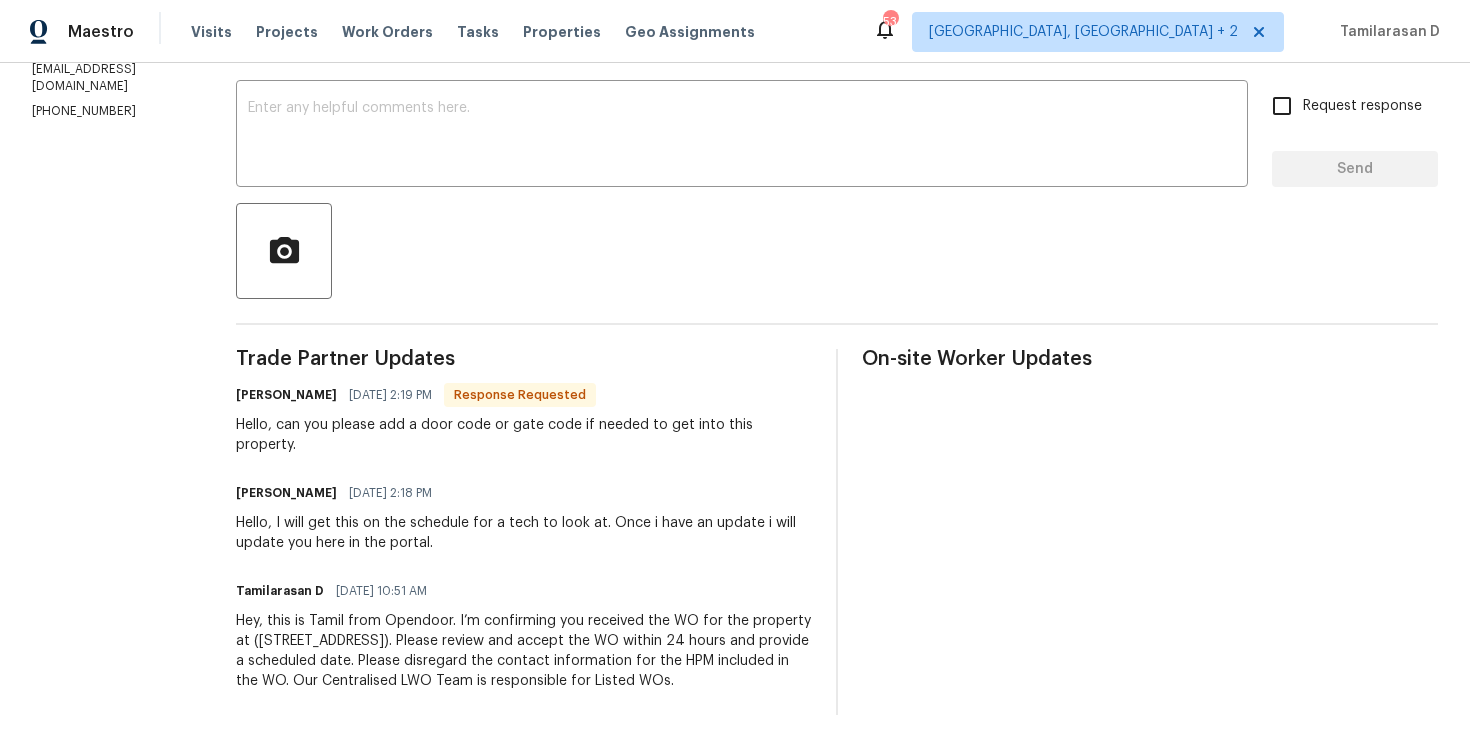 click on "Hello, I will get this on the schedule for a tech to look at. Once i have an update i will update you here in the portal." at bounding box center [524, 533] 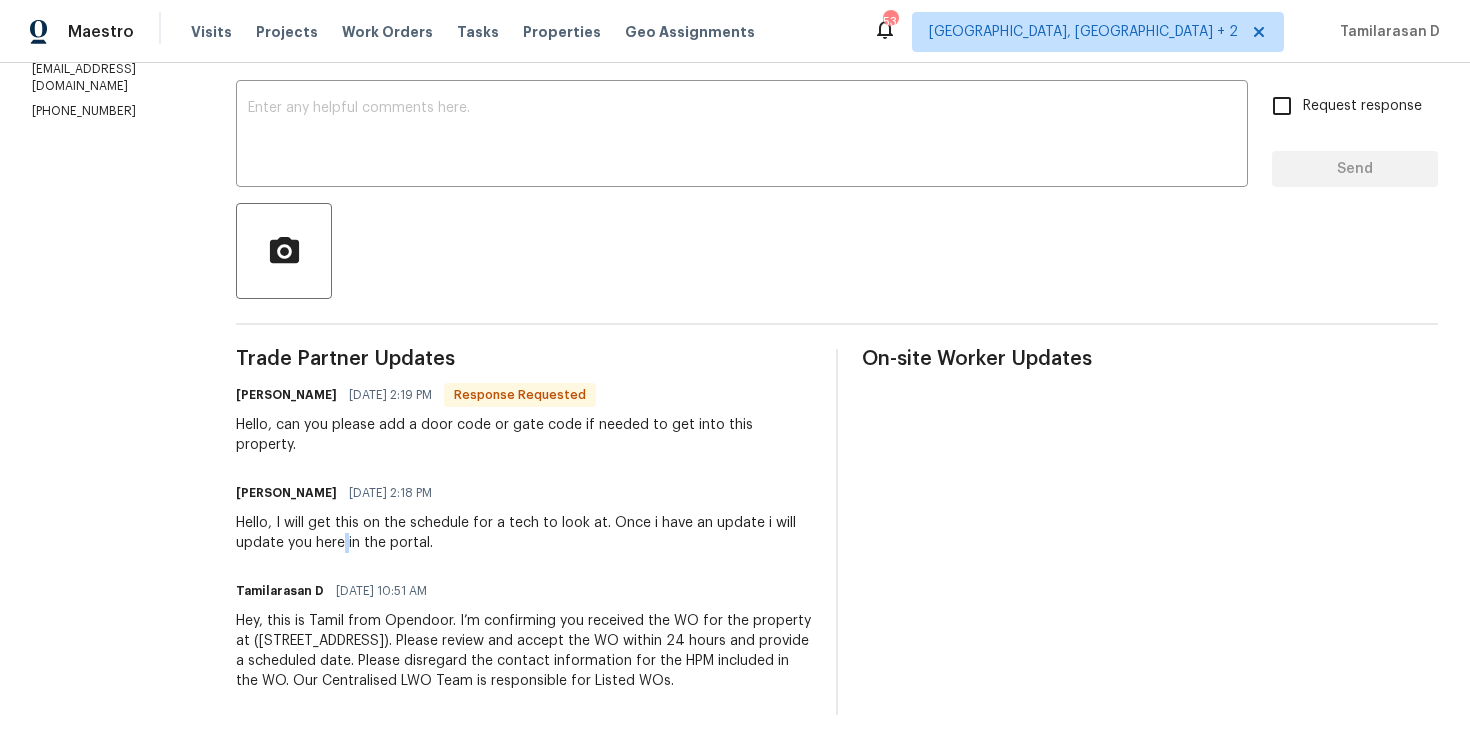 click on "Hello, I will get this on the schedule for a tech to look at. Once i have an update i will update you here in the portal." at bounding box center [524, 533] 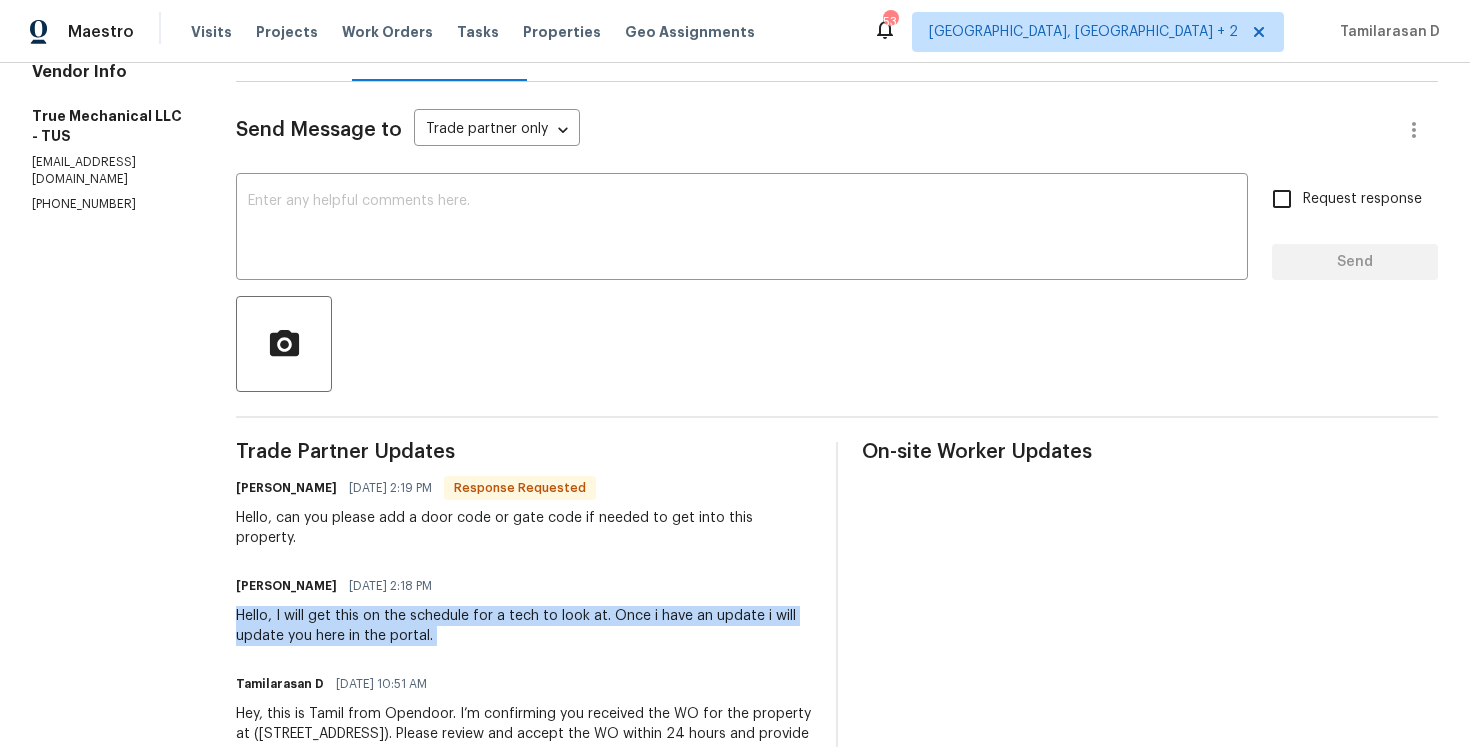 scroll, scrollTop: 0, scrollLeft: 0, axis: both 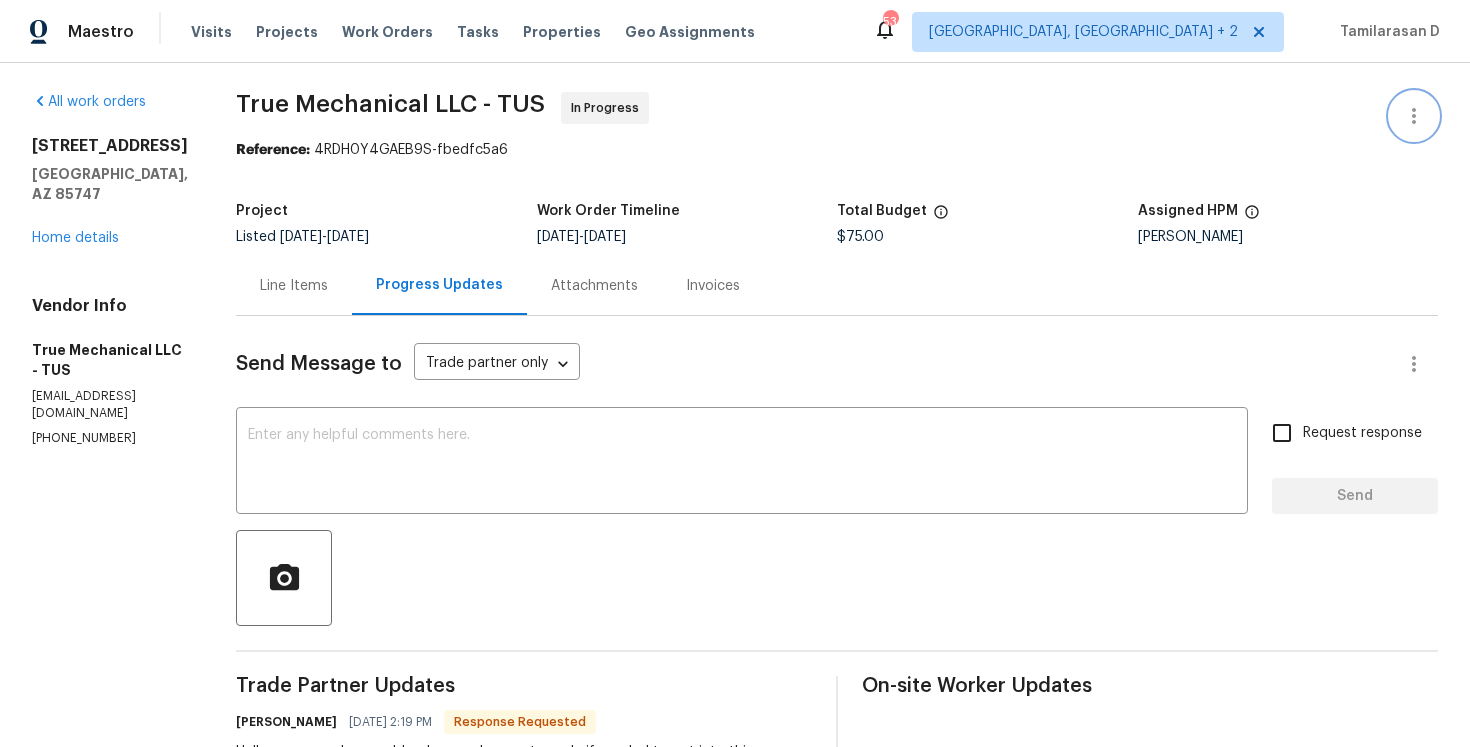 click 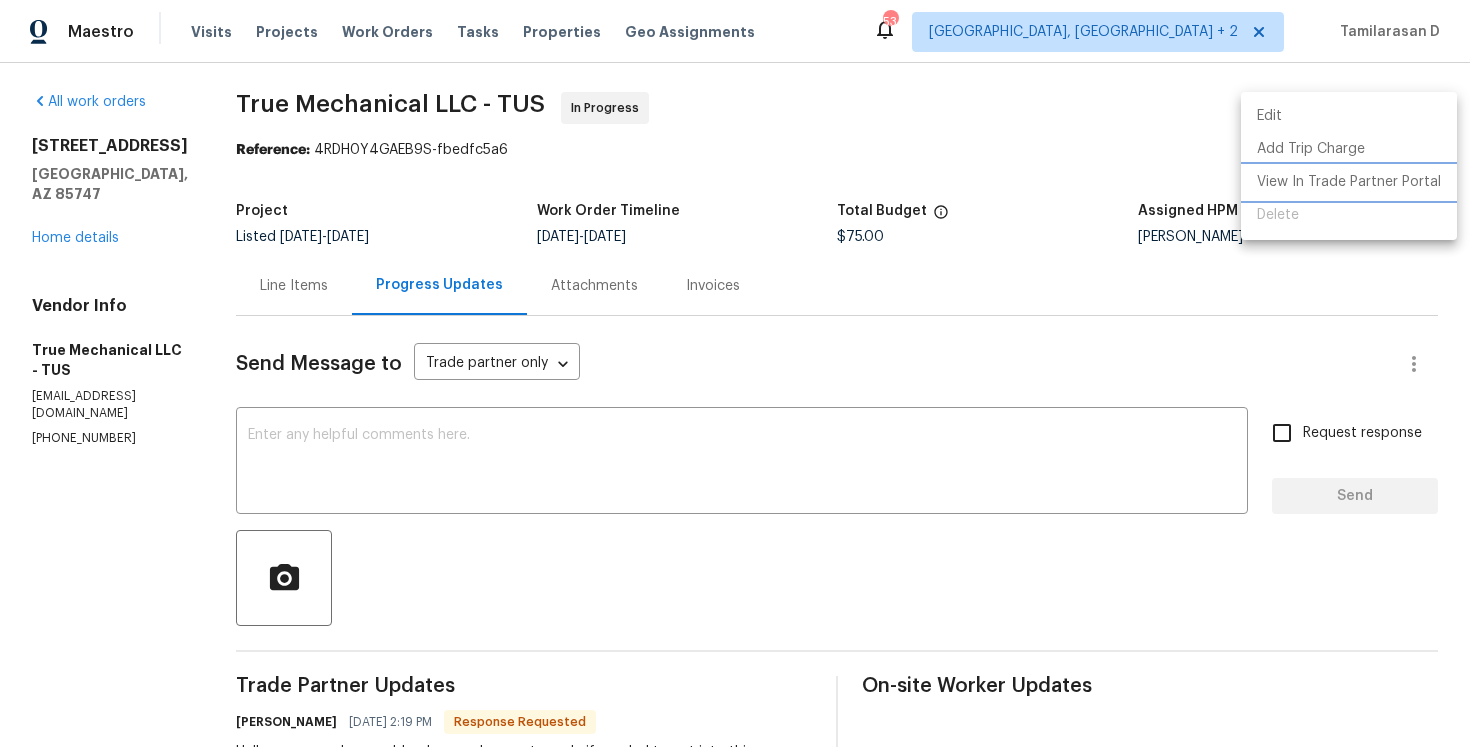 click on "View In Trade Partner Portal" at bounding box center (1349, 182) 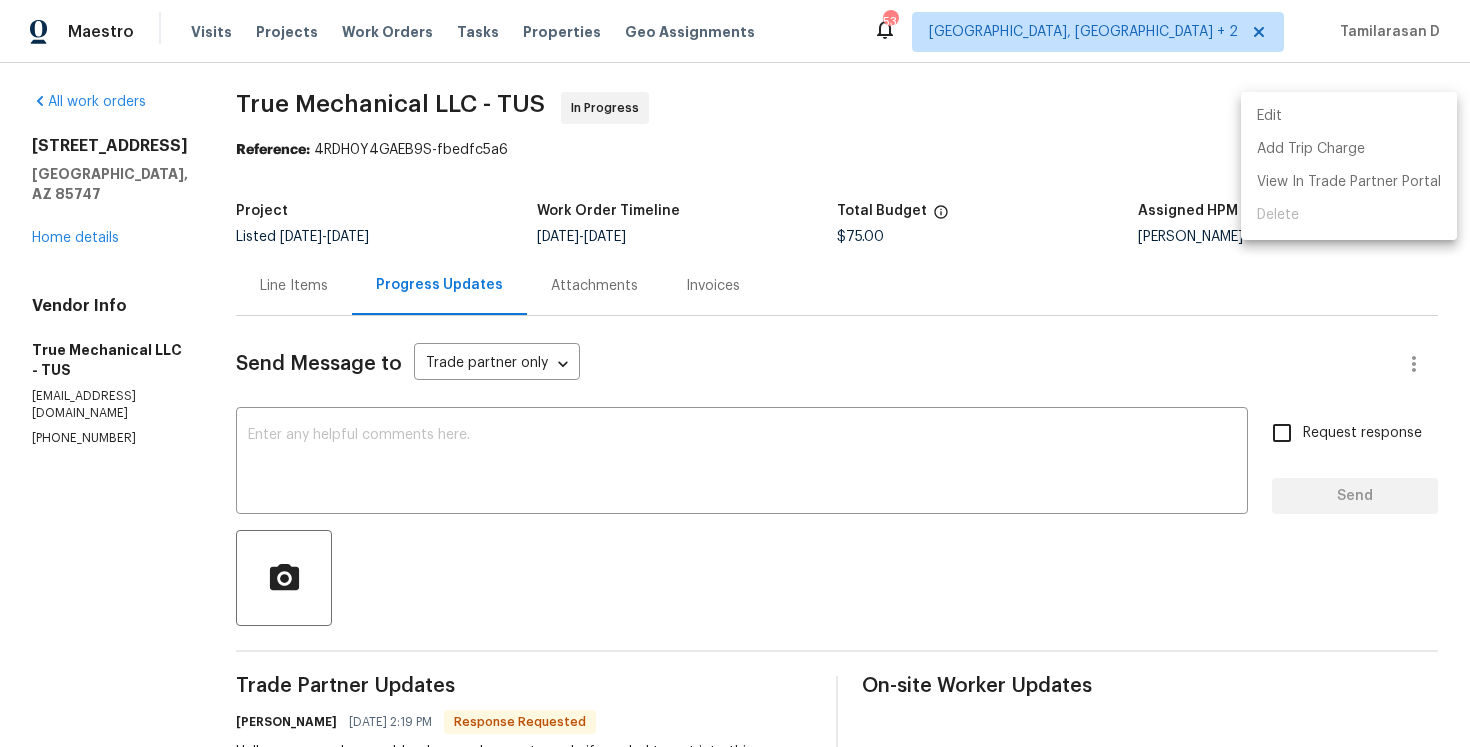 click at bounding box center [735, 373] 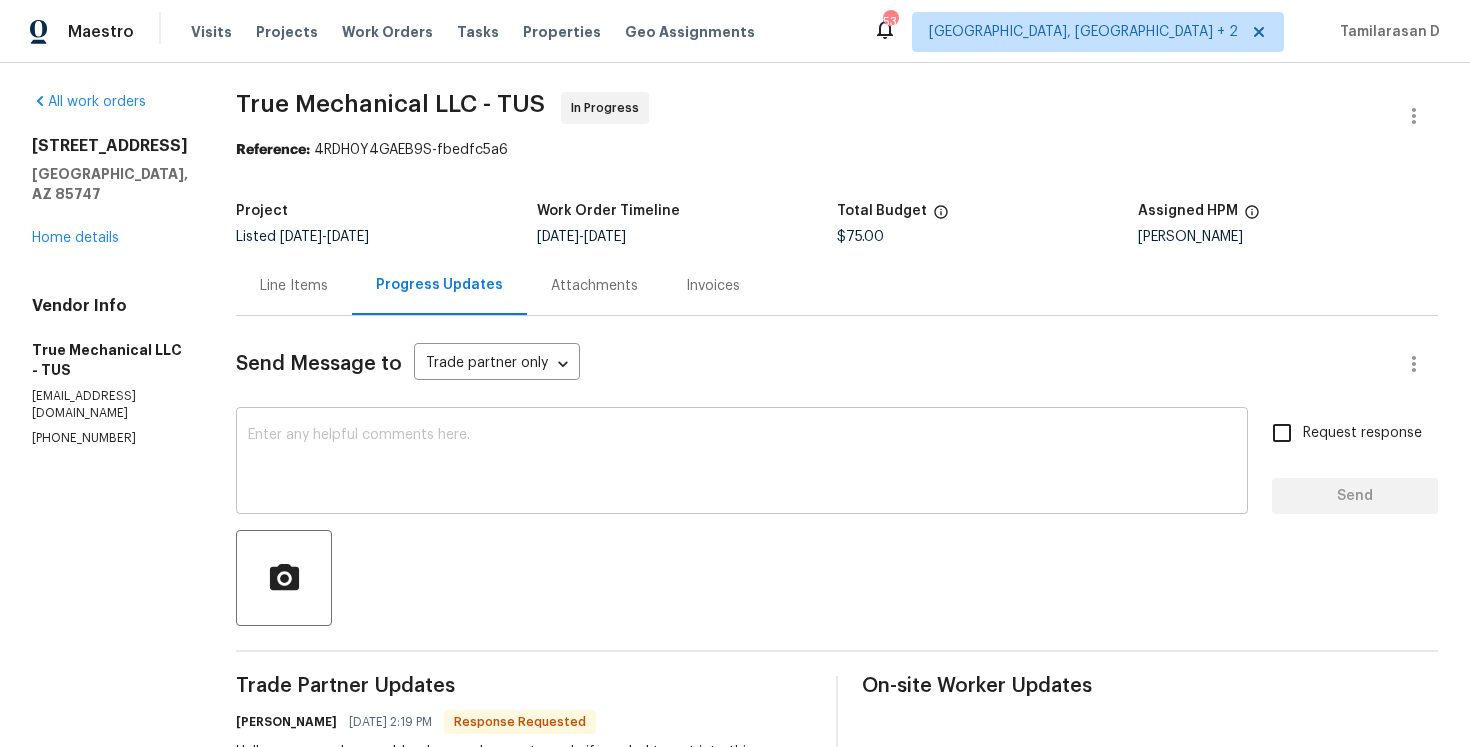 click at bounding box center (742, 463) 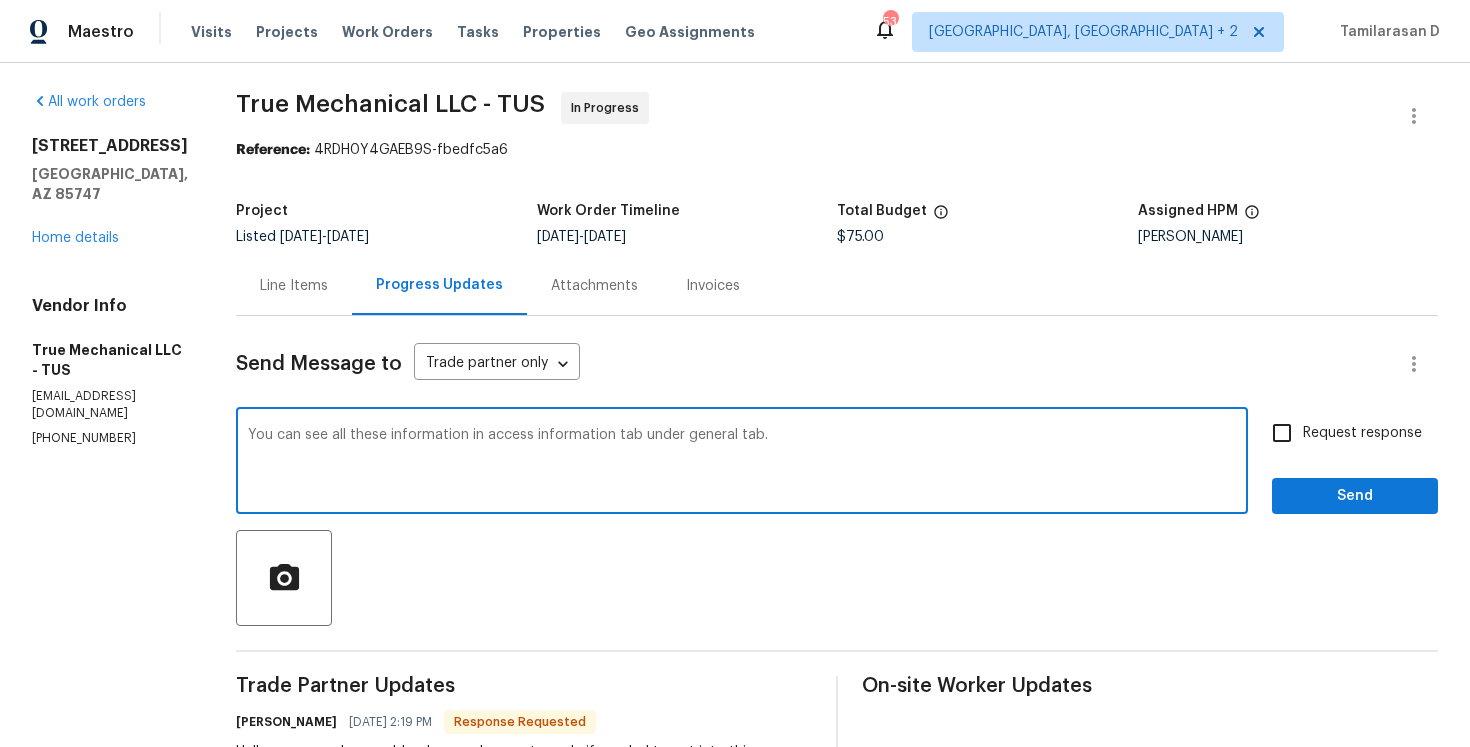 click on "You can see all these information in access information tab under general tab." at bounding box center (742, 463) 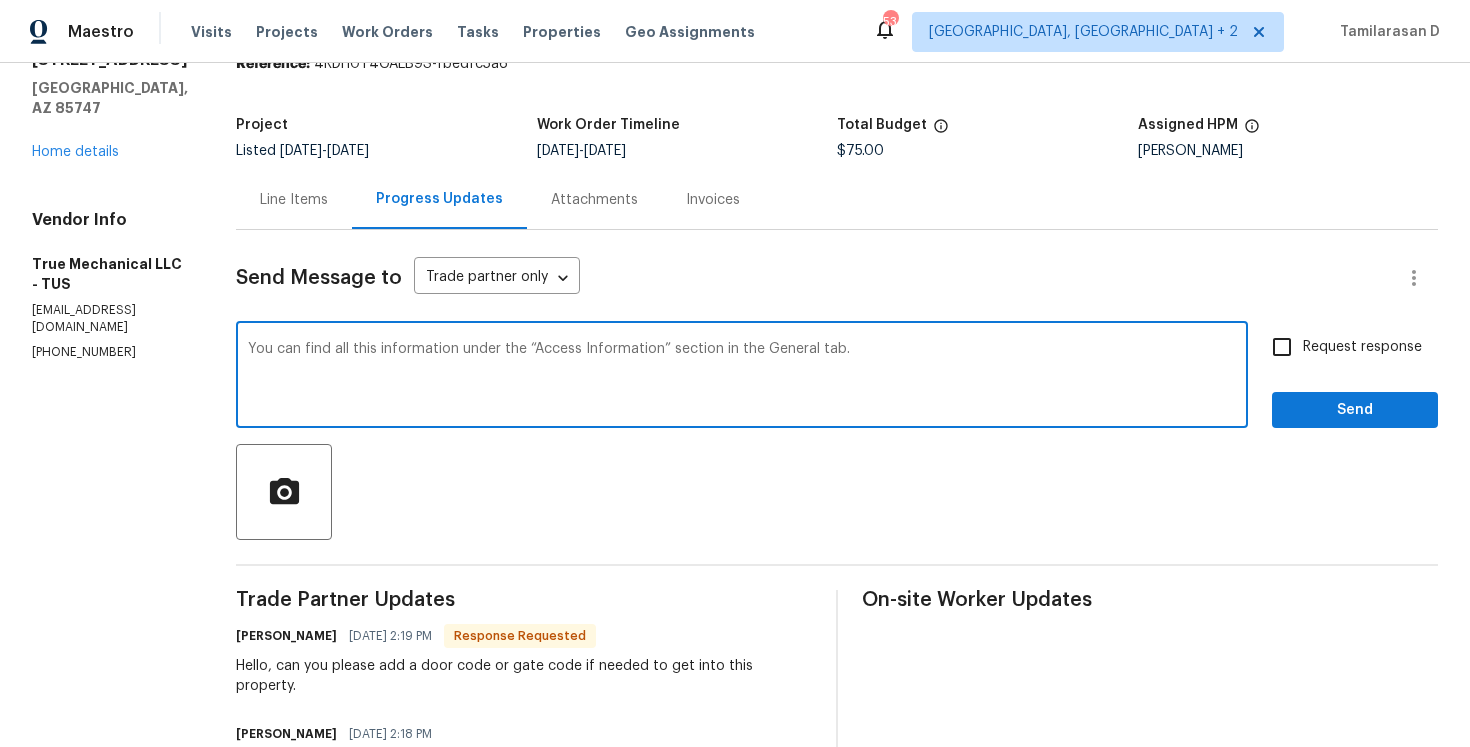 scroll, scrollTop: 98, scrollLeft: 0, axis: vertical 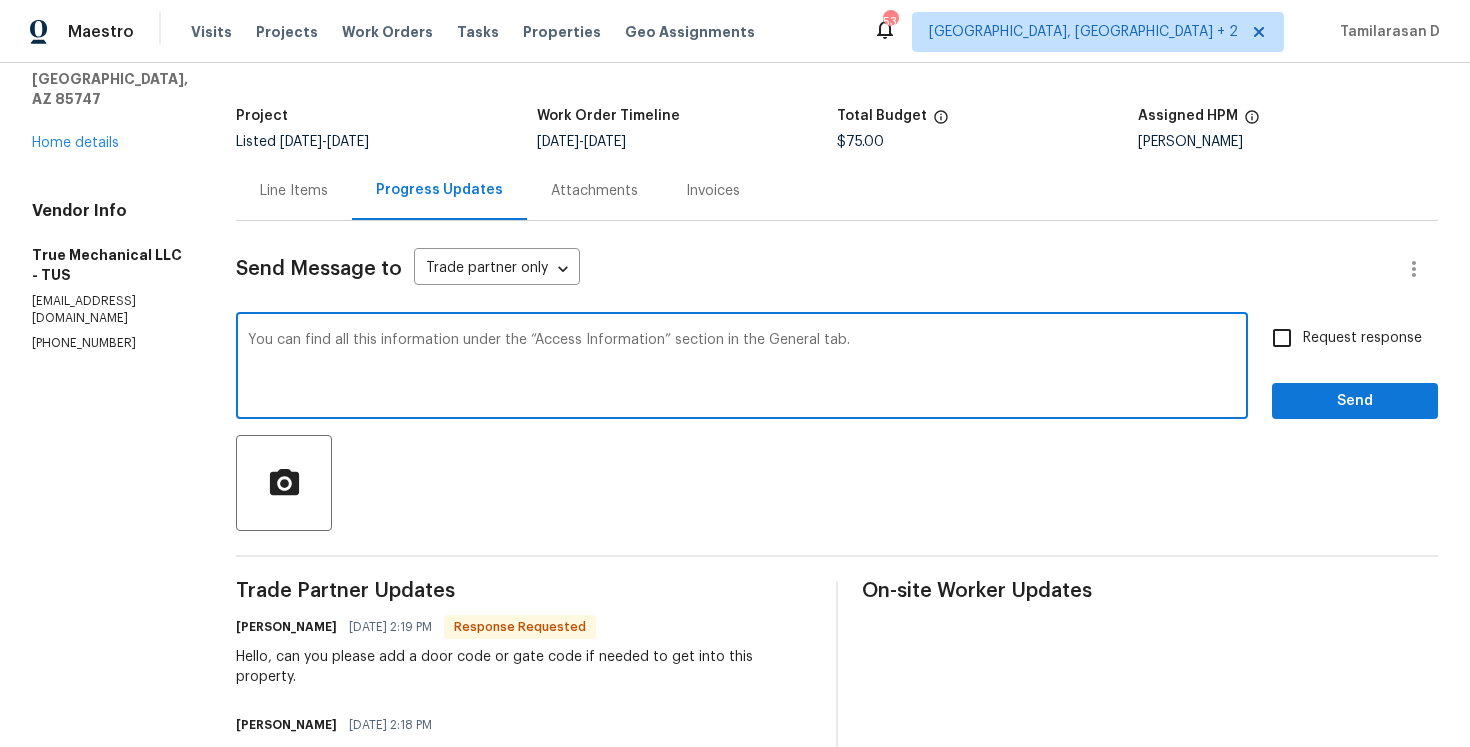 click on "You can find all this information under the “Access Information” section in the General tab." at bounding box center (742, 368) 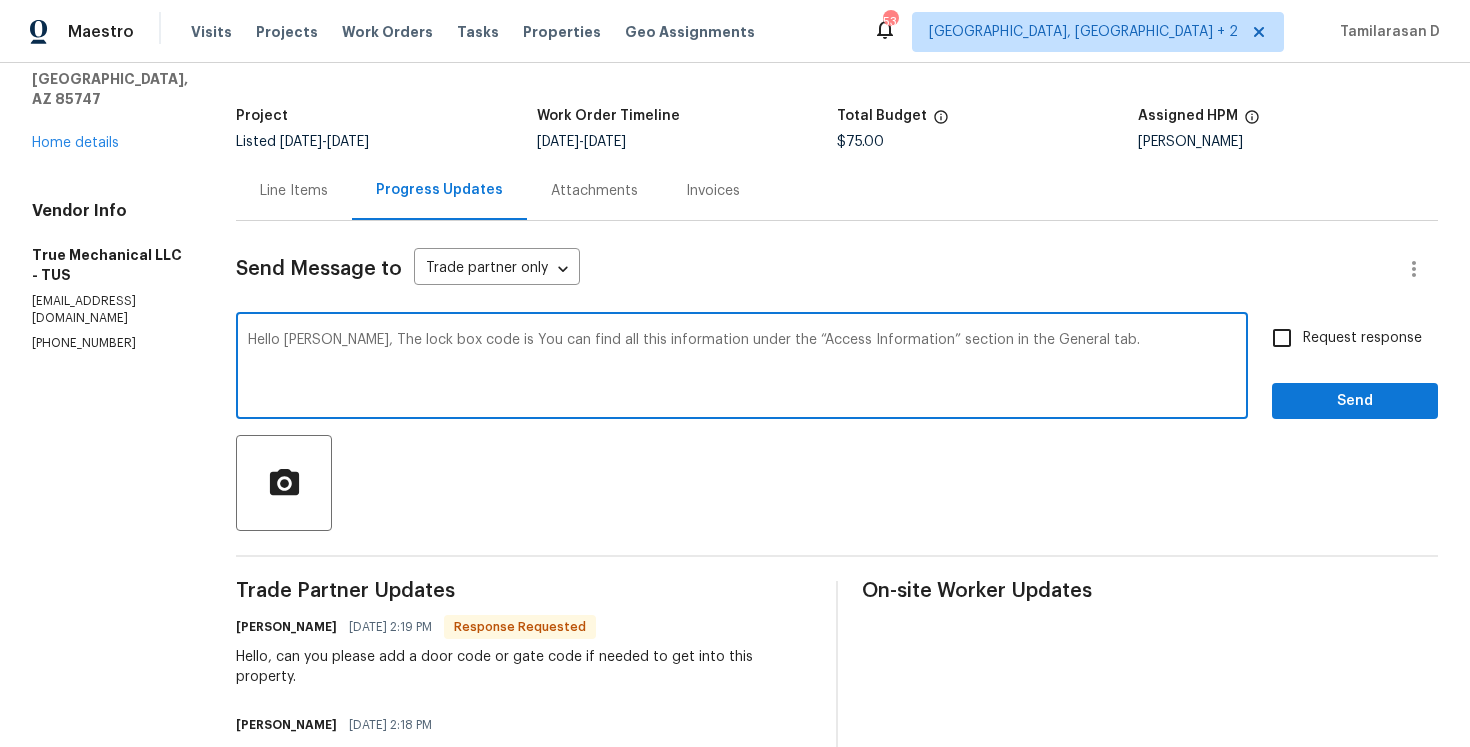 scroll, scrollTop: 0, scrollLeft: 0, axis: both 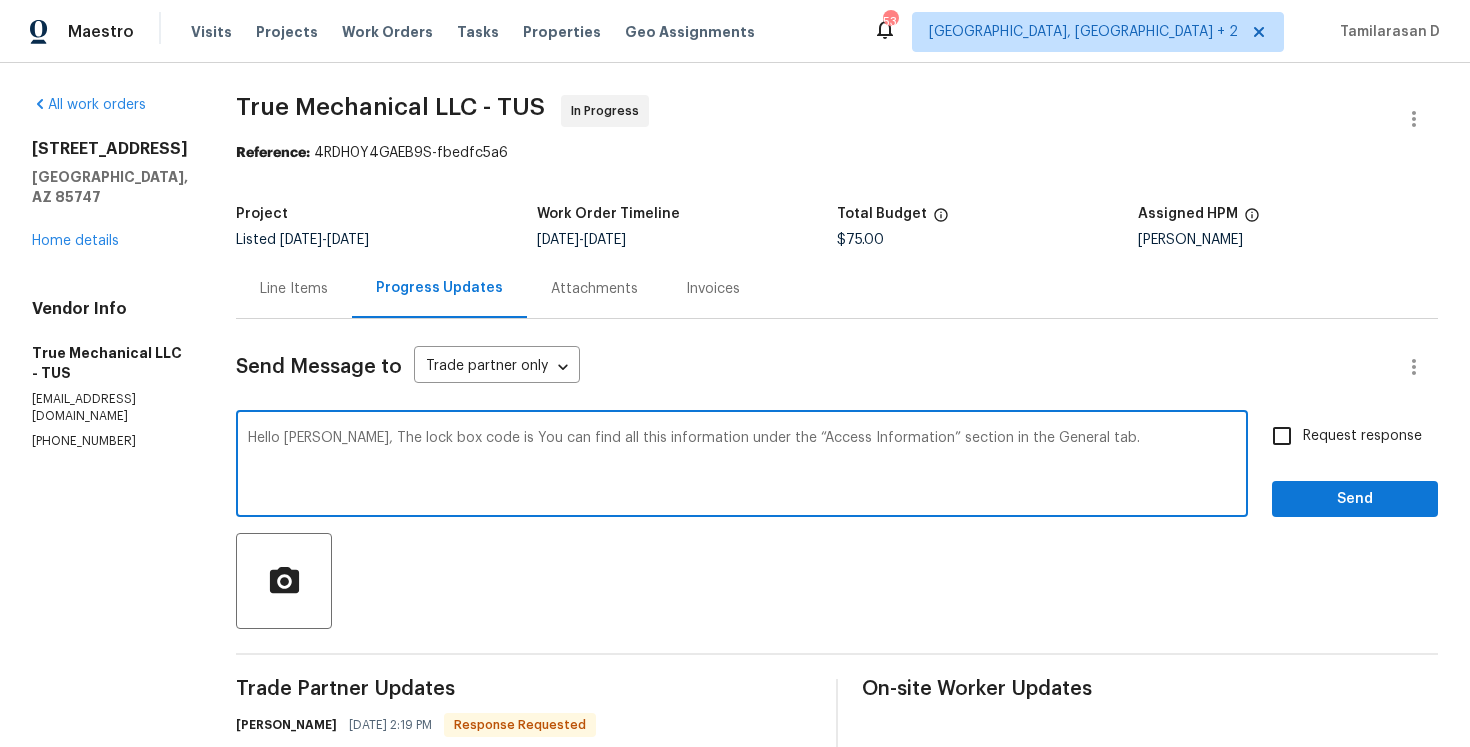 paste on "5041" 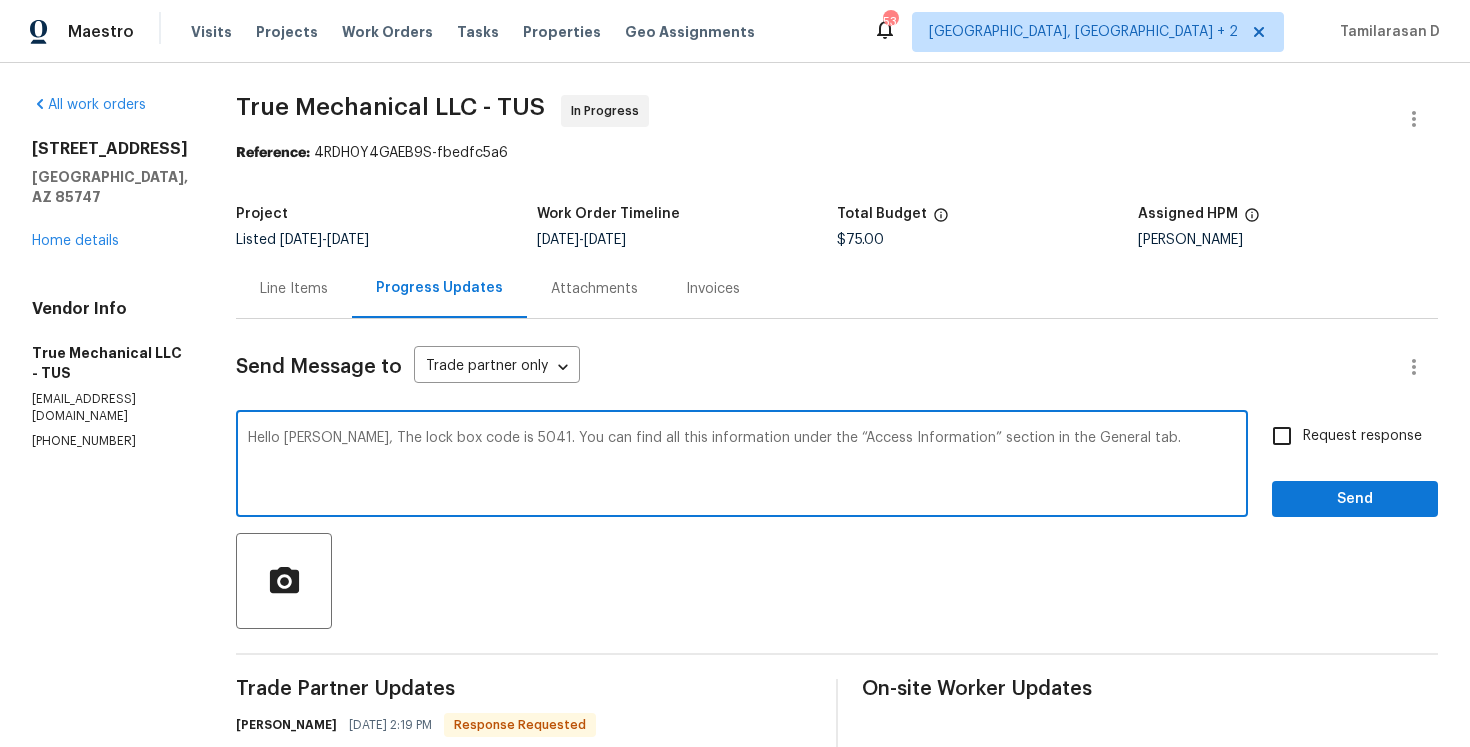 click on "Hello Mariah, The lock box code is 5041. You can find all this information under the “Access Information” section in the General tab." at bounding box center [742, 466] 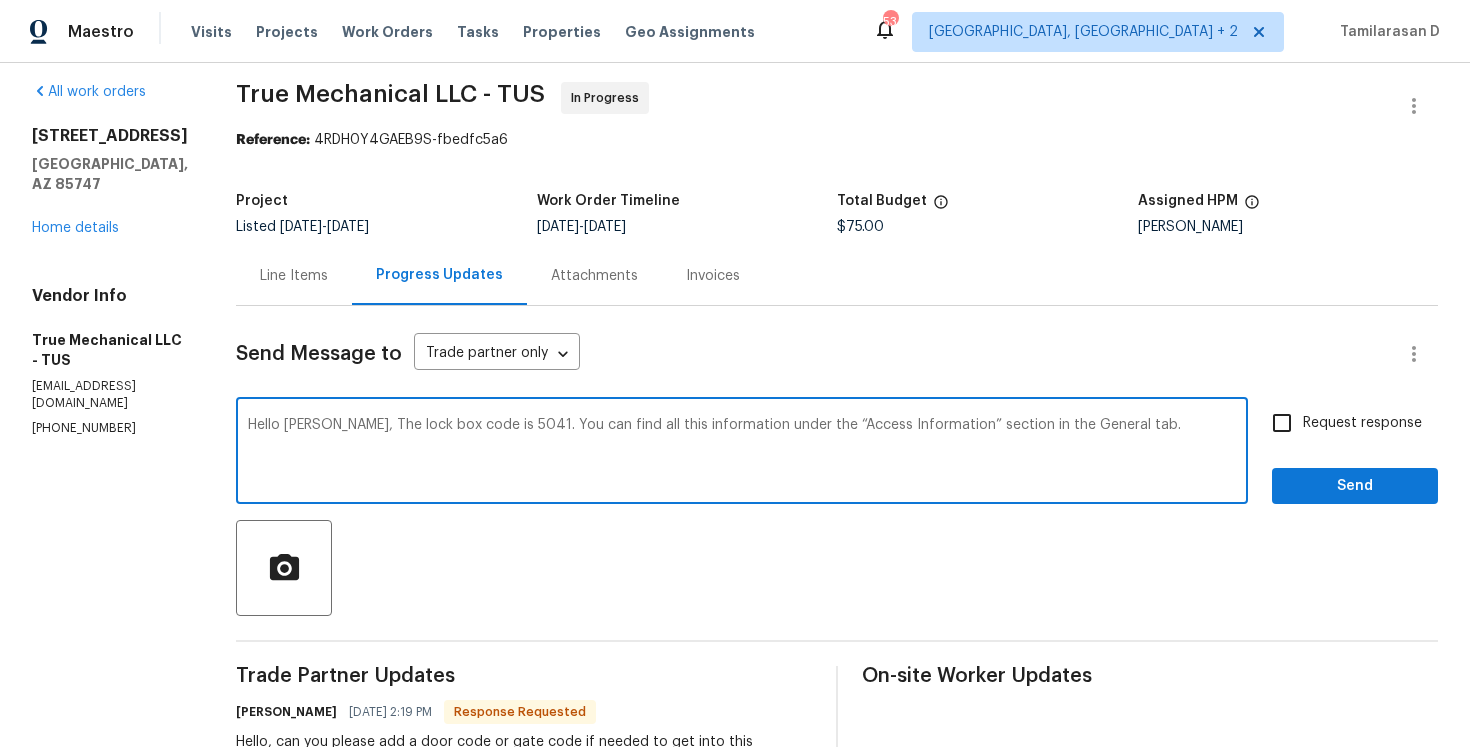 type on "Hello Mariah, The lock box code is 5041. You can find all this information under the “Access Information” section in the General tab." 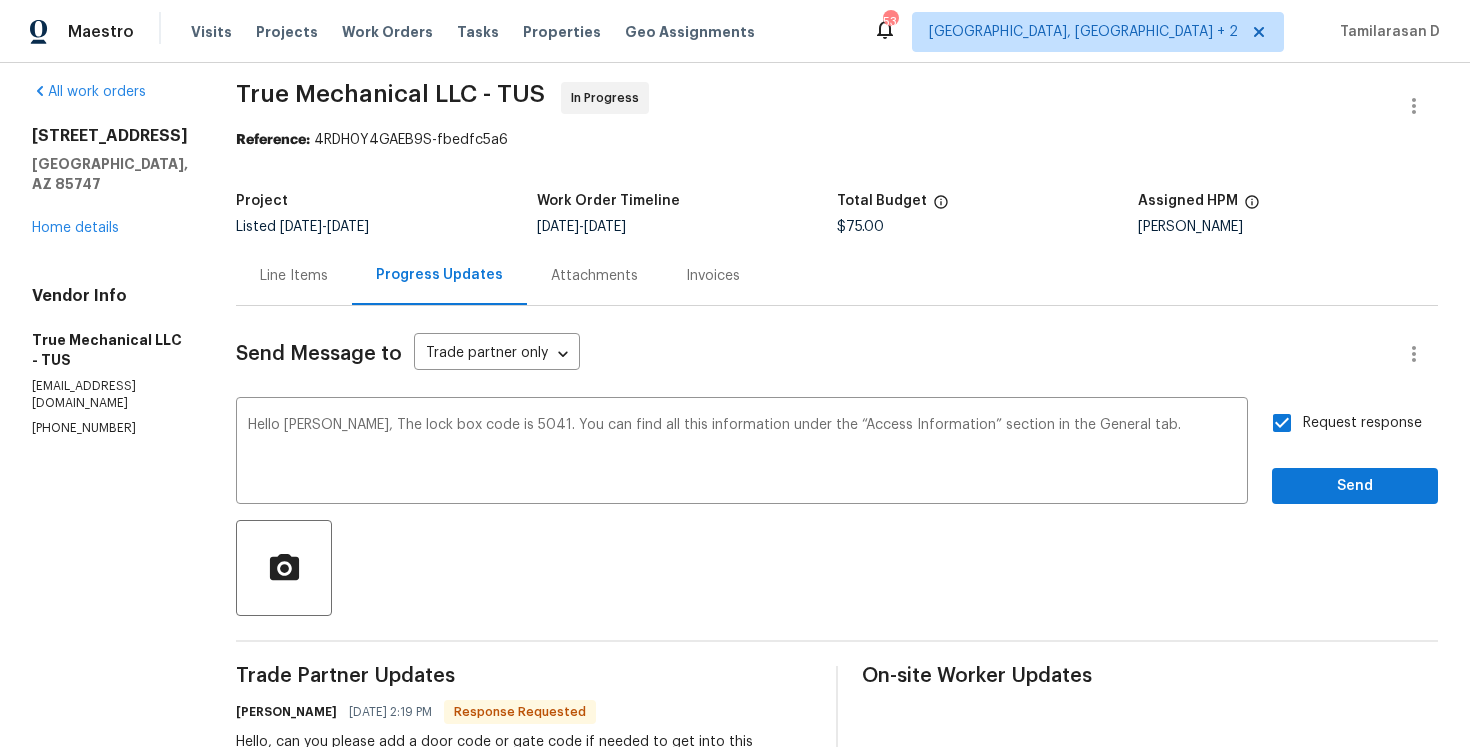 click on "Request response Send" at bounding box center (1355, 453) 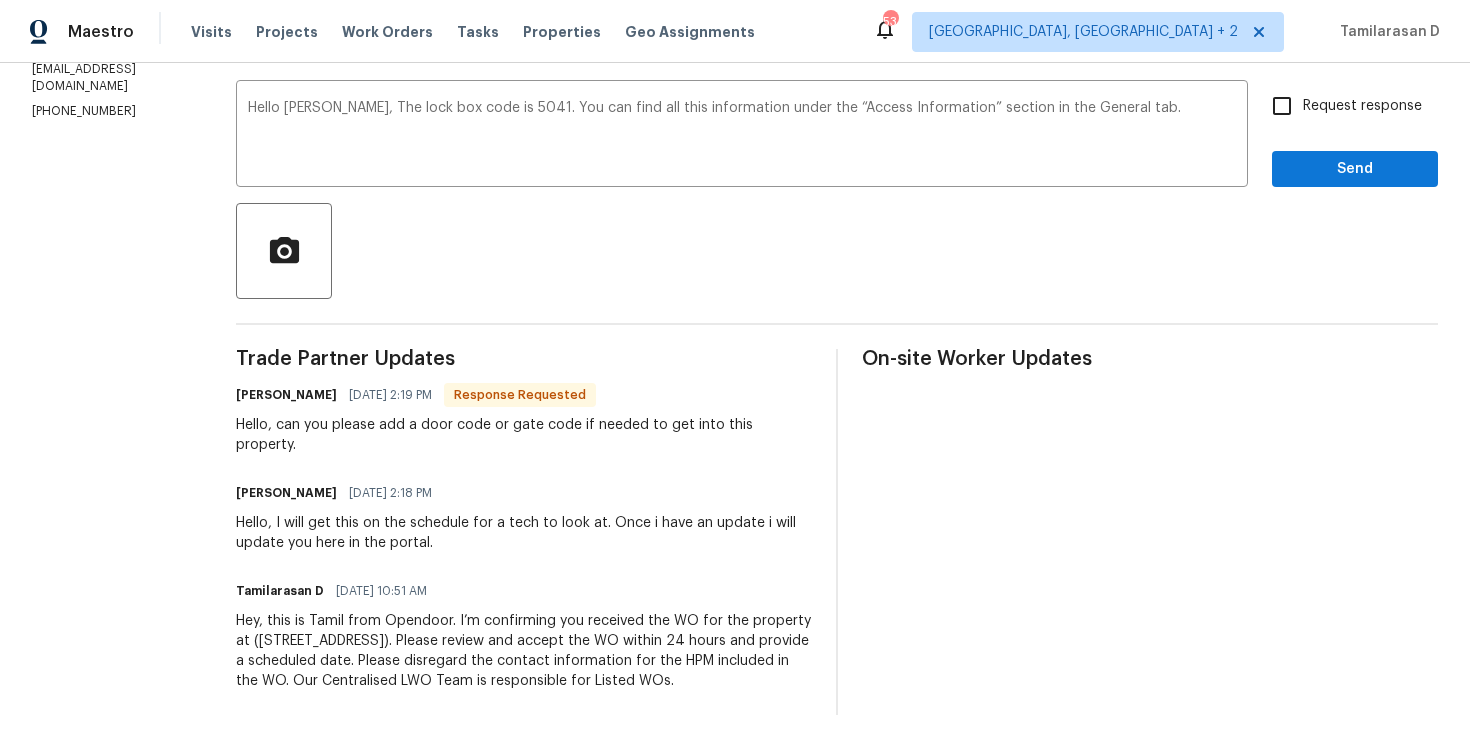 scroll, scrollTop: 286, scrollLeft: 0, axis: vertical 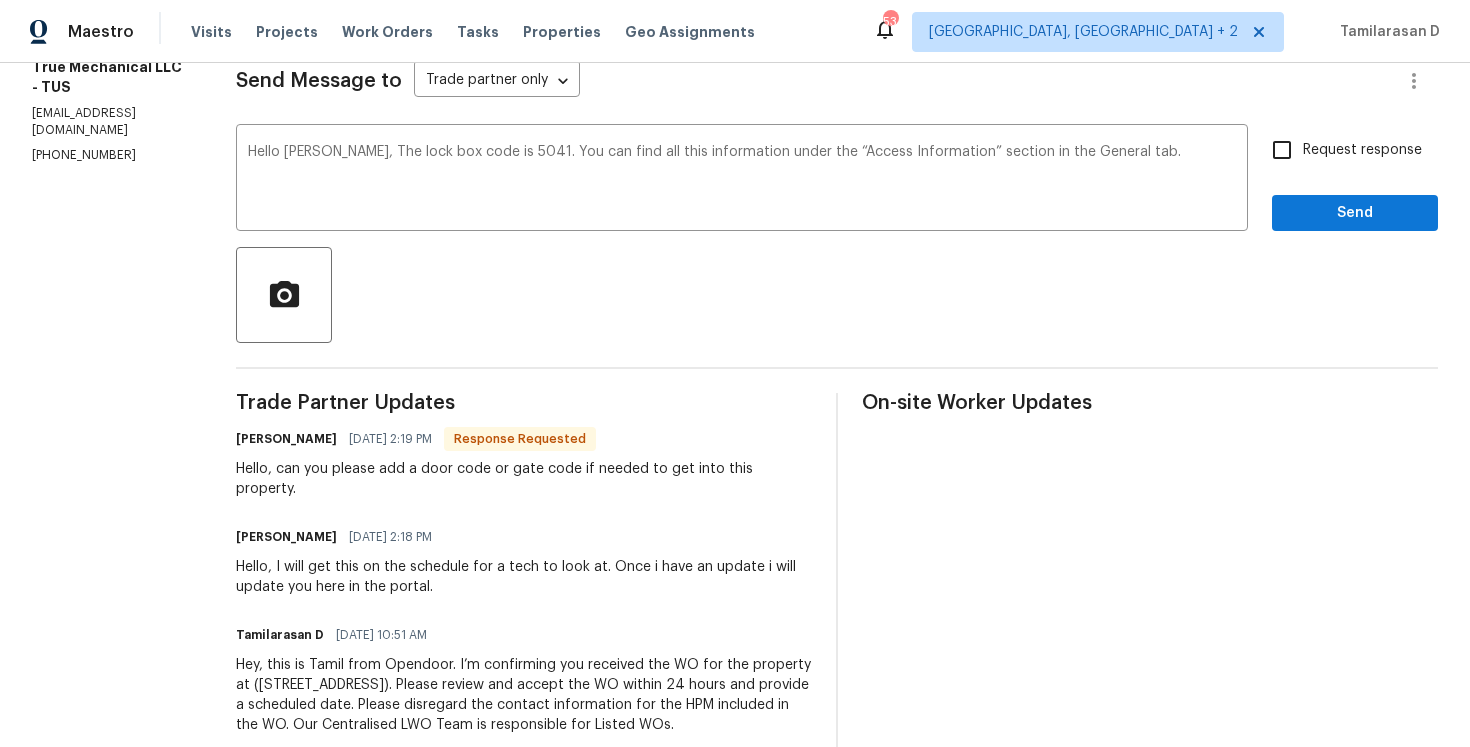 click on "Request response" at bounding box center (1282, 150) 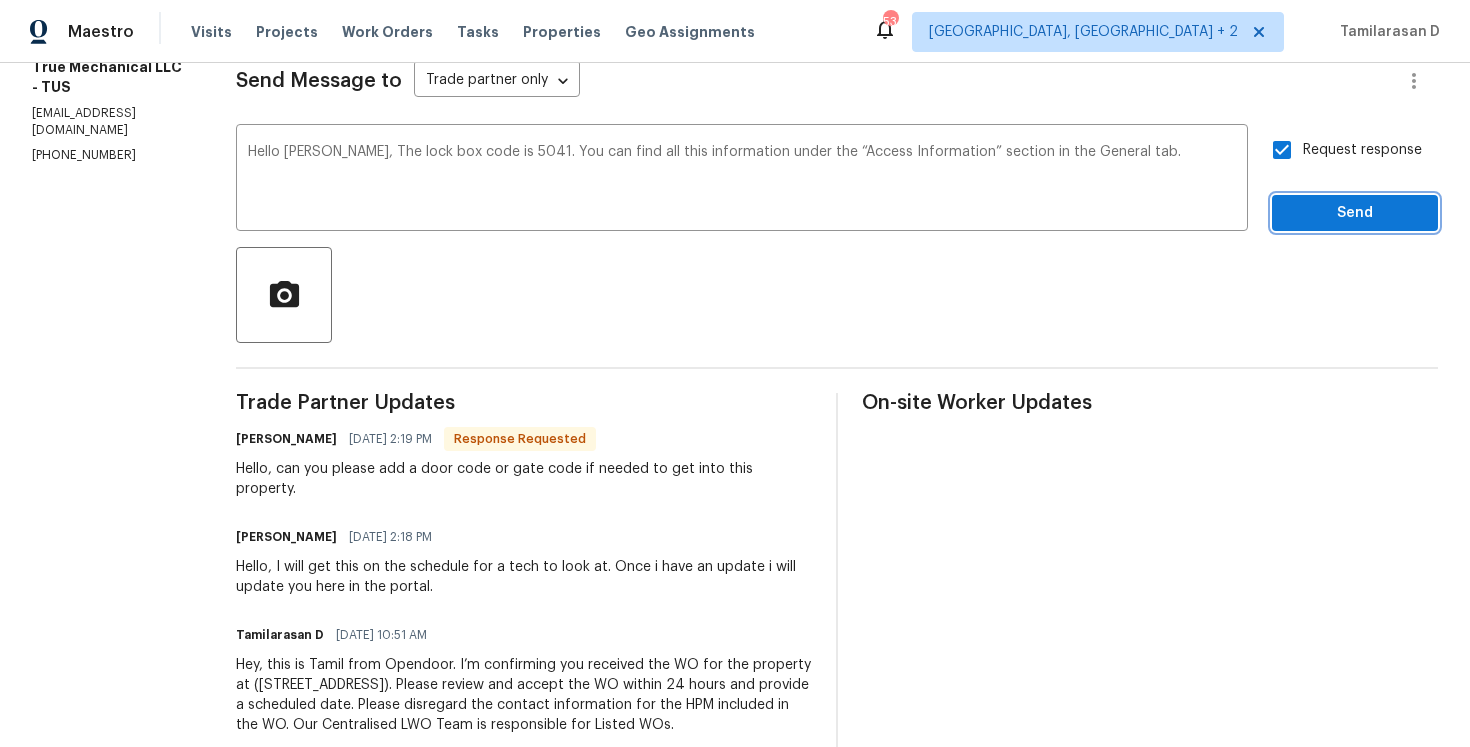 click on "Send" at bounding box center (1355, 213) 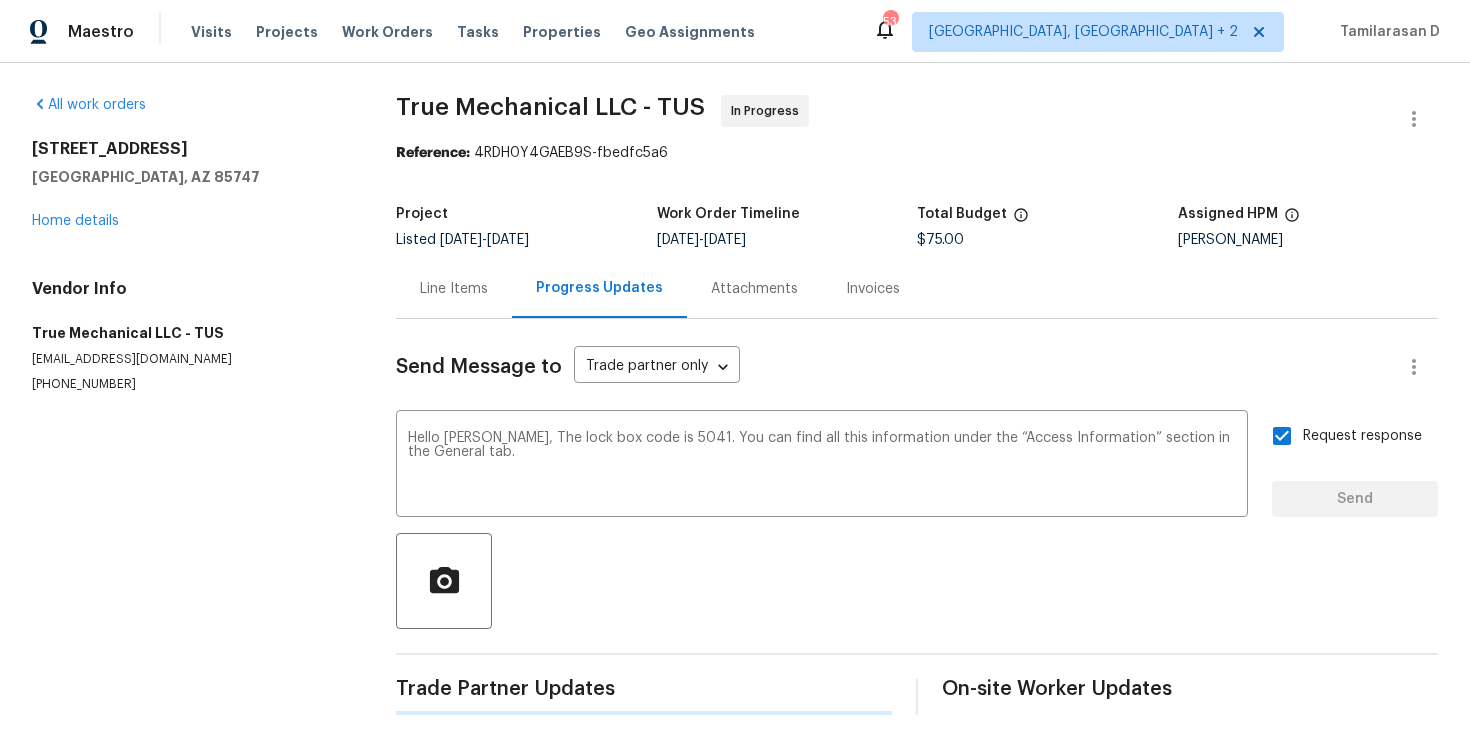 scroll, scrollTop: 0, scrollLeft: 0, axis: both 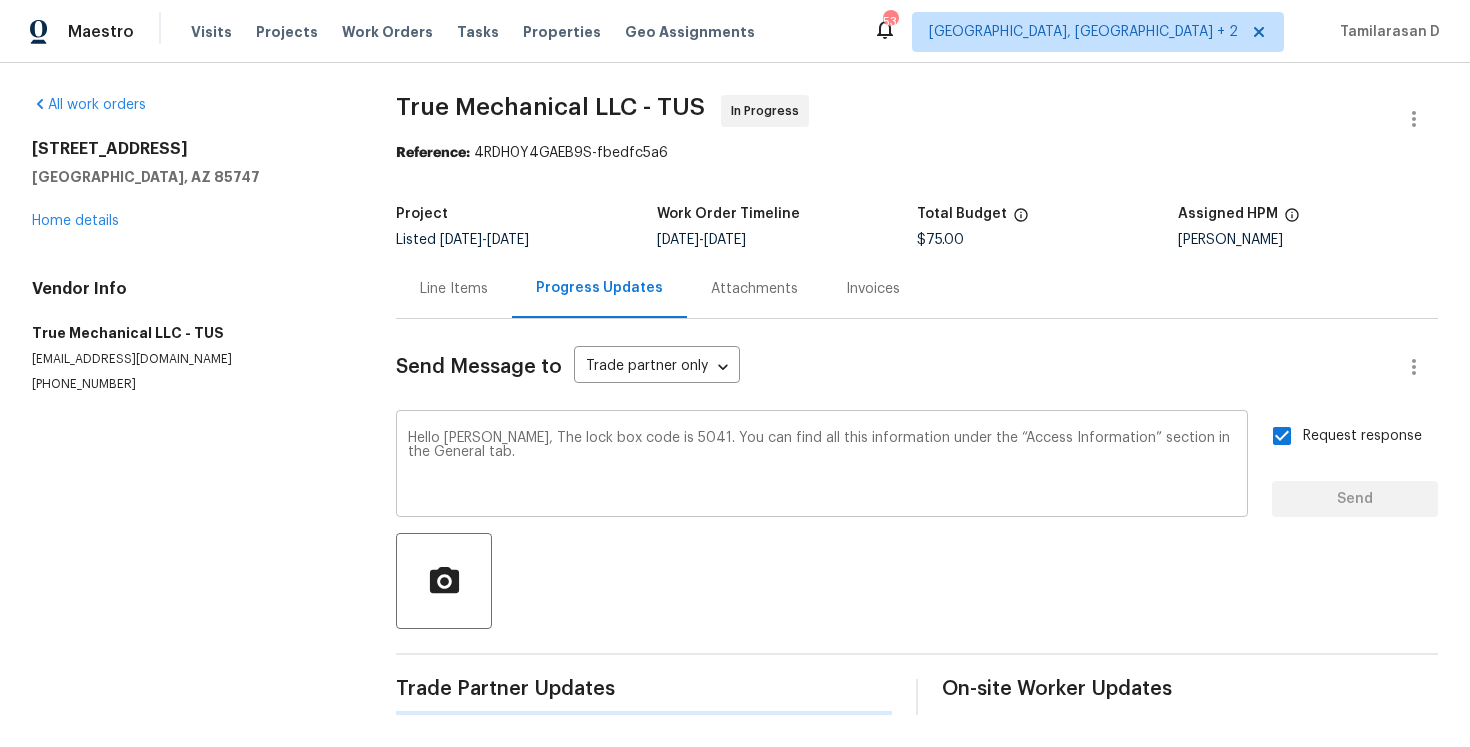type 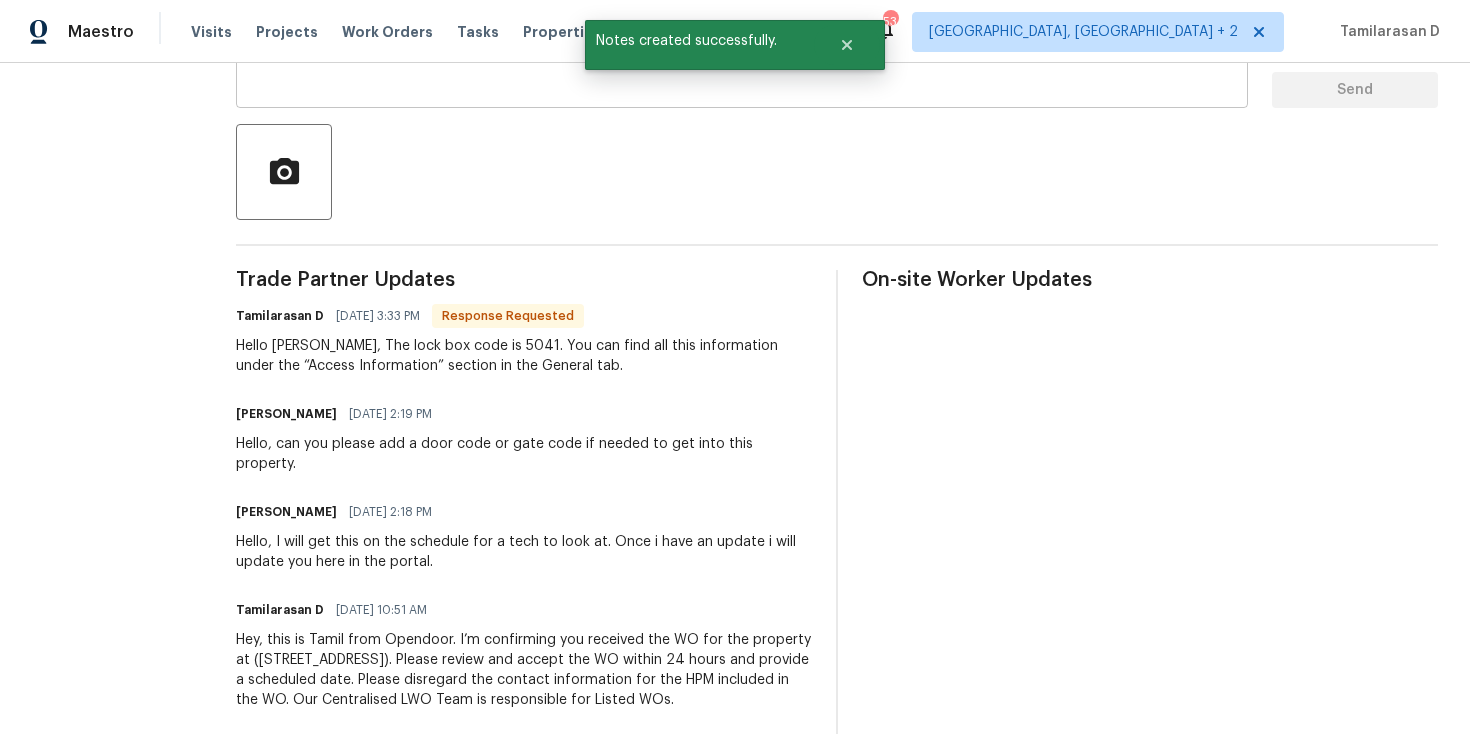 scroll, scrollTop: 428, scrollLeft: 0, axis: vertical 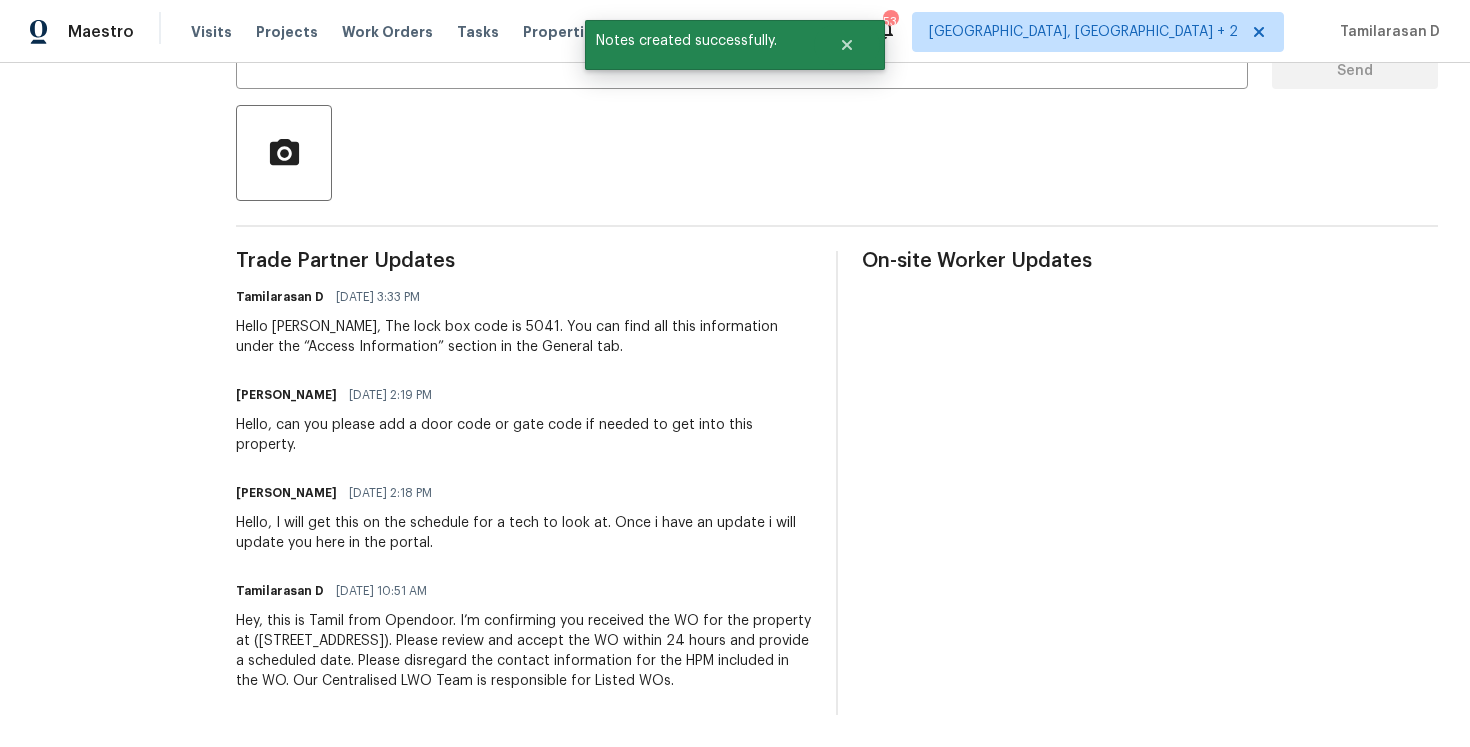 click on "Hello, I will get this on the schedule for a tech to look at. Once i have an update i will update you here in the portal." at bounding box center (524, 533) 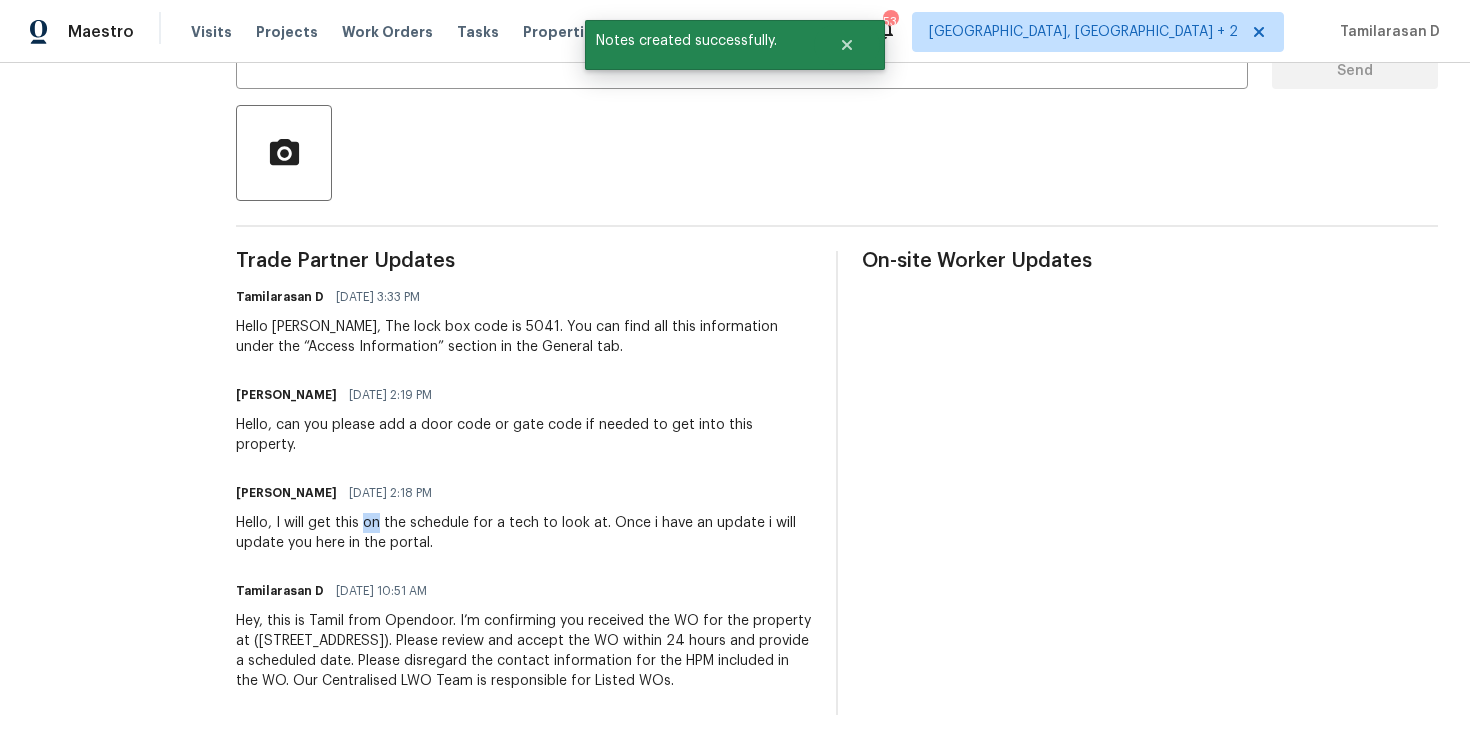 click on "Hello, I will get this on the schedule for a tech to look at. Once i have an update i will update you here in the portal." at bounding box center [524, 533] 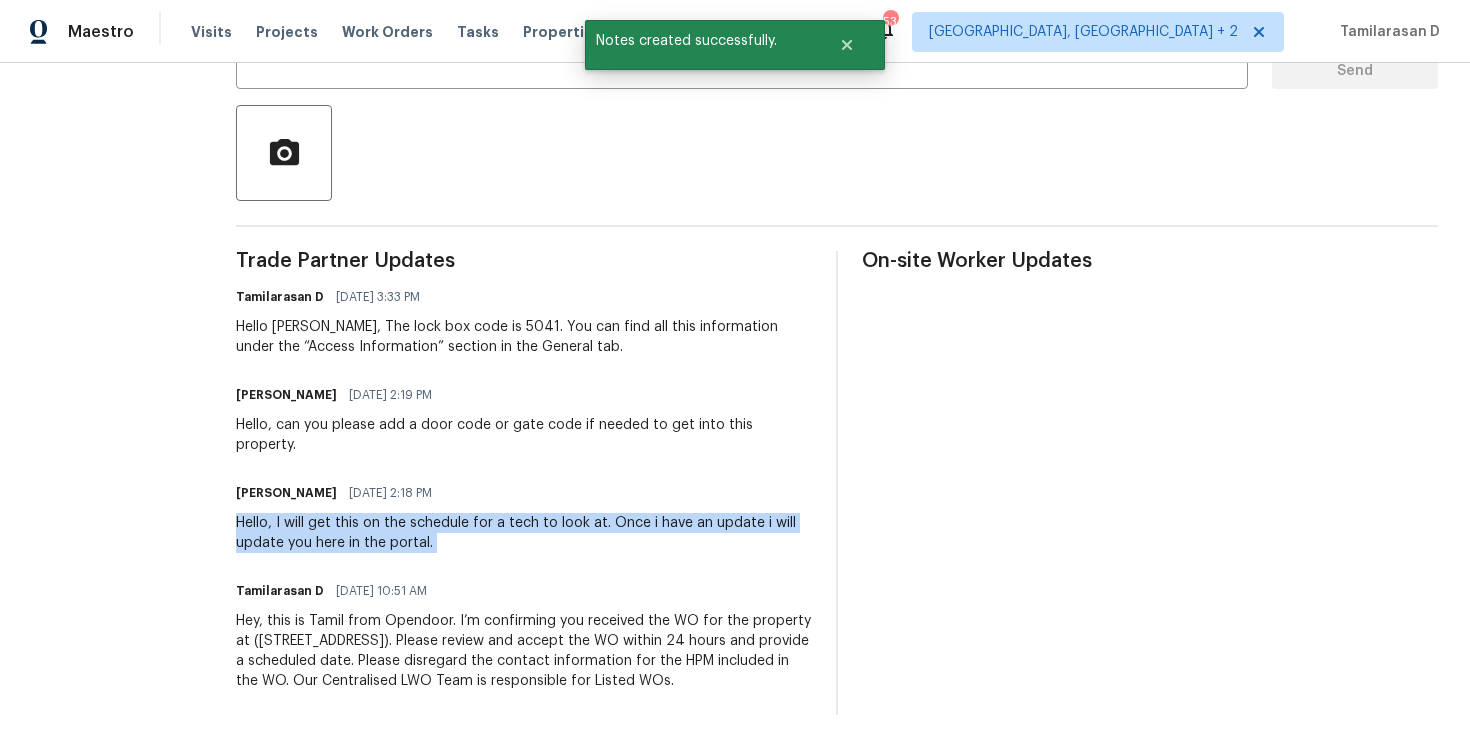 copy on "Hello, I will get this on the schedule for a tech to look at. Once i have an update i will update you here in the portal." 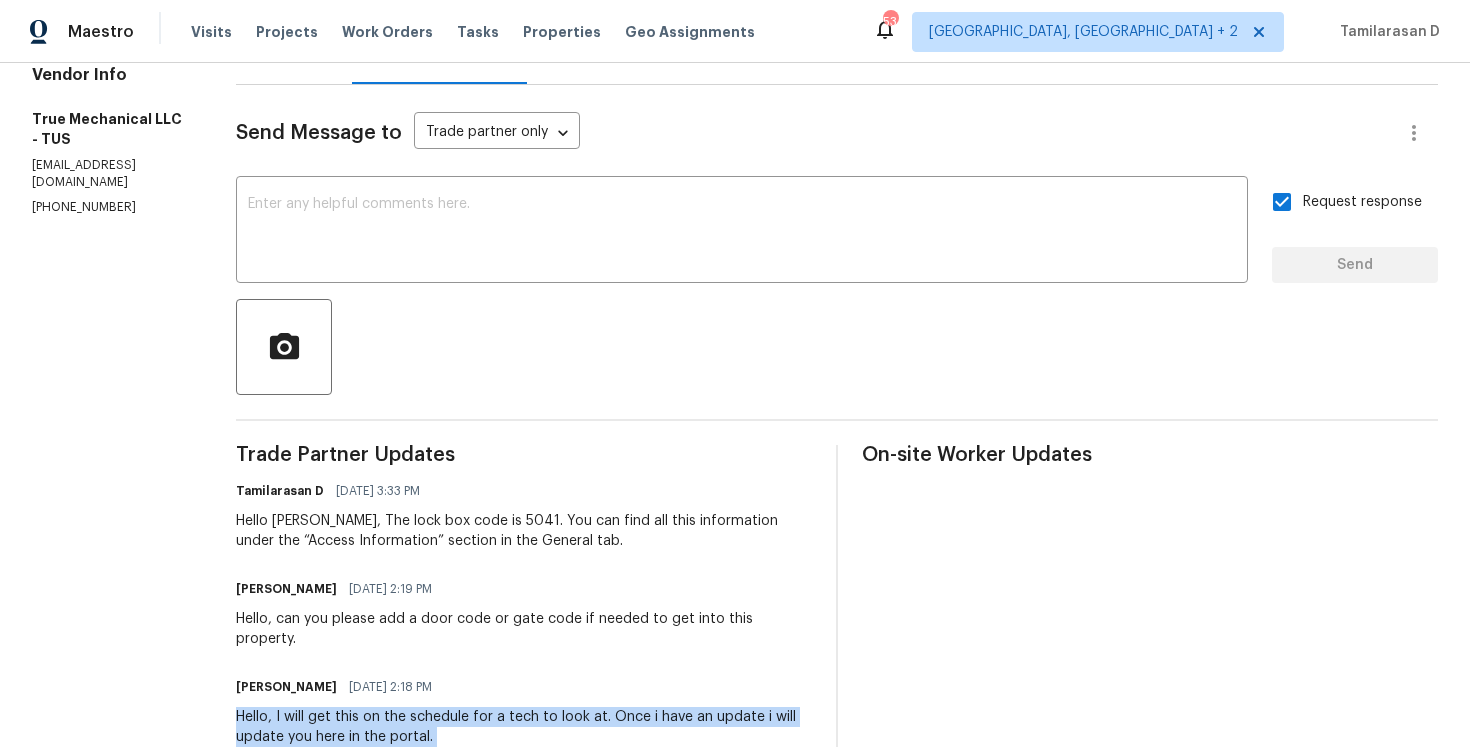 scroll, scrollTop: 0, scrollLeft: 0, axis: both 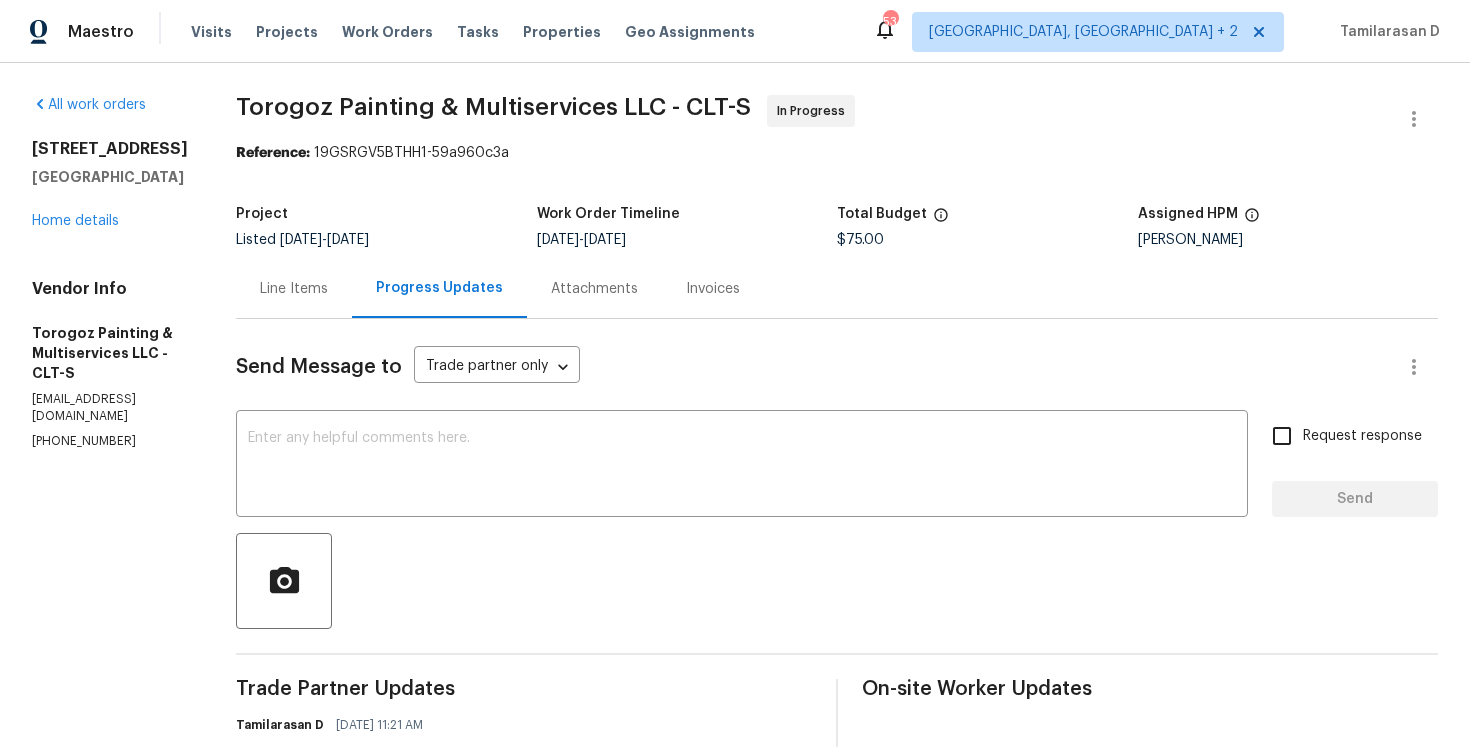 click on "Line Items" at bounding box center (294, 289) 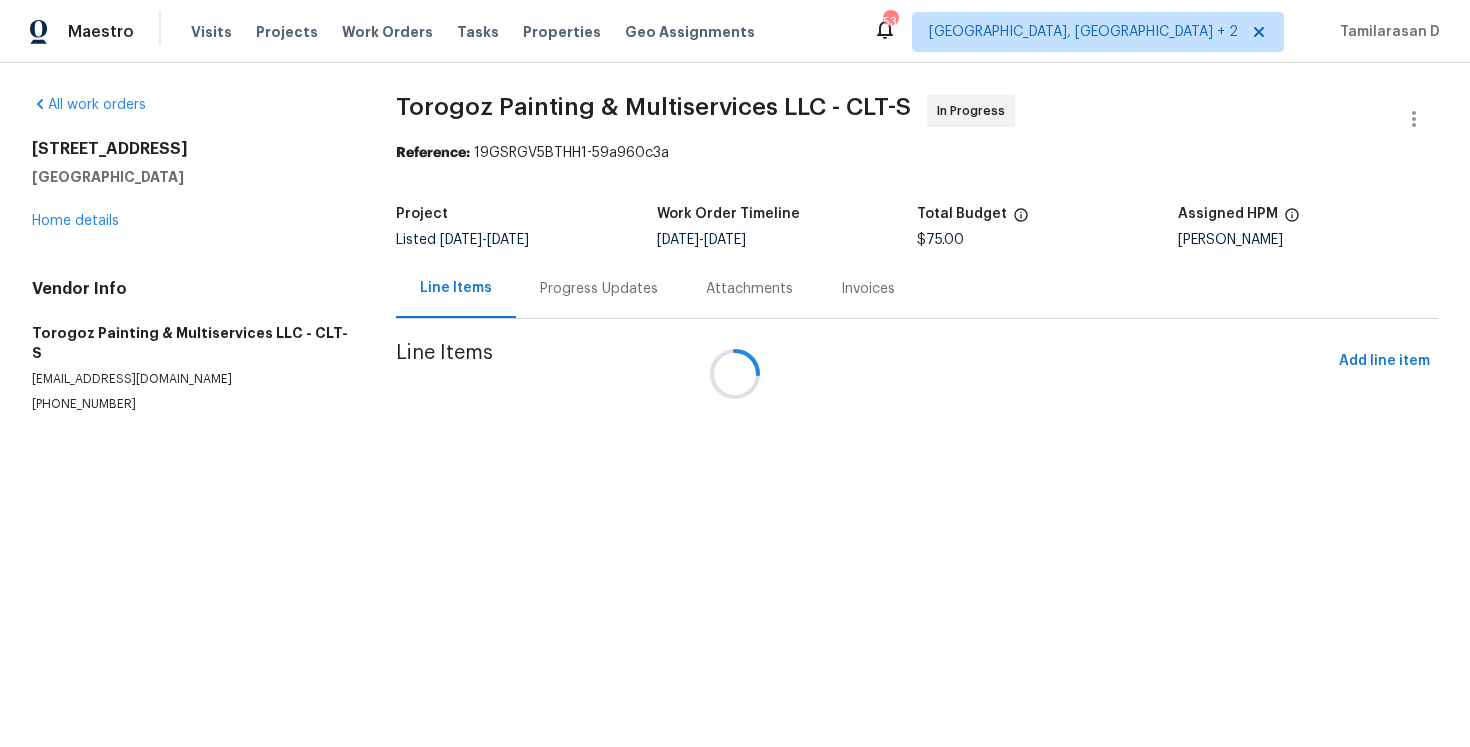 click on "Progress Updates" at bounding box center [599, 289] 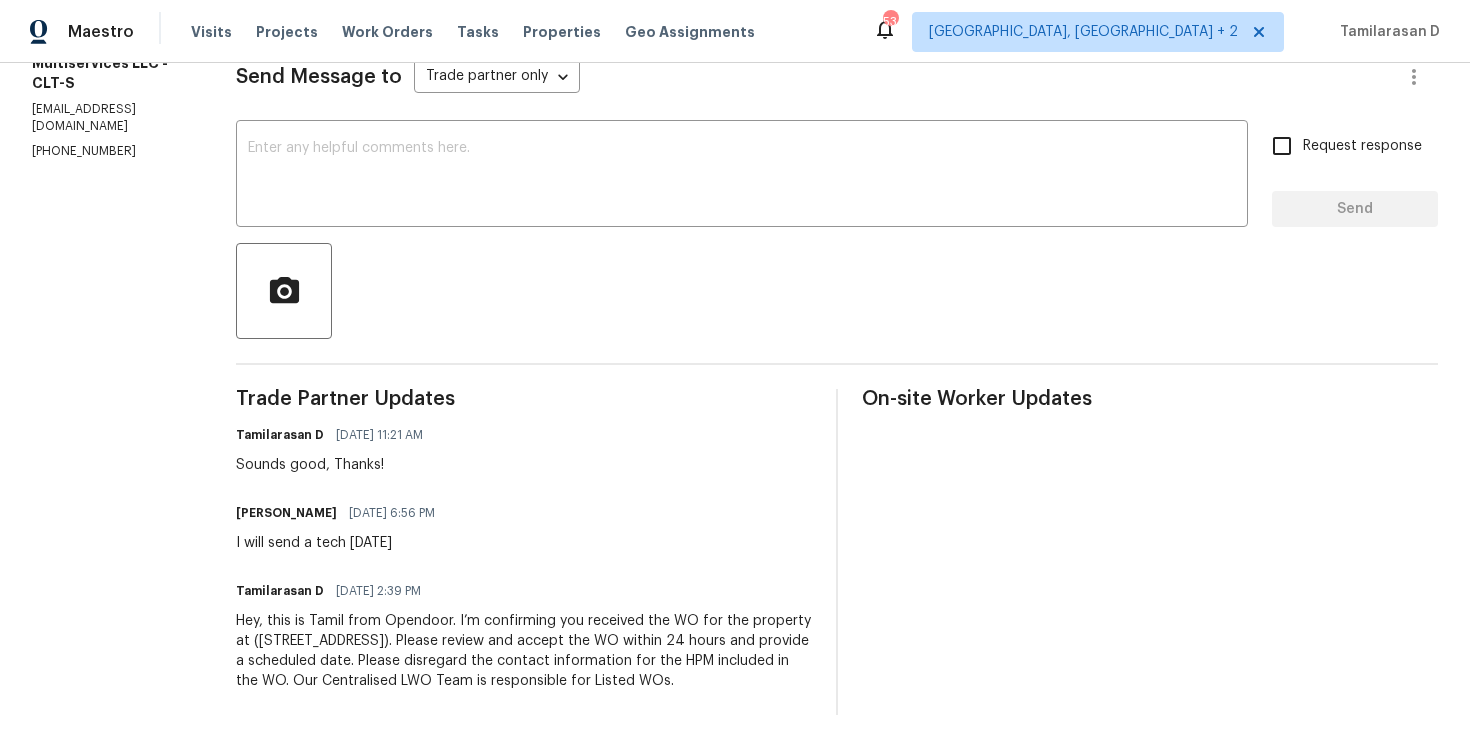 scroll, scrollTop: 0, scrollLeft: 0, axis: both 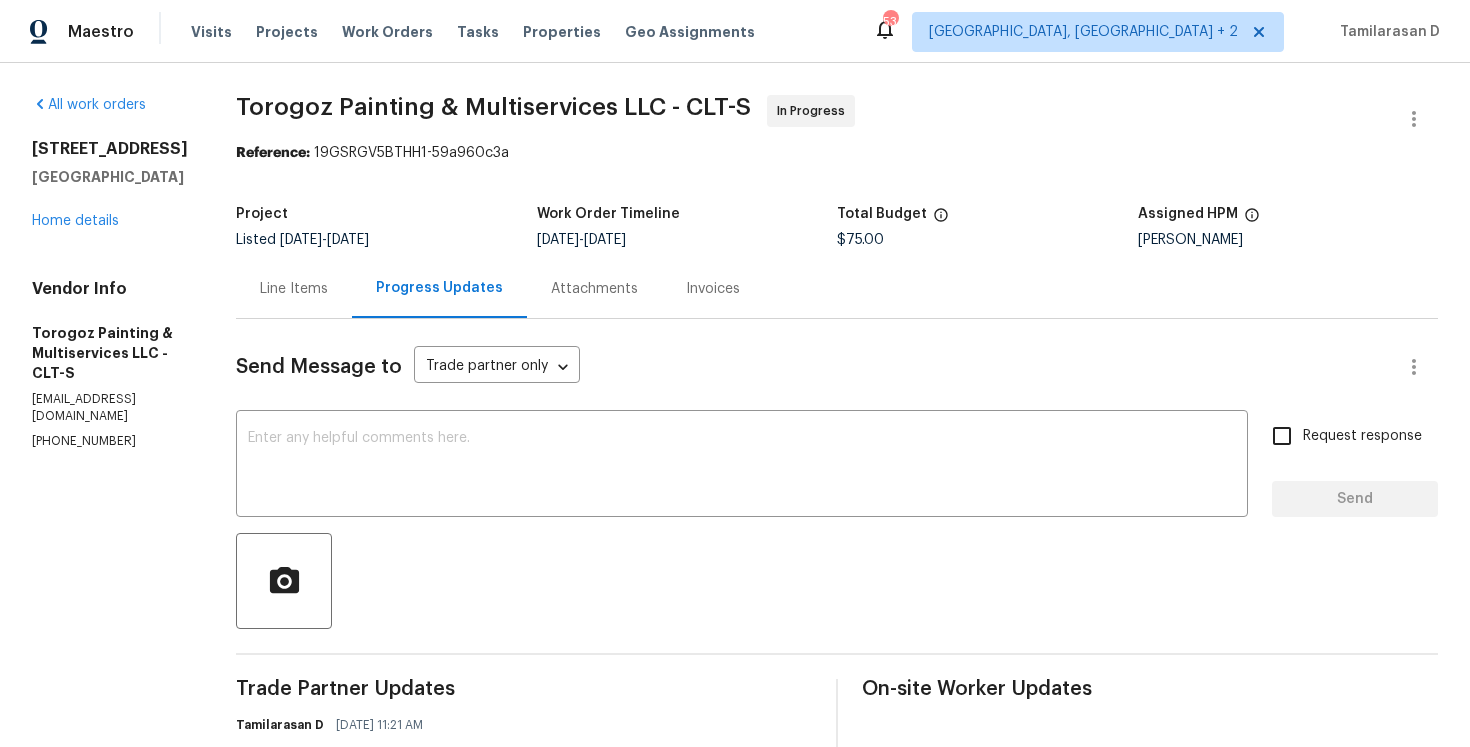 click on "Line Items" at bounding box center (294, 288) 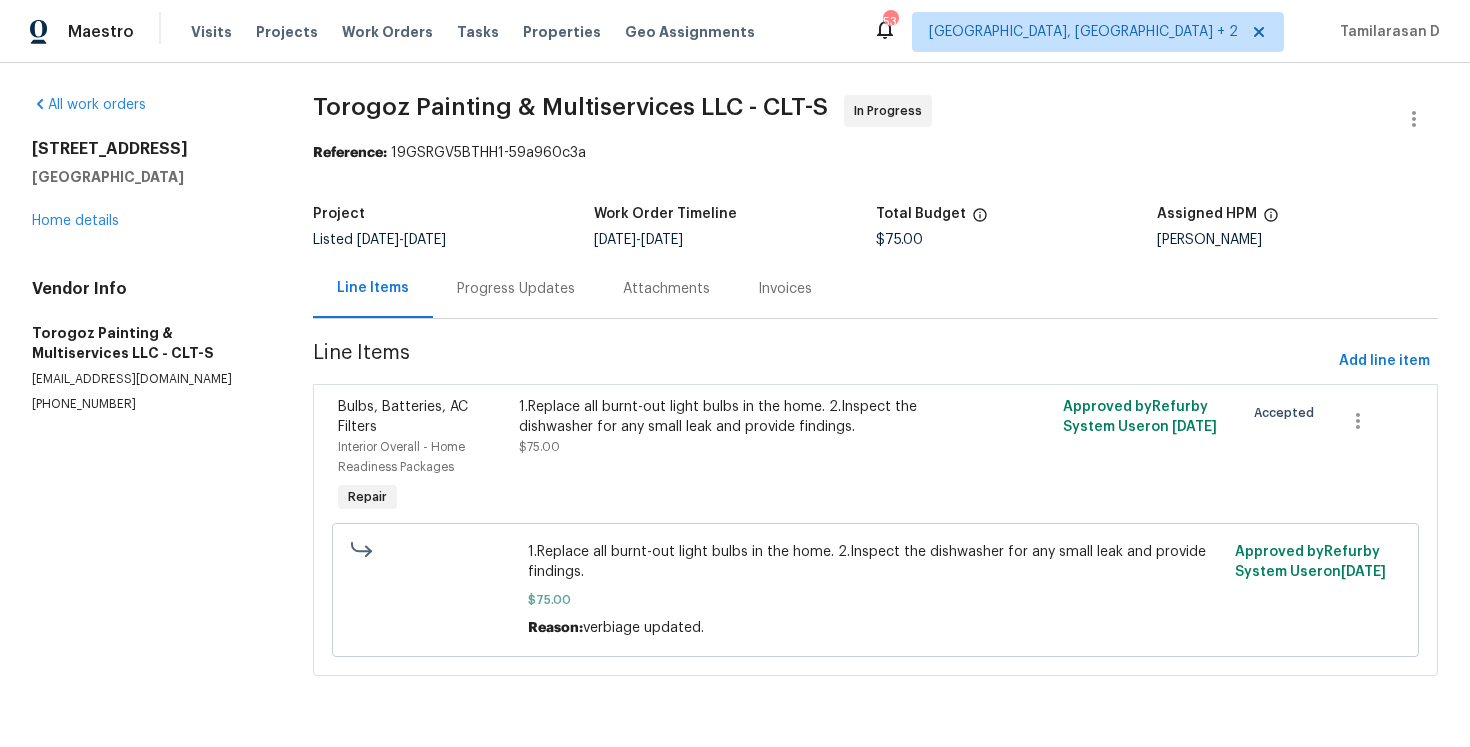 click on "Progress Updates" at bounding box center [516, 288] 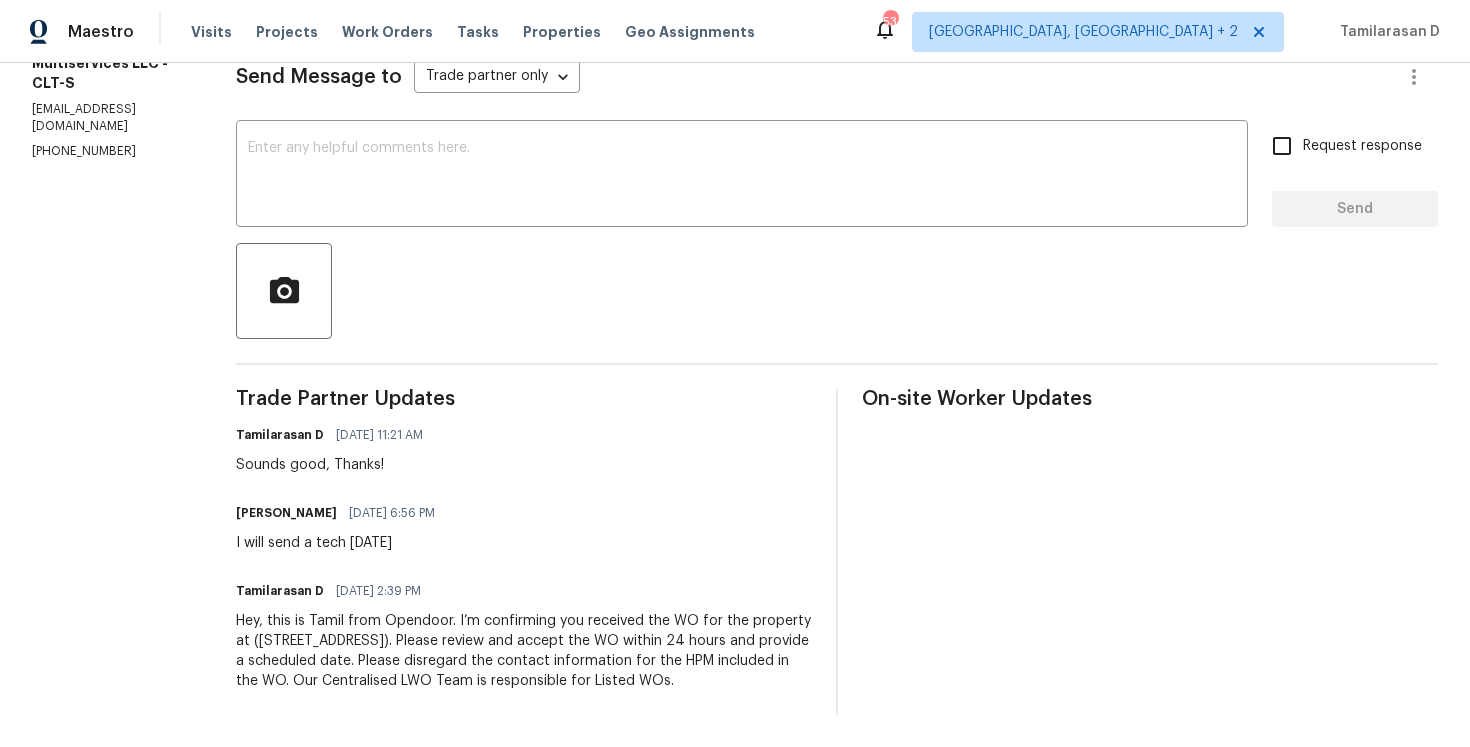 scroll, scrollTop: 0, scrollLeft: 0, axis: both 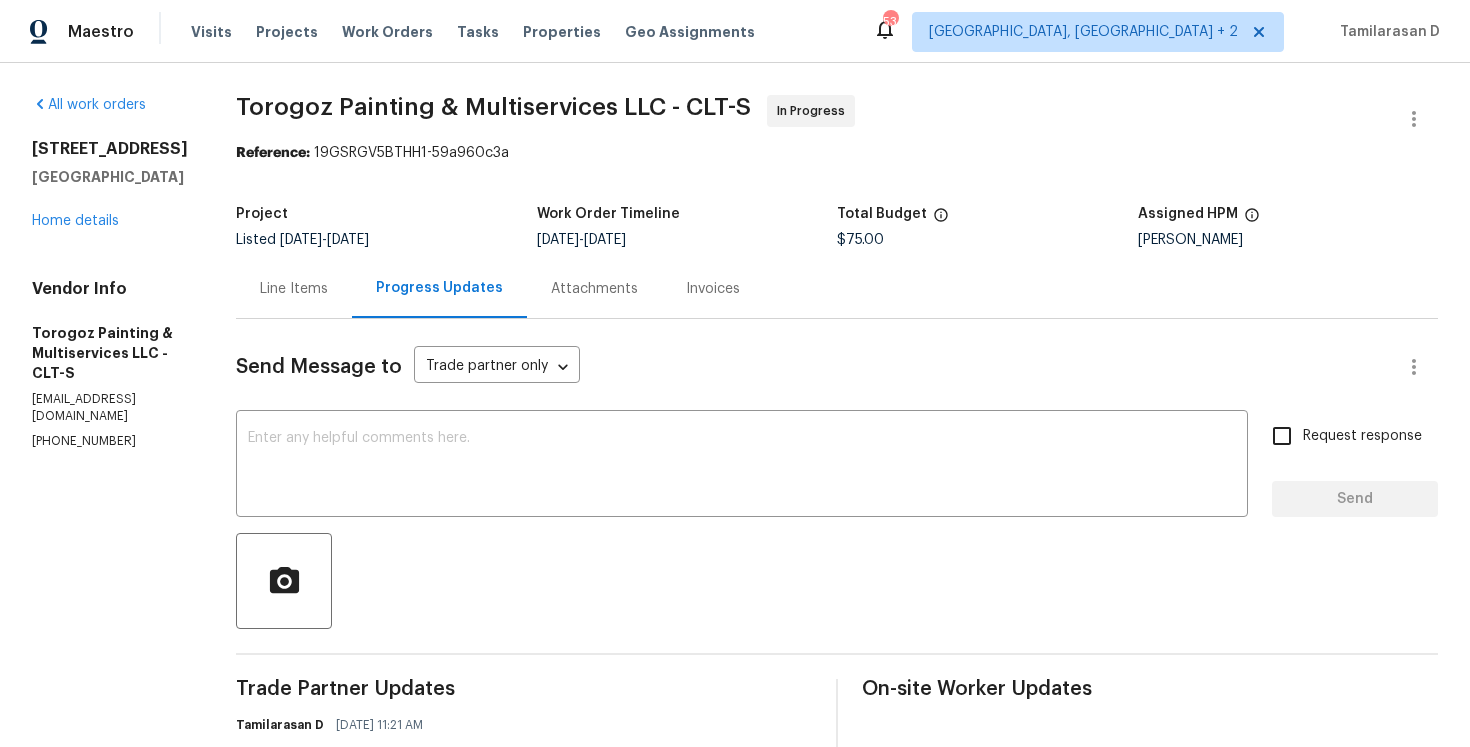 click on "Line Items" at bounding box center [294, 289] 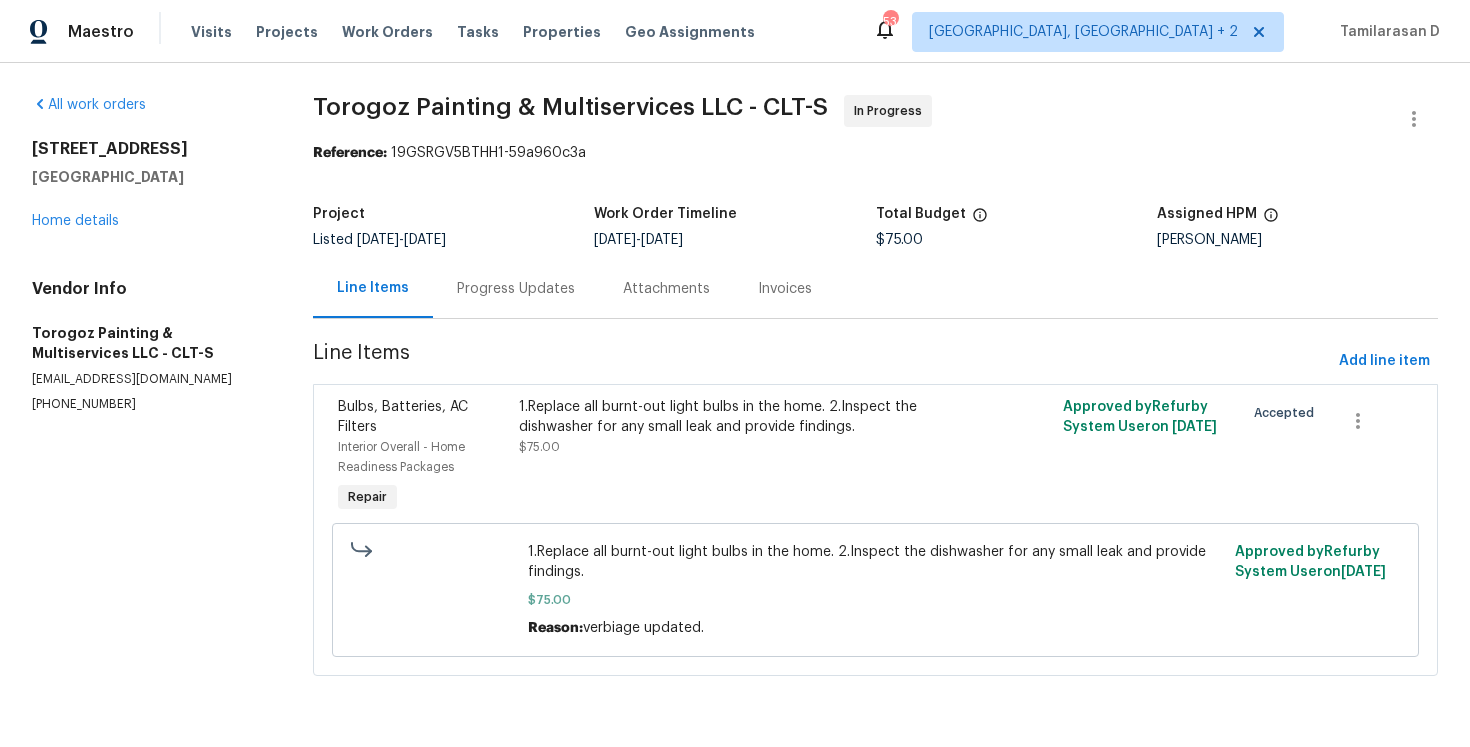 click on "Progress Updates" at bounding box center (516, 289) 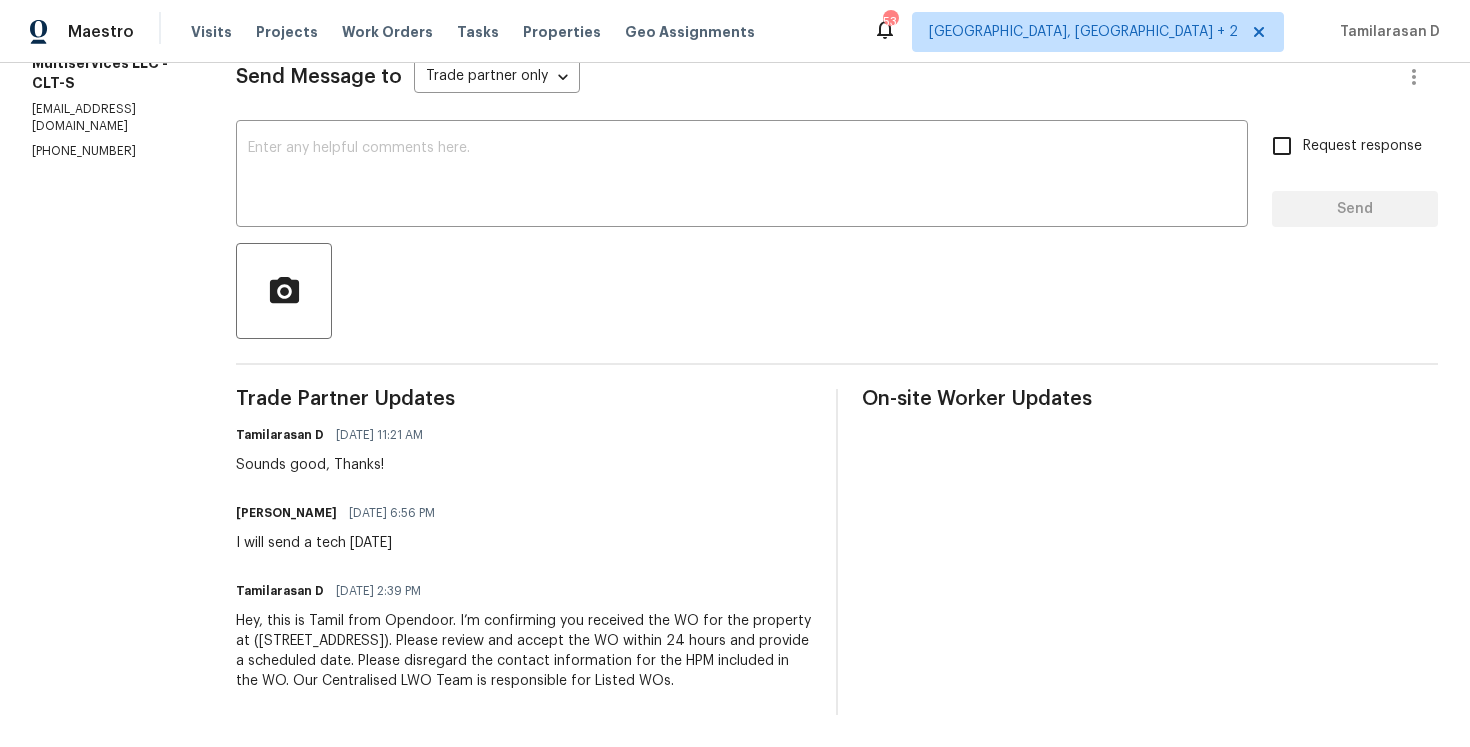 scroll, scrollTop: 0, scrollLeft: 0, axis: both 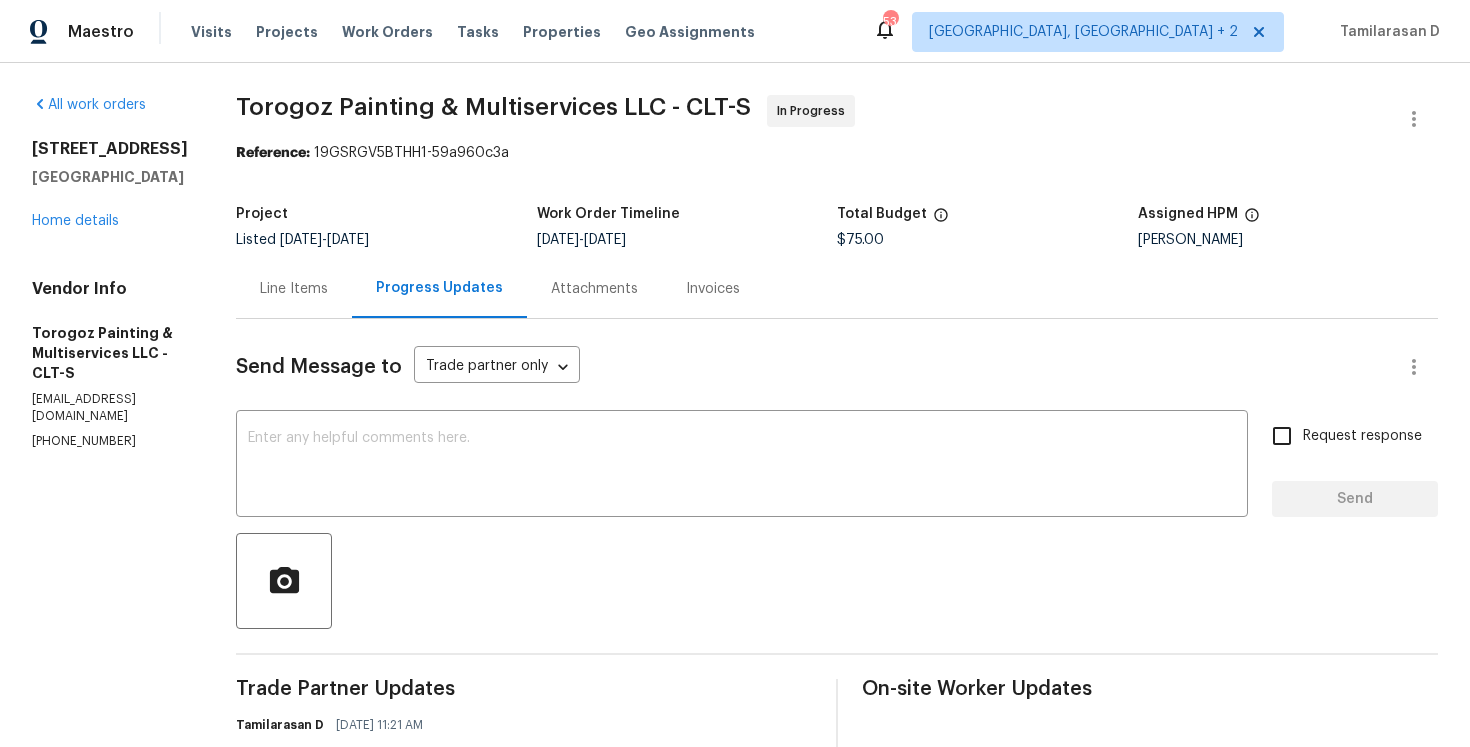 click on "Line Items" at bounding box center [294, 288] 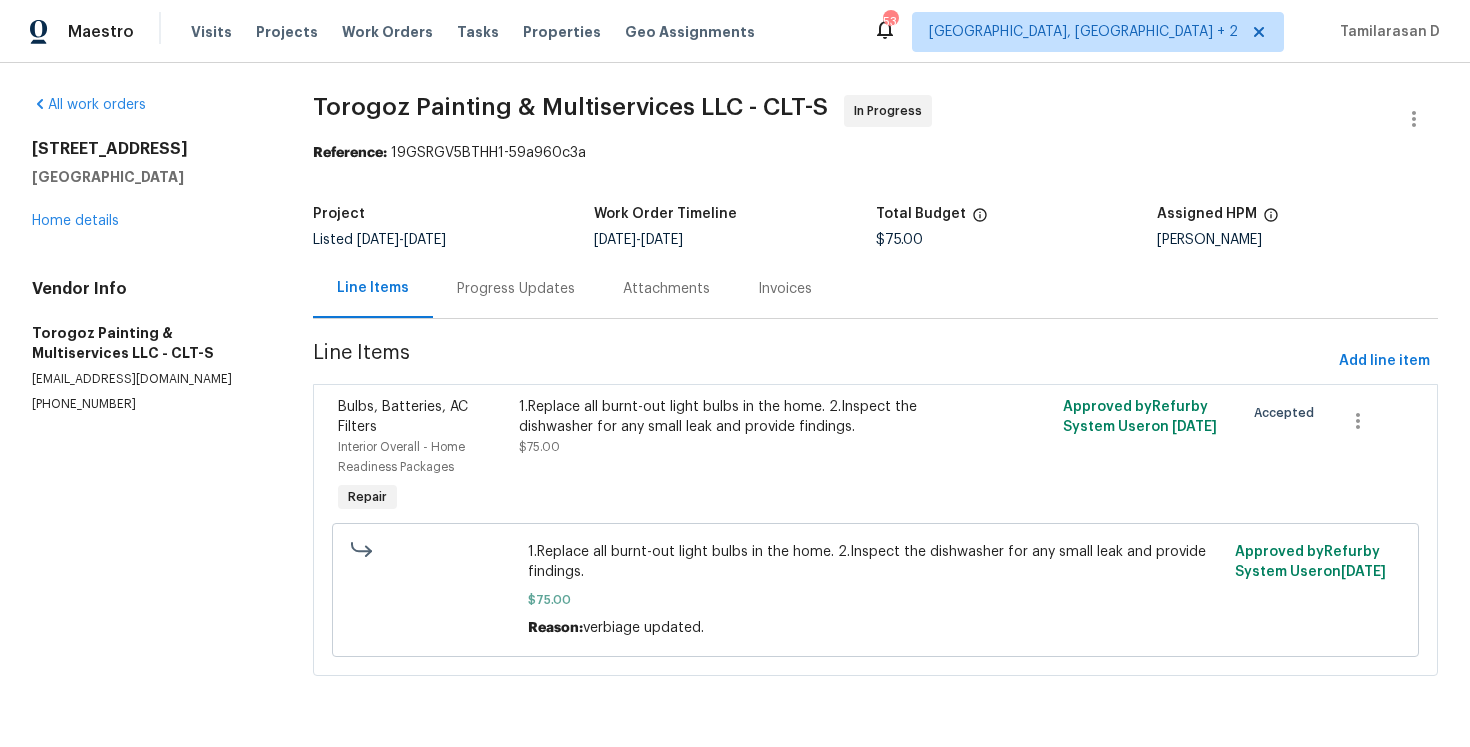 click on "Progress Updates" at bounding box center (516, 288) 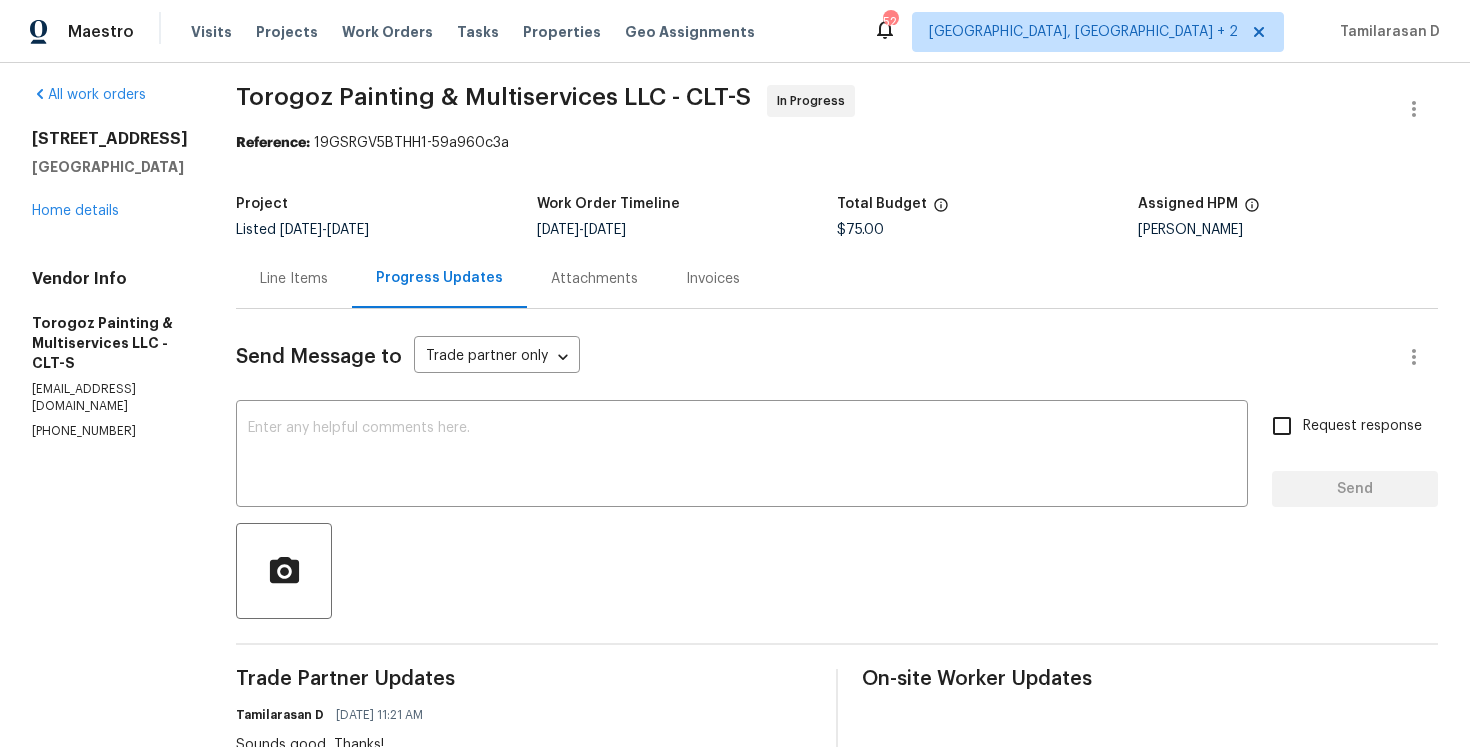 scroll, scrollTop: 0, scrollLeft: 0, axis: both 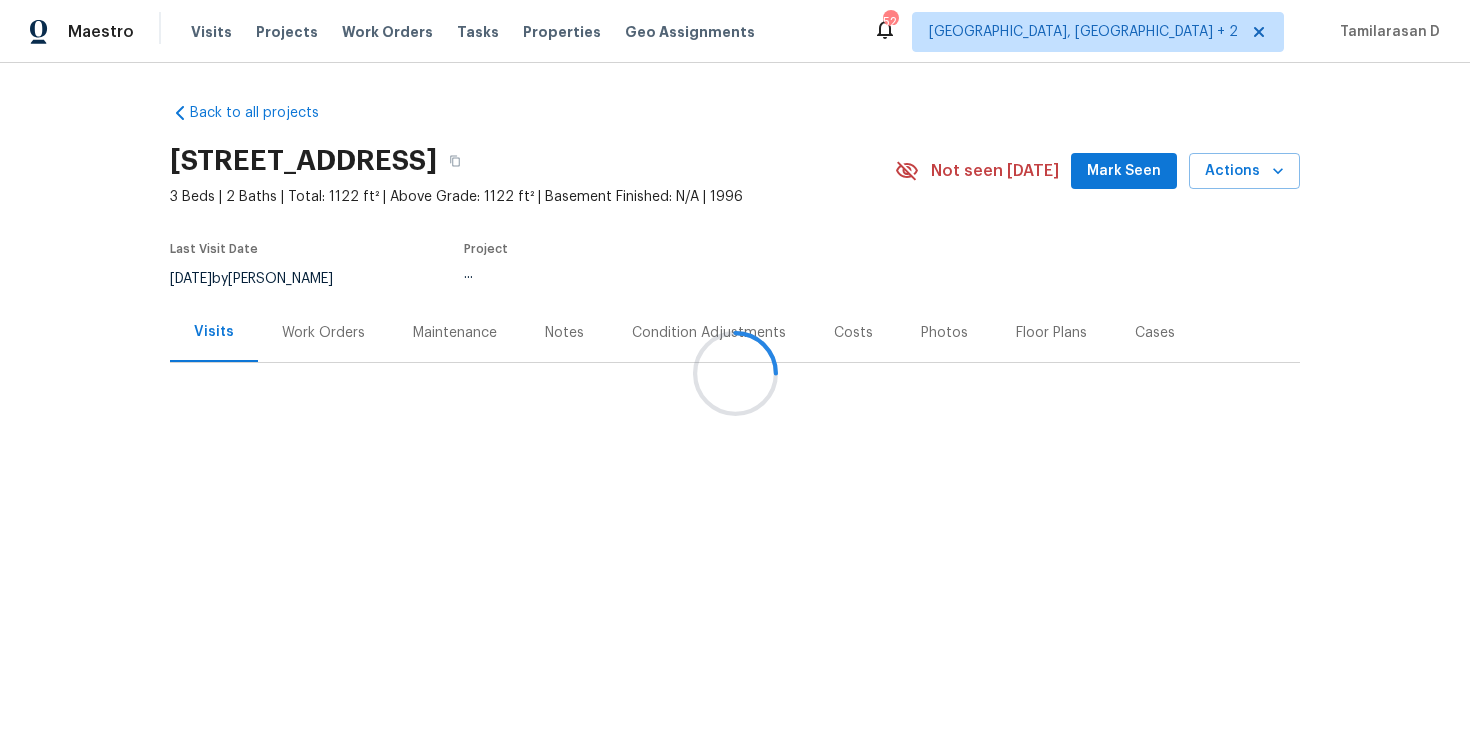 click on "Work Orders" at bounding box center (323, 332) 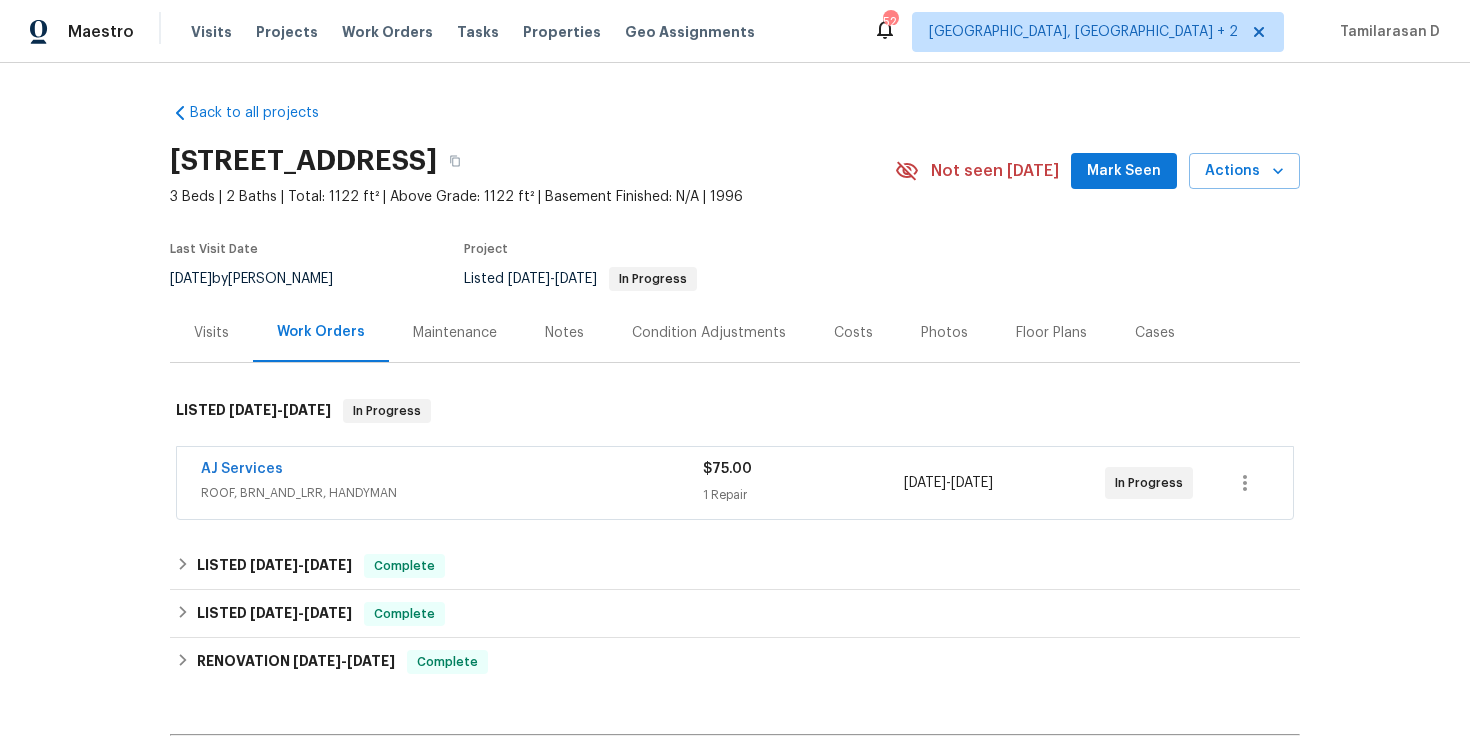 click on "Work Orders" at bounding box center [321, 332] 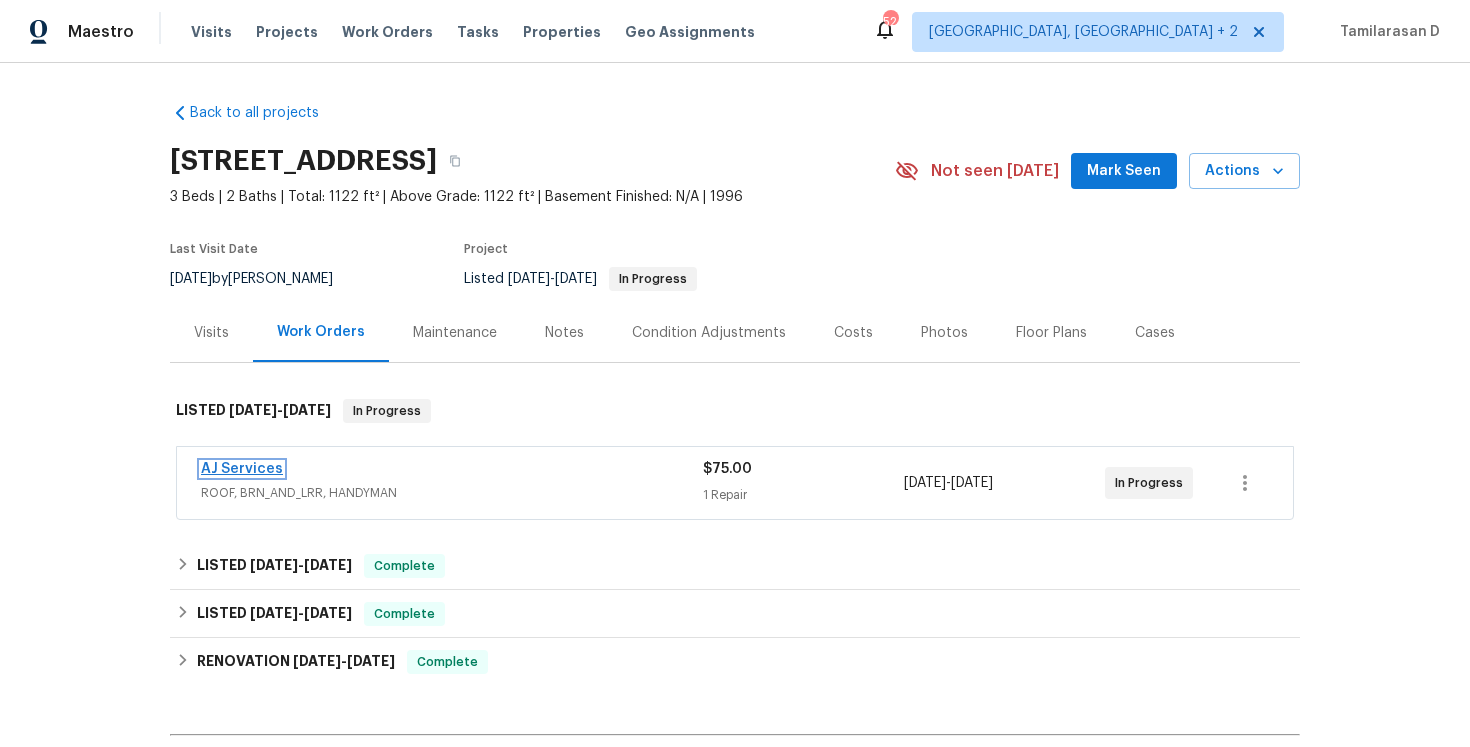 click on "AJ Services" at bounding box center [242, 469] 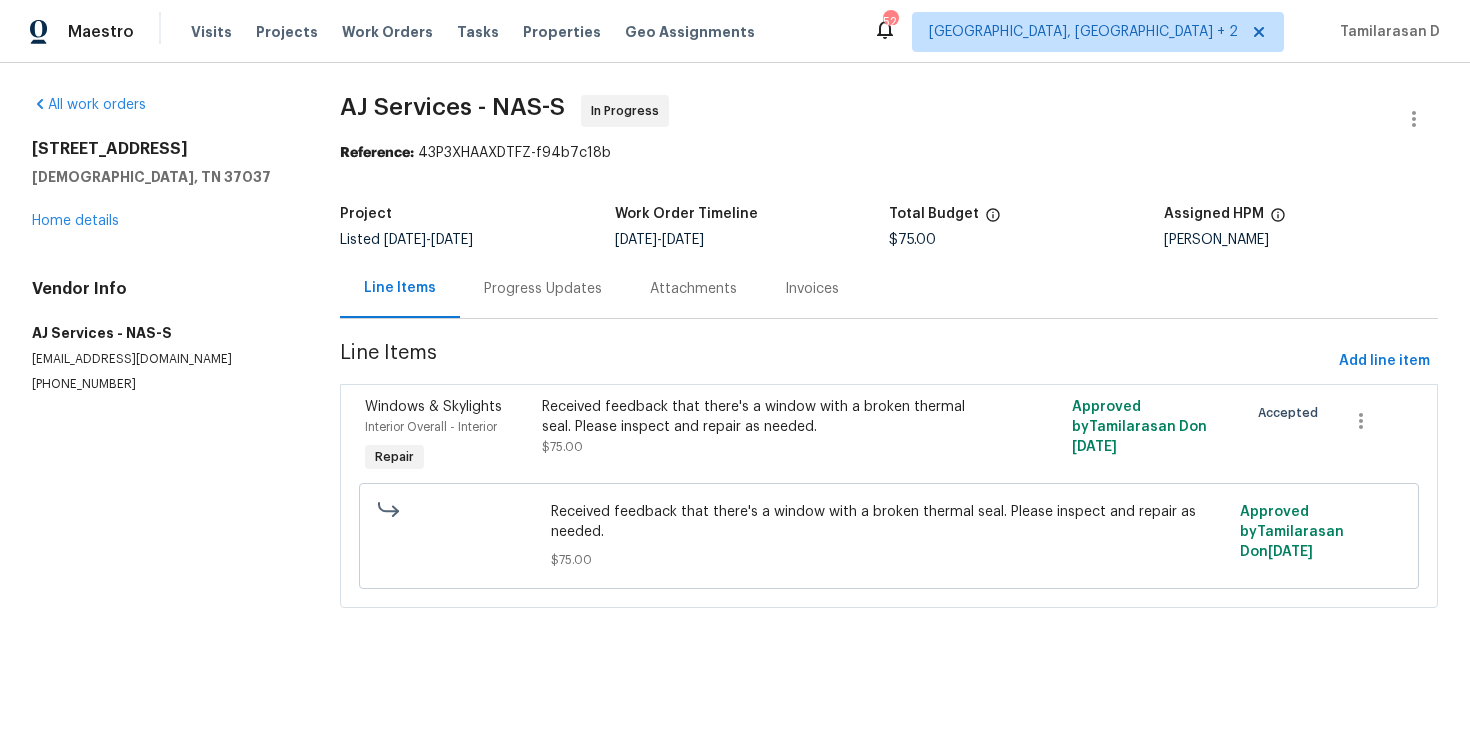 click on "Progress Updates" at bounding box center (543, 288) 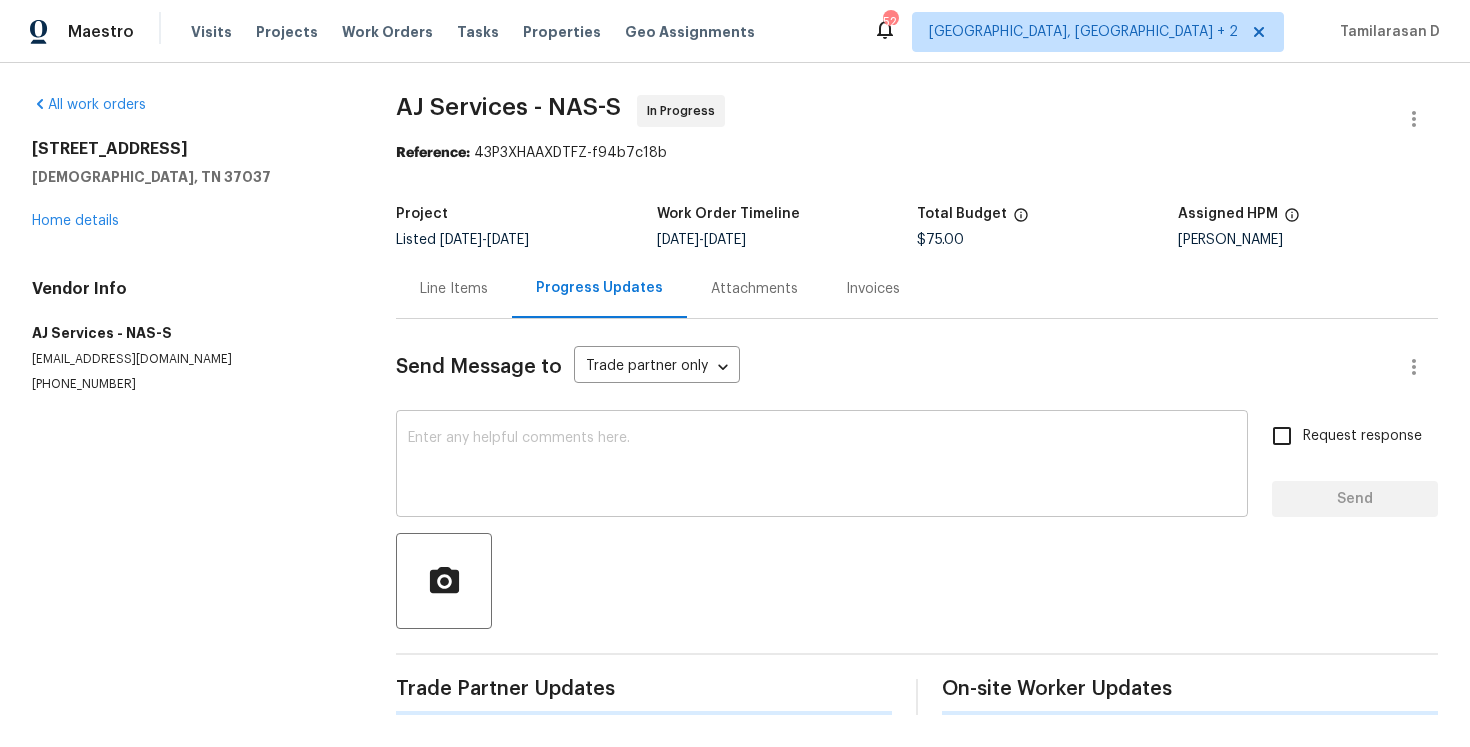 click on "x ​" at bounding box center (822, 466) 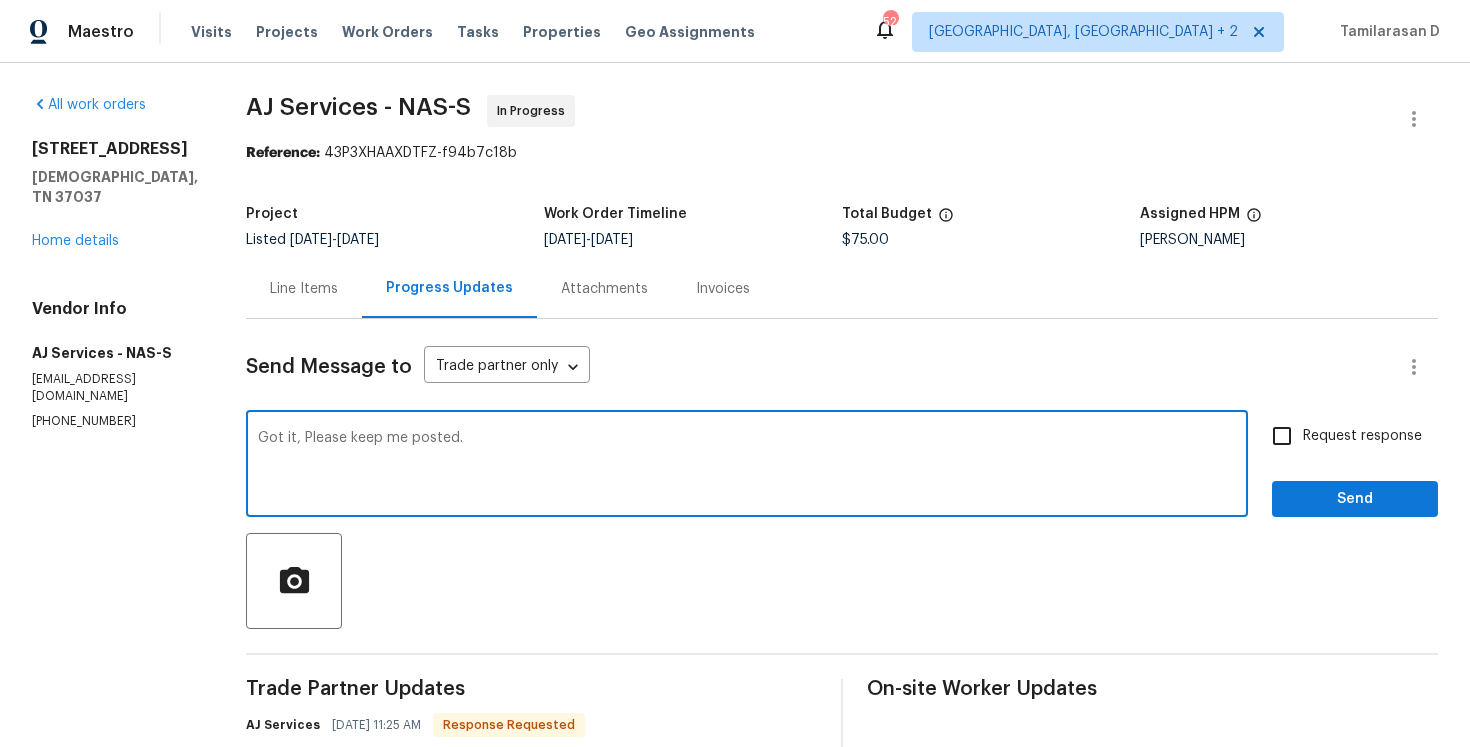 type on "Got it, Please keep me posted." 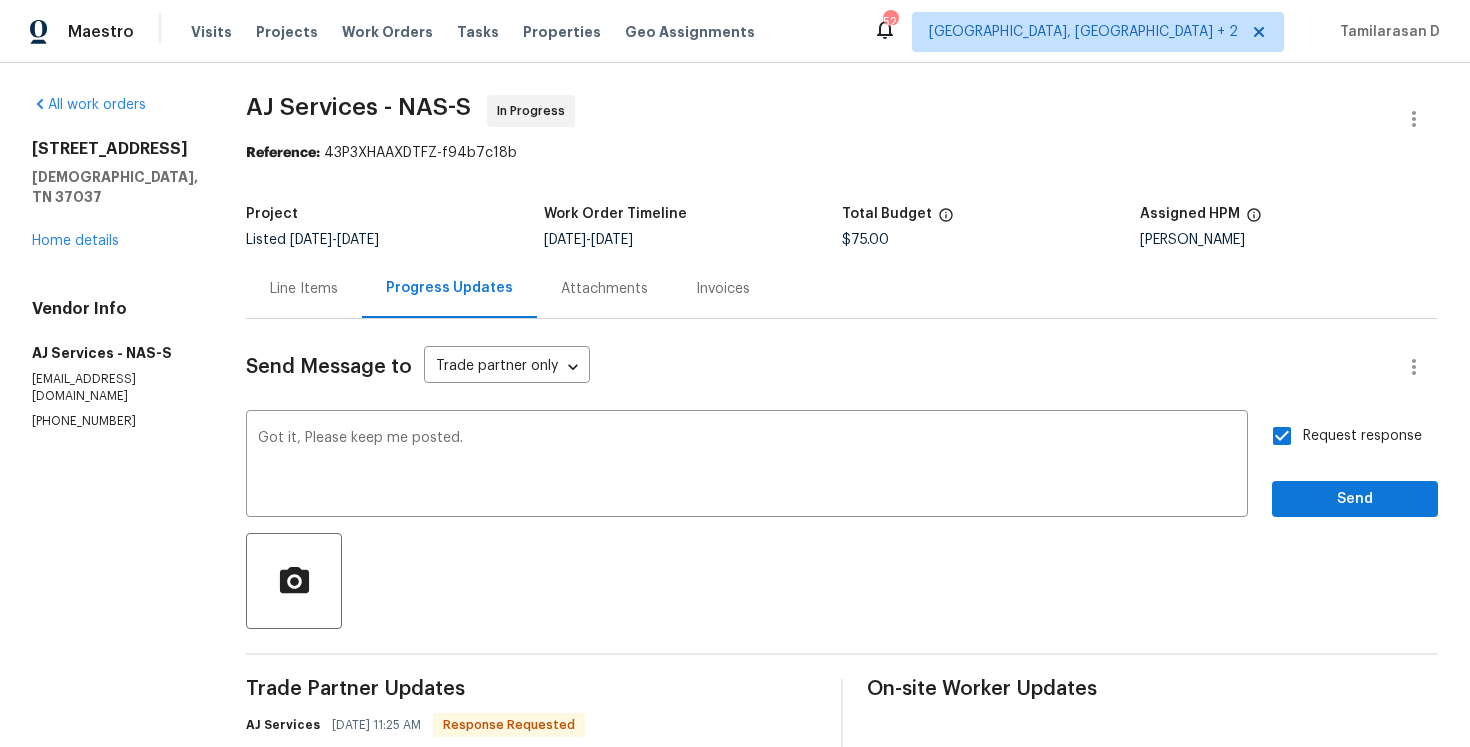click on "Request response Send" at bounding box center (1355, 466) 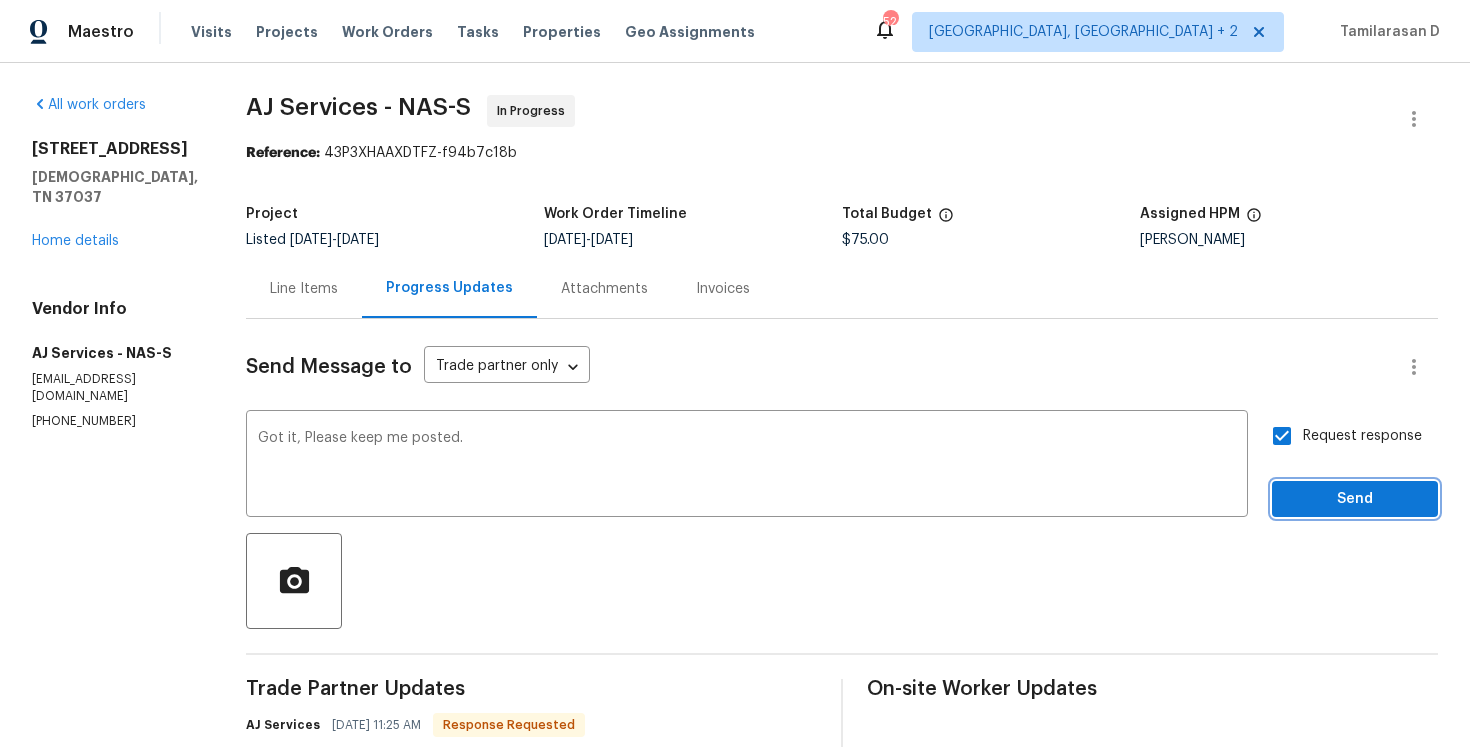 click on "Send" at bounding box center (1355, 499) 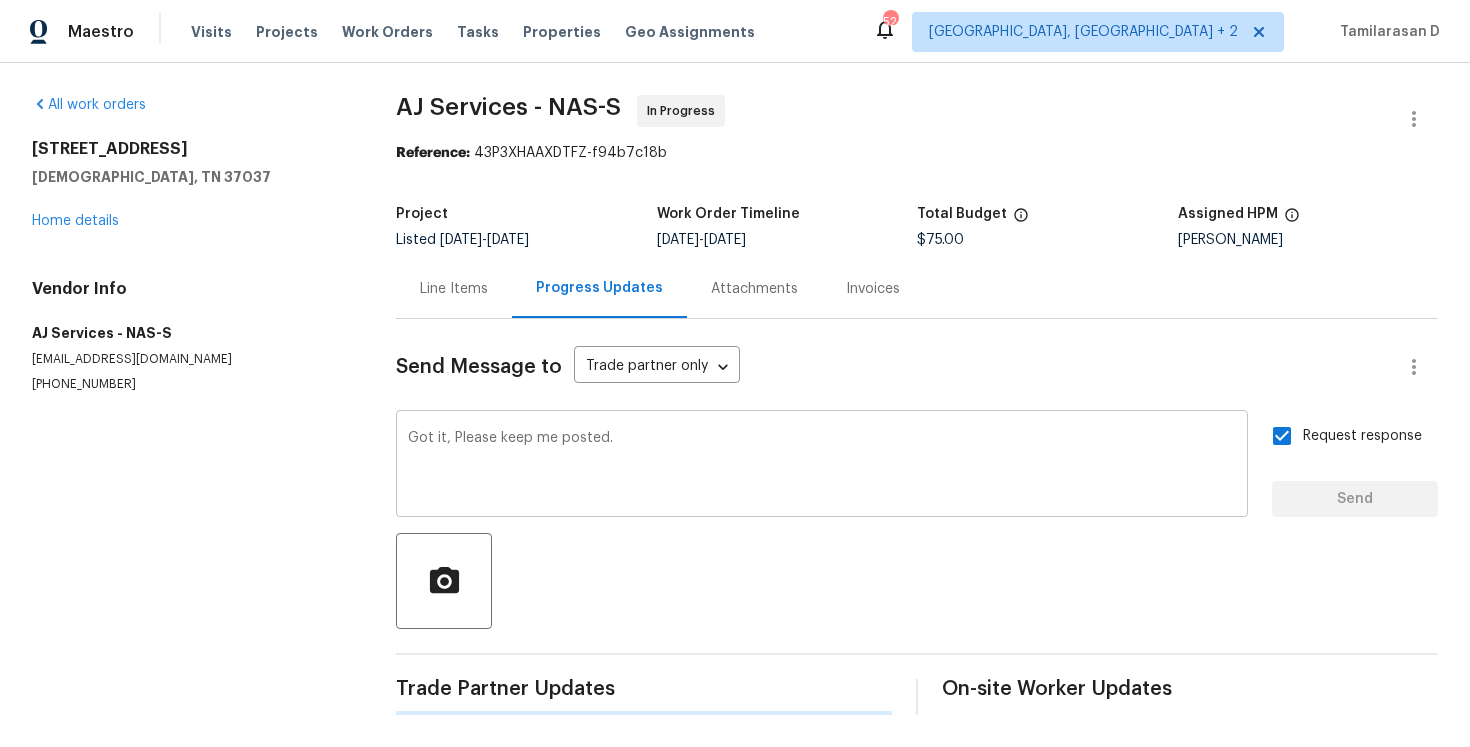 scroll, scrollTop: 0, scrollLeft: 0, axis: both 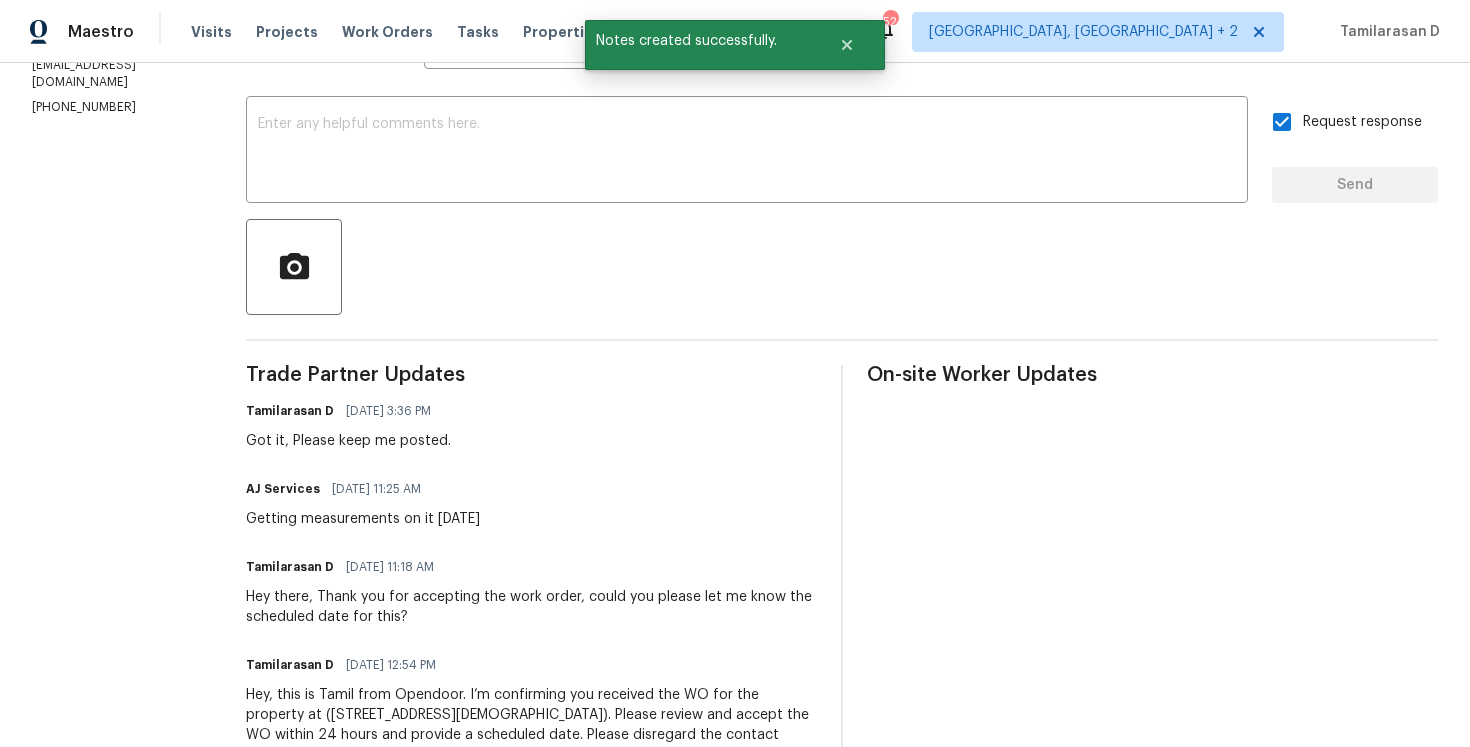 click on "Trade Partner Updates Tamilarasan D 07/09/2025 3:36 PM Got it, Please keep me posted. AJ Services 07/09/2025 11:25 AM Getting measurements on it today Tamilarasan D 07/09/2025 11:18 AM Hey there, Thank you for accepting the work order, could you please let me know the scheduled date for this? Tamilarasan D 07/08/2025 12:54 PM Hey, this is Tamil from Opendoor. I’m confirming you received the WO for the property at (1608 Rock Springs Midland Rd, Christiana, TN 37037). Please review and accept the WO within 24 hours and provide a scheduled date. Please disregard the contact information for the HPM included in the WO. Our Centralised LWO Team is responsible for Listed WOs." at bounding box center (531, 587) 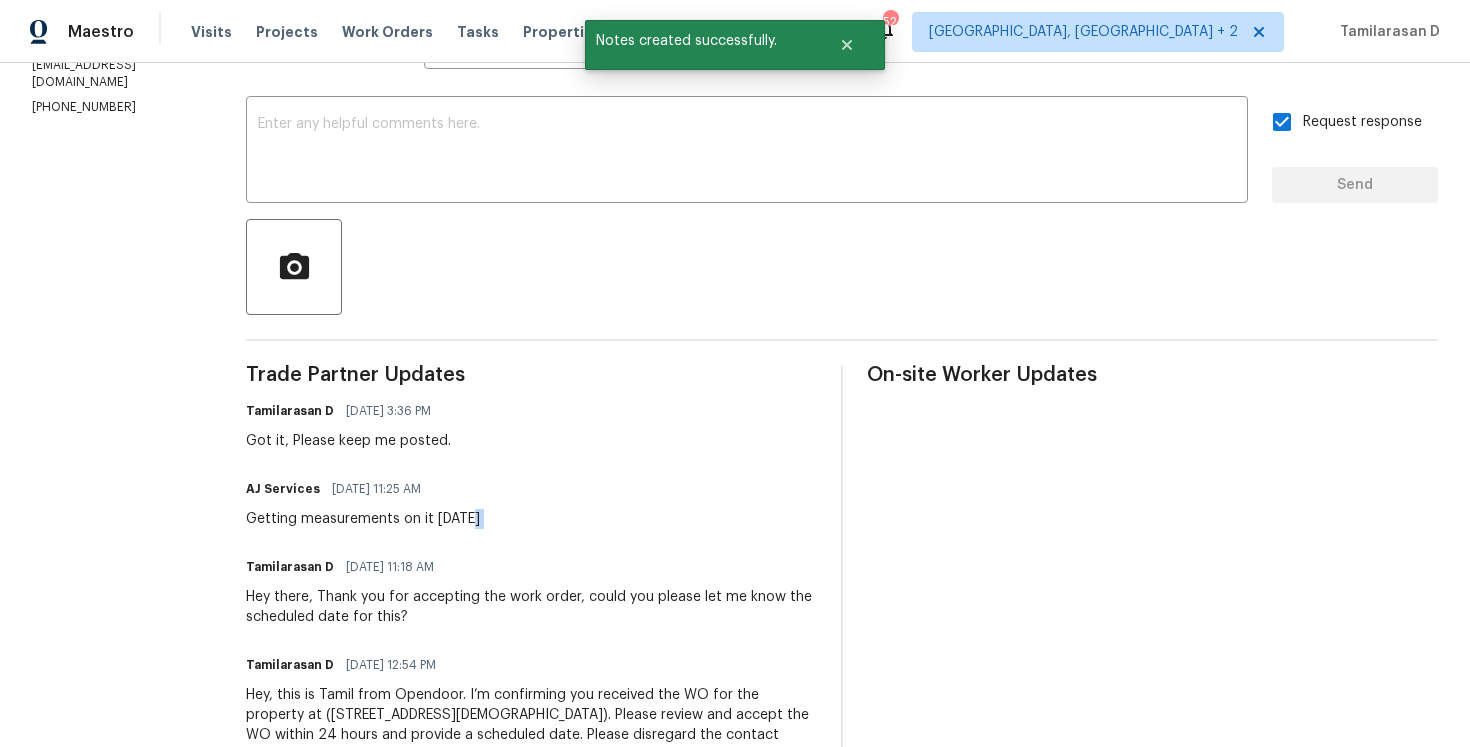 click on "Trade Partner Updates Tamilarasan D 07/09/2025 3:36 PM Got it, Please keep me posted. AJ Services 07/09/2025 11:25 AM Getting measurements on it today Tamilarasan D 07/09/2025 11:18 AM Hey there, Thank you for accepting the work order, could you please let me know the scheduled date for this? Tamilarasan D 07/08/2025 12:54 PM Hey, this is Tamil from Opendoor. I’m confirming you received the WO for the property at (1608 Rock Springs Midland Rd, Christiana, TN 37037). Please review and accept the WO within 24 hours and provide a scheduled date. Please disregard the contact information for the HPM included in the WO. Our Centralised LWO Team is responsible for Listed WOs." at bounding box center (531, 587) 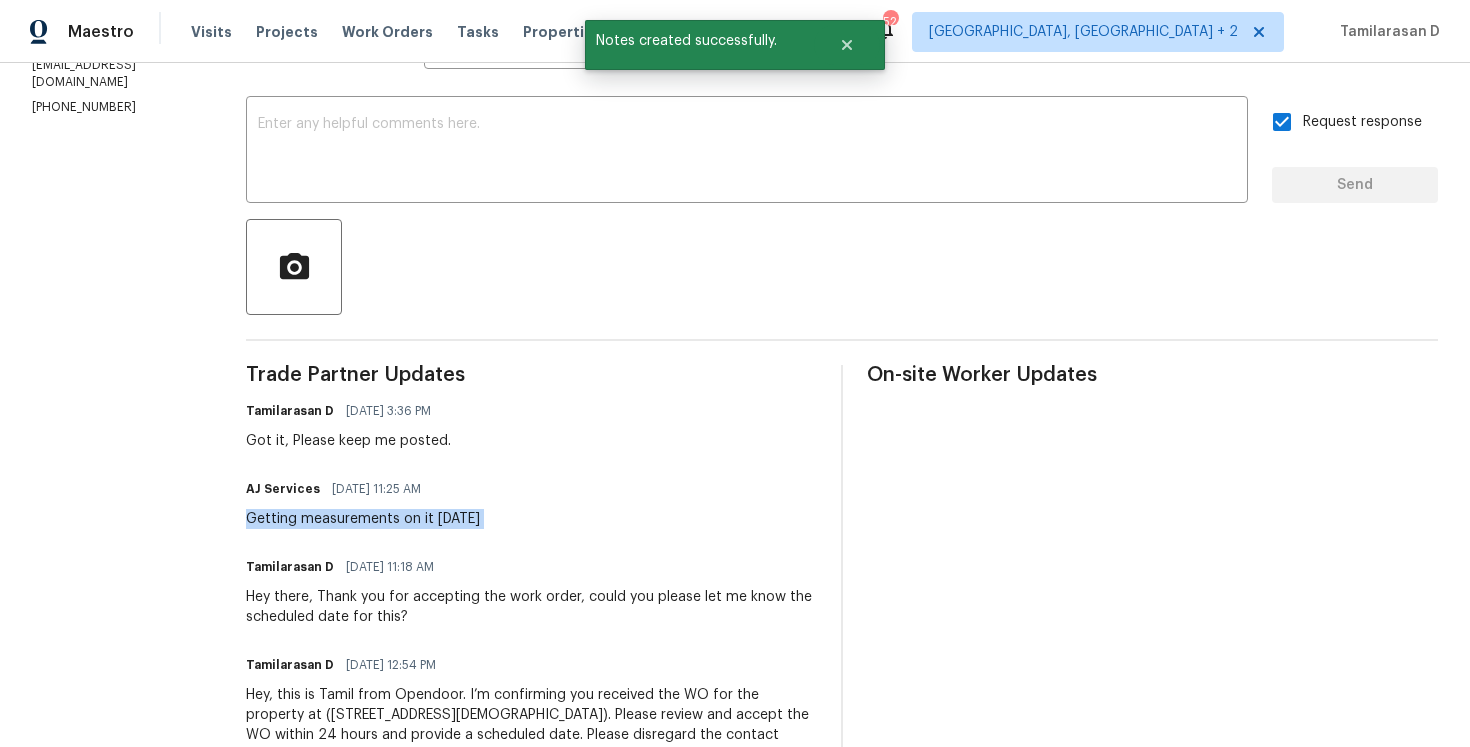 copy on "Getting measurements on it today" 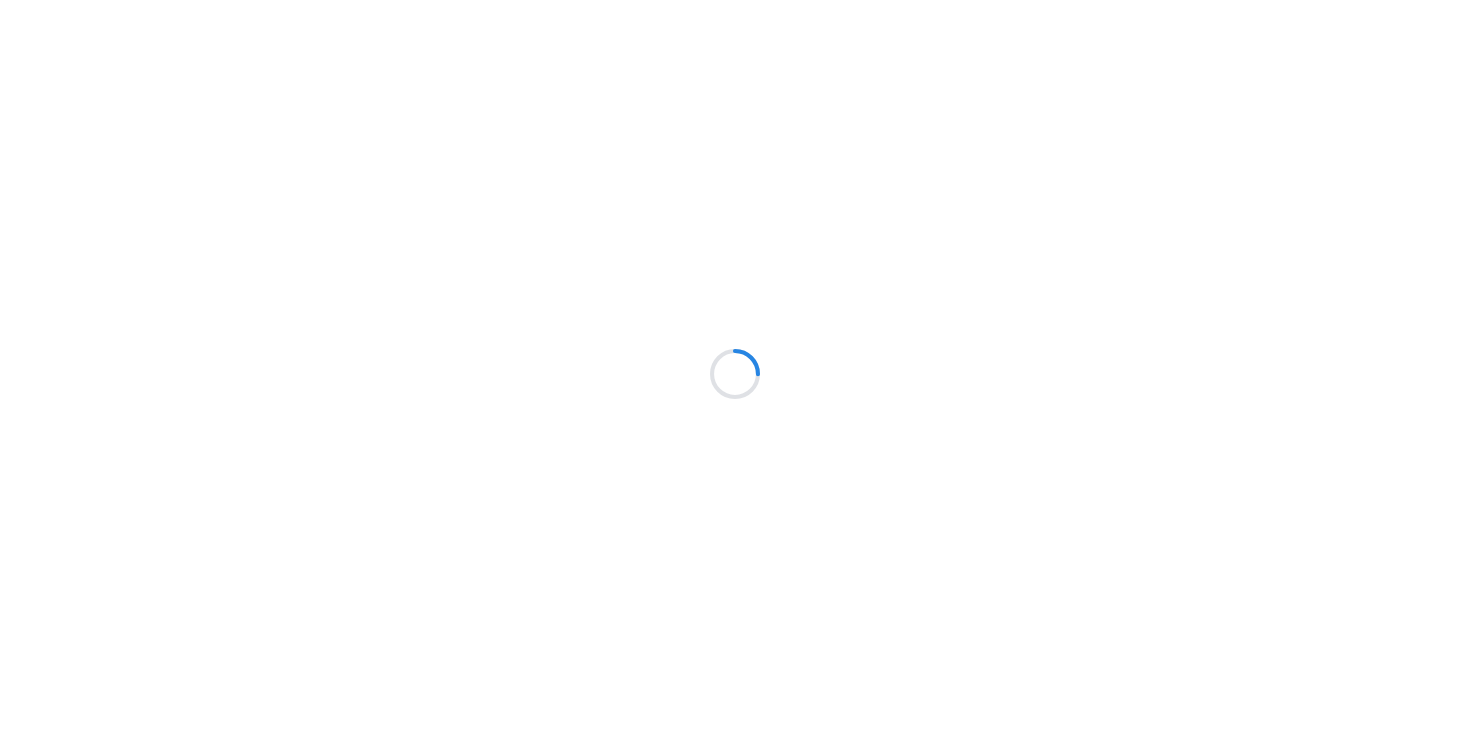 scroll, scrollTop: 0, scrollLeft: 0, axis: both 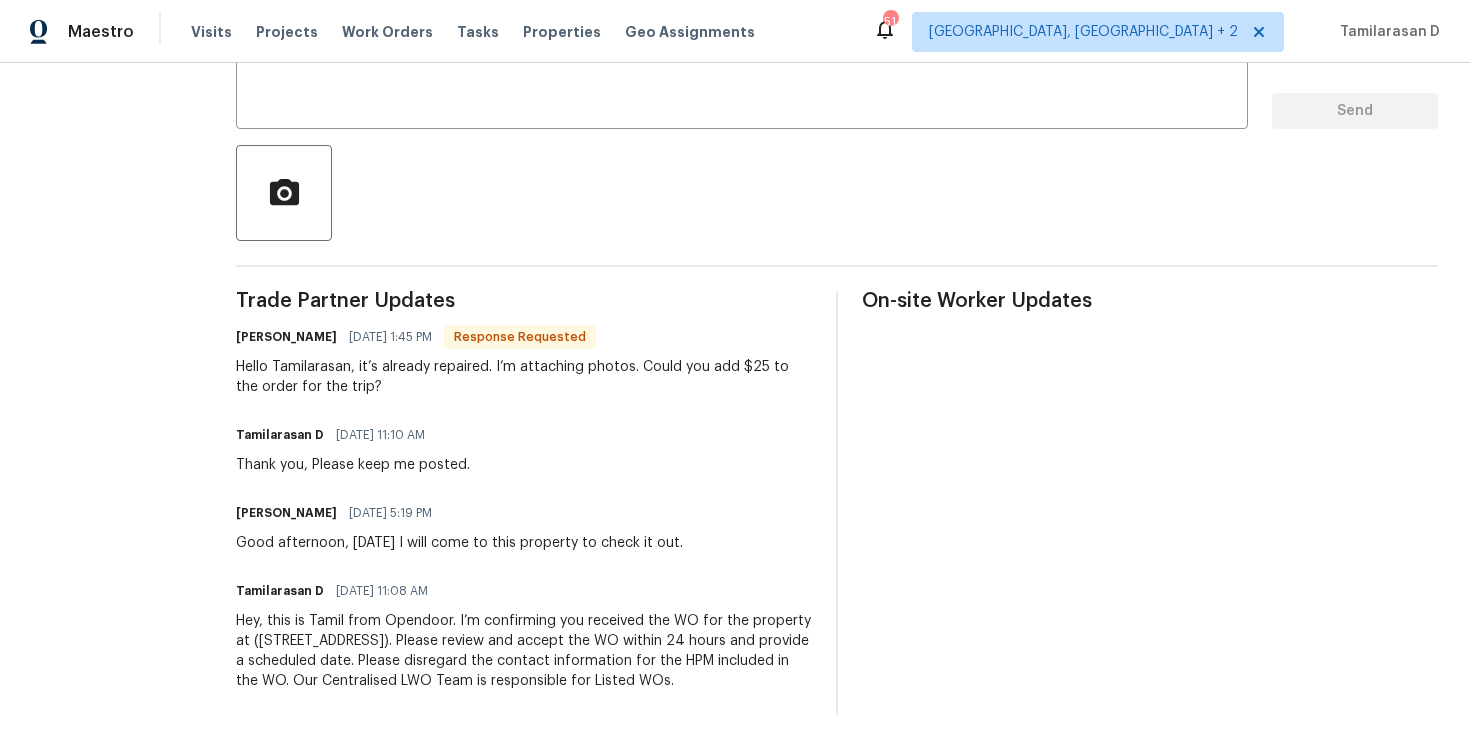 click on "Hello Tamilarasan, it’s already repaired. I’m attaching photos. Could you add $25 to the order for the trip?" at bounding box center (524, 377) 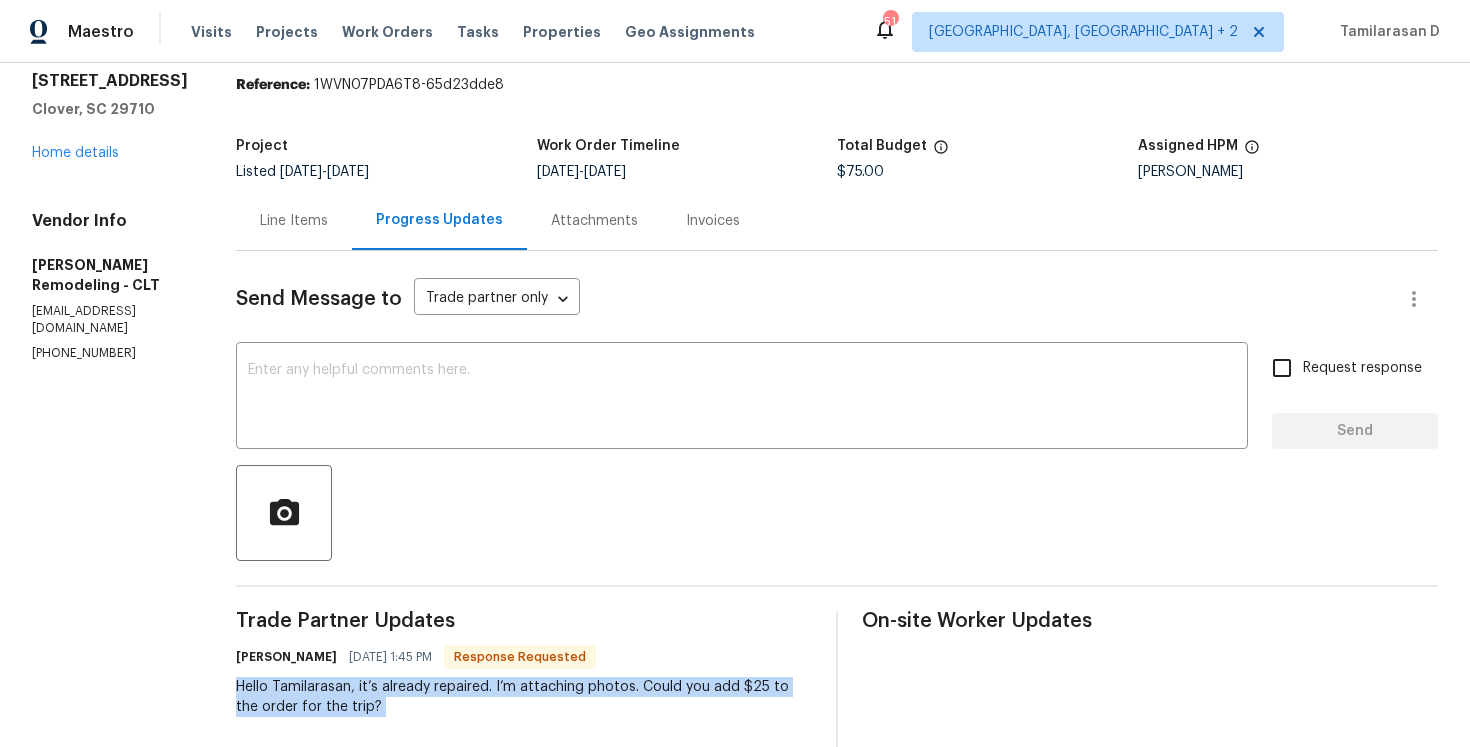 scroll, scrollTop: 0, scrollLeft: 0, axis: both 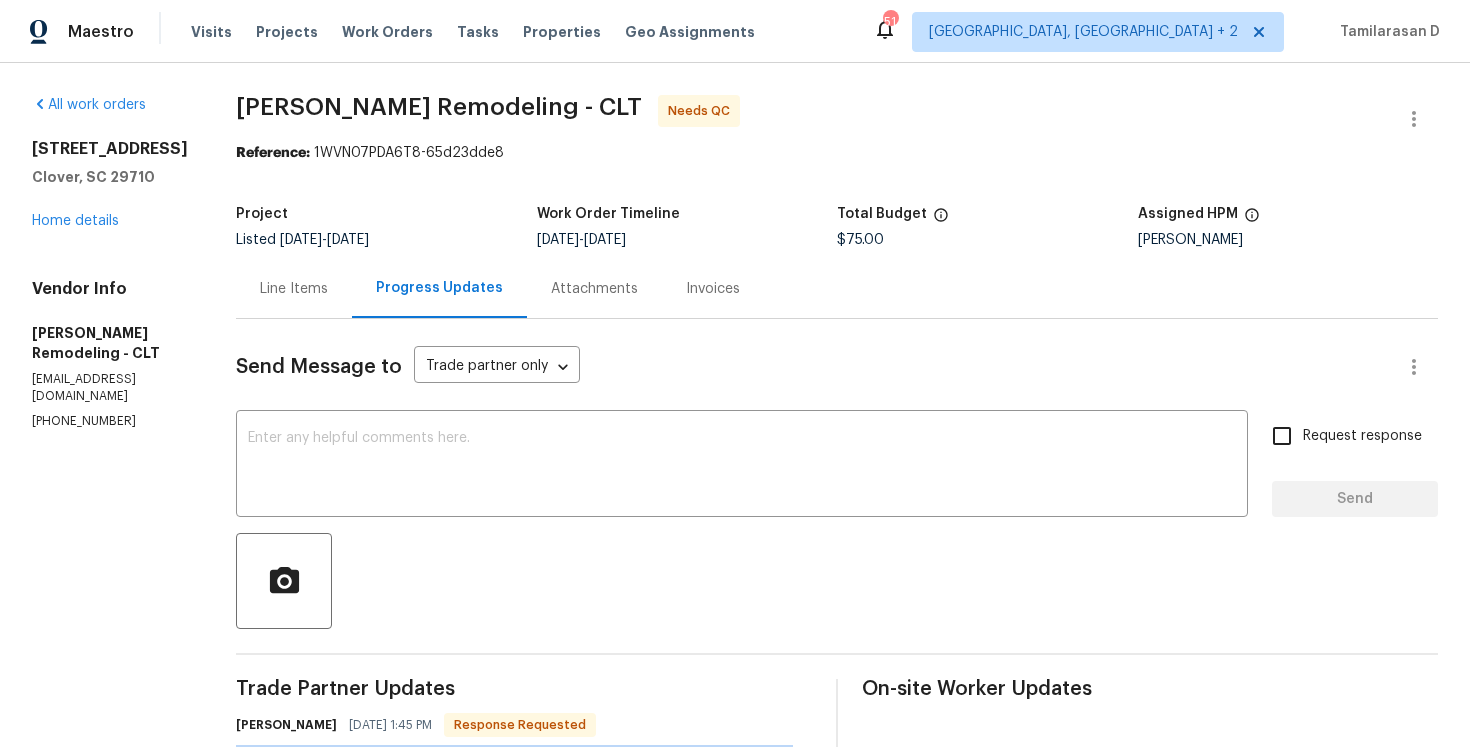 click on "Line Items" at bounding box center (294, 289) 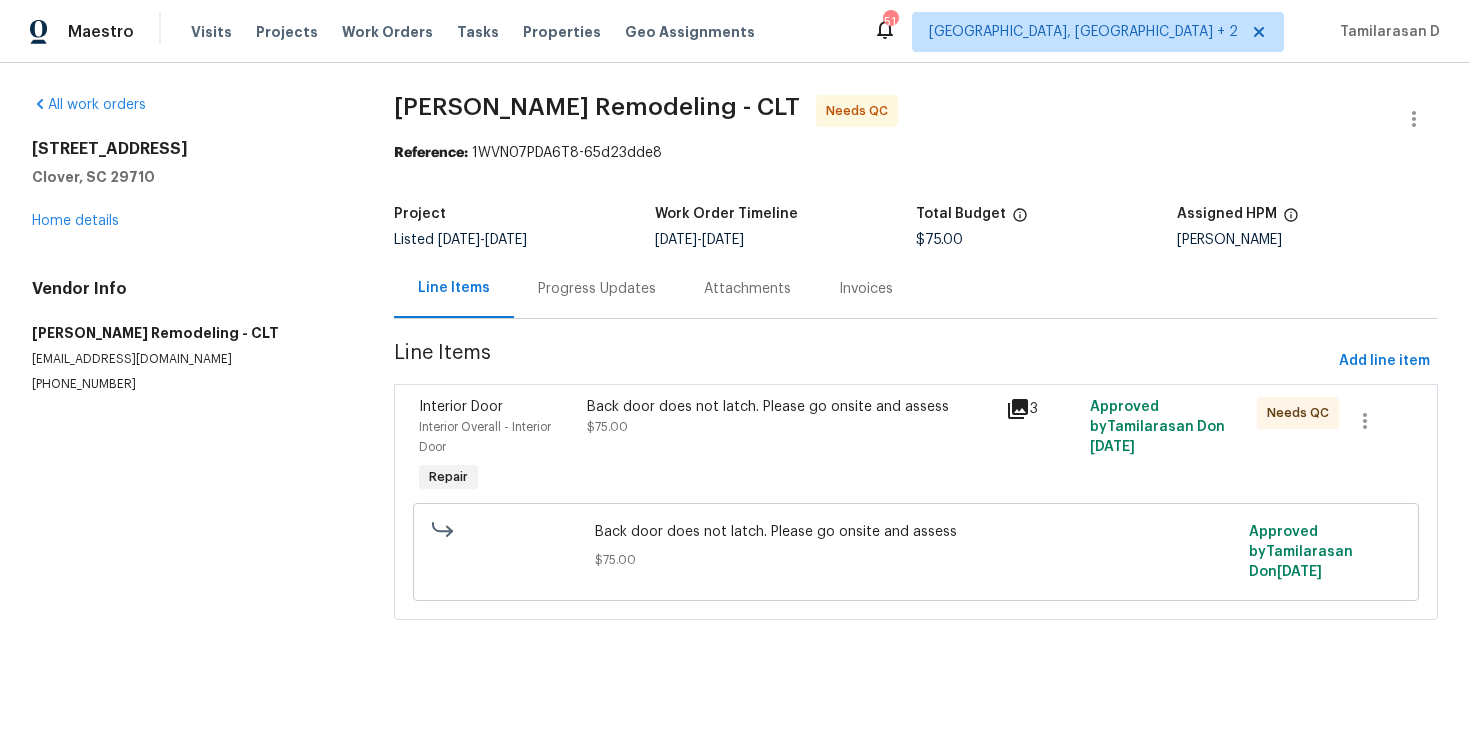 click on "Back door does not latch. Please go onsite and assess $75.00" at bounding box center [790, 417] 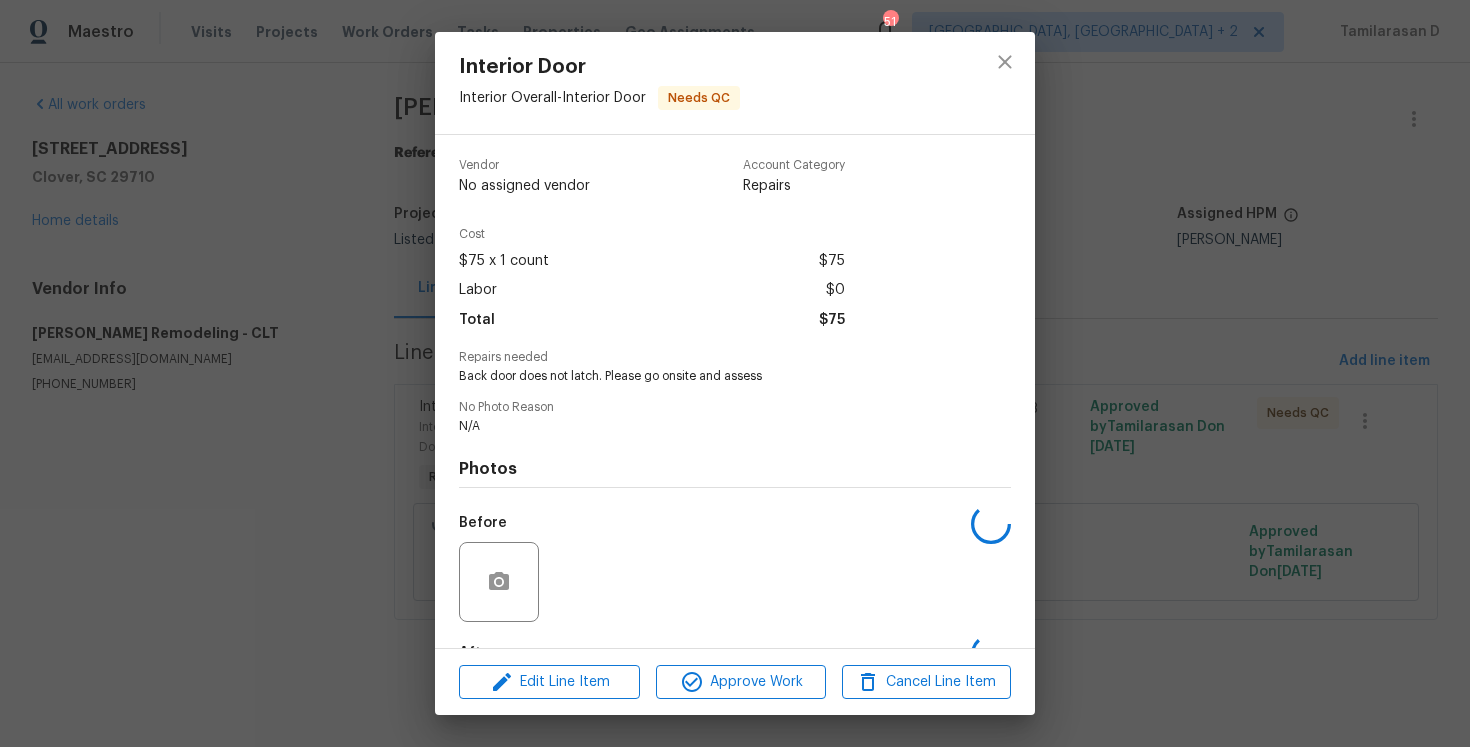 click on "N/A" at bounding box center (707, 426) 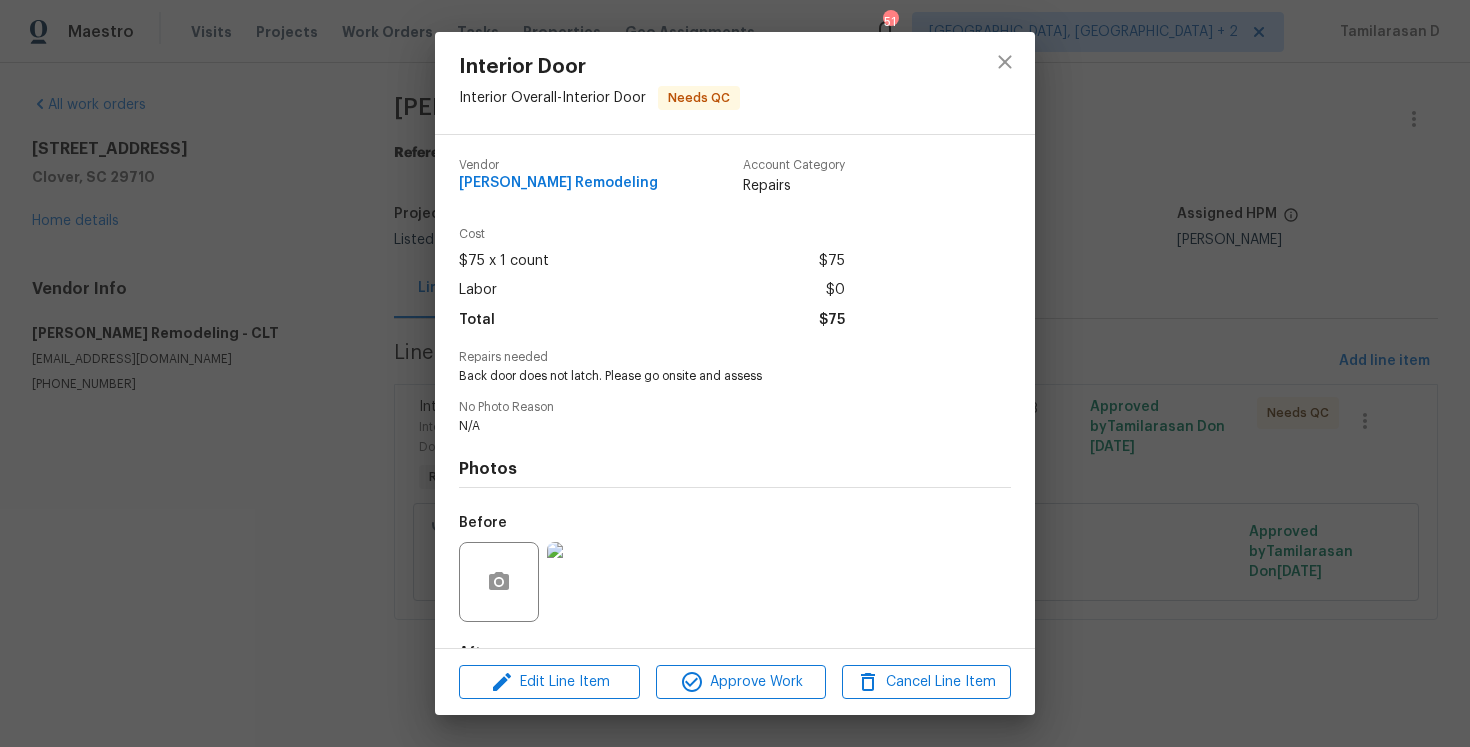 scroll, scrollTop: 124, scrollLeft: 0, axis: vertical 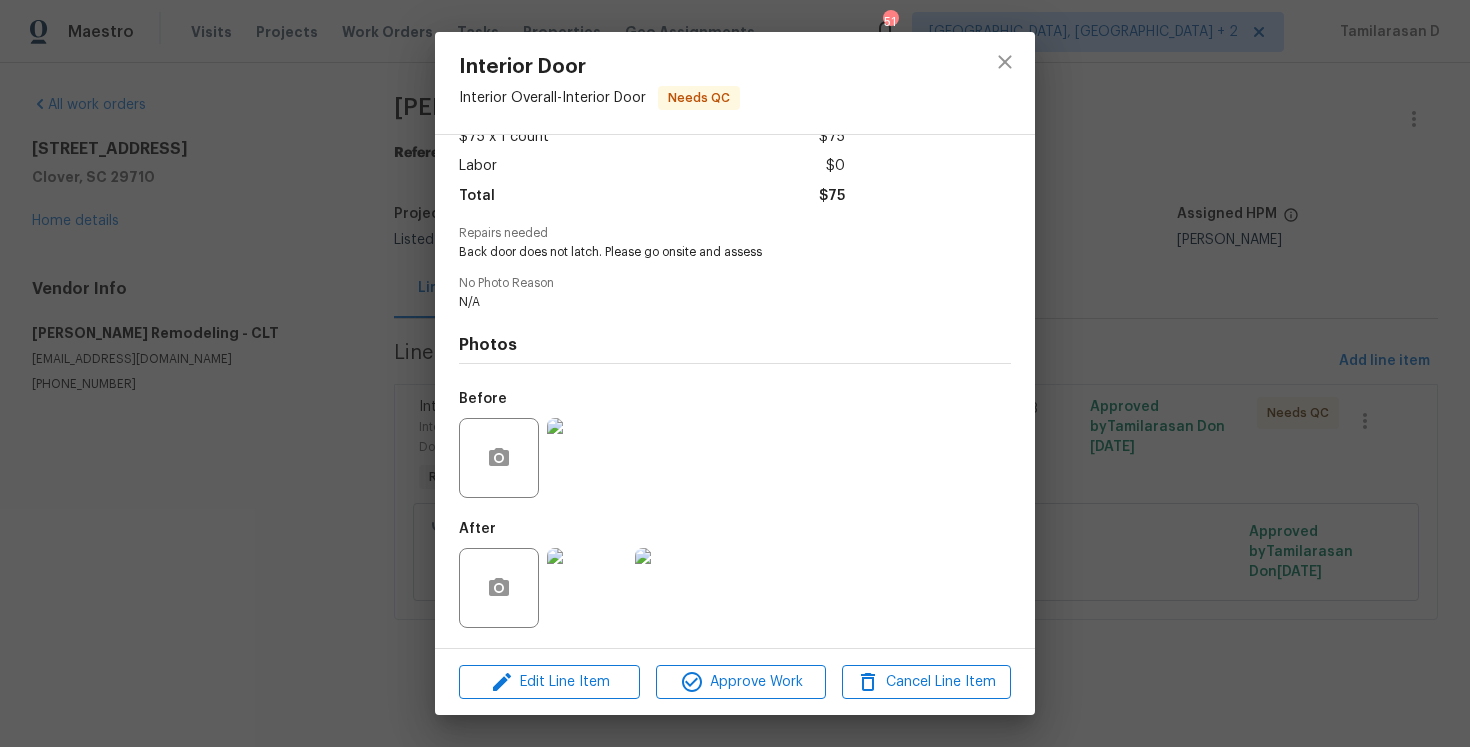 click at bounding box center (587, 458) 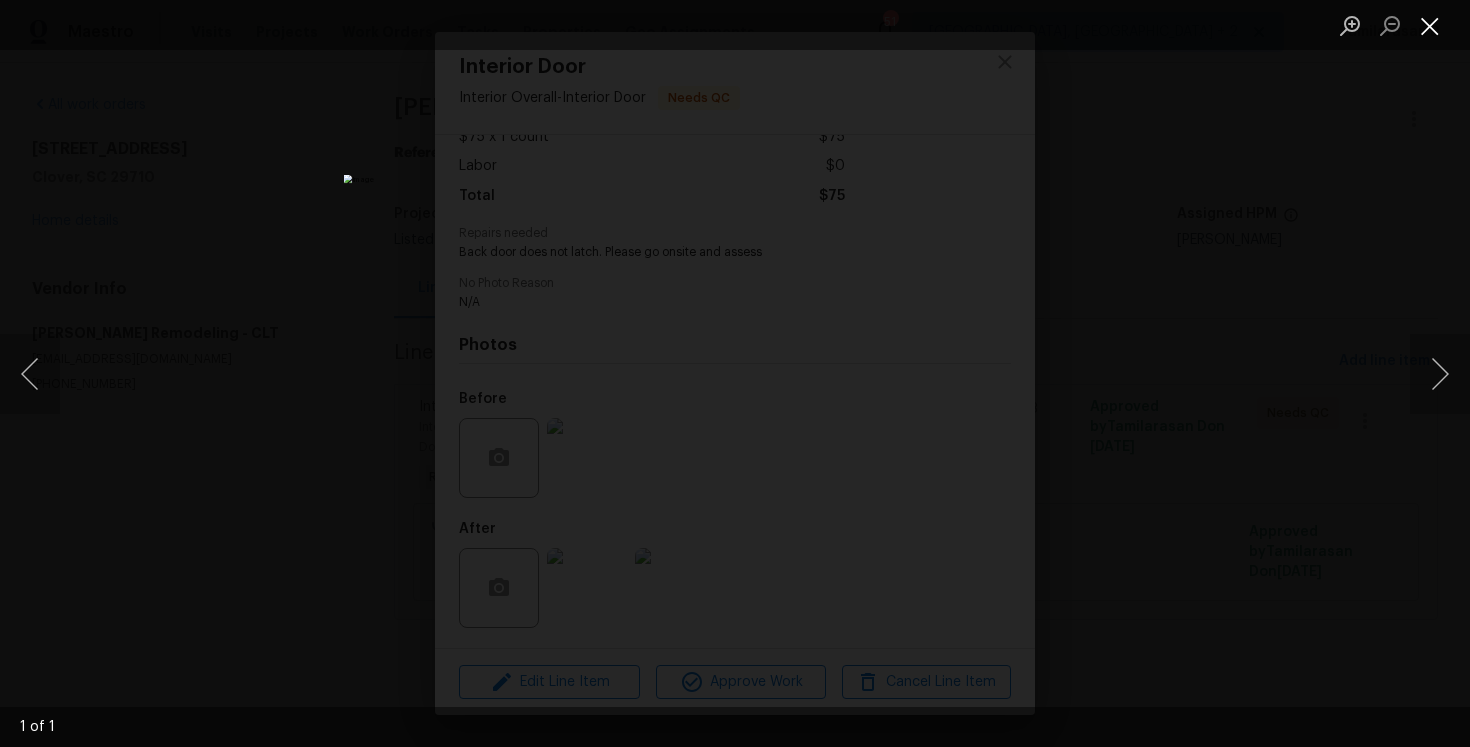 click at bounding box center (1430, 25) 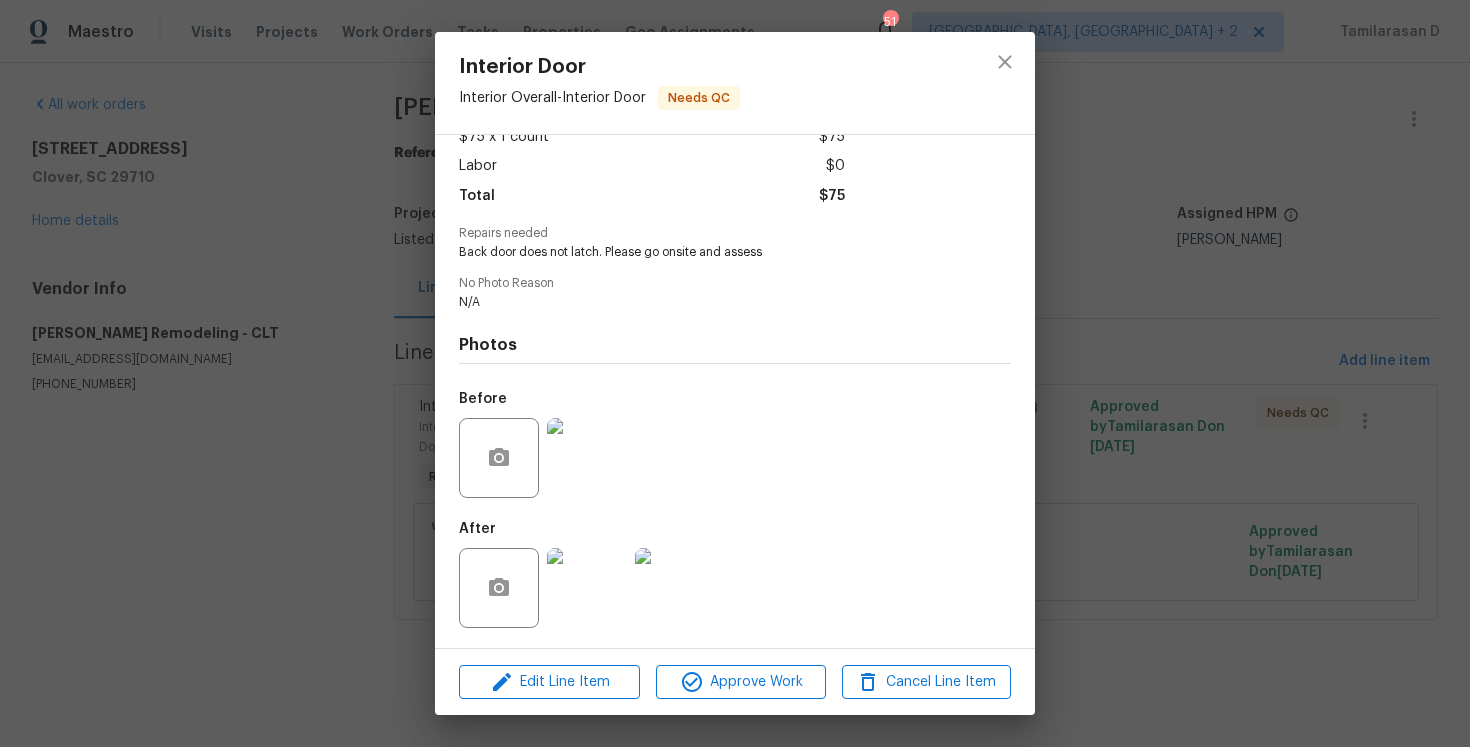 click on "Interior Door Interior Overall  -  Interior Door Needs QC Vendor Pino Remodeling Account Category Repairs Cost $75 x 1 count $75 Labor $0 Total $75 Repairs needed Back door does not latch. Please go onsite and assess No Photo Reason N/A Photos Before After  Edit Line Item  Approve Work  Cancel Line Item" at bounding box center (735, 373) 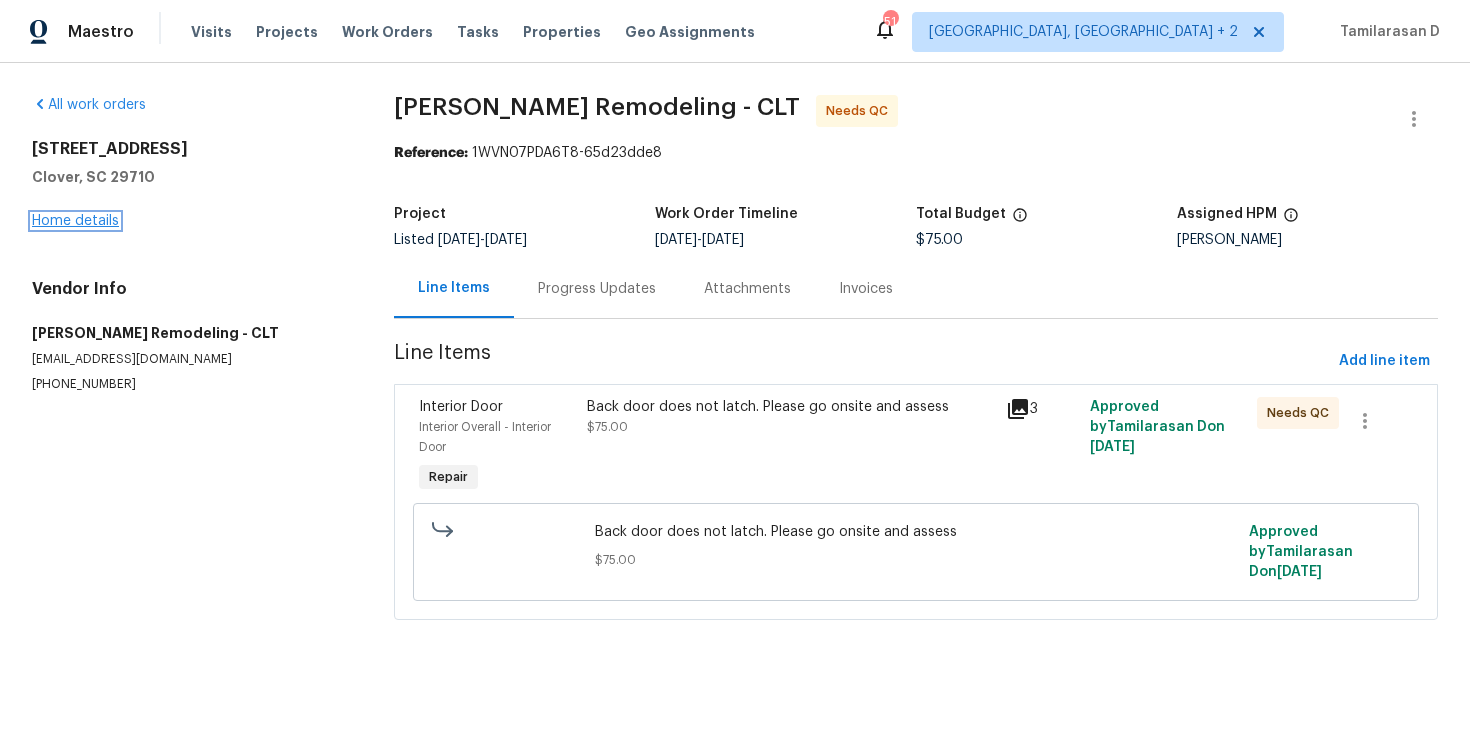 click on "Home details" at bounding box center (75, 221) 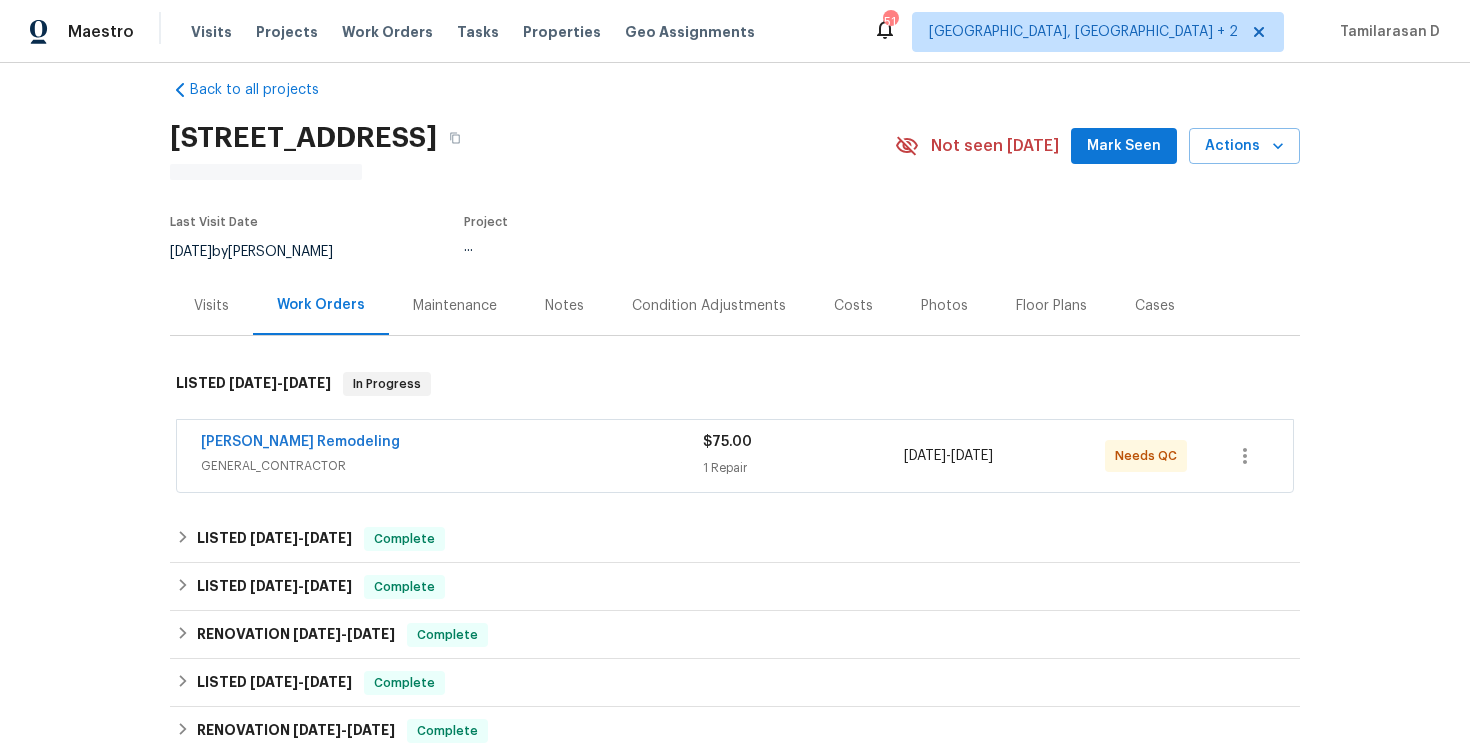 scroll, scrollTop: 31, scrollLeft: 0, axis: vertical 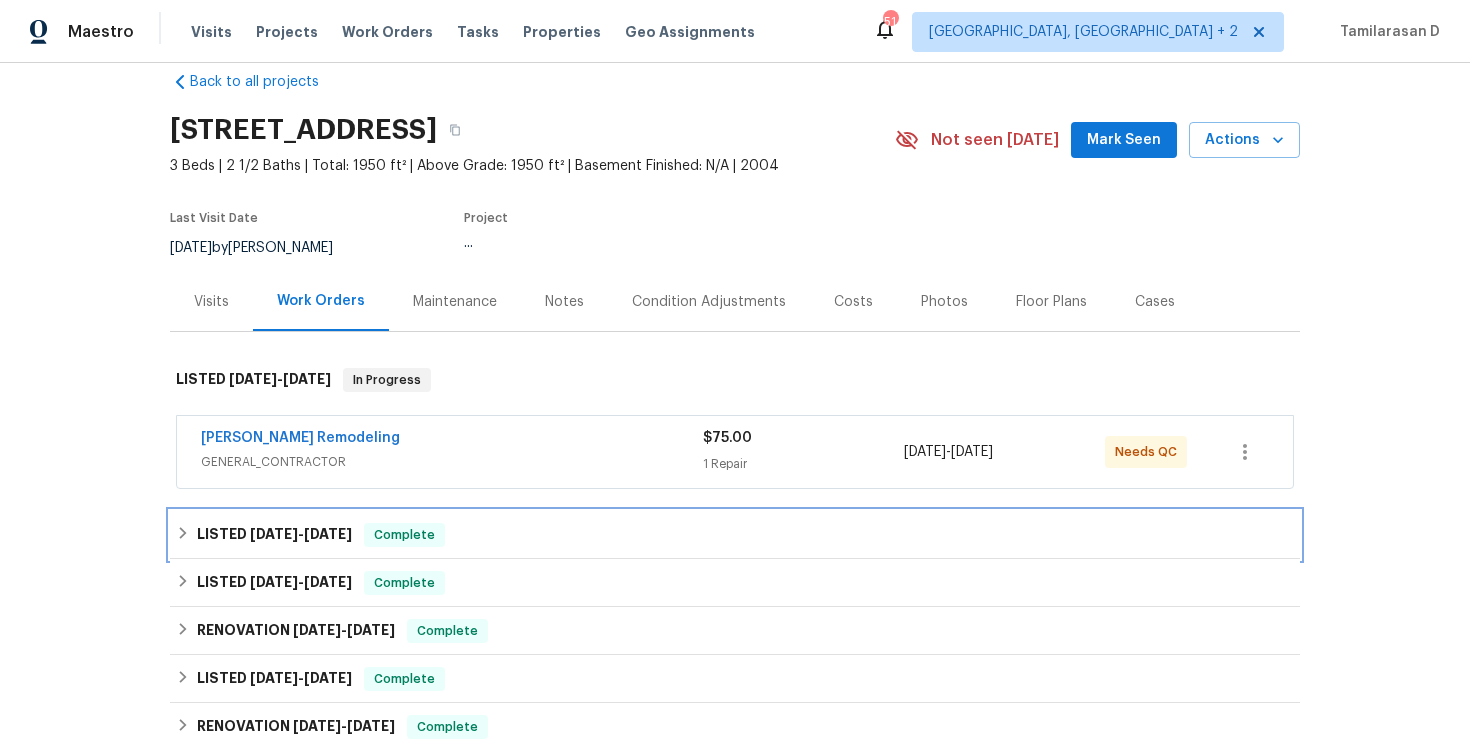click on "LISTED   4/3/25  -  4/10/25" at bounding box center [274, 535] 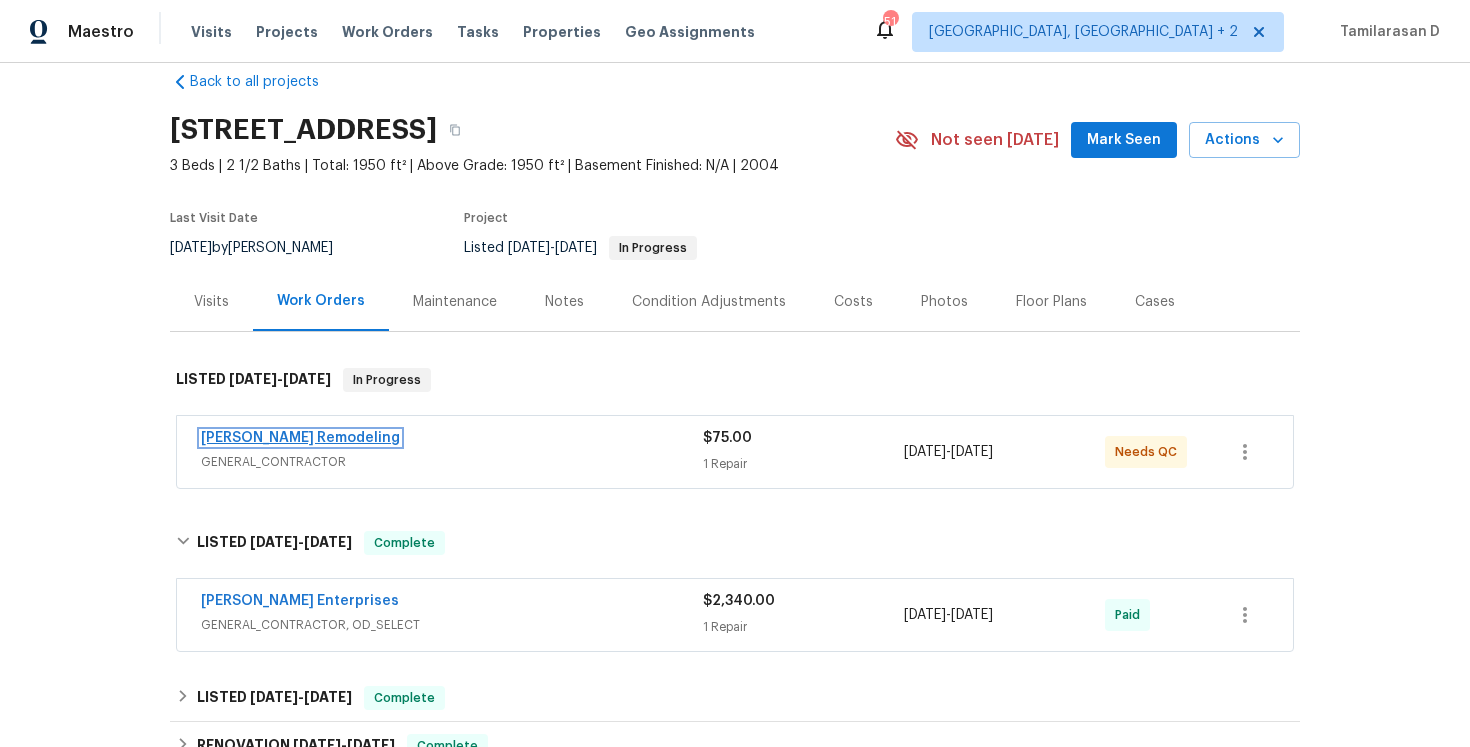 click on "Pino Remodeling" at bounding box center [300, 438] 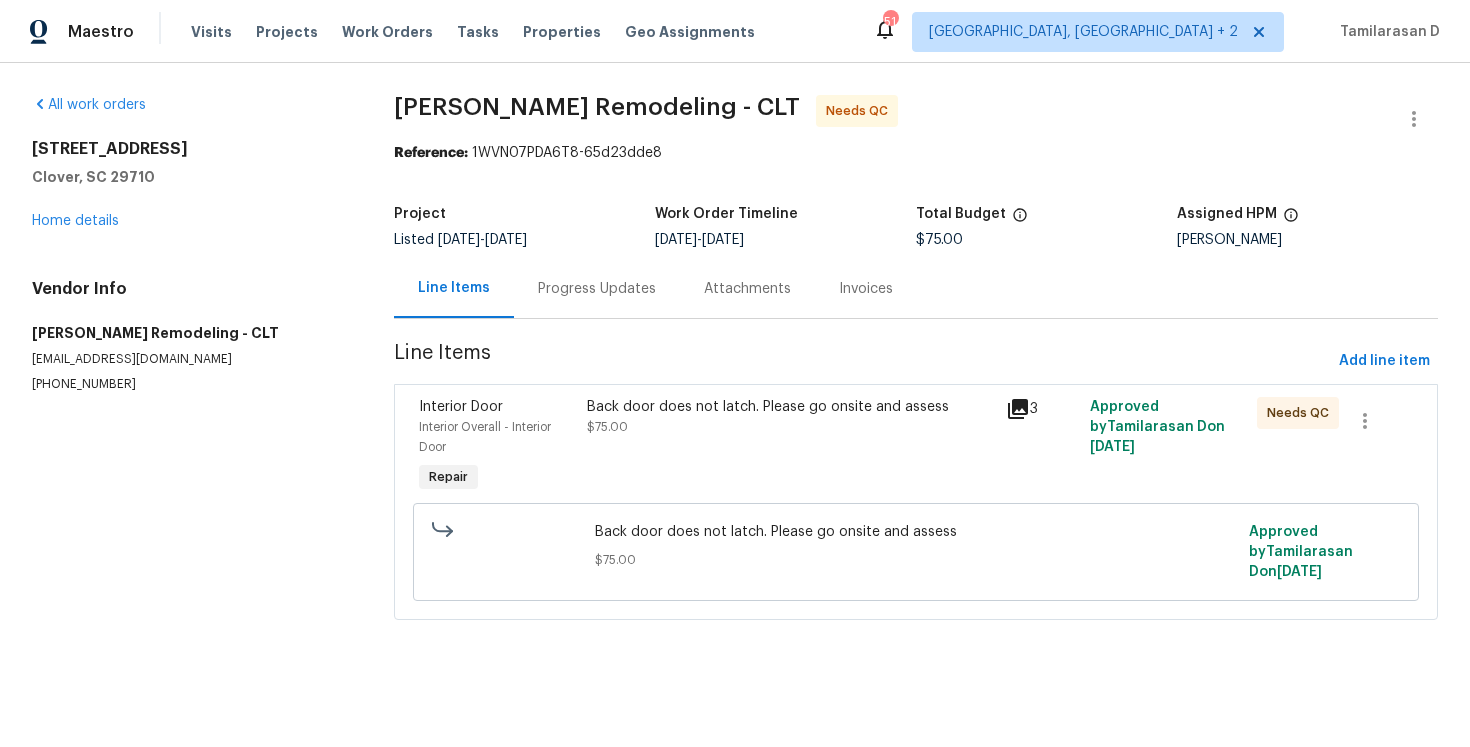click on "Progress Updates" at bounding box center (597, 288) 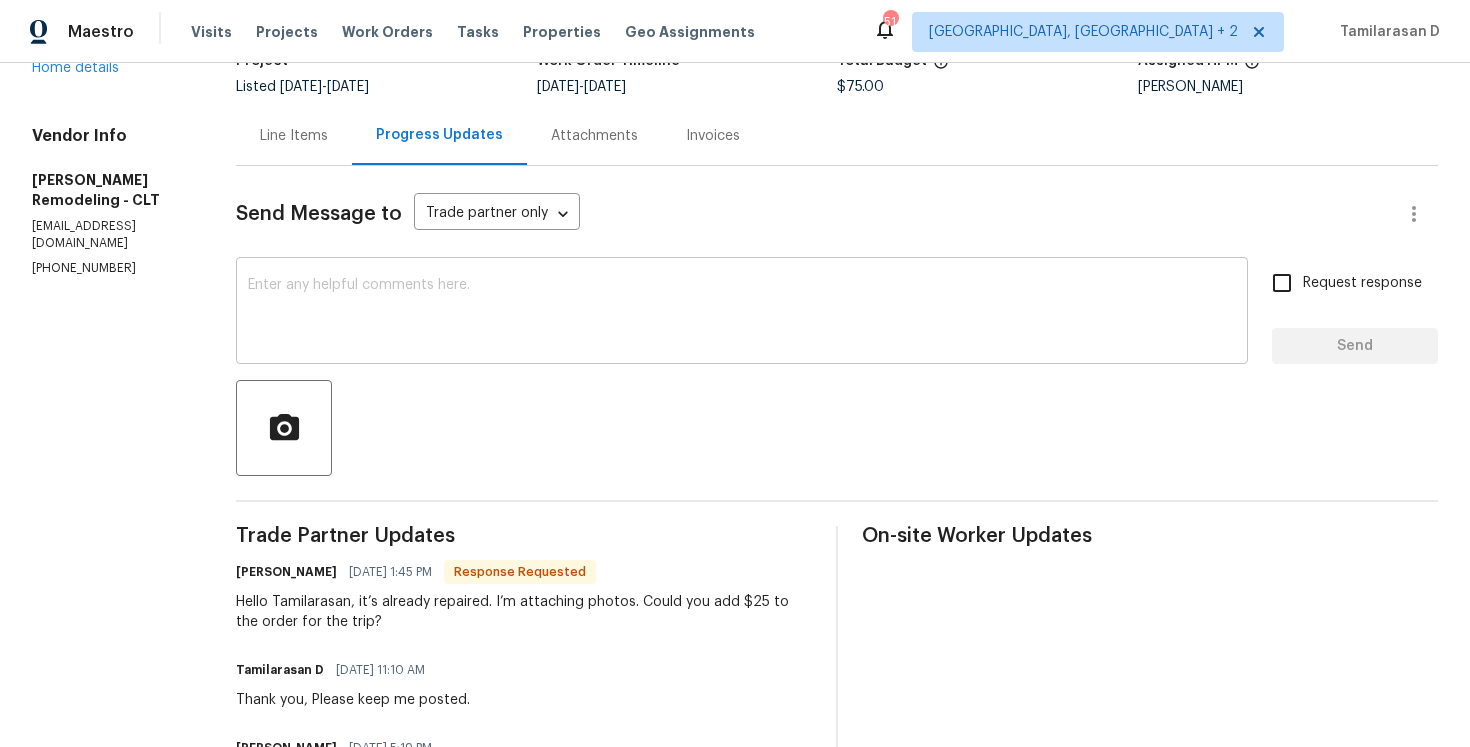 scroll, scrollTop: 388, scrollLeft: 0, axis: vertical 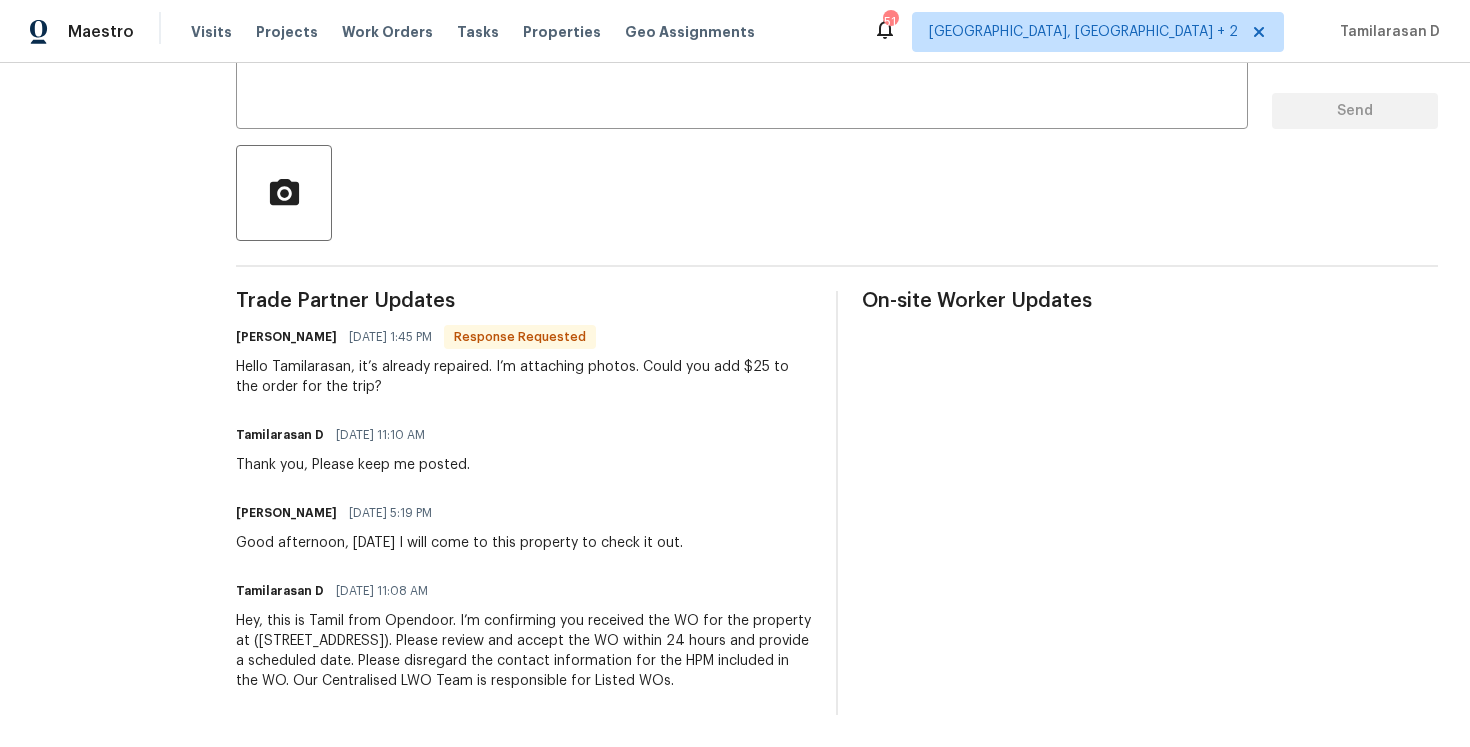 click on "Hello Tamilarasan, it’s already repaired. I’m attaching photos. Could you add $25 to the order for the trip?" at bounding box center (524, 377) 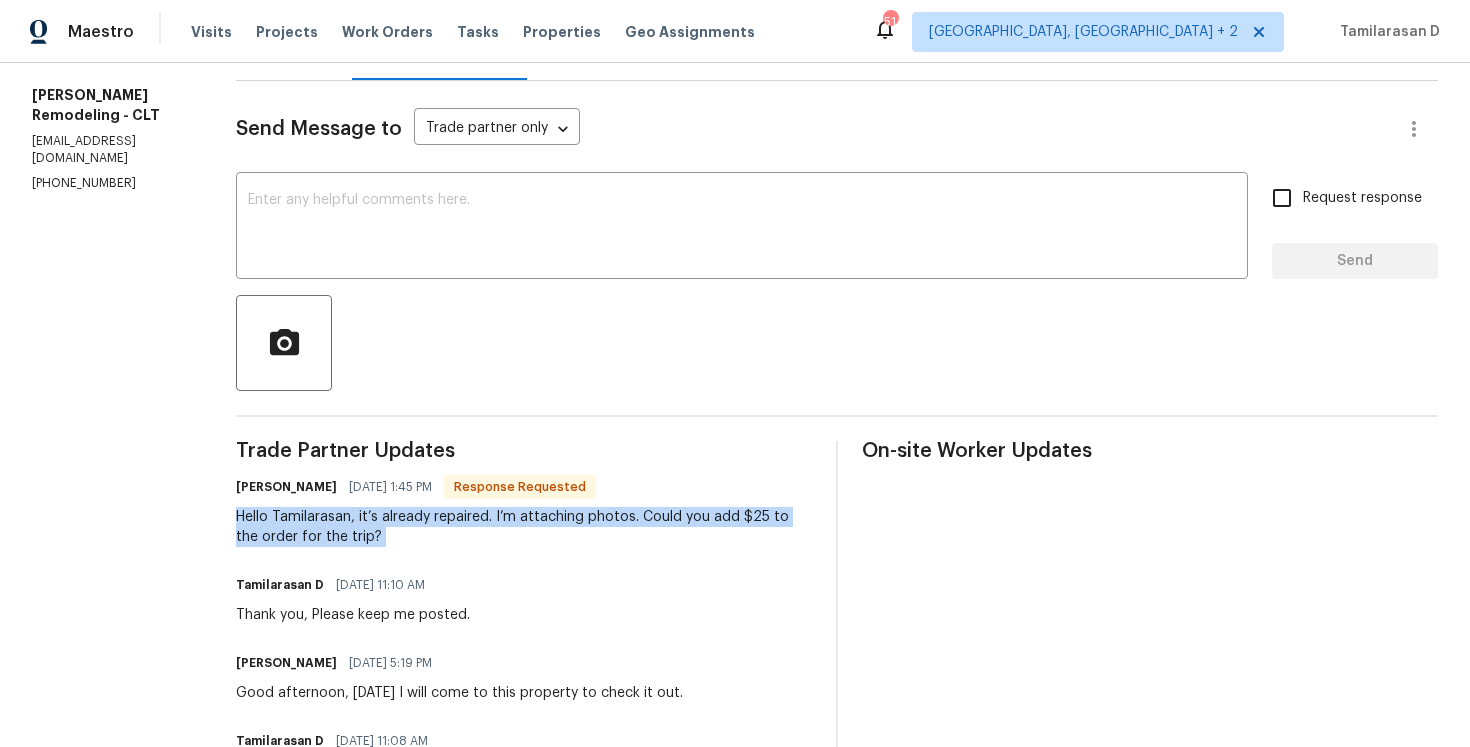 scroll, scrollTop: 196, scrollLeft: 0, axis: vertical 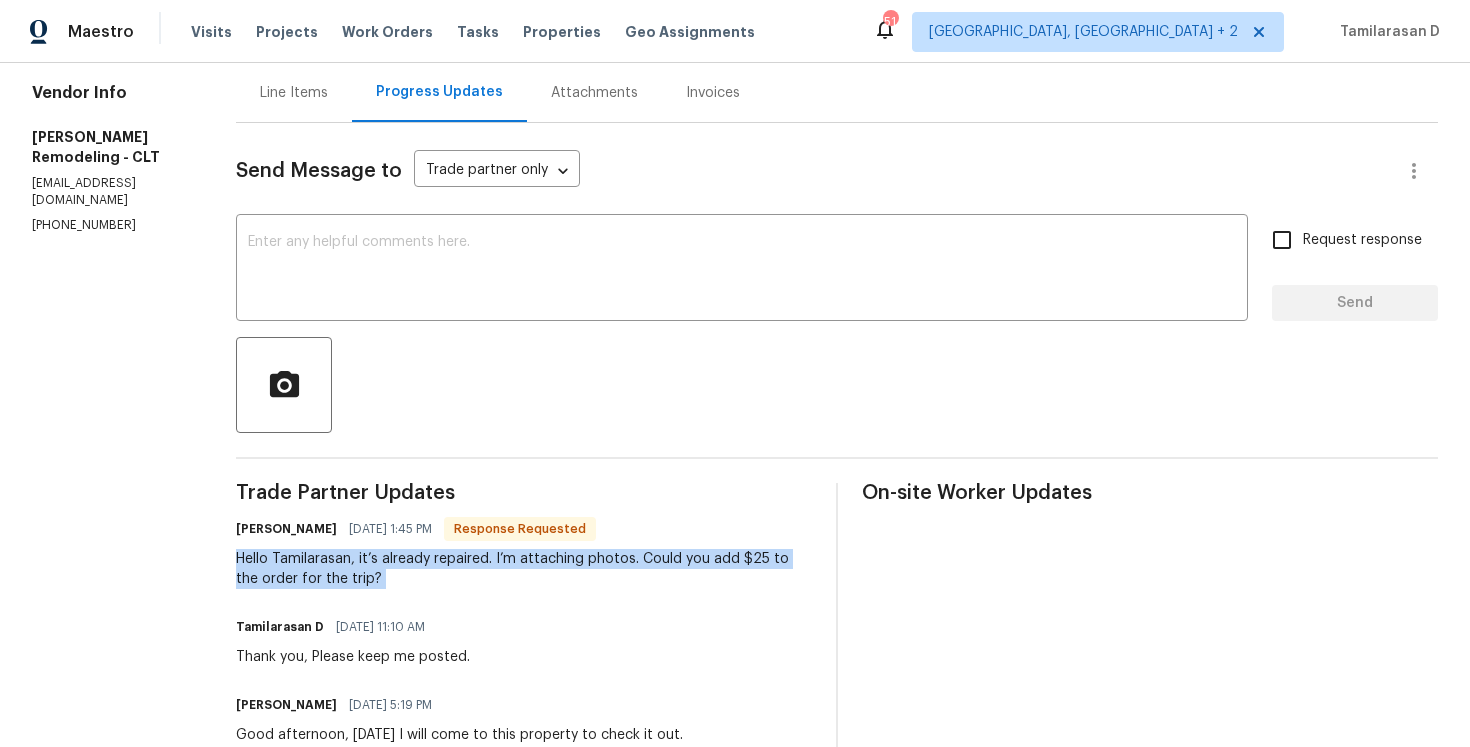 click on "Line Items" at bounding box center [294, 92] 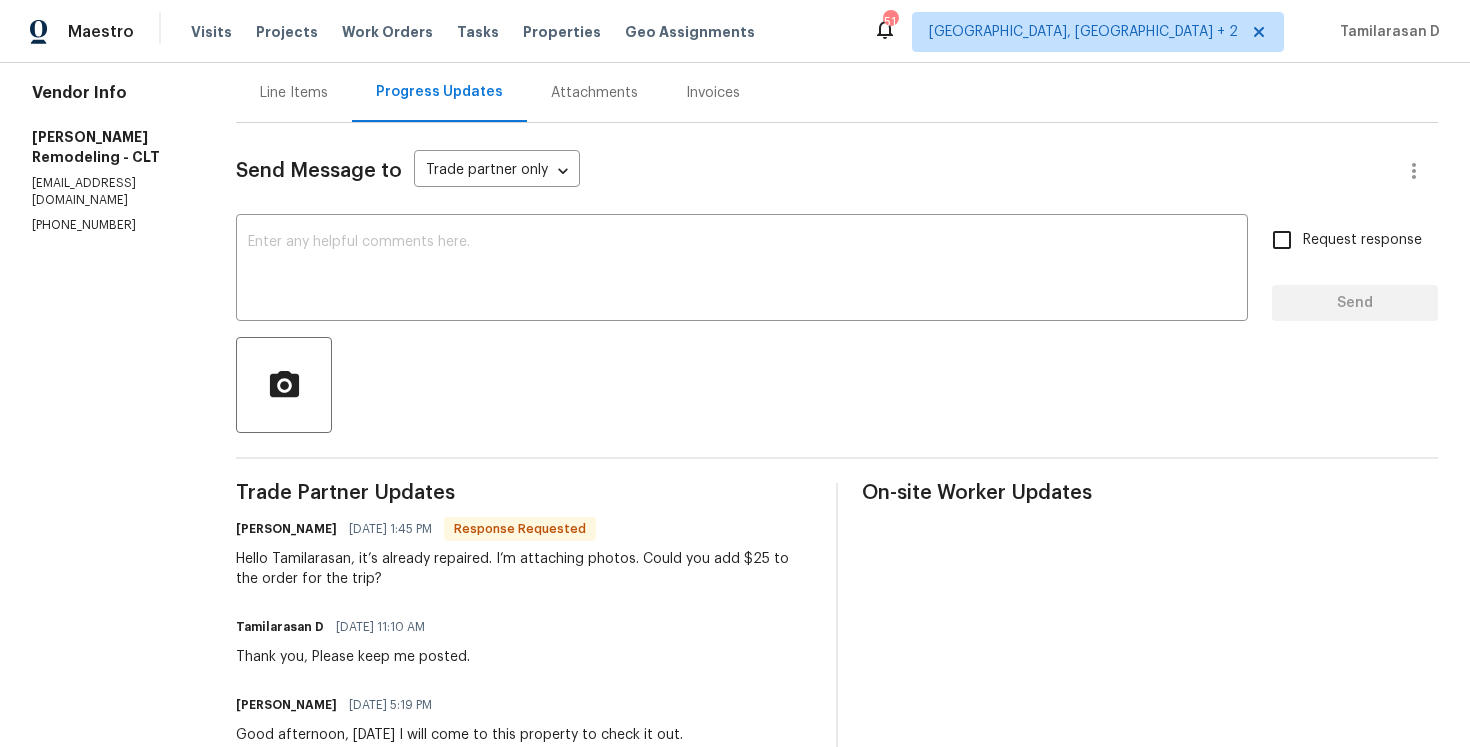 scroll, scrollTop: 0, scrollLeft: 0, axis: both 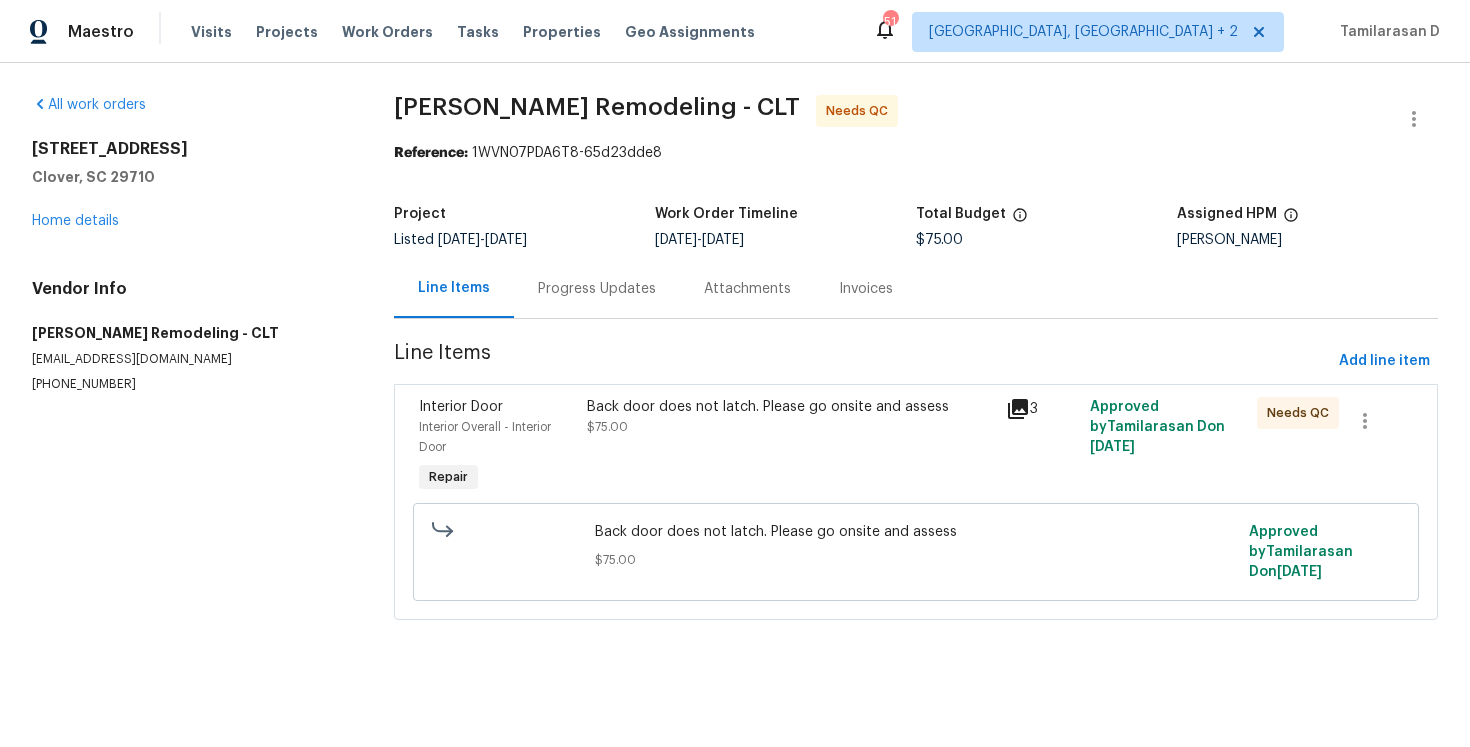 click on "Back door does not latch. Please go onsite and assess" at bounding box center (790, 407) 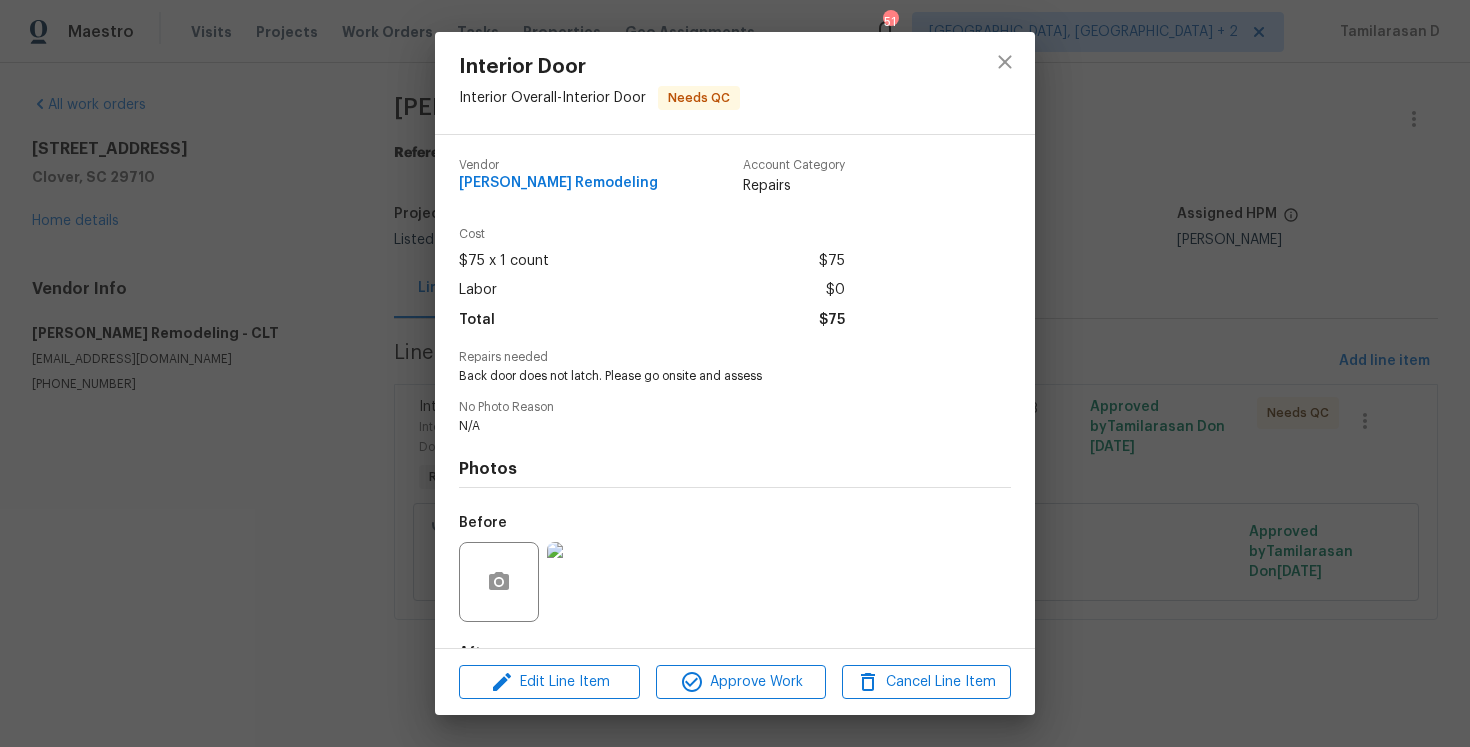scroll, scrollTop: 124, scrollLeft: 0, axis: vertical 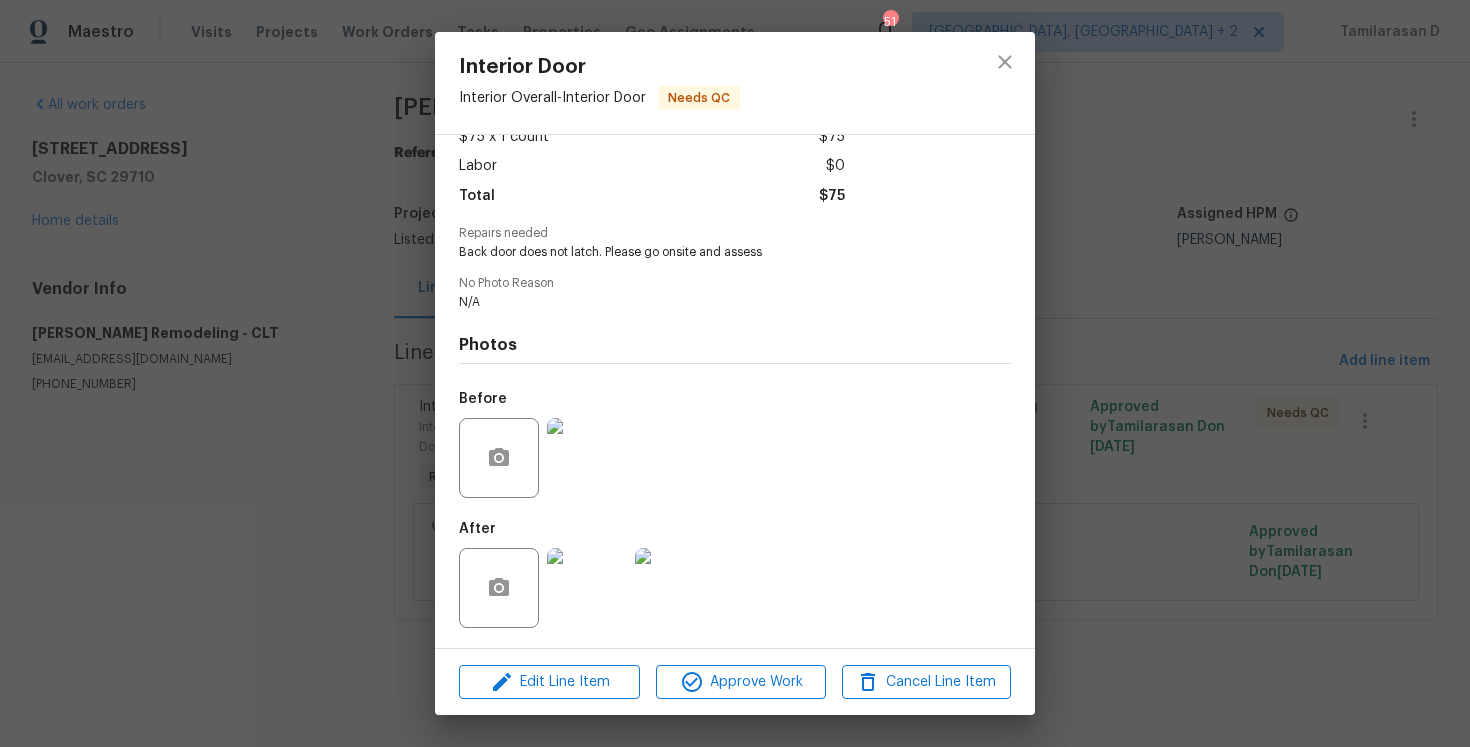 click at bounding box center (587, 458) 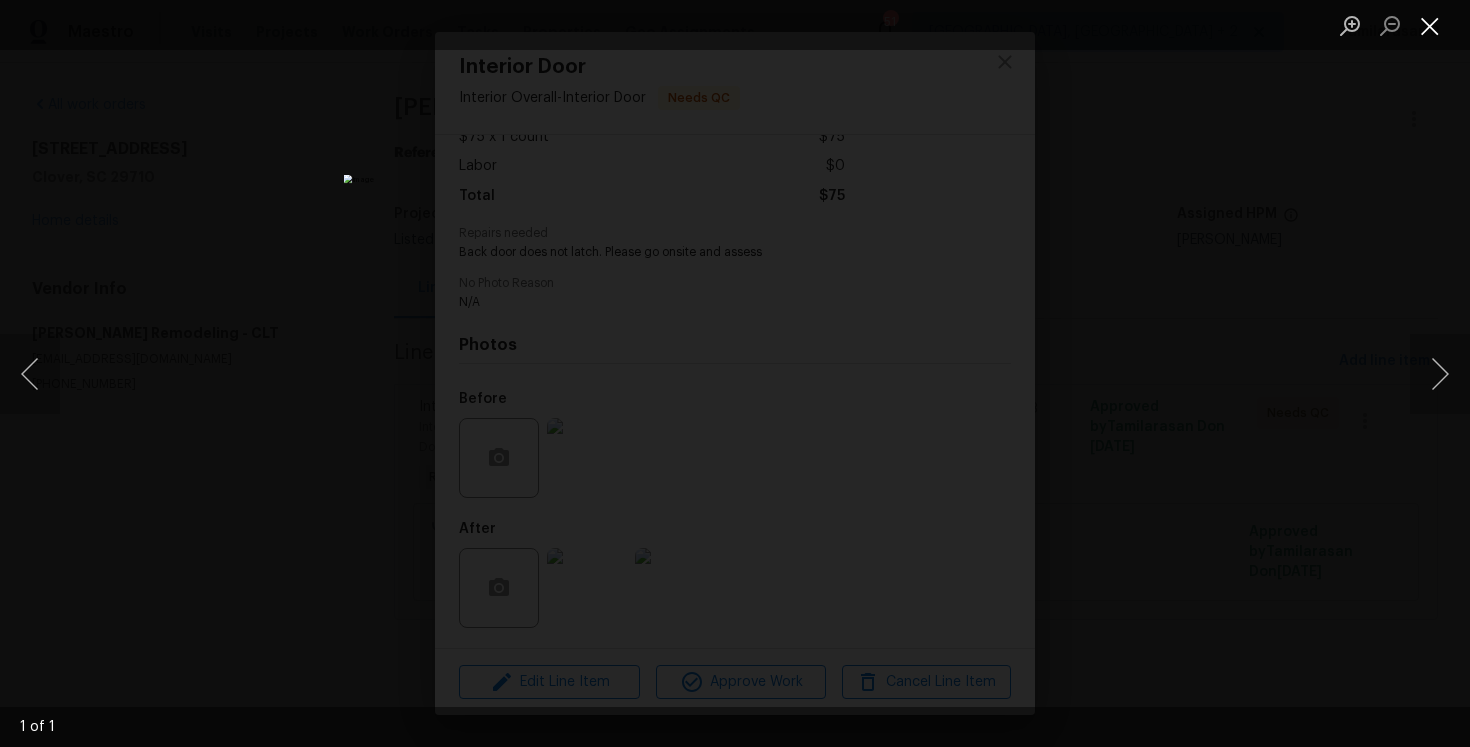 click at bounding box center (1430, 25) 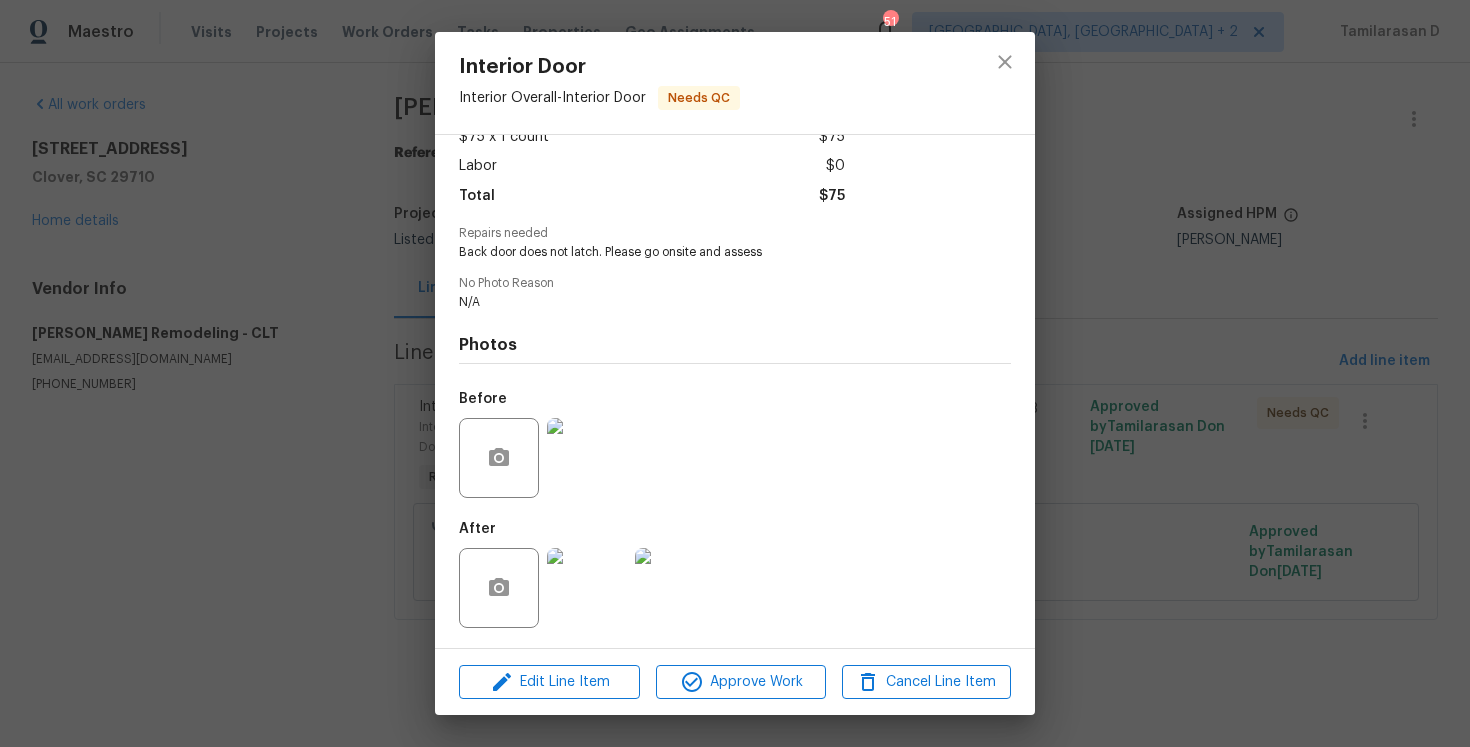 click at bounding box center [587, 588] 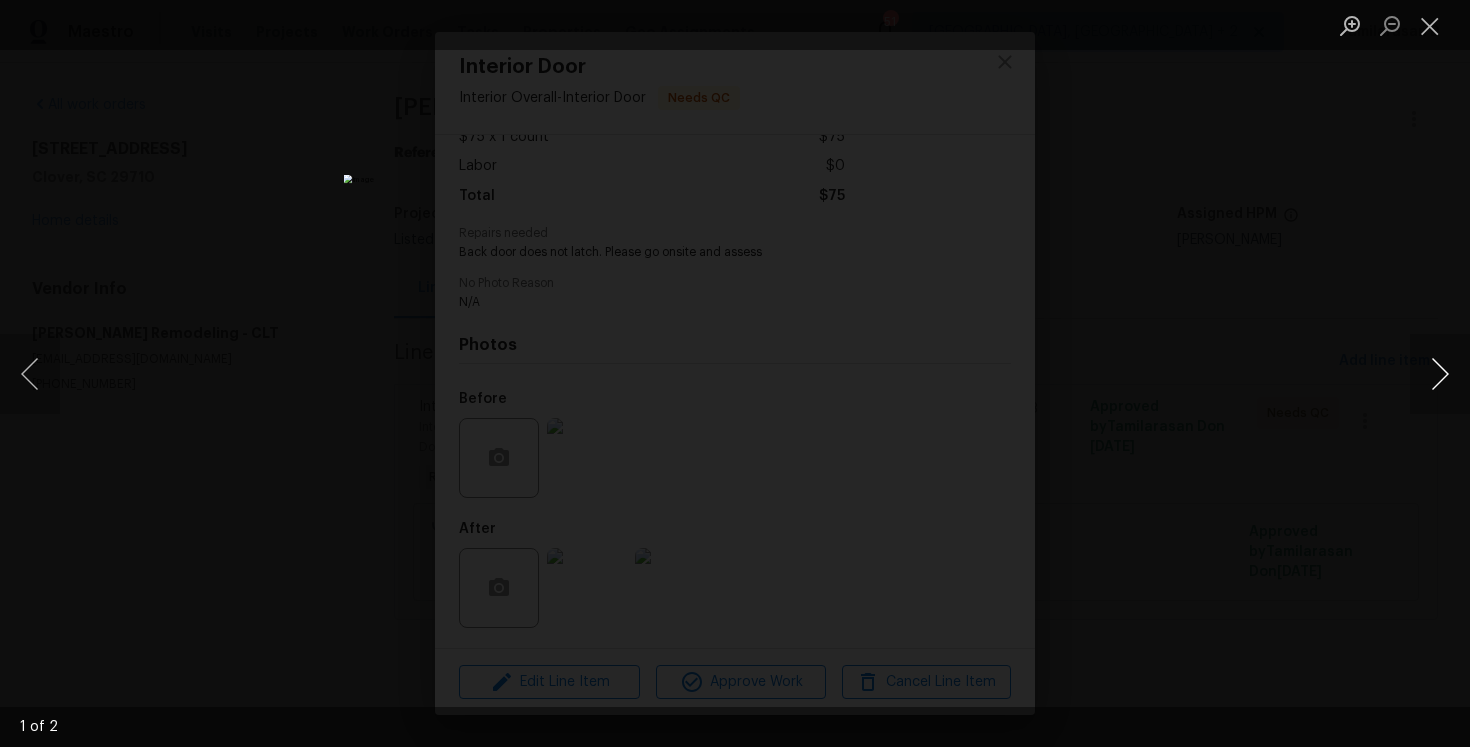 click at bounding box center [1440, 374] 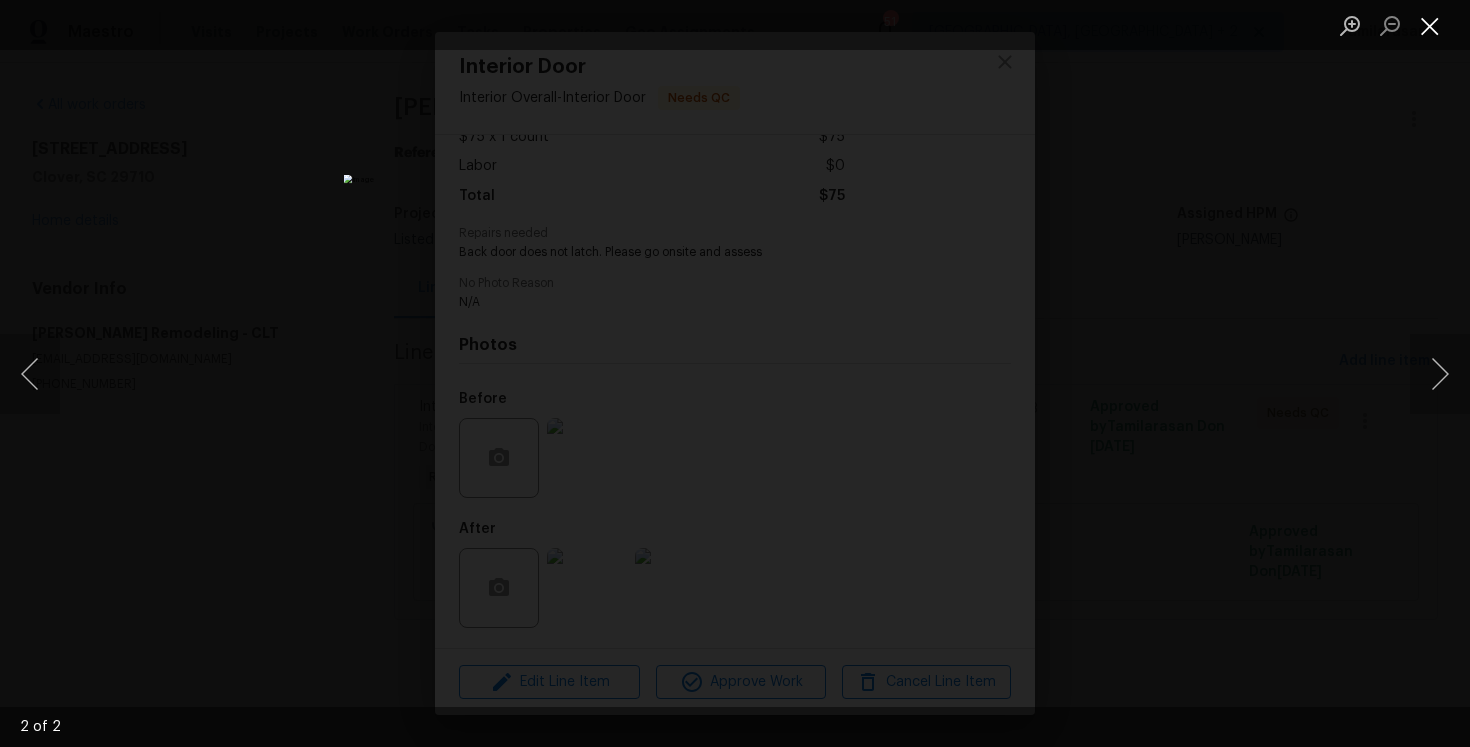 click at bounding box center (1430, 25) 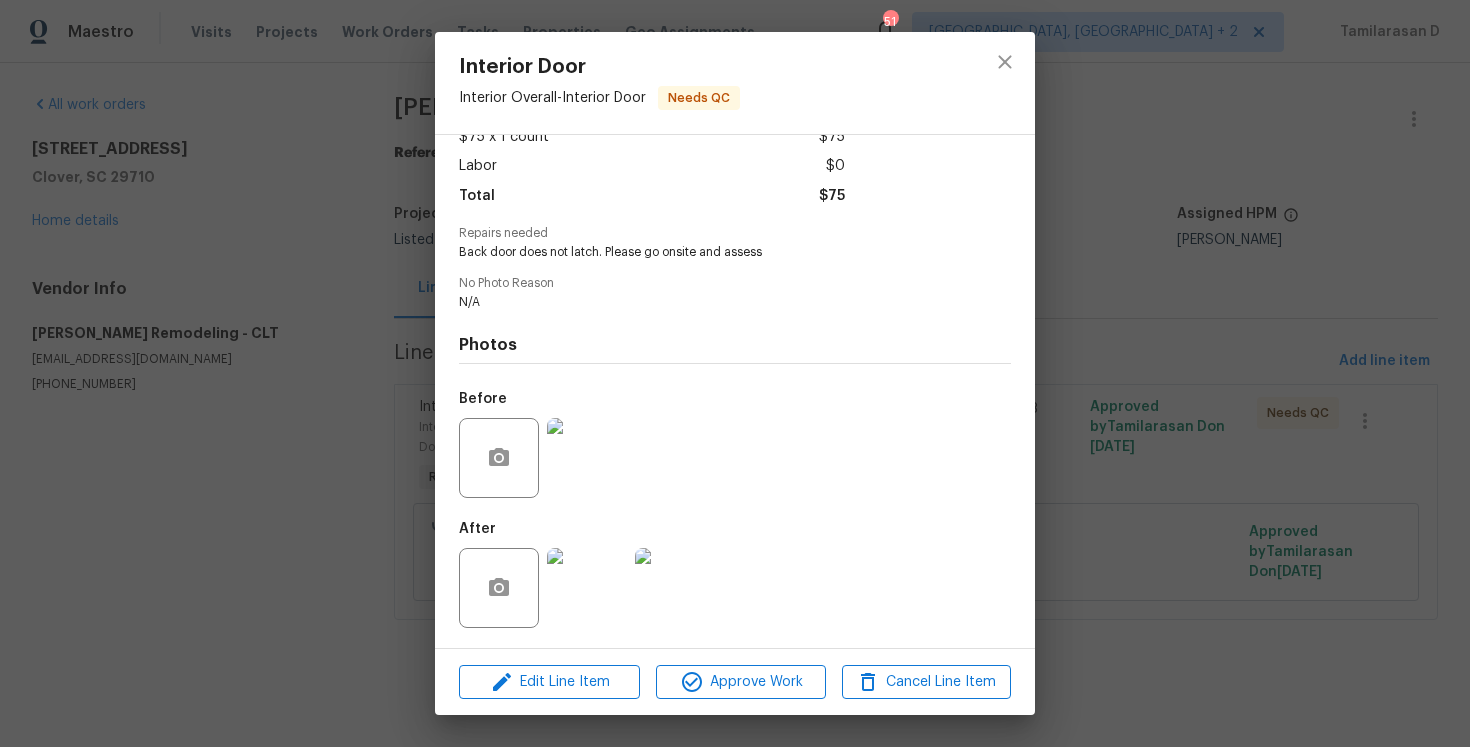 click at bounding box center [587, 458] 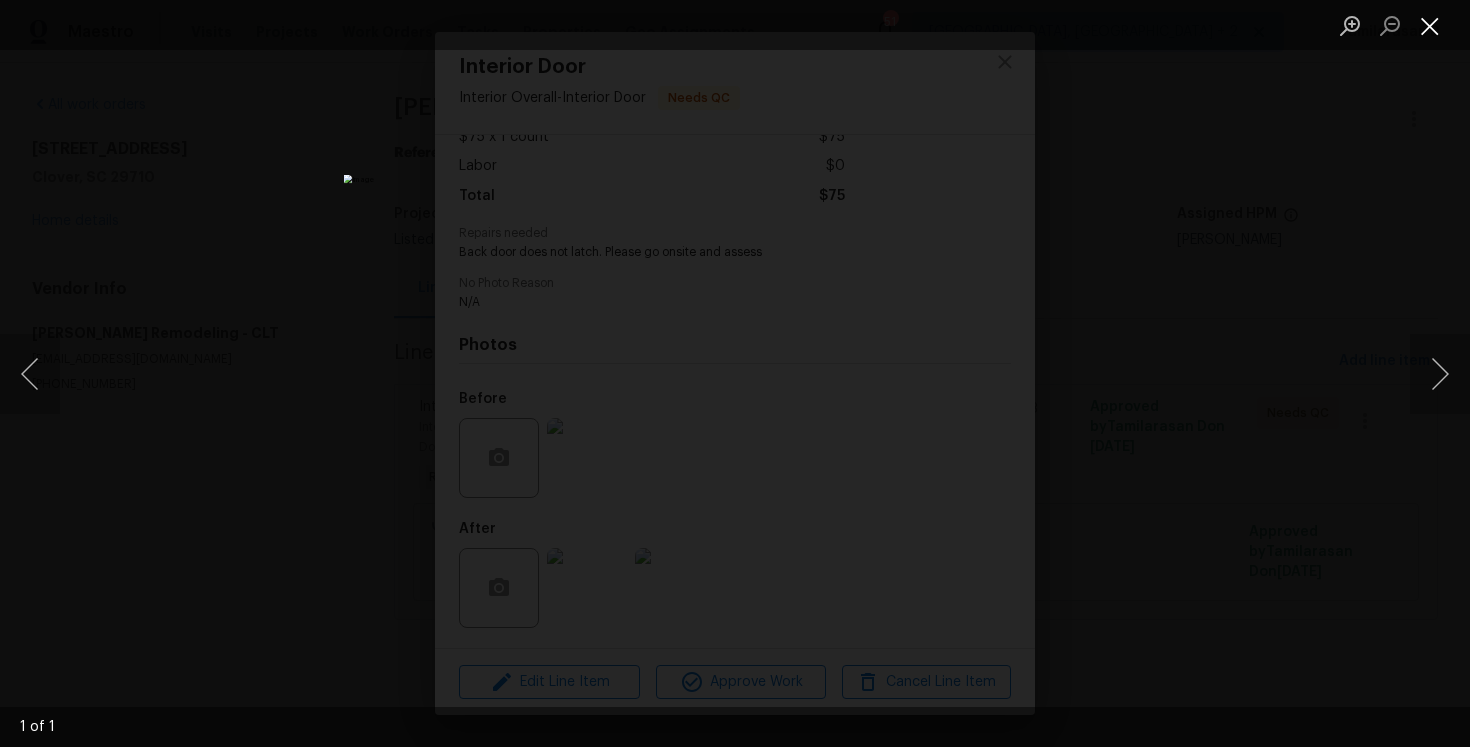click at bounding box center (1430, 25) 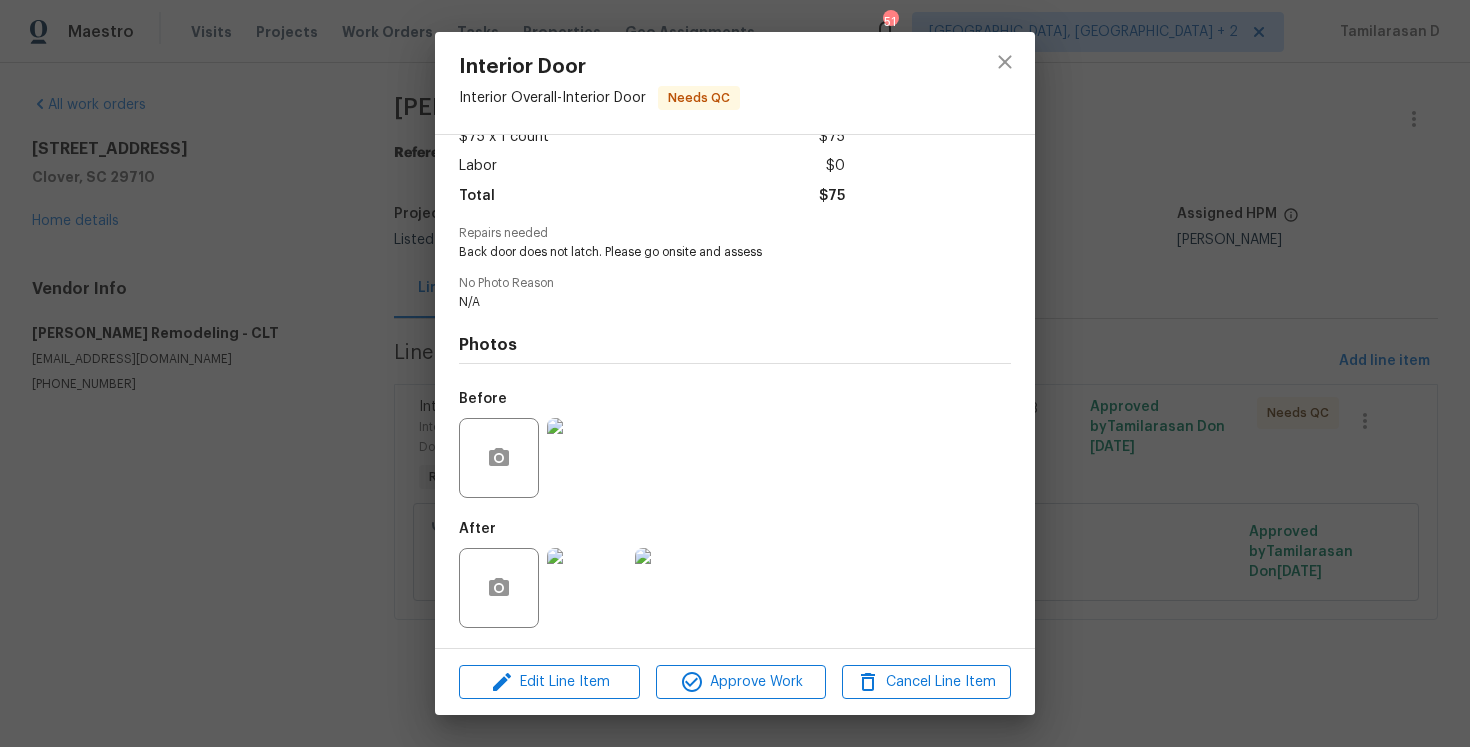 click at bounding box center [587, 588] 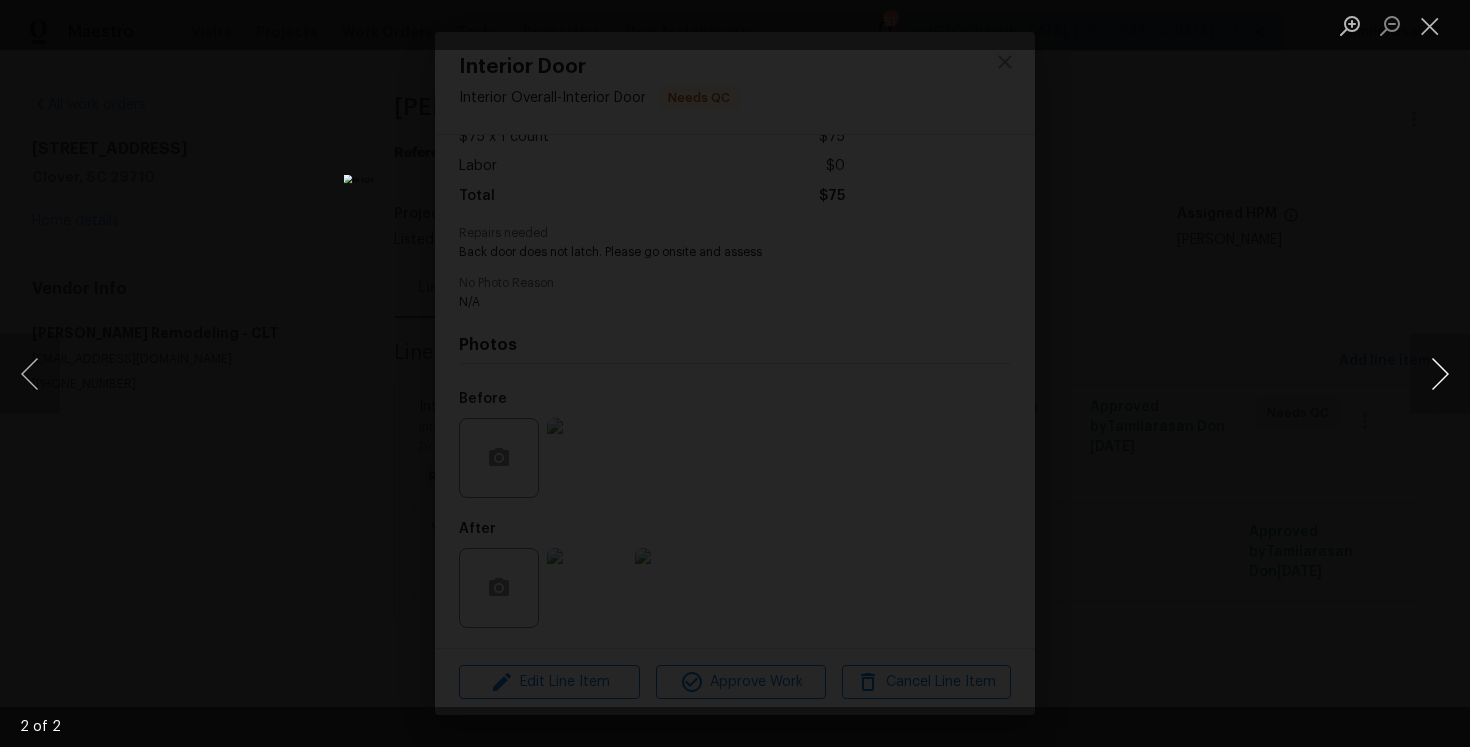 click at bounding box center [1440, 374] 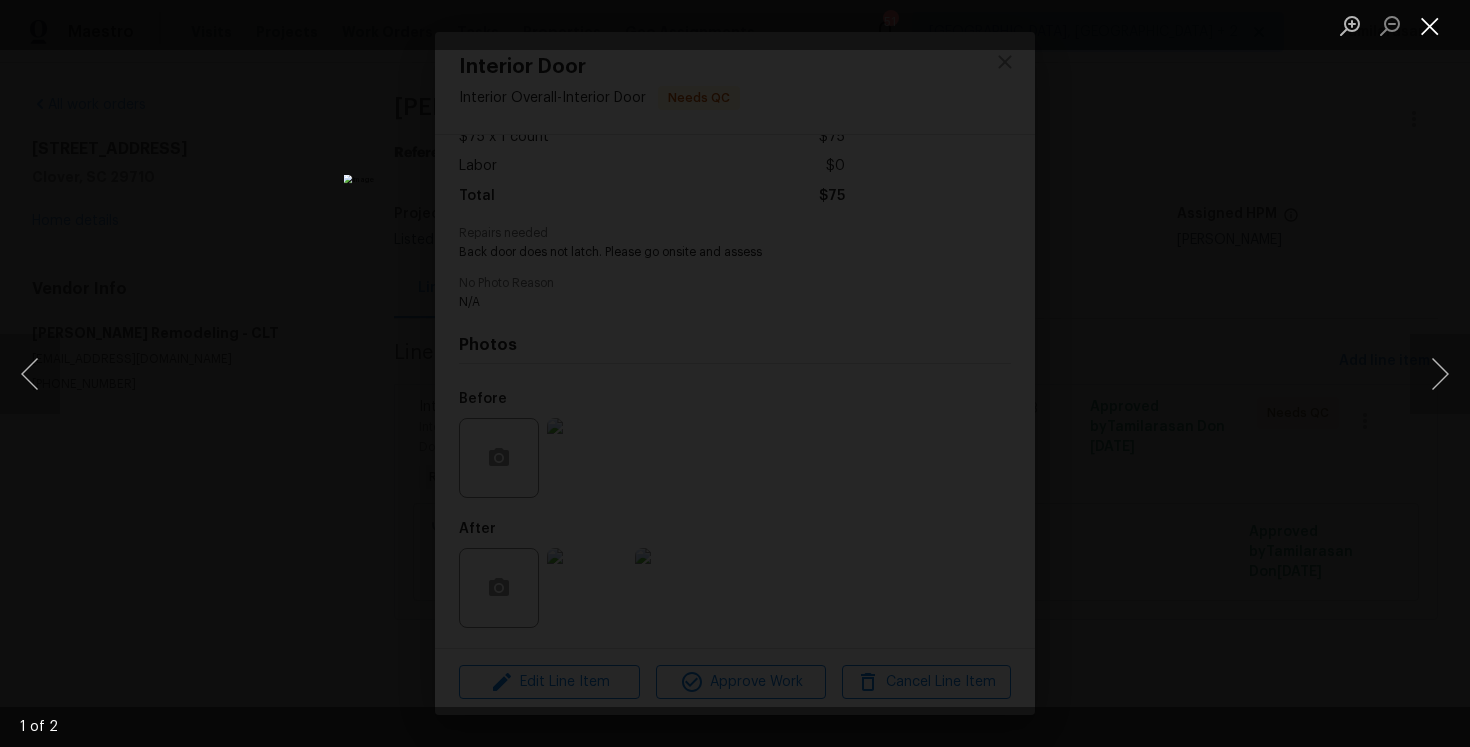 click at bounding box center (1430, 25) 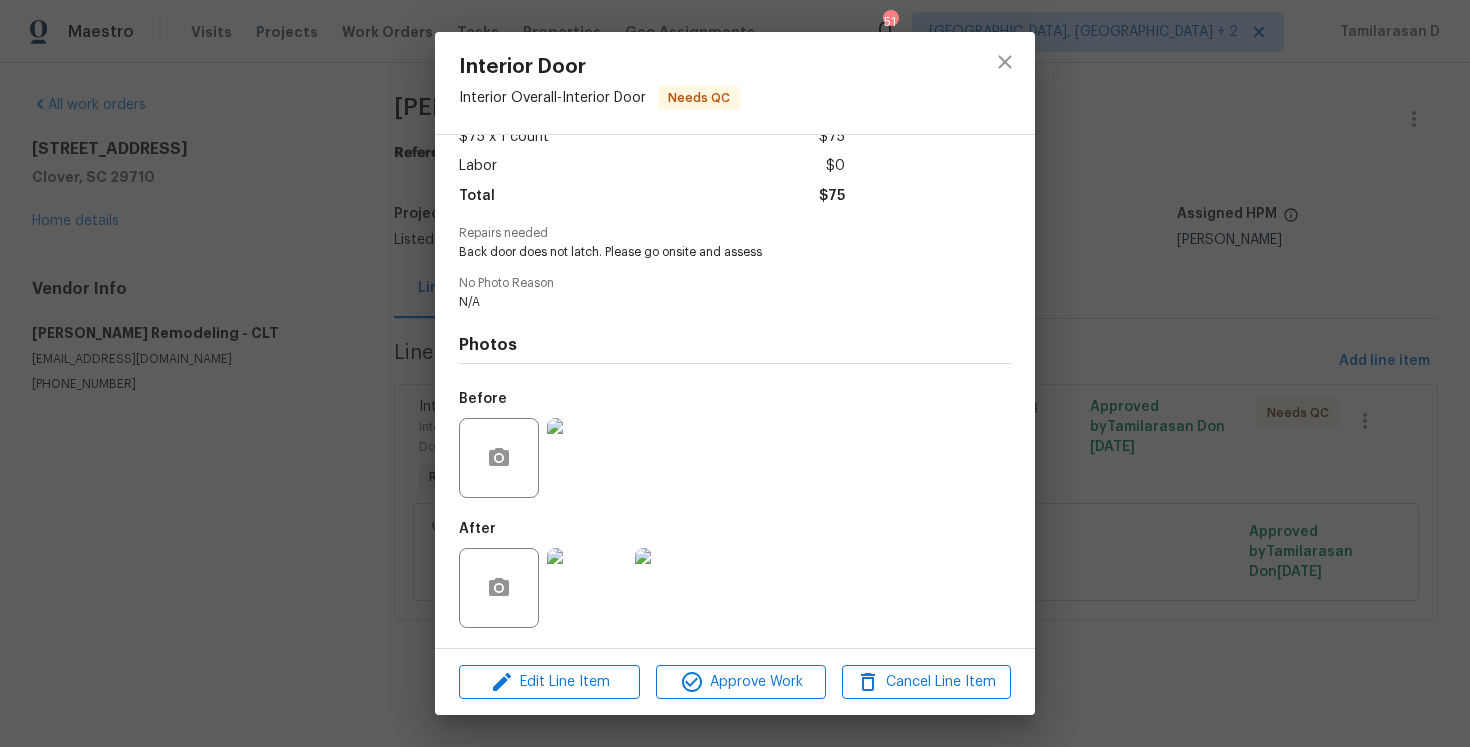 click on "Interior Door Interior Overall  -  Interior Door Needs QC Vendor Pino Remodeling Account Category Repairs Cost $75 x 1 count $75 Labor $0 Total $75 Repairs needed Back door does not latch. Please go onsite and assess No Photo Reason N/A Photos Before After  Edit Line Item  Approve Work  Cancel Line Item" at bounding box center [735, 373] 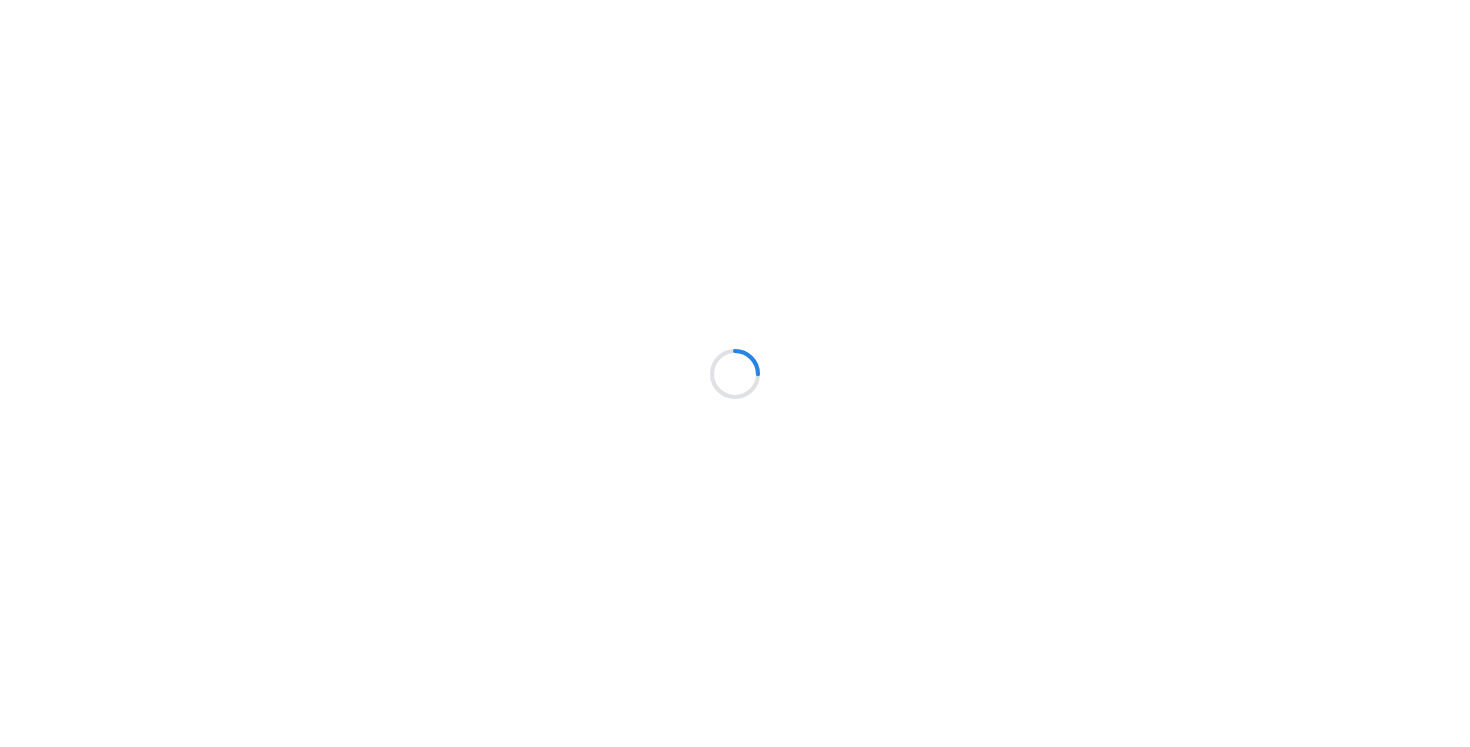 scroll, scrollTop: 0, scrollLeft: 0, axis: both 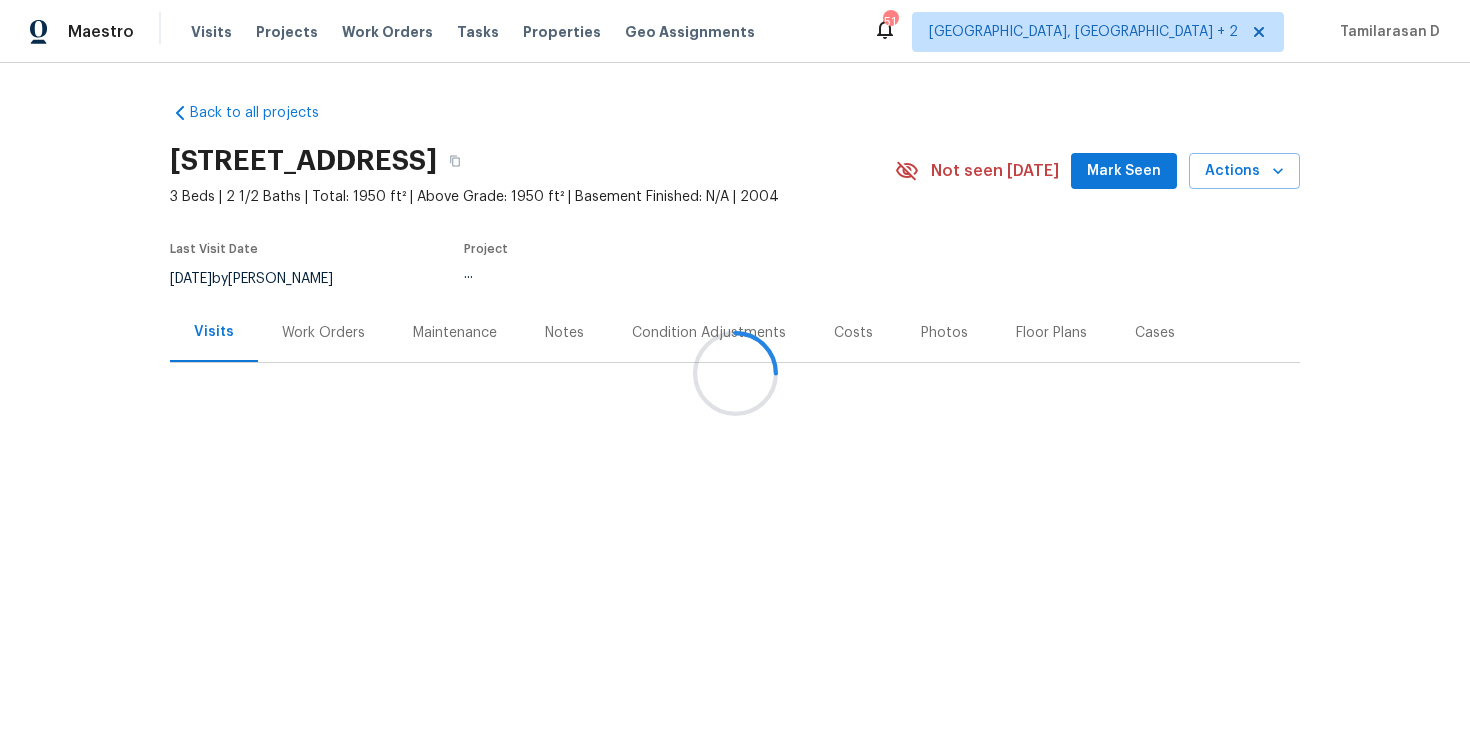 click at bounding box center [735, 373] 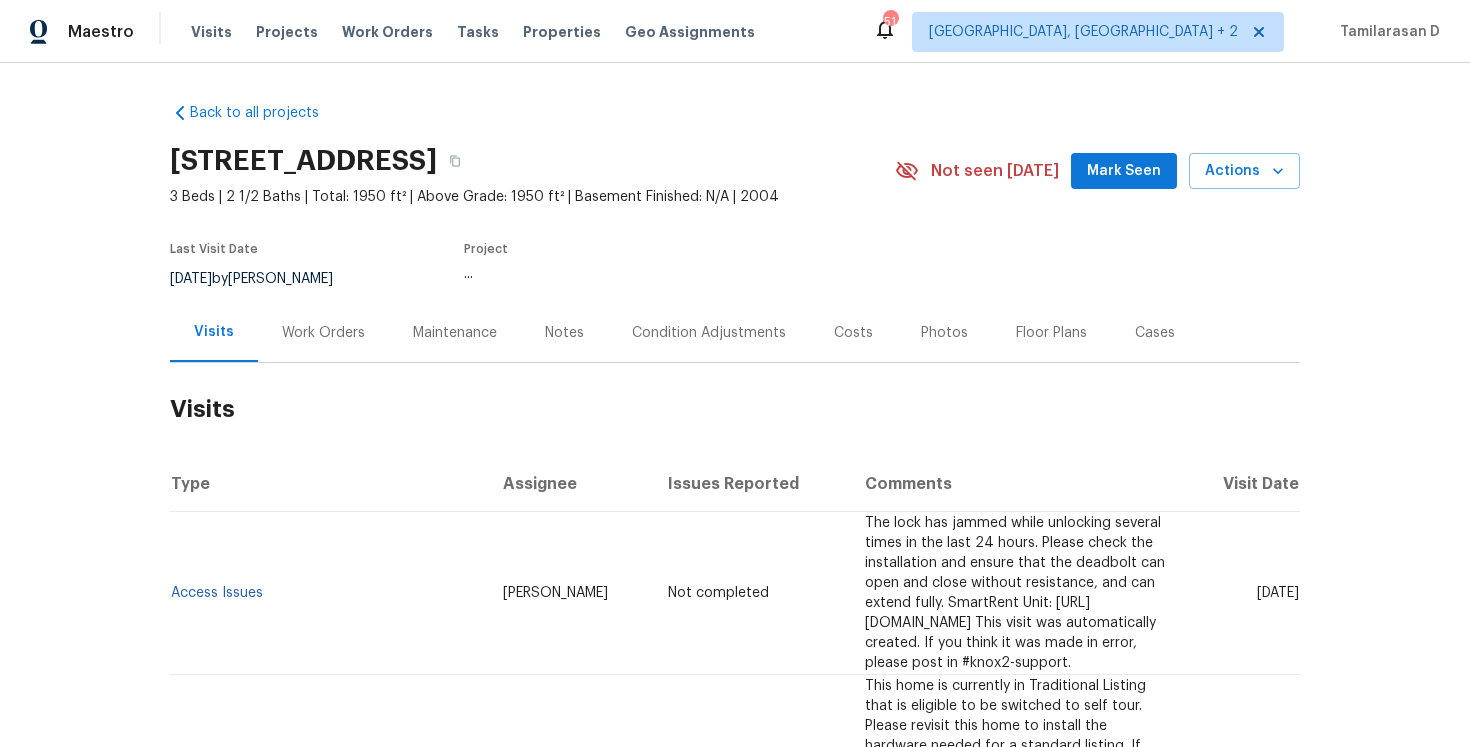 click on "Work Orders" at bounding box center [323, 333] 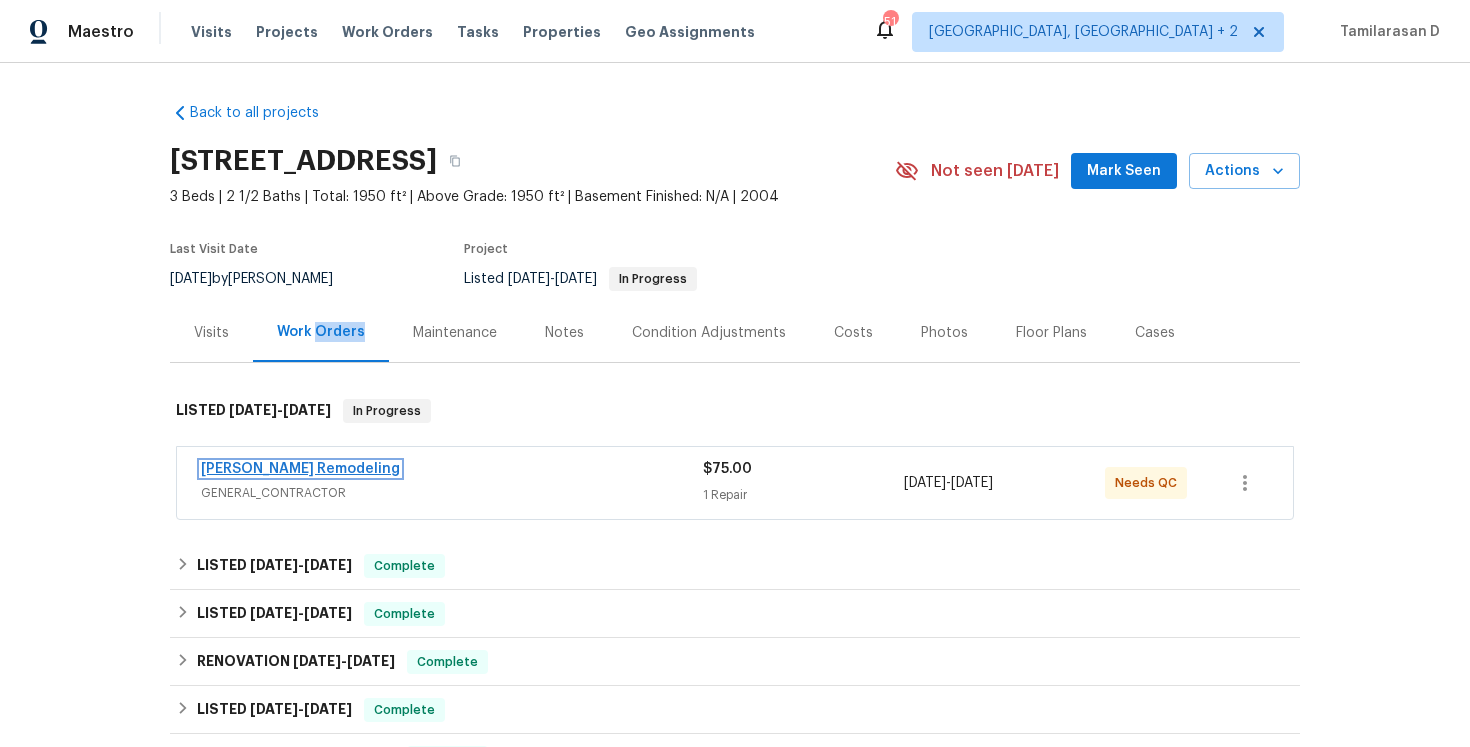 click on "Pino Remodeling" at bounding box center (300, 469) 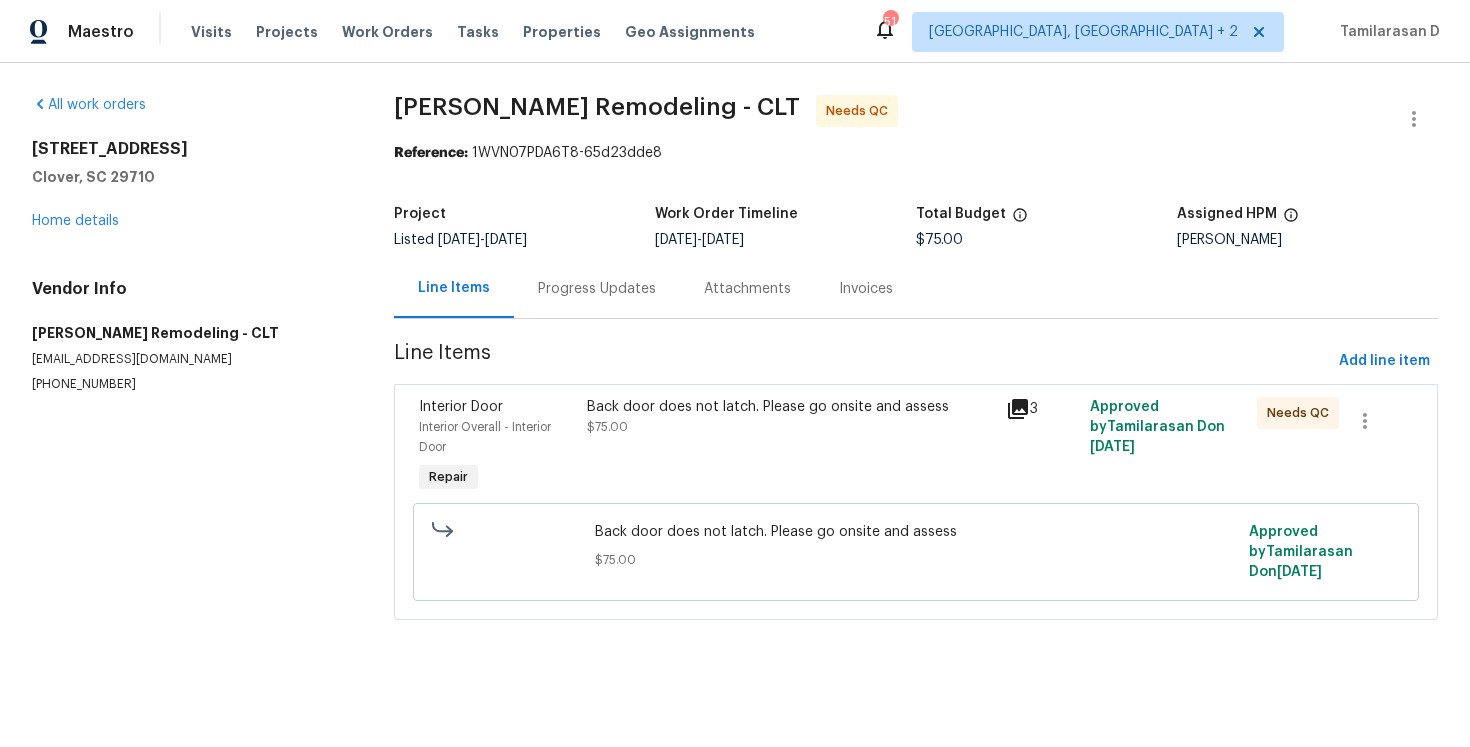 click on "Progress Updates" at bounding box center (597, 288) 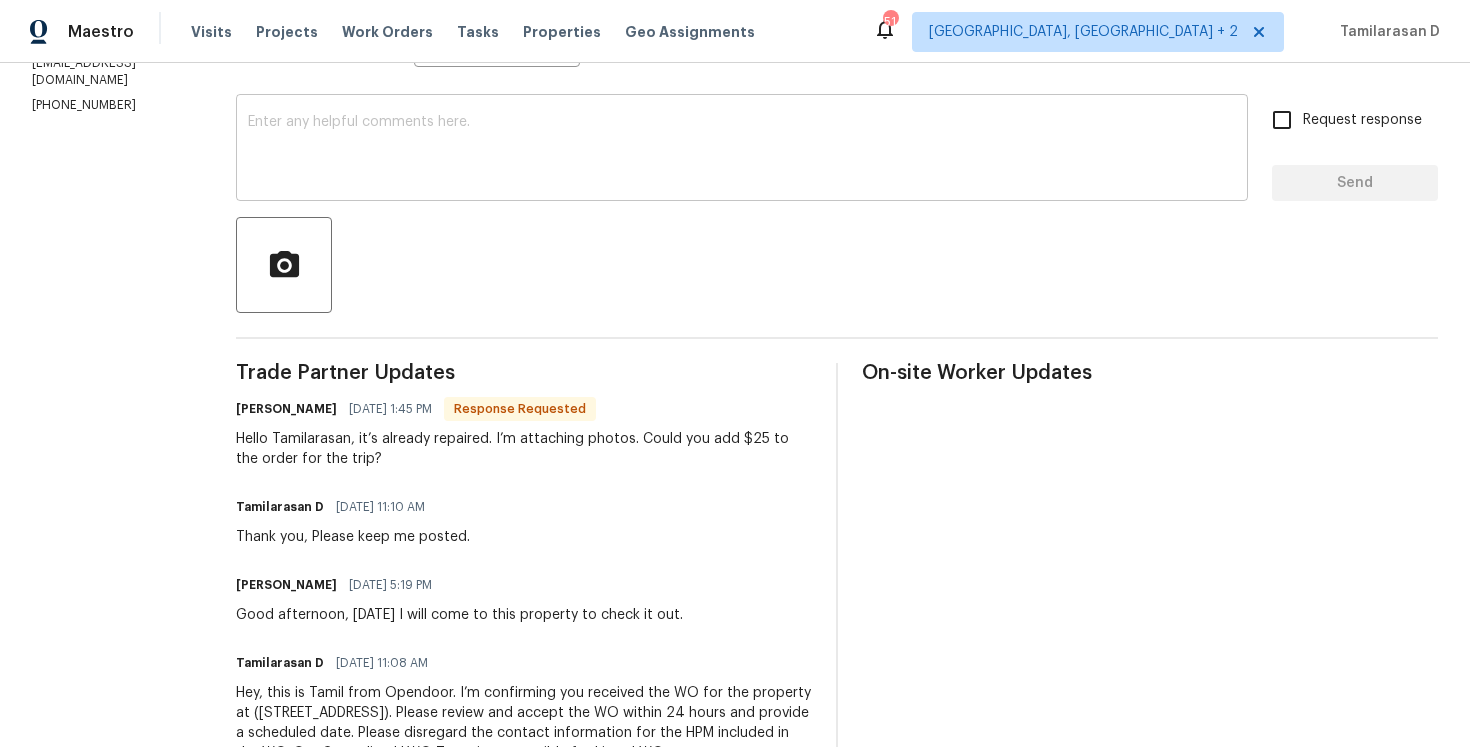 scroll, scrollTop: 317, scrollLeft: 0, axis: vertical 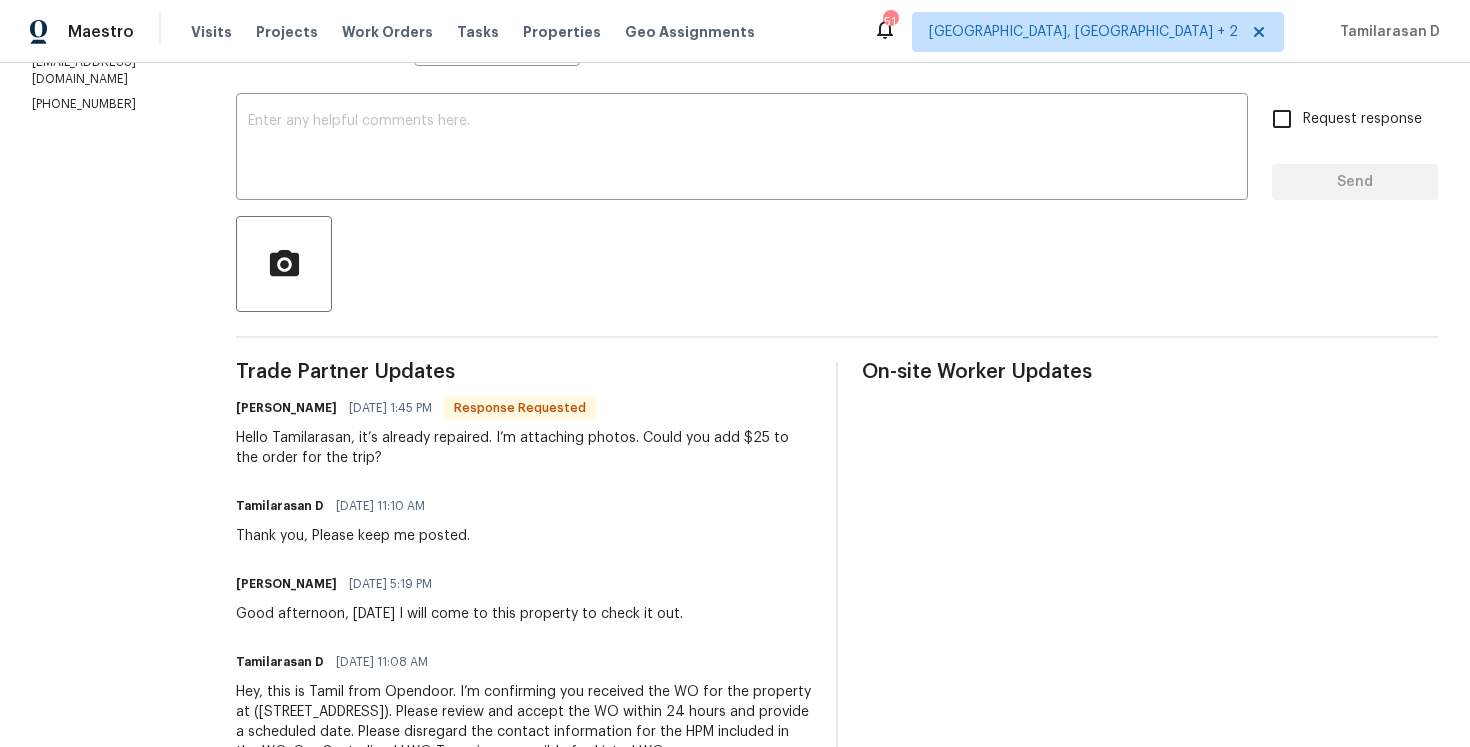 click on "Hello Tamilarasan, it’s already repaired. I’m attaching photos. Could you add $25 to the order for the trip?" at bounding box center (524, 448) 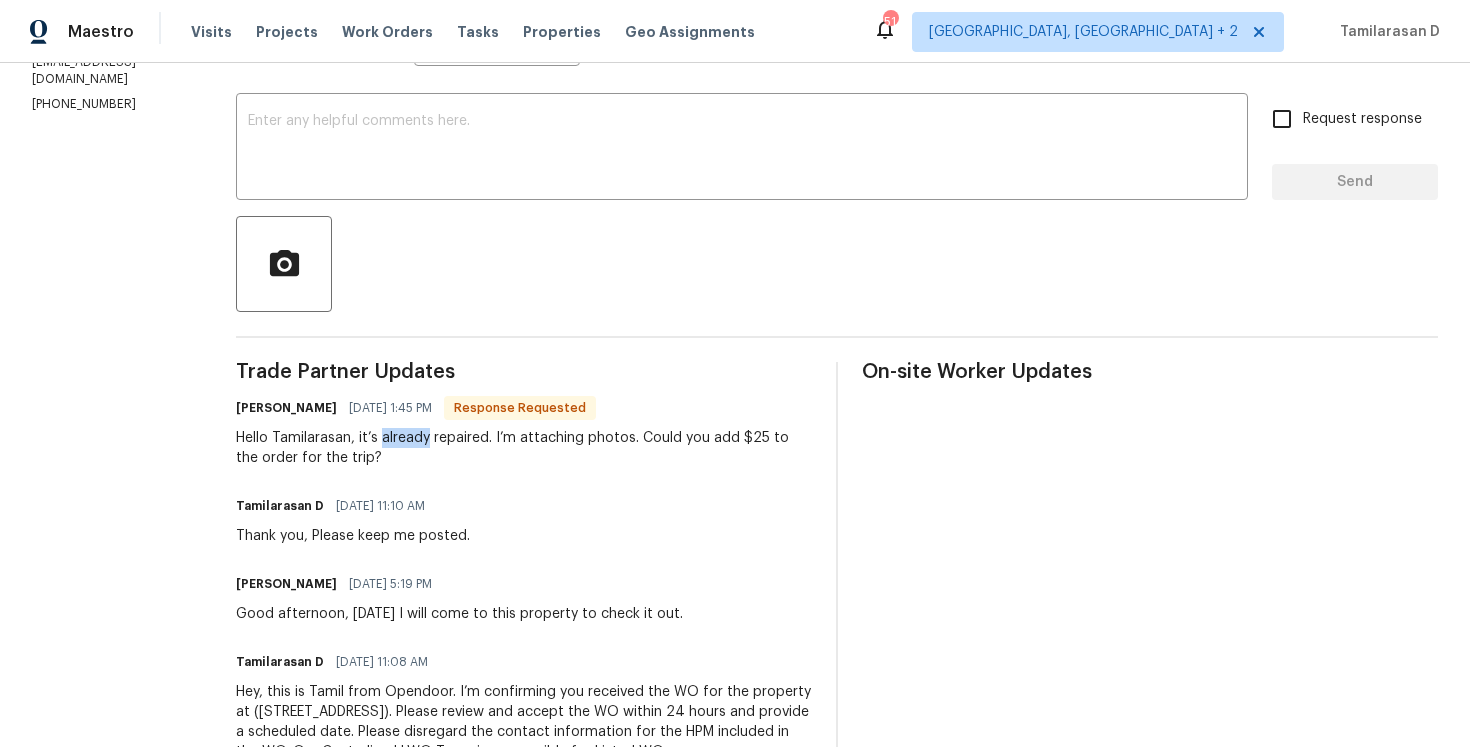 click on "Hello Tamilarasan, it’s already repaired. I’m attaching photos. Could you add $25 to the order for the trip?" at bounding box center [524, 448] 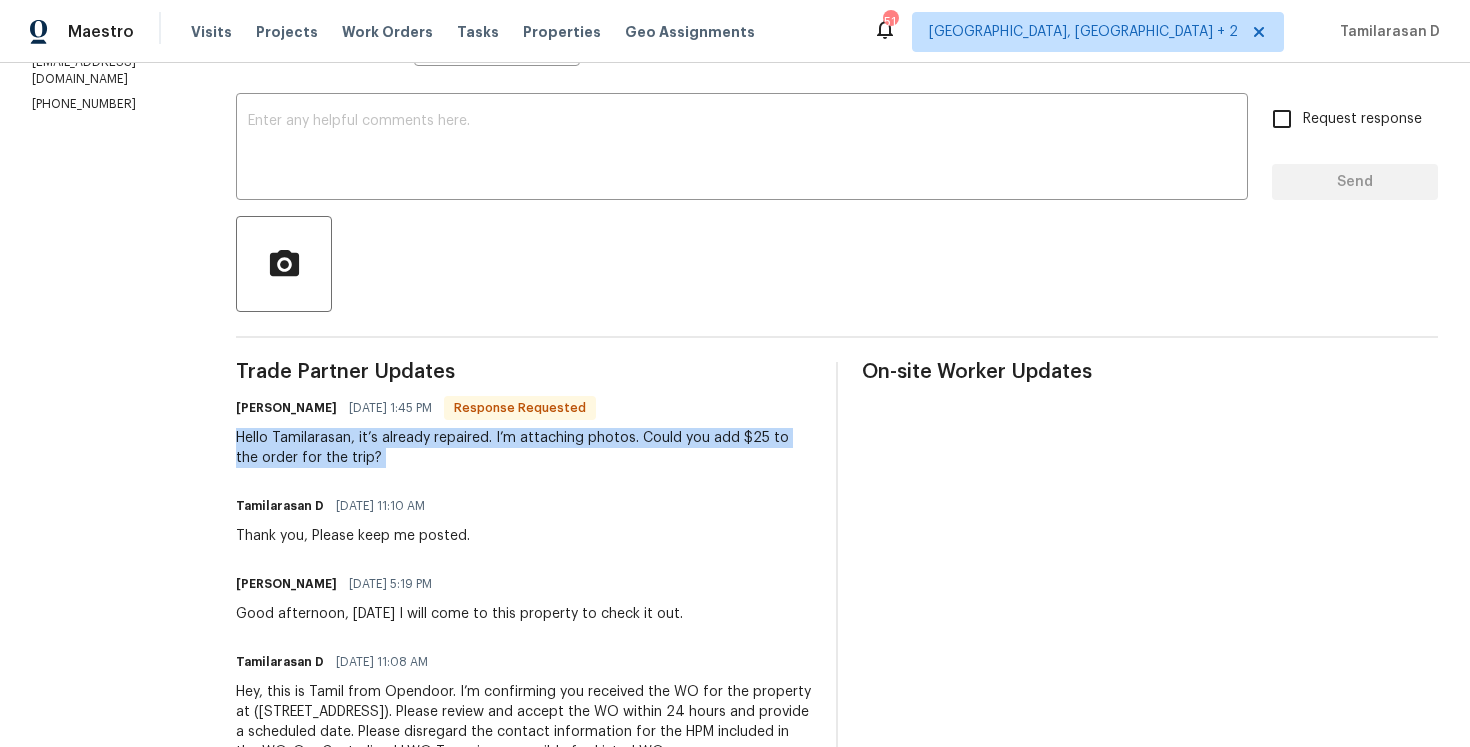 click on "Trade Partner Updates Camilo Castro 07/09/2025 1:45 PM Response Requested Hello Tamilarasan, it’s already repaired. I’m attaching photos. Could you add $25 to the order for the trip? Tamilarasan D 07/09/2025 11:10 AM Thank you, Please keep me posted. Camilo Castro 07/08/2025 5:19 PM Good afternoon, tomorrow I will come to this property to check it out. Tamilarasan D 07/08/2025 11:08 AM Hey, this is Tamil from Opendoor. I’m confirming you received the WO for the property at (4910 Summerside Dr, Clover, SC 29710). Please review and accept the WO within 24 hours and provide a scheduled date. Please disregard the contact information for the HPM included in the WO. Our Centralised LWO Team is responsible for Listed WOs." at bounding box center (524, 574) 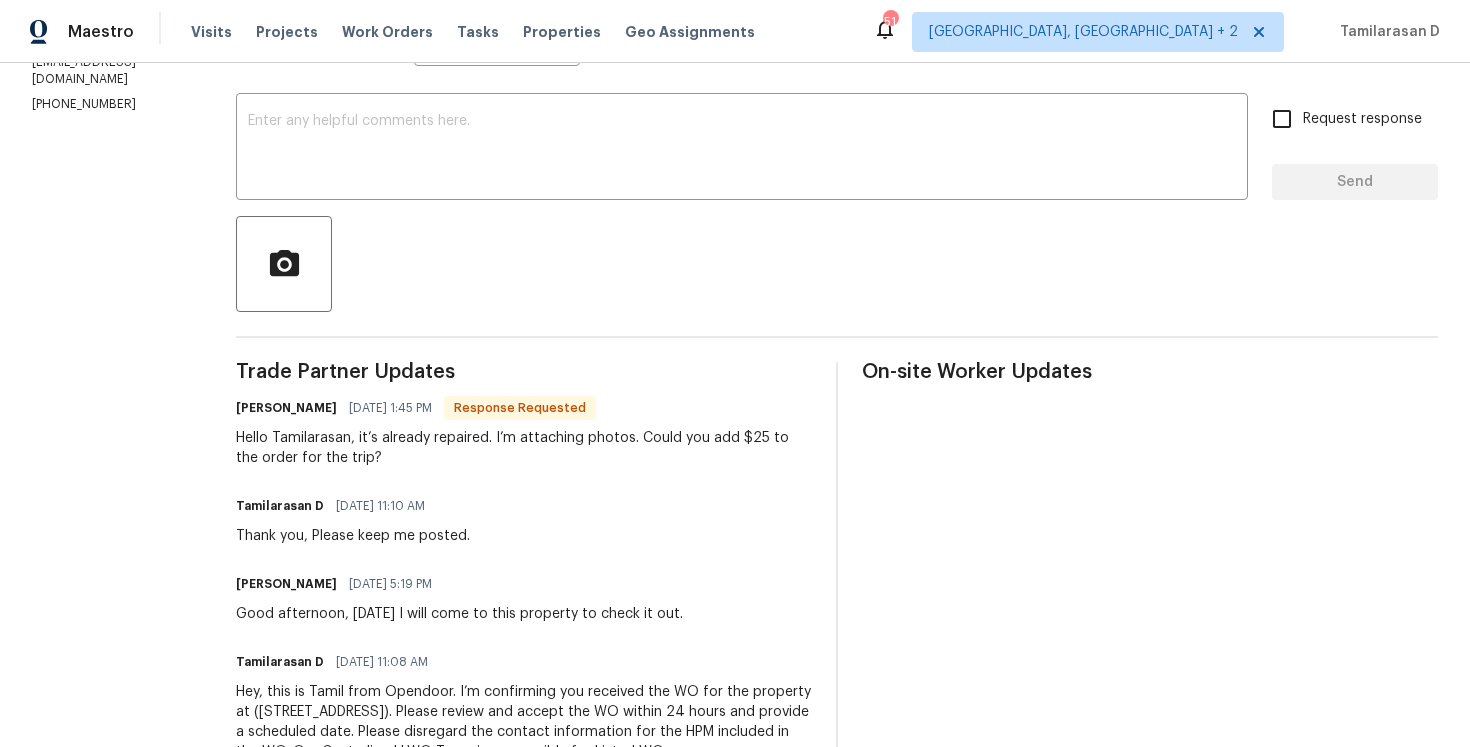 click on "Trade Partner Updates Camilo Castro 07/09/2025 1:45 PM Response Requested Hello Tamilarasan, it’s already repaired. I’m attaching photos. Could you add $25 to the order for the trip? Tamilarasan D 07/09/2025 11:10 AM Thank you, Please keep me posted. Camilo Castro 07/08/2025 5:19 PM Good afternoon, tomorrow I will come to this property to check it out. Tamilarasan D 07/08/2025 11:08 AM Hey, this is Tamil from Opendoor. I’m confirming you received the WO for the property at (4910 Summerside Dr, Clover, SC 29710). Please review and accept the WO within 24 hours and provide a scheduled date. Please disregard the contact information for the HPM included in the WO. Our Centralised LWO Team is responsible for Listed WOs." at bounding box center [524, 574] 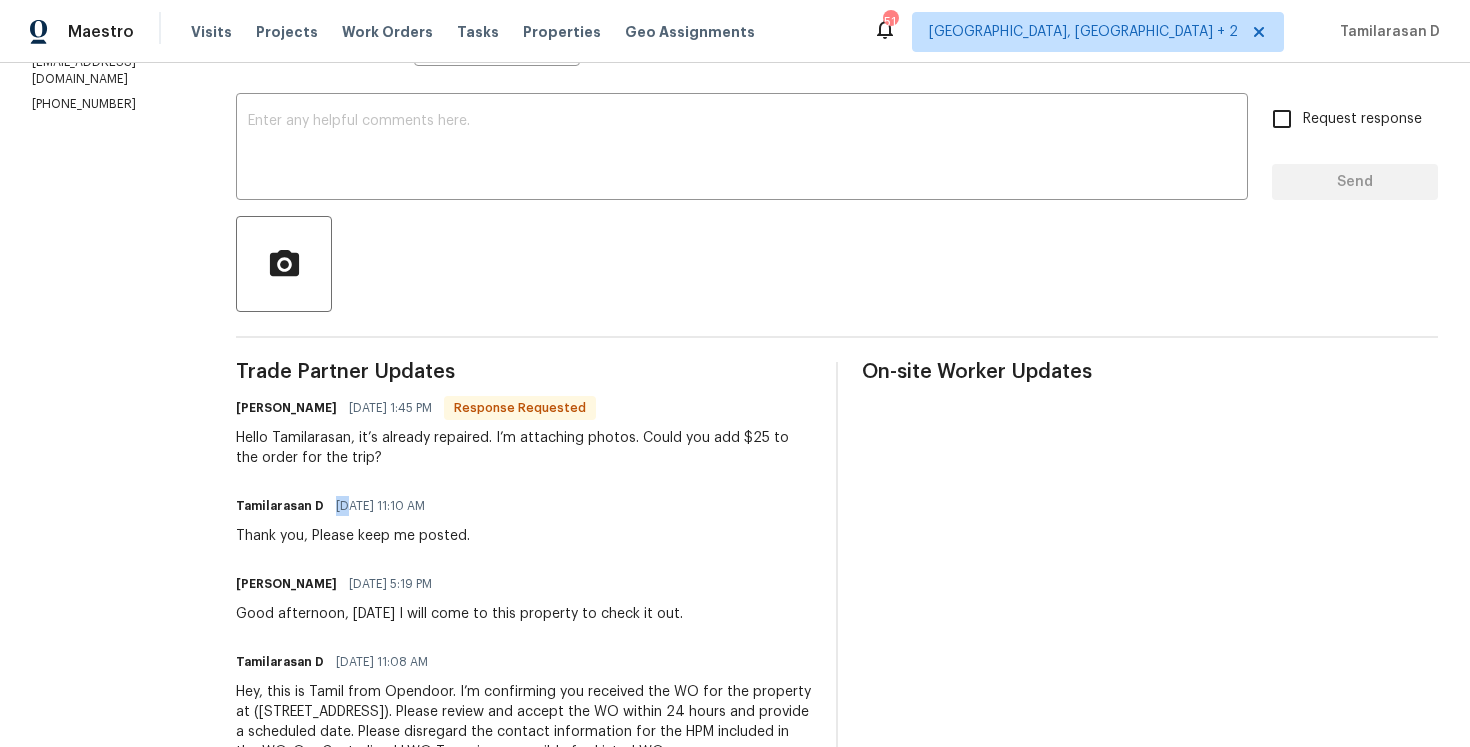 click on "Hello Tamilarasan, it’s already repaired. I’m attaching photos. Could you add $25 to the order for the trip?" at bounding box center [524, 448] 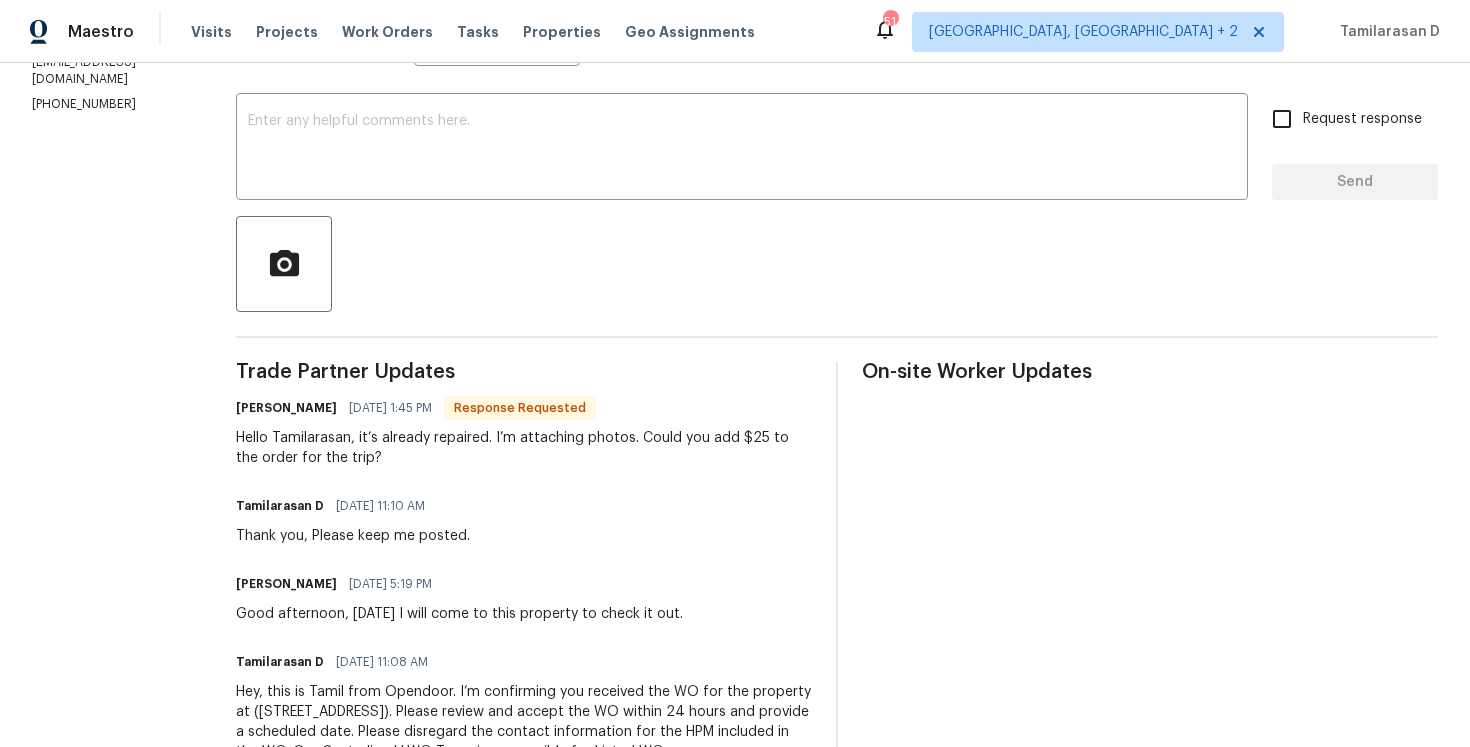 click on "Hello Tamilarasan, it’s already repaired. I’m attaching photos. Could you add $25 to the order for the trip?" at bounding box center (524, 448) 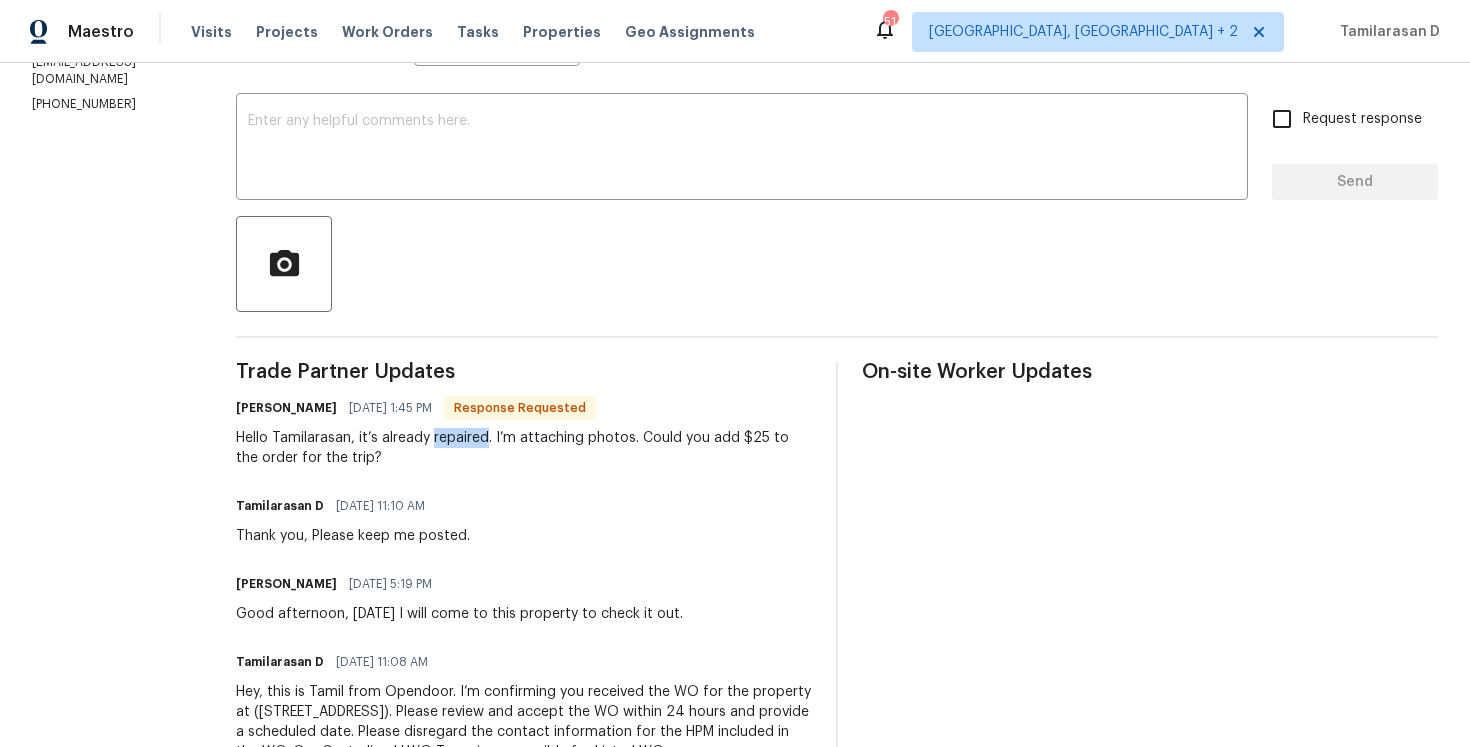 click on "Hello Tamilarasan, it’s already repaired. I’m attaching photos. Could you add $25 to the order for the trip?" at bounding box center (524, 448) 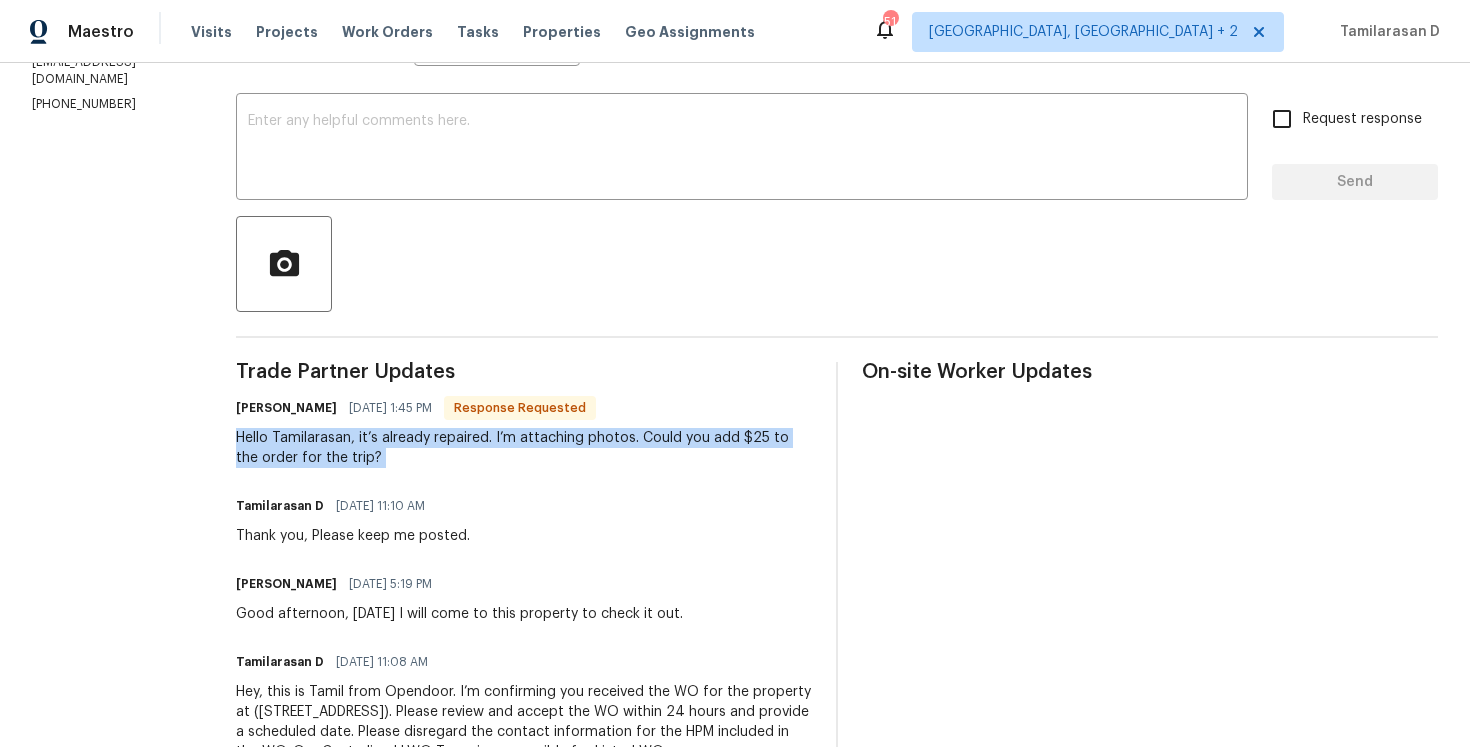 copy on "Hello Tamilarasan, it’s already repaired. I’m attaching photos. Could you add $25 to the order for the trip?" 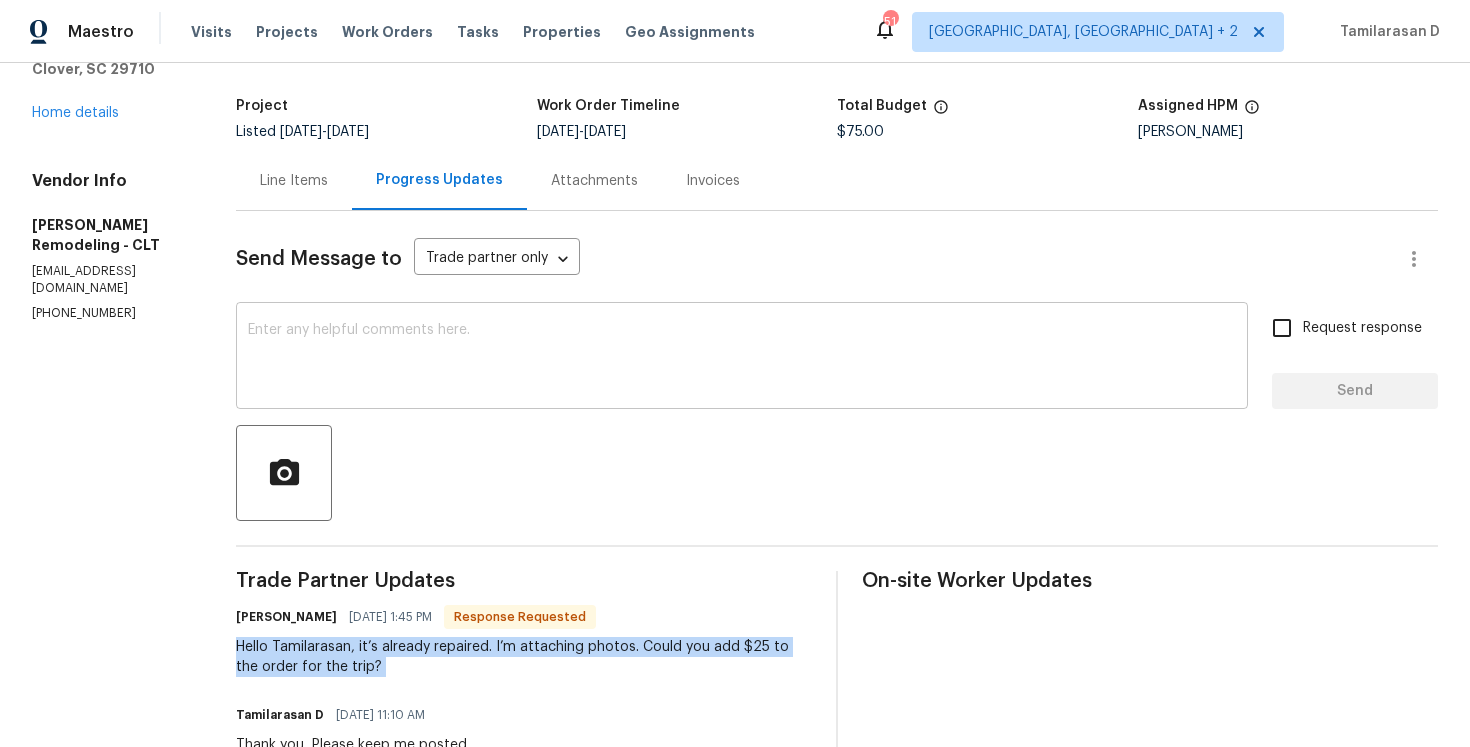 scroll, scrollTop: 100, scrollLeft: 0, axis: vertical 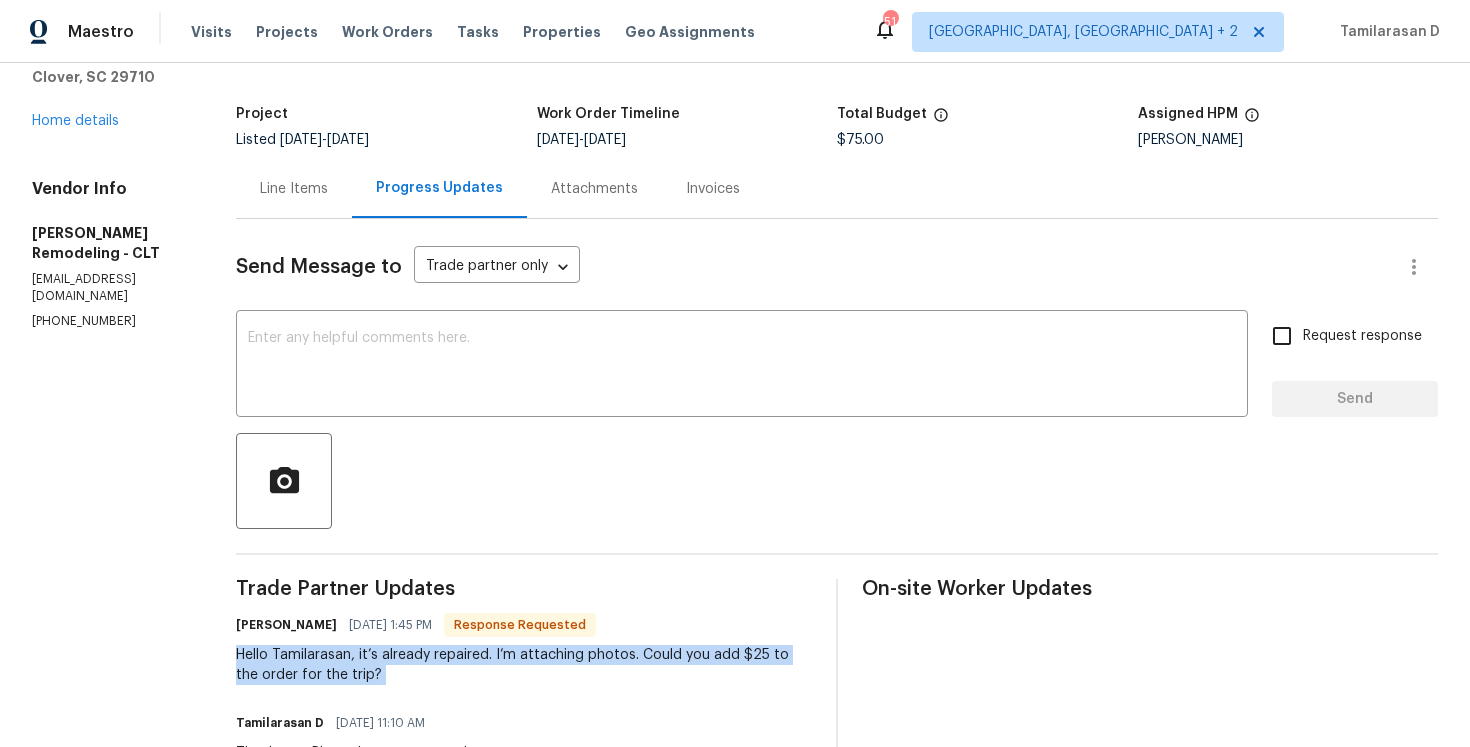 click on "Line Items" at bounding box center (294, 189) 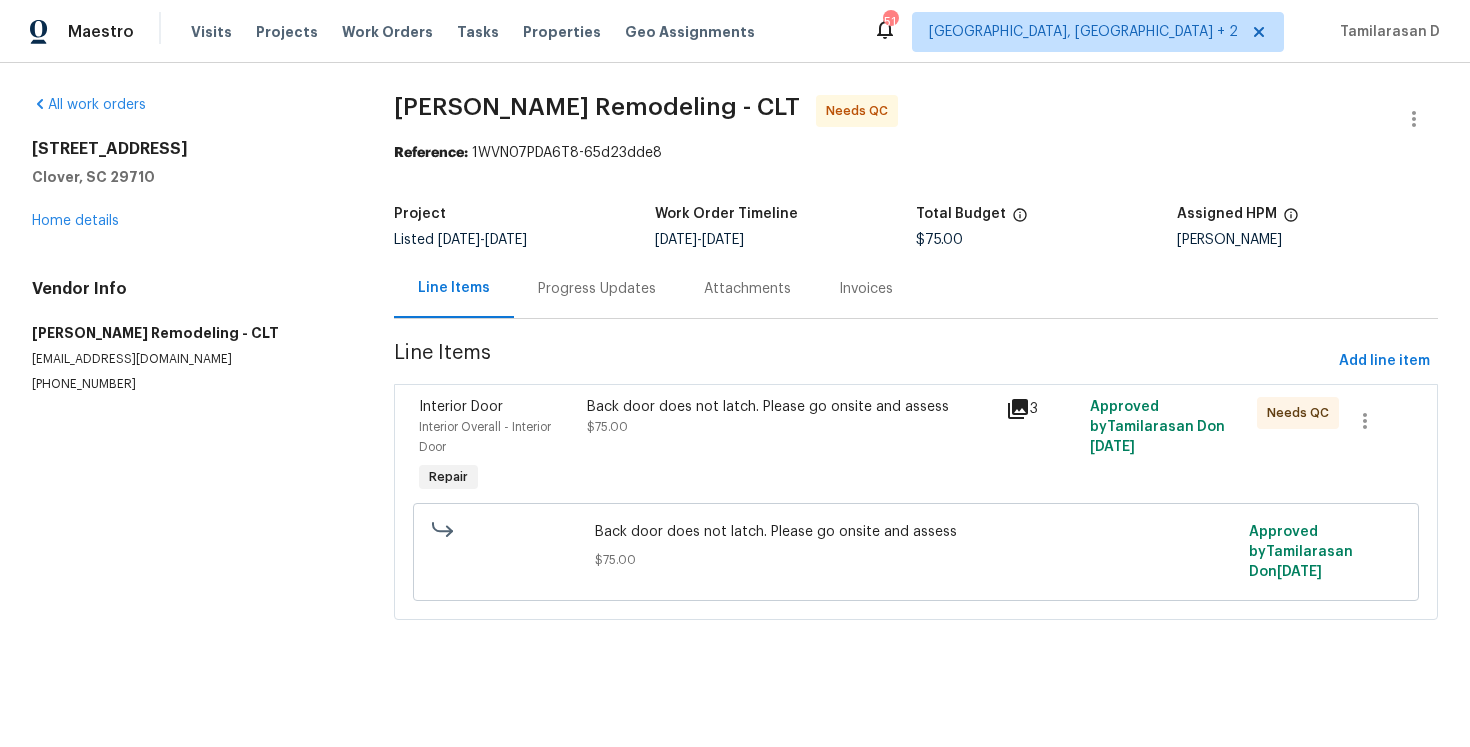 scroll, scrollTop: 0, scrollLeft: 0, axis: both 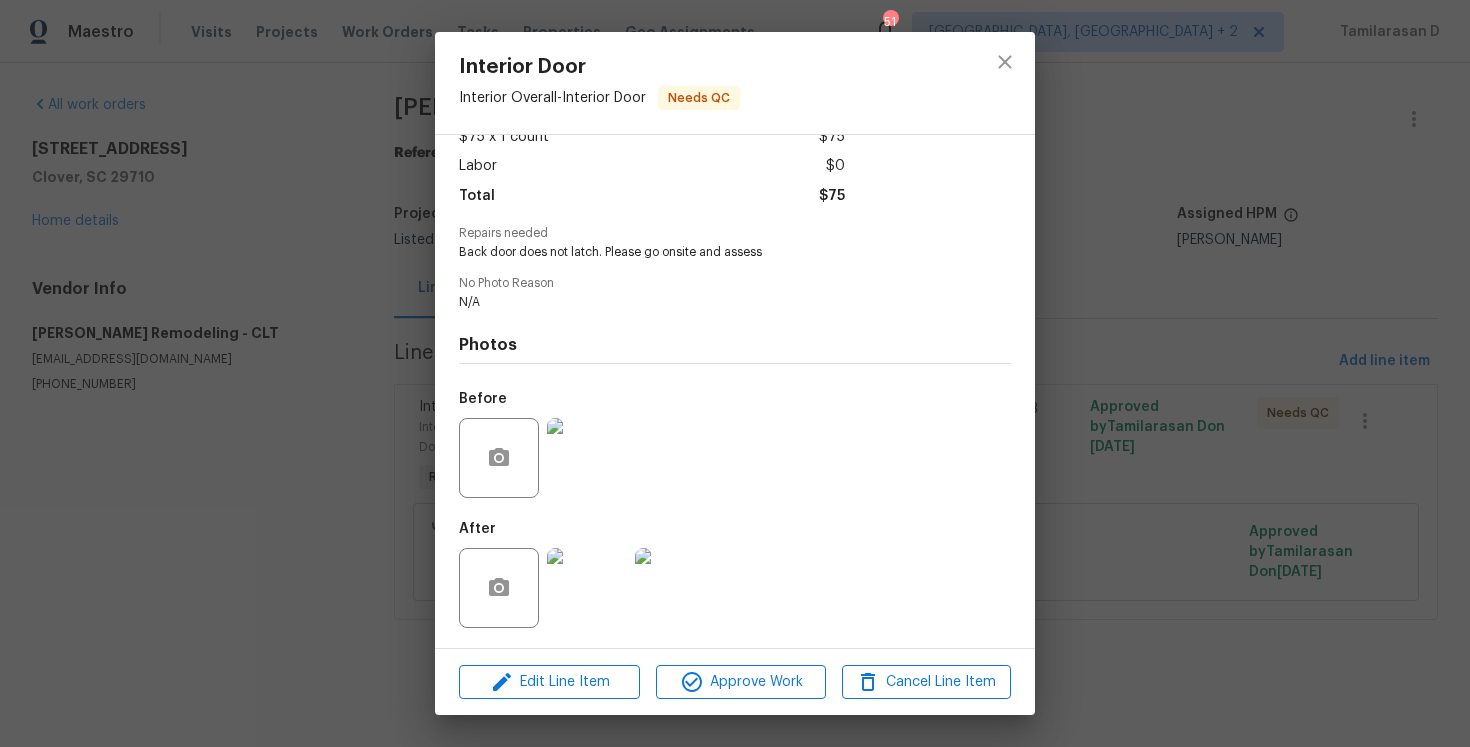 click at bounding box center [587, 458] 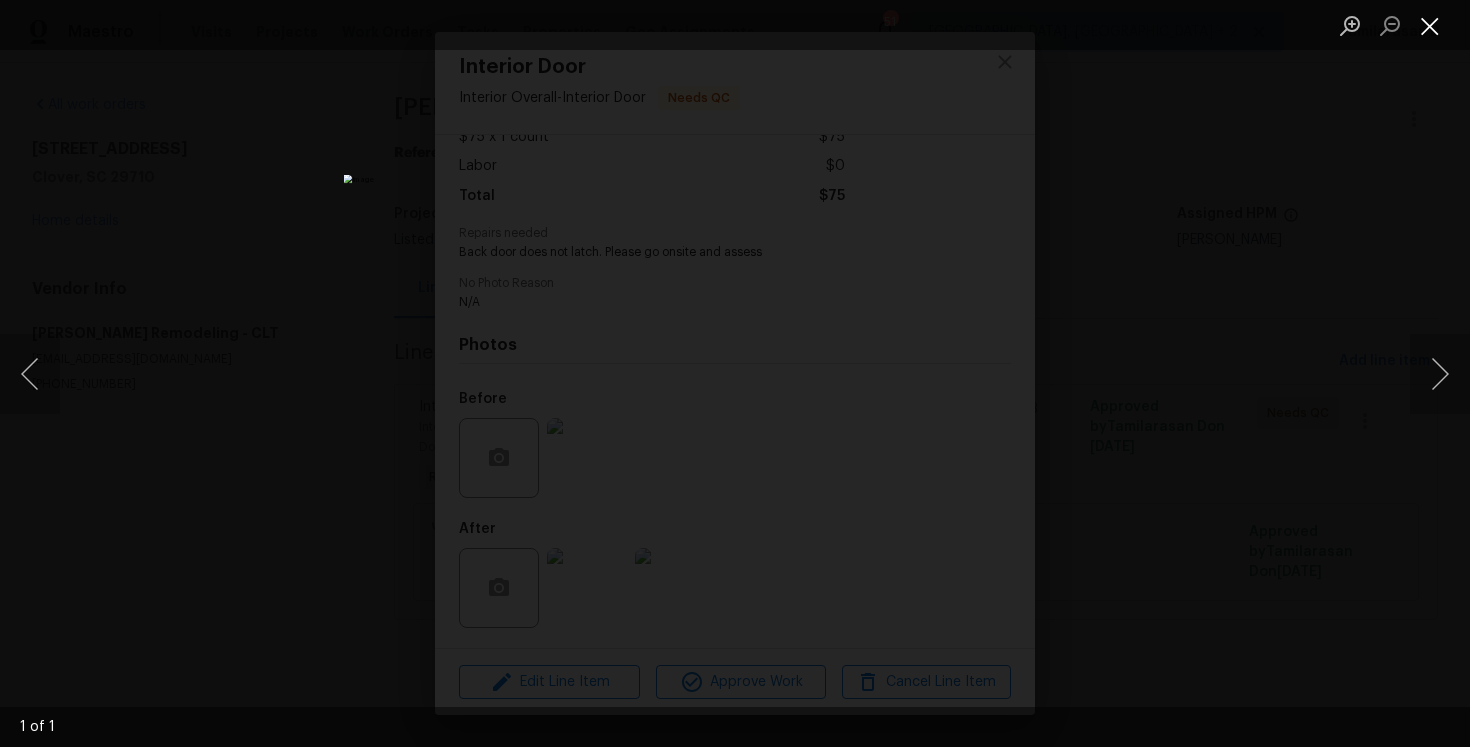 click at bounding box center [1430, 25] 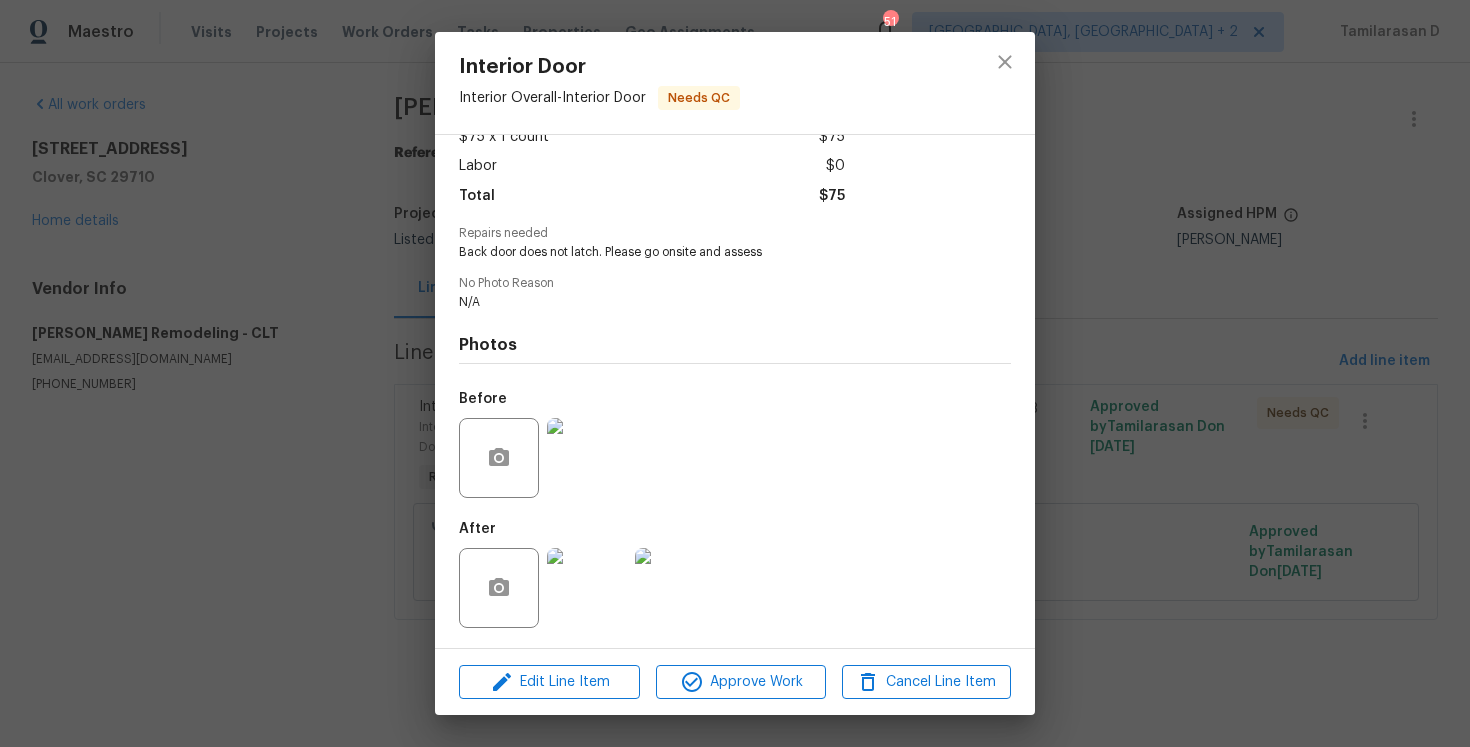 click at bounding box center (587, 588) 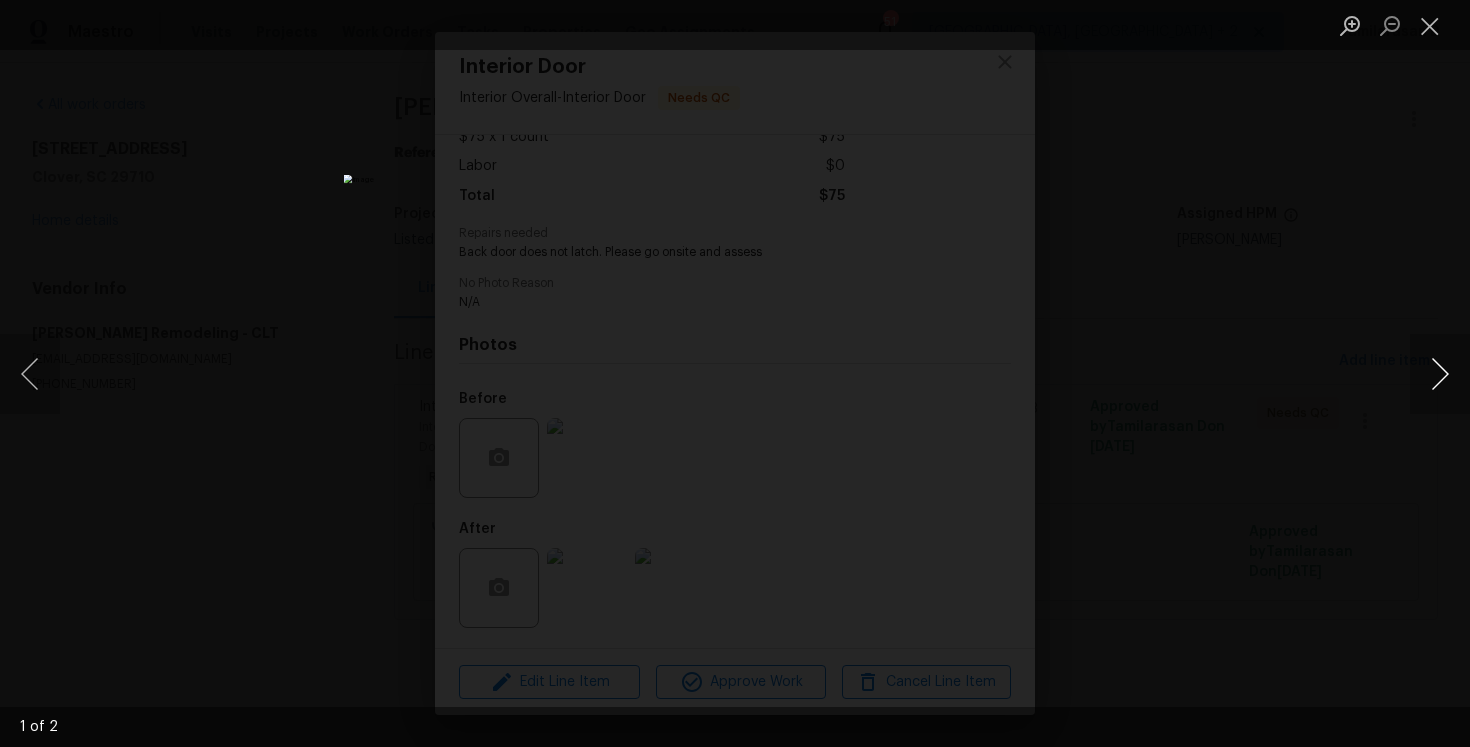 click at bounding box center (1440, 374) 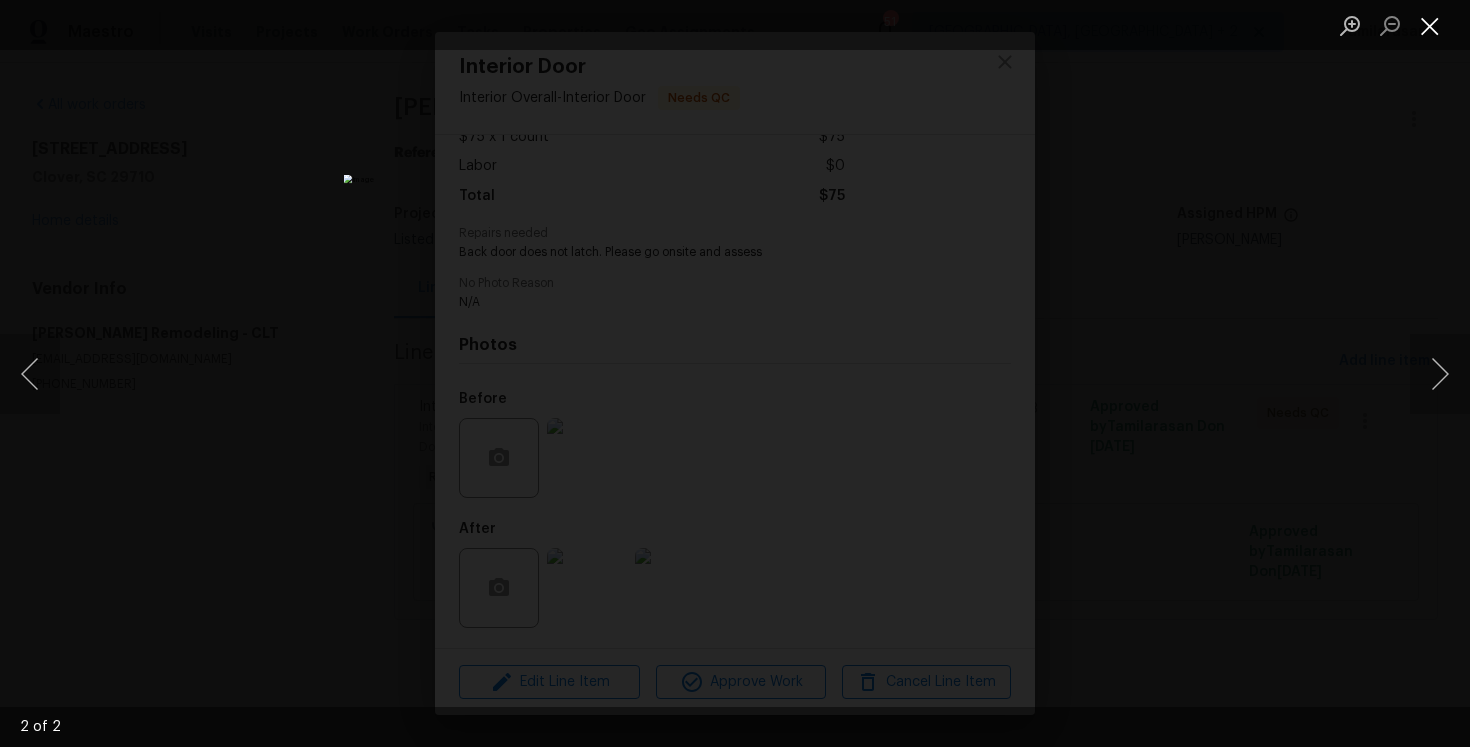 click at bounding box center (1430, 25) 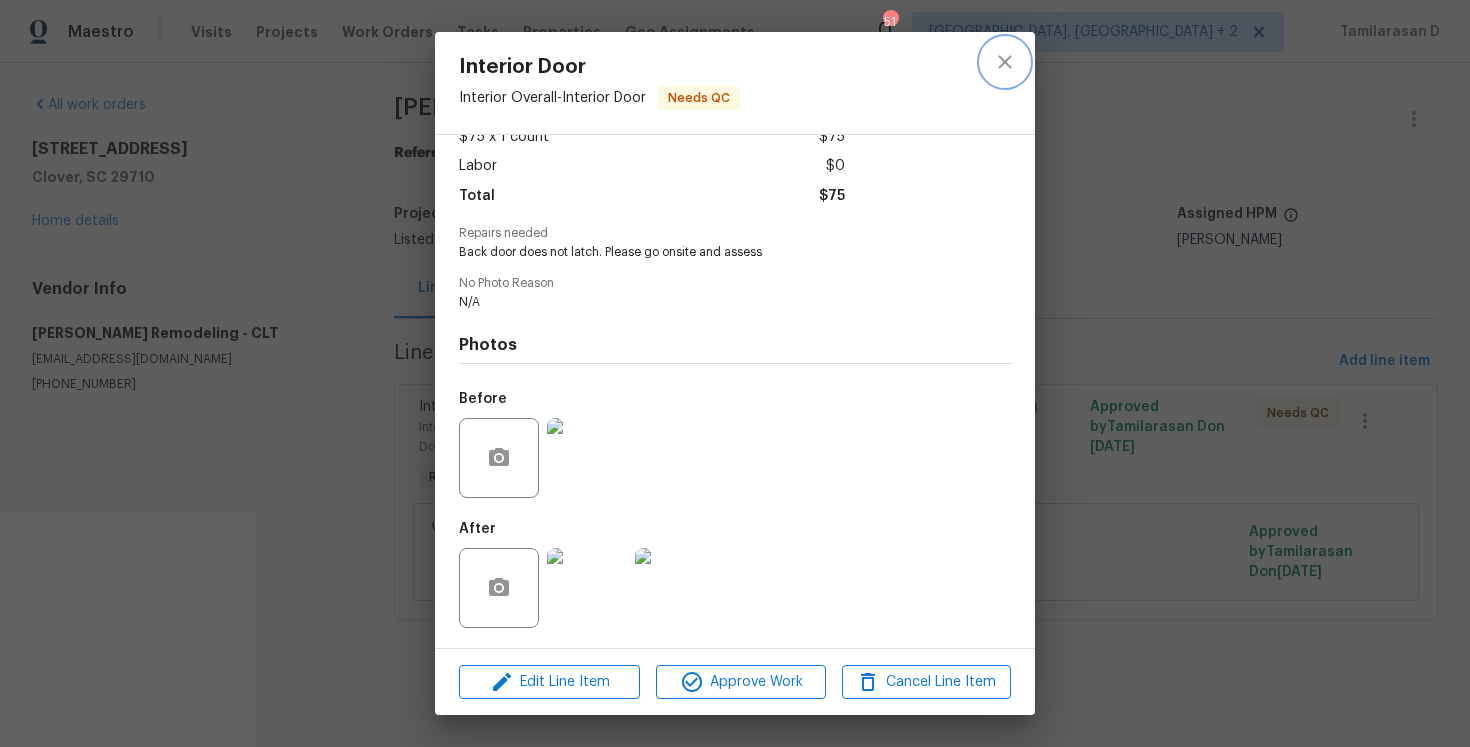 click 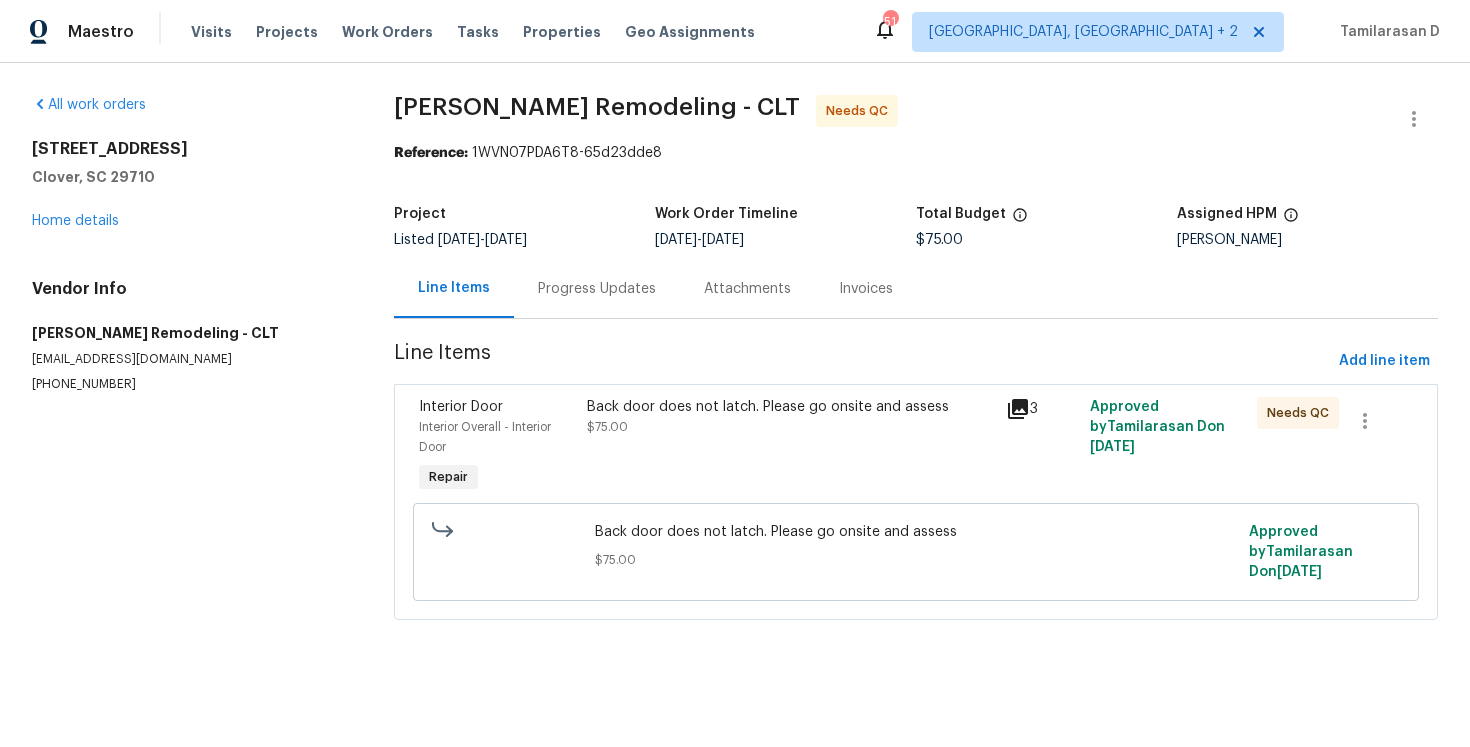 click on "Back door does not latch. Please go onsite and assess $75.00 Approved by  Tamilarasan D  on  7/8/2025" at bounding box center [916, 552] 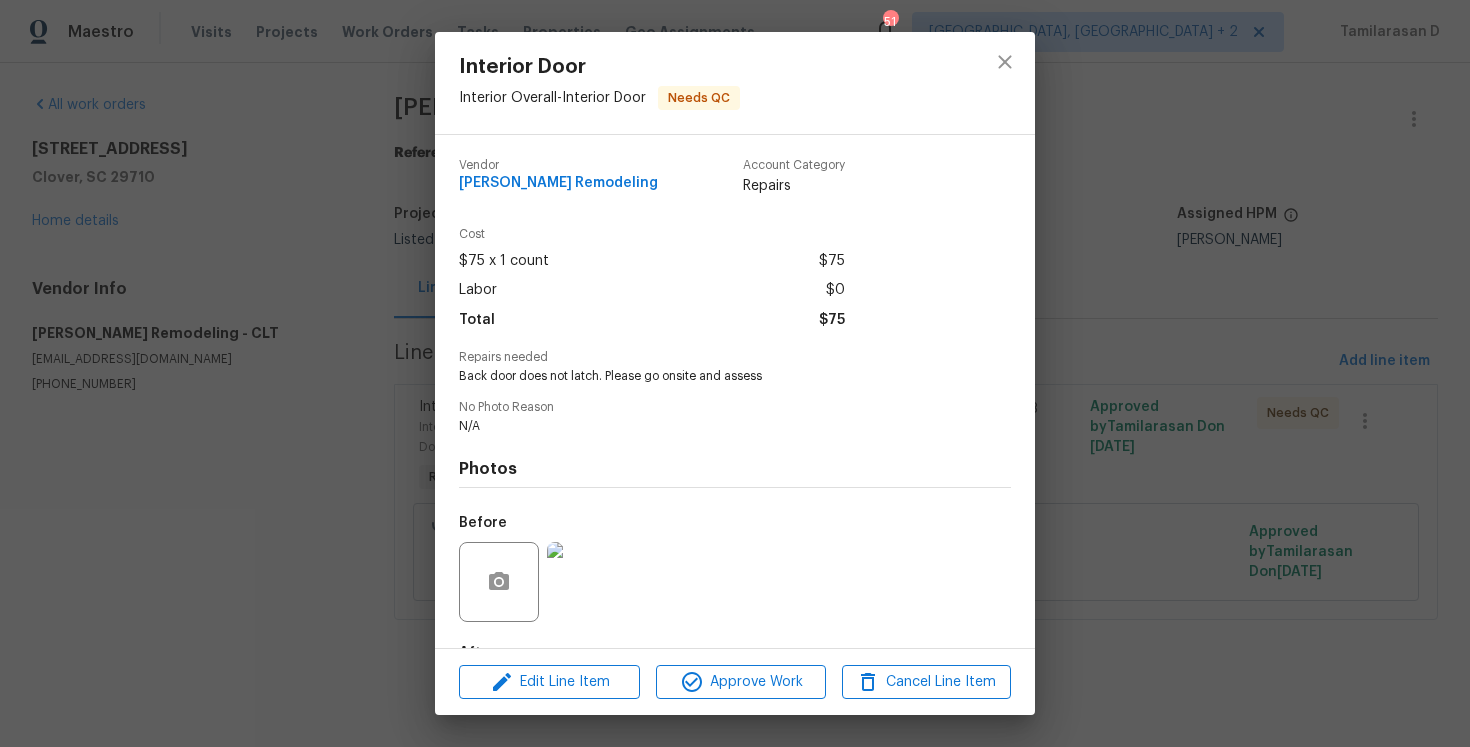 scroll, scrollTop: 124, scrollLeft: 0, axis: vertical 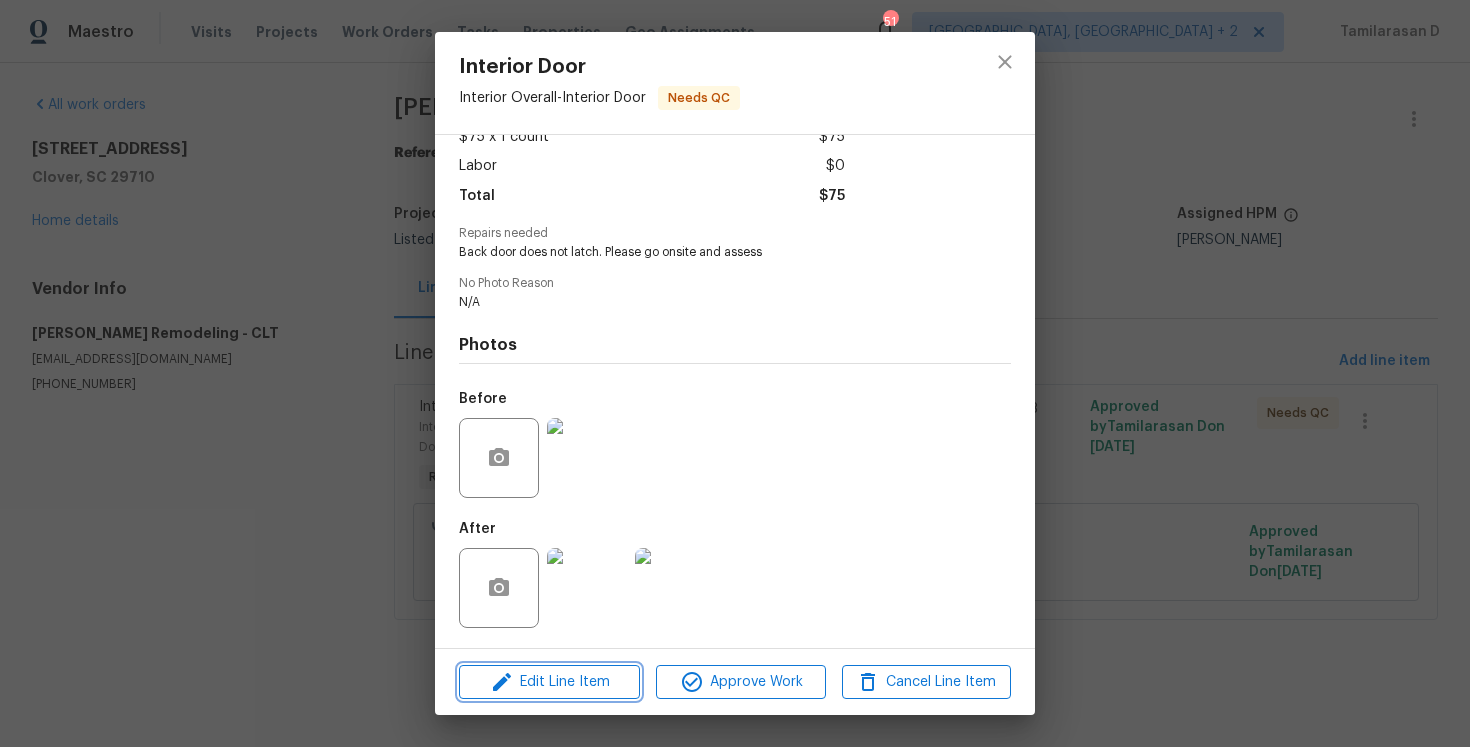 click on "Edit Line Item" at bounding box center (549, 682) 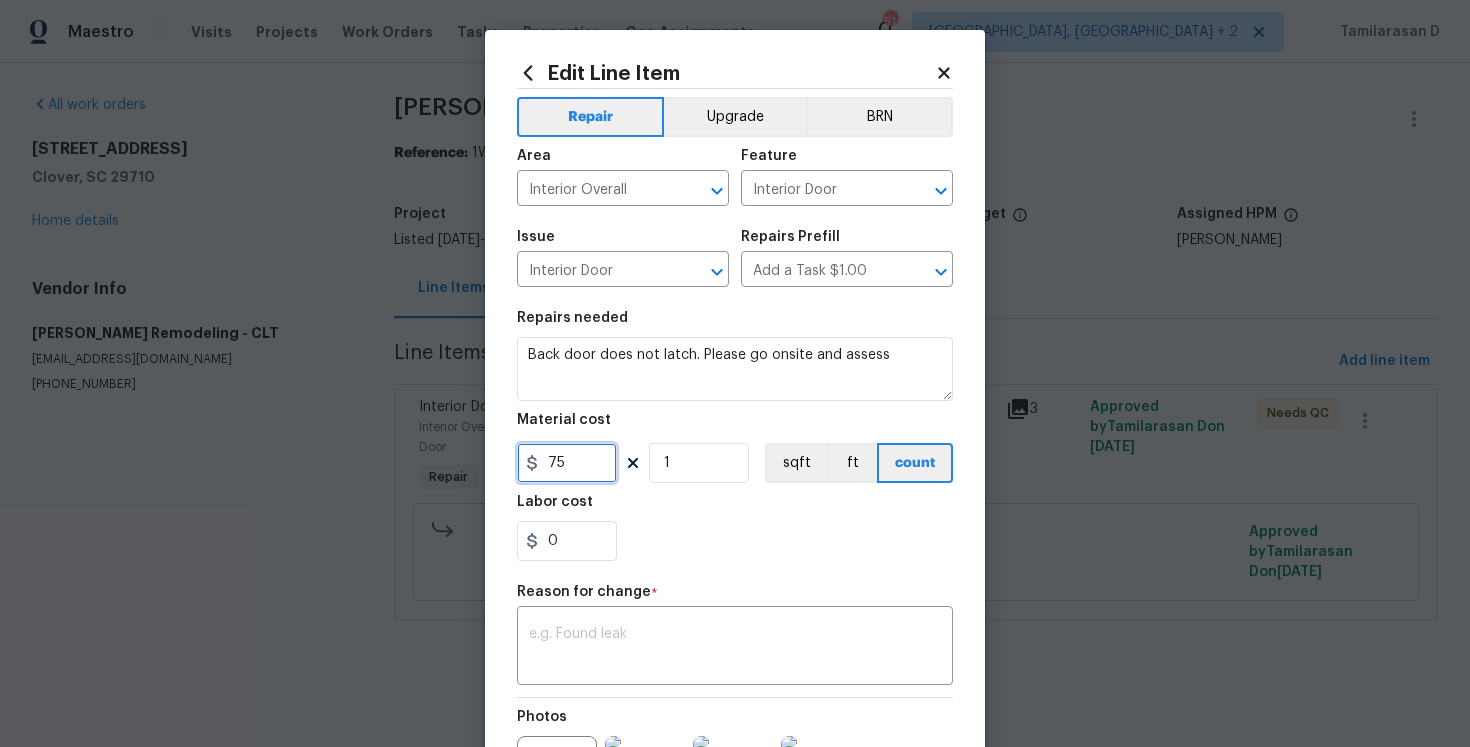 click on "75" at bounding box center (567, 463) 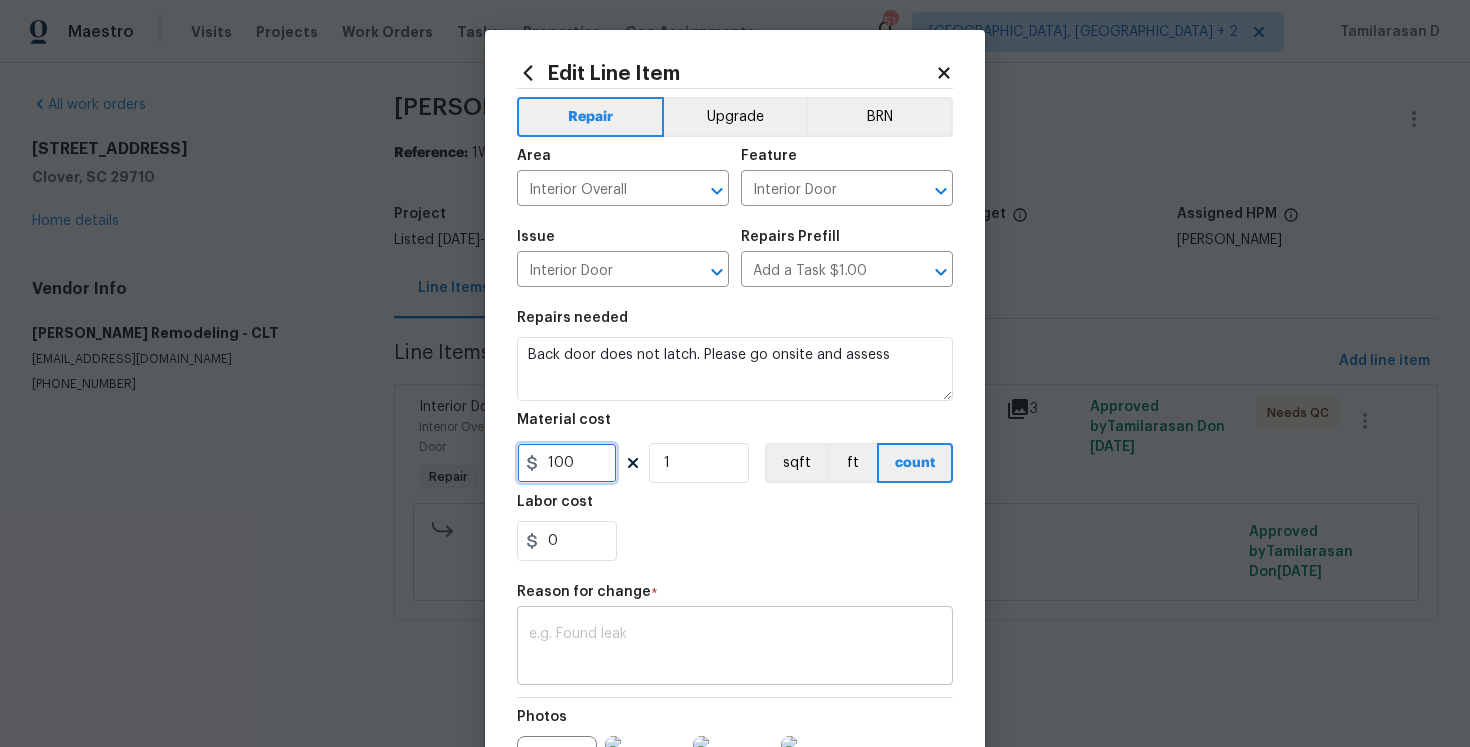 type on "100" 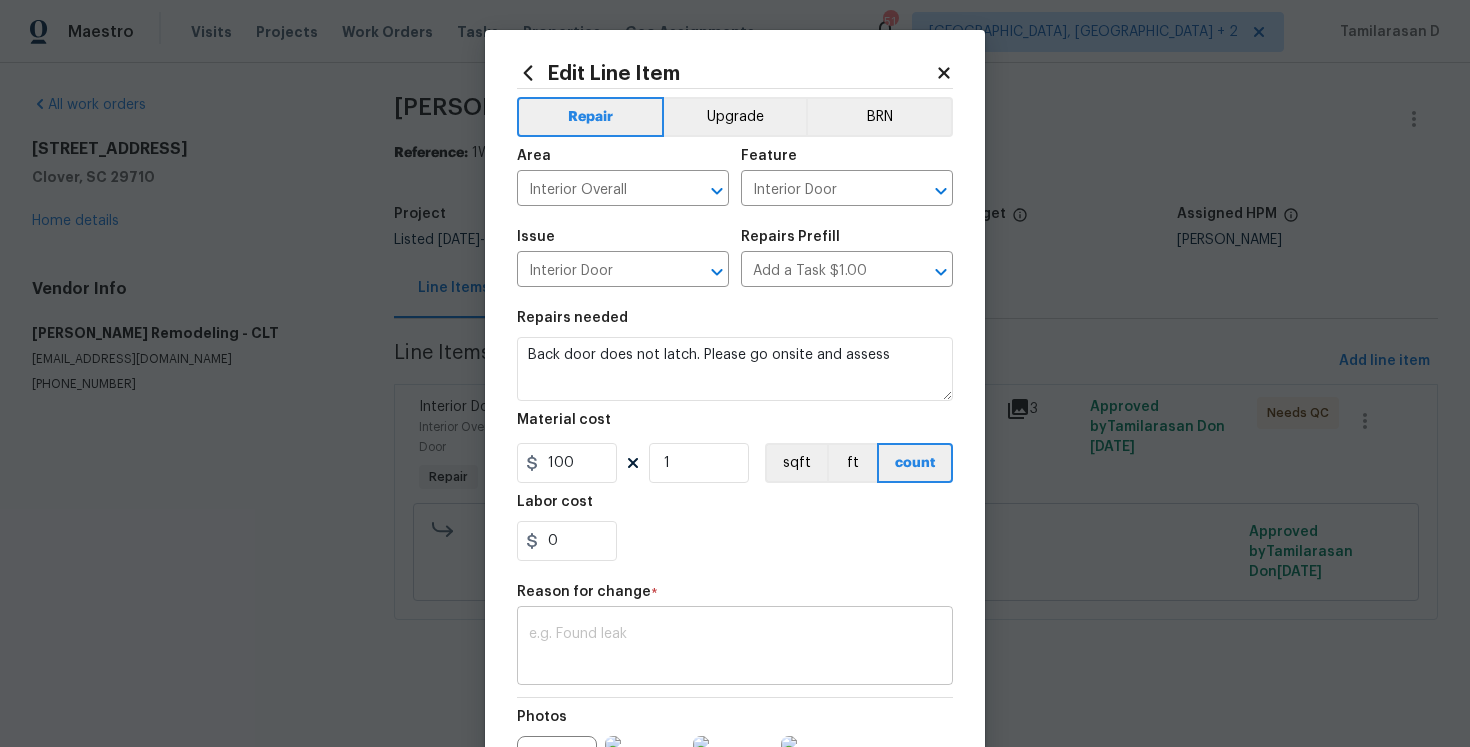 click on "x ​" at bounding box center (735, 648) 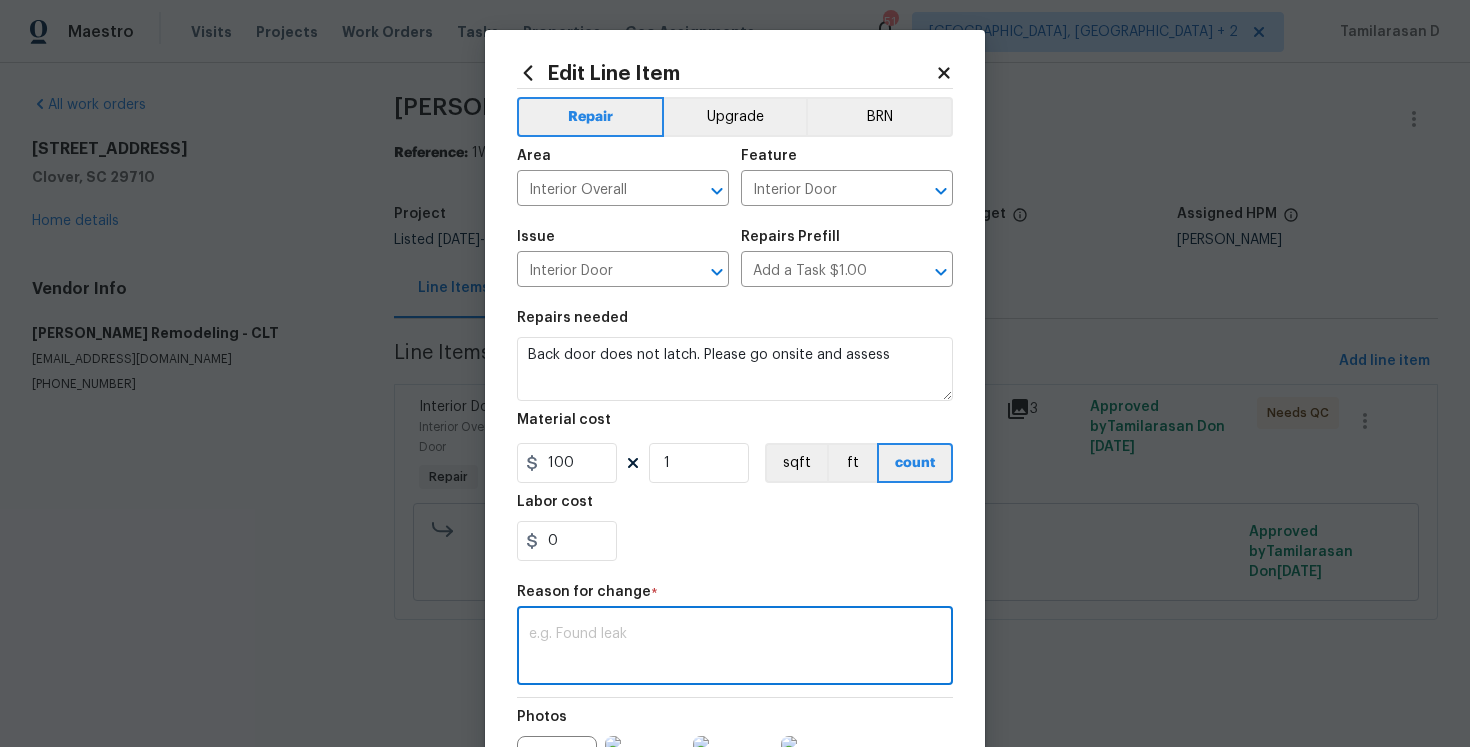 paste on "(TD) Updated per vendor’s final cost." 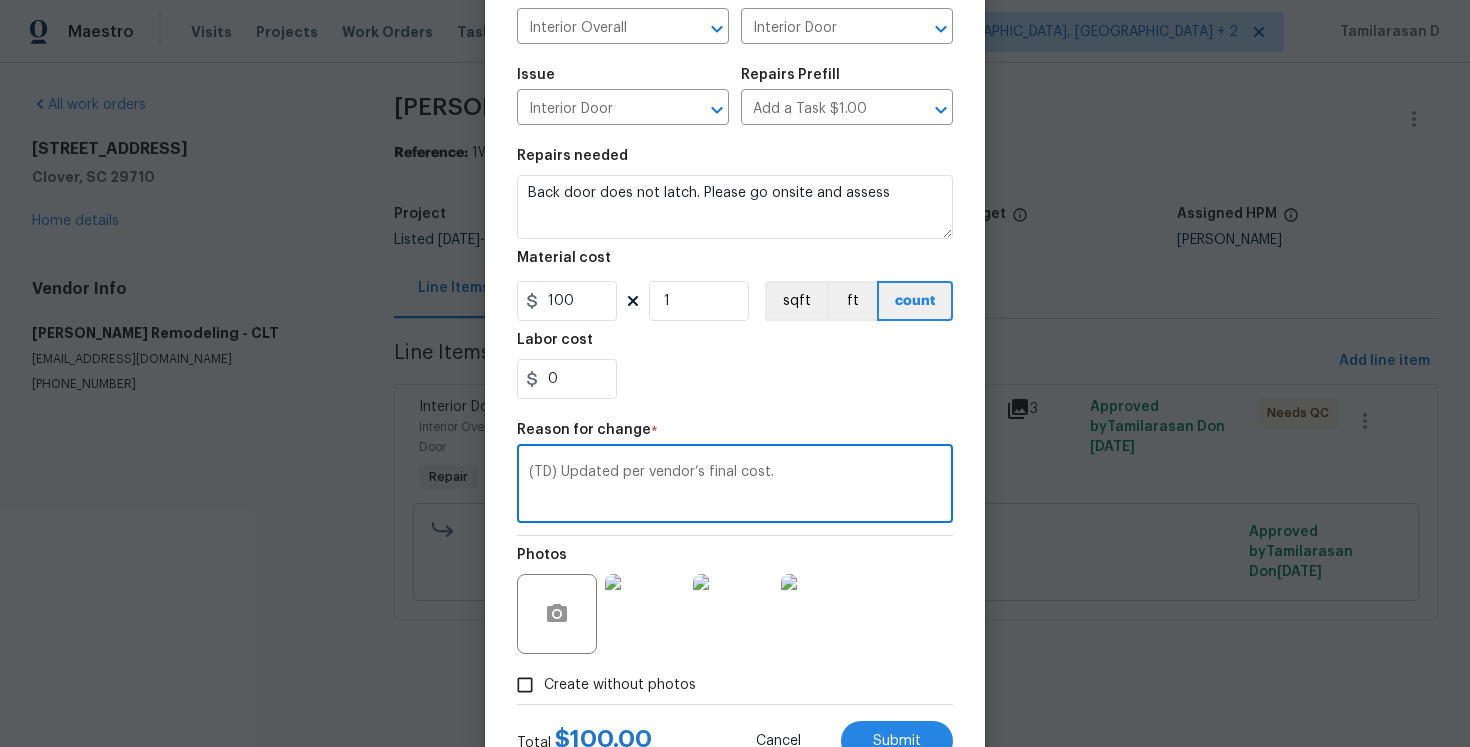 scroll, scrollTop: 239, scrollLeft: 0, axis: vertical 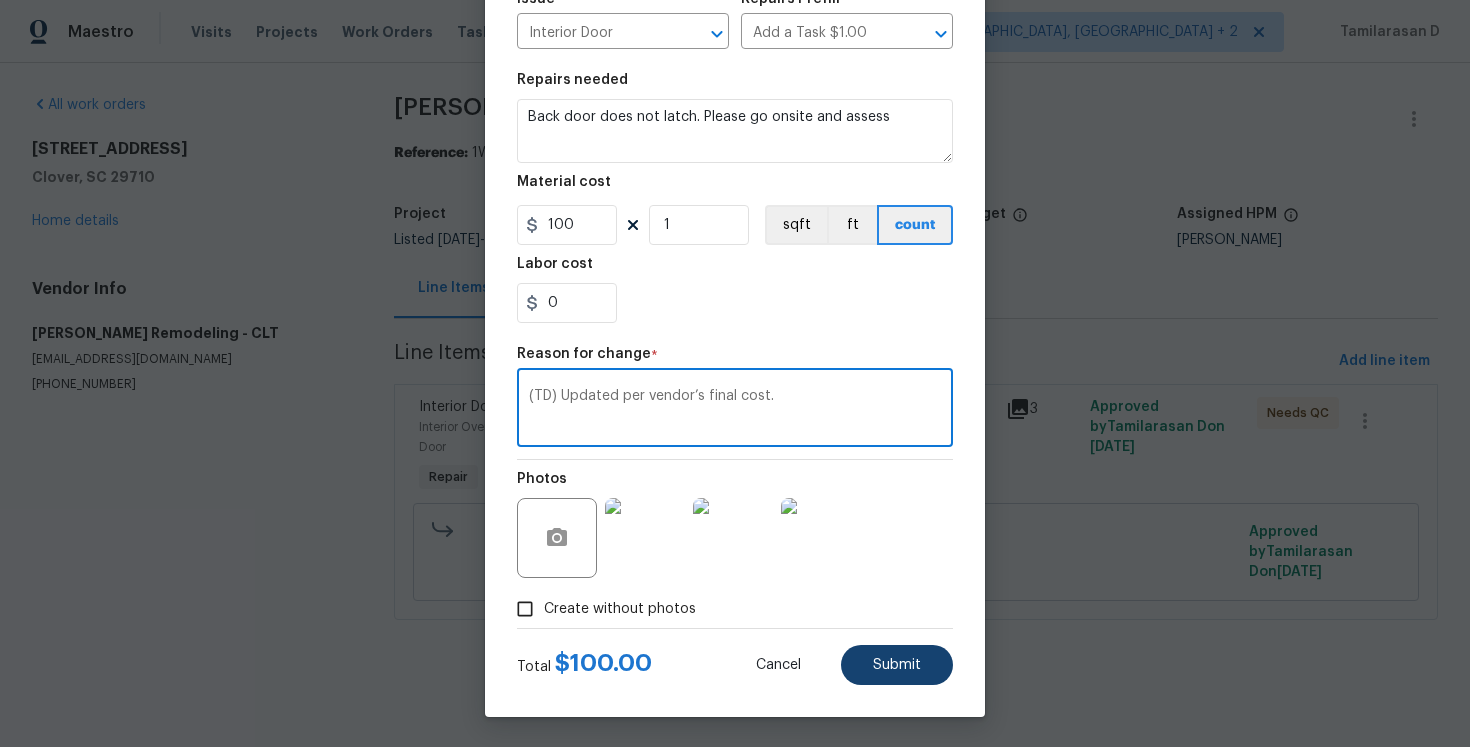 type on "(TD) Updated per vendor’s final cost." 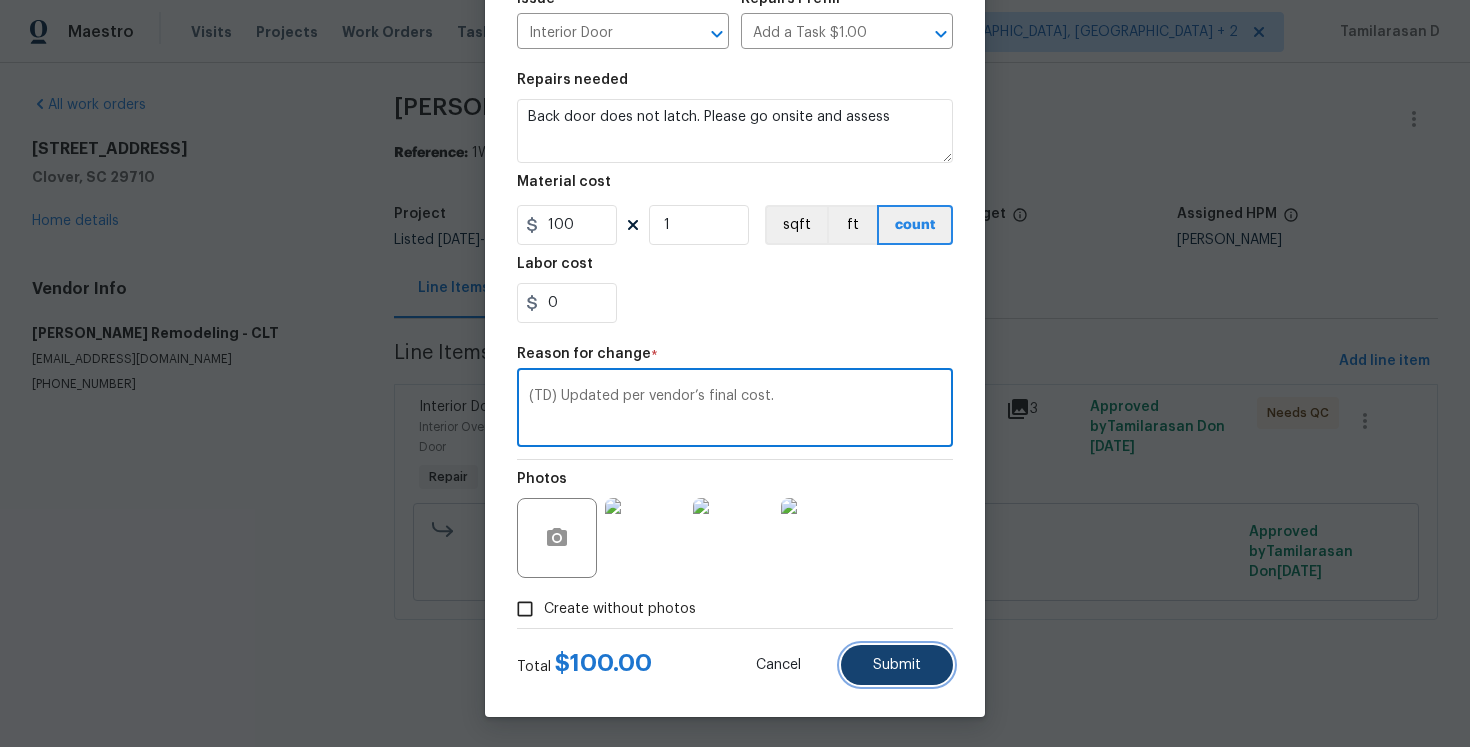 click on "Submit" at bounding box center [897, 665] 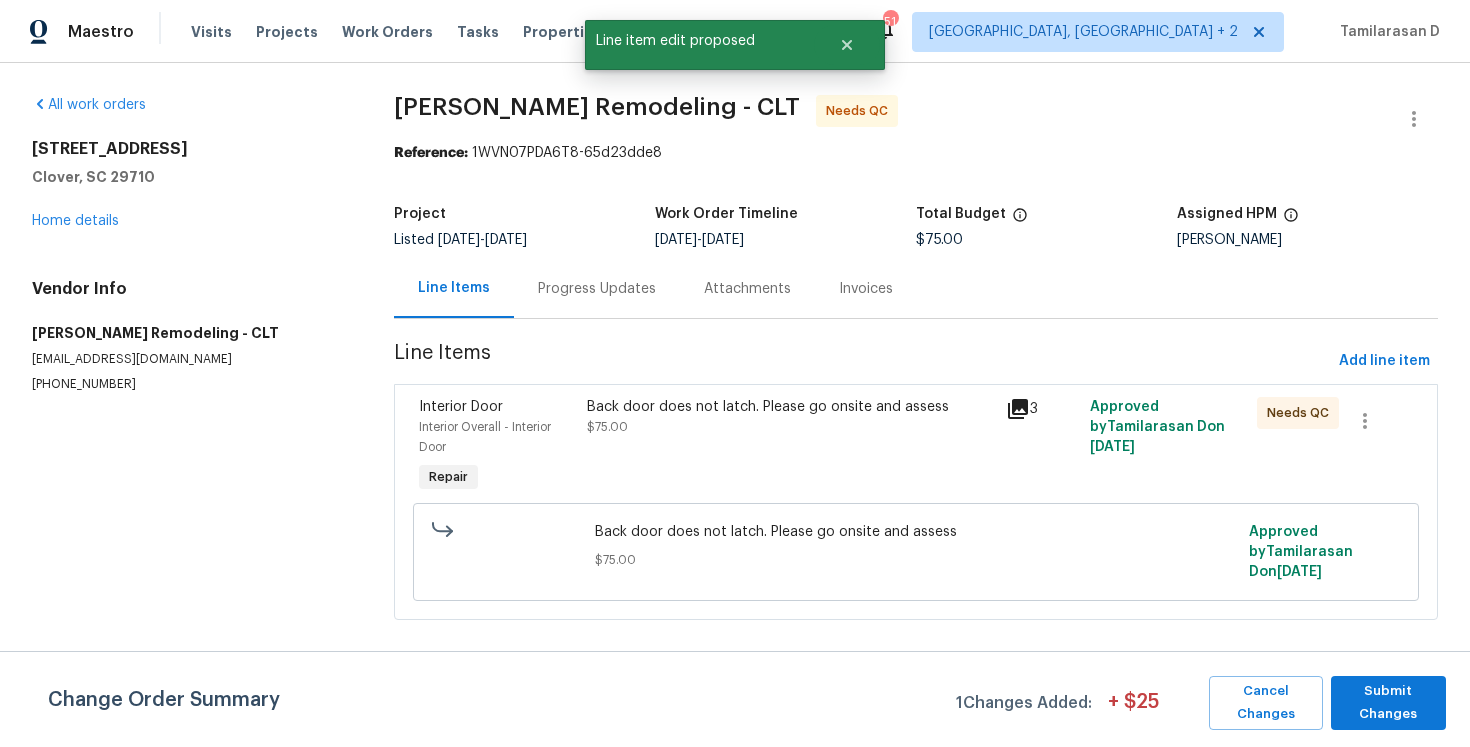 scroll, scrollTop: 0, scrollLeft: 0, axis: both 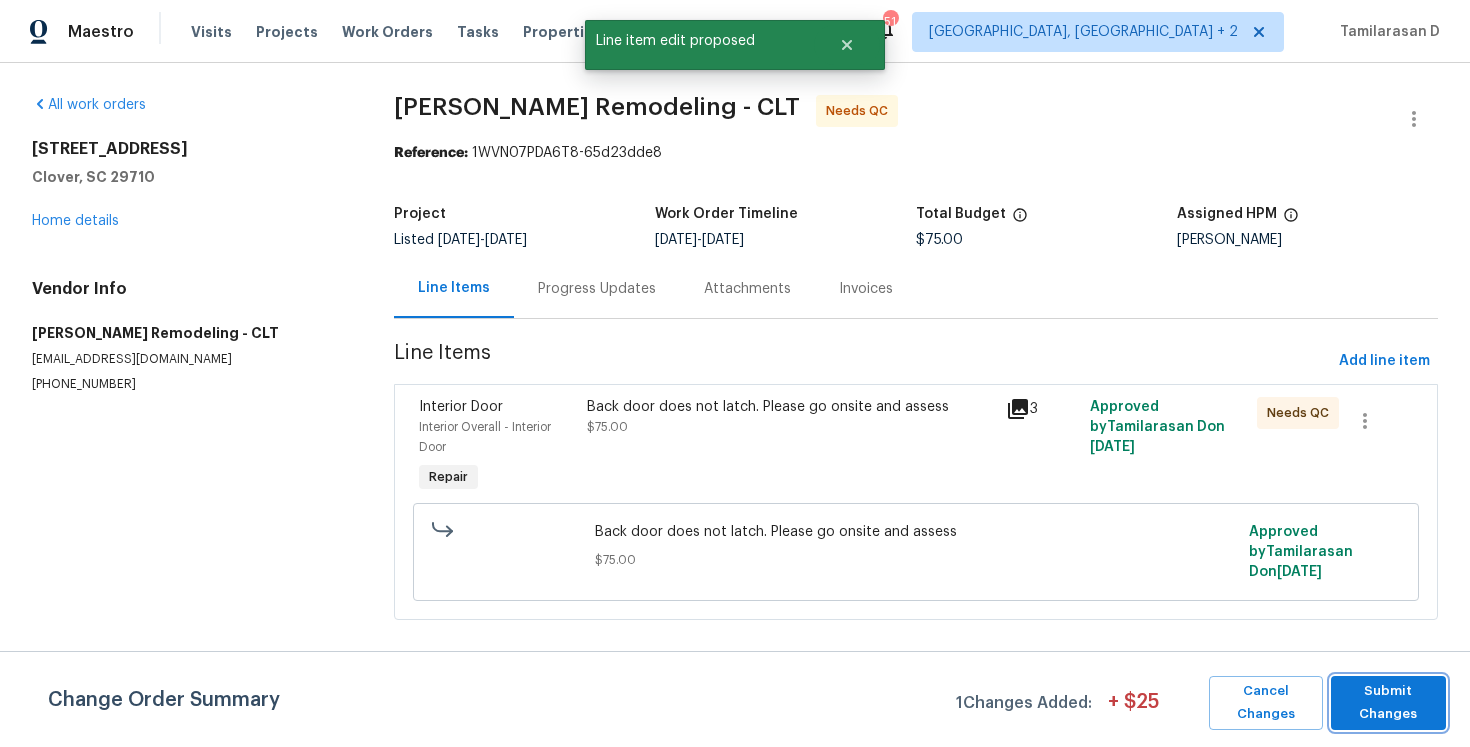 click on "Submit Changes" at bounding box center [1388, 703] 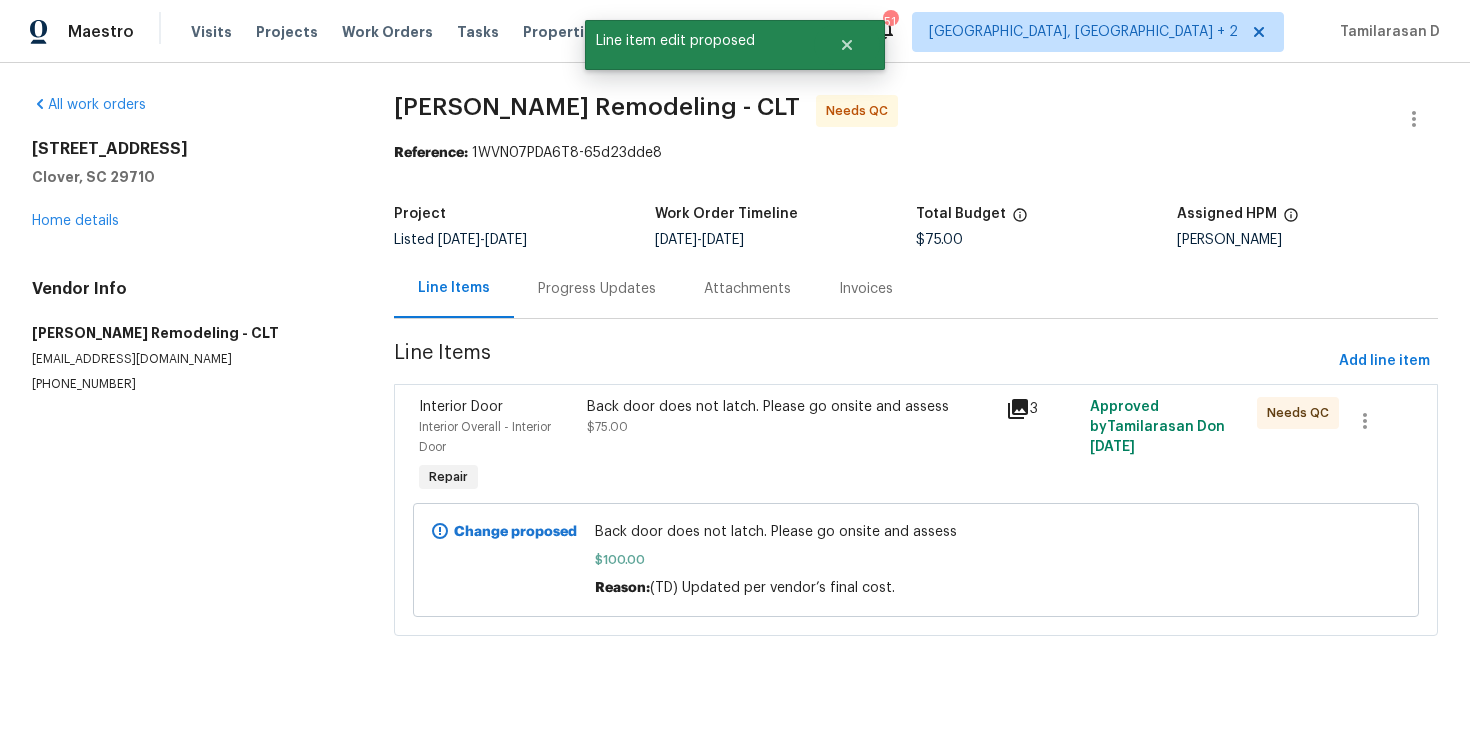 click on "Progress Updates" at bounding box center (597, 288) 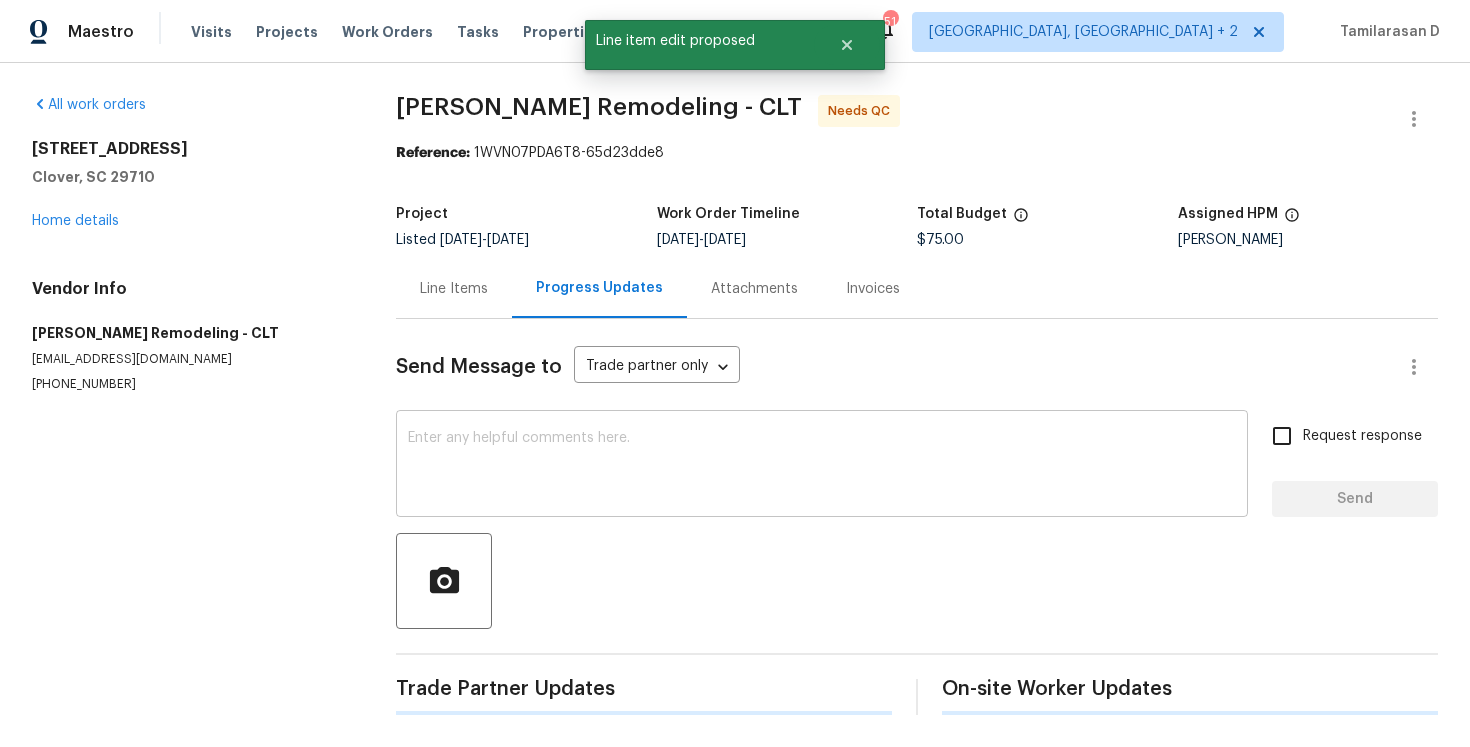 click on "x ​" at bounding box center (822, 466) 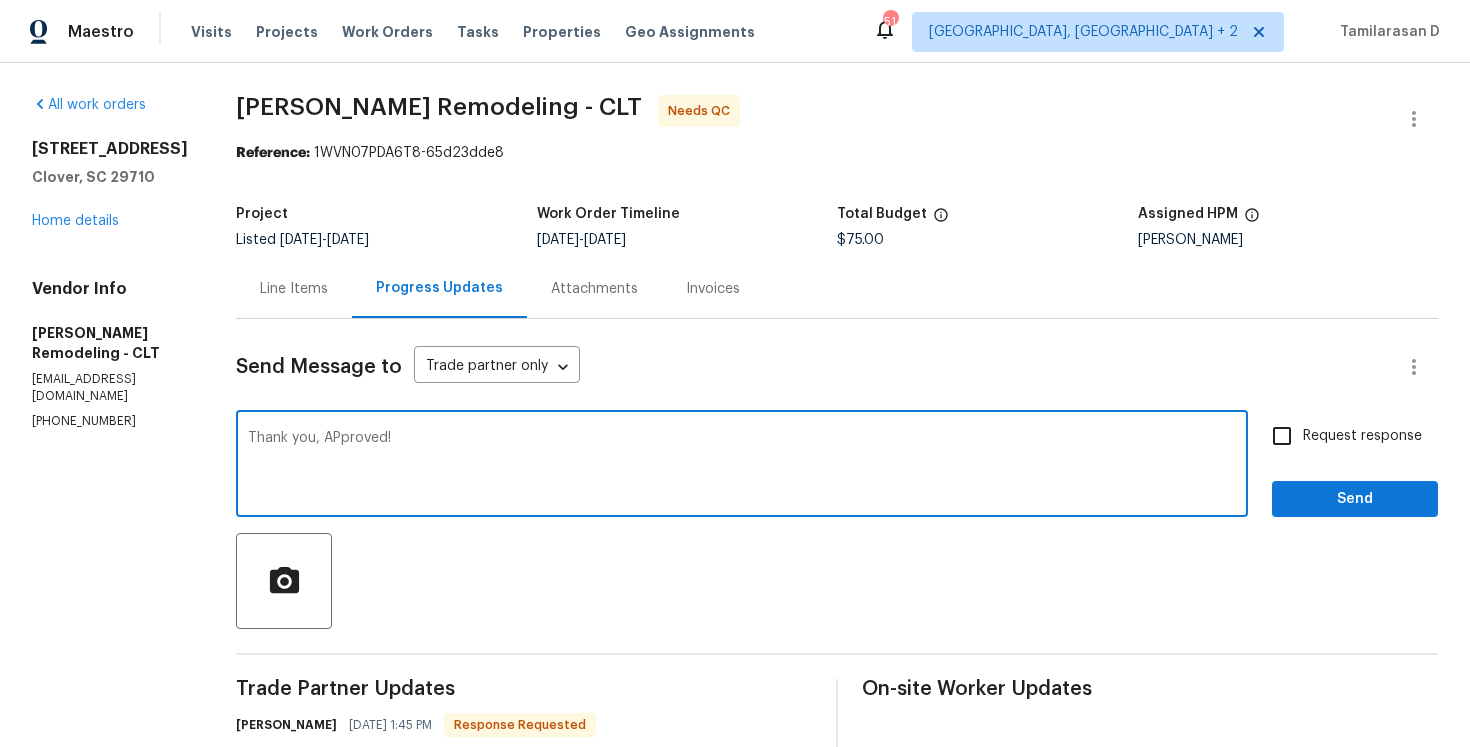 click on "Thank you, APproved!" at bounding box center [742, 466] 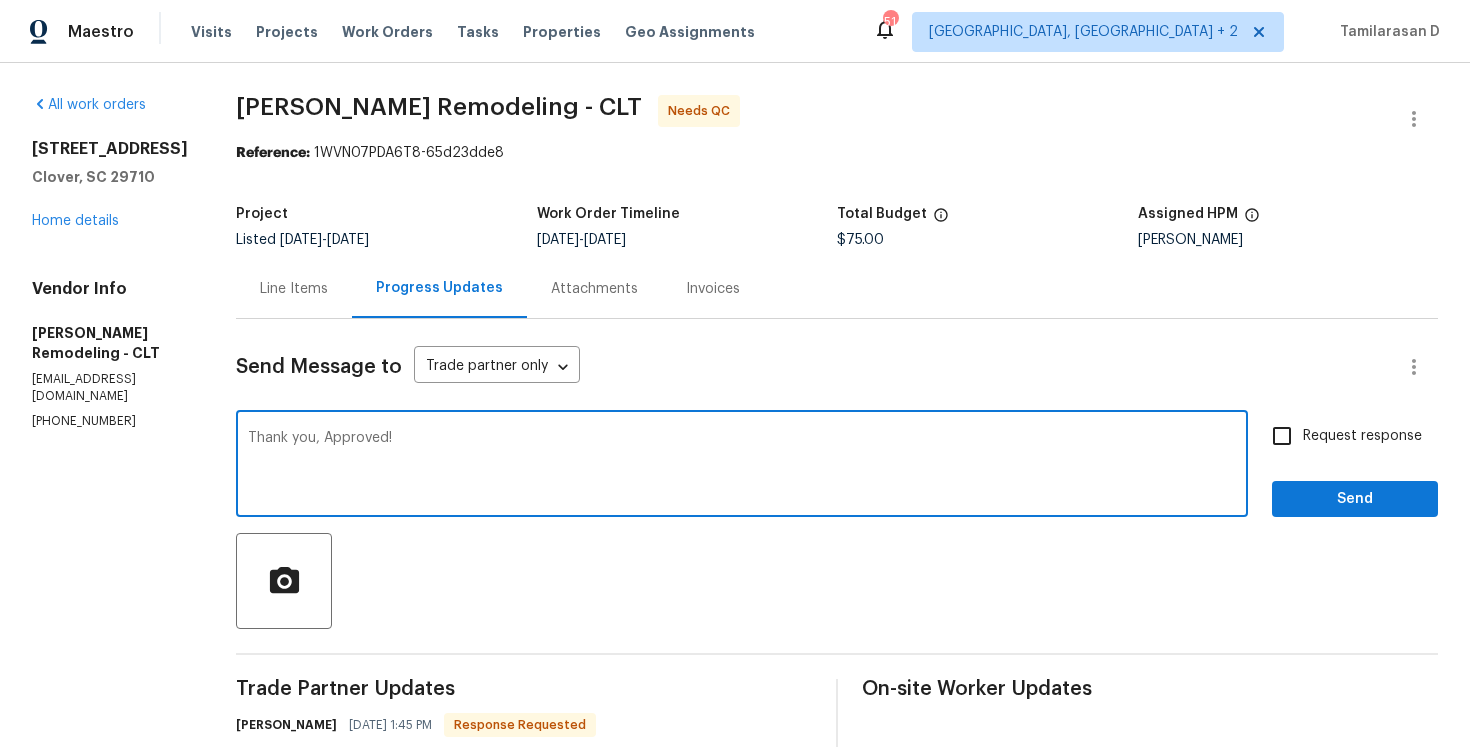 type on "Thank you, Approved!" 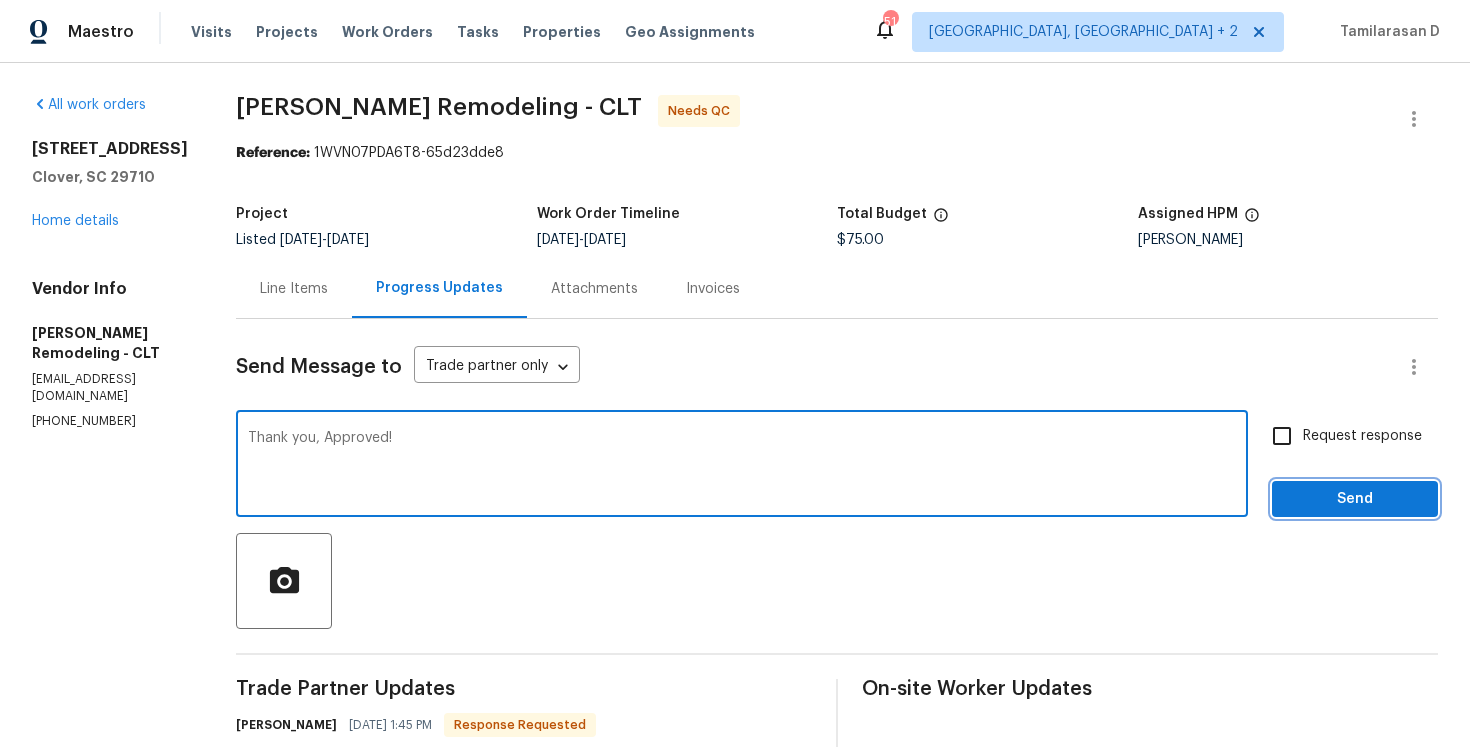 click on "Send" at bounding box center [1355, 499] 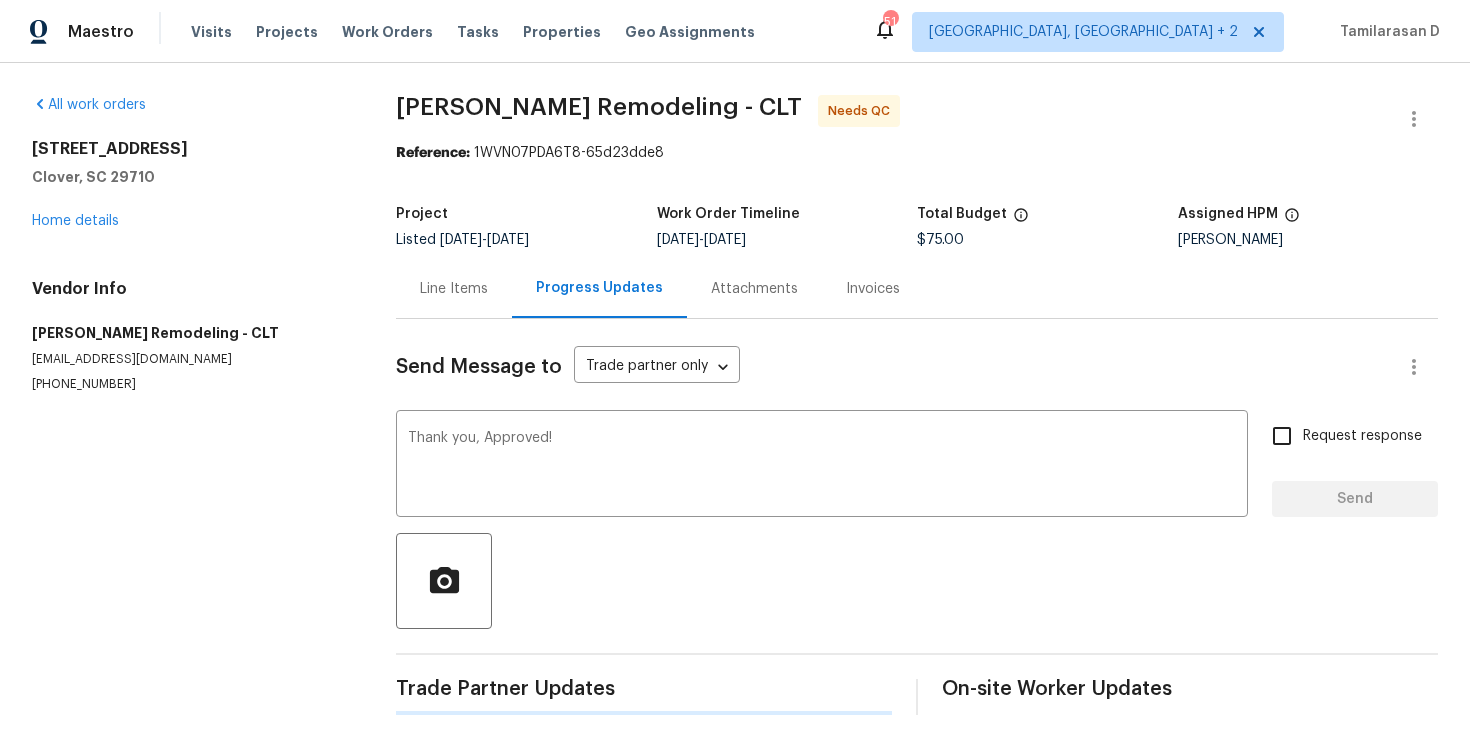 type 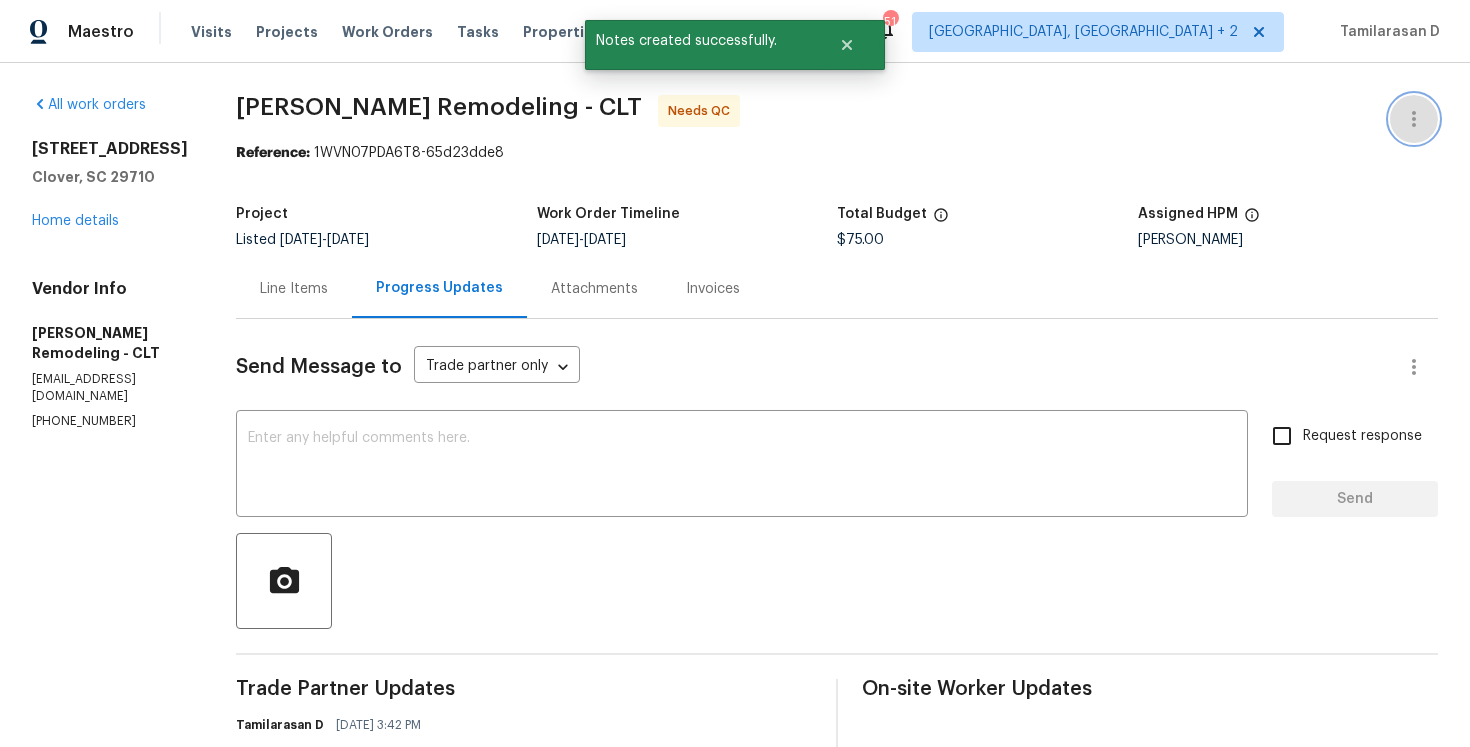 click 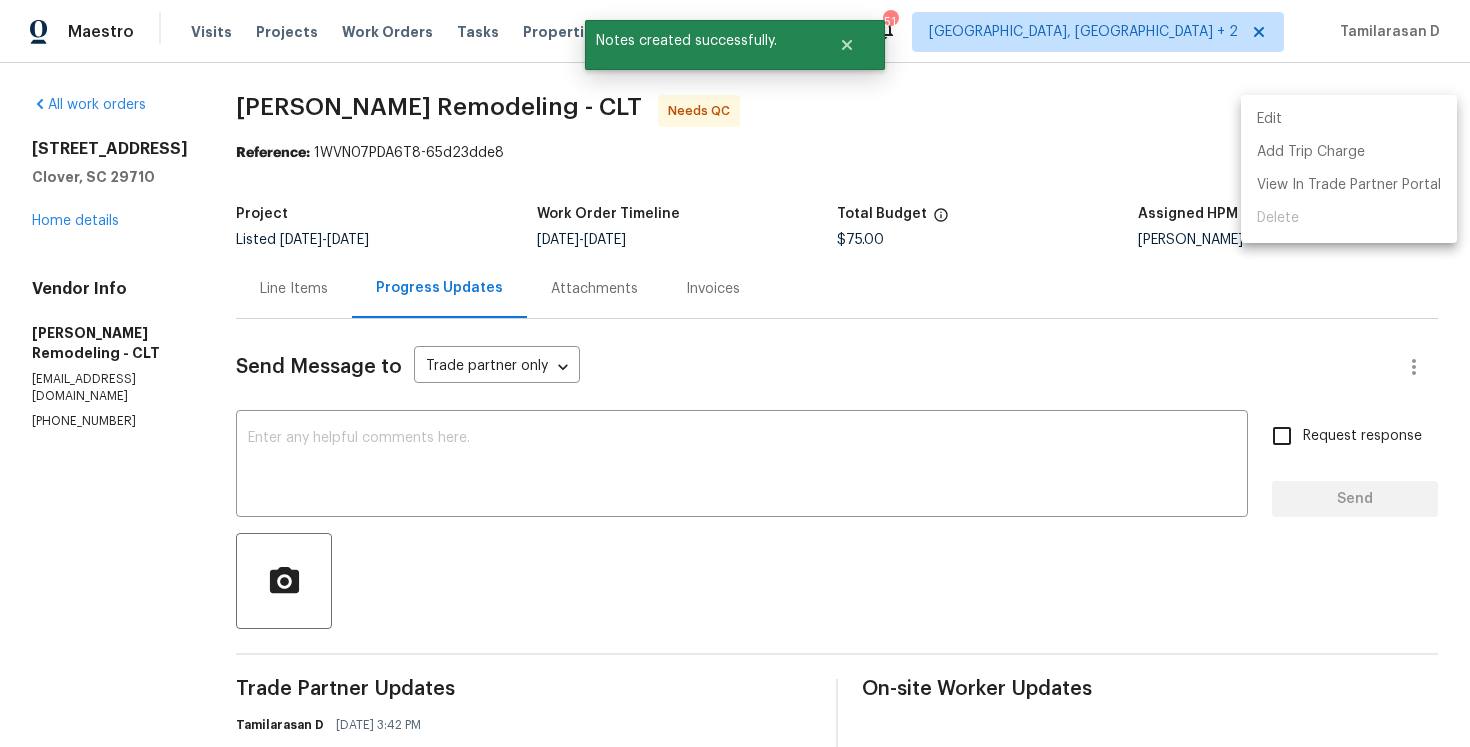 click on "Edit" at bounding box center (1349, 119) 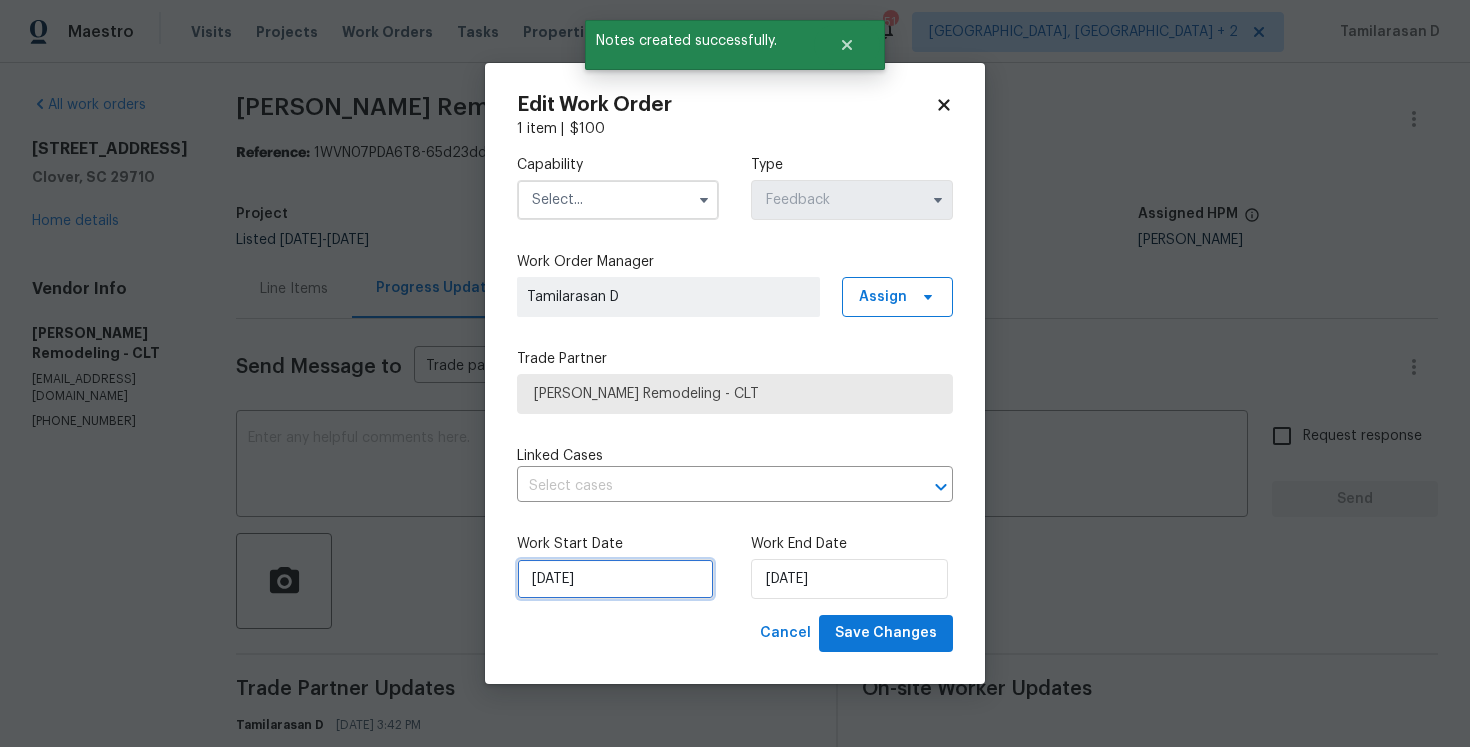 click on "08/07/2025" at bounding box center [615, 579] 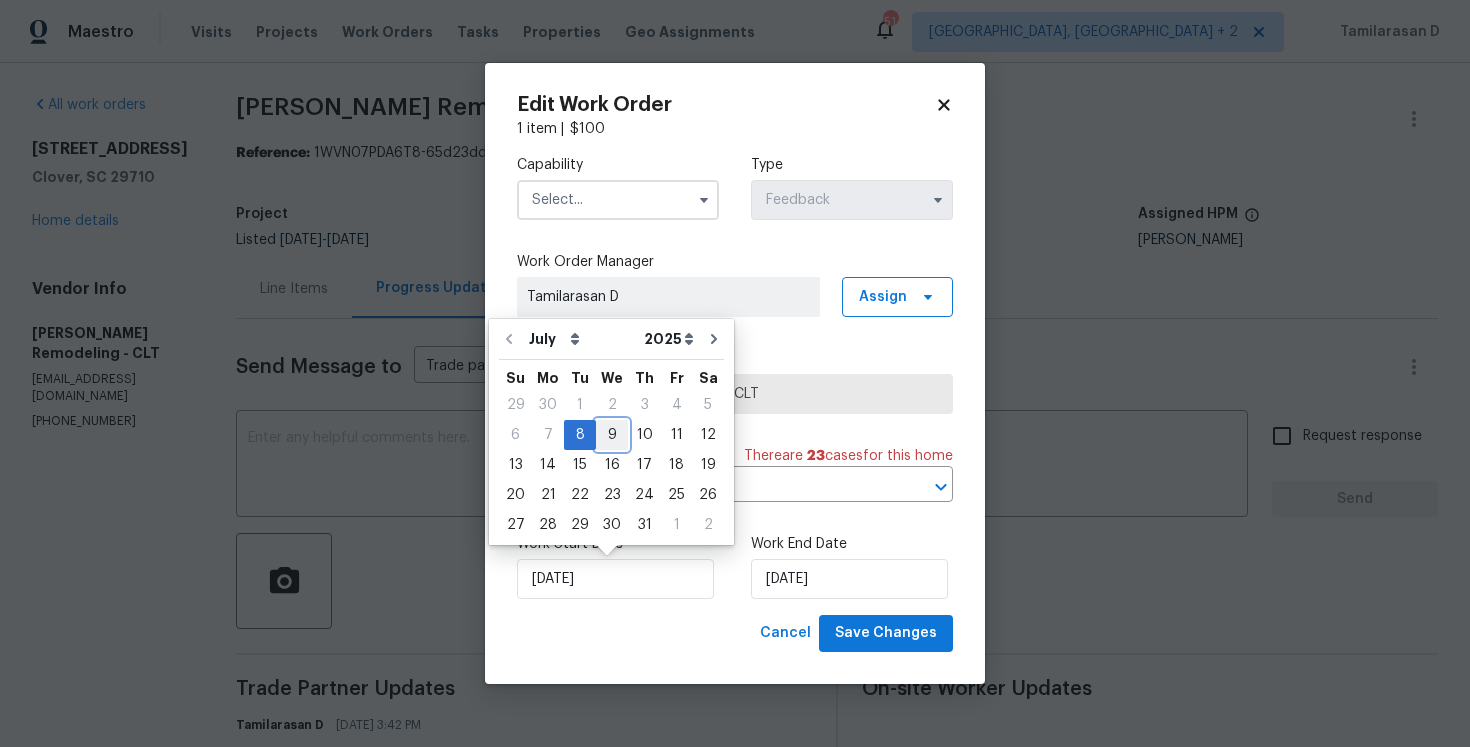 click on "9" at bounding box center [612, 435] 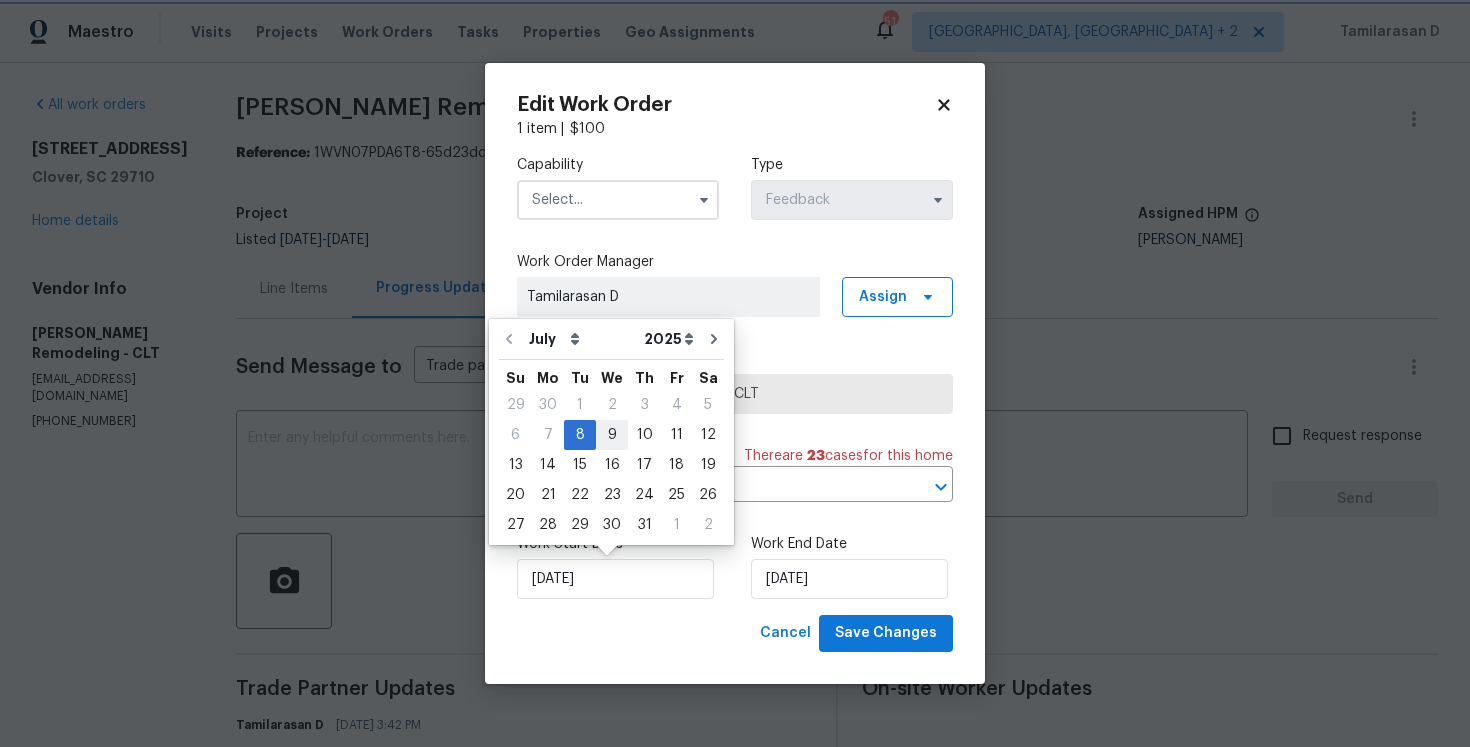 type on "[DATE]" 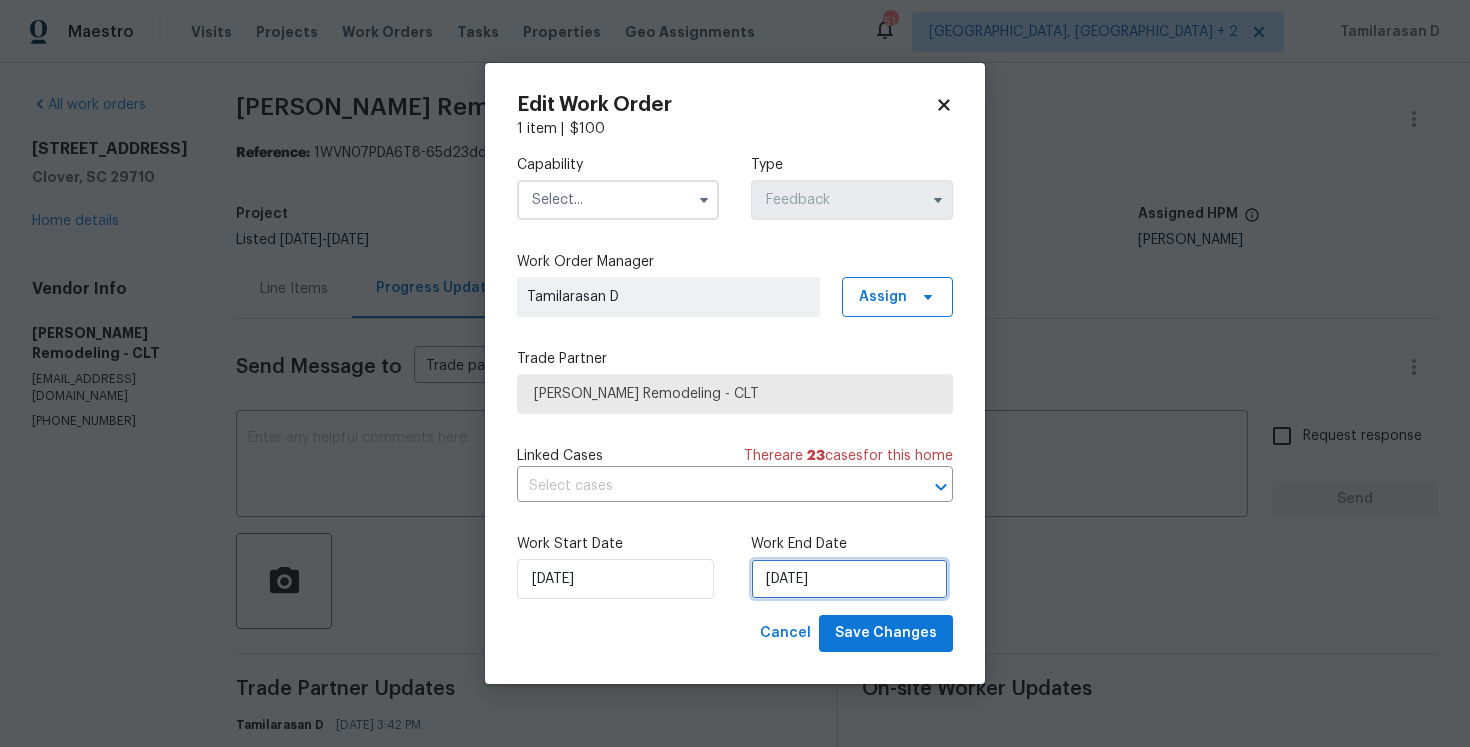 click on "10/07/2025" at bounding box center (849, 579) 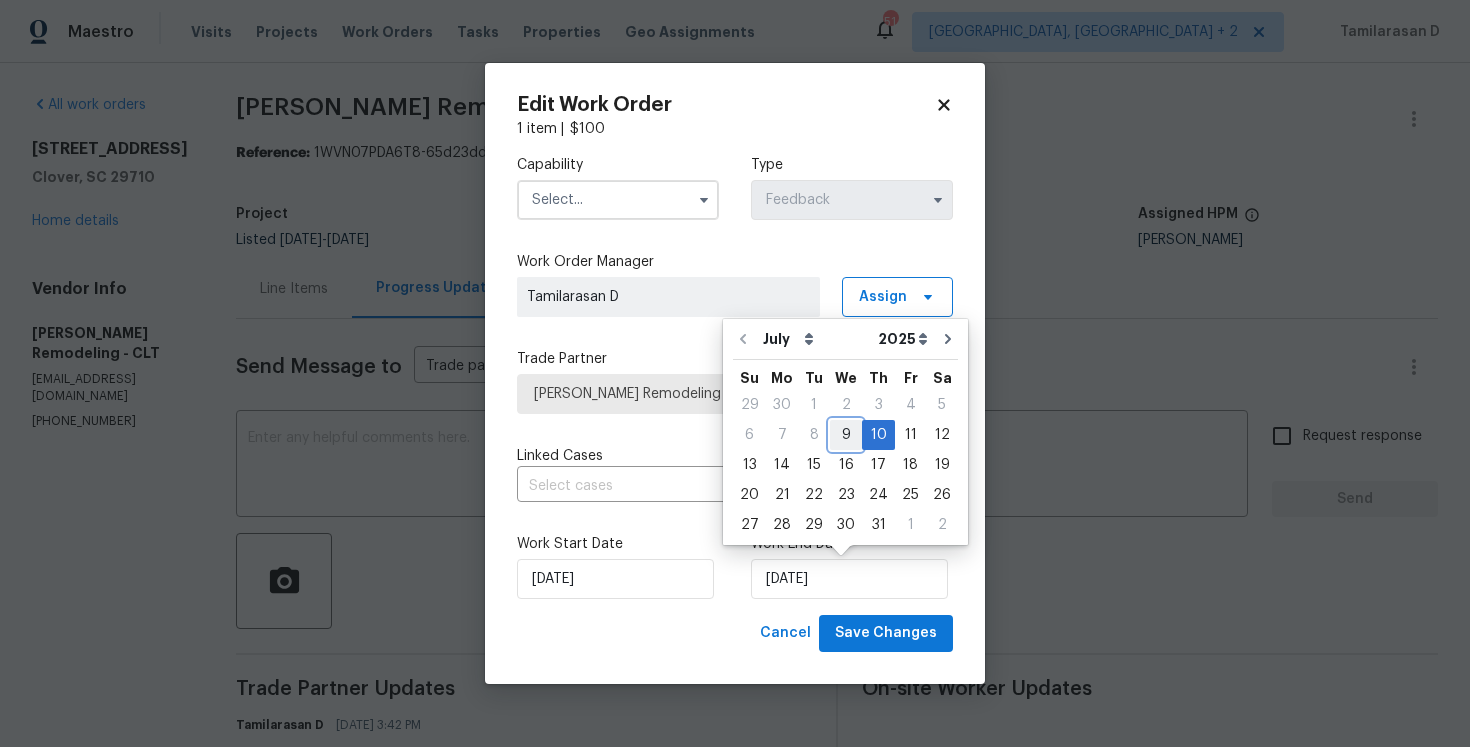 click on "9" at bounding box center (846, 435) 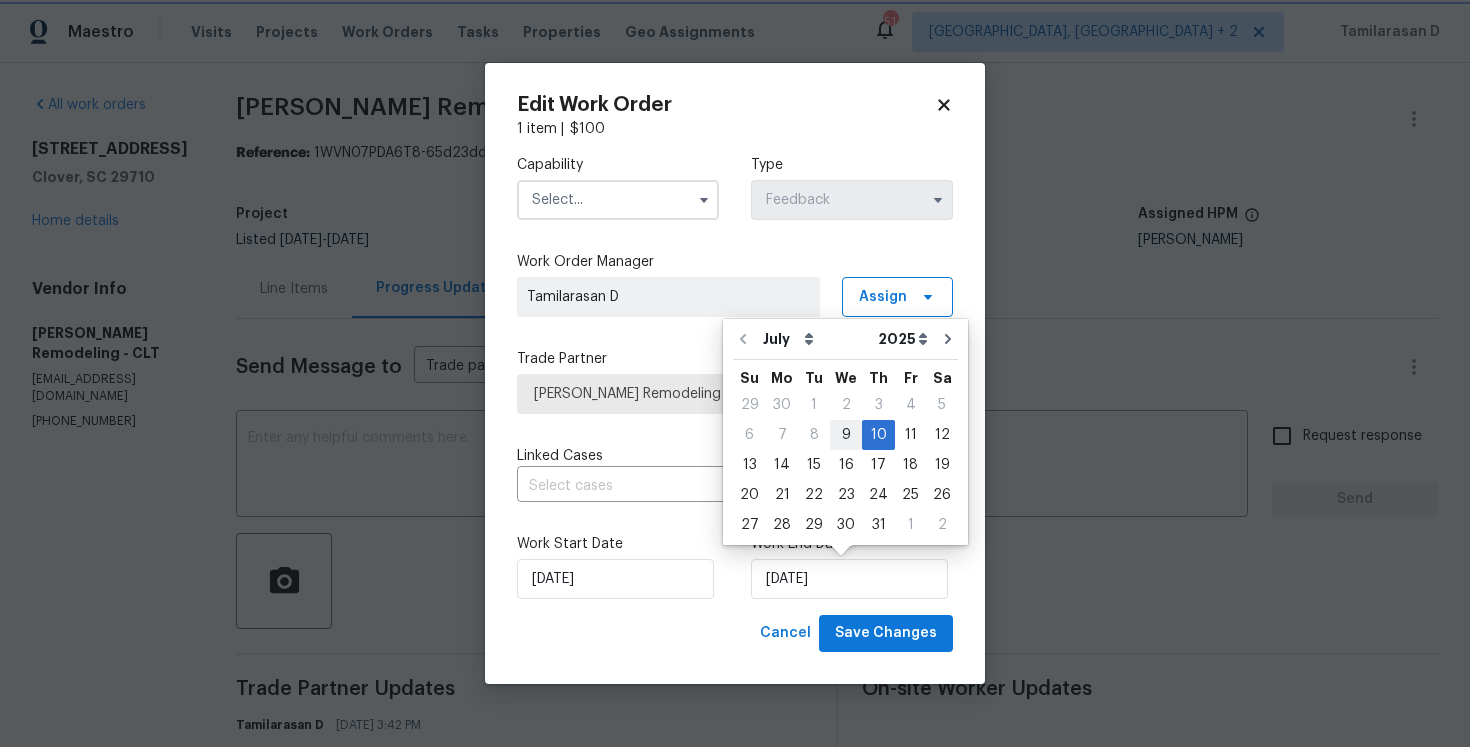 type on "[DATE]" 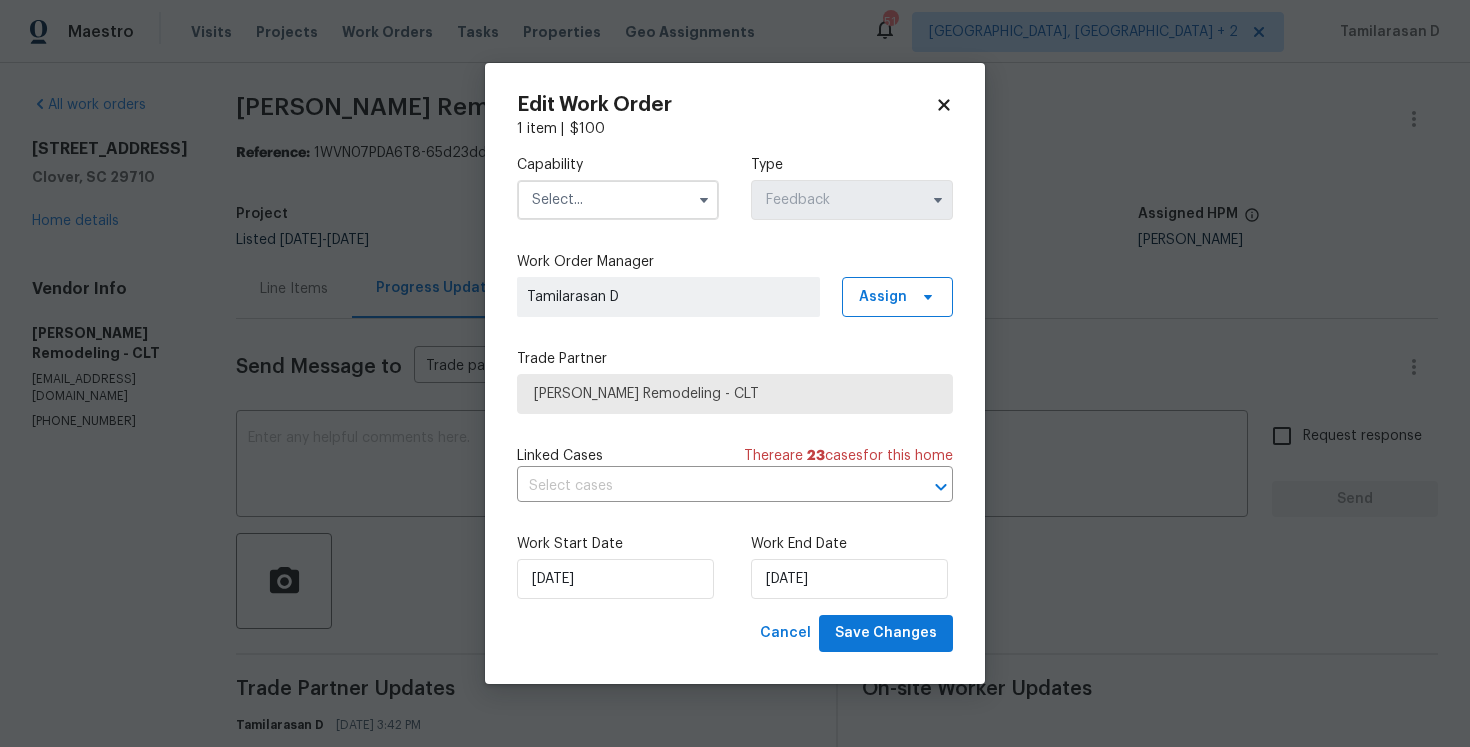 click at bounding box center (618, 200) 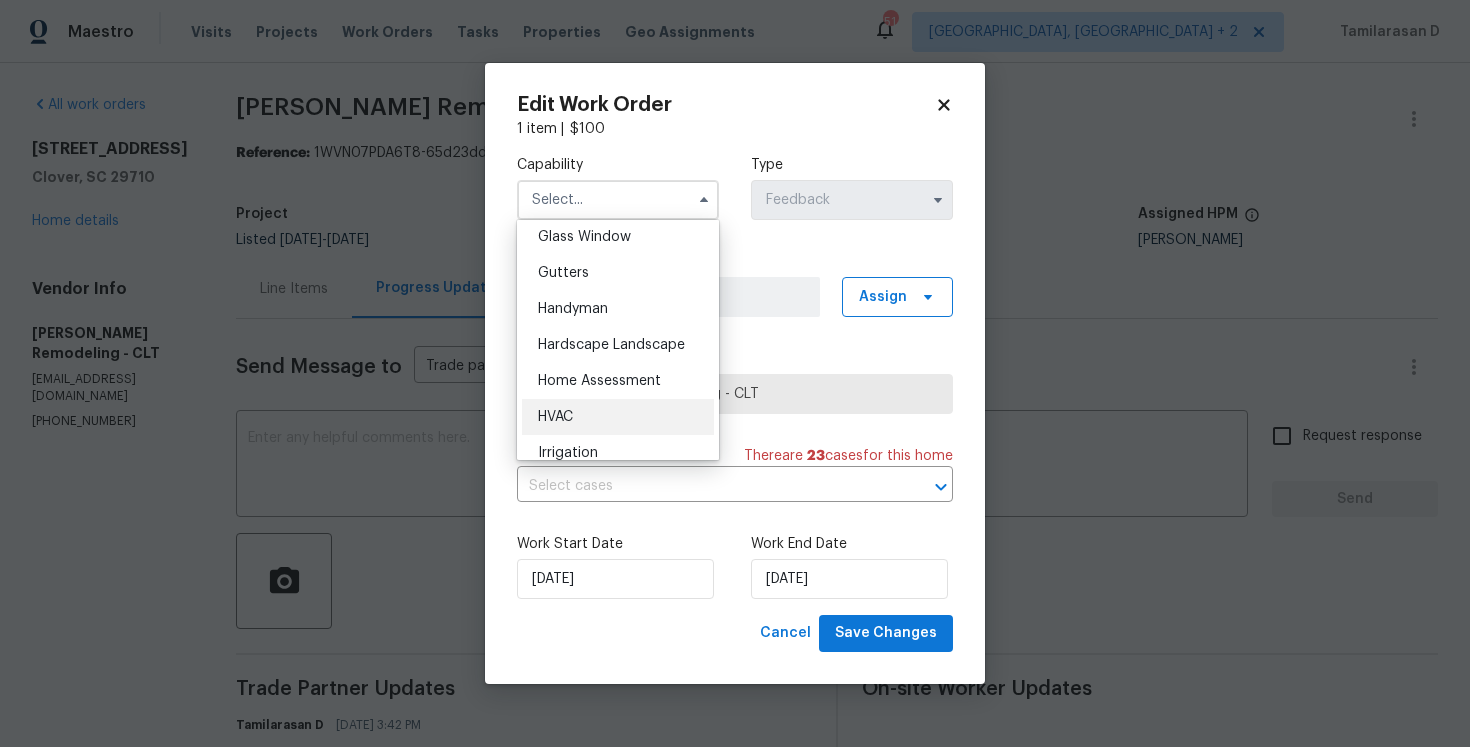 scroll, scrollTop: 1040, scrollLeft: 0, axis: vertical 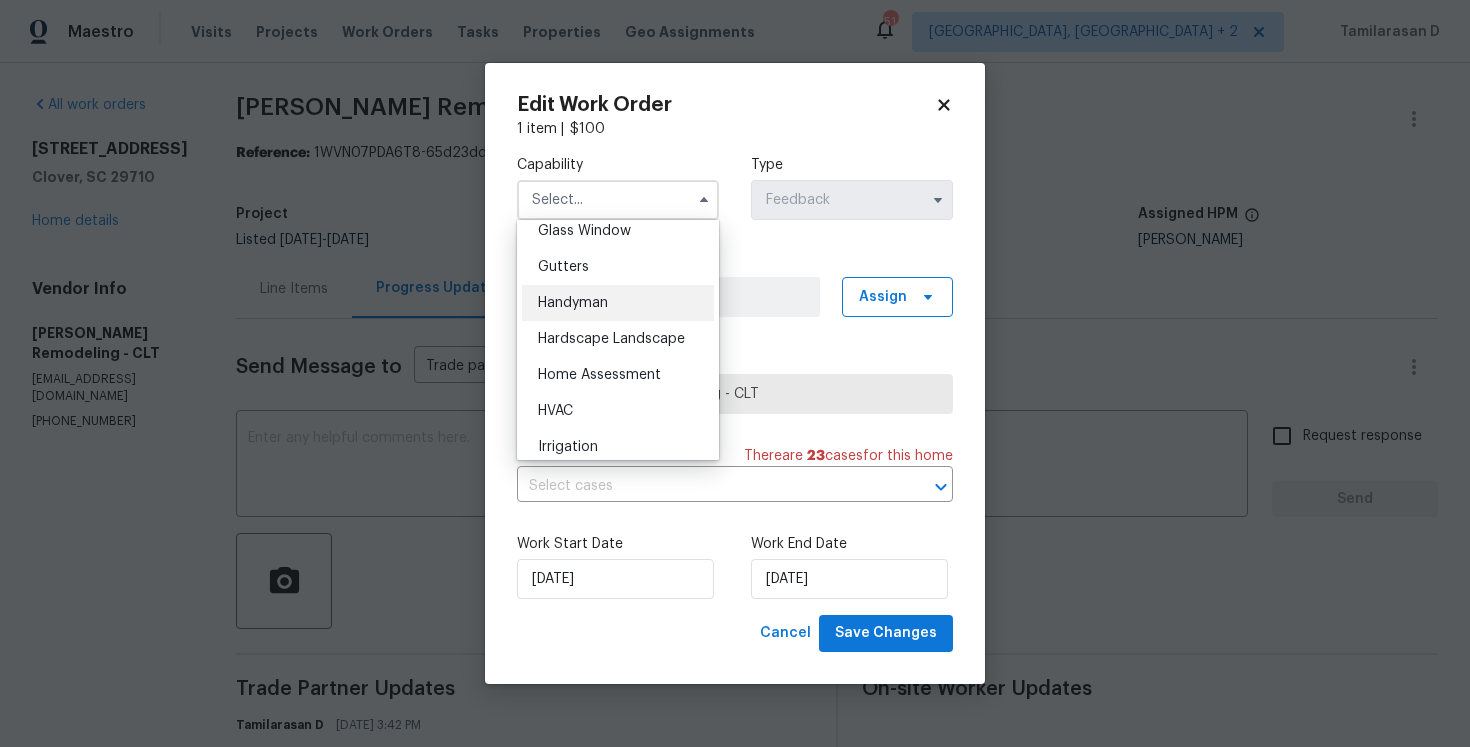 click on "Handyman" at bounding box center (573, 303) 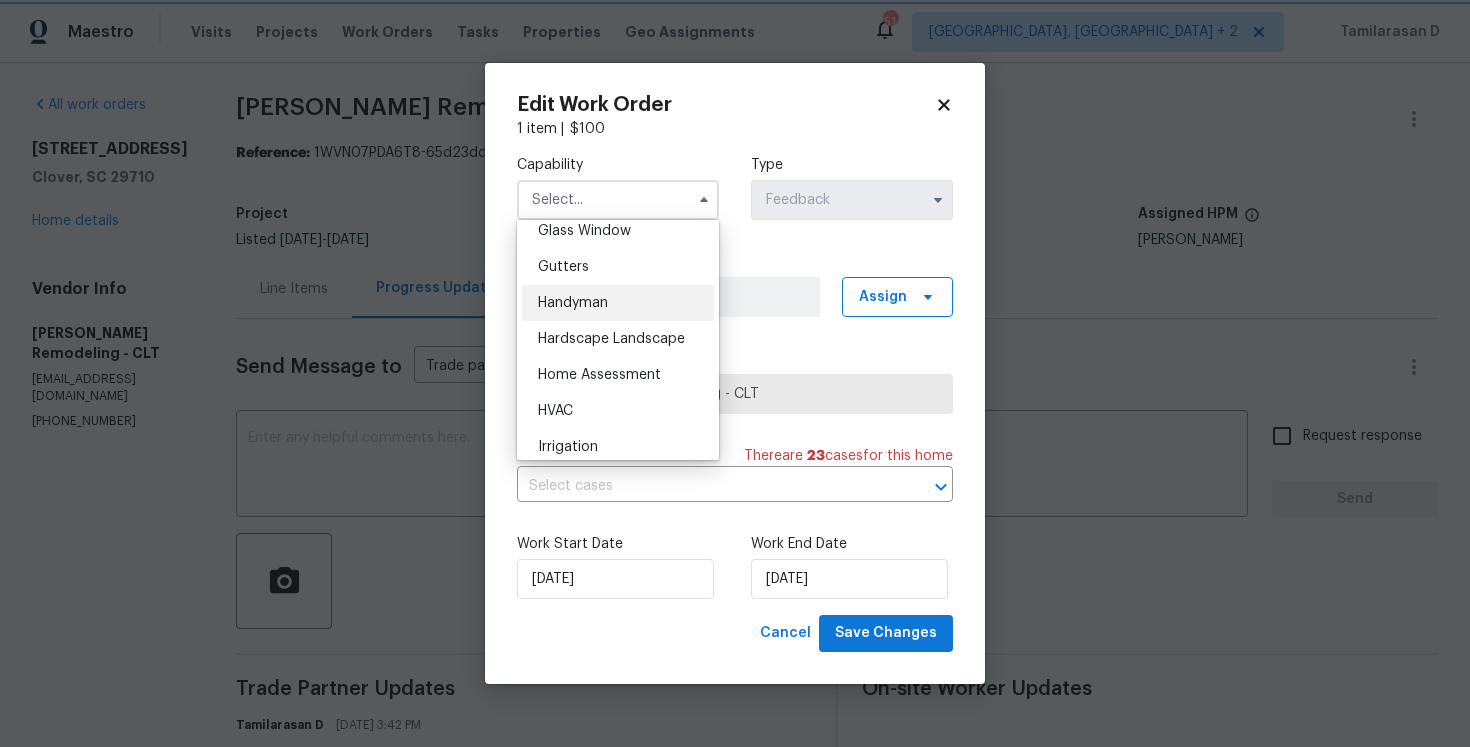 type on "Handyman" 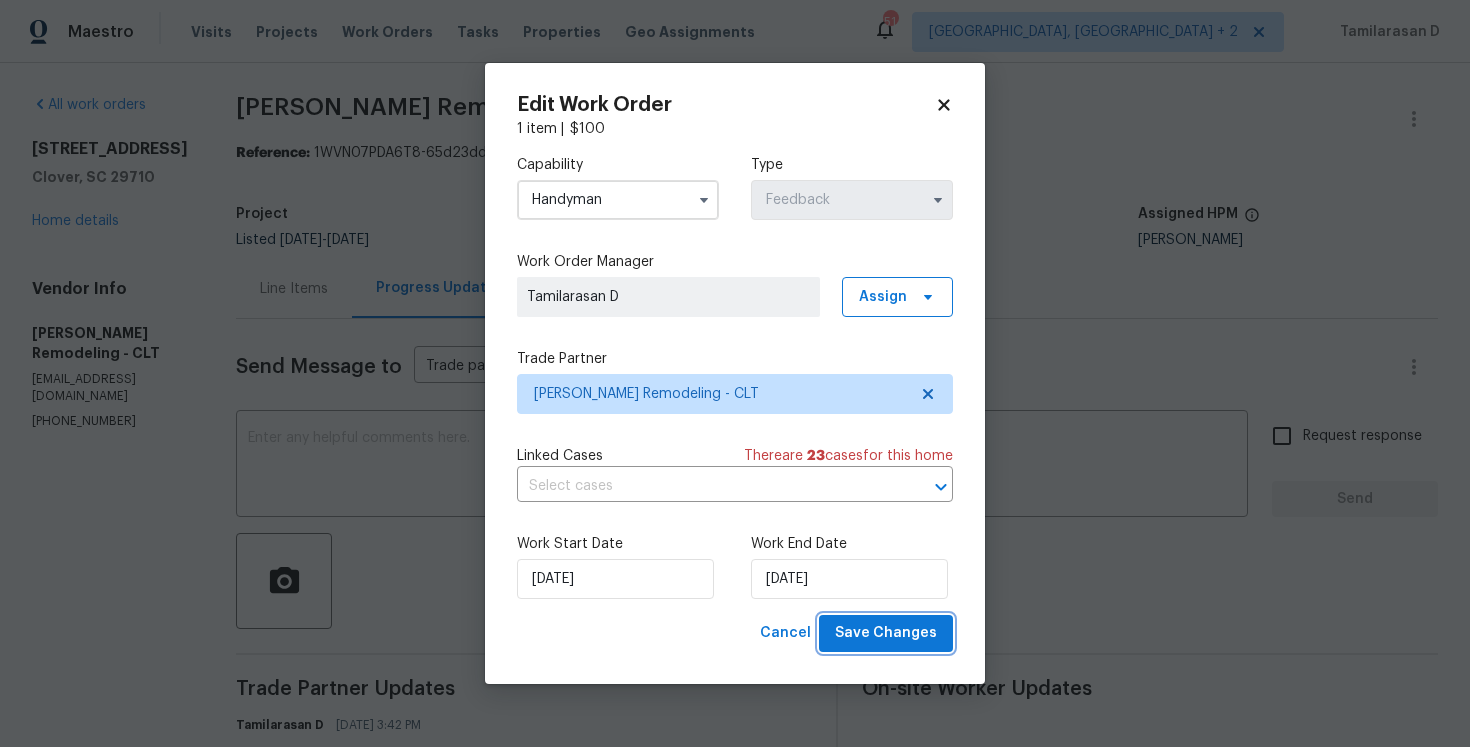 click on "Save Changes" at bounding box center [886, 633] 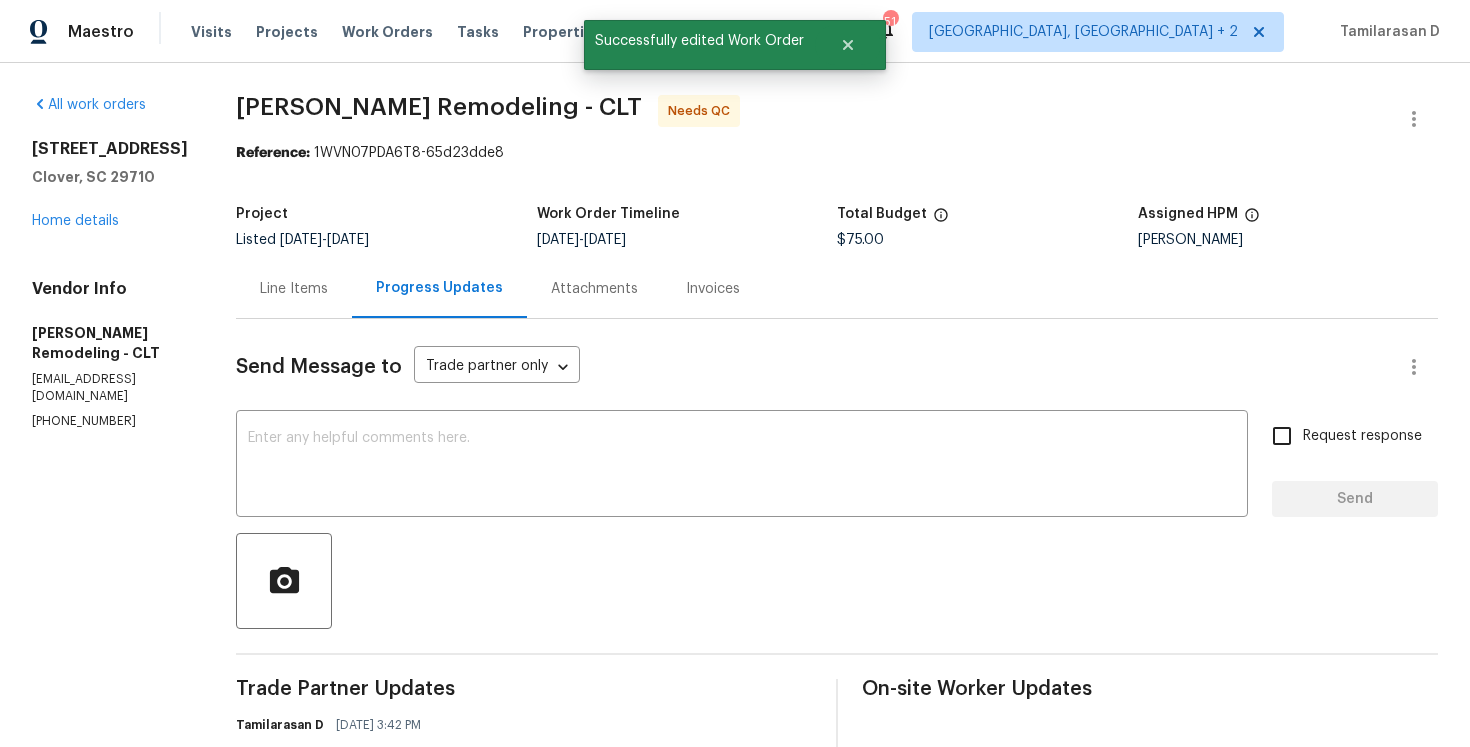 click on "Line Items" at bounding box center [294, 289] 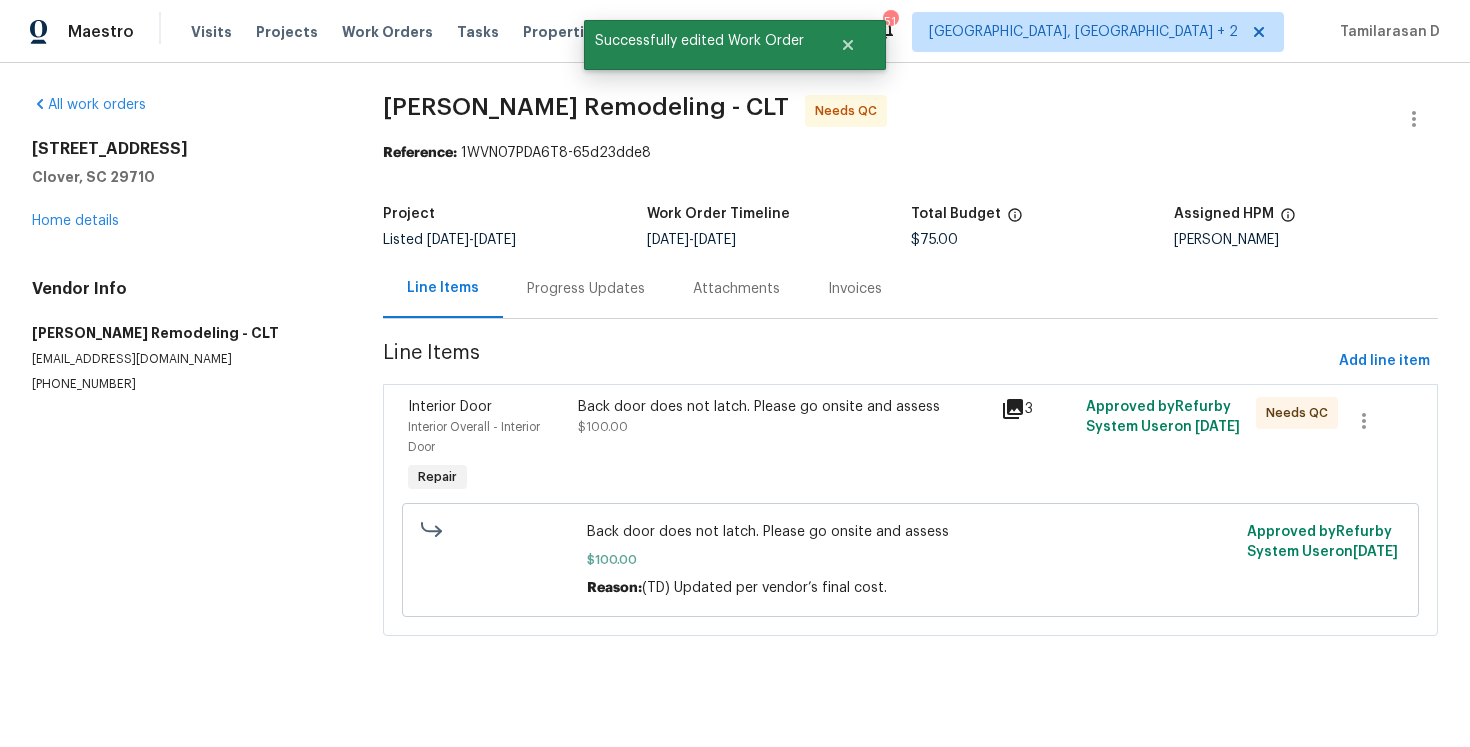 click on "Back door does not latch. Please go onsite and assess $100.00" at bounding box center (784, 417) 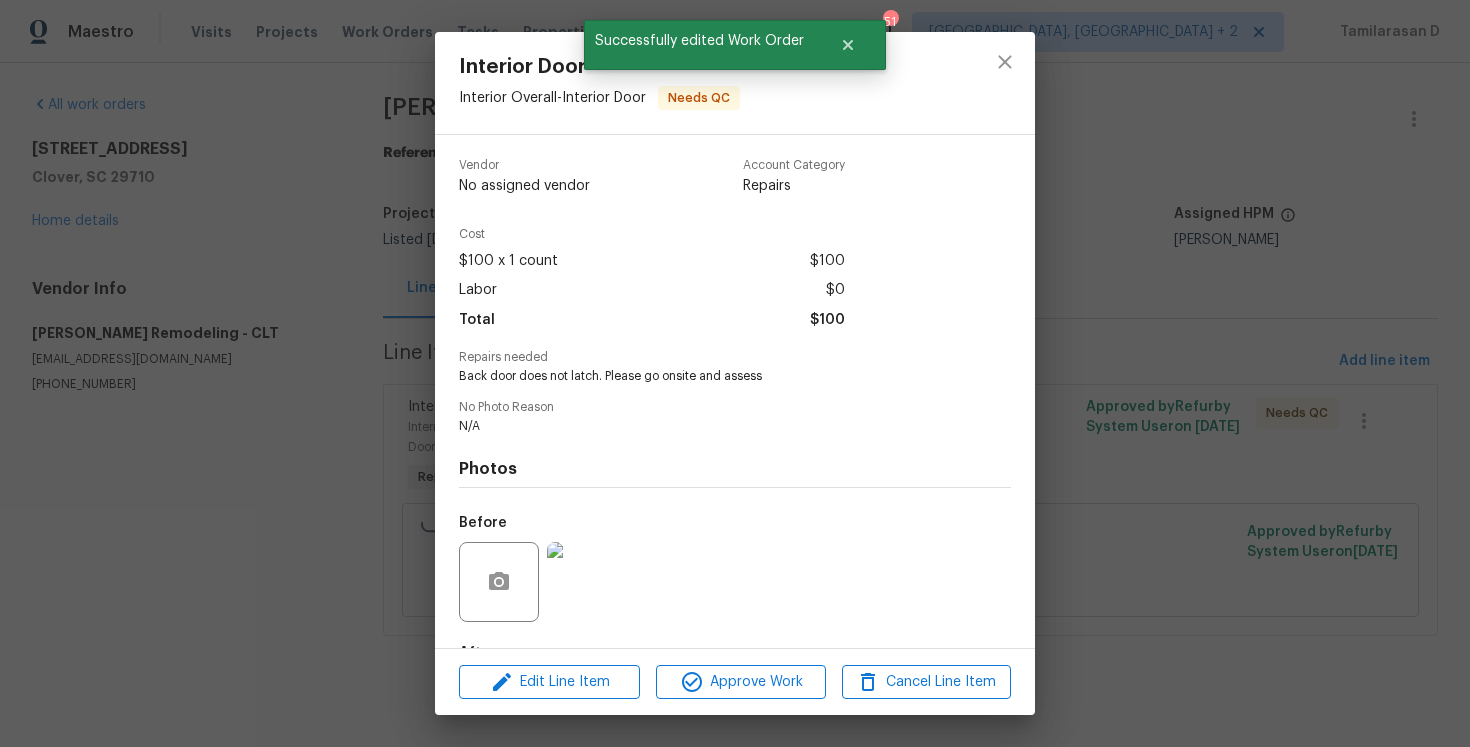 scroll, scrollTop: 124, scrollLeft: 0, axis: vertical 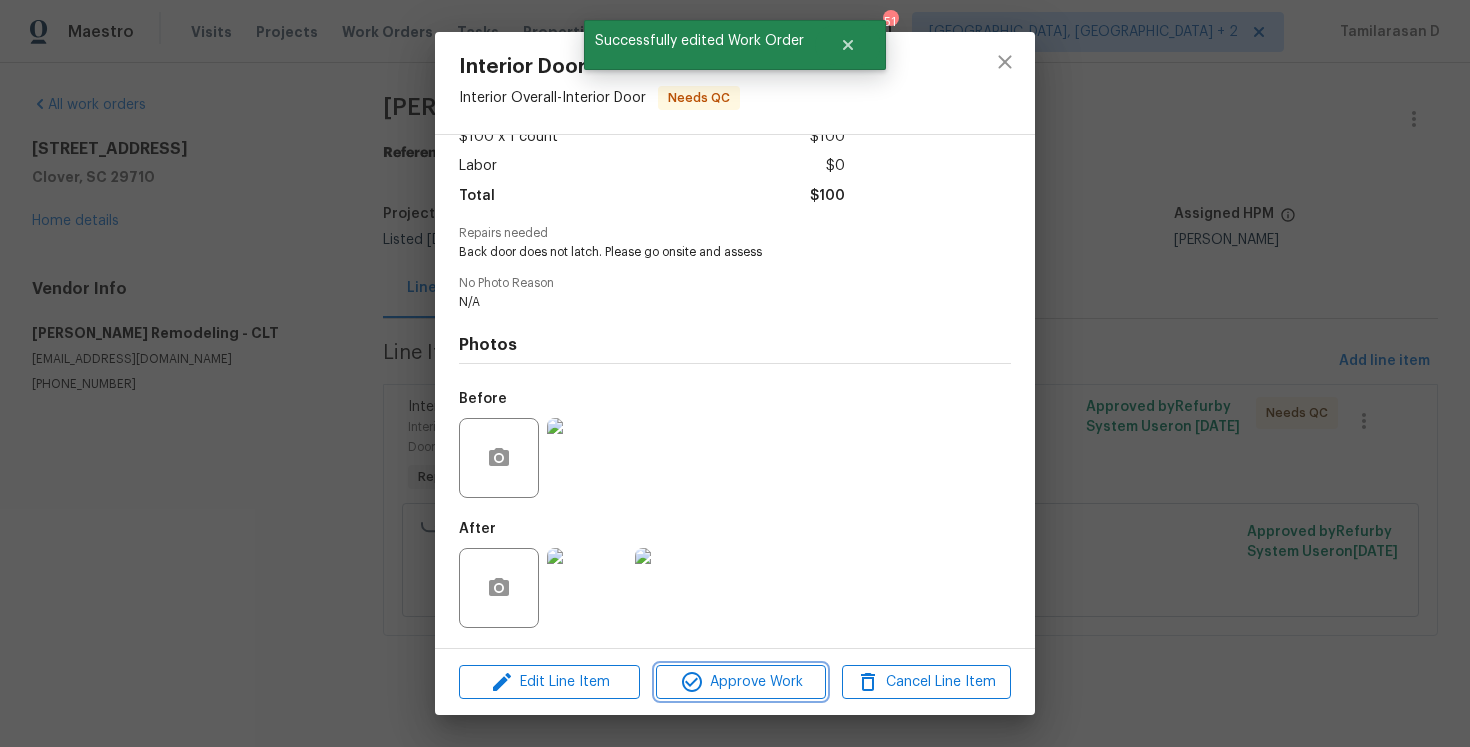 click on "Approve Work" at bounding box center [740, 682] 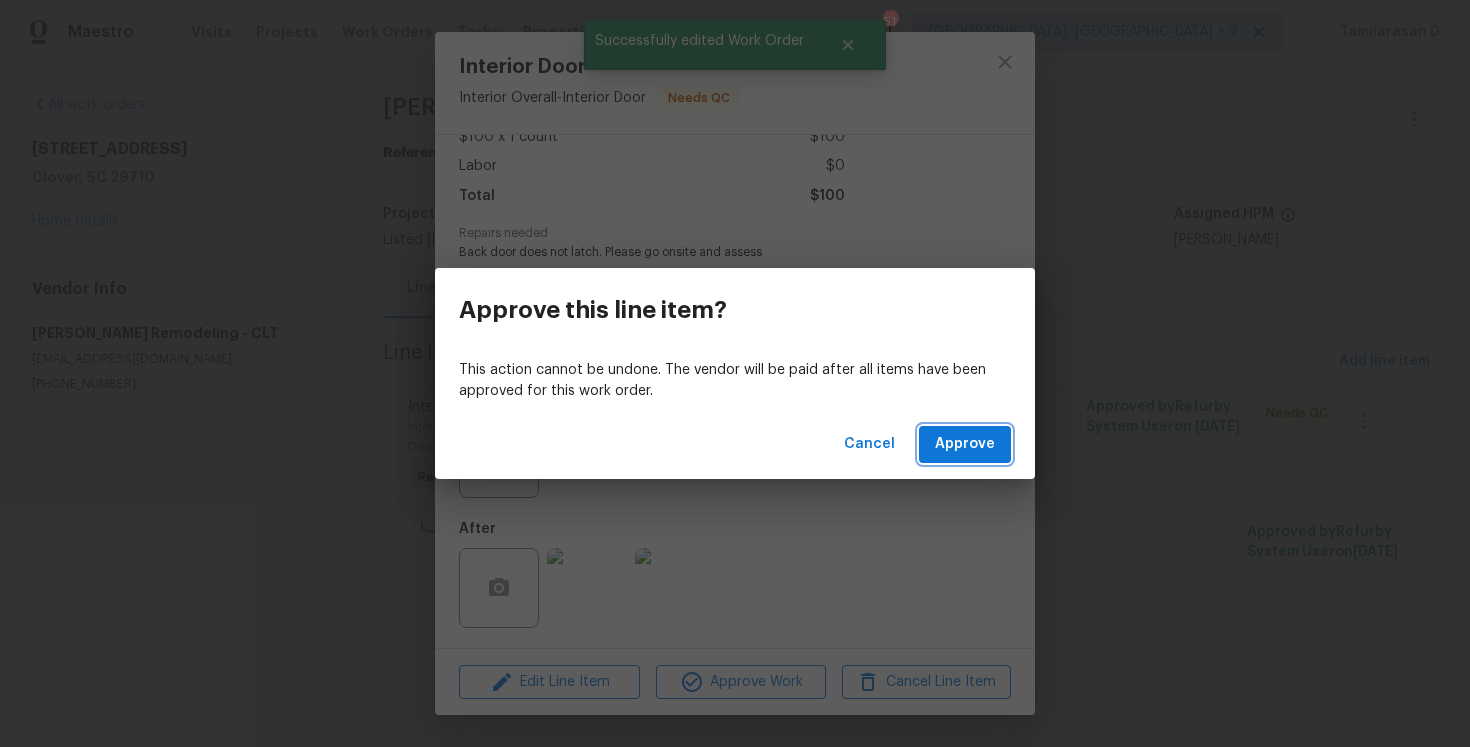 click on "Approve" at bounding box center (965, 444) 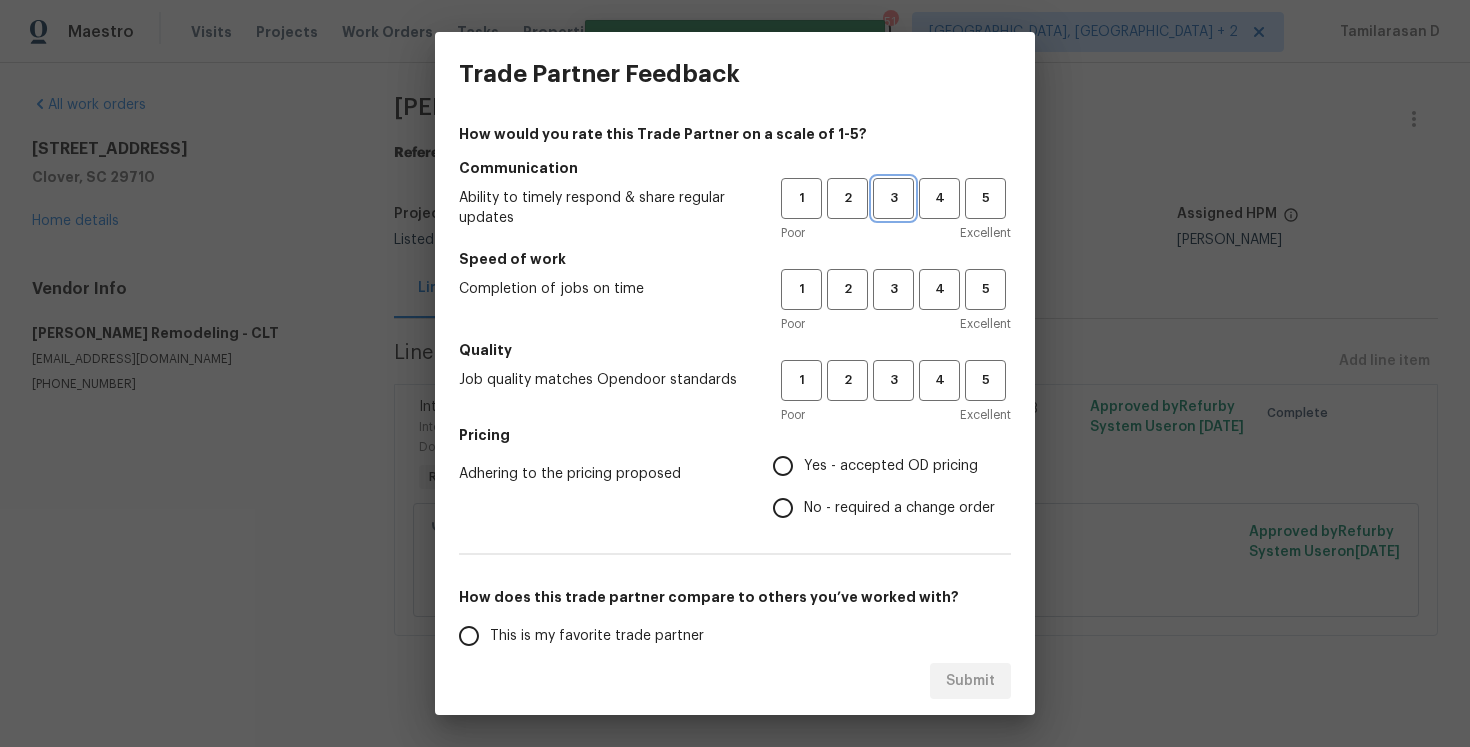click on "3" at bounding box center (893, 198) 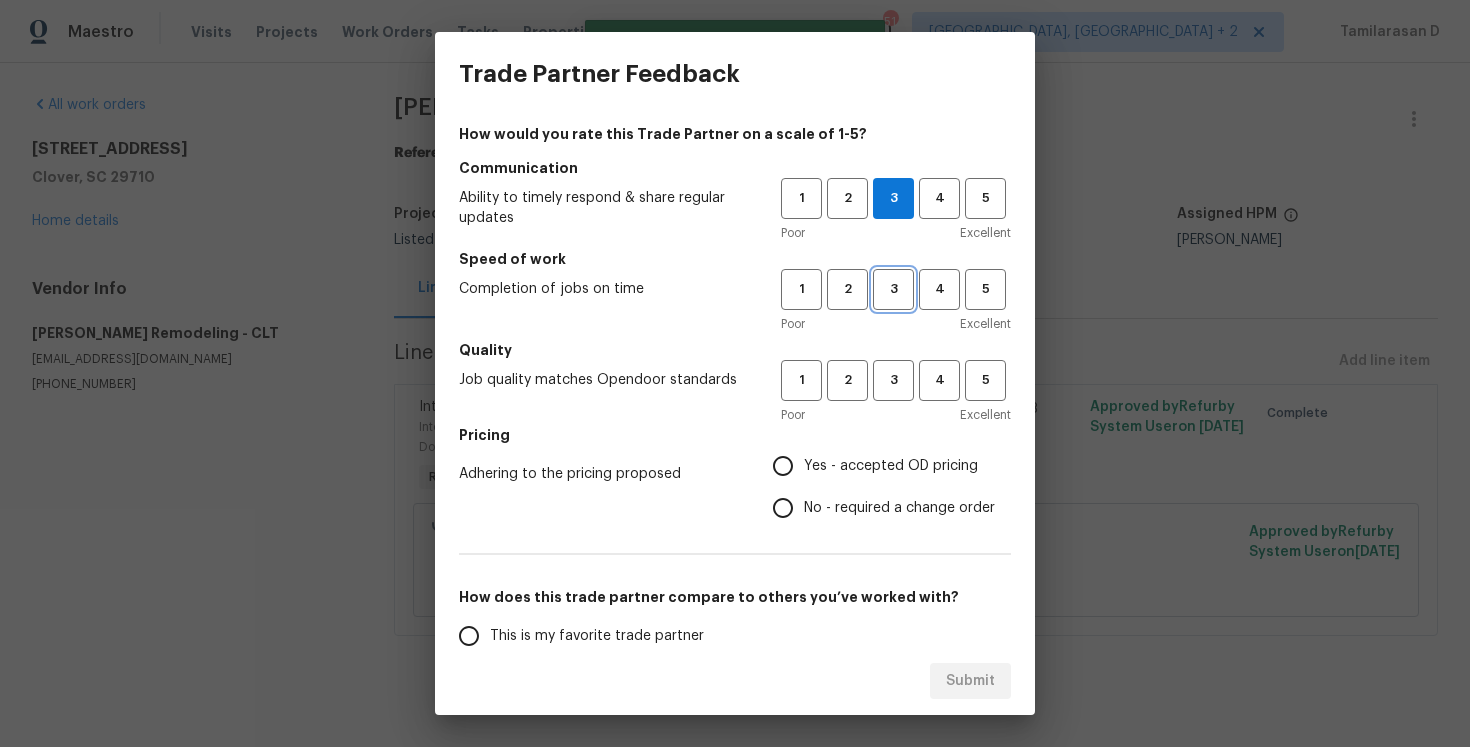 click on "3" at bounding box center [893, 289] 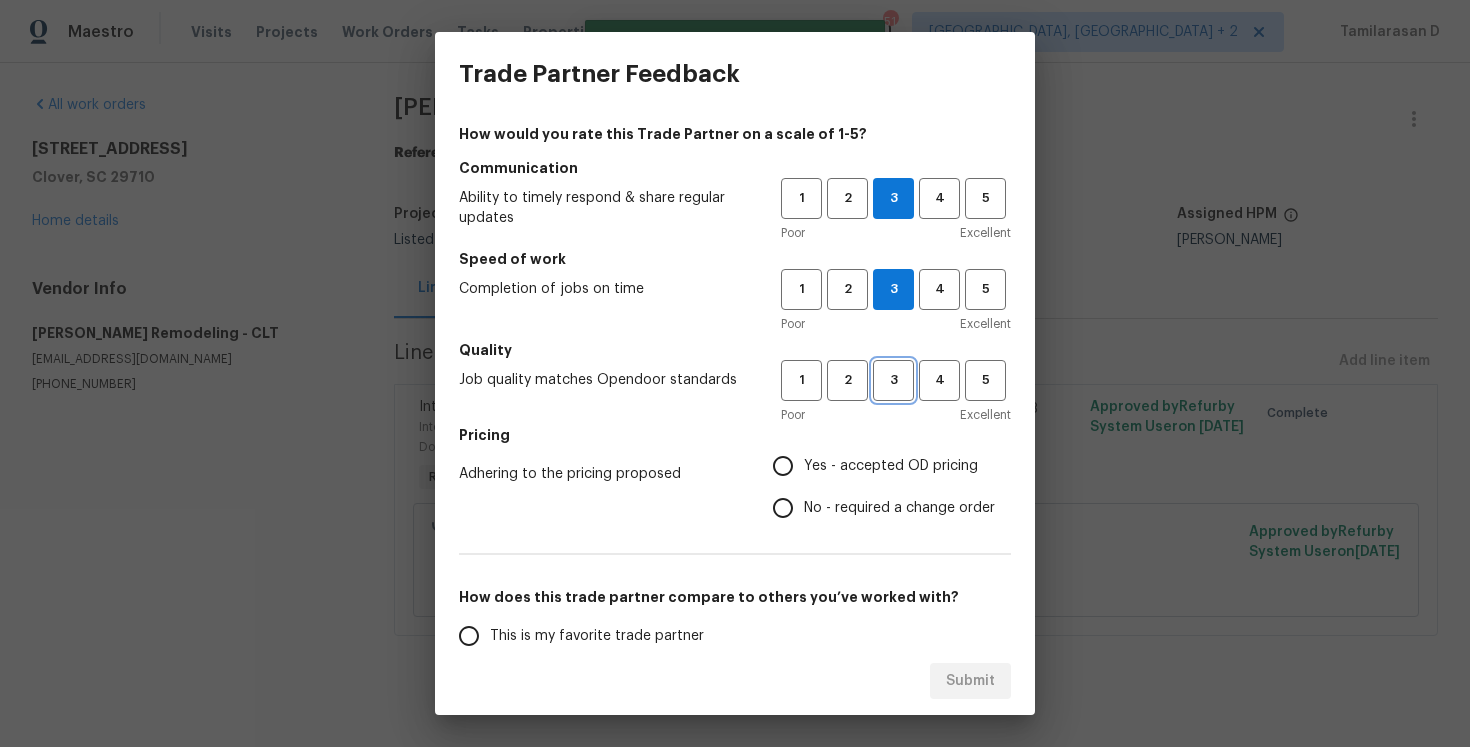 click on "3" at bounding box center [893, 380] 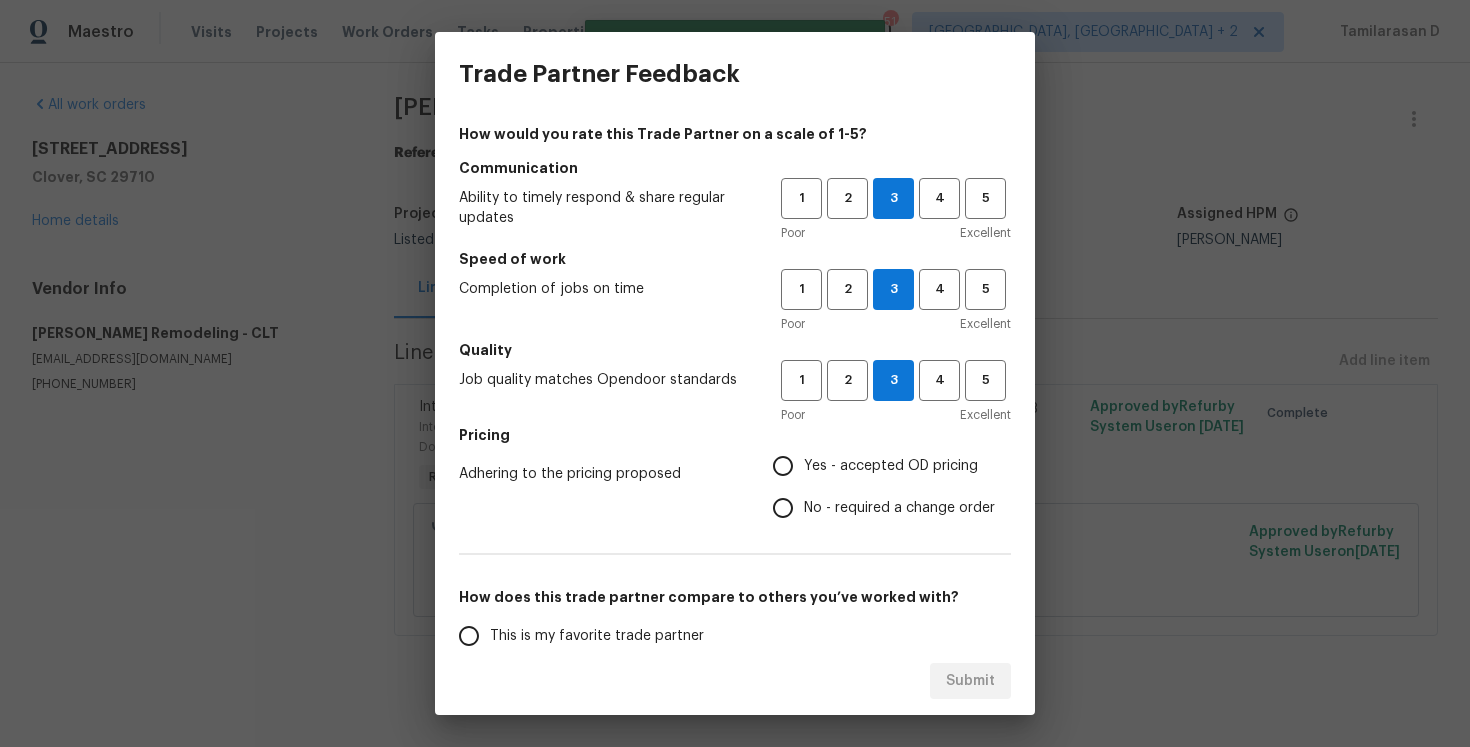 click on "Yes - accepted OD pricing" at bounding box center [783, 466] 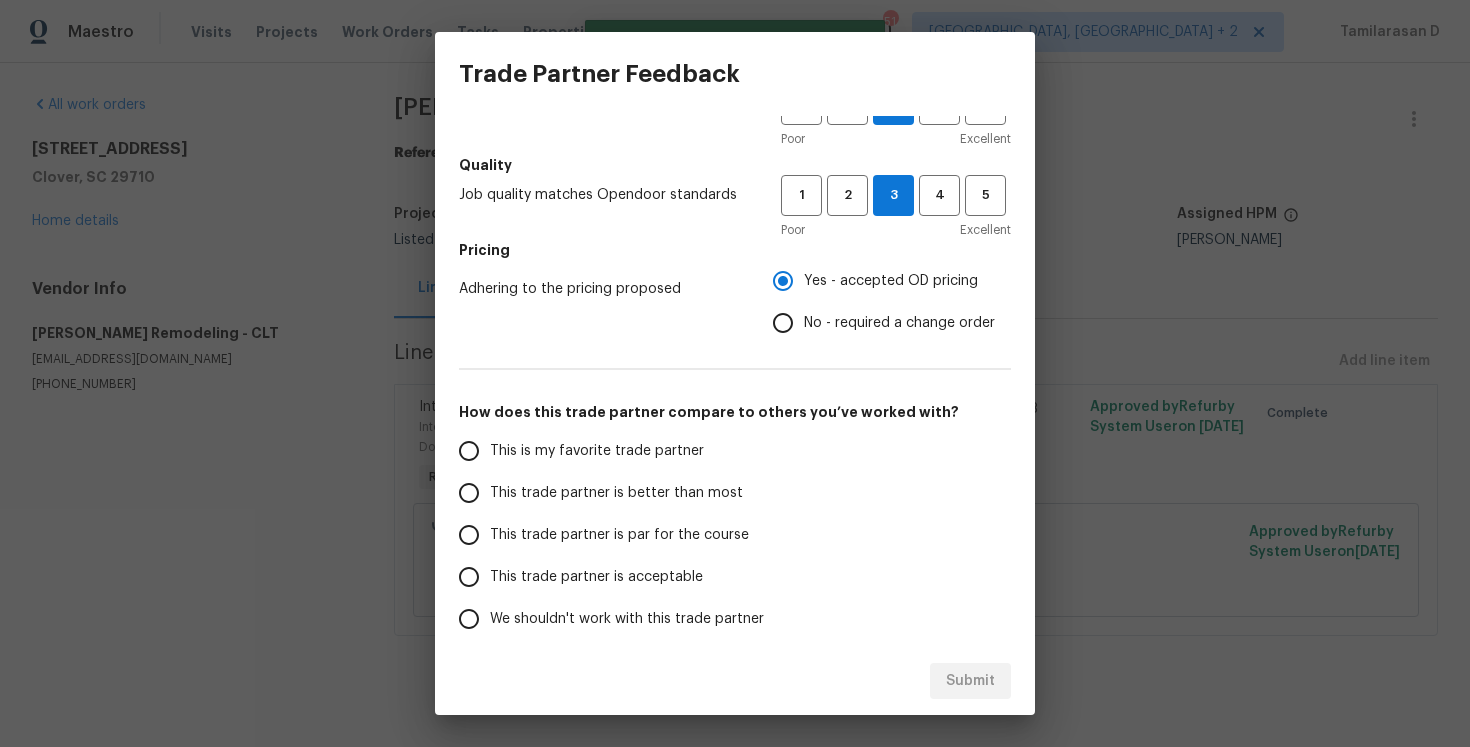 scroll, scrollTop: 268, scrollLeft: 0, axis: vertical 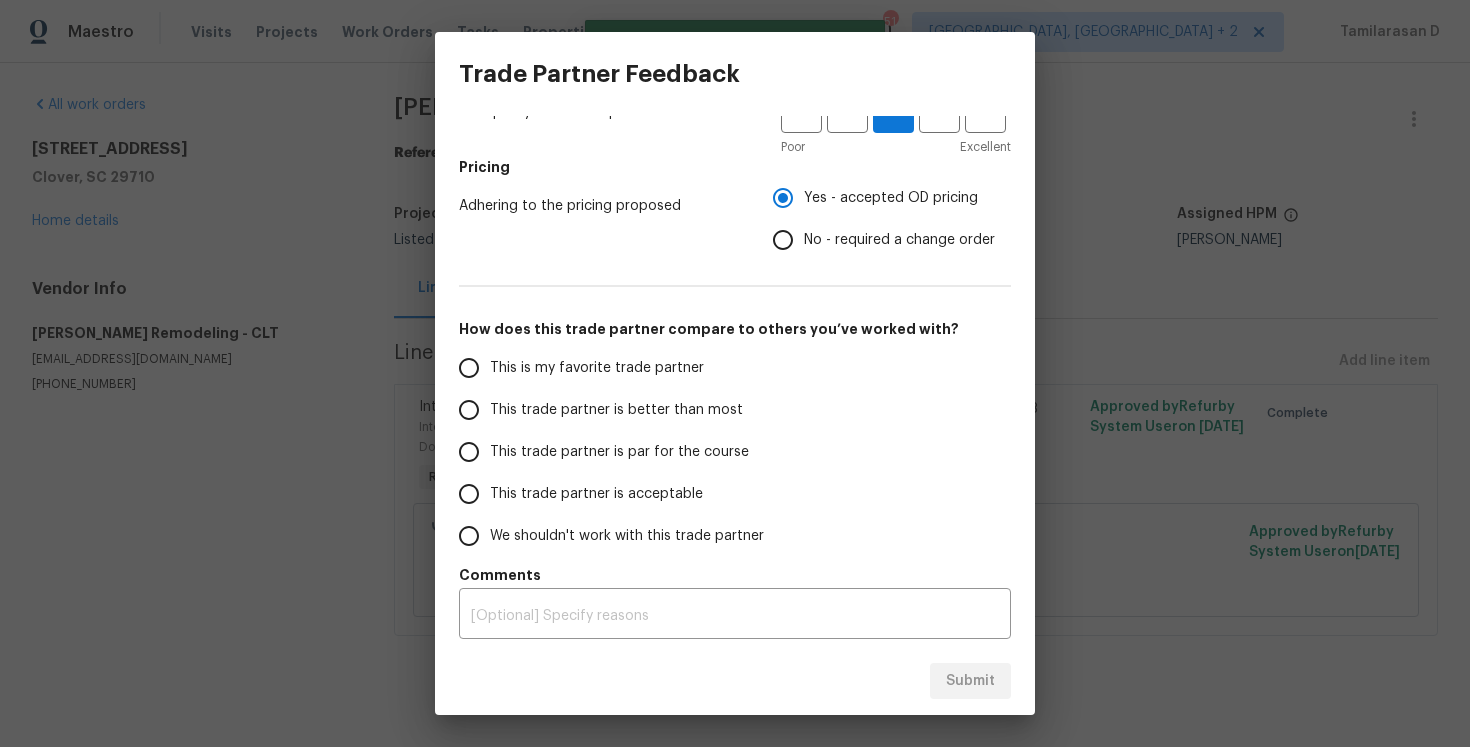 click on "This trade partner is par for the course" at bounding box center [619, 452] 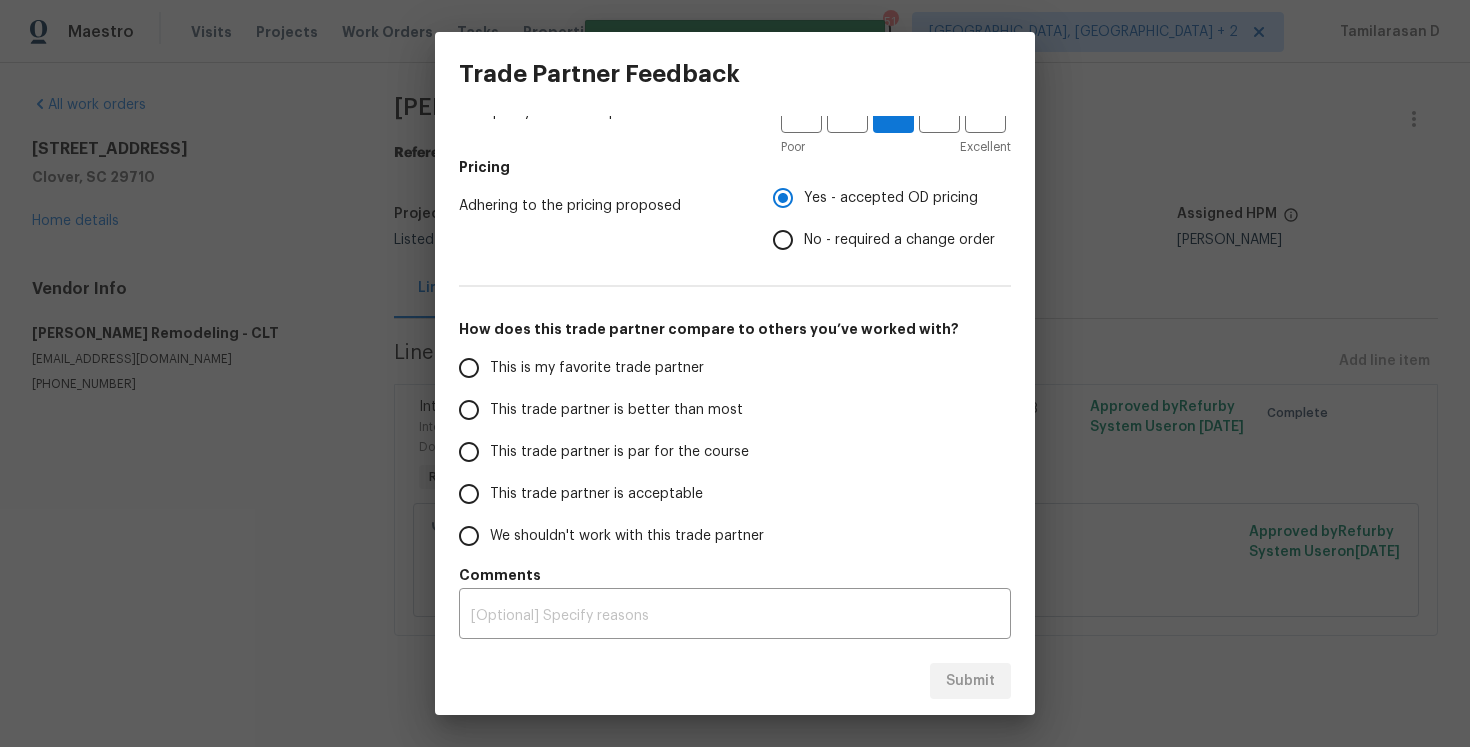click on "This trade partner is par for the course" at bounding box center [469, 452] 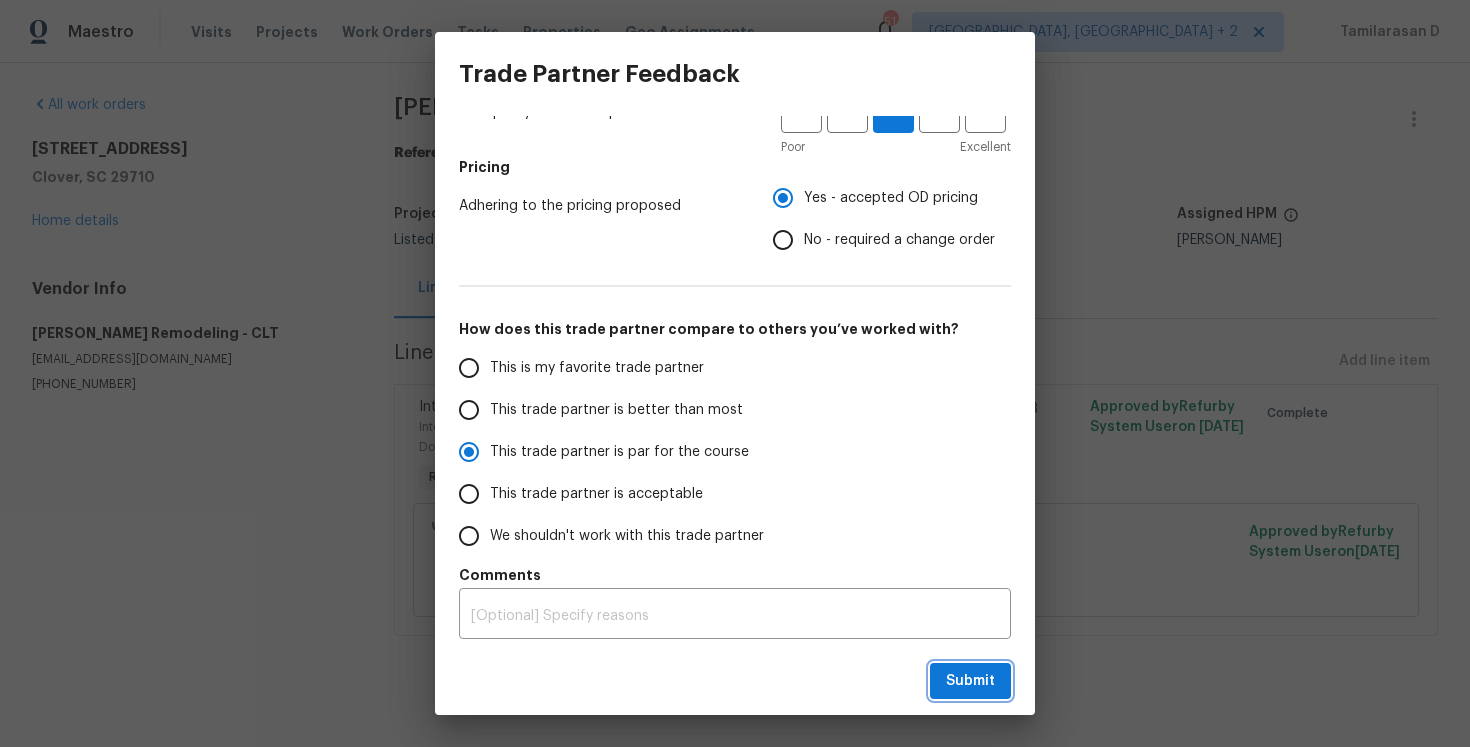 click on "Submit" at bounding box center (970, 681) 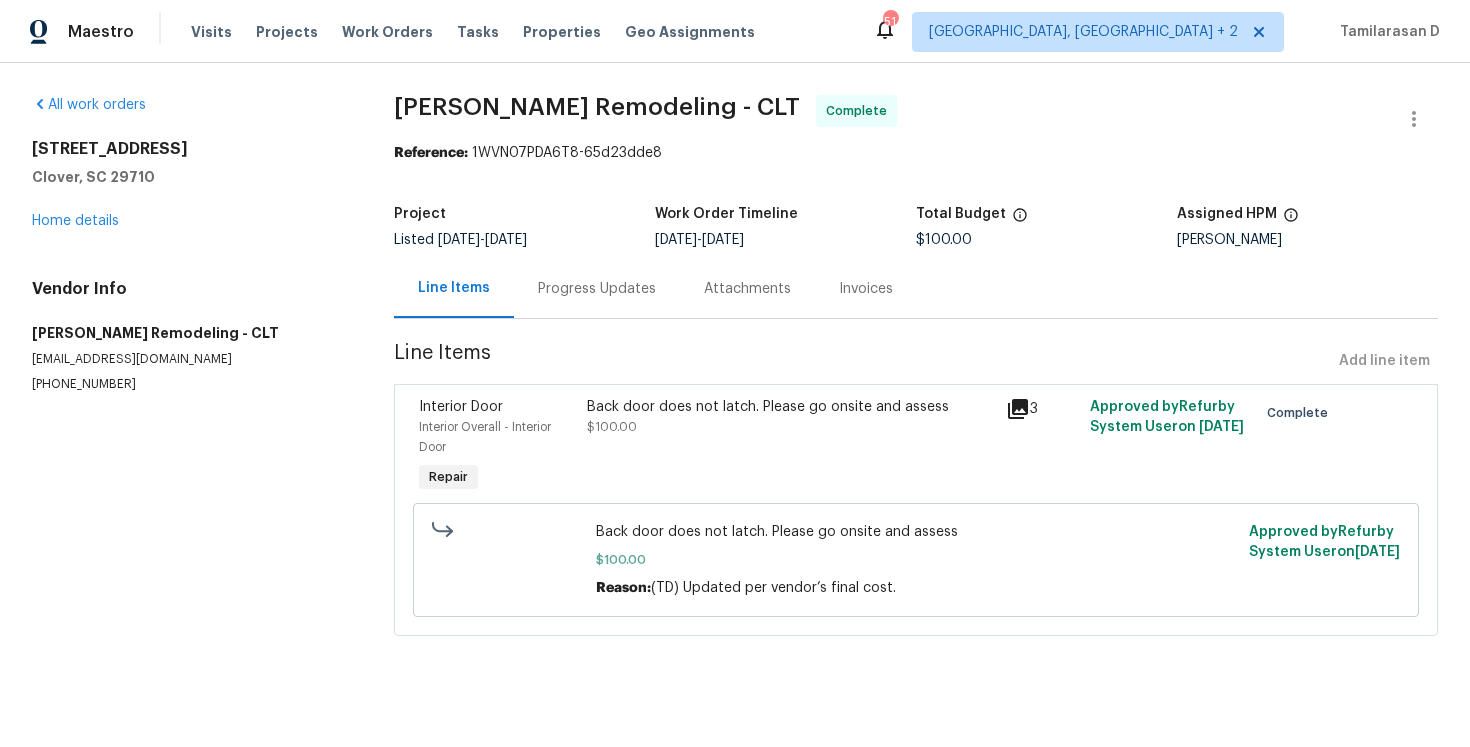 click on "Progress Updates" at bounding box center [597, 288] 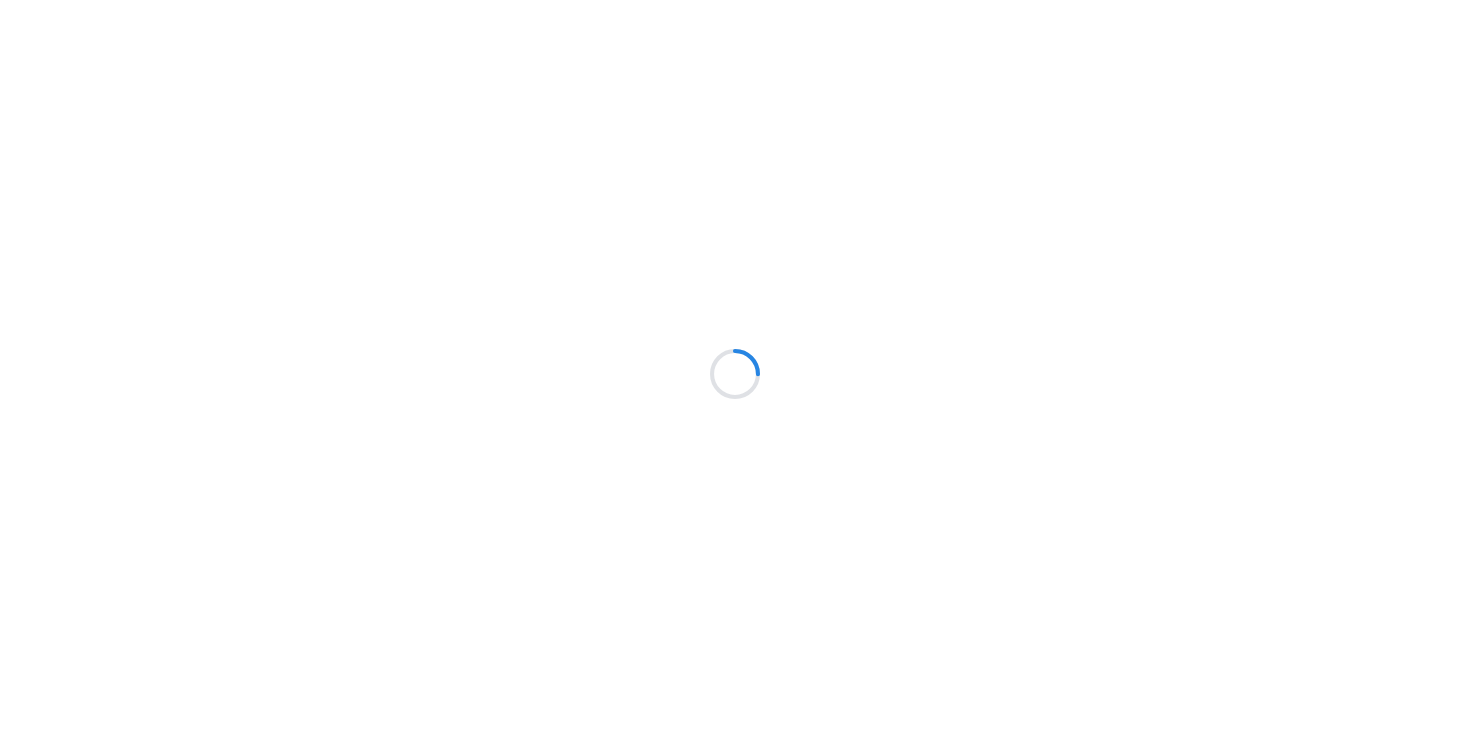 scroll, scrollTop: 0, scrollLeft: 0, axis: both 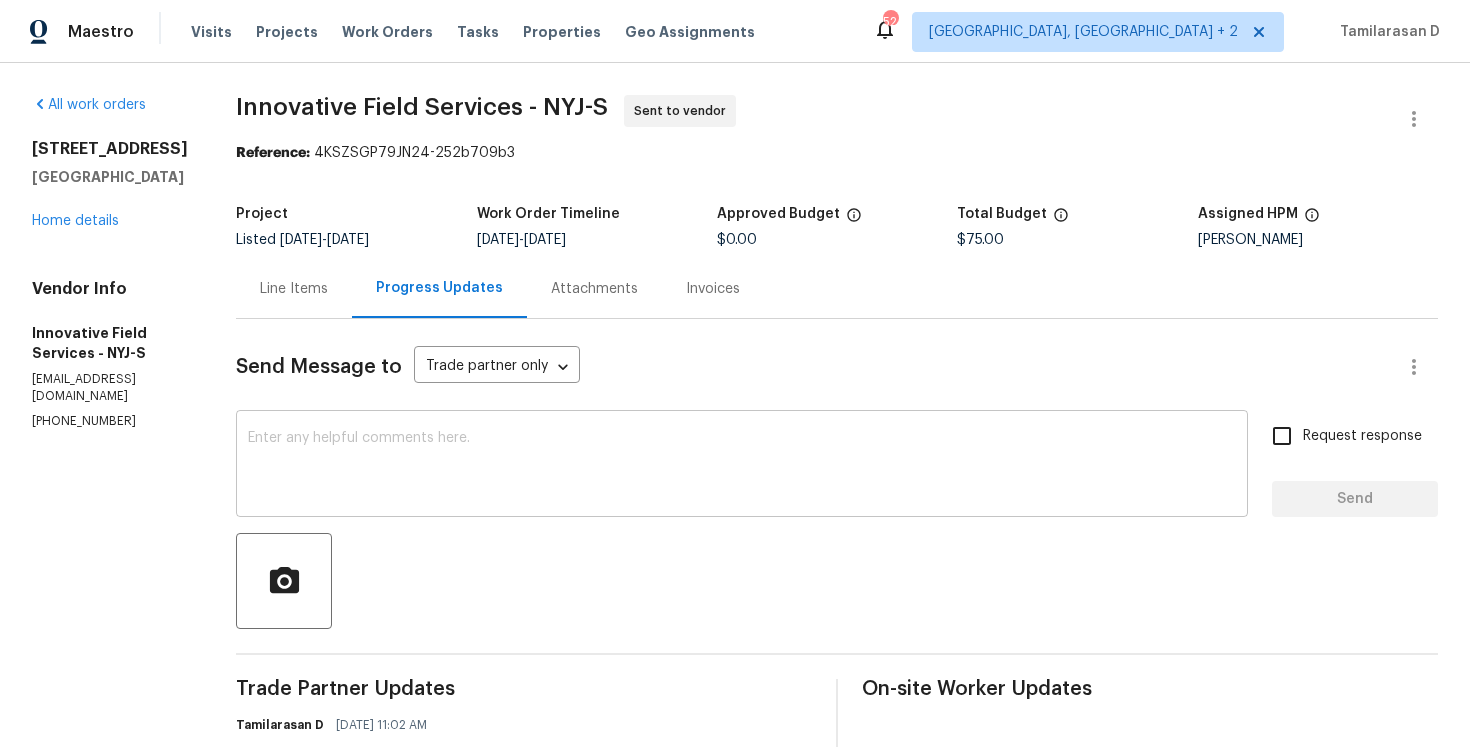 click at bounding box center [742, 466] 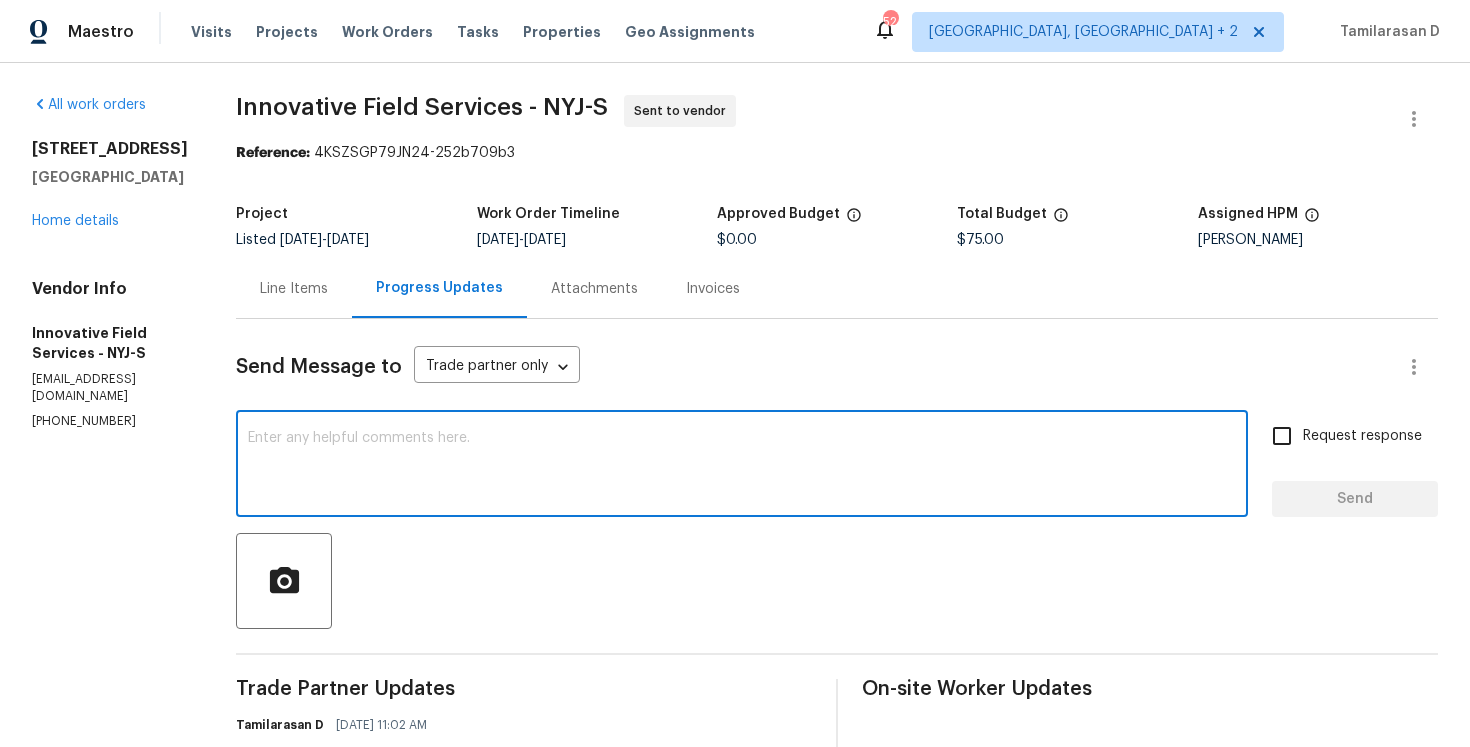click at bounding box center [742, 466] 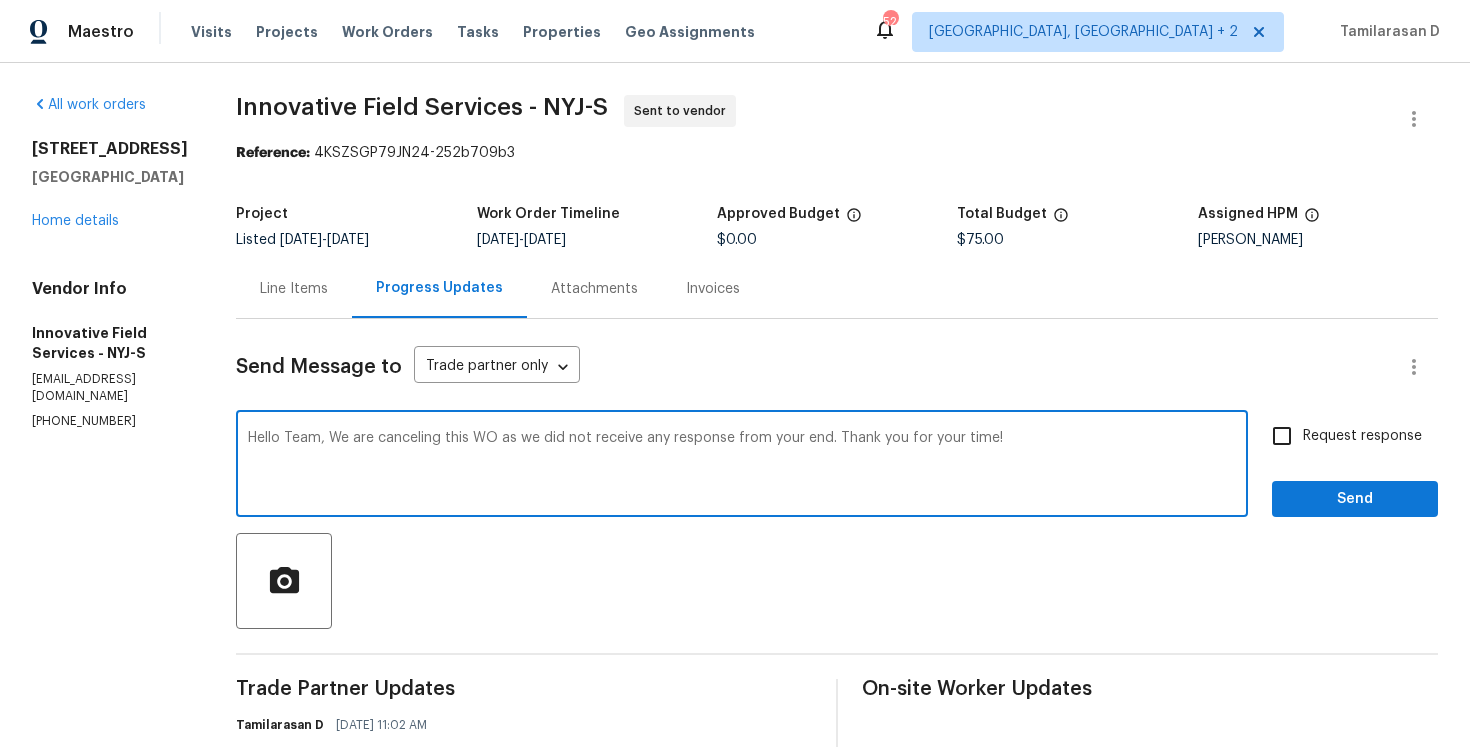 type on "Hello Team, We are canceling this WO as we did not receive any response from your end. Thank you for your time!" 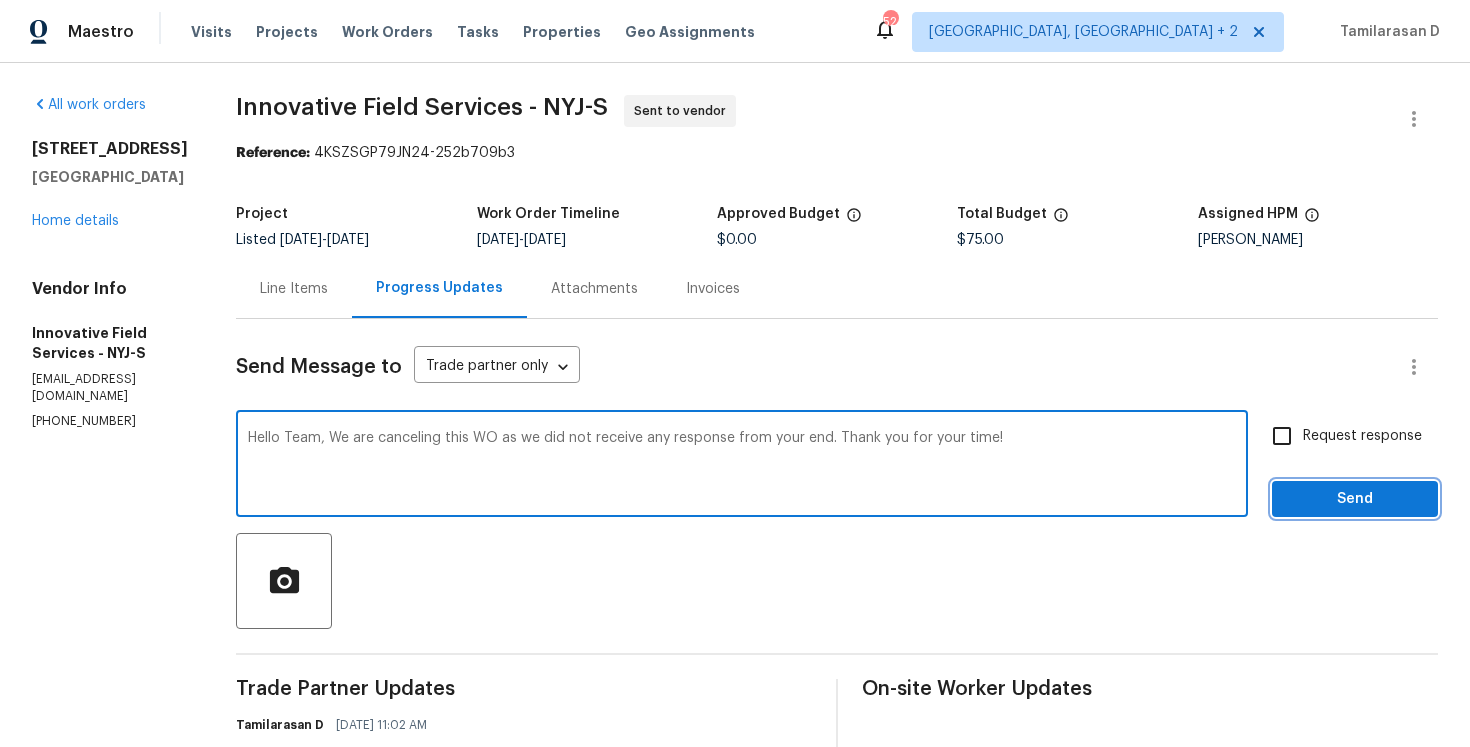 click on "Send" at bounding box center [1355, 499] 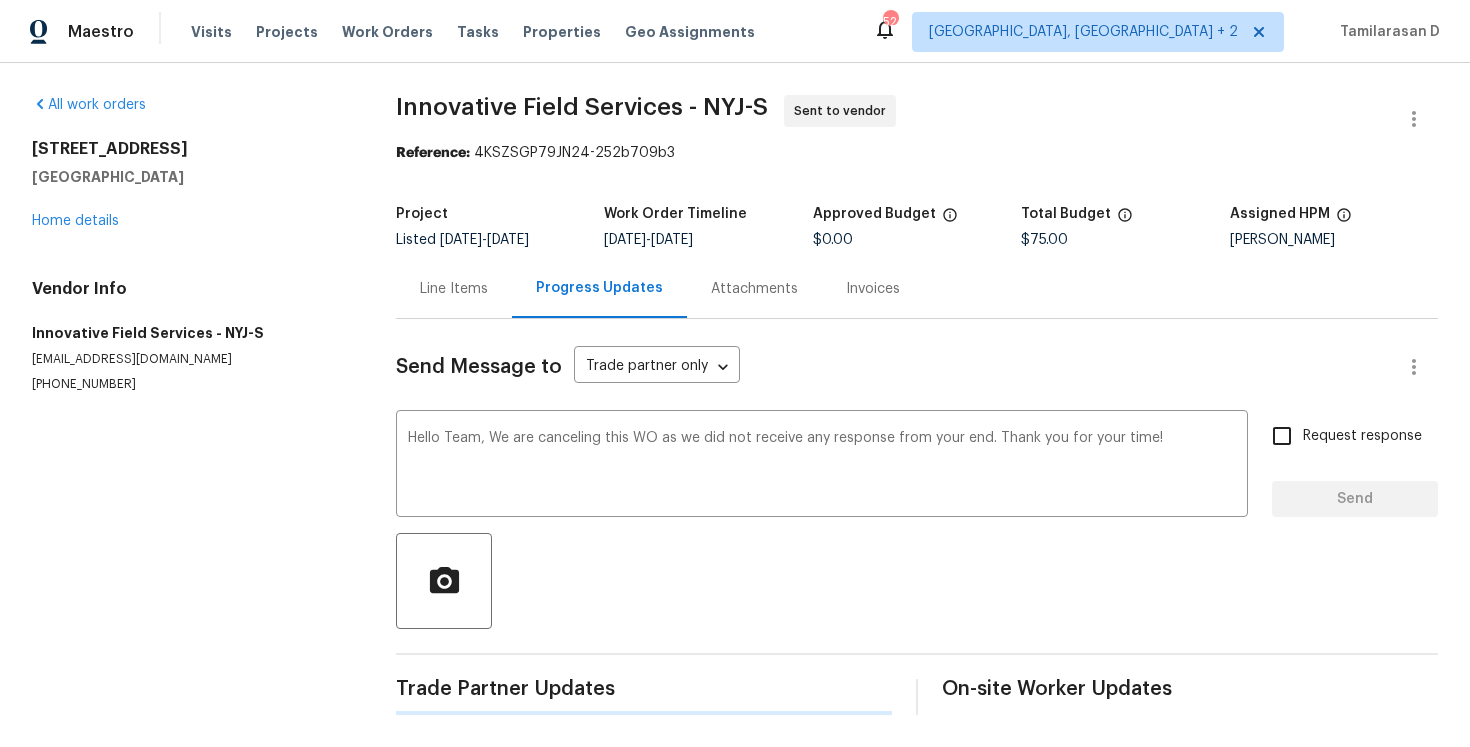 type 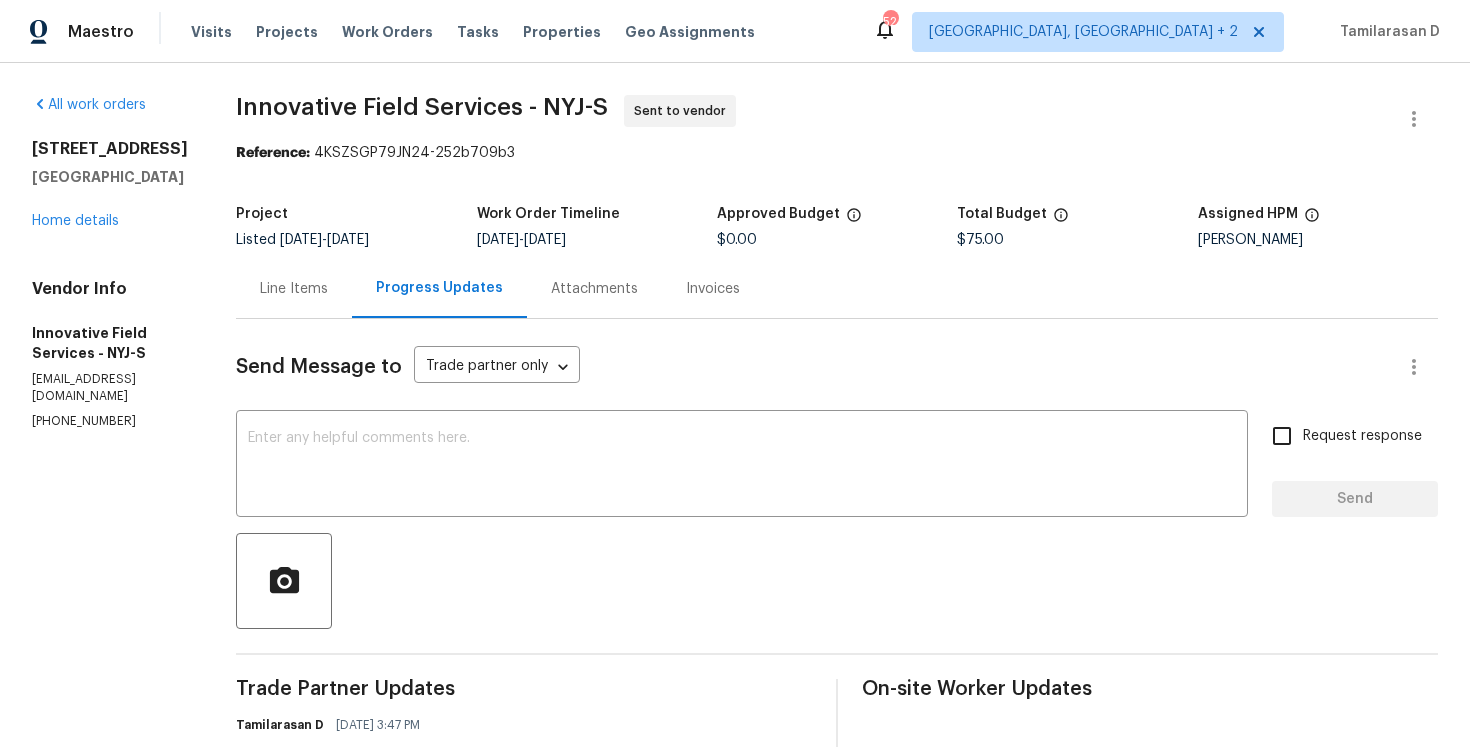 click on "Line Items" at bounding box center [294, 288] 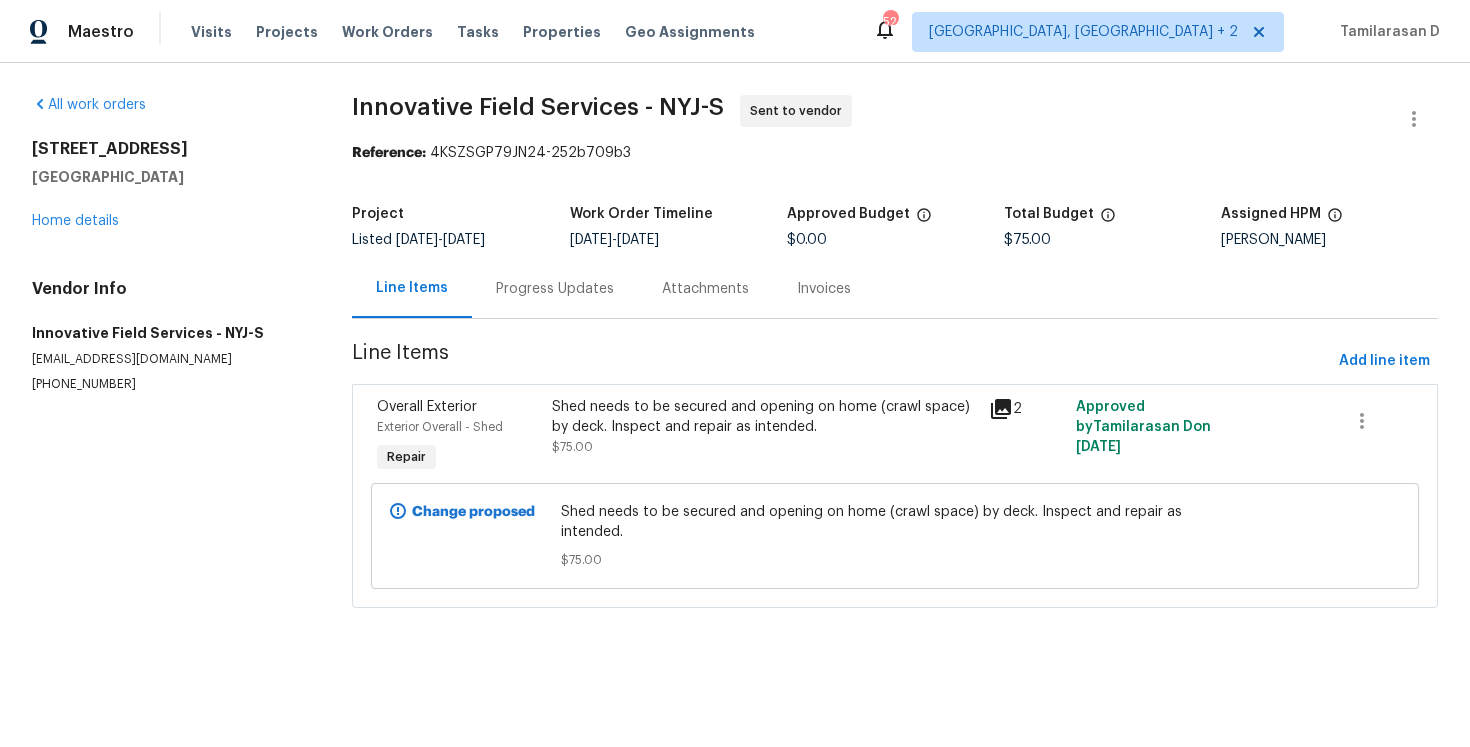 click on "21 Meadow Dr Little Falls, NJ 07424 Home details" at bounding box center (168, 185) 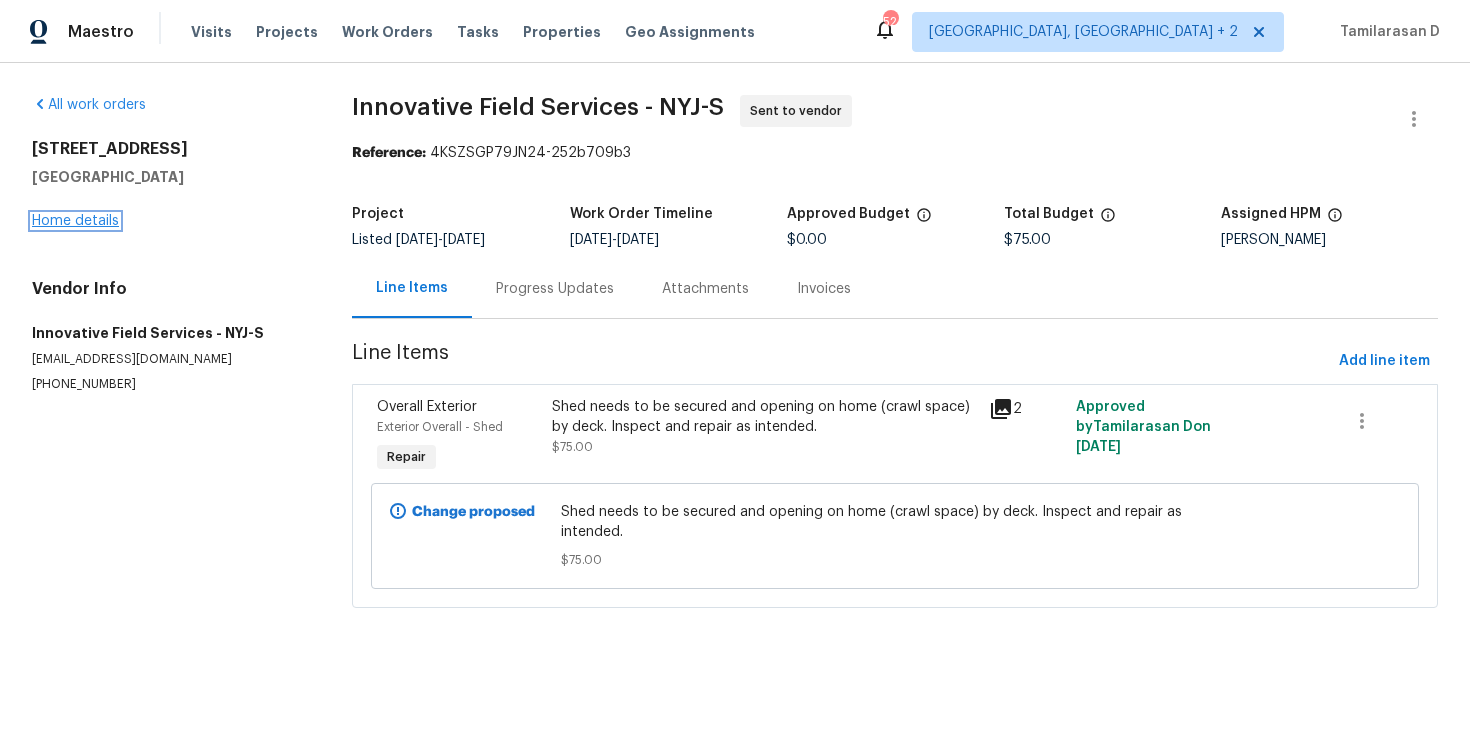 click on "Home details" at bounding box center (75, 221) 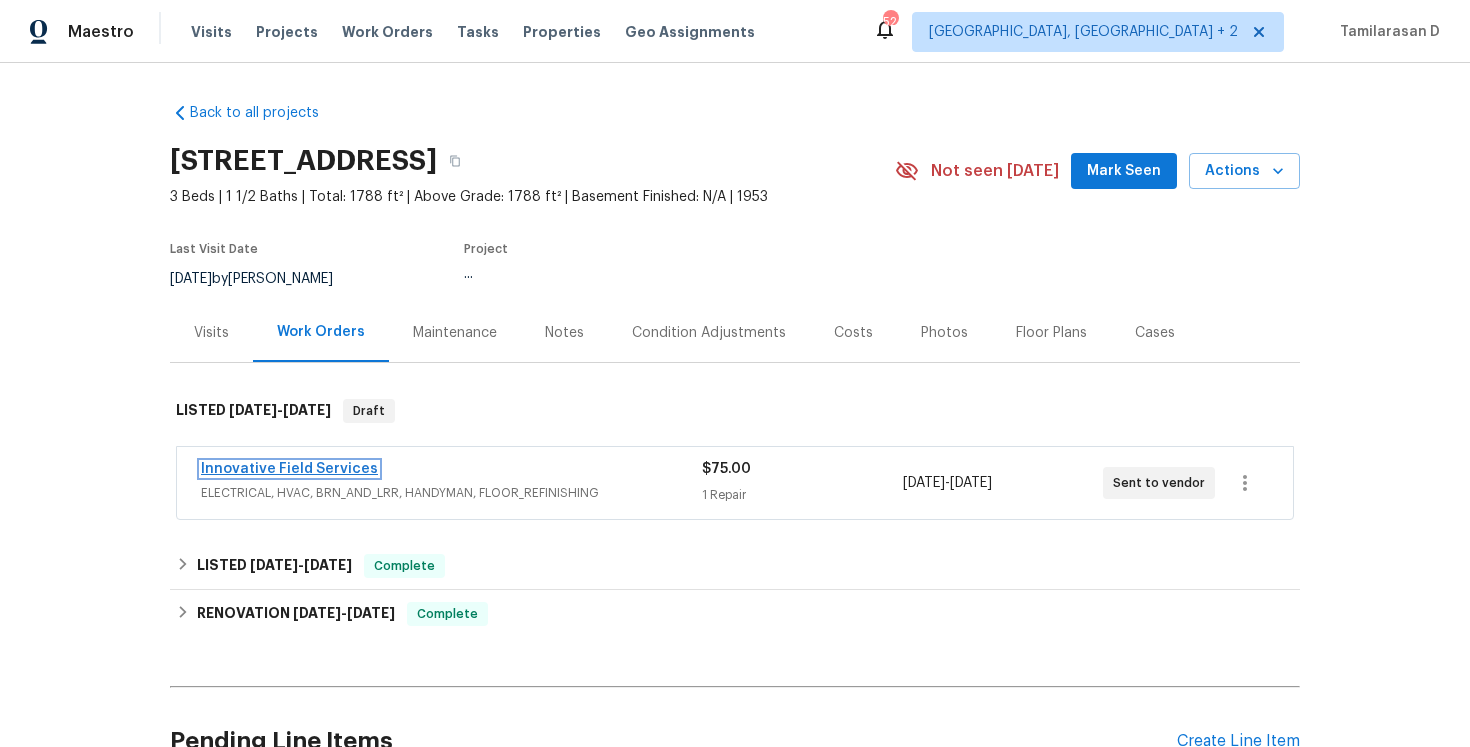 click on "Innovative Field Services" at bounding box center (289, 469) 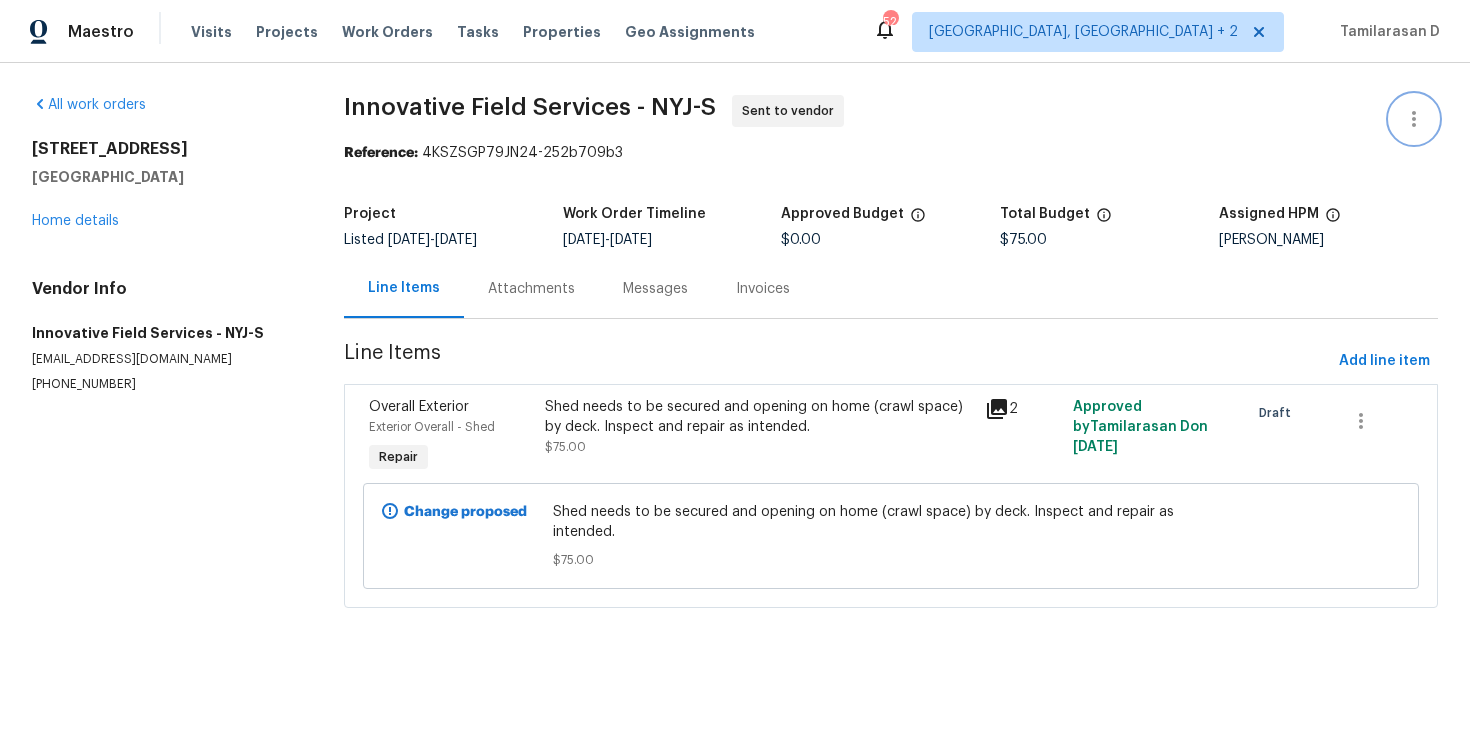 click 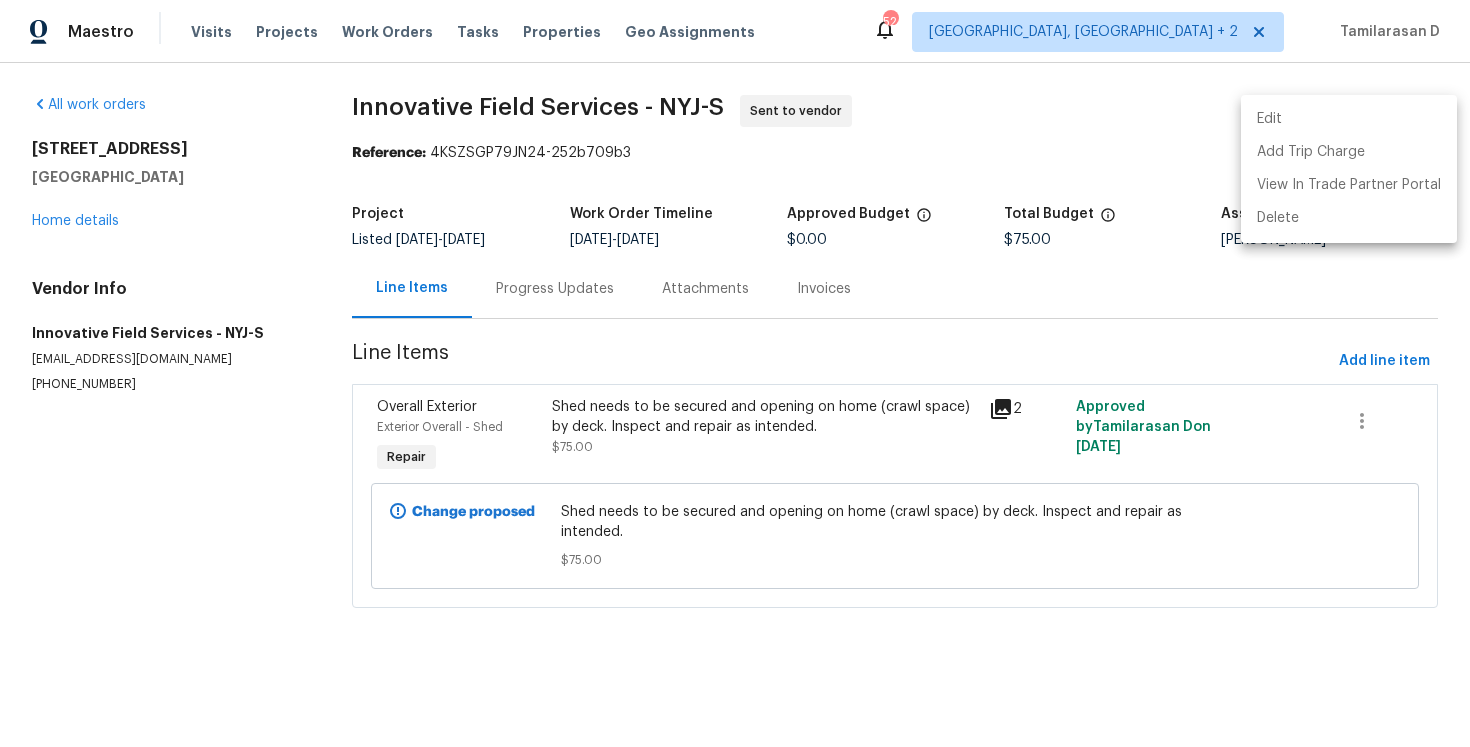 click on "Edit" at bounding box center (1349, 119) 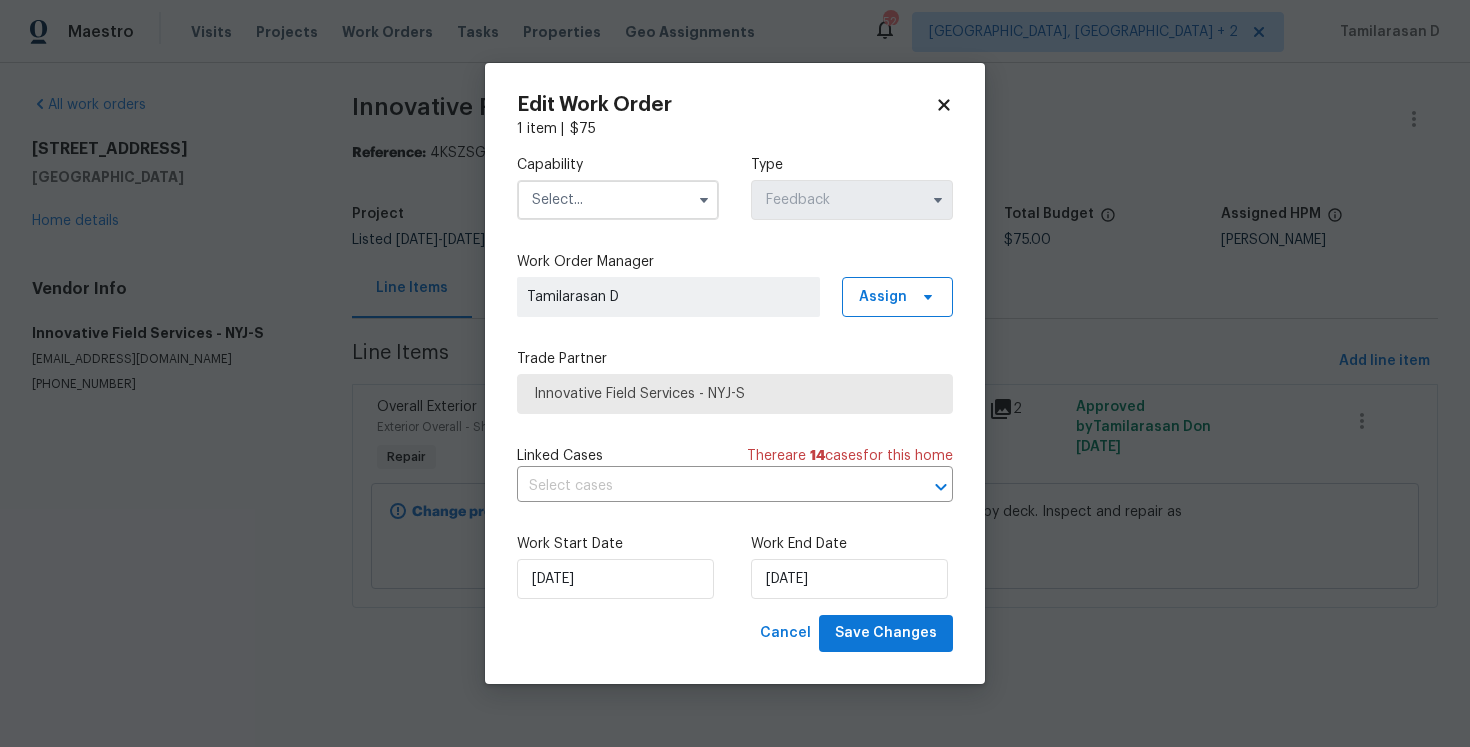 click at bounding box center (618, 200) 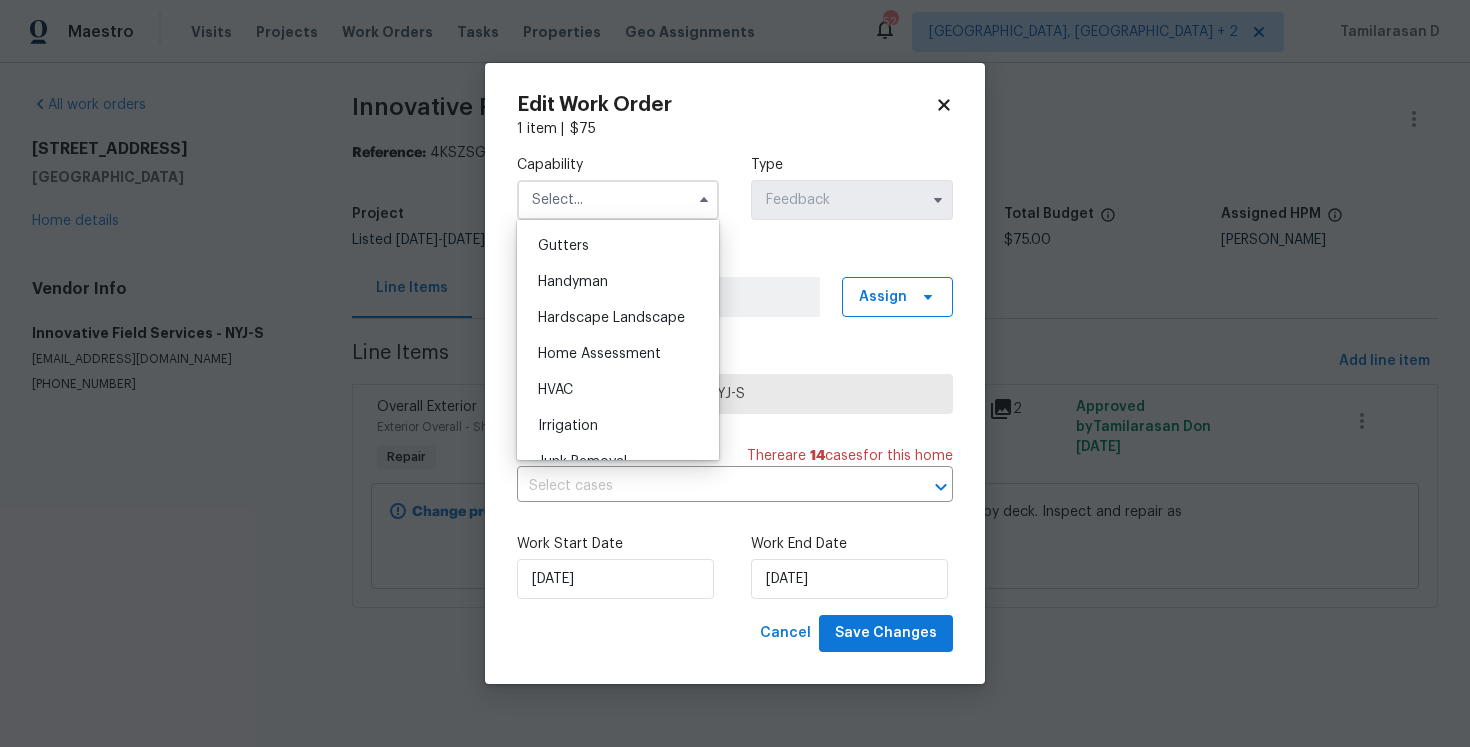 scroll, scrollTop: 1054, scrollLeft: 0, axis: vertical 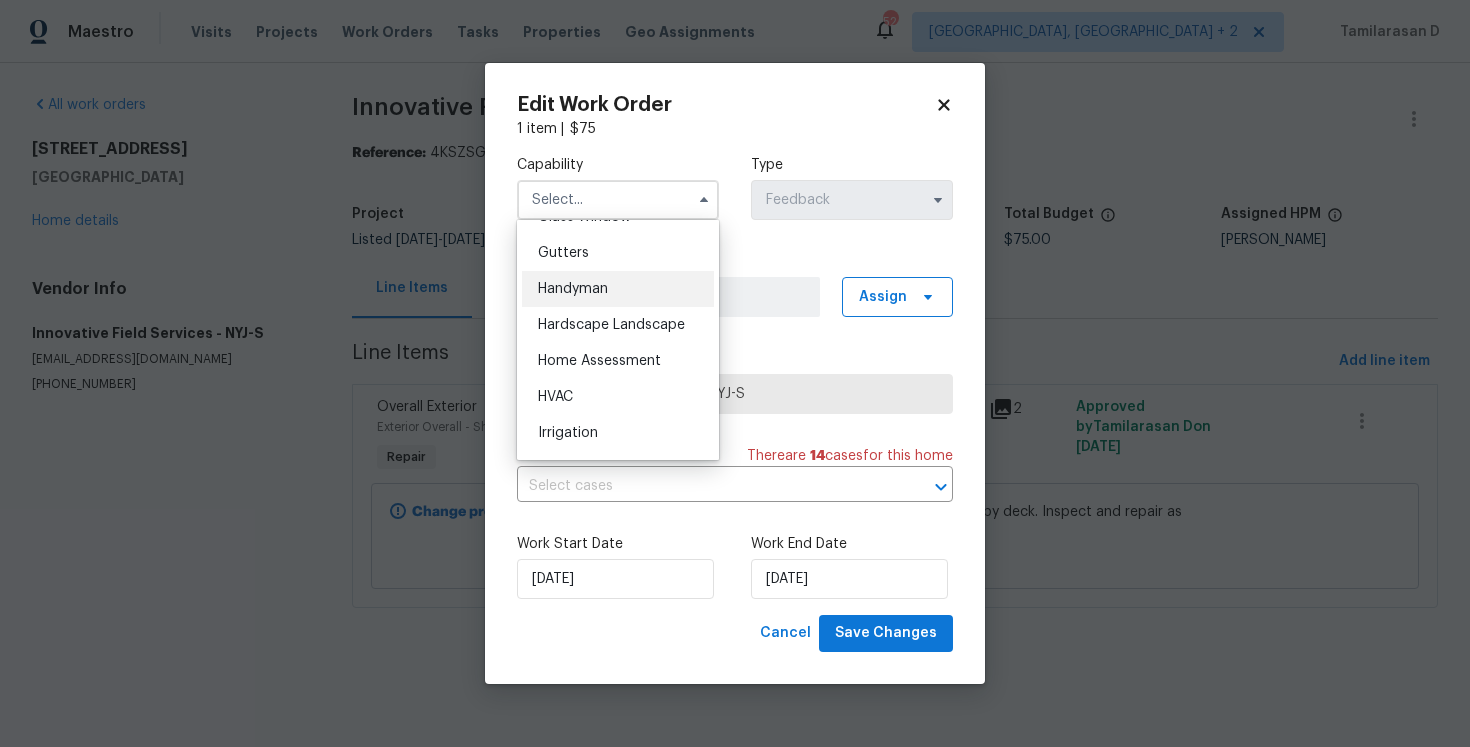click on "Handyman" at bounding box center (573, 289) 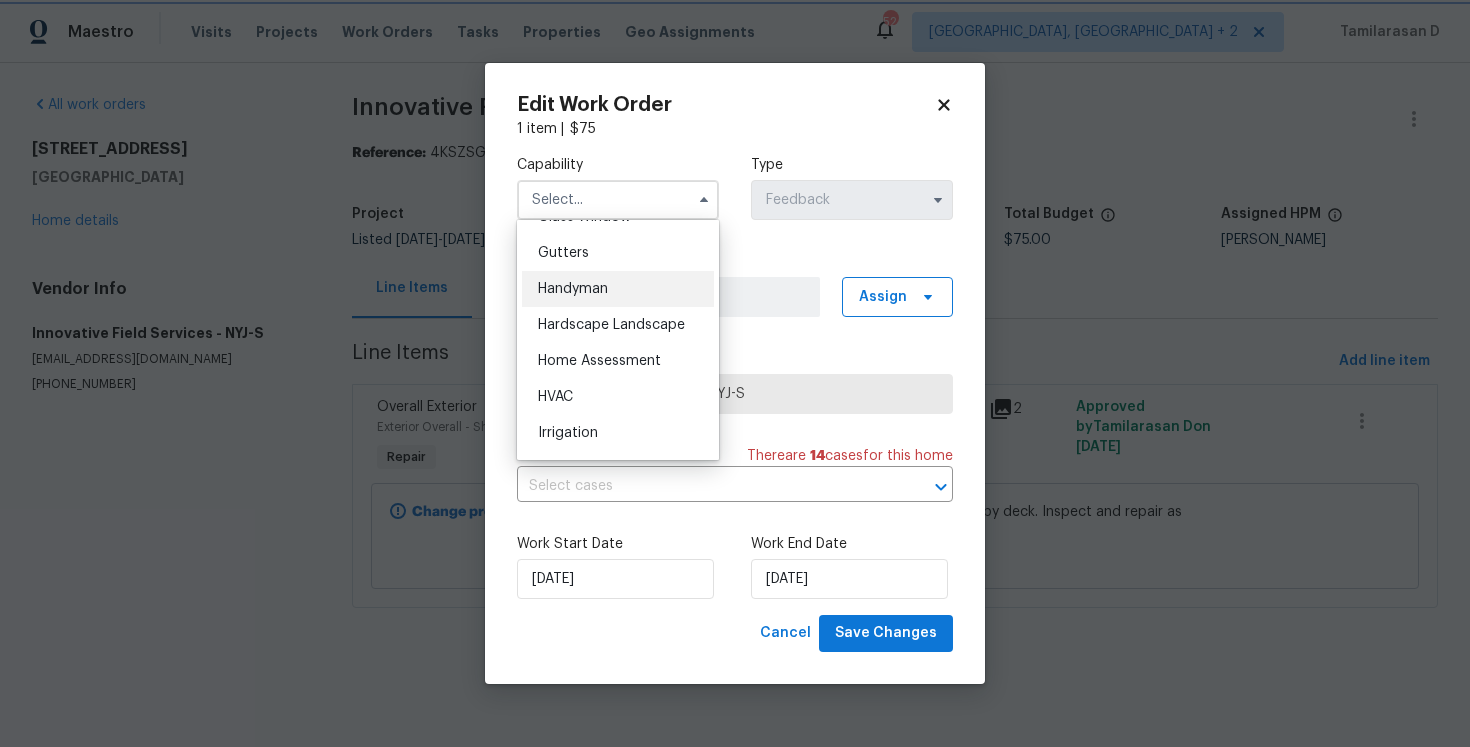 type on "Handyman" 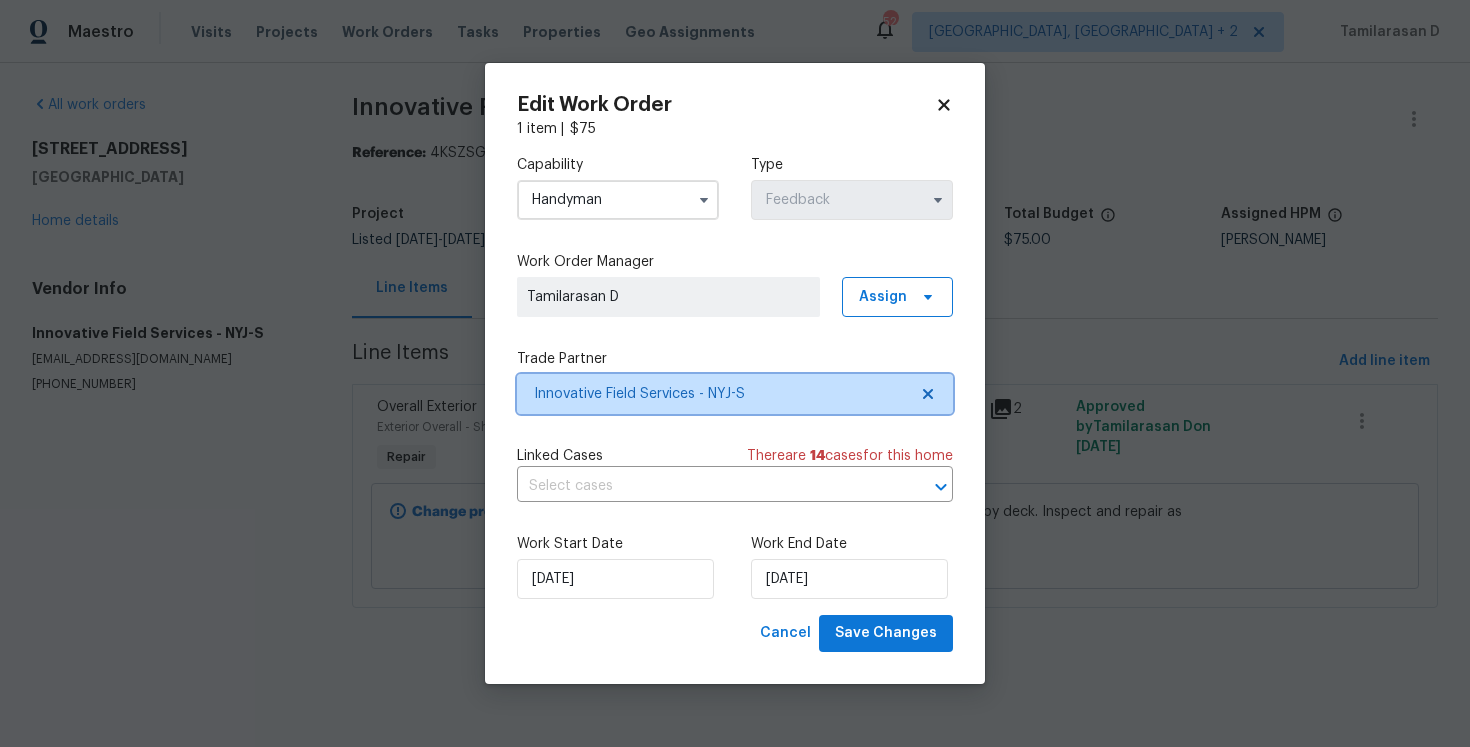 click on "Innovative Field Services - NYJ-S" at bounding box center (735, 394) 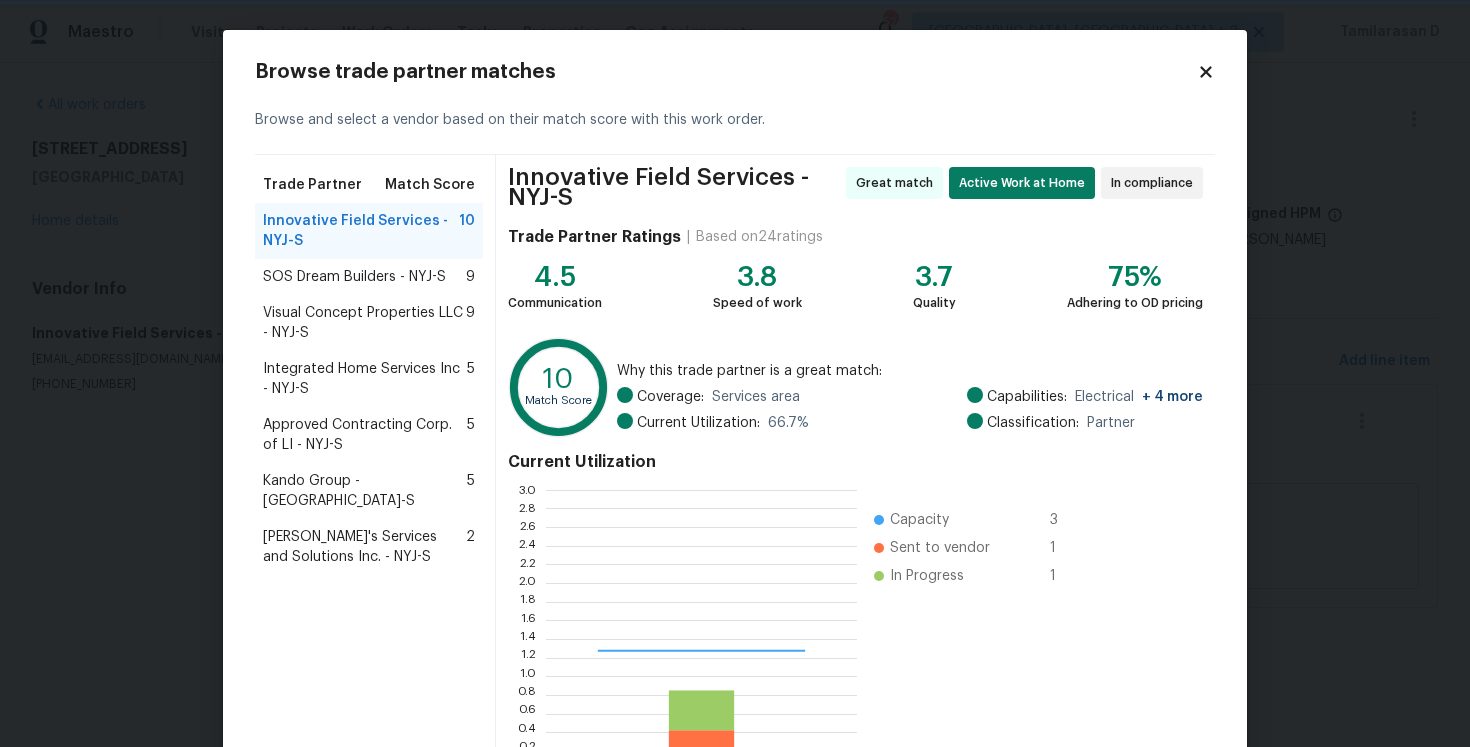 scroll, scrollTop: 2, scrollLeft: 1, axis: both 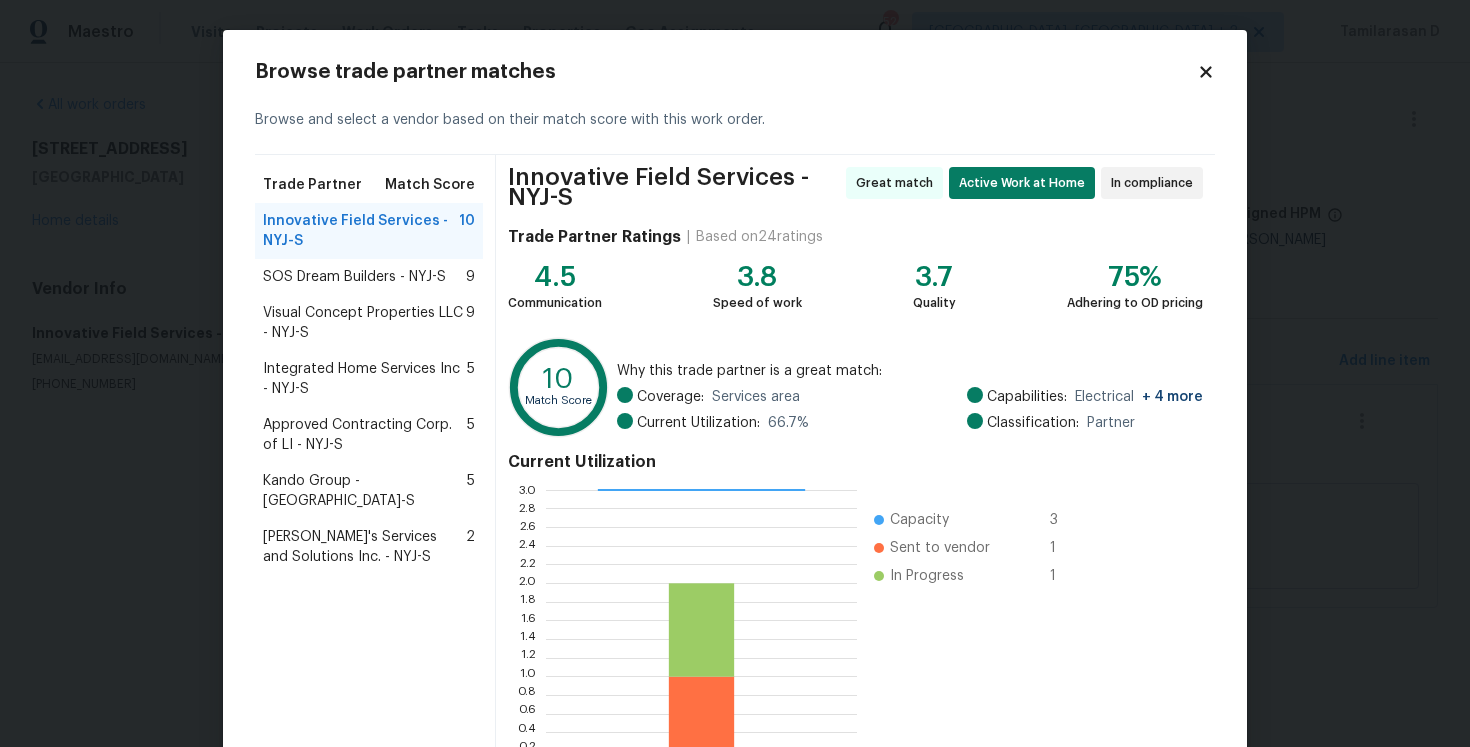 click on "SOS Dream Builders - NYJ-S" at bounding box center [354, 277] 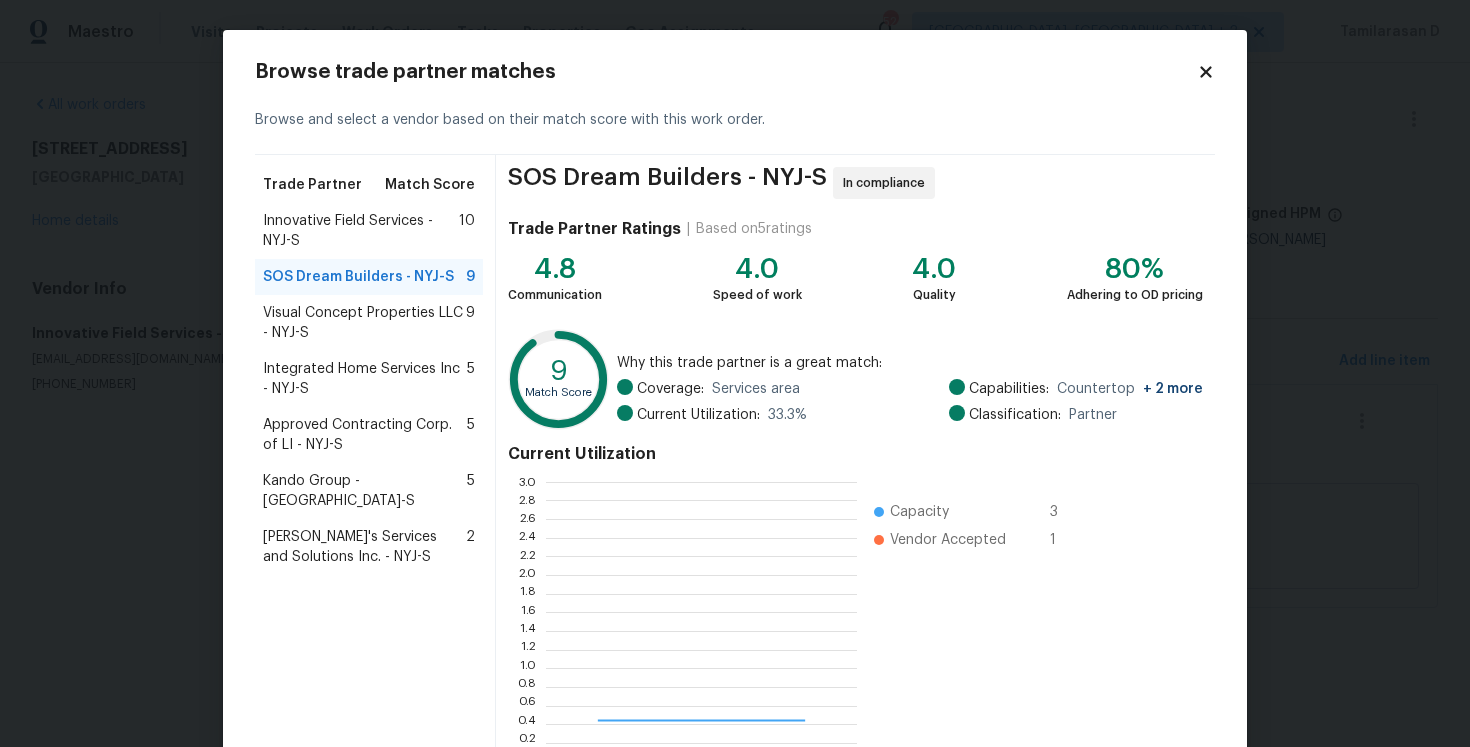 scroll, scrollTop: 2, scrollLeft: 1, axis: both 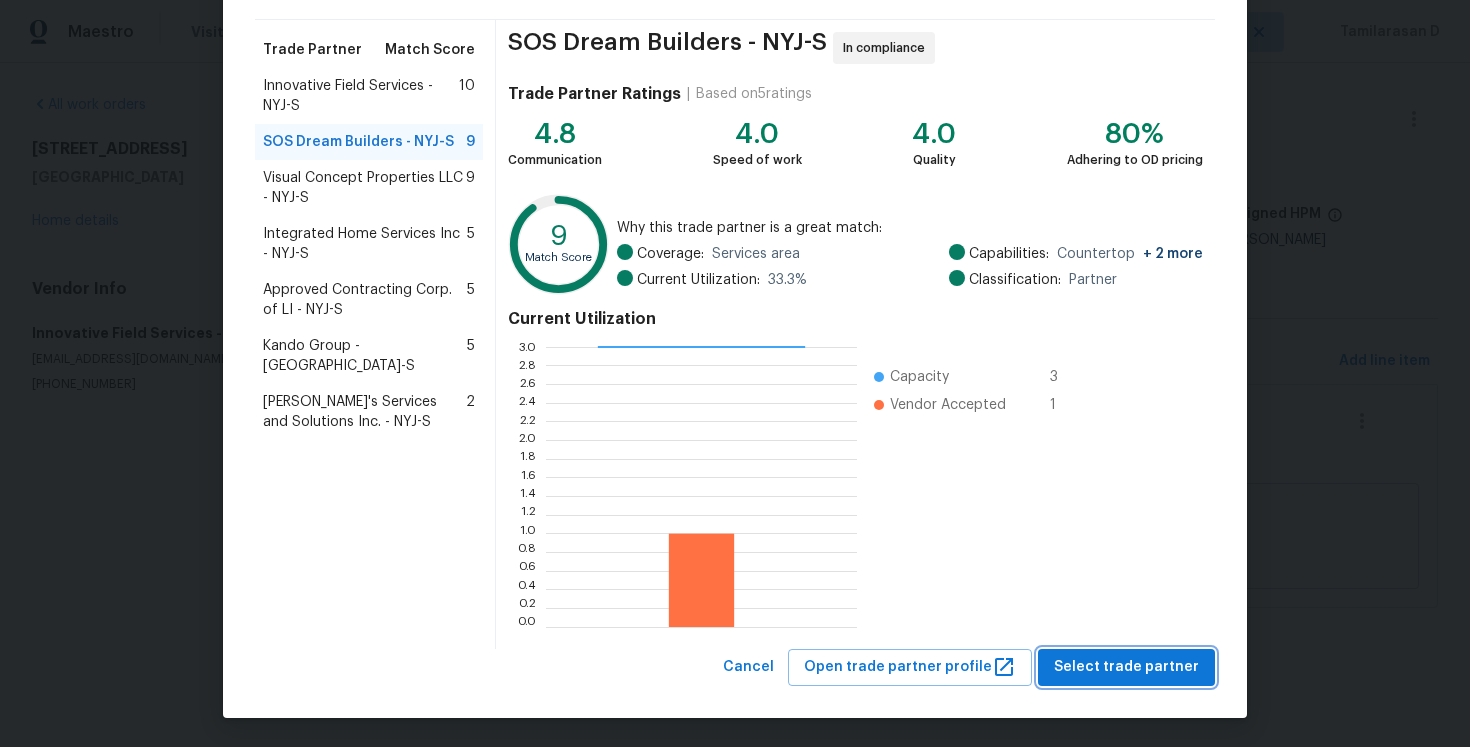 click on "Select trade partner" at bounding box center (1126, 667) 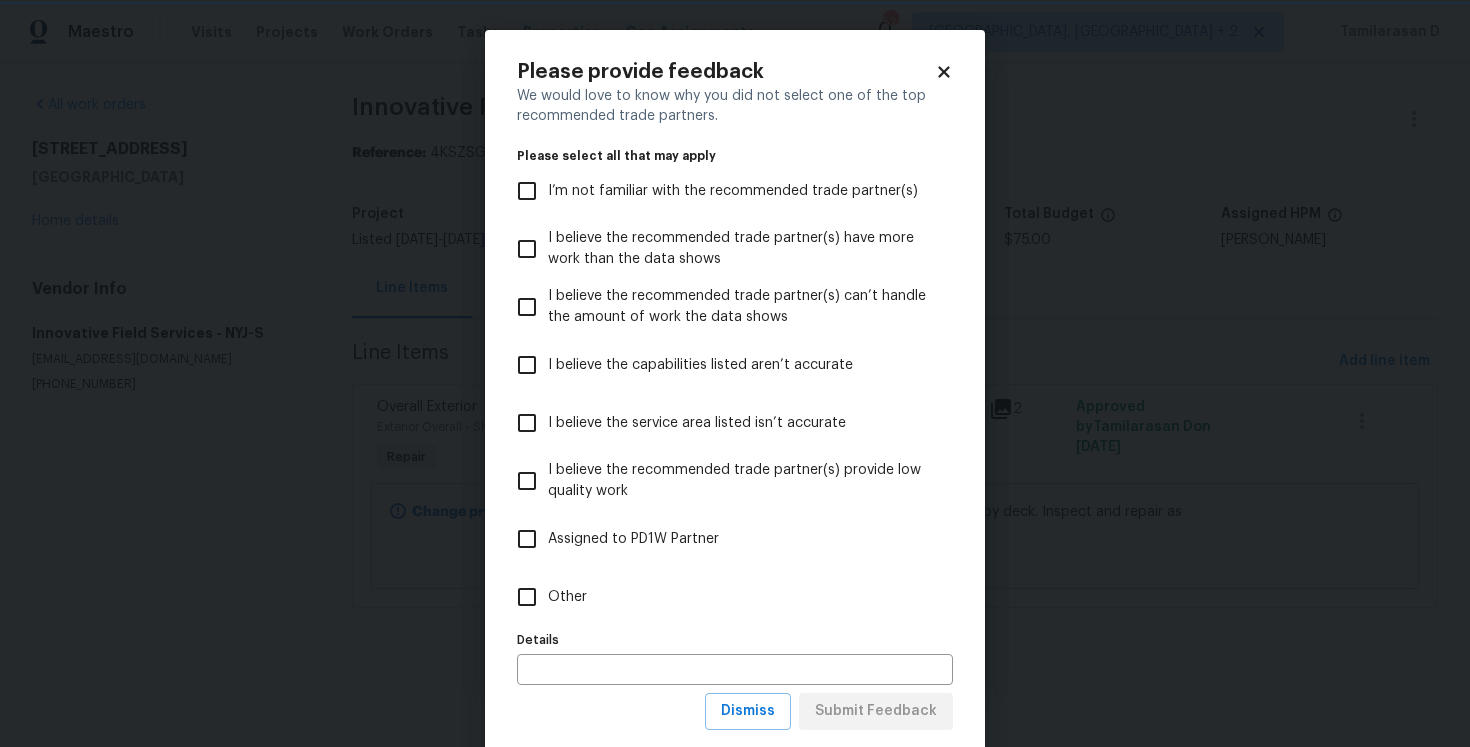 scroll, scrollTop: 0, scrollLeft: 0, axis: both 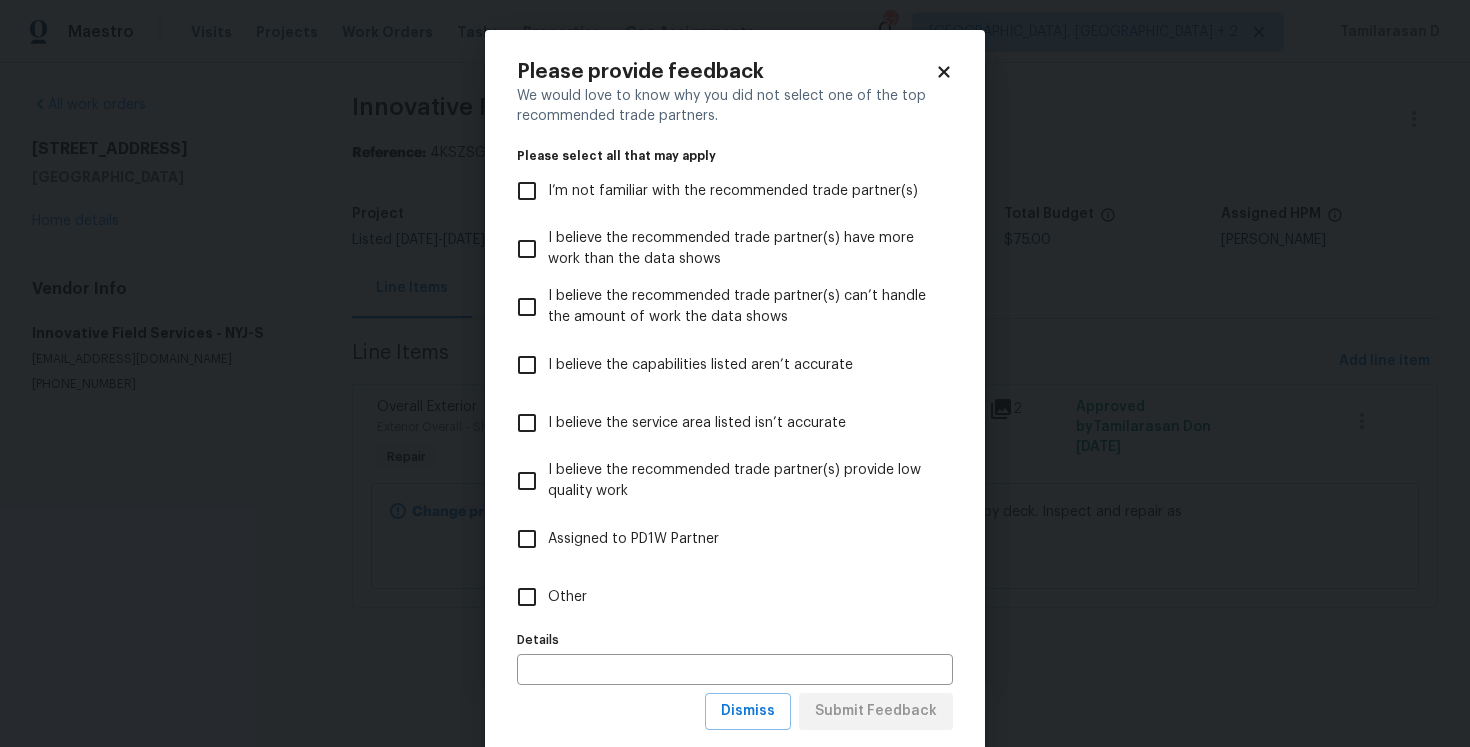 click on "Other" at bounding box center (721, 597) 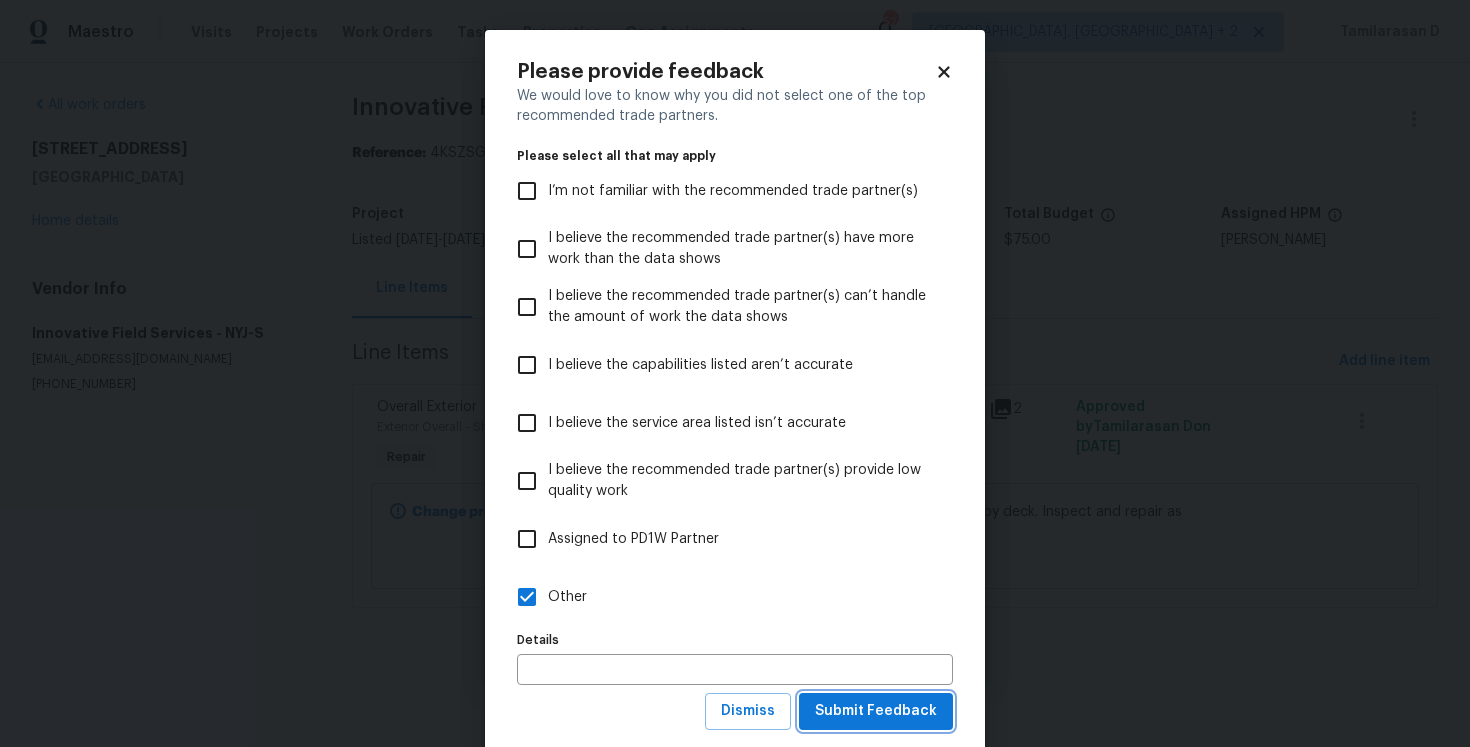 click on "Submit Feedback" at bounding box center (876, 711) 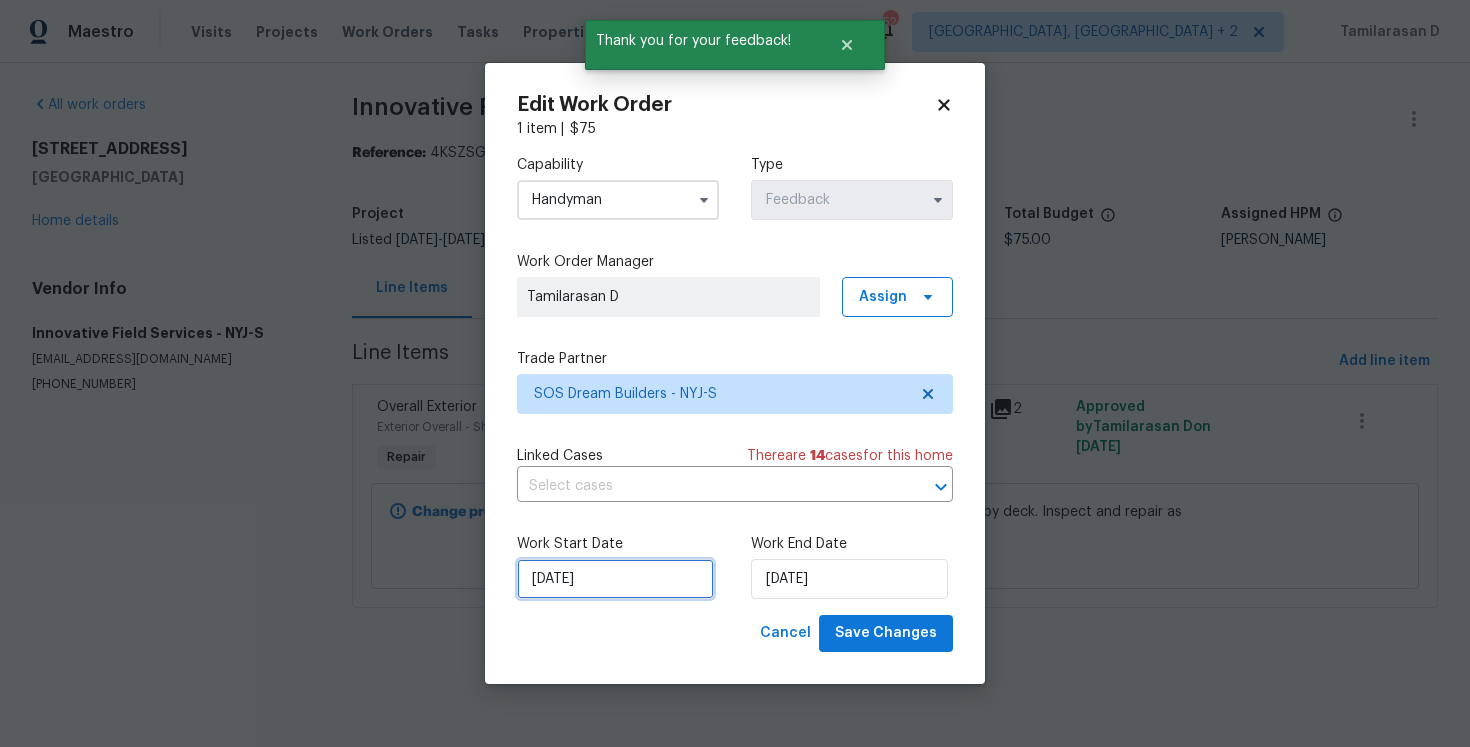 click on "08/07/2025" at bounding box center (615, 579) 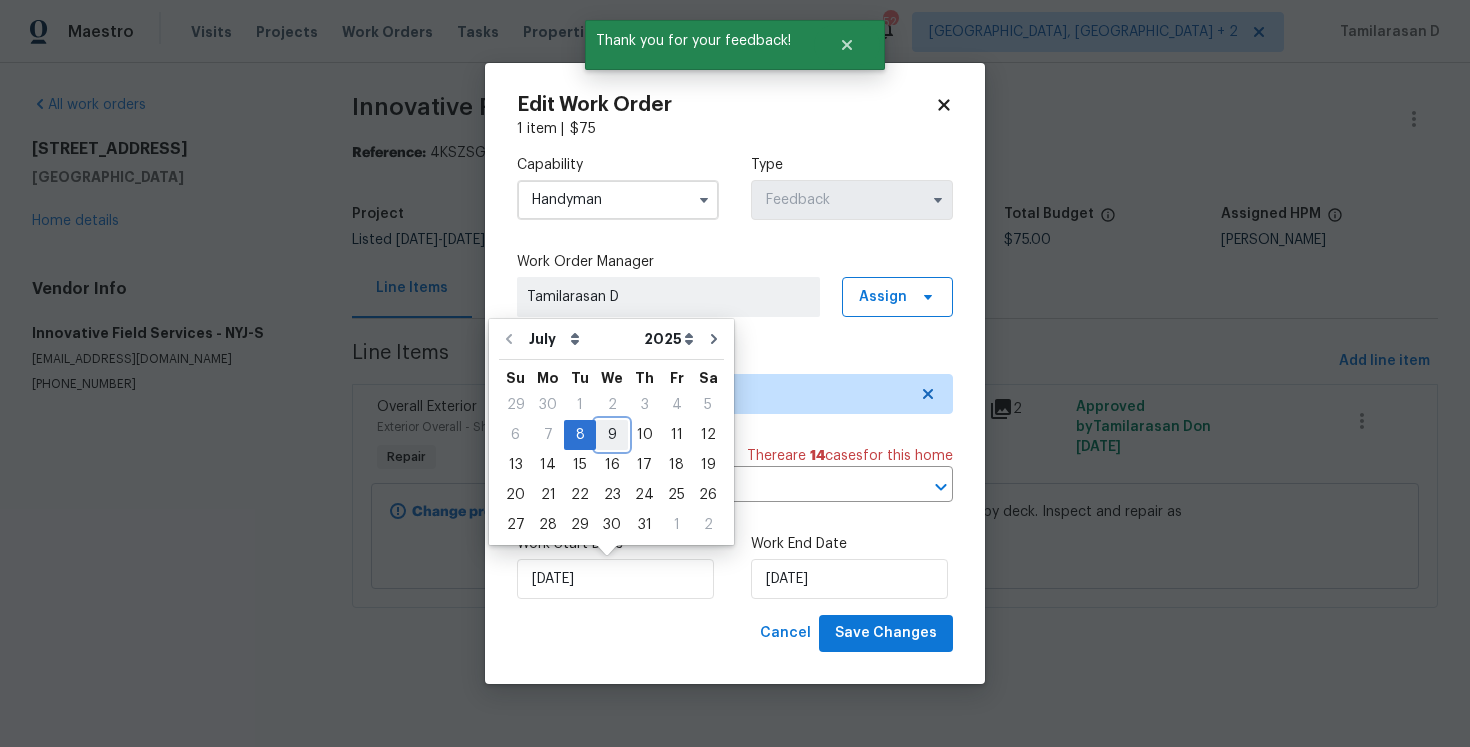 click on "9" at bounding box center [612, 435] 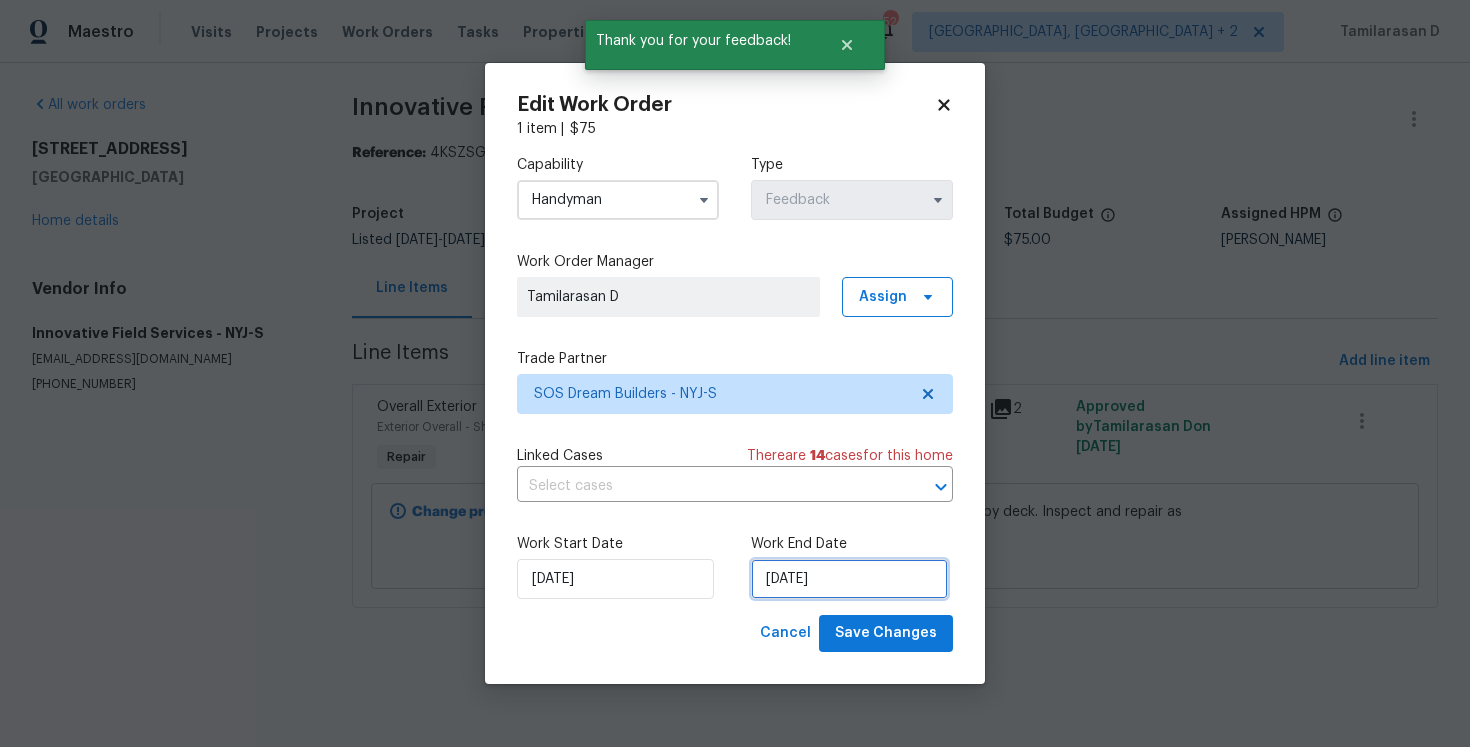 click on "10/07/2025" at bounding box center (849, 579) 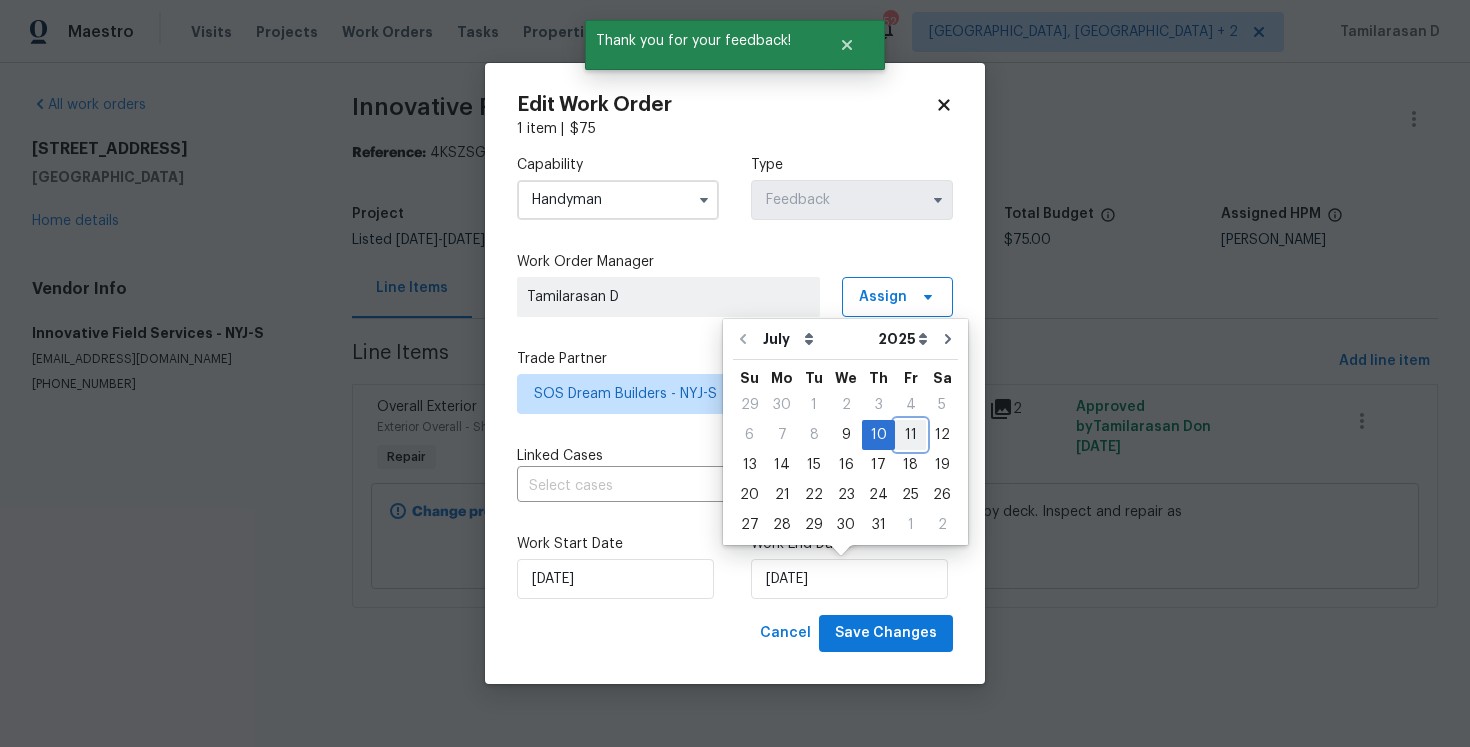 click on "11" at bounding box center [910, 435] 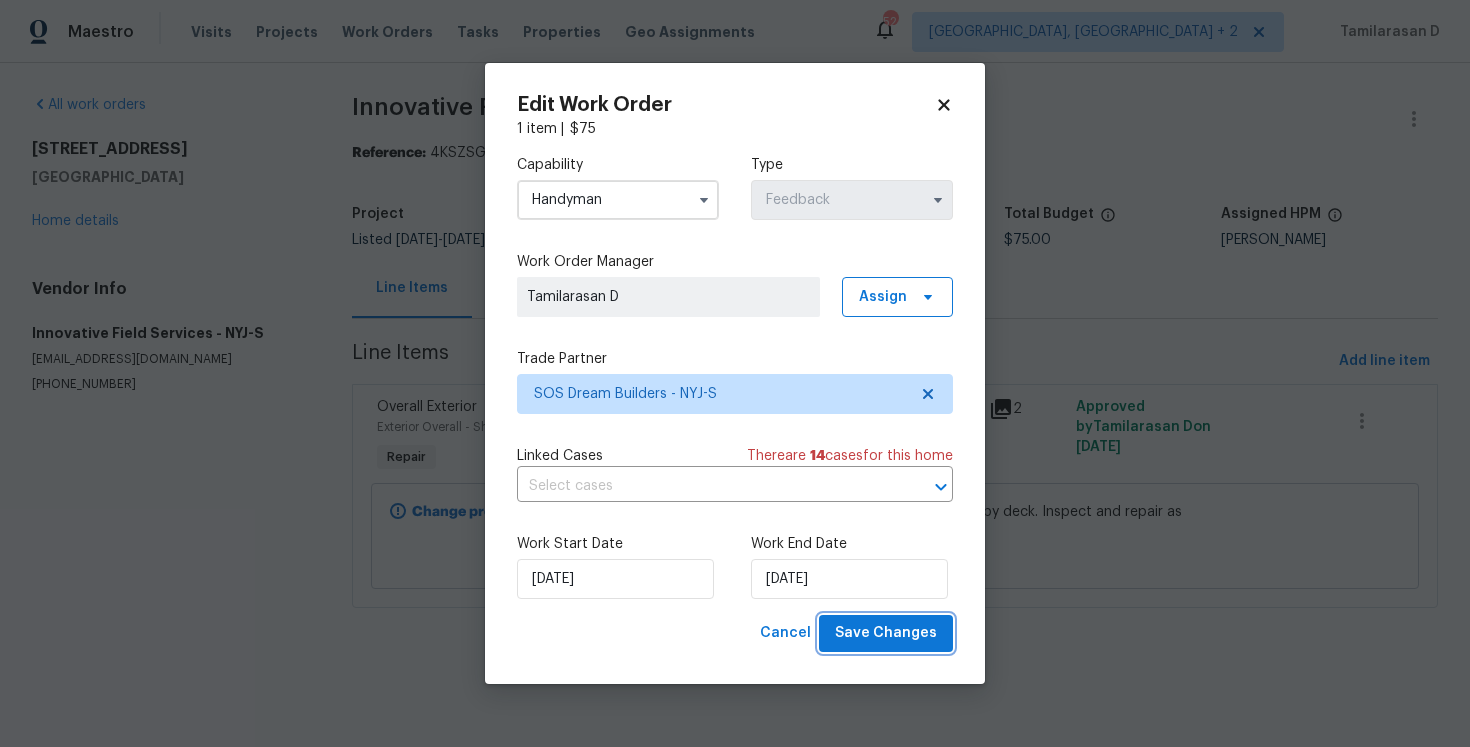 click on "Save Changes" at bounding box center (886, 633) 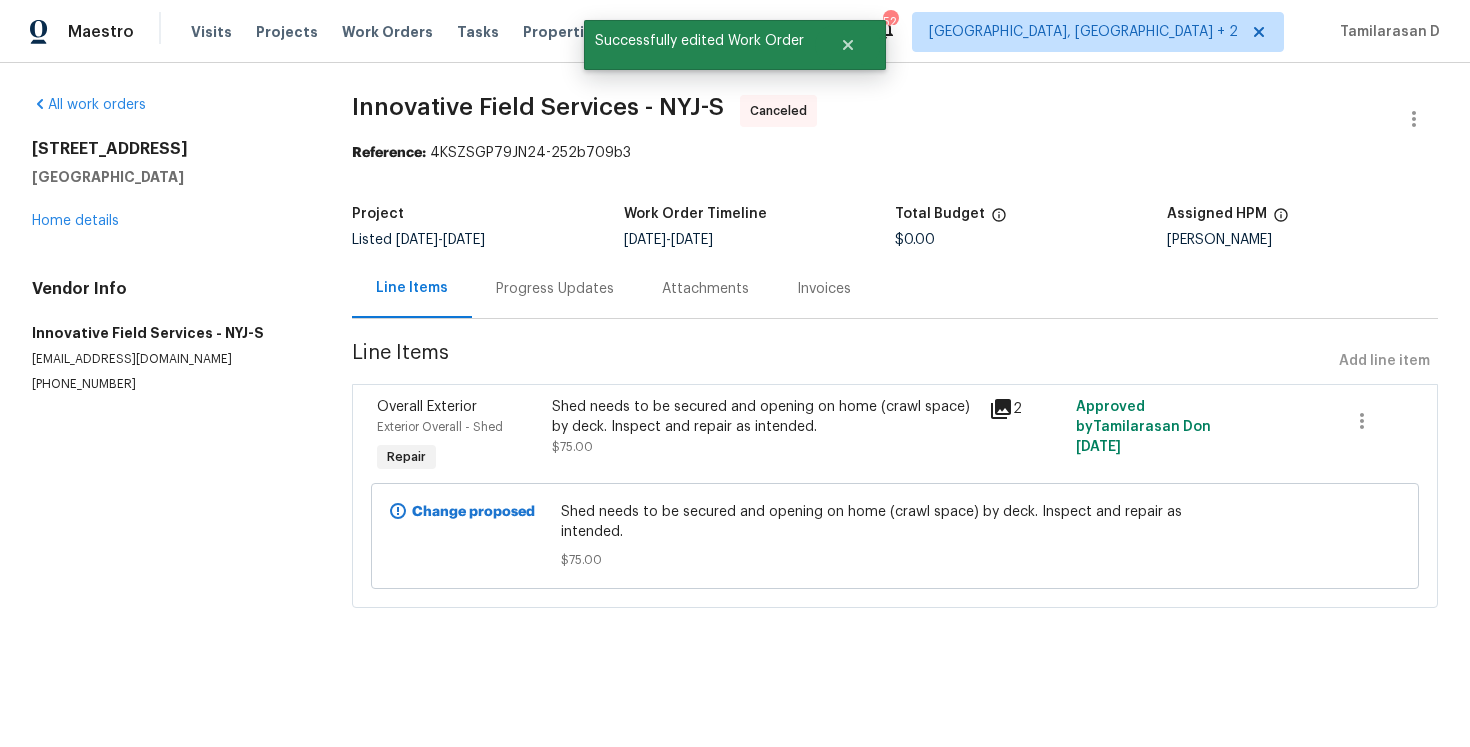 click on "Progress Updates" at bounding box center [555, 289] 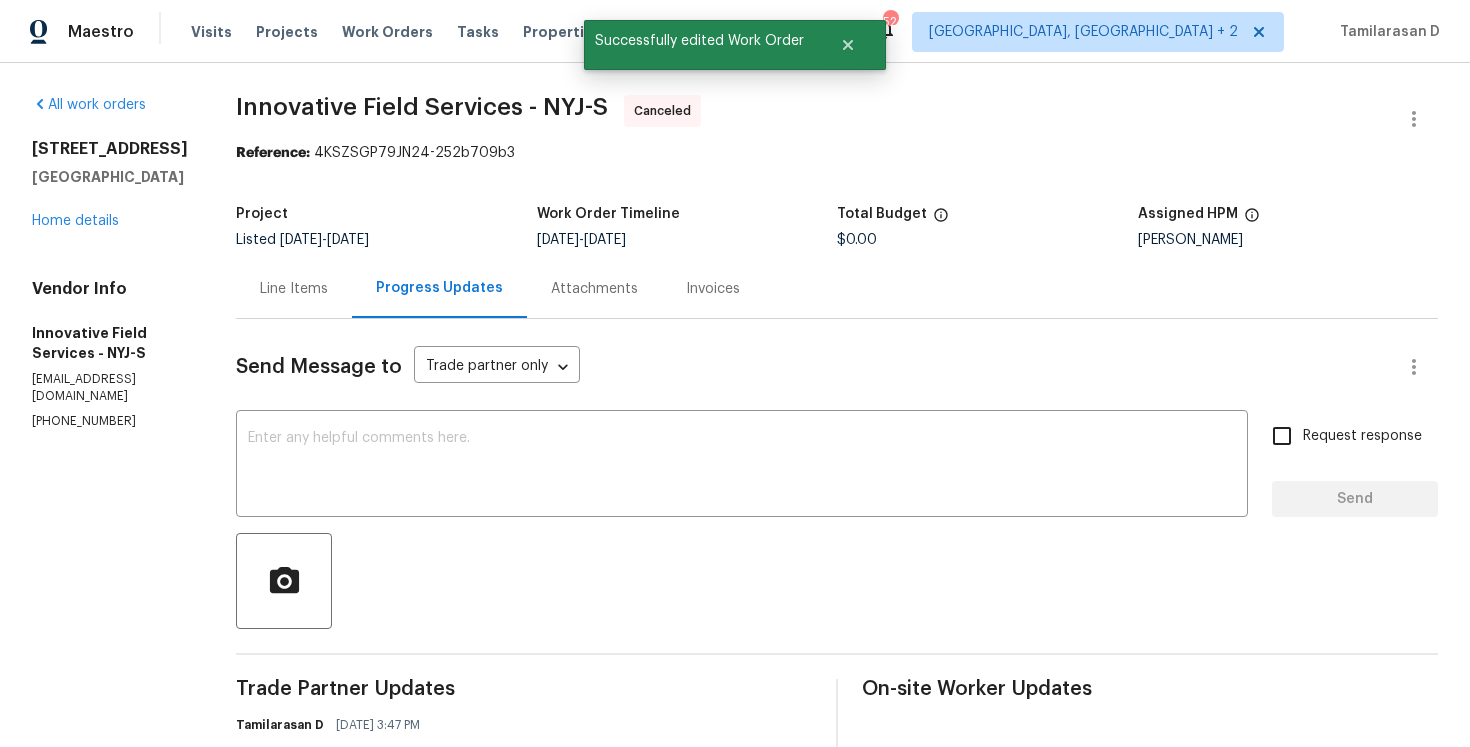 scroll, scrollTop: 330, scrollLeft: 0, axis: vertical 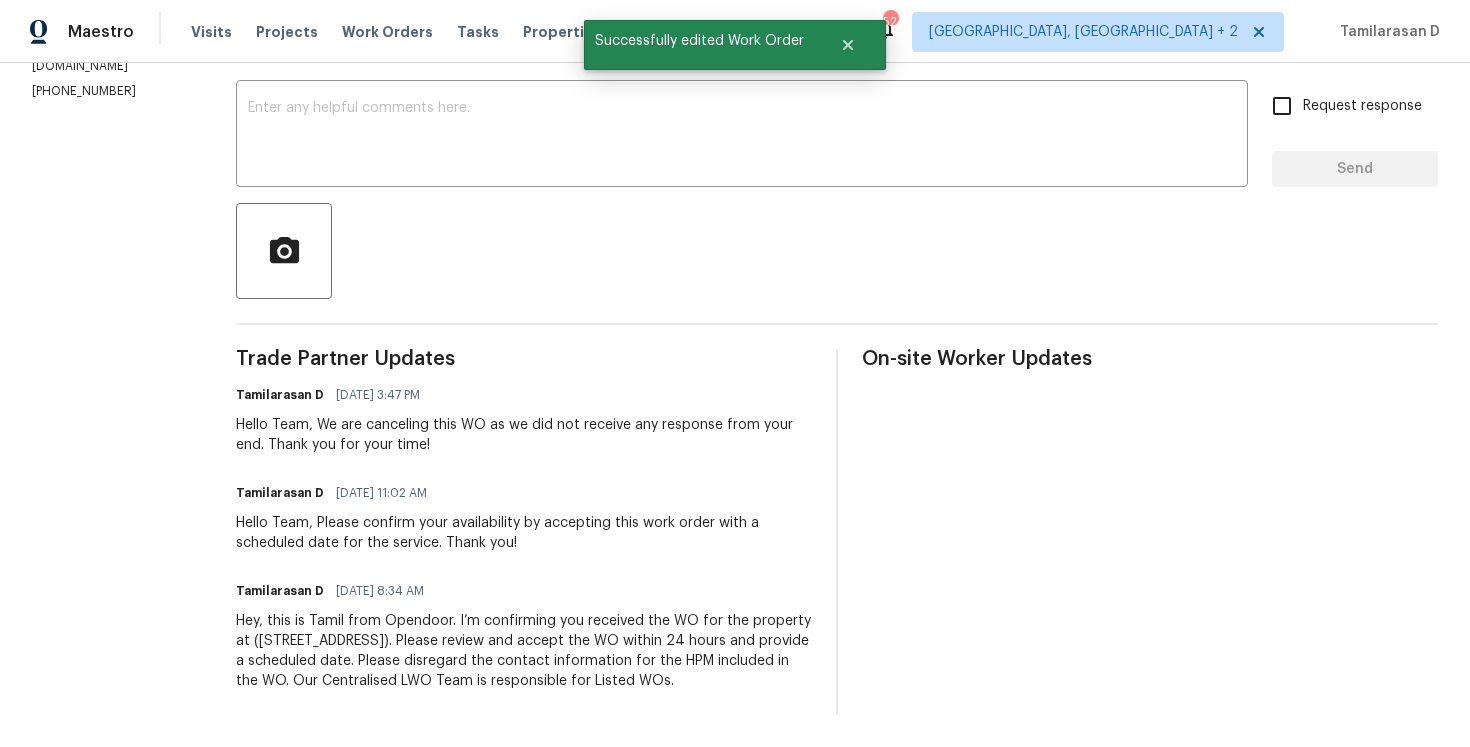 click on "Hey, this is Tamil from Opendoor. I’m confirming you received the WO for the property at (21 Meadow Dr, Little Falls, NJ 07424). Please review and accept the WO within 24 hours and provide a scheduled date. Please disregard the contact information for the HPM included in the WO. Our Centralised LWO Team is responsible for Listed WOs." at bounding box center (524, 651) 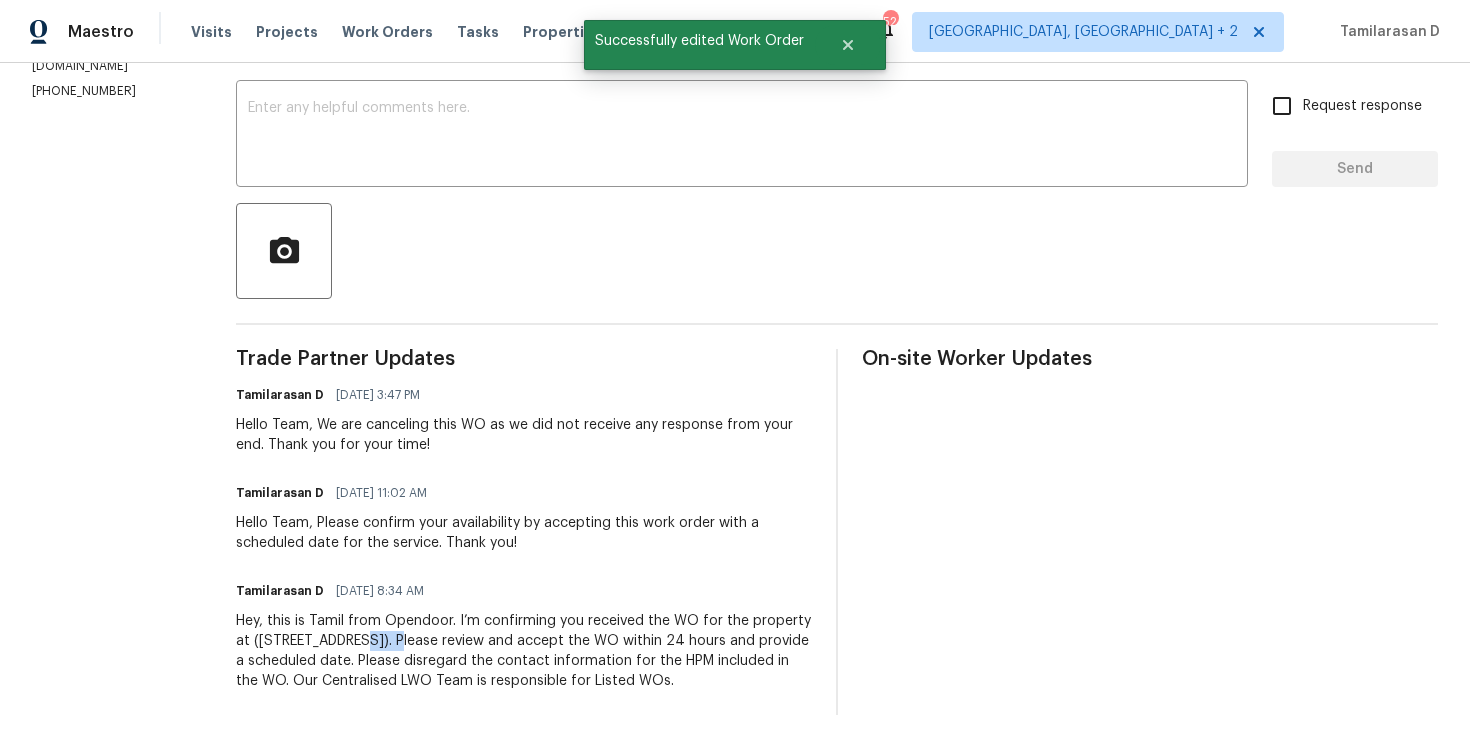 click on "Hey, this is Tamil from Opendoor. I’m confirming you received the WO for the property at (21 Meadow Dr, Little Falls, NJ 07424). Please review and accept the WO within 24 hours and provide a scheduled date. Please disregard the contact information for the HPM included in the WO. Our Centralised LWO Team is responsible for Listed WOs." at bounding box center [524, 651] 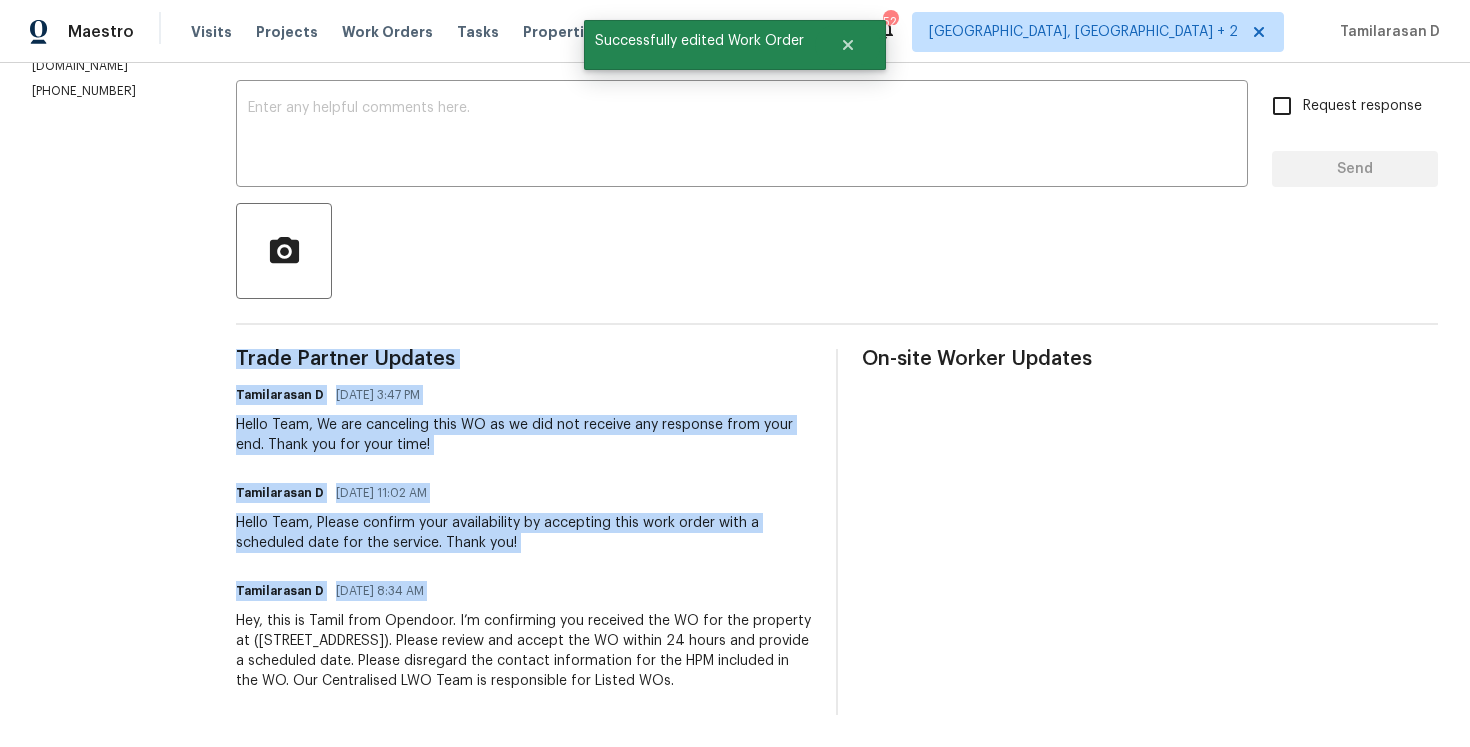 copy on "Trade Partner Updates Tamilarasan D 07/09/2025 3:47 PM Hello Team, We are canceling this WO as we did not receive any response from your end. Thank you for your time! Tamilarasan D 07/09/2025 11:02 AM Hello Team, Please confirm your availability by accepting this work order with a scheduled date for the service. Thank you! Tamilarasan D 07/08/2025 8:34 AM" 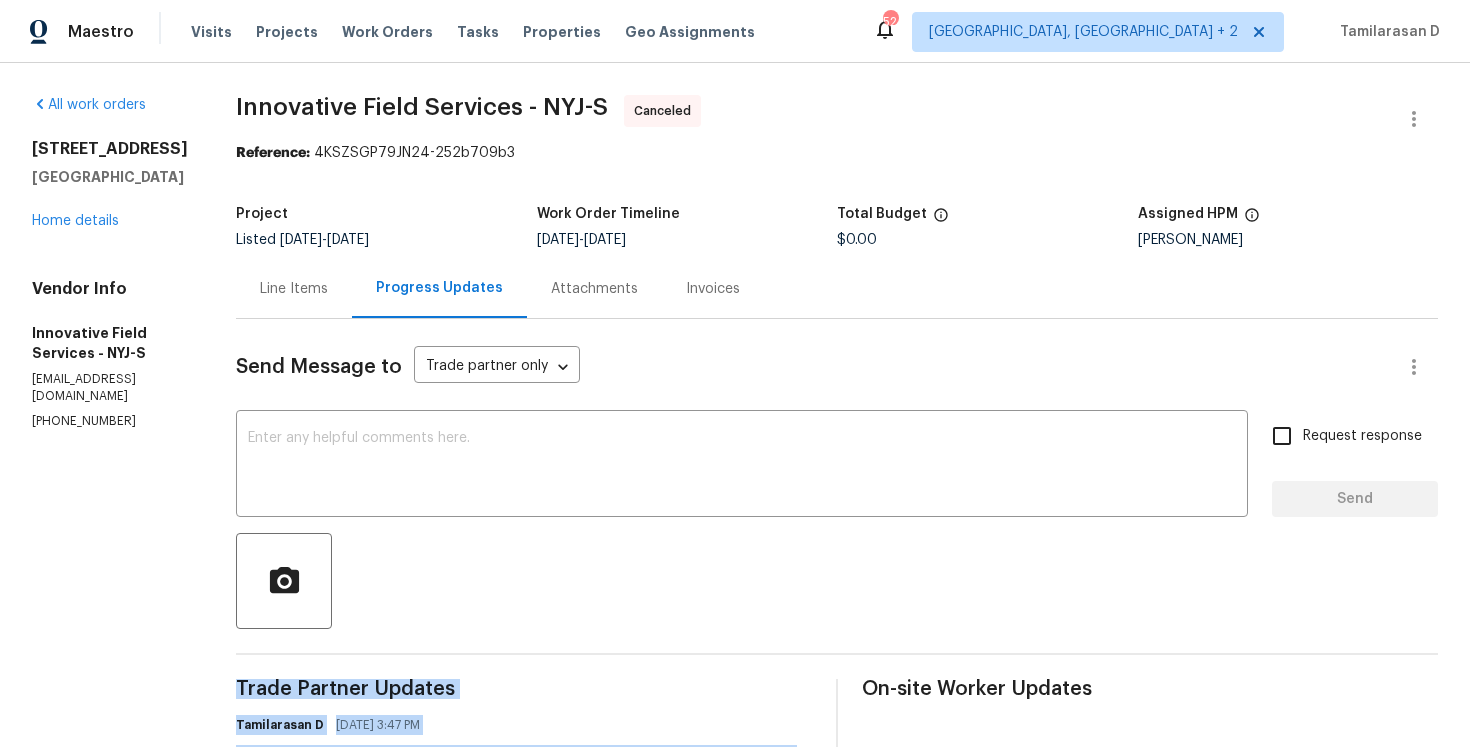 click on "21 Meadow Dr Little Falls, NJ 07424 Home details" at bounding box center (110, 185) 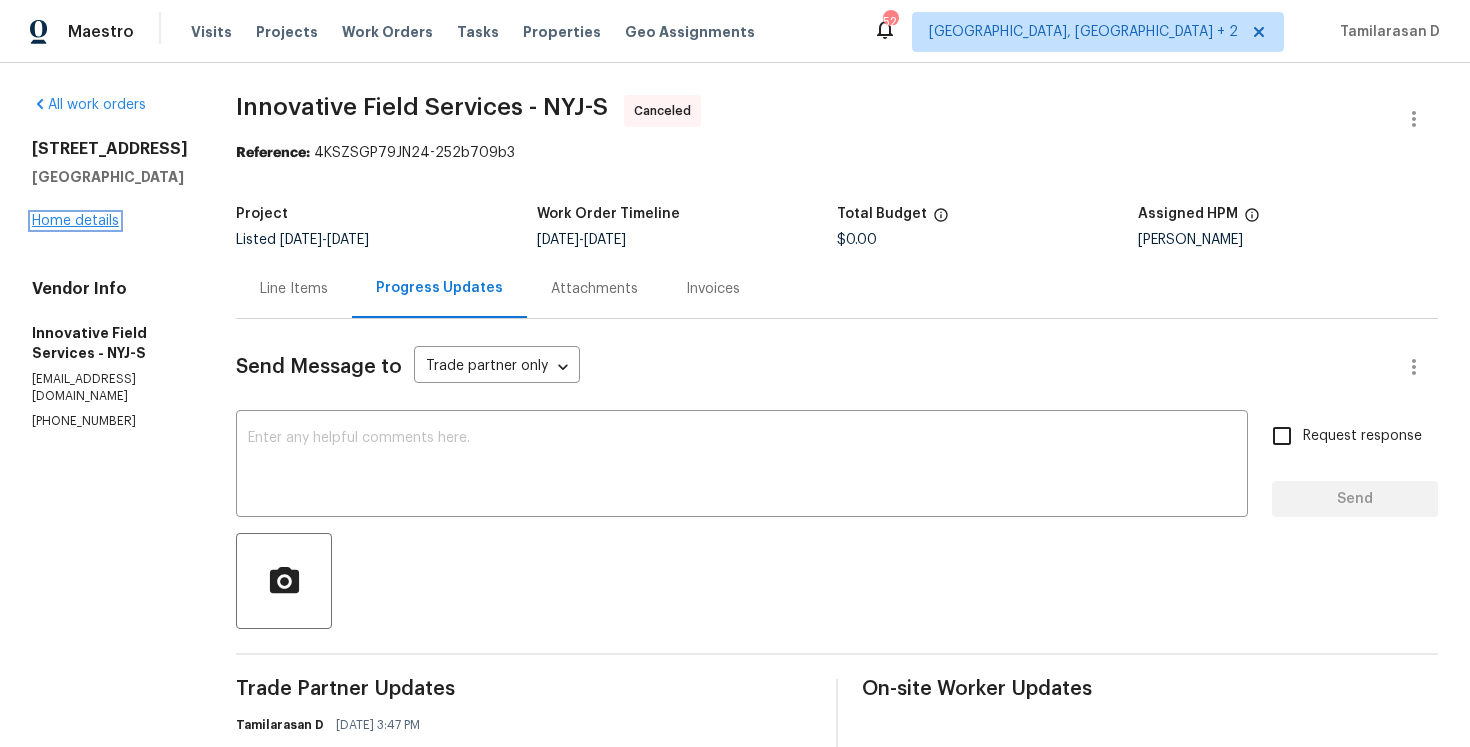 click on "Home details" at bounding box center (75, 221) 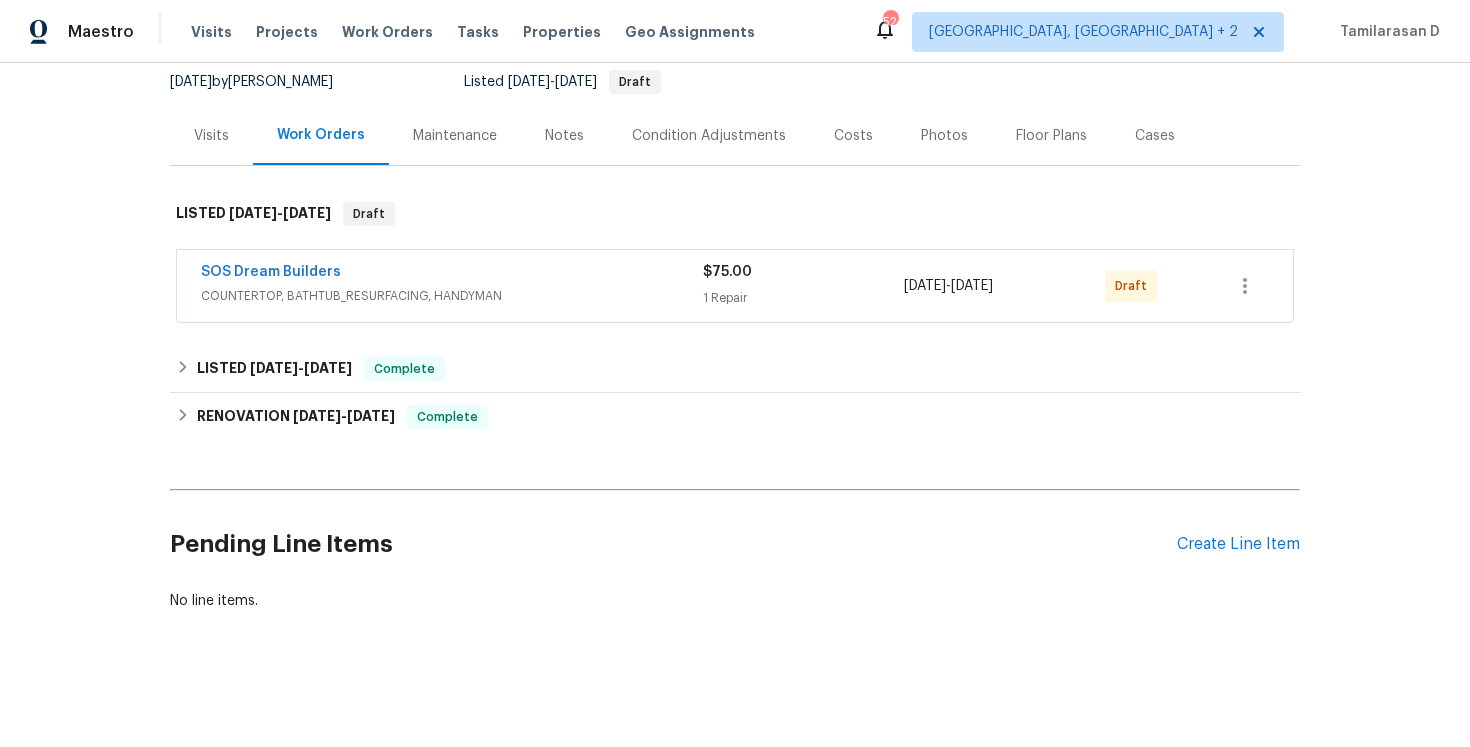 scroll, scrollTop: 0, scrollLeft: 0, axis: both 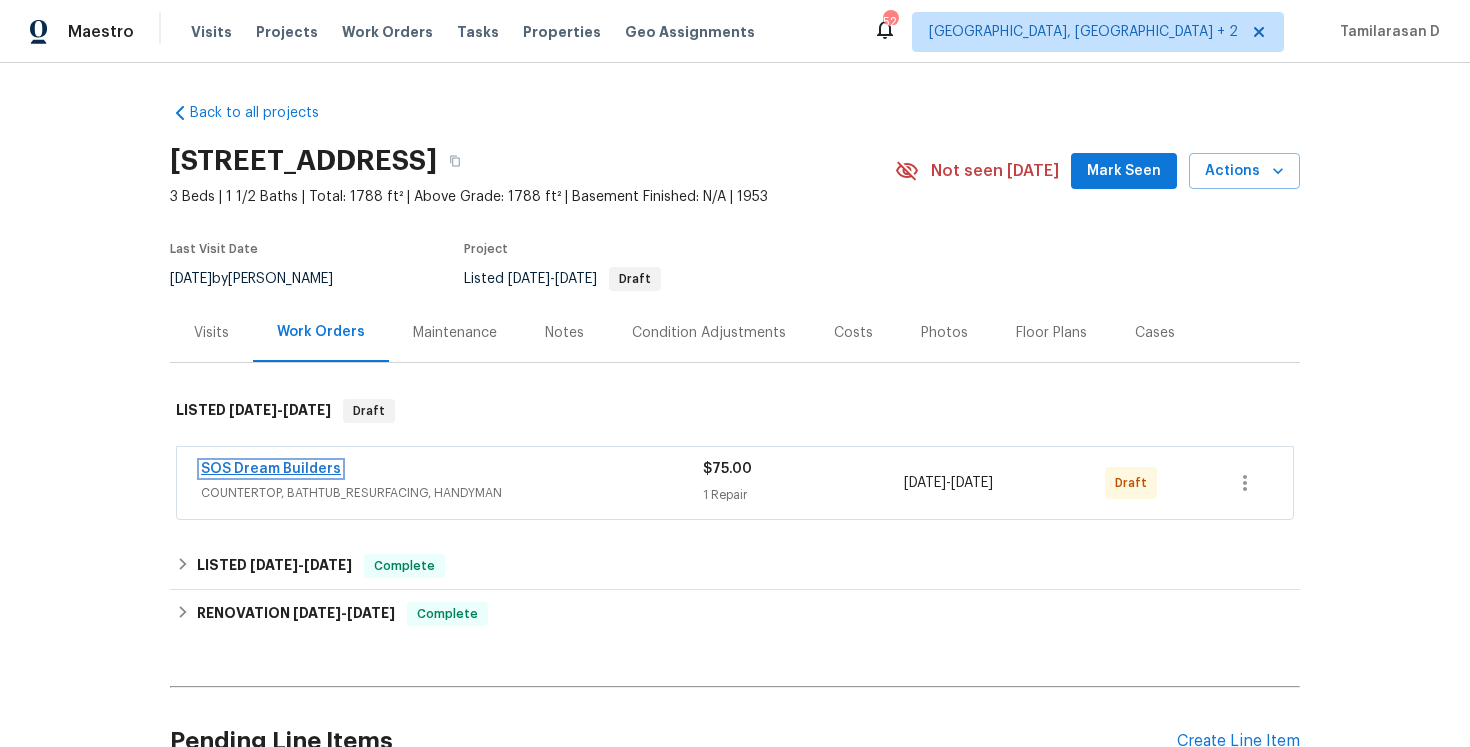 click on "SOS Dream Builders" at bounding box center (271, 469) 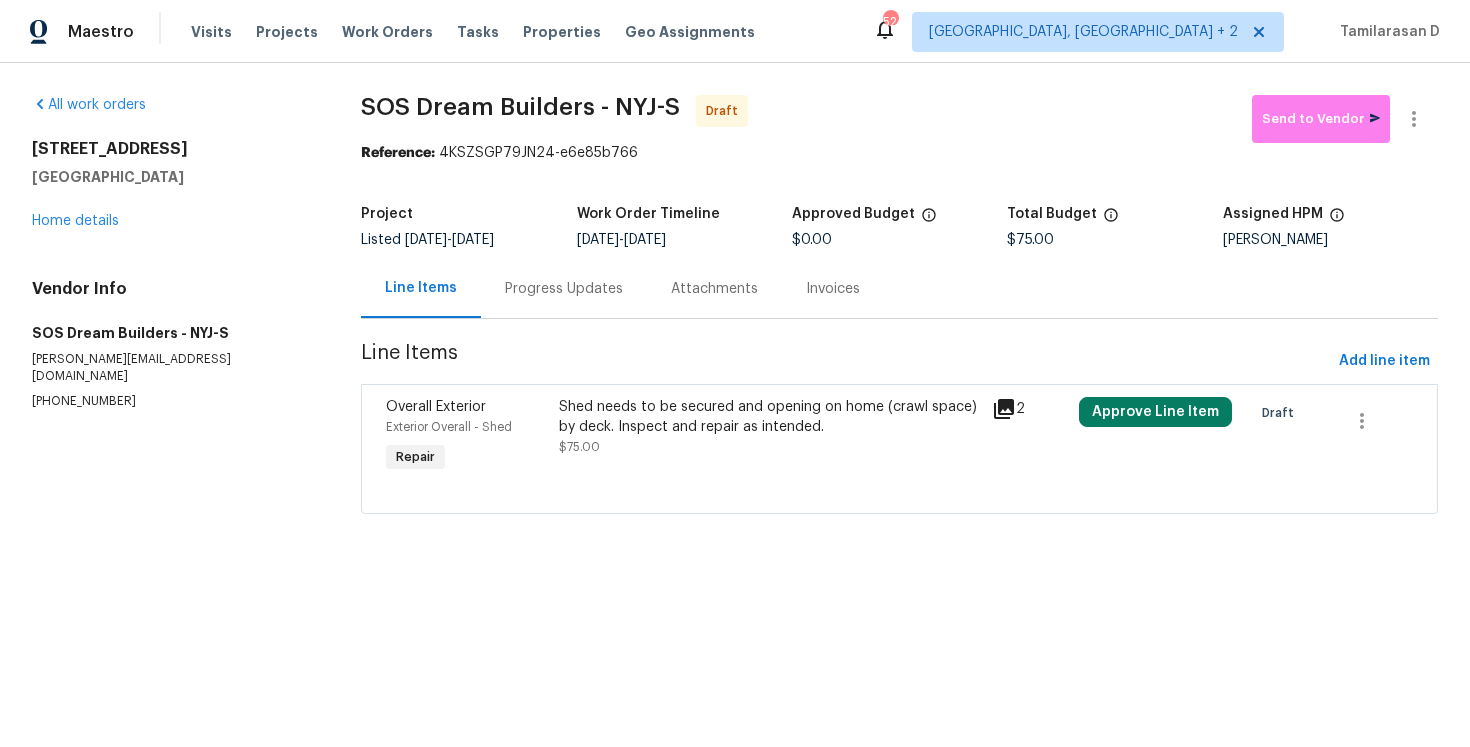 click on "Progress Updates" at bounding box center (564, 289) 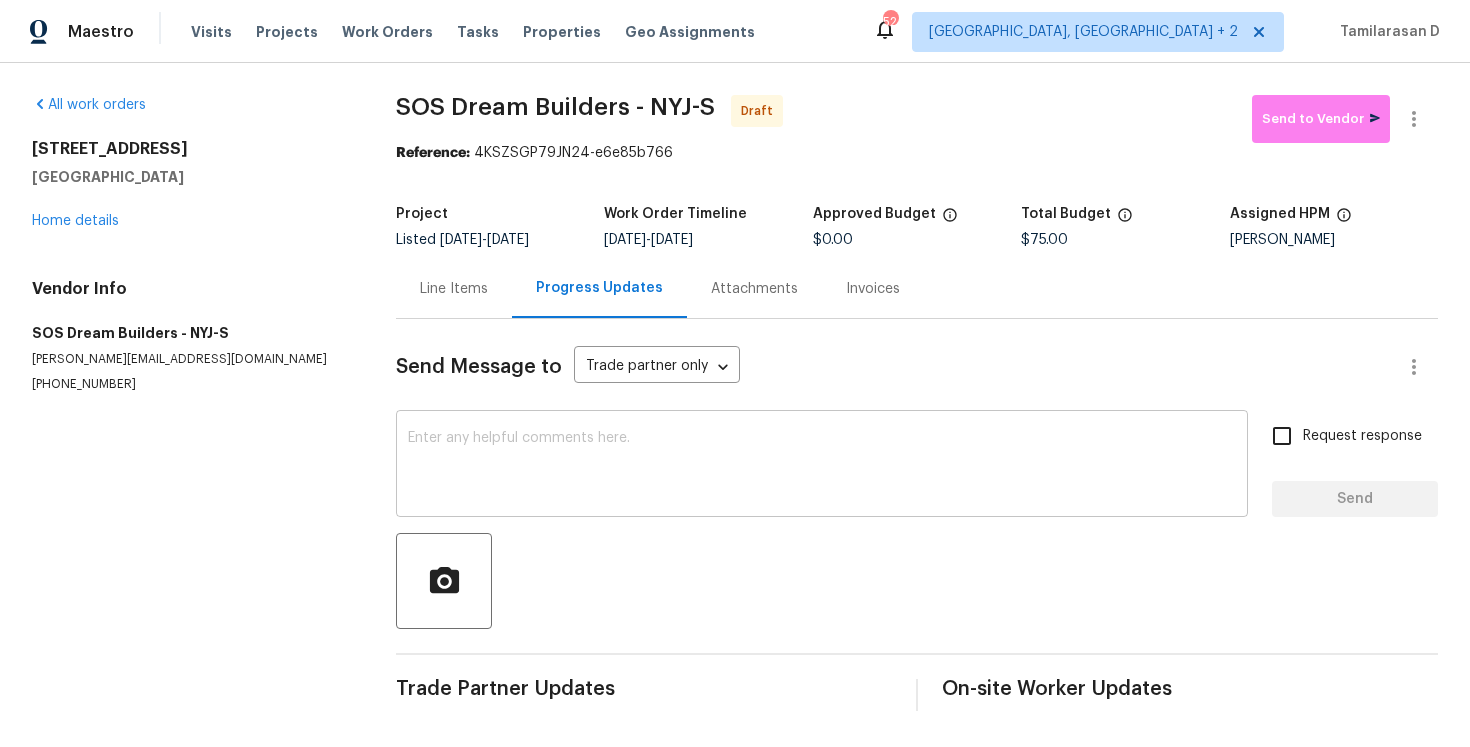 click at bounding box center (822, 466) 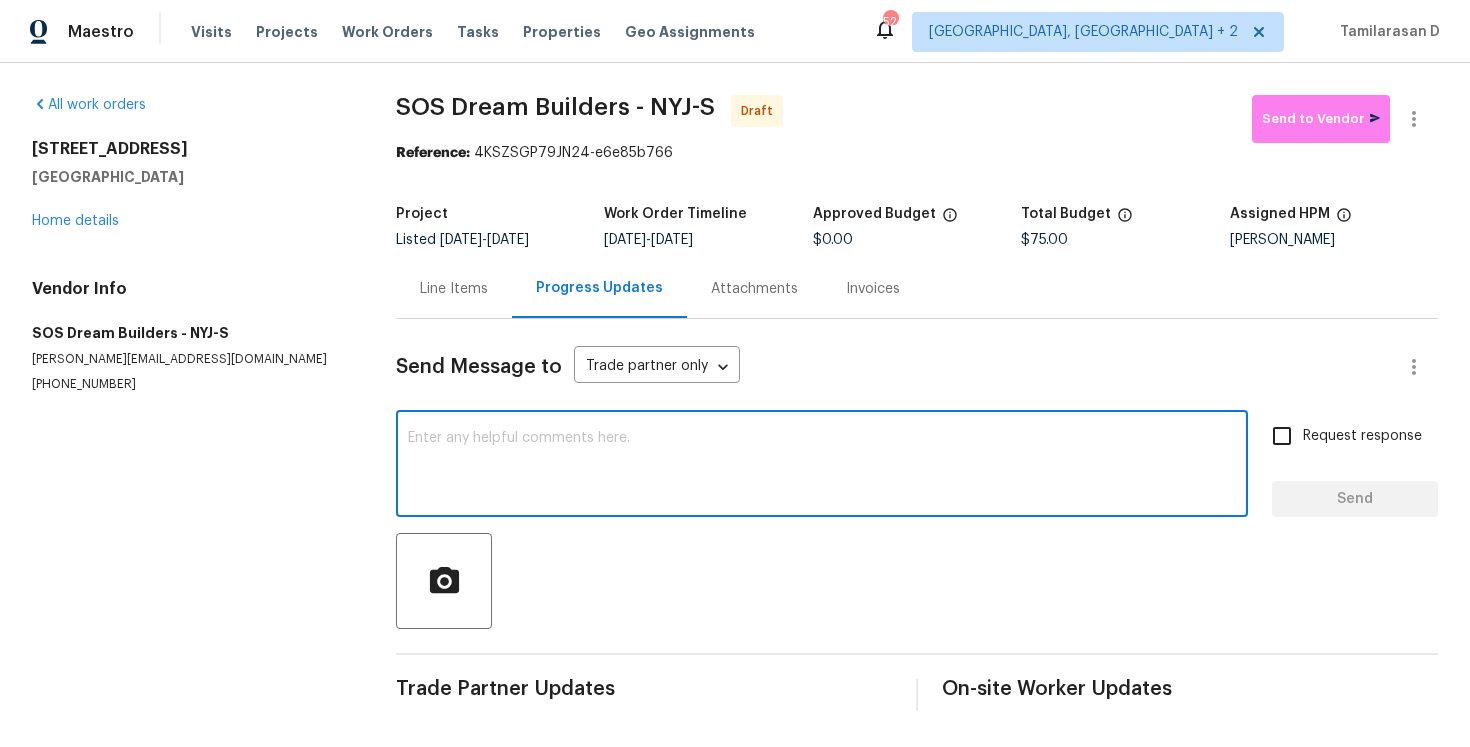 paste on "Hey, this is Tamil from Opendoor. I’m confirming you received the WO for the property at (21 Meadow Dr, Little Falls, NJ 07424). Please review and accept the WO within 24 hours and provide a scheduled date. Please disregard the contact information for the HPM included in the WO. Our Centralised LWO Team is responsible for Listed WOs." 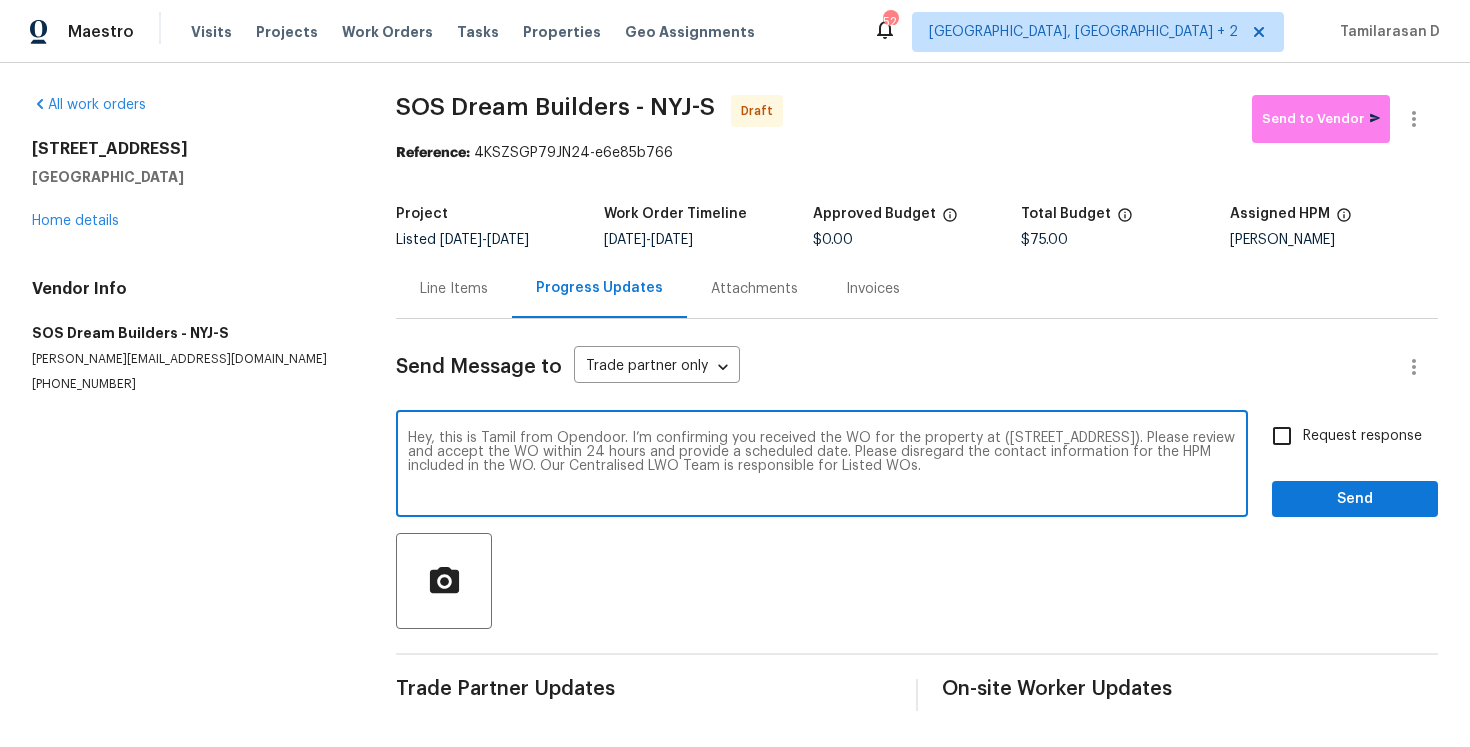 type on "Hey, this is Tamil from Opendoor. I’m confirming you received the WO for the property at (21 Meadow Dr, Little Falls, NJ 07424). Please review and accept the WO within 24 hours and provide a scheduled date. Please disregard the contact information for the HPM included in the WO. Our Centralised LWO Team is responsible for Listed WOs." 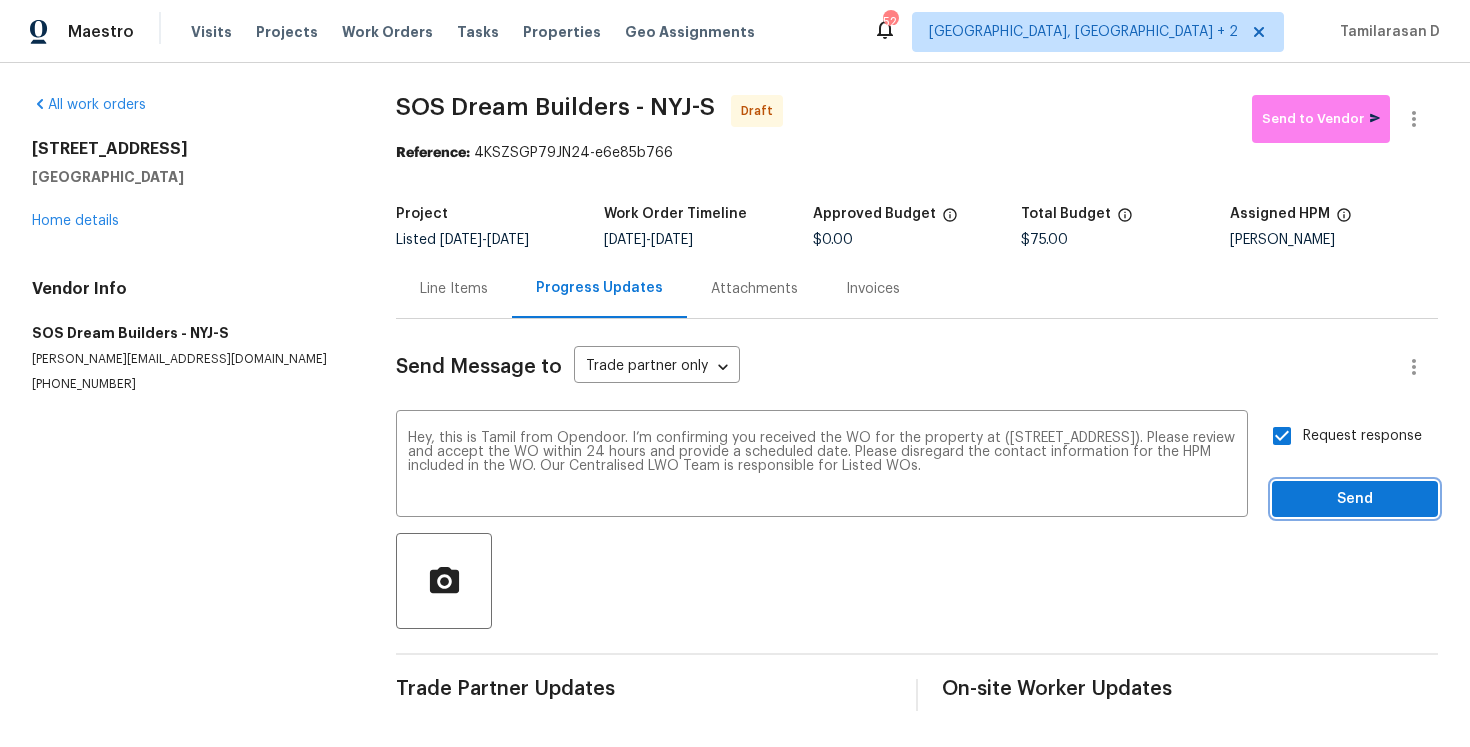 click on "Send" at bounding box center [1355, 499] 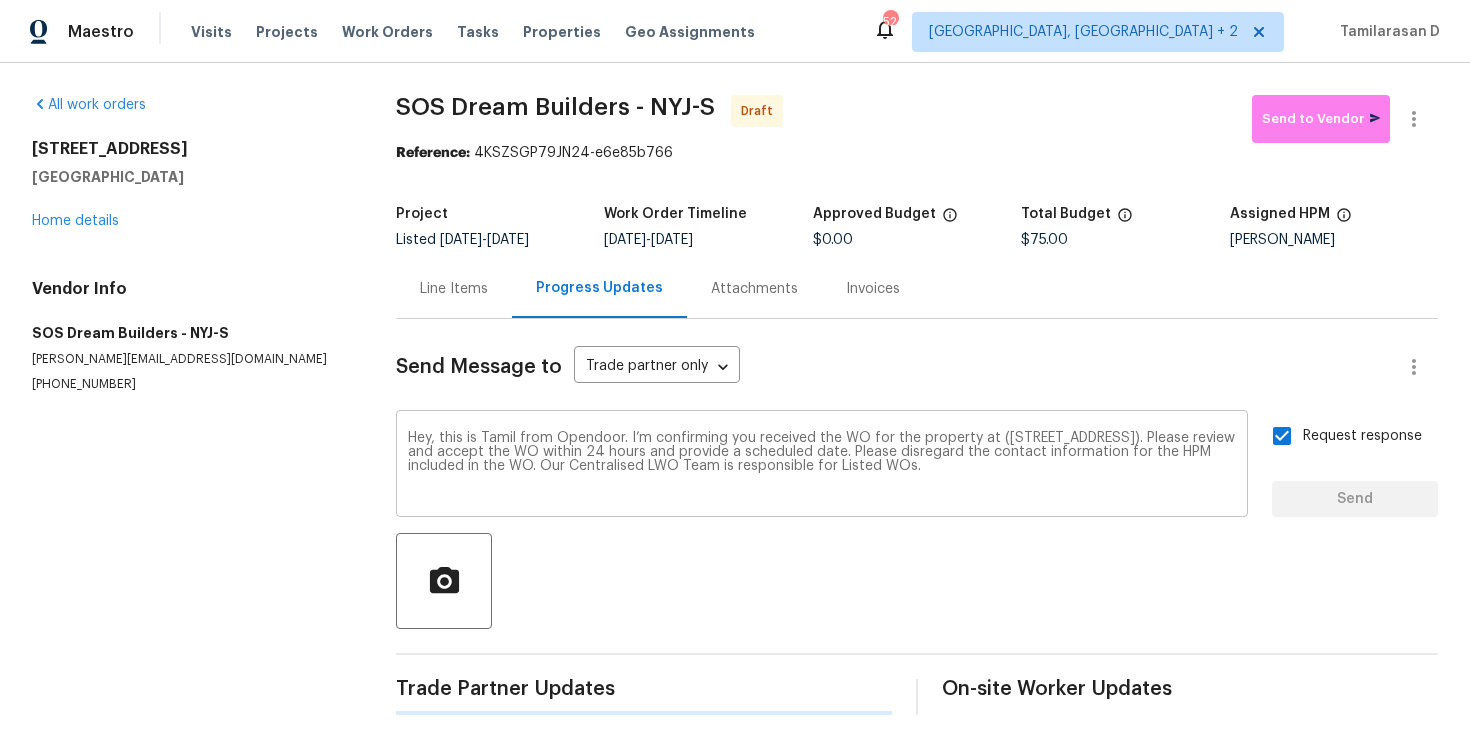 type 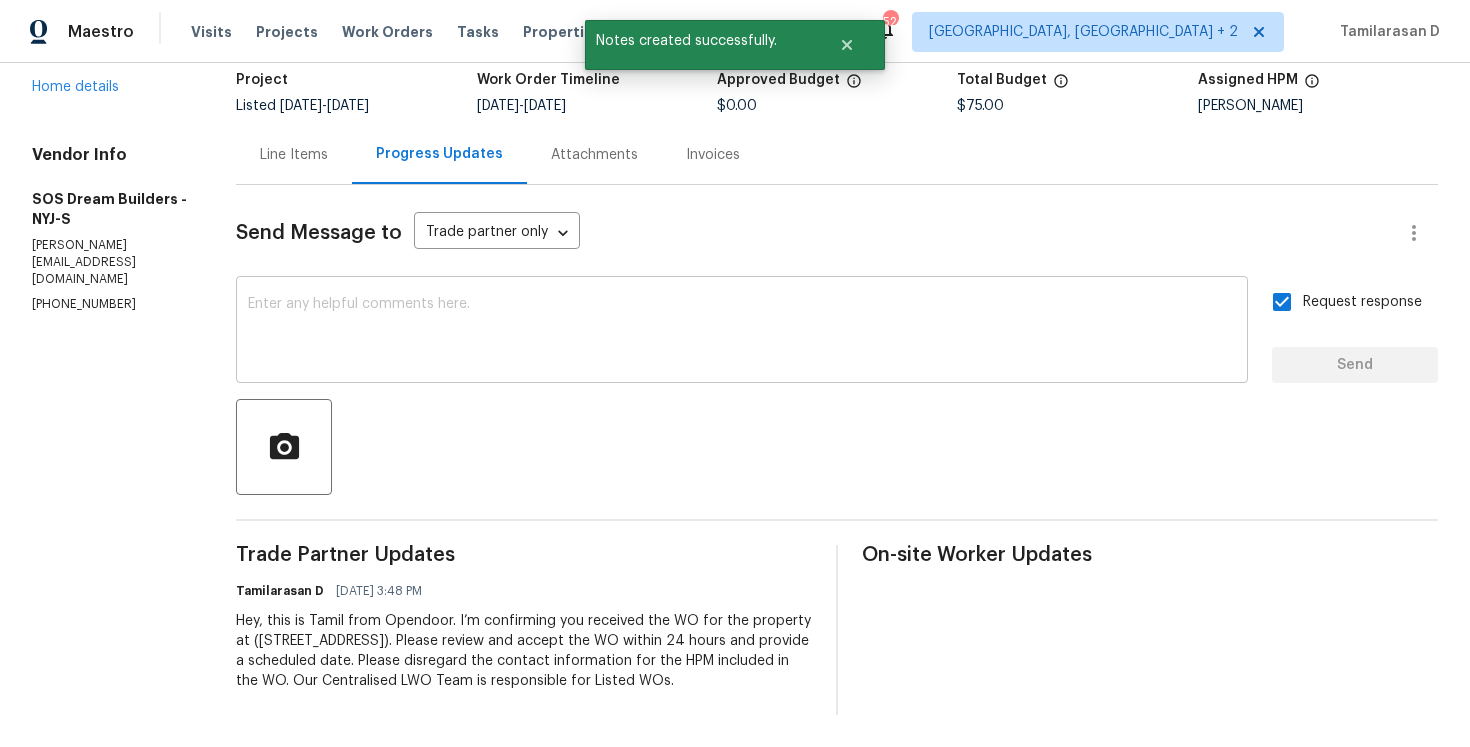 scroll, scrollTop: 0, scrollLeft: 0, axis: both 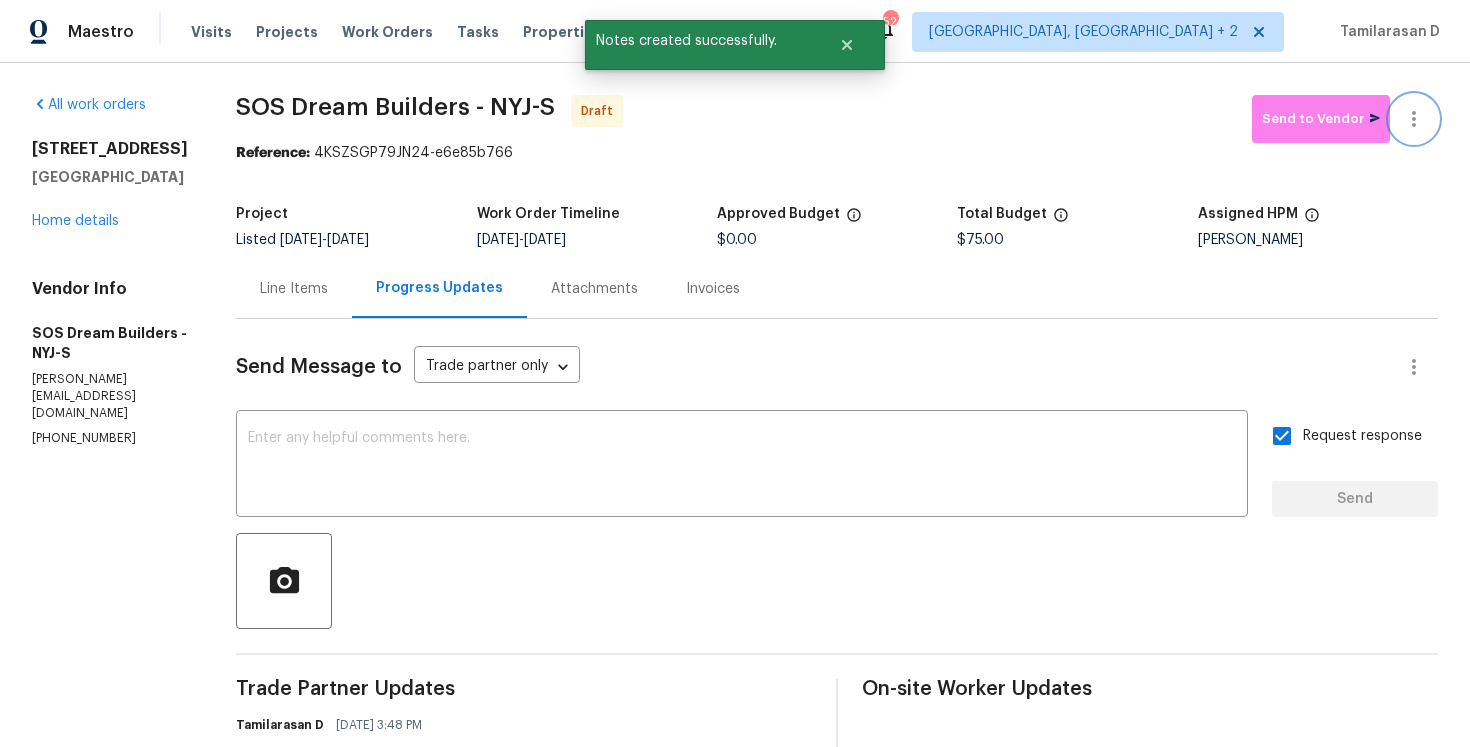 click 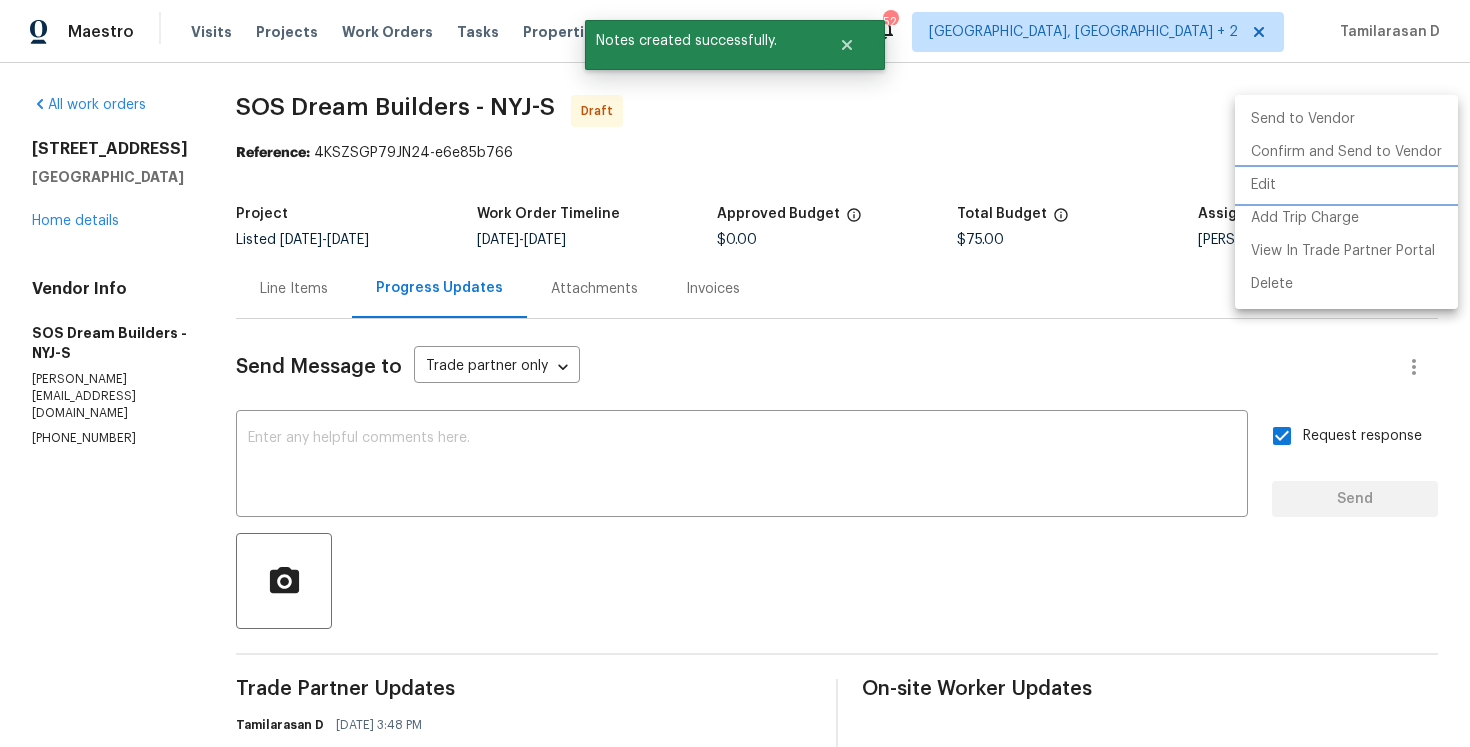 click on "Edit" at bounding box center [1346, 185] 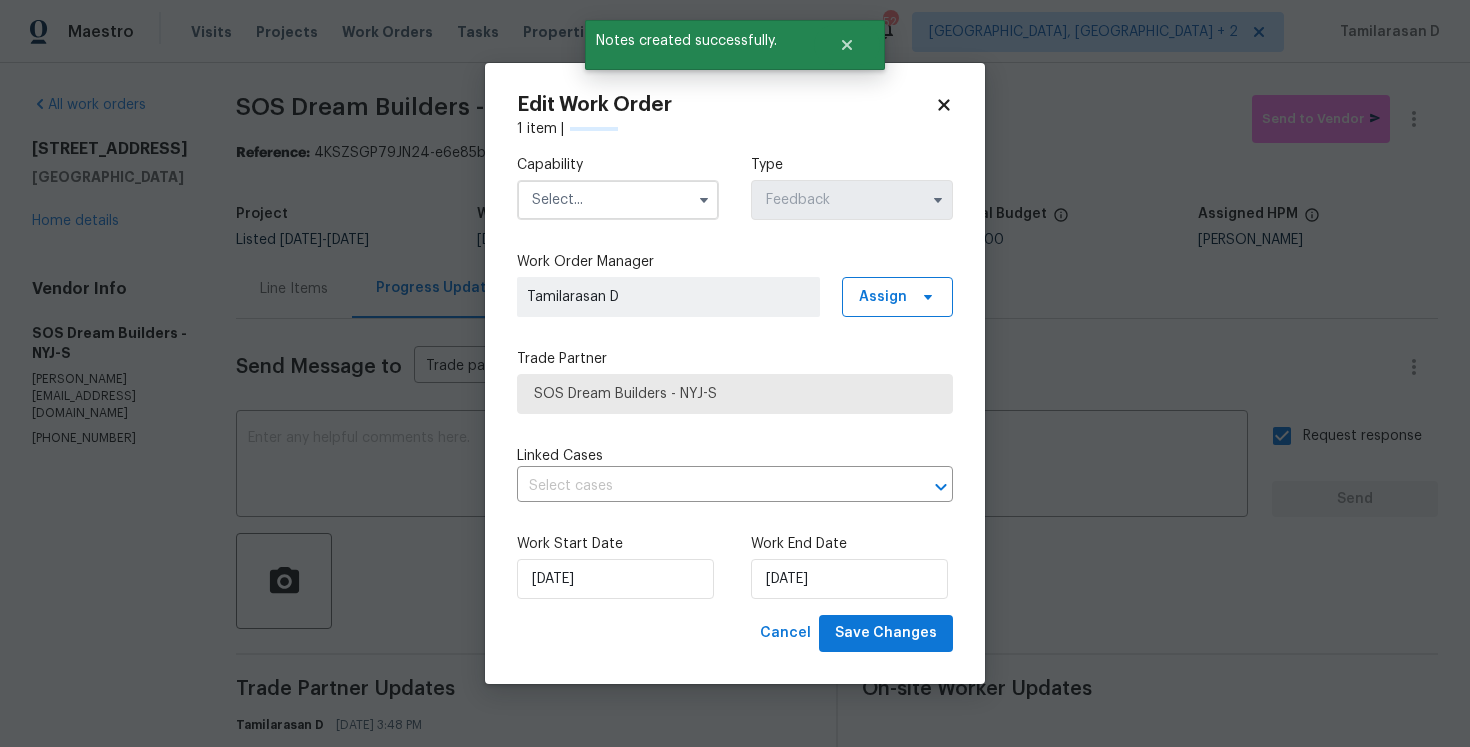 click at bounding box center (618, 200) 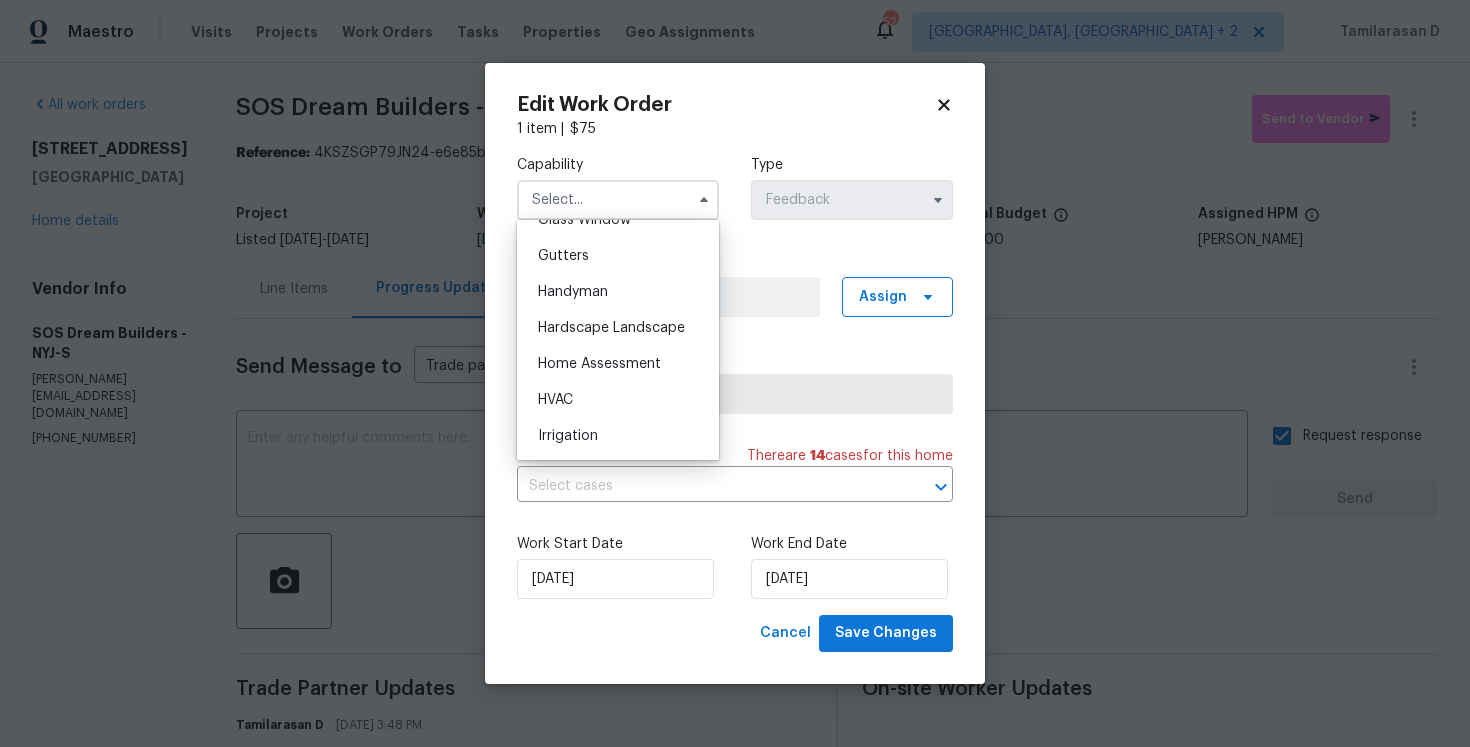 scroll, scrollTop: 1069, scrollLeft: 0, axis: vertical 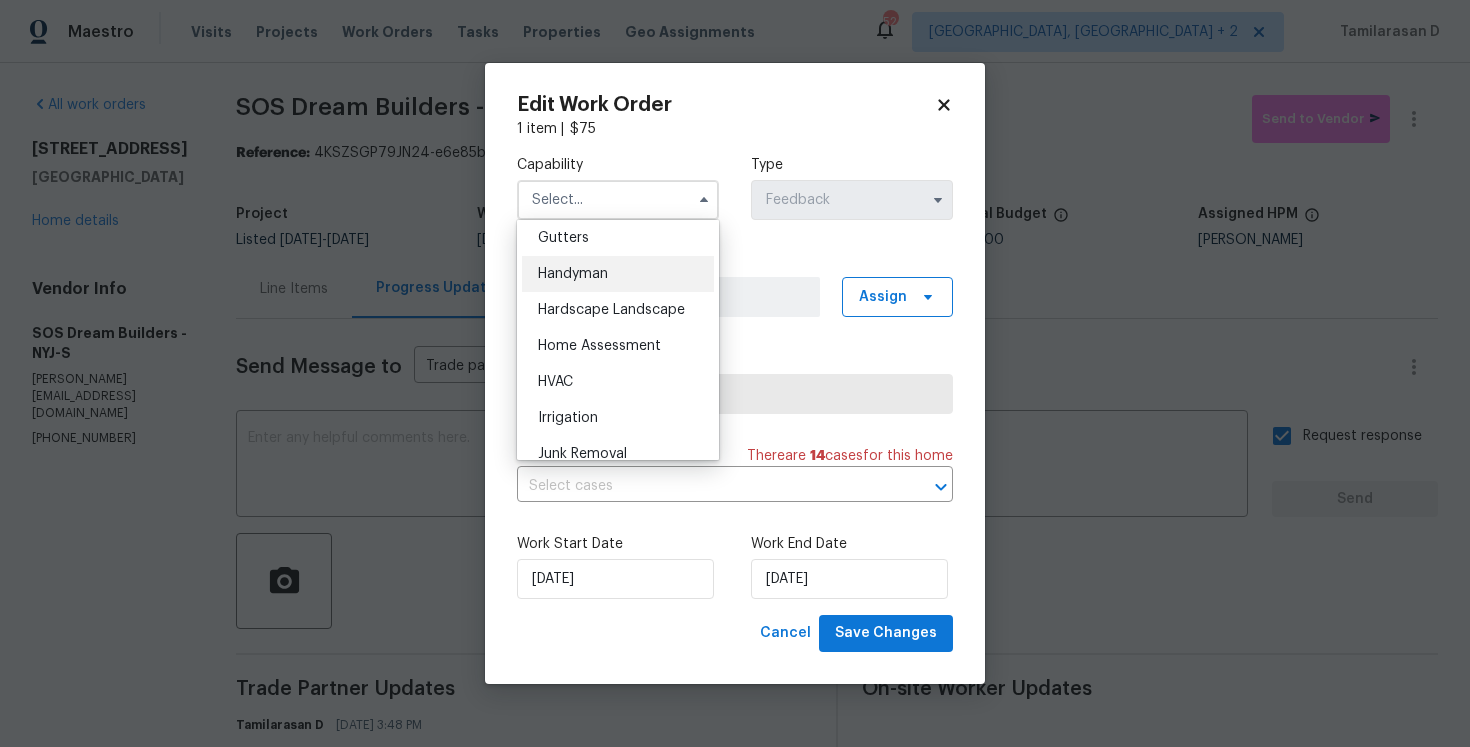 click on "Handyman" at bounding box center [618, 274] 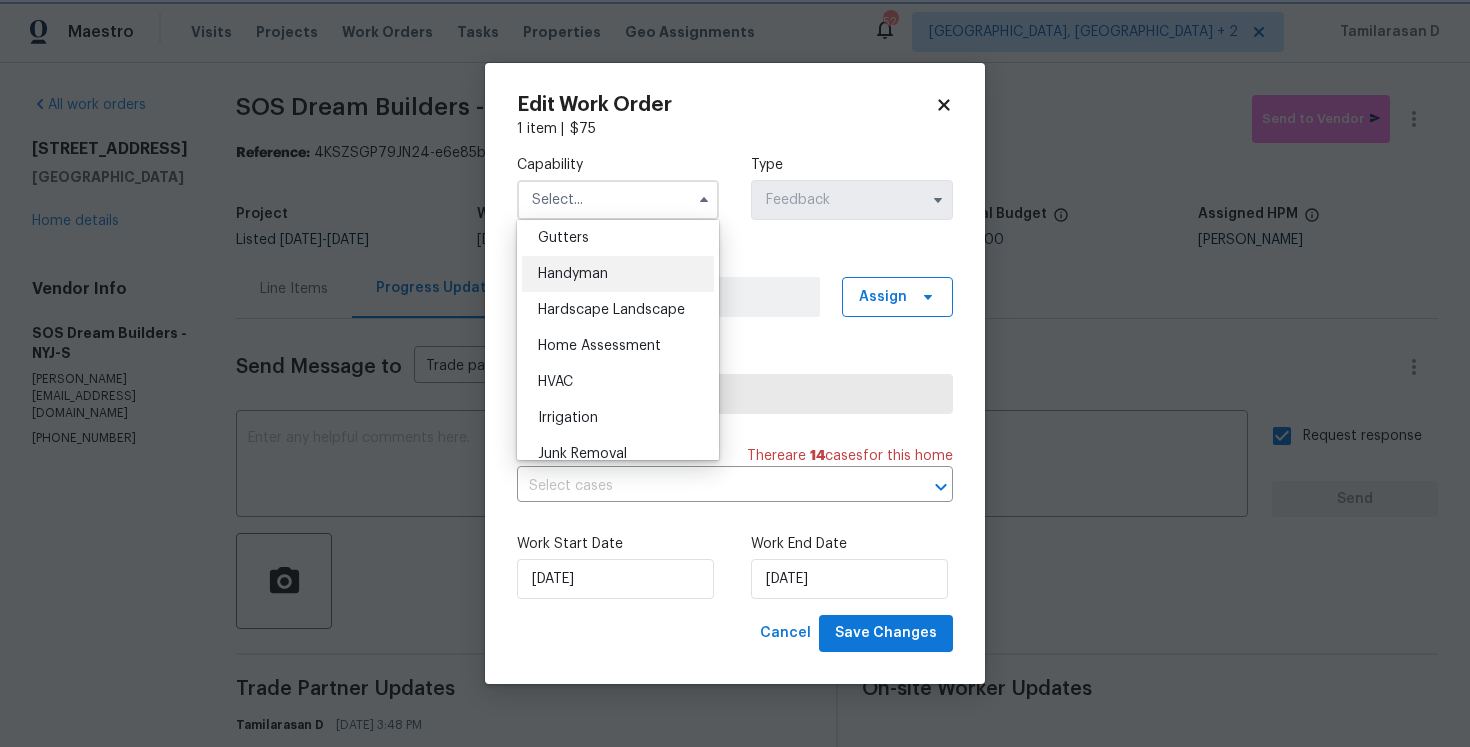 type on "Handyman" 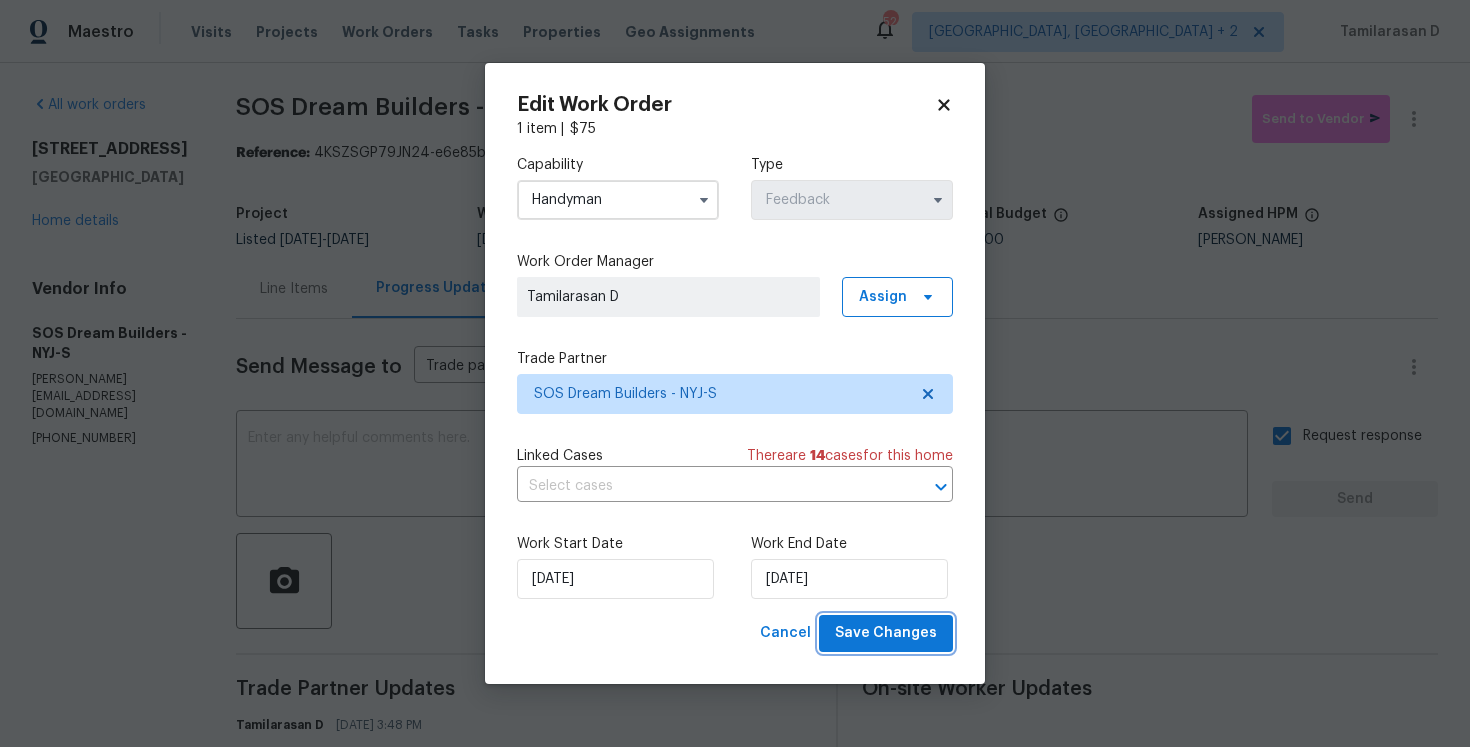 click on "Save Changes" at bounding box center [886, 633] 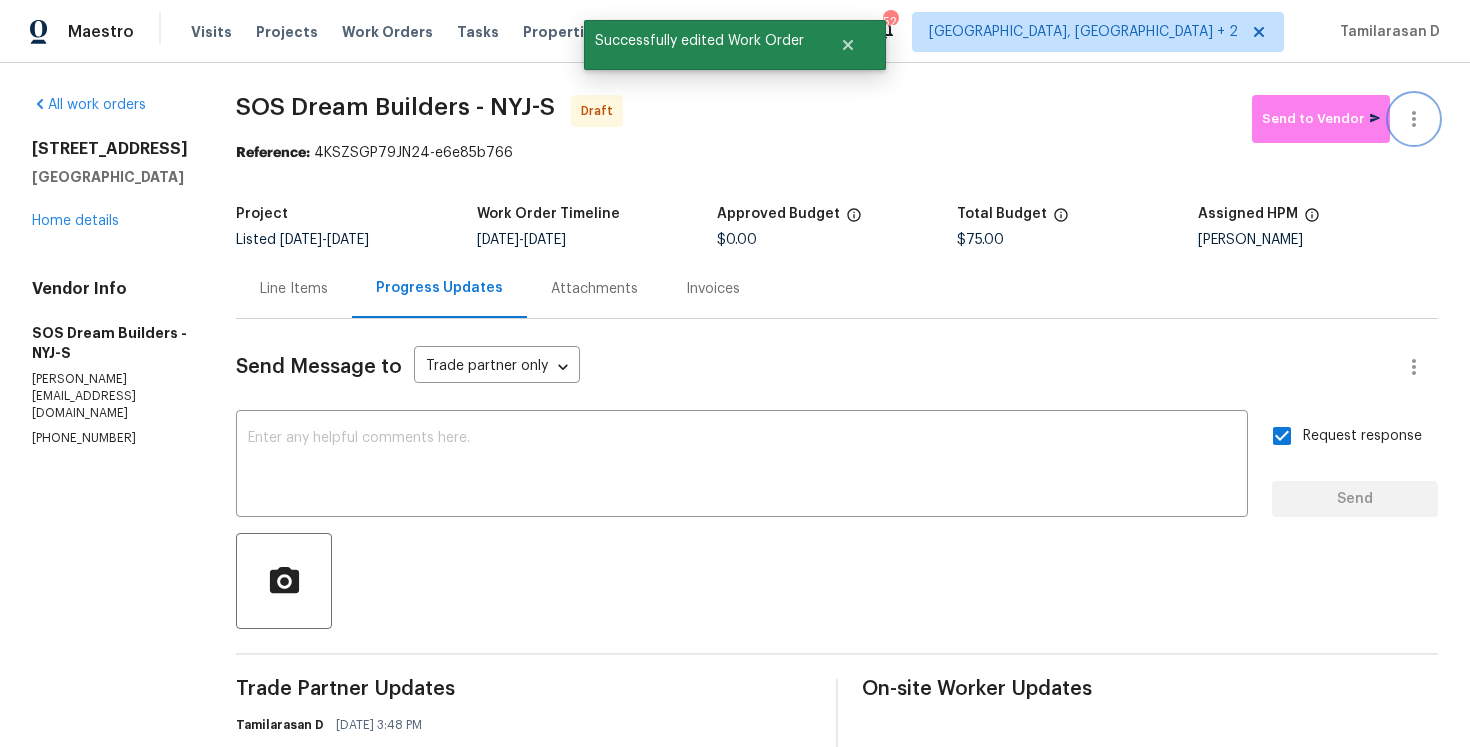 click 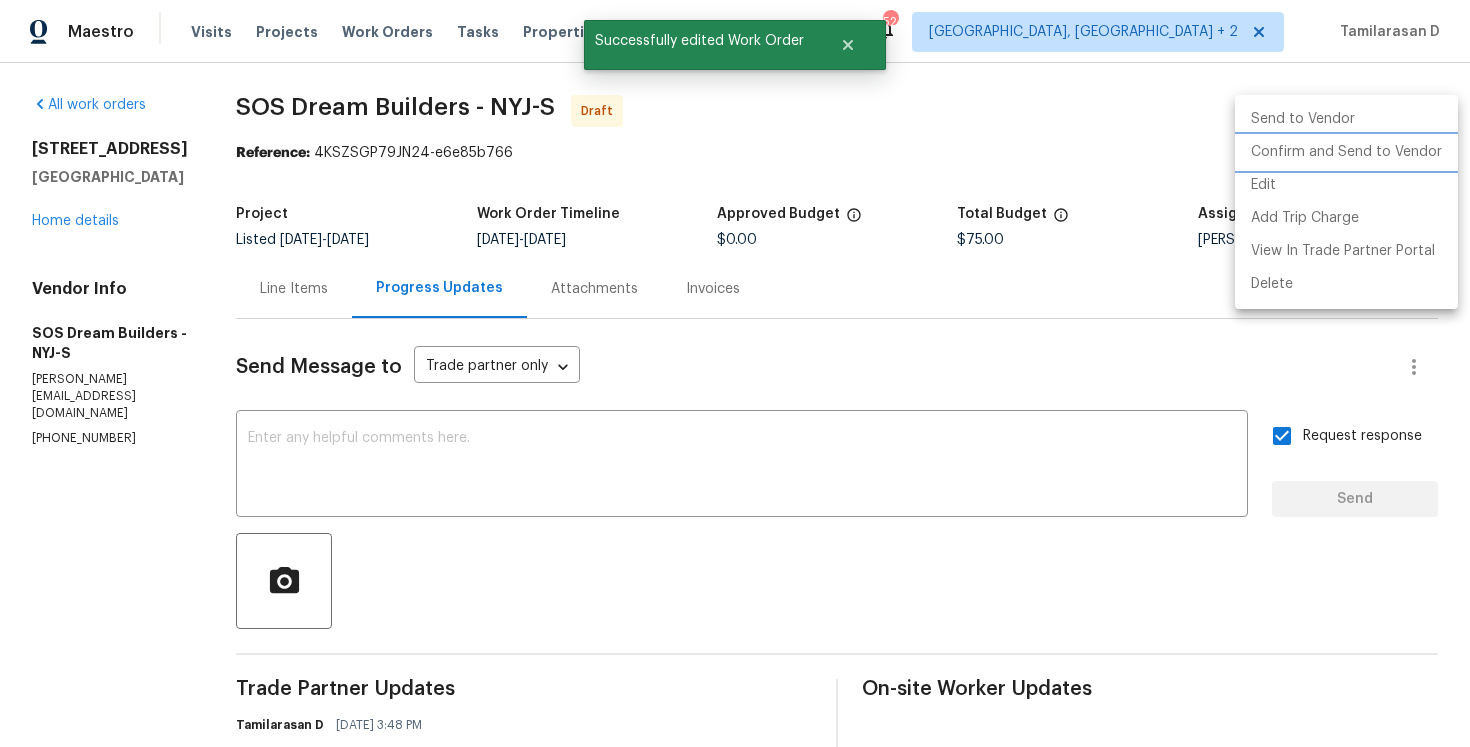 click on "Confirm and Send to Vendor" at bounding box center (1346, 152) 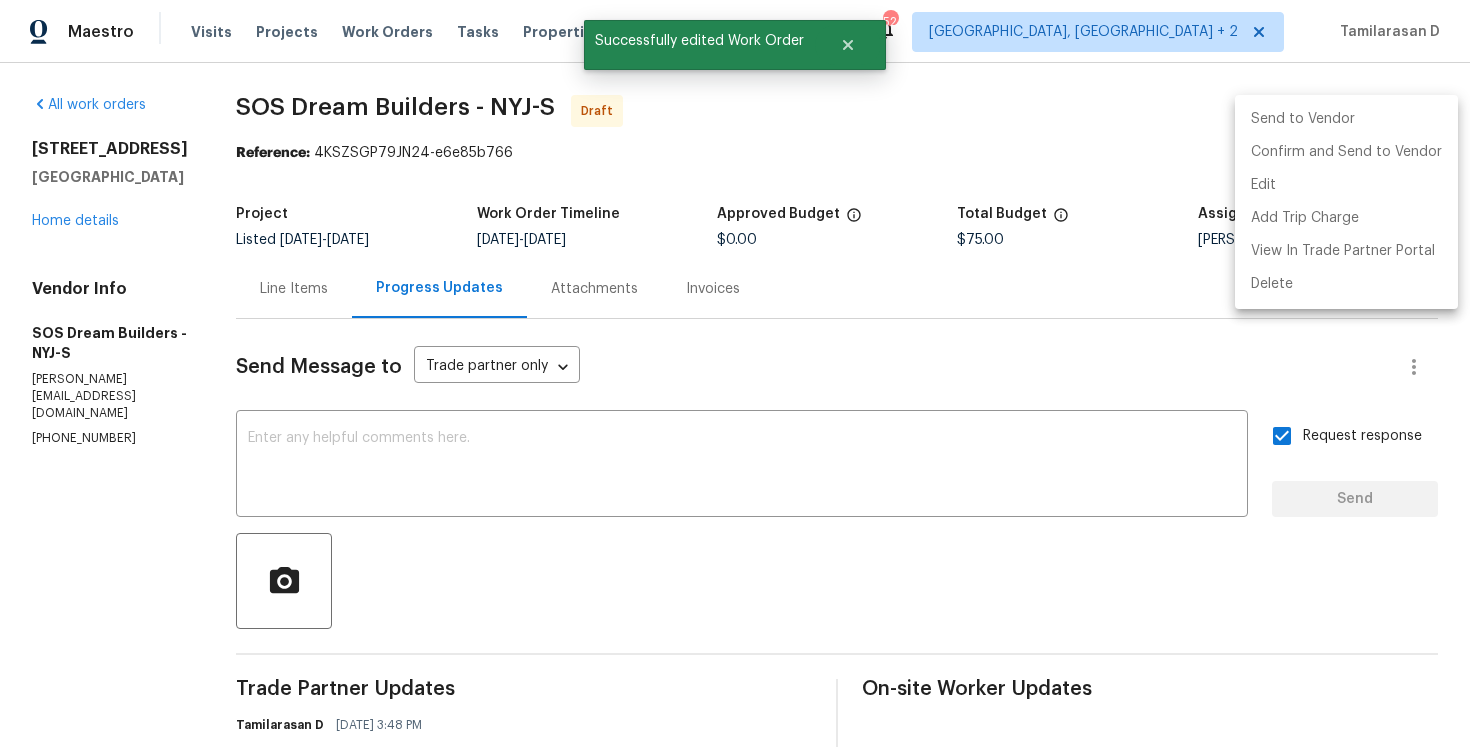 click at bounding box center [735, 373] 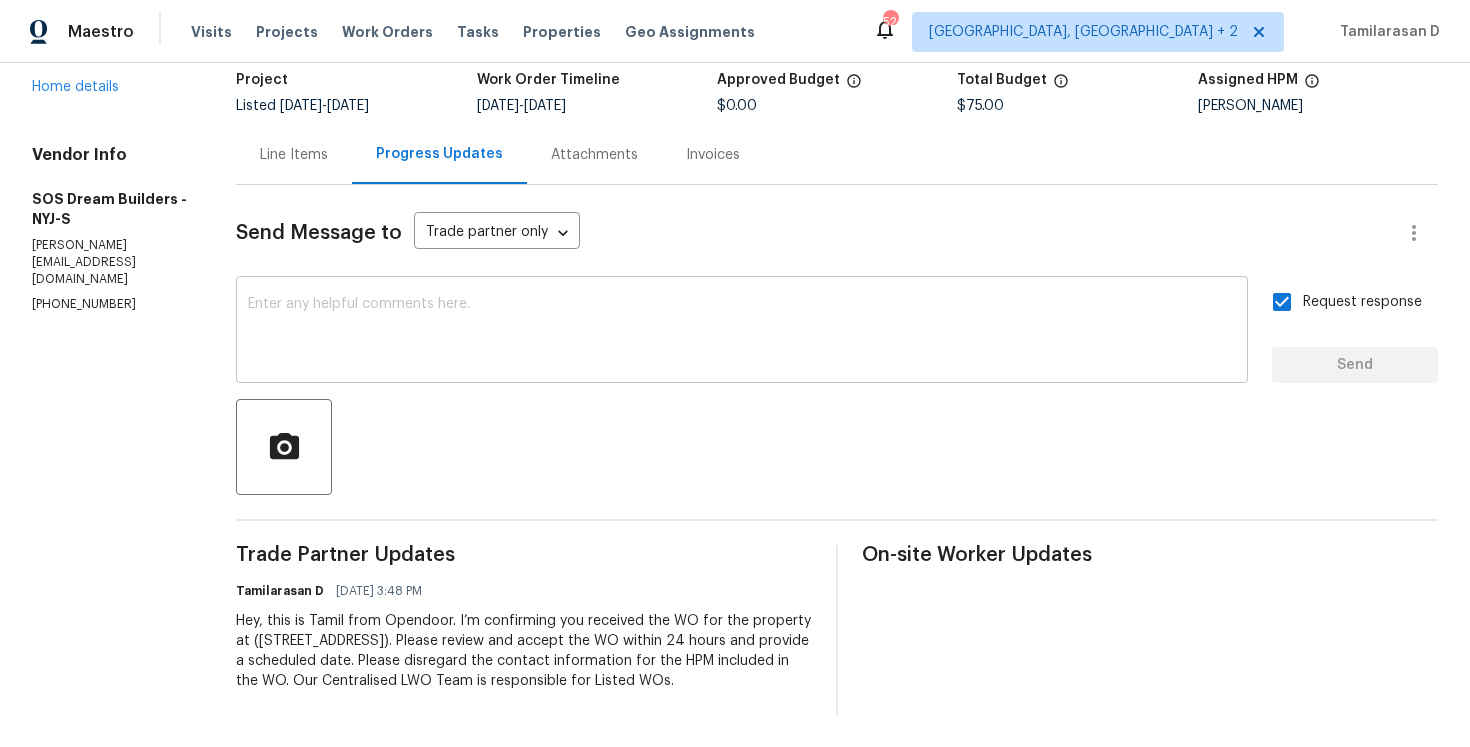 scroll, scrollTop: 0, scrollLeft: 0, axis: both 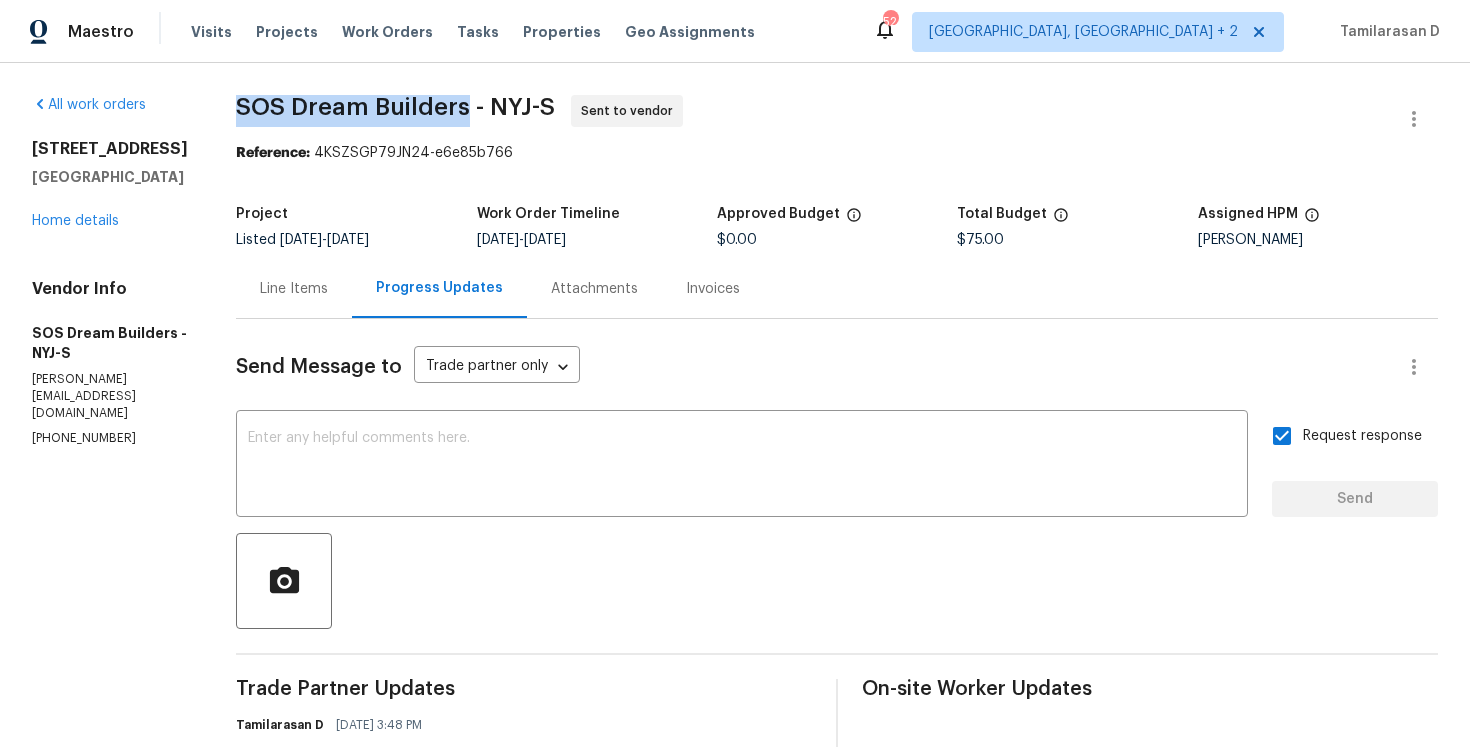 drag, startPoint x: 260, startPoint y: 107, endPoint x: 483, endPoint y: 107, distance: 223 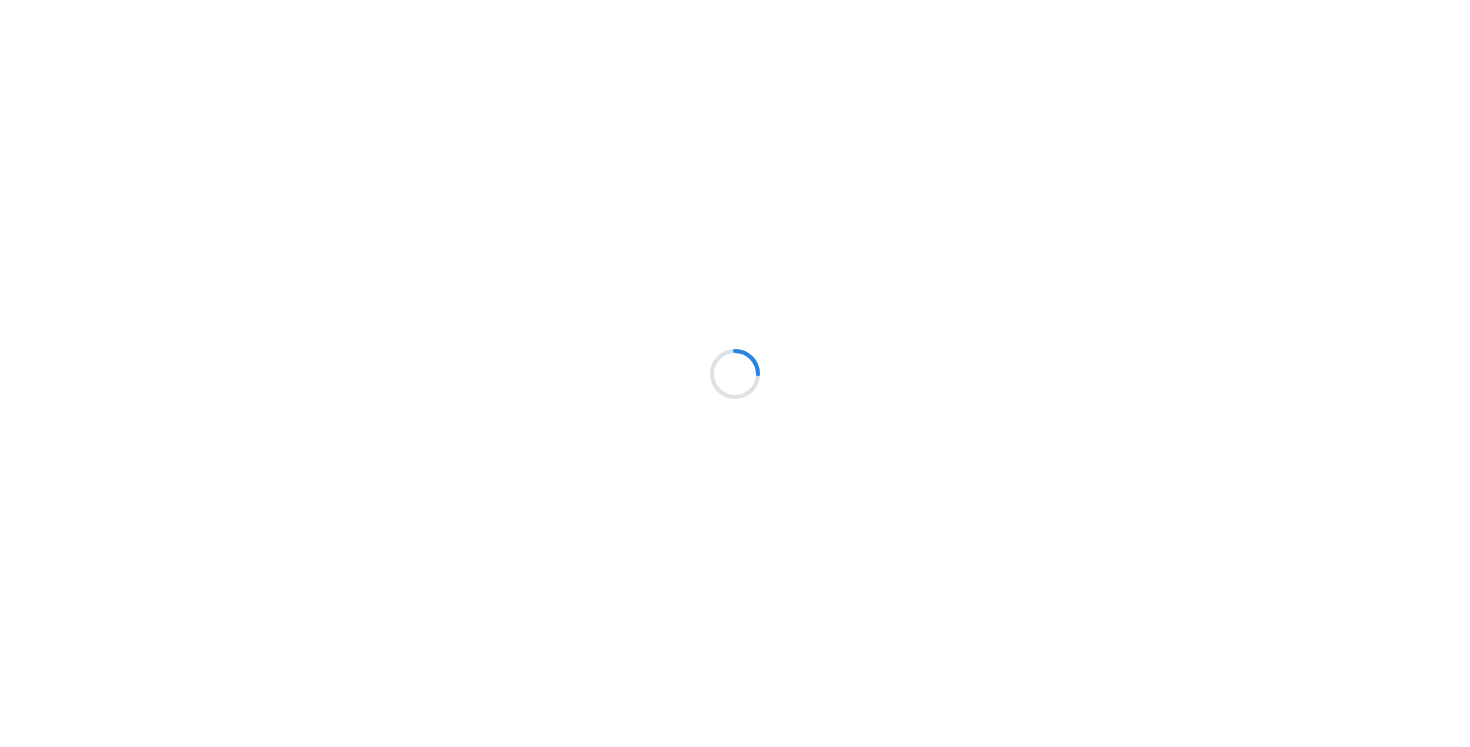 scroll, scrollTop: 0, scrollLeft: 0, axis: both 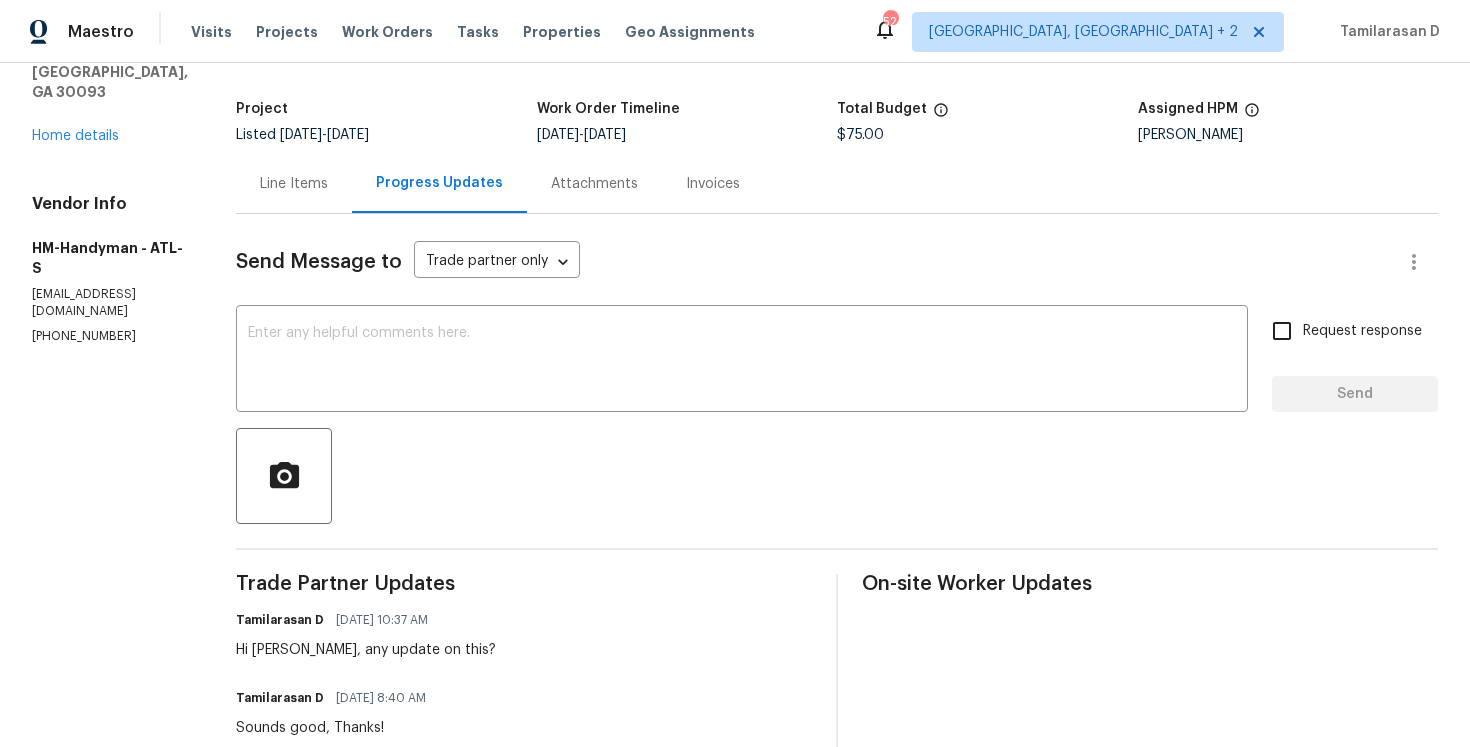 click on "Line Items" at bounding box center (294, 184) 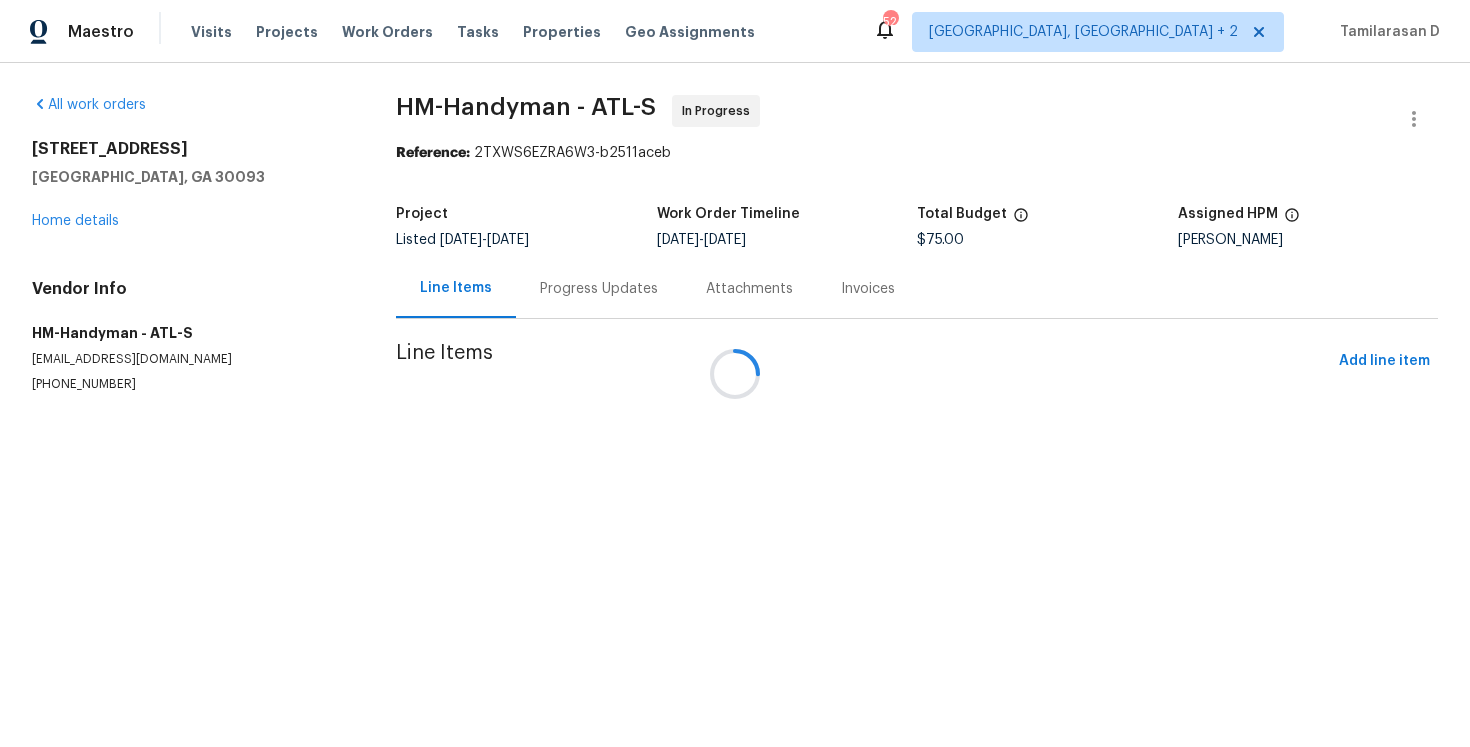 scroll, scrollTop: 0, scrollLeft: 0, axis: both 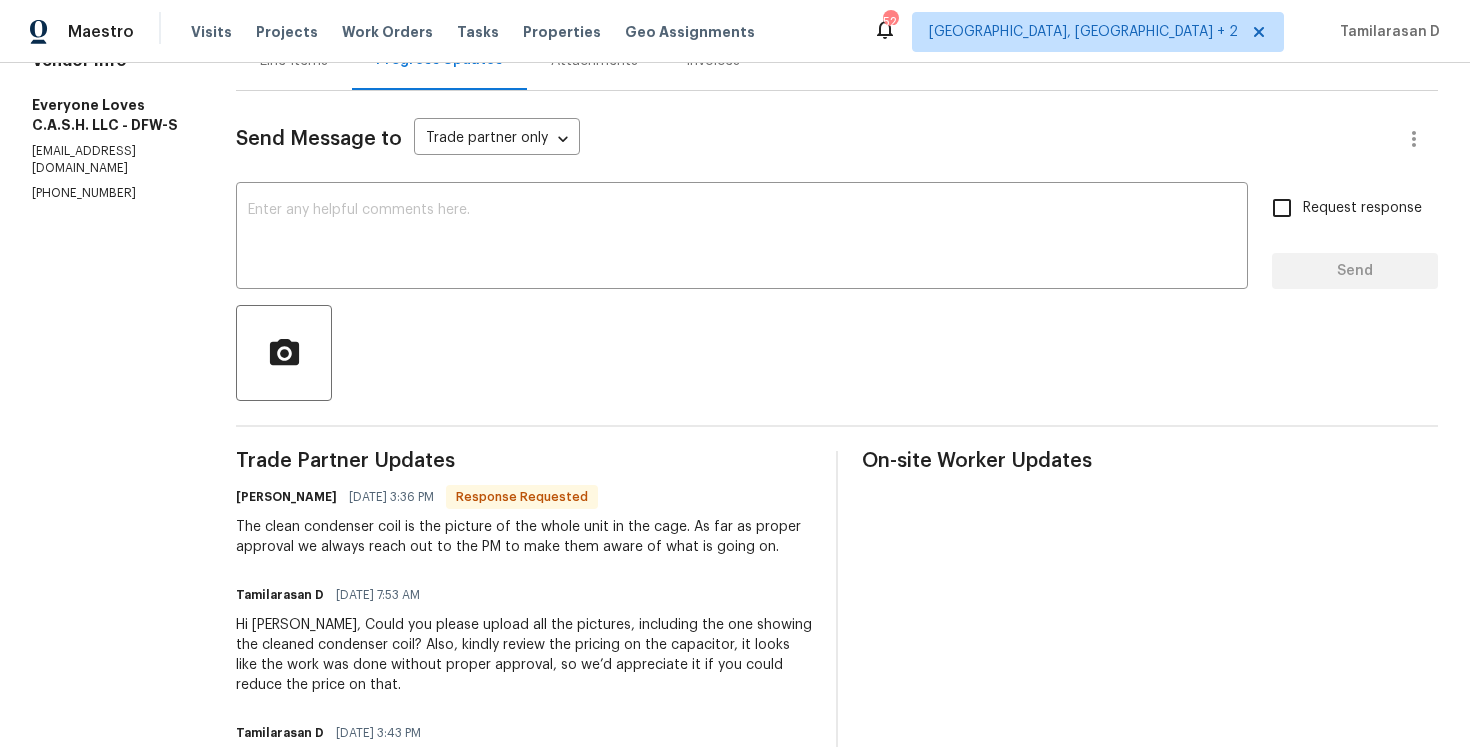 click on "The clean condenser coil is the picture of the whole unit in the cage. As far as proper approval we always reach out to the PM to make them aware of what is going on." at bounding box center [524, 537] 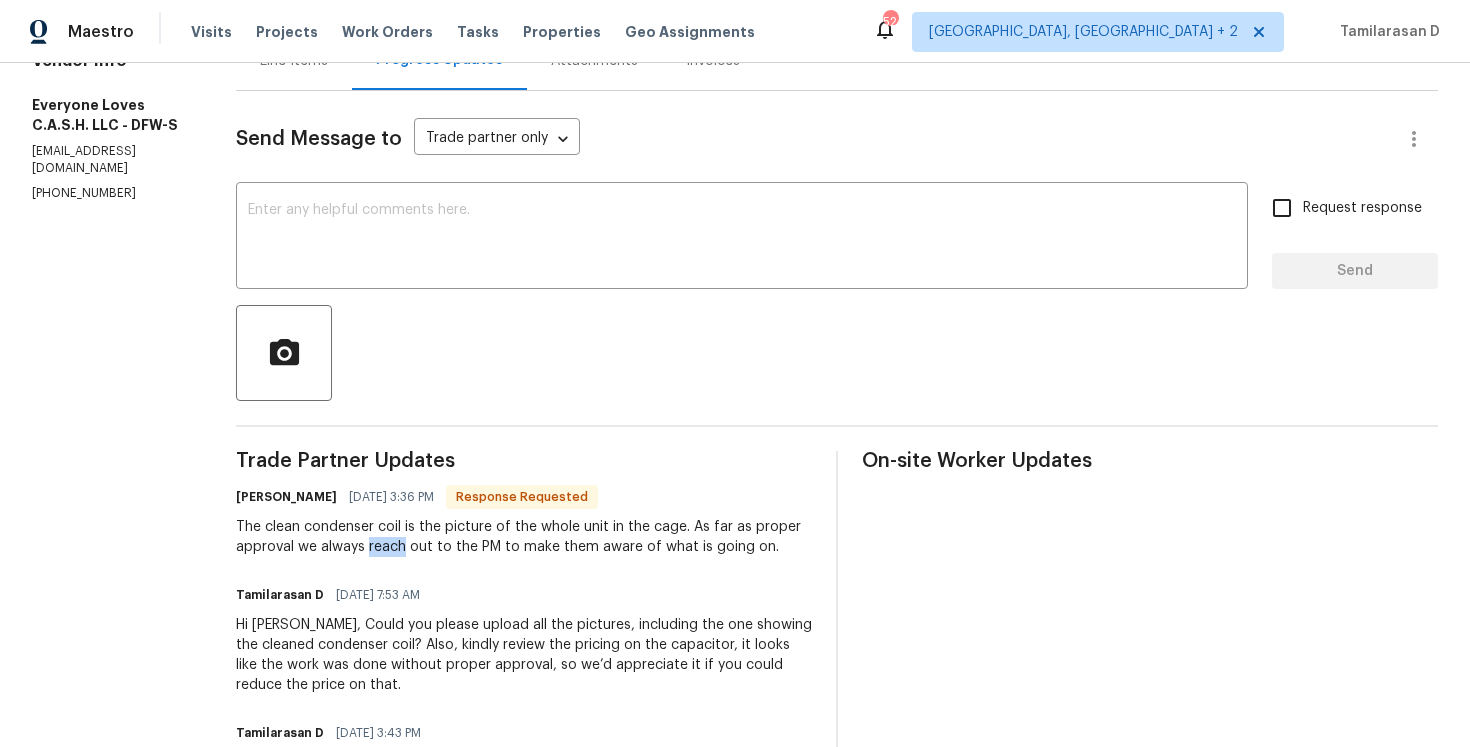 click on "The clean condenser coil is the picture of the whole unit in the cage. As far as proper approval we always reach out to the PM to make them aware of what is going on." at bounding box center (524, 537) 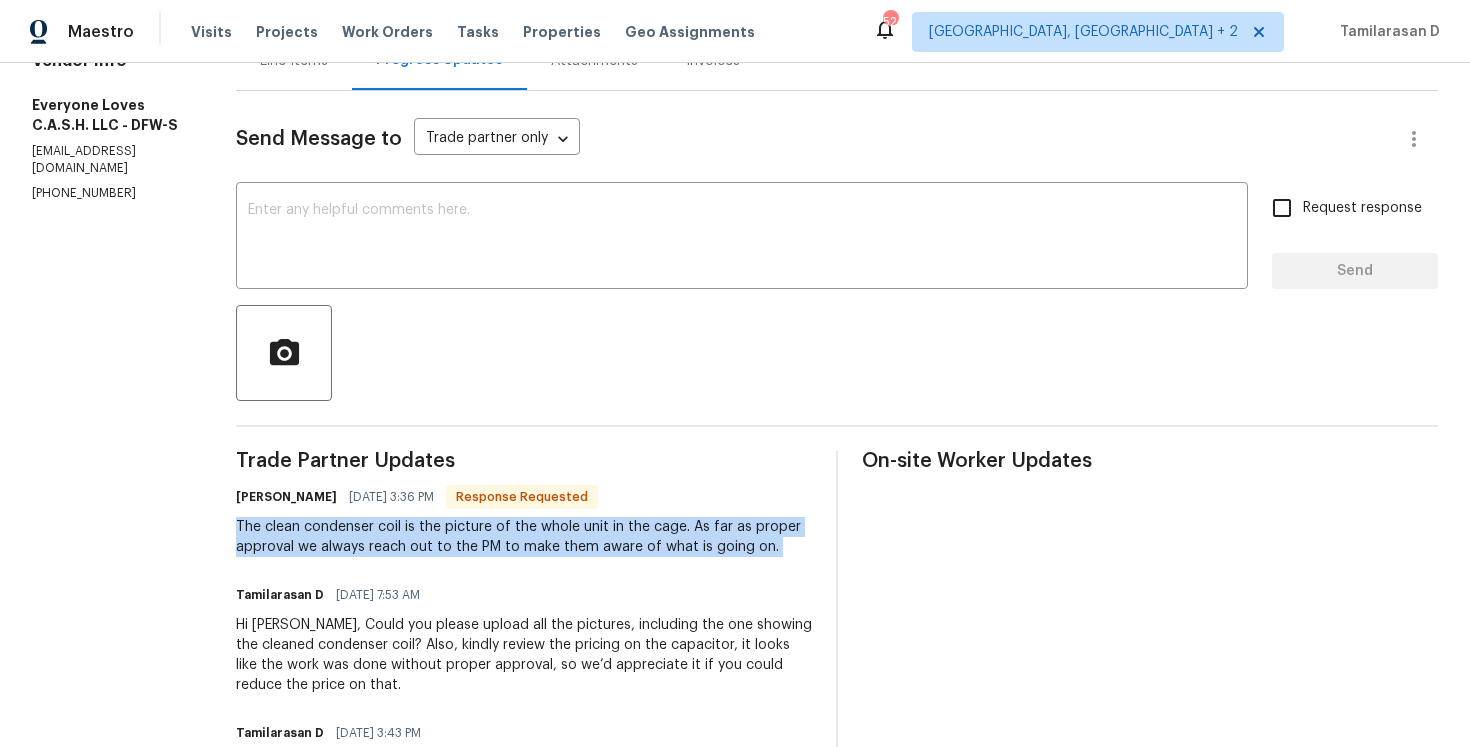 scroll, scrollTop: 207, scrollLeft: 0, axis: vertical 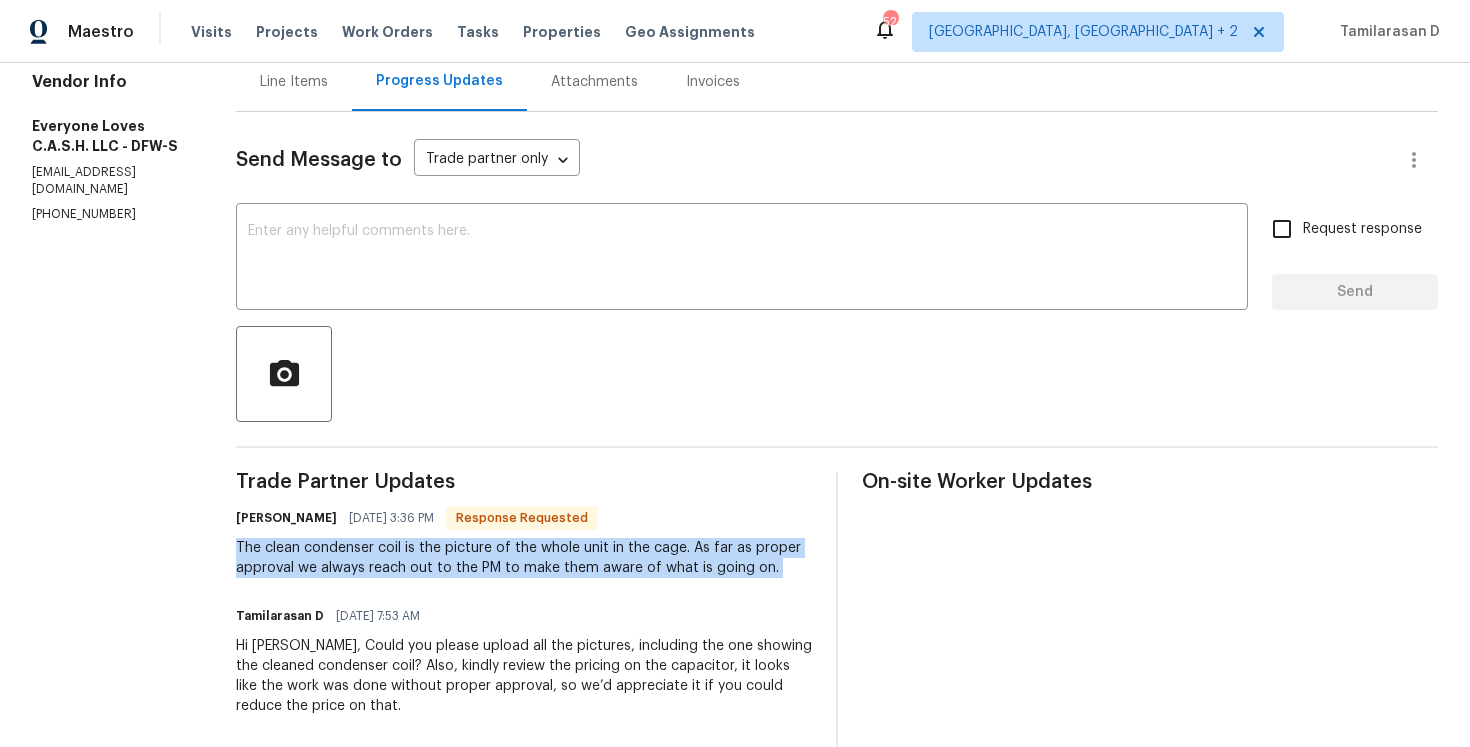 click on "Trade Partner Updates Glenn Hilton 07/09/2025 3:36 PM Response Requested The clean condenser coil is the picture of the whole unit in the cage. As far as proper approval we always reach out to the PM to make them aware of what is going on. Tamilarasan D 07/09/2025 7:53 AM Hi Glenn, Could you please upload all the pictures, including the one showing the cleaned condenser coil? Also, kindly review the pricing on the capacitor, it looks like the work was done without proper approval, so we’d appreciate it if you could reduce the price on that. Tamilarasan D 07/08/2025 3:43 PM Looking into this. Glenn Hilton 07/08/2025 10:32 AM Tamilarasan D 07/08/2025 9:05 AM Thank you, Please keep me posted. Tim Roach 07/08/2025 5:11 AM We're going to the call today. Tamilarasan D 07/07/2025 1:35 PM" at bounding box center (524, 921) 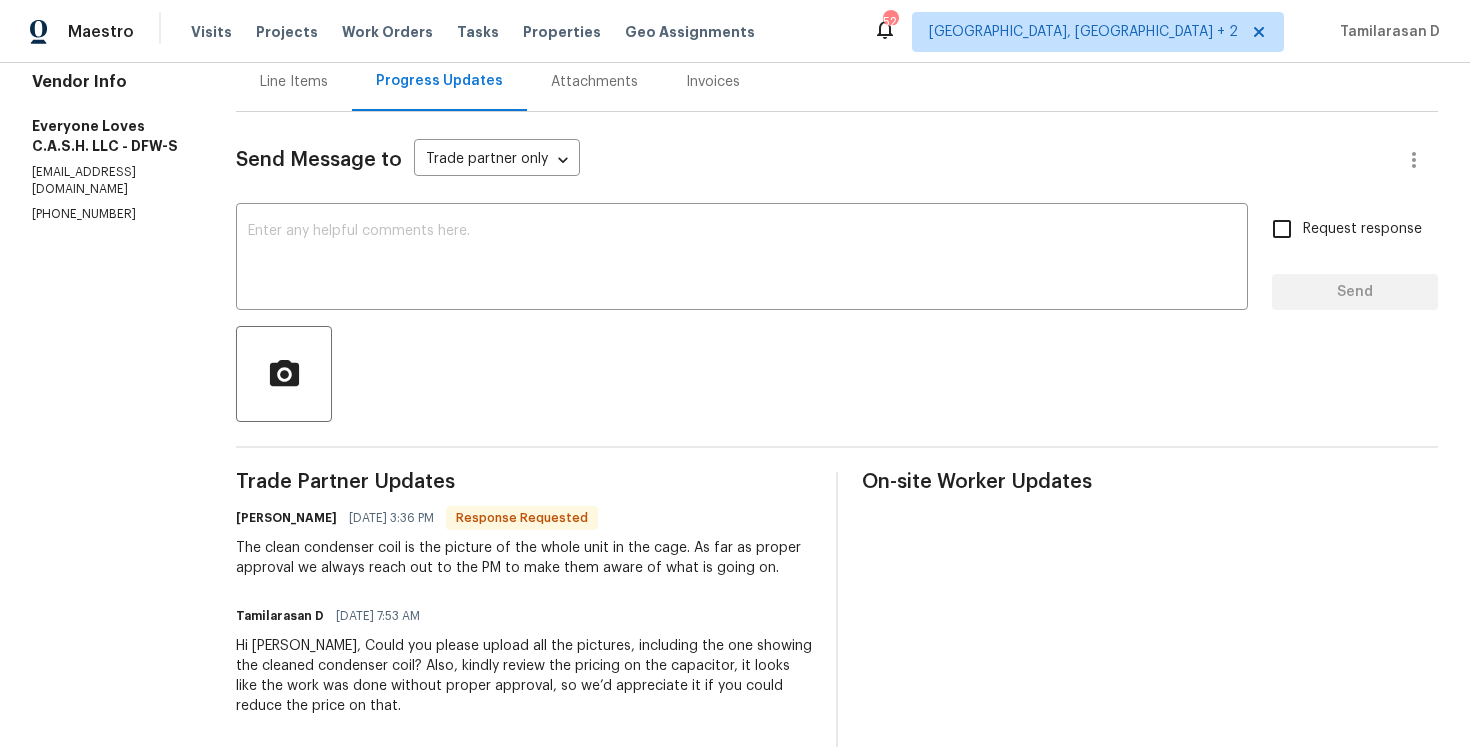 click on "Trade Partner Updates Glenn Hilton 07/09/2025 3:36 PM Response Requested The clean condenser coil is the picture of the whole unit in the cage. As far as proper approval we always reach out to the PM to make them aware of what is going on. Tamilarasan D 07/09/2025 7:53 AM Hi Glenn, Could you please upload all the pictures, including the one showing the cleaned condenser coil? Also, kindly review the pricing on the capacitor, it looks like the work was done without proper approval, so we’d appreciate it if you could reduce the price on that. Tamilarasan D 07/08/2025 3:43 PM Looking into this. Glenn Hilton 07/08/2025 10:32 AM Tamilarasan D 07/08/2025 9:05 AM Thank you, Please keep me posted. Tim Roach 07/08/2025 5:11 AM We're going to the call today. Tamilarasan D 07/07/2025 1:35 PM" at bounding box center [524, 921] 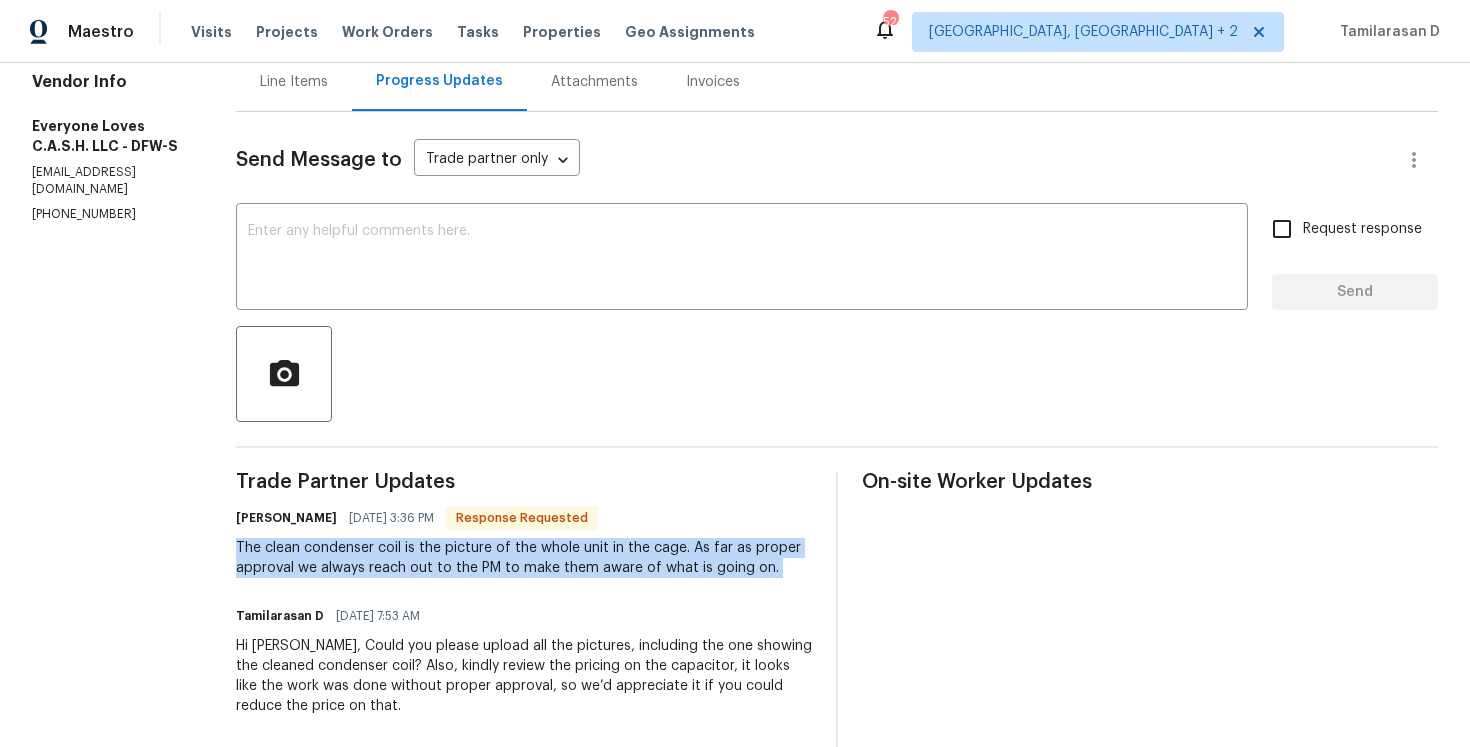 scroll, scrollTop: 192, scrollLeft: 0, axis: vertical 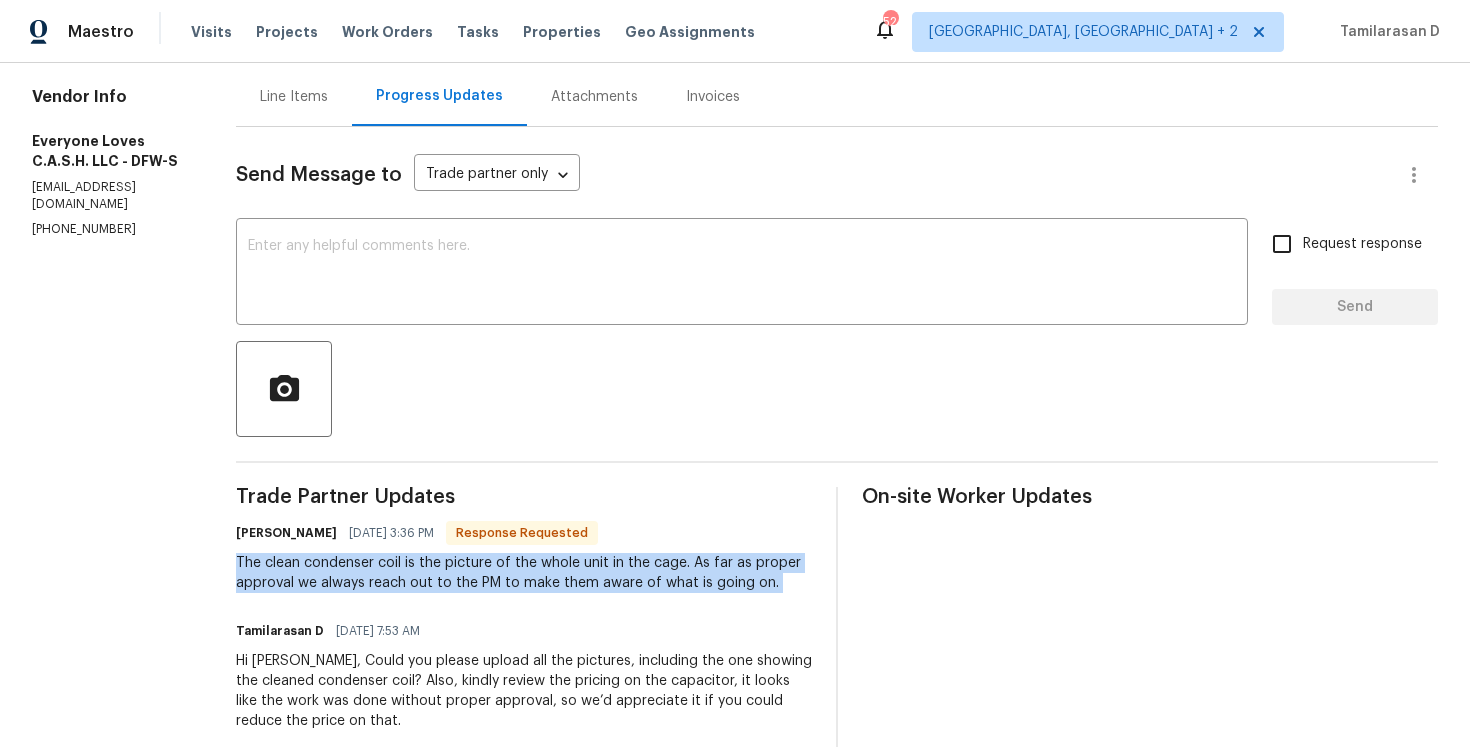 click on "The clean condenser coil is the picture of the whole unit in the cage. As far as proper approval we always reach out to the PM to make them aware of what is going on." at bounding box center [524, 573] 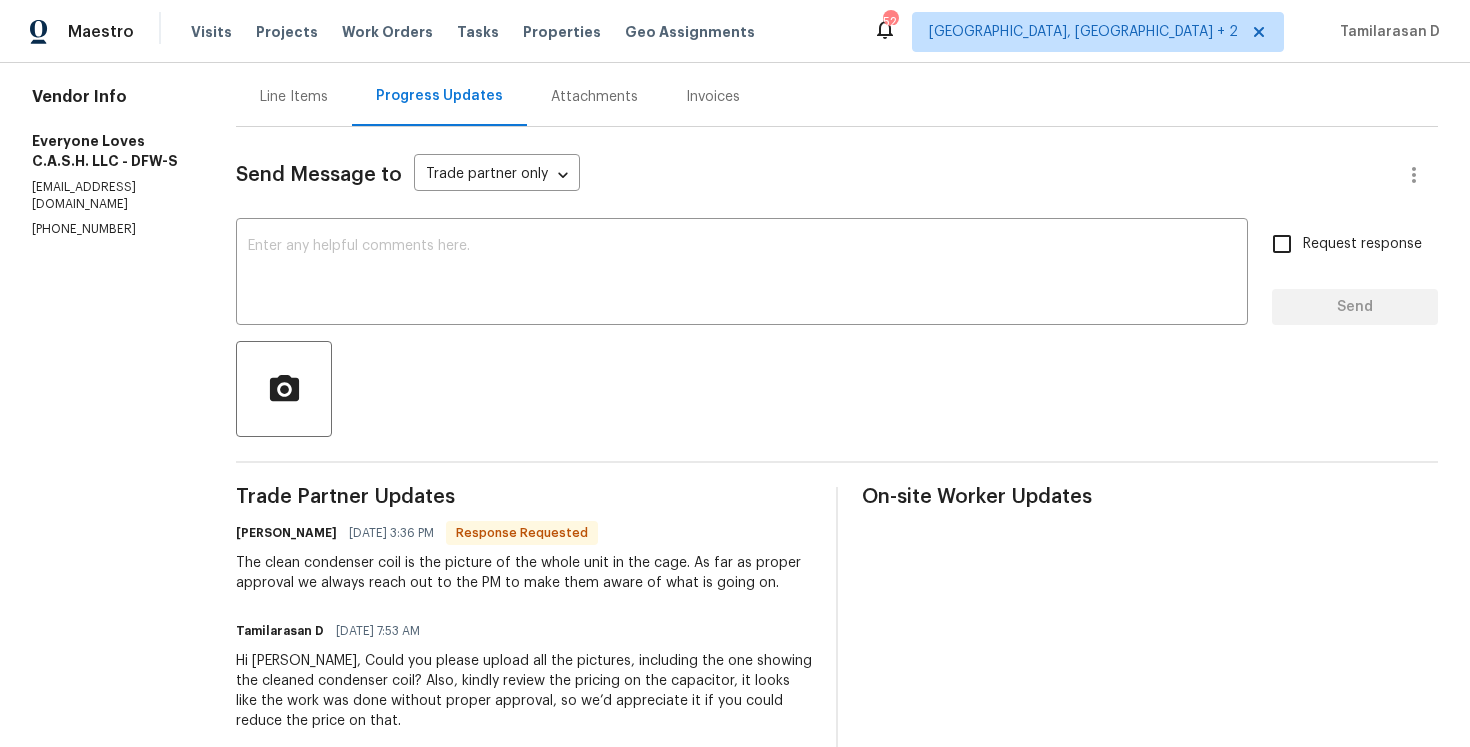 click on "The clean condenser coil is the picture of the whole unit in the cage. As far as proper approval we always reach out to the PM to make them aware of what is going on." at bounding box center (524, 573) 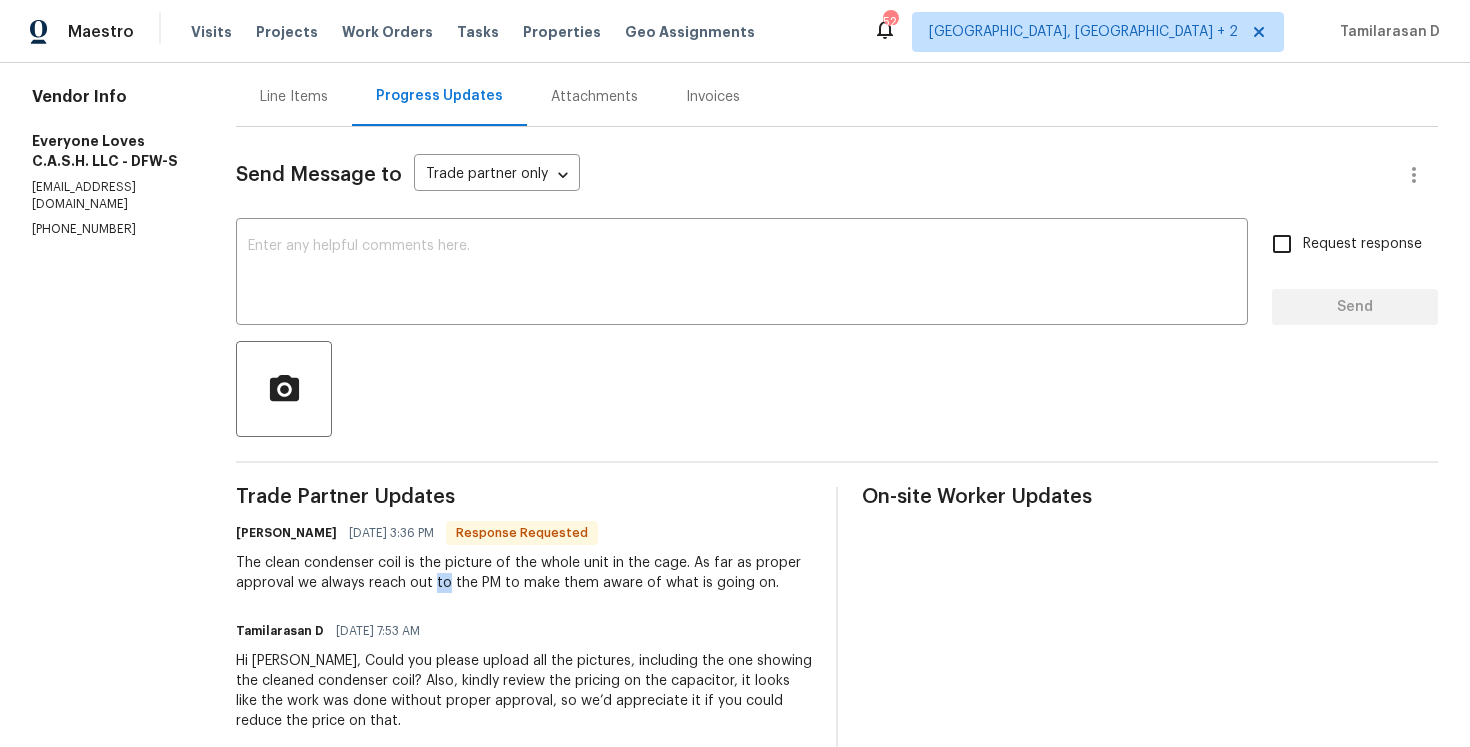 click on "The clean condenser coil is the picture of the whole unit in the cage. As far as proper approval we always reach out to the PM to make them aware of what is going on." at bounding box center (524, 573) 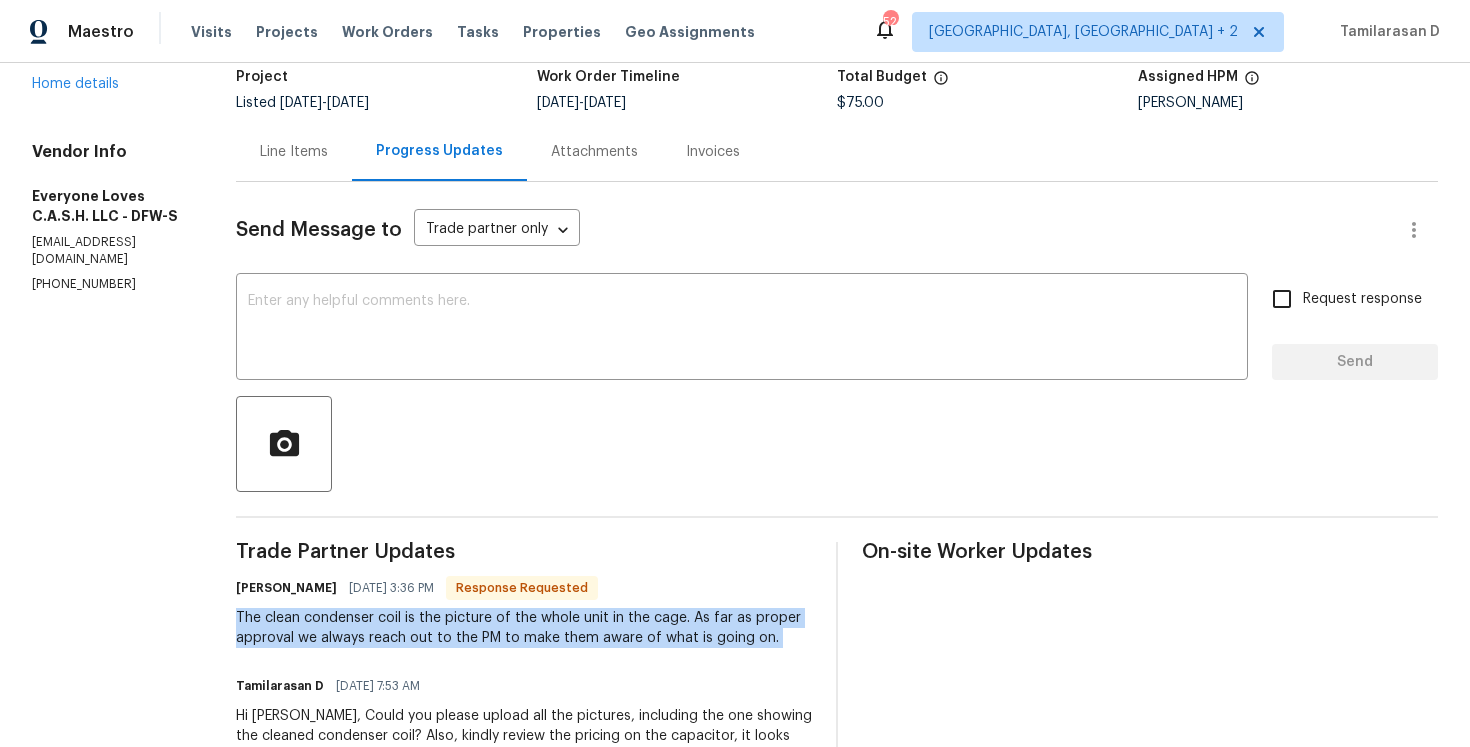scroll, scrollTop: 59, scrollLeft: 0, axis: vertical 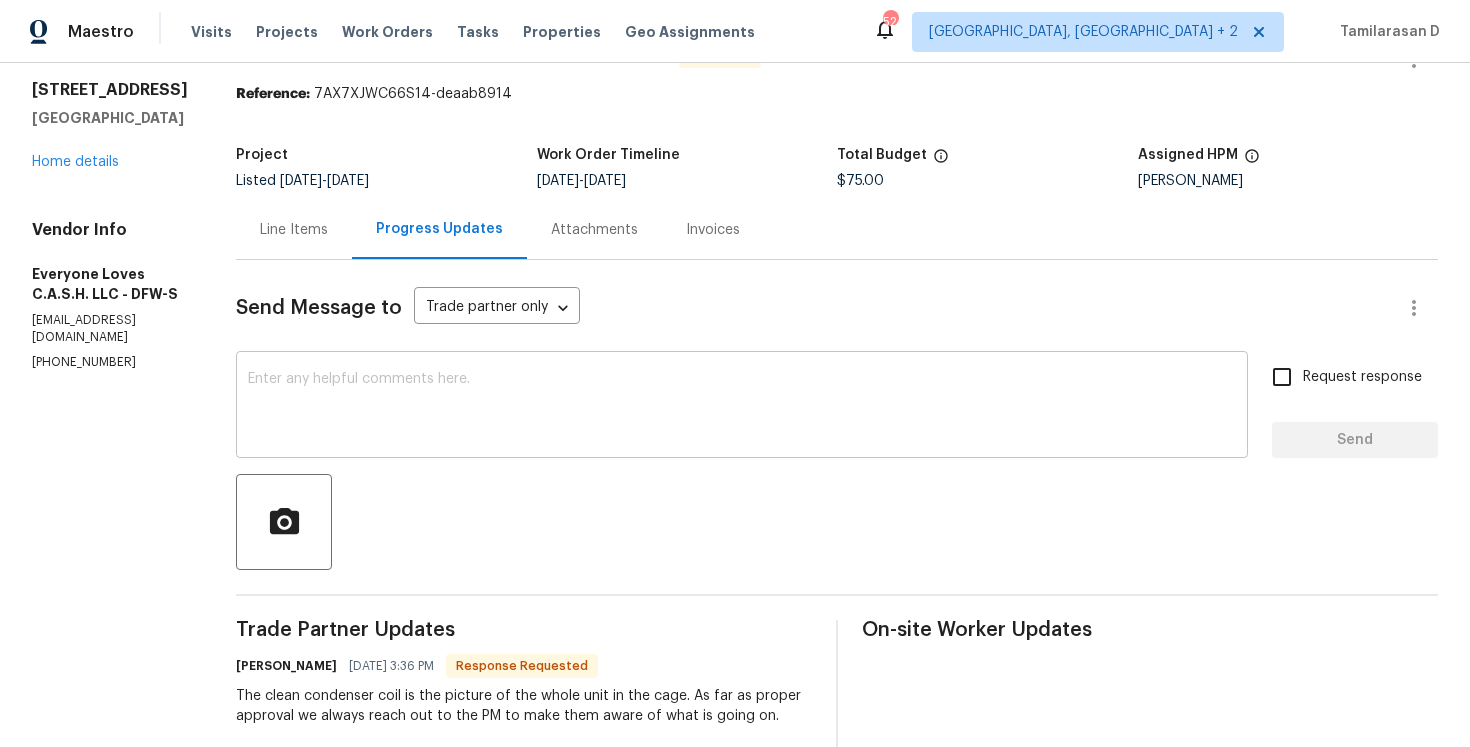 click at bounding box center (742, 407) 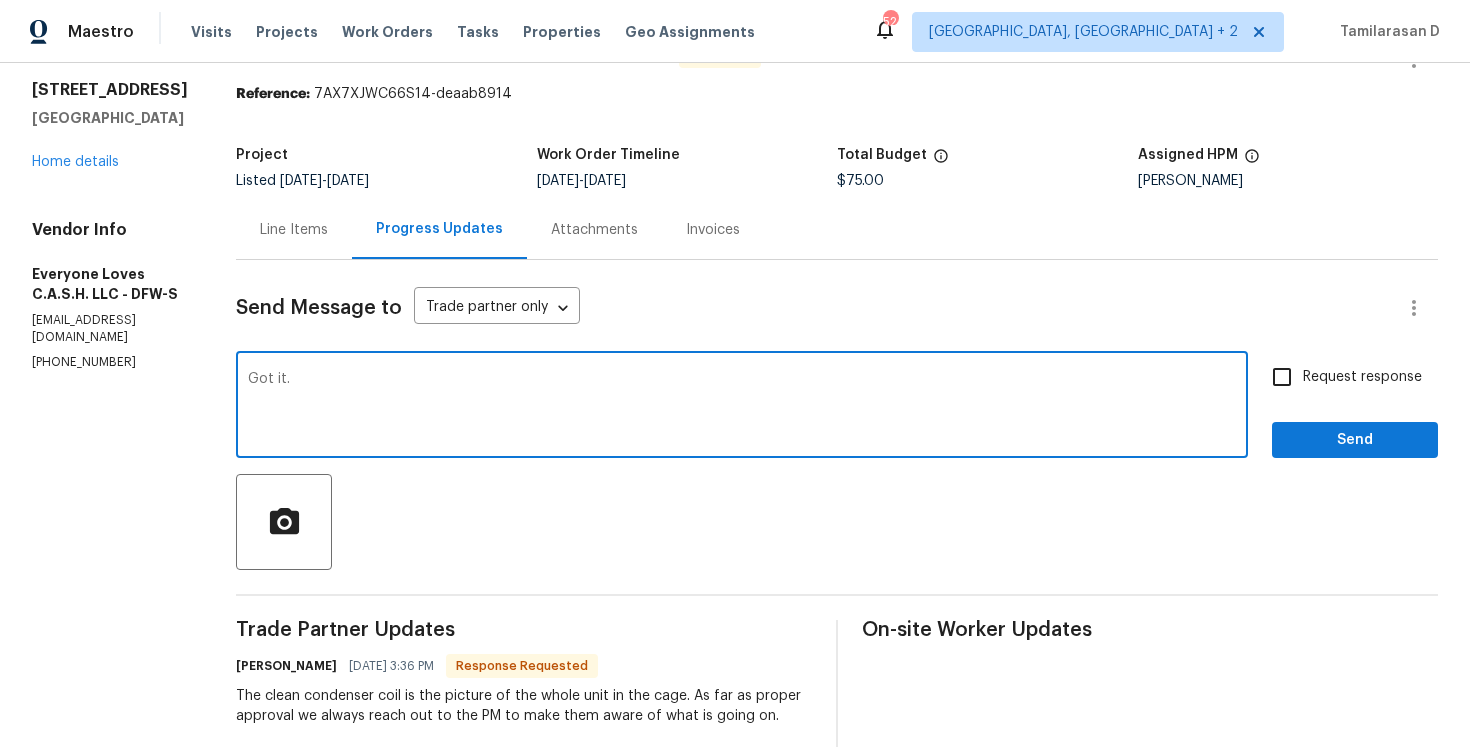 type on "Got it." 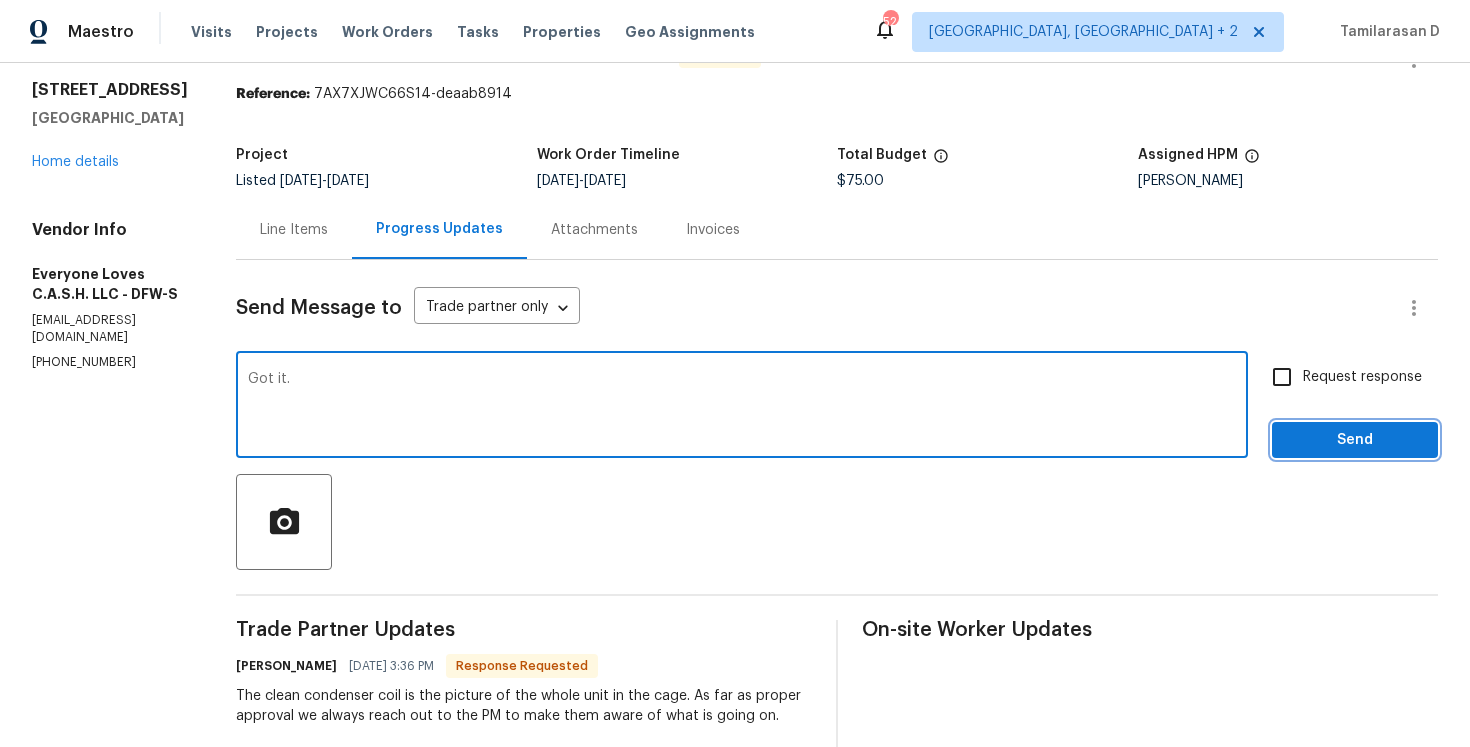 click on "Send" at bounding box center [1355, 440] 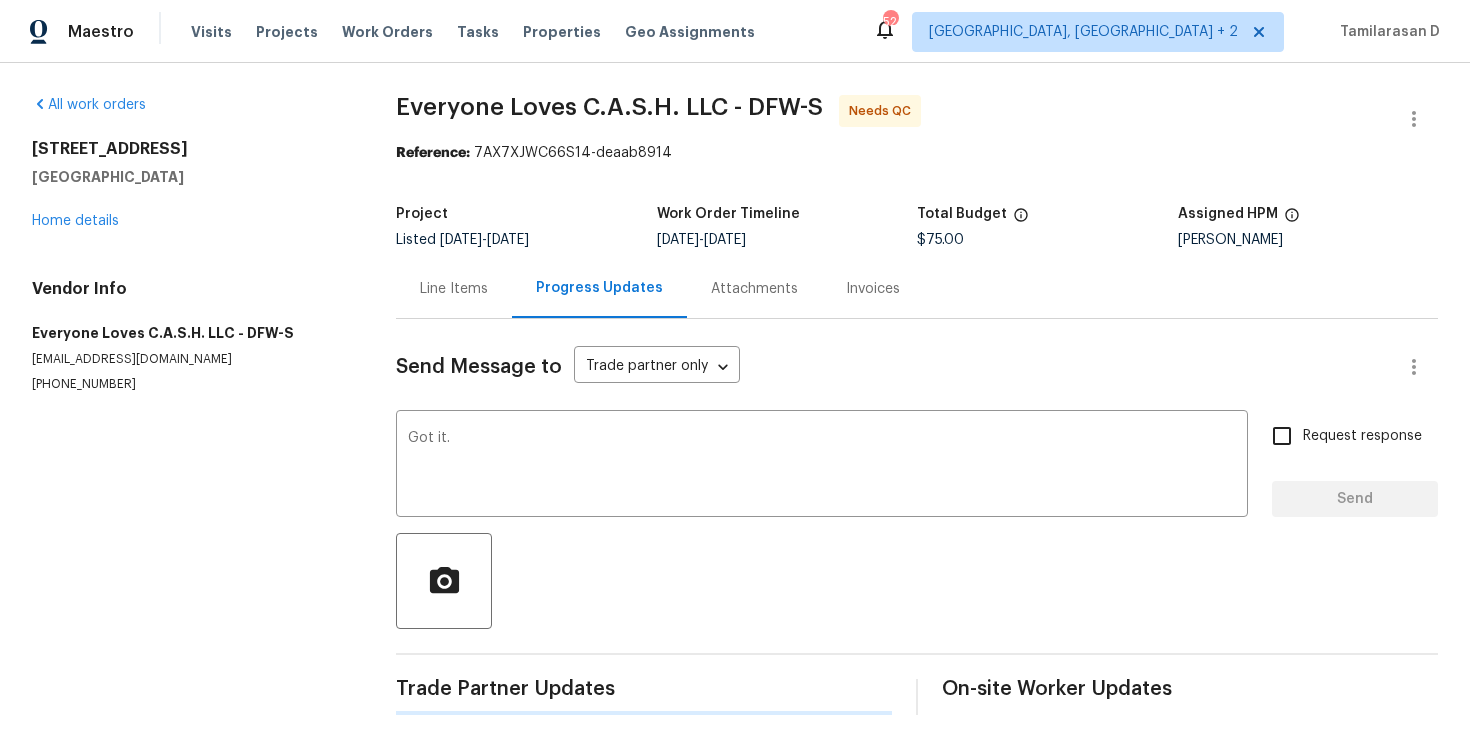 scroll, scrollTop: 0, scrollLeft: 0, axis: both 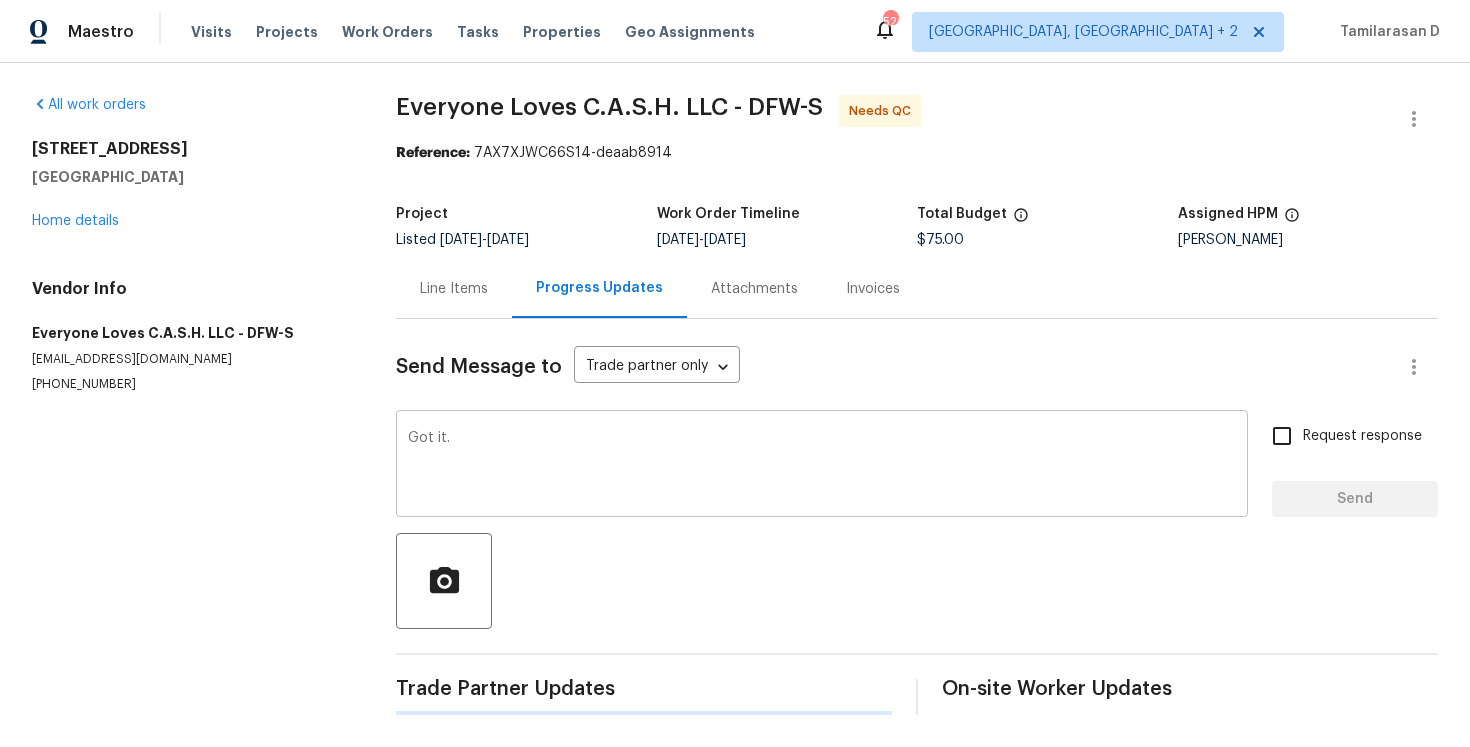 type 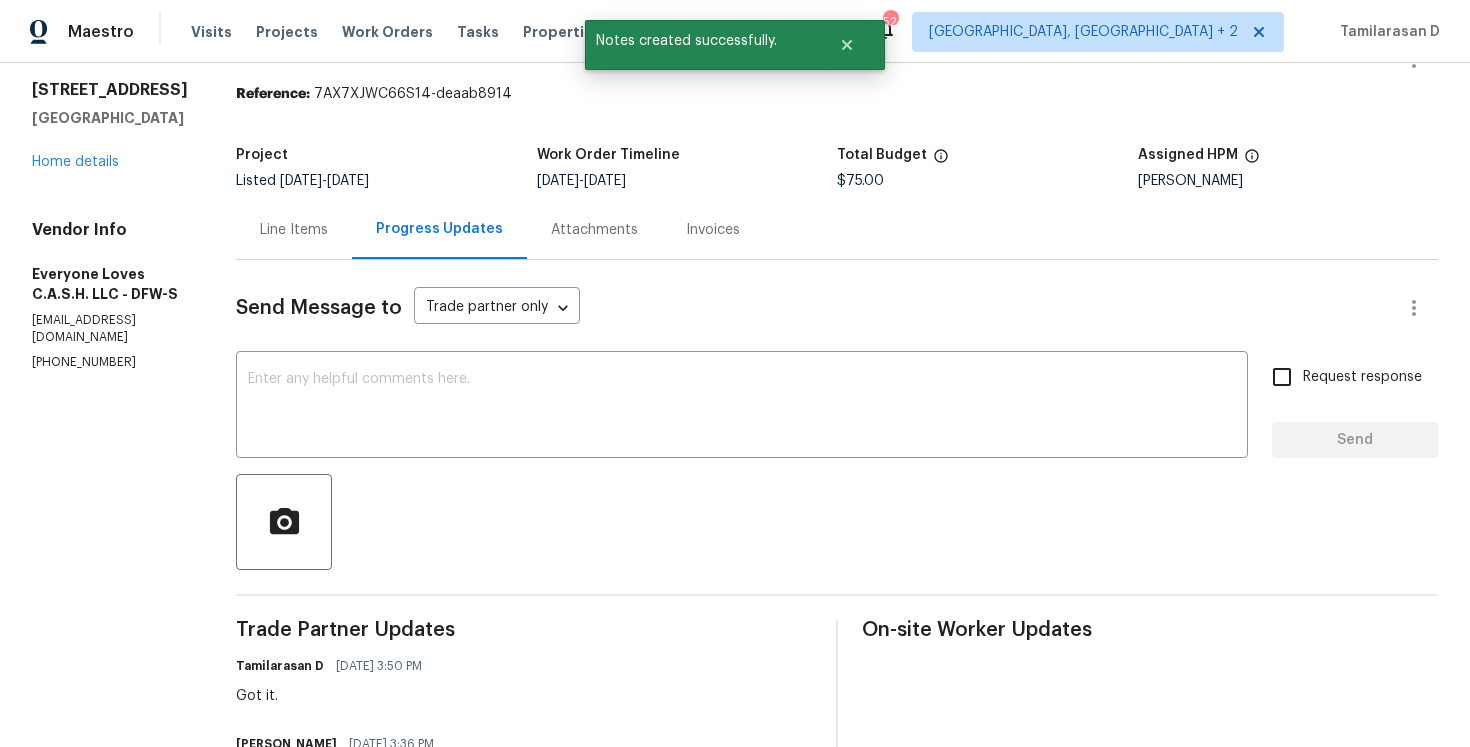 scroll, scrollTop: 159, scrollLeft: 0, axis: vertical 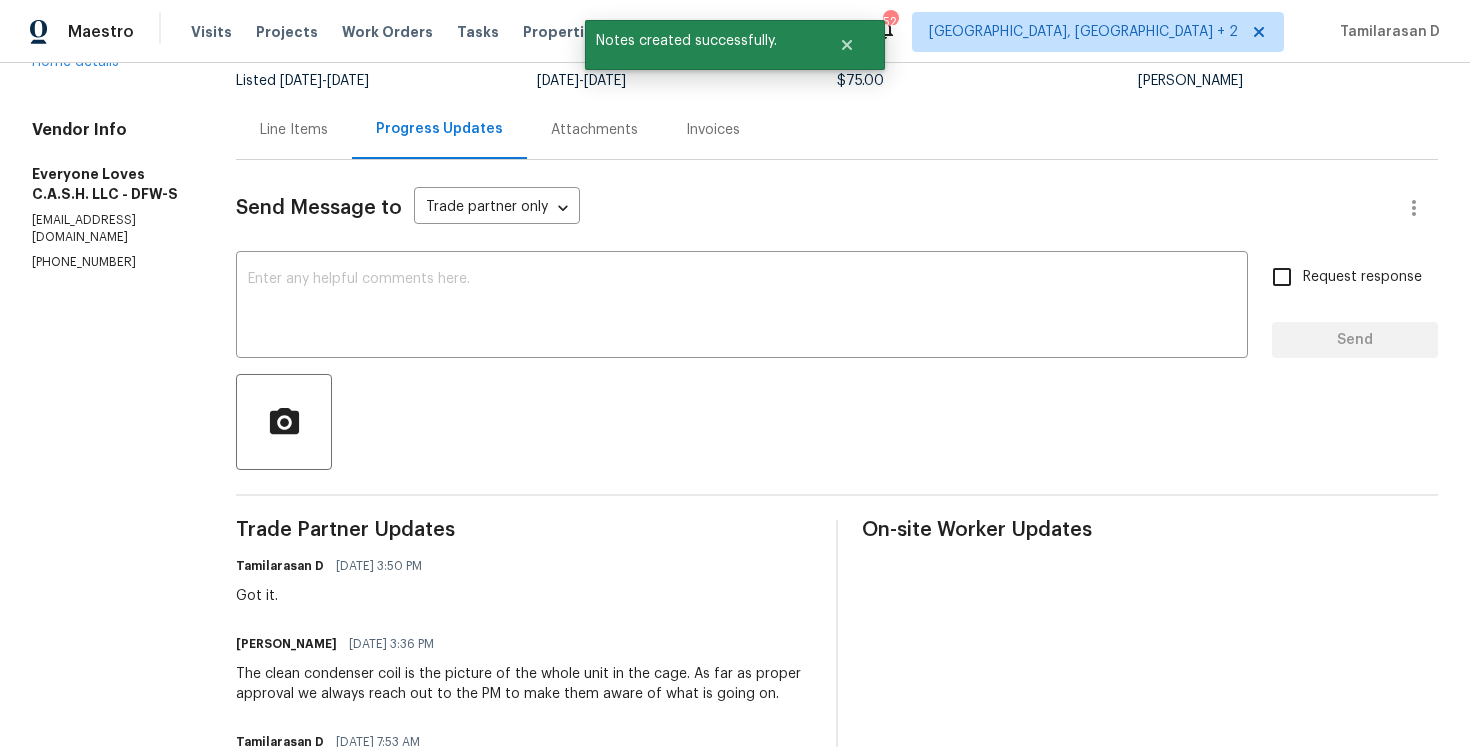 click on "07/09/2025 3:36 PM" at bounding box center (391, 644) 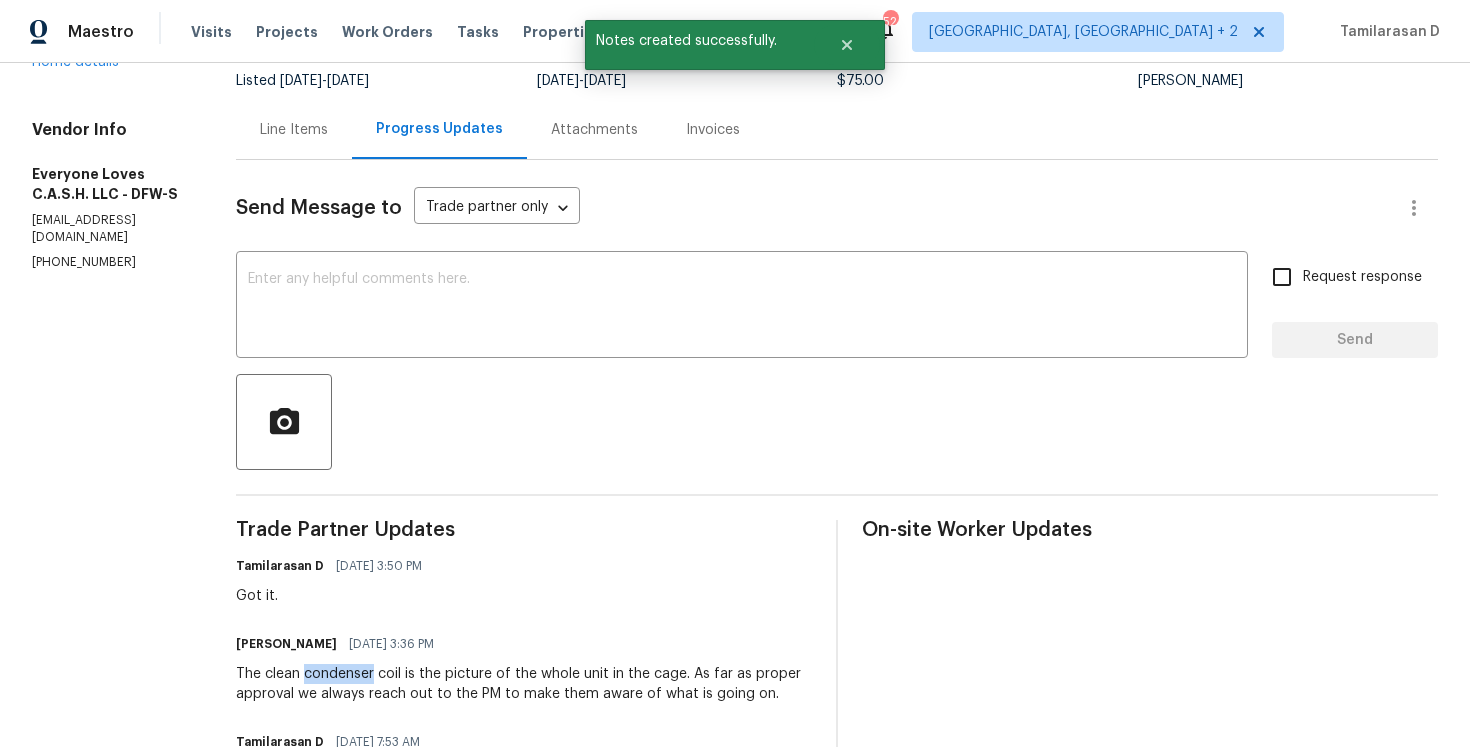 click on "The clean condenser coil is the picture of the whole unit in the cage. As far as proper approval we always reach out to the PM to make them aware of what is going on." at bounding box center [524, 684] 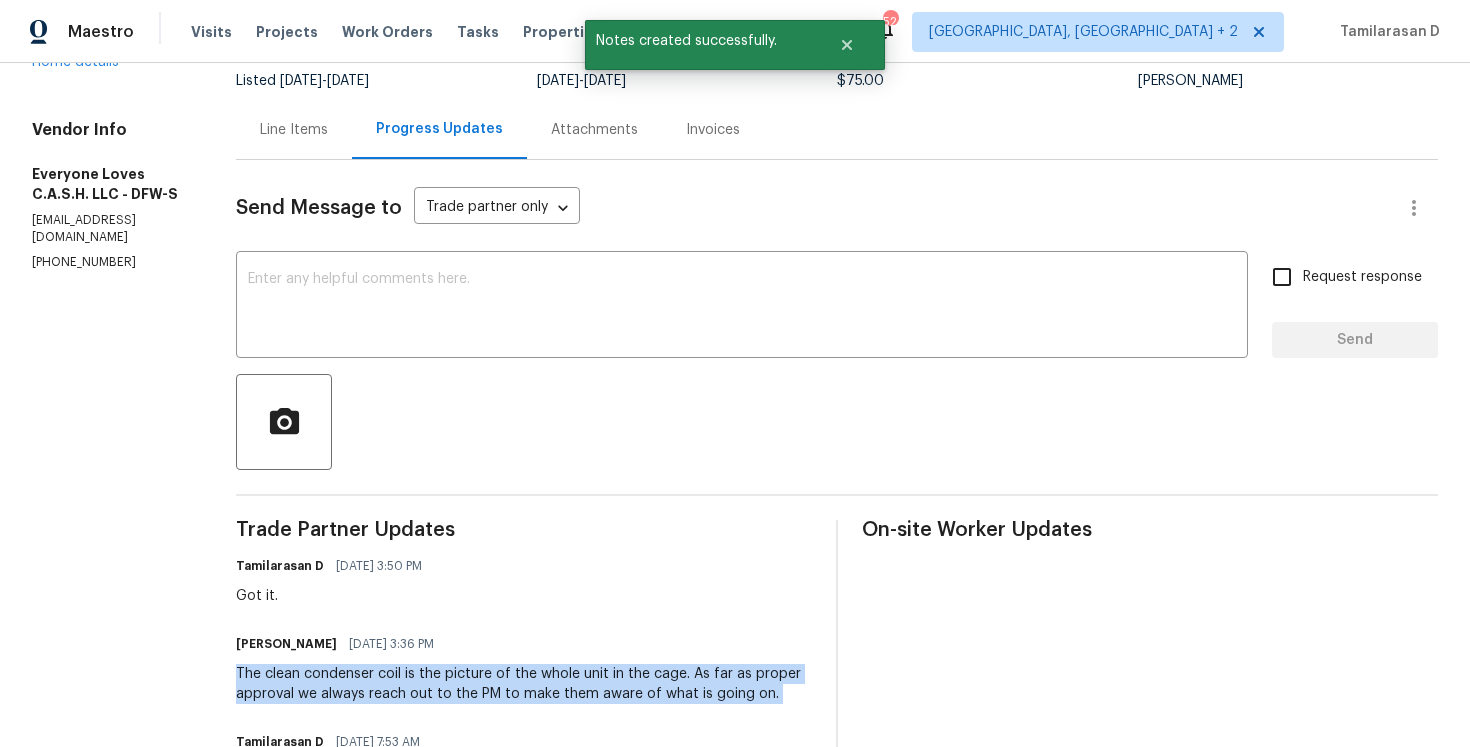 copy on "The clean condenser coil is the picture of the whole unit in the cage. As far as proper approval we always reach out to the PM to make them aware of what is going on." 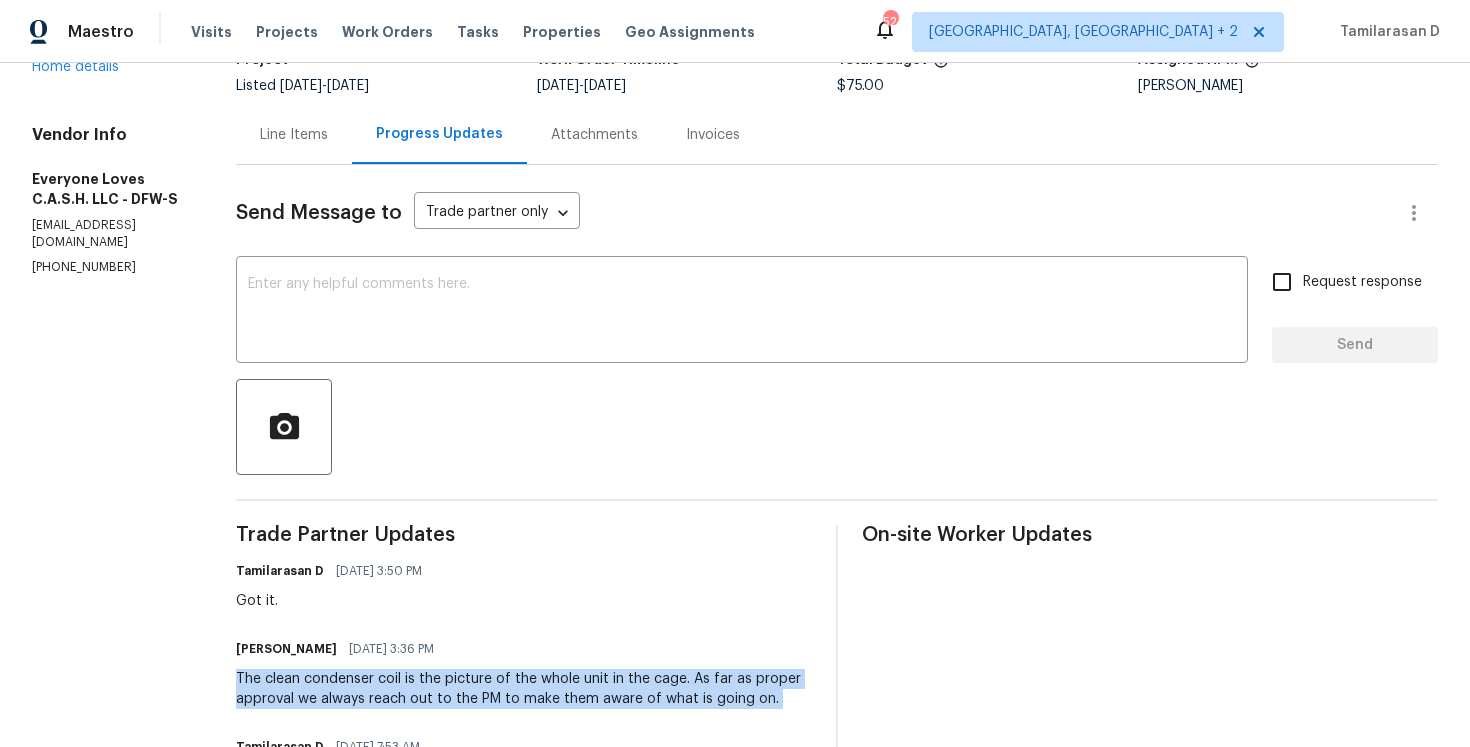 scroll, scrollTop: 425, scrollLeft: 0, axis: vertical 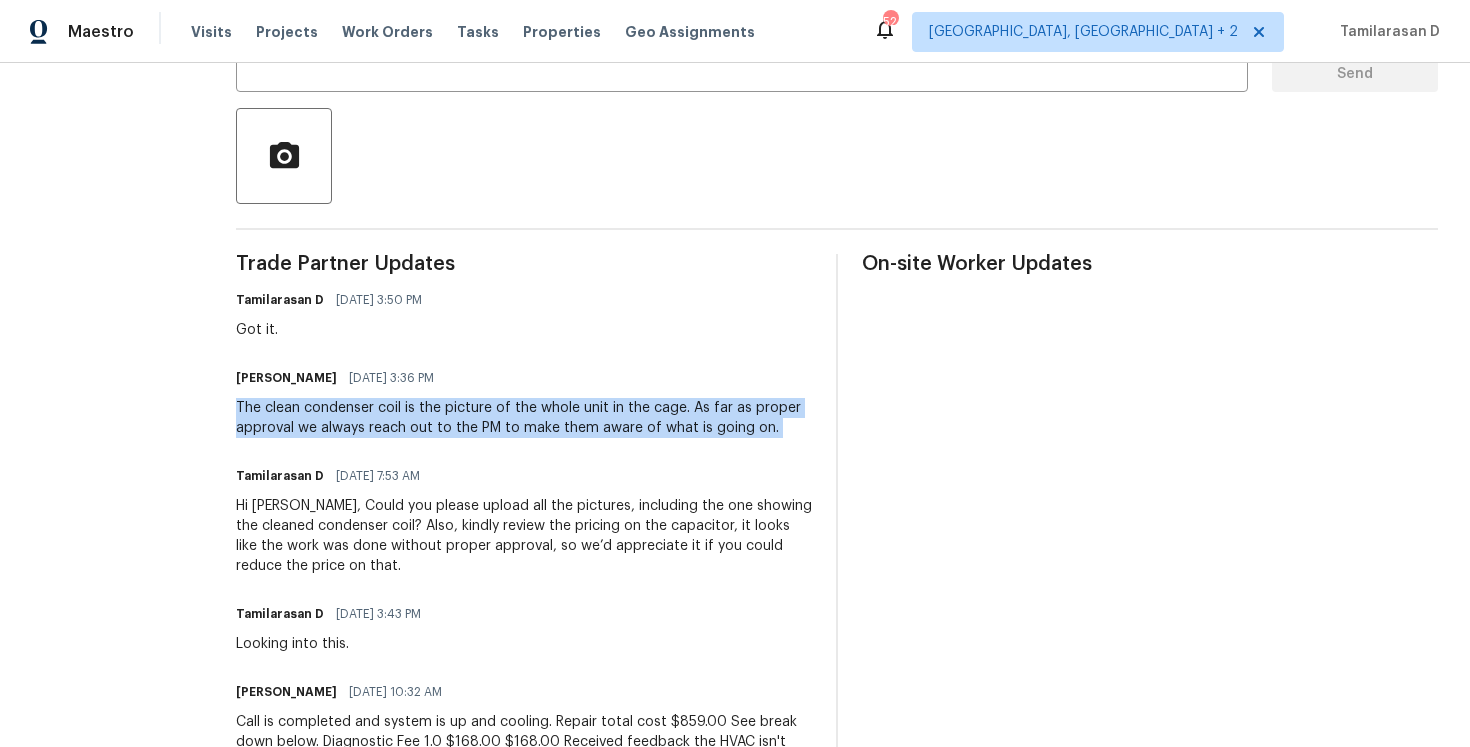 copy on "The clean condenser coil is the picture of the whole unit in the cage. As far as proper approval we always reach out to the PM to make them aware of what is going on." 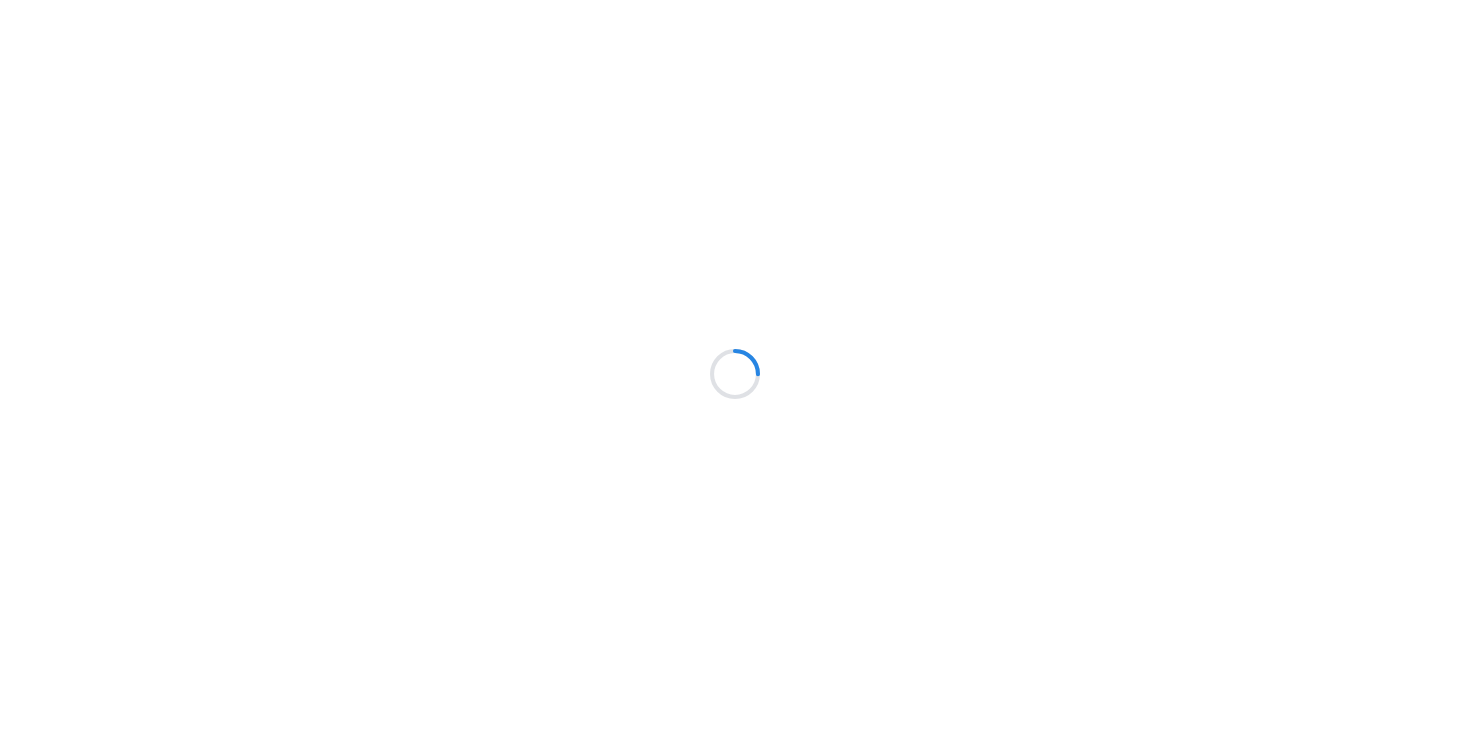 scroll, scrollTop: 0, scrollLeft: 0, axis: both 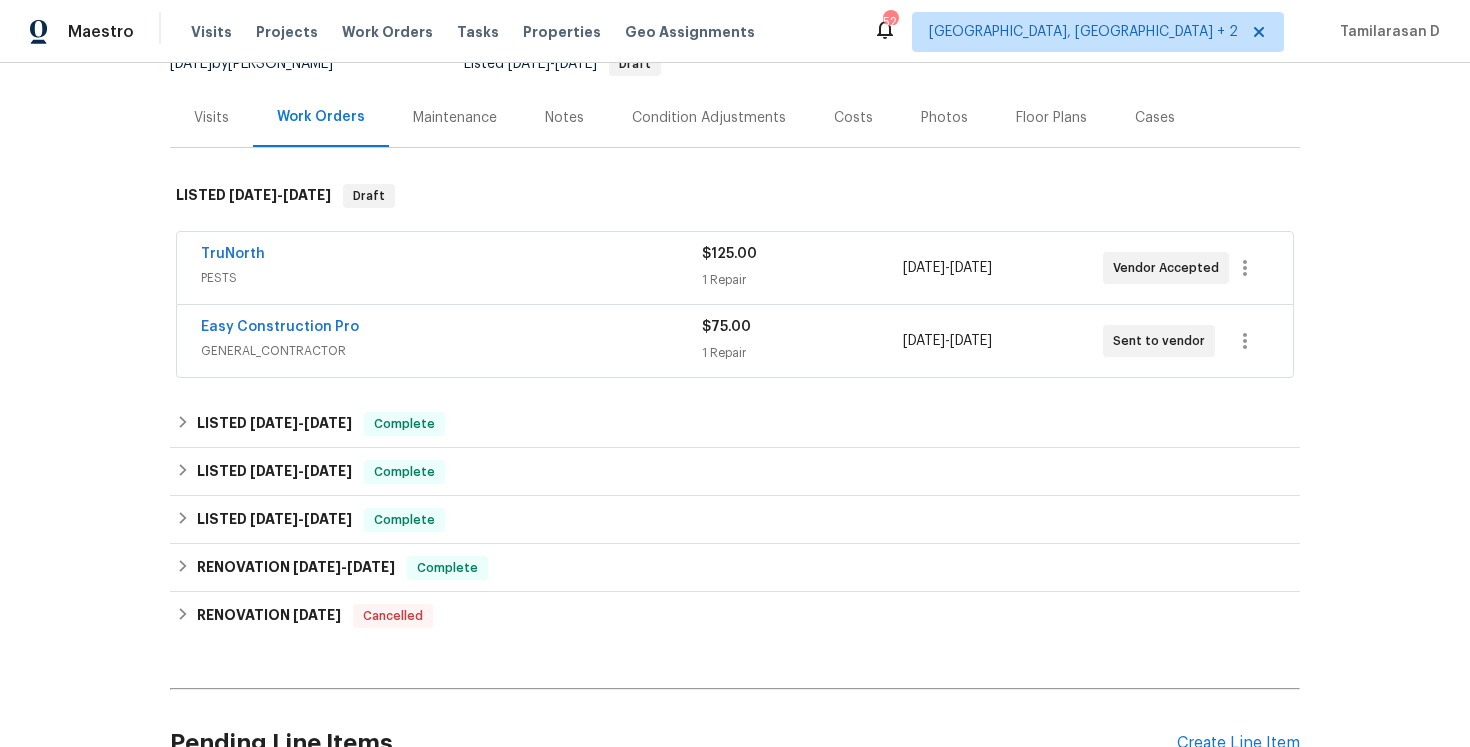 click on "GENERAL_CONTRACTOR" at bounding box center (451, 351) 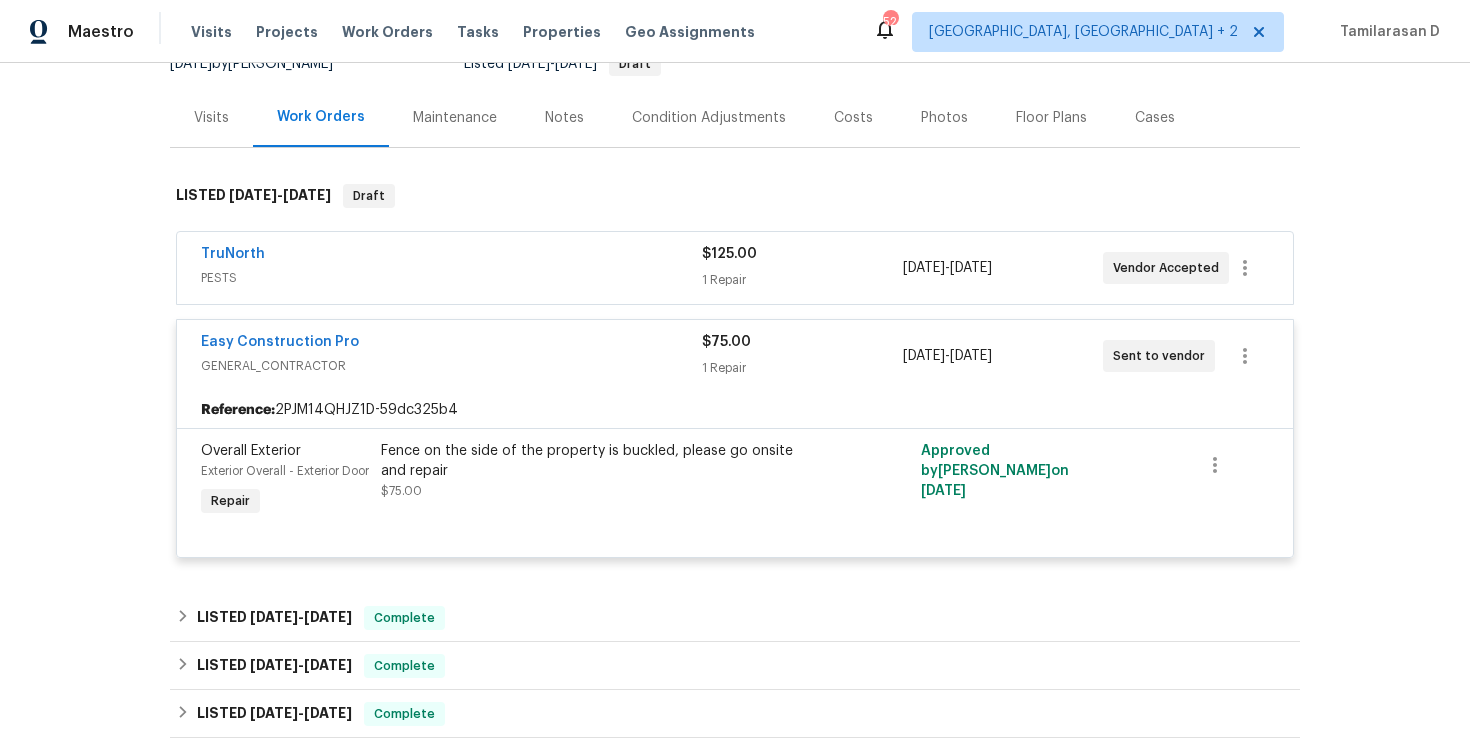 click on "PESTS" at bounding box center (451, 278) 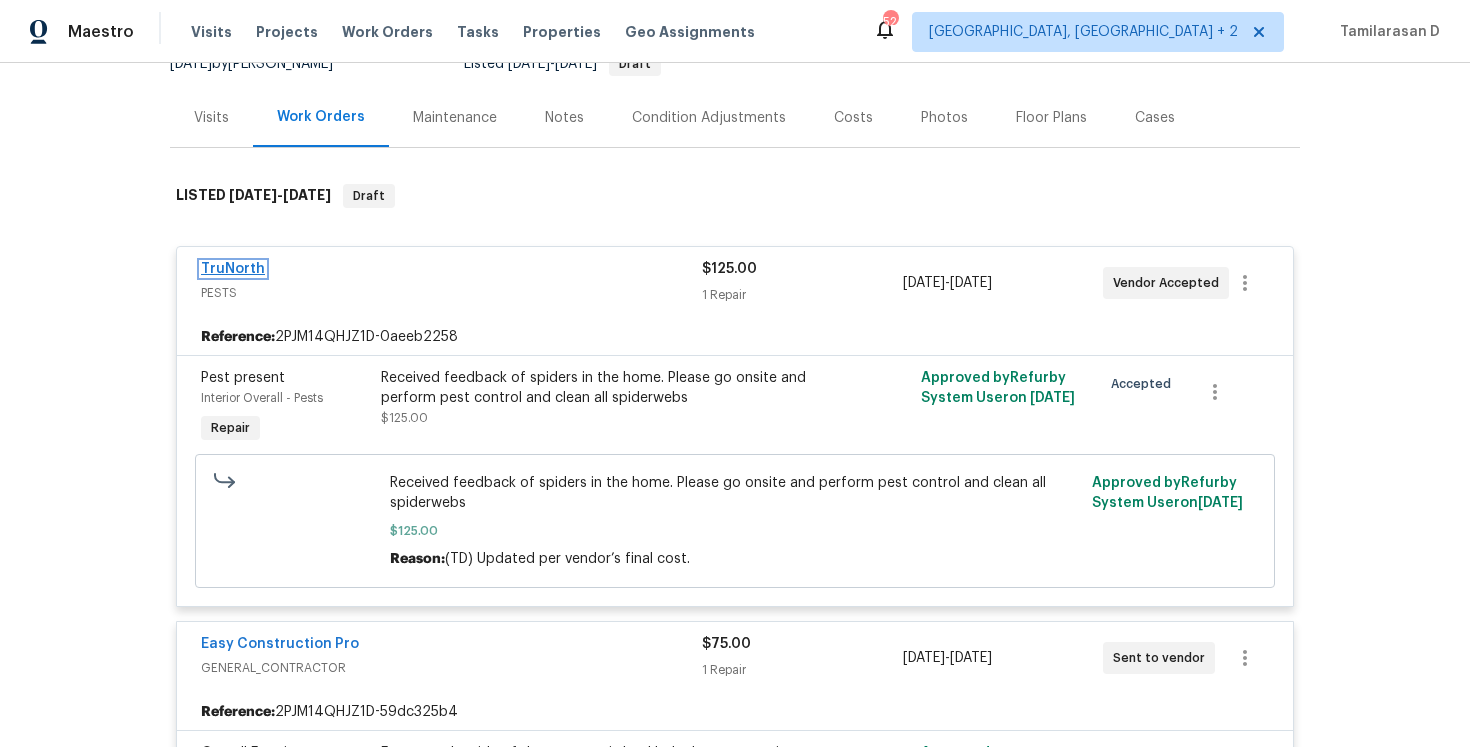 click on "TruNorth" at bounding box center (233, 269) 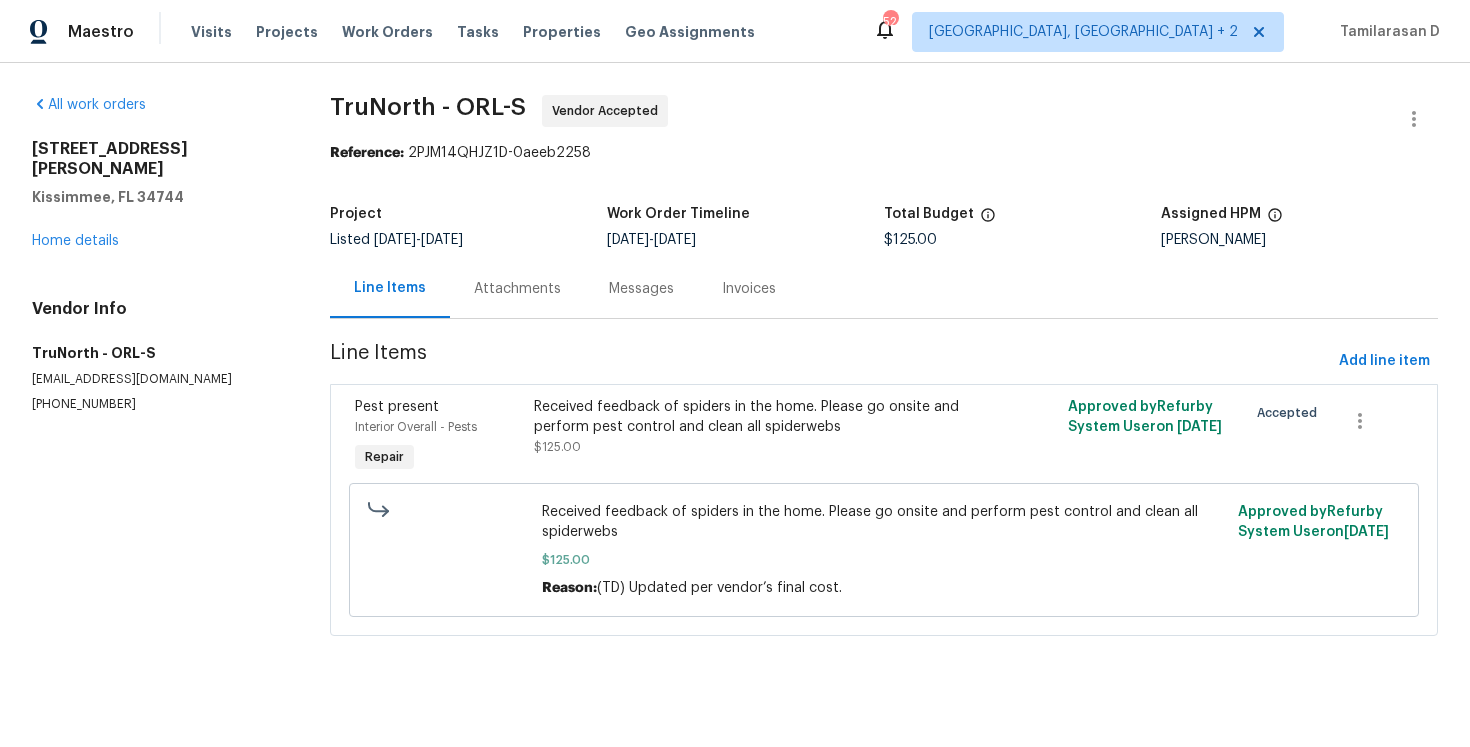 click on "Attachments" at bounding box center (517, 288) 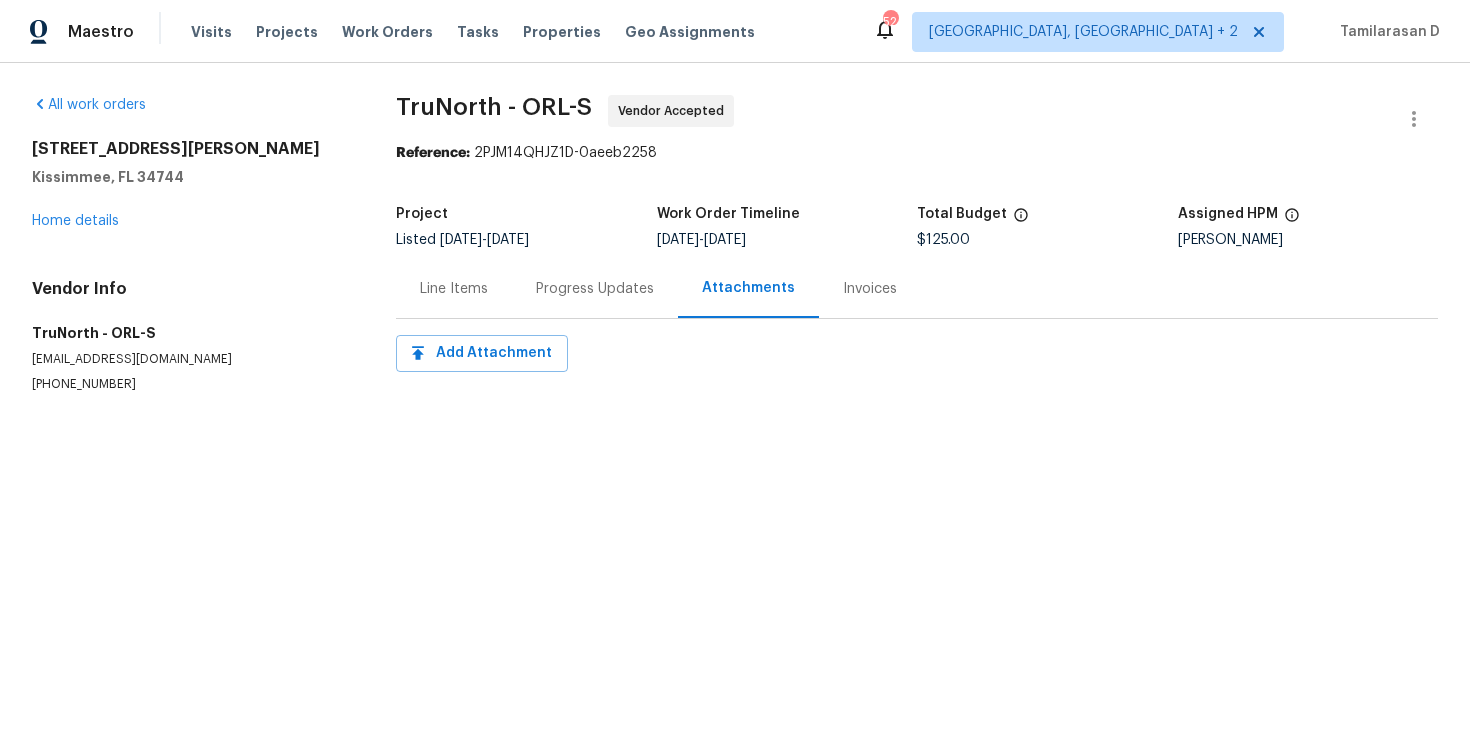click on "Progress Updates" at bounding box center (595, 288) 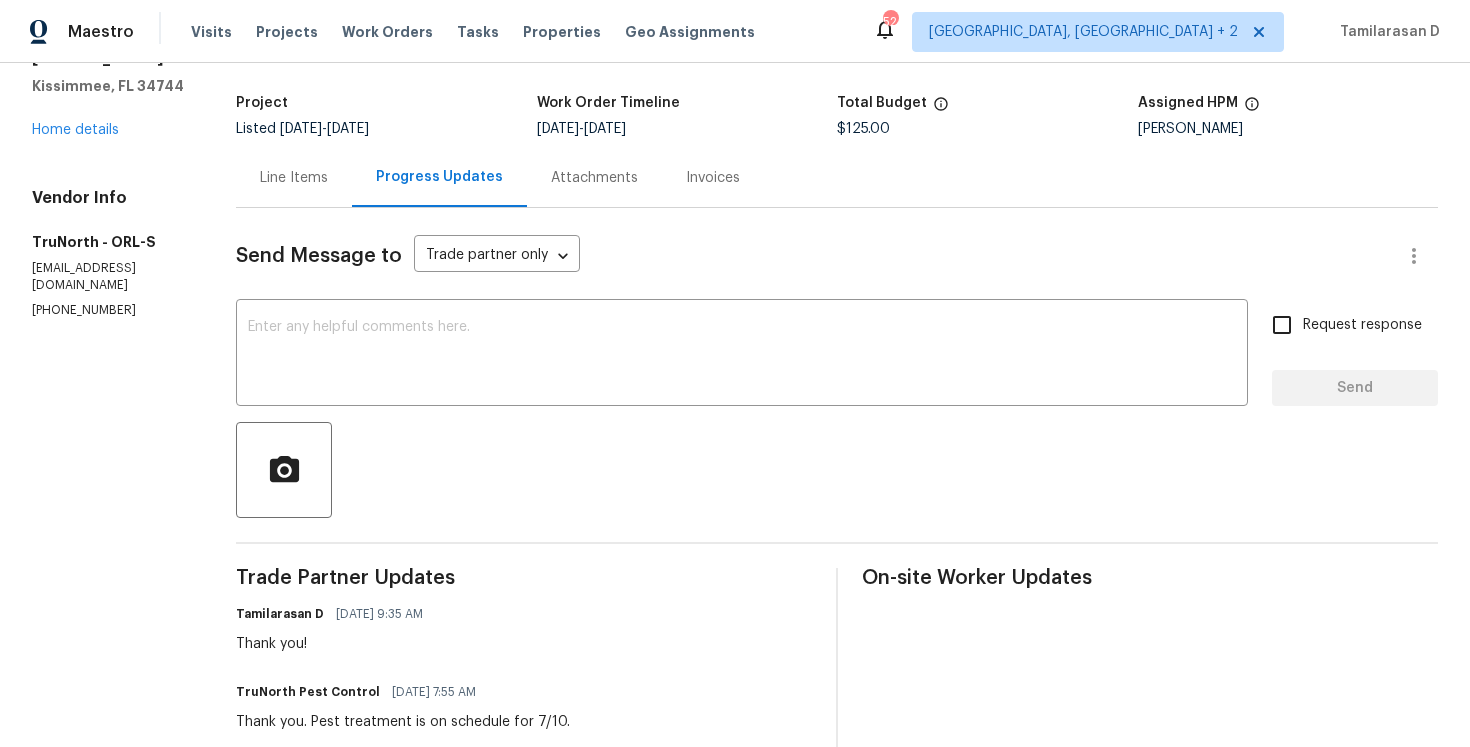 scroll, scrollTop: 0, scrollLeft: 0, axis: both 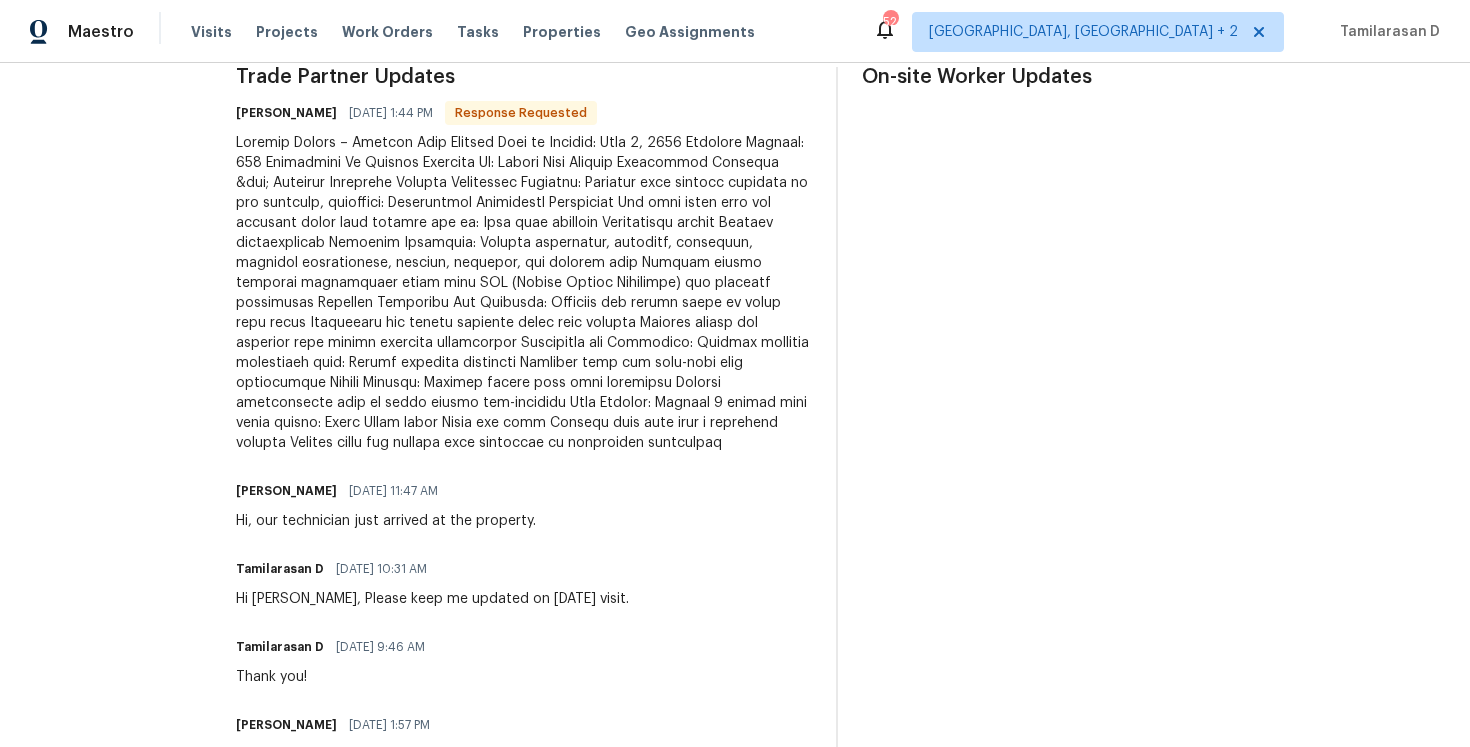 click at bounding box center [524, 293] 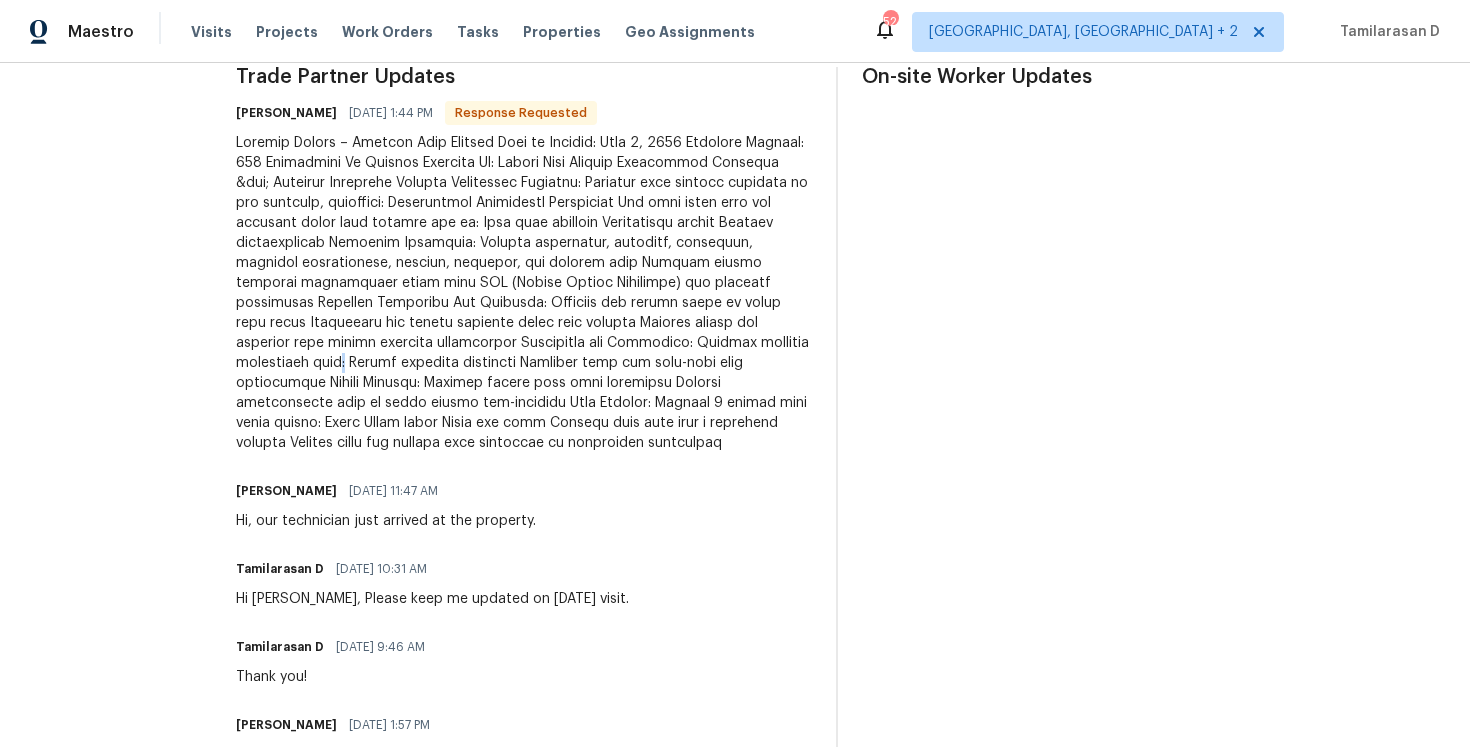 click at bounding box center (524, 293) 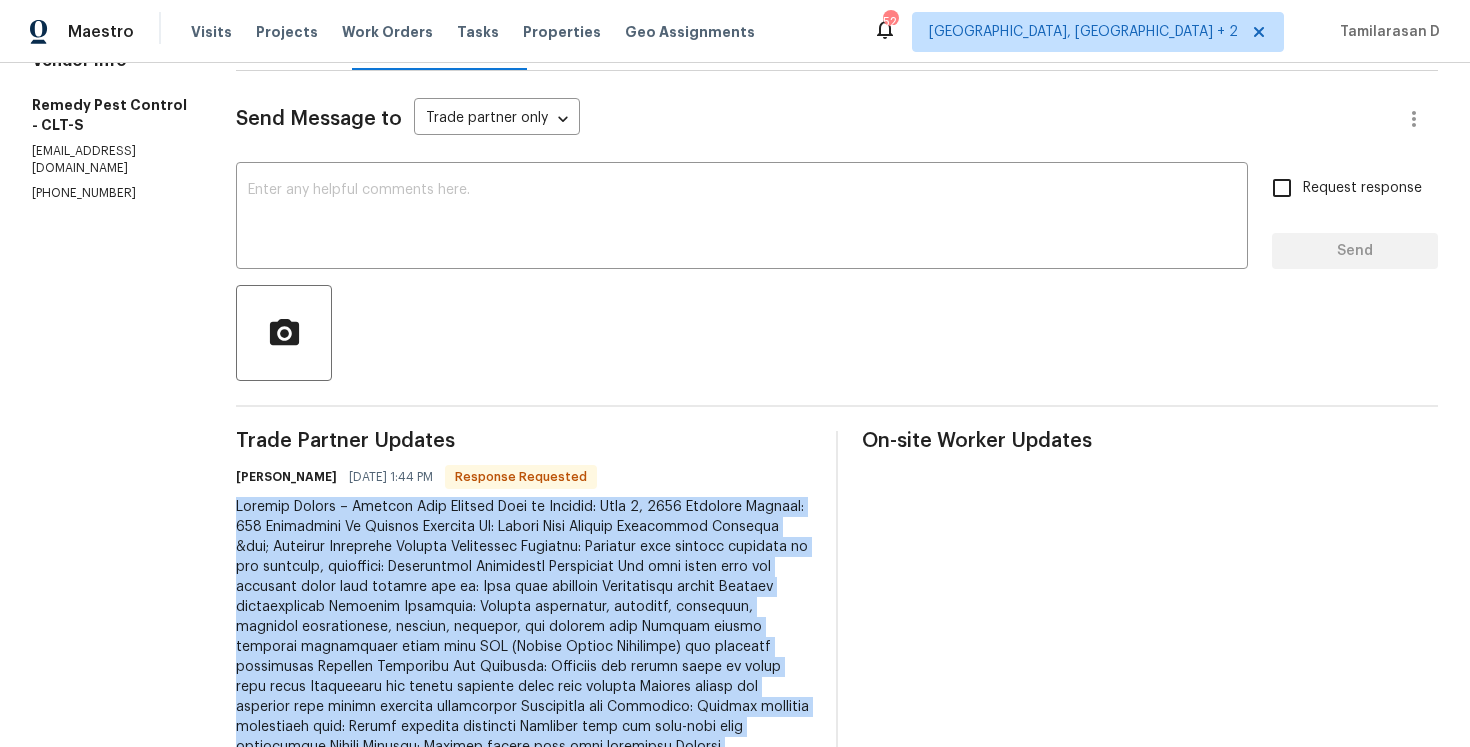 scroll, scrollTop: 41, scrollLeft: 0, axis: vertical 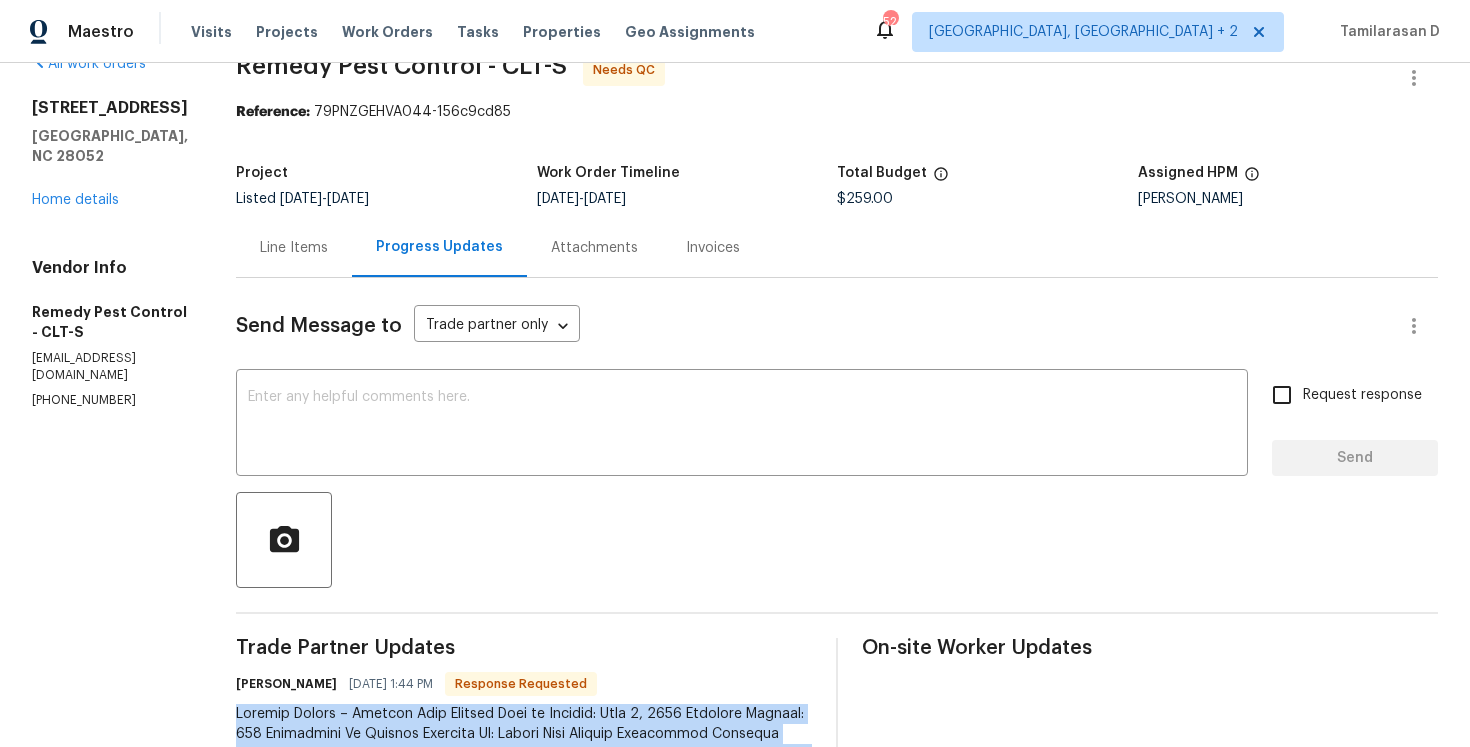 click on "Line Items" at bounding box center [294, 248] 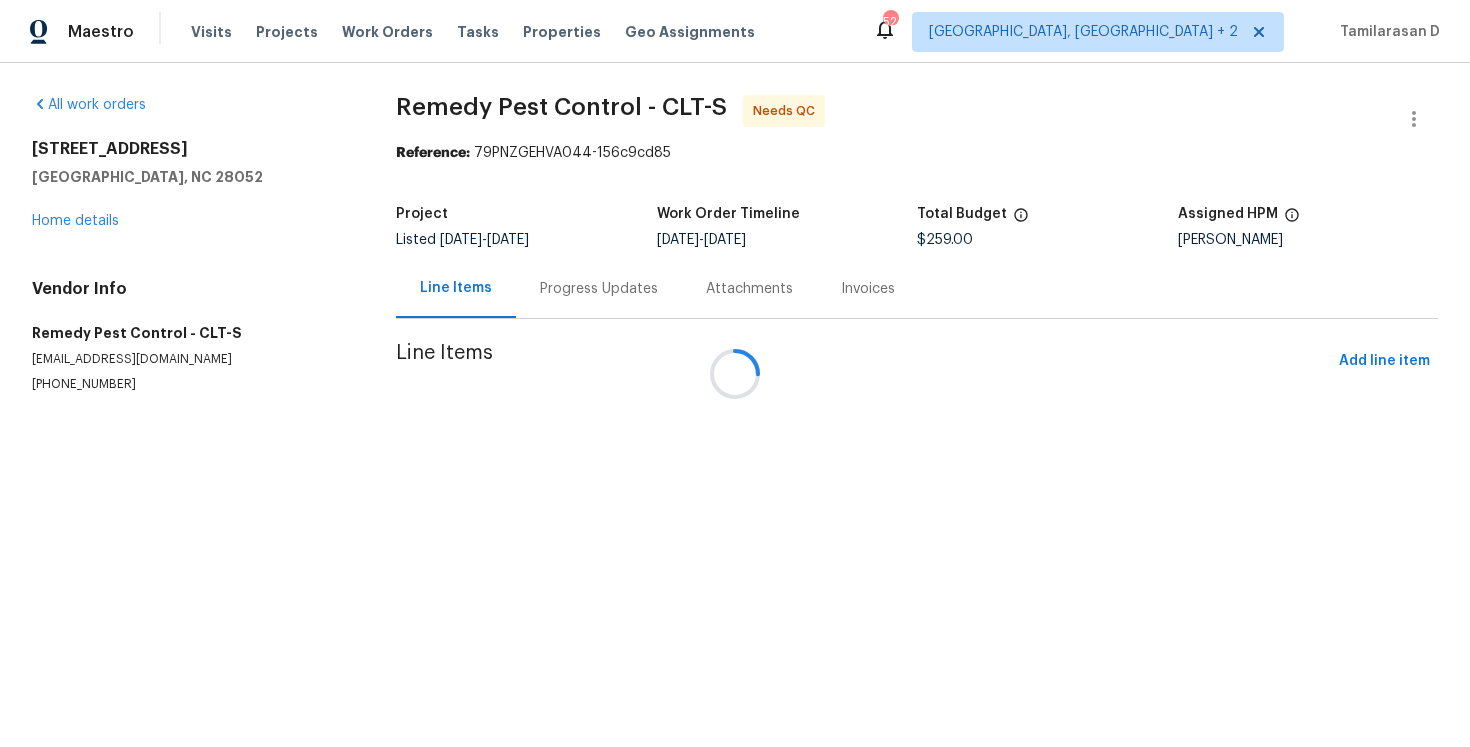 scroll, scrollTop: 0, scrollLeft: 0, axis: both 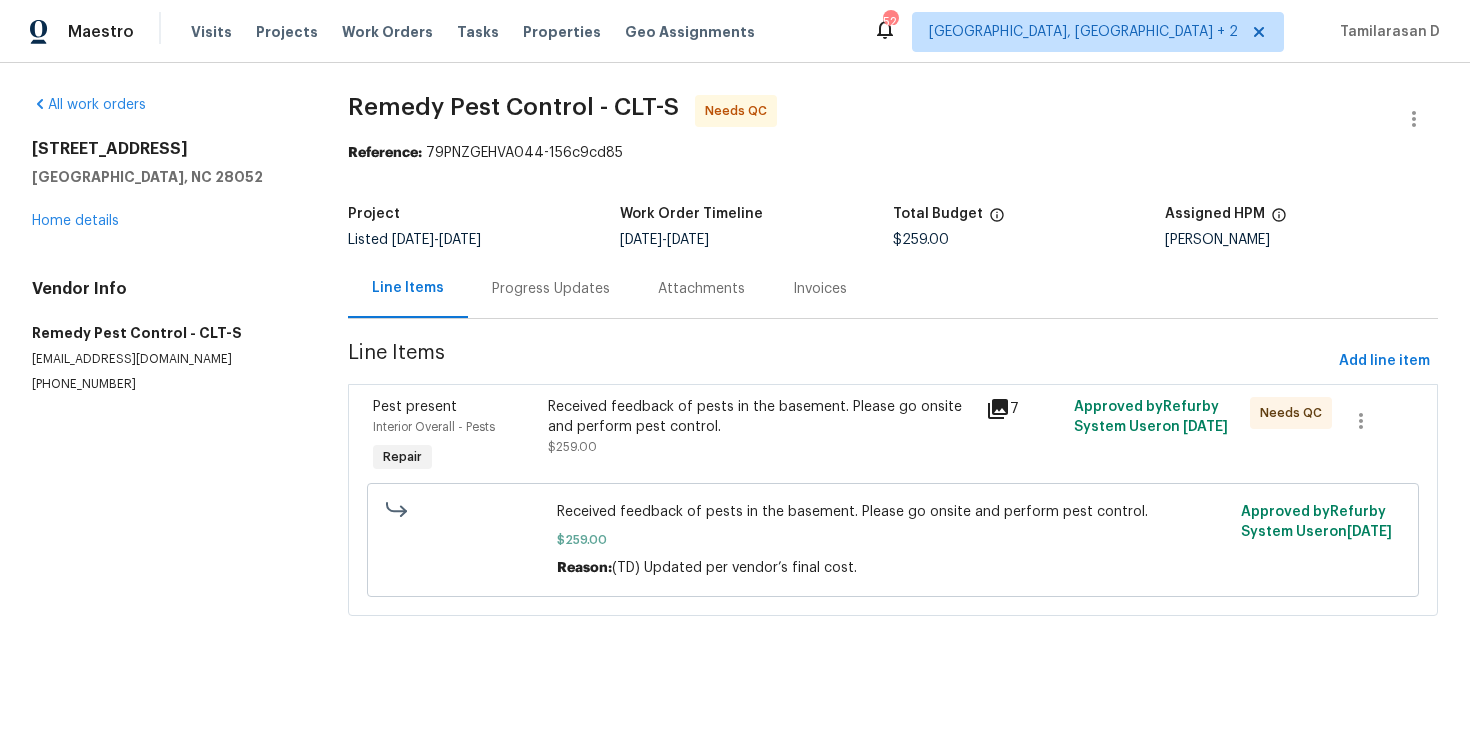 click on "Received feedback of pests in the basement. Please go onsite and perform pest control." at bounding box center [761, 417] 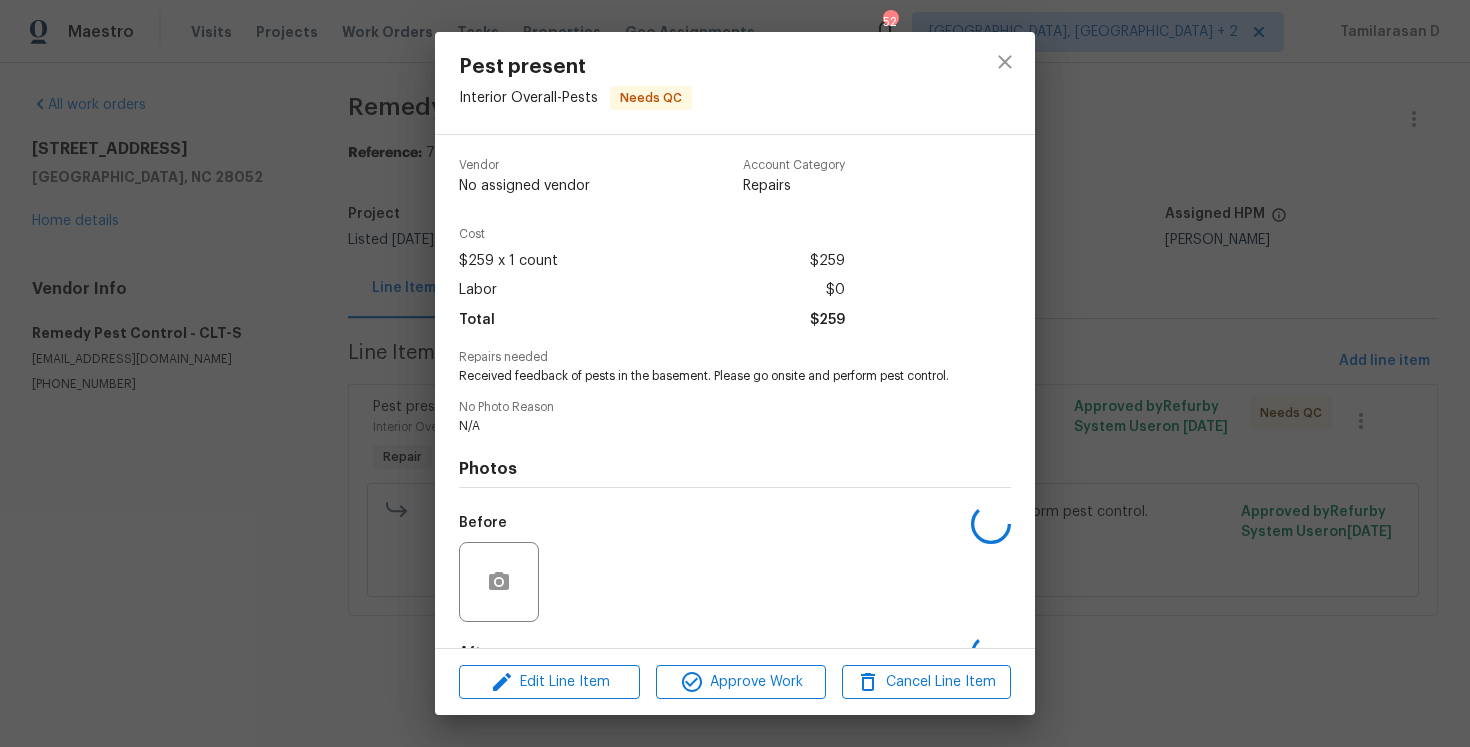 scroll, scrollTop: 124, scrollLeft: 0, axis: vertical 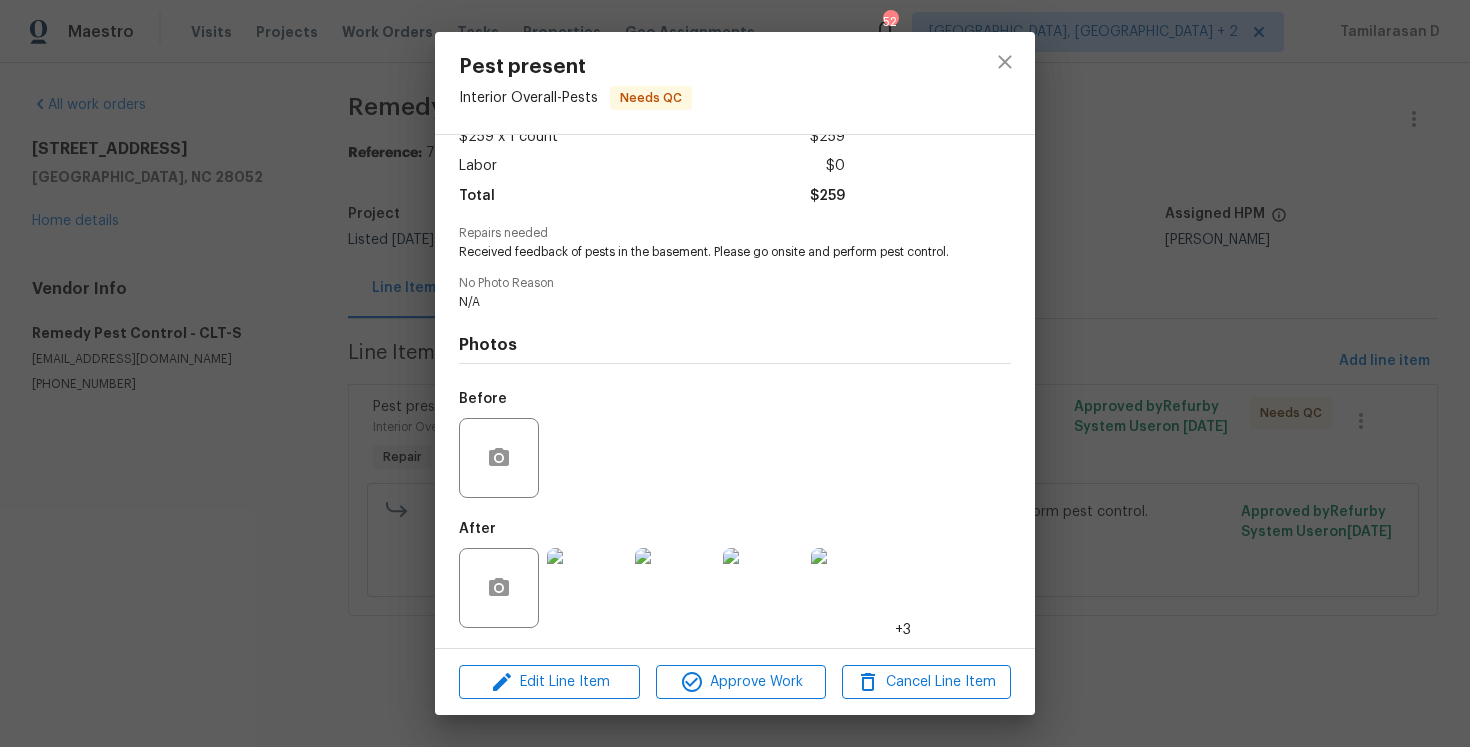 click at bounding box center (587, 588) 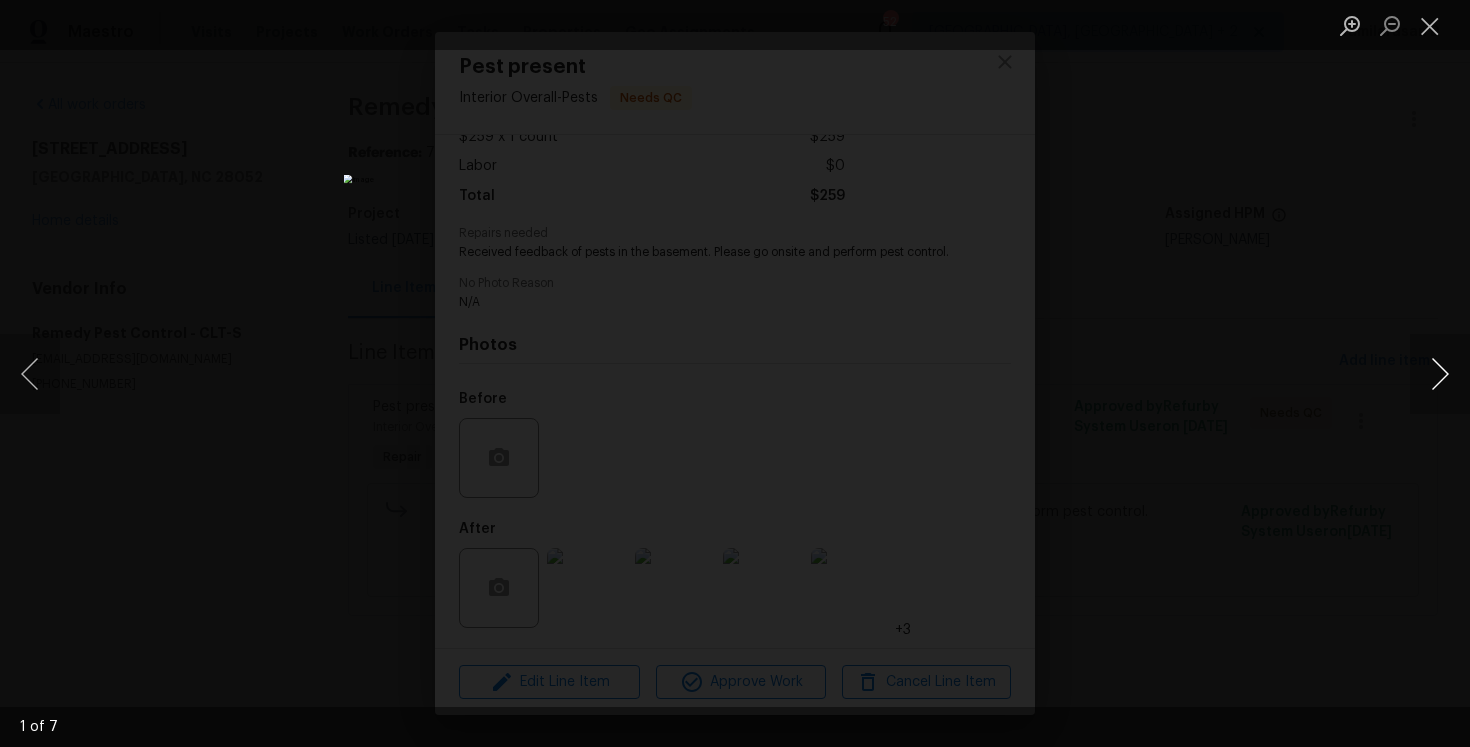 click at bounding box center [1440, 374] 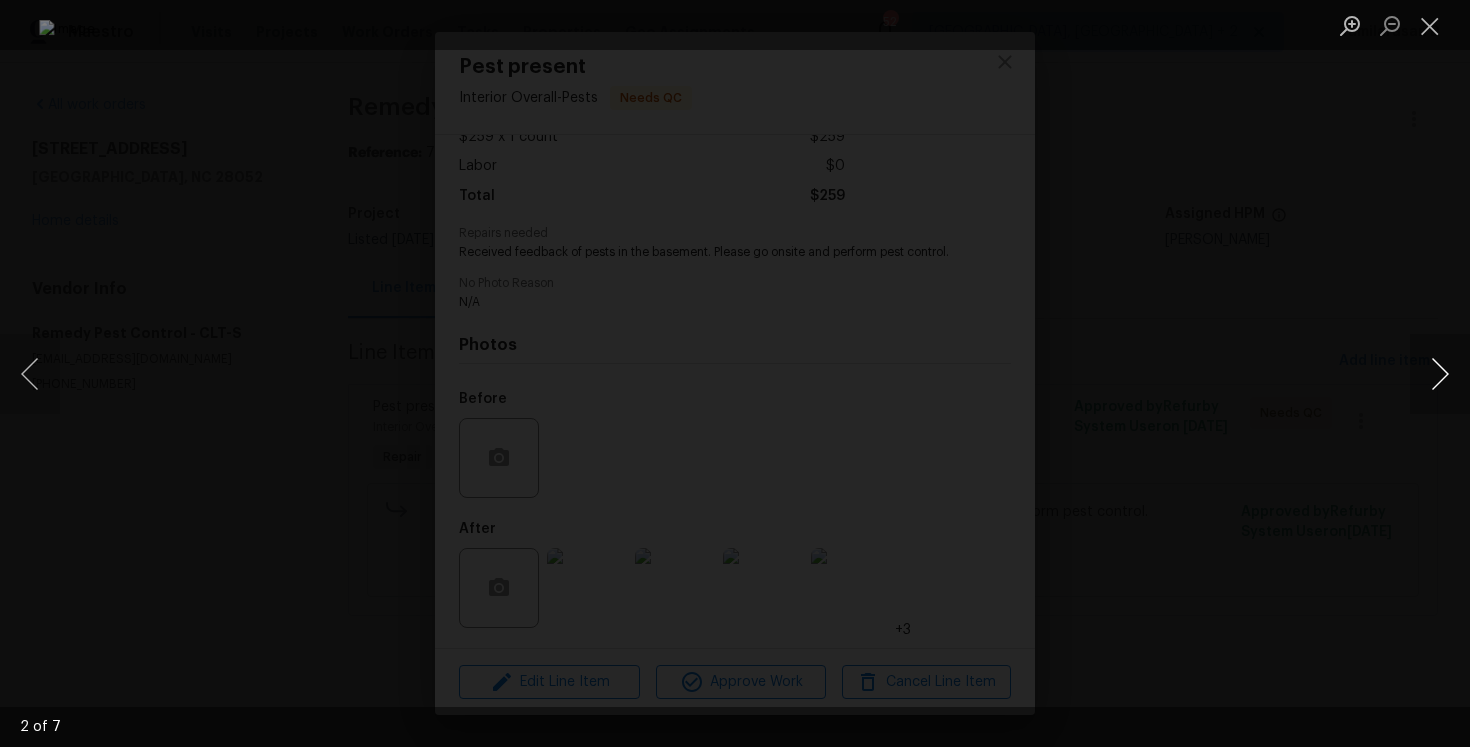 click at bounding box center (1440, 374) 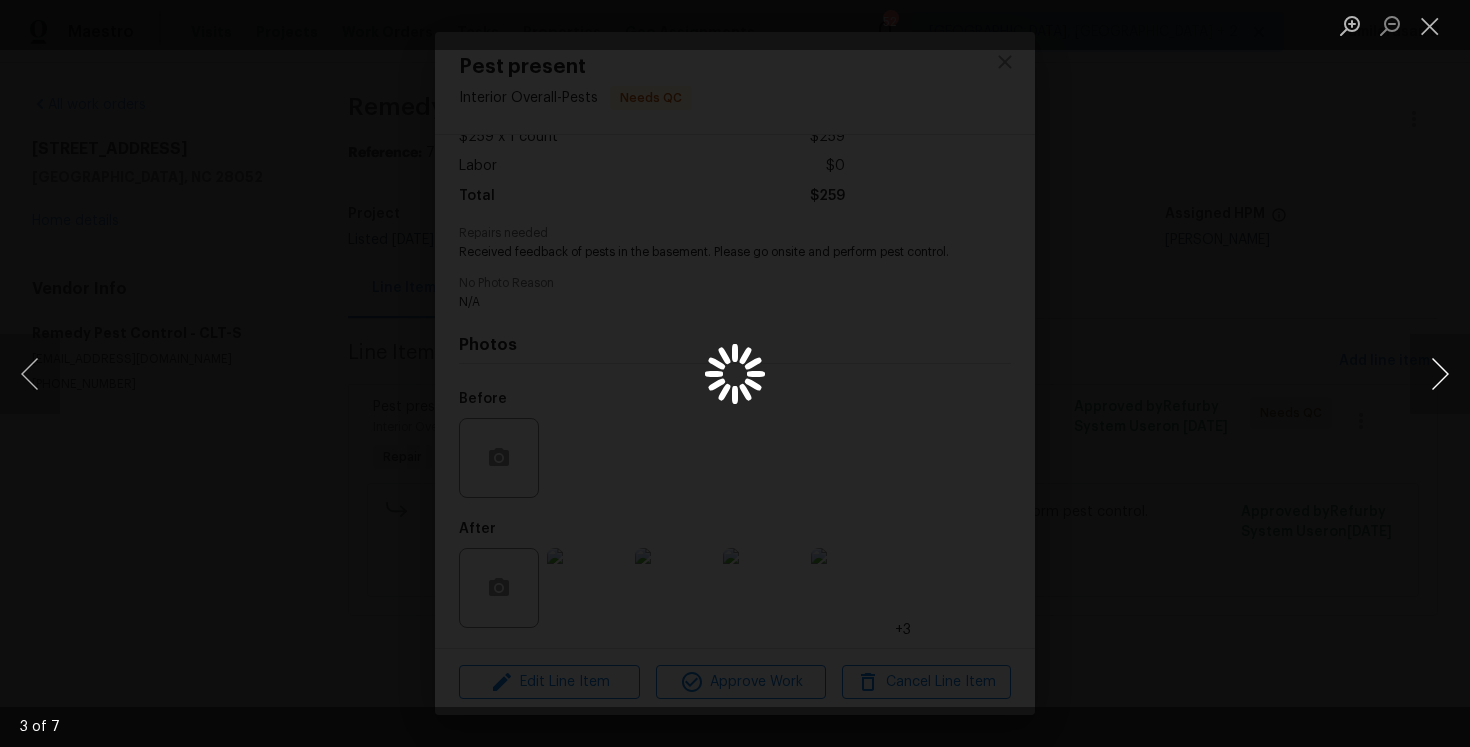 click at bounding box center (1440, 374) 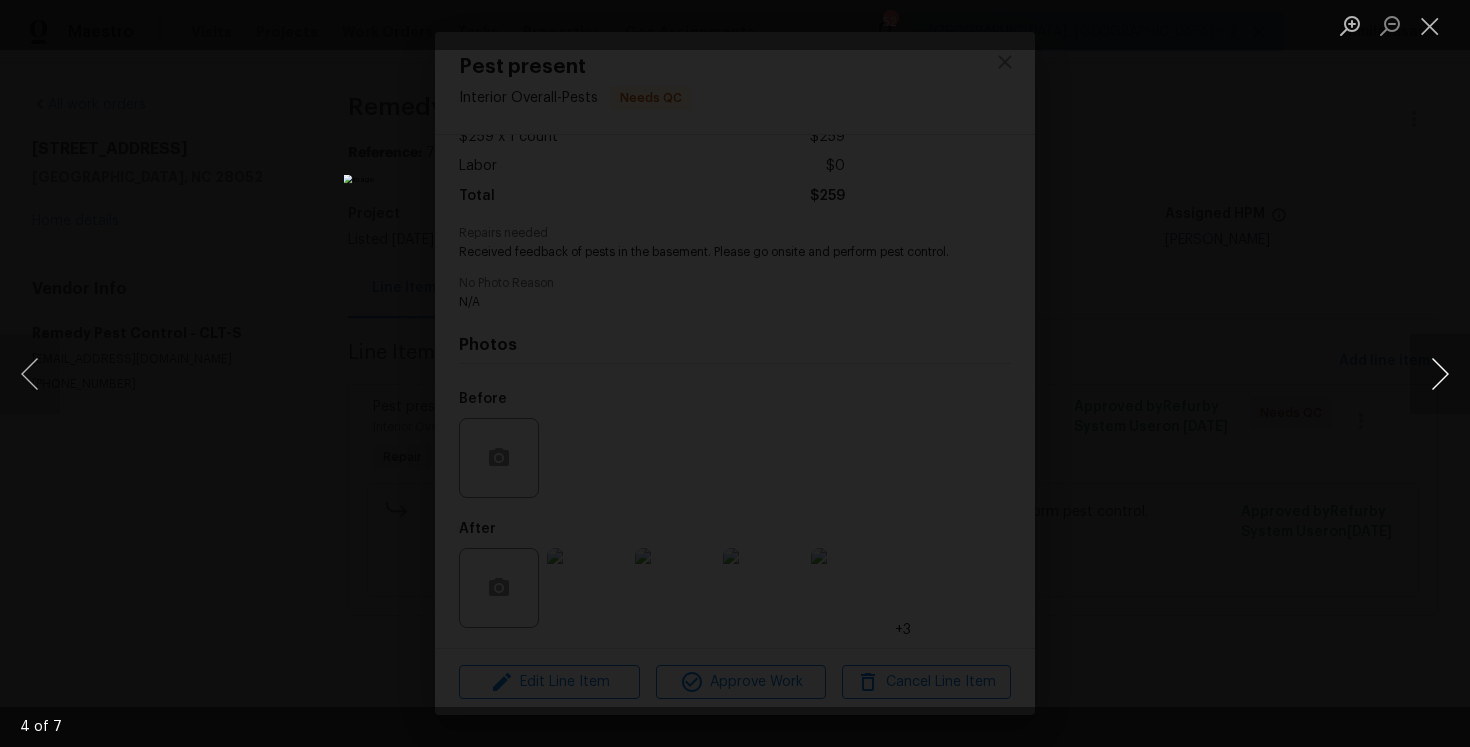 click at bounding box center [1440, 374] 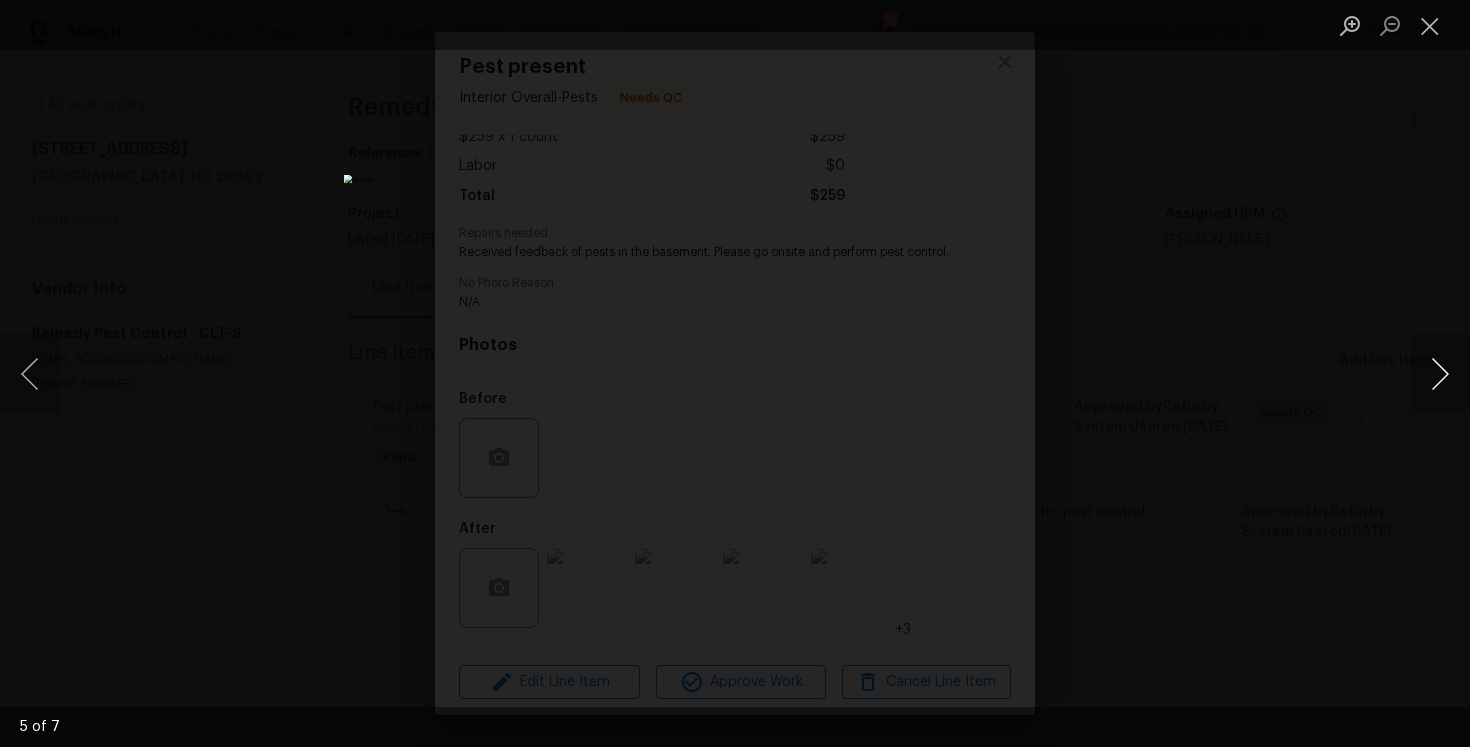 click at bounding box center [1440, 374] 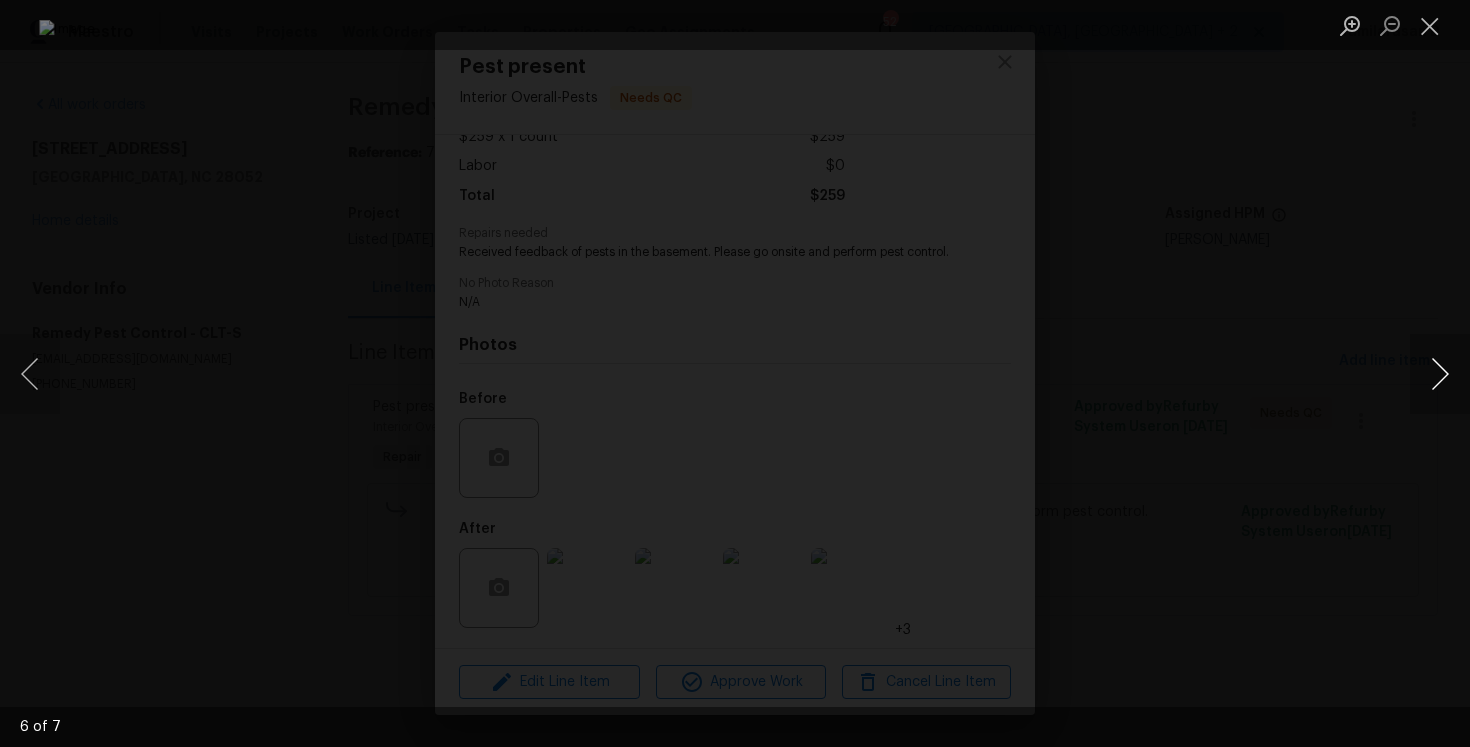 click at bounding box center [1440, 374] 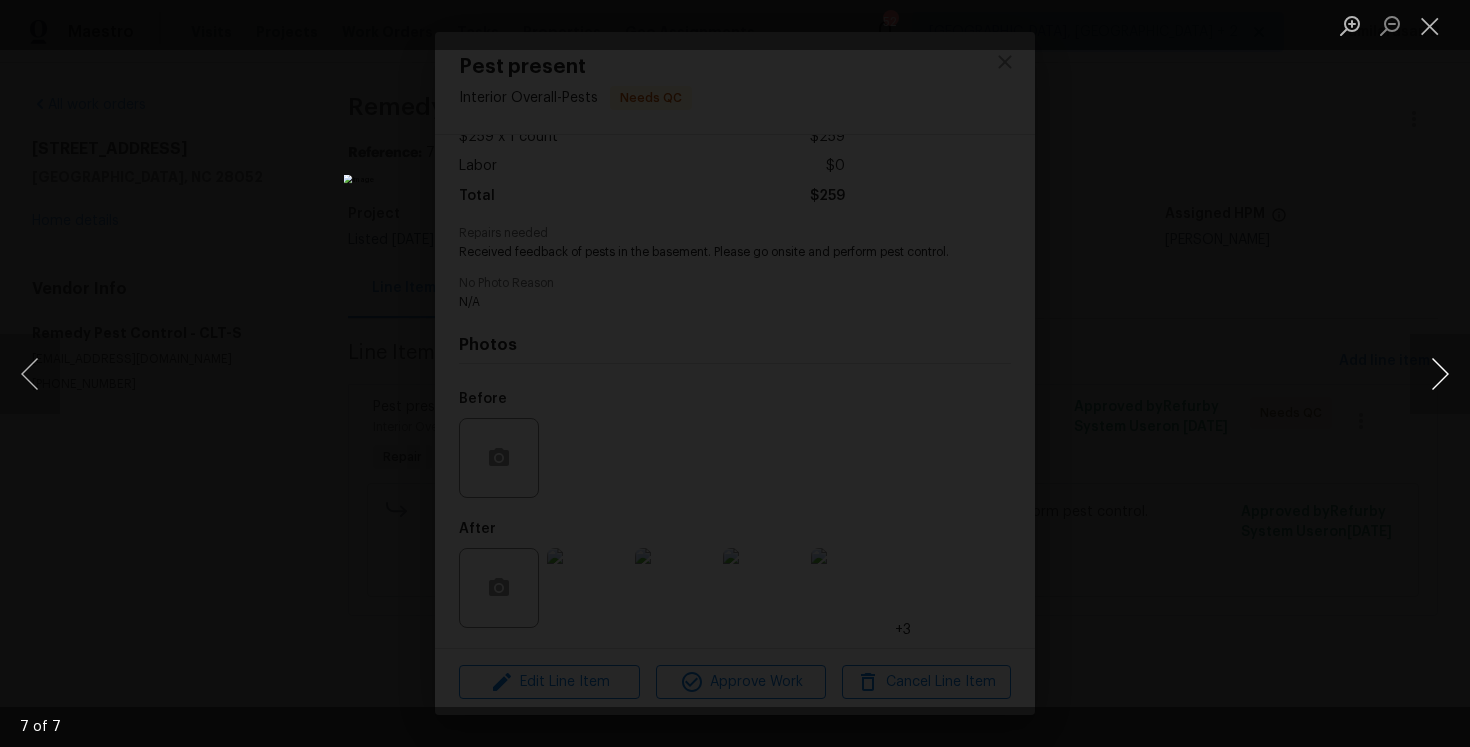 click at bounding box center [1440, 374] 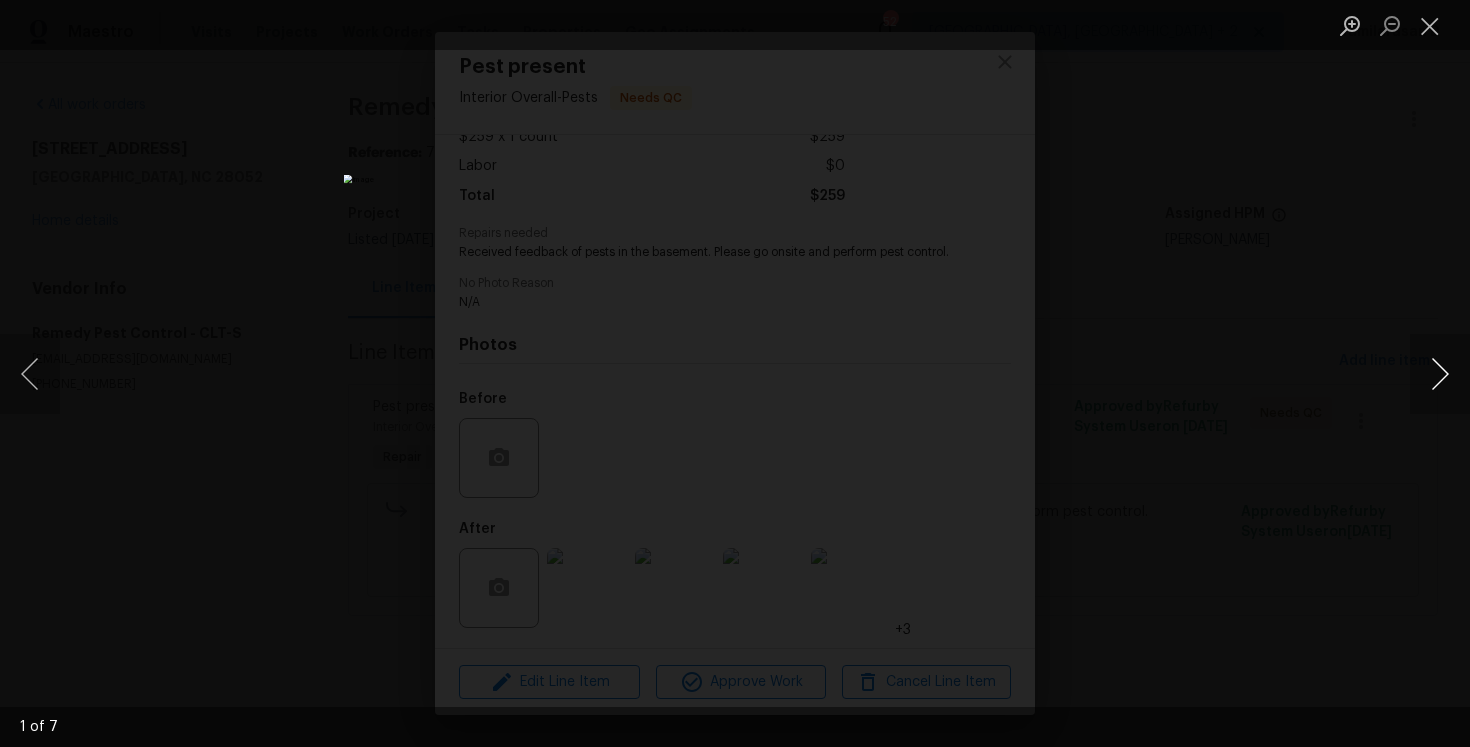 click at bounding box center (1440, 374) 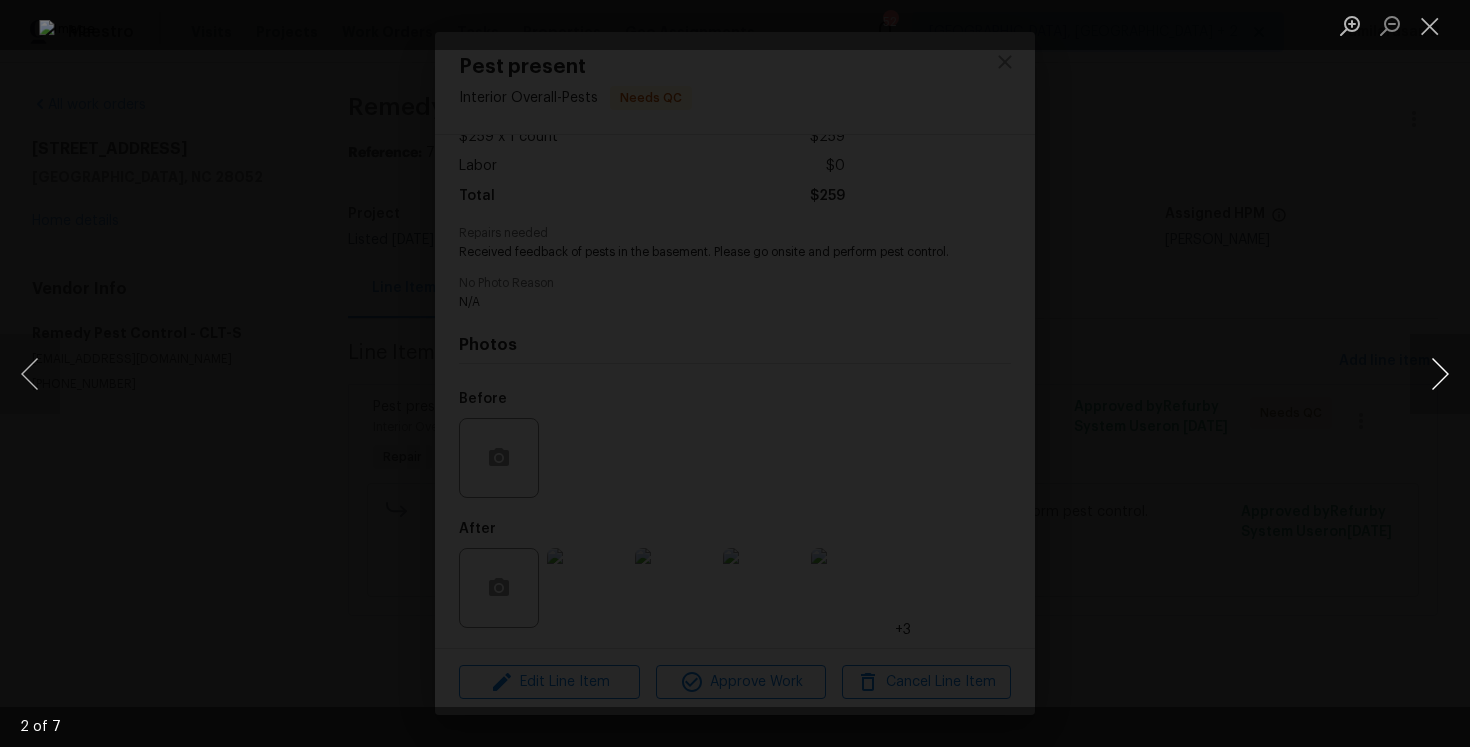 click at bounding box center (1440, 374) 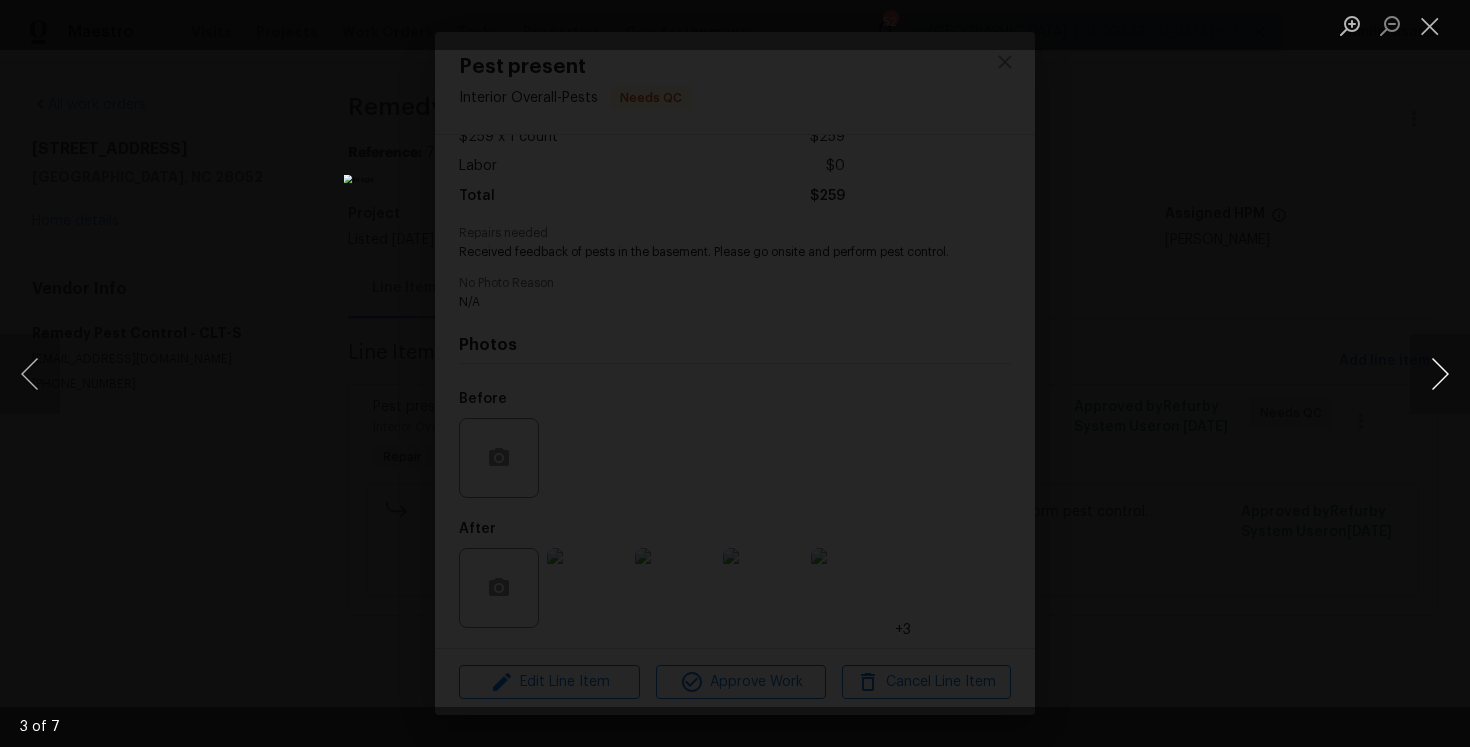 click at bounding box center [1440, 374] 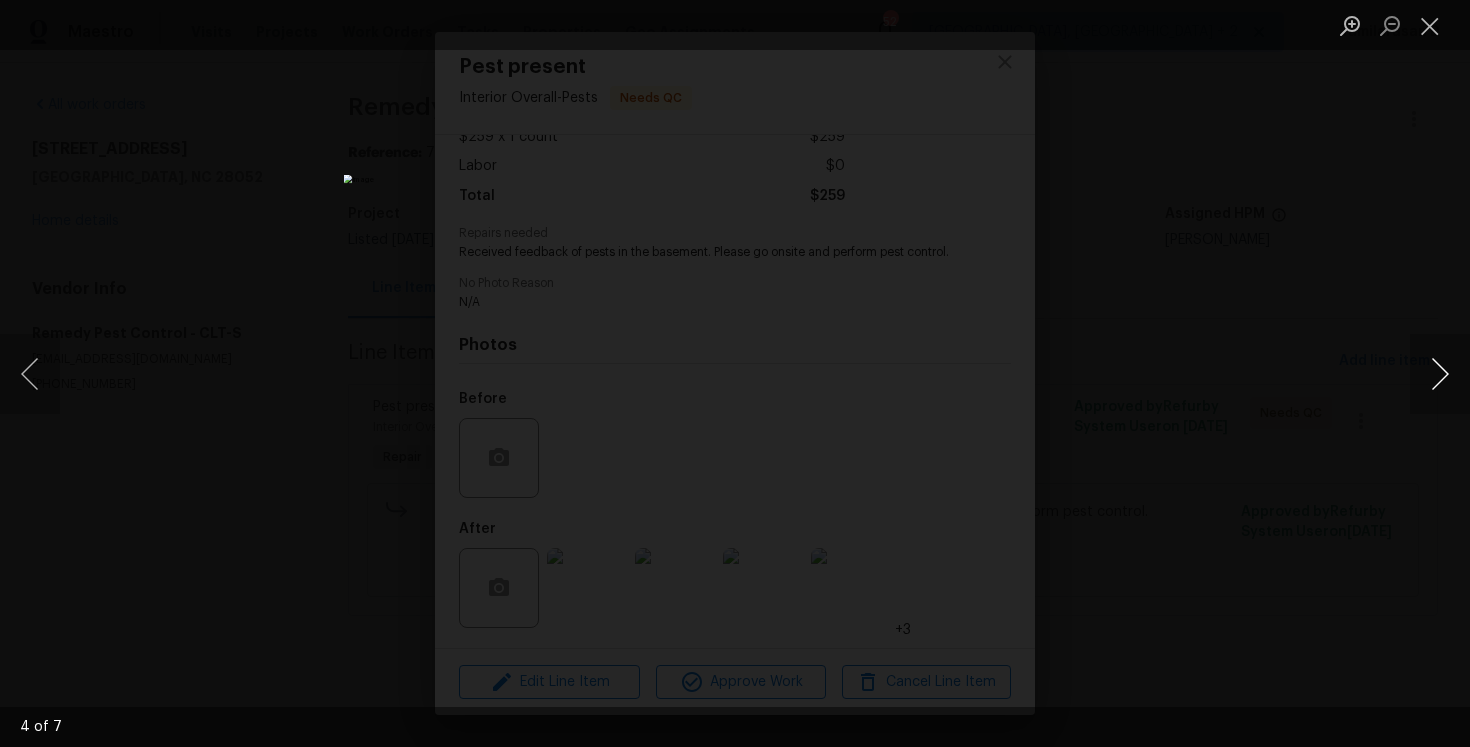 click at bounding box center [1440, 374] 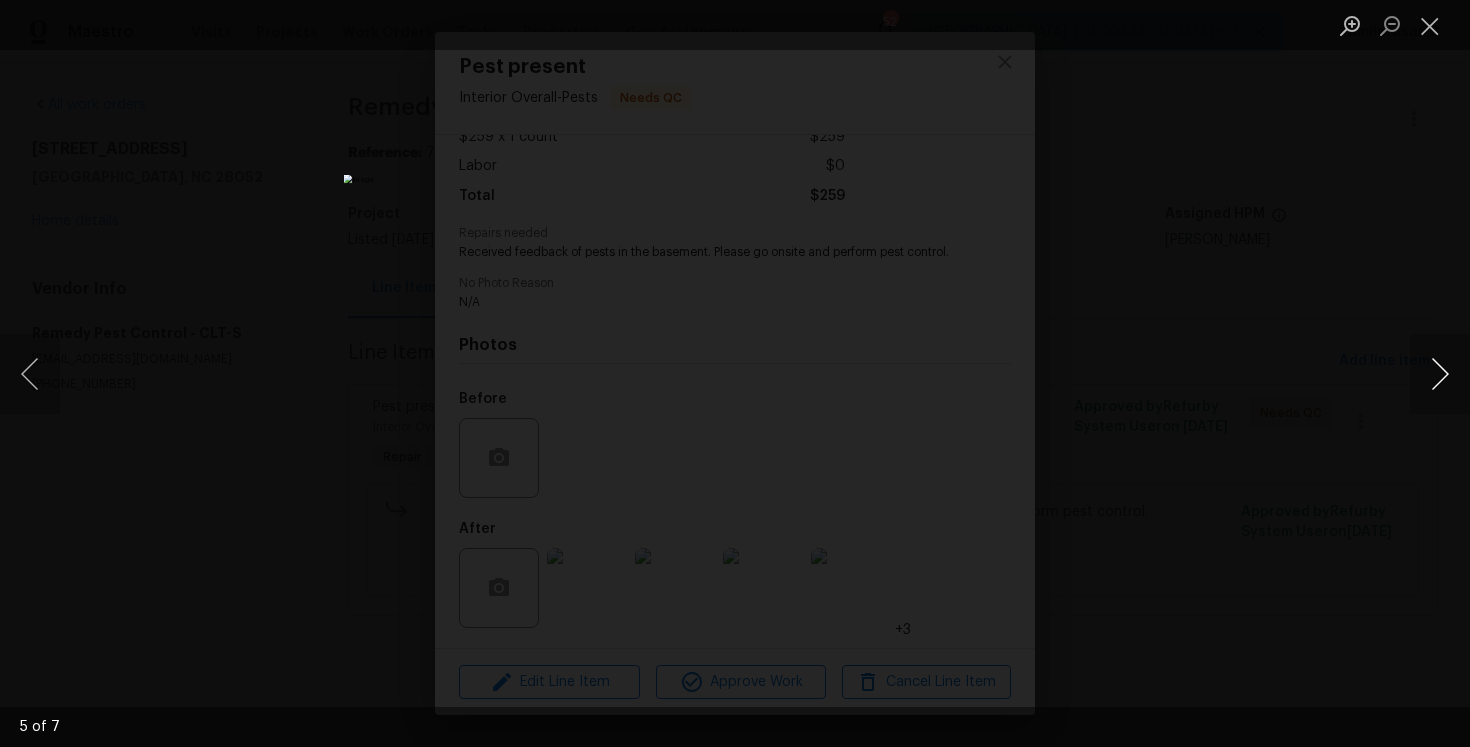 click at bounding box center (1440, 374) 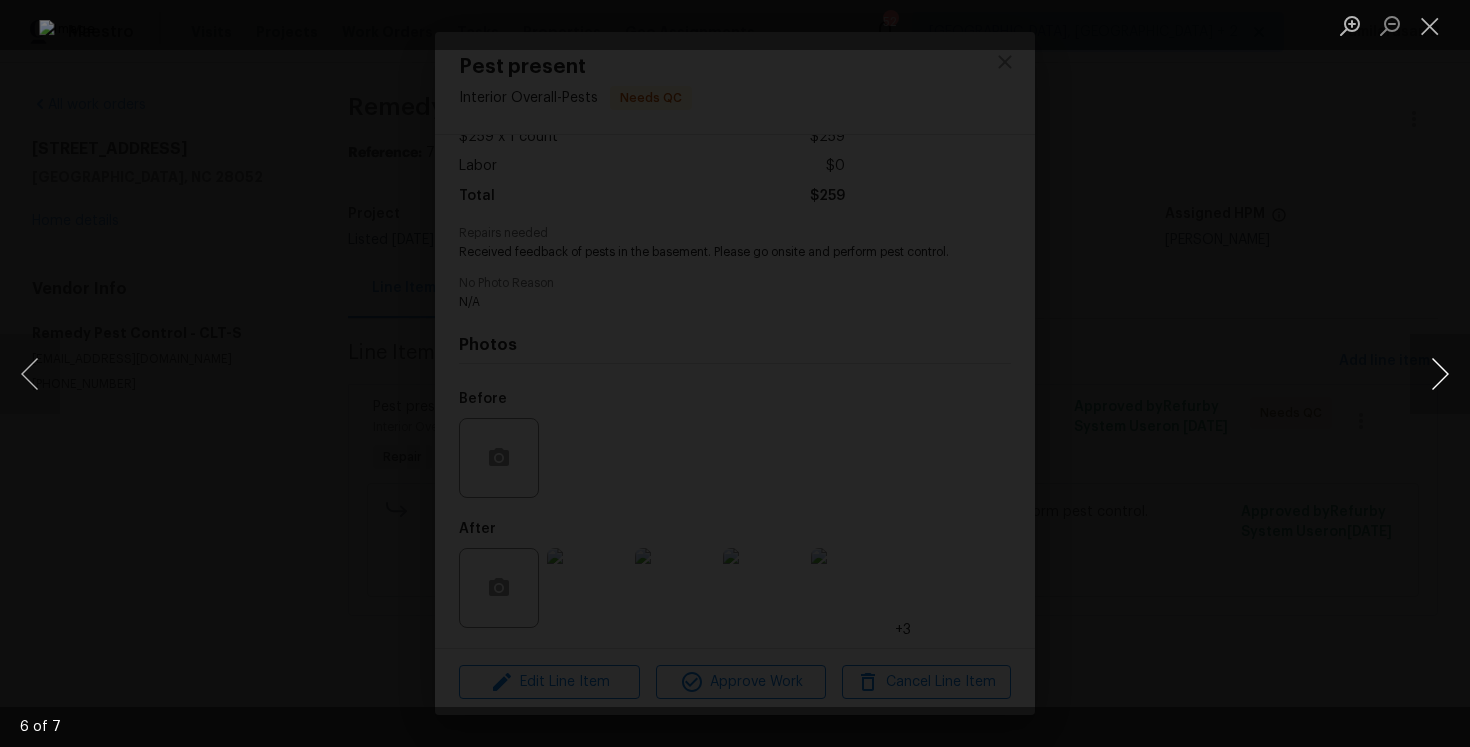 click at bounding box center (1440, 374) 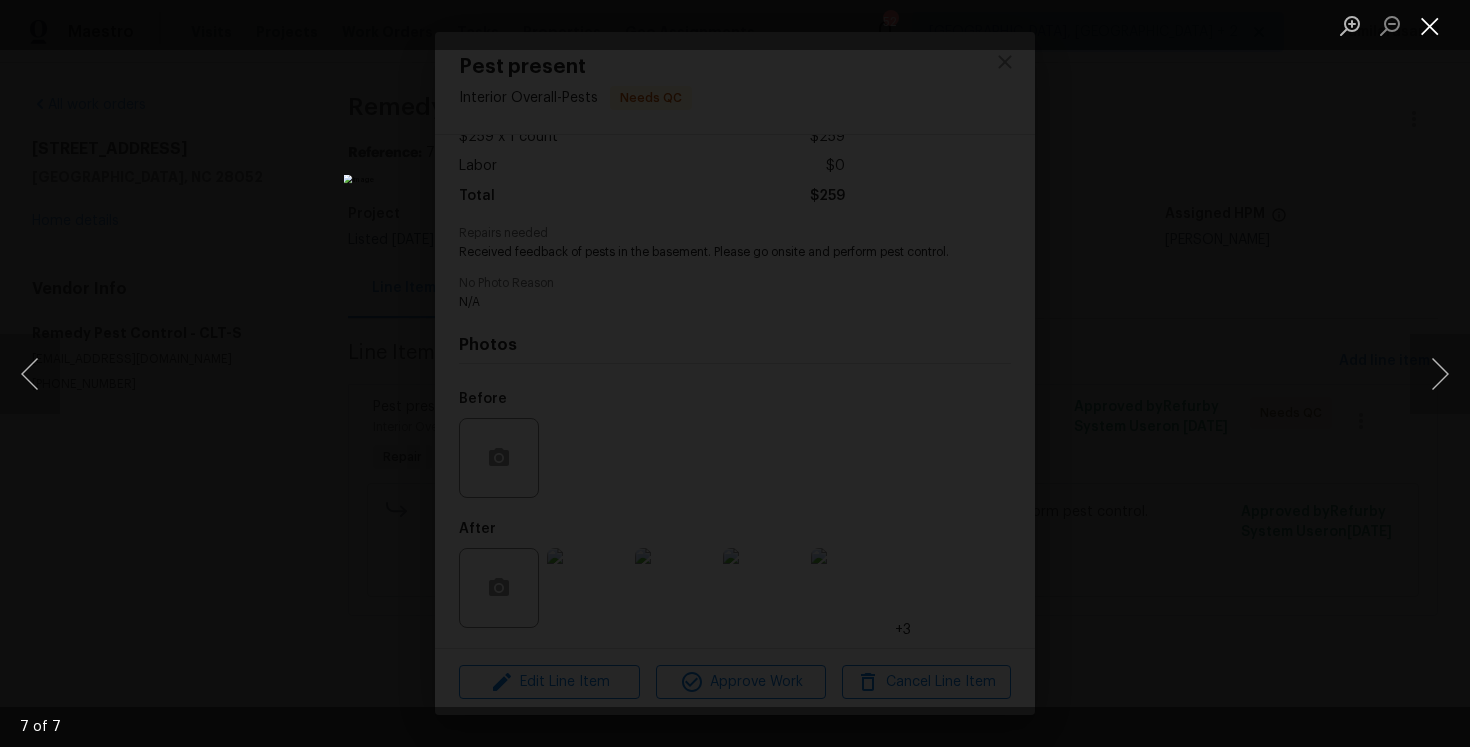click at bounding box center (1430, 25) 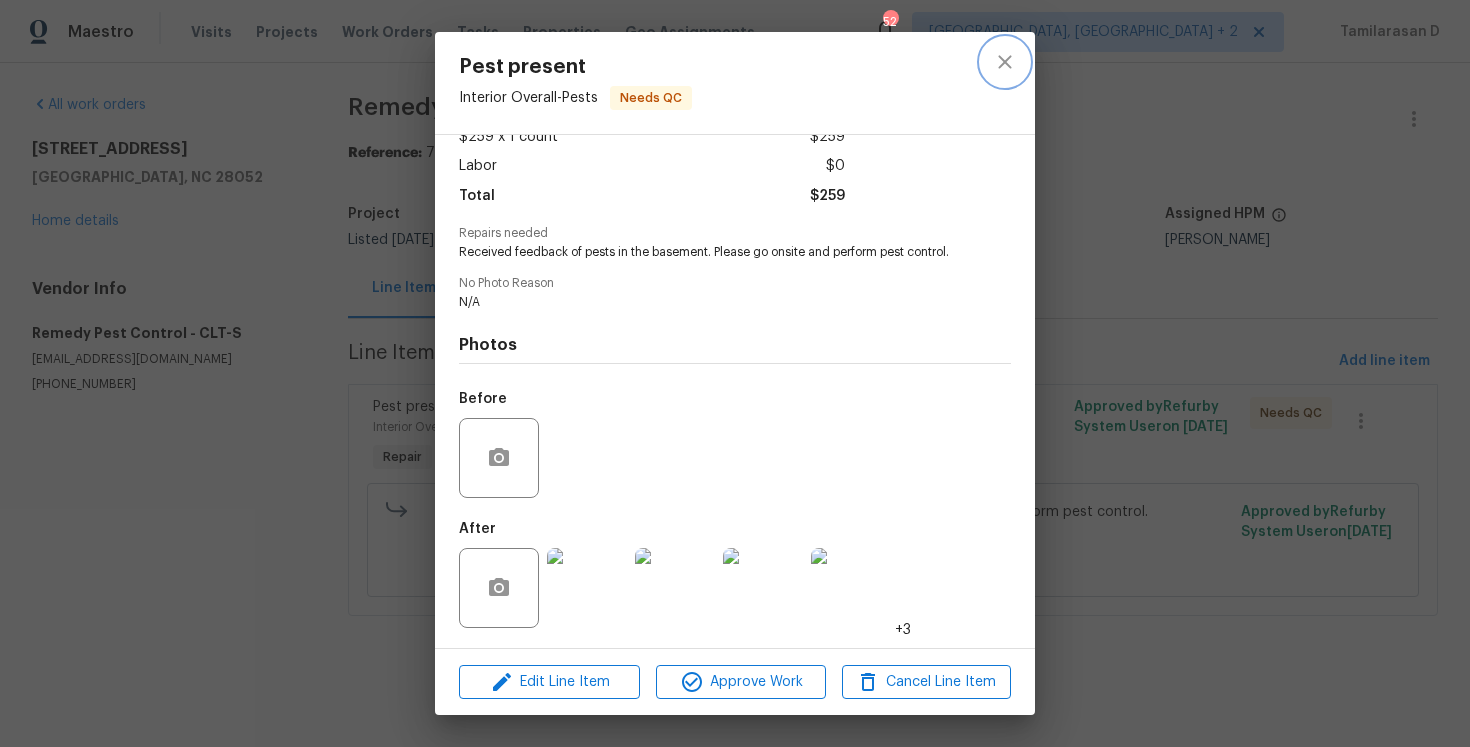 click 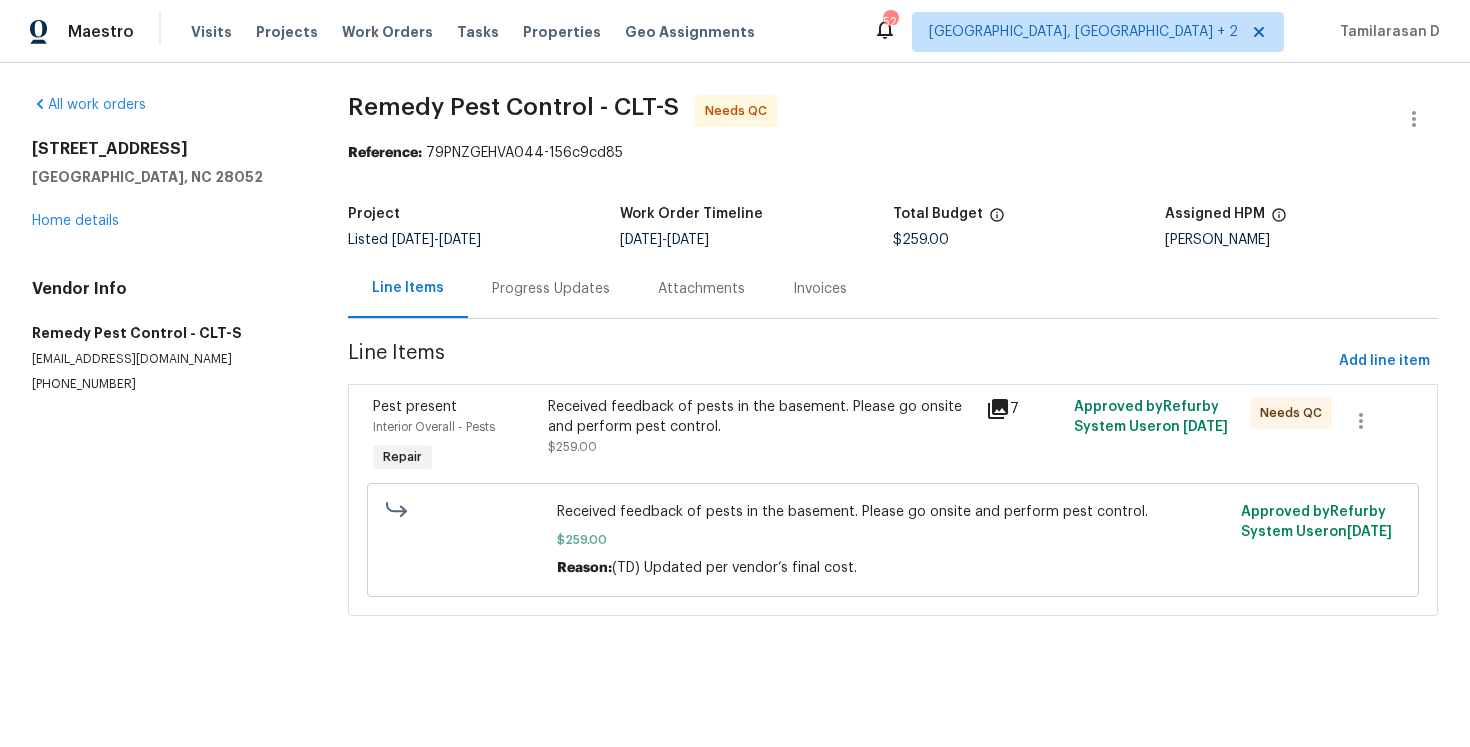 click on "Progress Updates" at bounding box center (551, 288) 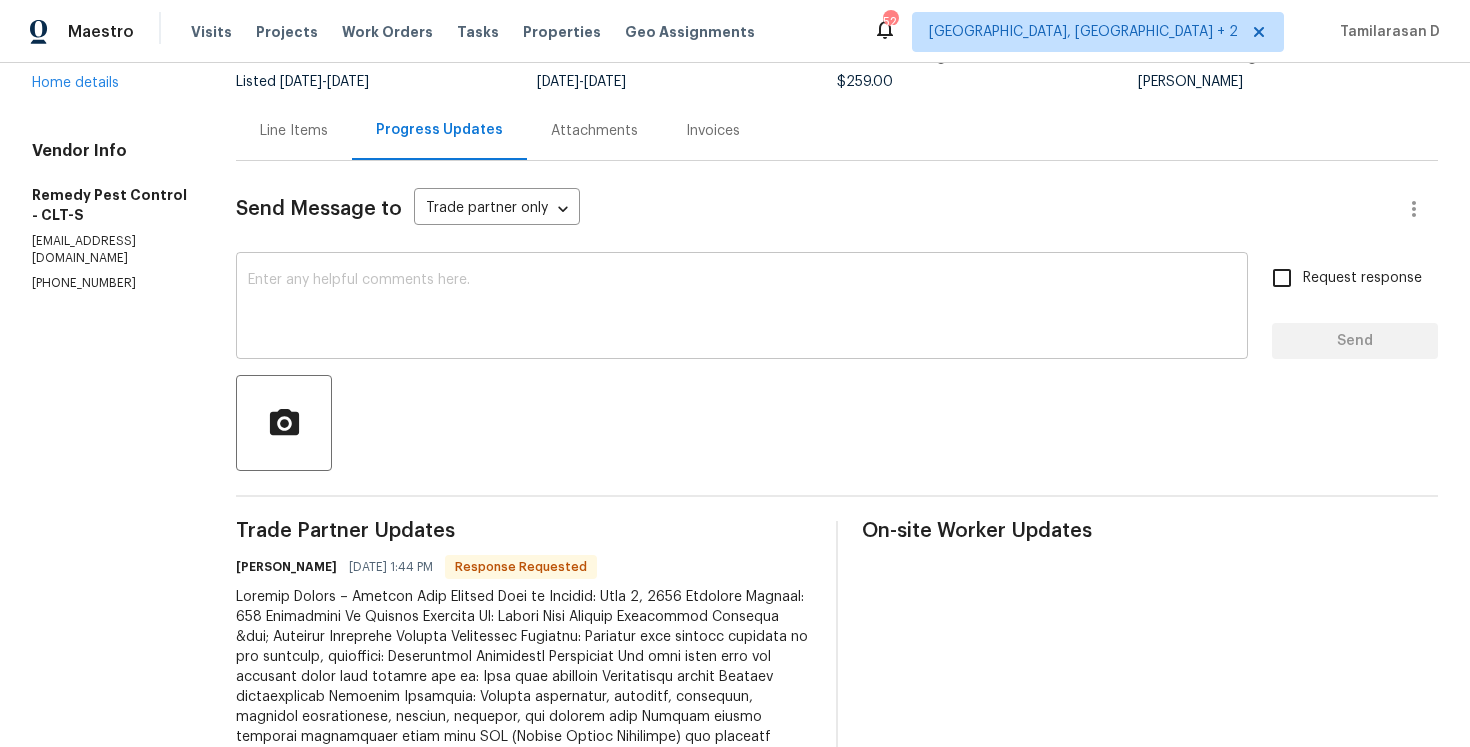 scroll, scrollTop: 164, scrollLeft: 0, axis: vertical 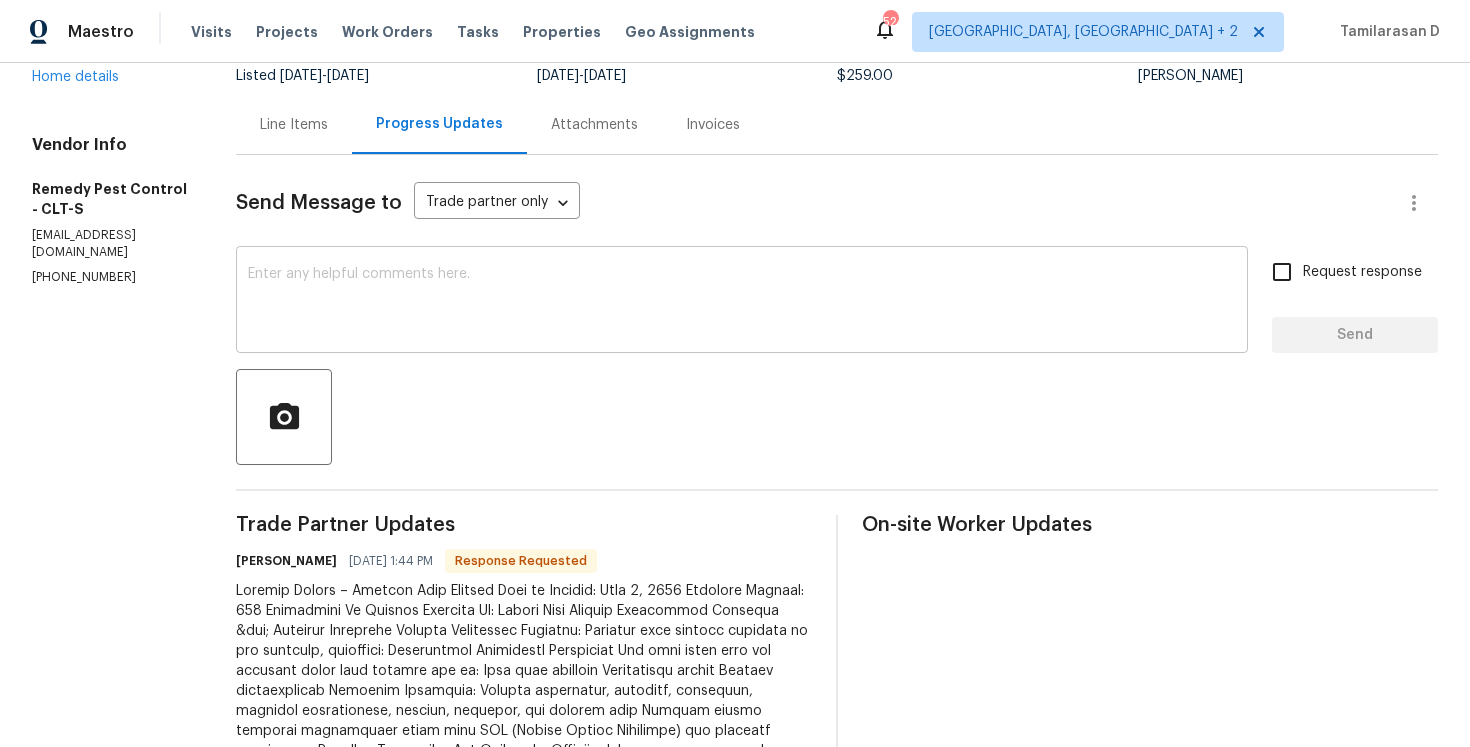 click at bounding box center [742, 302] 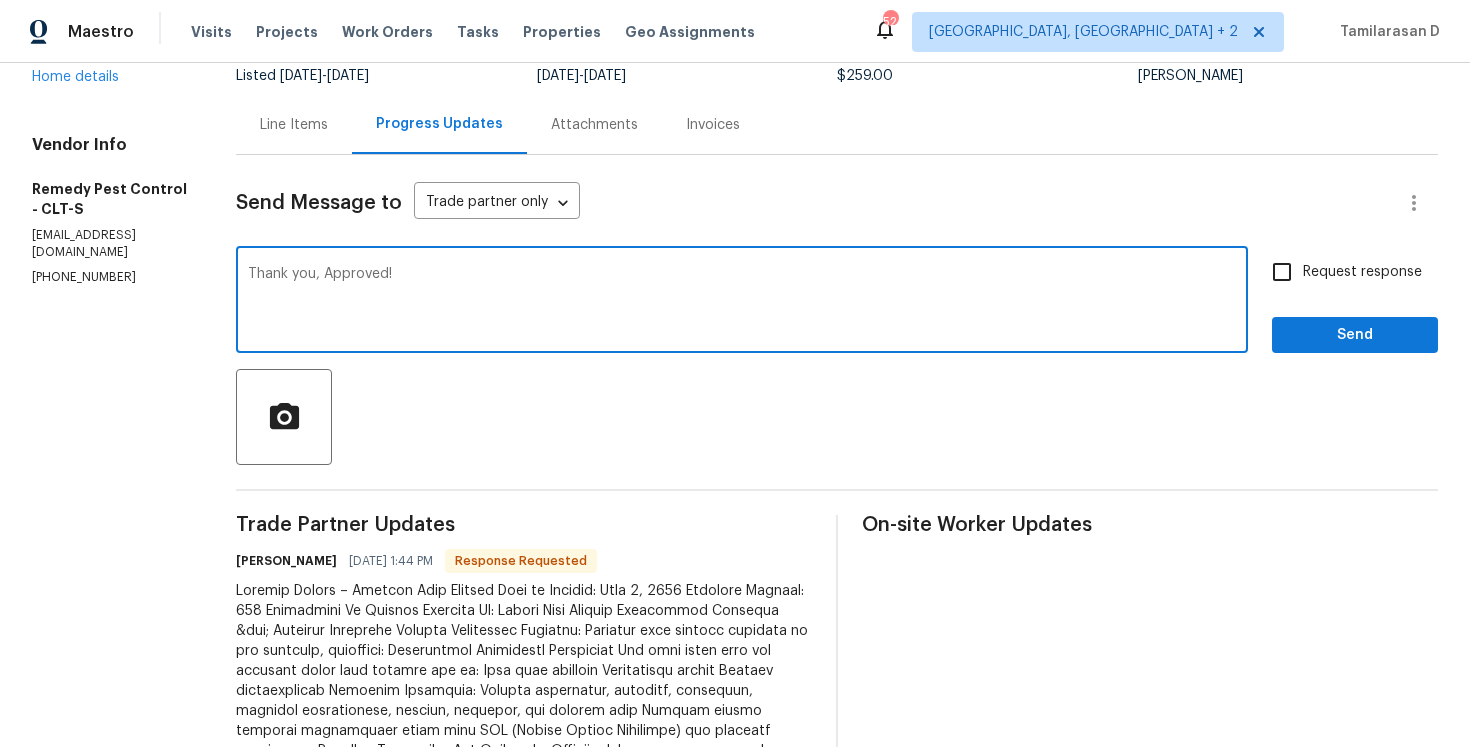 click on "Thank you, Approved!" at bounding box center (742, 302) 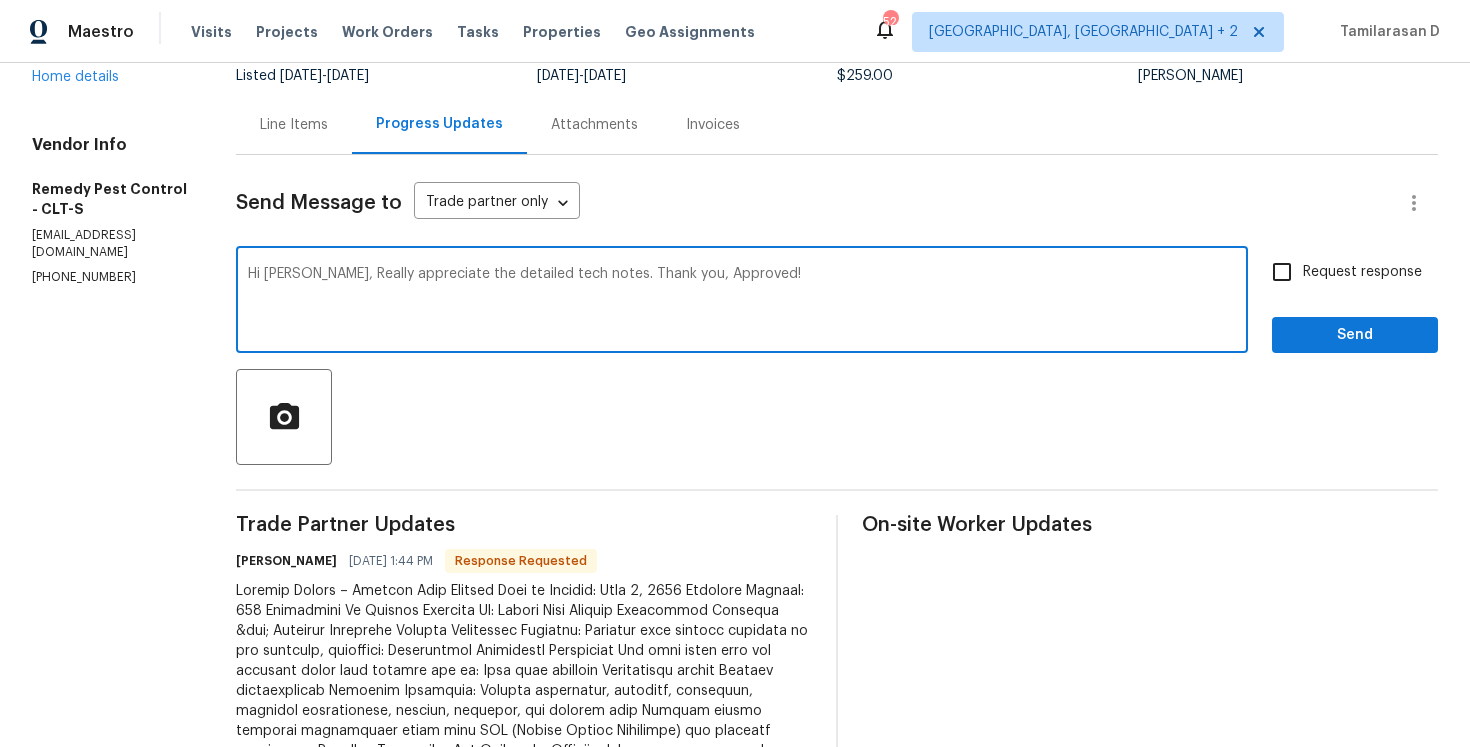 click on "Hi Brandon, Really appreciate the detailed tech notes. Thank you, Approved!" at bounding box center (742, 302) 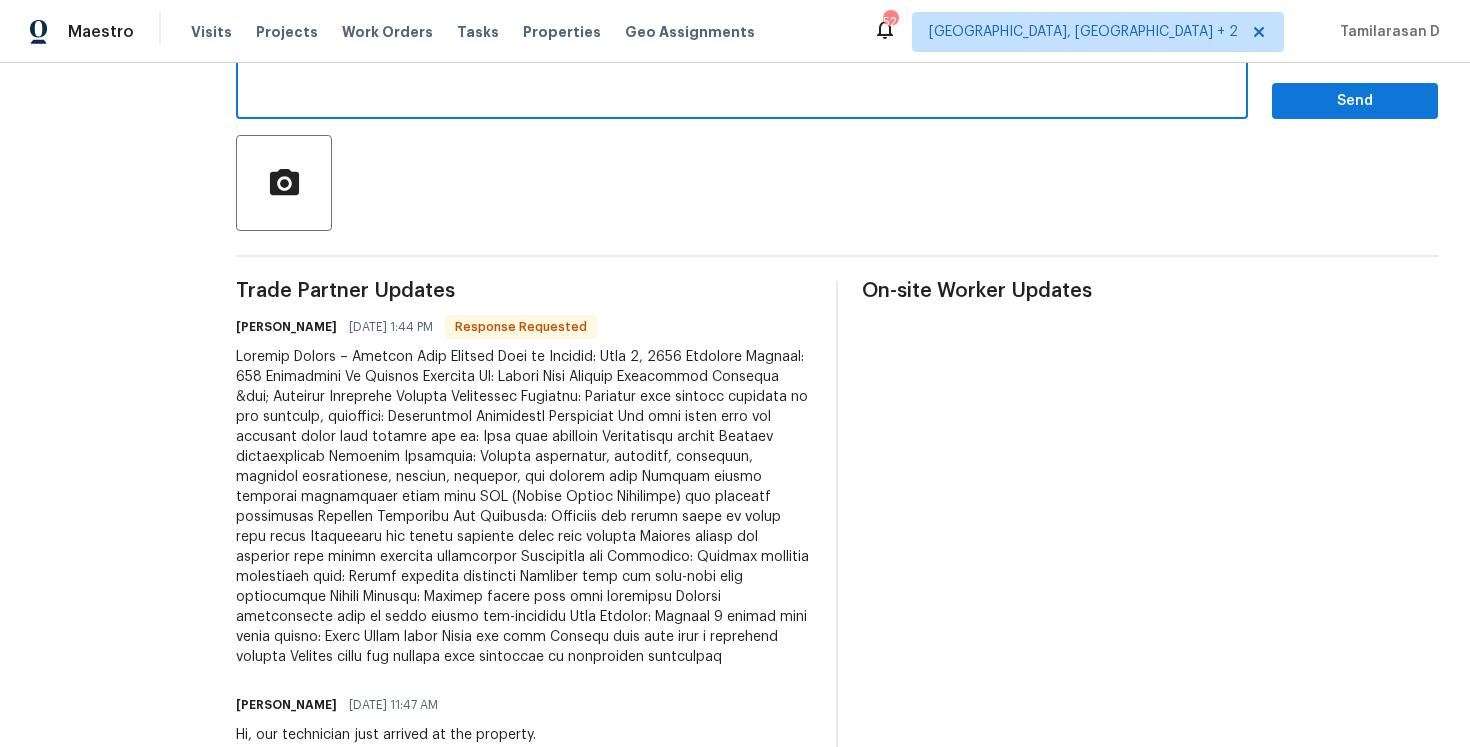 scroll, scrollTop: 147, scrollLeft: 0, axis: vertical 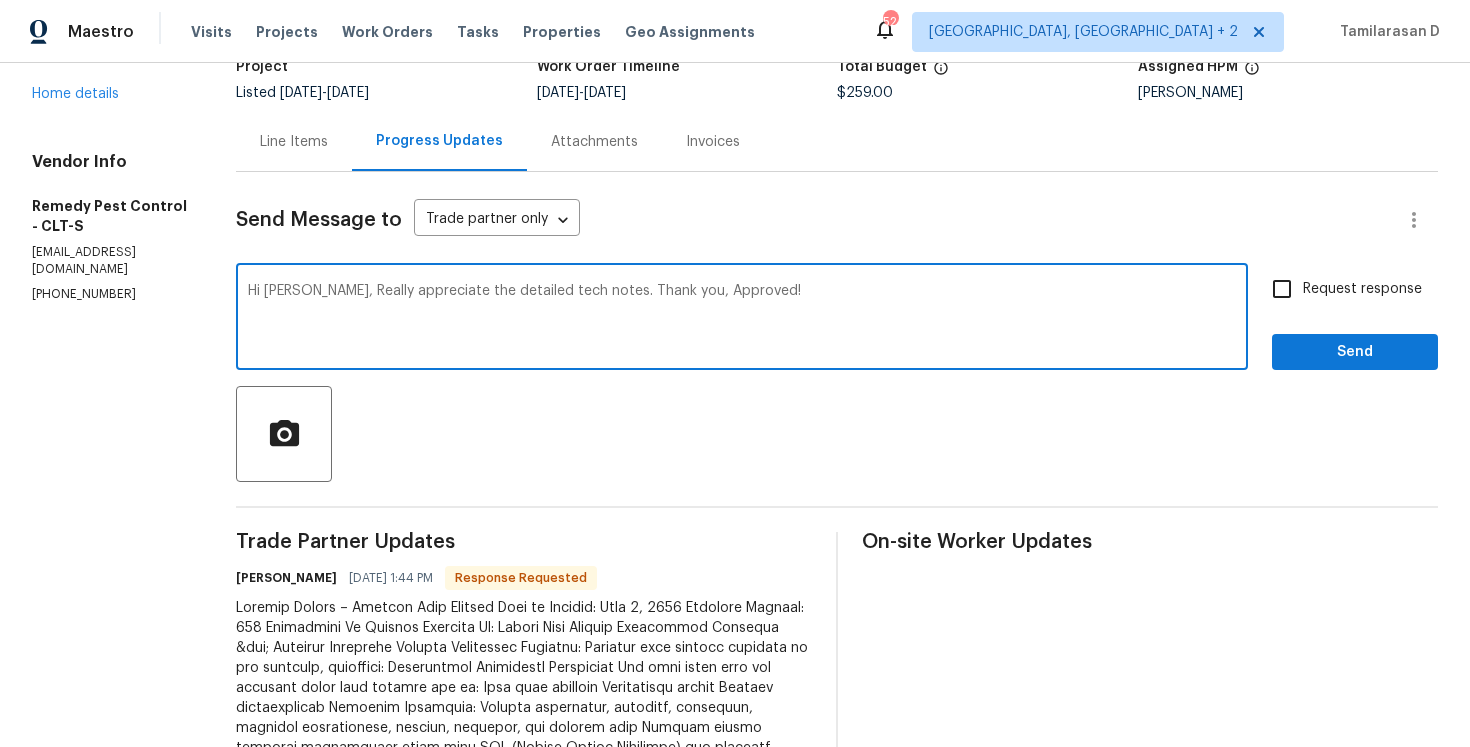 click on "Hi Brandon, Really appreciate the detailed tech notes. Thank you, Approved!" at bounding box center (742, 319) 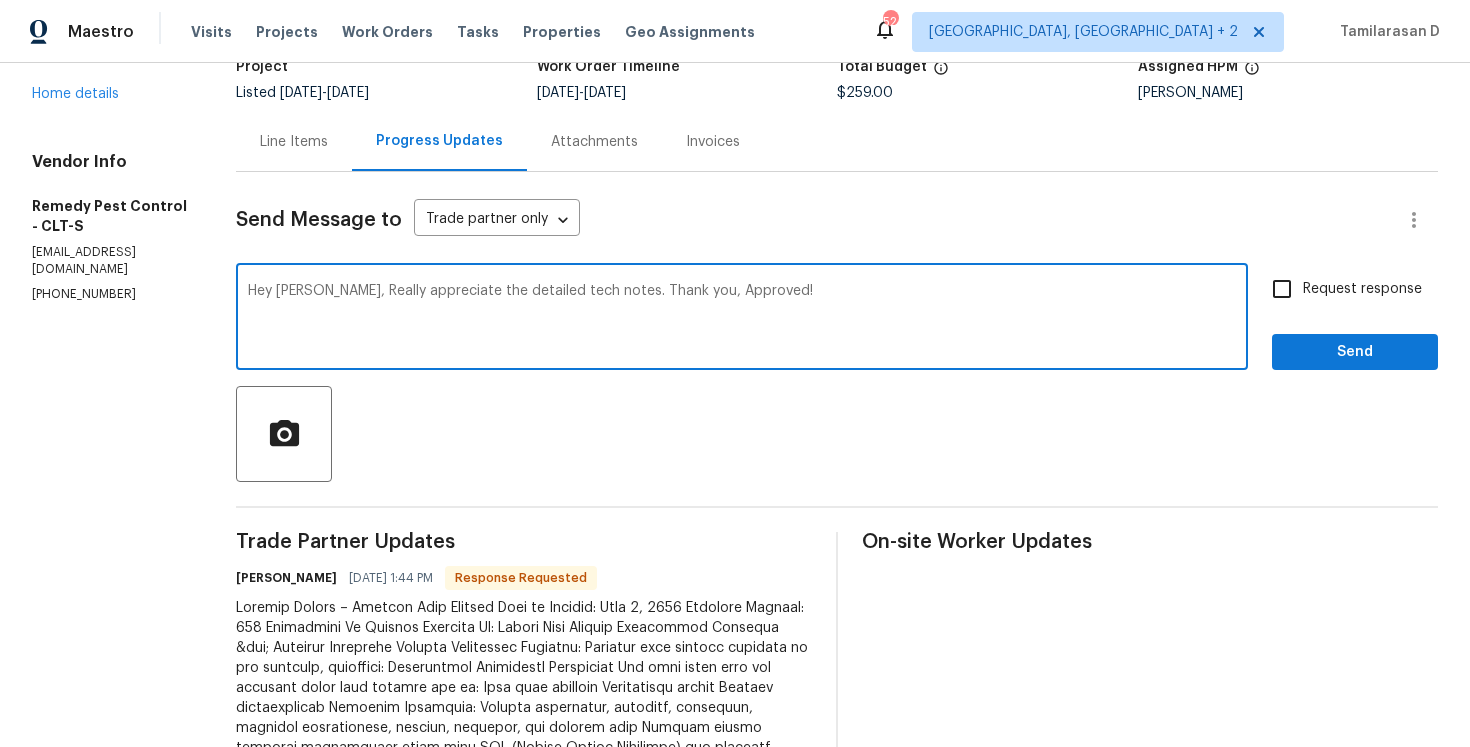 click on "Hey Brandon, Really appreciate the detailed tech notes. Thank you, Approved!" at bounding box center [742, 319] 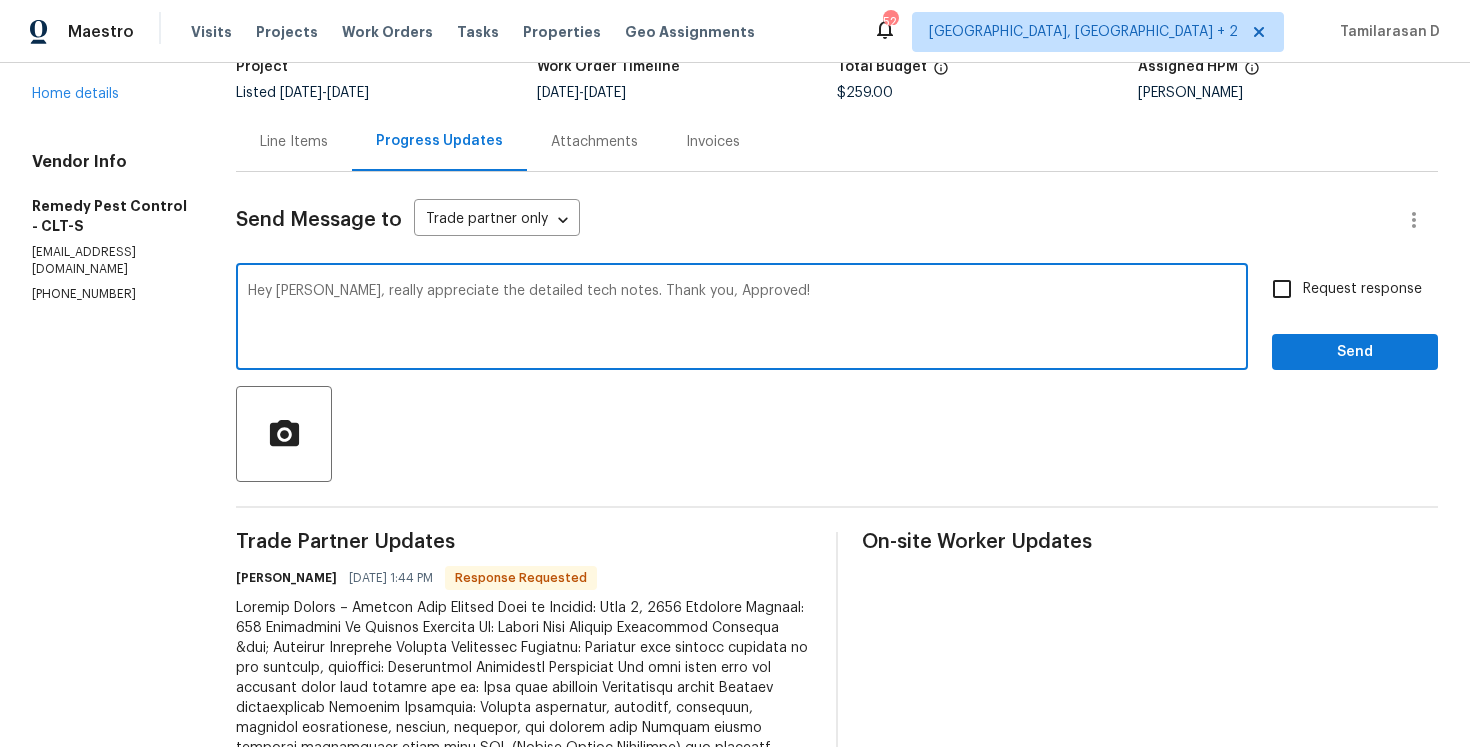 click on "Hey Brandon, really appreciate the detailed tech notes. Thank you, Approved!" at bounding box center [742, 319] 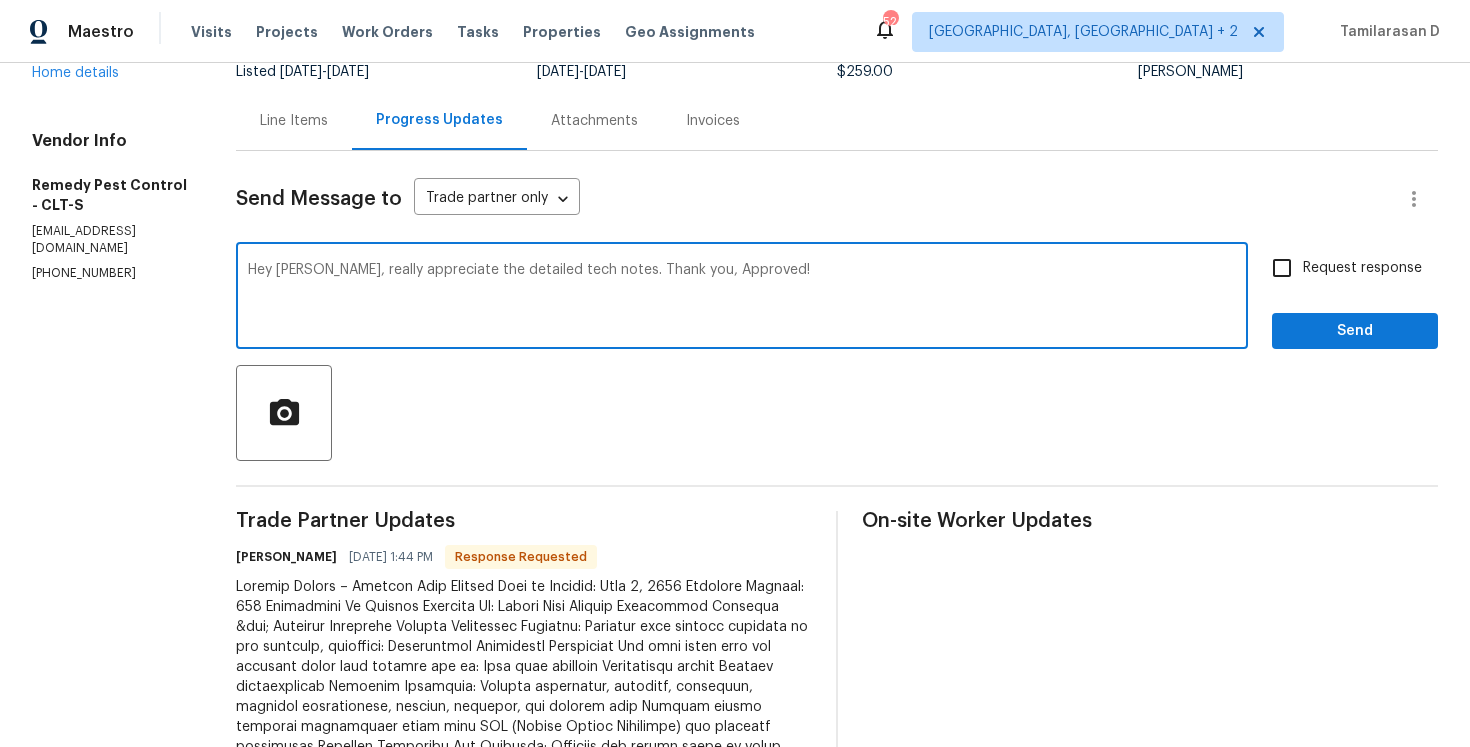 scroll, scrollTop: 170, scrollLeft: 0, axis: vertical 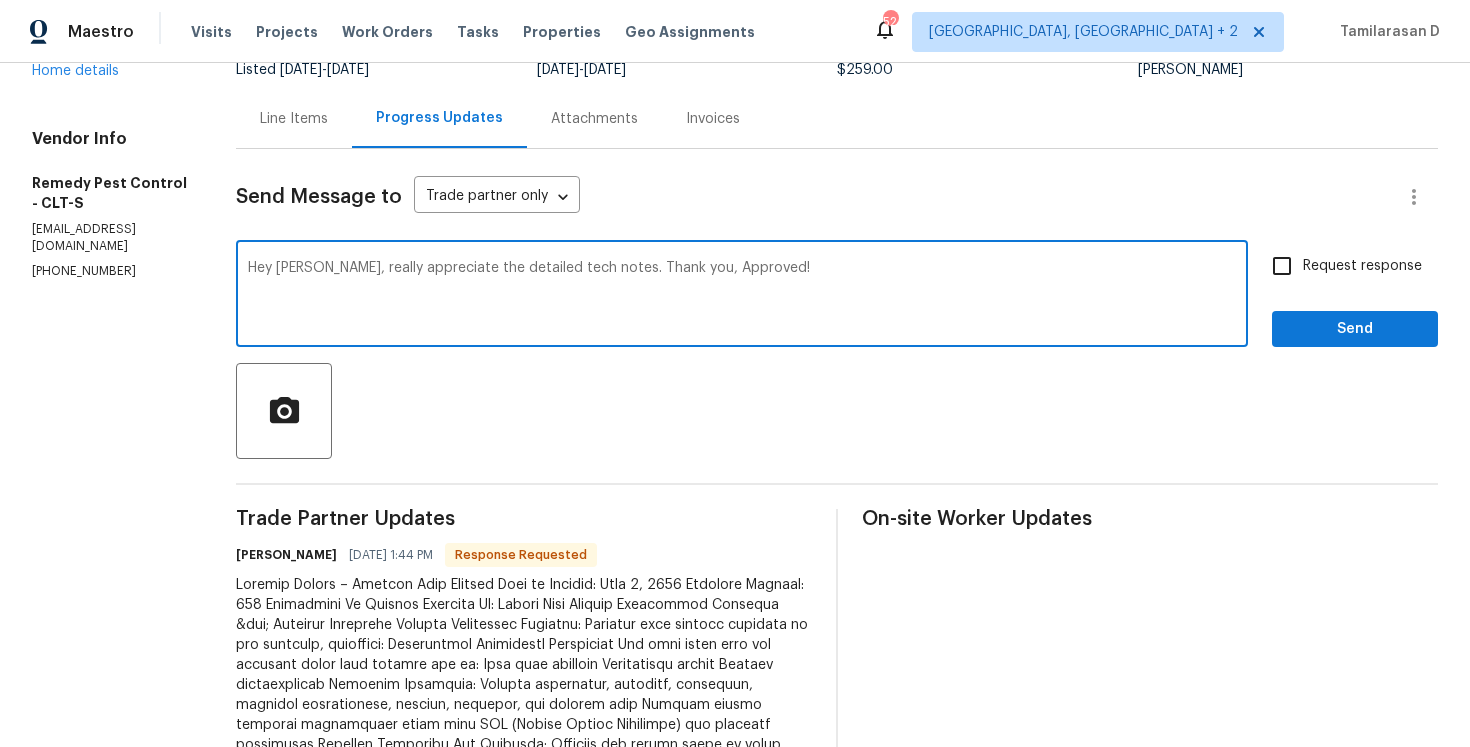 type on "Hey Brandon, really appreciate the detailed tech notes. Thank you, Approved!" 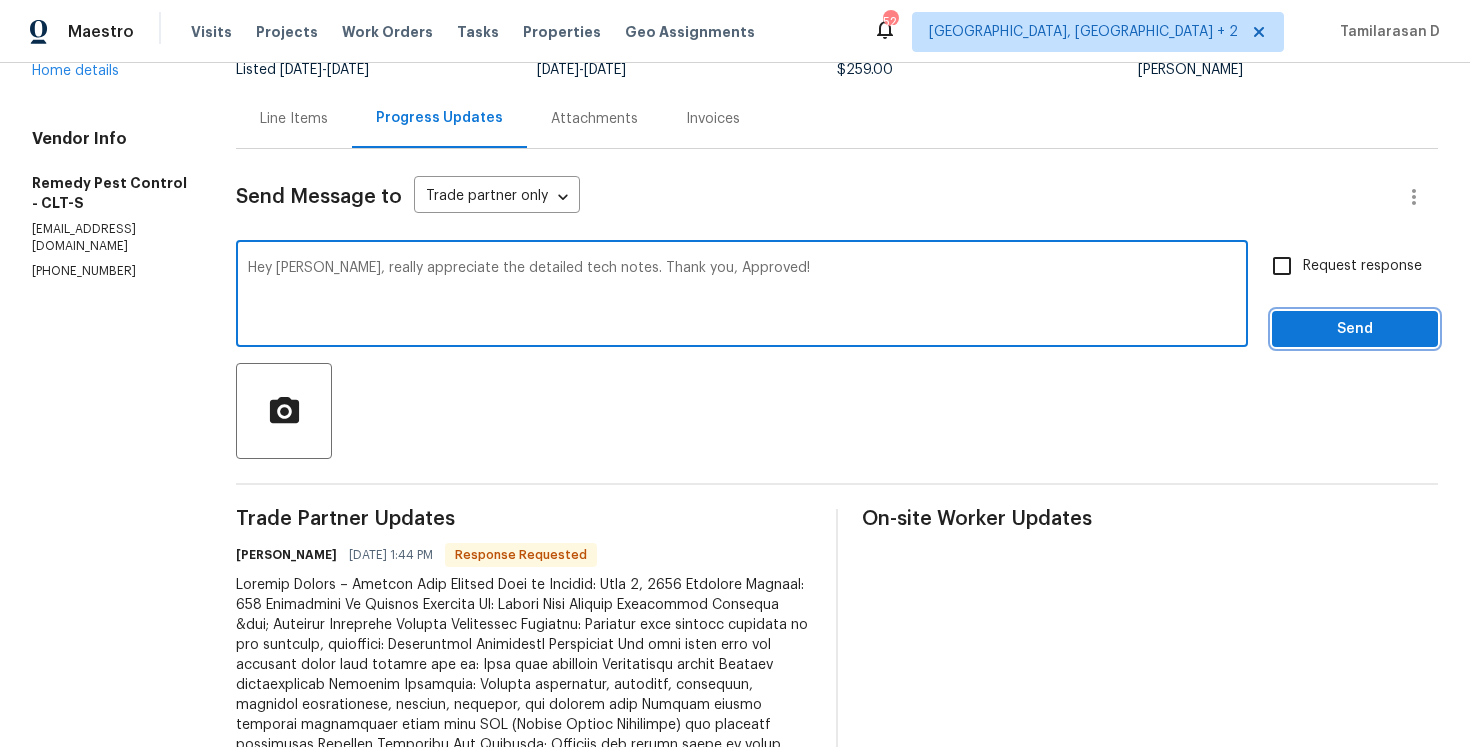 click on "Send" at bounding box center [1355, 329] 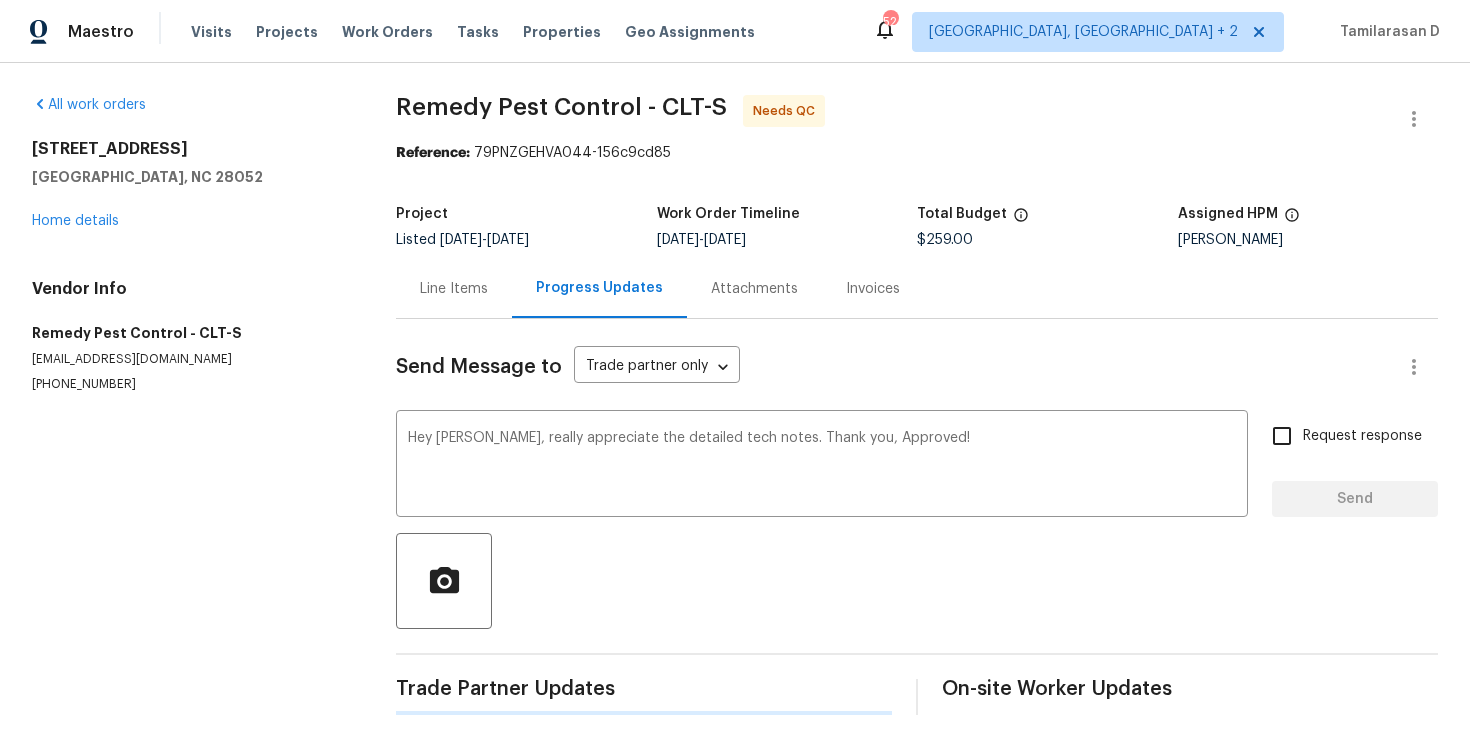 scroll, scrollTop: 0, scrollLeft: 0, axis: both 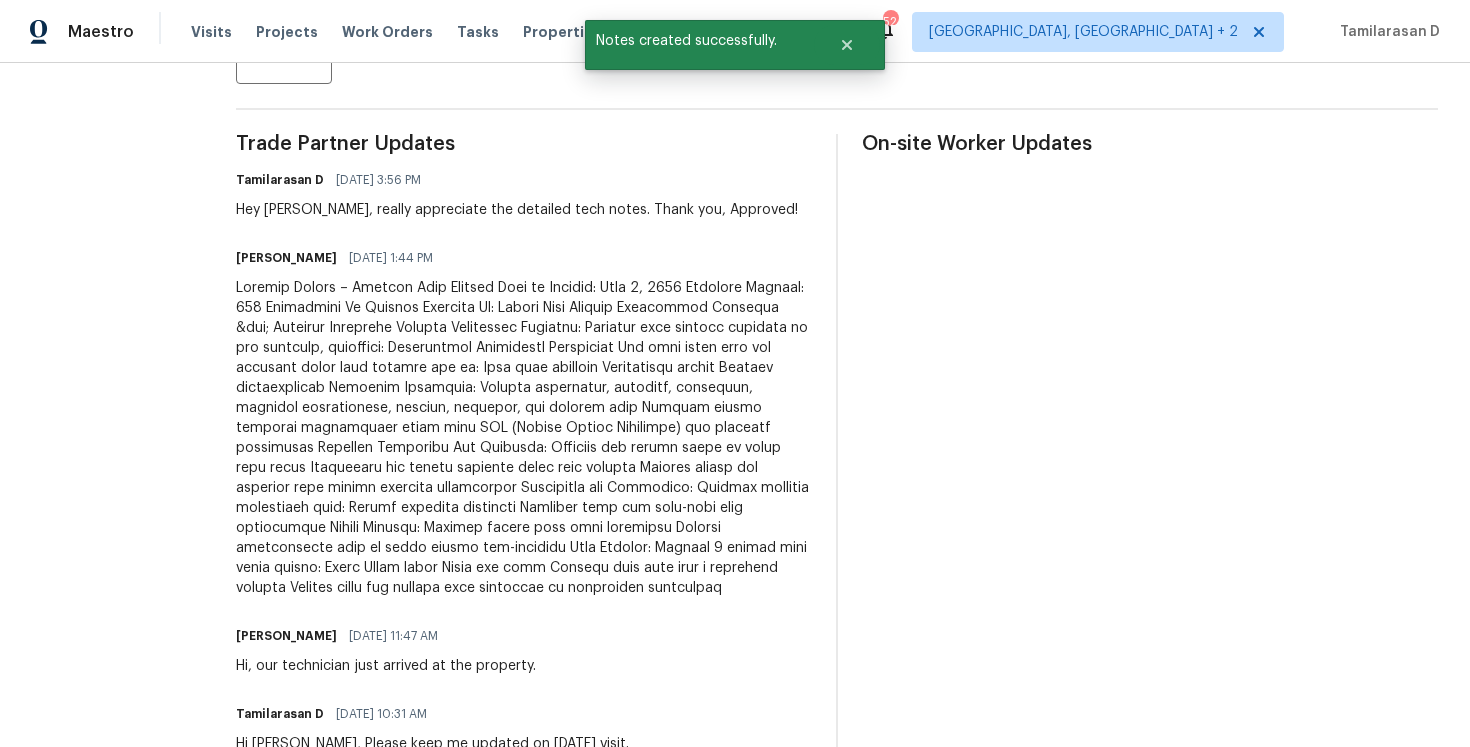 click at bounding box center (524, 438) 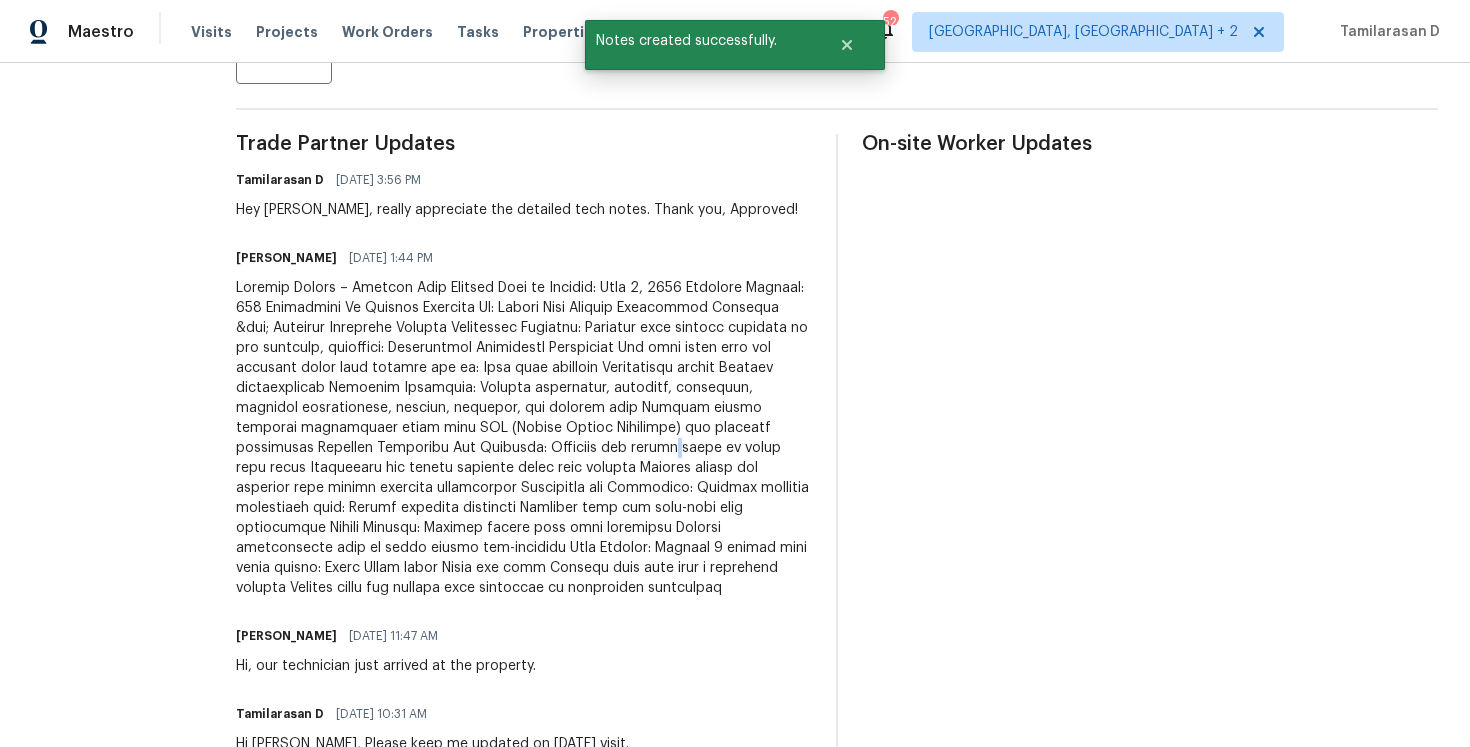 click at bounding box center (524, 438) 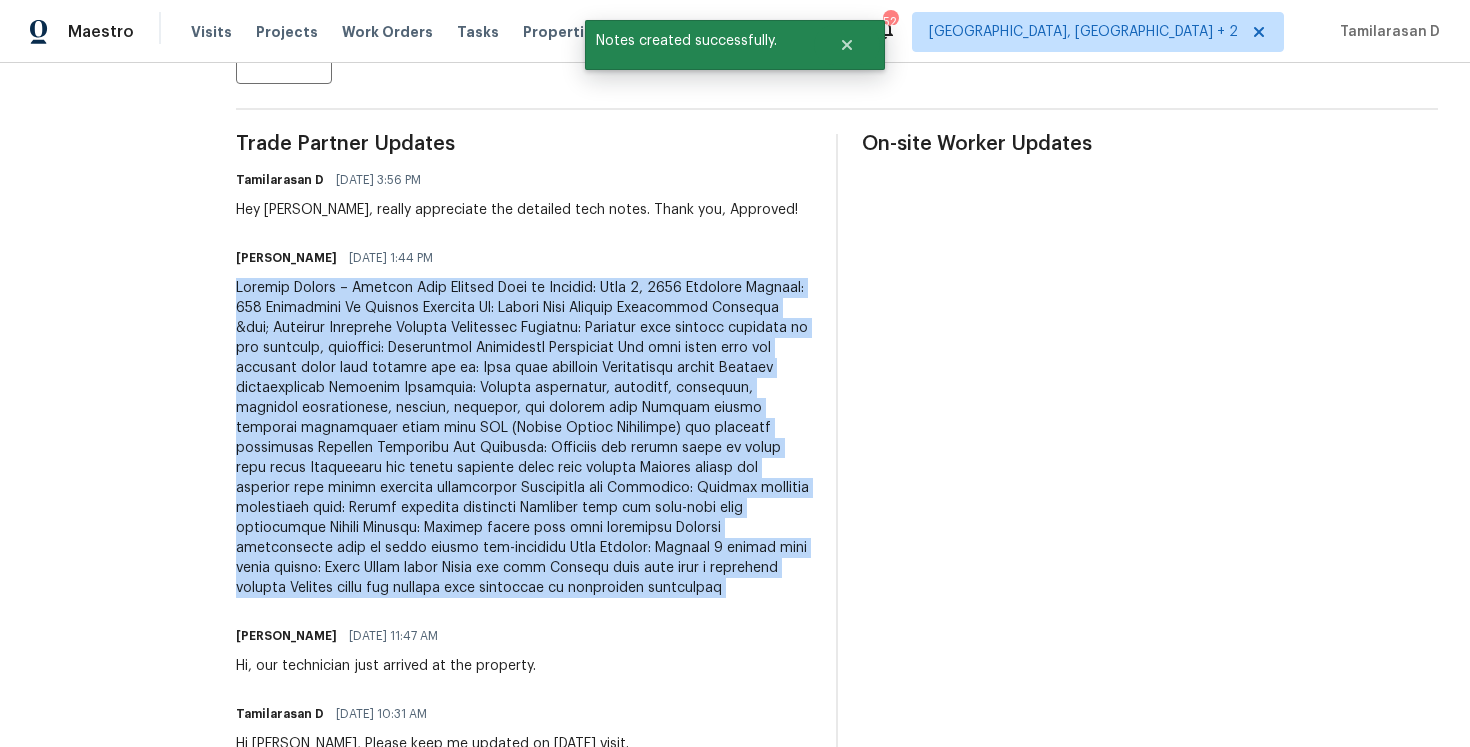 copy on "Service Report – General Pest Control
Date of Service: July 9, 2025
Property Address: 924 Springdale Ln
Service Provided By: Remedy Pest Control Technician
Interior &amp; Exterior Treatment Summary
Inspection Findings:
Numerous dead insects observed in the basement, including:
Cockroaches
Millipedes
Centipedes
Old glue traps from the previous owner were removed due to:
High pest activity
Accumulated debris
Expired effectiveness
Interior Treatment:
Treated baseboards, basement, bathrooms, plumbing penetrations, kitchen, doorways, and utility room
Applied liquid residual insecticide mixed with IGR (Insect Growth Regulator) for extended protection
Exterior Treatment
Ant Activity:
Multiple ant trails found in front yard trees
Discovered two active colonies under pine needles
Treated trails and colonies with liquid residual insecticide
Foundation and Perimeter:
Treated exterior foundation with:
Liquid residual treatment
Granular bait for long-term pest suppression
Spider Control:
Removed spider webs from struct..." 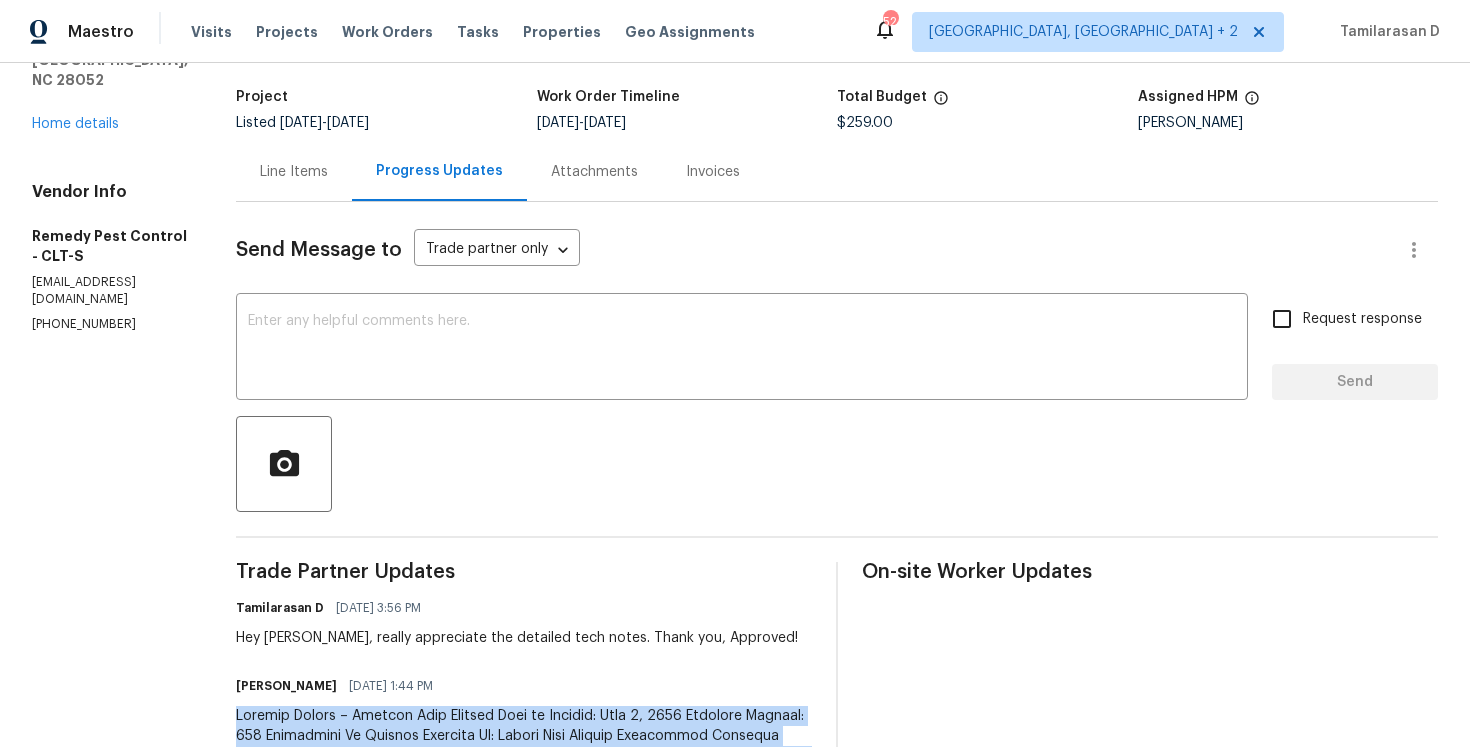 scroll, scrollTop: 0, scrollLeft: 0, axis: both 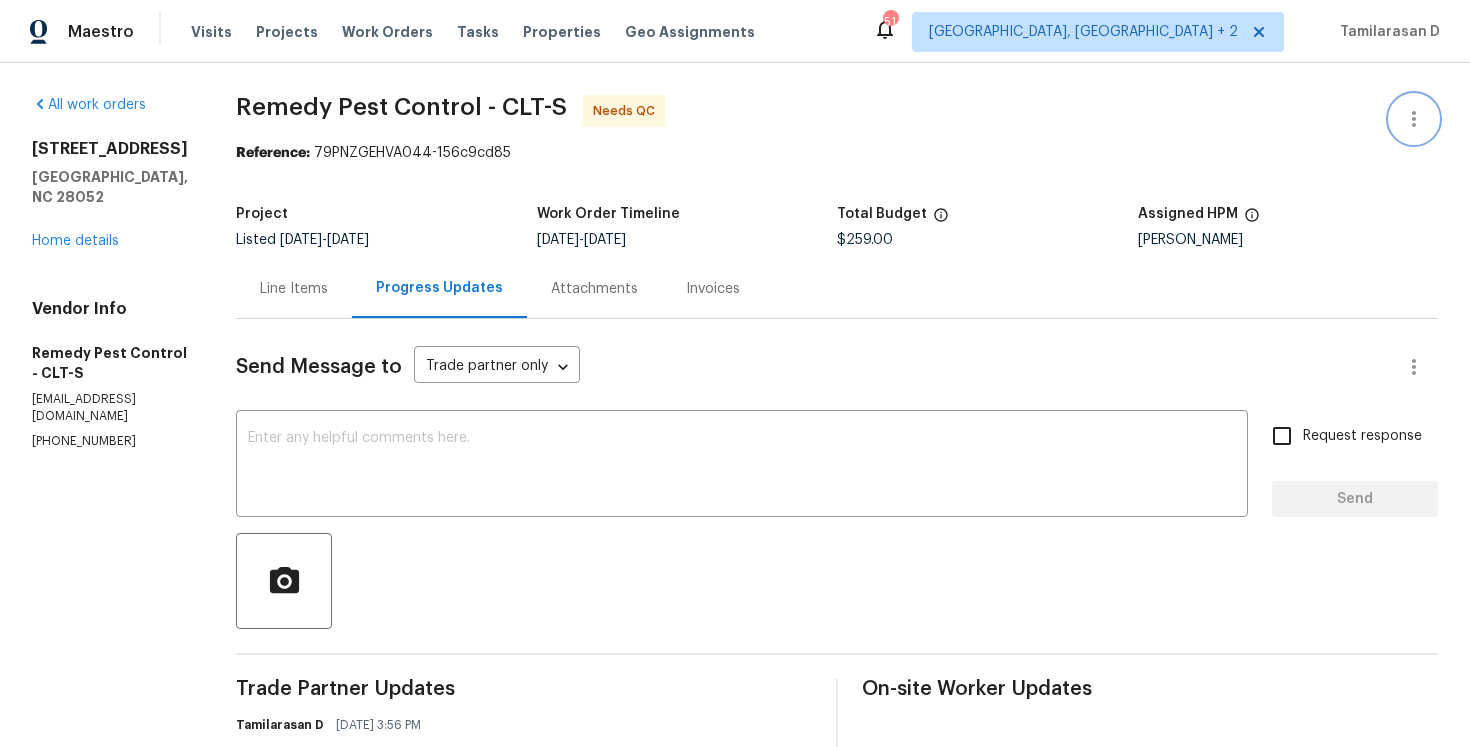 click at bounding box center (1414, 119) 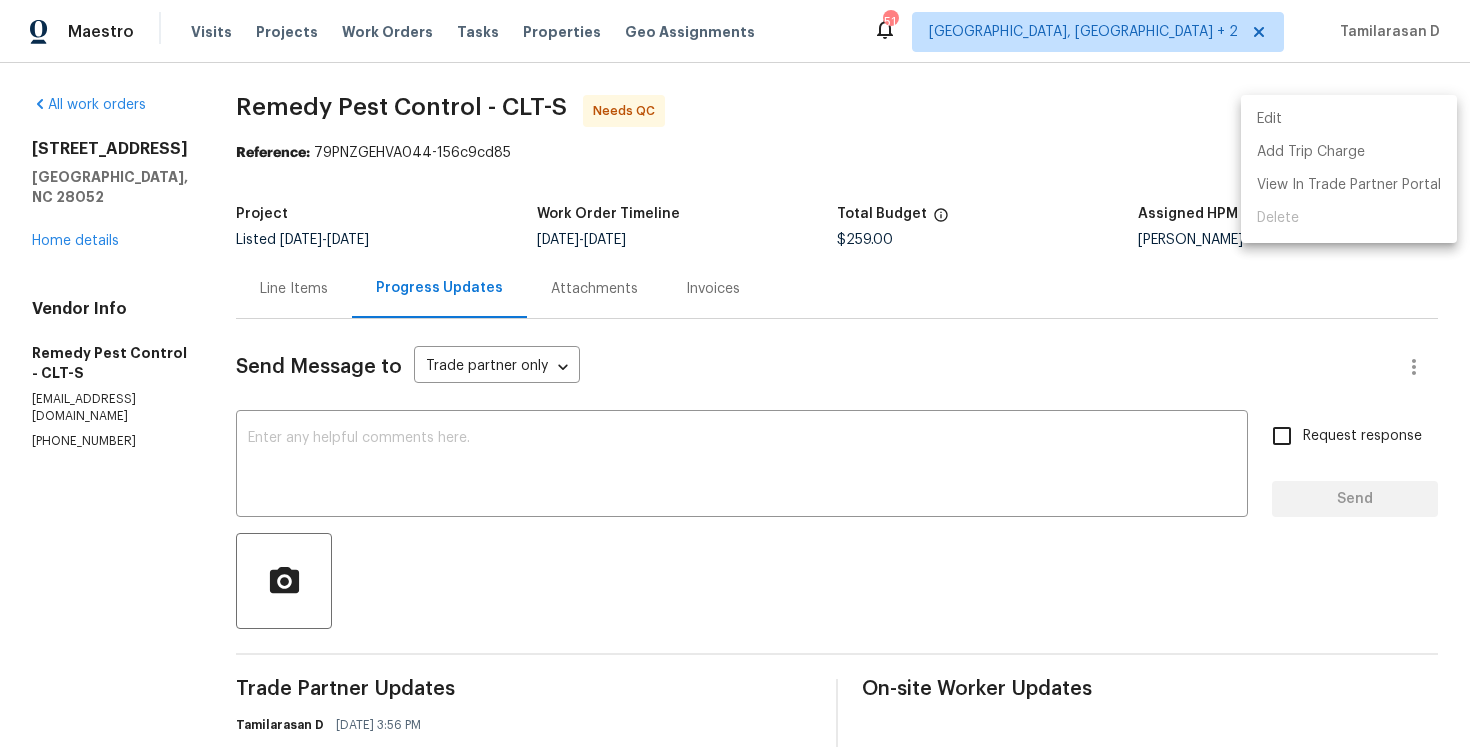 click on "Edit" at bounding box center [1349, 119] 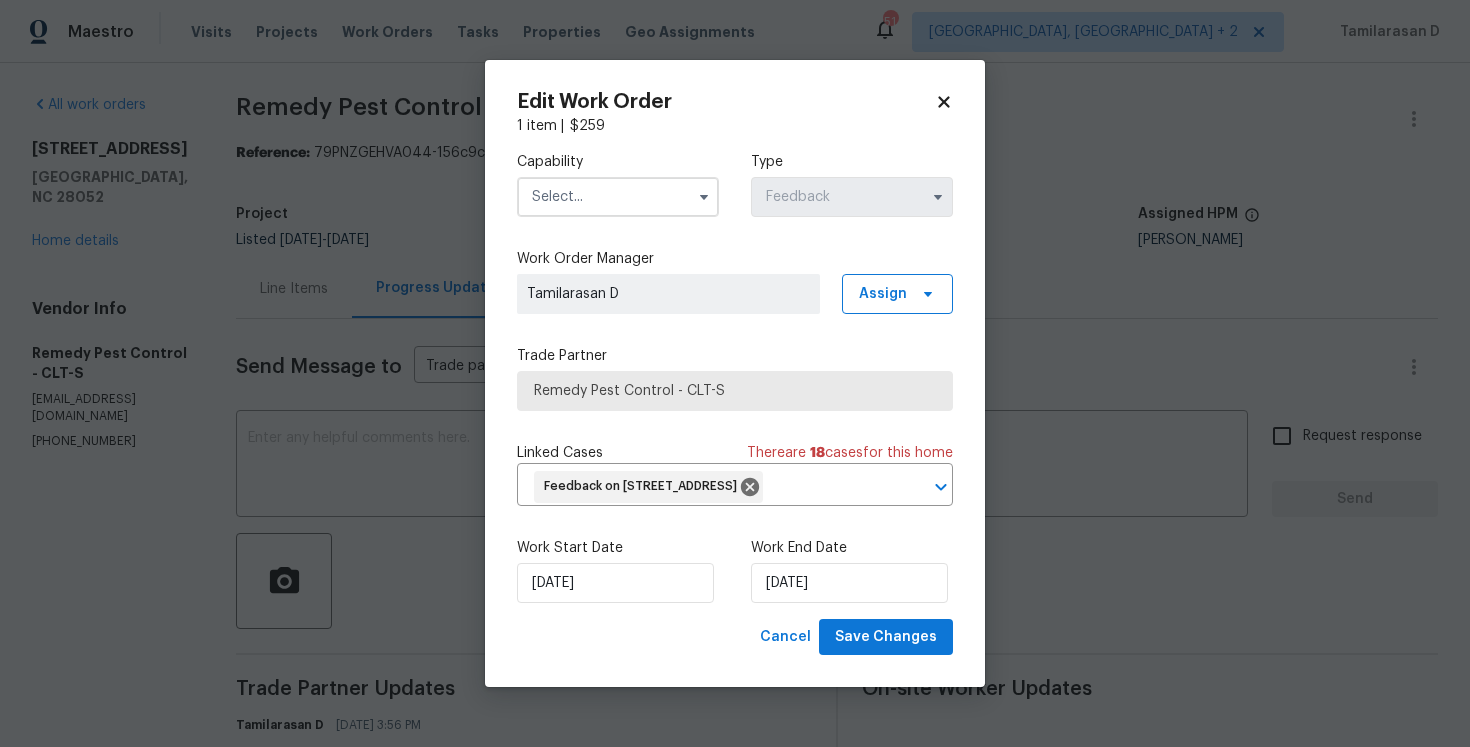 click at bounding box center [618, 197] 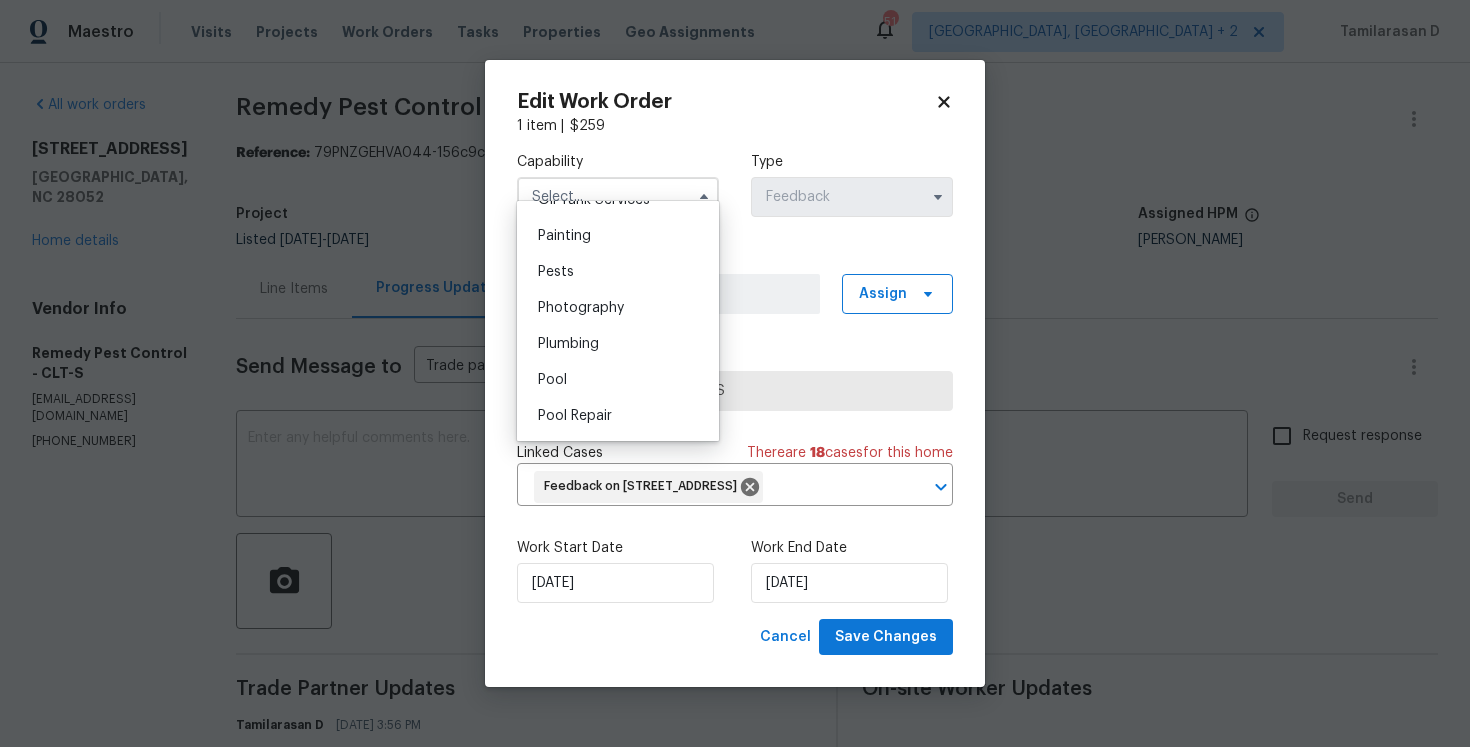 scroll, scrollTop: 1720, scrollLeft: 0, axis: vertical 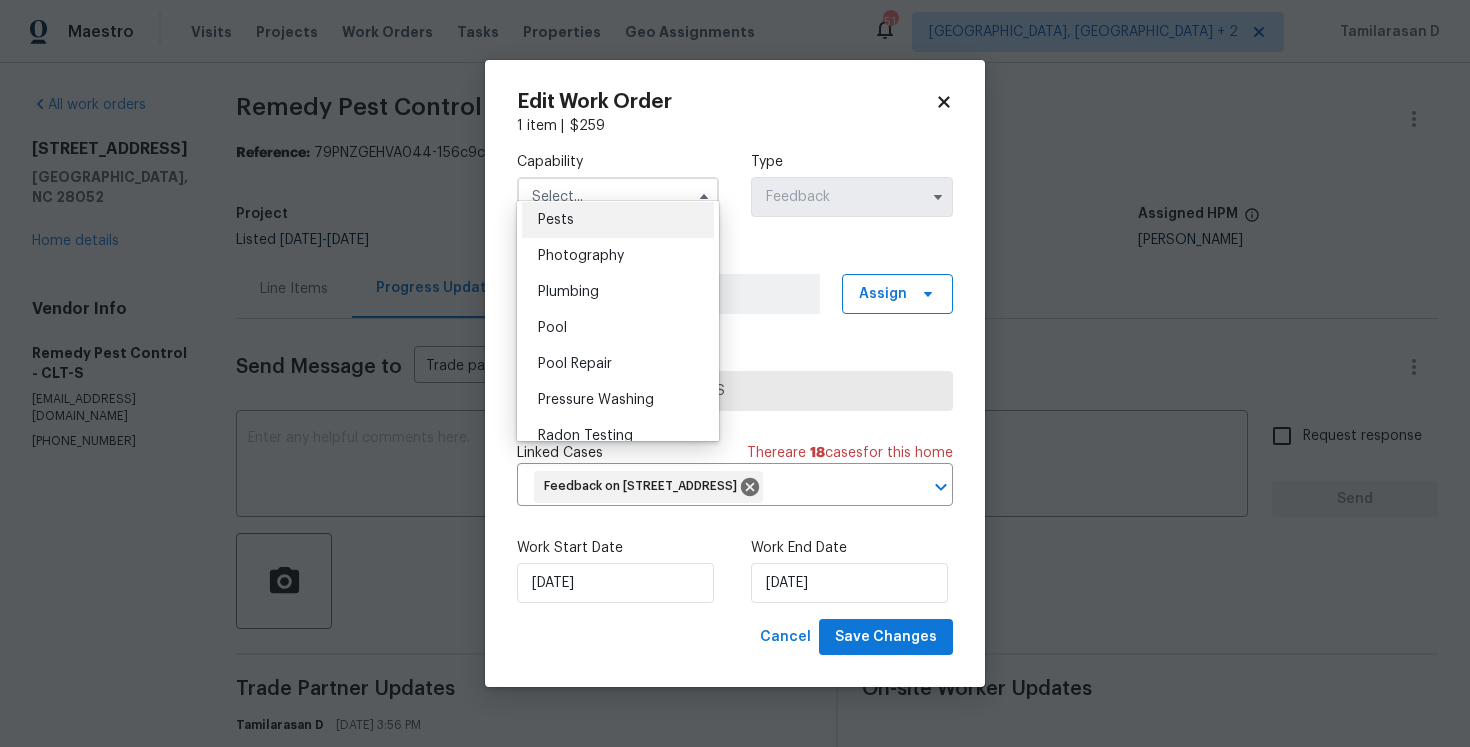 click on "Pests" at bounding box center (556, 220) 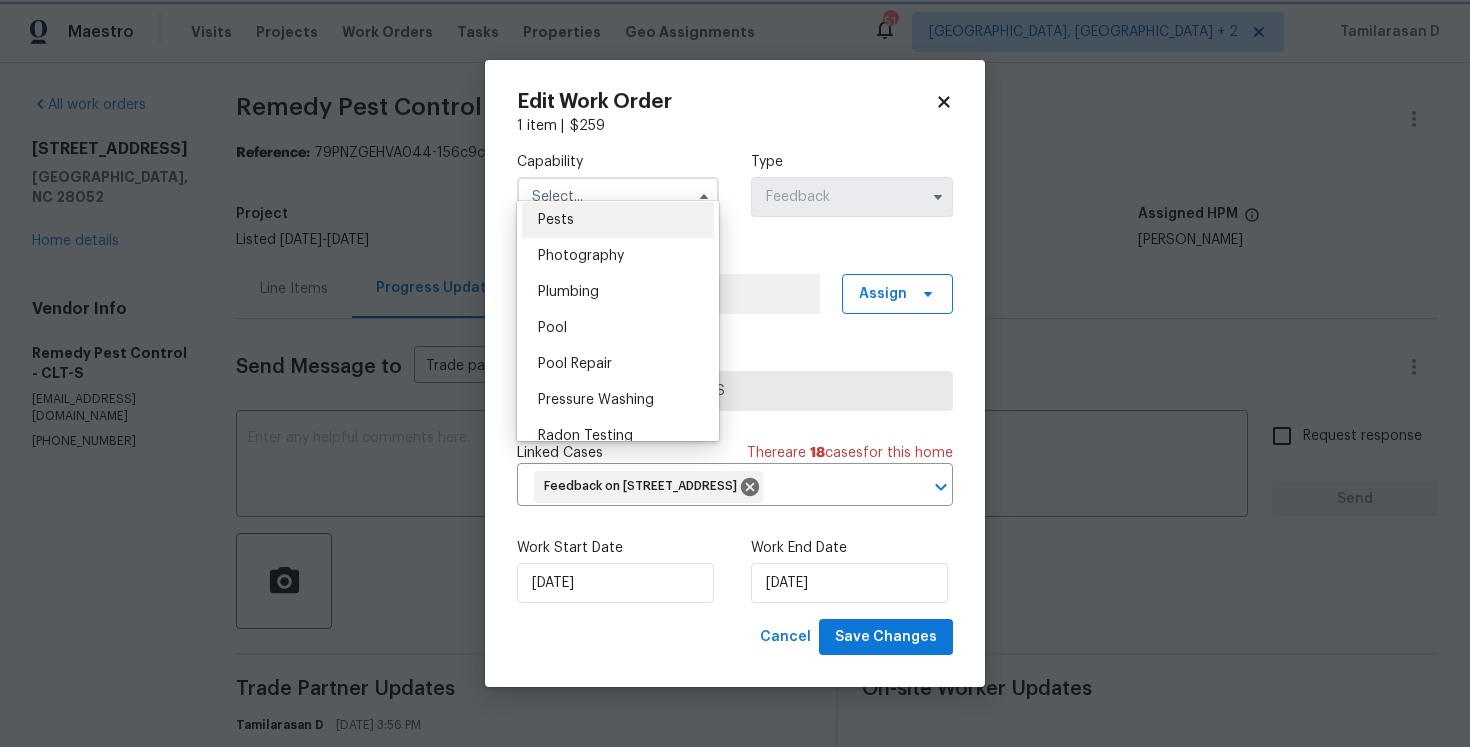 type on "Pests" 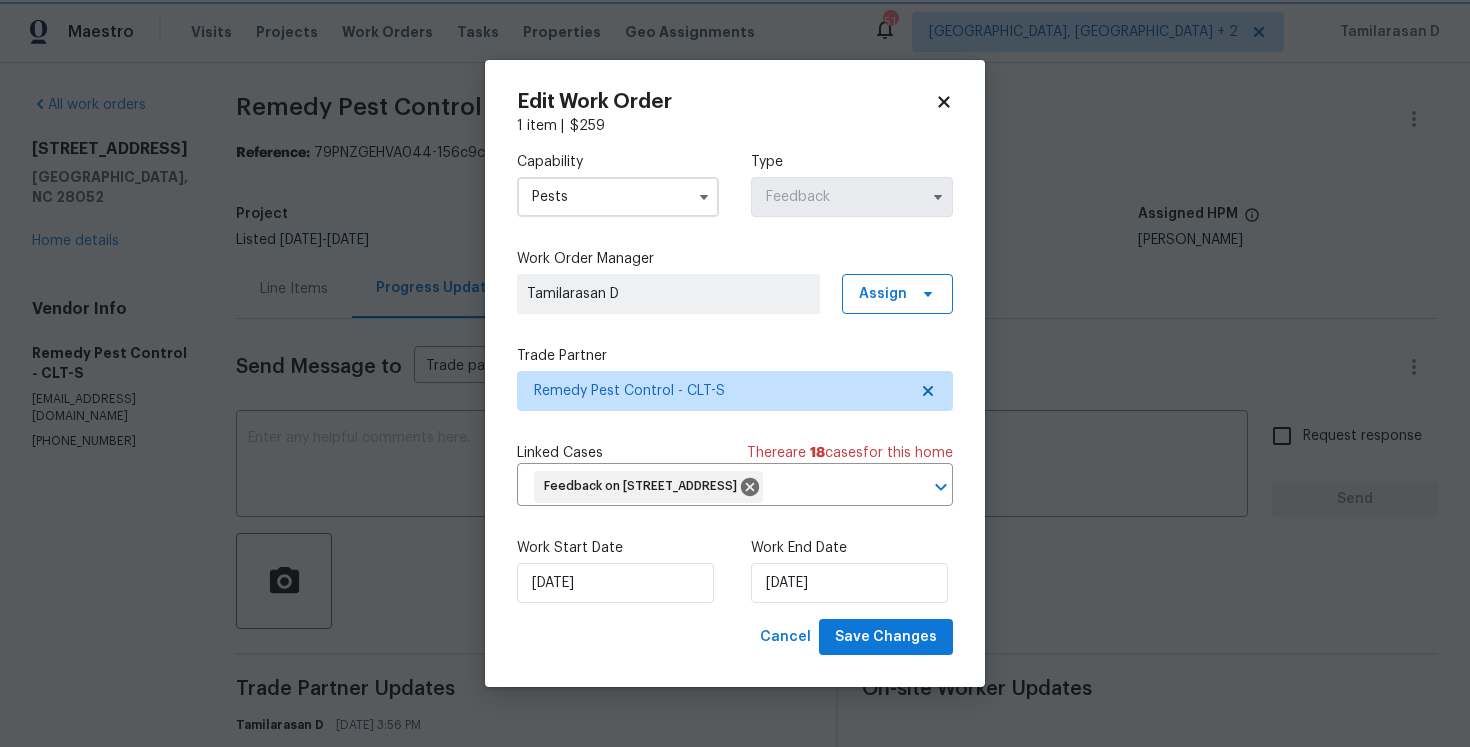 scroll, scrollTop: 1680, scrollLeft: 0, axis: vertical 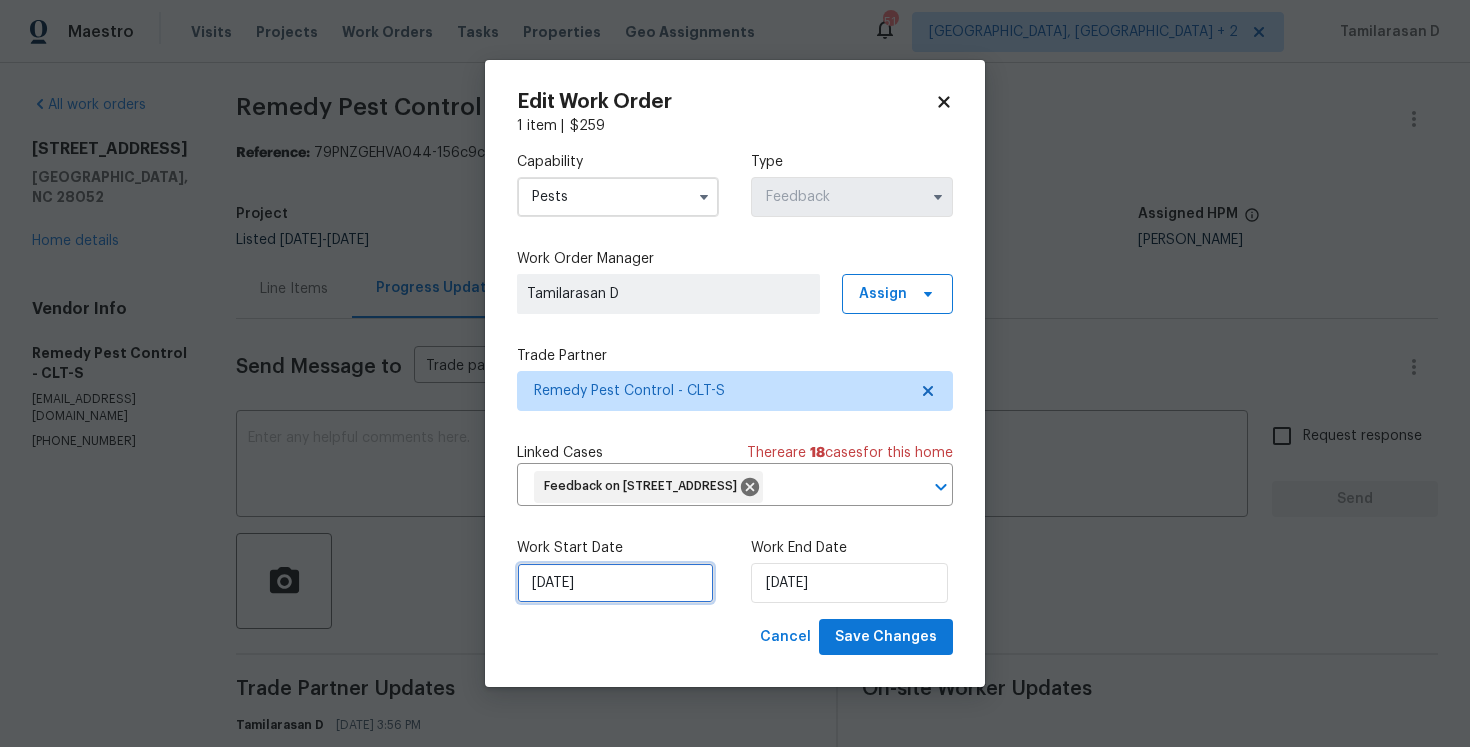 click on "07/07/2025" at bounding box center [615, 583] 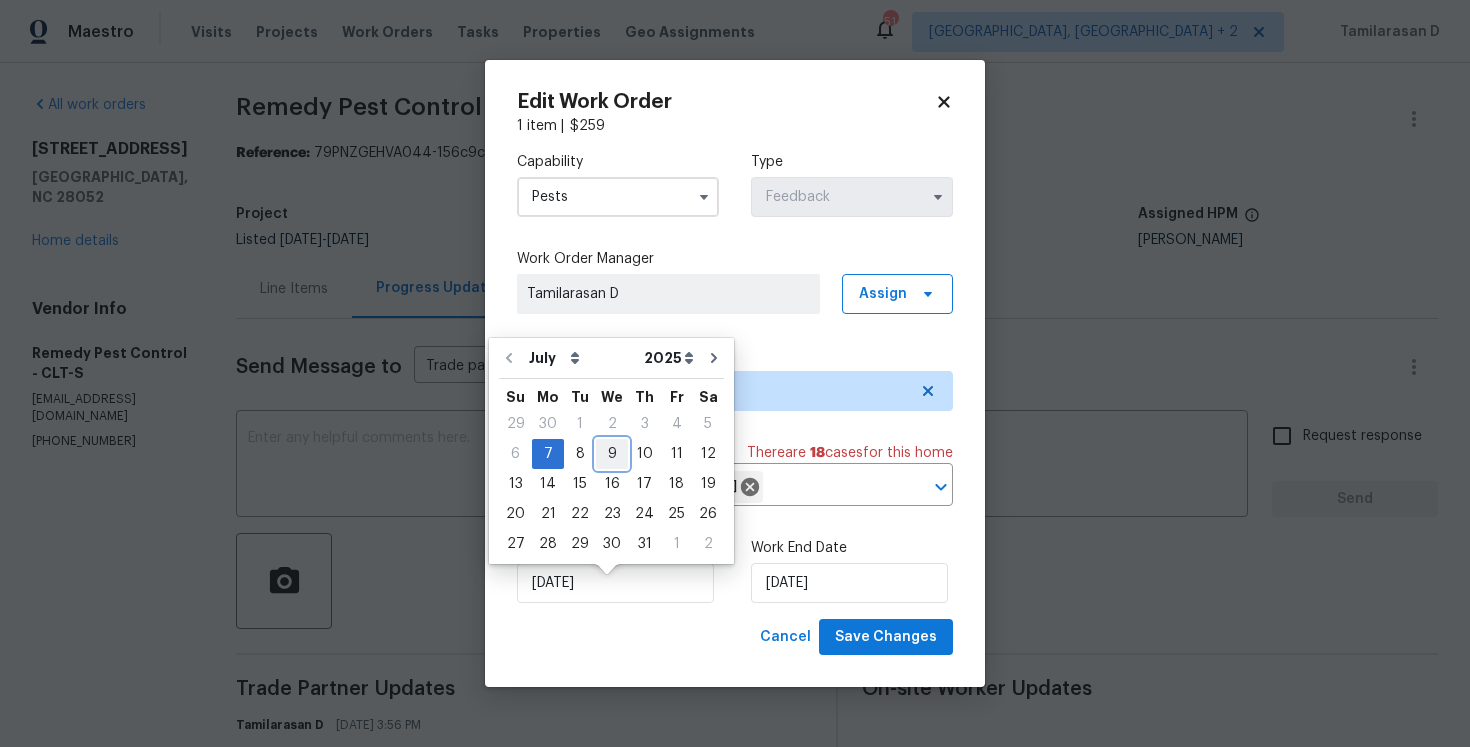 click on "9" at bounding box center (612, 454) 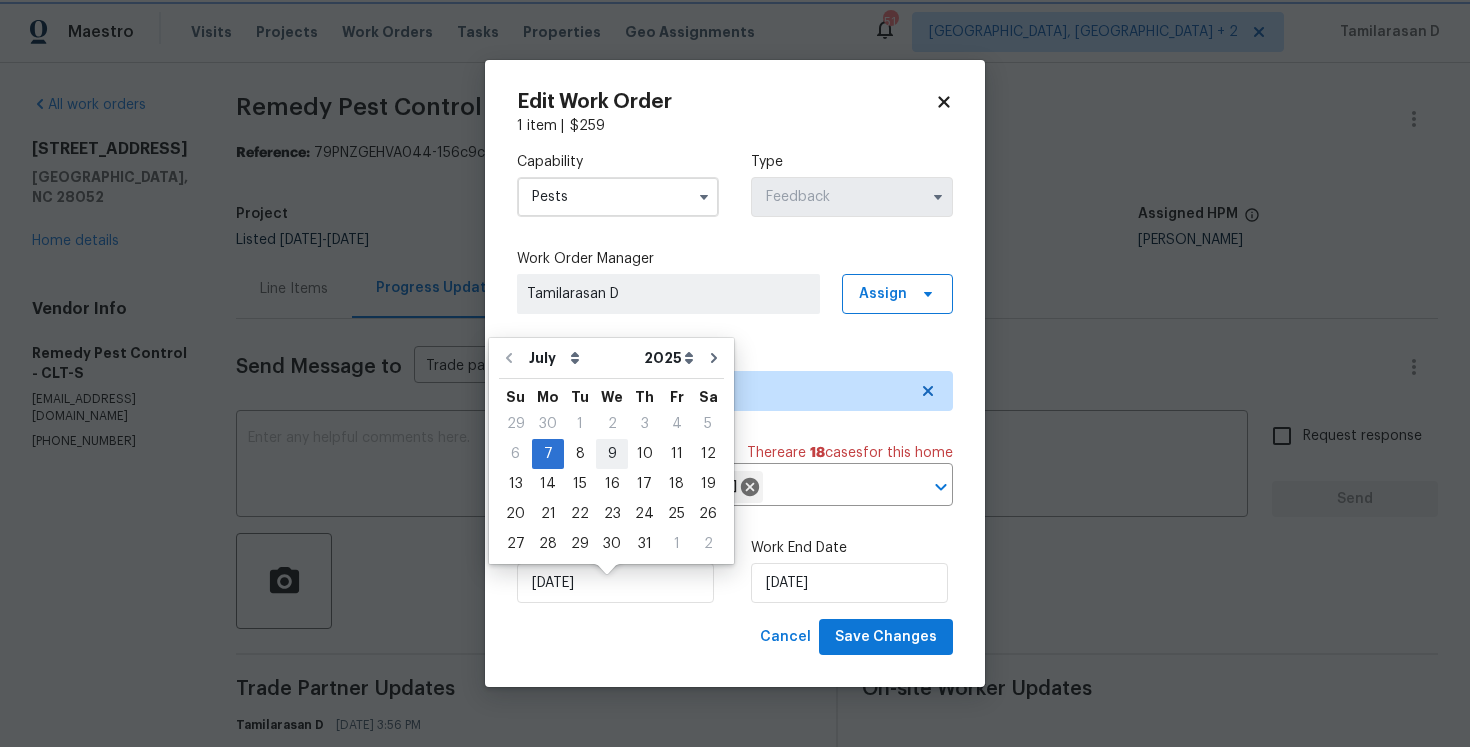 type on "09/07/2025" 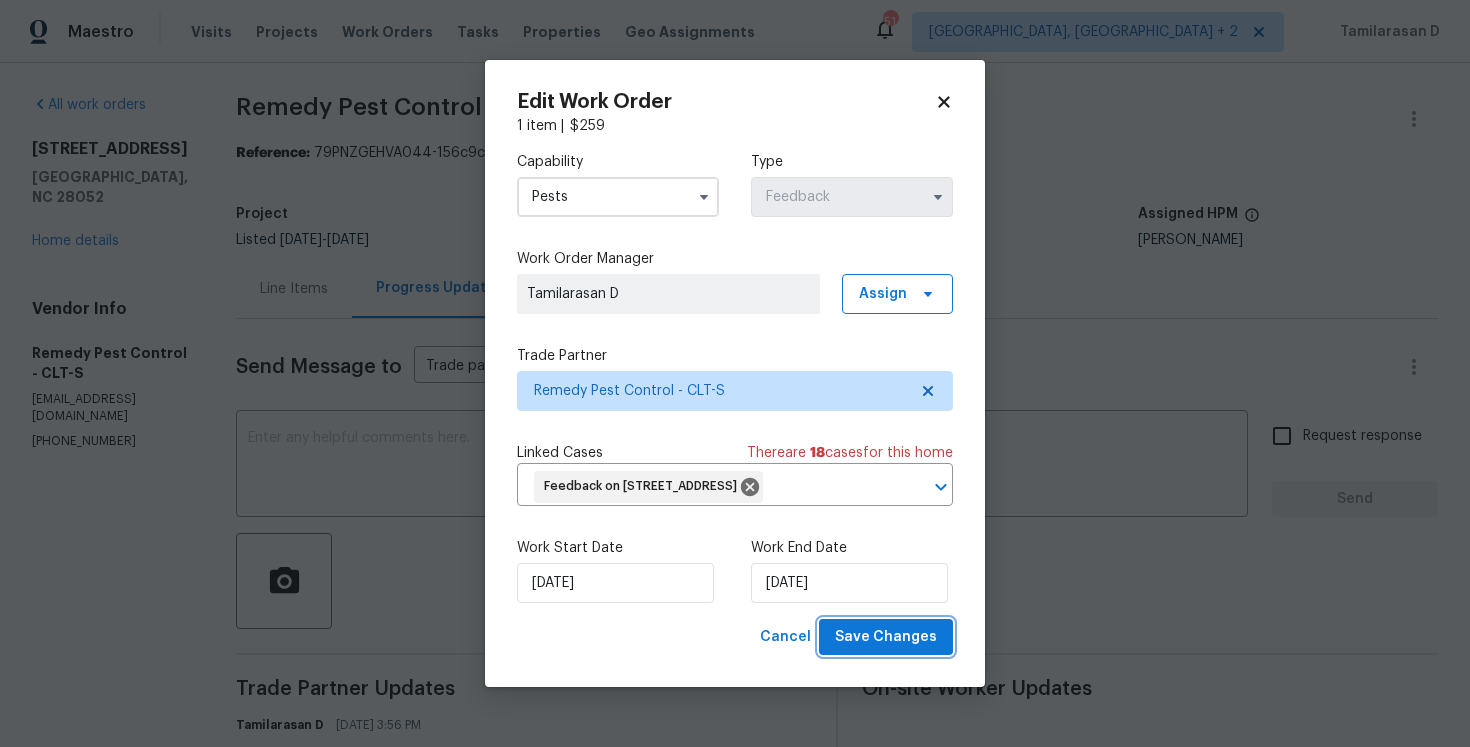 click on "Save Changes" at bounding box center [886, 637] 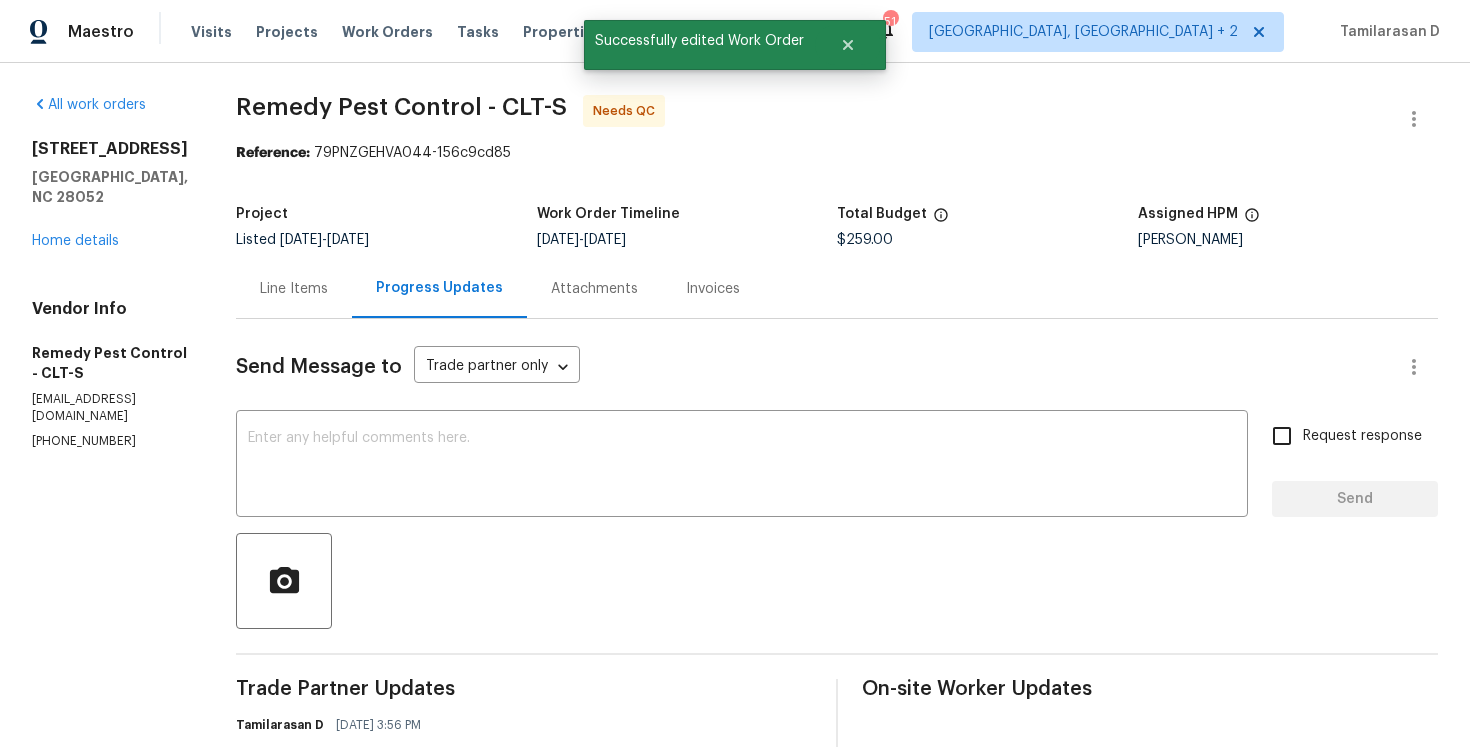 click on "Line Items" at bounding box center [294, 289] 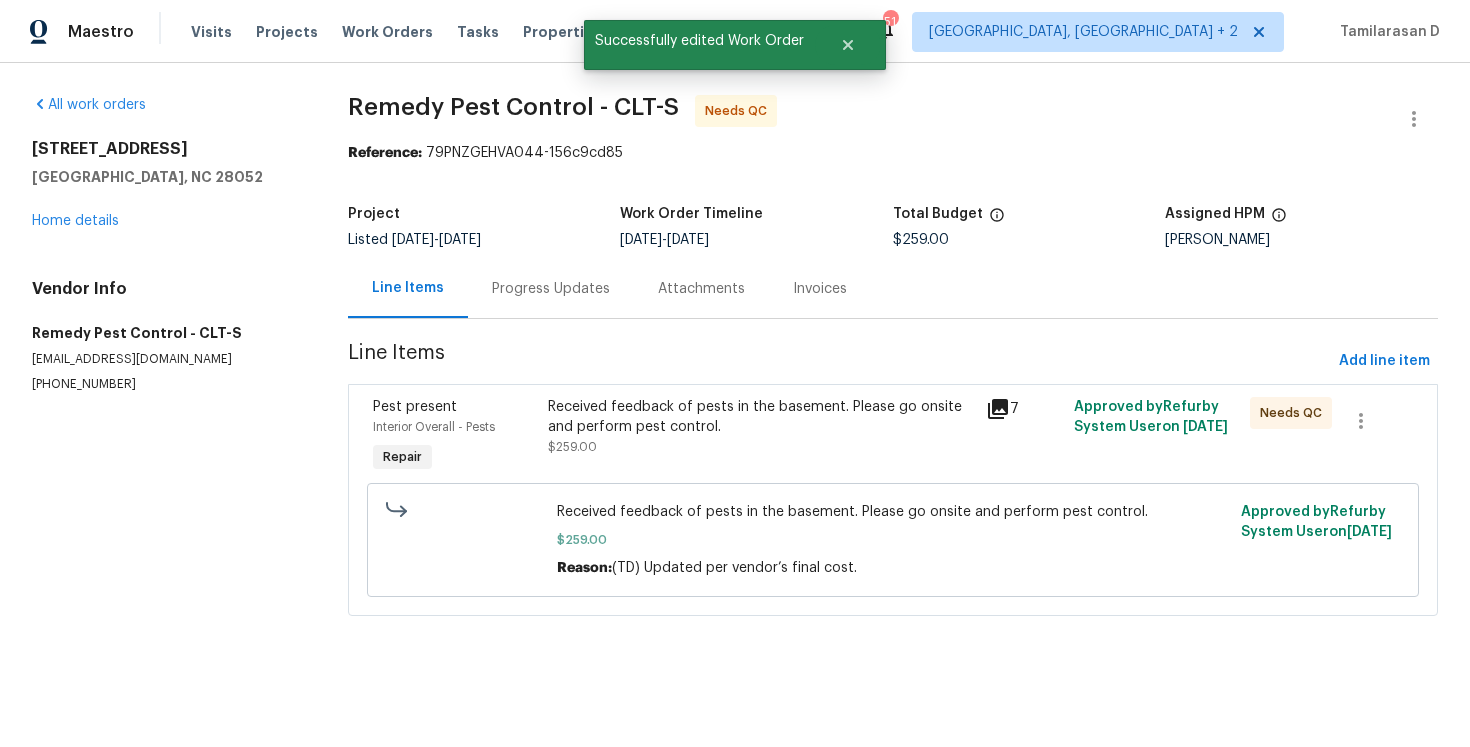 click on "Received feedback of pests in the basement. Please go onsite and perform pest control. $259.00" at bounding box center (761, 427) 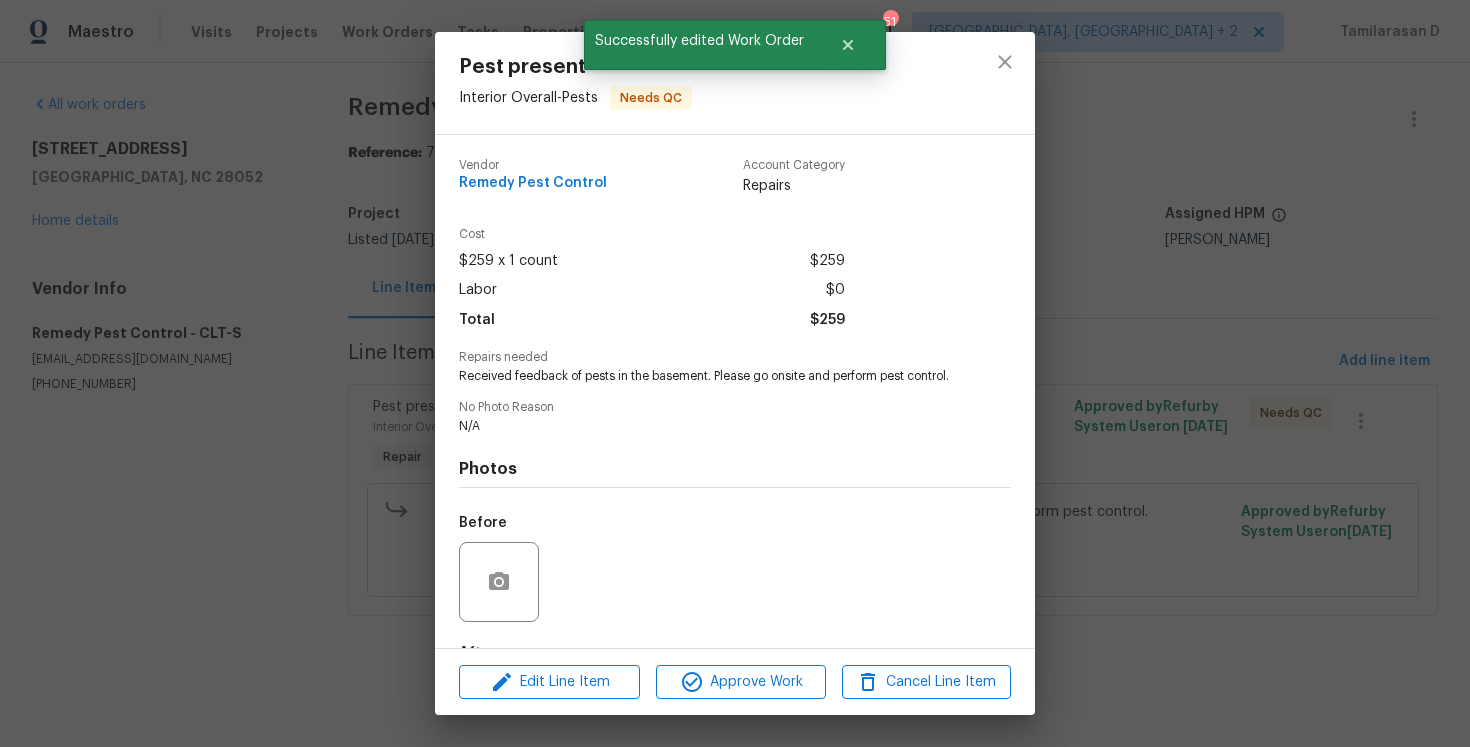 scroll, scrollTop: 124, scrollLeft: 0, axis: vertical 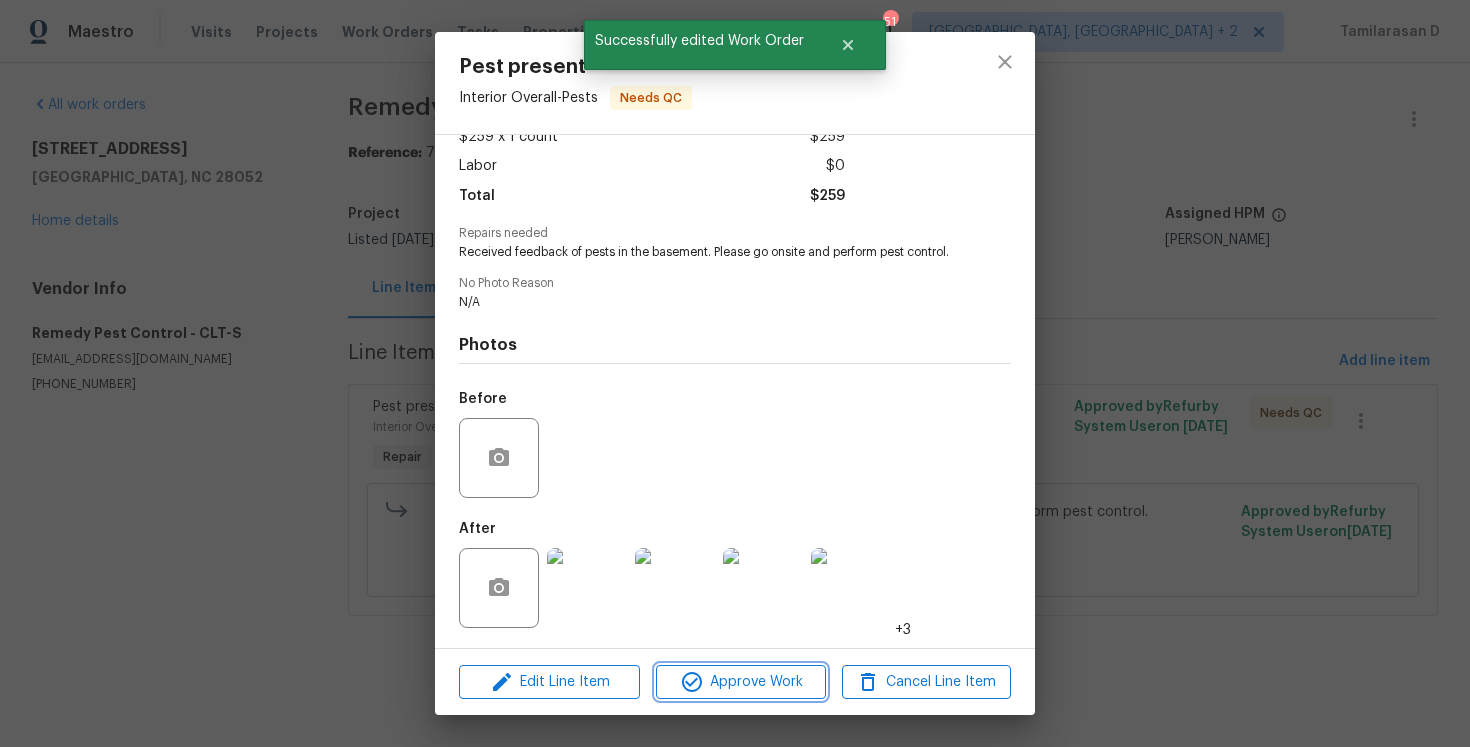 click on "Approve Work" at bounding box center [740, 682] 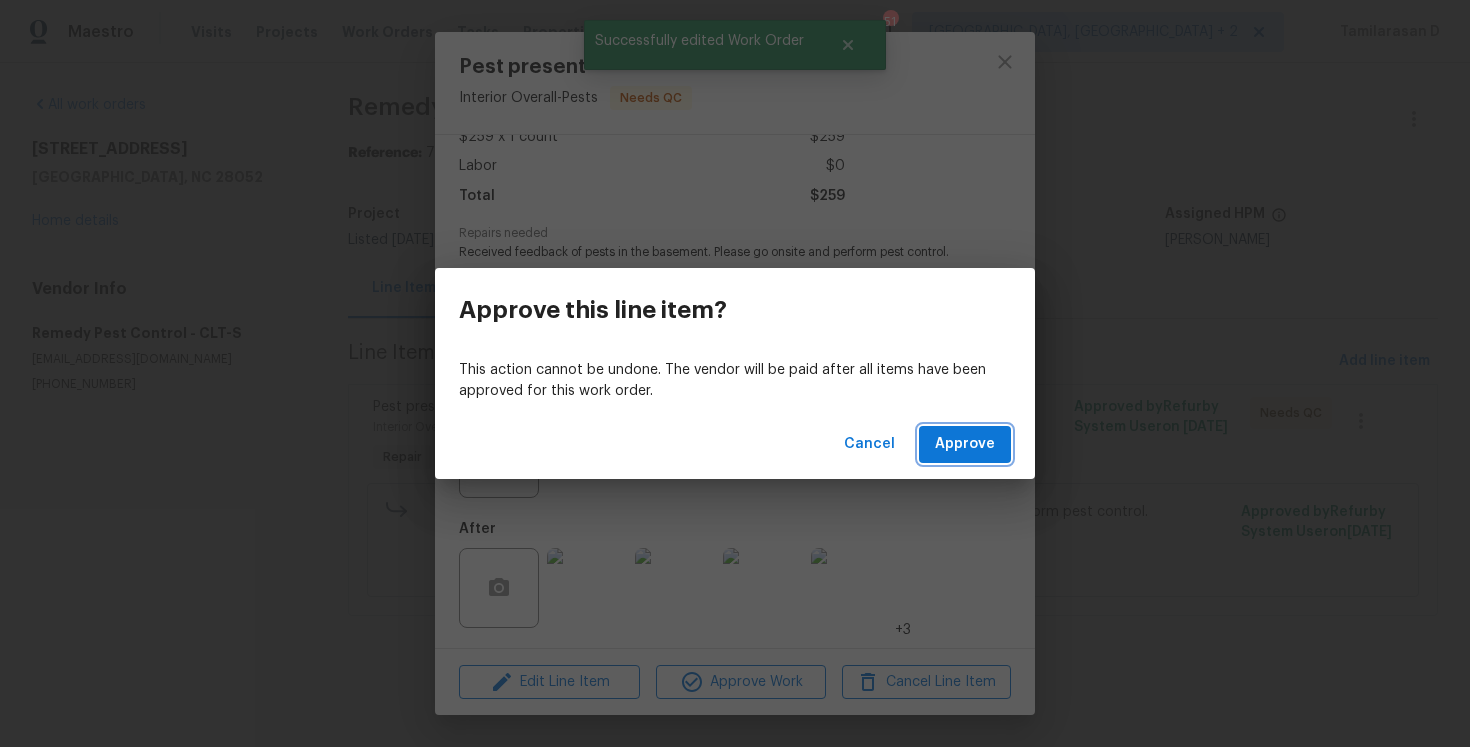 click on "Approve" at bounding box center [965, 444] 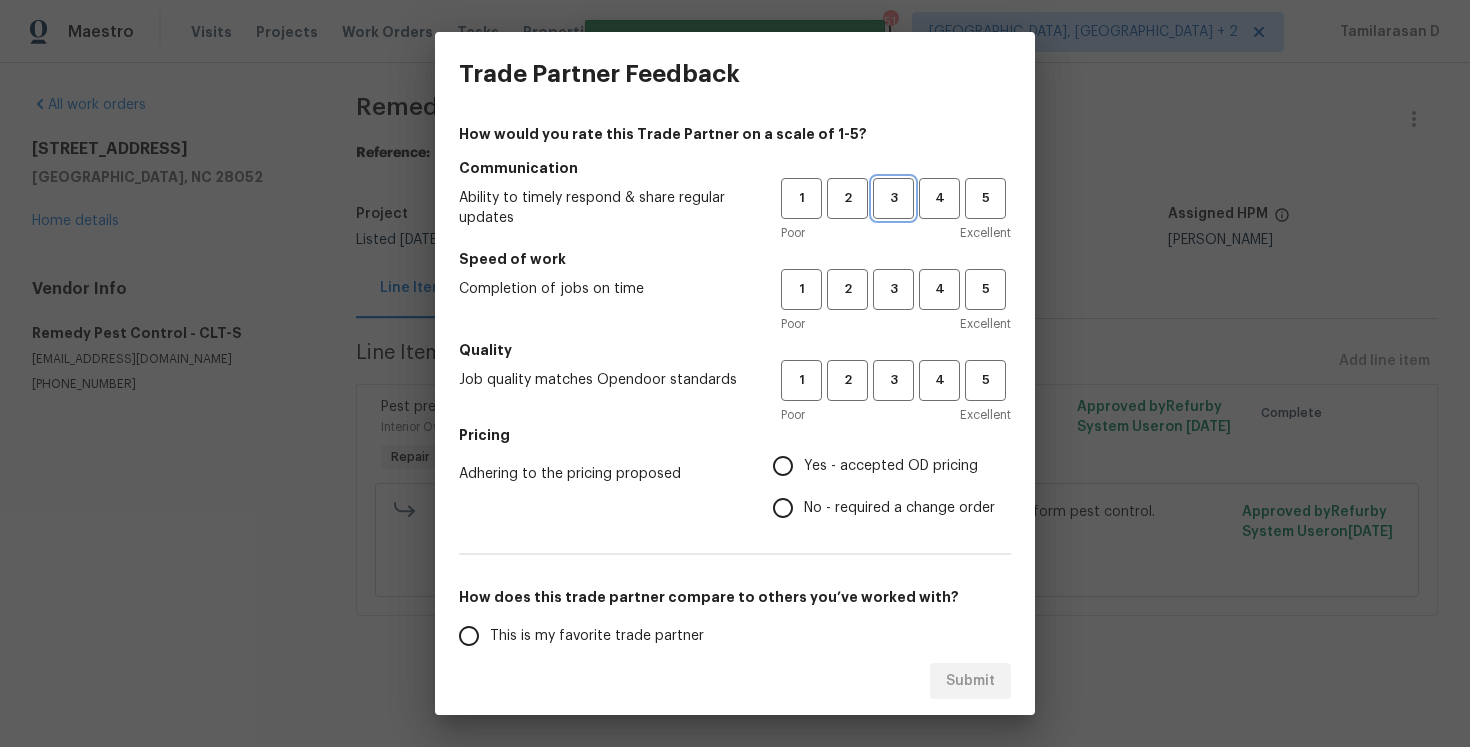click on "3" at bounding box center (893, 198) 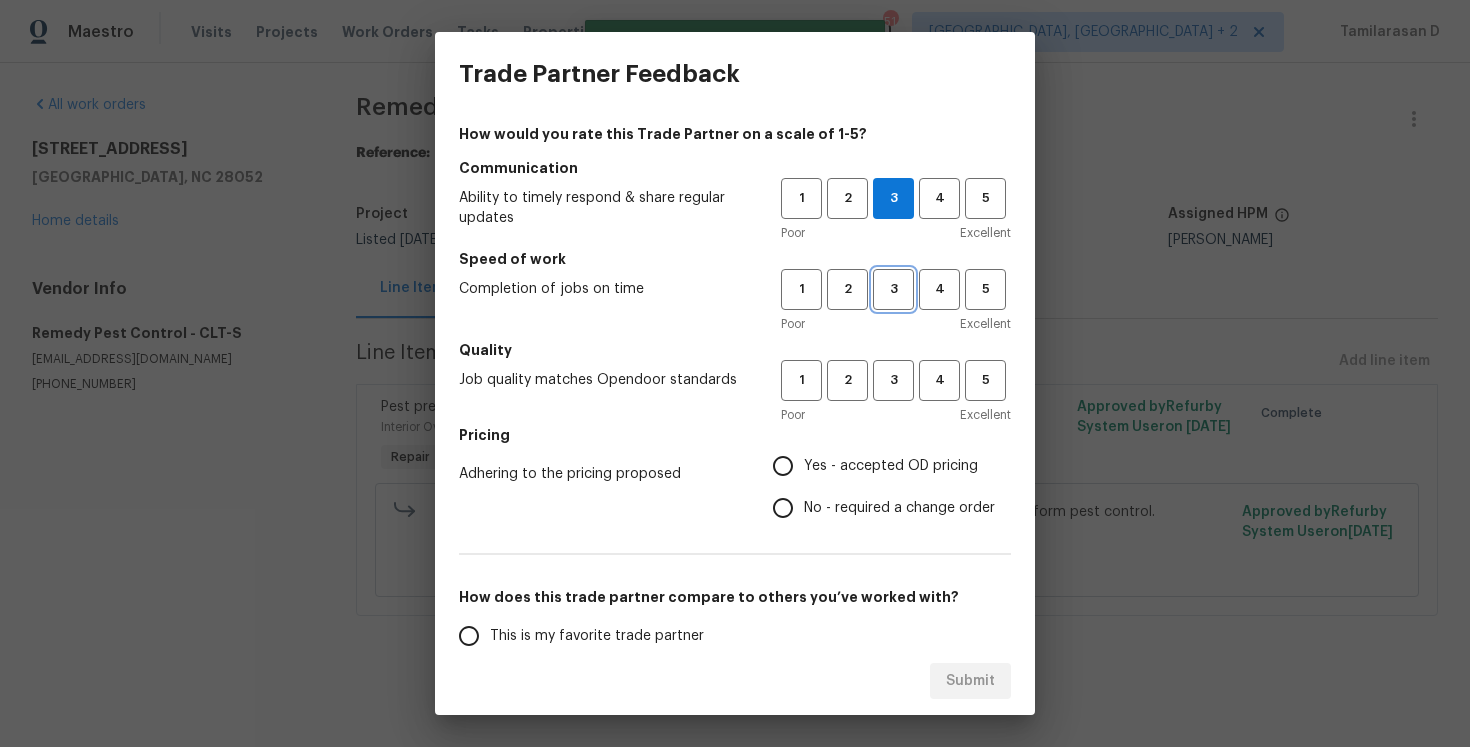 click on "3" at bounding box center [893, 289] 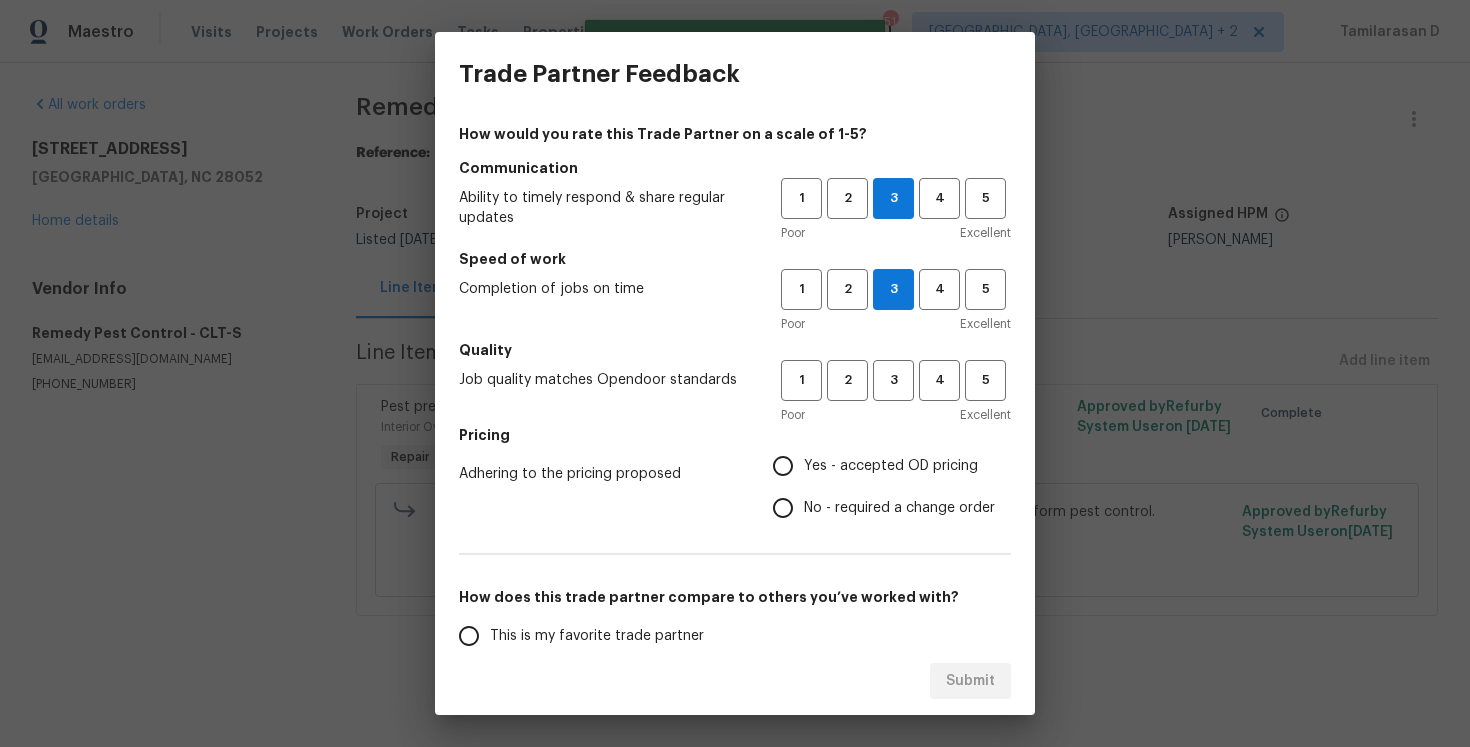 click on "1 2 3 4 5 Poor Excellent" at bounding box center [896, 392] 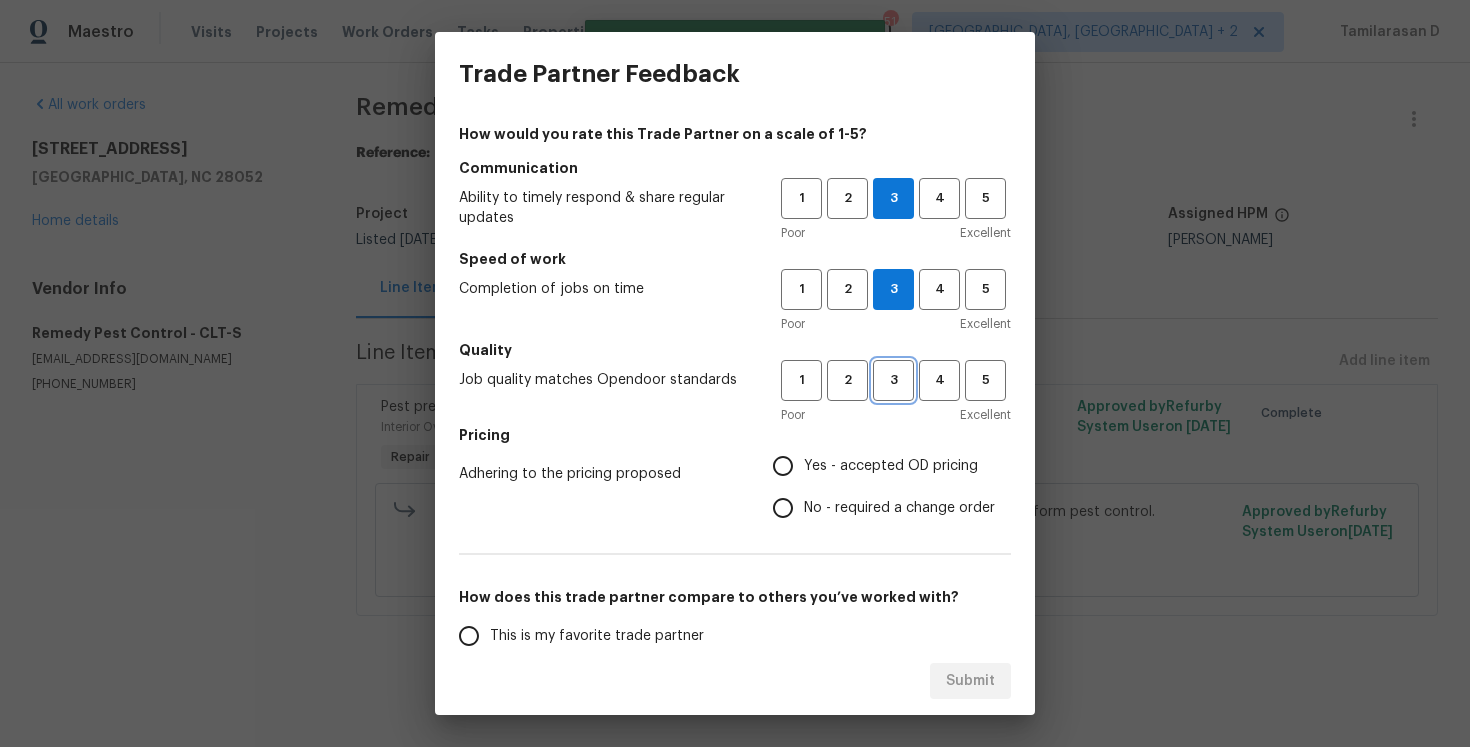 click on "3" at bounding box center (893, 380) 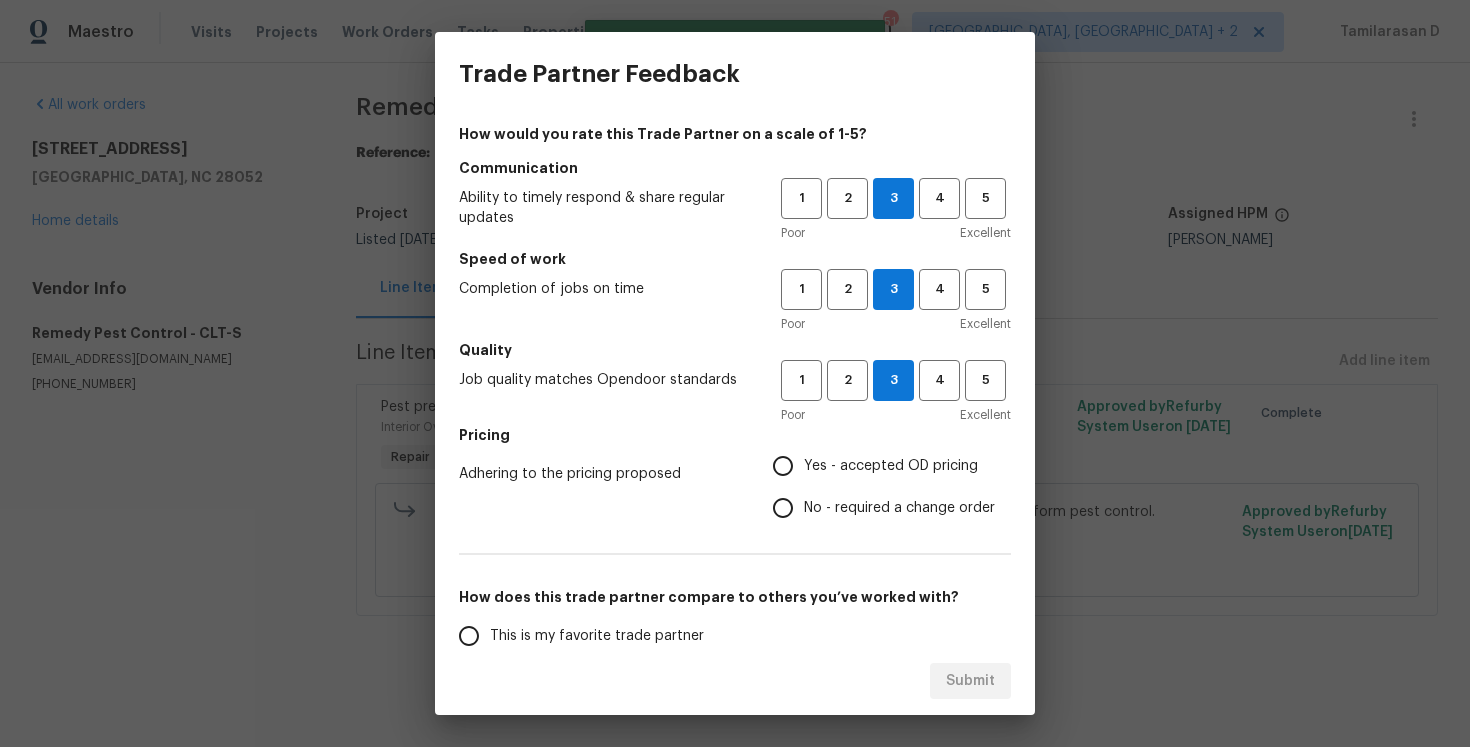 click on "No - required a change order" at bounding box center (783, 508) 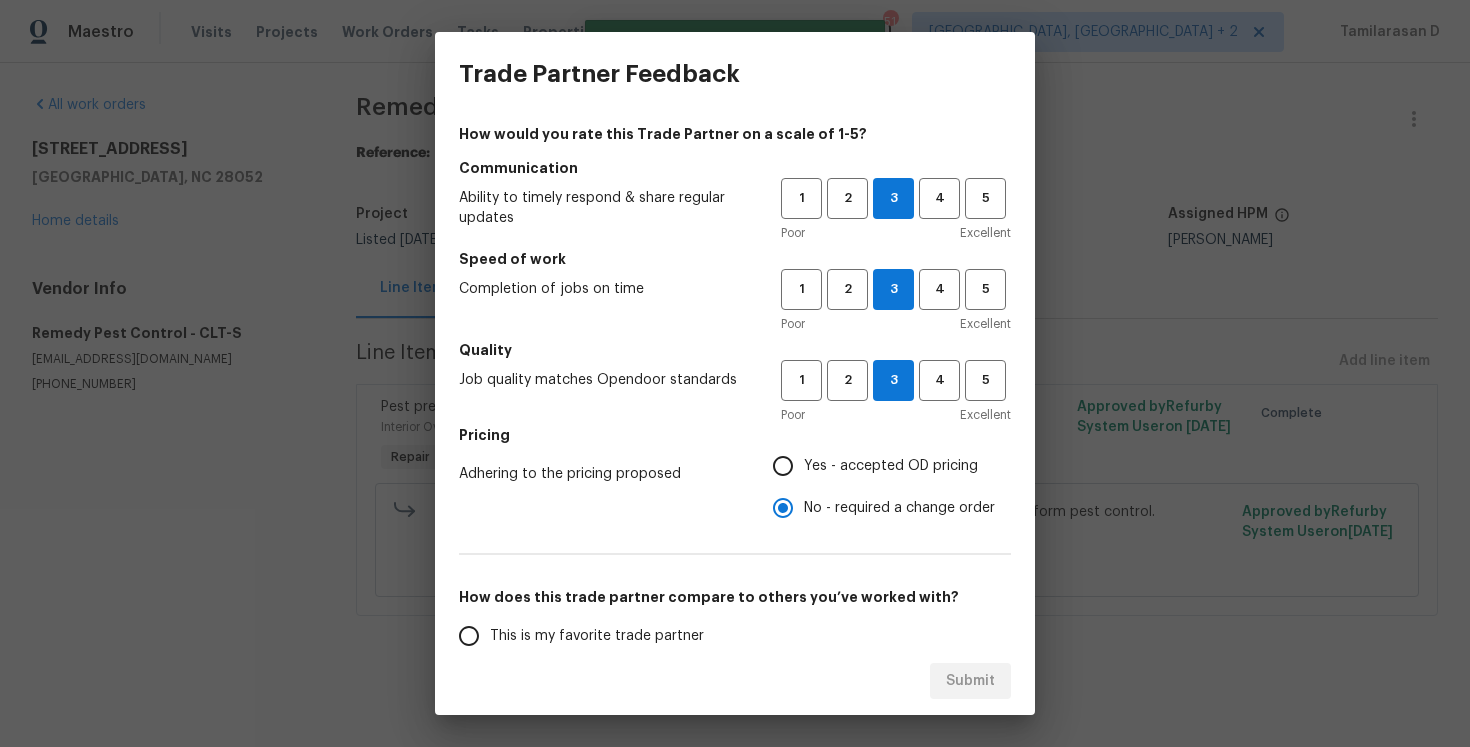 scroll, scrollTop: 268, scrollLeft: 0, axis: vertical 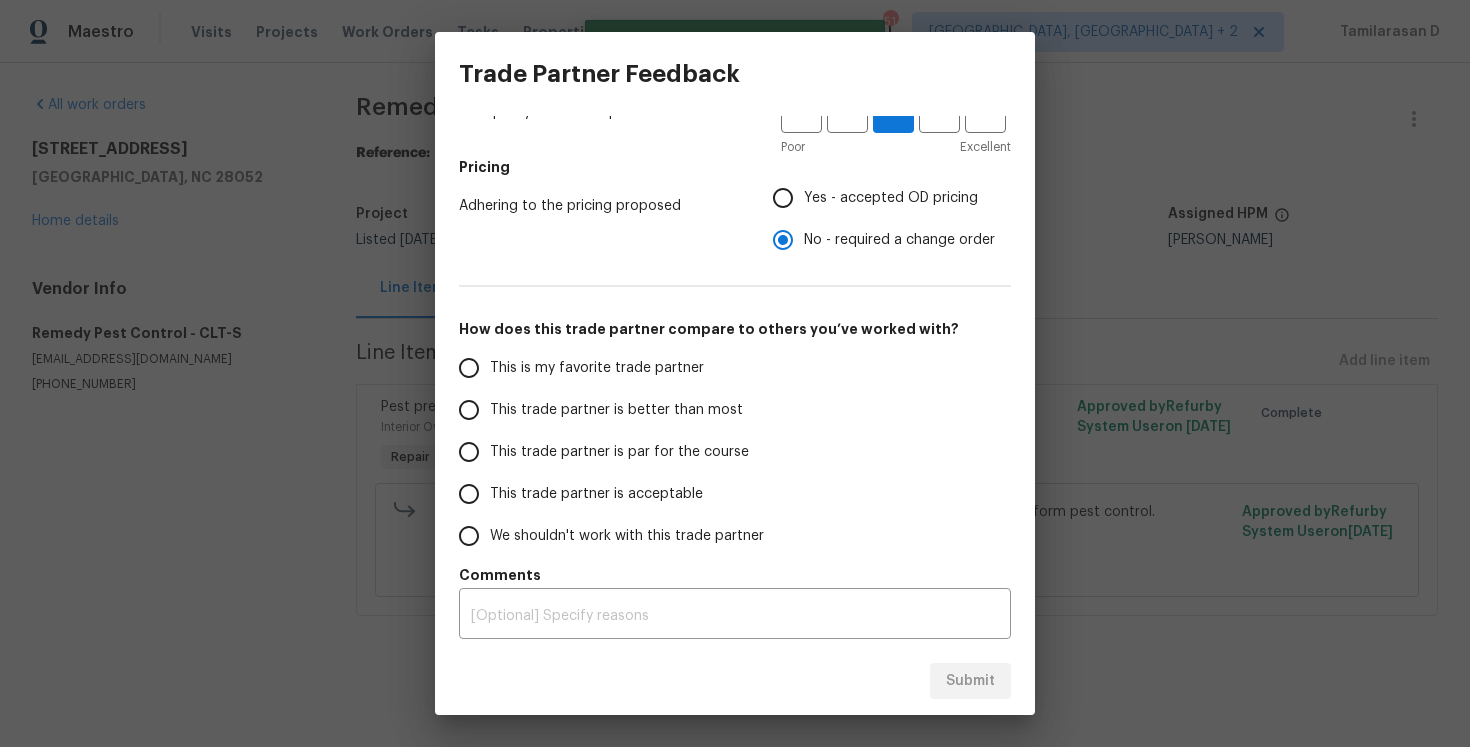 click on "This trade partner is par for the course" at bounding box center (619, 452) 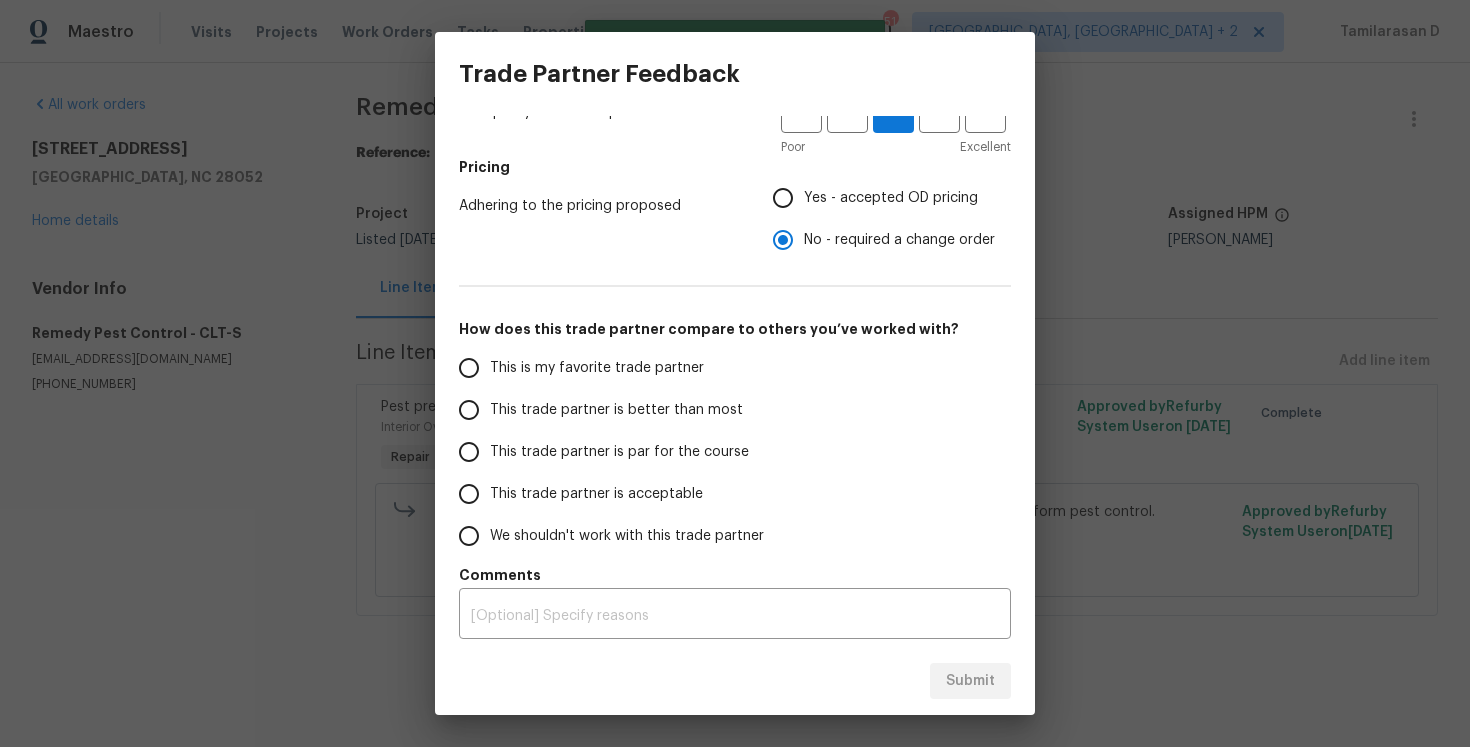 click on "This trade partner is par for the course" at bounding box center [469, 452] 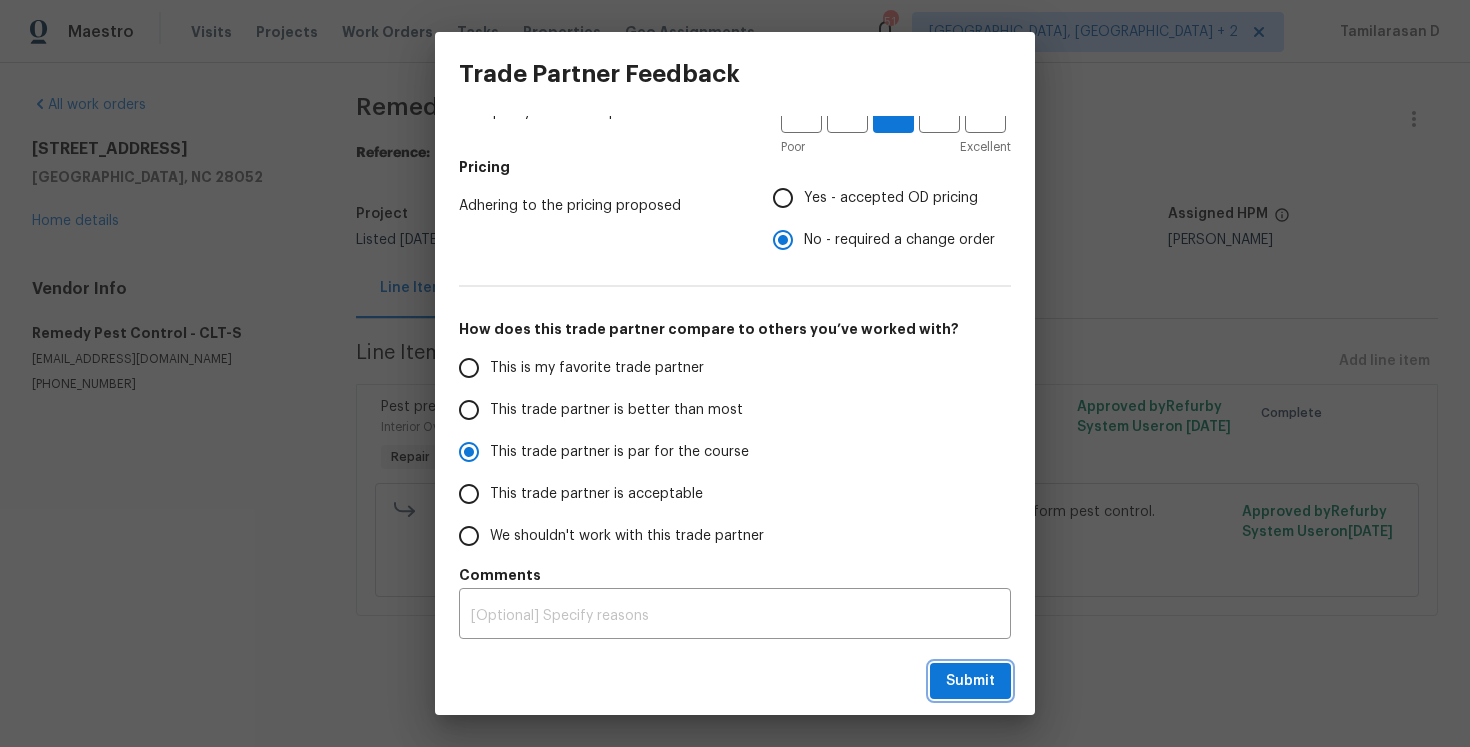 click on "Submit" at bounding box center (970, 681) 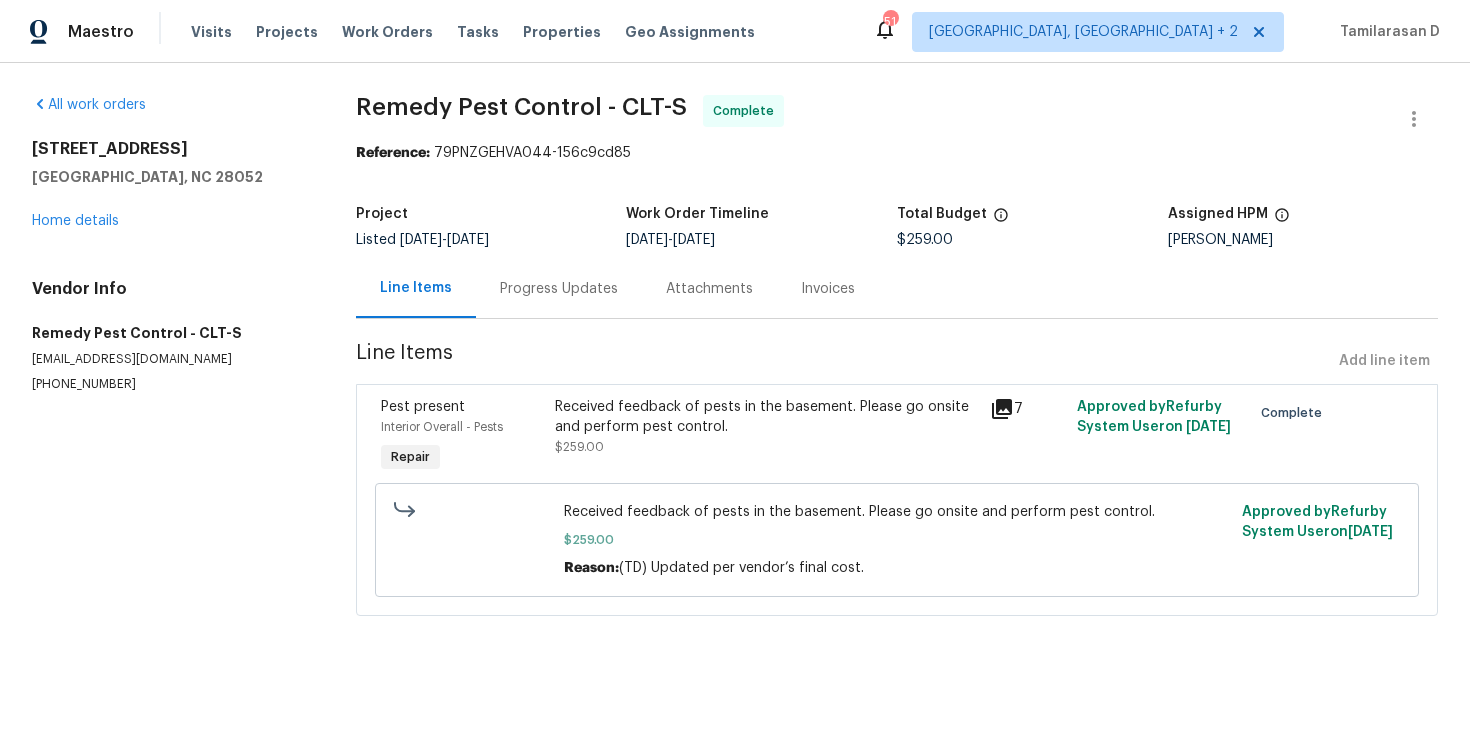 click on "Progress Updates" at bounding box center [559, 289] 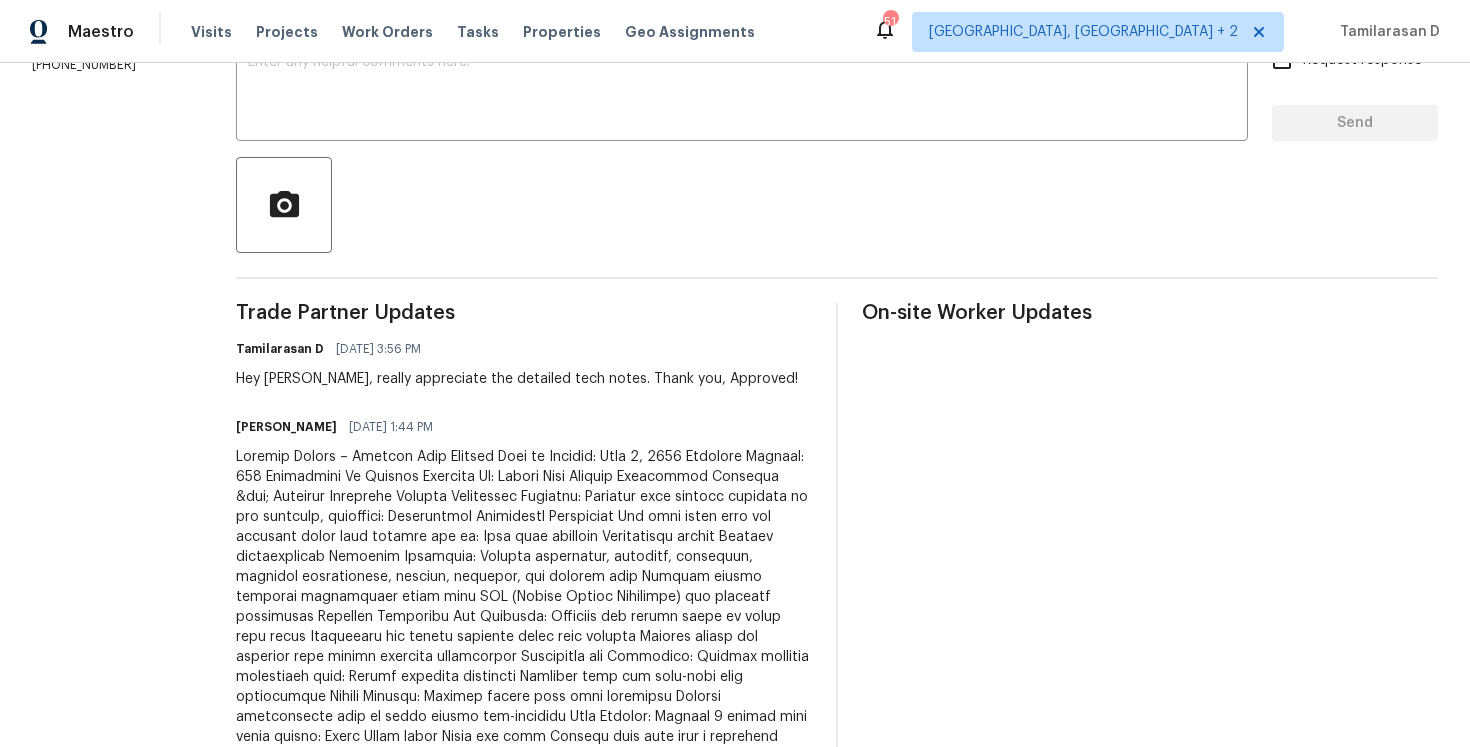 scroll, scrollTop: 78, scrollLeft: 0, axis: vertical 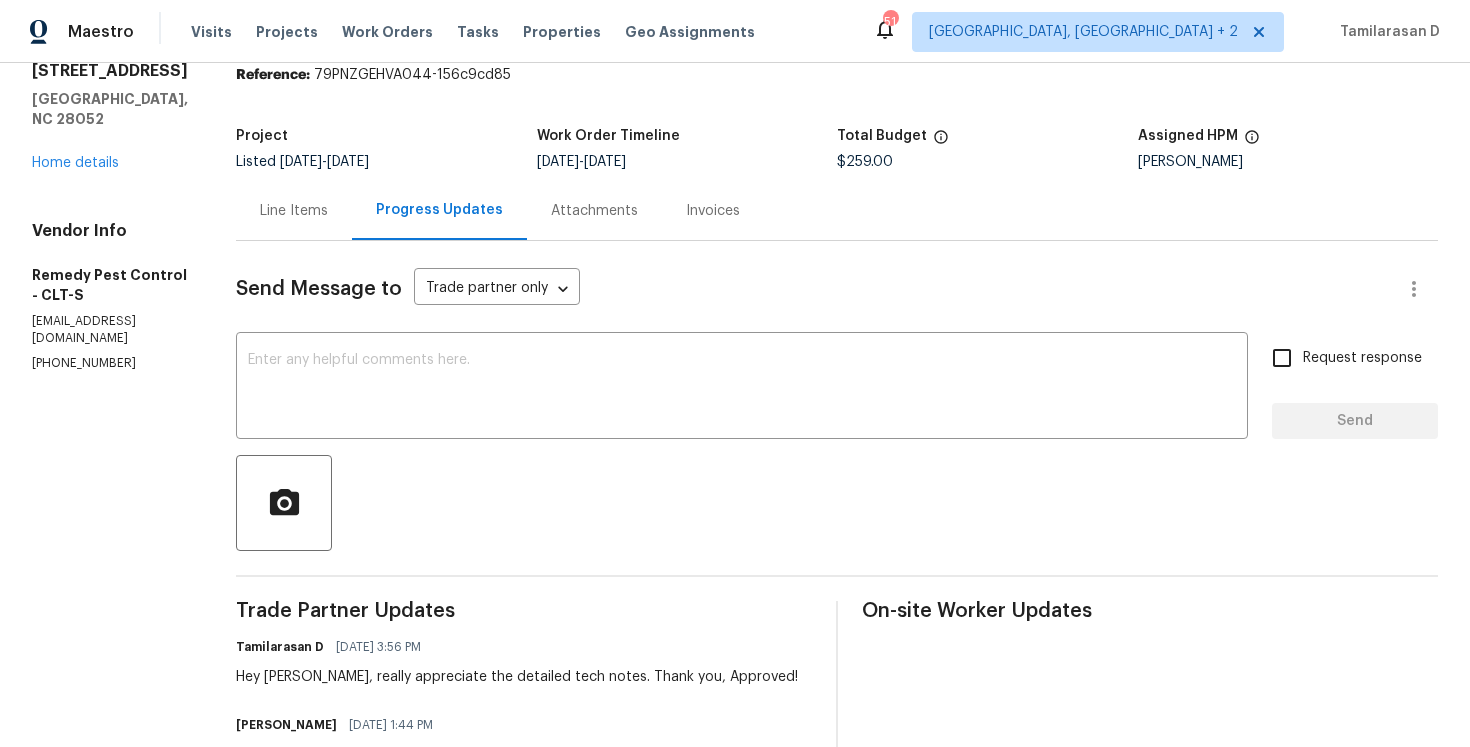 click on "Line Items" at bounding box center [294, 210] 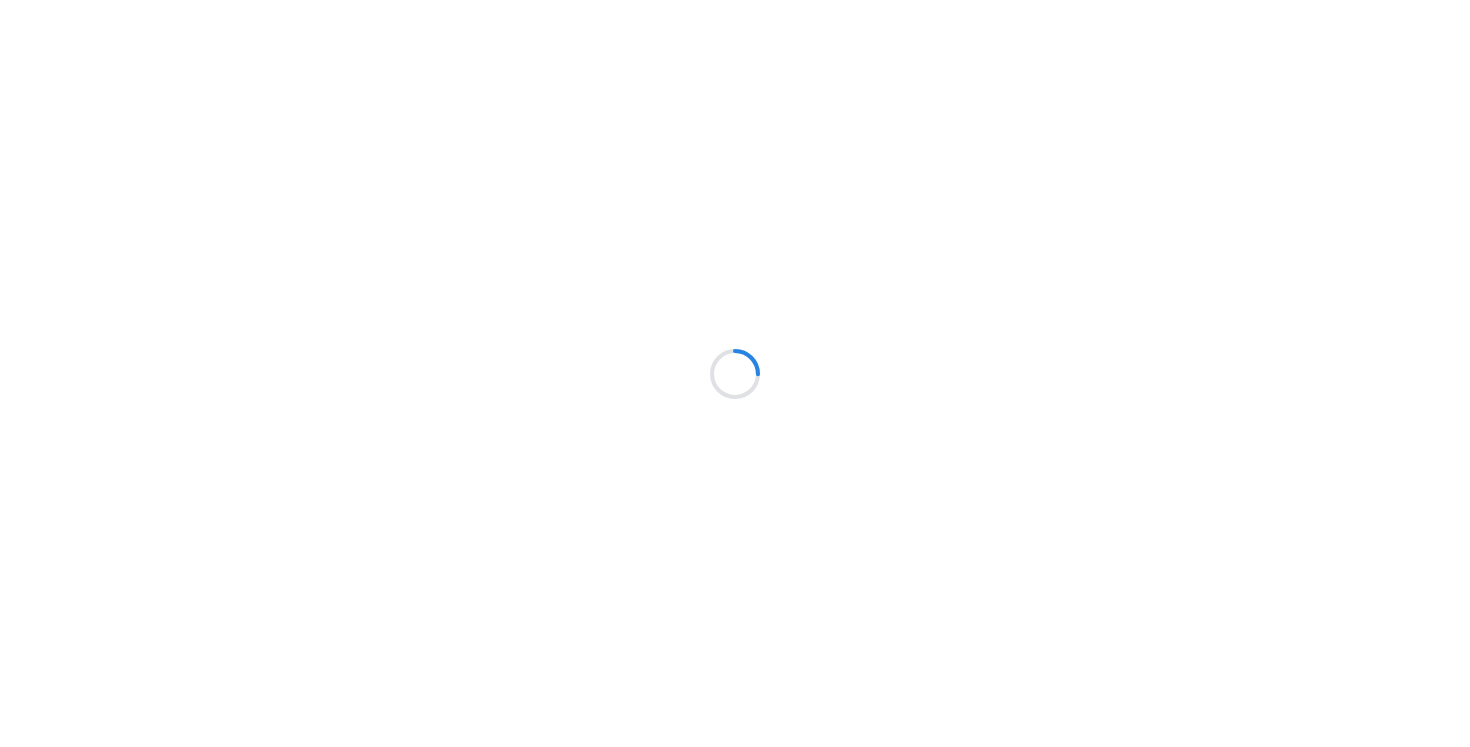 scroll, scrollTop: 0, scrollLeft: 0, axis: both 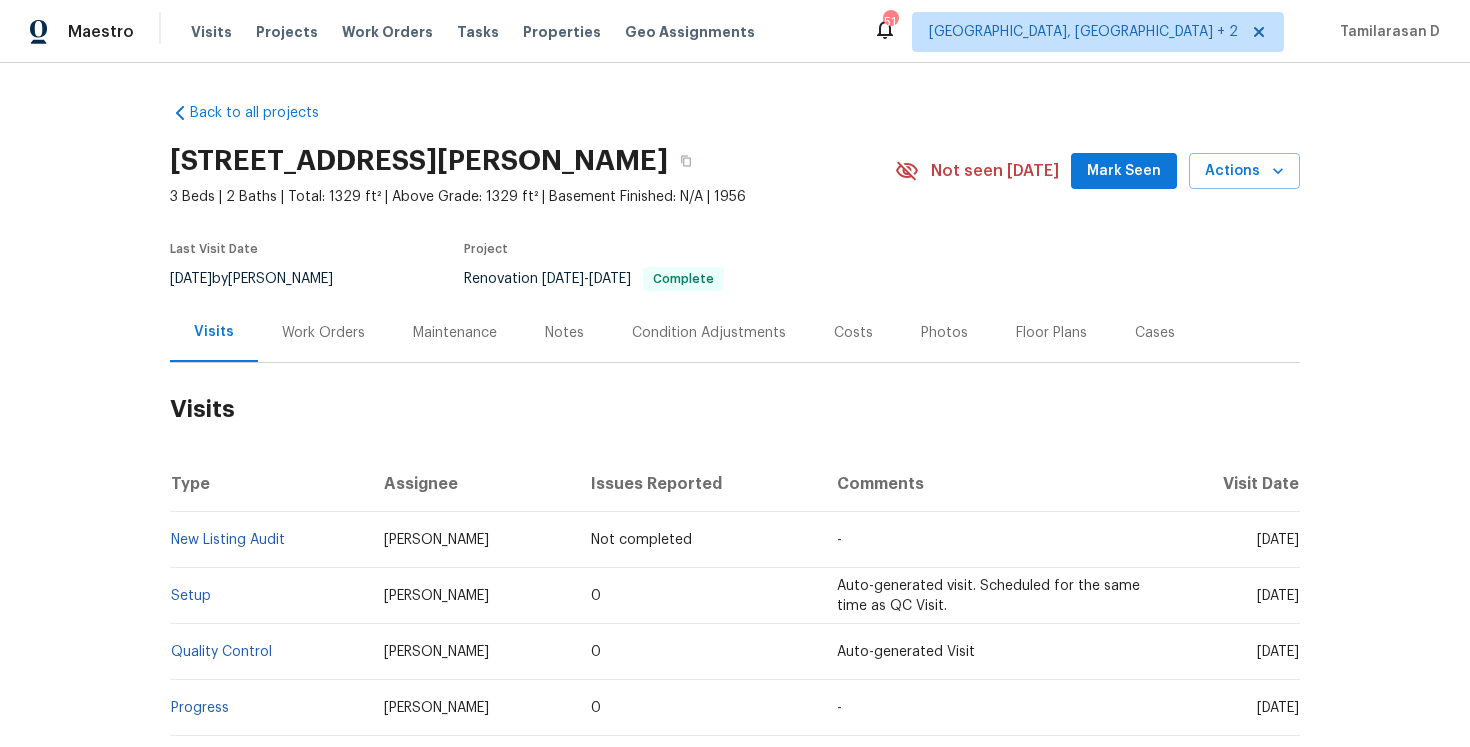 click on "Work Orders" at bounding box center (323, 333) 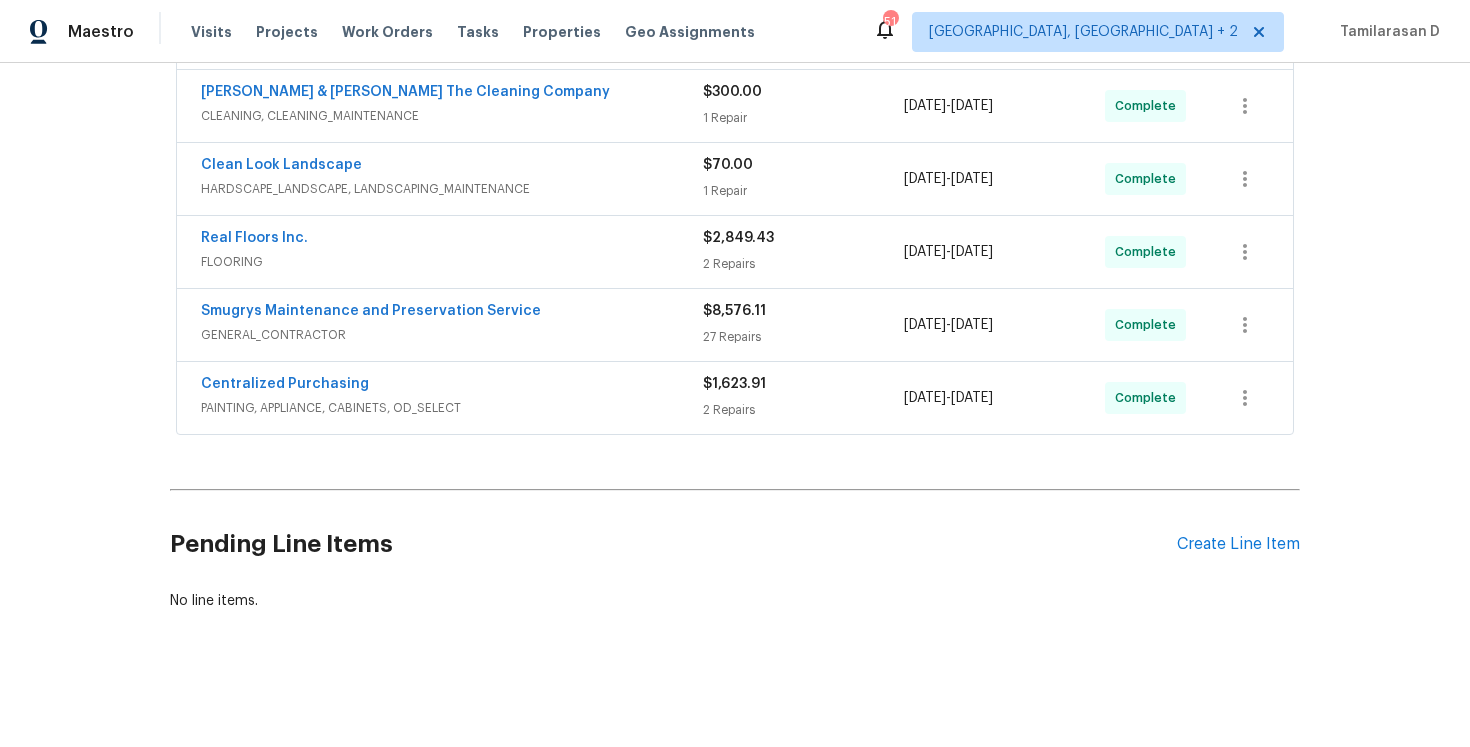 scroll, scrollTop: 0, scrollLeft: 0, axis: both 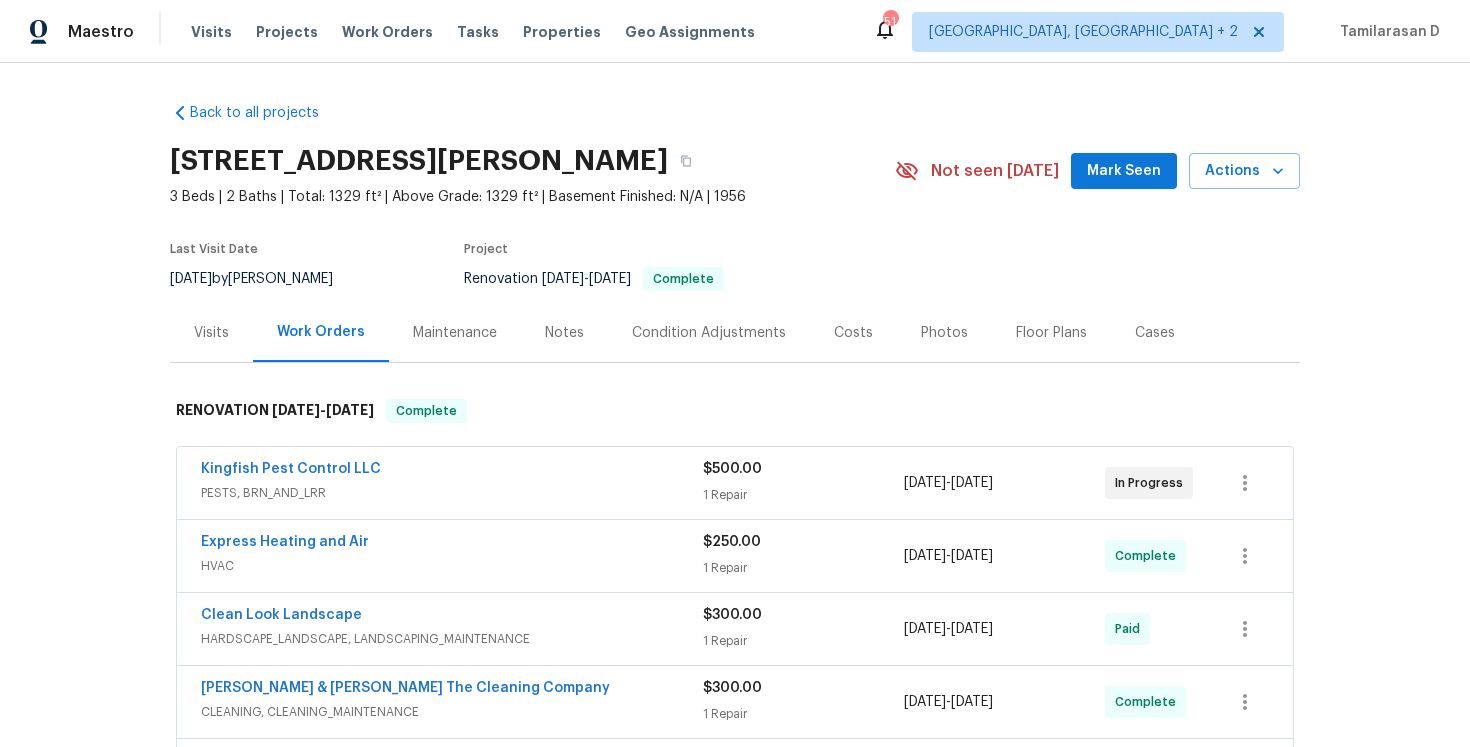 click on "Kingfish Pest Control LLC" at bounding box center [452, 471] 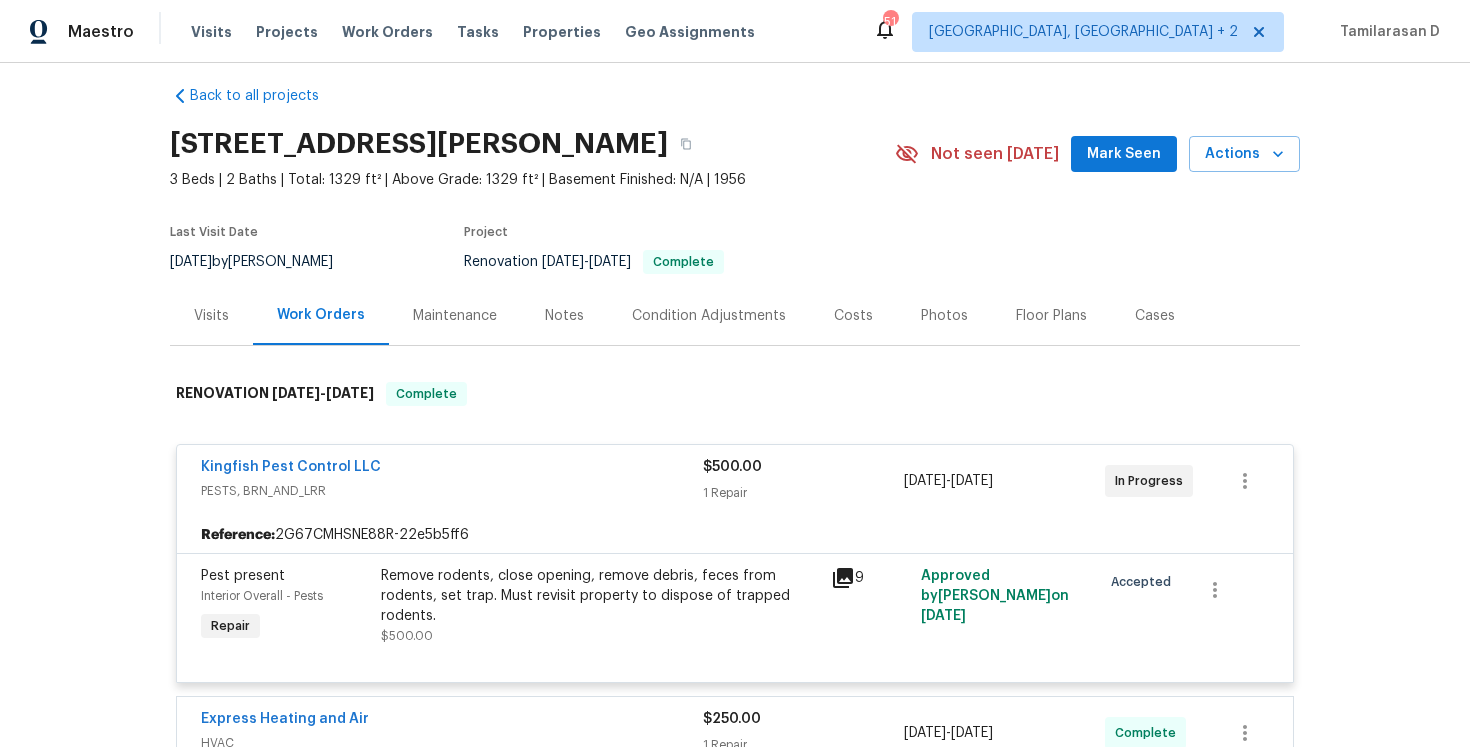 scroll, scrollTop: 36, scrollLeft: 0, axis: vertical 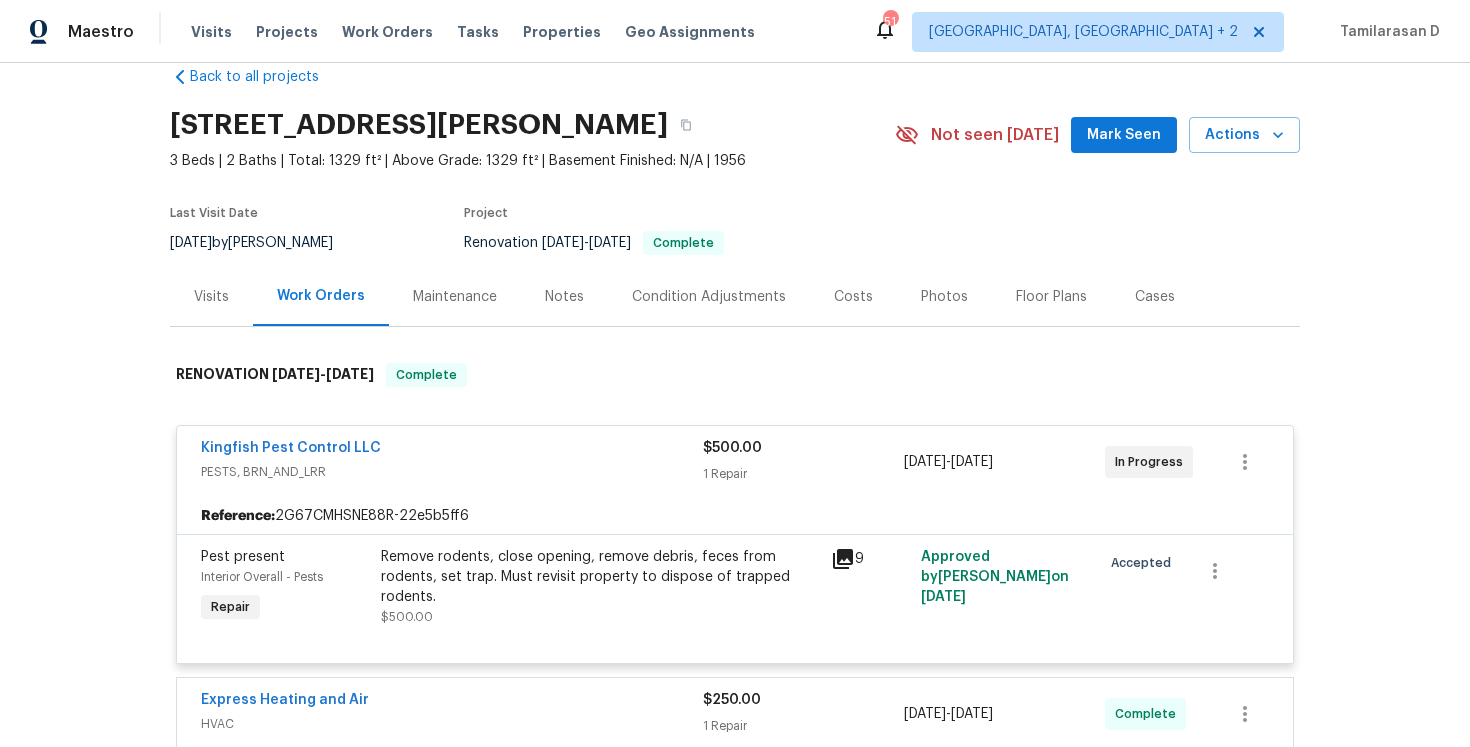 click on "Kingfish Pest Control LLC PESTS, BRN_AND_LRR $500.00 1 Repair 6/26/2025  -  6/26/2025 In Progress" at bounding box center [735, 462] 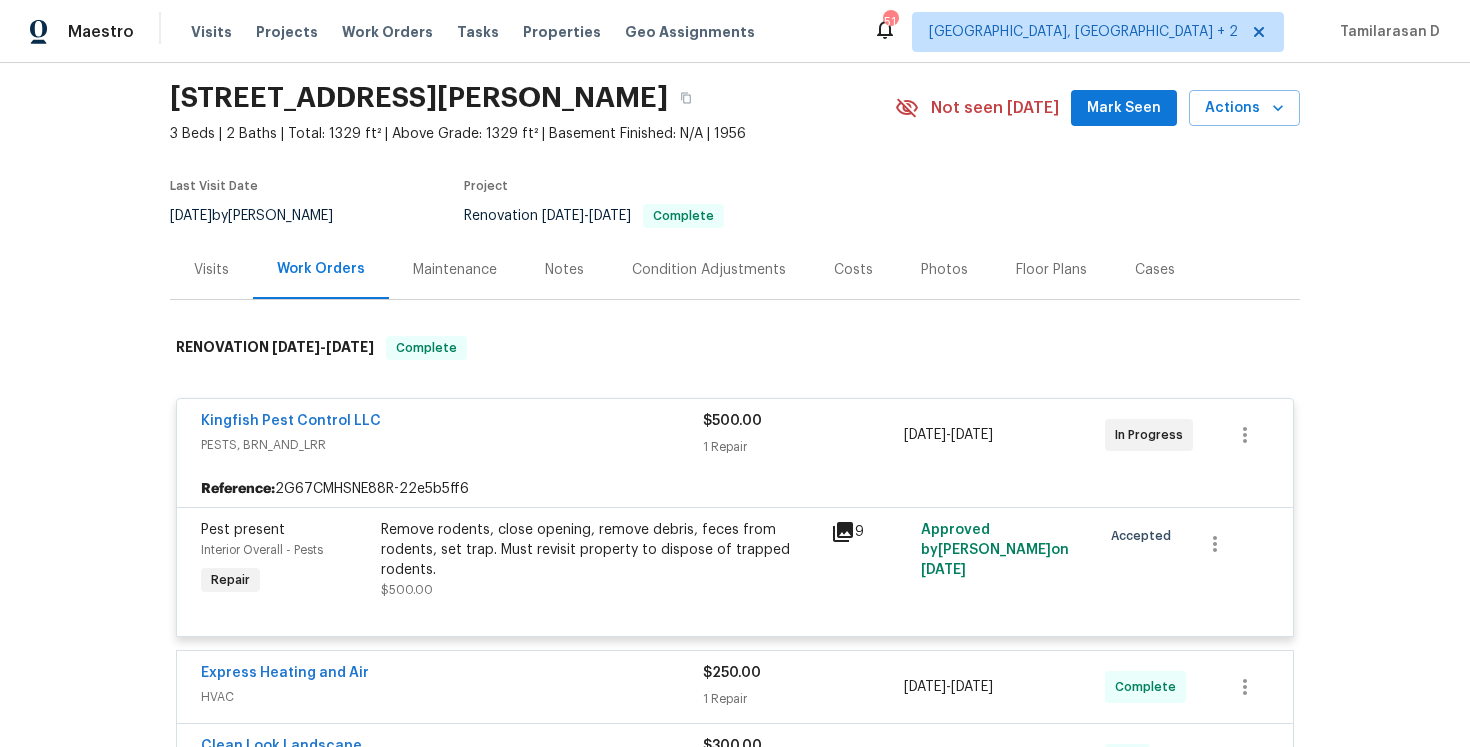 click on "Kingfish Pest Control LLC" at bounding box center (452, 423) 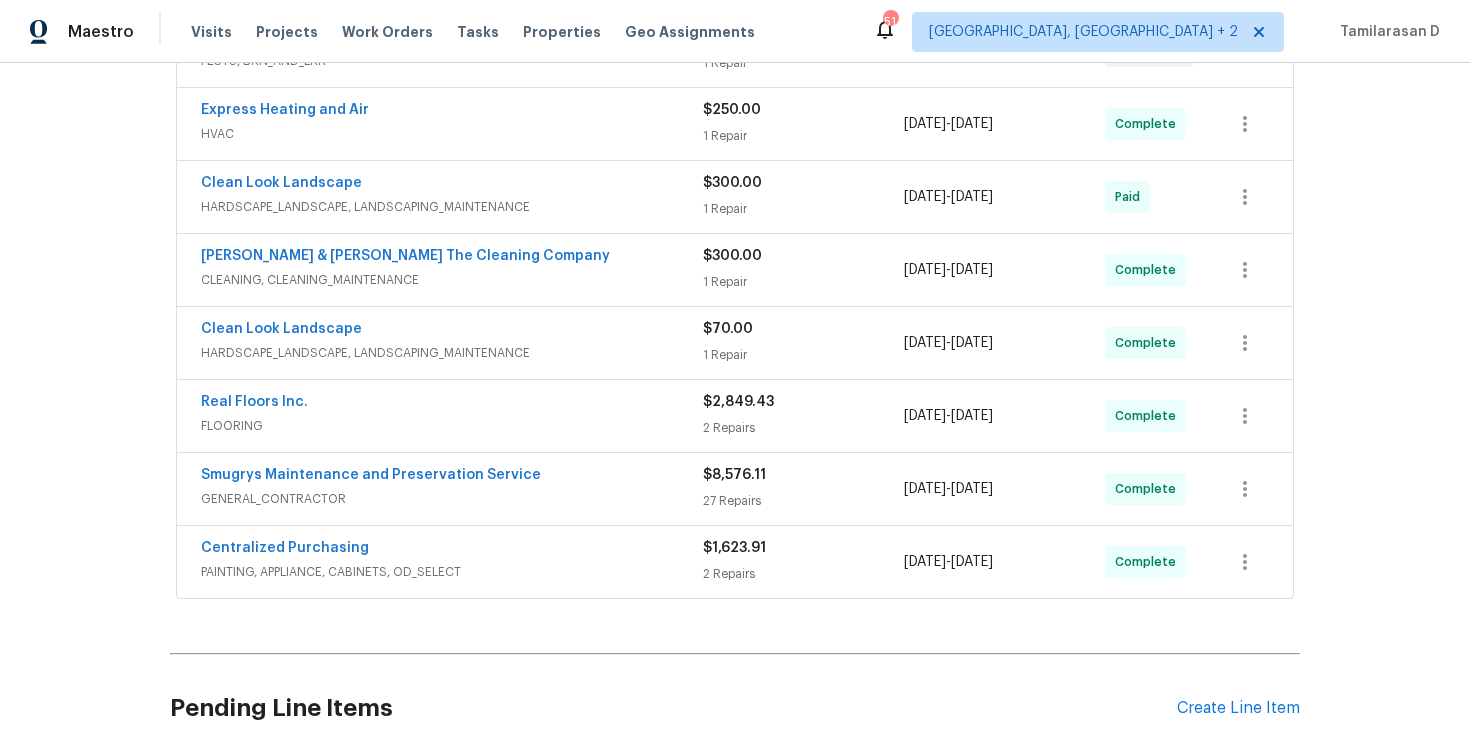 scroll, scrollTop: 596, scrollLeft: 0, axis: vertical 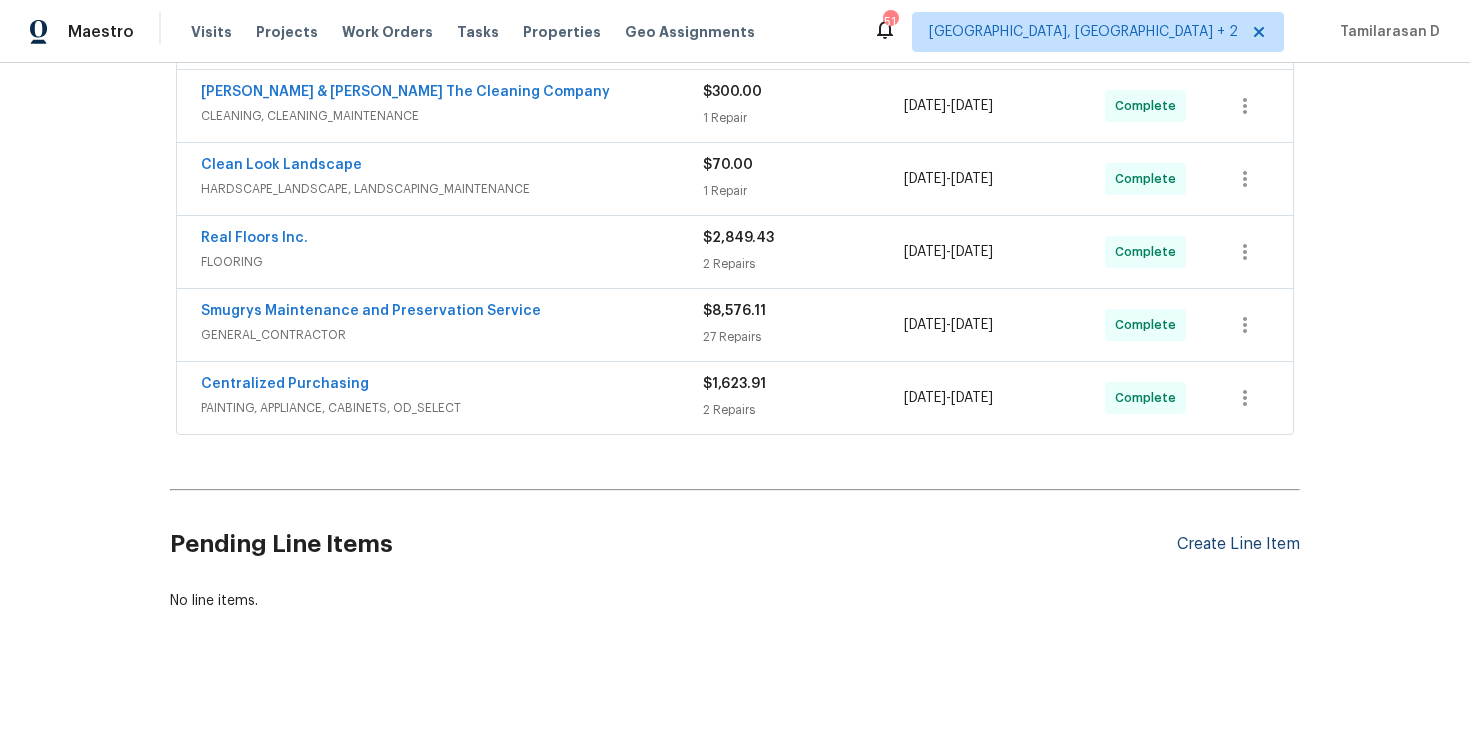click on "Create Line Item" at bounding box center [1238, 544] 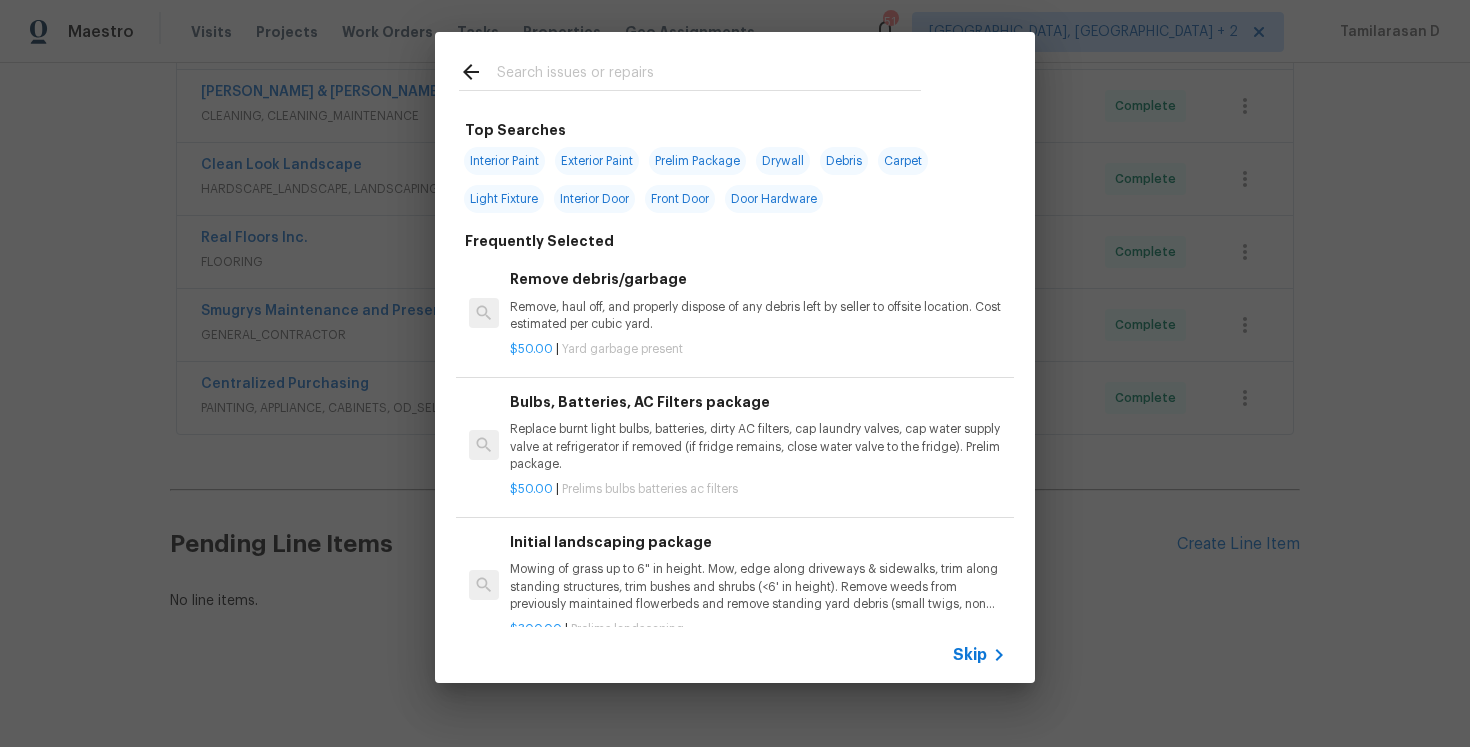 click on "Skip" at bounding box center (970, 655) 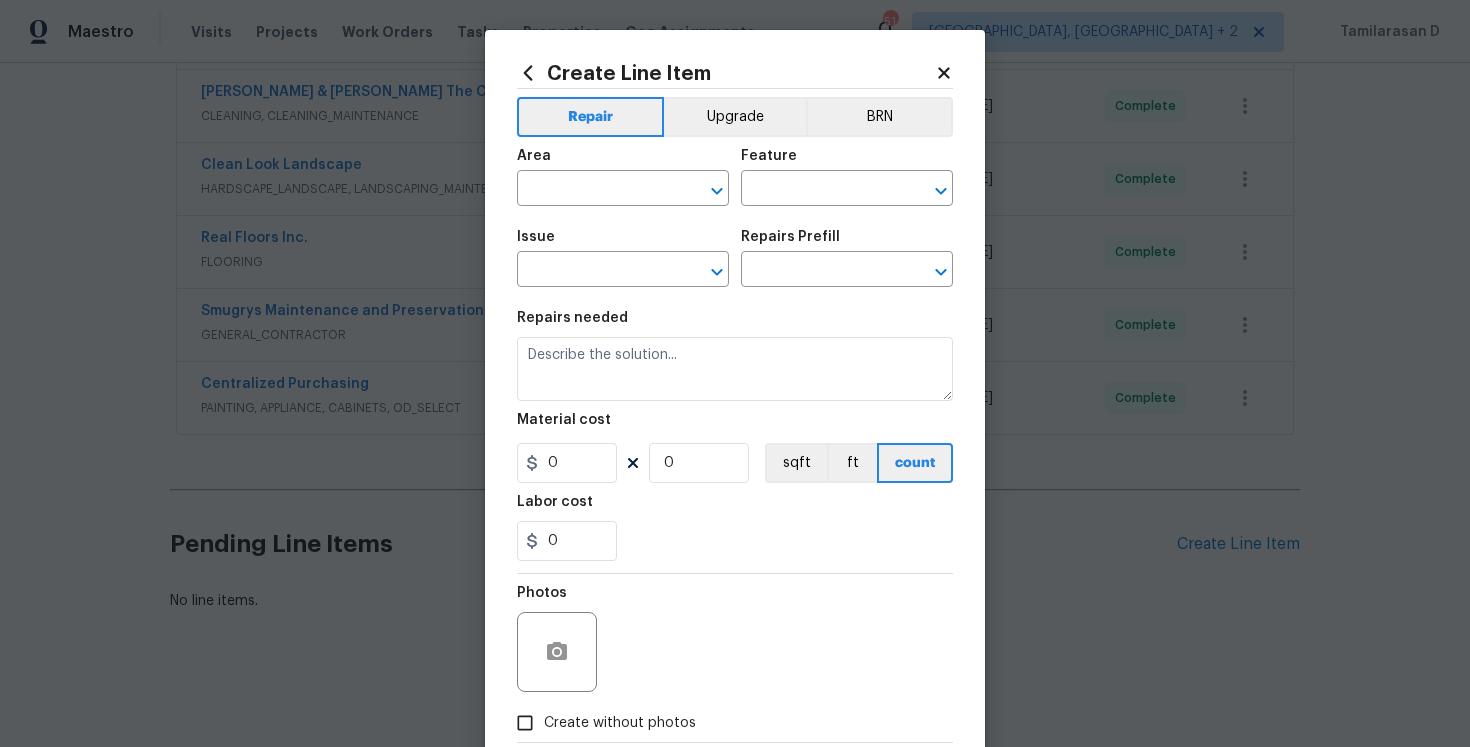 click on "Area" at bounding box center [623, 162] 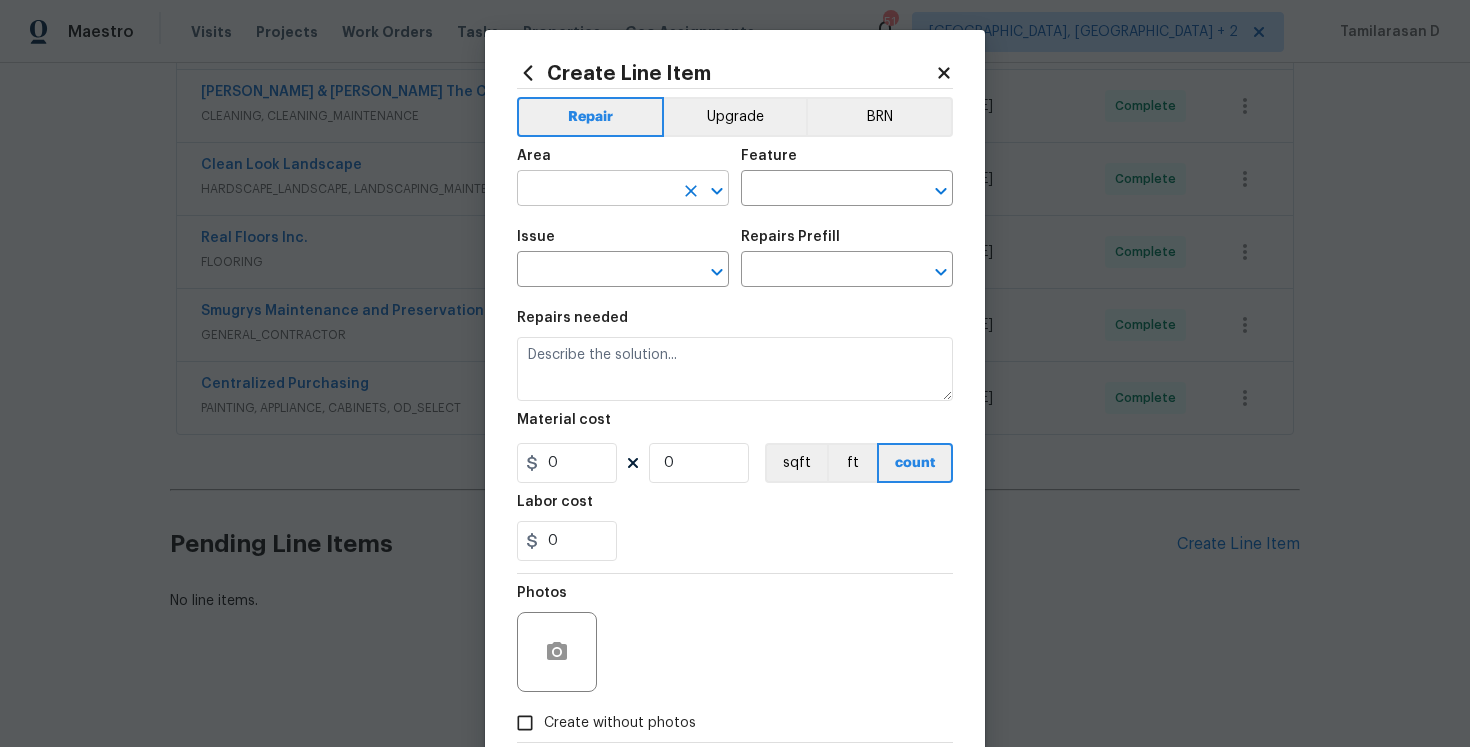 click at bounding box center [595, 190] 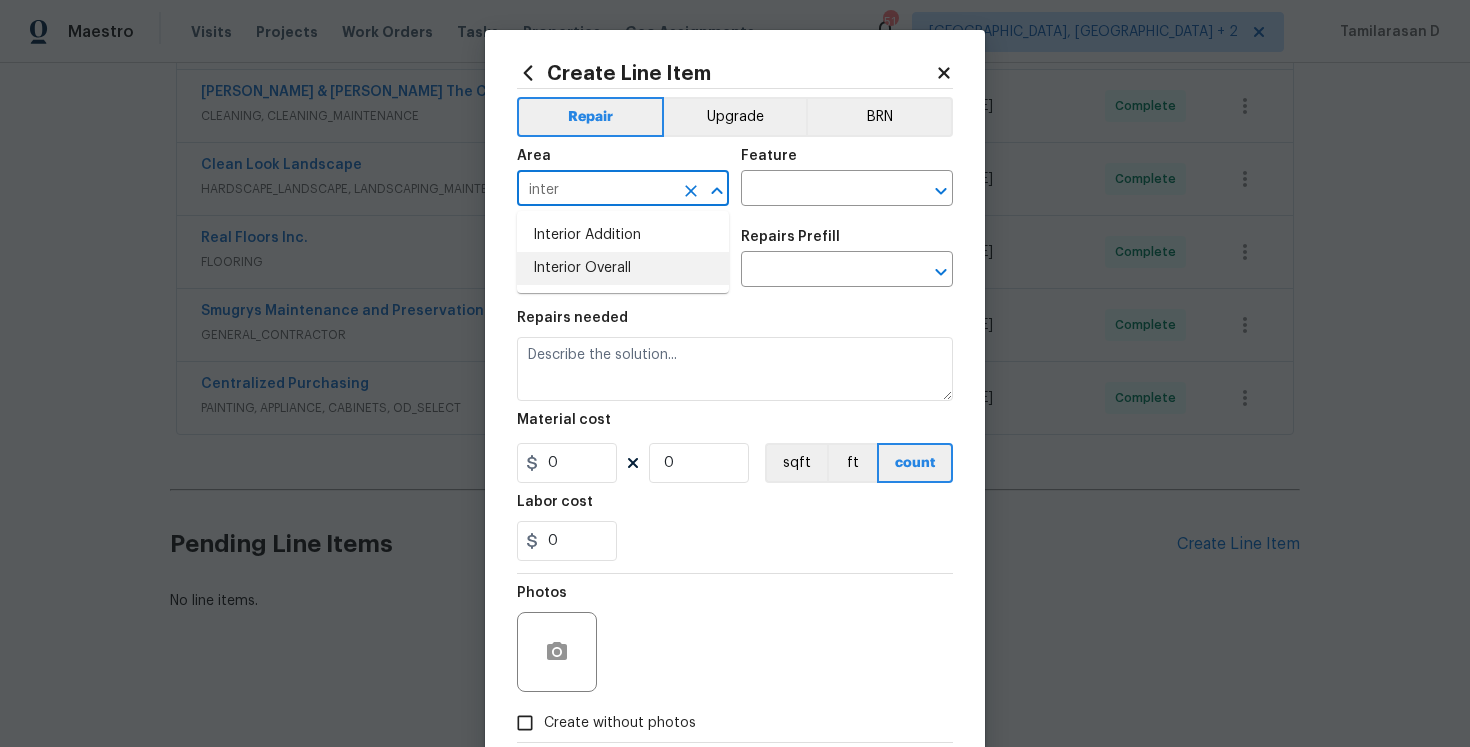 click on "Interior Overall" at bounding box center (623, 268) 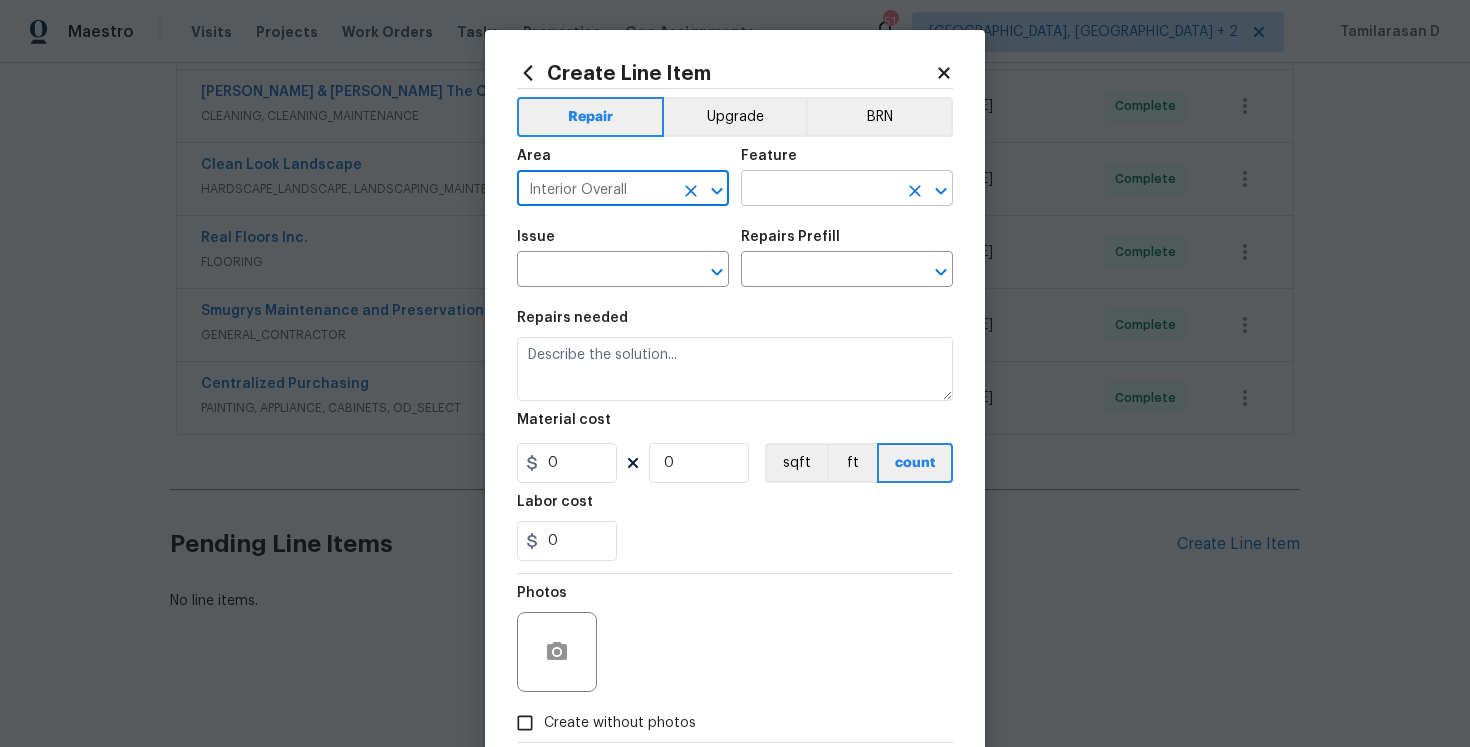 type on "Interior Overall" 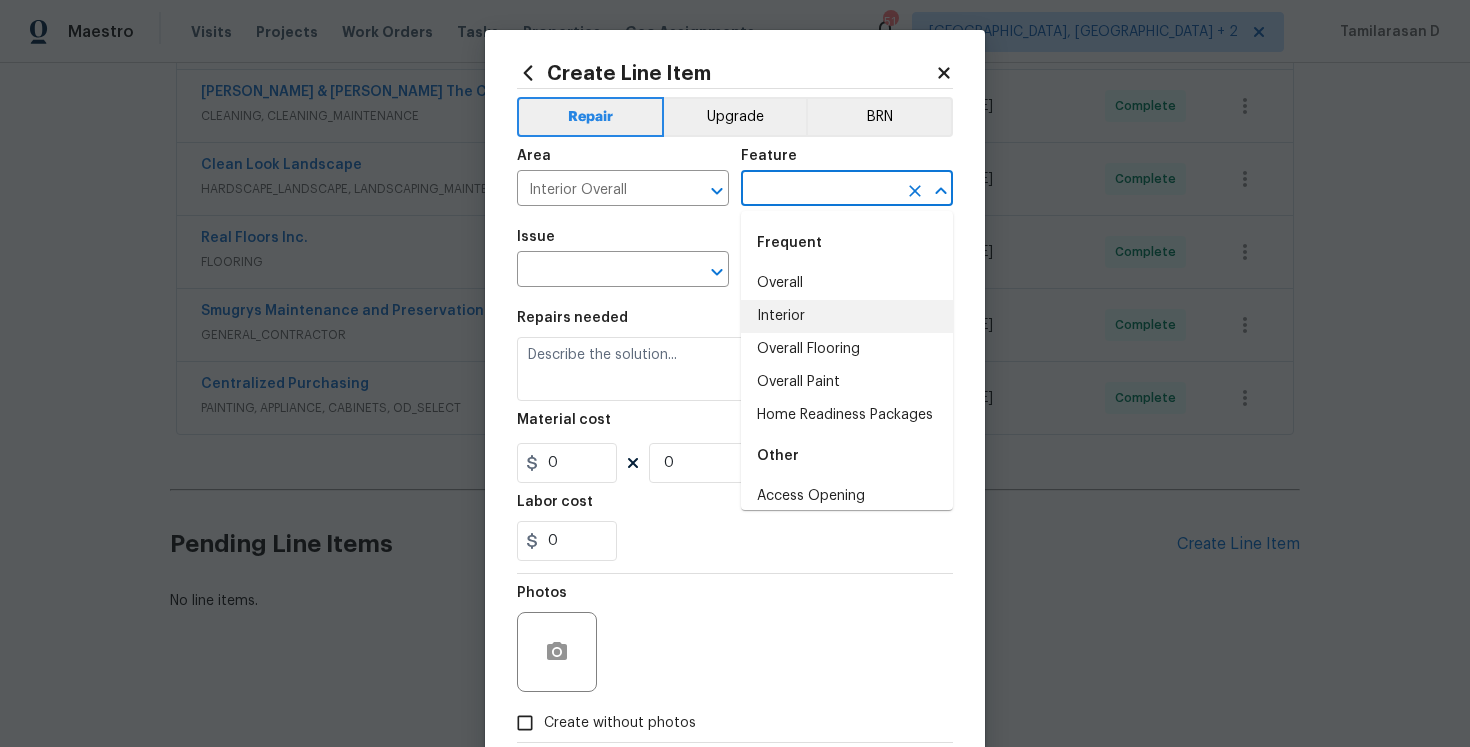 click on "Interior" at bounding box center (847, 316) 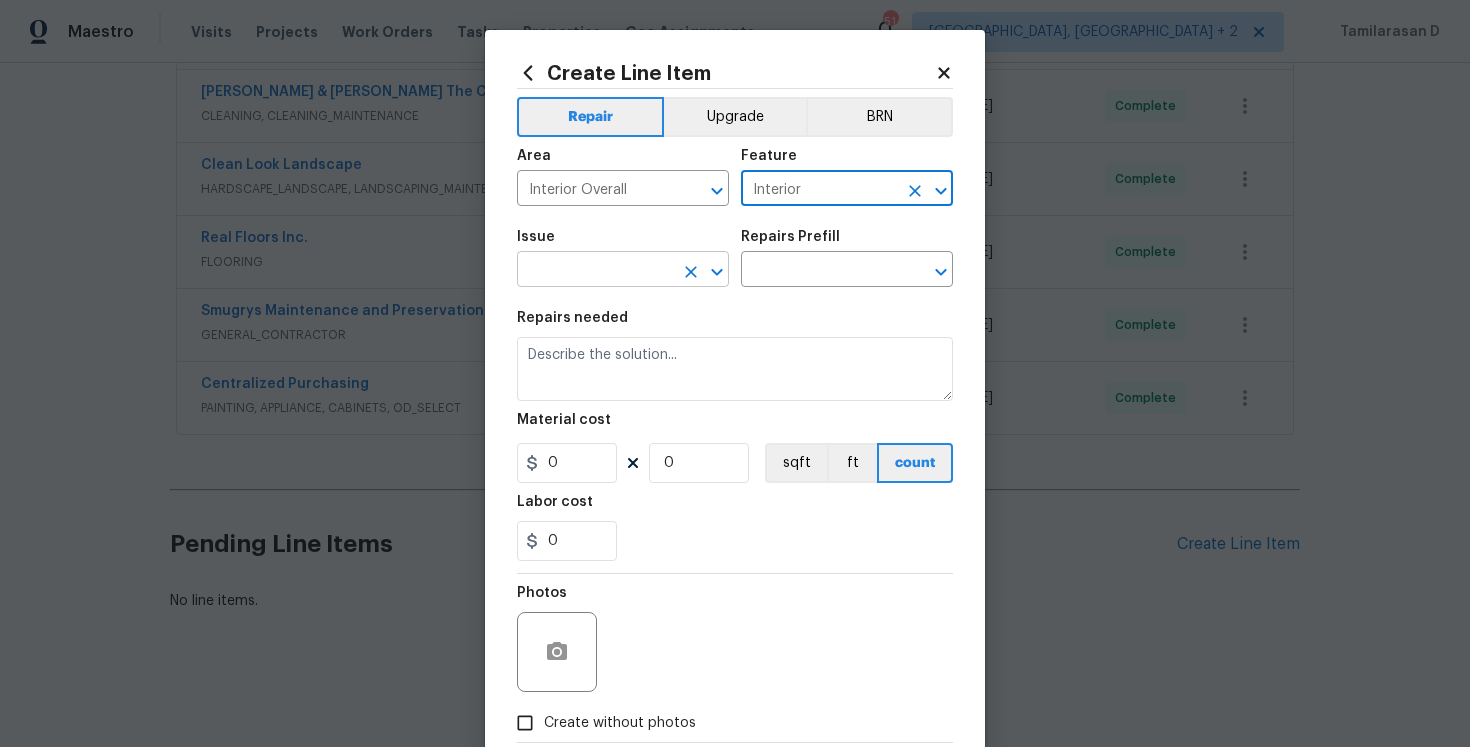 click at bounding box center [595, 271] 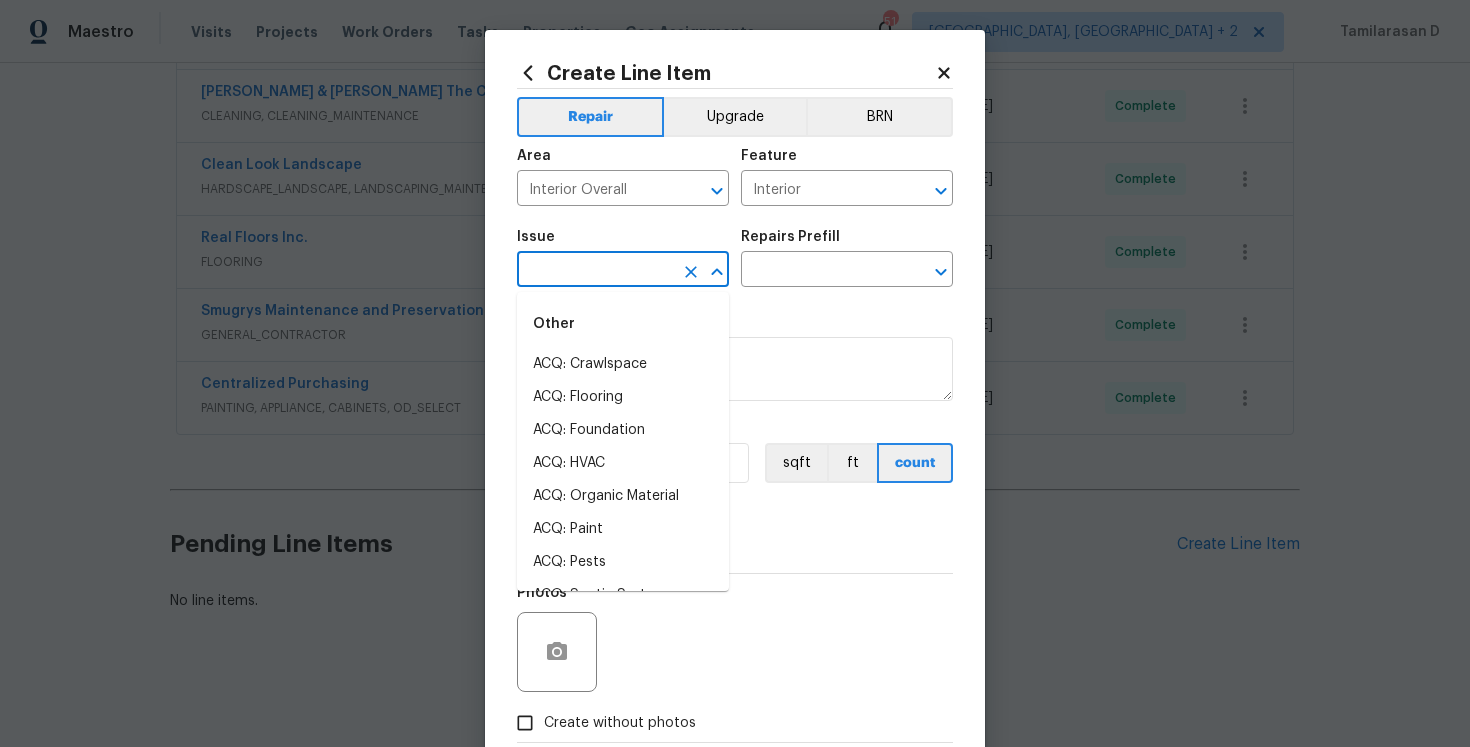 type on "i" 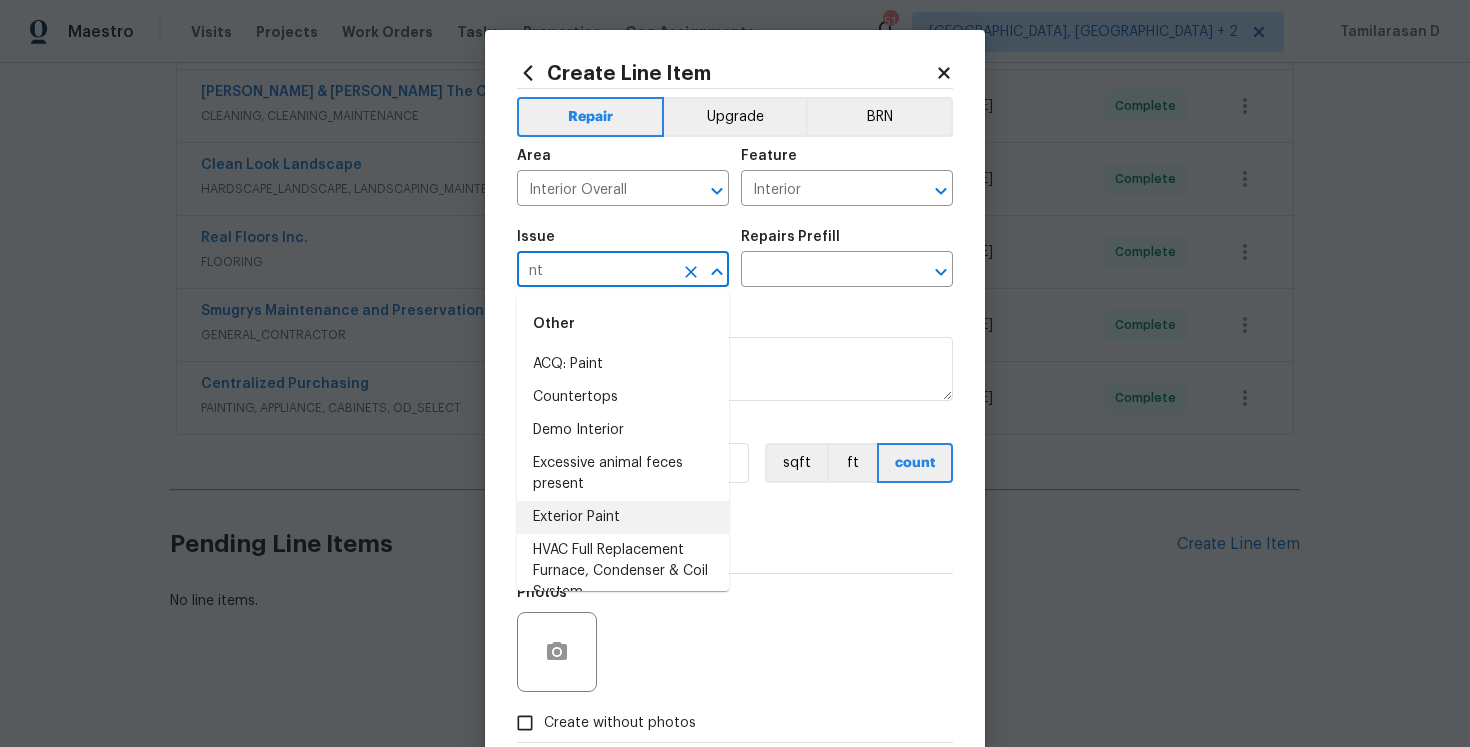 scroll, scrollTop: 389, scrollLeft: 0, axis: vertical 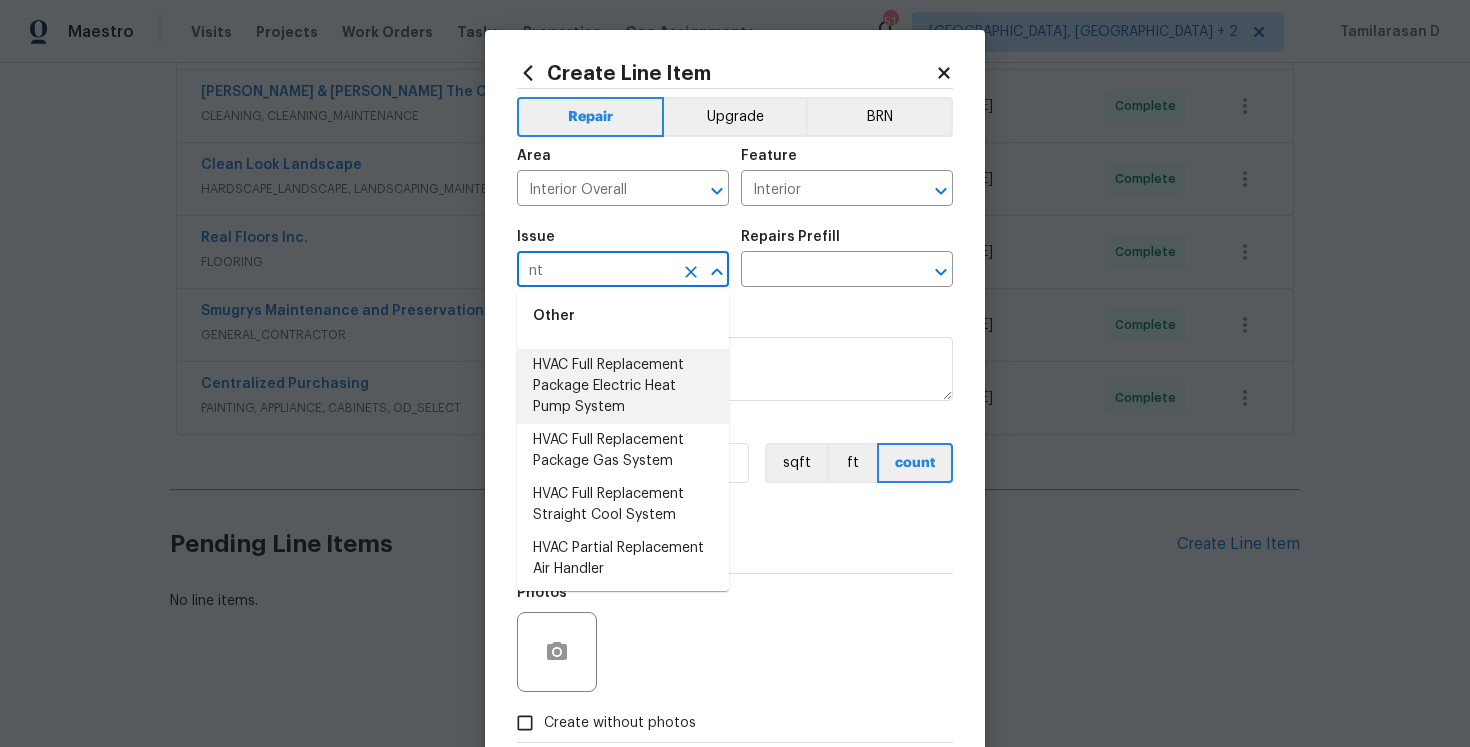 type on "n" 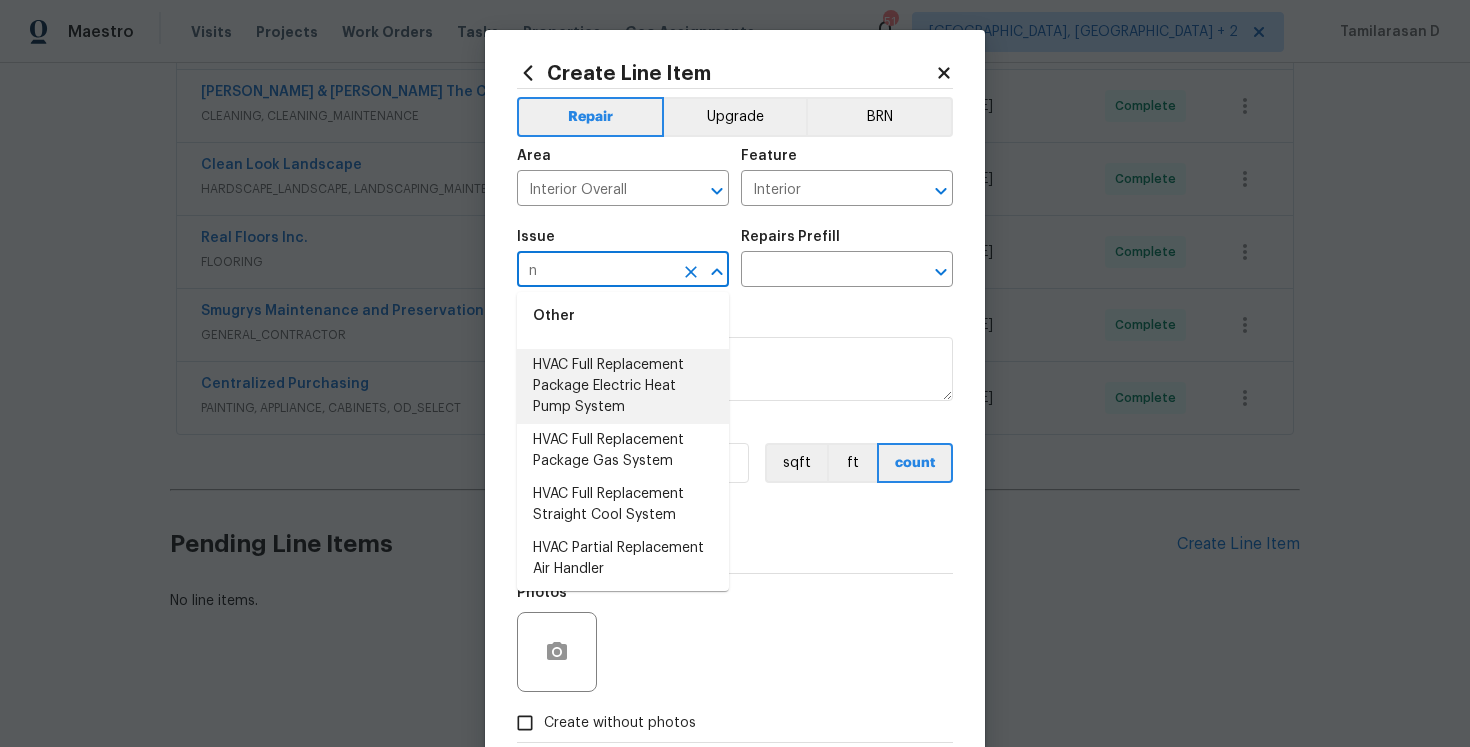 scroll, scrollTop: 0, scrollLeft: 0, axis: both 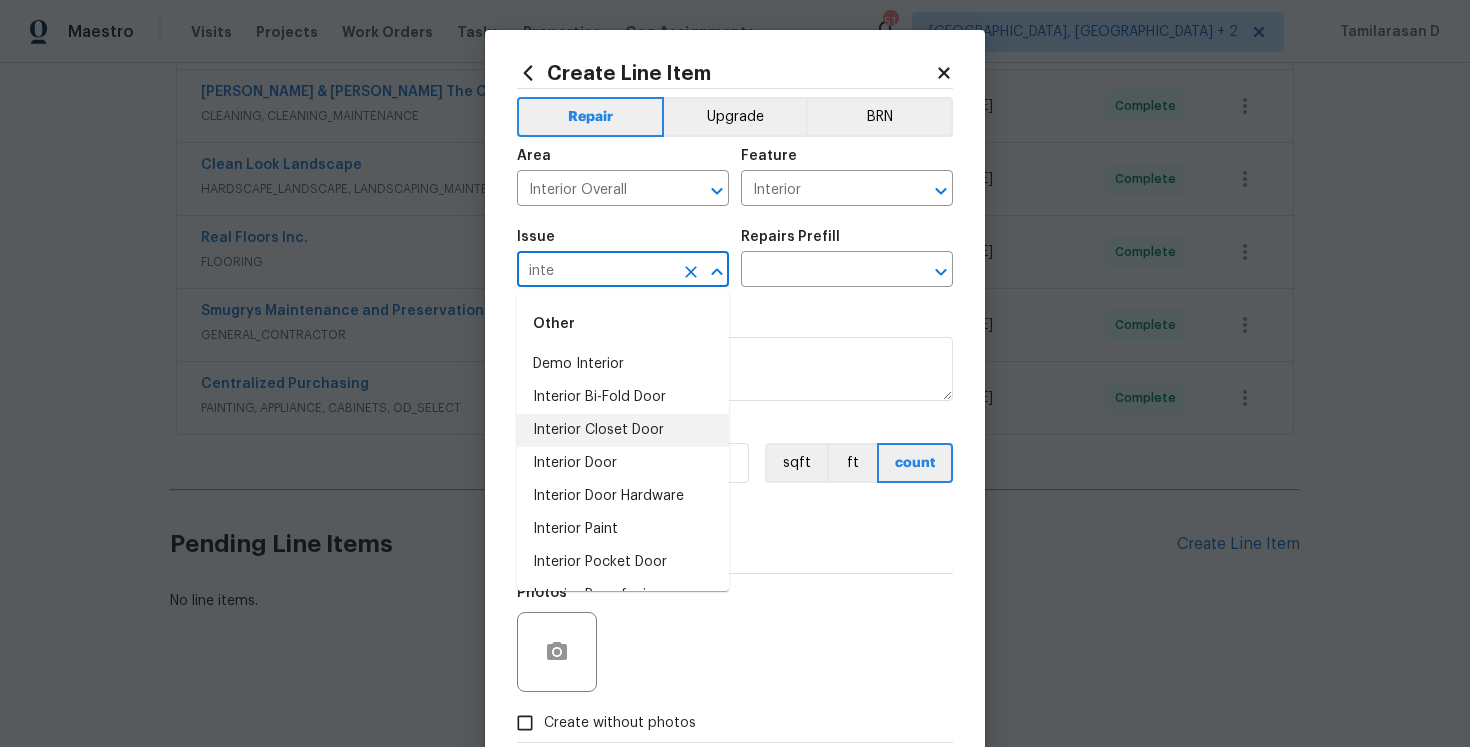 click on "Interior Closet Door" at bounding box center (623, 430) 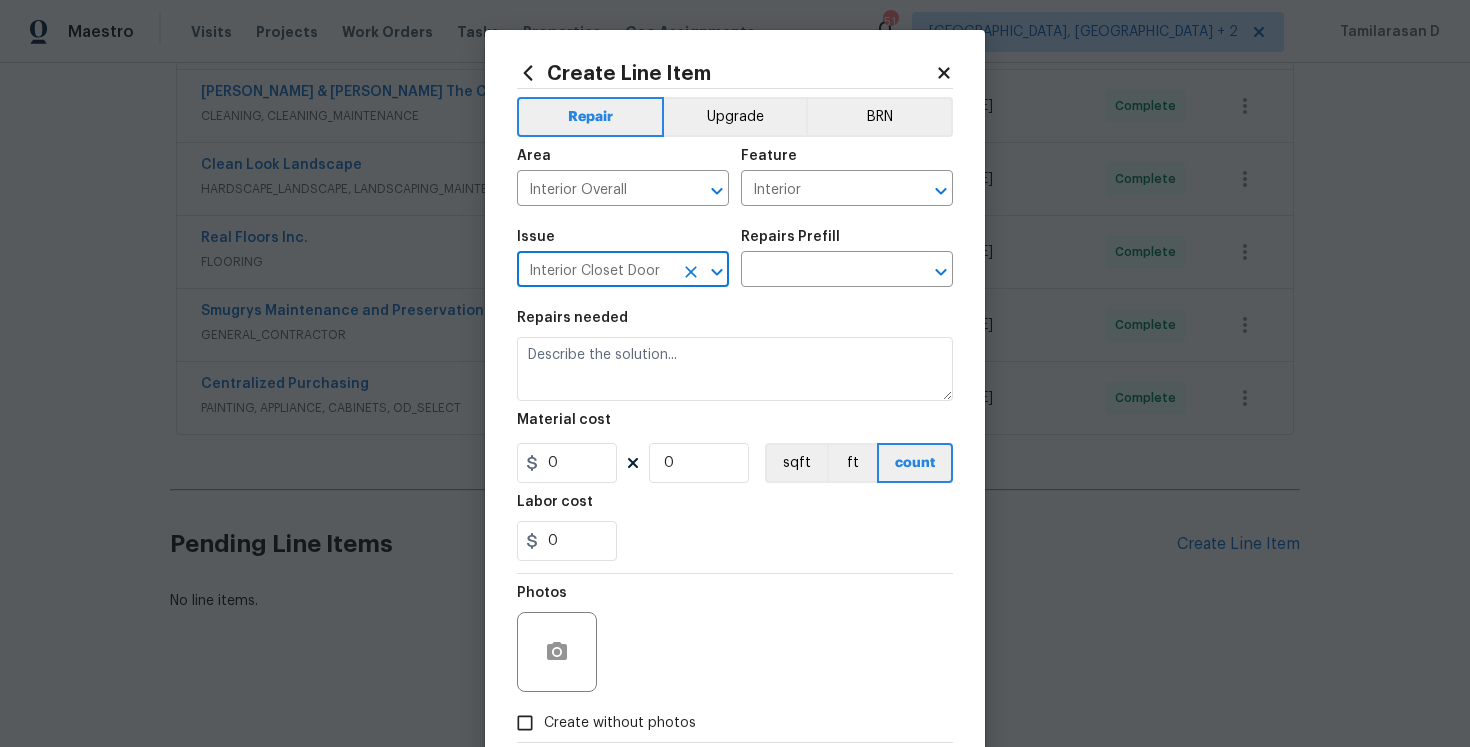 click 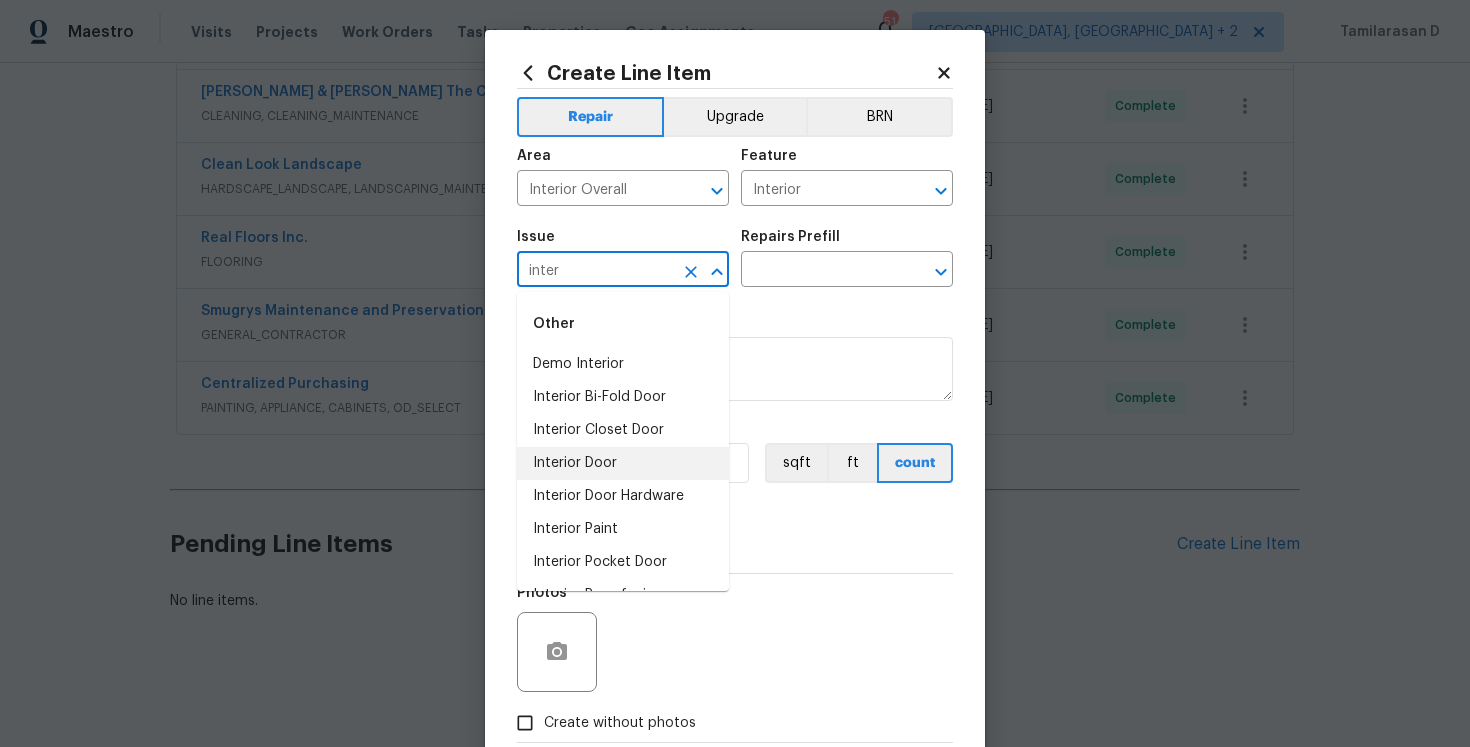 click on "Interior Door" at bounding box center (623, 463) 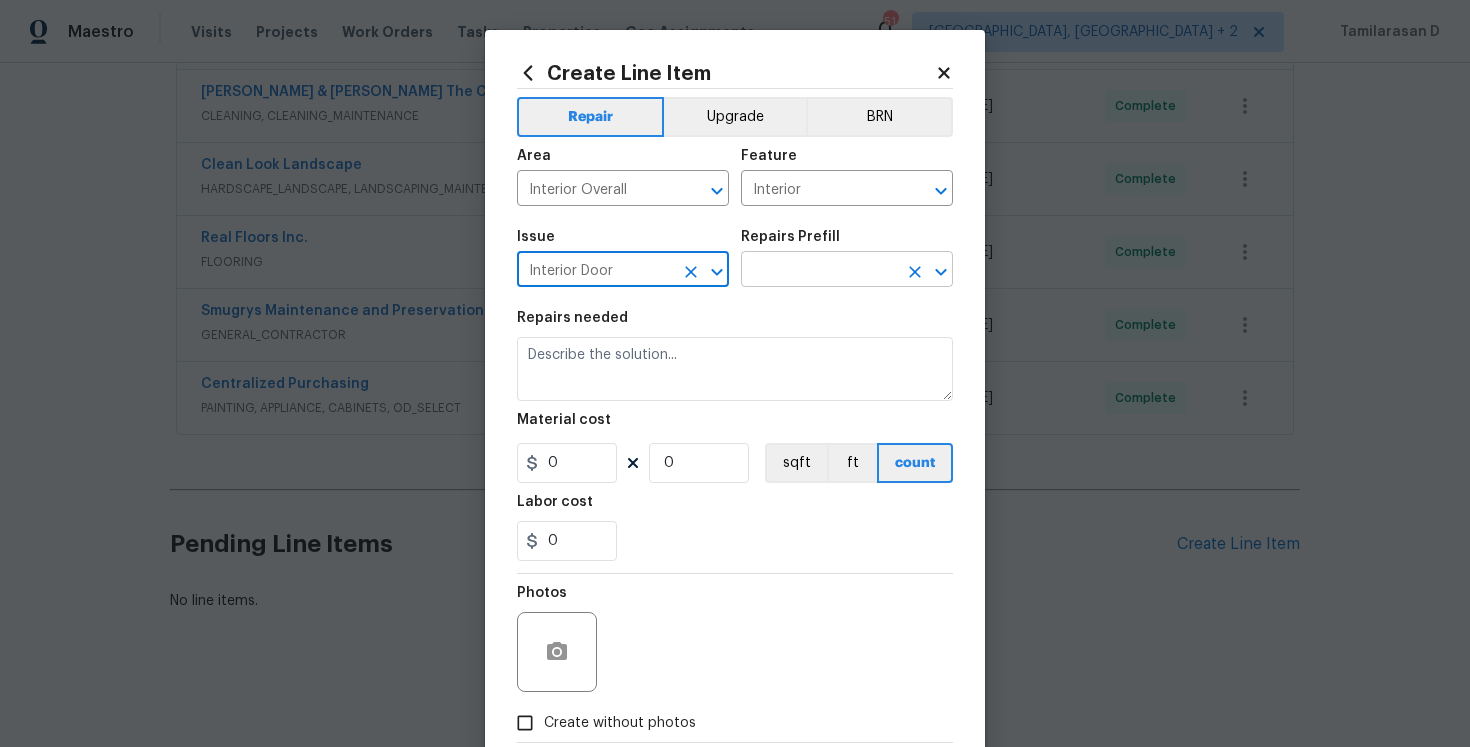 type on "Interior Door" 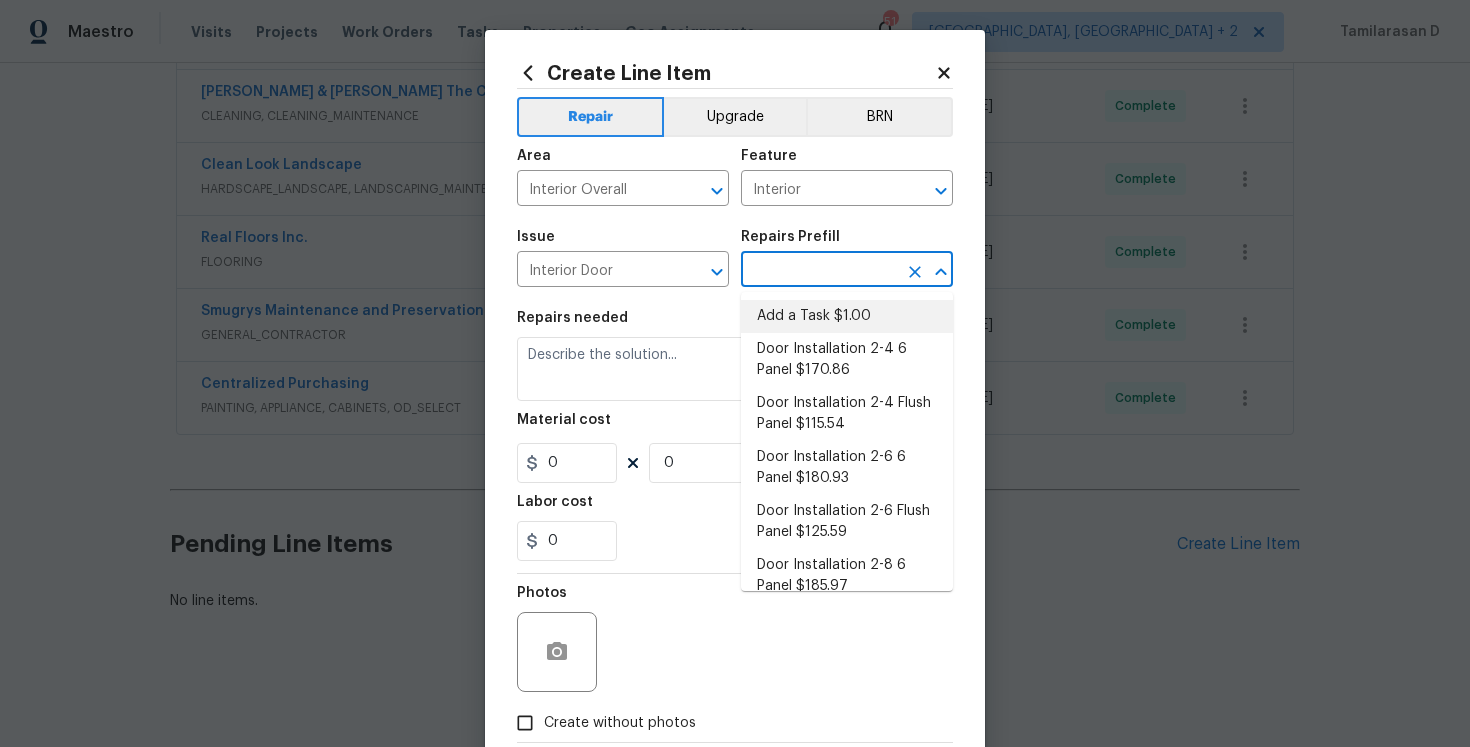 click on "Add a Task $1.00" at bounding box center [847, 316] 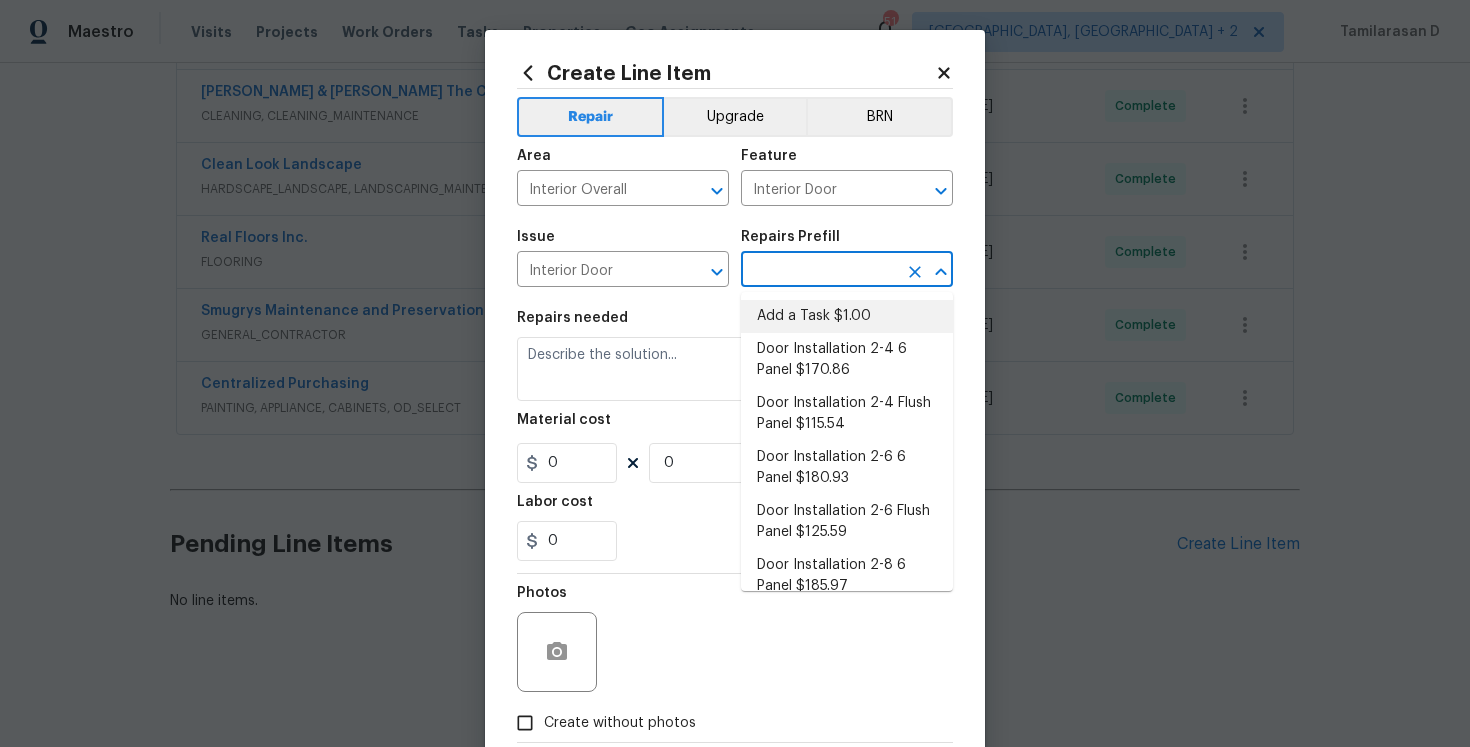 type on "Add a Task $1.00" 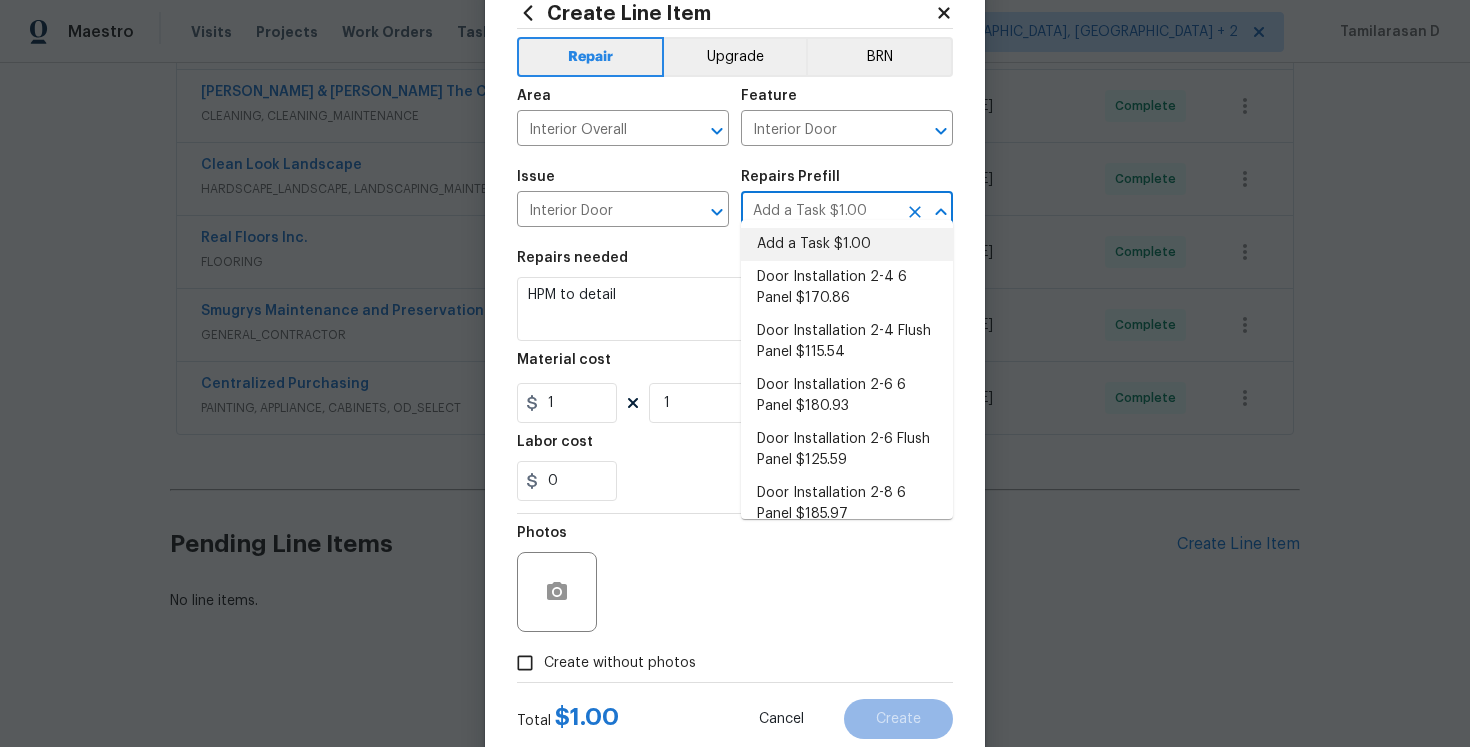 scroll, scrollTop: 115, scrollLeft: 0, axis: vertical 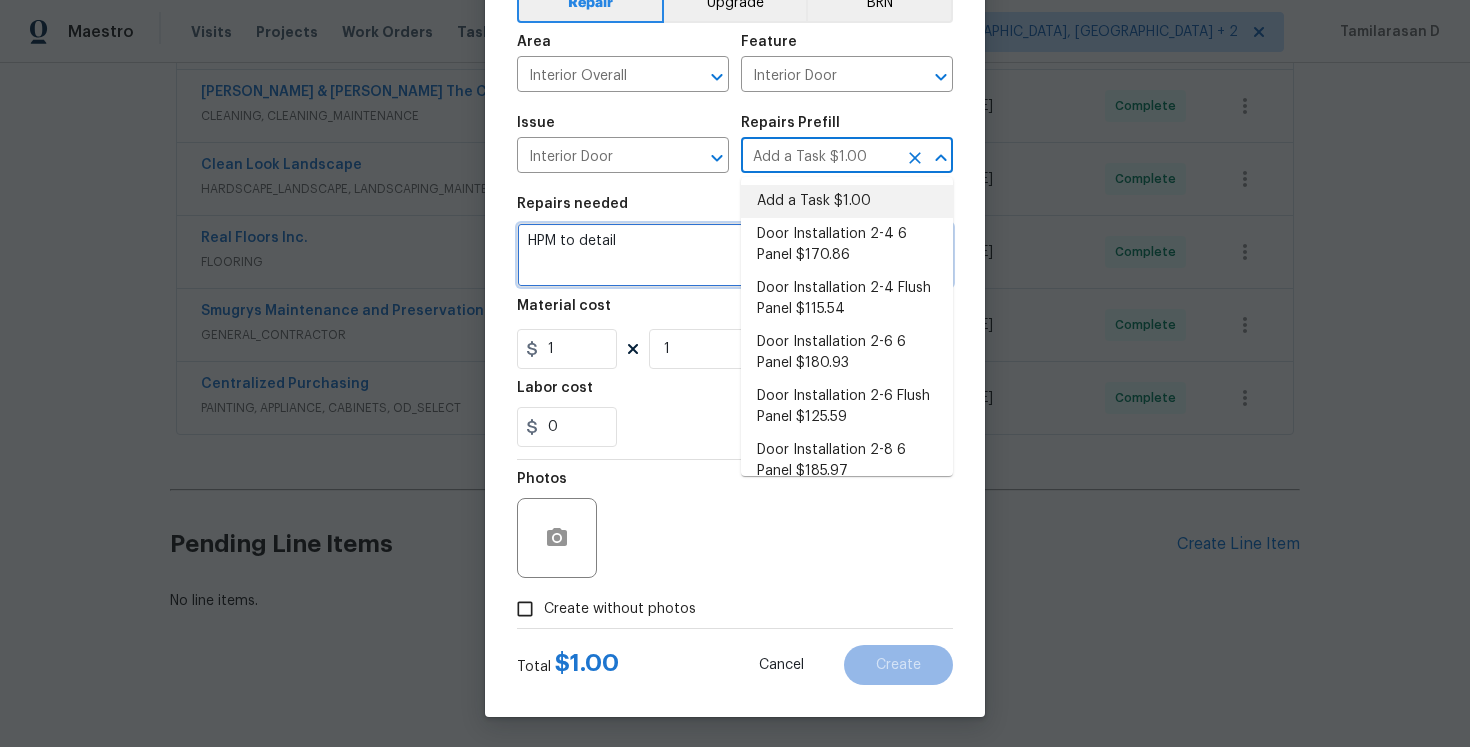 click on "HPM to detail" at bounding box center [735, 255] 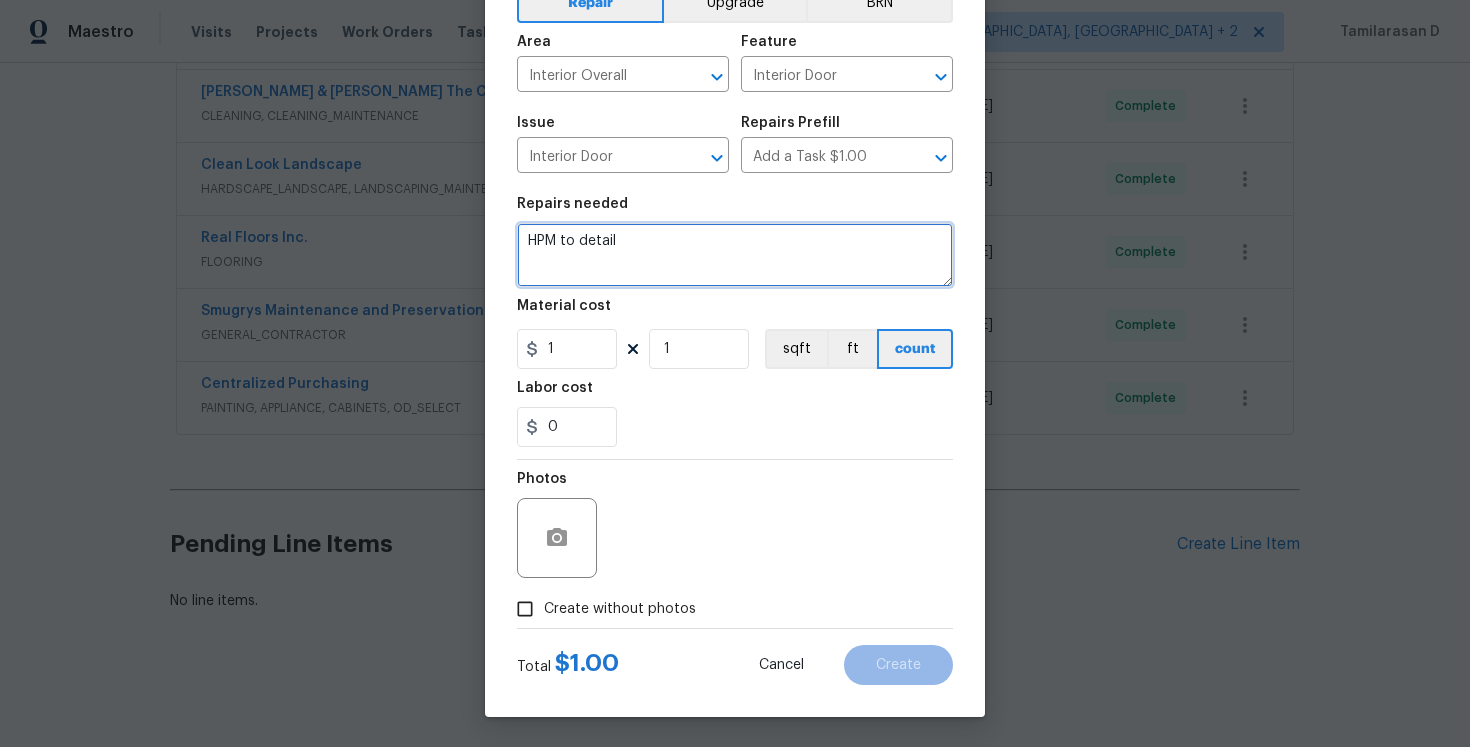 click on "HPM to detail" at bounding box center (735, 255) 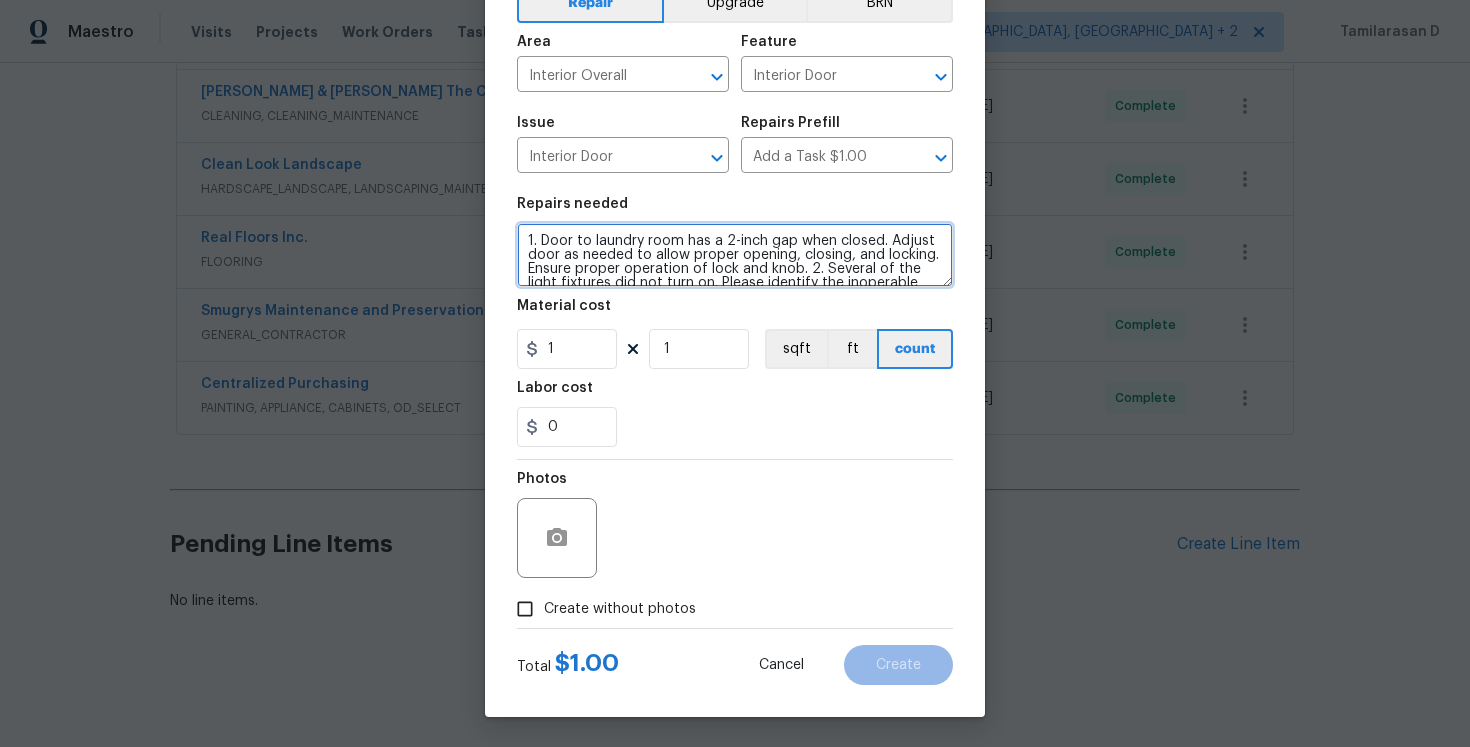 scroll, scrollTop: 32, scrollLeft: 0, axis: vertical 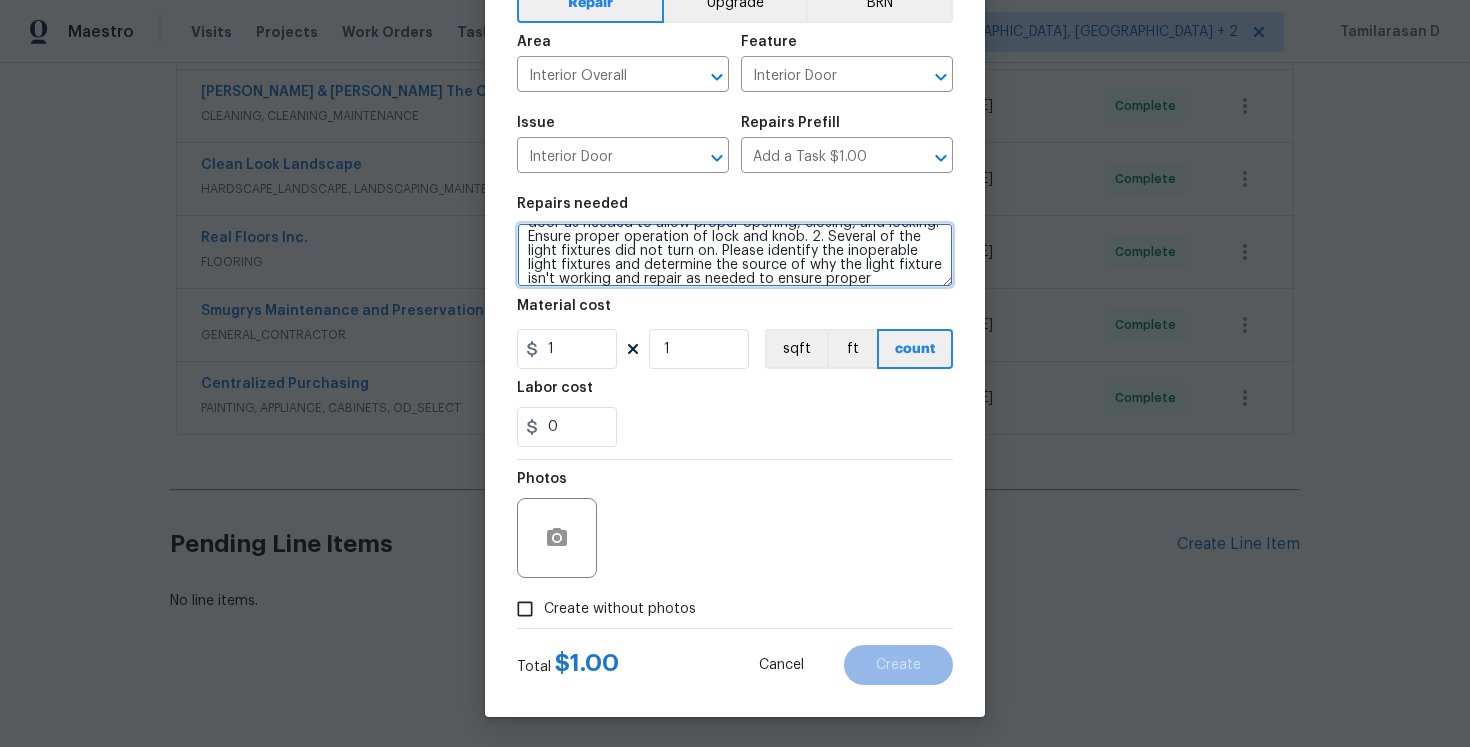 type on "1. Door to laundry room has a 2-inch gap when closed. Adjust door as needed to allow proper opening, closing, and locking. Ensure proper operation of lock and knob. 2. Several of the light fixtures did not turn on. Please identify the inoperable light fixtures and determine the source of why the light fixture isn't working and repair as needed to ensure proper operation." 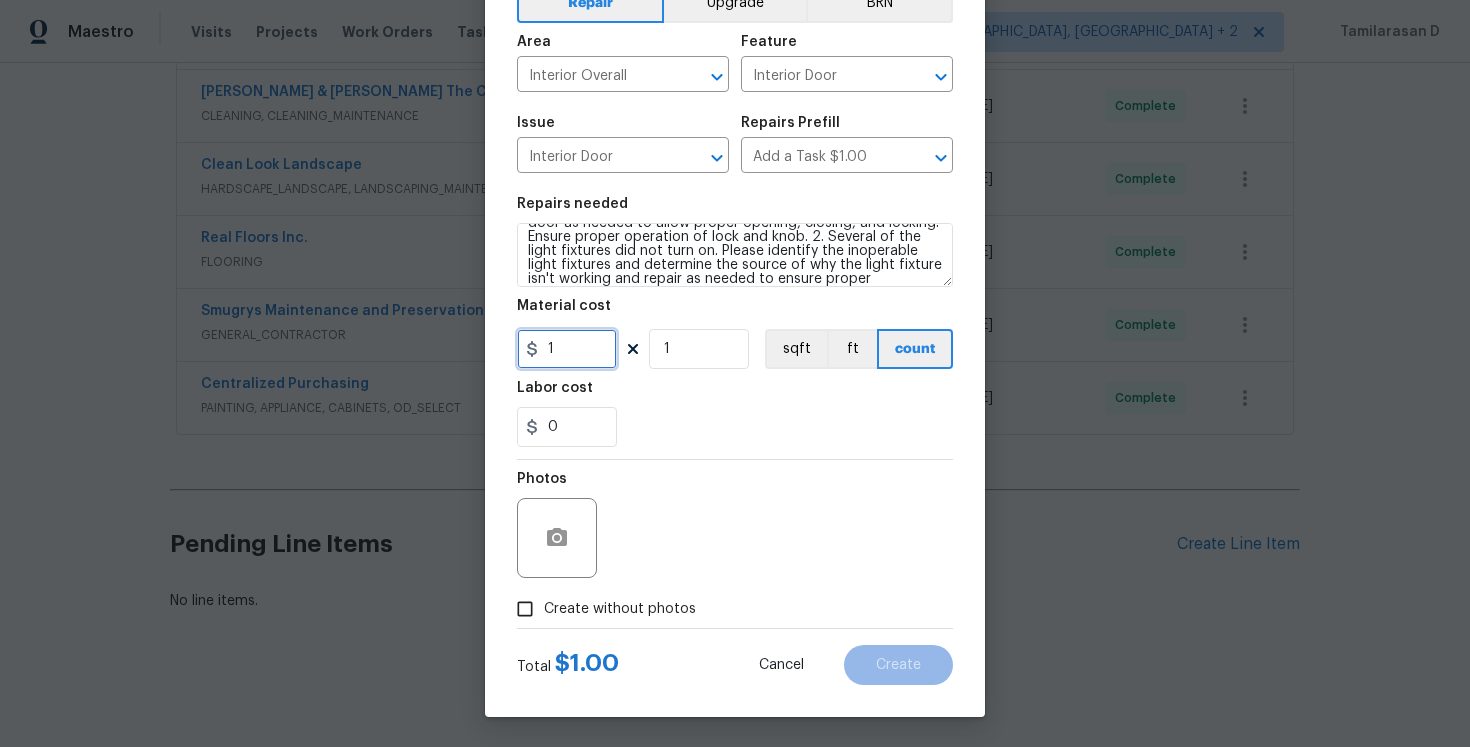 click on "1" at bounding box center (567, 349) 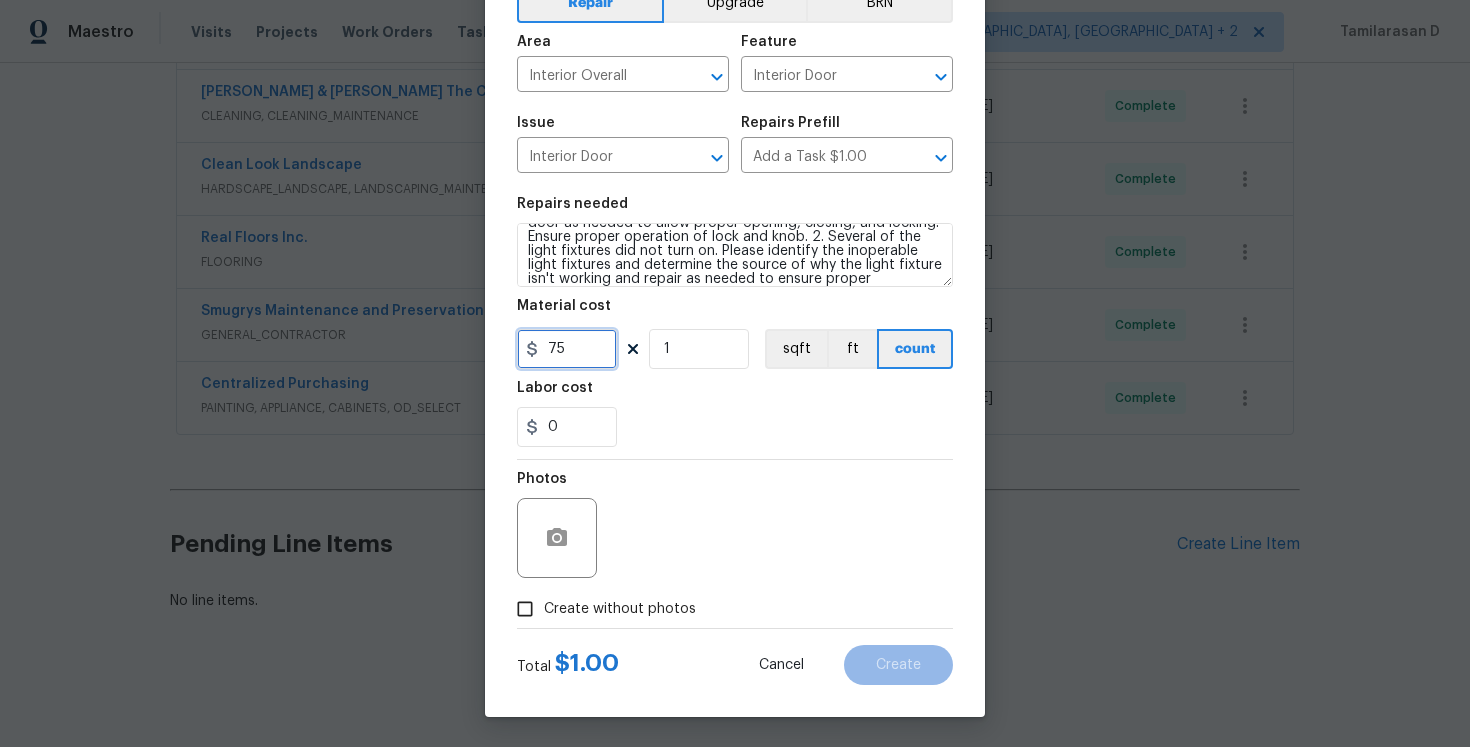 type on "75" 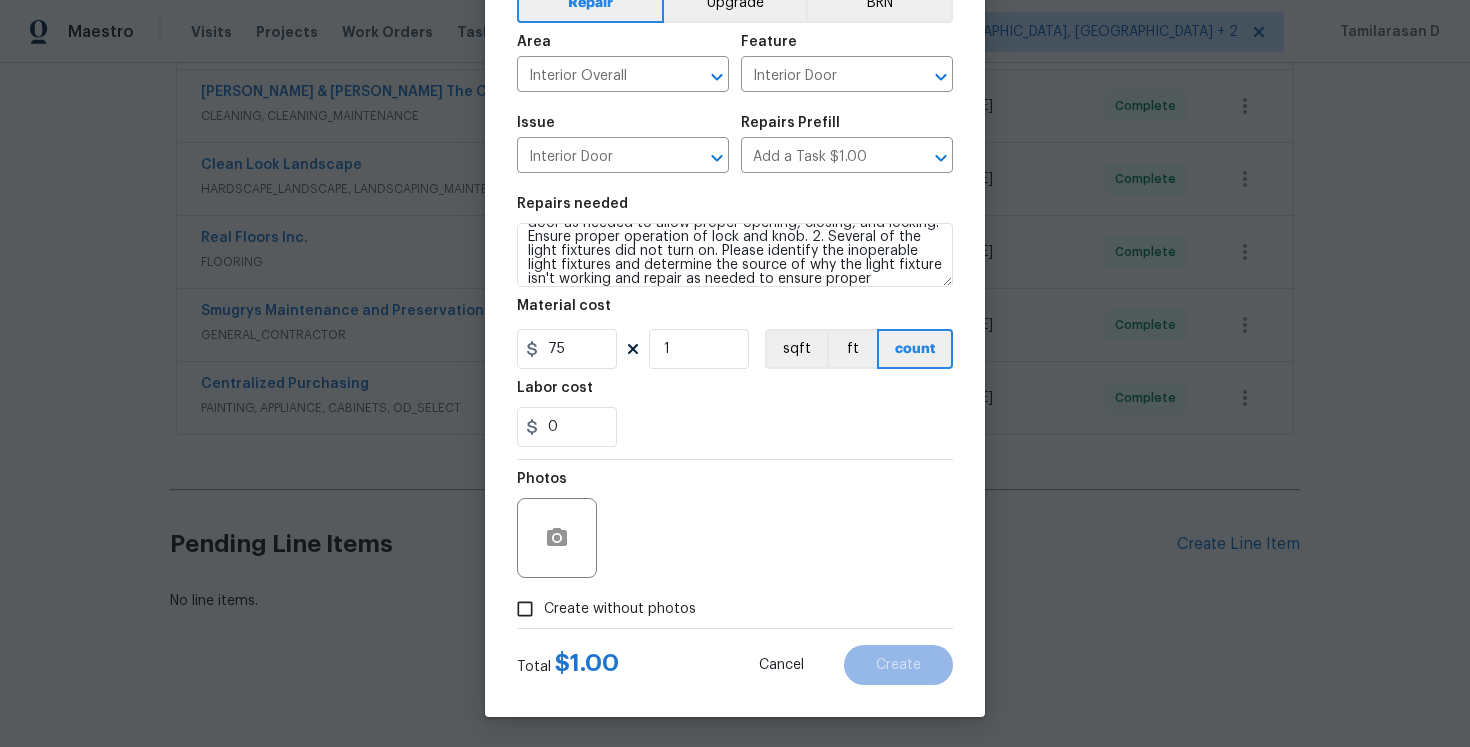 click on "Photos" at bounding box center (735, 525) 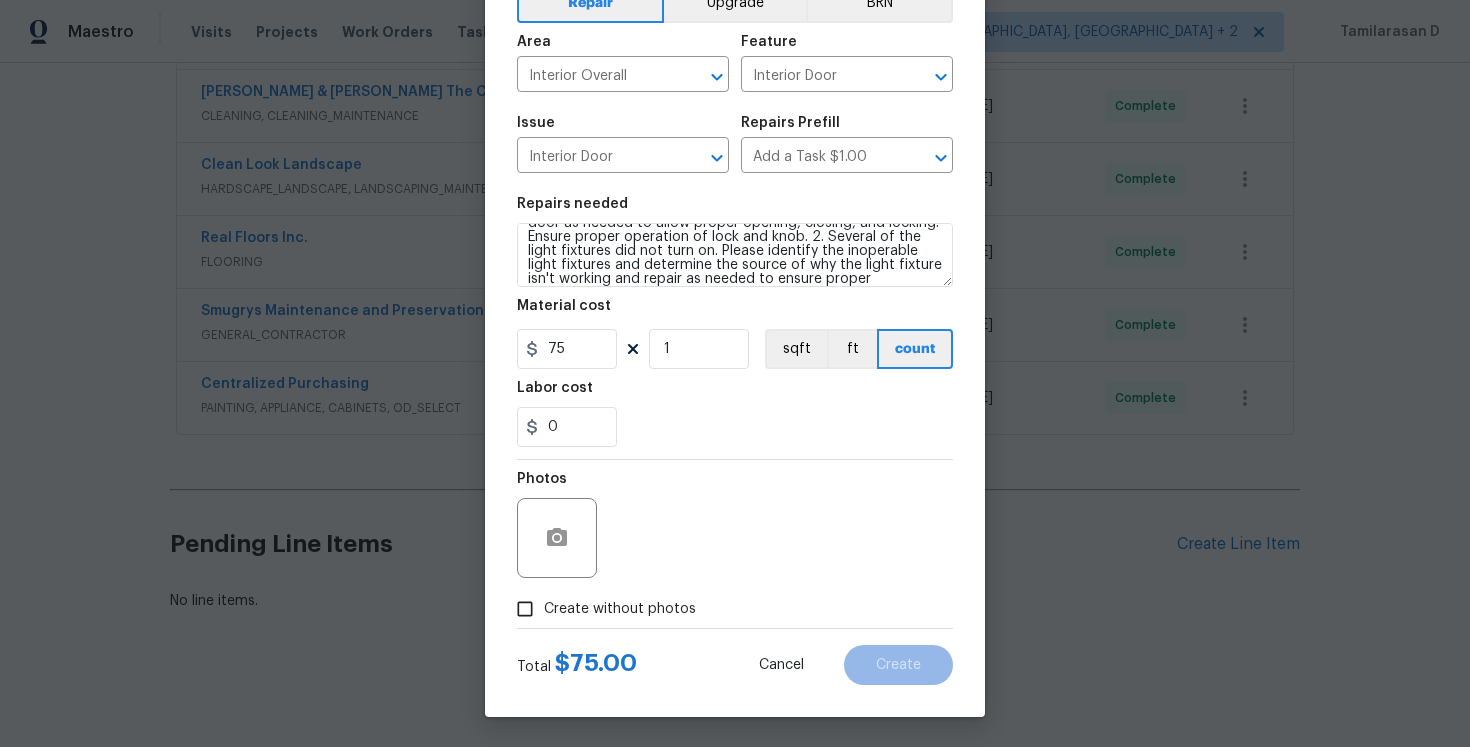 click on "Create without photos" at bounding box center [525, 609] 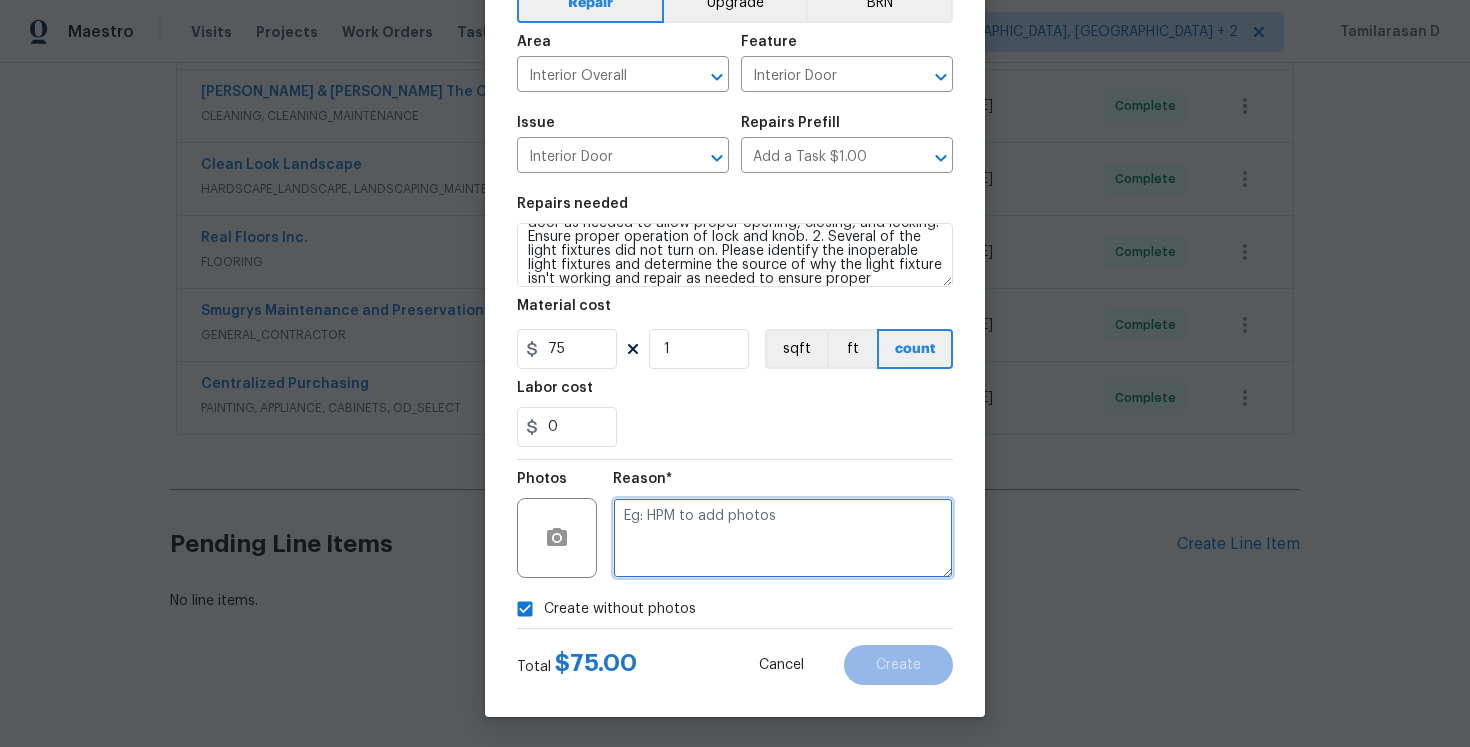 click at bounding box center (783, 538) 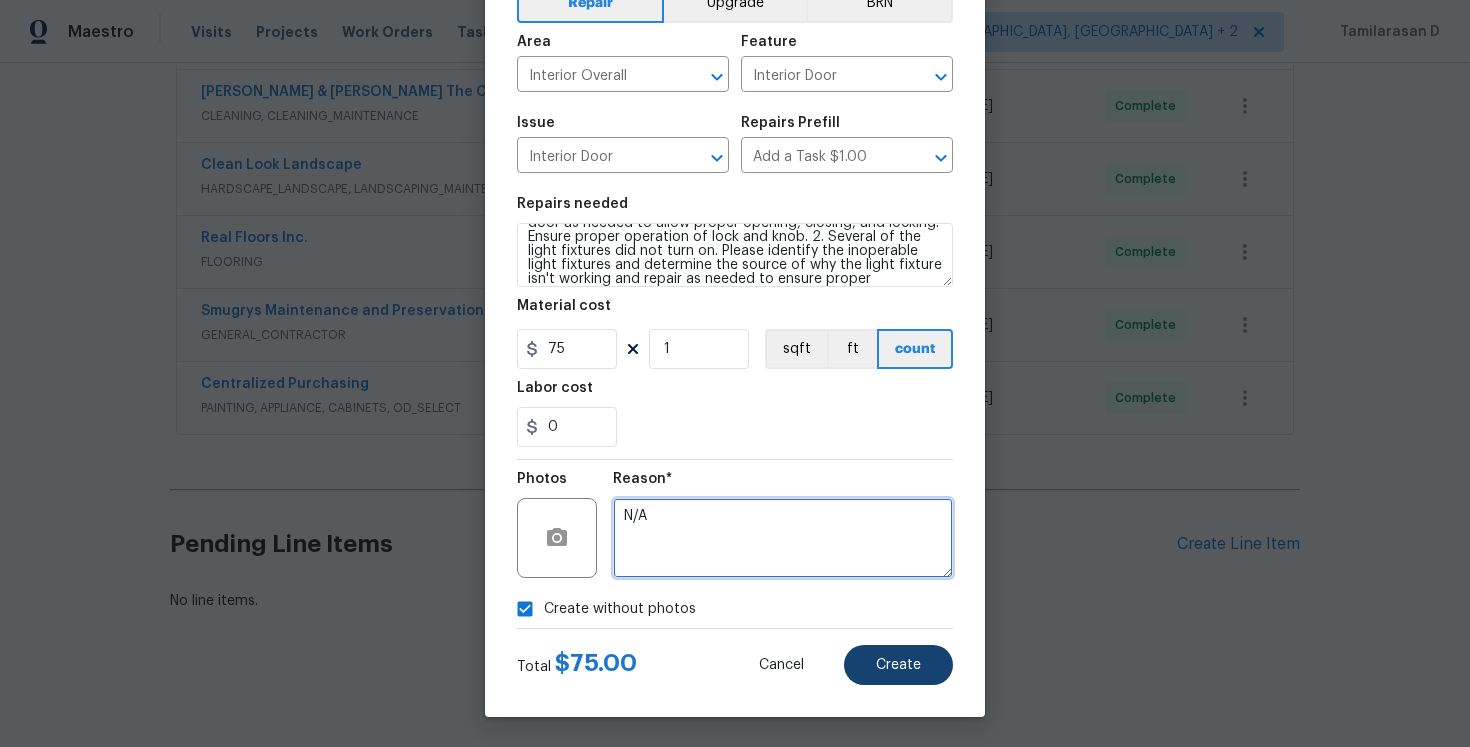 type on "N/A" 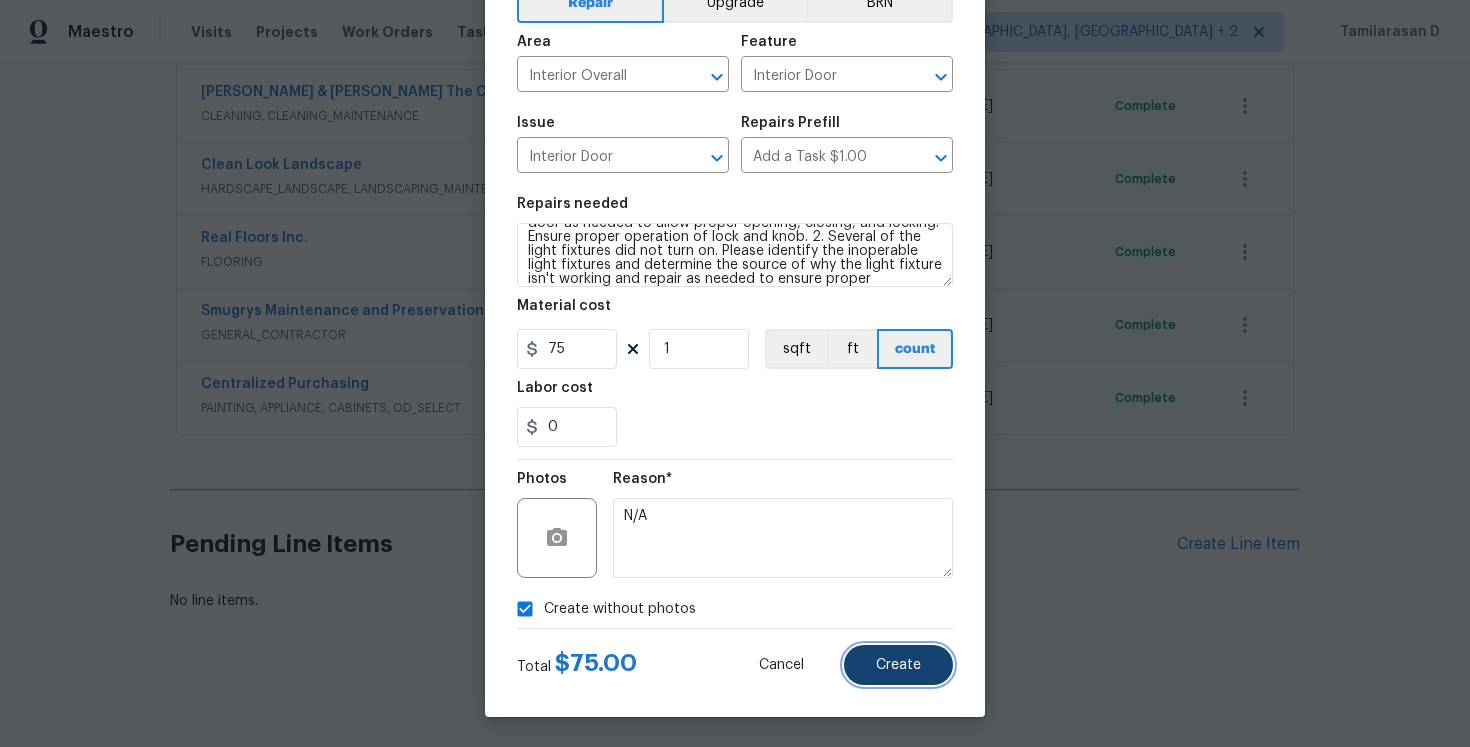 click on "Create" at bounding box center [898, 665] 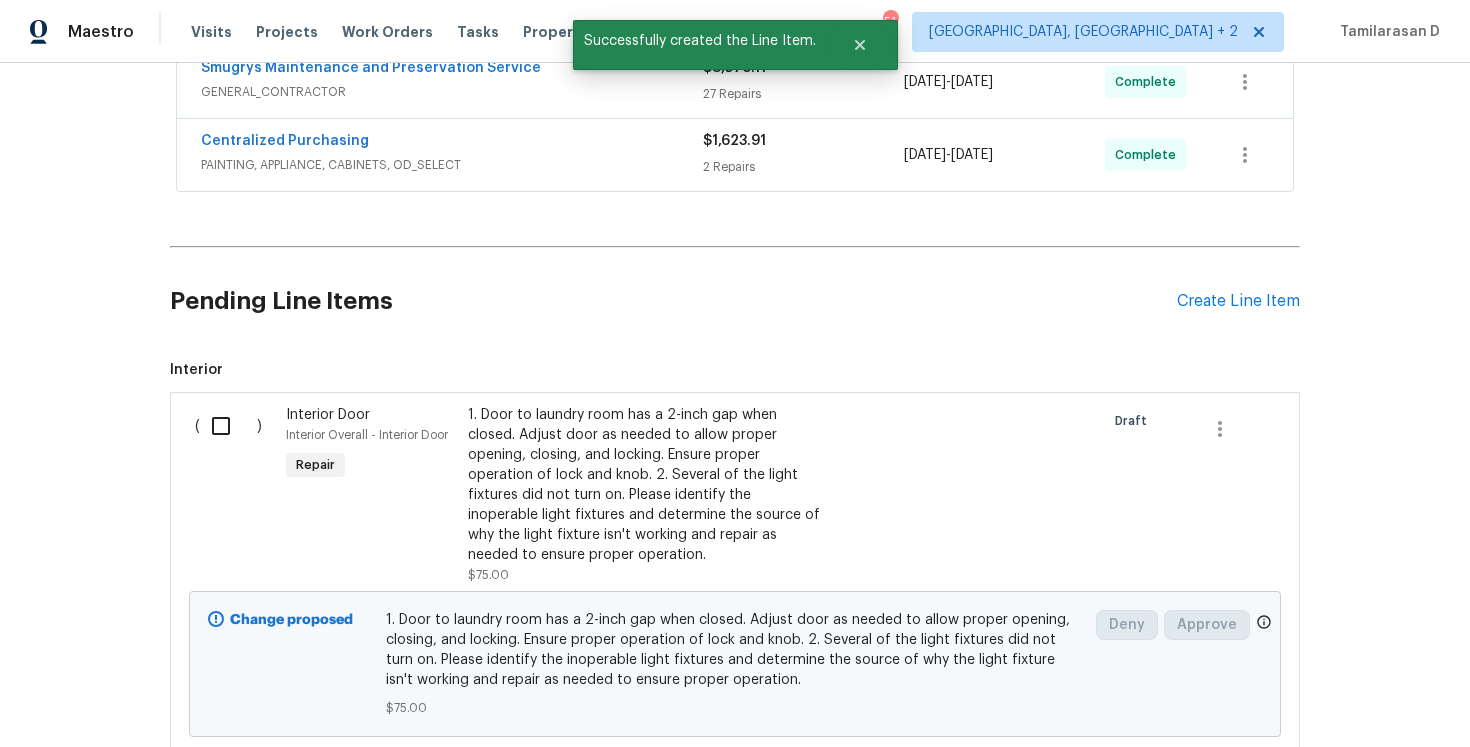 scroll, scrollTop: 905, scrollLeft: 0, axis: vertical 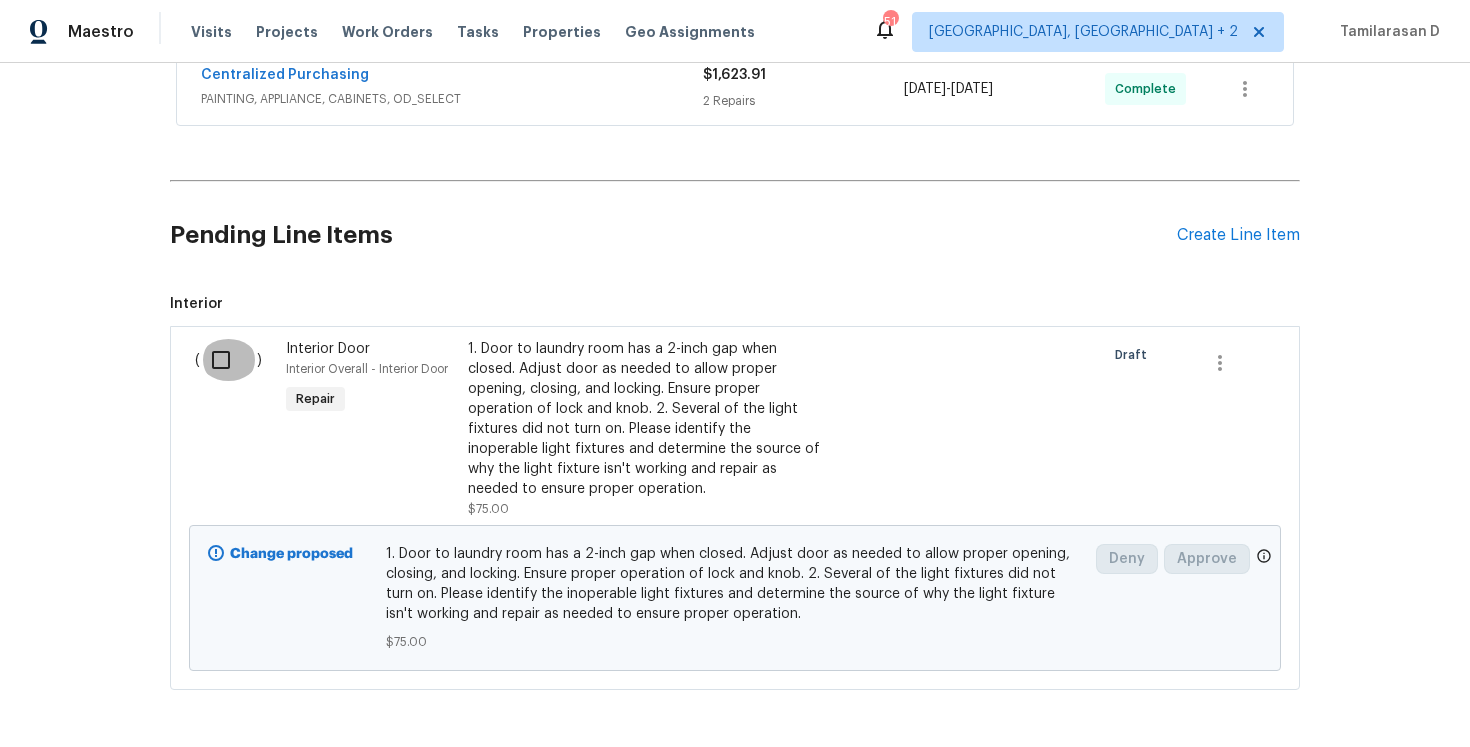 click at bounding box center (228, 360) 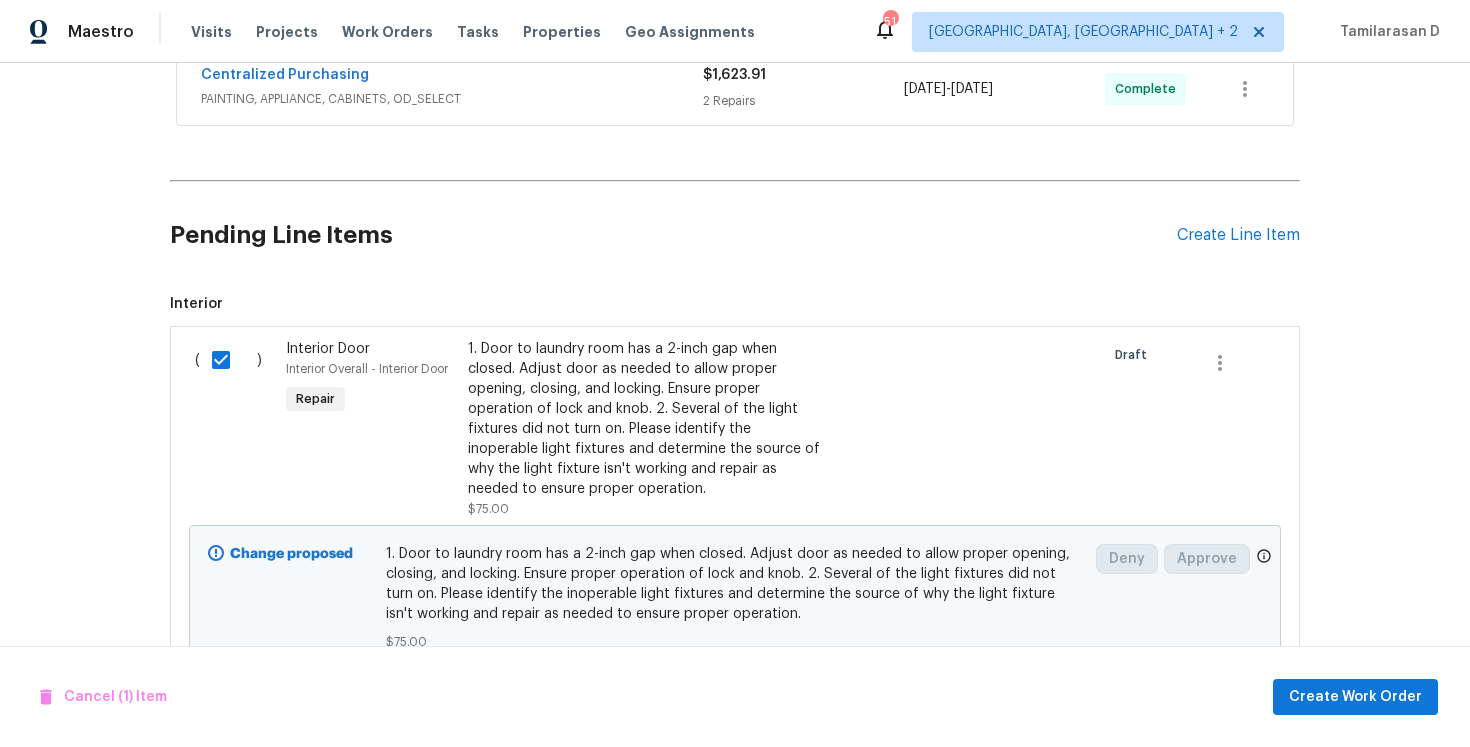 scroll, scrollTop: 984, scrollLeft: 0, axis: vertical 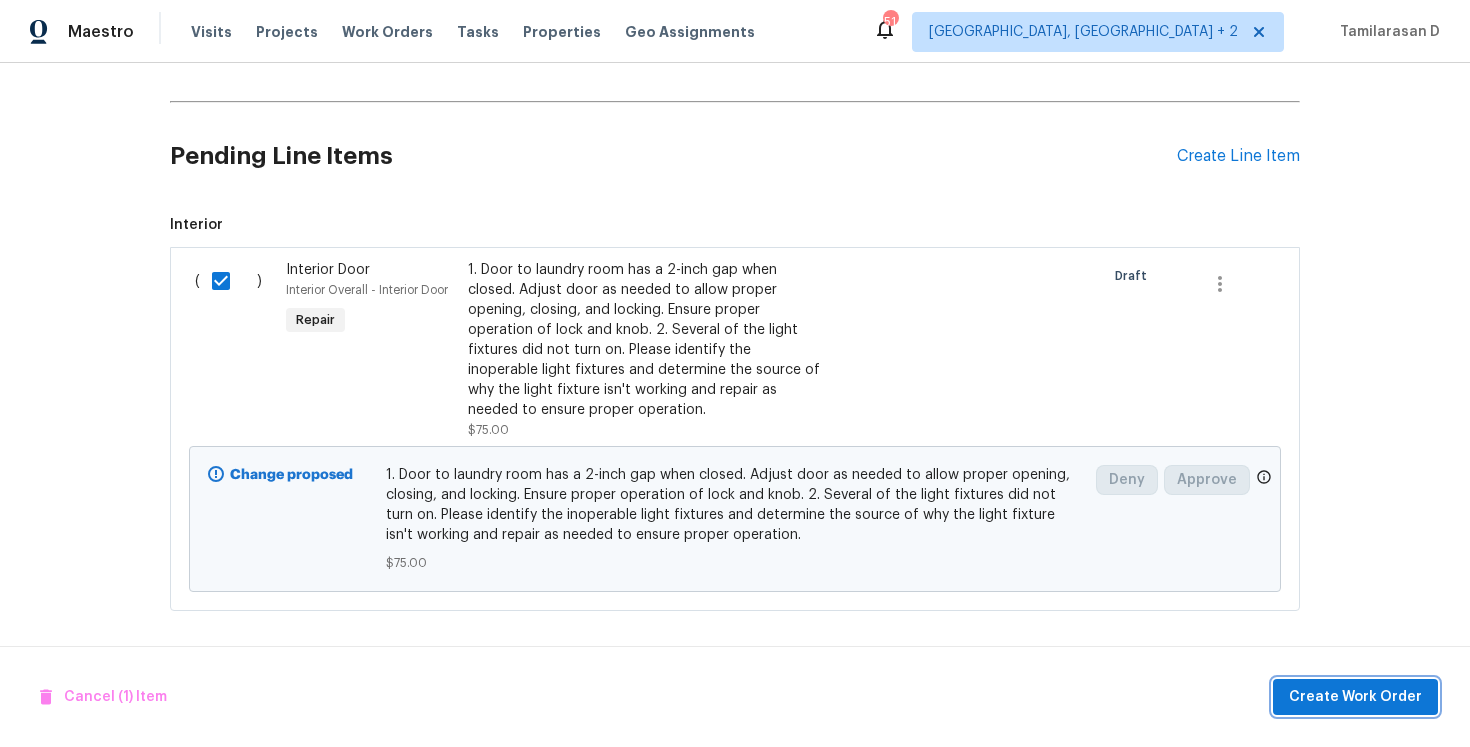 click on "Create Work Order" at bounding box center (1355, 697) 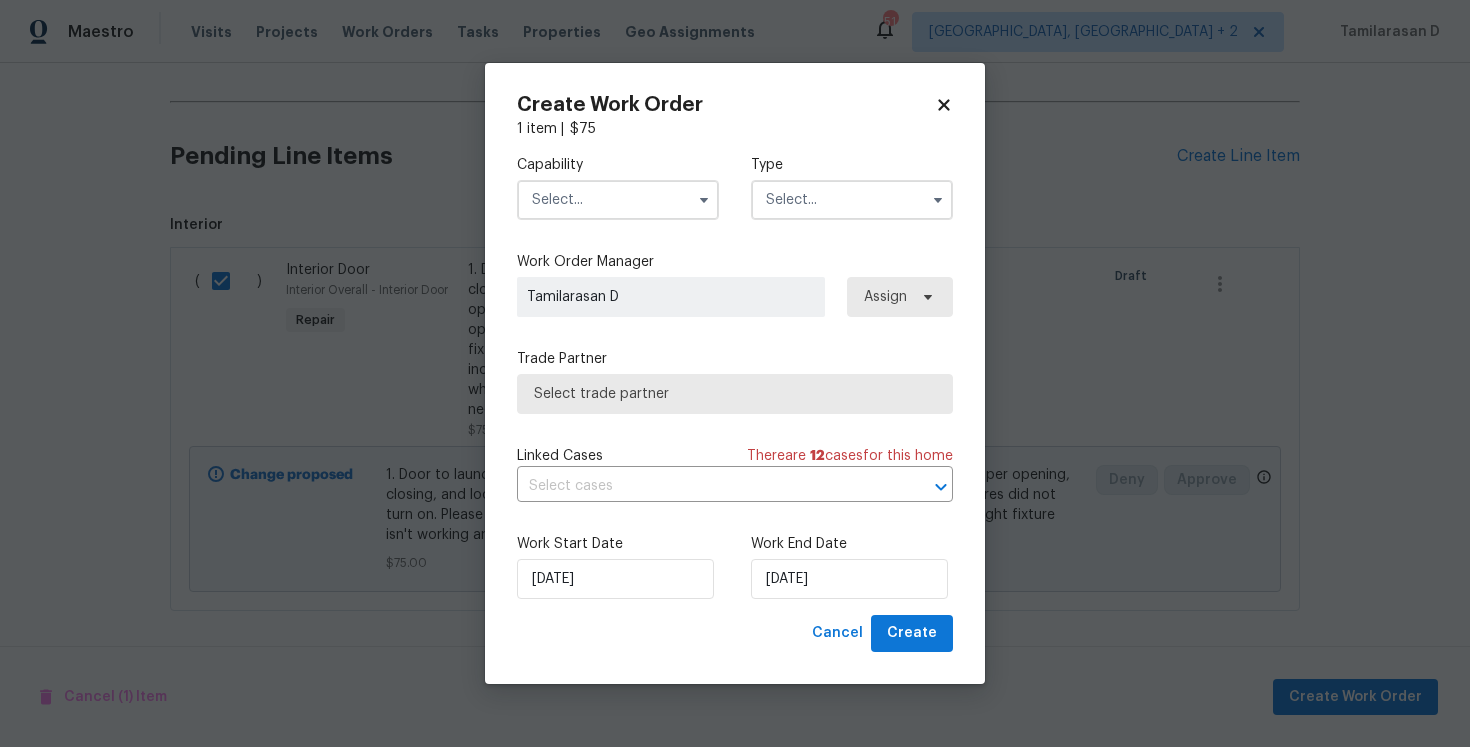 click at bounding box center [852, 200] 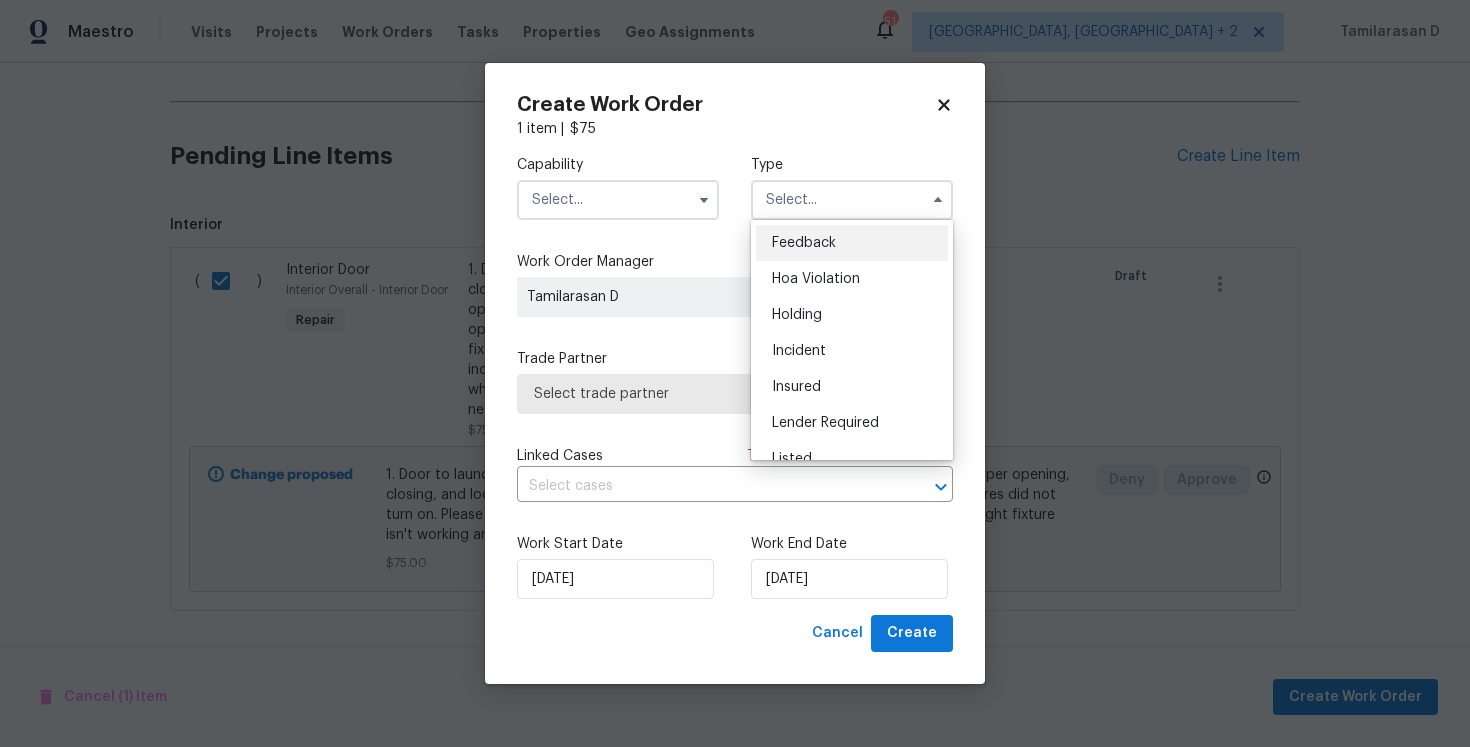 click on "Feedback" at bounding box center (852, 243) 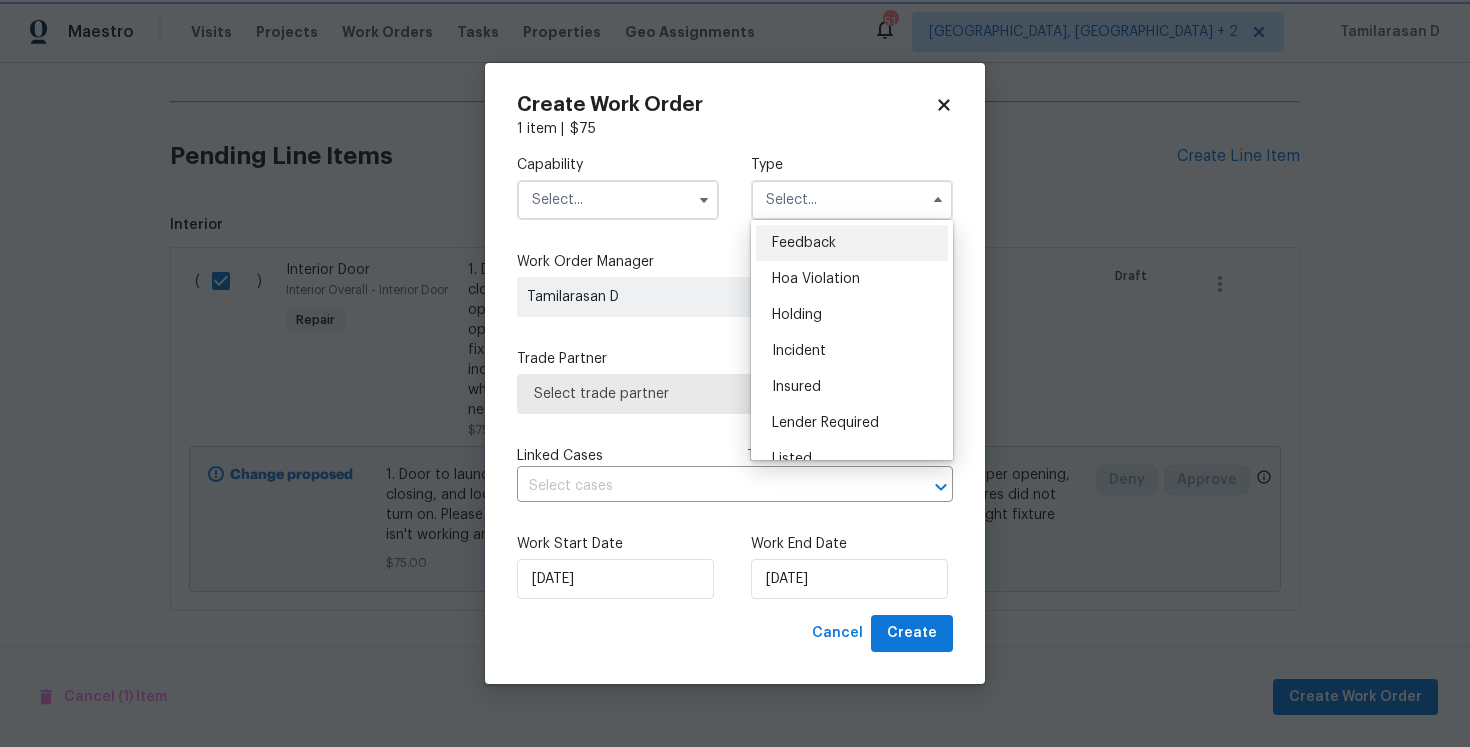 type on "Feedback" 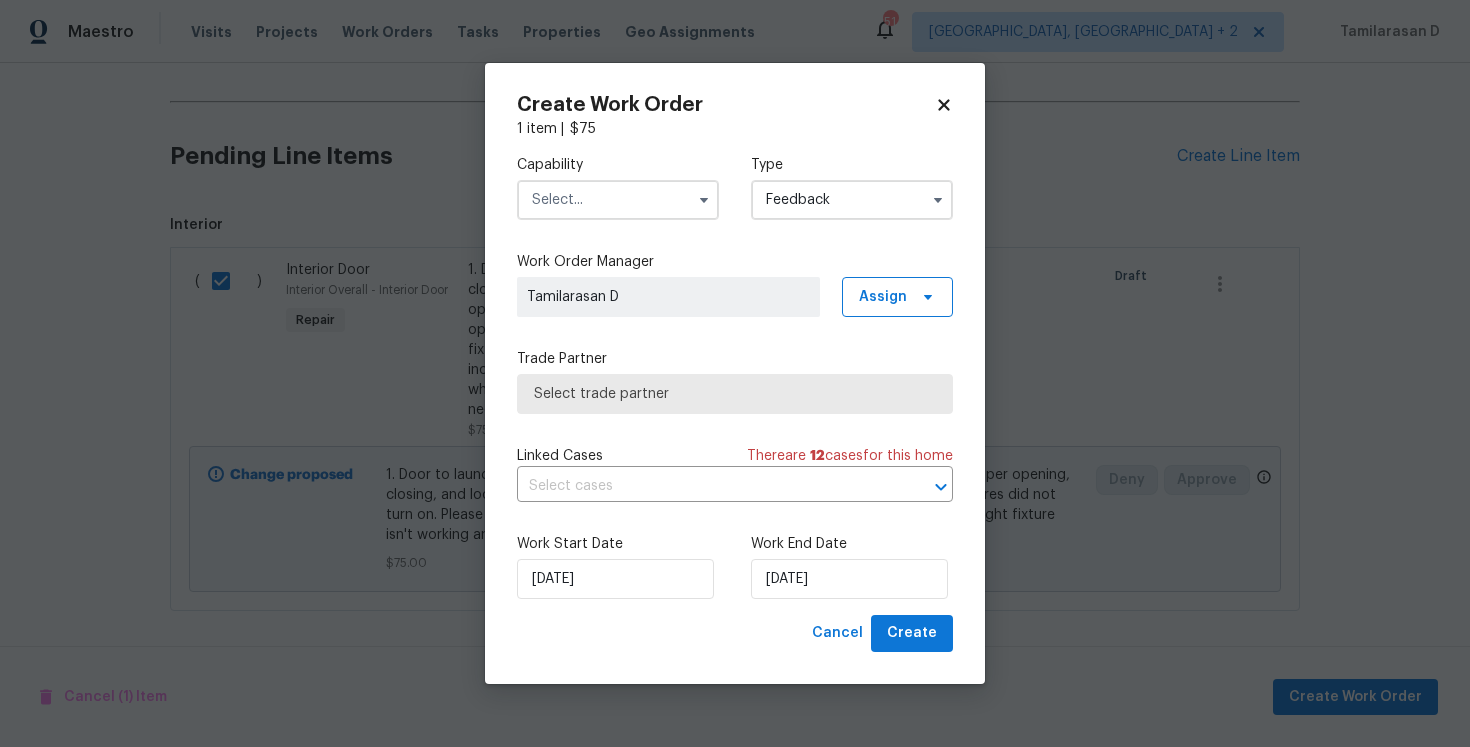 click at bounding box center [618, 200] 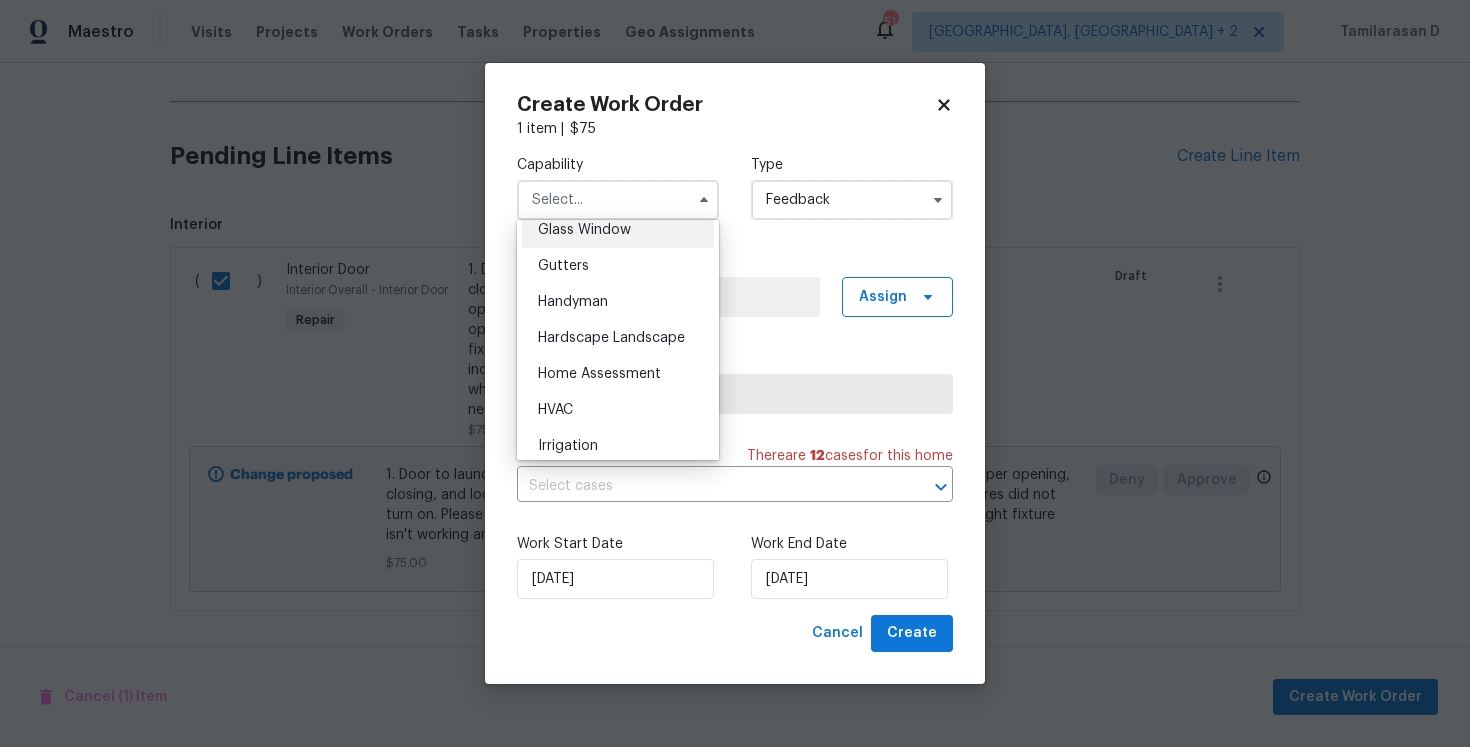 scroll, scrollTop: 1082, scrollLeft: 0, axis: vertical 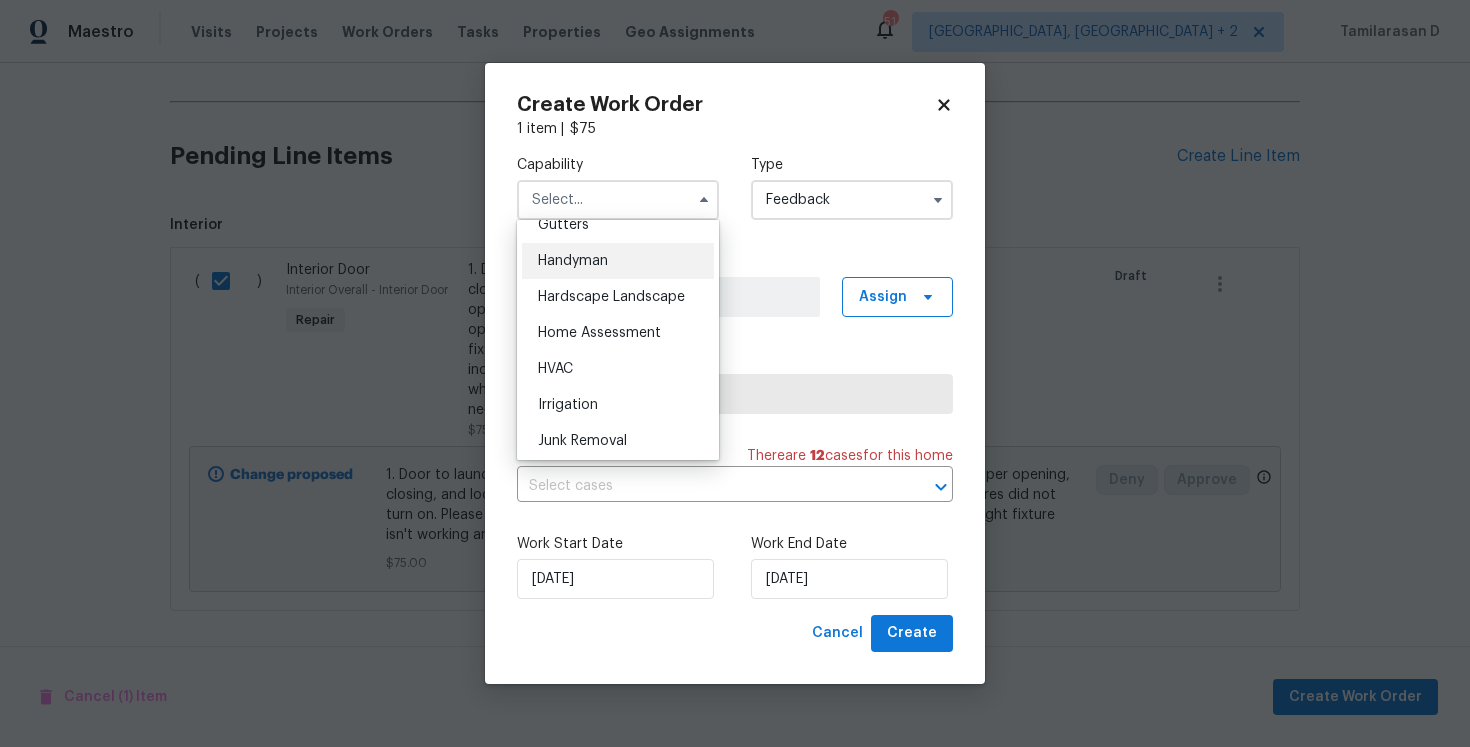 click on "Handyman" at bounding box center [573, 261] 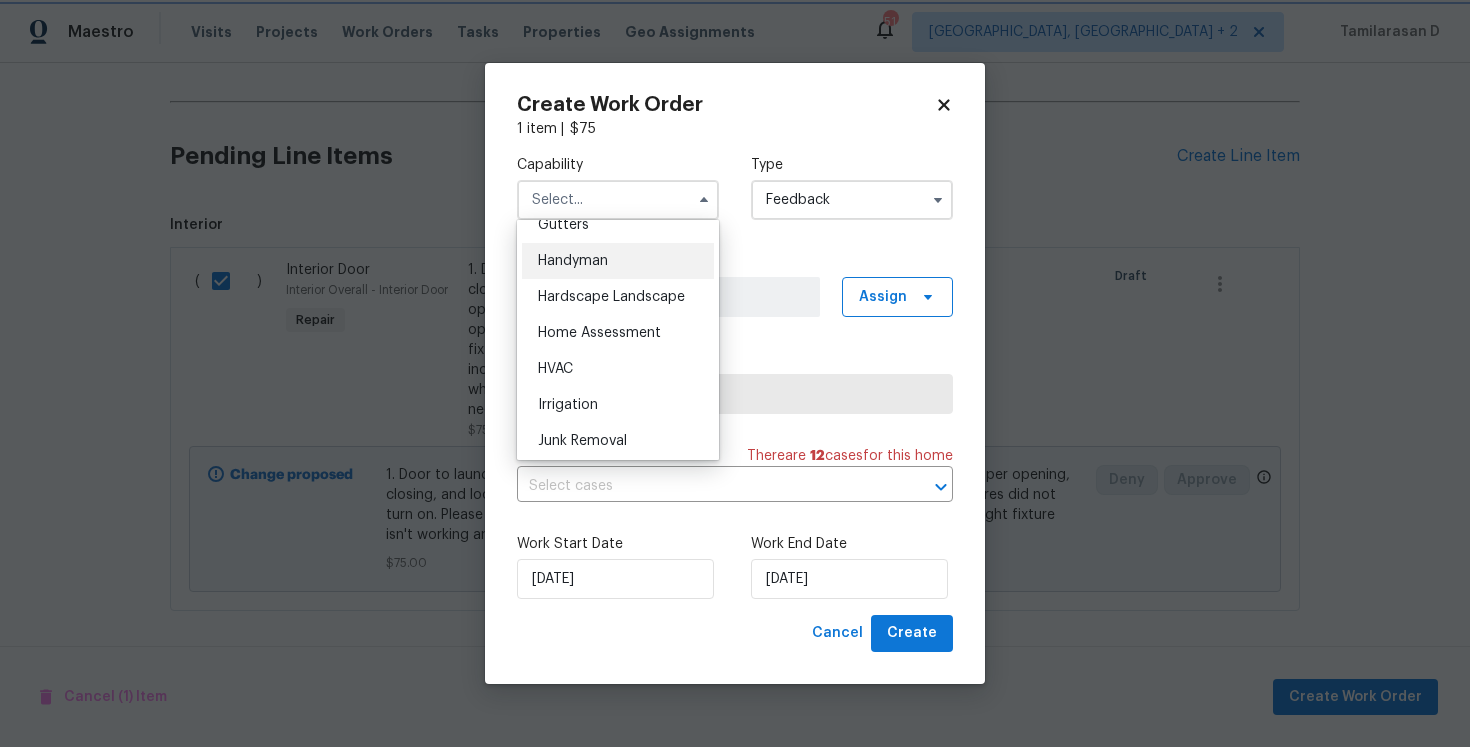 type on "Handyman" 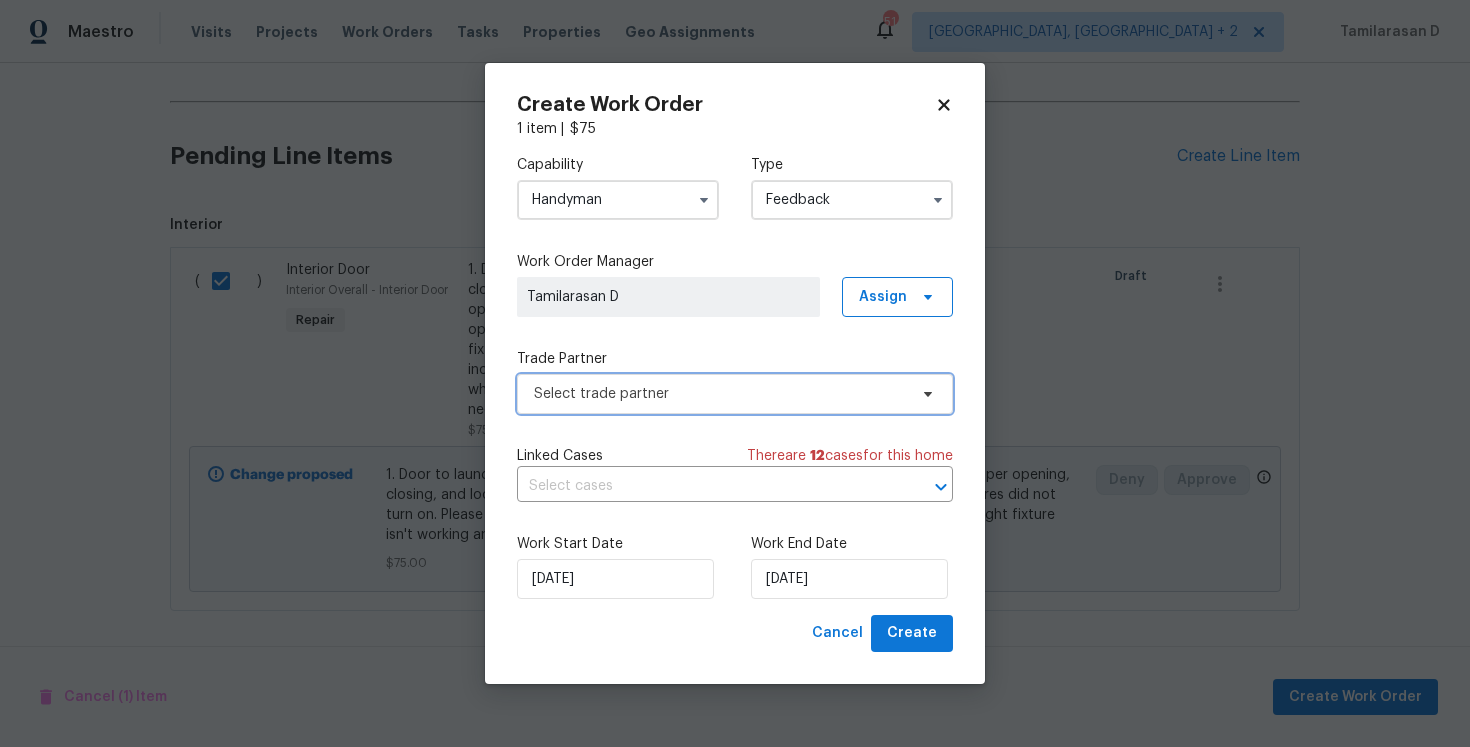 click on "Select trade partner" at bounding box center [720, 394] 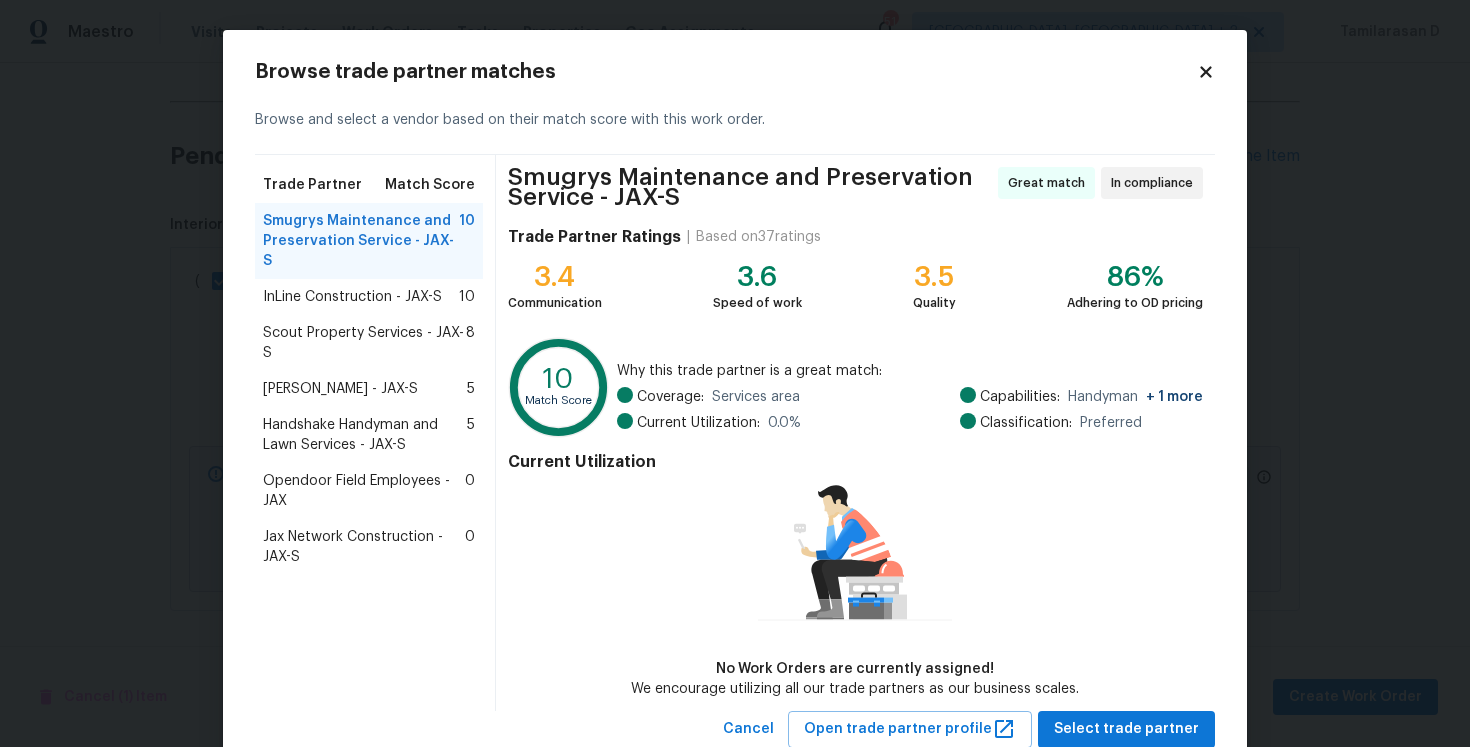 click on "Scout Property Services - JAX-S" at bounding box center (364, 343) 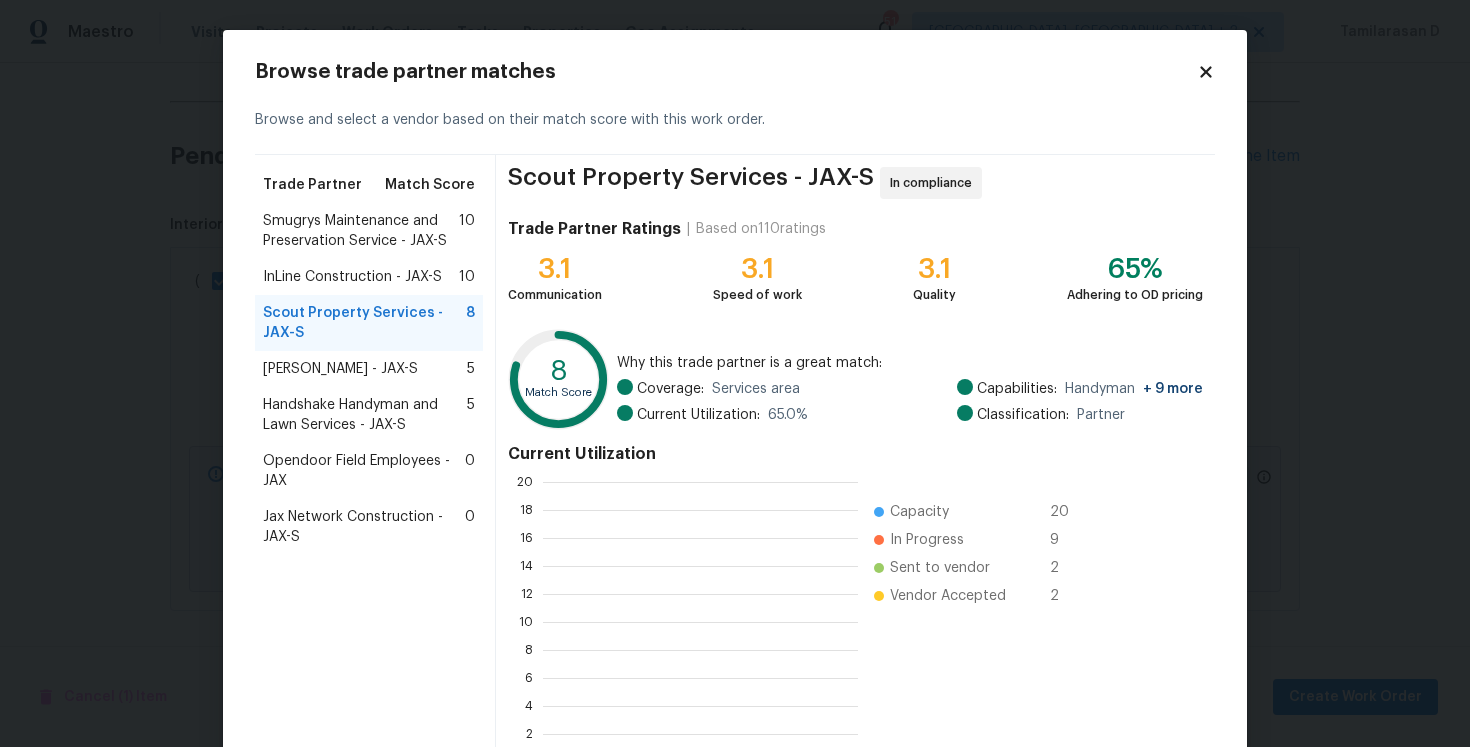 scroll, scrollTop: 2, scrollLeft: 2, axis: both 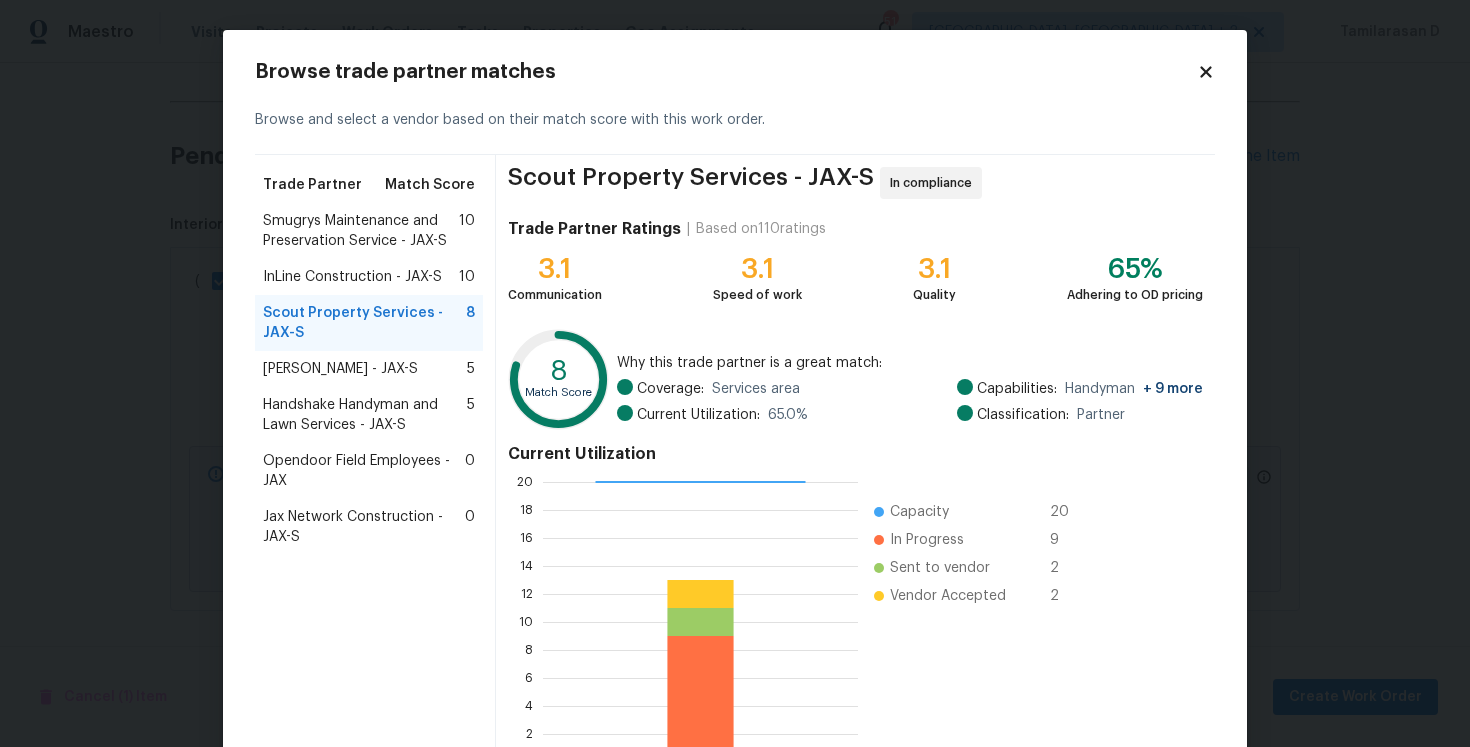 click on "Smugrys Maintenance and Preservation Service - JAX-S" at bounding box center (361, 231) 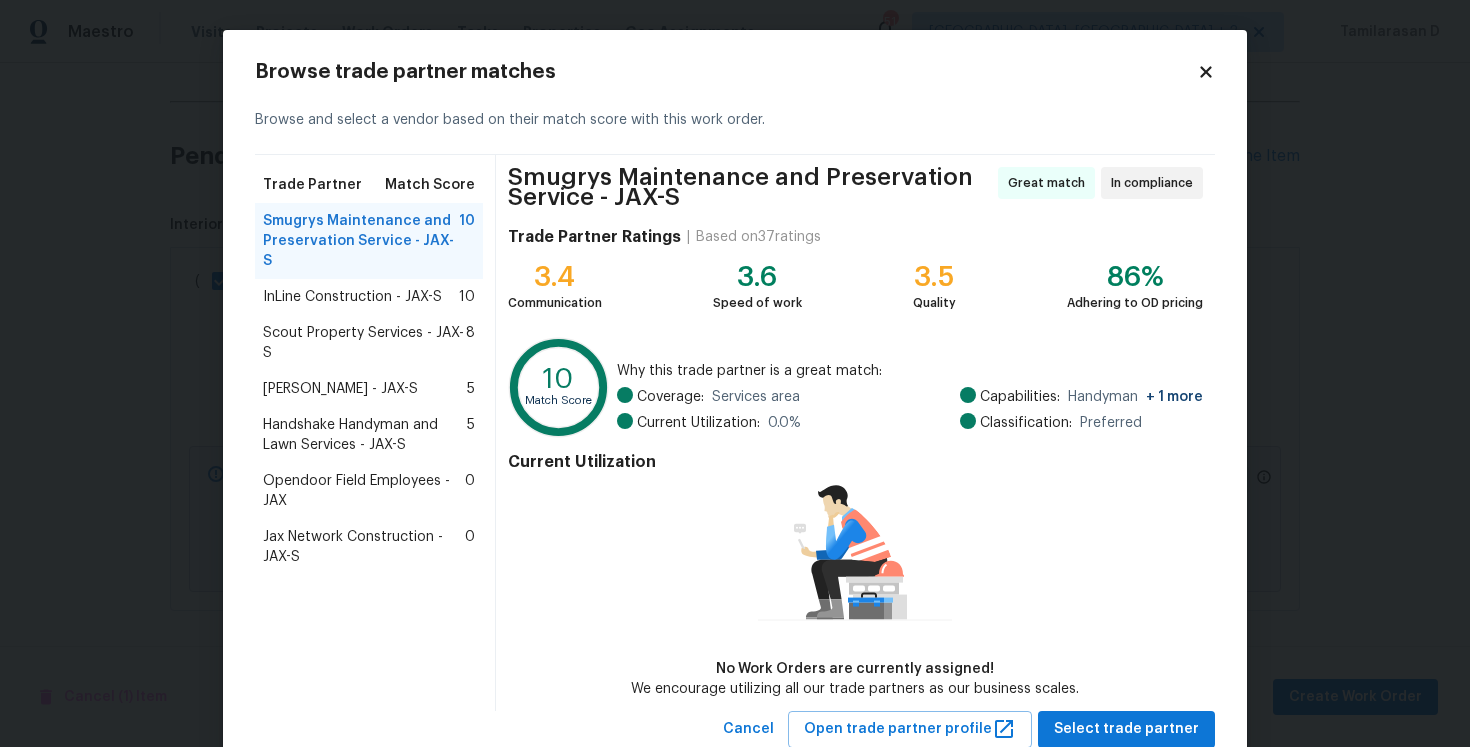 click on "Handshake Handyman and Lawn Services - JAX-S" at bounding box center [365, 435] 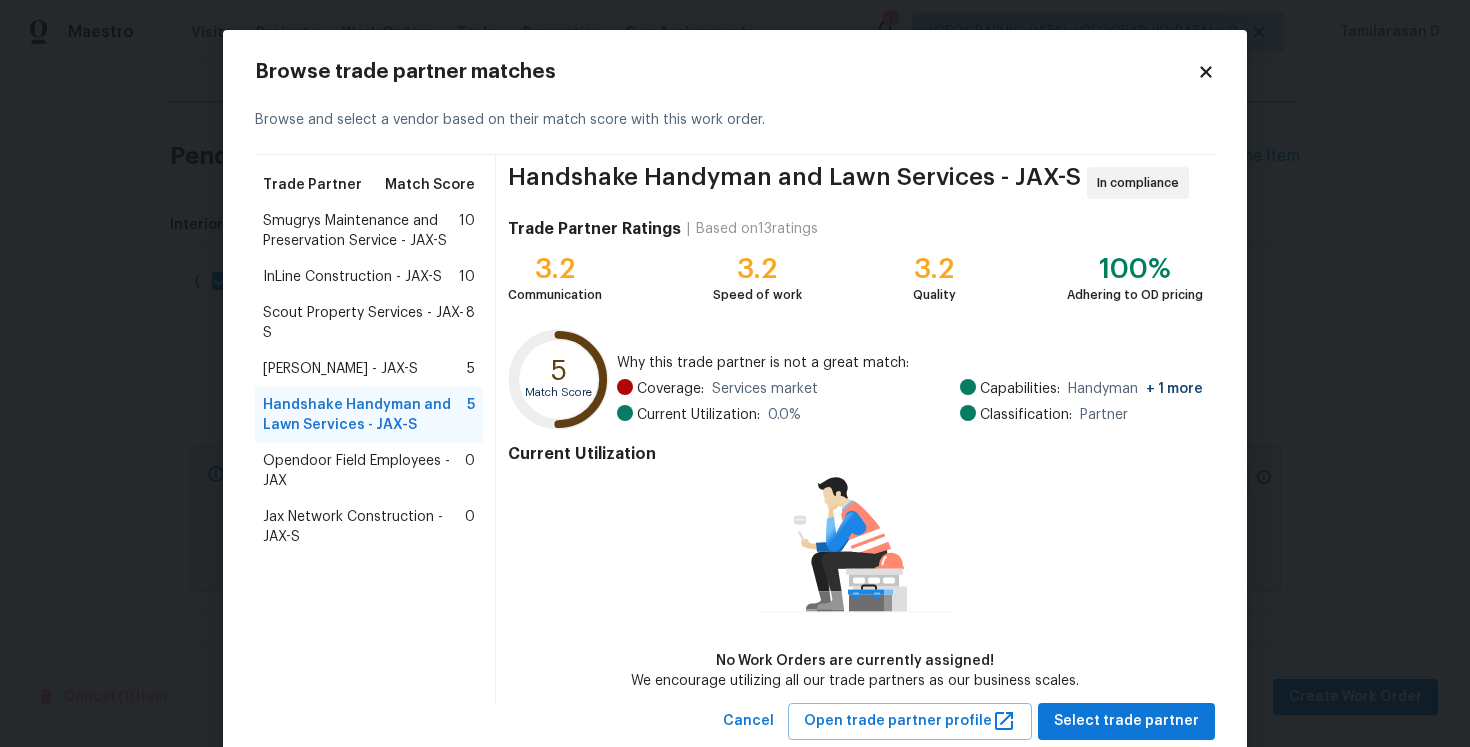 click on "Eric Hernandez - JAX-S" at bounding box center (340, 369) 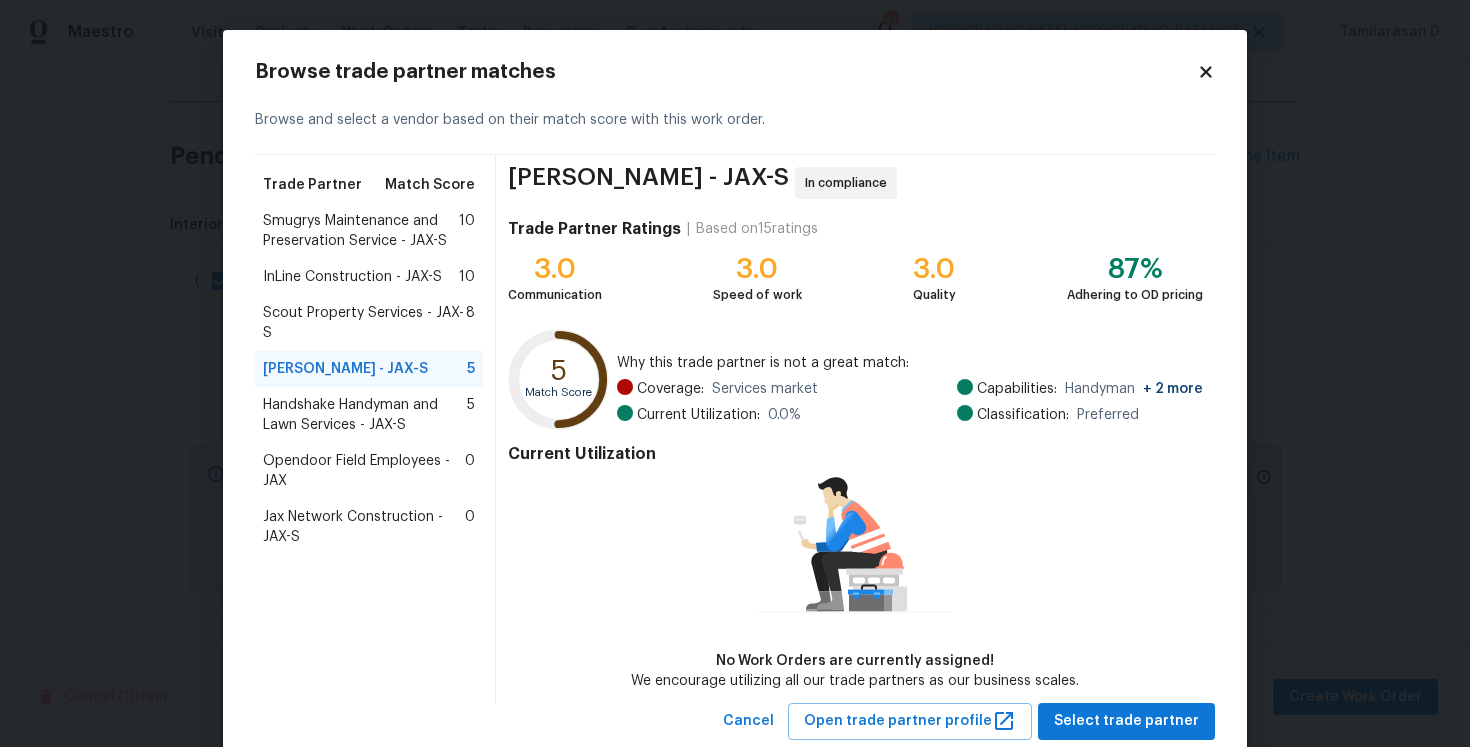 click on "Scout Property Services - JAX-S" at bounding box center (364, 323) 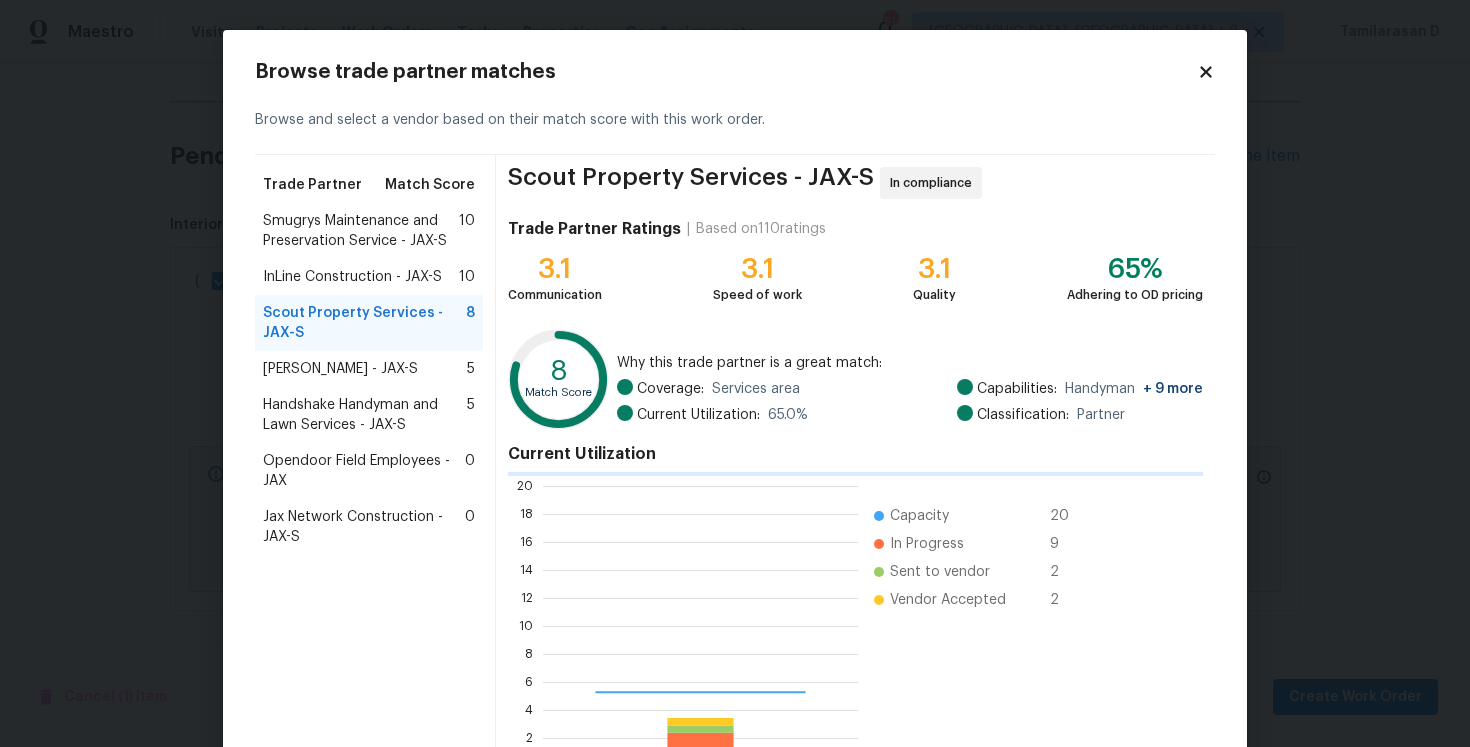 scroll, scrollTop: 2, scrollLeft: 2, axis: both 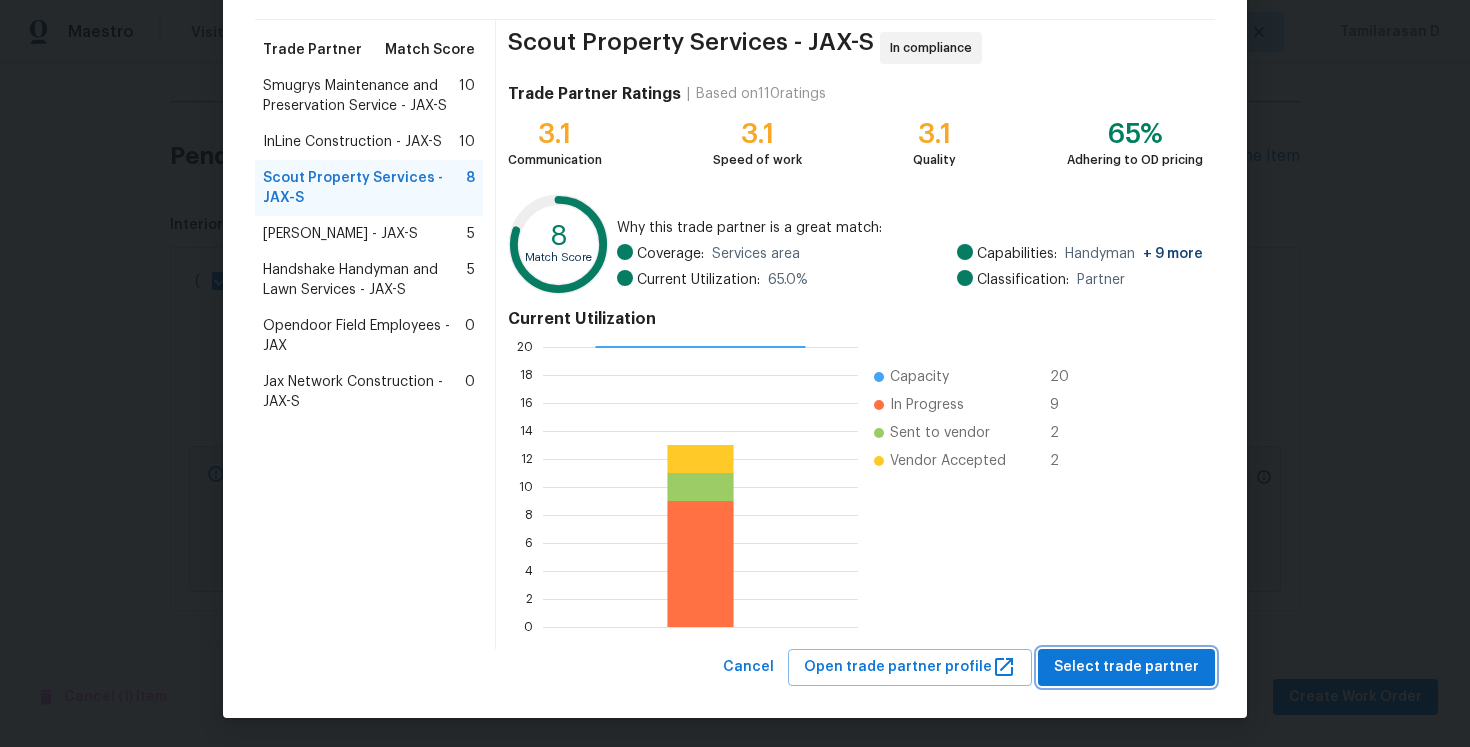 click on "Select trade partner" at bounding box center [1126, 667] 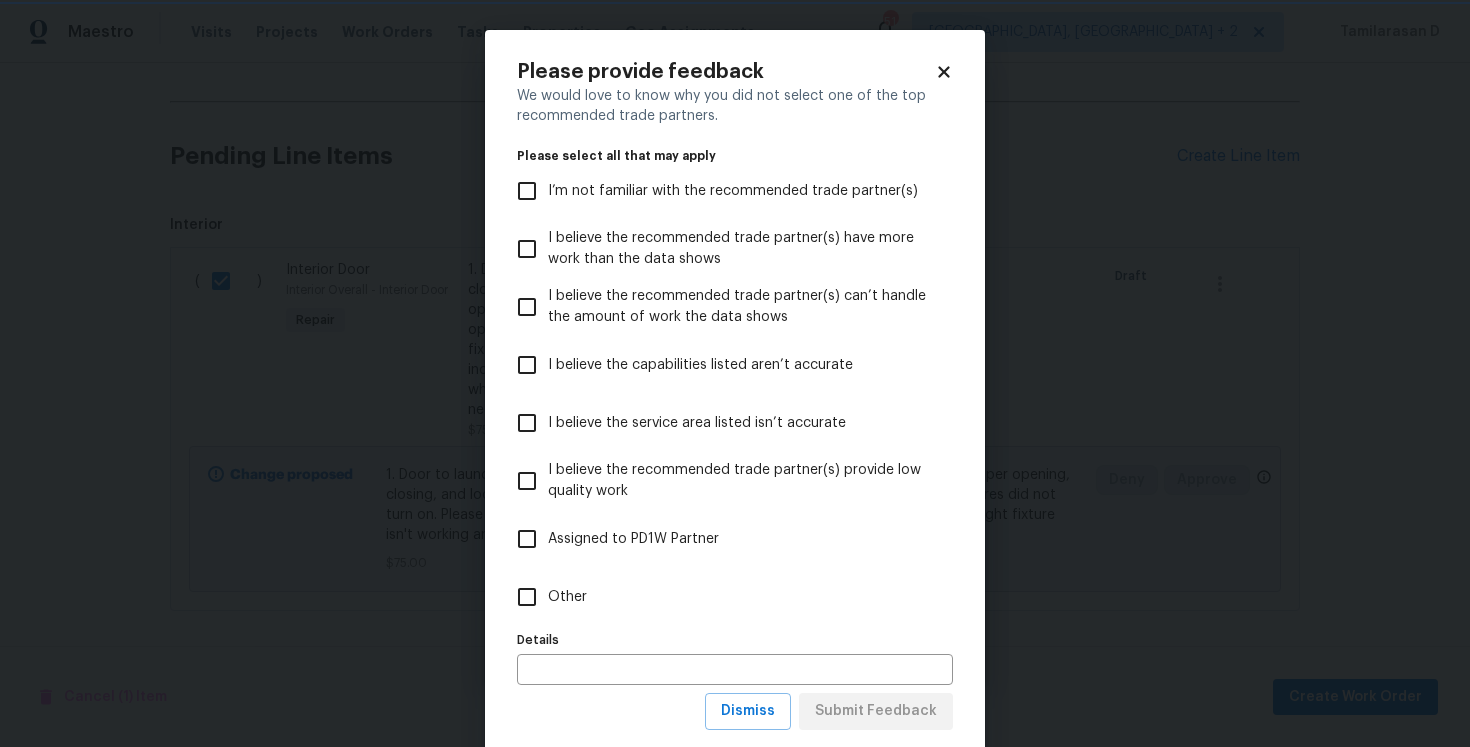 scroll, scrollTop: 0, scrollLeft: 0, axis: both 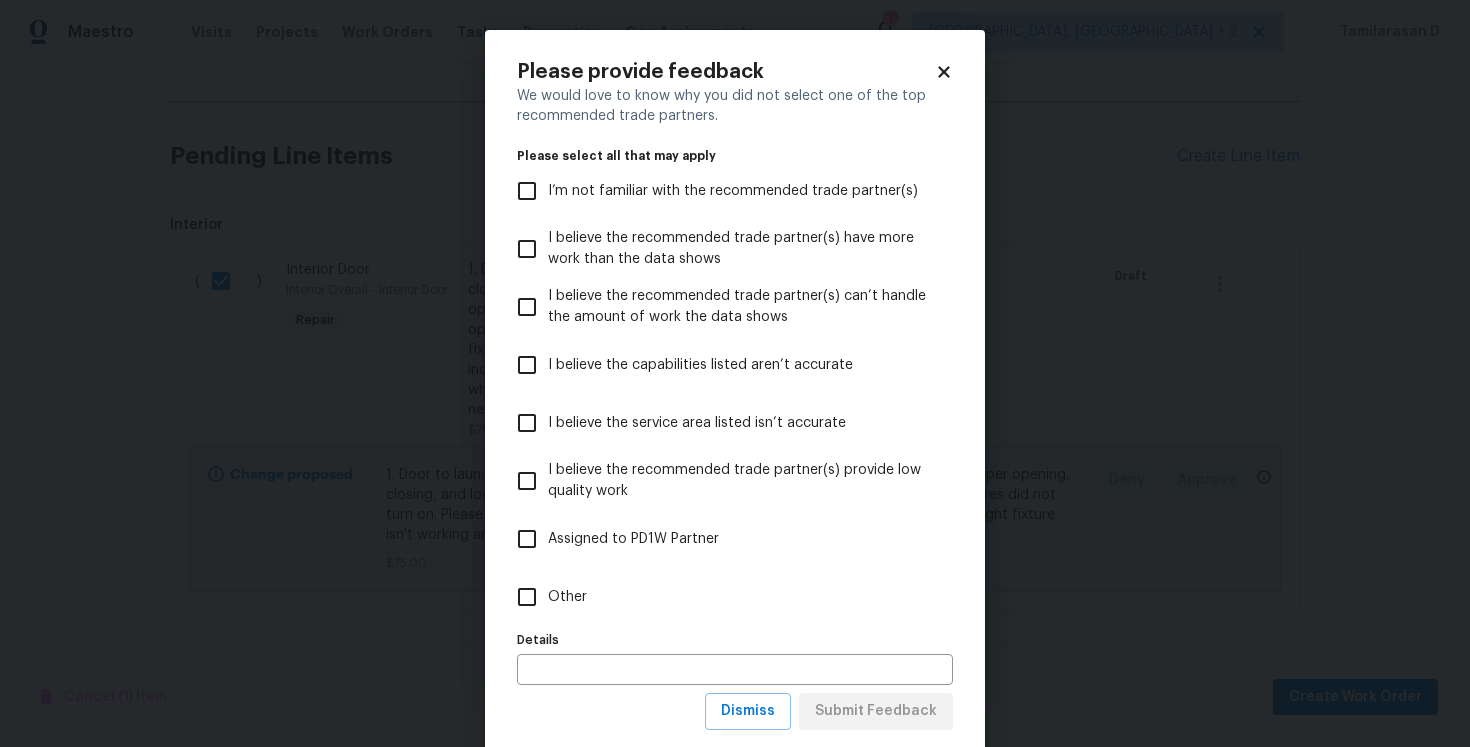 click on "Other" at bounding box center (527, 597) 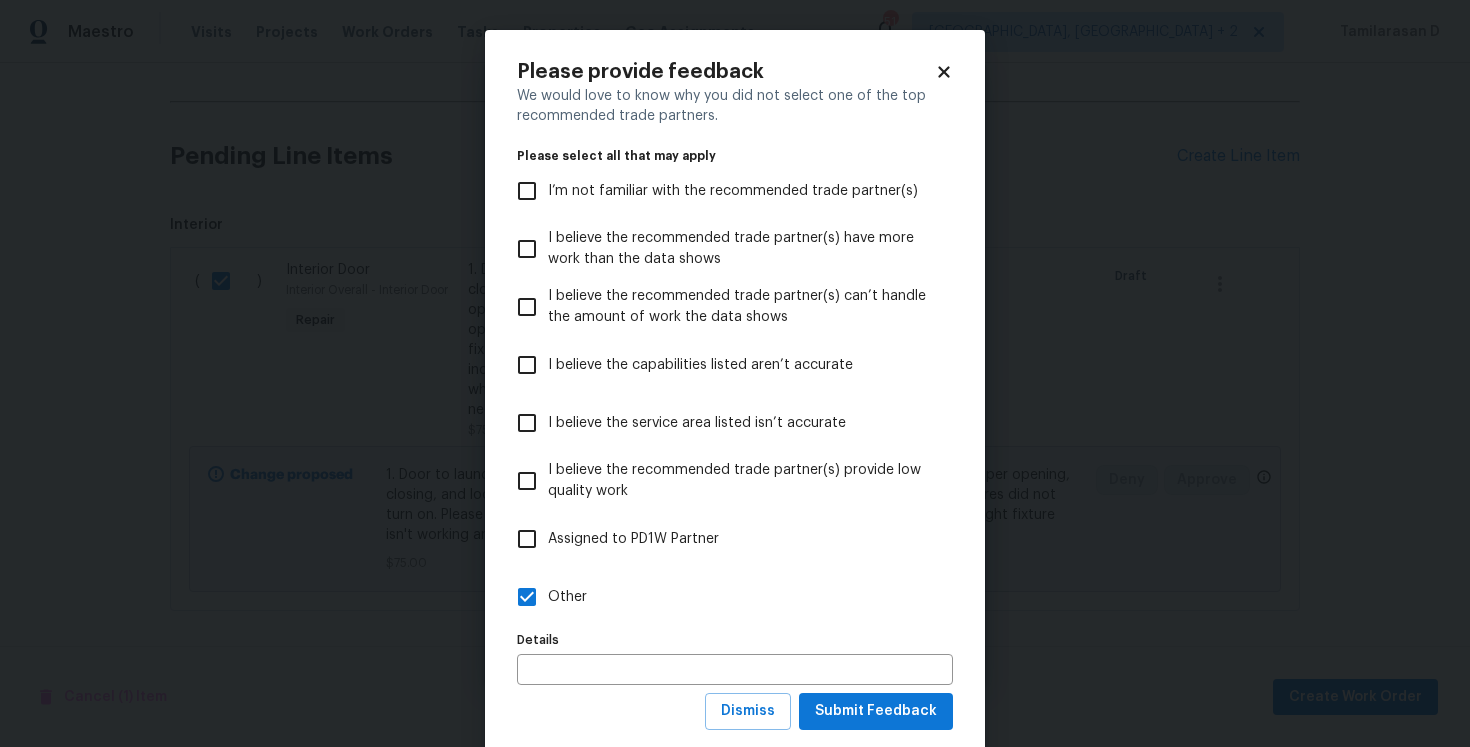 scroll, scrollTop: 45, scrollLeft: 0, axis: vertical 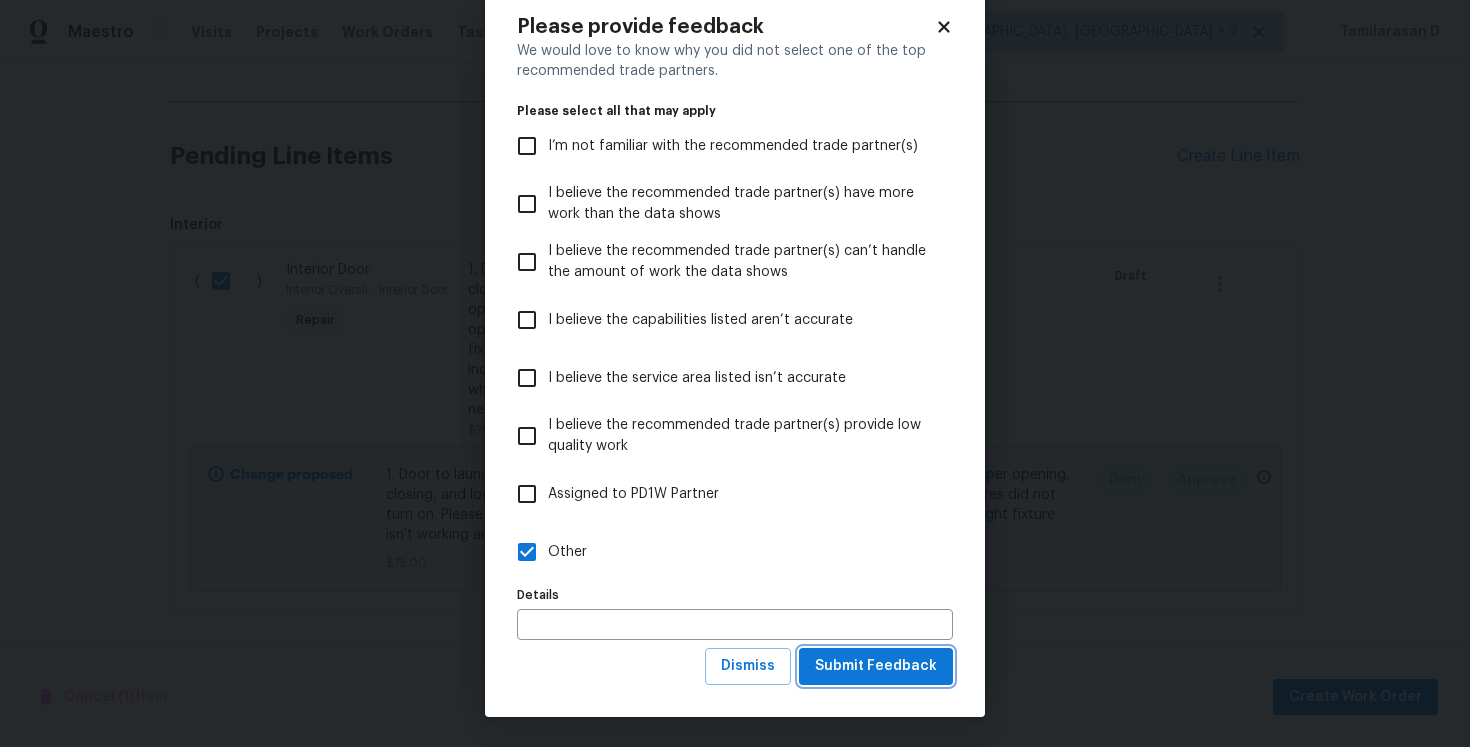 click on "Submit Feedback" at bounding box center [876, 666] 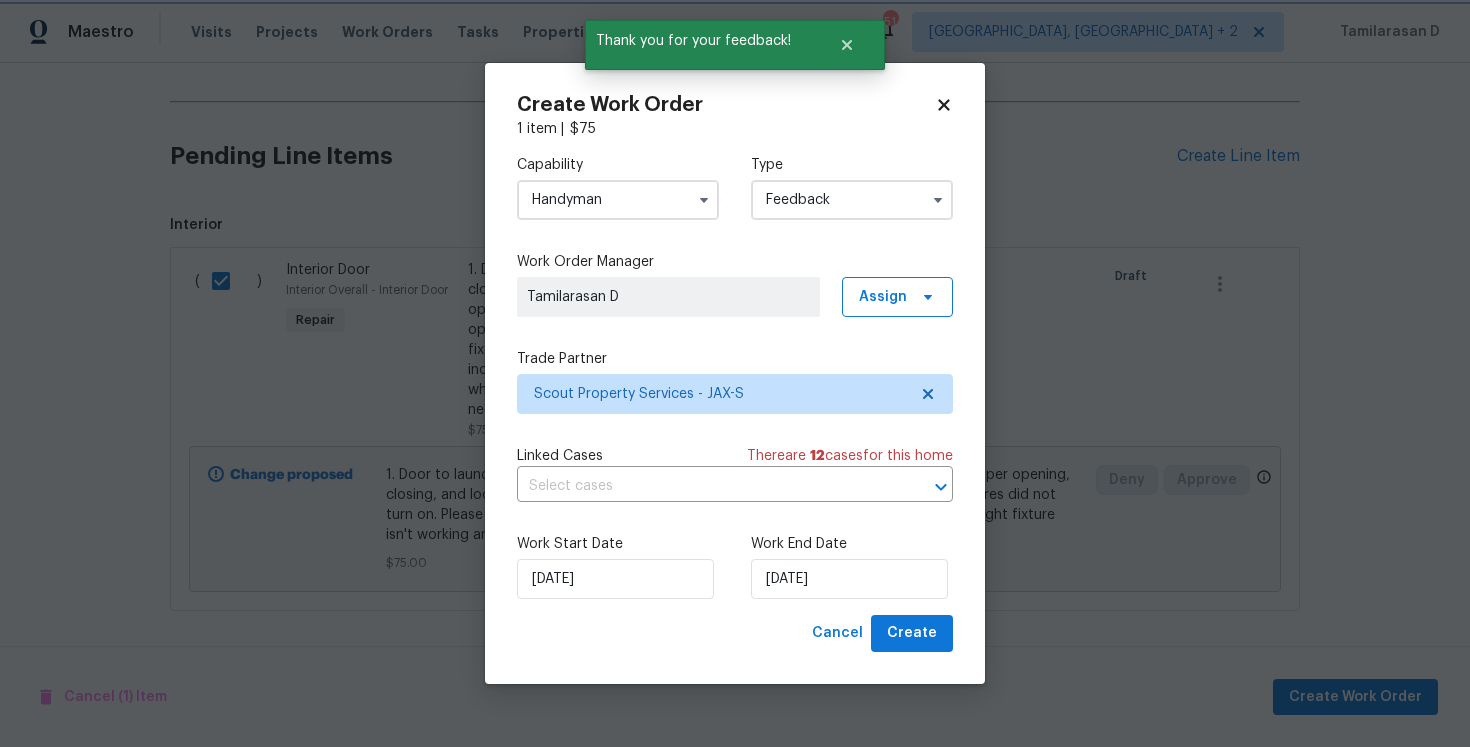scroll, scrollTop: 0, scrollLeft: 0, axis: both 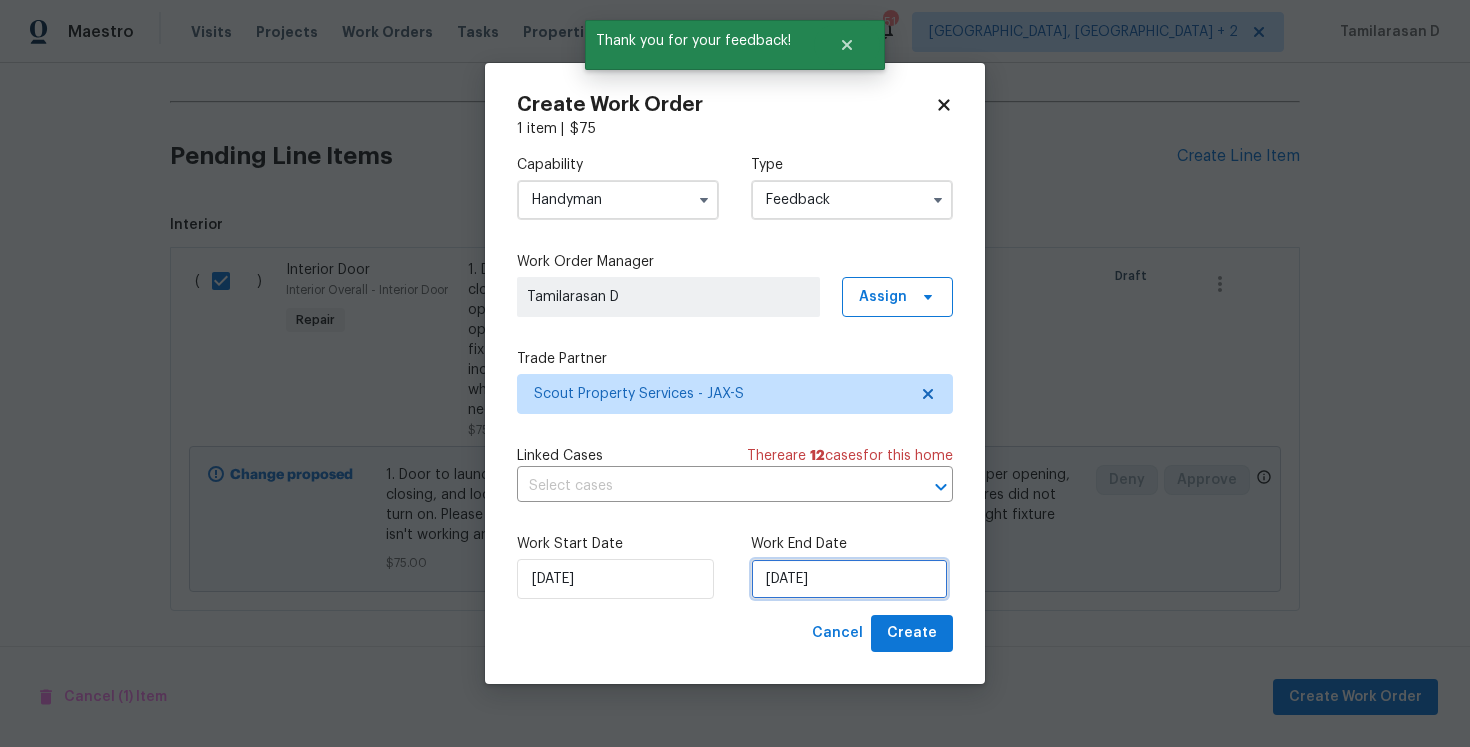 click on "09/07/2025" at bounding box center (849, 579) 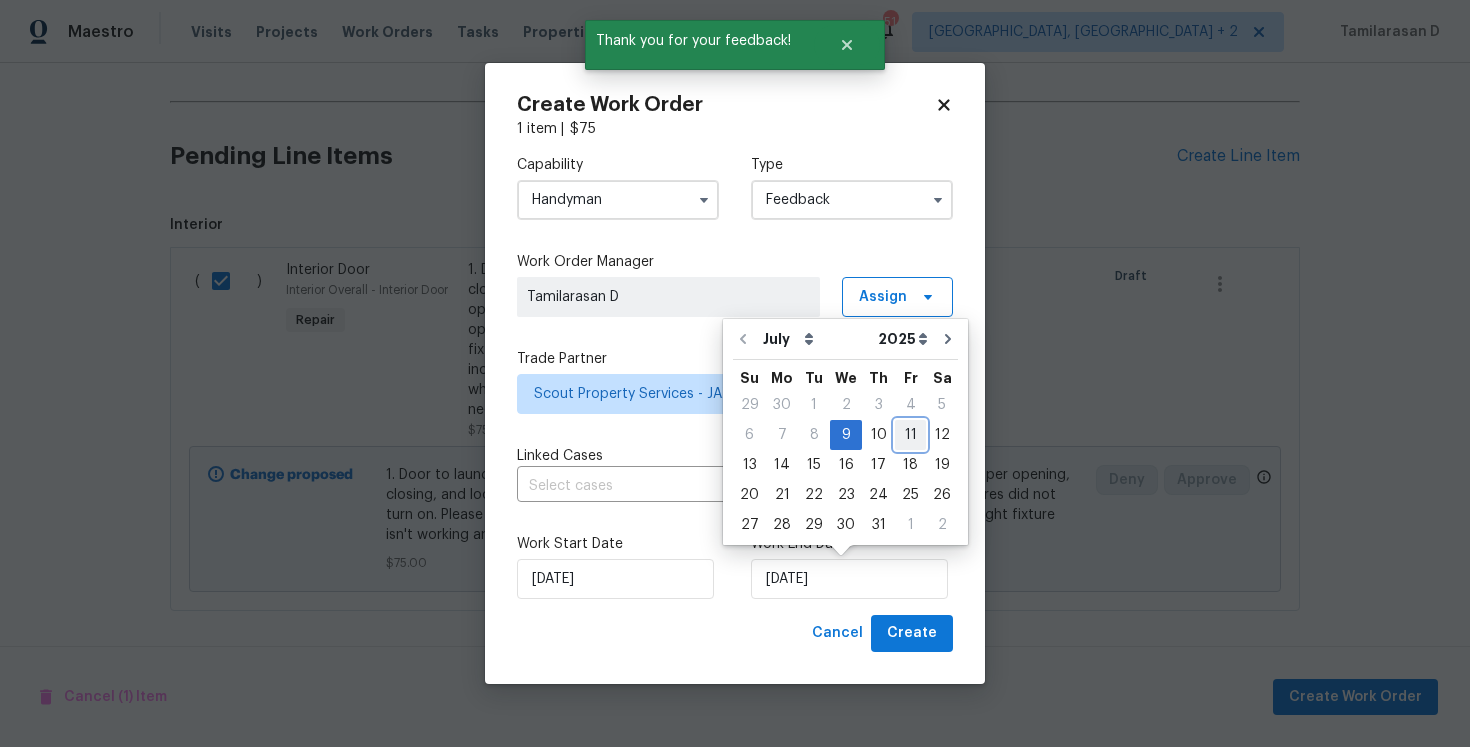 click on "11" at bounding box center (910, 435) 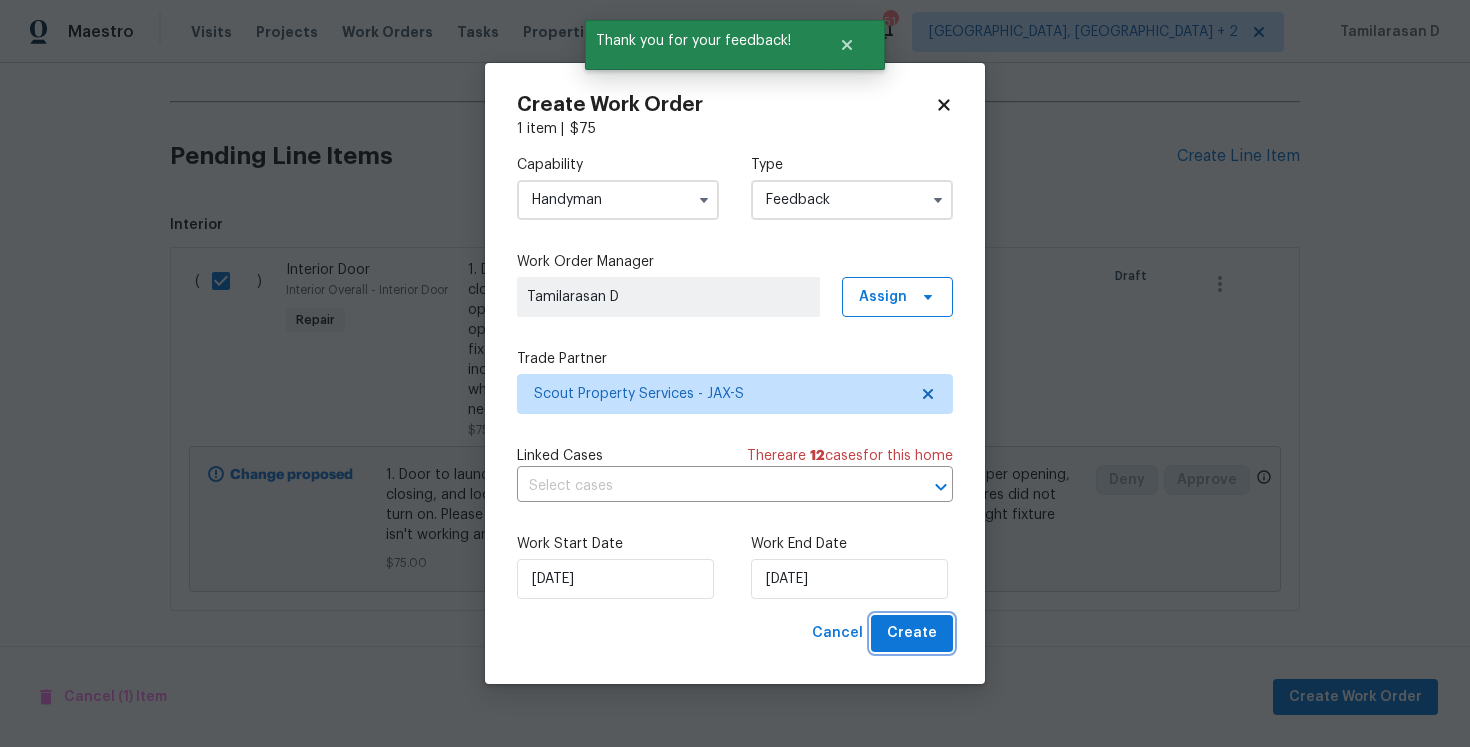 click on "Create" at bounding box center (912, 633) 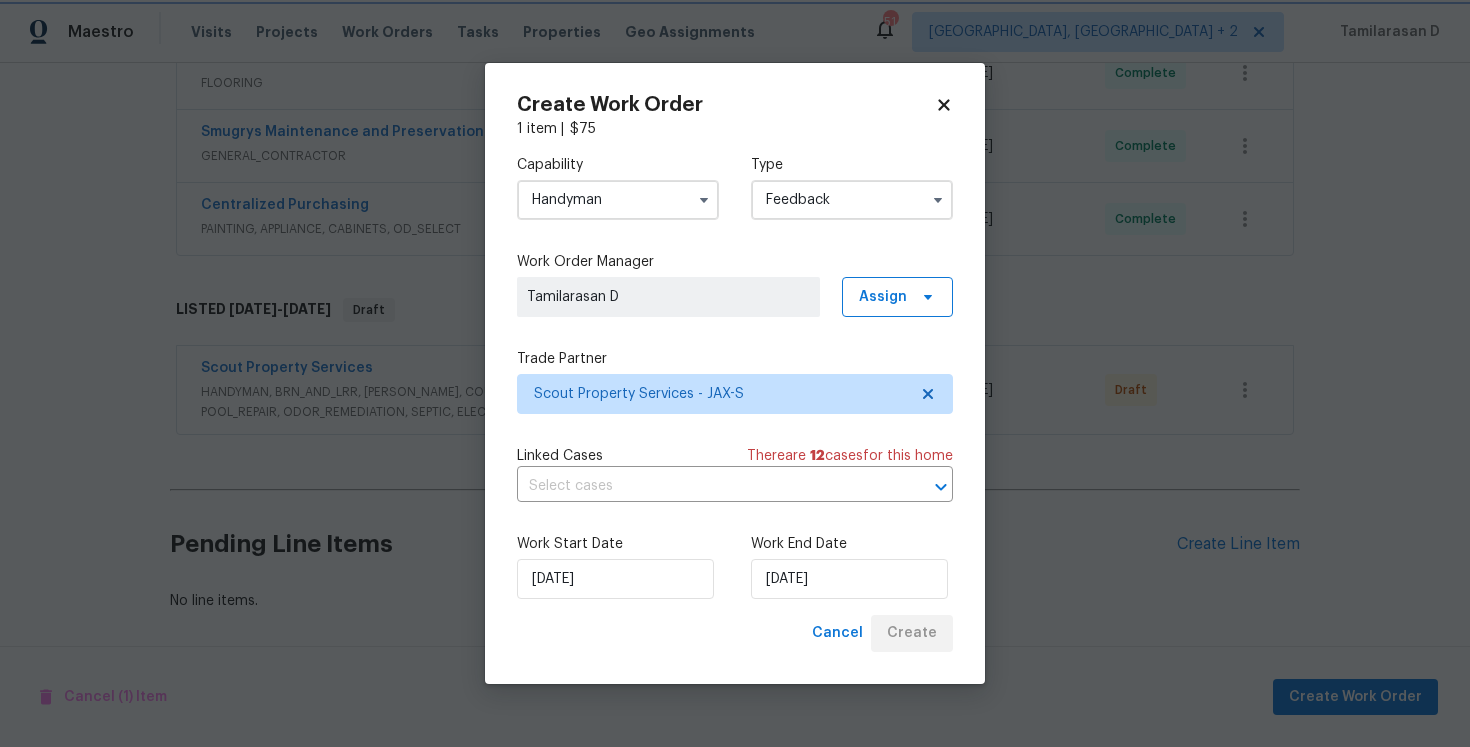 scroll, scrollTop: 775, scrollLeft: 0, axis: vertical 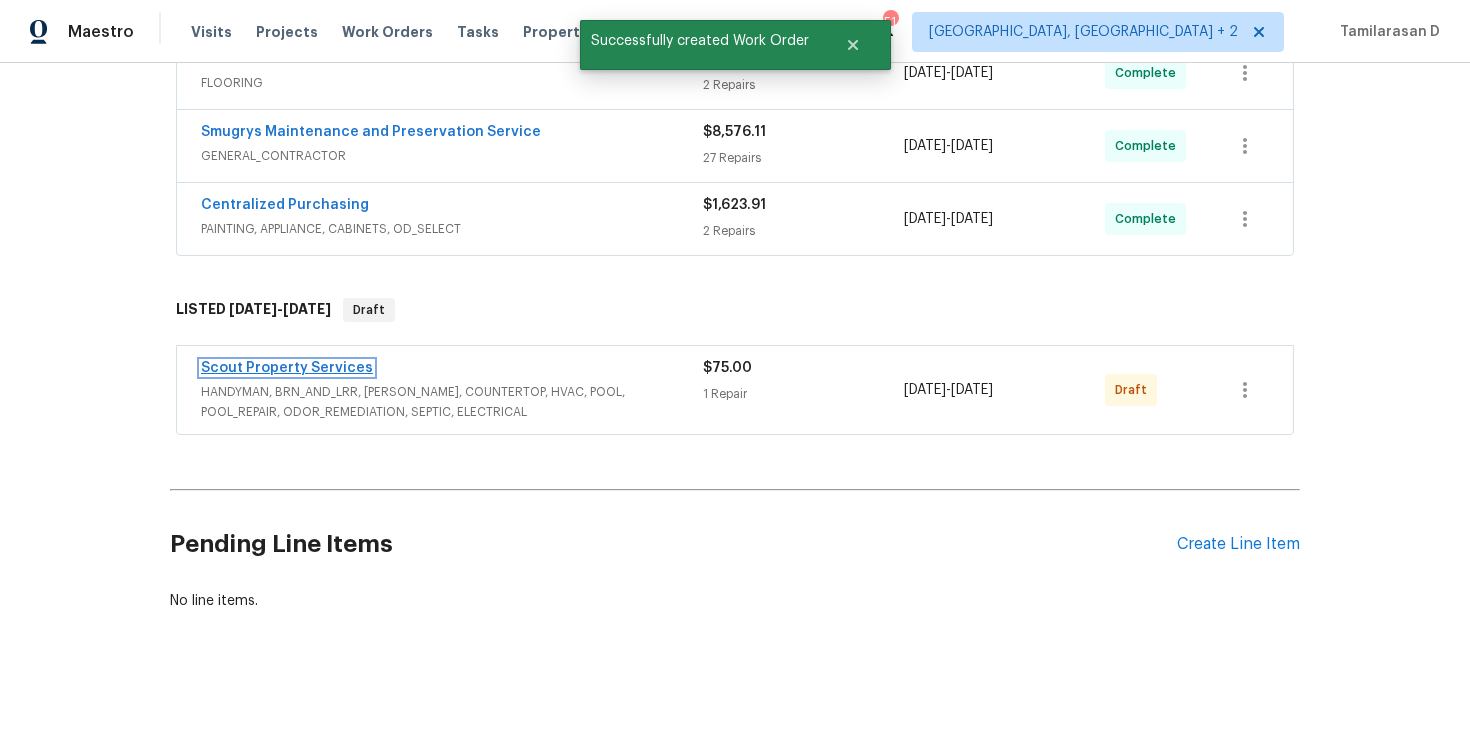 click on "Scout Property Services" at bounding box center (287, 368) 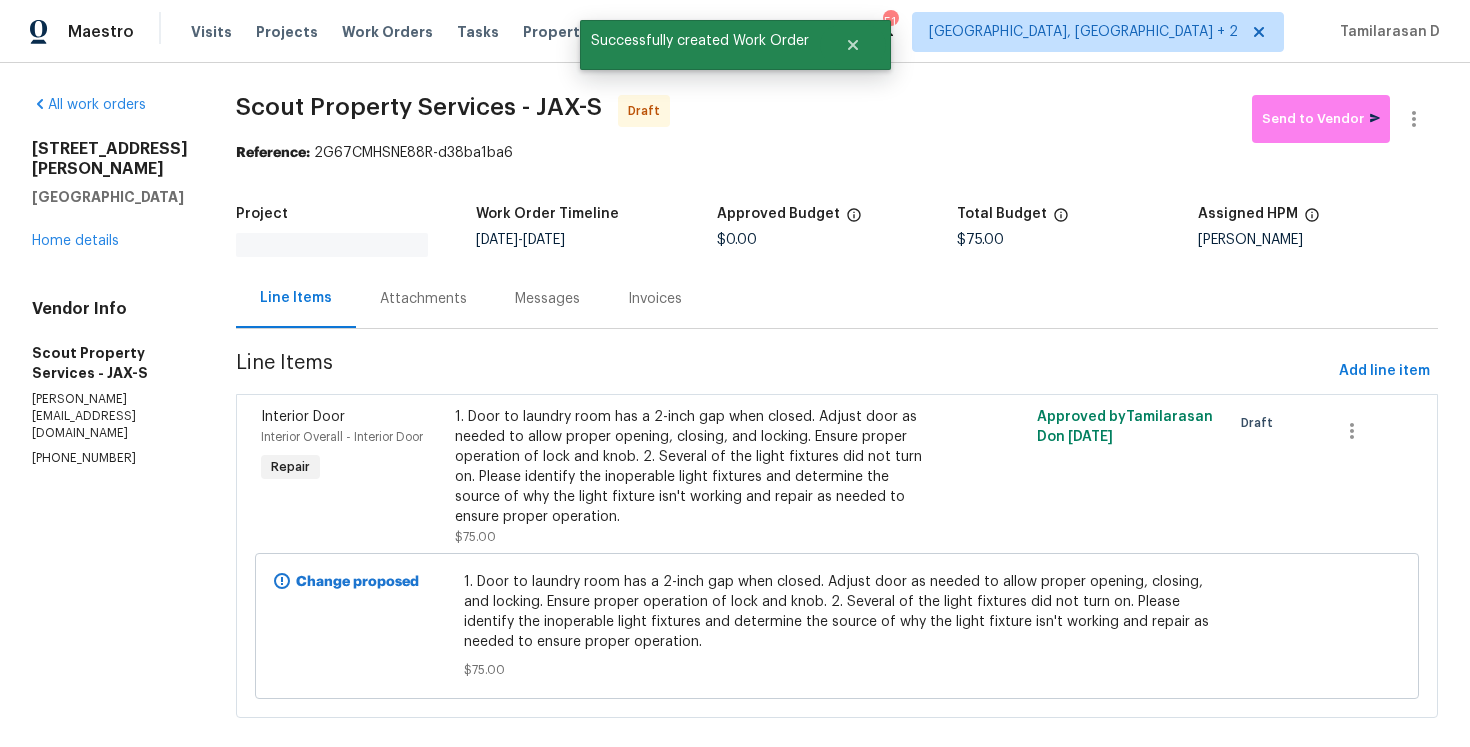 click on "Attachments" at bounding box center (423, 299) 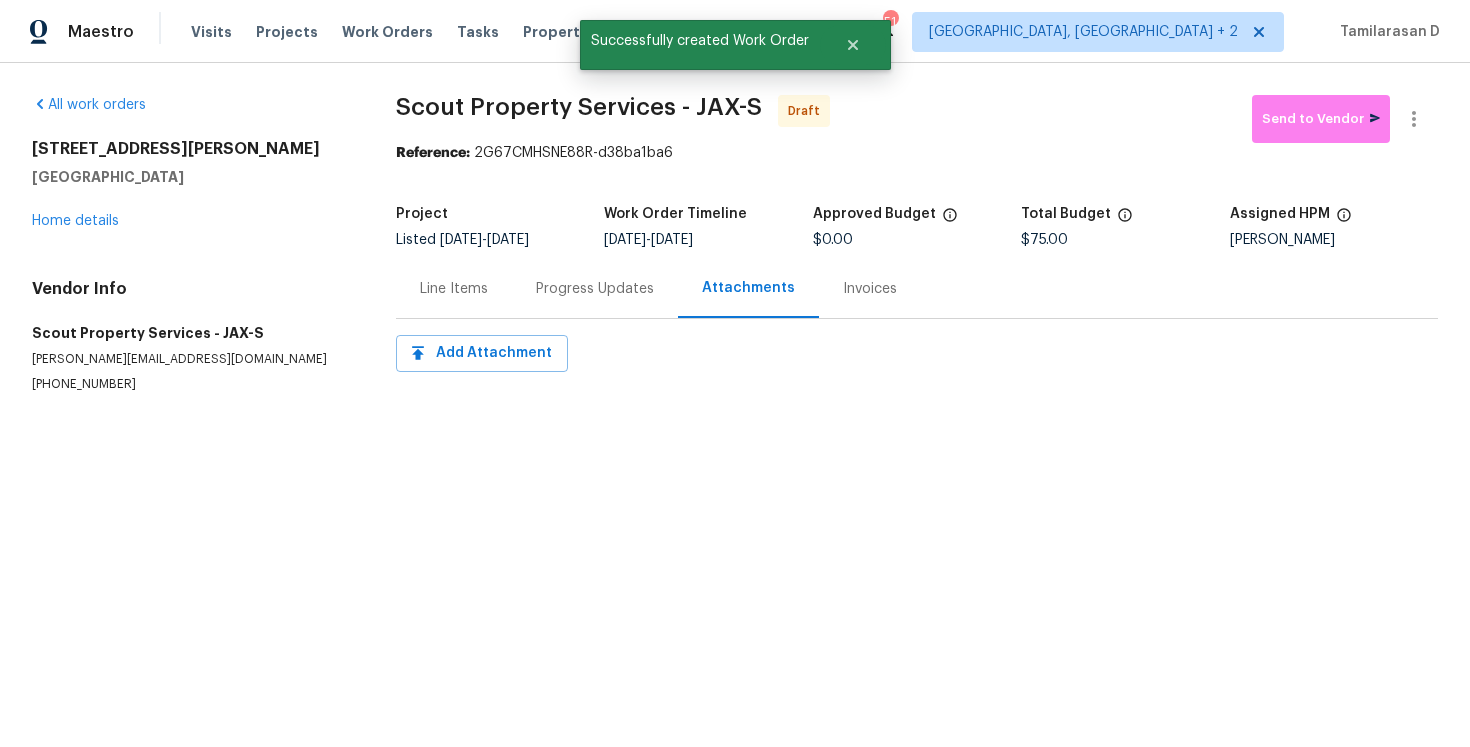 click on "Progress Updates" at bounding box center (595, 289) 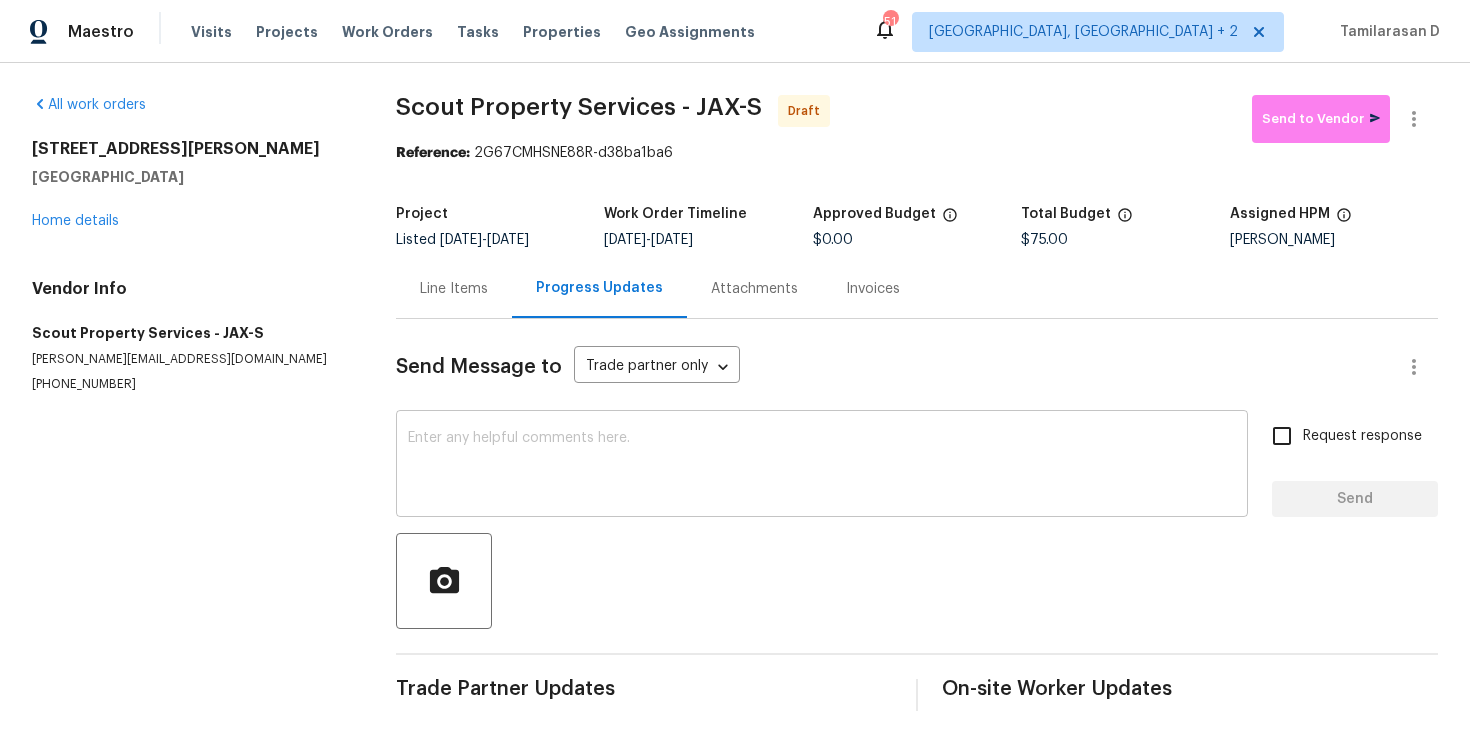 click at bounding box center (822, 466) 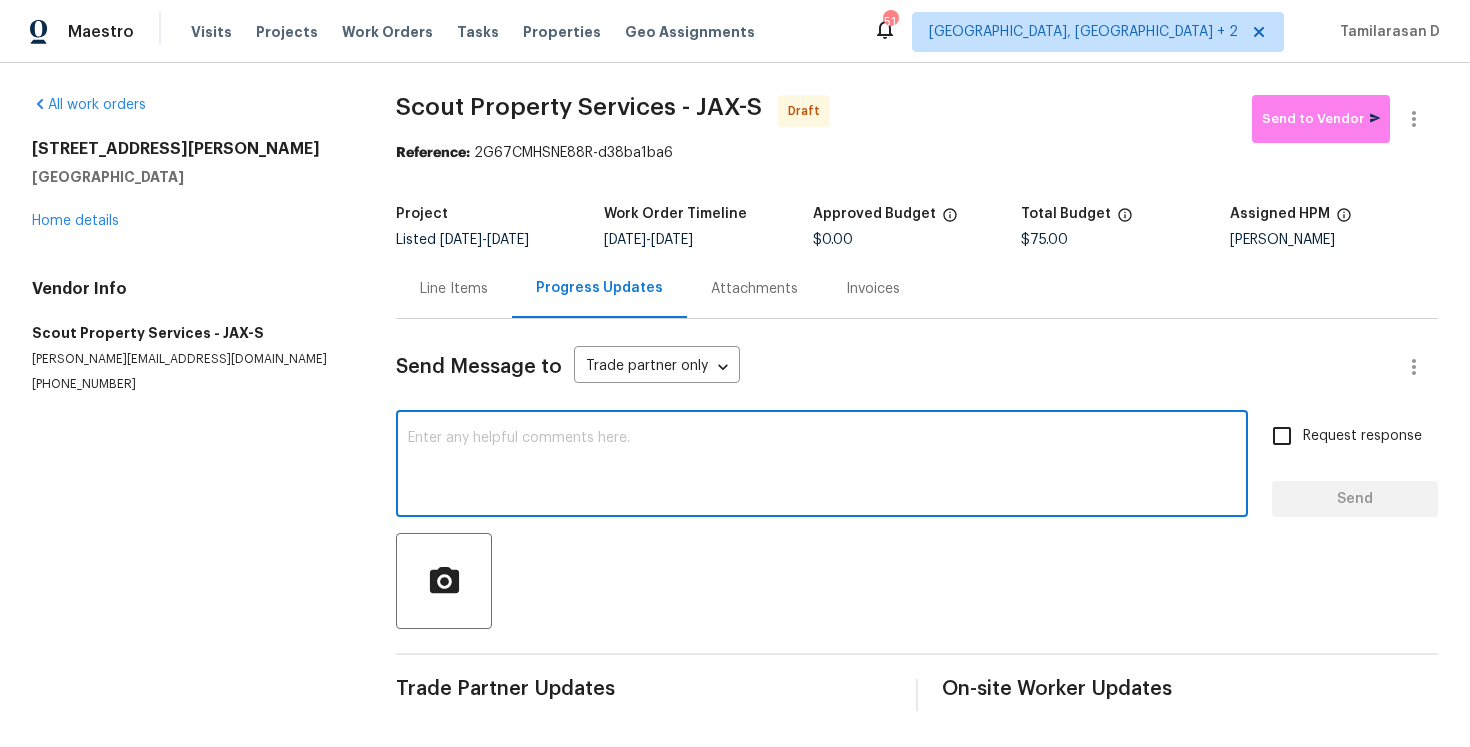 paste on "Hey, this is Tamil from Opendoor. I’m confirming you received the WO for the property at (Address). Please review and accept the WO within 24 hours and provide a scheduled date. Please disregard the contact information for the HPM included in the WO. Our Centralised LWO Team is responsible for Listed WOs." 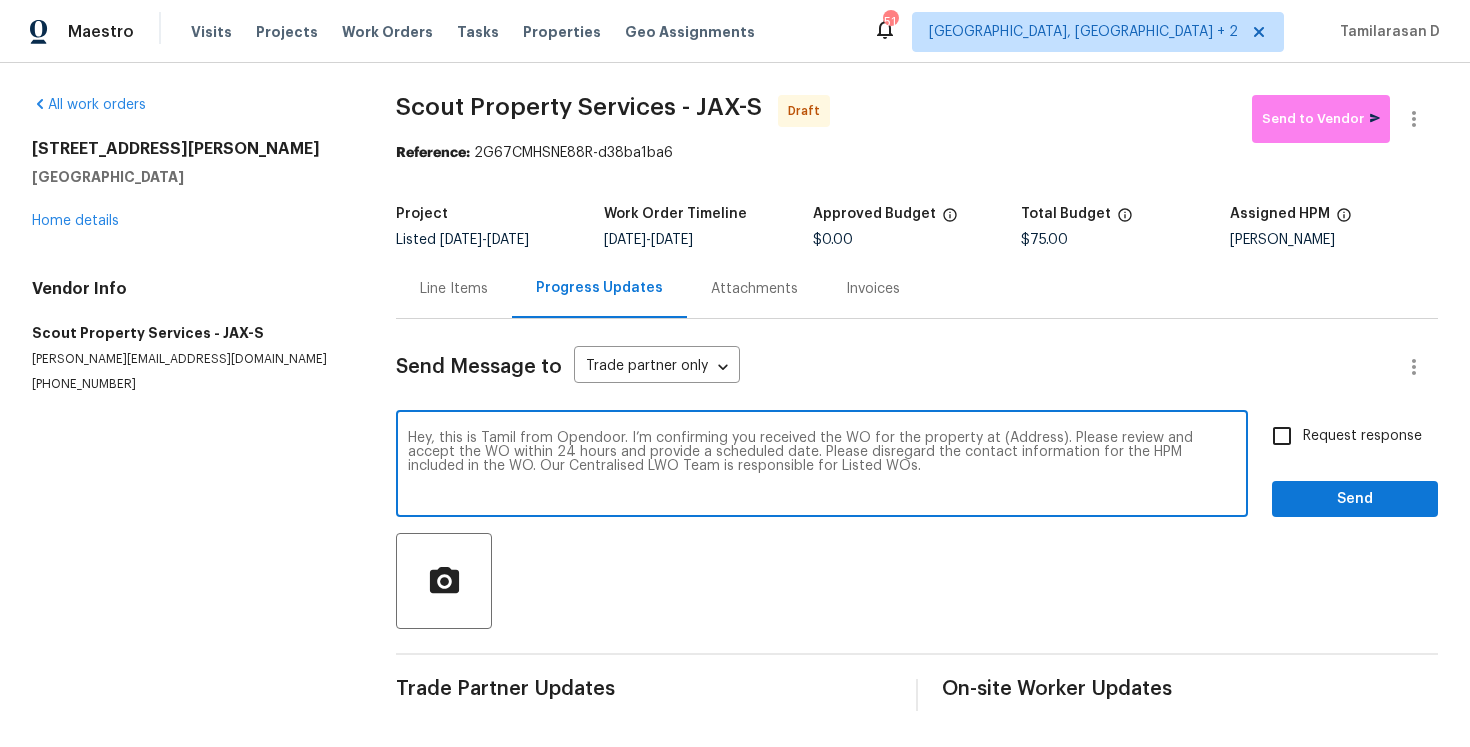 click on "Hey, this is Tamil from Opendoor. I’m confirming you received the WO for the property at (Address). Please review and accept the WO within 24 hours and provide a scheduled date. Please disregard the contact information for the HPM included in the WO. Our Centralised LWO Team is responsible for Listed WOs." at bounding box center (822, 466) 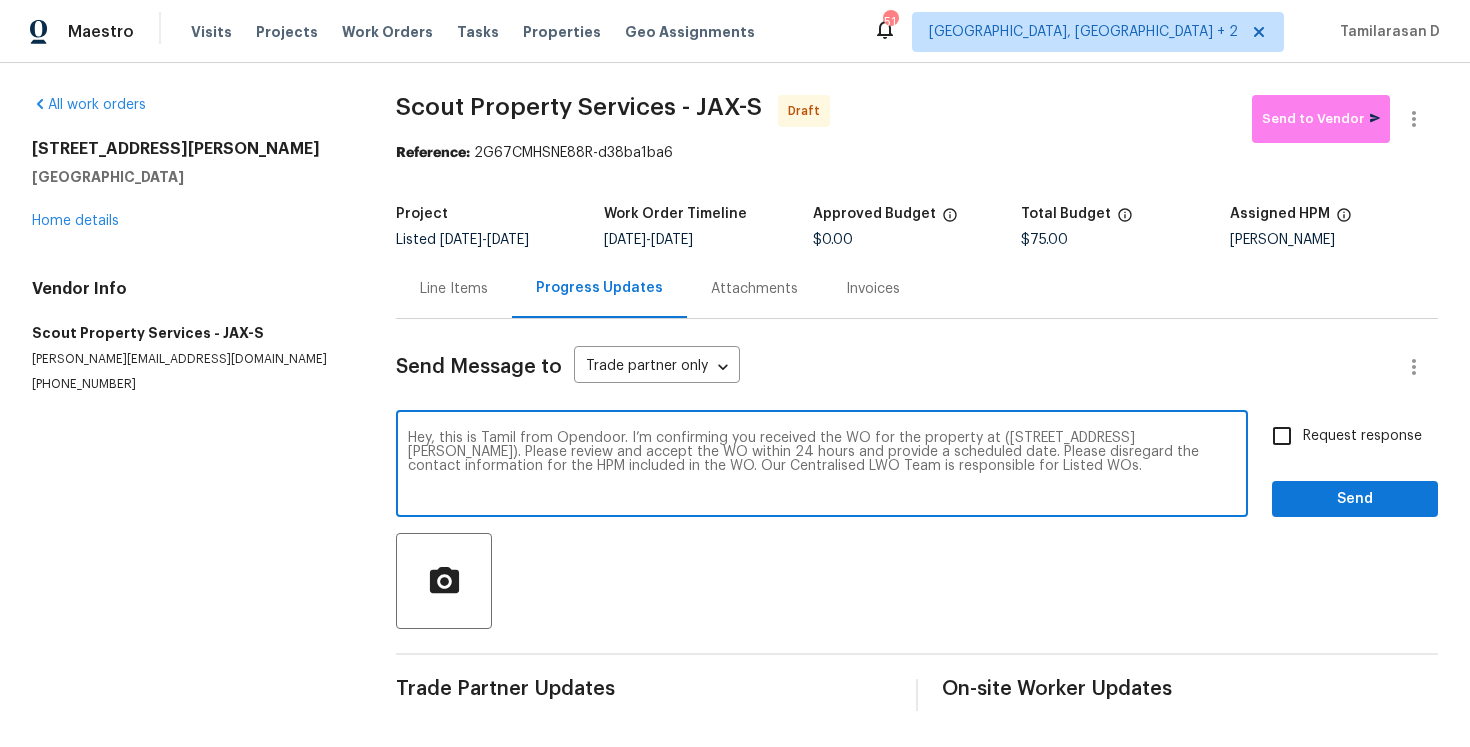 type on "Hey, this is Tamil from Opendoor. I’m confirming you received the WO for the property at (7302 Ortega Hills Dr, Jacksonville, FL 32244). Please review and accept the WO within 24 hours and provide a scheduled date. Please disregard the contact information for the HPM included in the WO. Our Centralised LWO Team is responsible for Listed WOs." 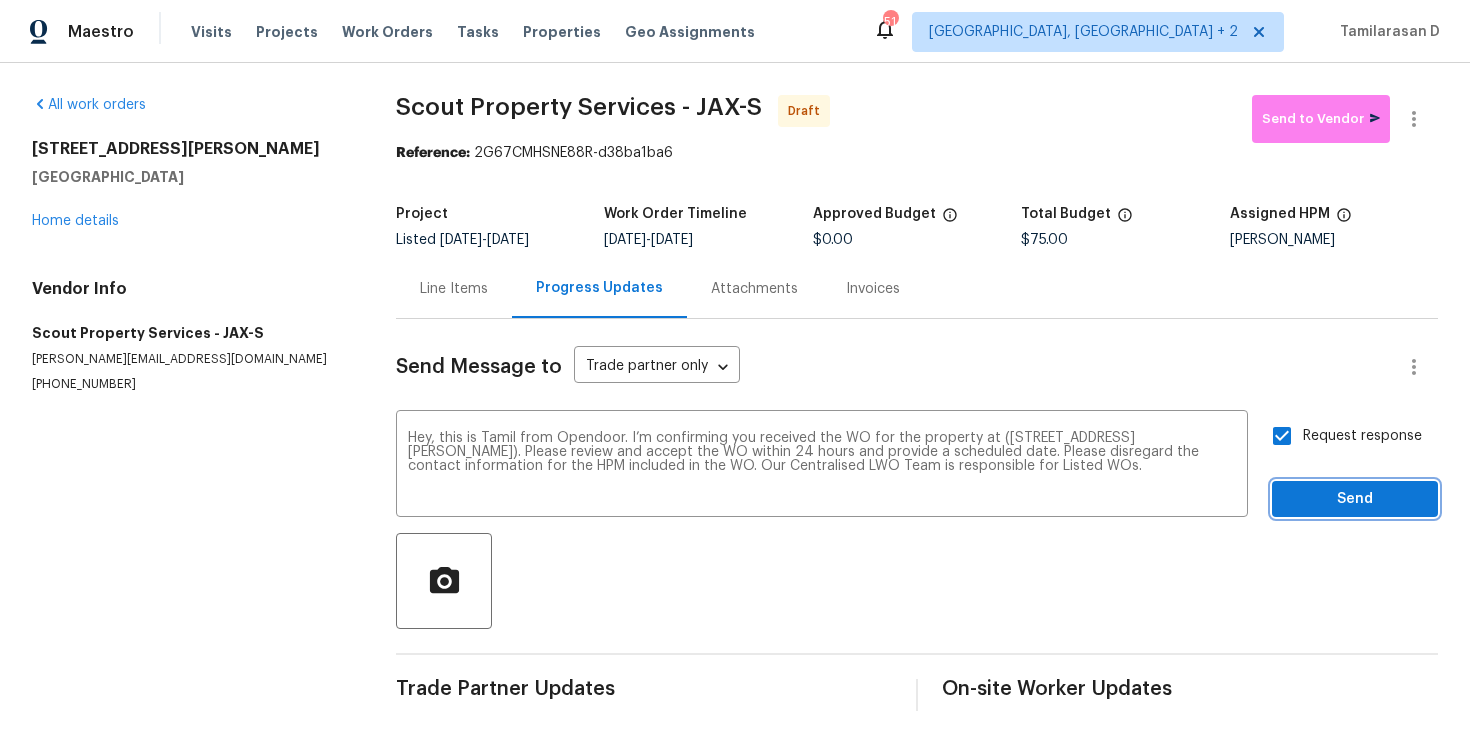 click on "Send" at bounding box center [1355, 499] 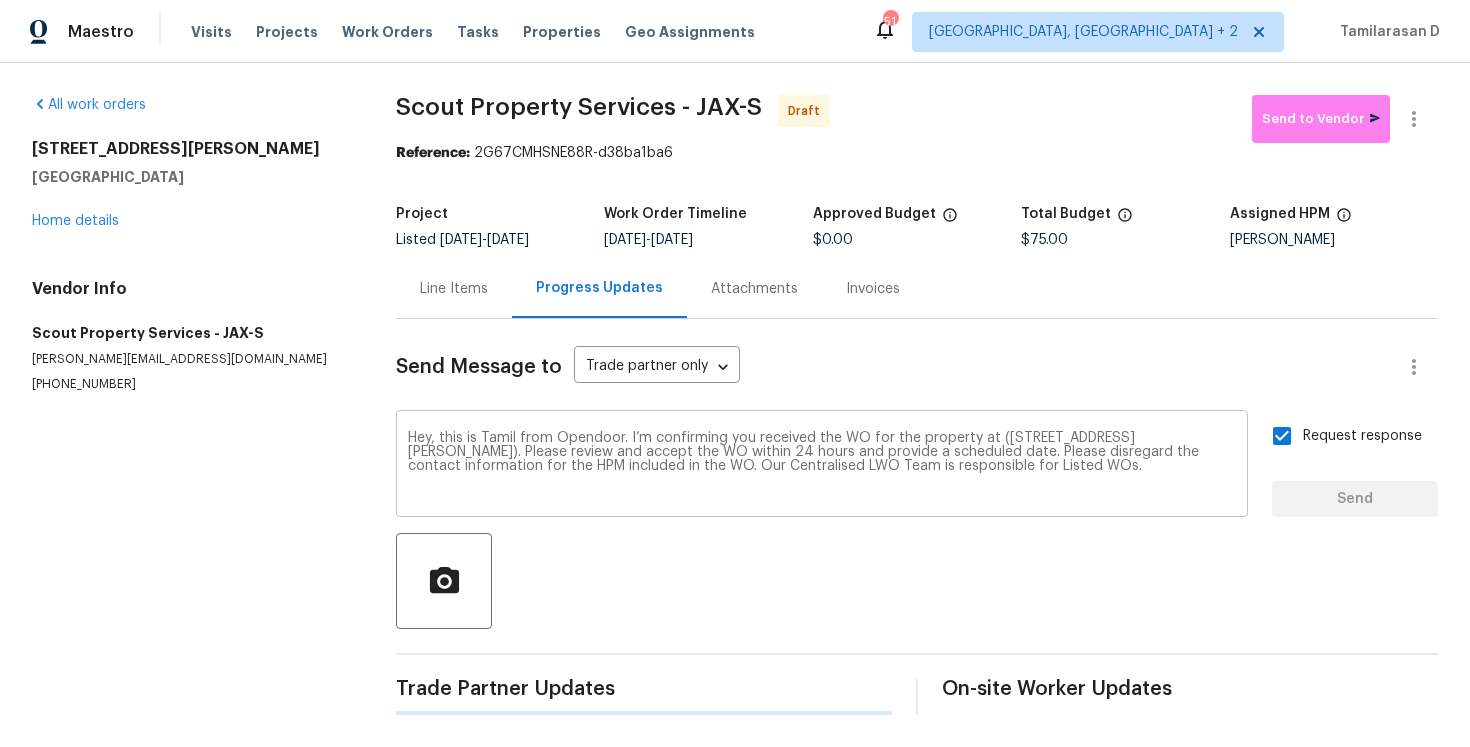 type 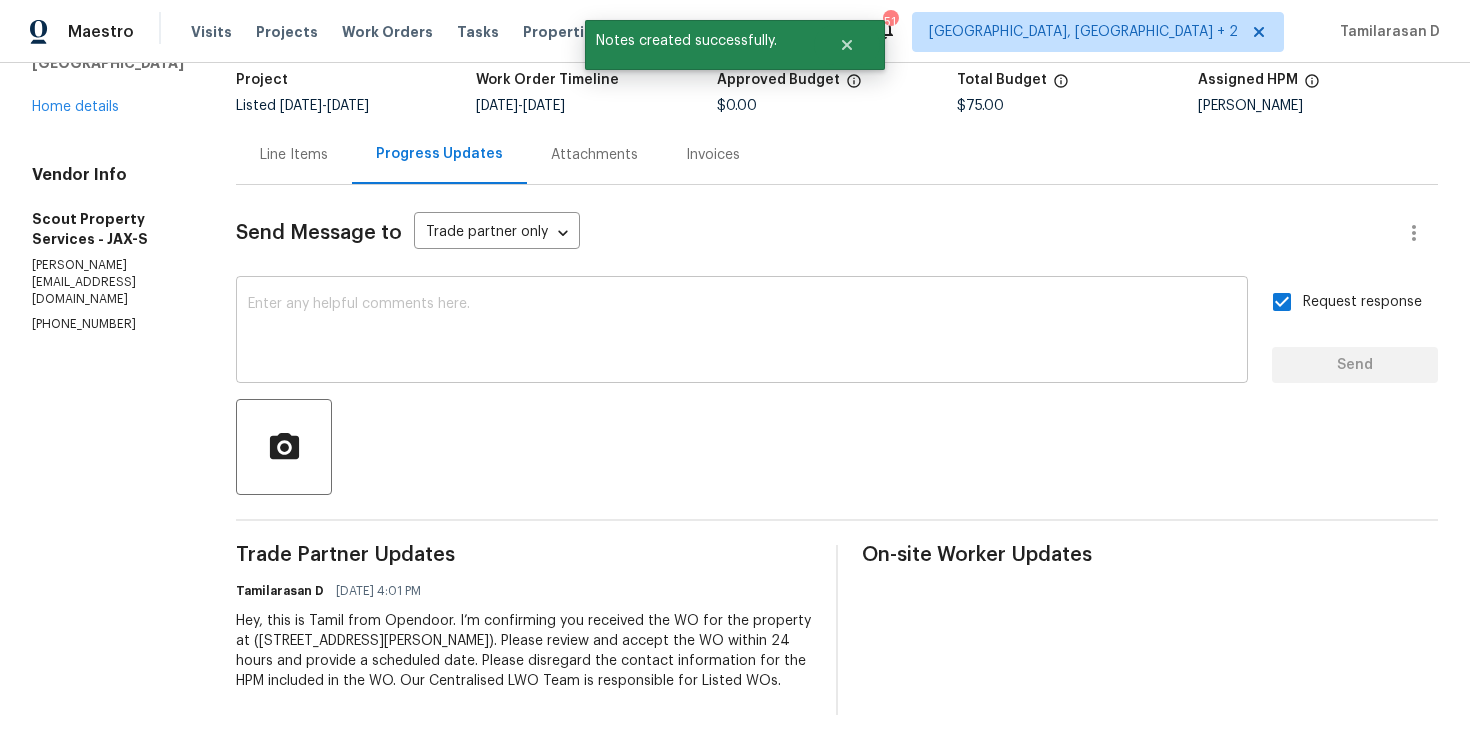 scroll, scrollTop: 0, scrollLeft: 0, axis: both 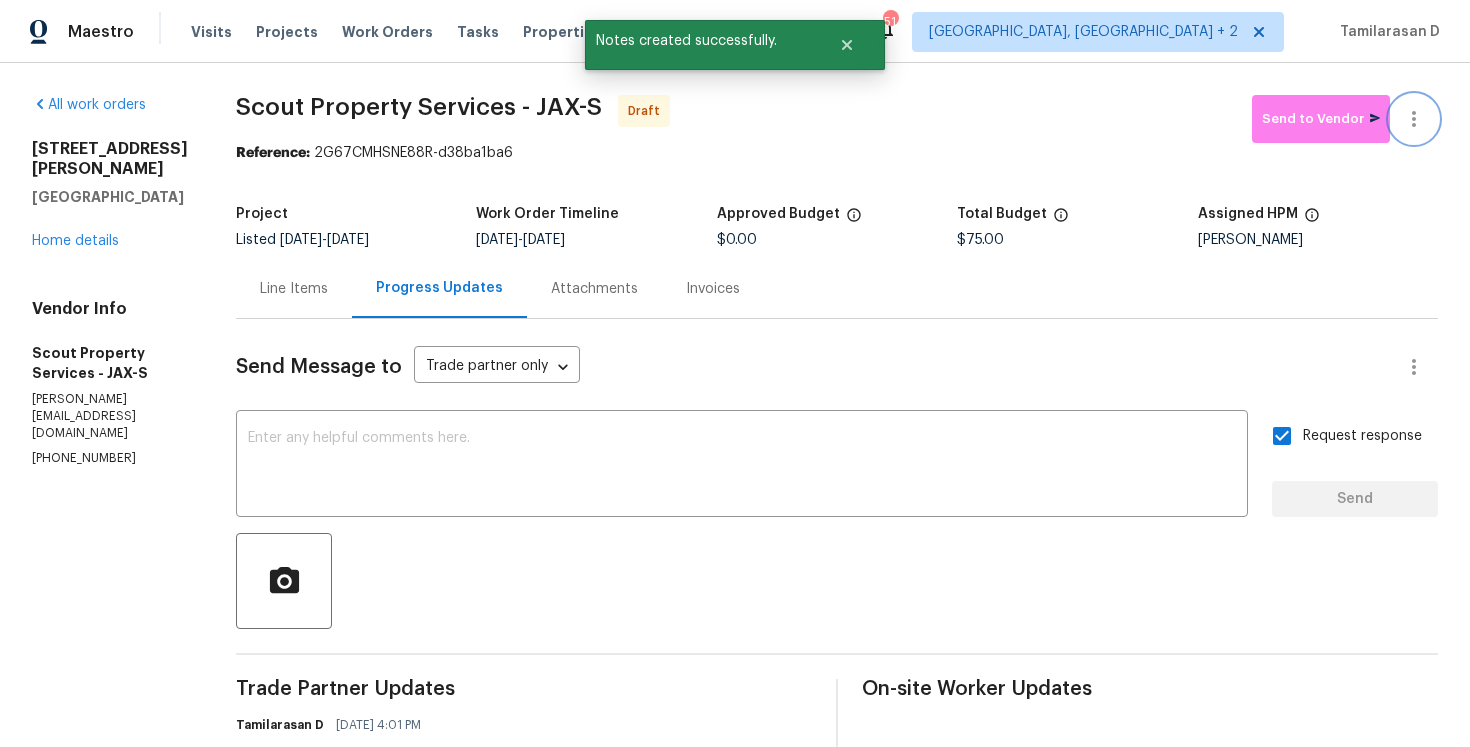click 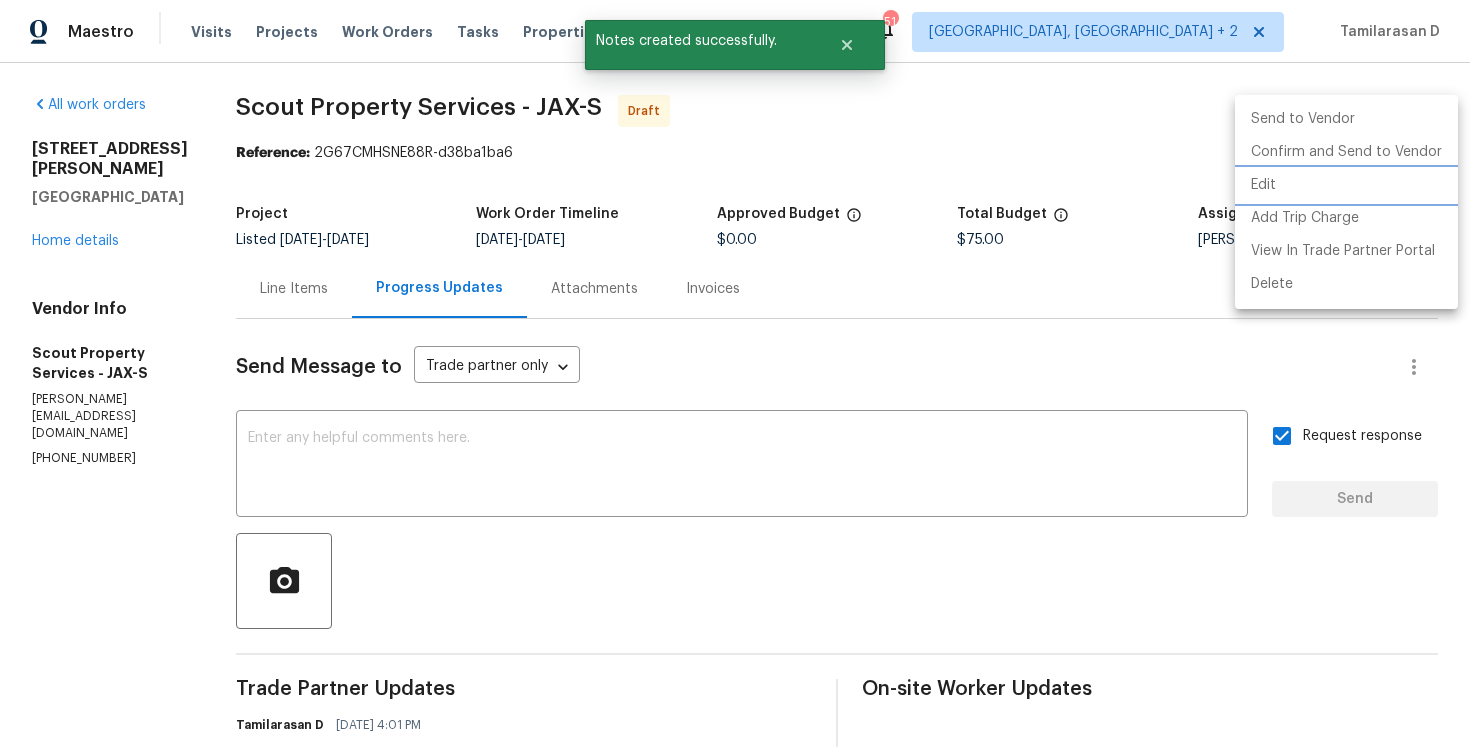 click on "Edit" at bounding box center (1346, 185) 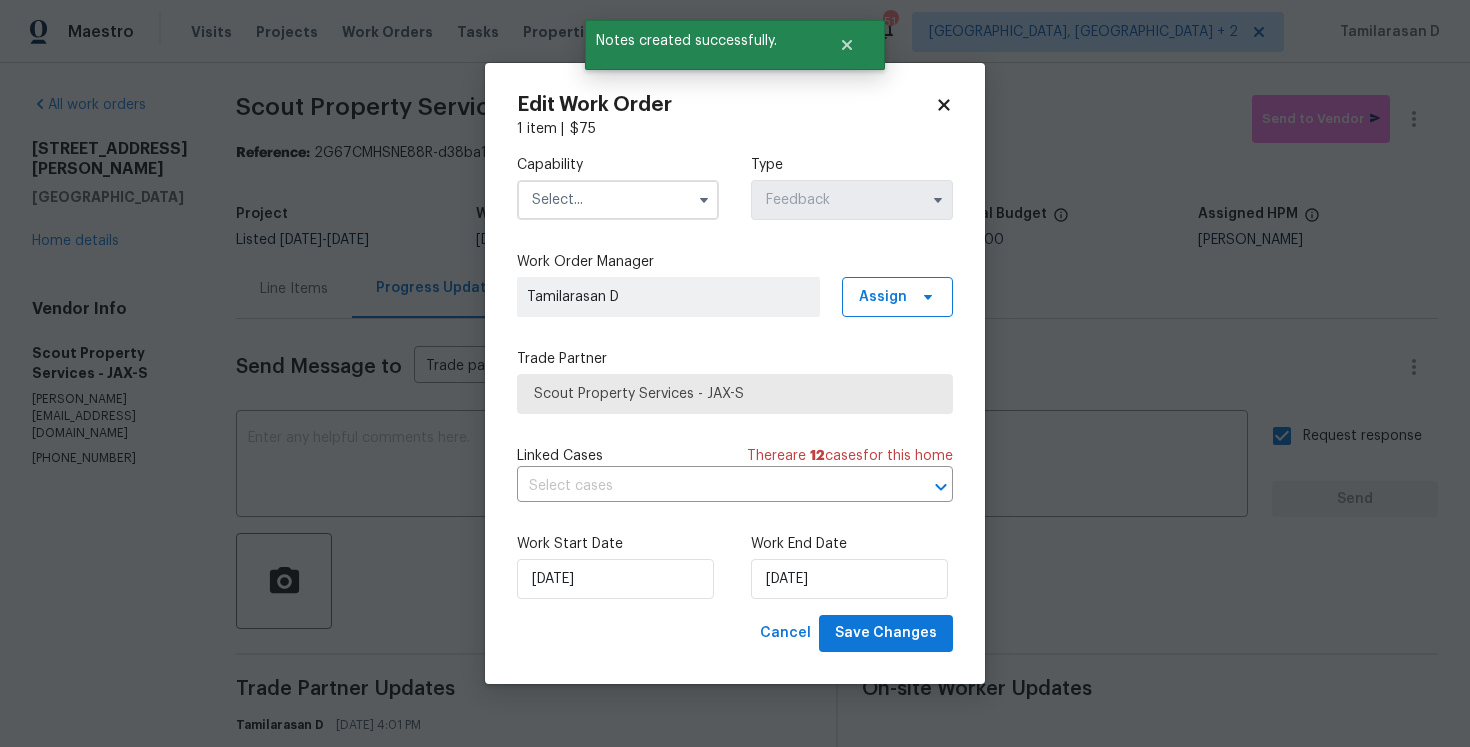 click at bounding box center [618, 200] 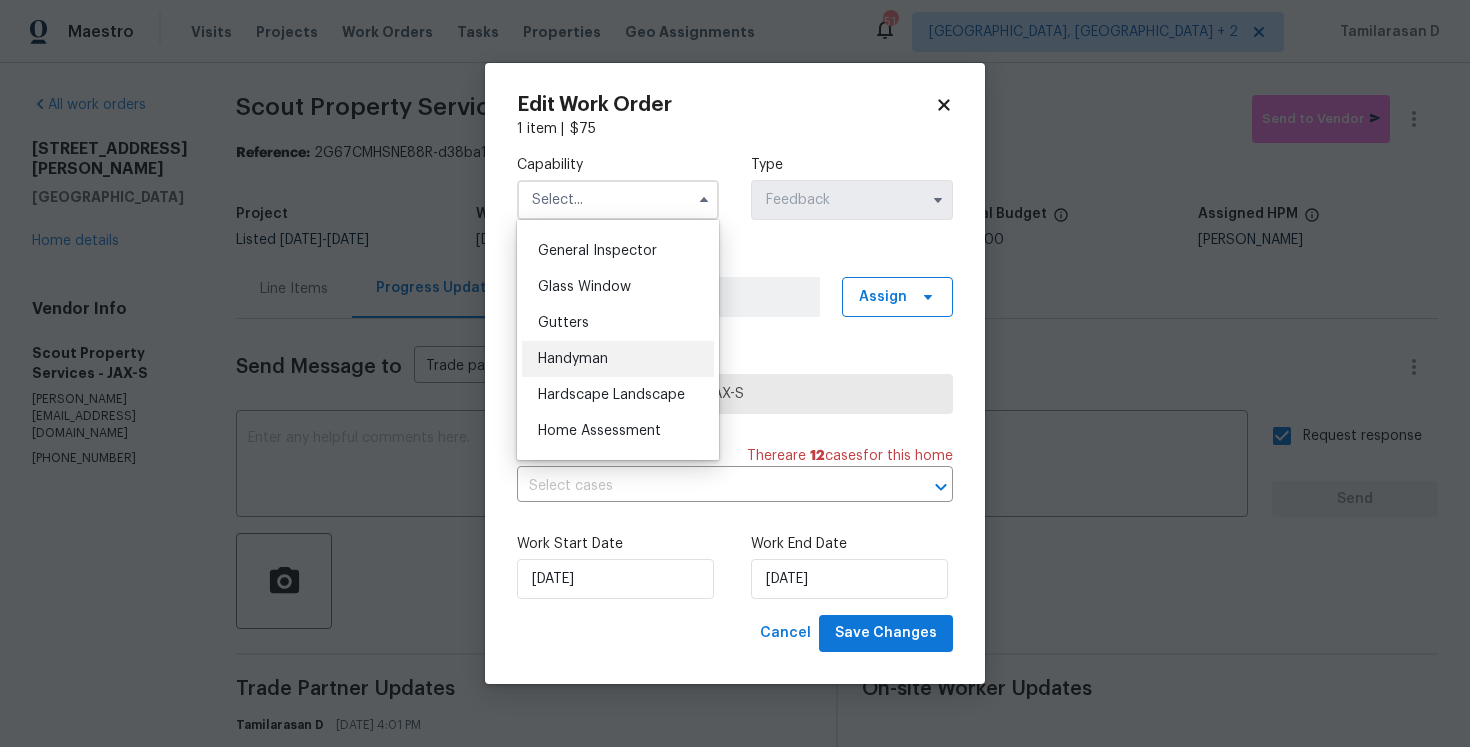 scroll, scrollTop: 986, scrollLeft: 0, axis: vertical 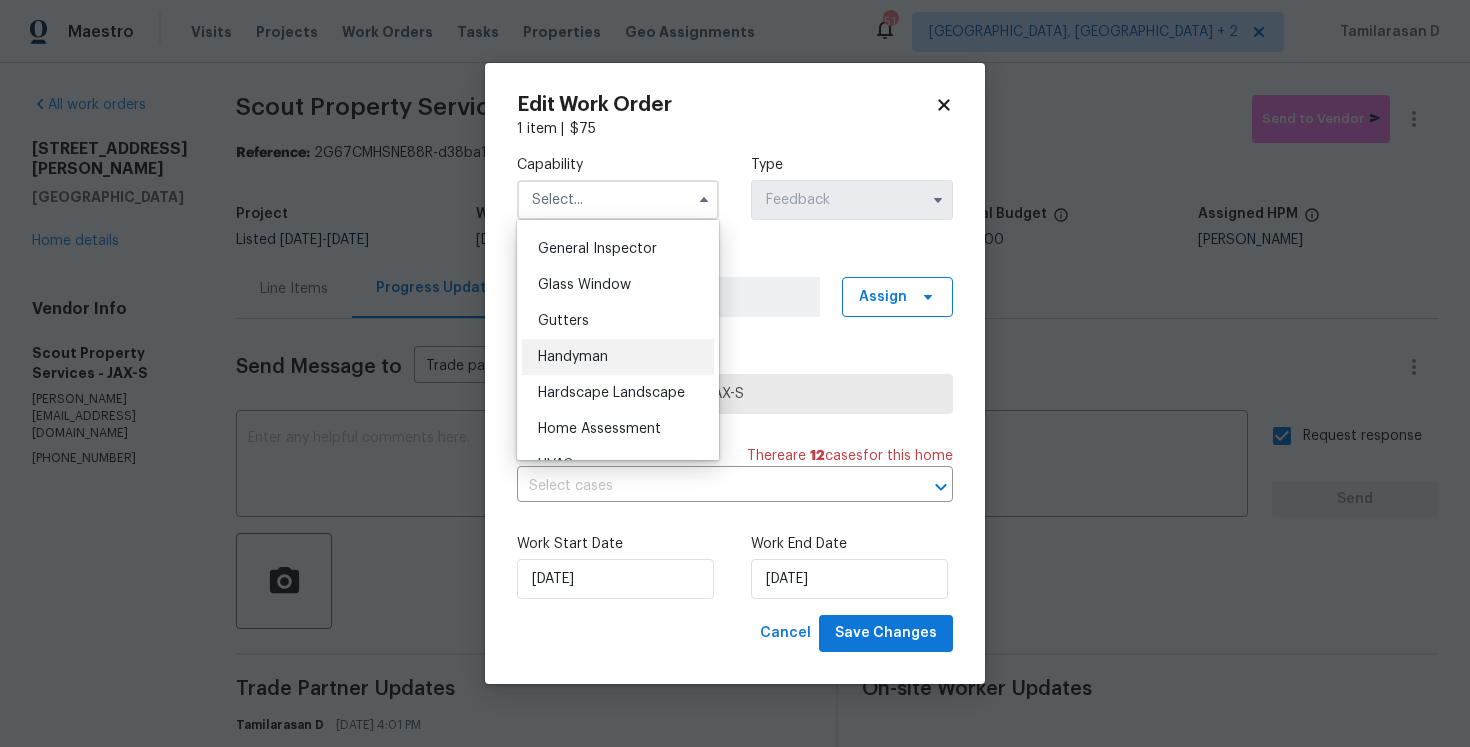click on "Handyman" at bounding box center (618, 357) 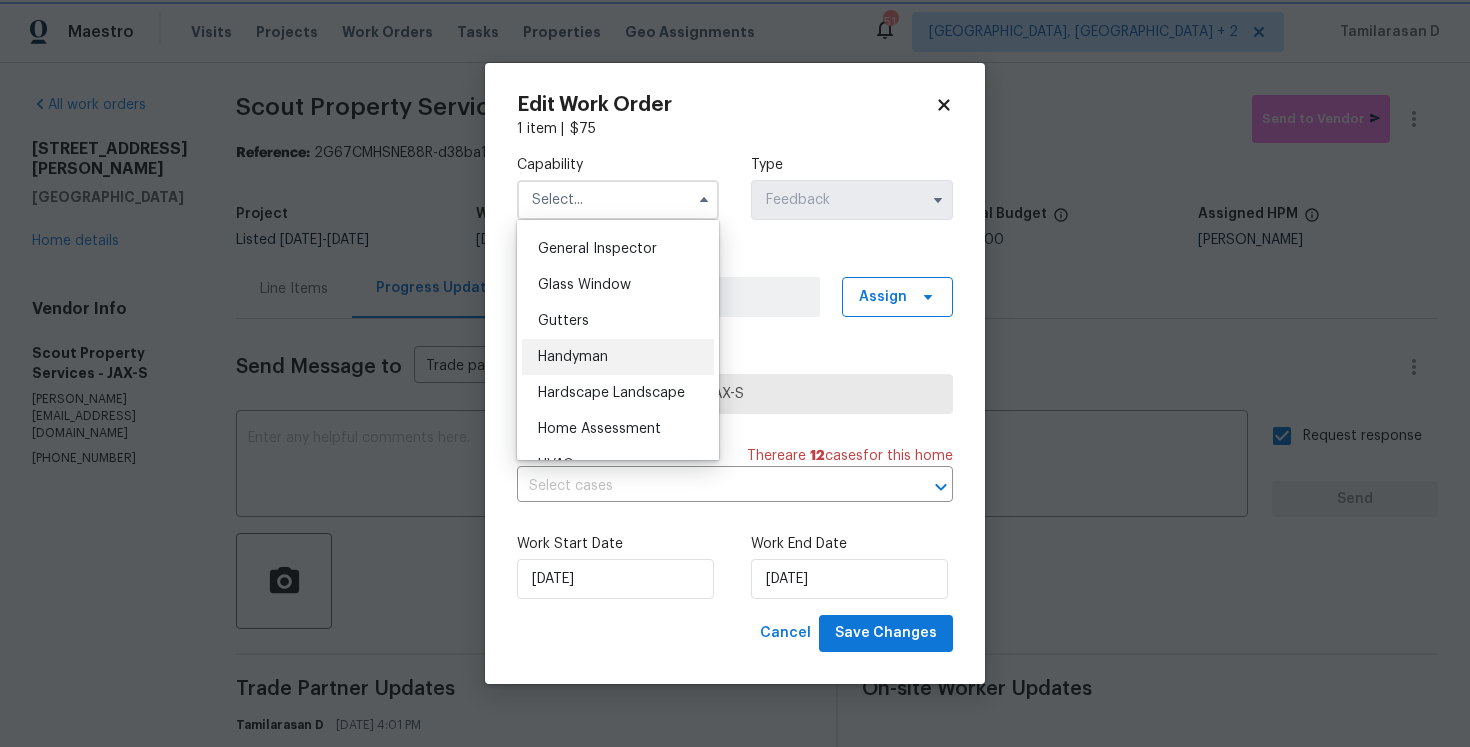 type on "Handyman" 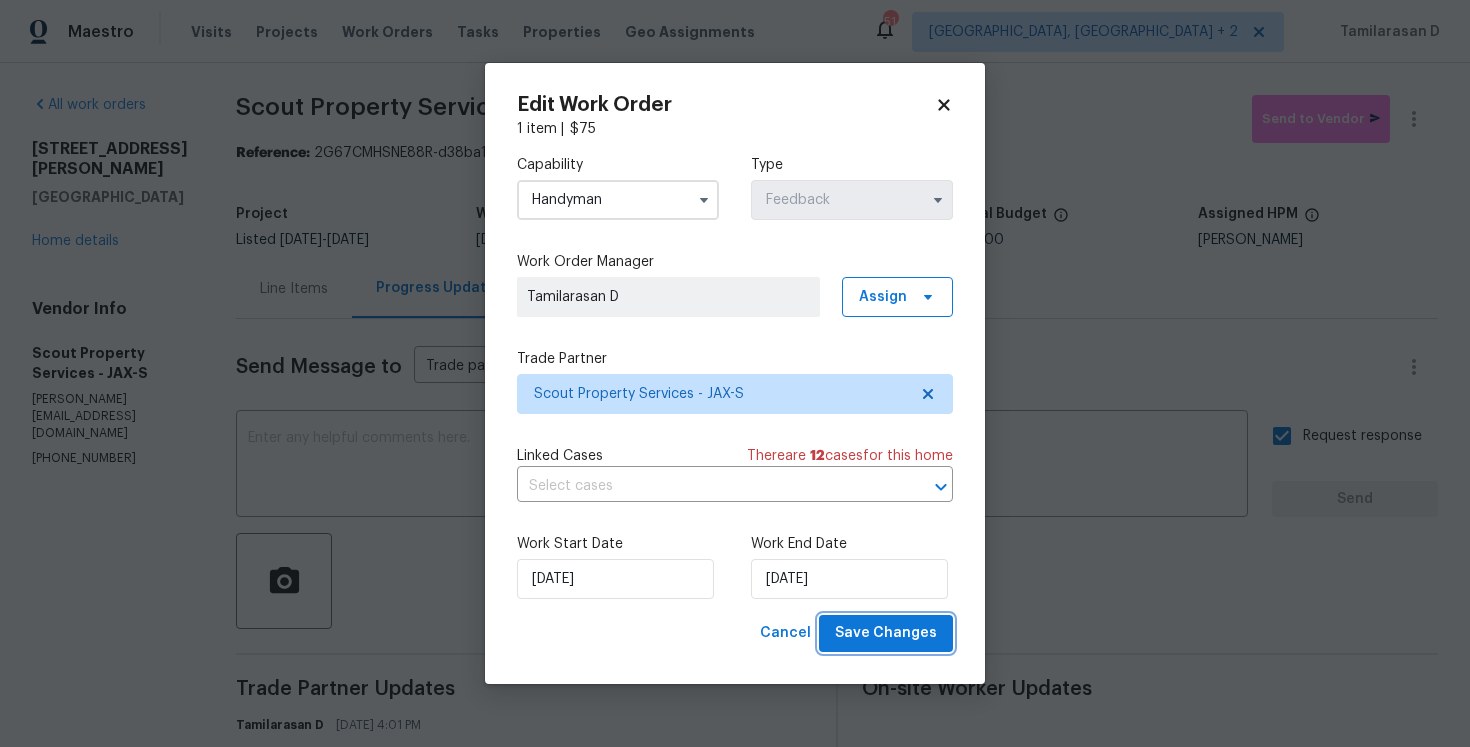 click on "Save Changes" at bounding box center (886, 633) 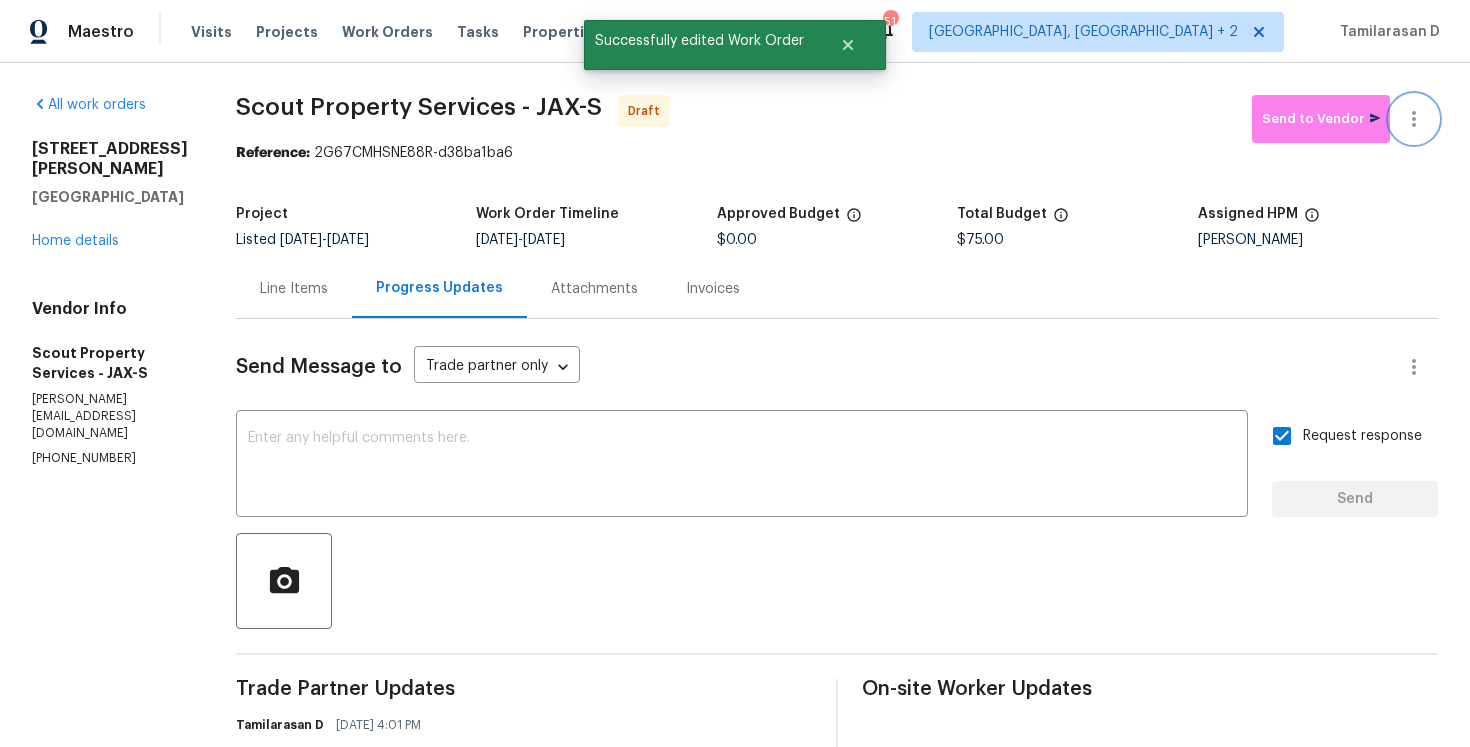 click 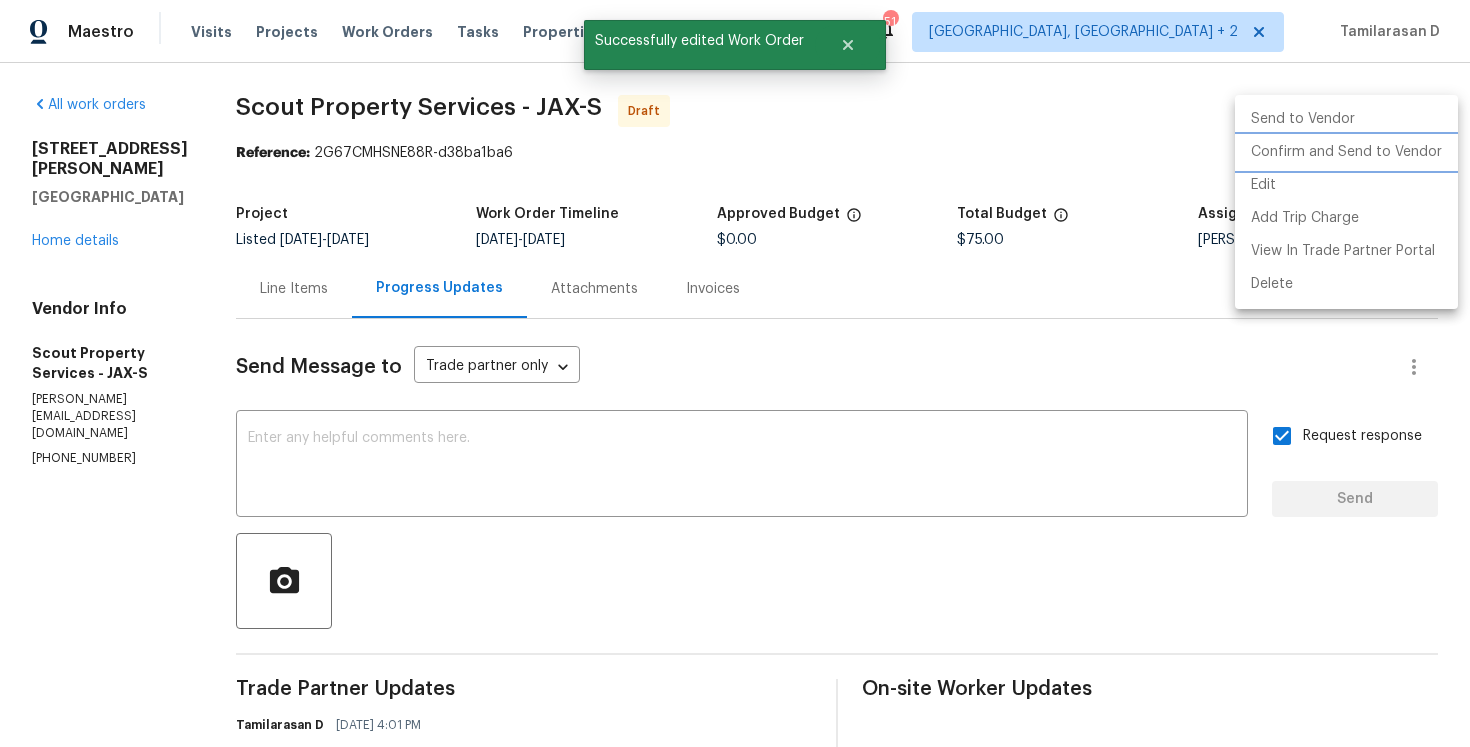 click on "Confirm and Send to Vendor" at bounding box center [1346, 152] 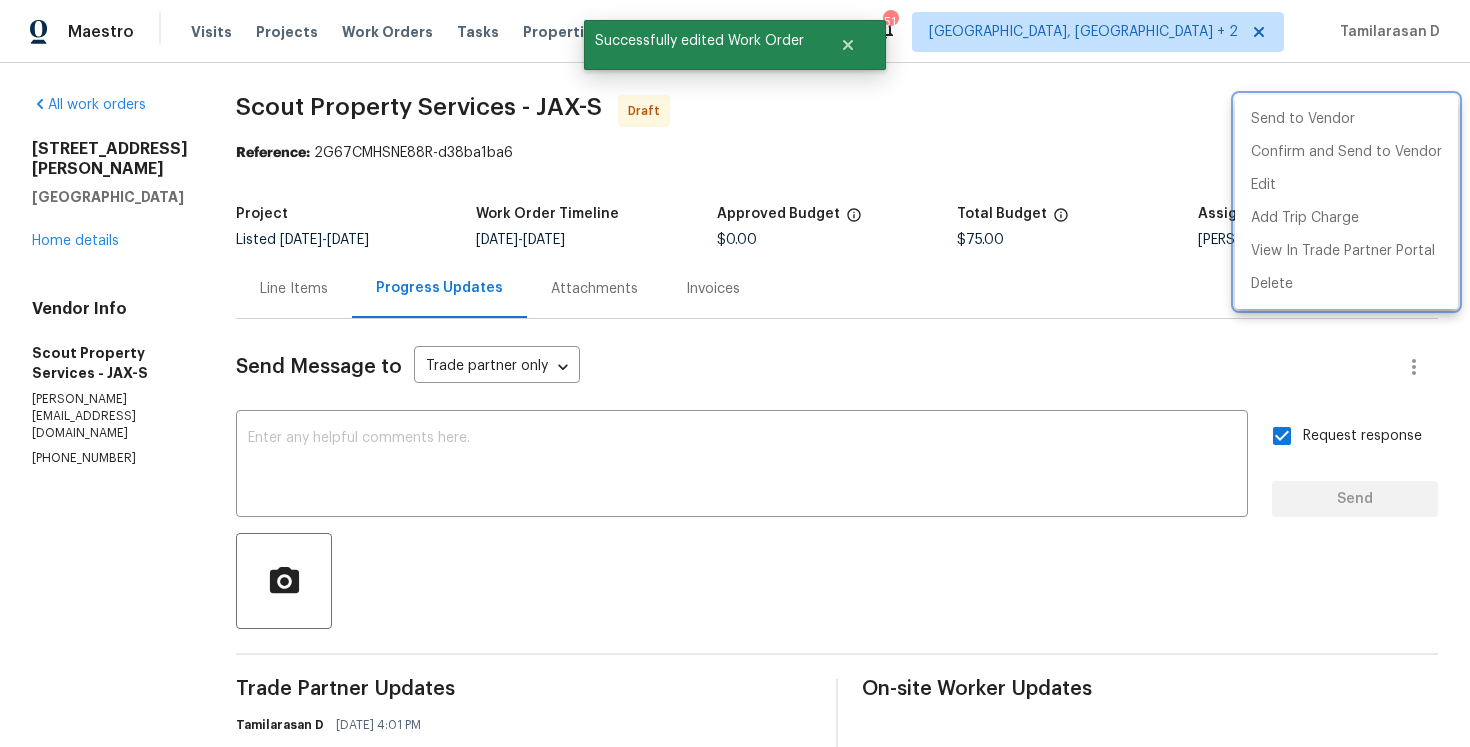 click at bounding box center (735, 373) 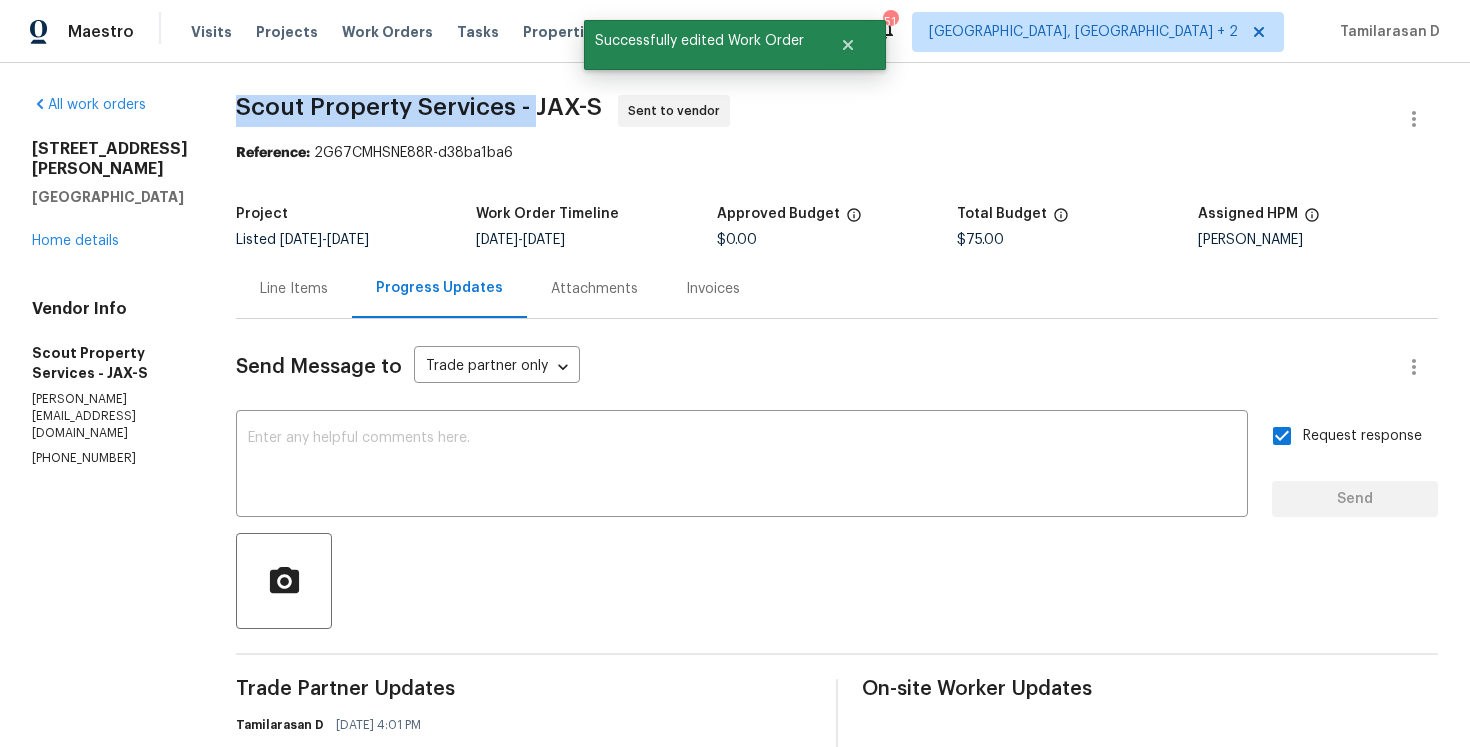 drag, startPoint x: 231, startPoint y: 110, endPoint x: 525, endPoint y: 106, distance: 294.02722 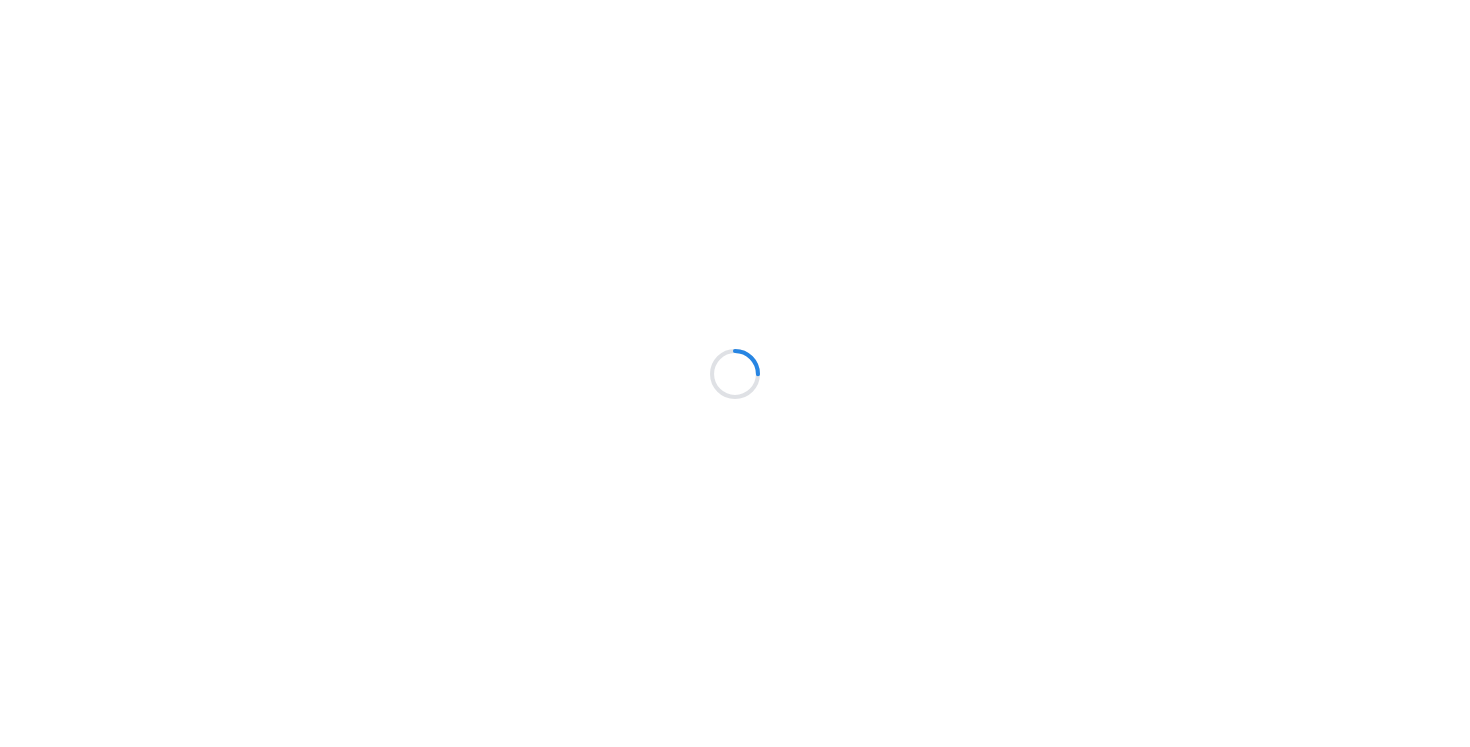 scroll, scrollTop: 0, scrollLeft: 0, axis: both 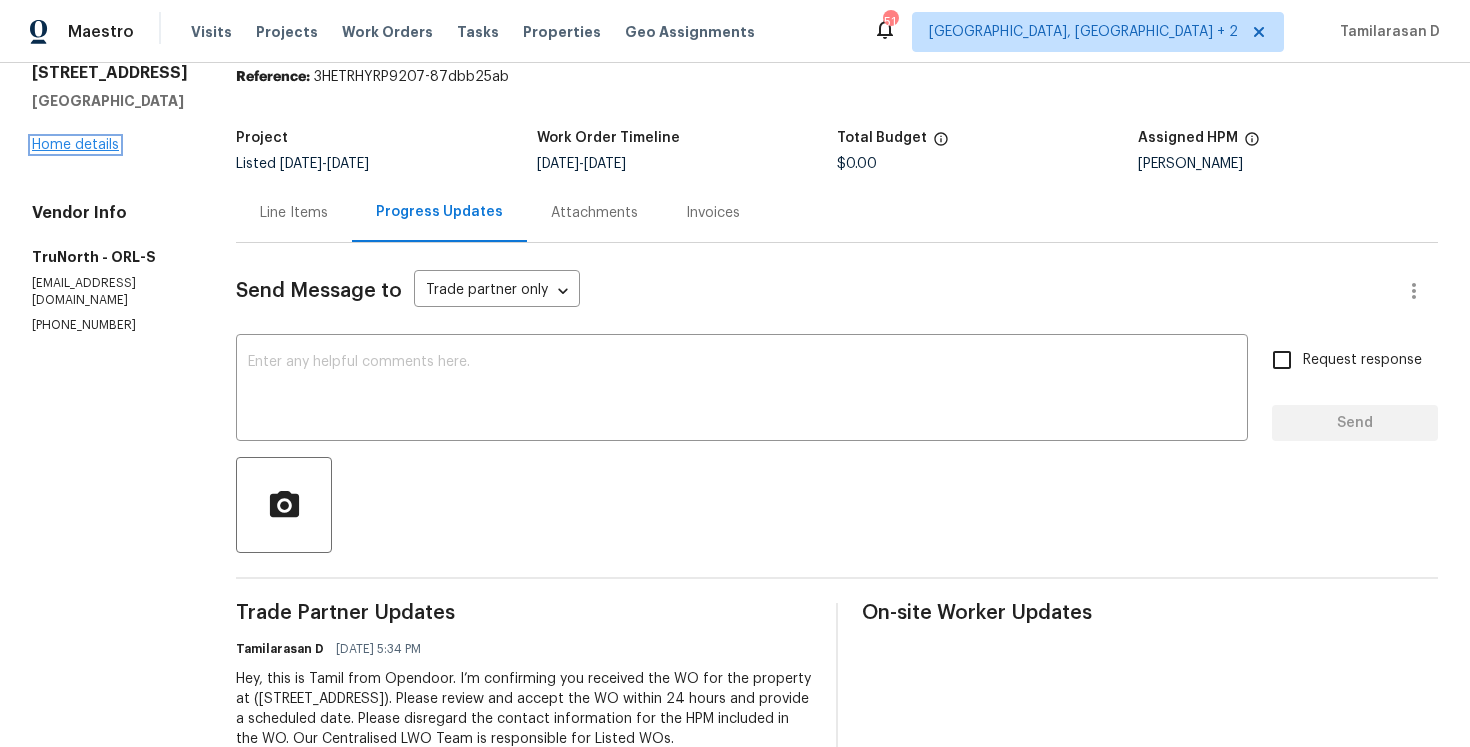 click on "Home details" at bounding box center [75, 145] 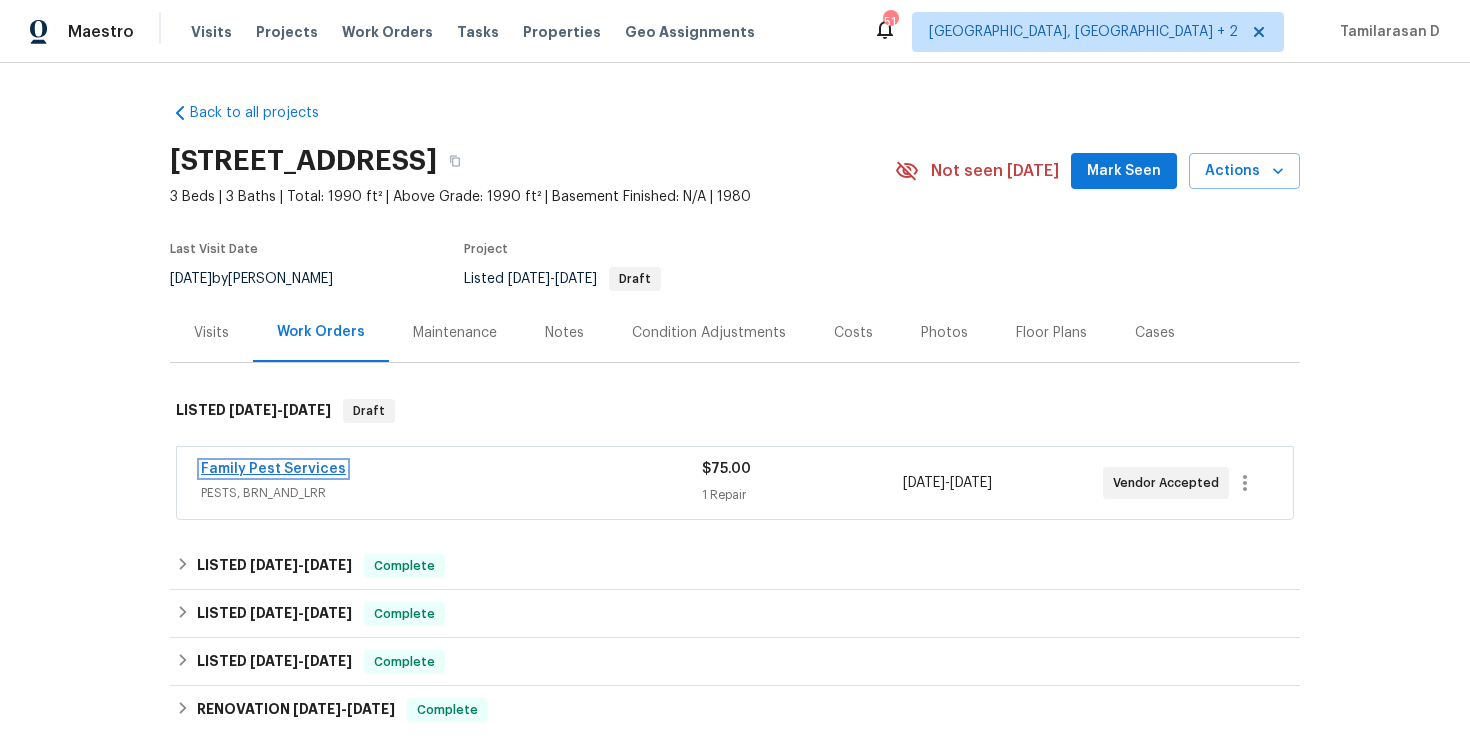 click on "Family Pest Services" at bounding box center (273, 469) 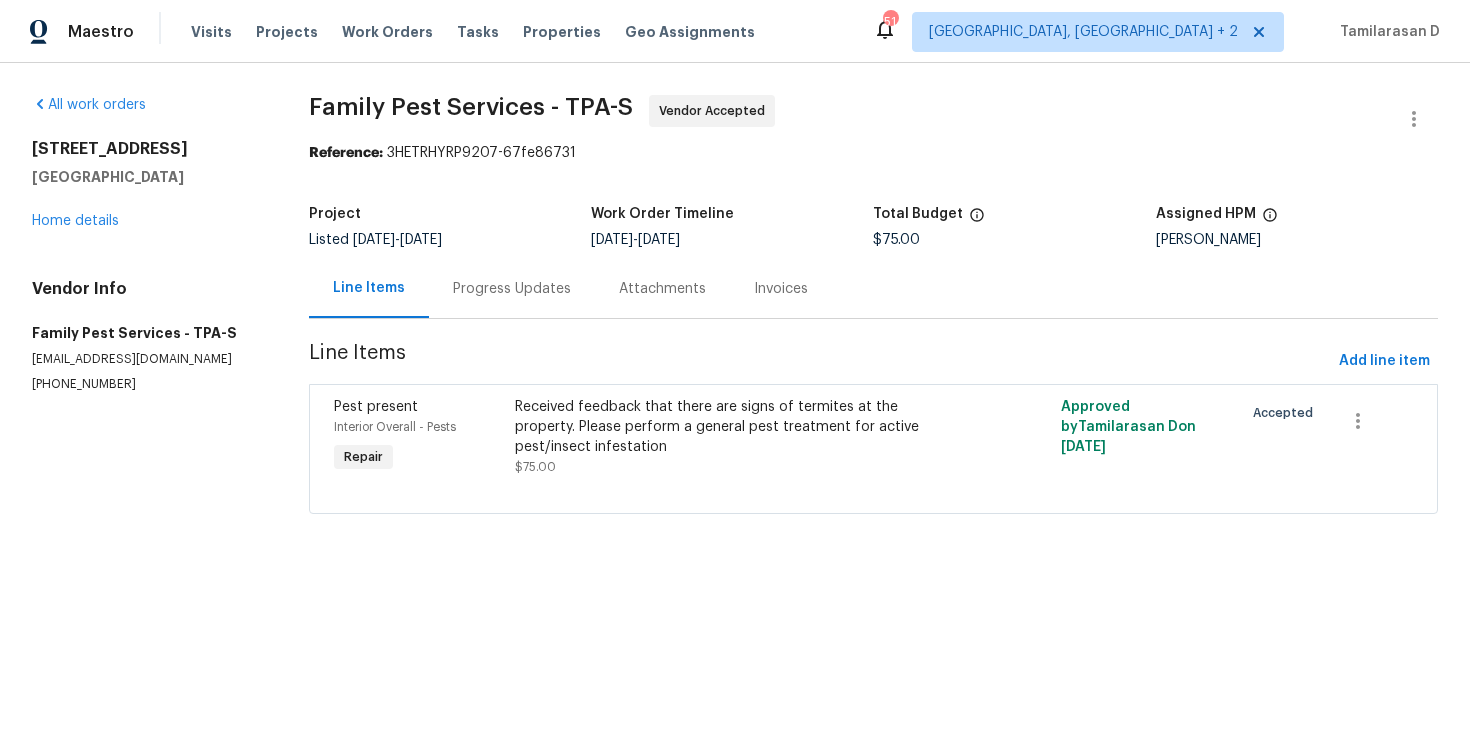 click on "Progress Updates" at bounding box center [512, 288] 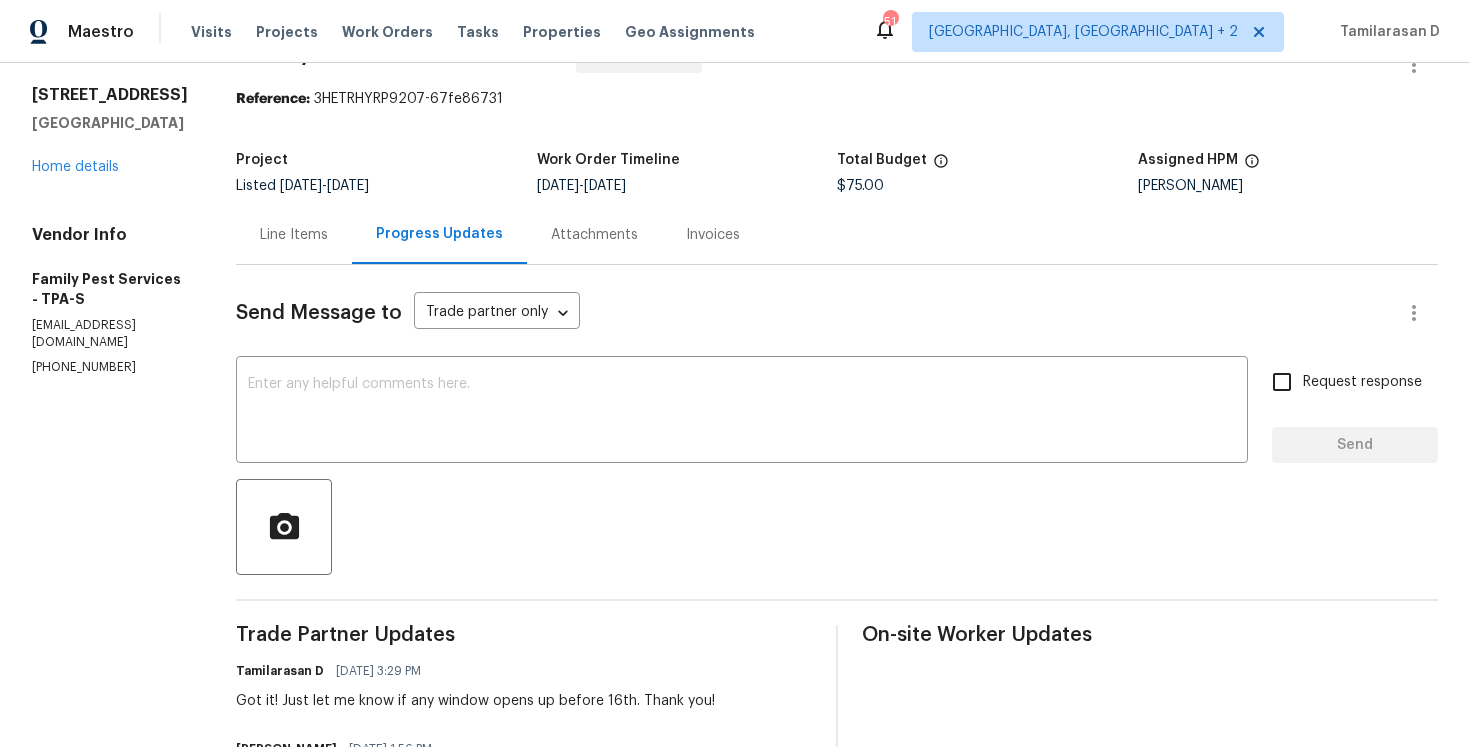 scroll, scrollTop: 0, scrollLeft: 0, axis: both 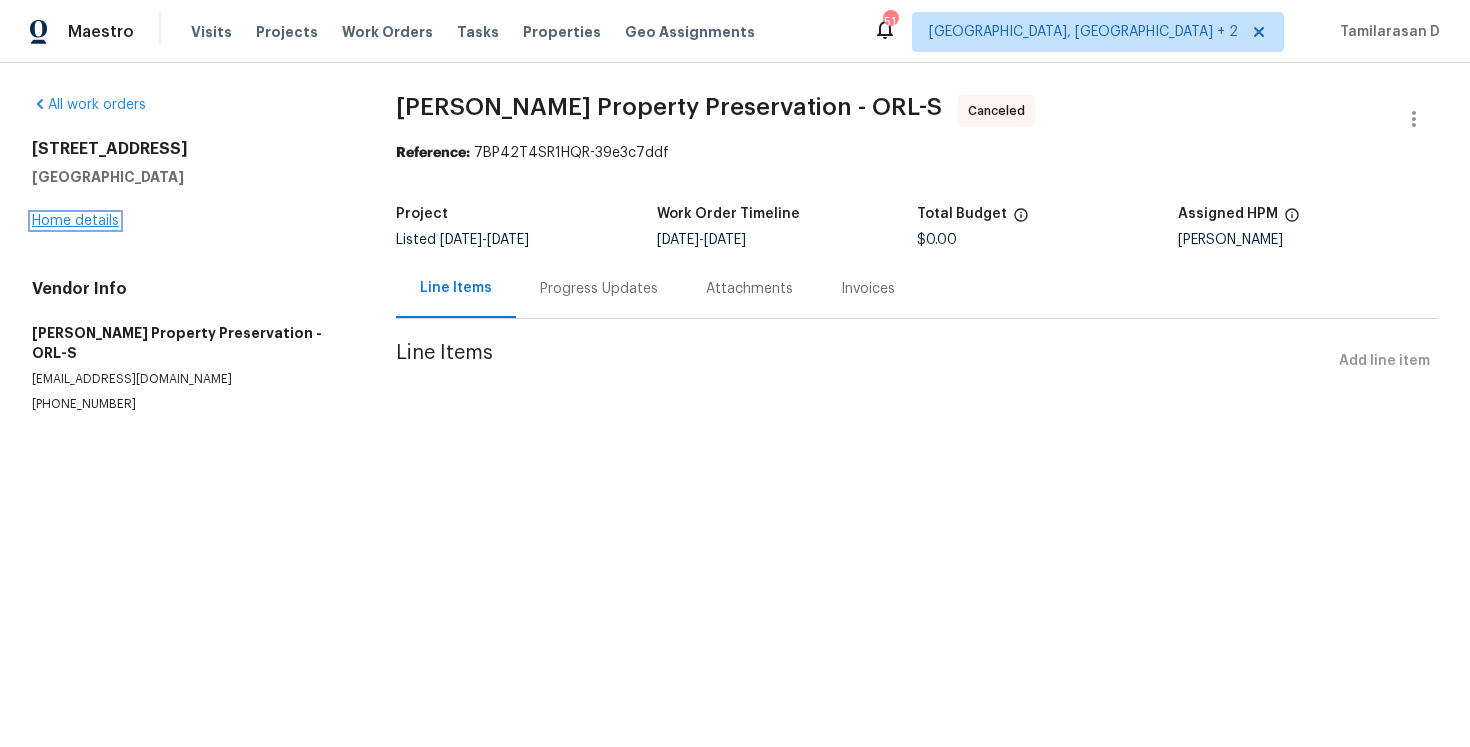 click on "Home details" at bounding box center (75, 221) 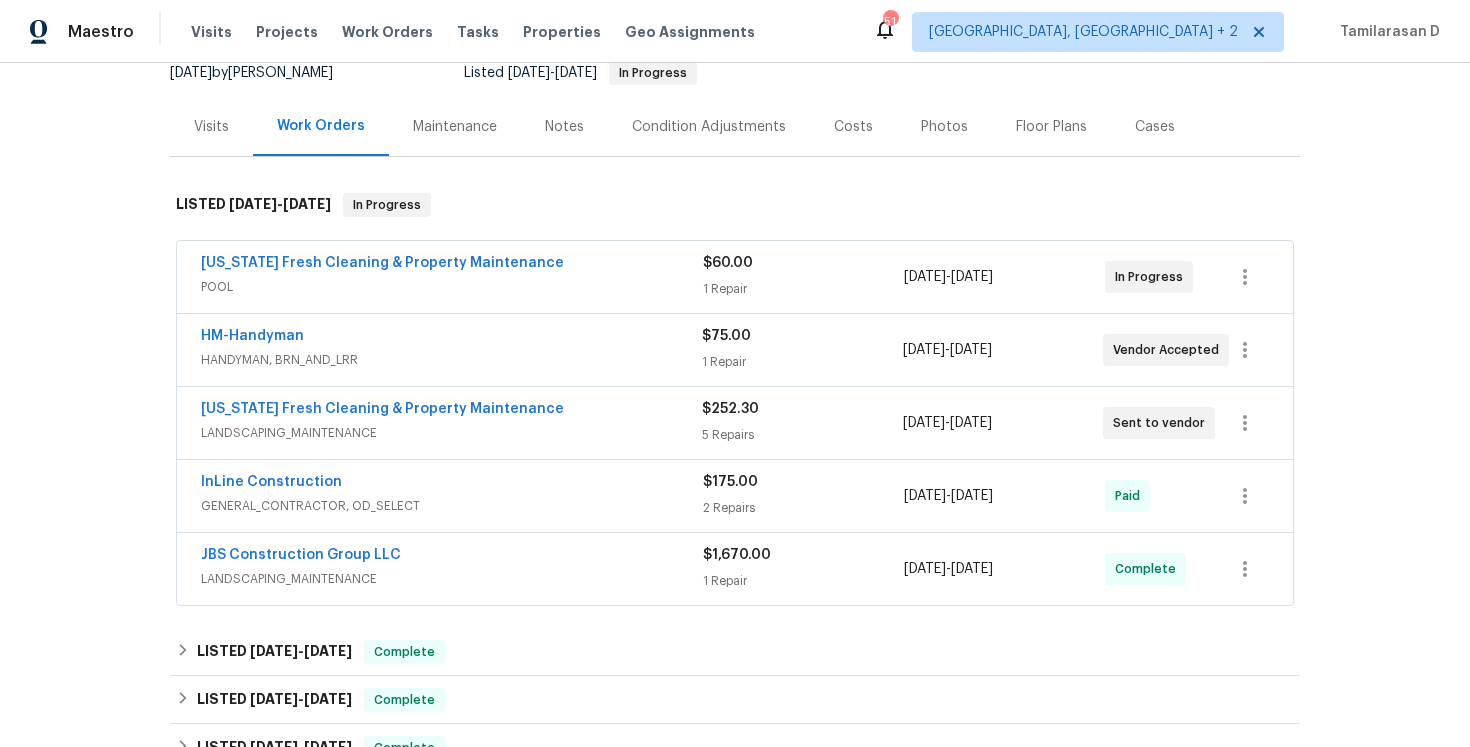 scroll, scrollTop: 207, scrollLeft: 0, axis: vertical 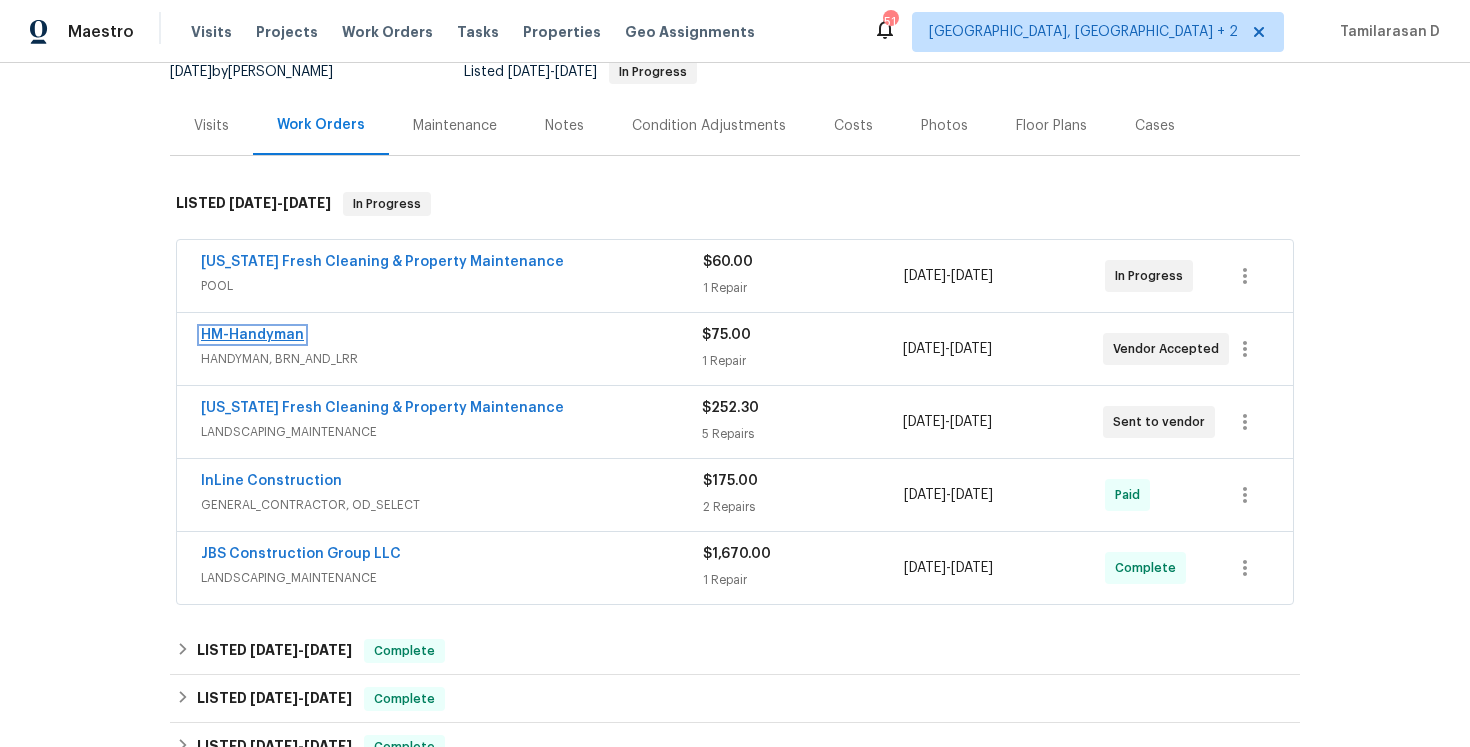 click on "HM-Handyman" at bounding box center (252, 335) 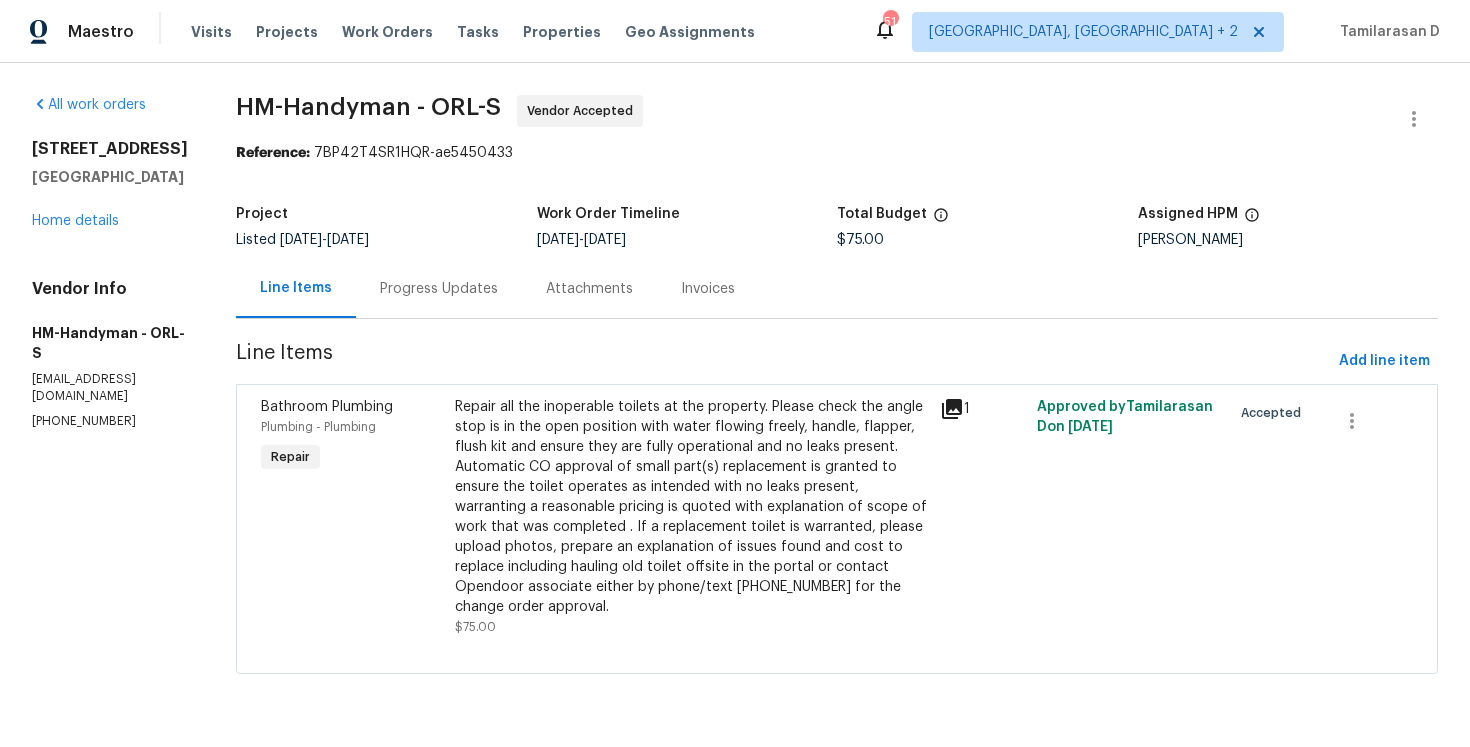 click on "Progress Updates" at bounding box center [439, 288] 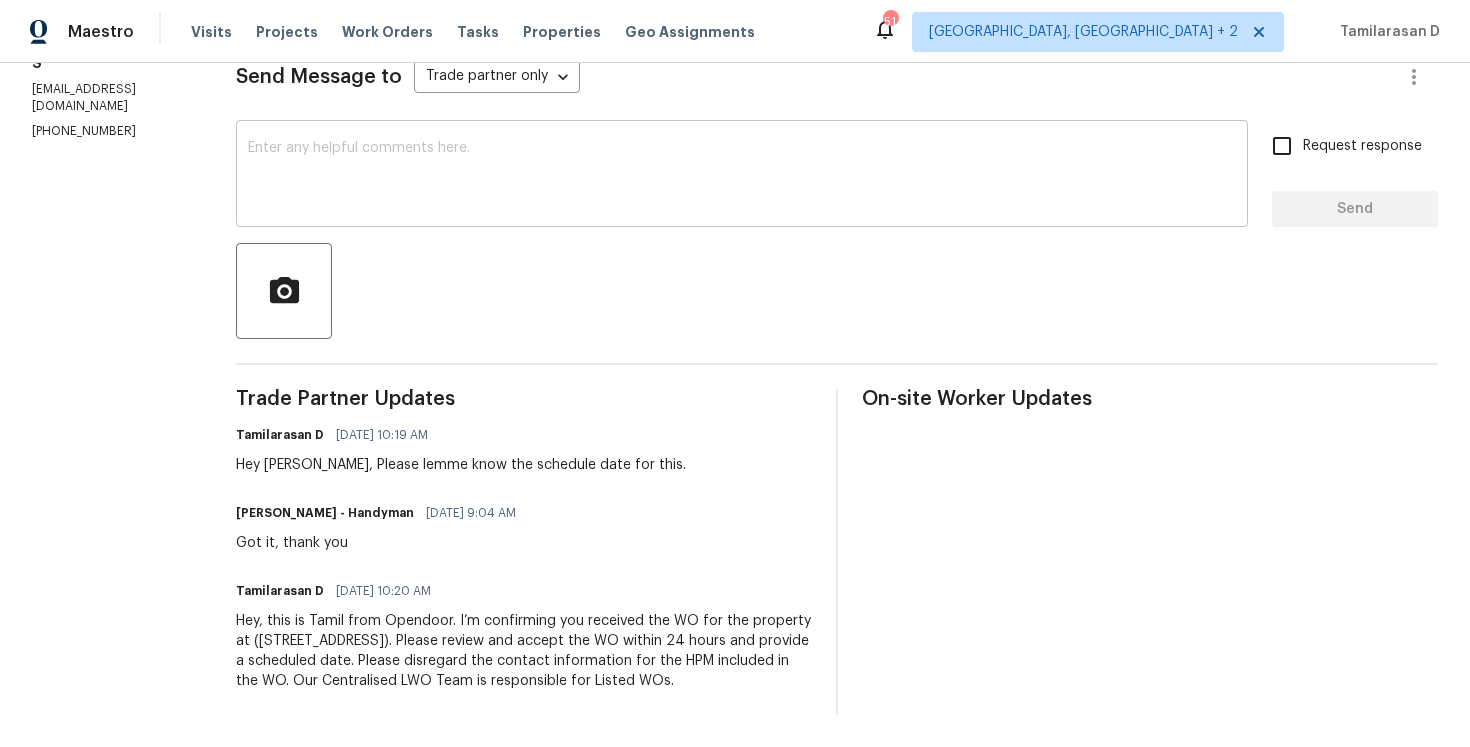 scroll, scrollTop: 0, scrollLeft: 0, axis: both 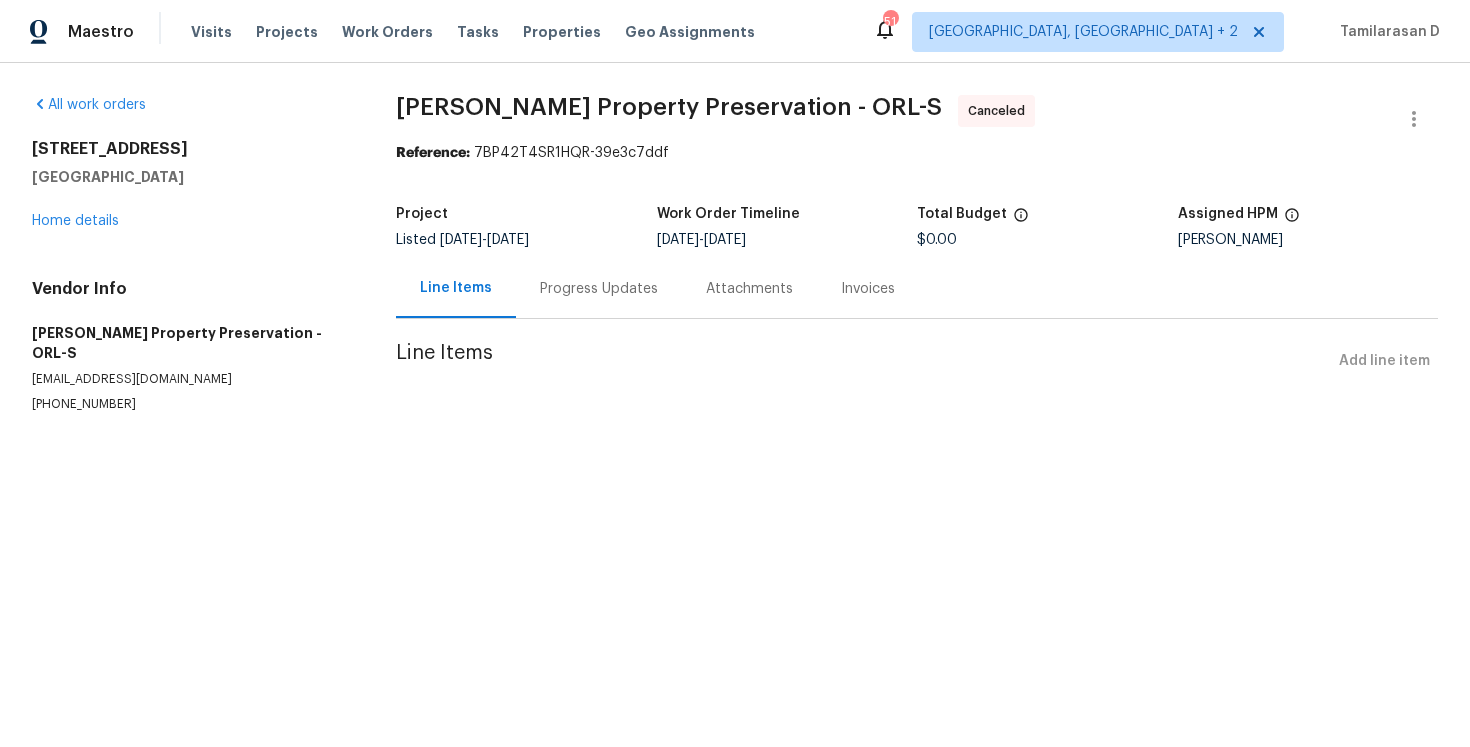 click on "Progress Updates" at bounding box center [599, 288] 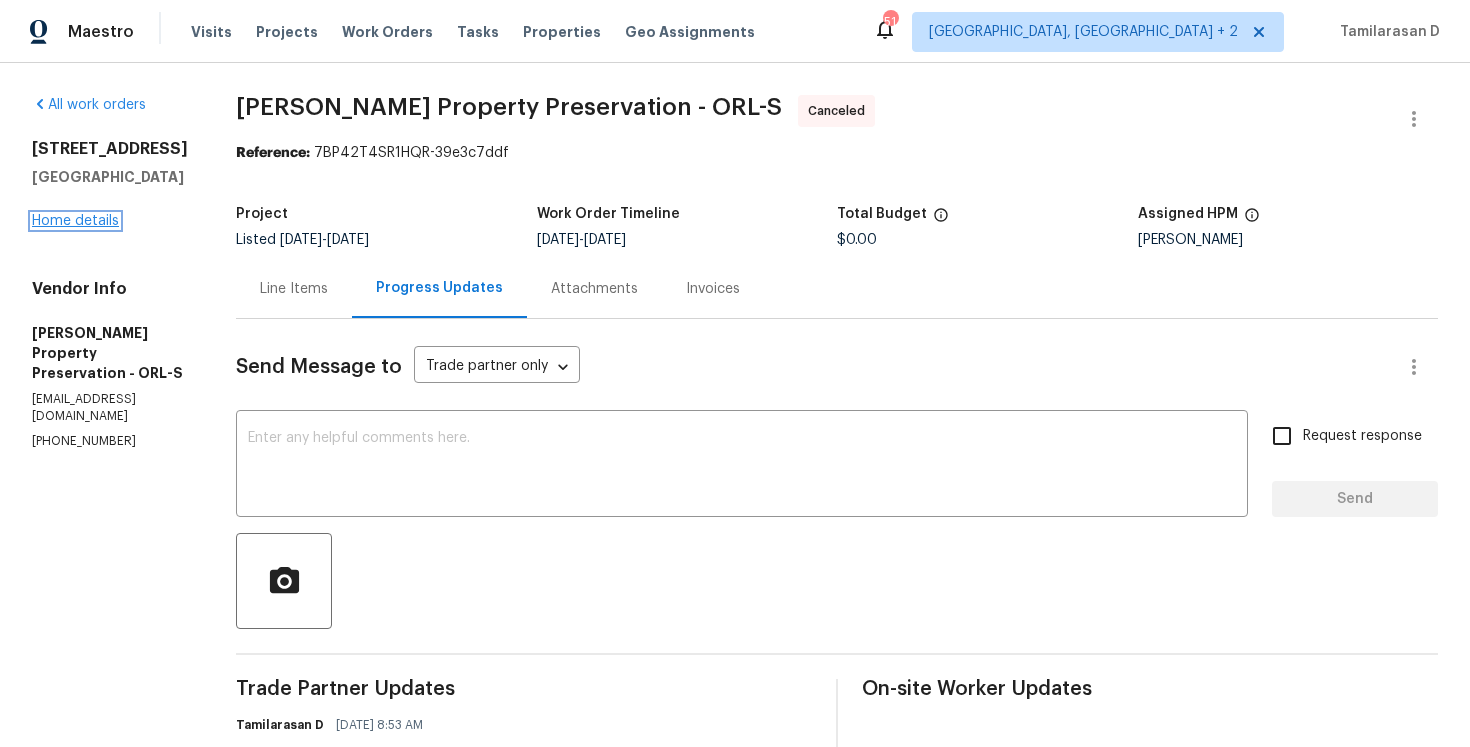 click on "Home details" at bounding box center [75, 221] 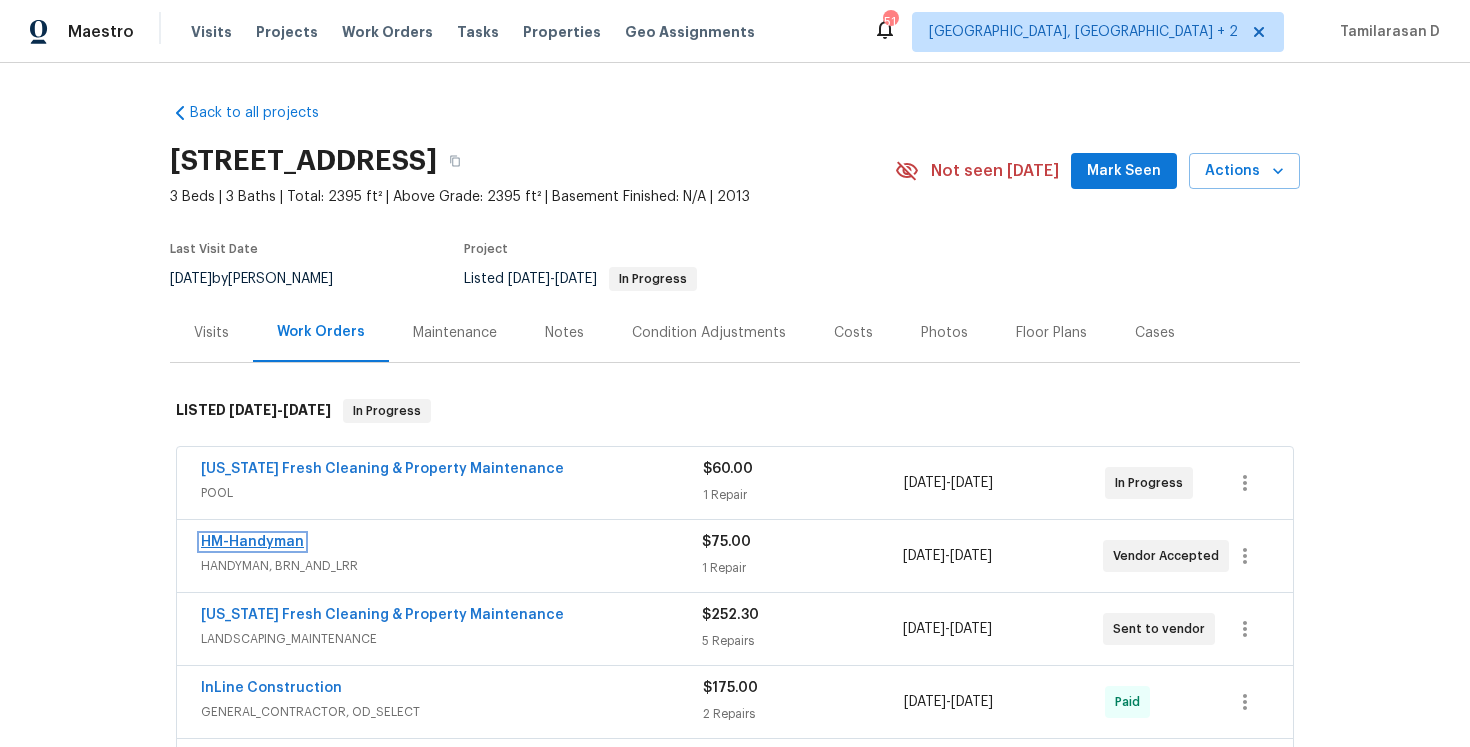 click on "HM-Handyman" at bounding box center (252, 542) 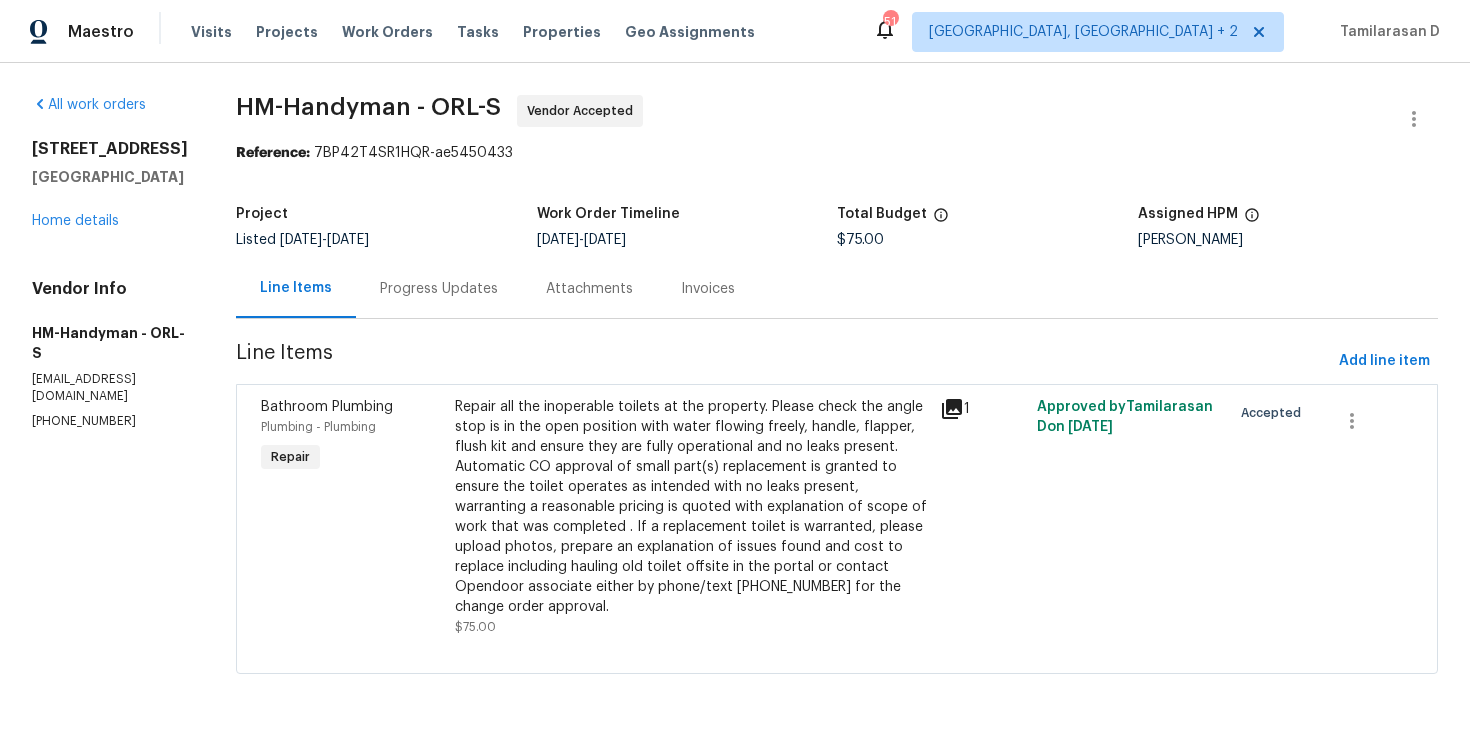 click on "Progress Updates" at bounding box center (439, 288) 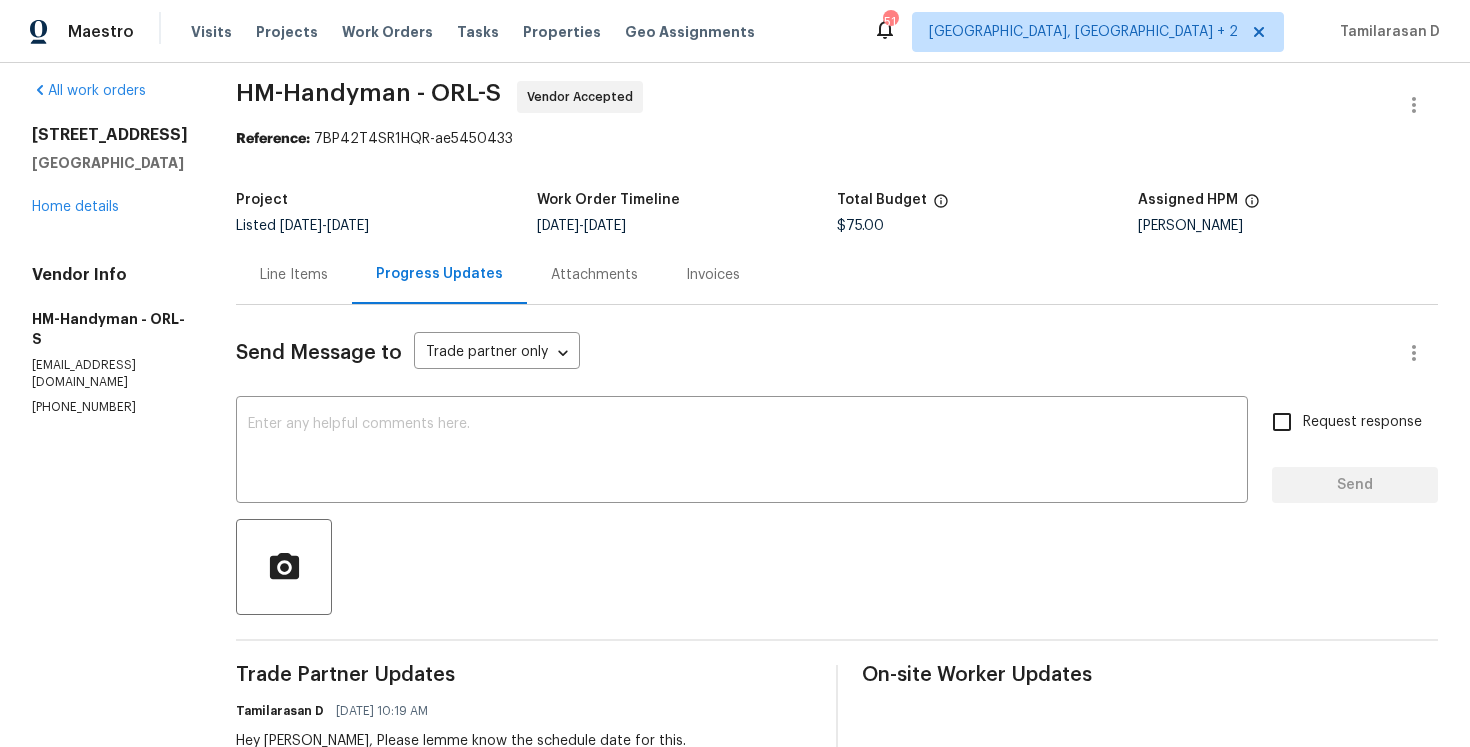scroll, scrollTop: 0, scrollLeft: 0, axis: both 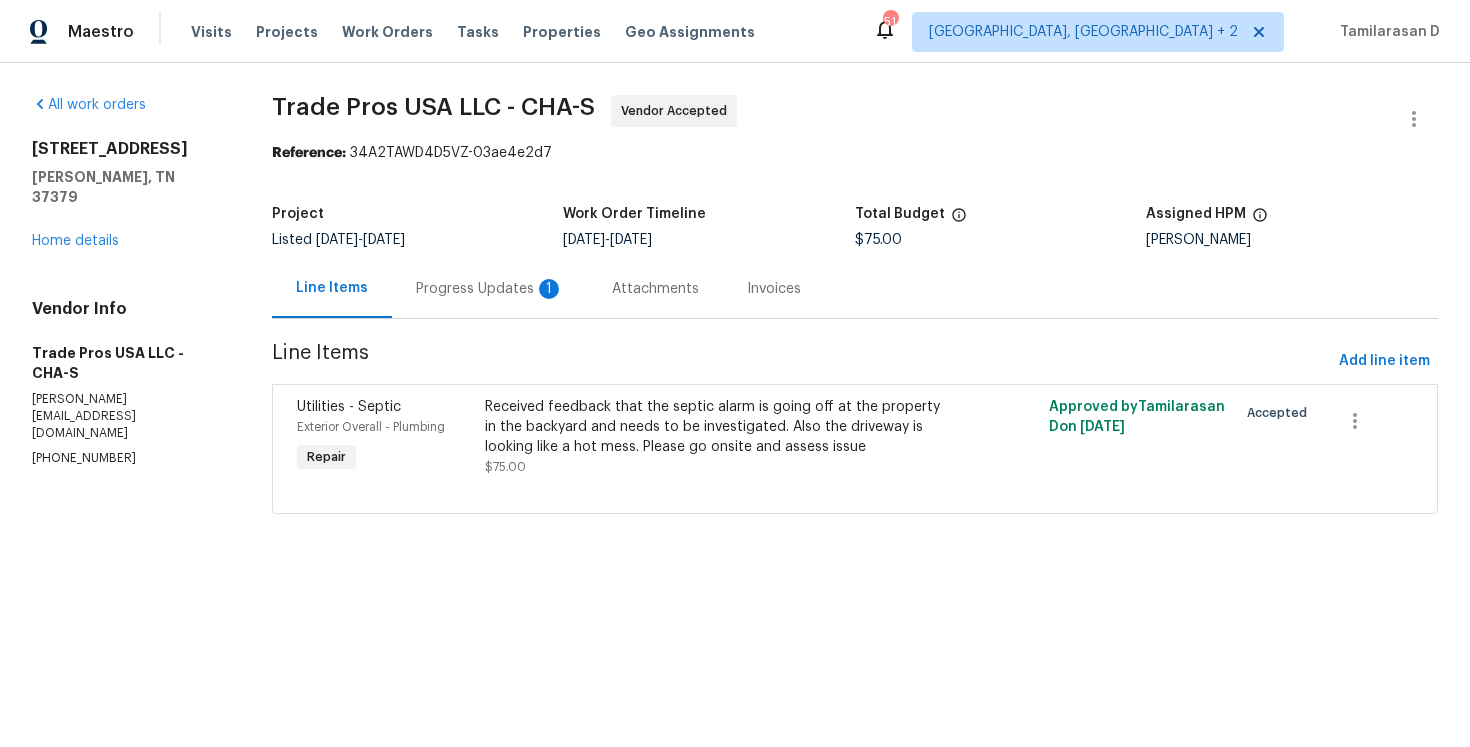 click on "Progress Updates 1" at bounding box center [490, 289] 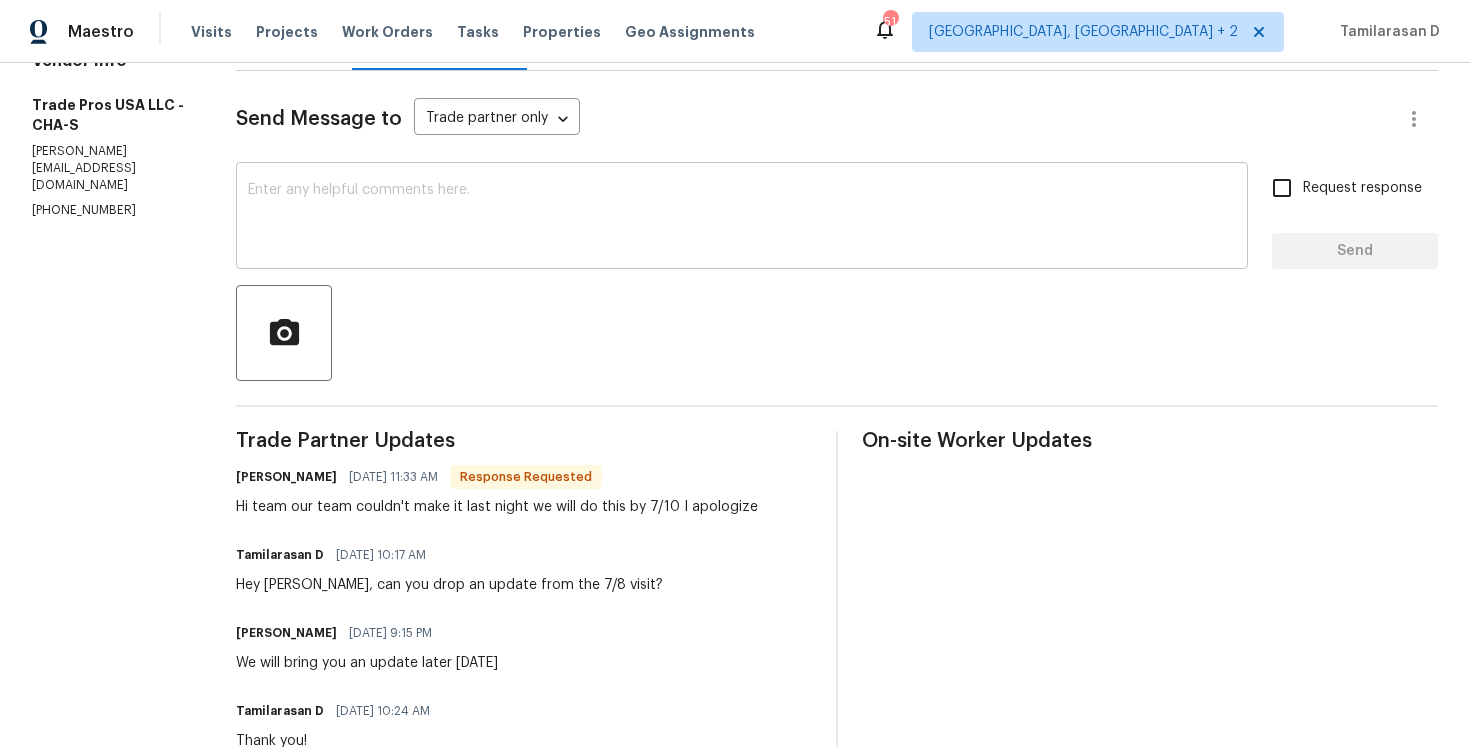 scroll, scrollTop: 281, scrollLeft: 0, axis: vertical 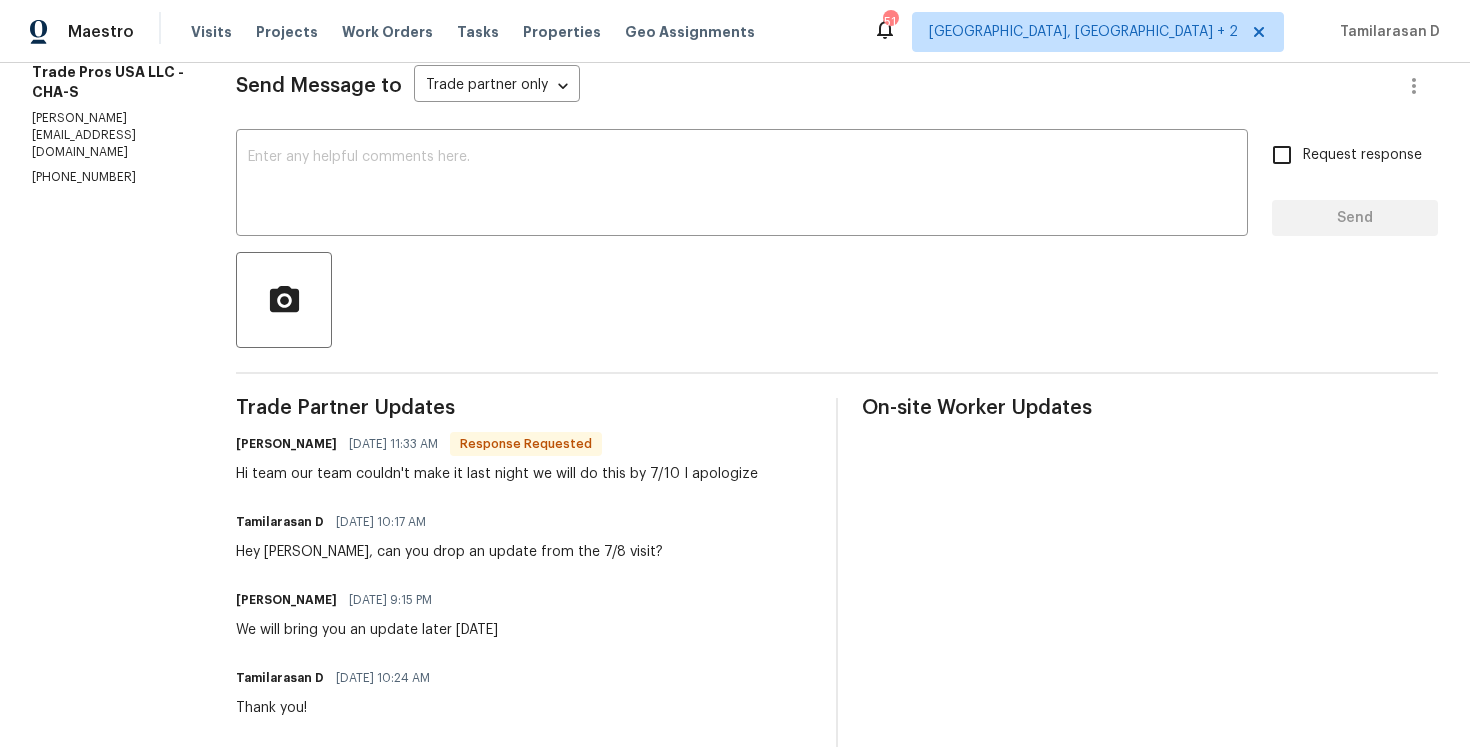 click on "Hi team our team couldn't make it last night  we will do this by 7/10 I apologize" at bounding box center [497, 474] 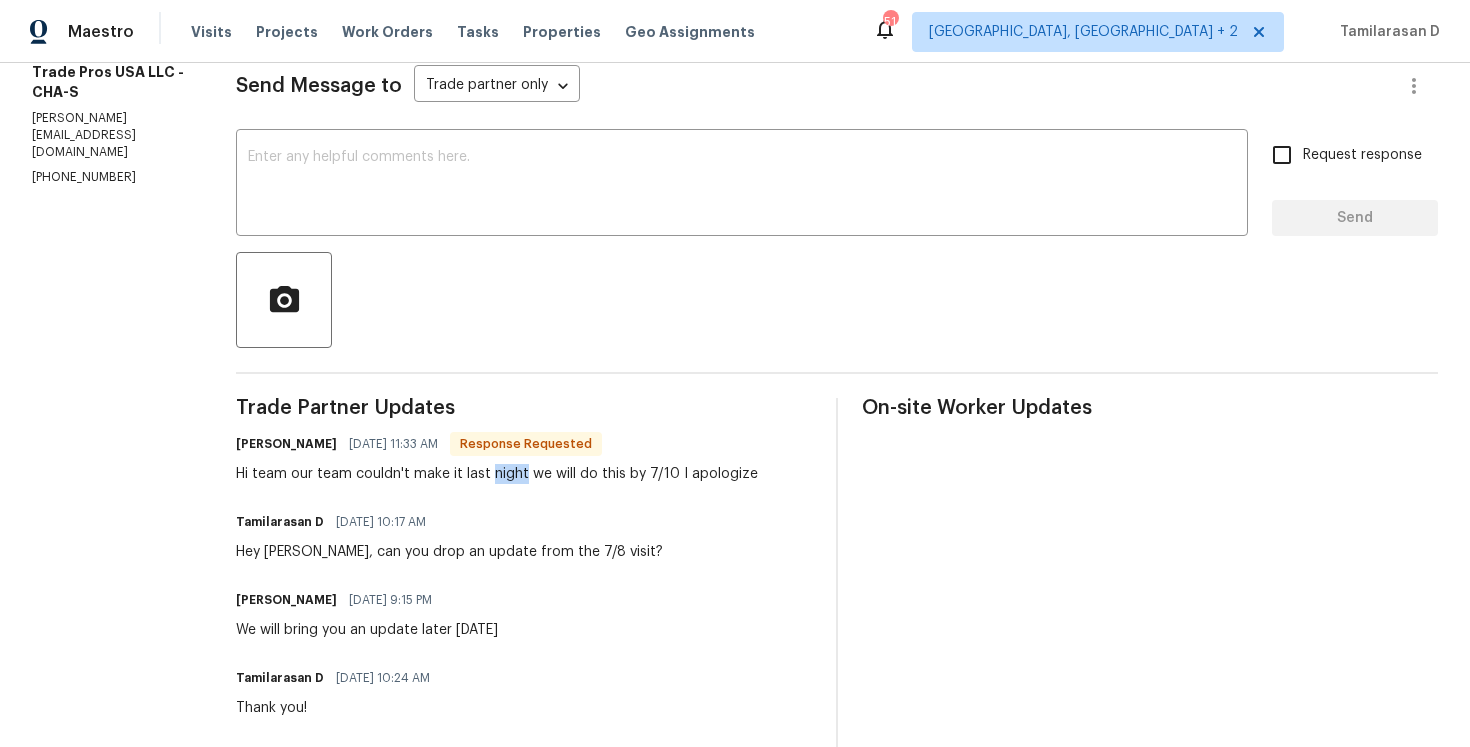 click on "Hi team our team couldn't make it last night  we will do this by 7/10 I apologize" at bounding box center [497, 474] 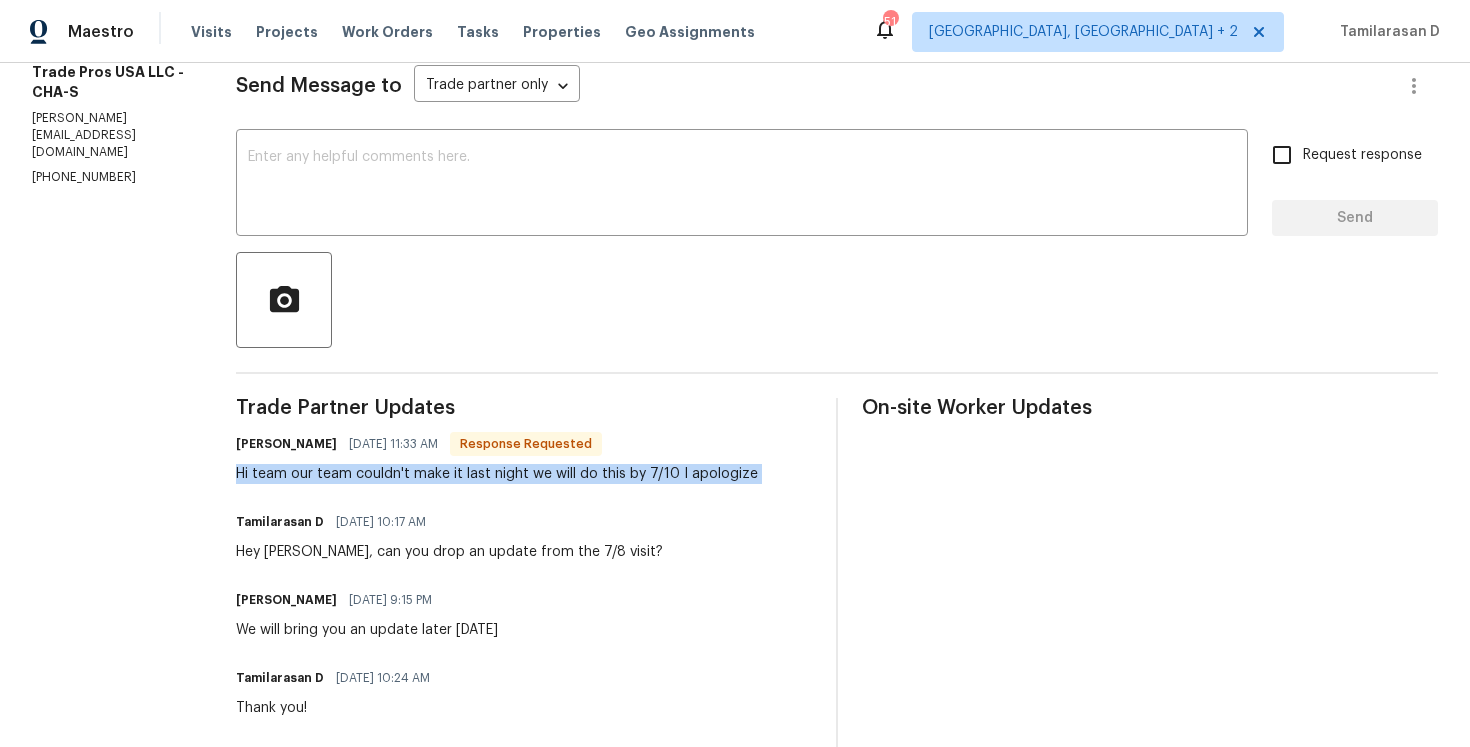 click on "Tamilarasan D 07/09/2025 10:17 AM Hey Trevor, can you drop an update from the 7/8 visit?" at bounding box center [524, 535] 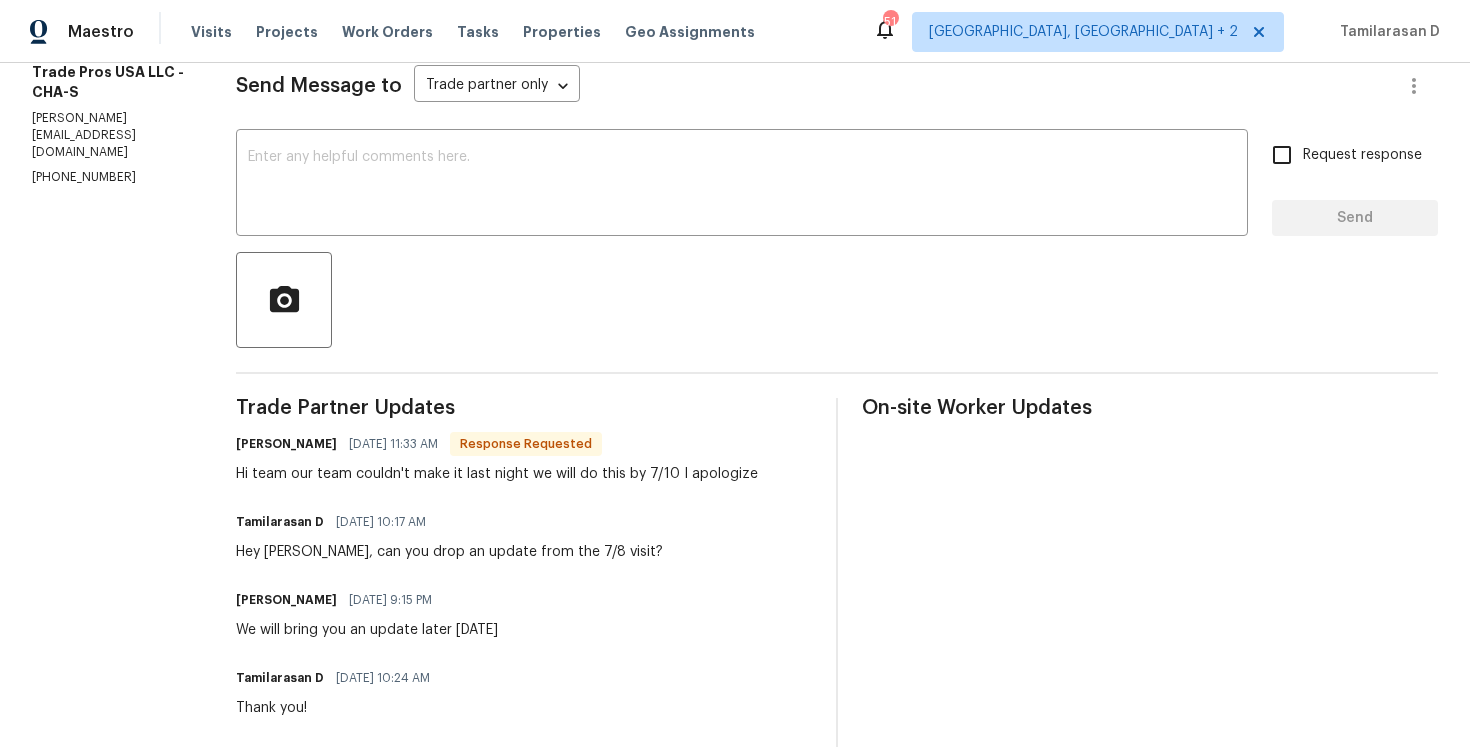 click on "Tamilarasan D 07/09/2025 10:17 AM Hey Trevor, can you drop an update from the 7/8 visit?" at bounding box center [524, 535] 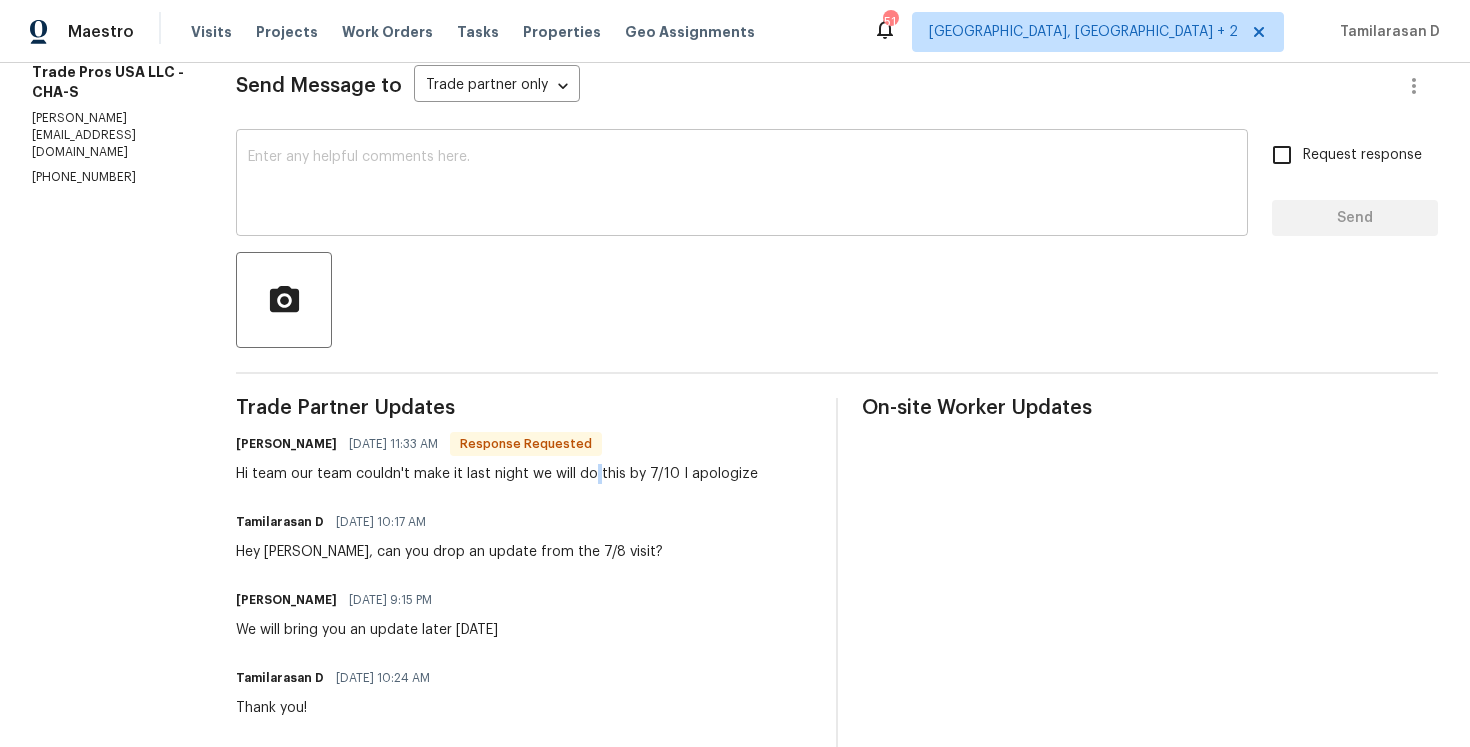 click on "x ​" at bounding box center [742, 185] 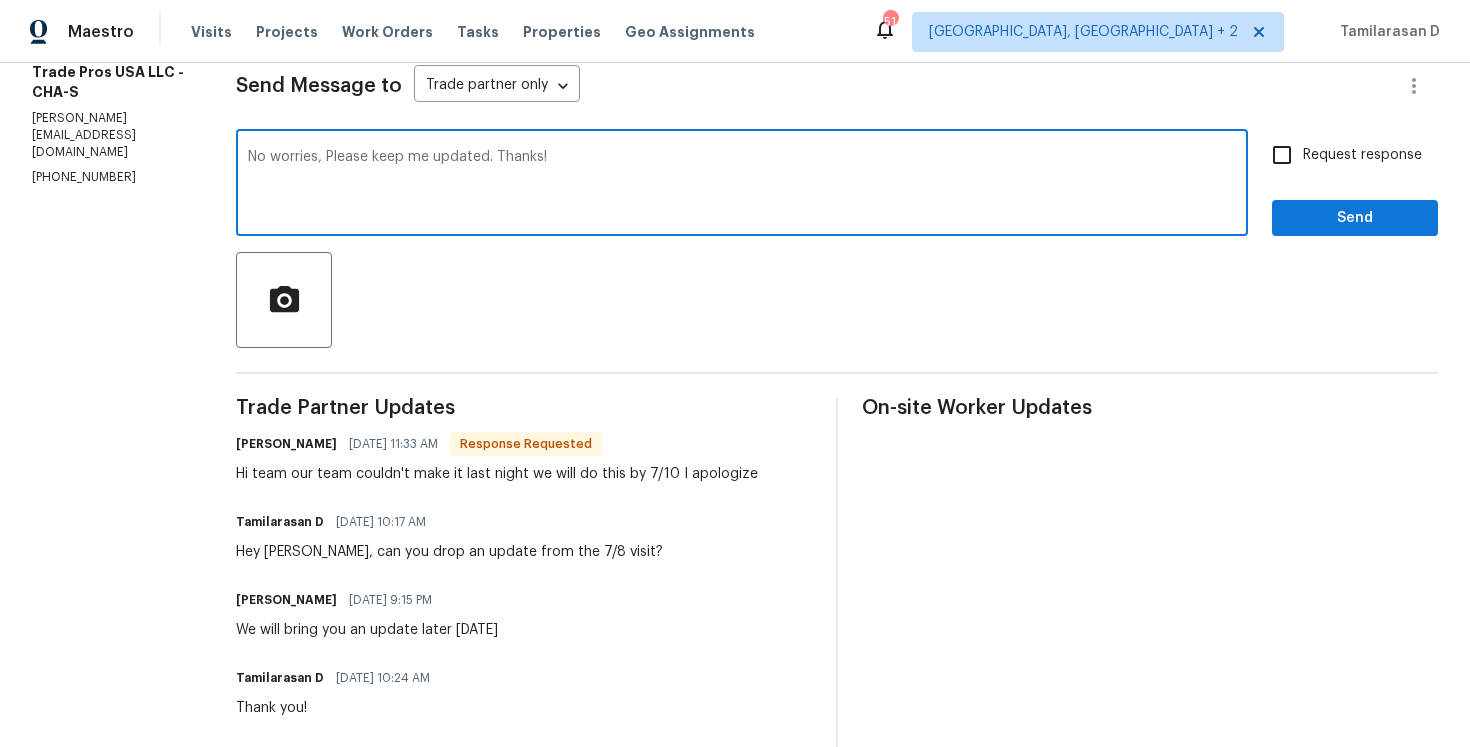 type on "No worries, Please keep me updated. Thanks!" 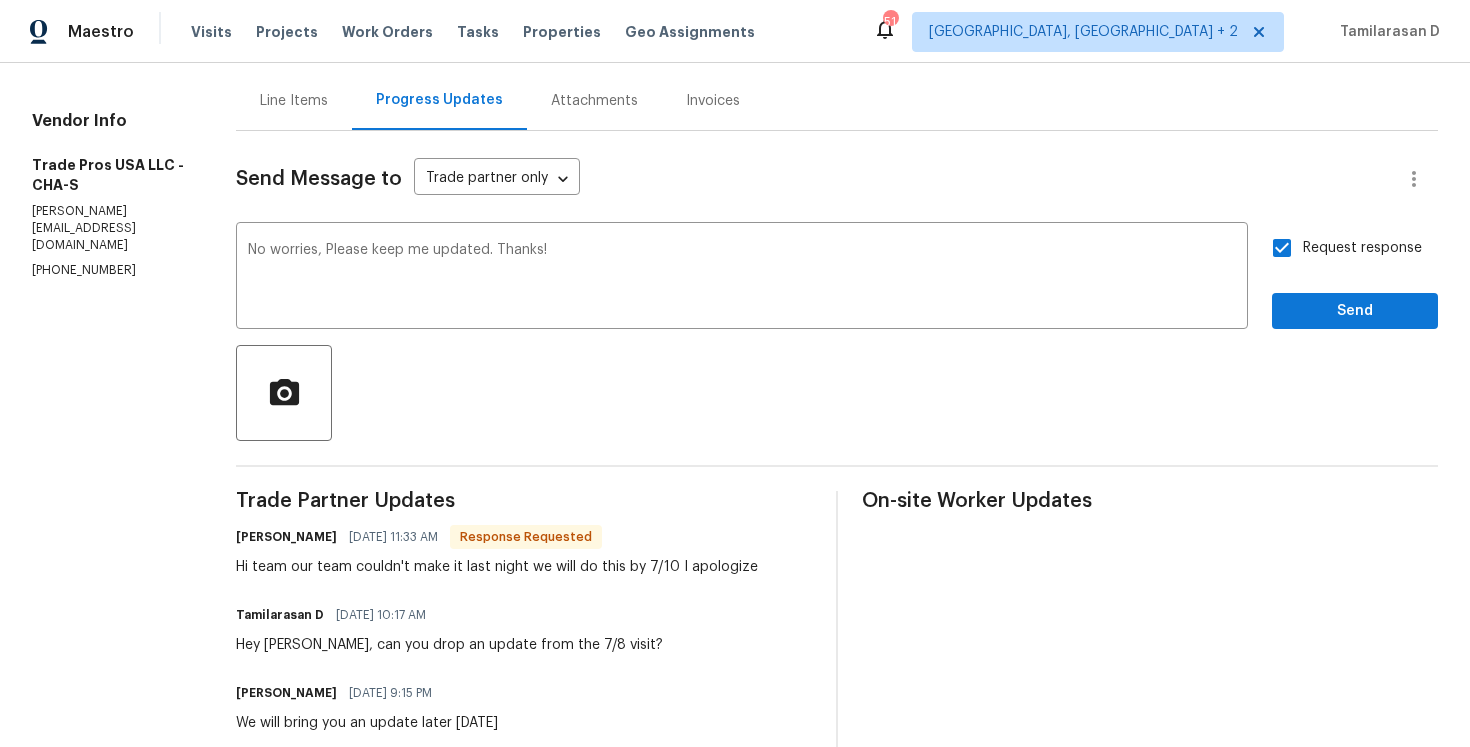 scroll, scrollTop: 181, scrollLeft: 0, axis: vertical 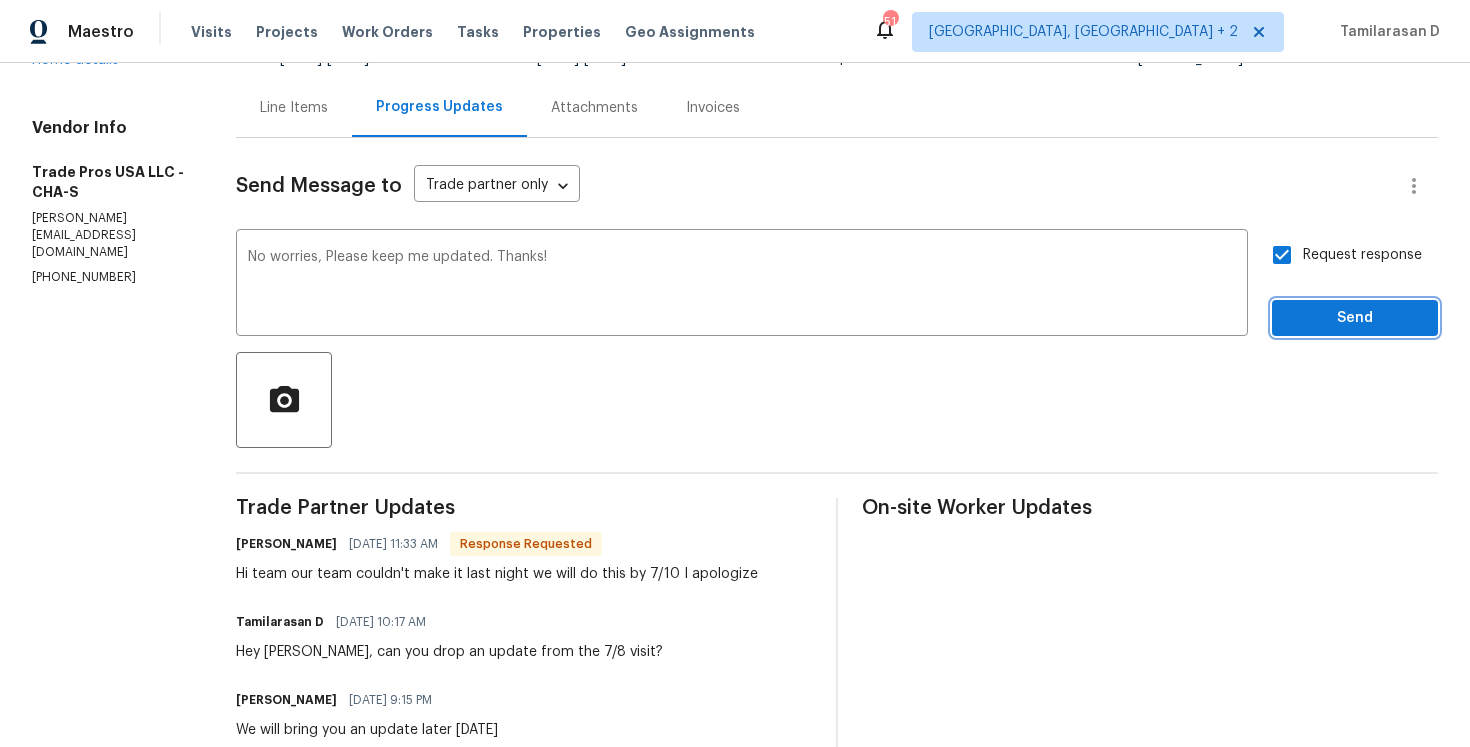 click on "Send" at bounding box center (1355, 318) 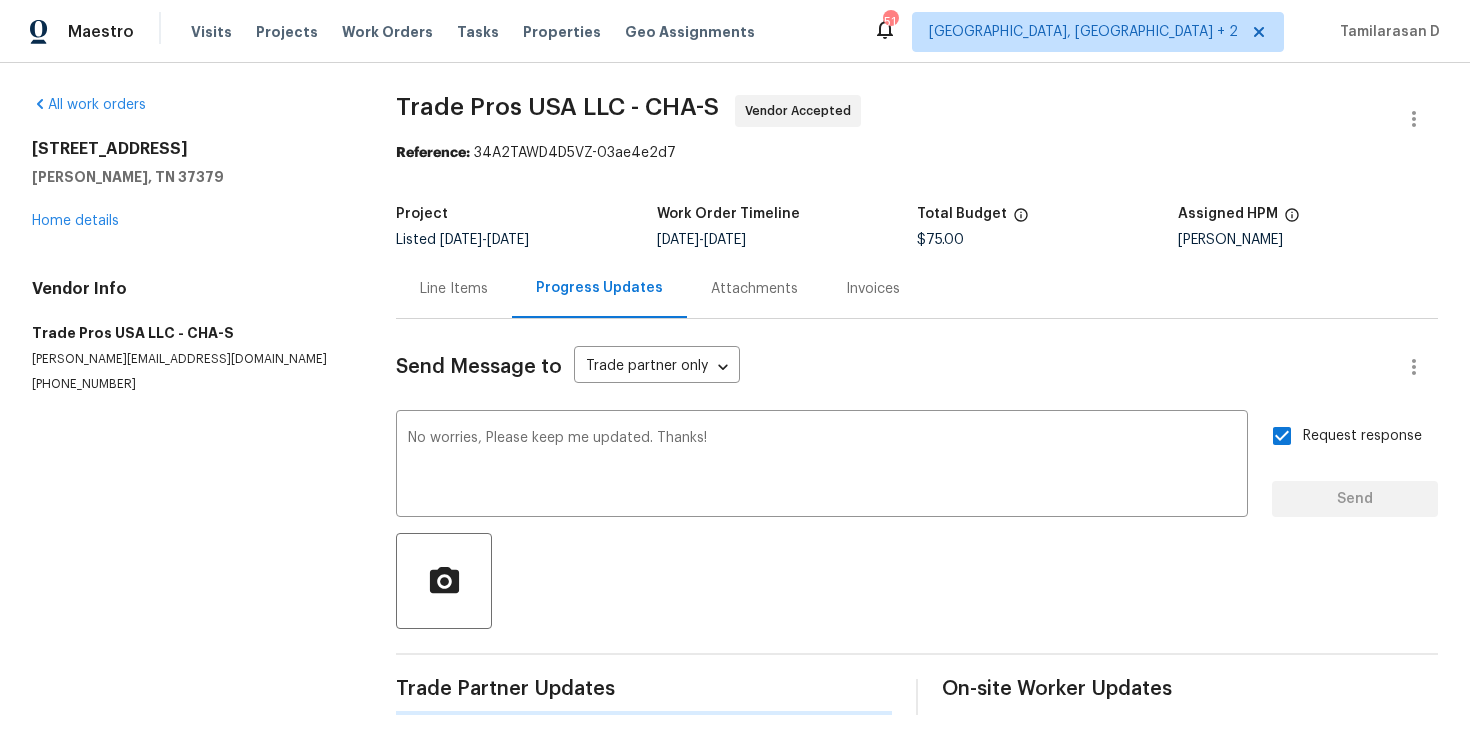 scroll, scrollTop: 0, scrollLeft: 0, axis: both 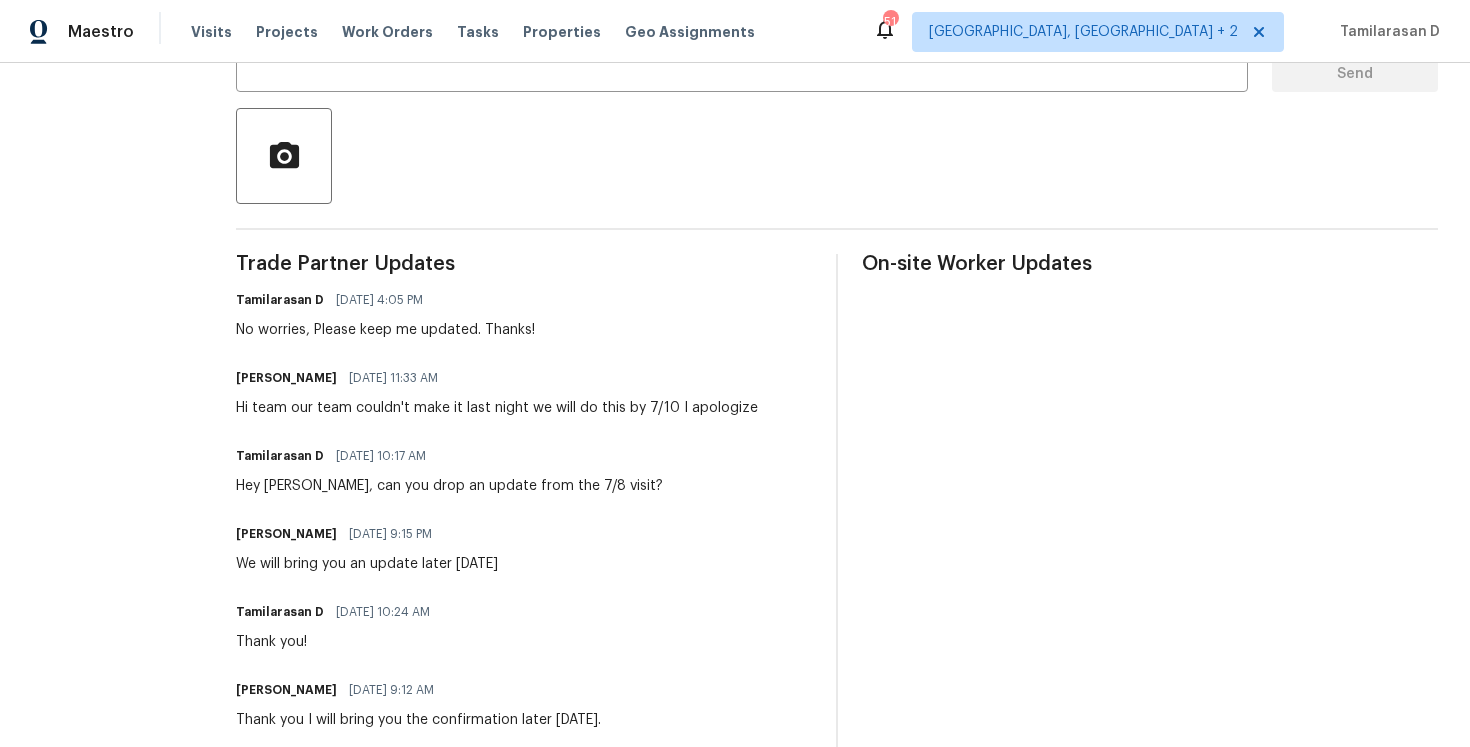 click on "Hi team our team couldn't make it last night  we will do this by 7/10 I apologize" at bounding box center (497, 408) 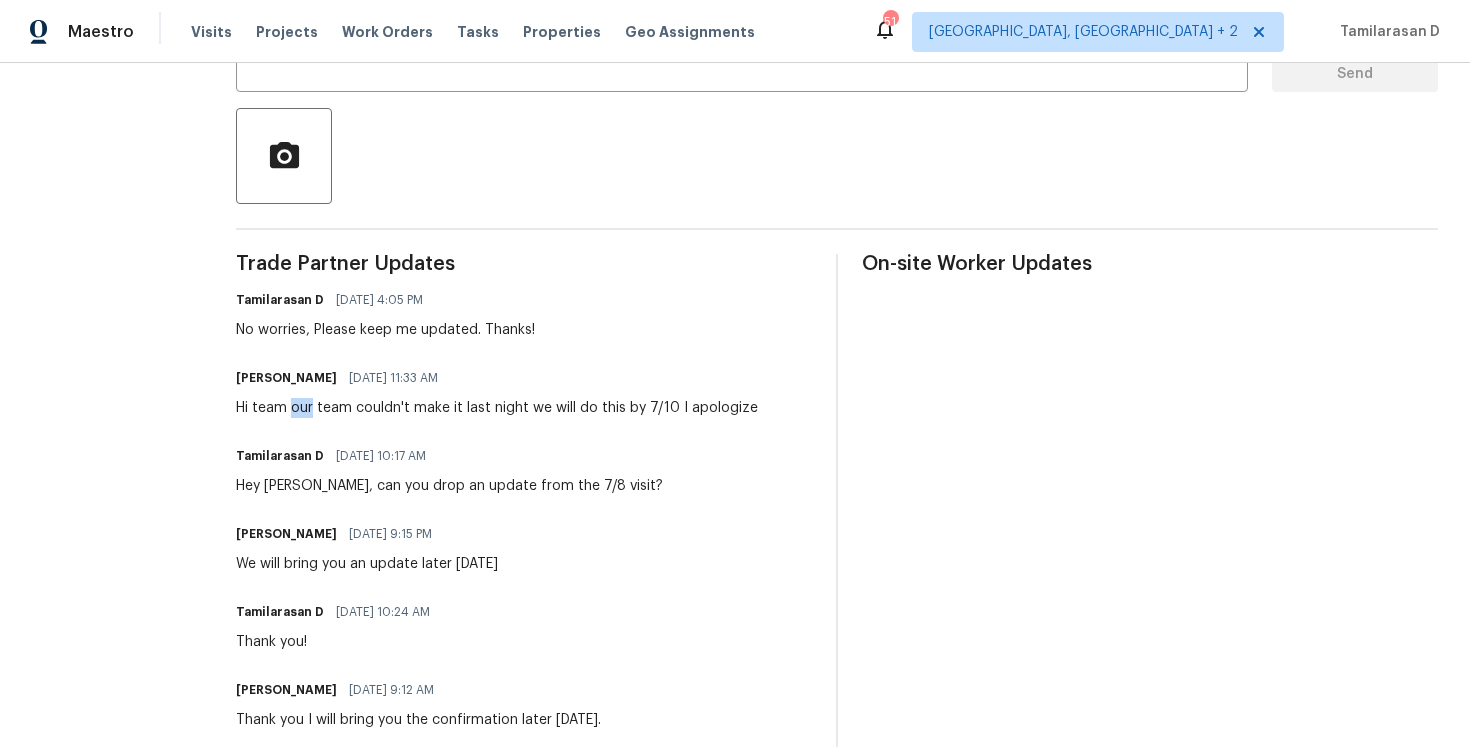 click on "Hi team our team couldn't make it last night  we will do this by 7/10 I apologize" at bounding box center [497, 408] 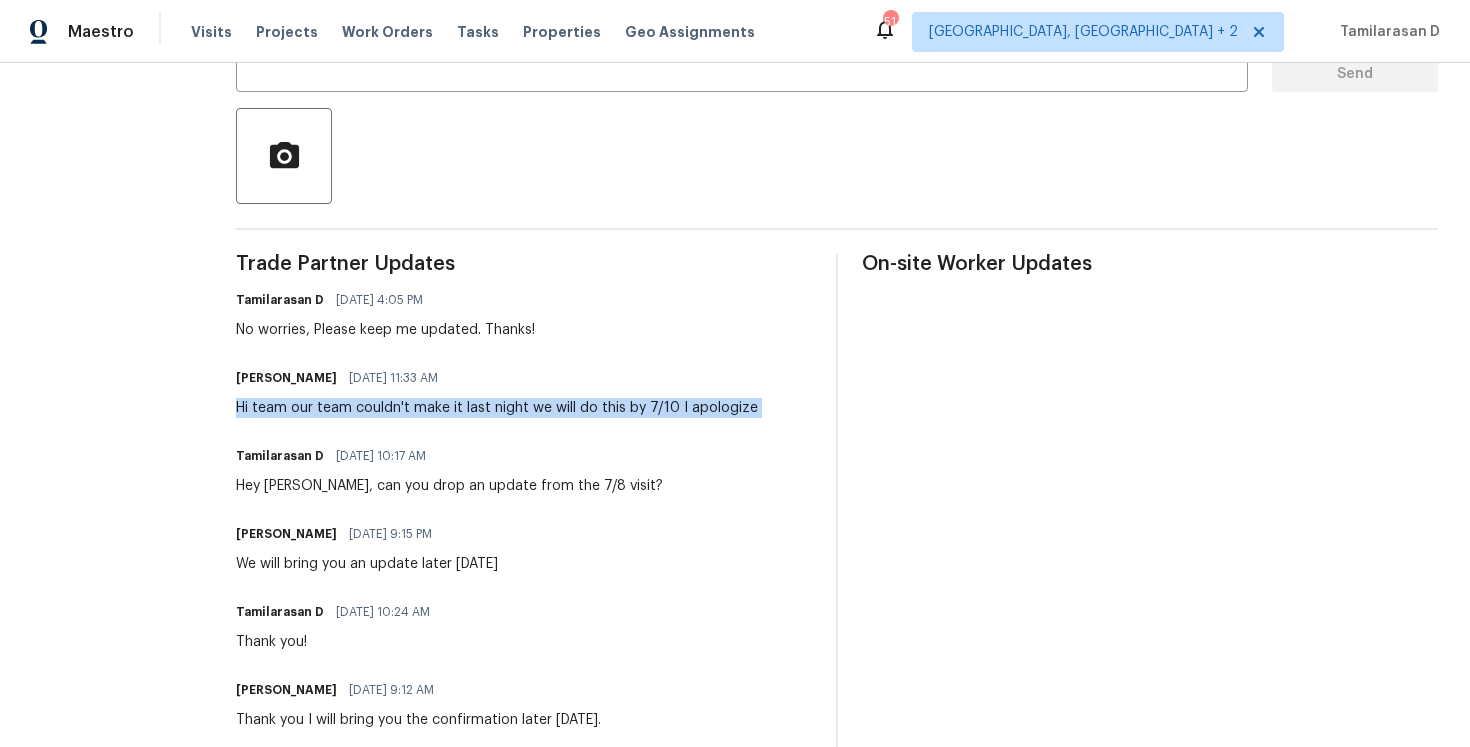 copy on "Hi team our team couldn't make it last night  we will do this by 7/10 I apologize" 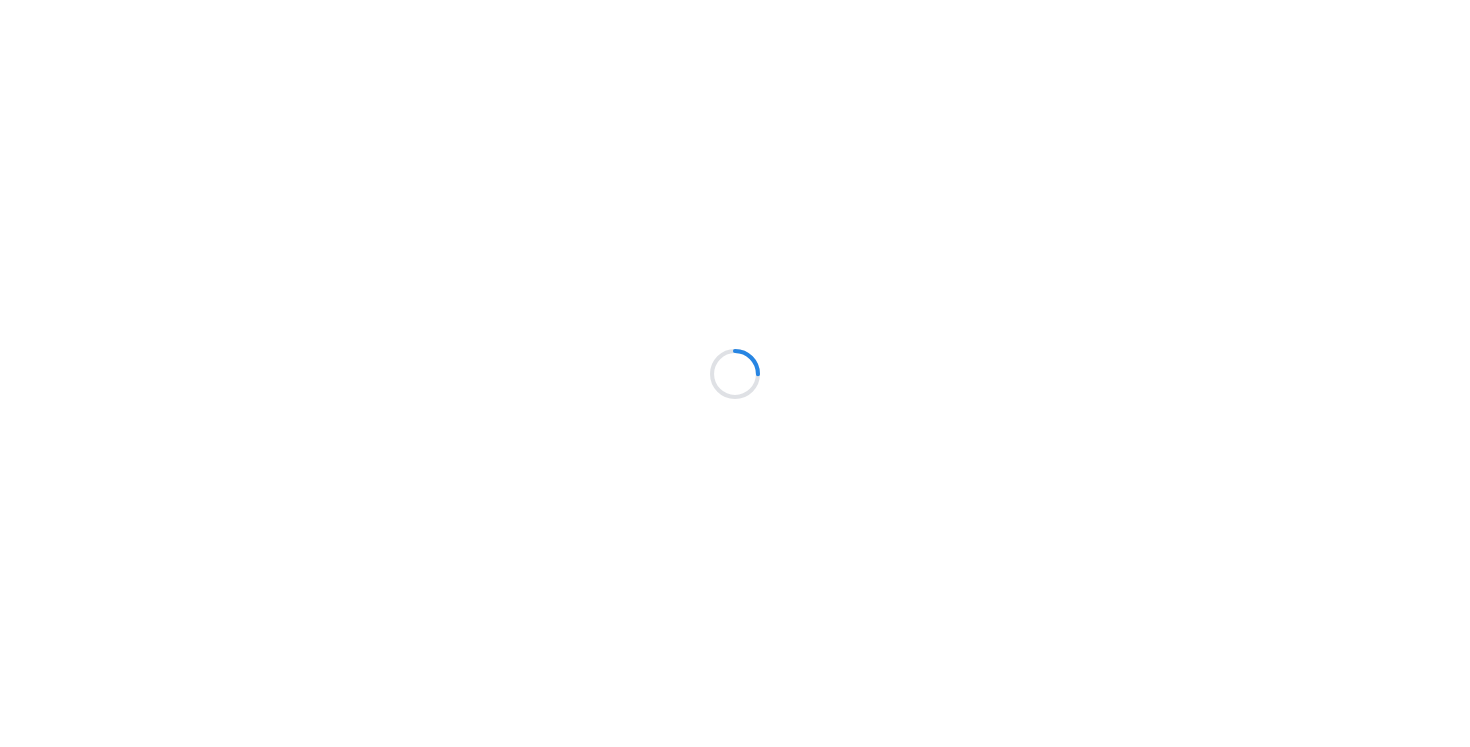 scroll, scrollTop: 0, scrollLeft: 0, axis: both 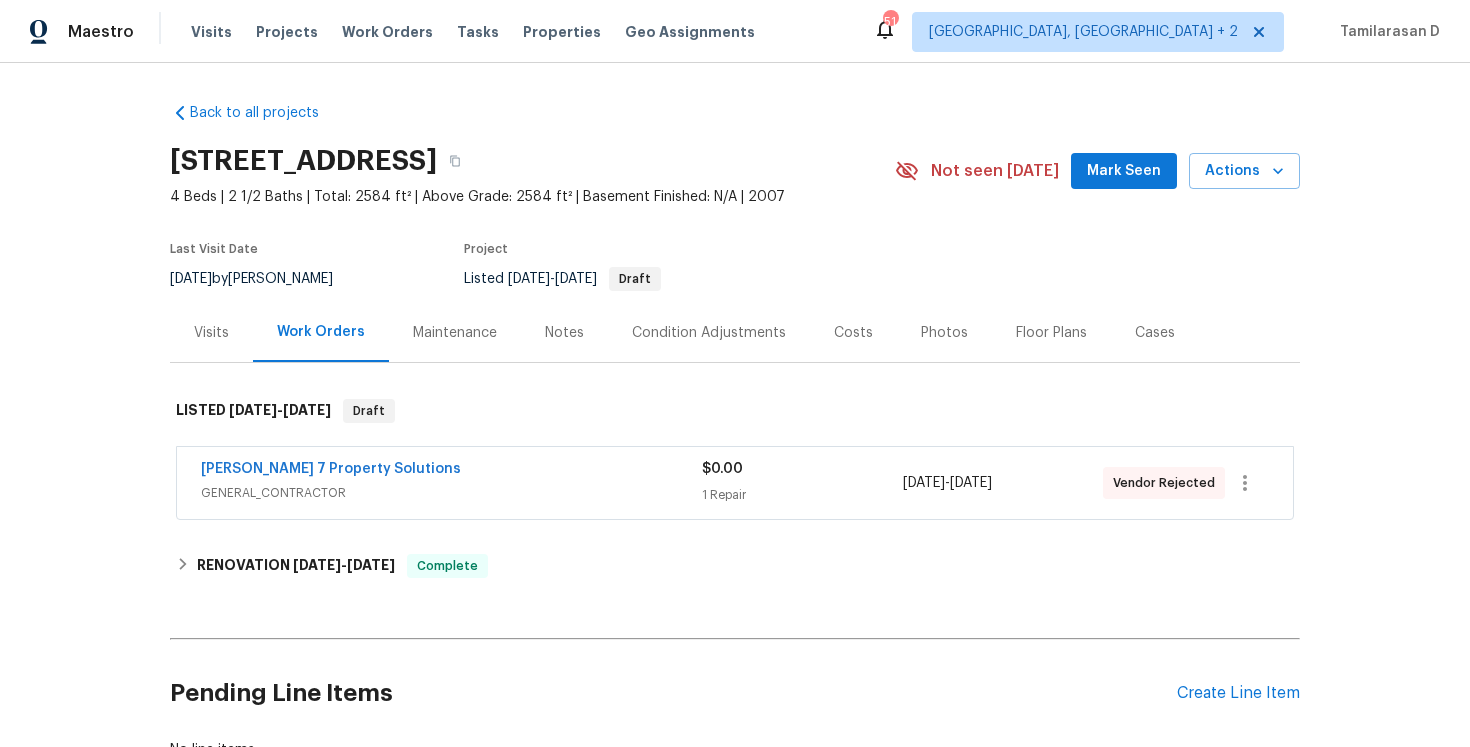 click on "[PERSON_NAME] 7 Property Solutions" at bounding box center [451, 471] 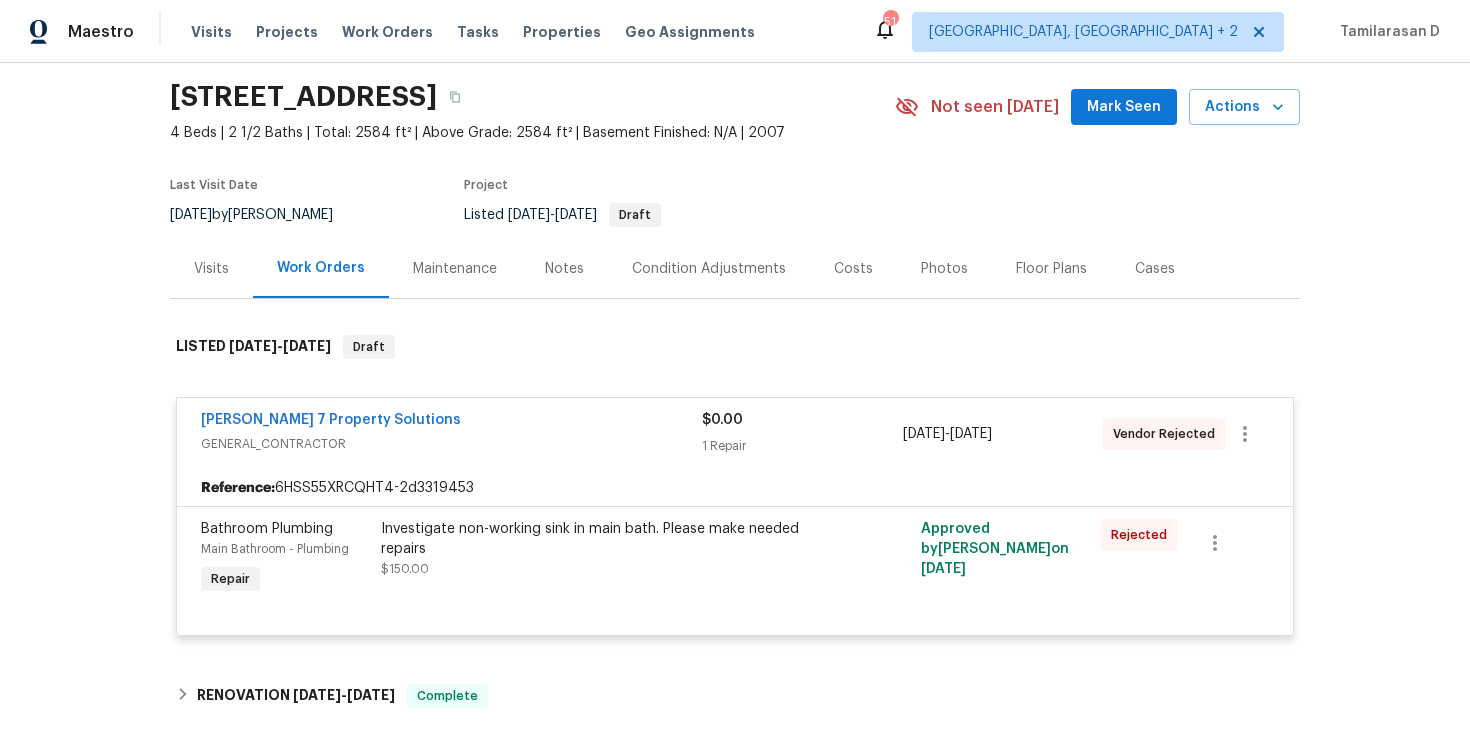 scroll, scrollTop: 85, scrollLeft: 0, axis: vertical 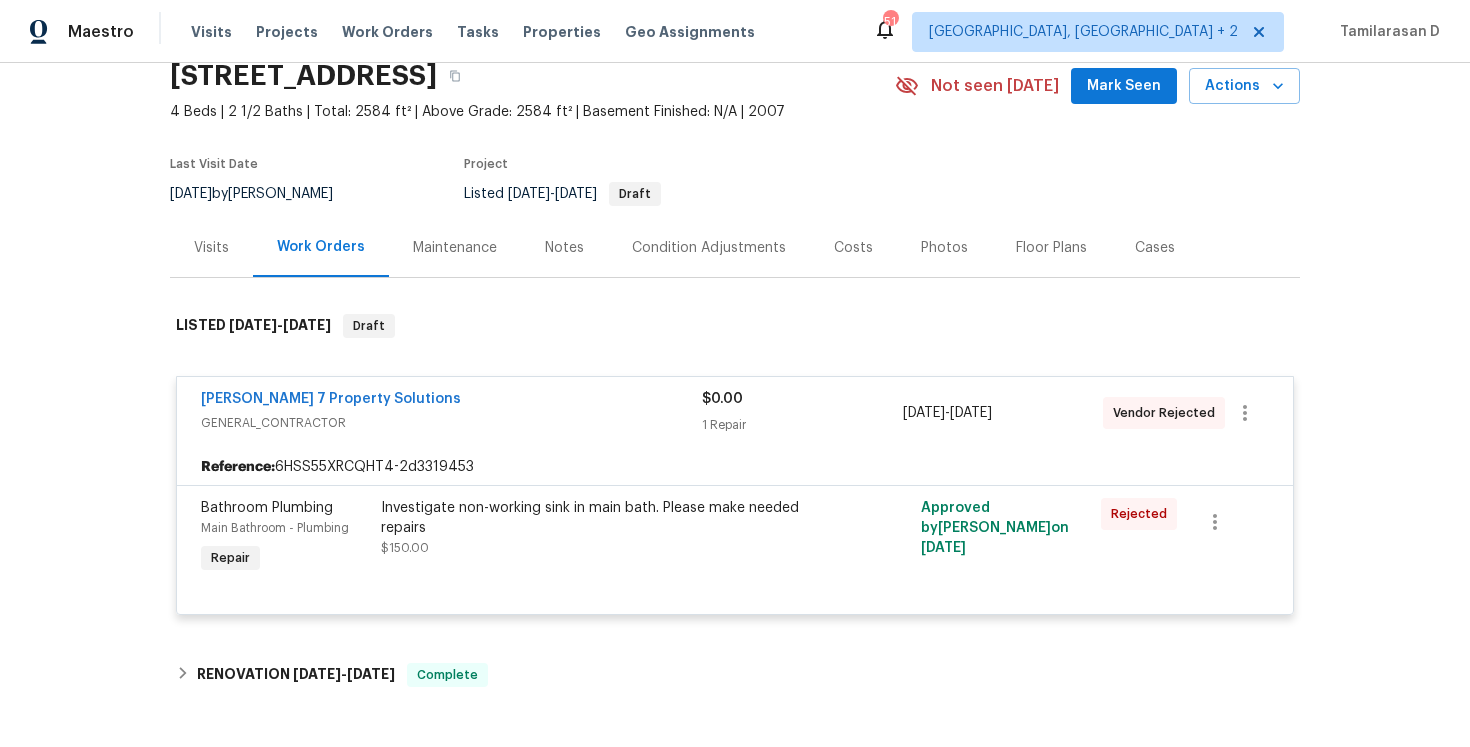 click on "[PERSON_NAME] 7 Property Solutions" at bounding box center [451, 401] 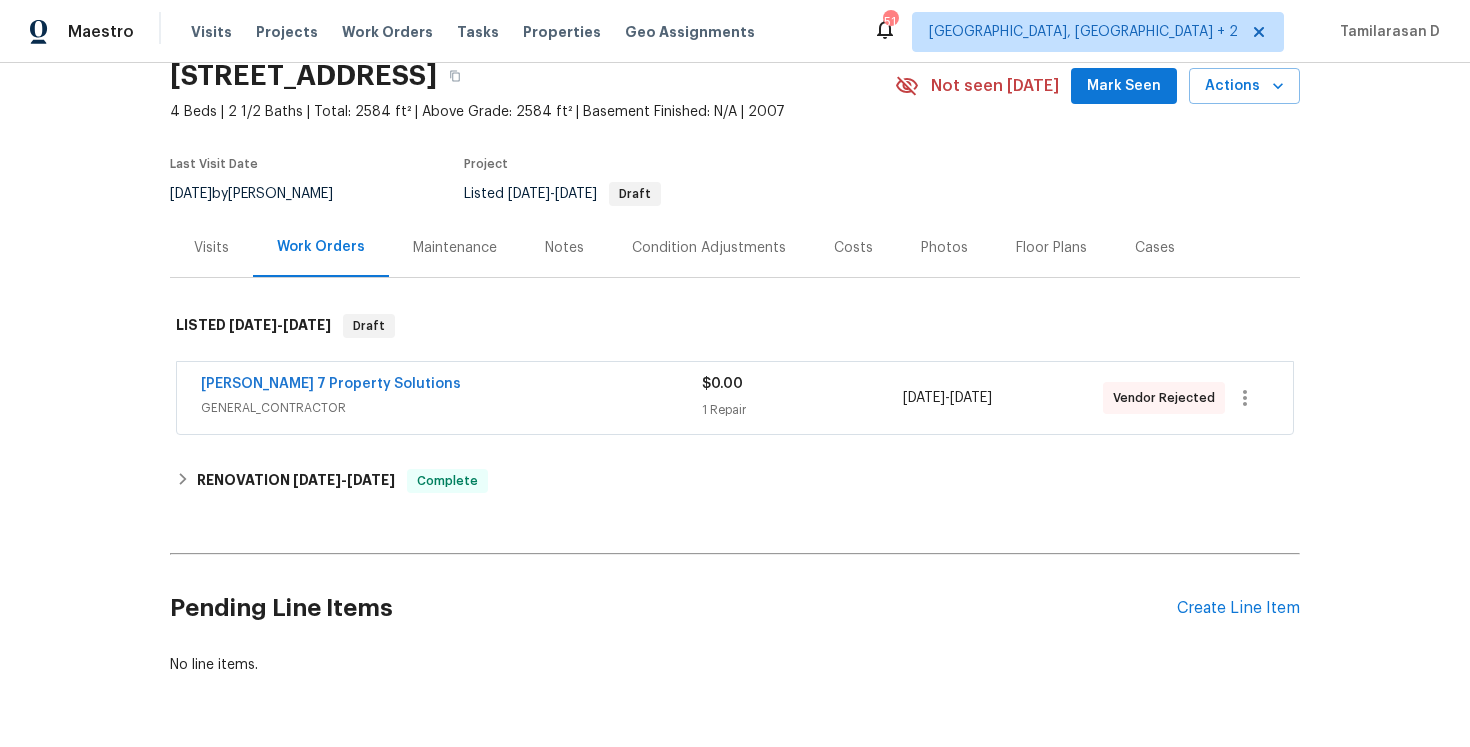 scroll, scrollTop: 149, scrollLeft: 0, axis: vertical 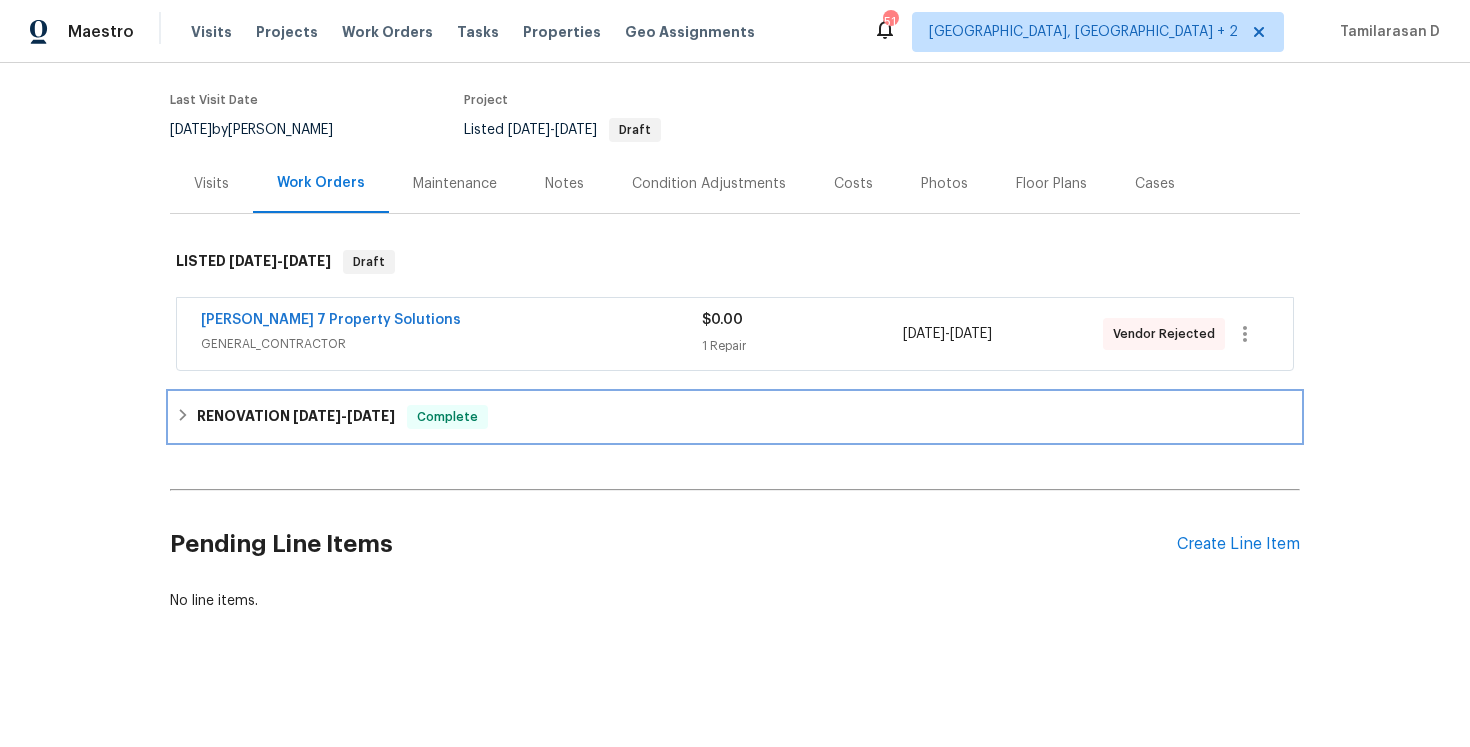 click 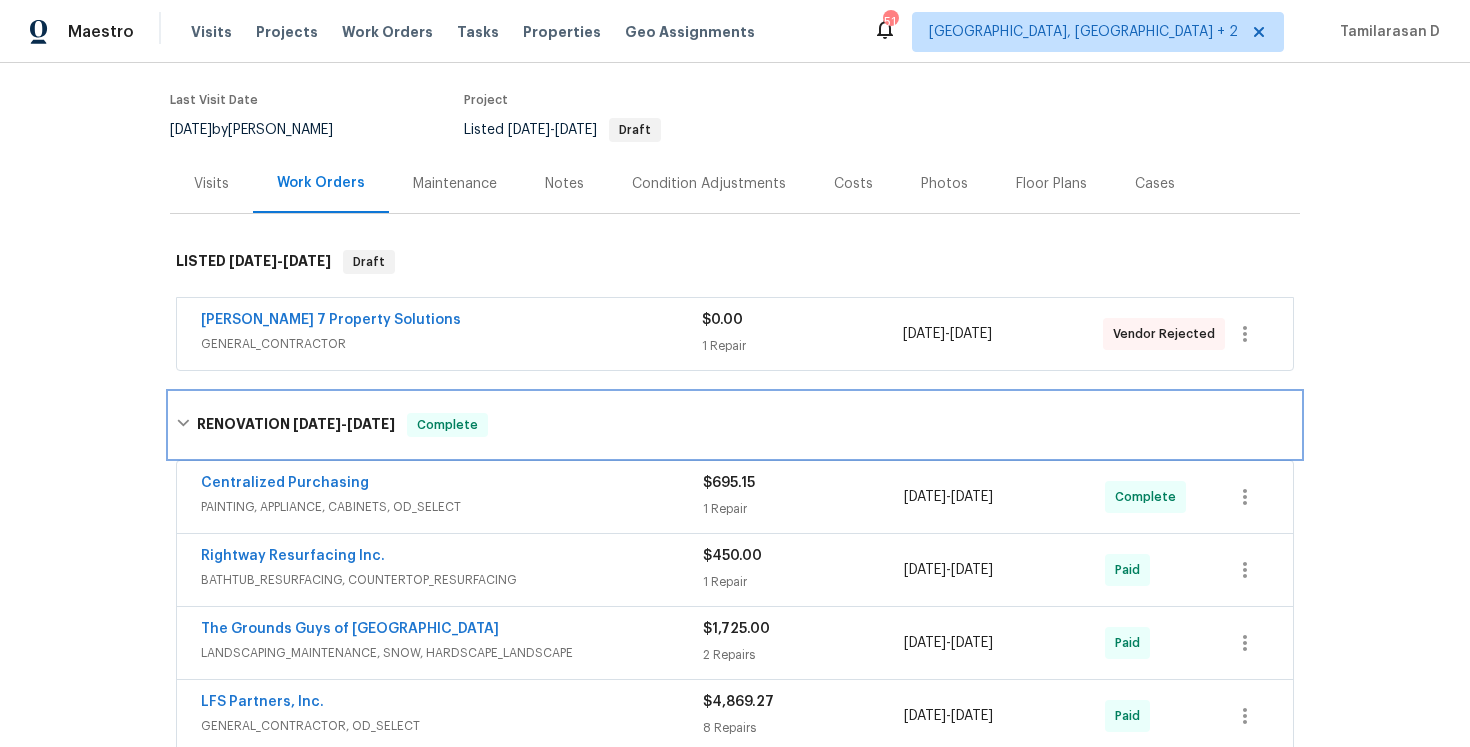 click on "RENOVATION   2/3/25  -  2/14/25" at bounding box center [296, 425] 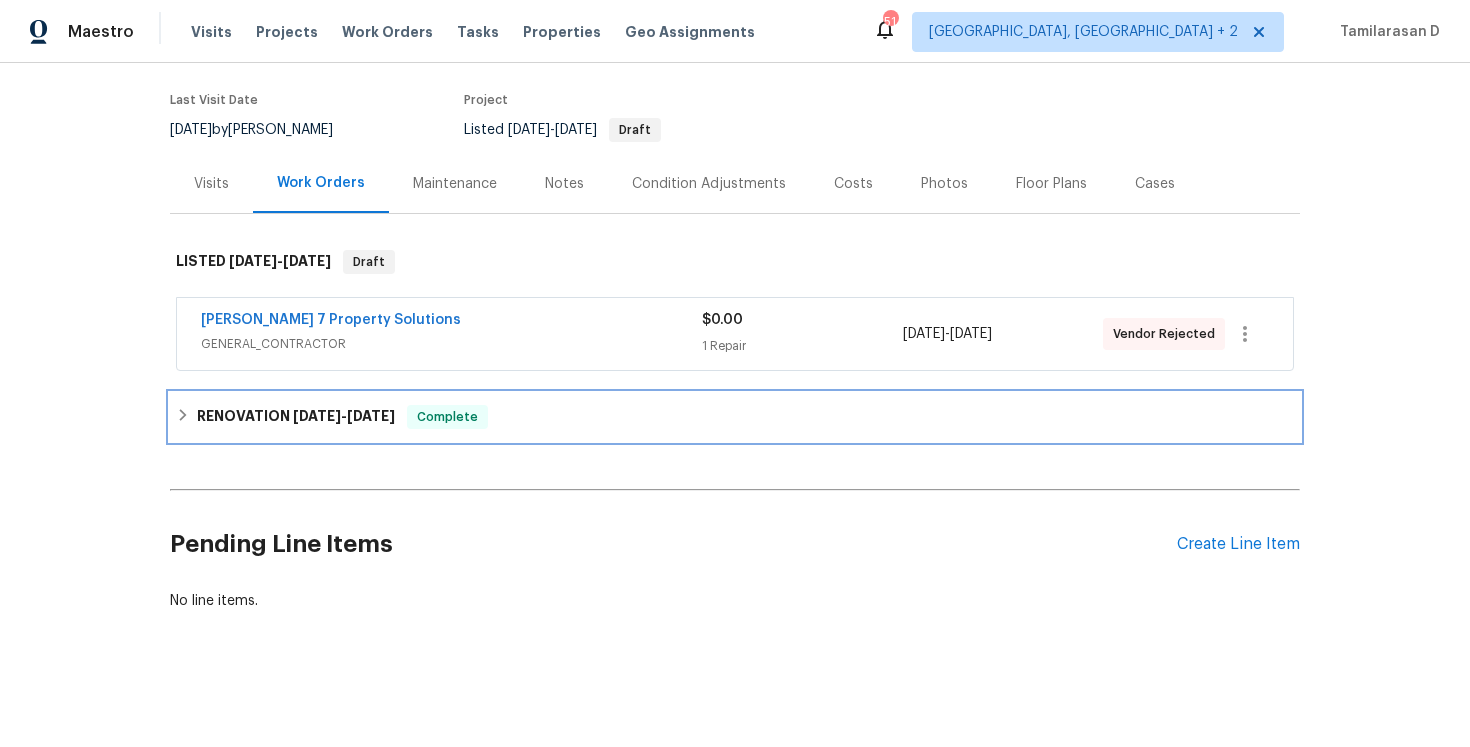 scroll, scrollTop: 0, scrollLeft: 0, axis: both 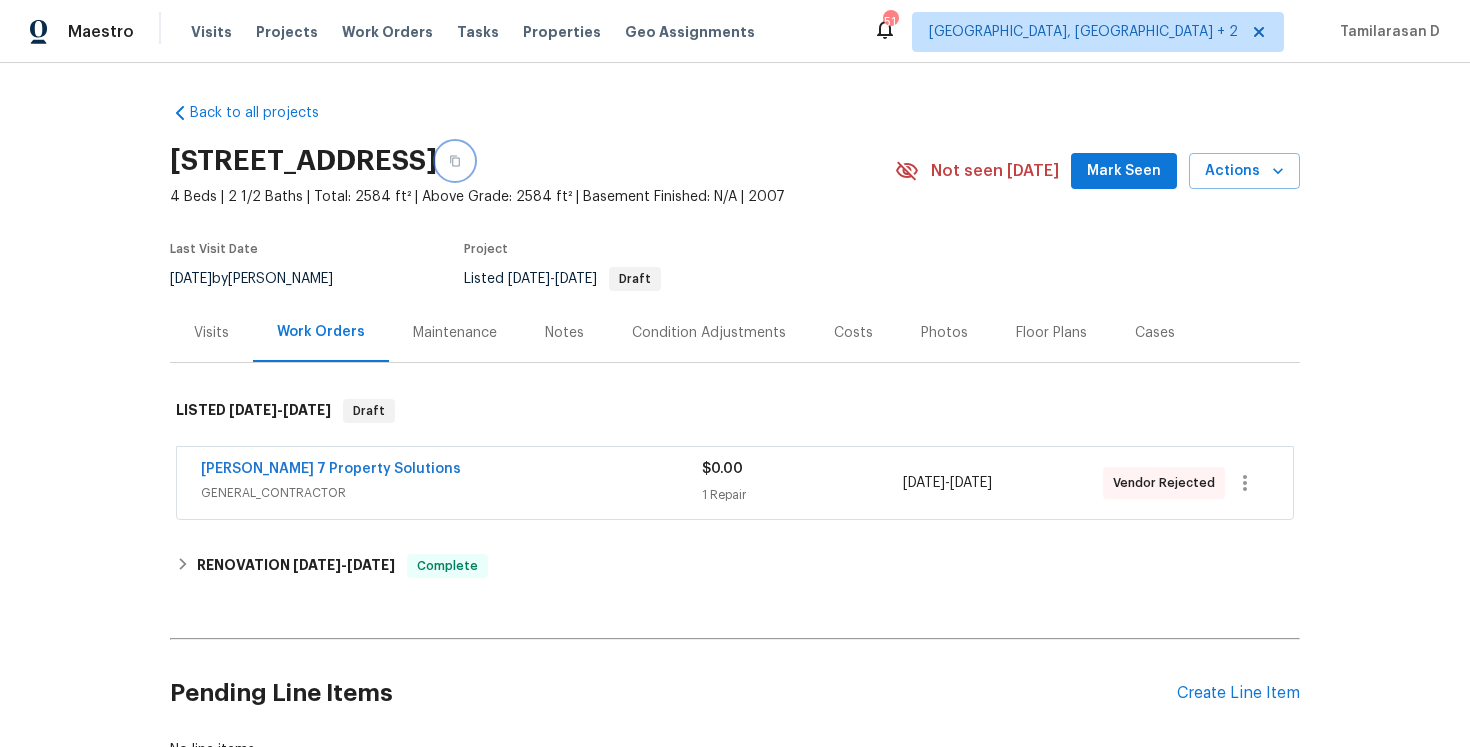 click at bounding box center [455, 161] 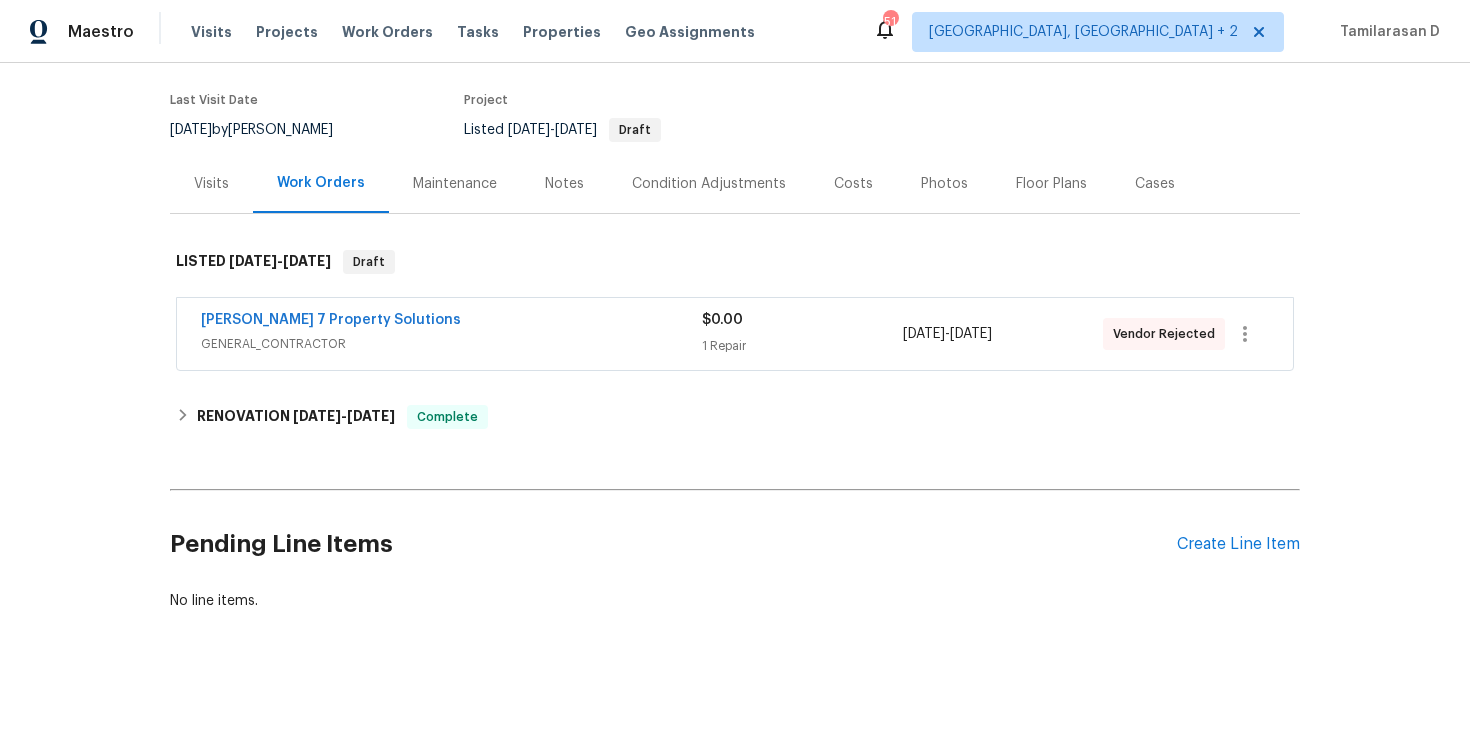click on "Pending Line Items" at bounding box center [673, 544] 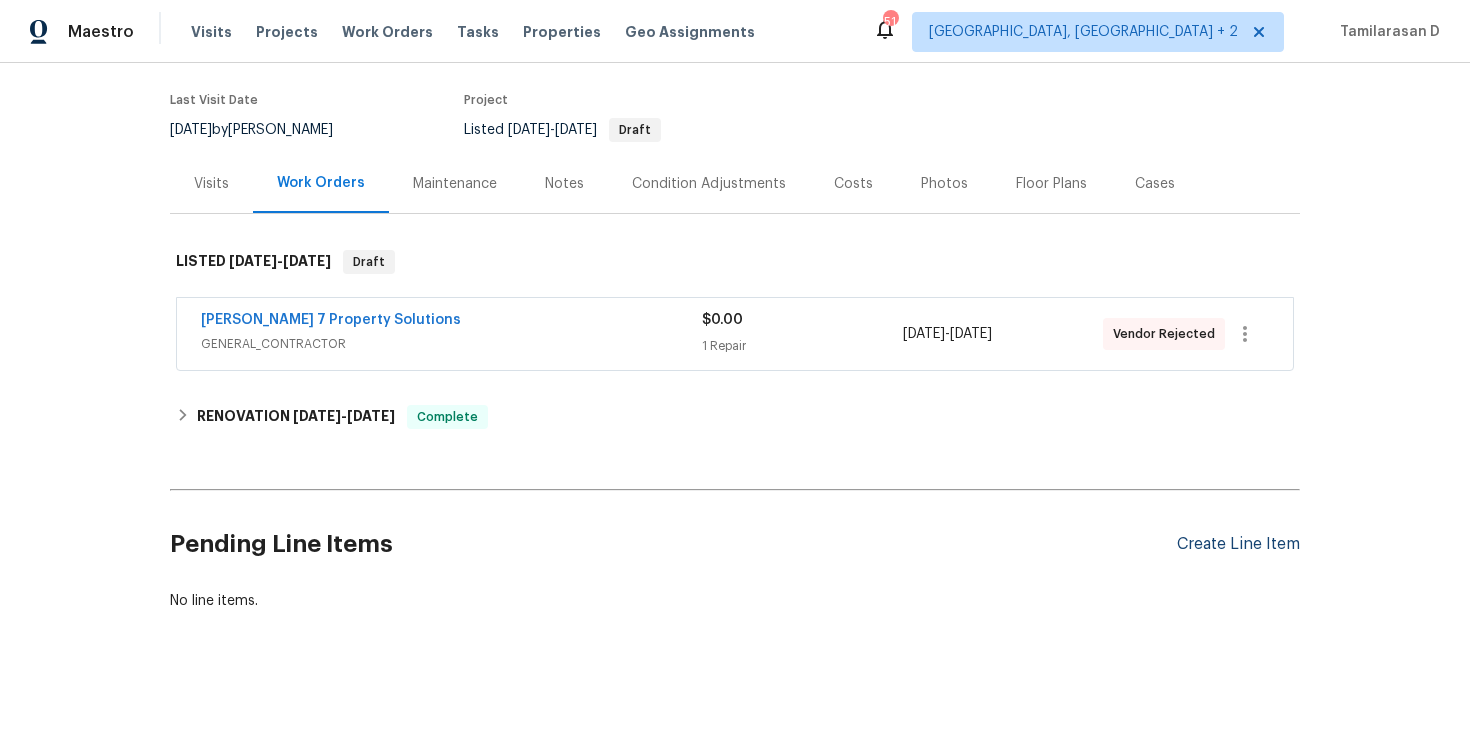 click on "Create Line Item" at bounding box center [1238, 544] 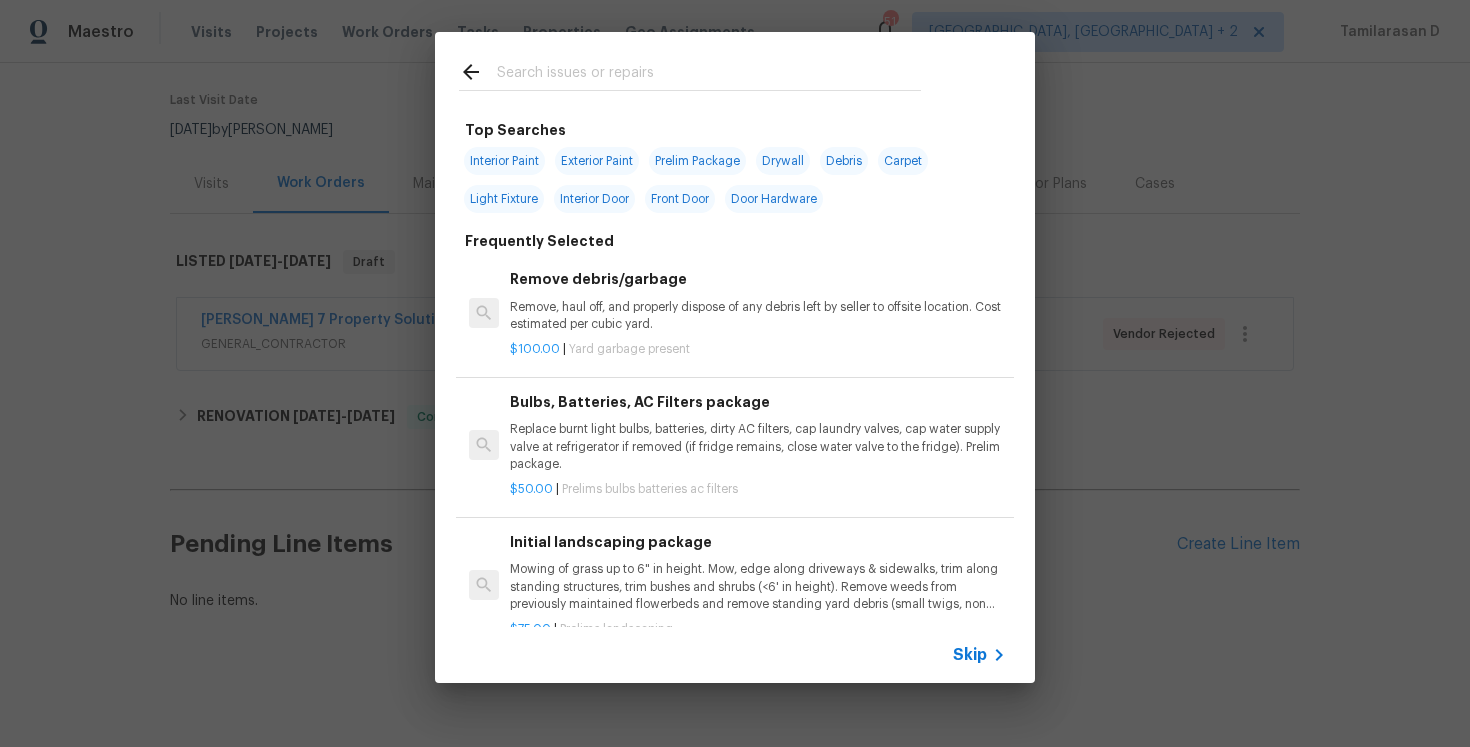click on "Skip" at bounding box center [970, 655] 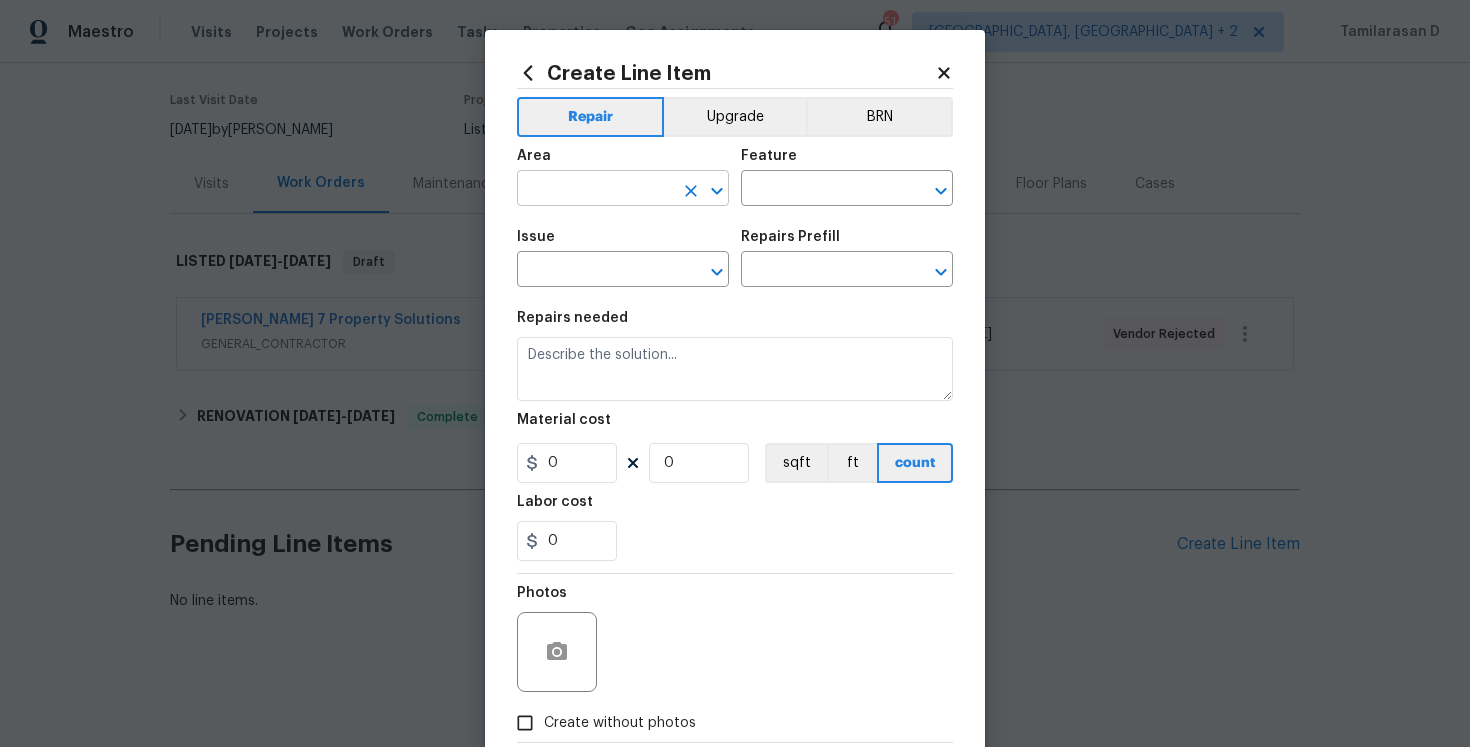click at bounding box center (595, 190) 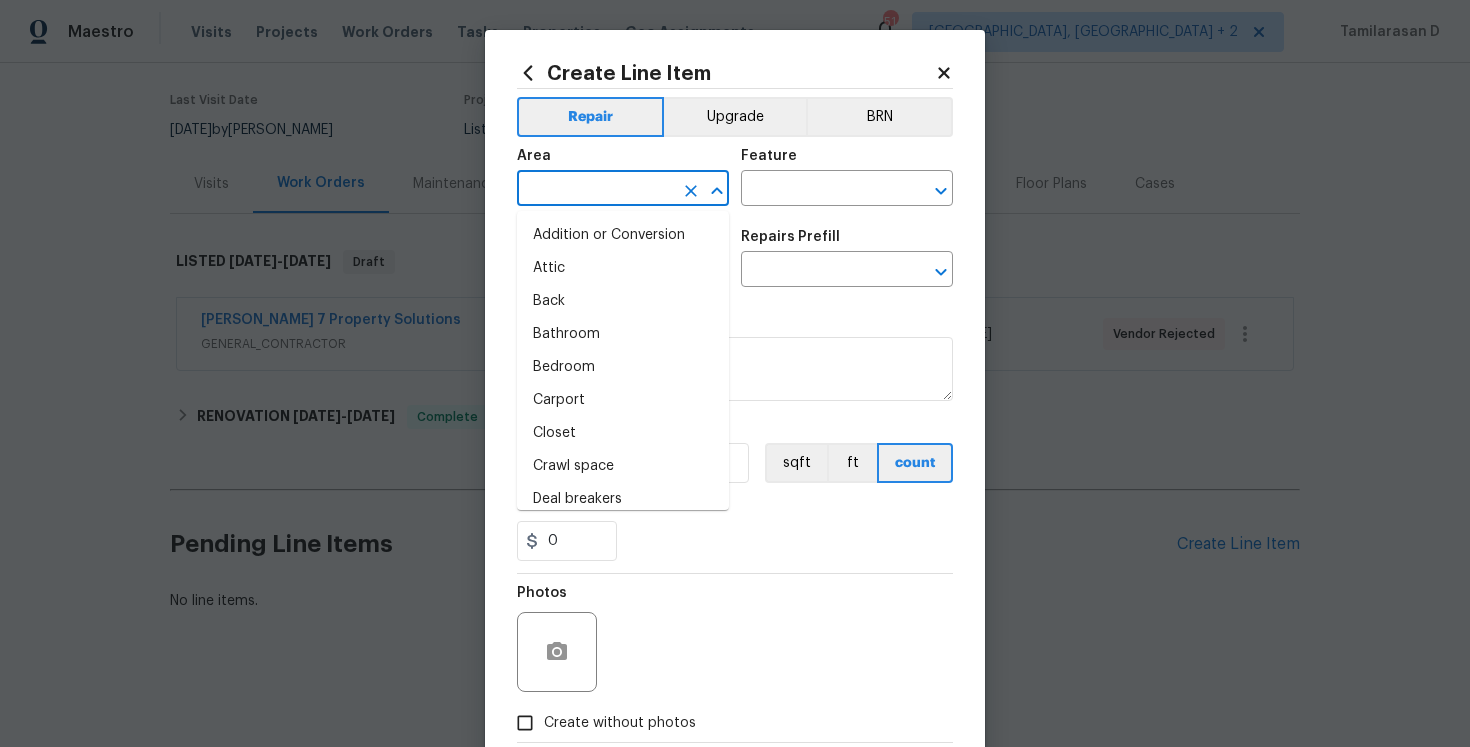 type on "i" 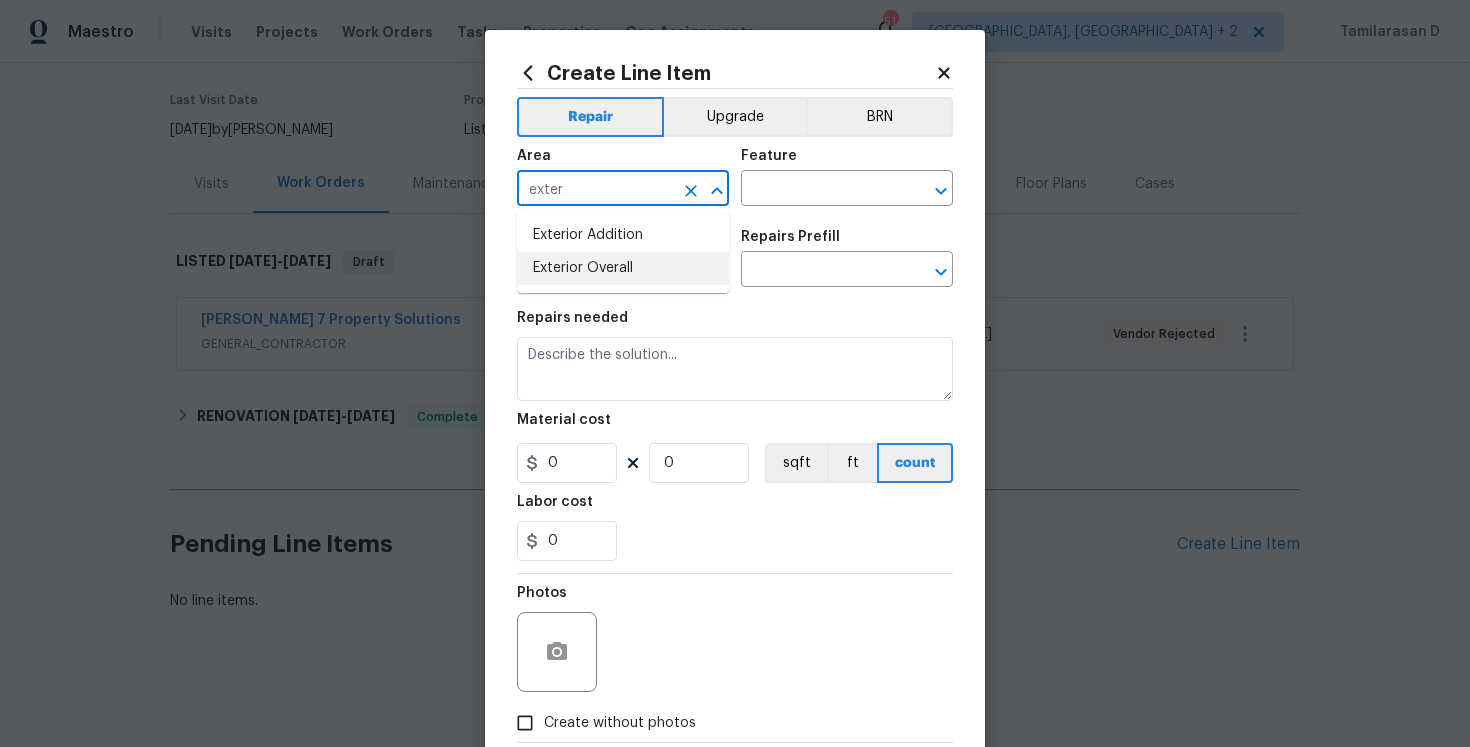 click on "Exterior Overall" at bounding box center (623, 268) 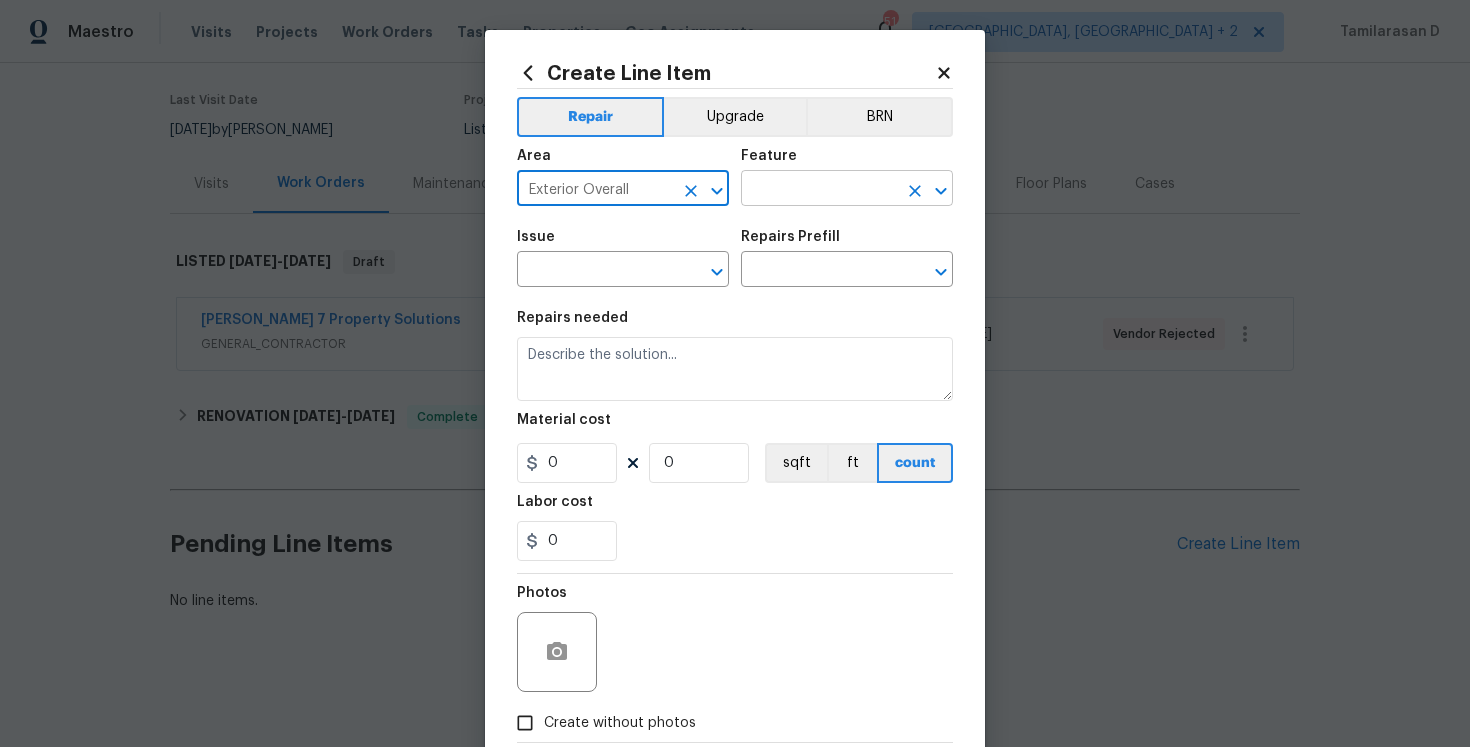type on "Exterior Overall" 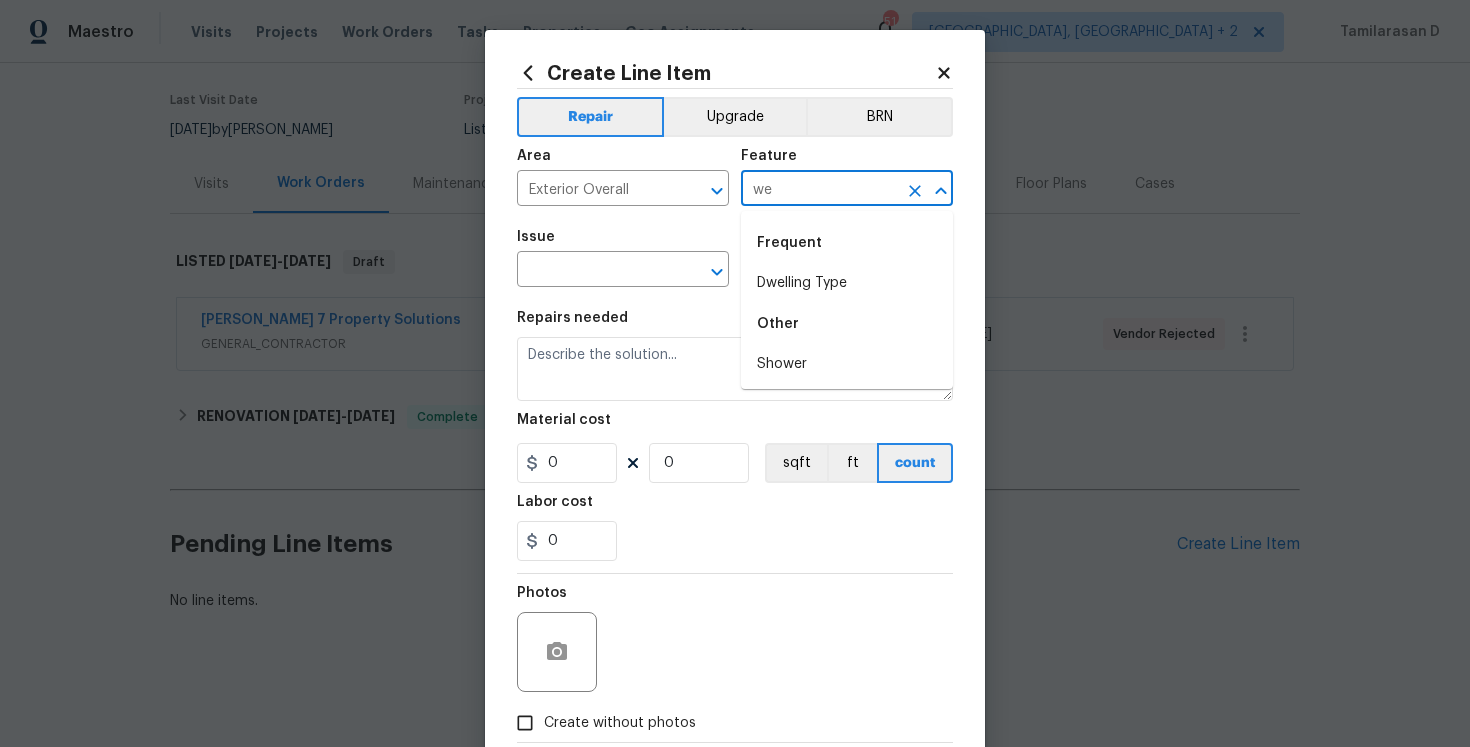 type on "w" 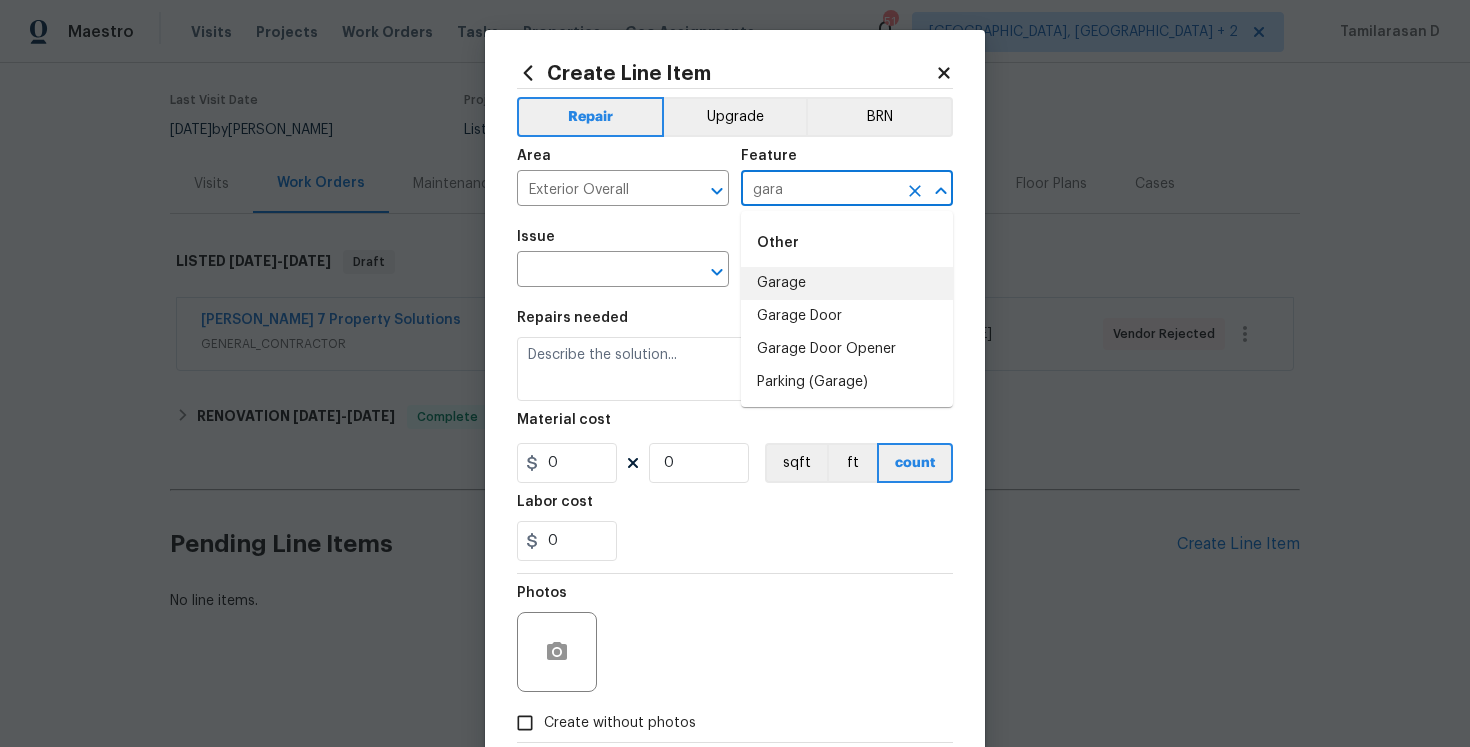 click on "Garage" at bounding box center [847, 283] 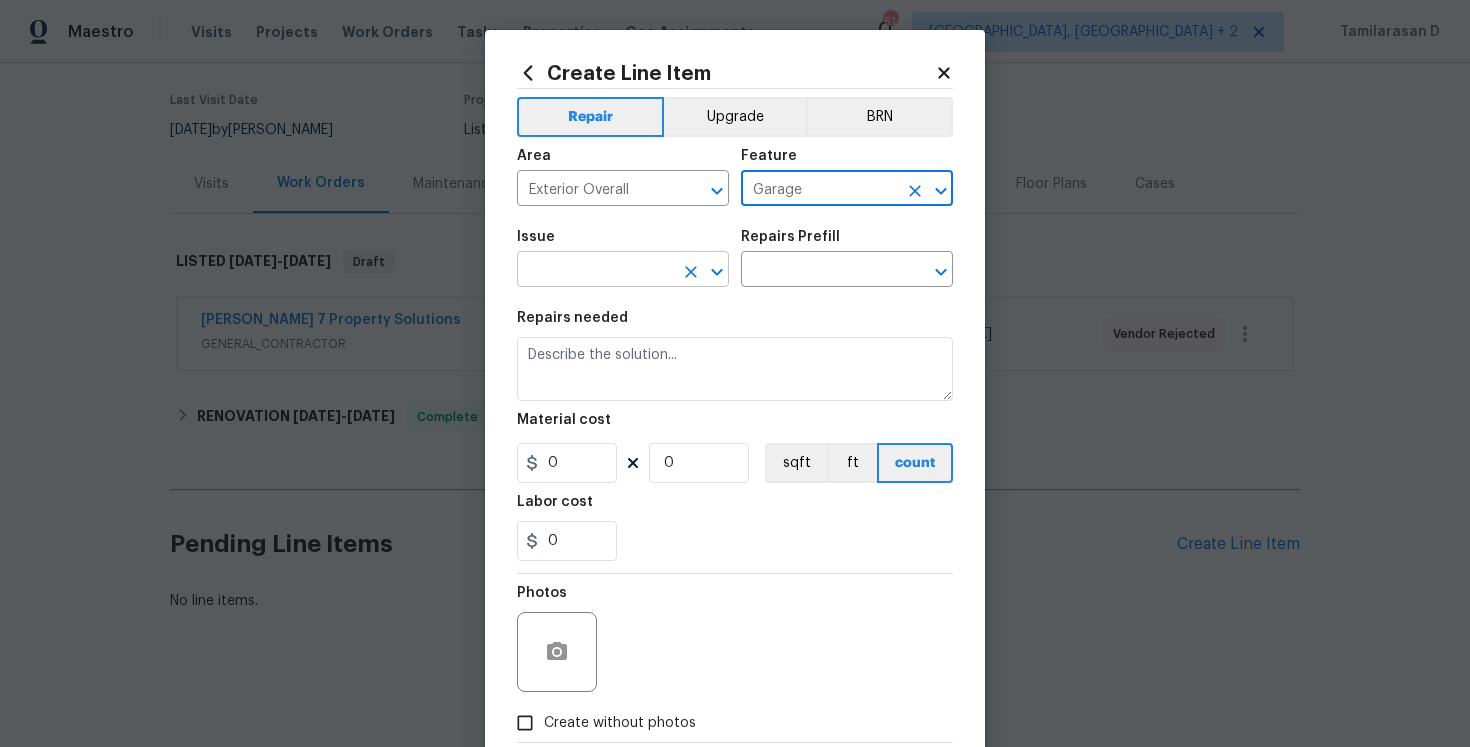 type on "Garage" 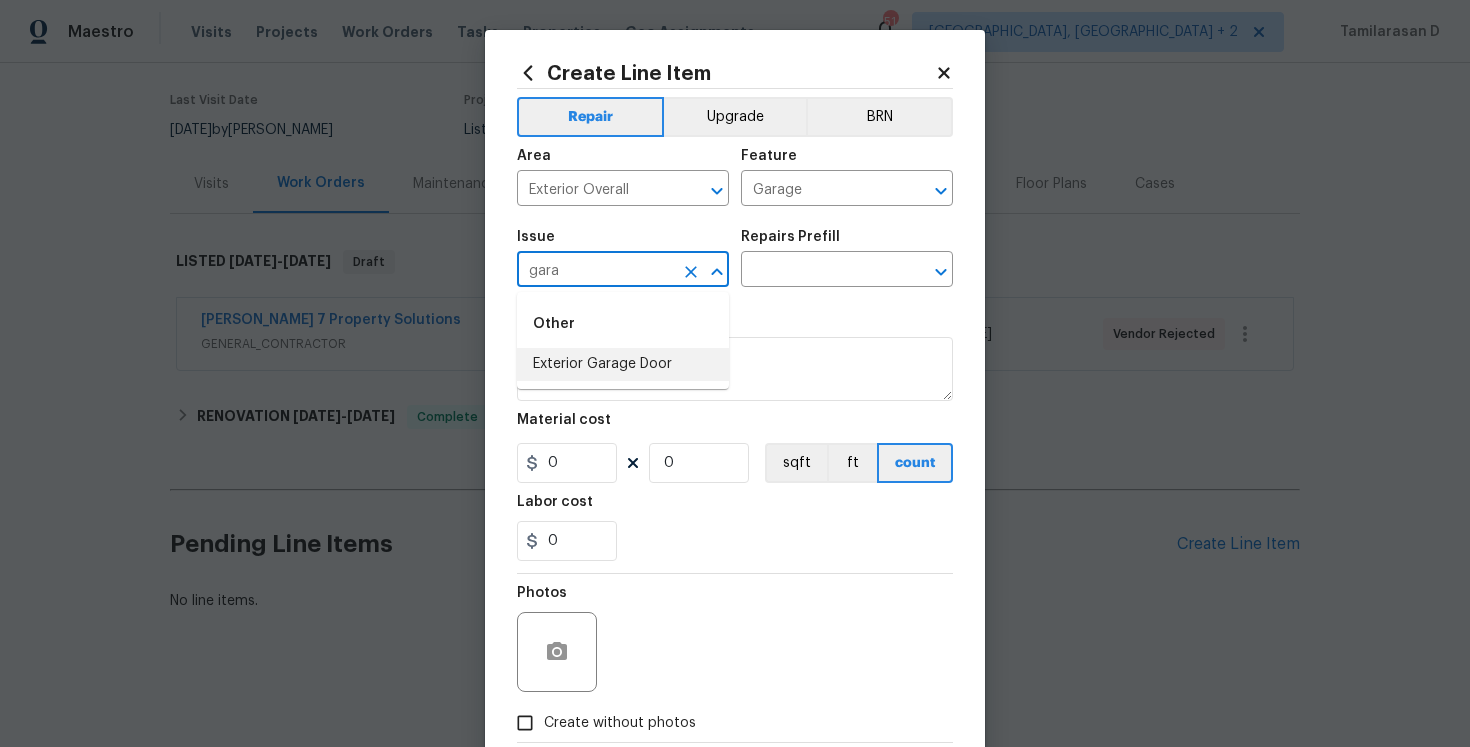 click on "Exterior Garage Door" at bounding box center [623, 364] 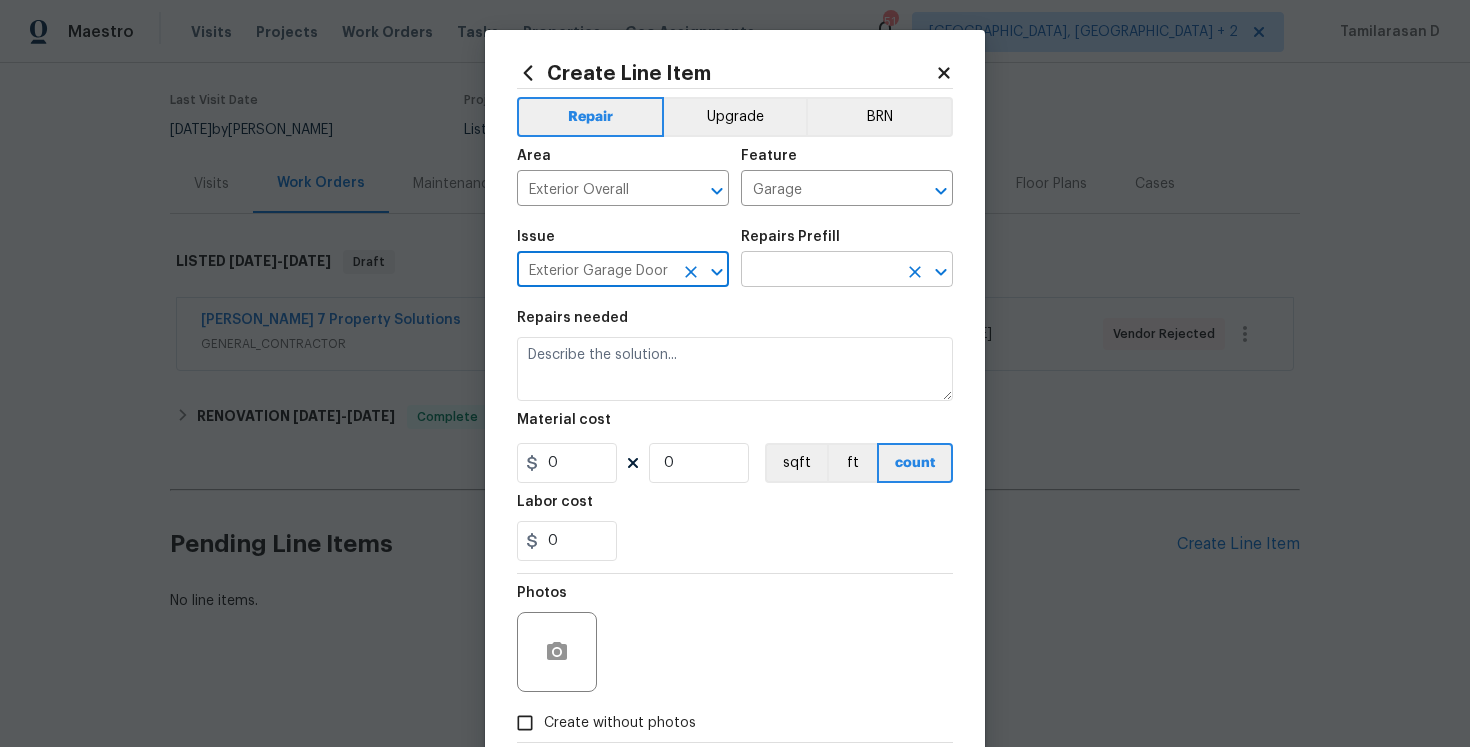 type on "Exterior Garage Door" 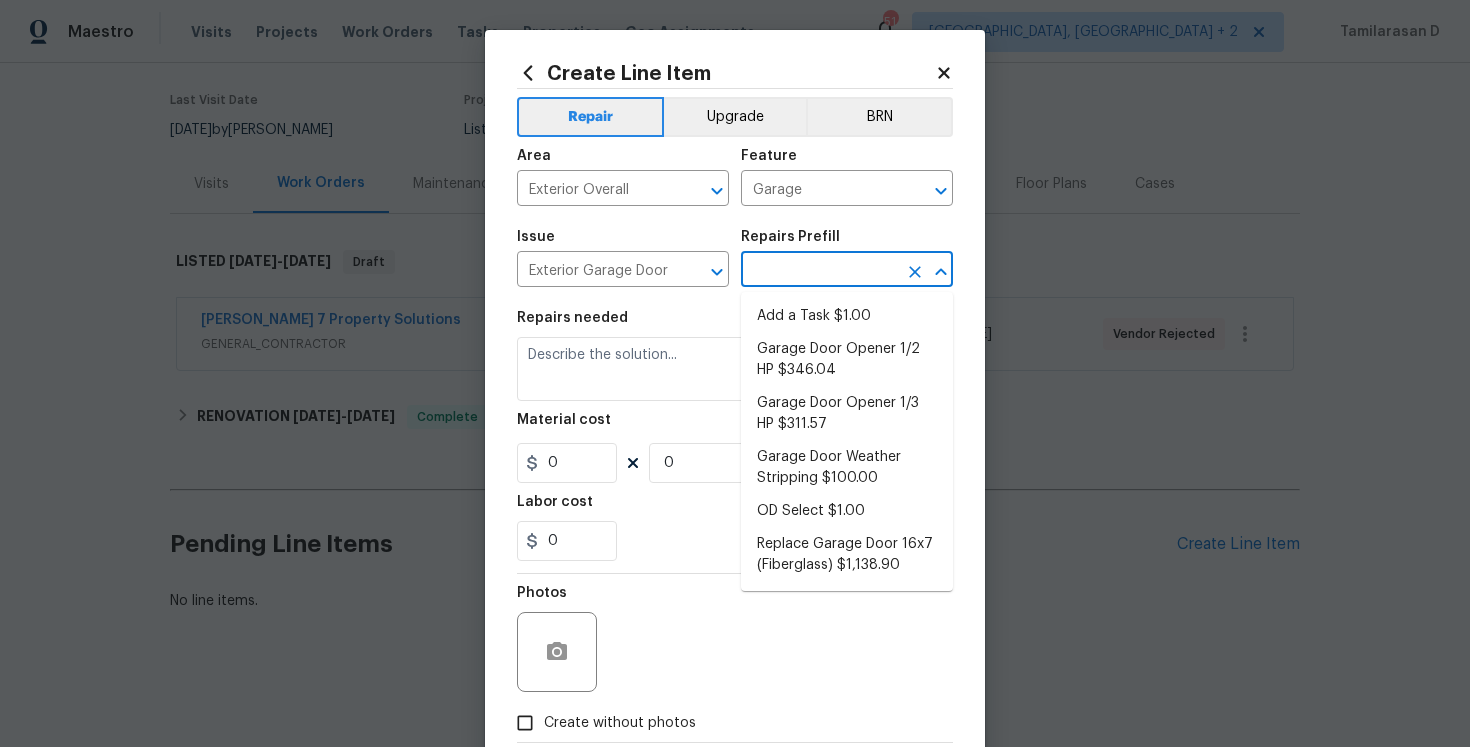 click on "Add a Task $1.00 Garage Door Opener 1/2 HP $346.04 Garage Door Opener 1/3 HP $311.57 Garage Door Weather Stripping $100.00 OD Select $1.00 Replace Garage Door 16x7 (Fiberglass) $1,138.90 Replace Garage Door 16x7 (Steel) $1,302.21 Replace Garage Door 8x7 (Fiberglass) $705.52 Replace Garage Door 8x7 (Steel) $705.82 Replace Garage Door Panel $250.00" at bounding box center [847, 441] 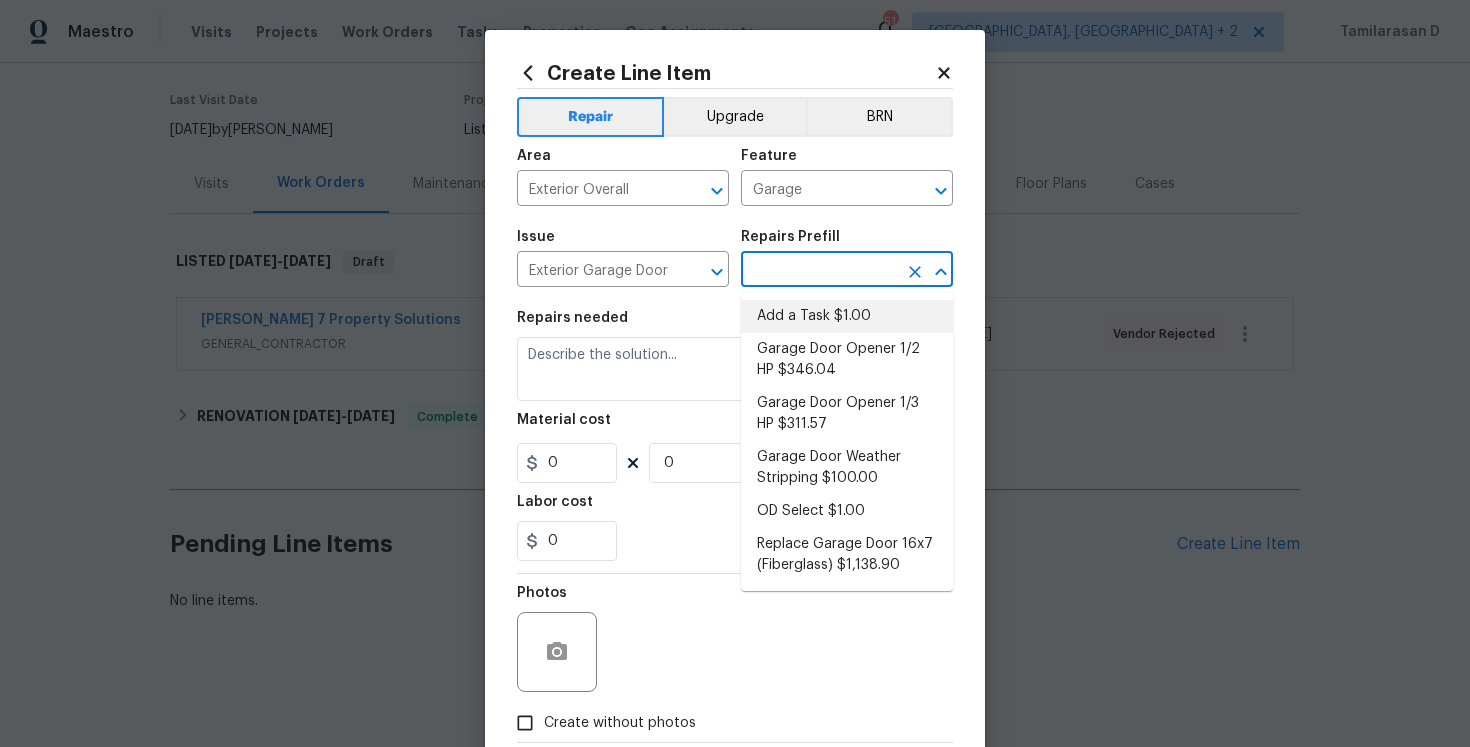click on "Add a Task $1.00" at bounding box center [847, 316] 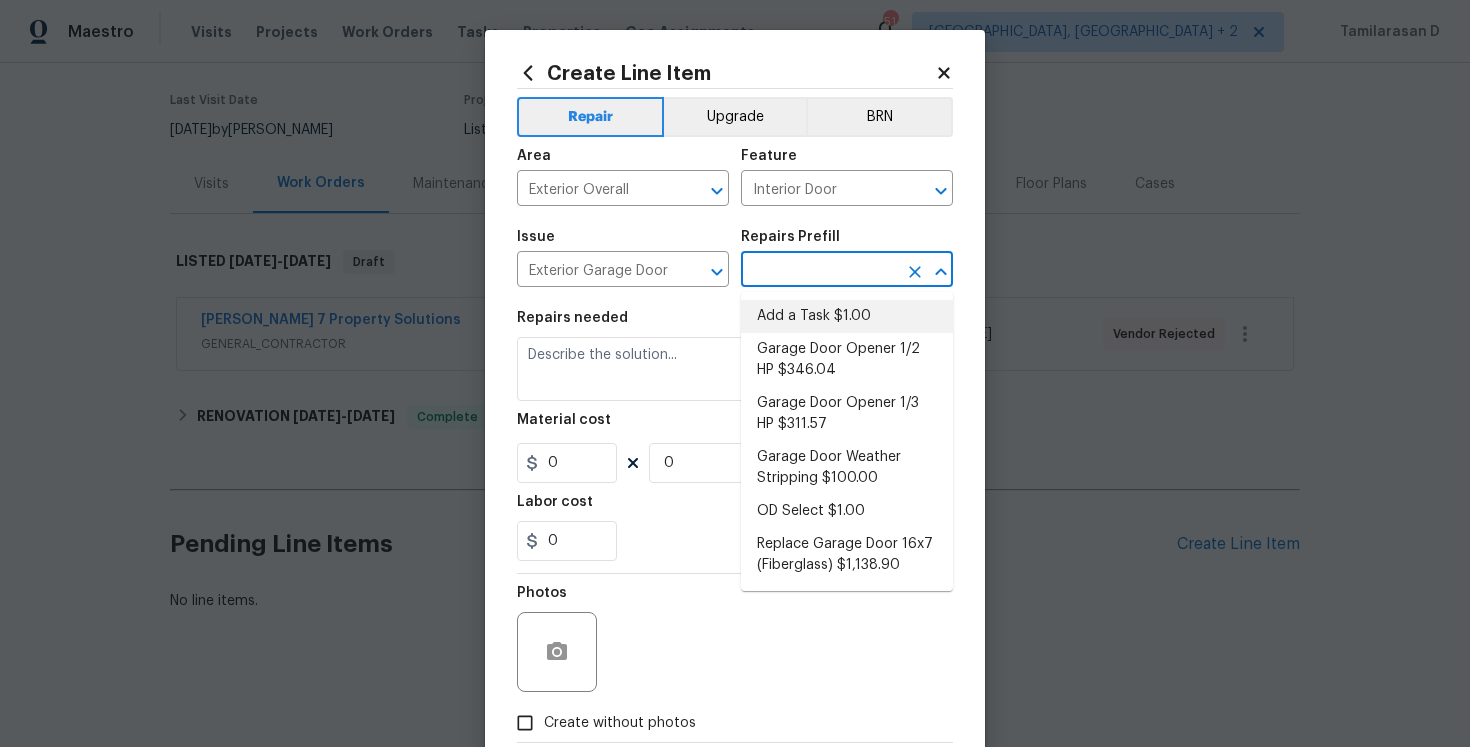 type on "HPM to detail" 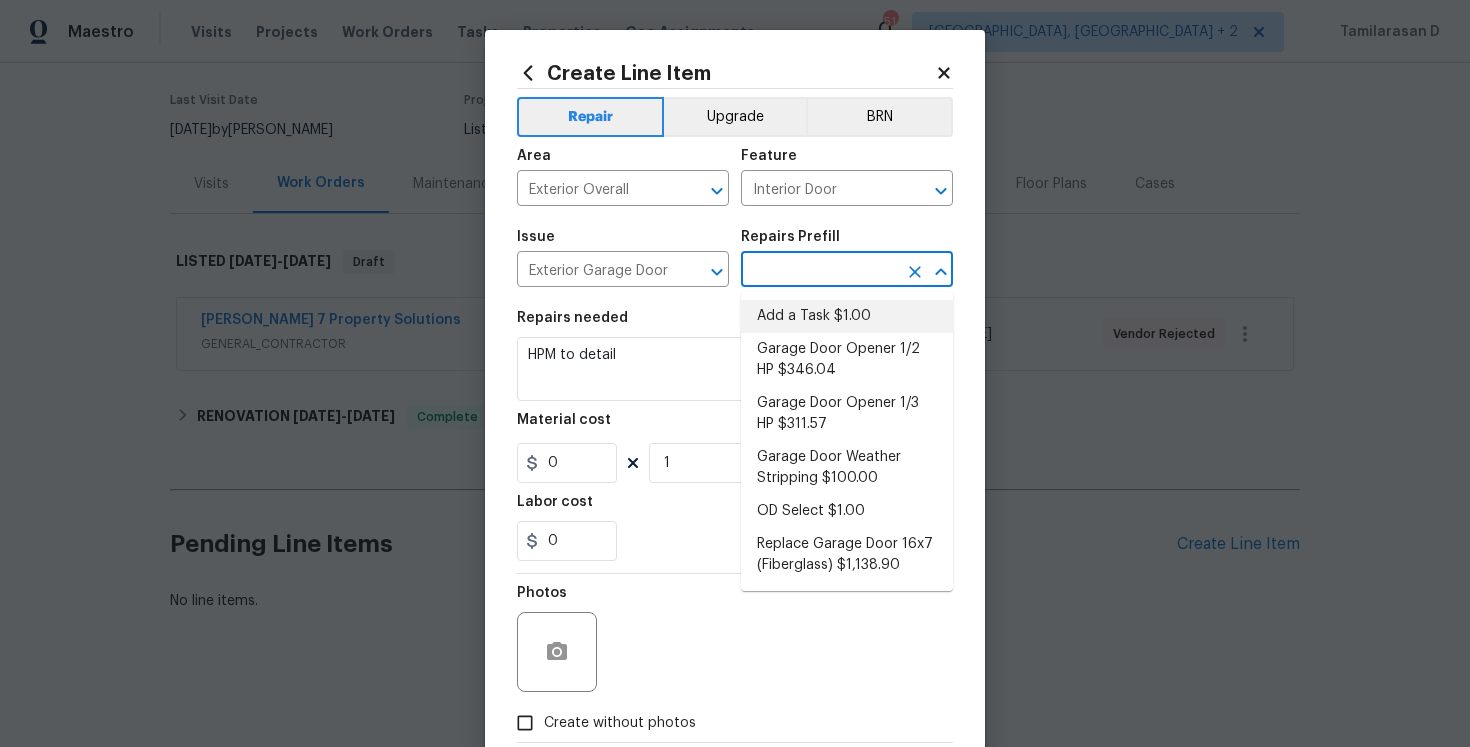 type on "Add a Task $1.00" 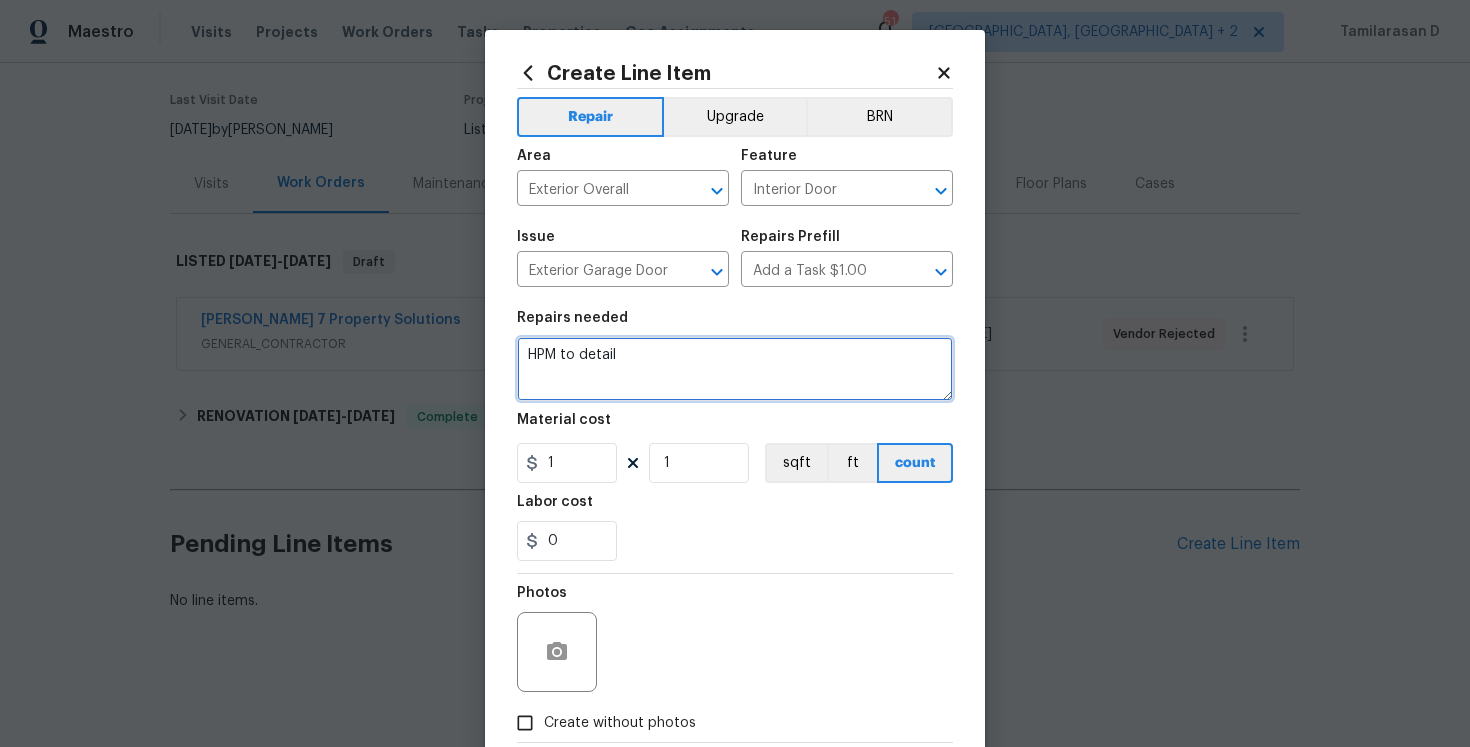 click on "HPM to detail" at bounding box center [735, 369] 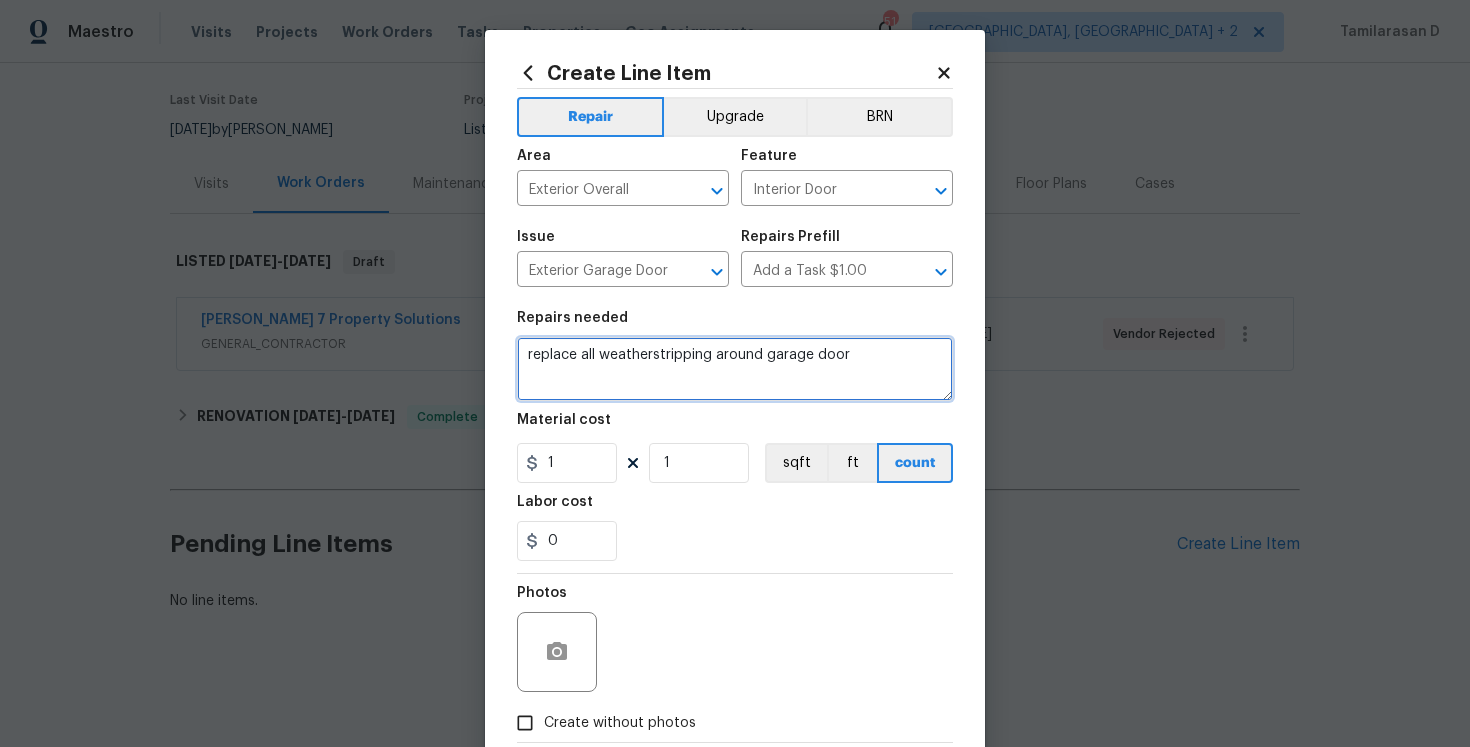 type on "replace all weatherstripping around garage door" 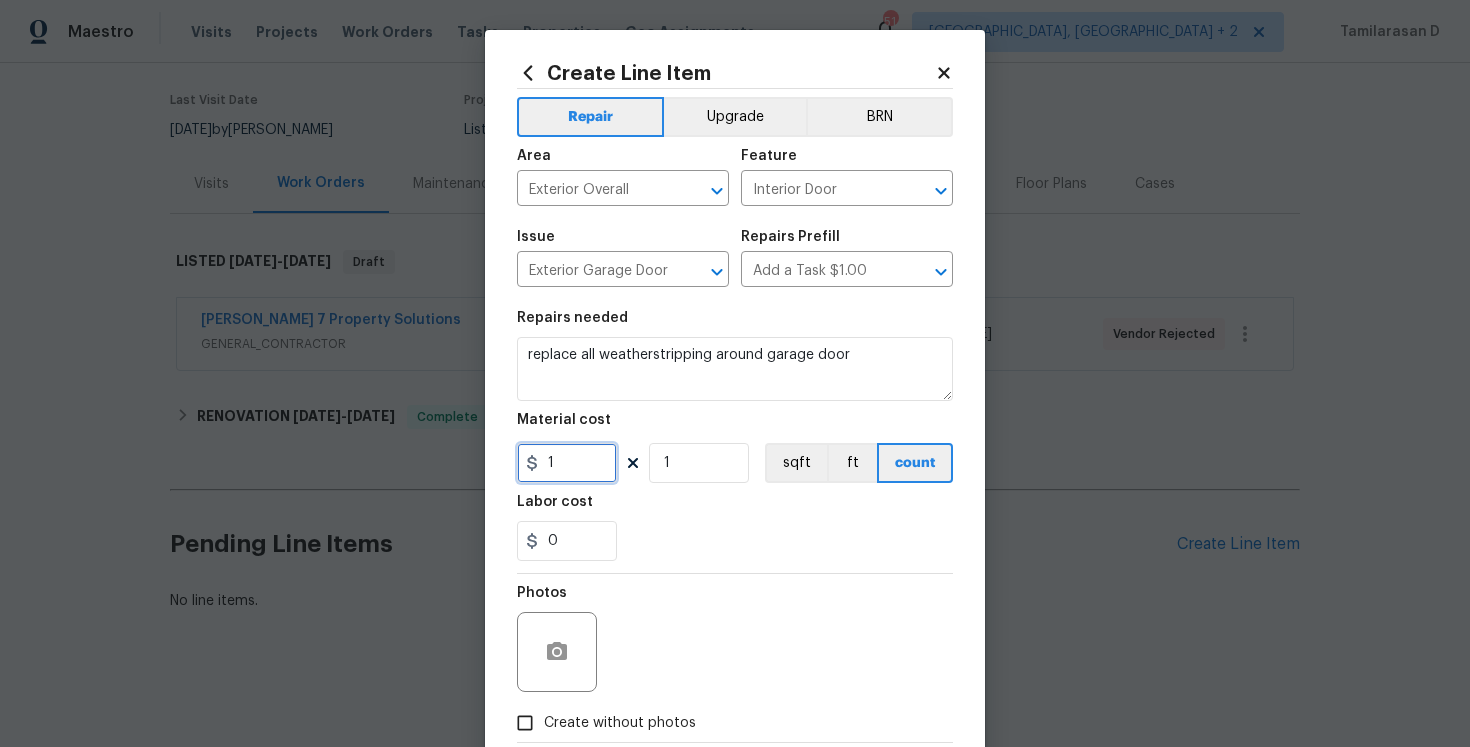 click on "1" at bounding box center (567, 463) 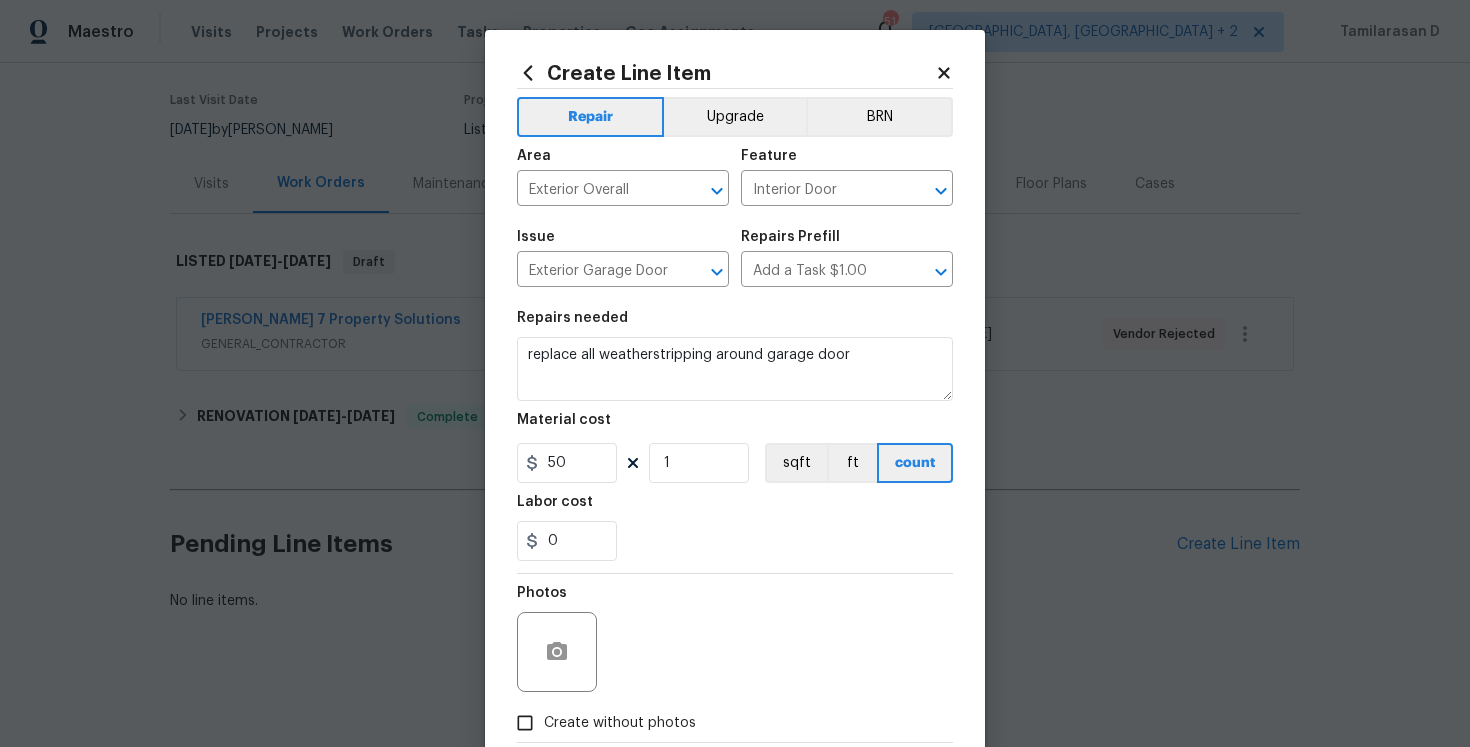 click on "Photos" at bounding box center (735, 639) 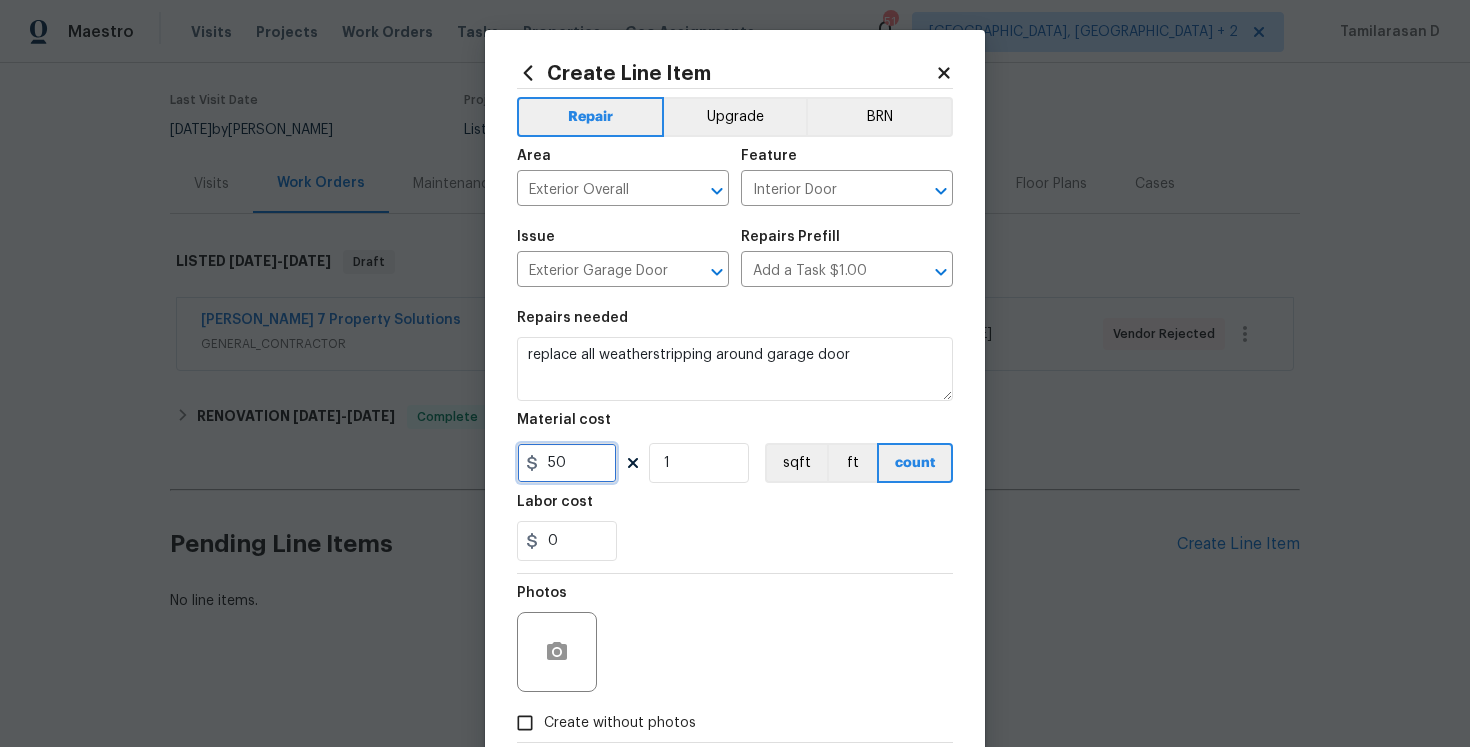 click on "50" at bounding box center [567, 463] 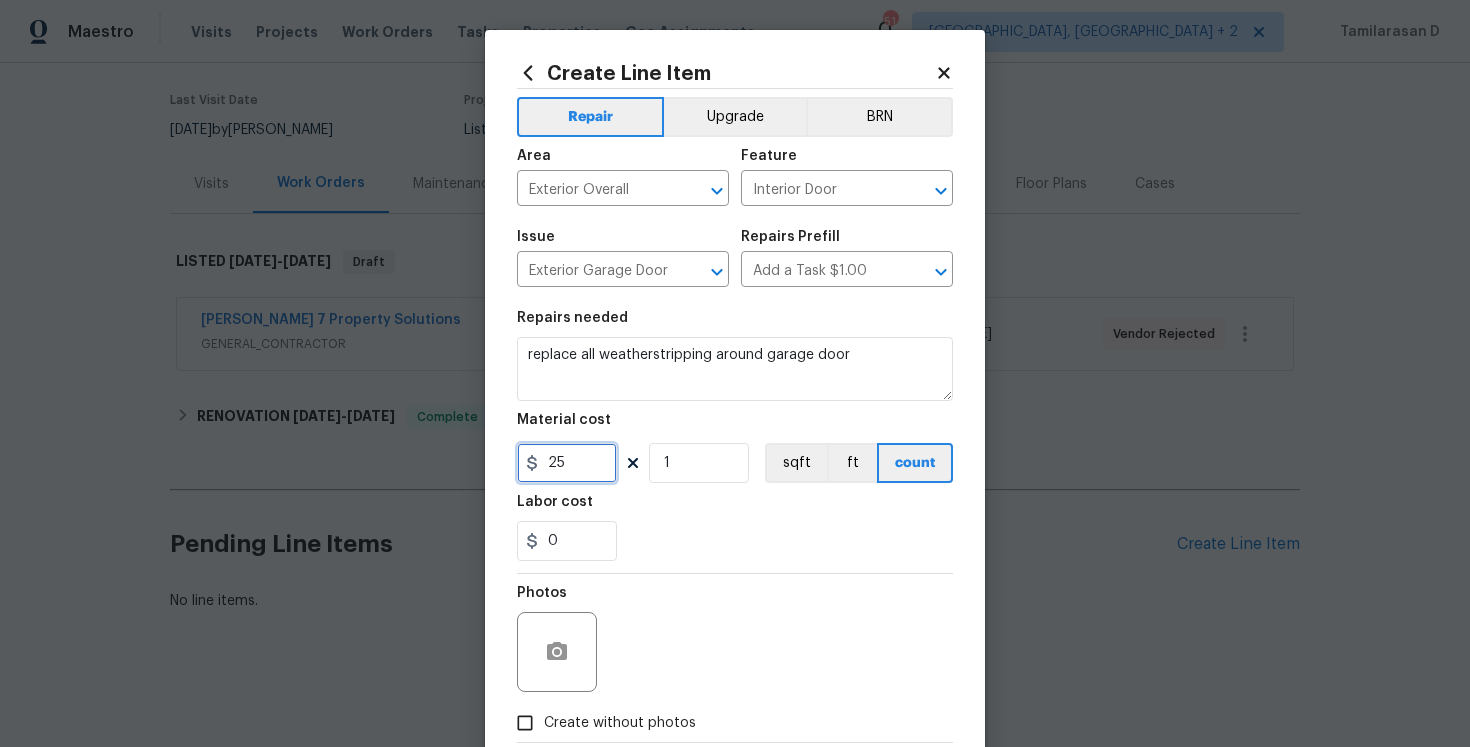type on "25" 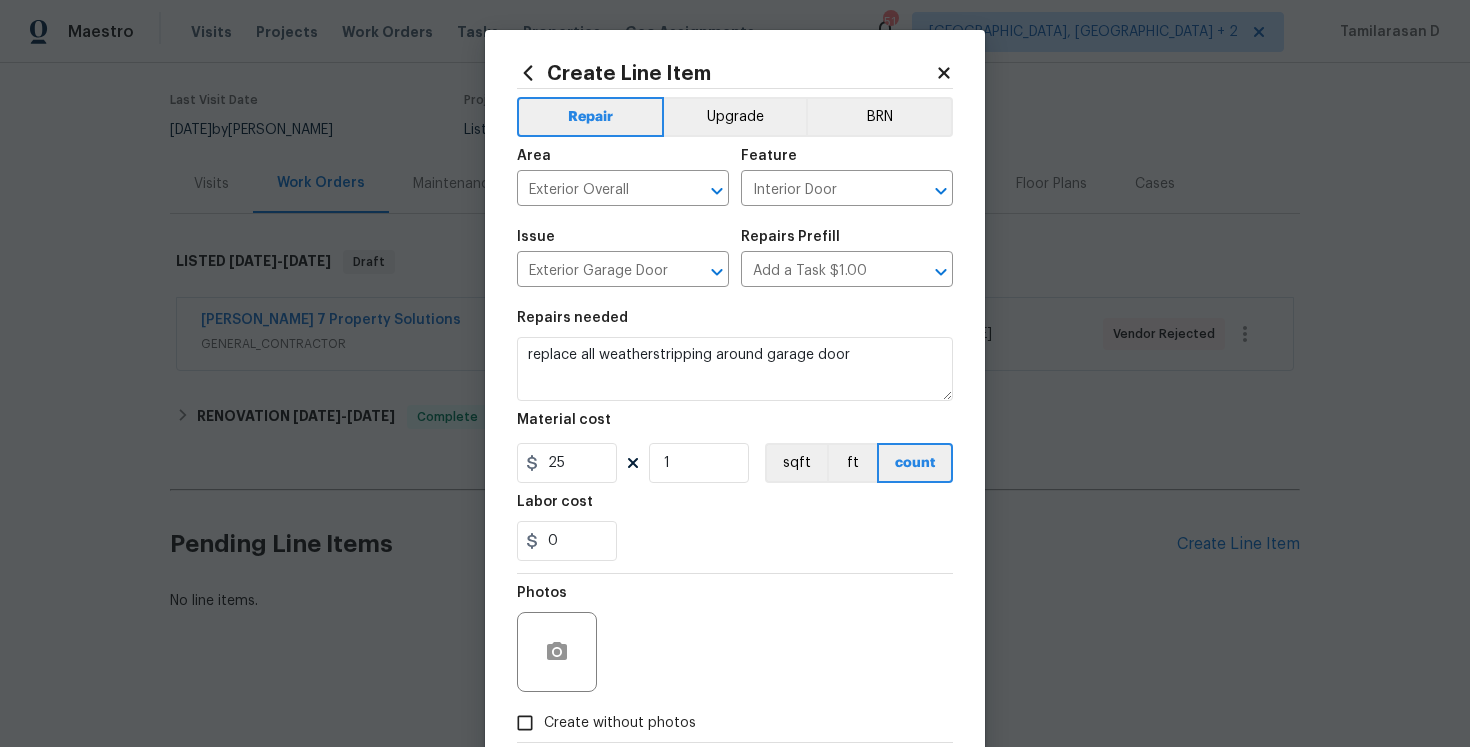 click on "Photos" at bounding box center (735, 639) 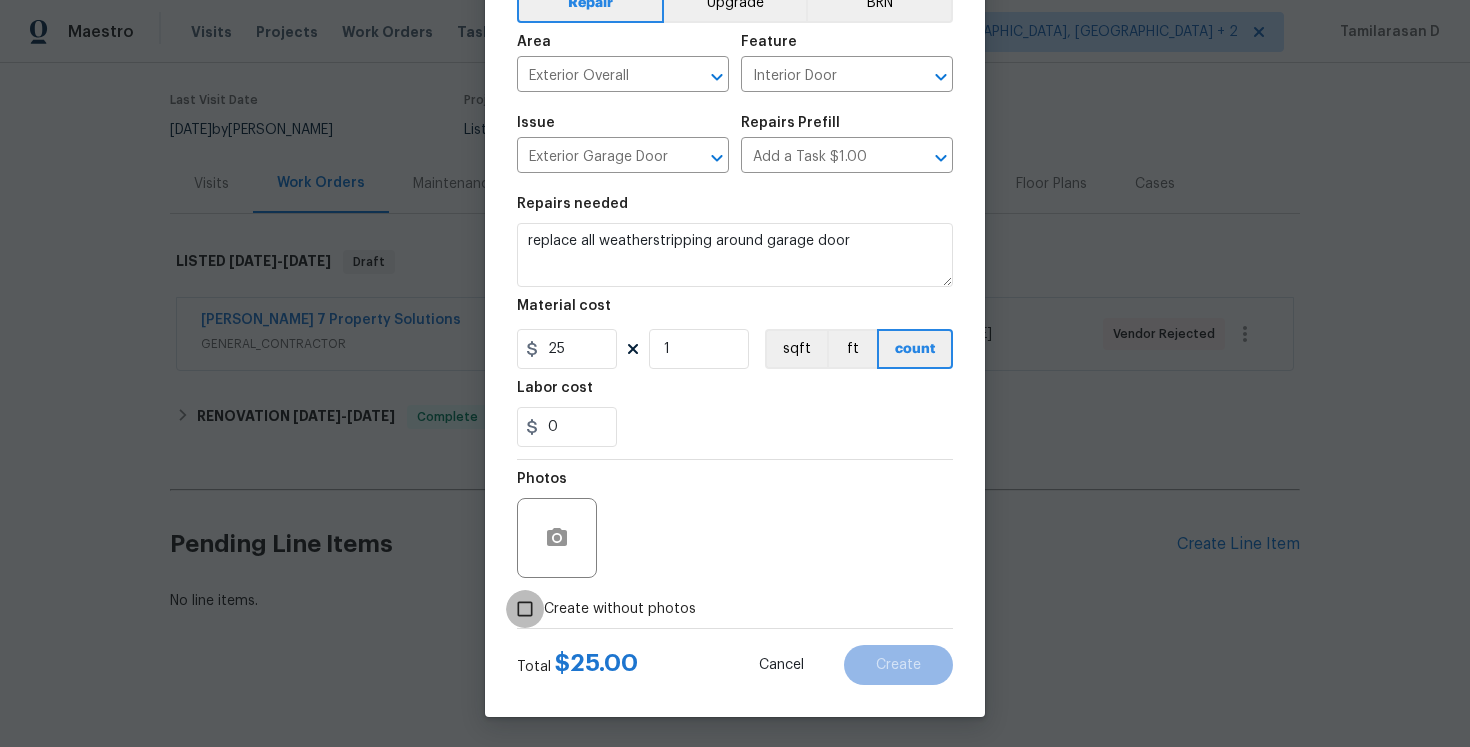 click on "Create without photos" at bounding box center [525, 609] 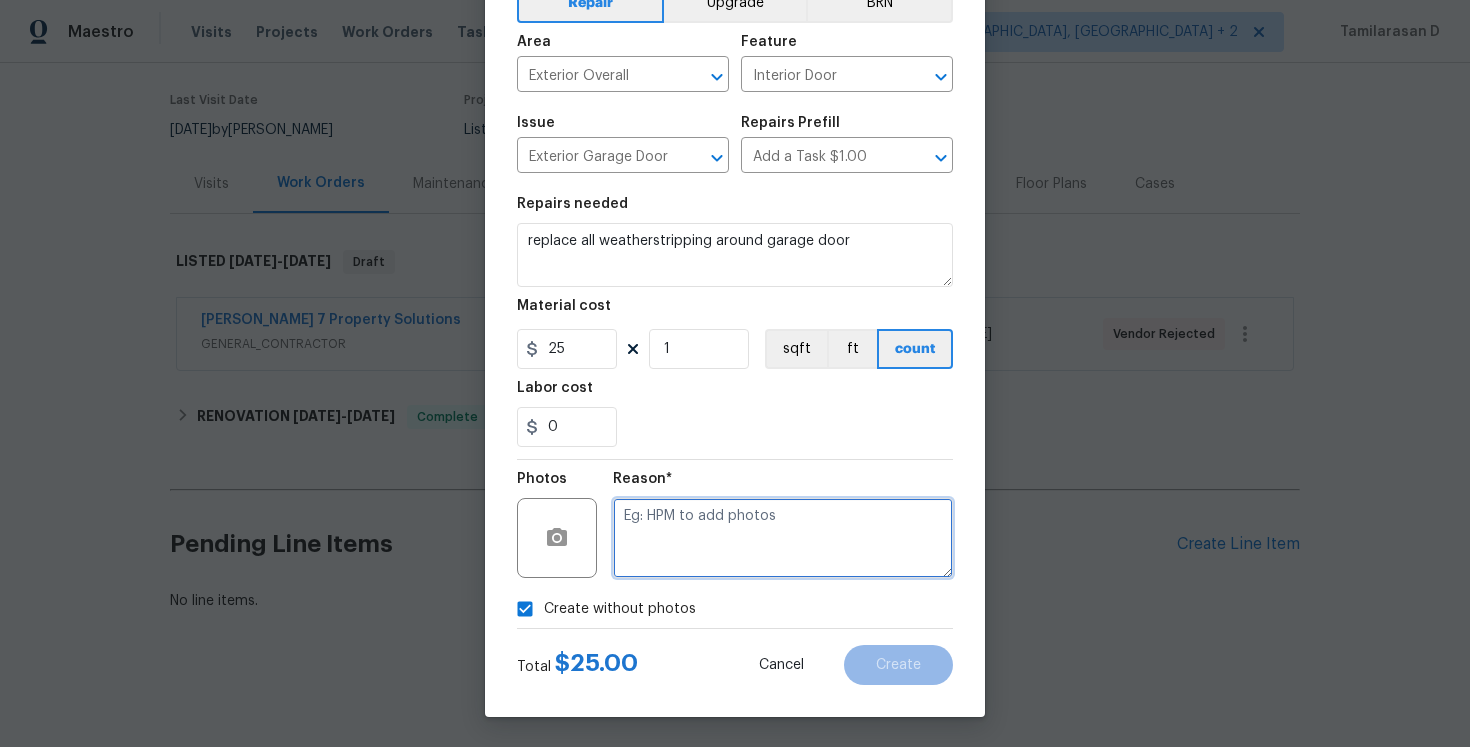 click at bounding box center [783, 538] 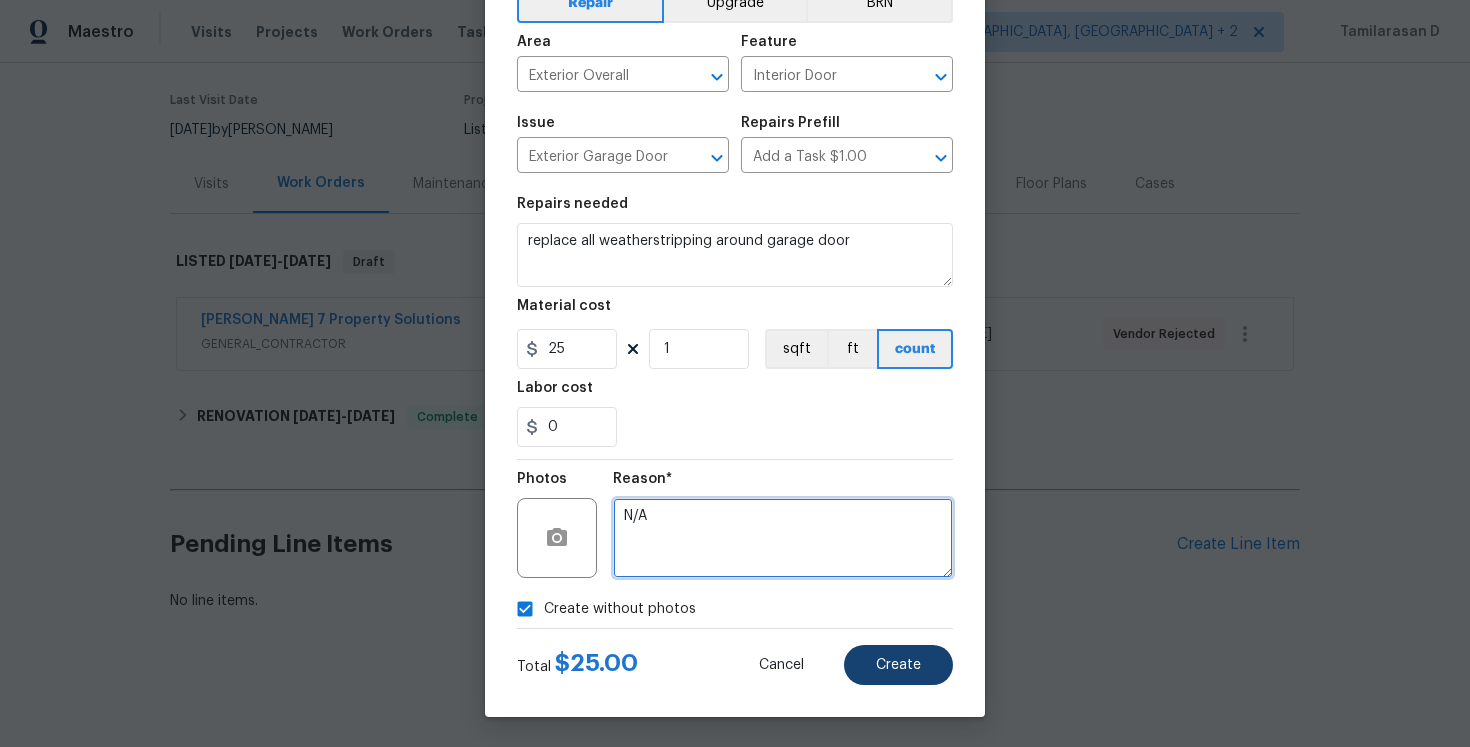 type on "N/A" 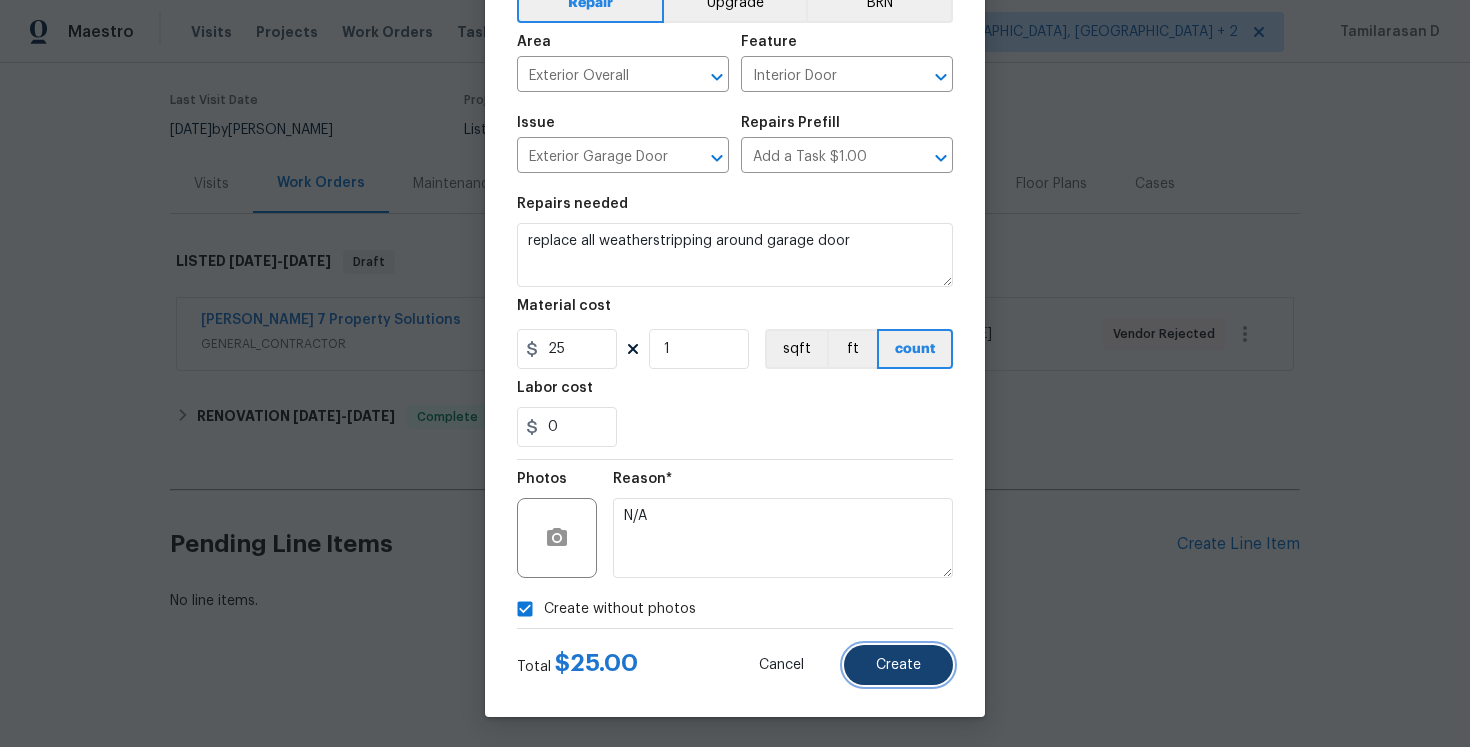 click on "Create" at bounding box center [898, 665] 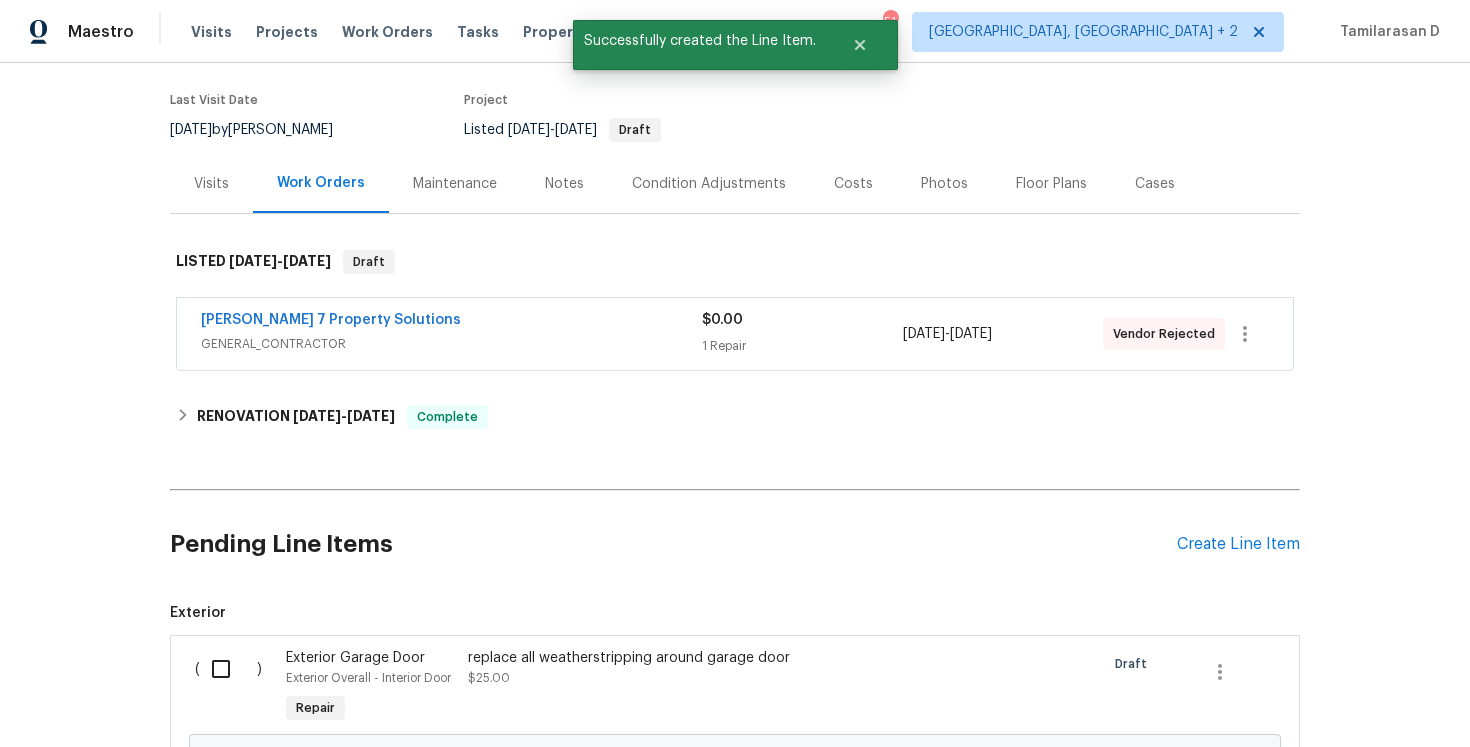 scroll, scrollTop: 377, scrollLeft: 0, axis: vertical 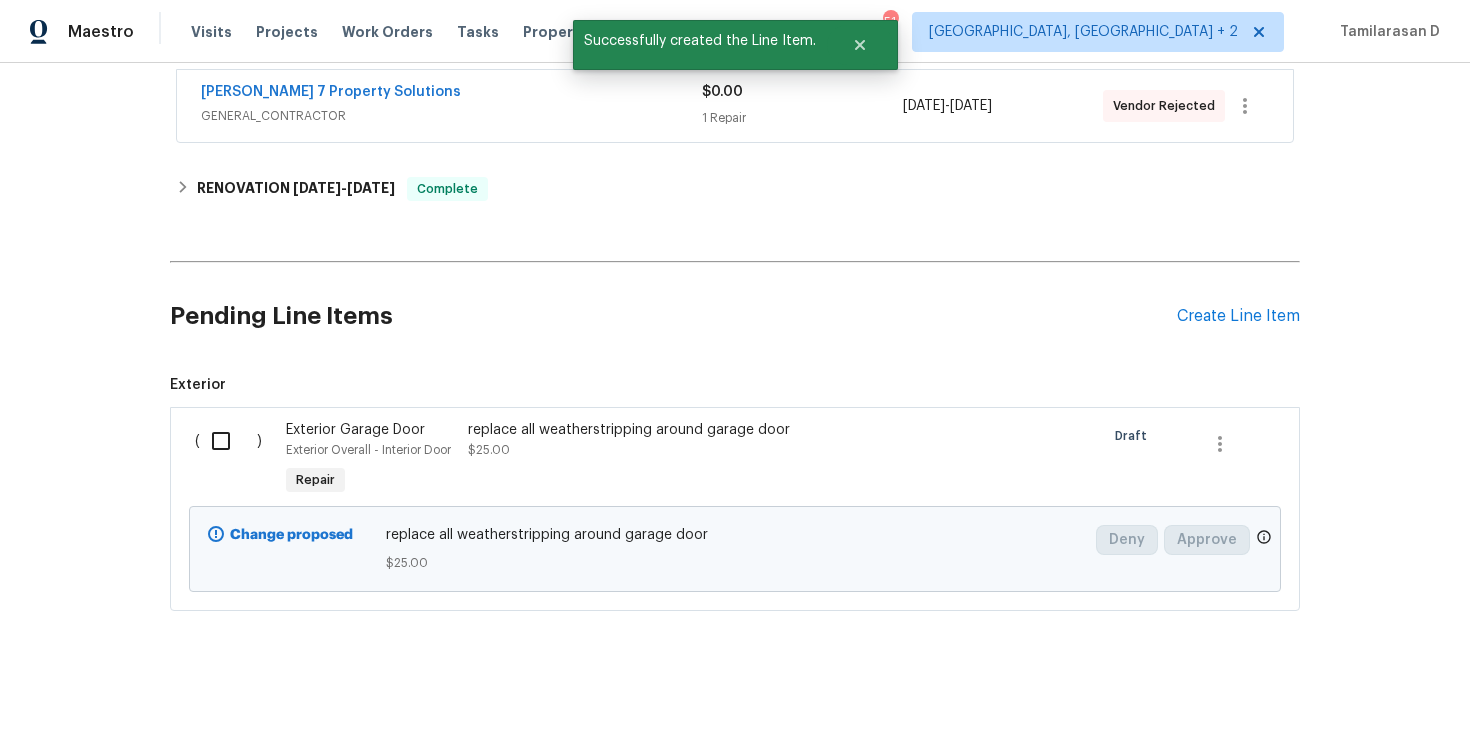 click at bounding box center (228, 441) 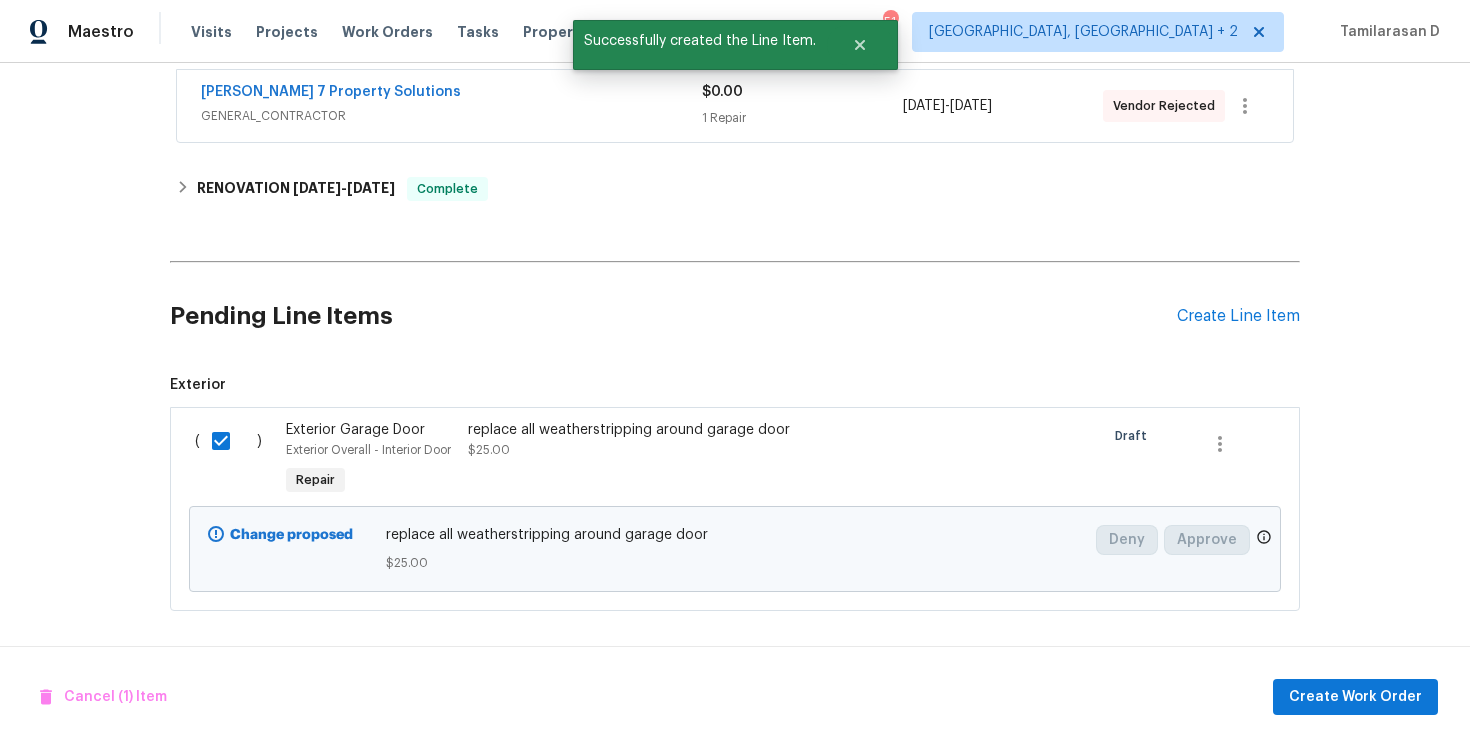 click on "Cancel (1) Item Create Work Order" at bounding box center (735, 697) 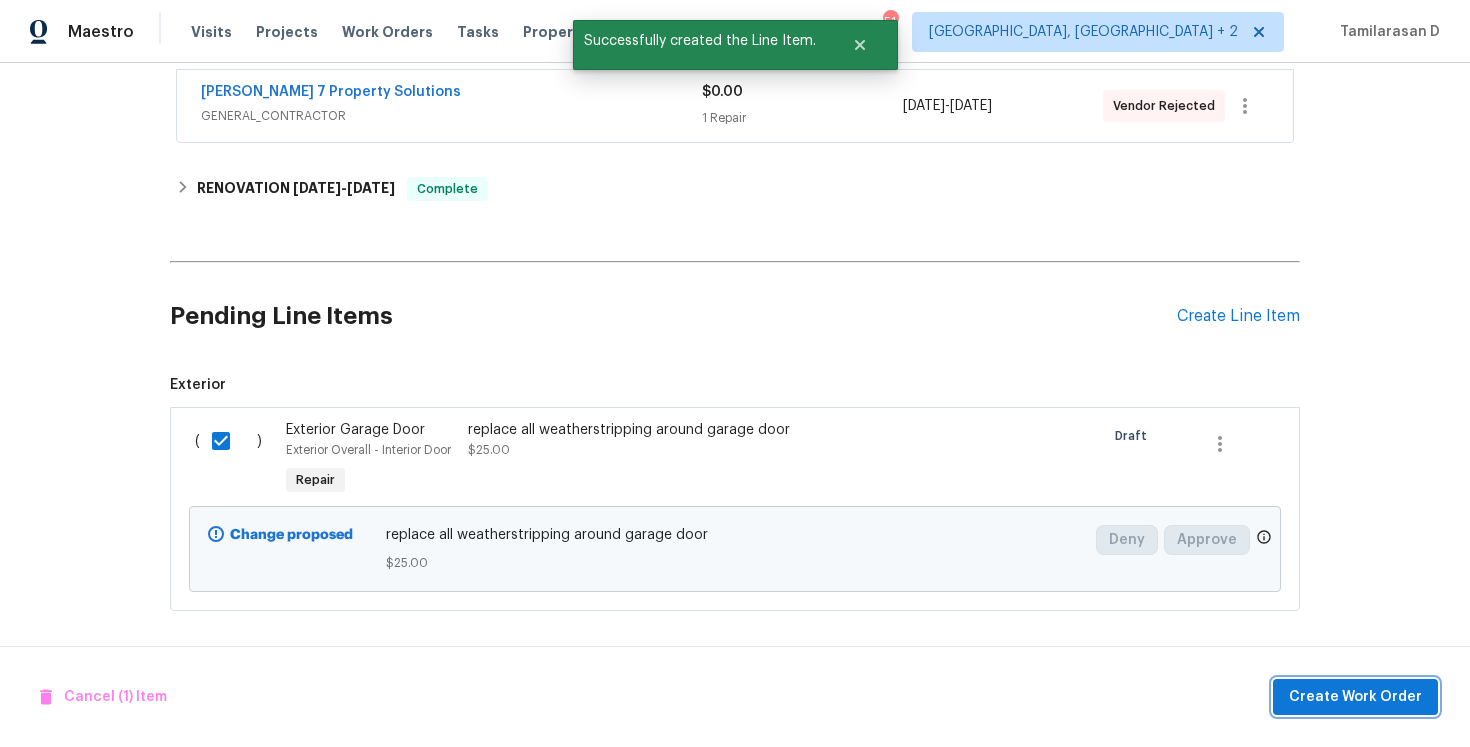 click on "Create Work Order" at bounding box center [1355, 697] 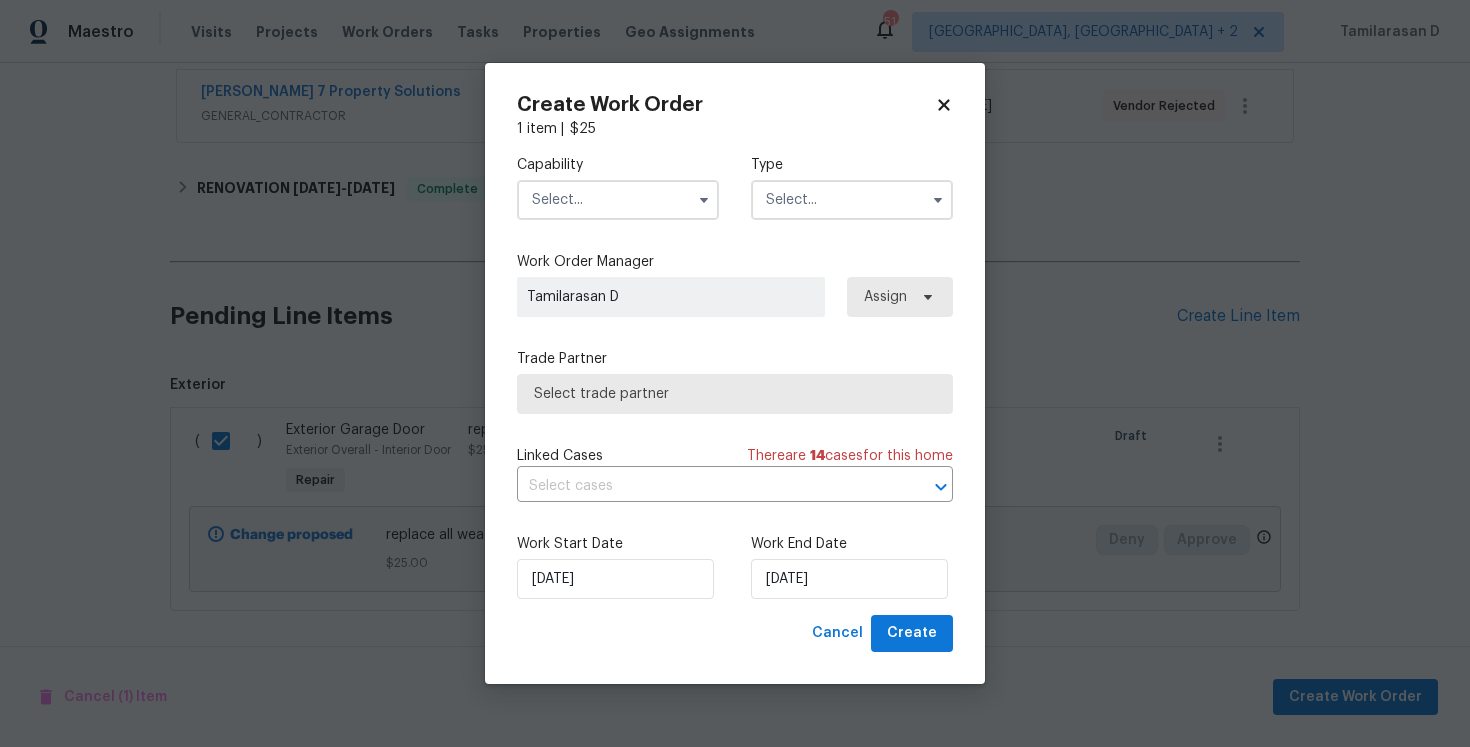 click at bounding box center [852, 200] 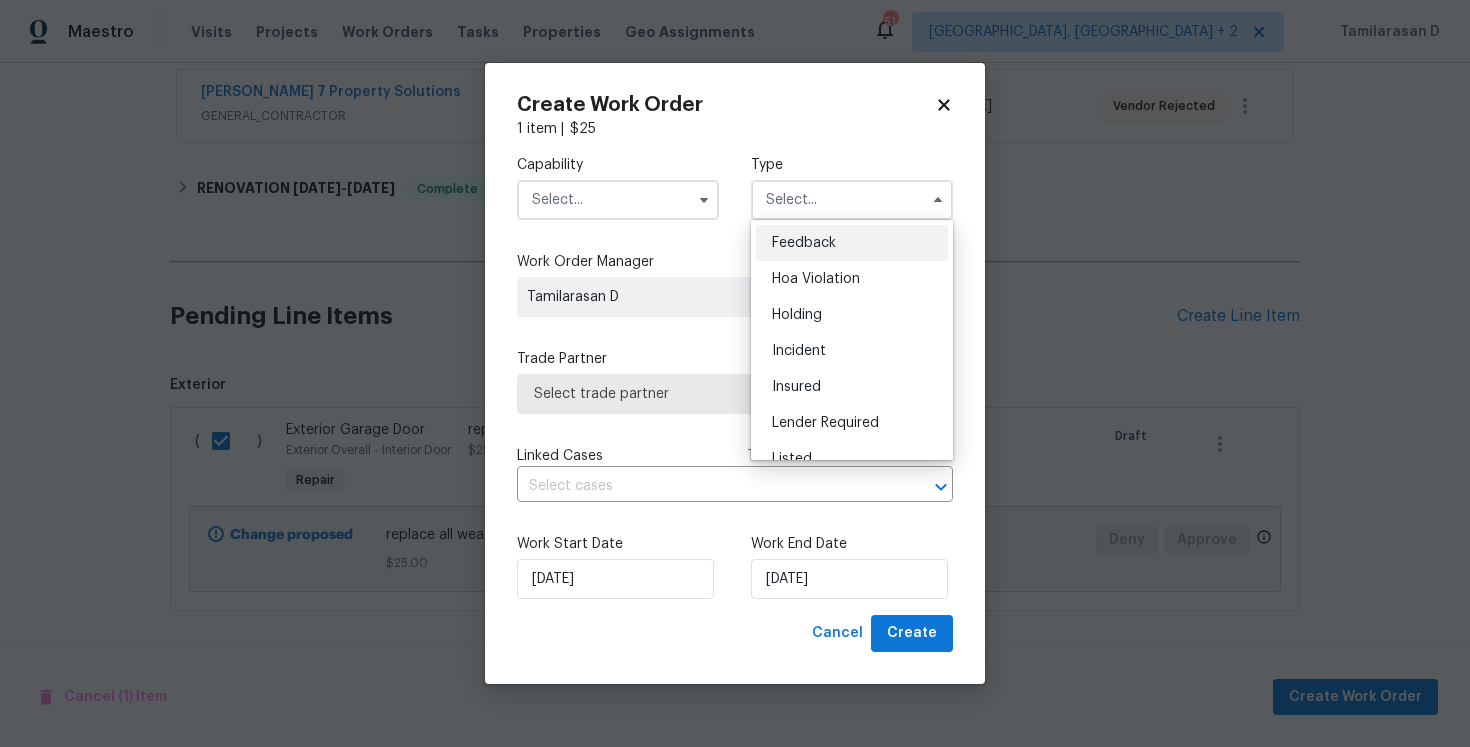 click on "Feedback" at bounding box center [852, 243] 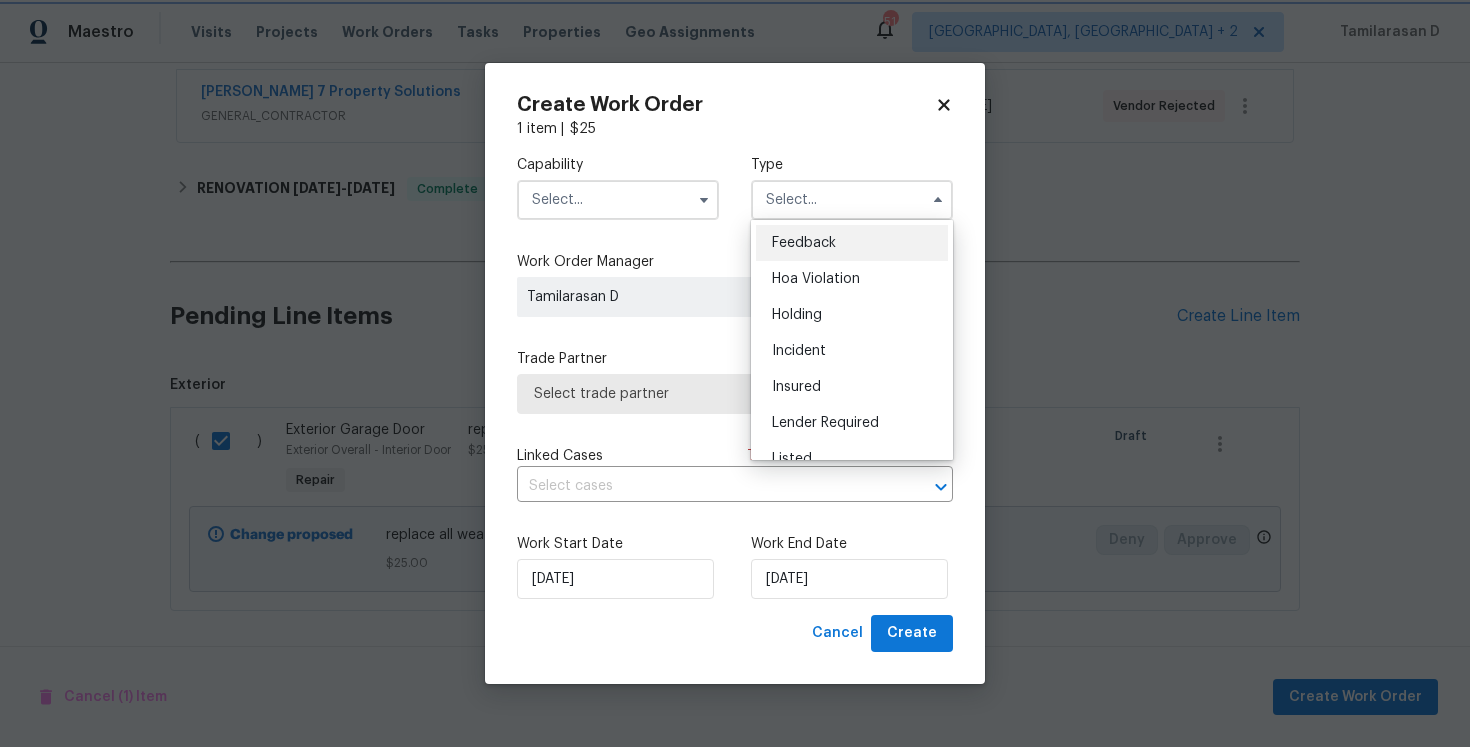 type on "Feedback" 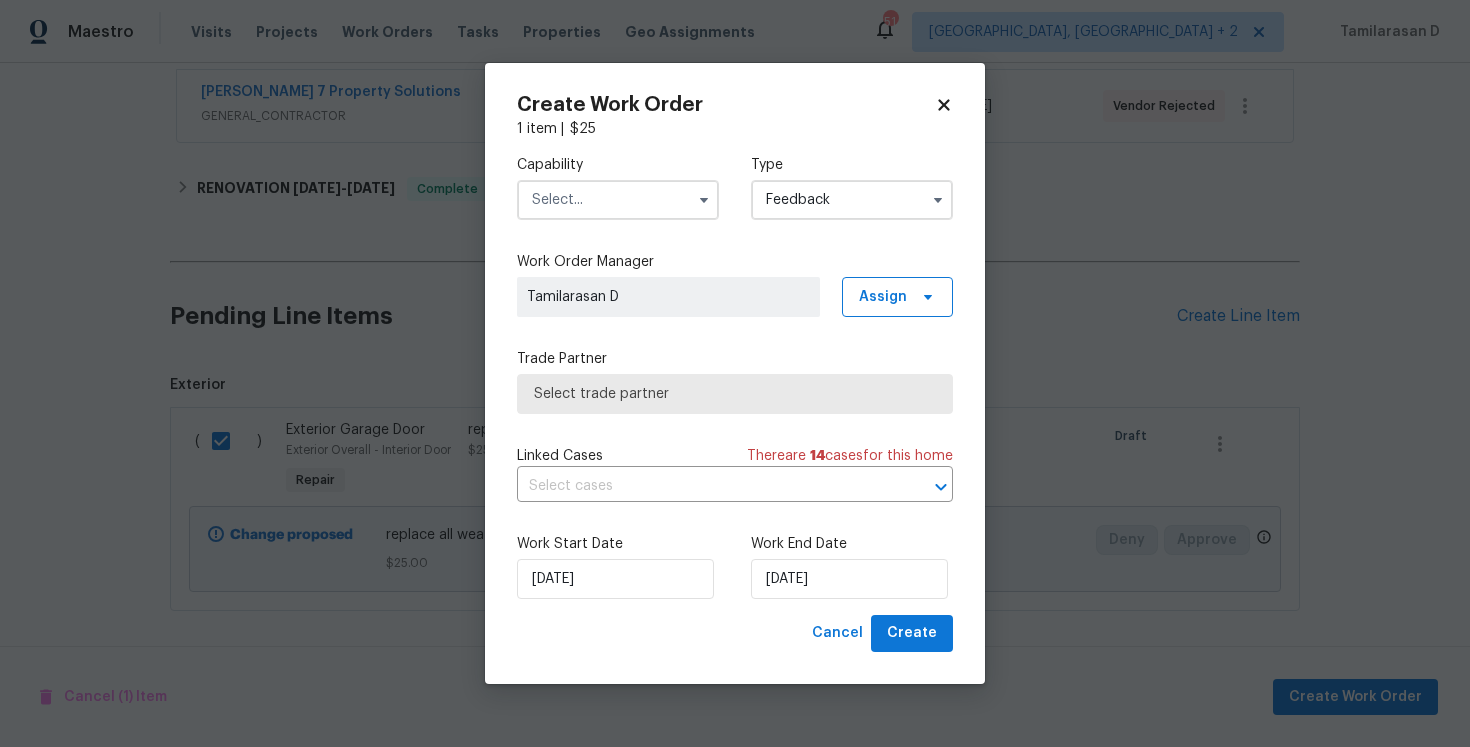 click at bounding box center [618, 200] 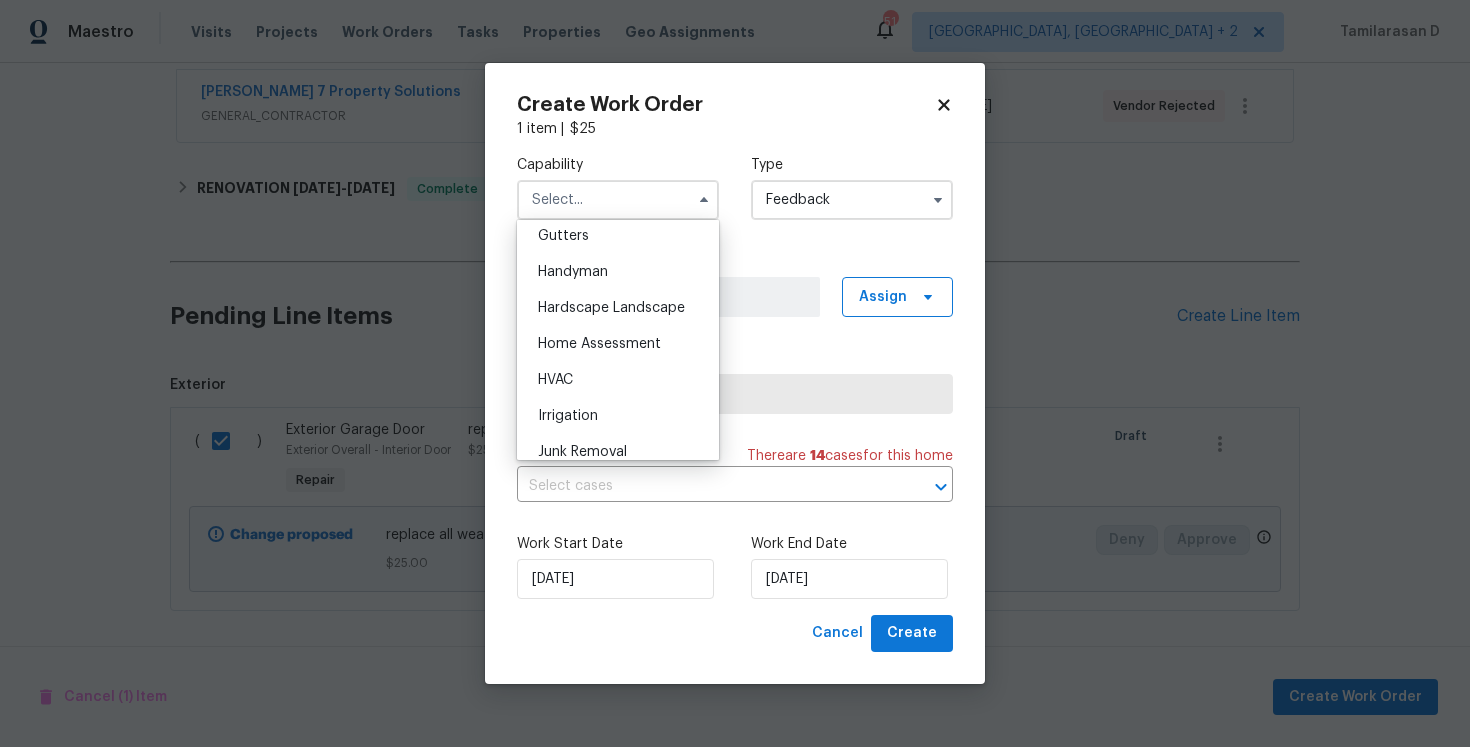 scroll, scrollTop: 1008, scrollLeft: 0, axis: vertical 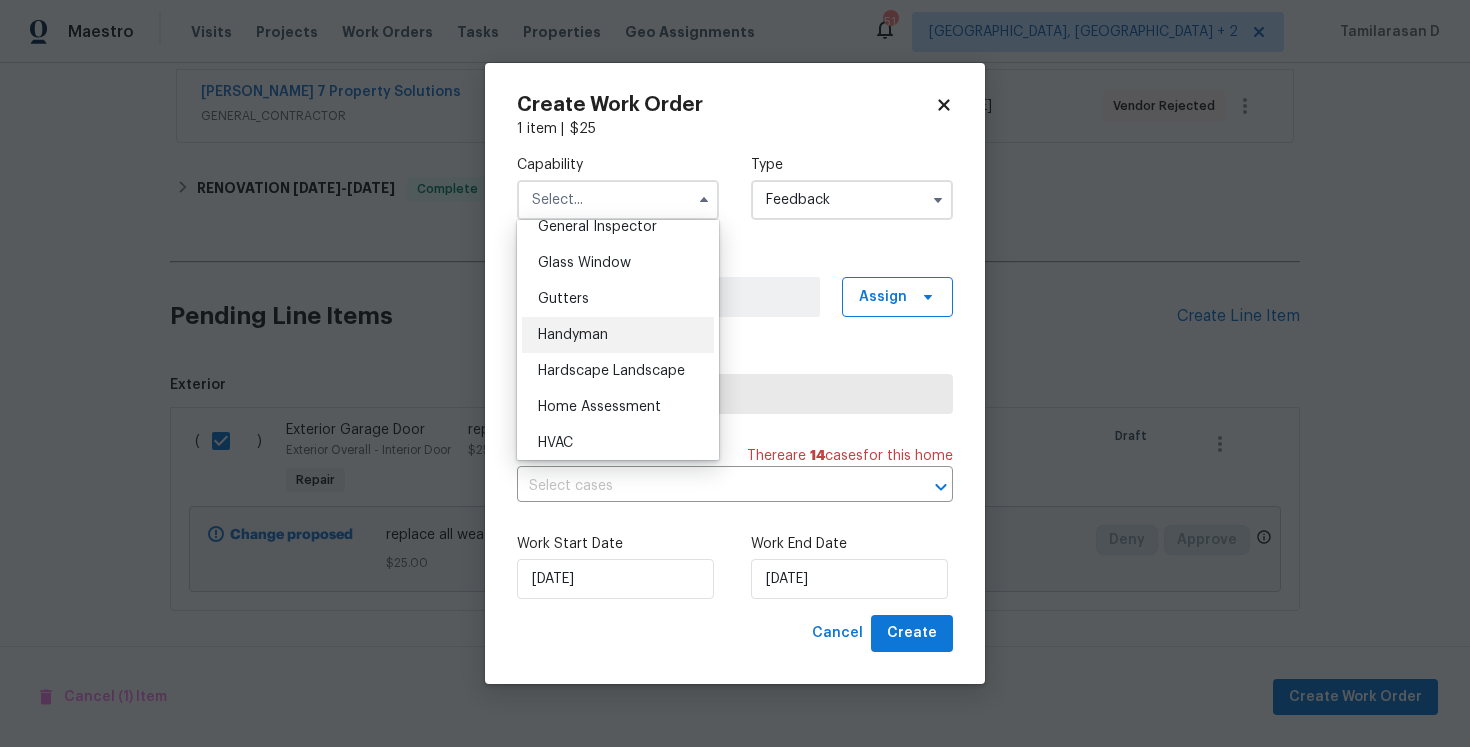click on "Handyman" at bounding box center [618, 335] 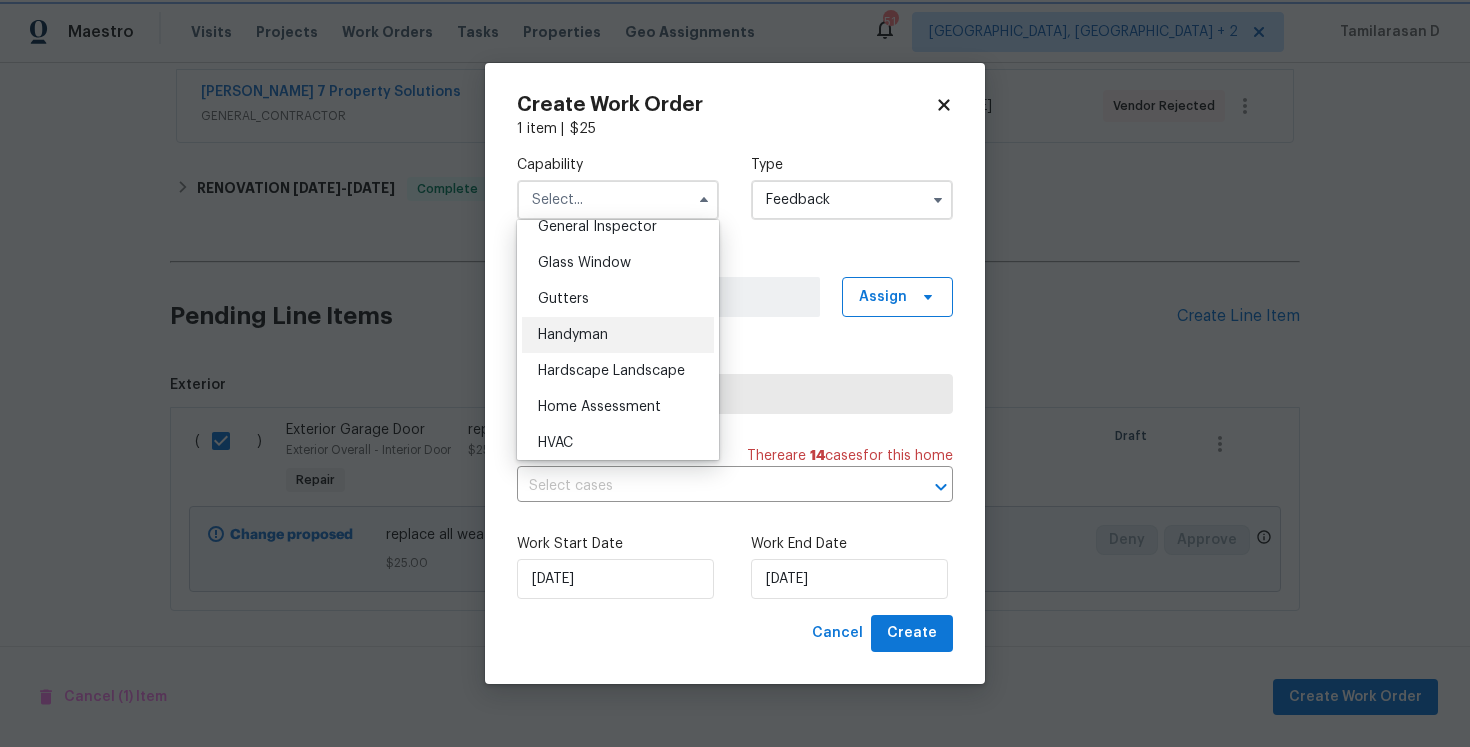 type on "Handyman" 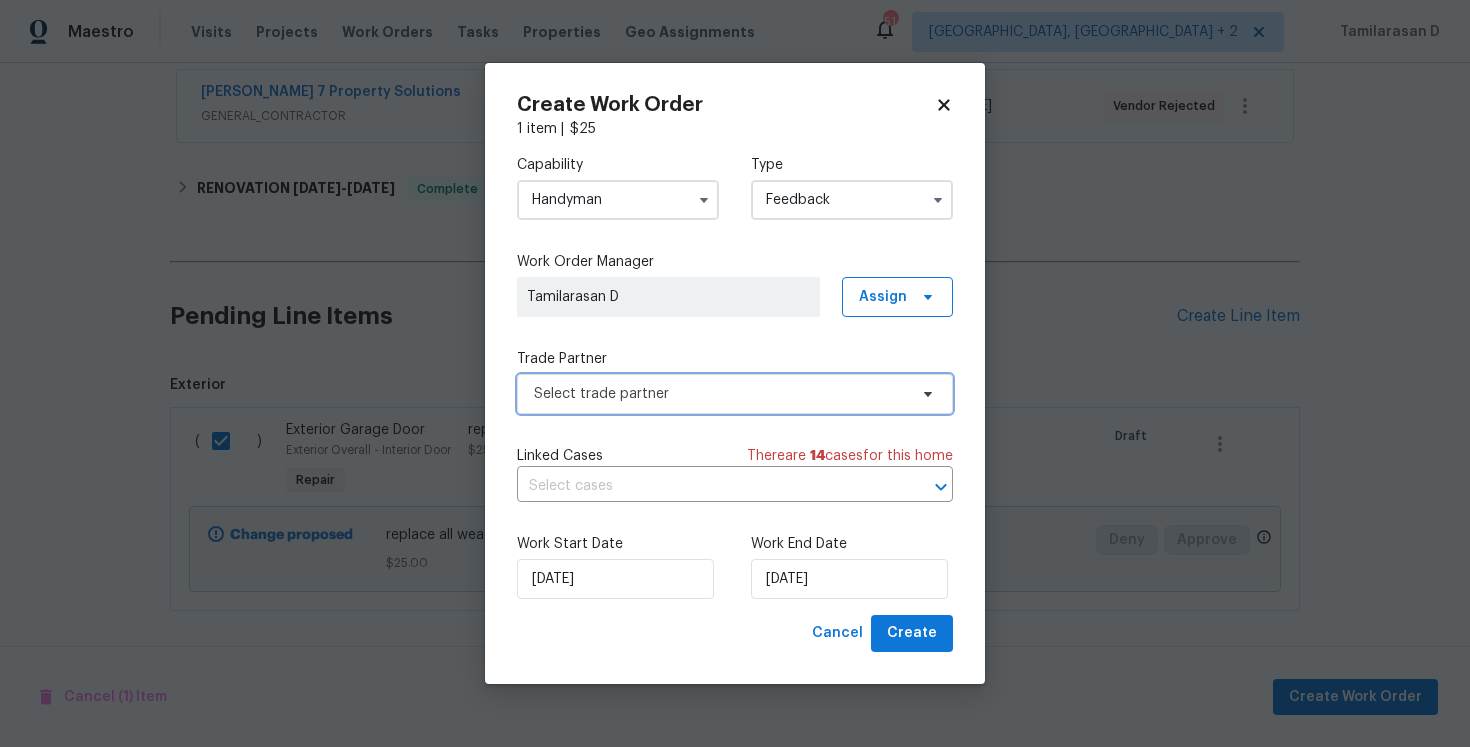click on "Select trade partner" at bounding box center (720, 394) 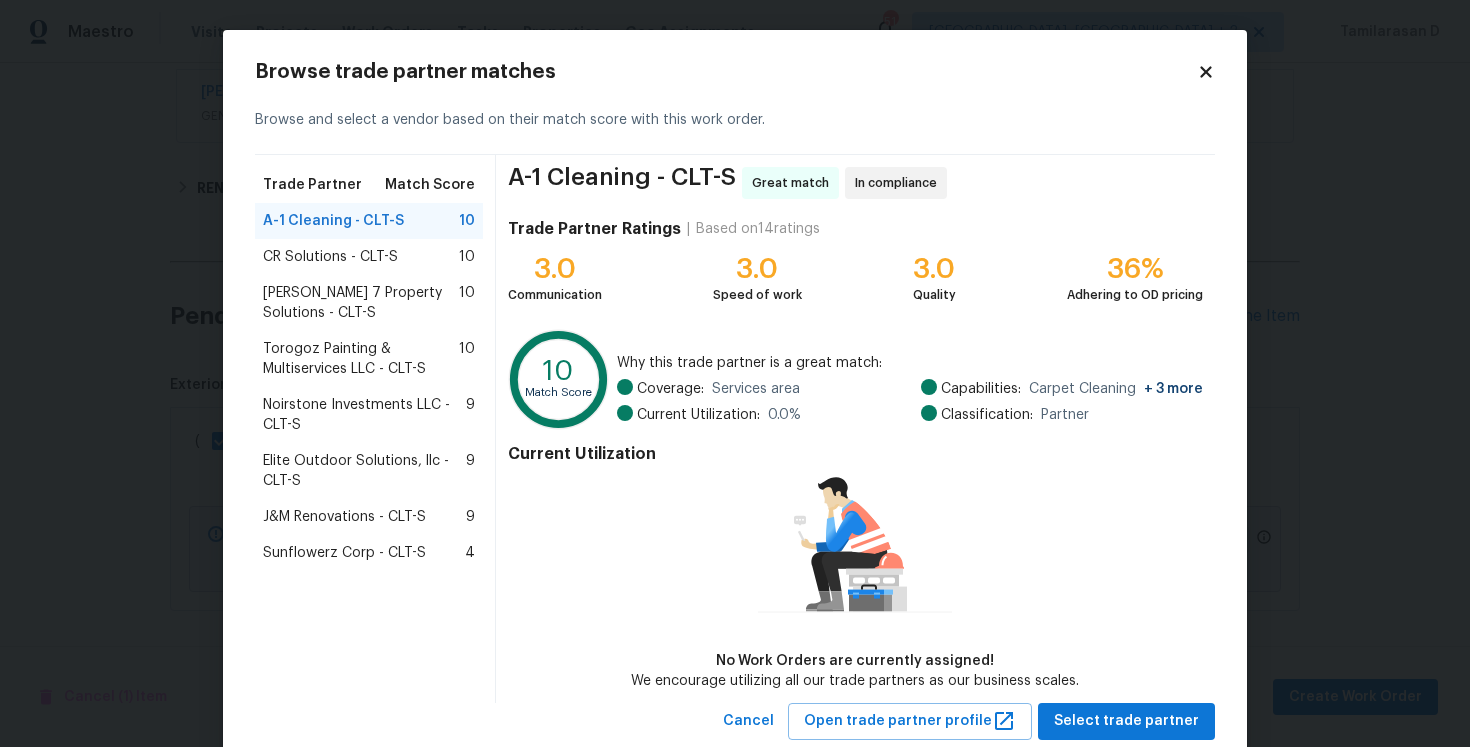 click on "Torogoz Painting & Multiservices LLC - CLT-S" at bounding box center (361, 359) 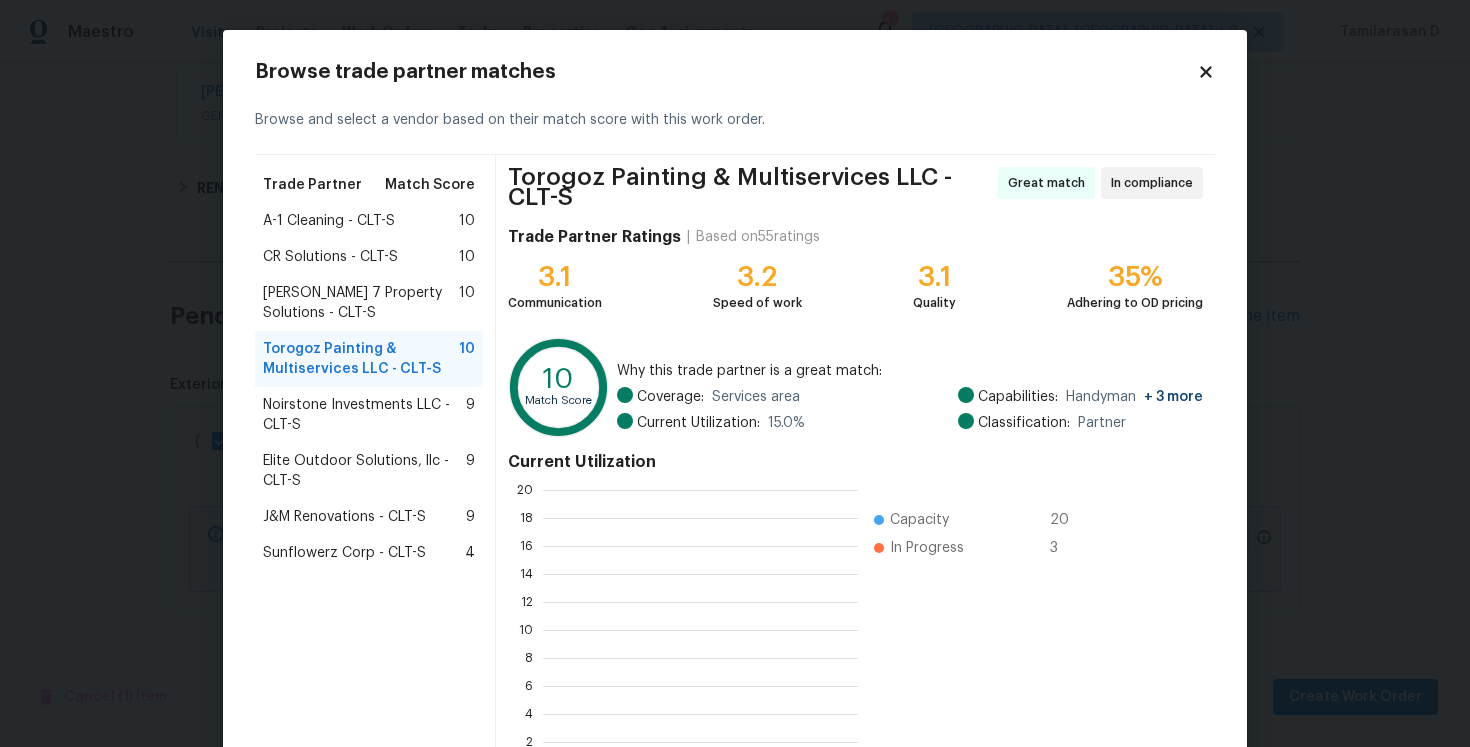 scroll, scrollTop: 2, scrollLeft: 2, axis: both 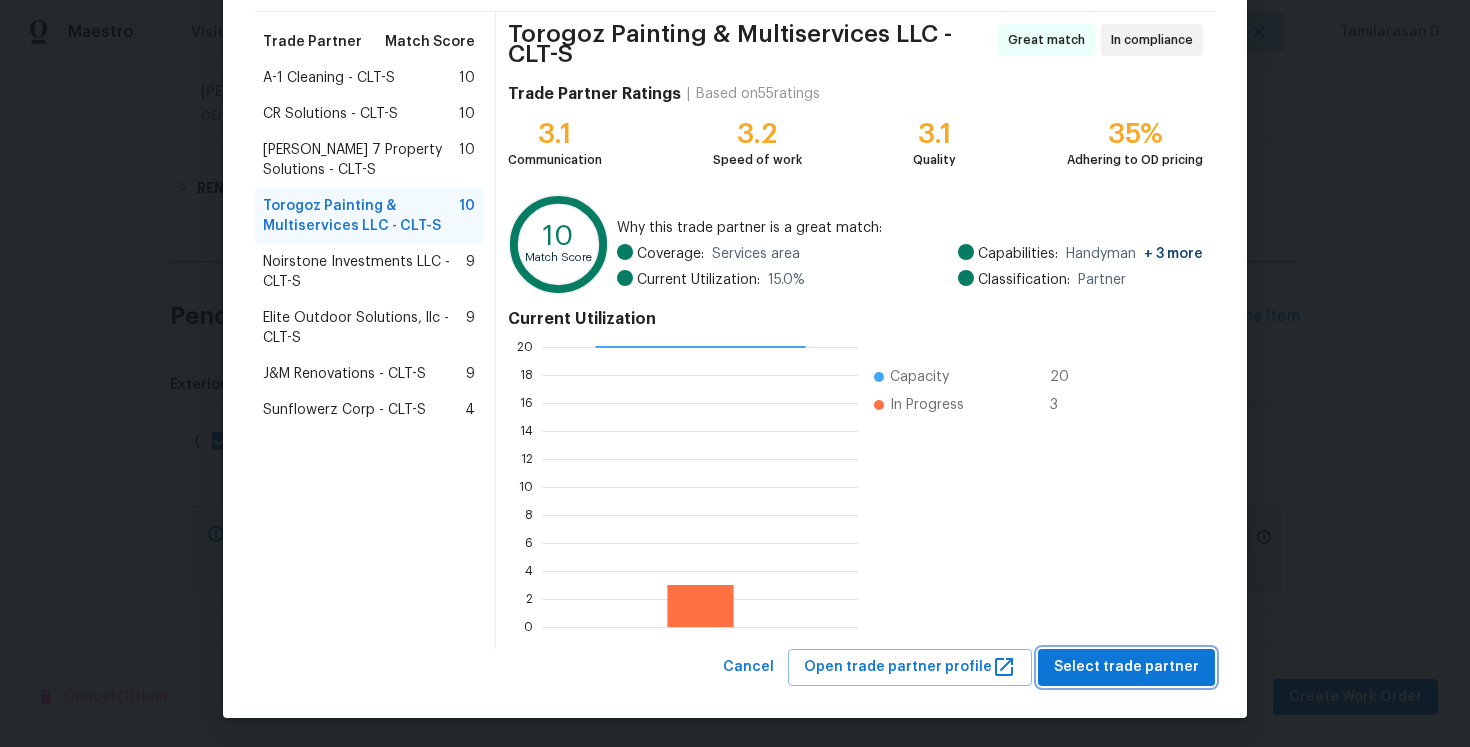click on "Select trade partner" at bounding box center [1126, 667] 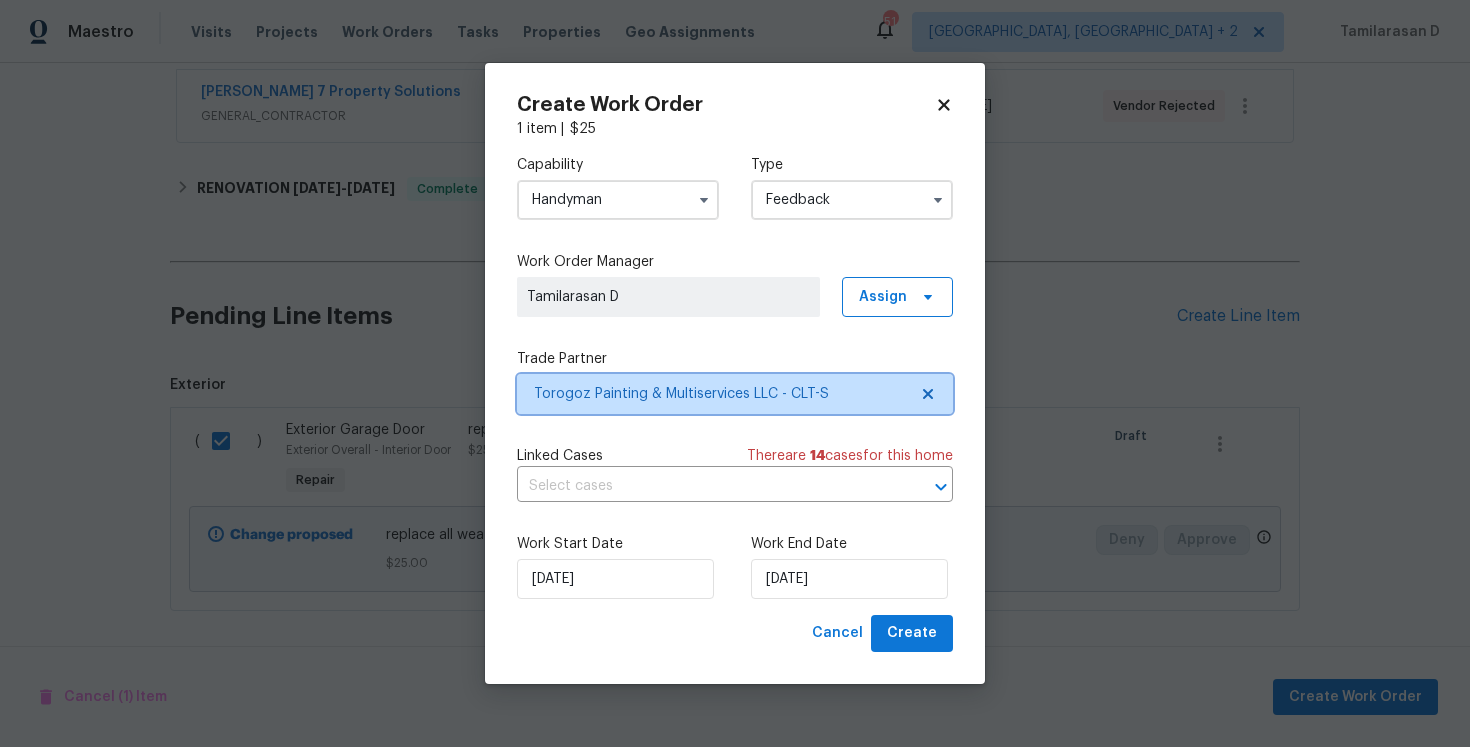 scroll, scrollTop: 0, scrollLeft: 0, axis: both 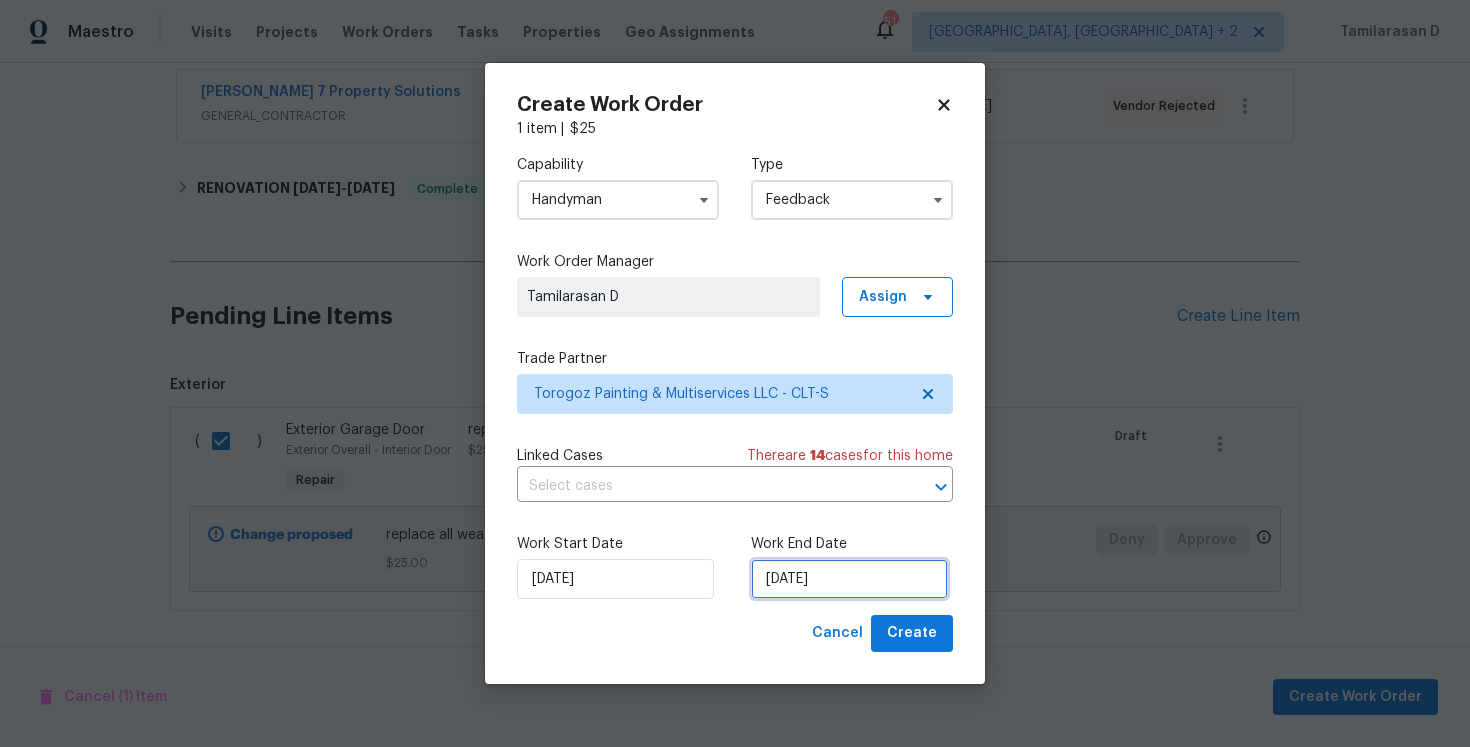 click on "09/07/2025" at bounding box center (849, 579) 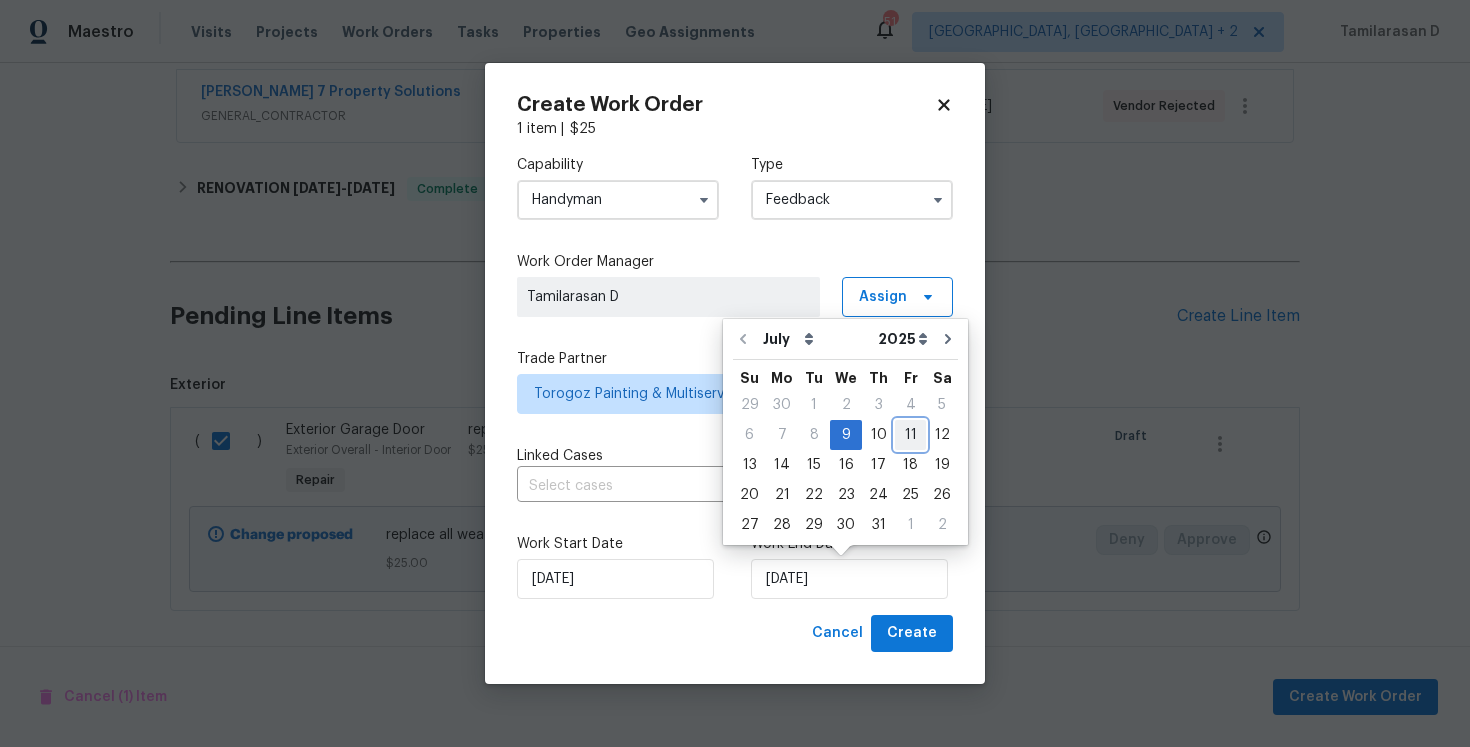 click on "11" at bounding box center (910, 435) 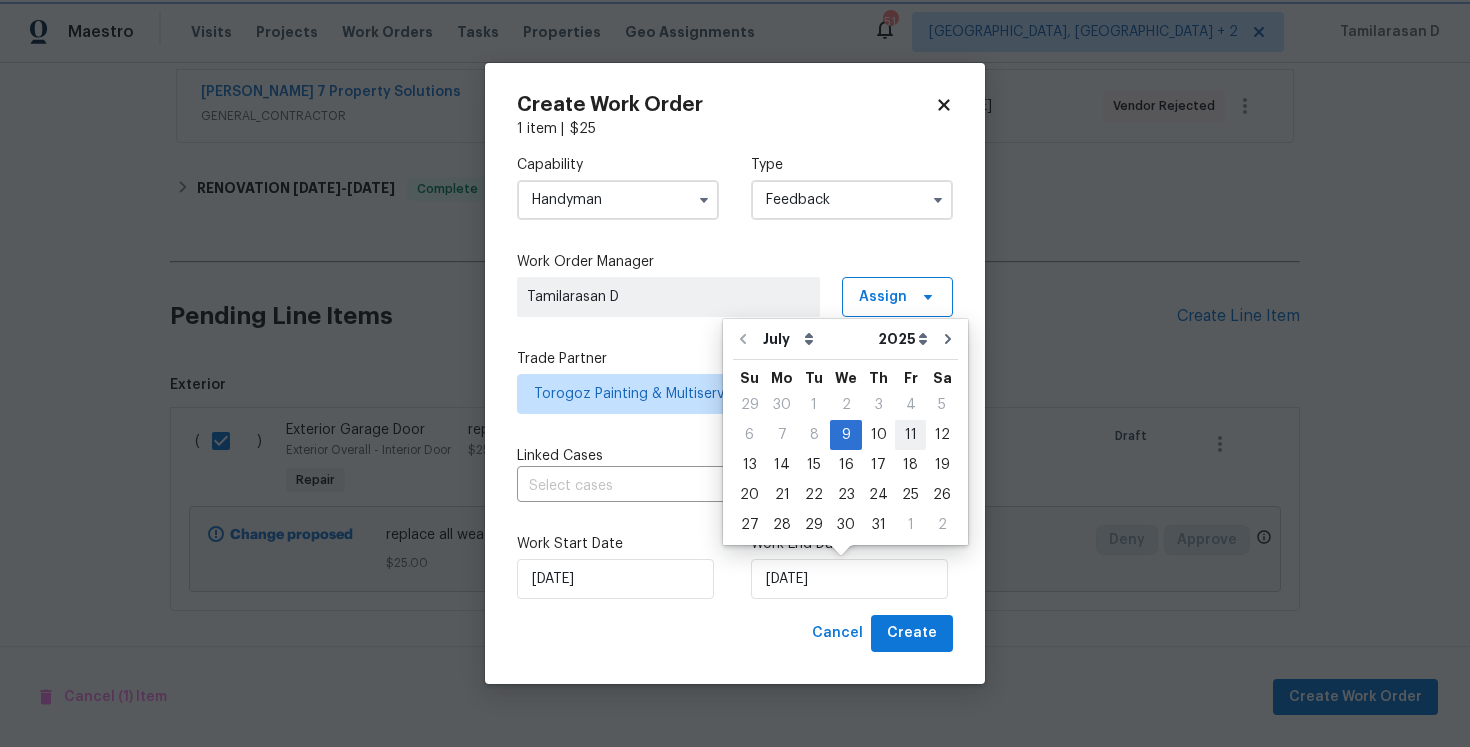 type on "11/07/2025" 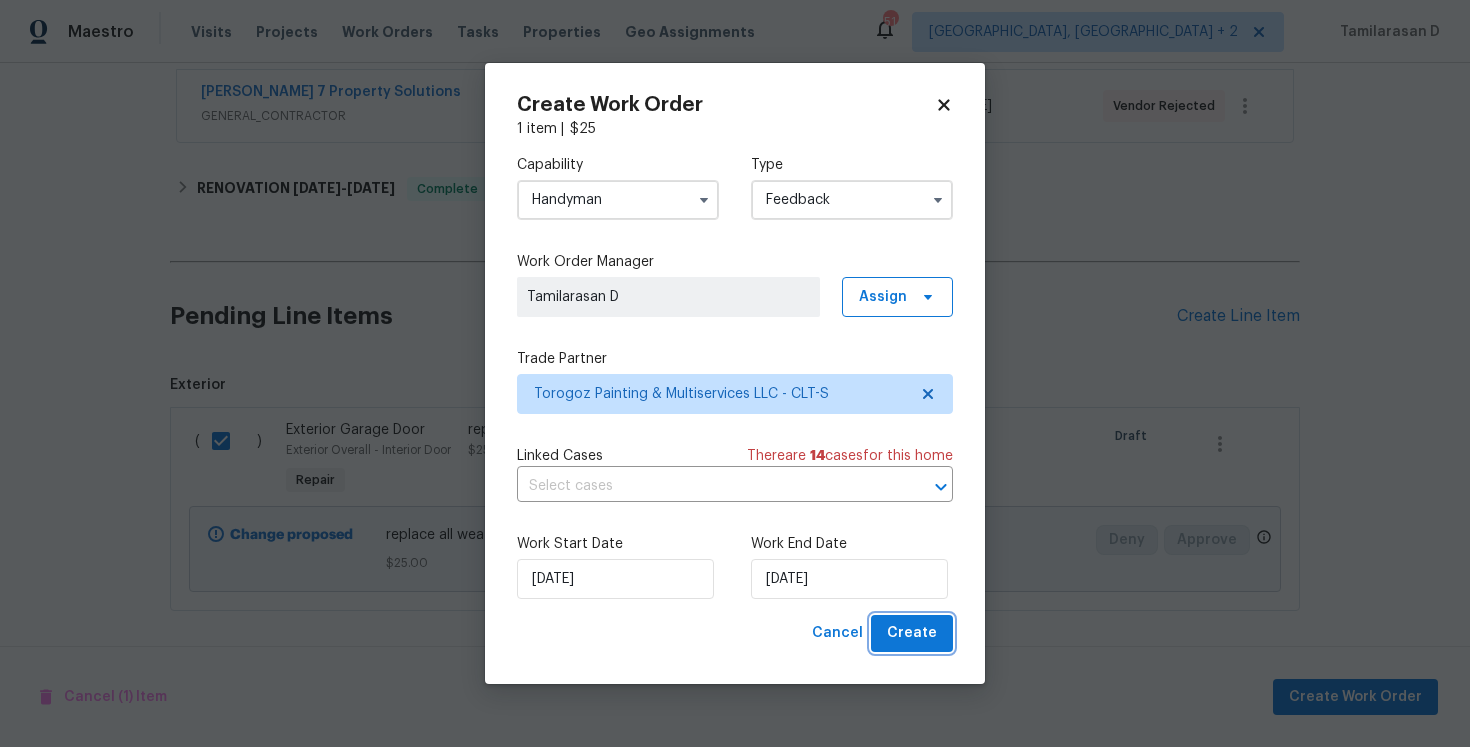 click on "Create" at bounding box center (912, 633) 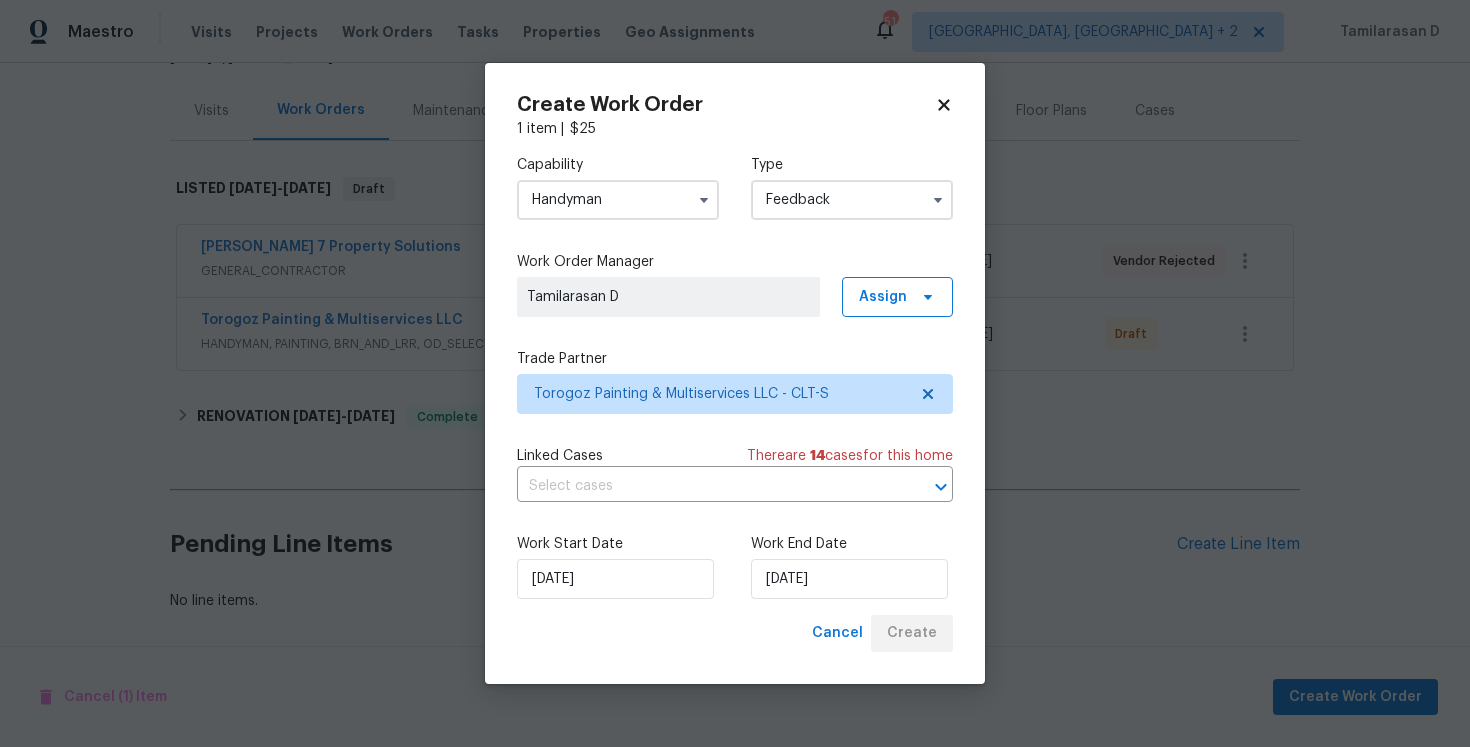 scroll, scrollTop: 222, scrollLeft: 0, axis: vertical 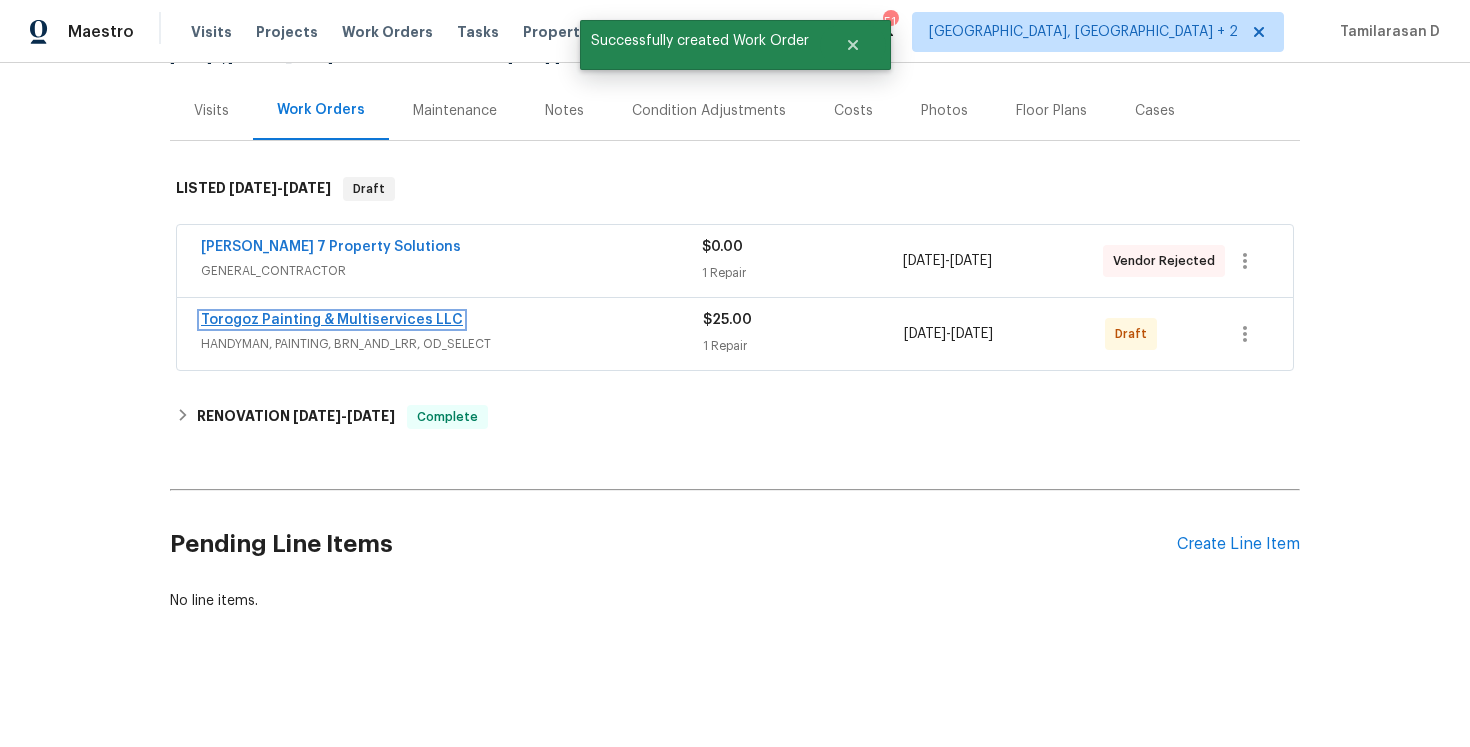 click on "Torogoz Painting & Multiservices LLC" at bounding box center (332, 320) 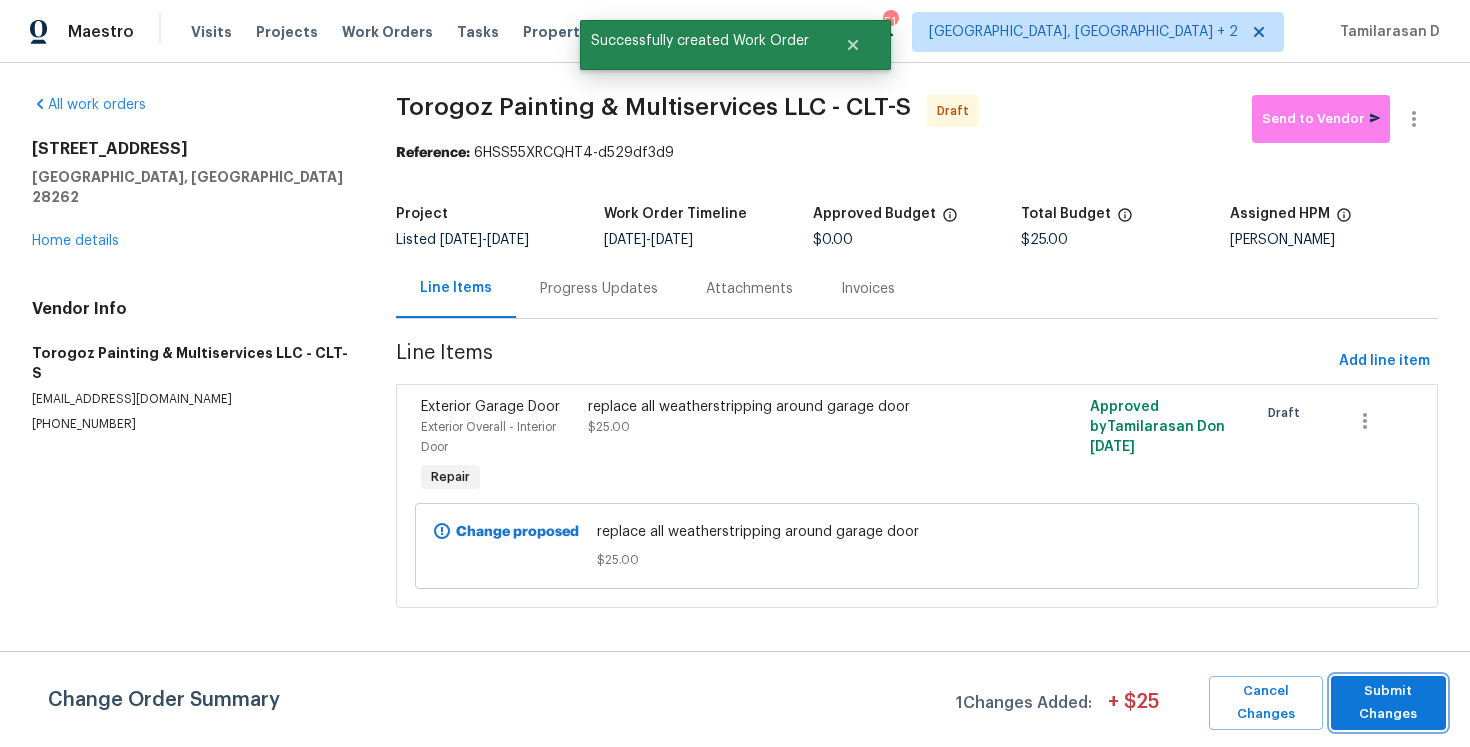 click on "Submit Changes" at bounding box center [1388, 703] 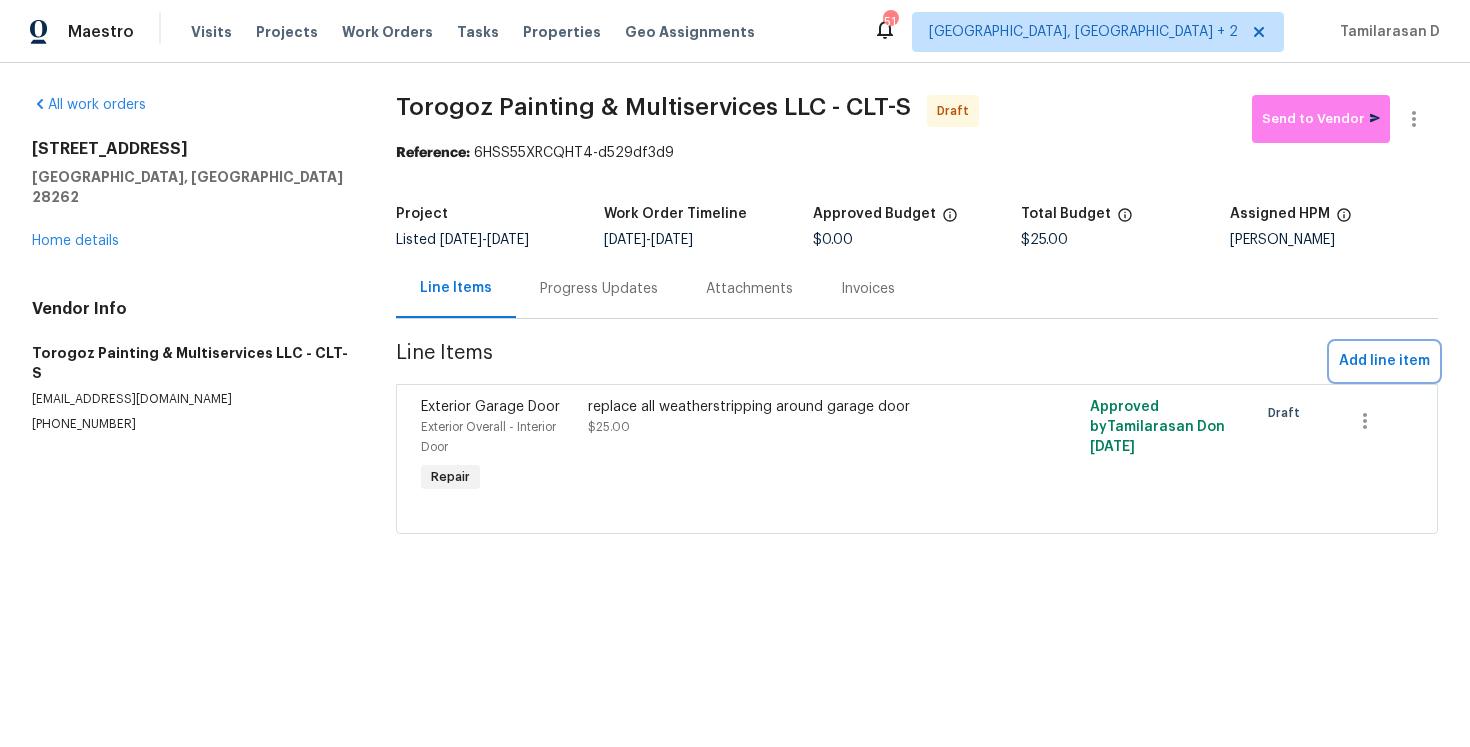 click on "Add line item" at bounding box center [1384, 361] 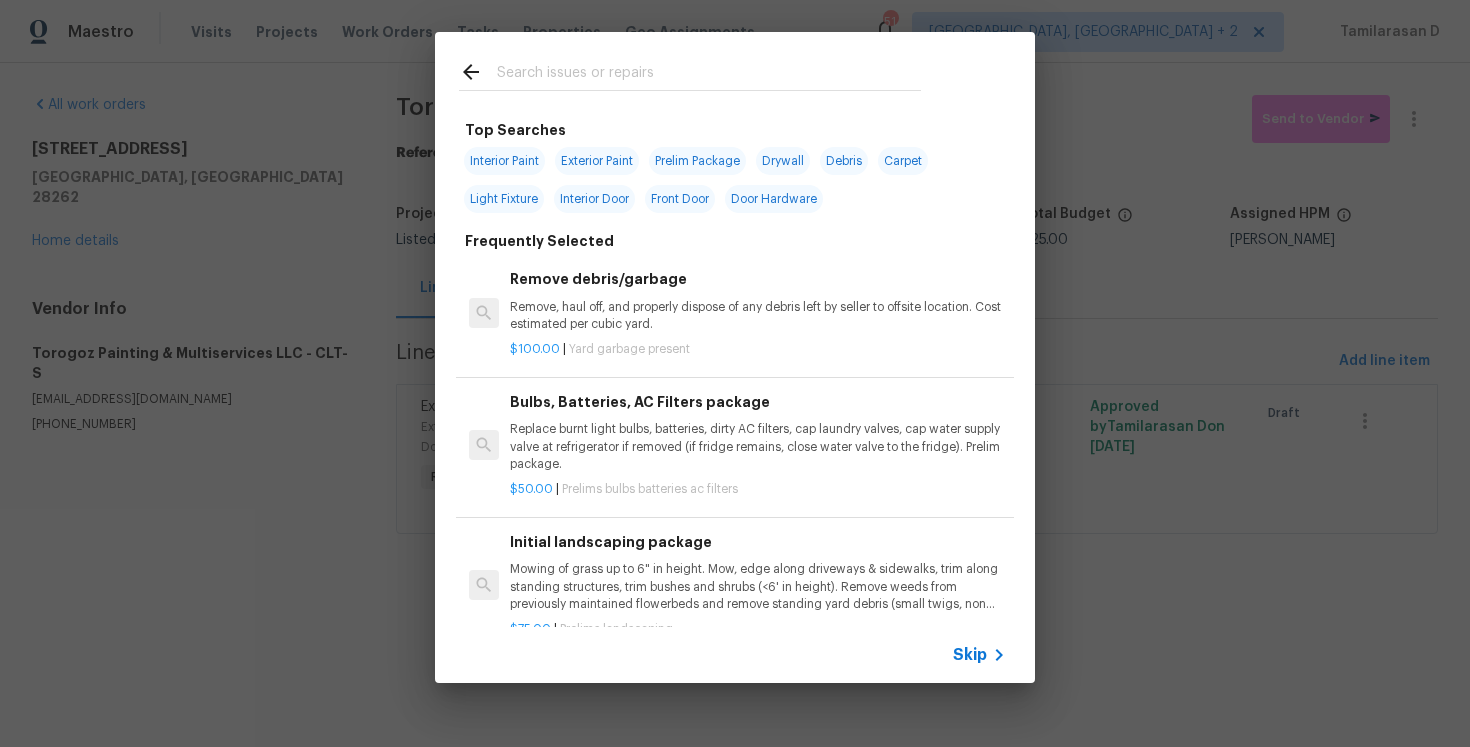 click on "Skip" at bounding box center (735, 655) 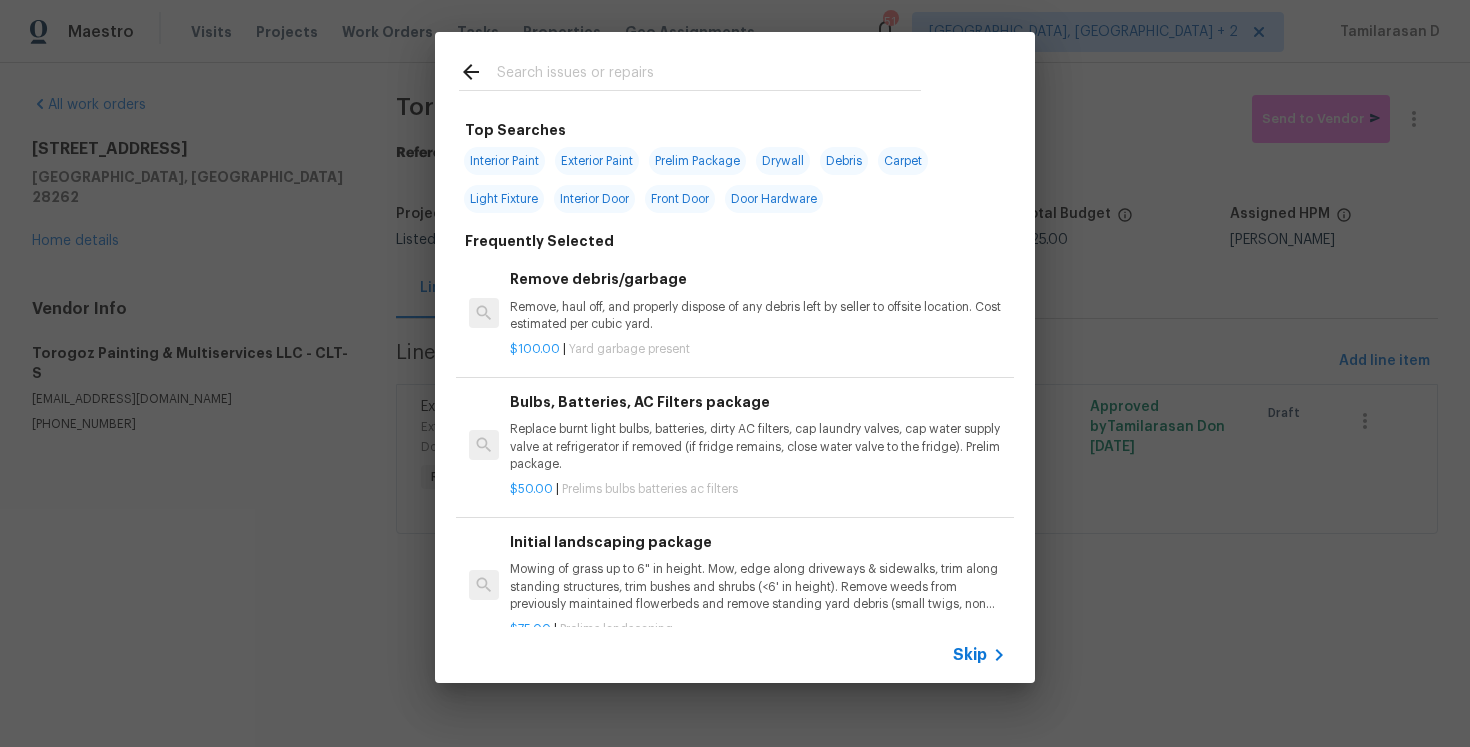 click on "Skip" at bounding box center (970, 655) 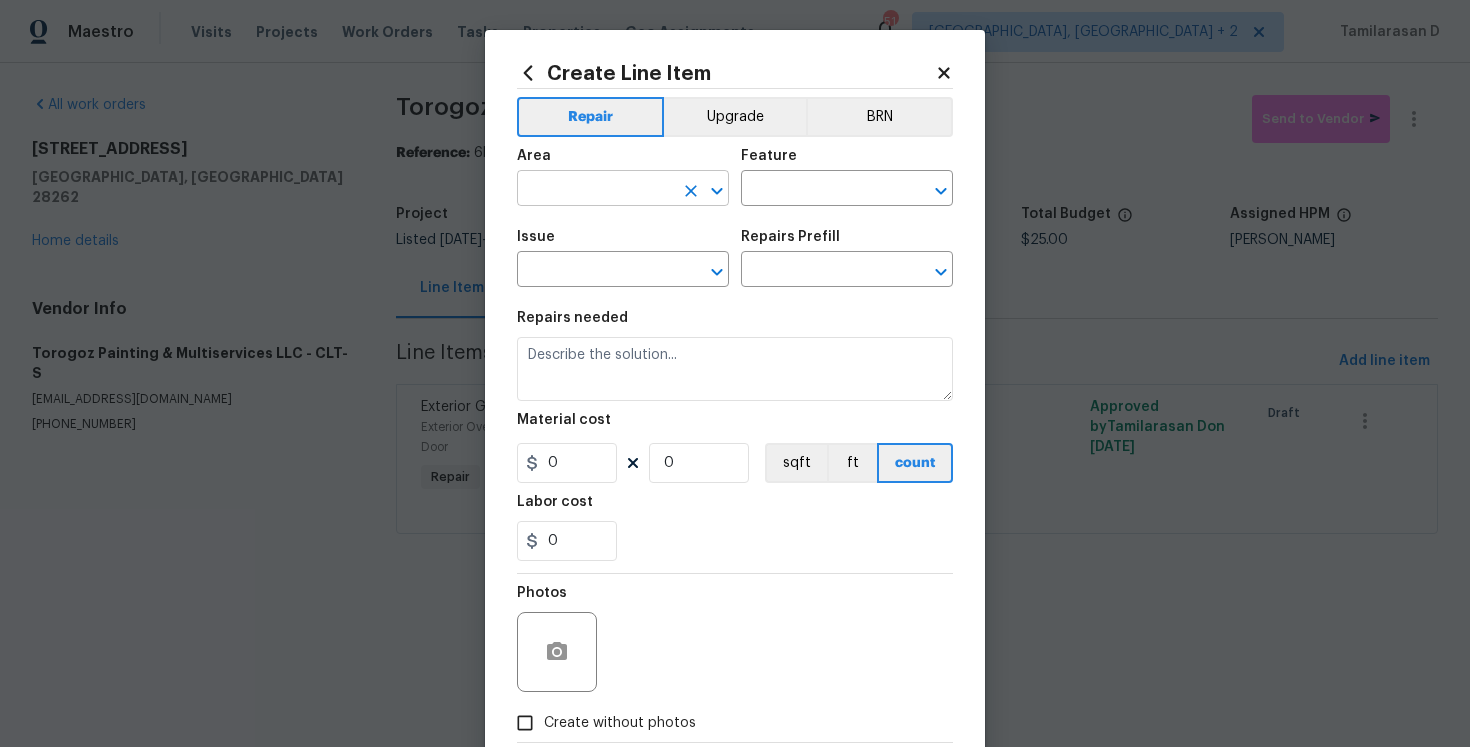 click at bounding box center (595, 190) 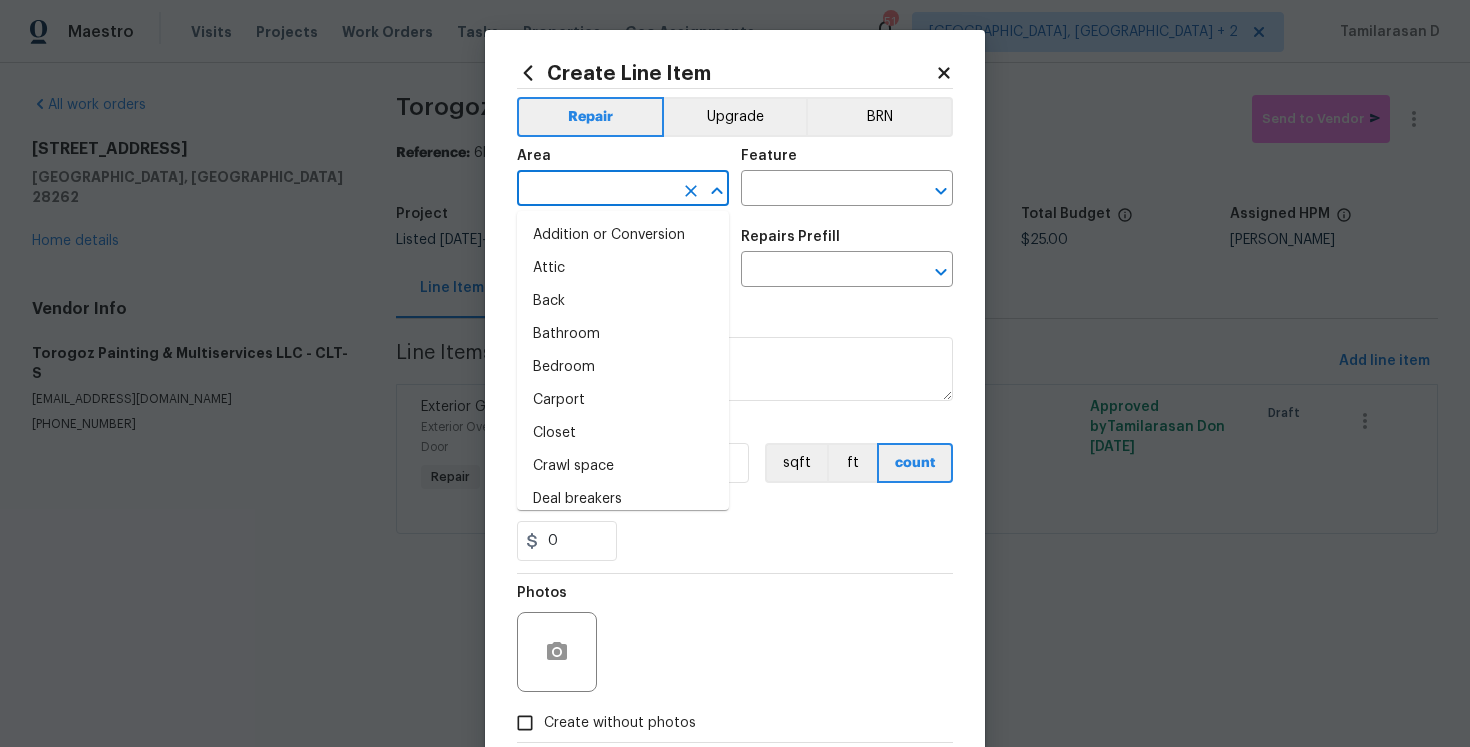 click at bounding box center [595, 190] 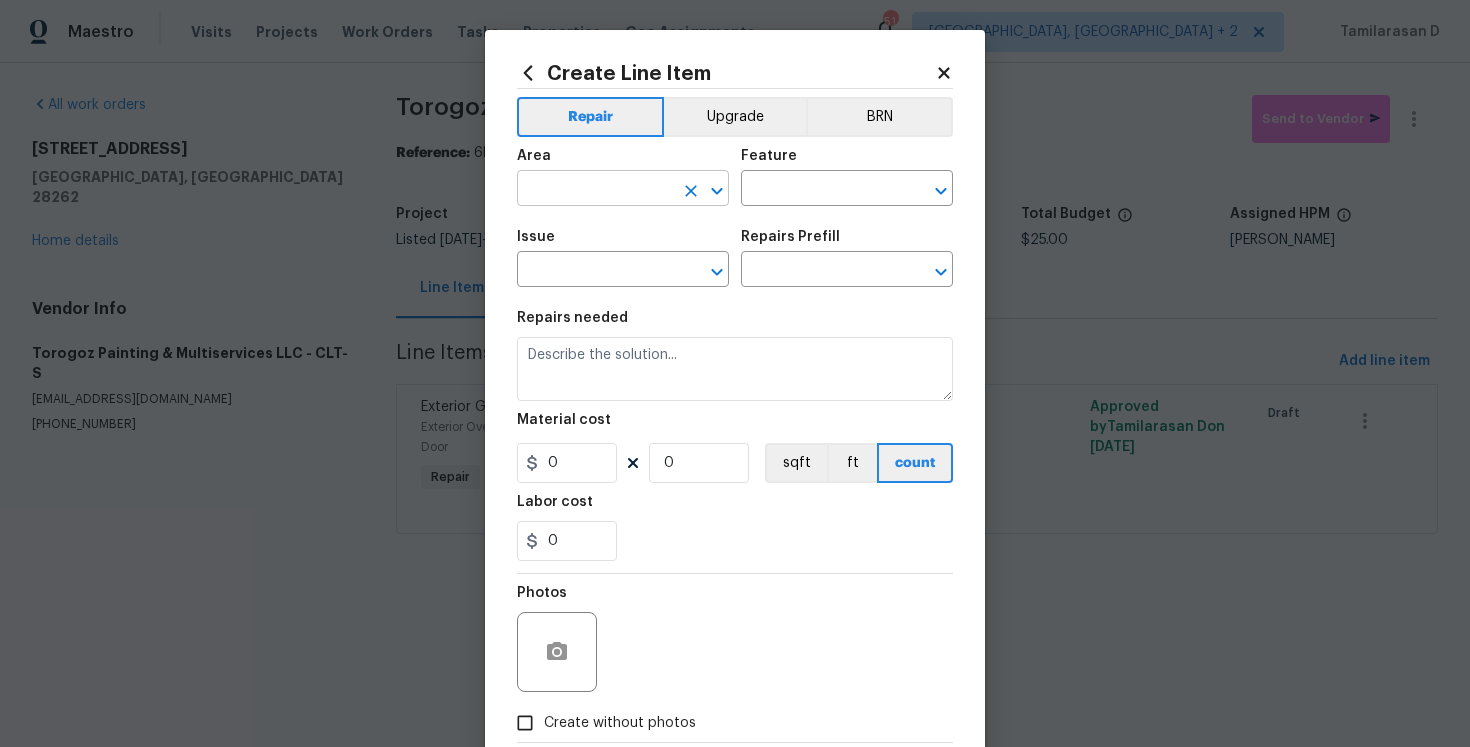 click at bounding box center [595, 190] 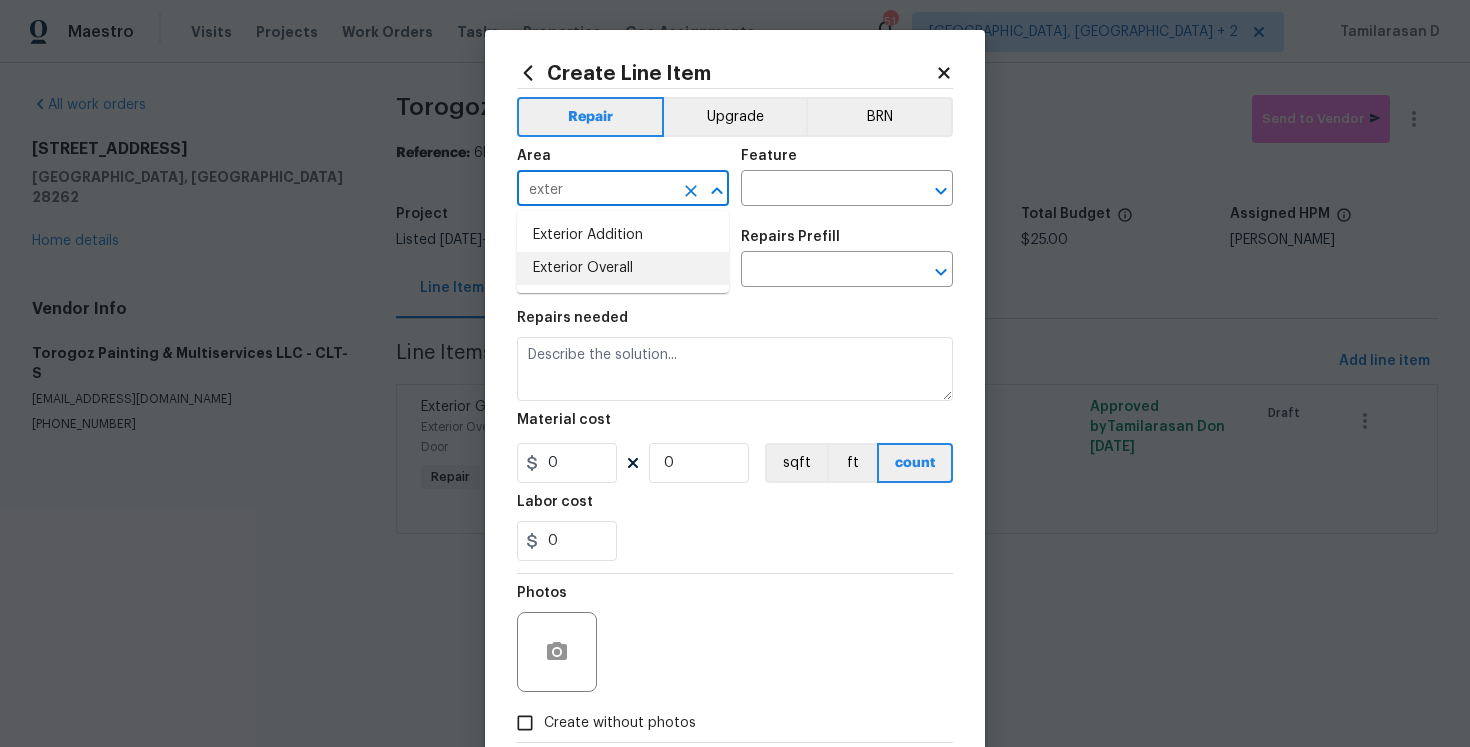 click on "Exterior Overall" at bounding box center (623, 268) 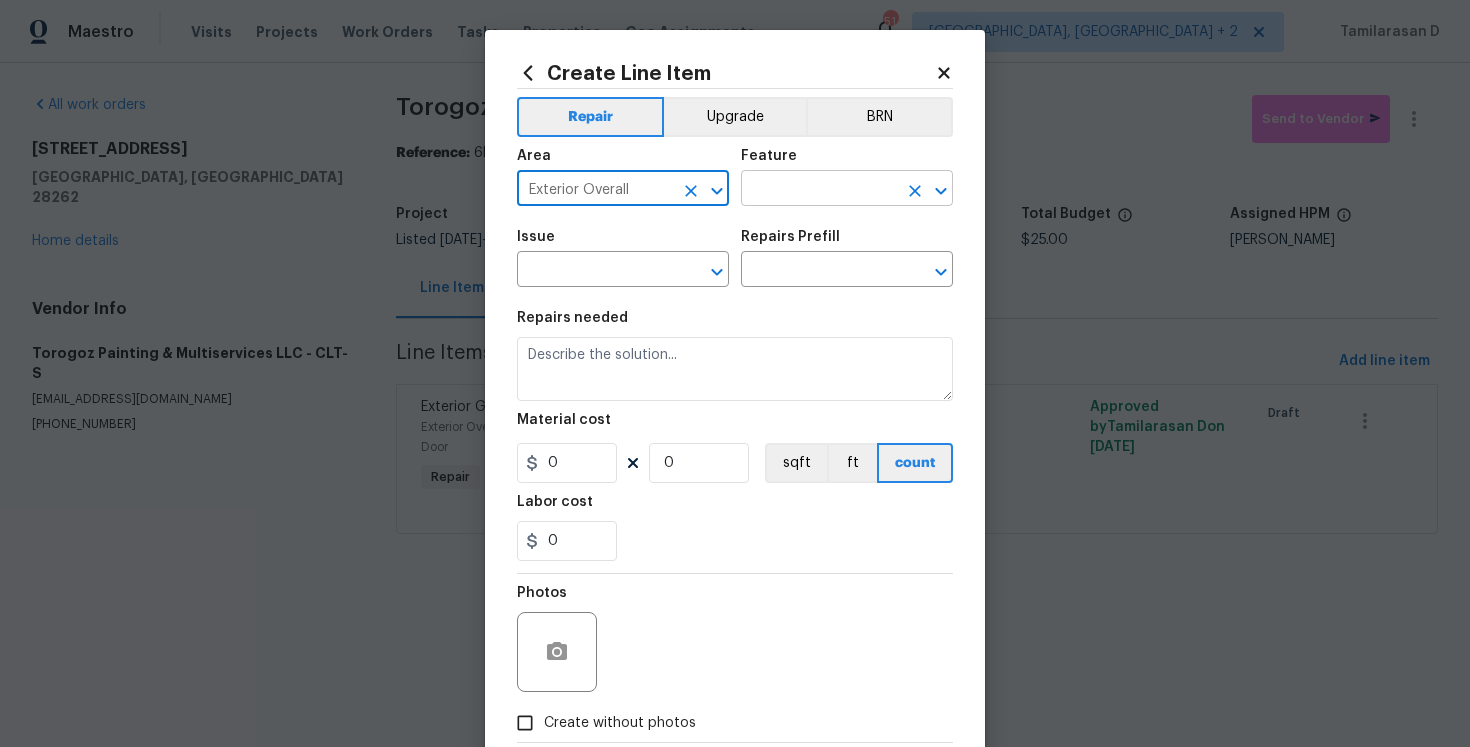 type on "Exterior Overall" 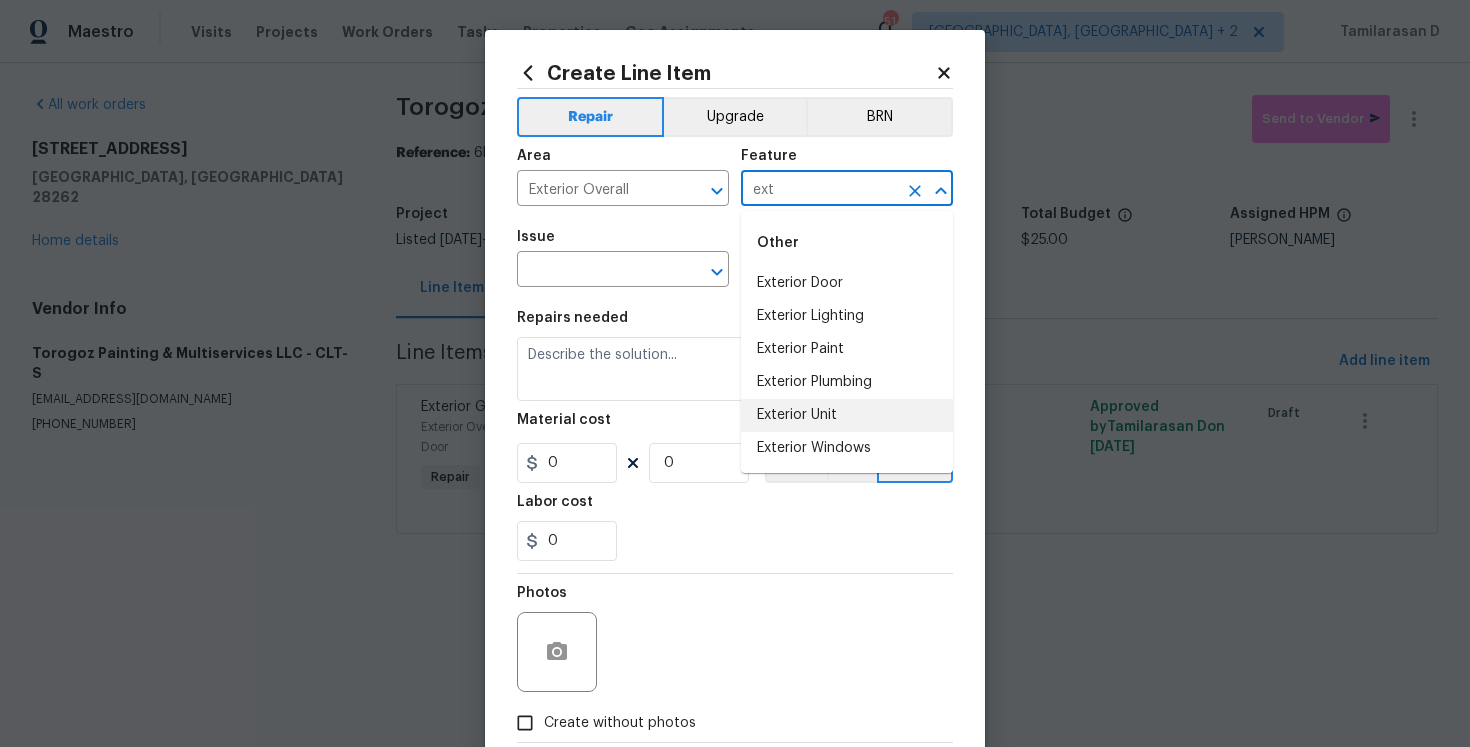click on "Exterior Unit" at bounding box center (847, 415) 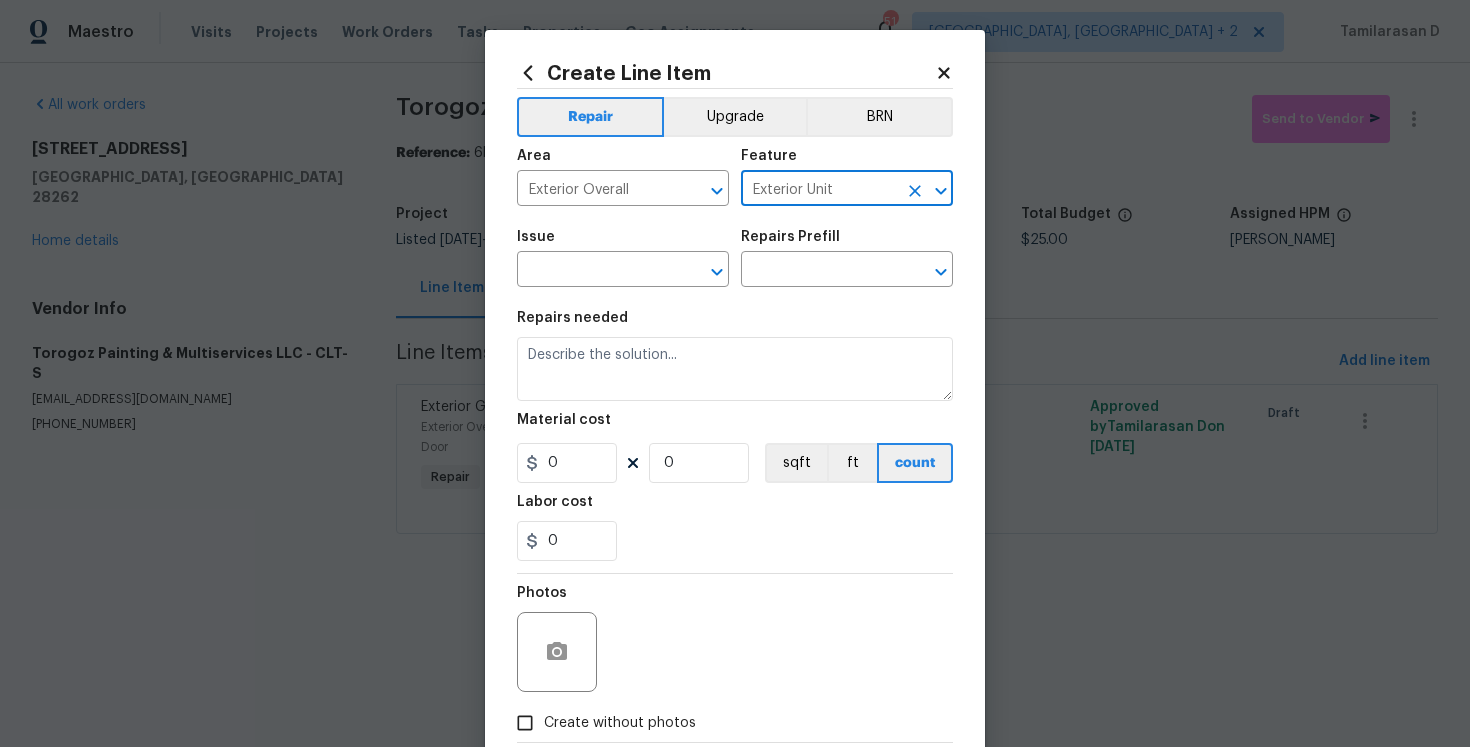 type on "Exterior Unit" 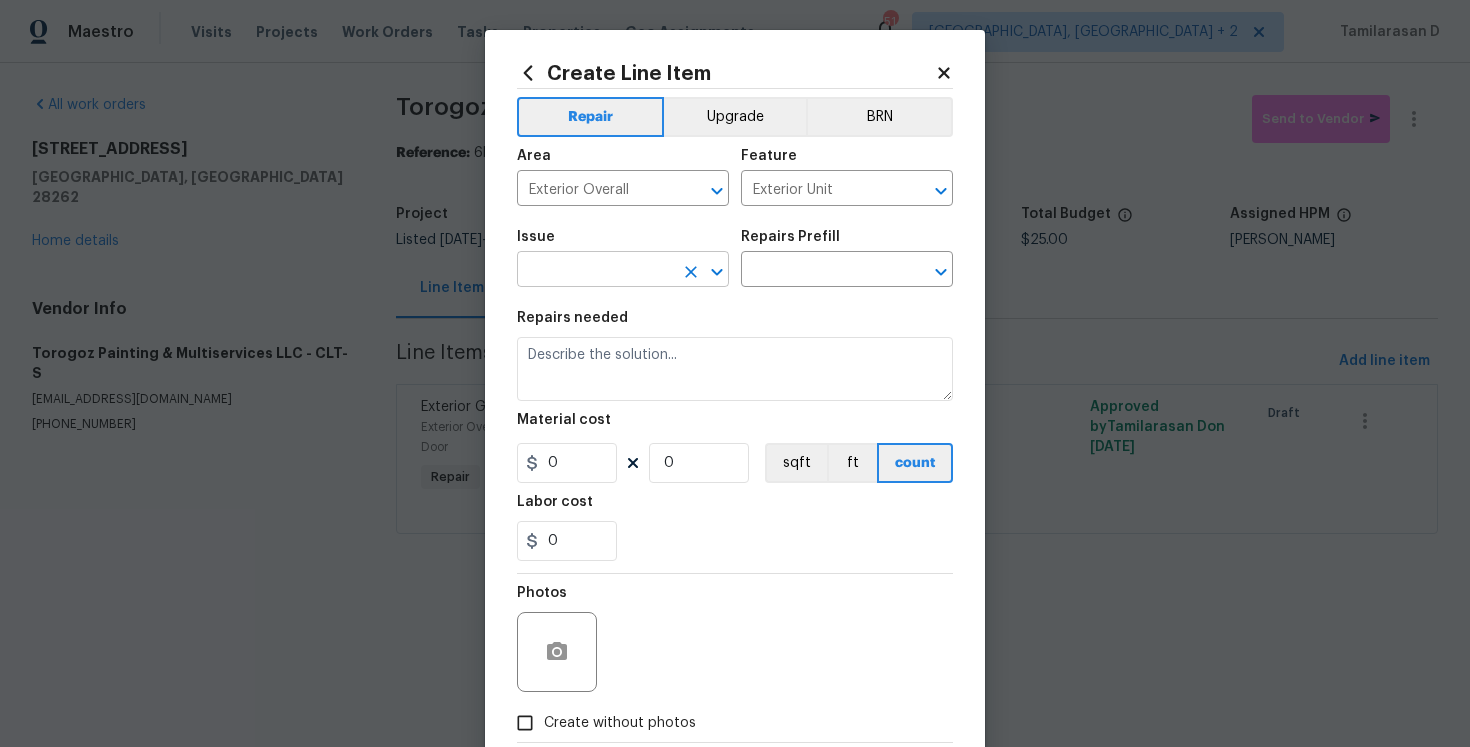 click at bounding box center (595, 271) 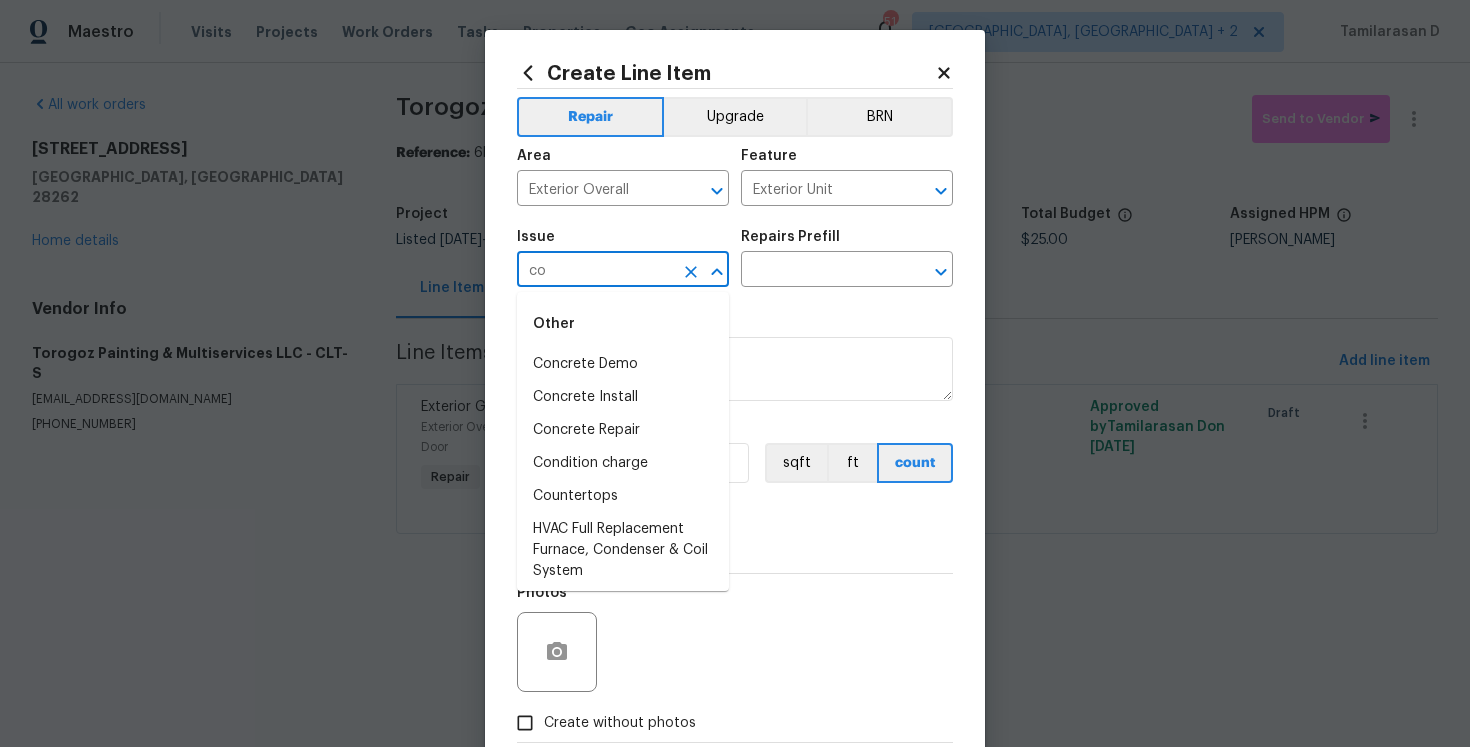 type on "cov" 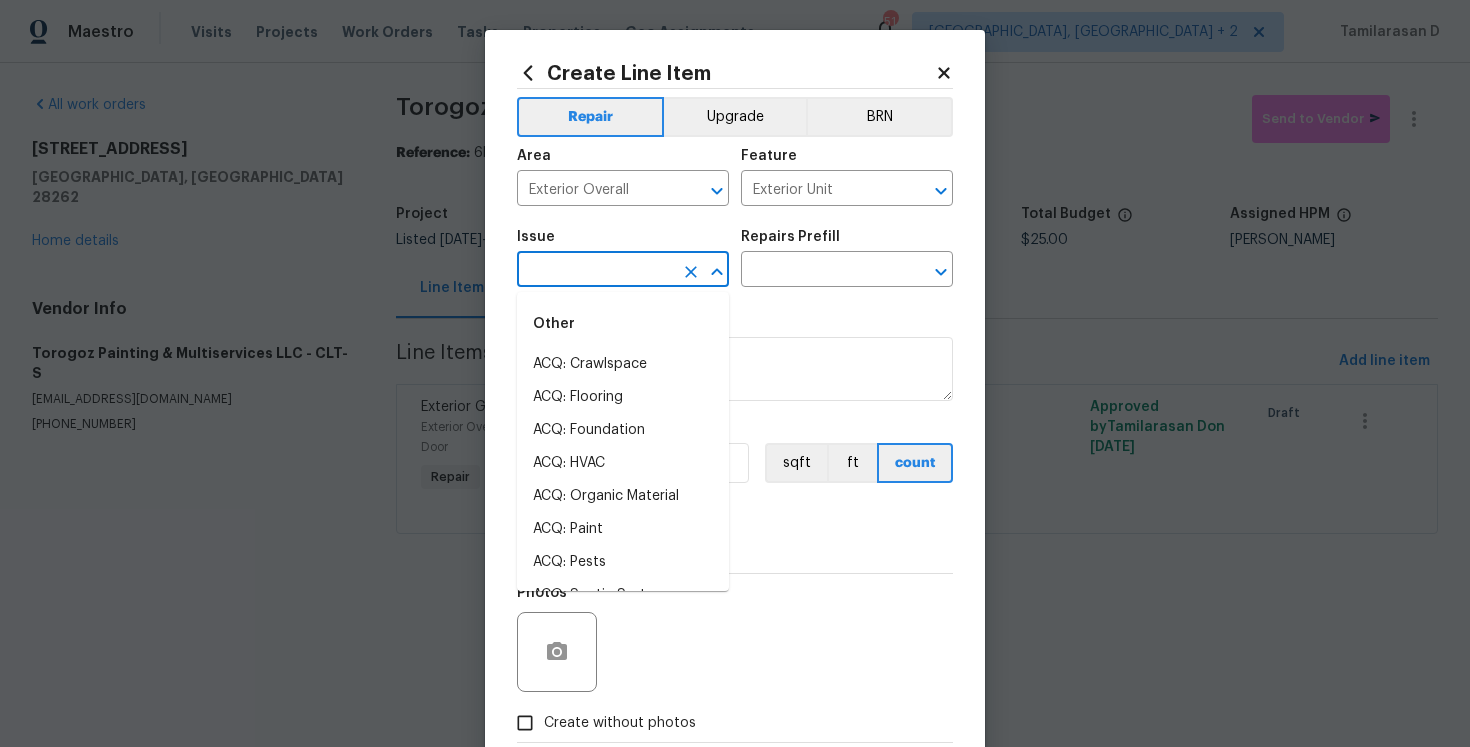type on "e" 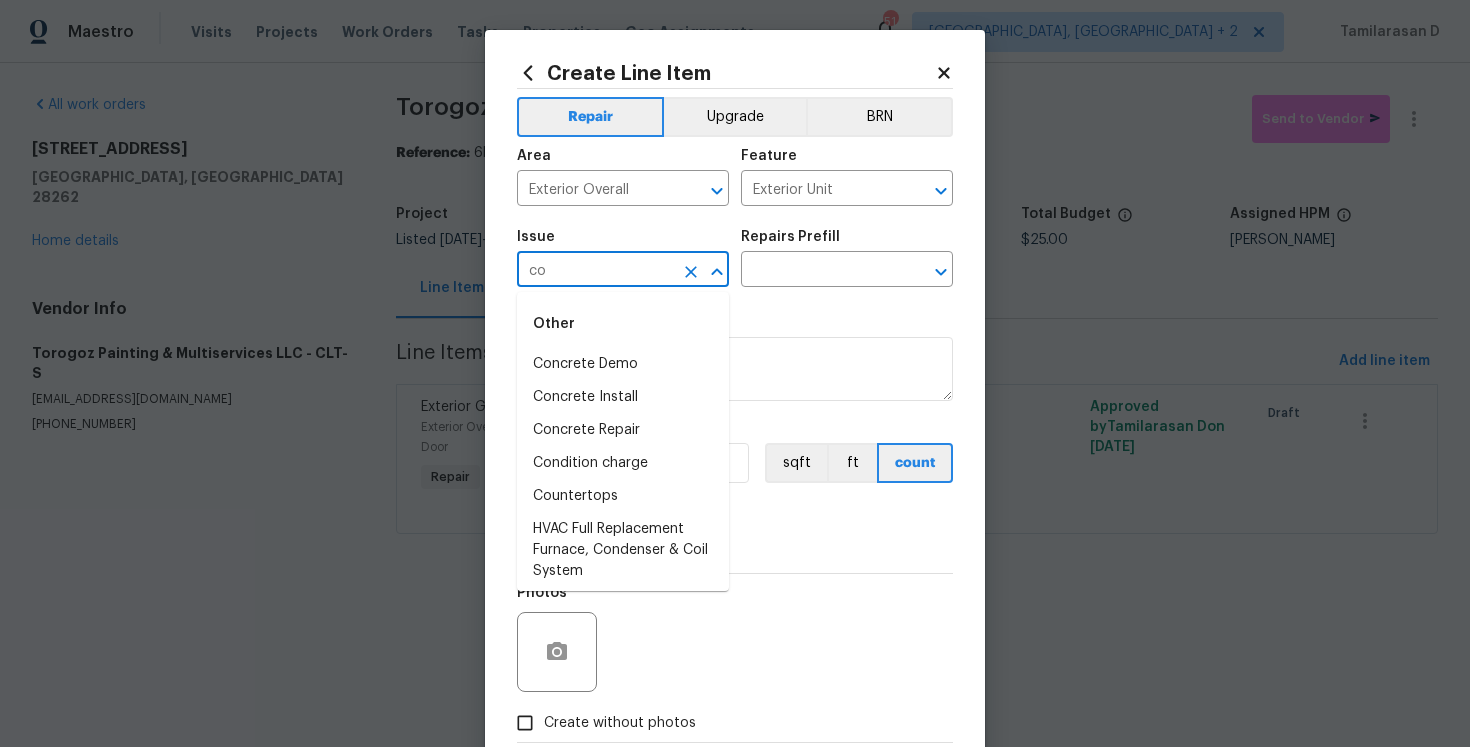 type on "c" 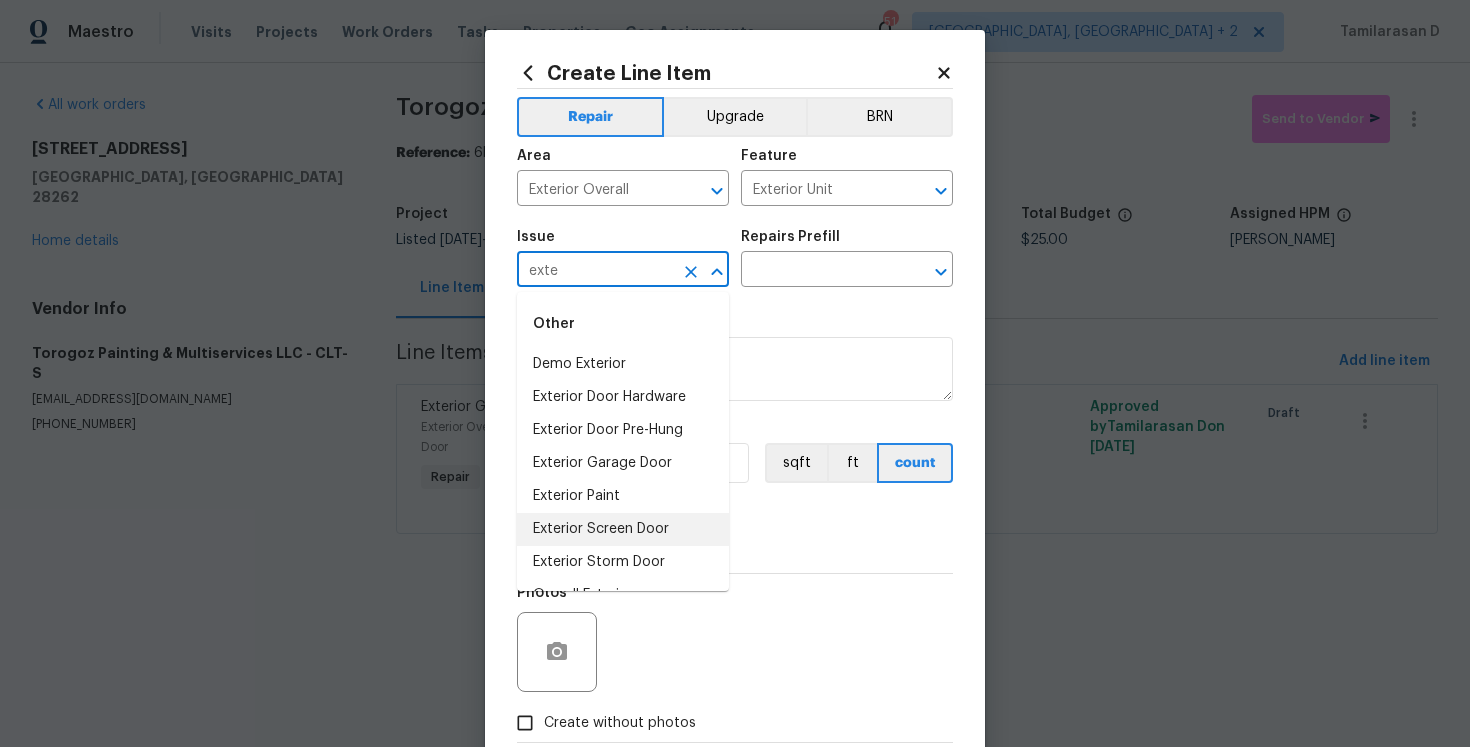 scroll, scrollTop: 29, scrollLeft: 0, axis: vertical 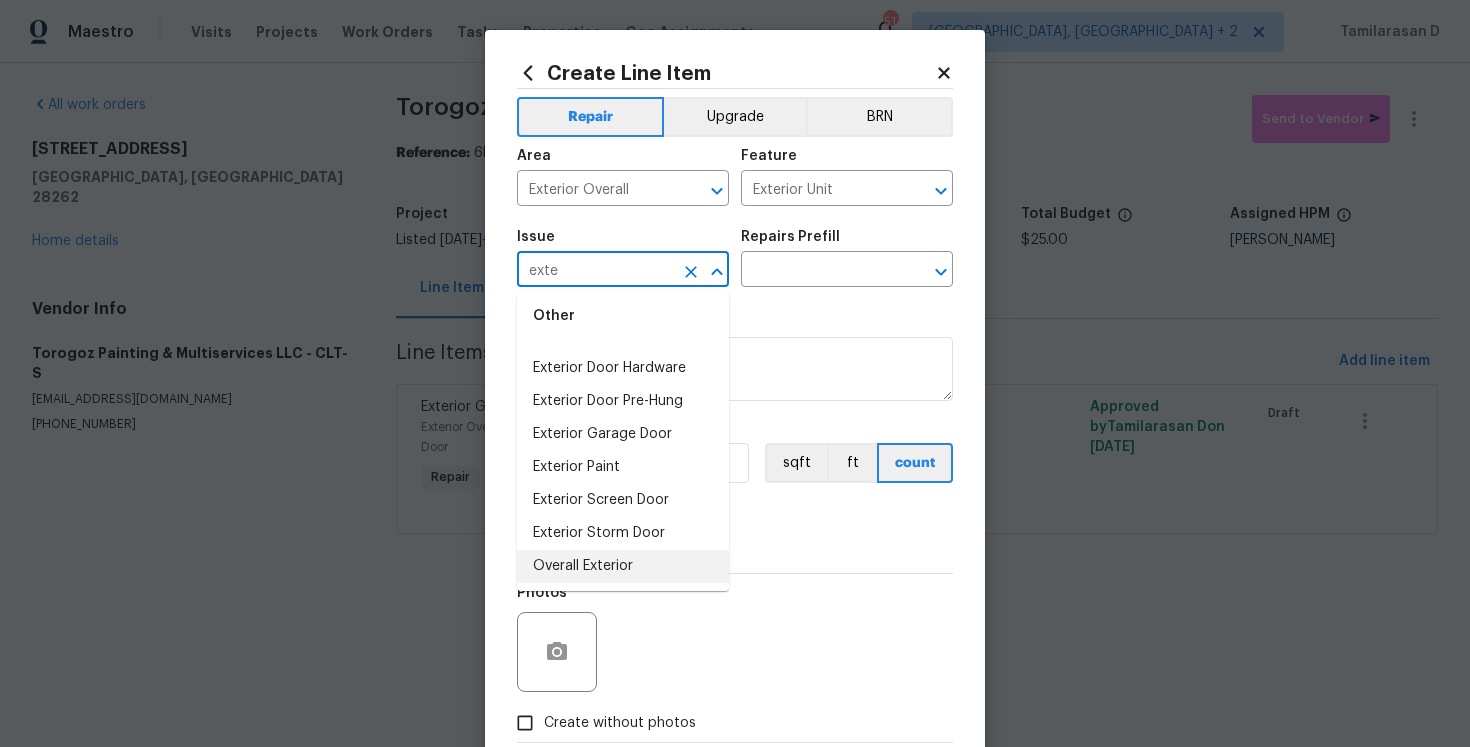 click on "Overall Exterior" at bounding box center (623, 566) 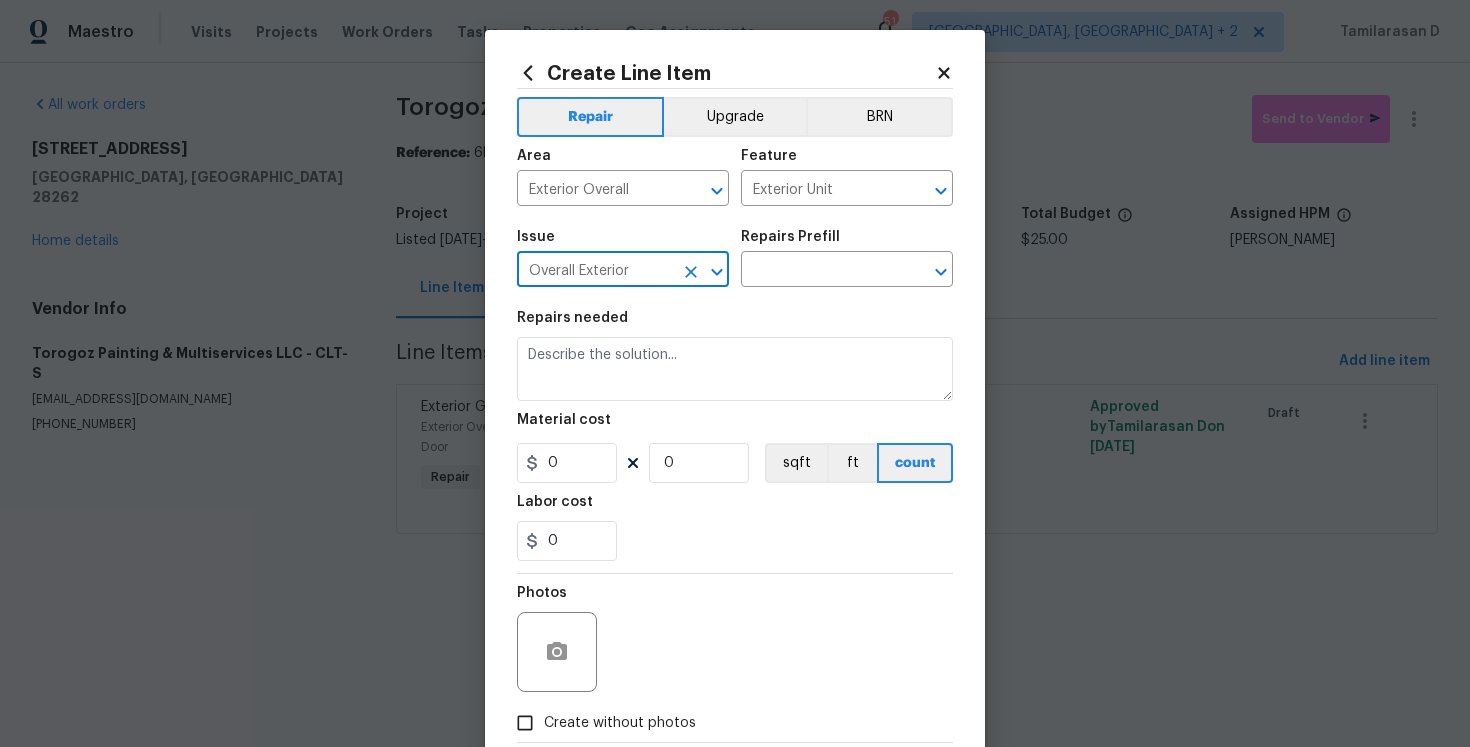 type on "Overall Exterior" 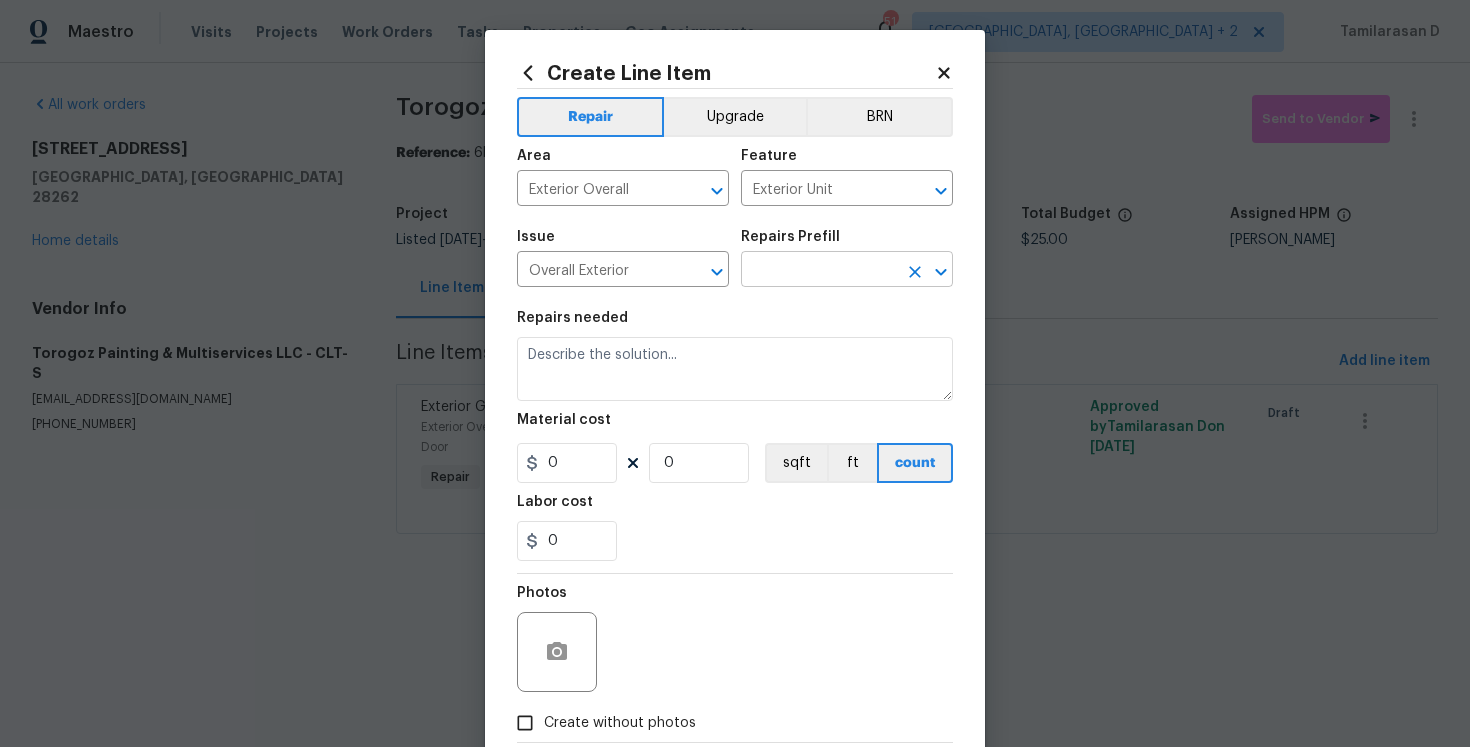 click at bounding box center [819, 271] 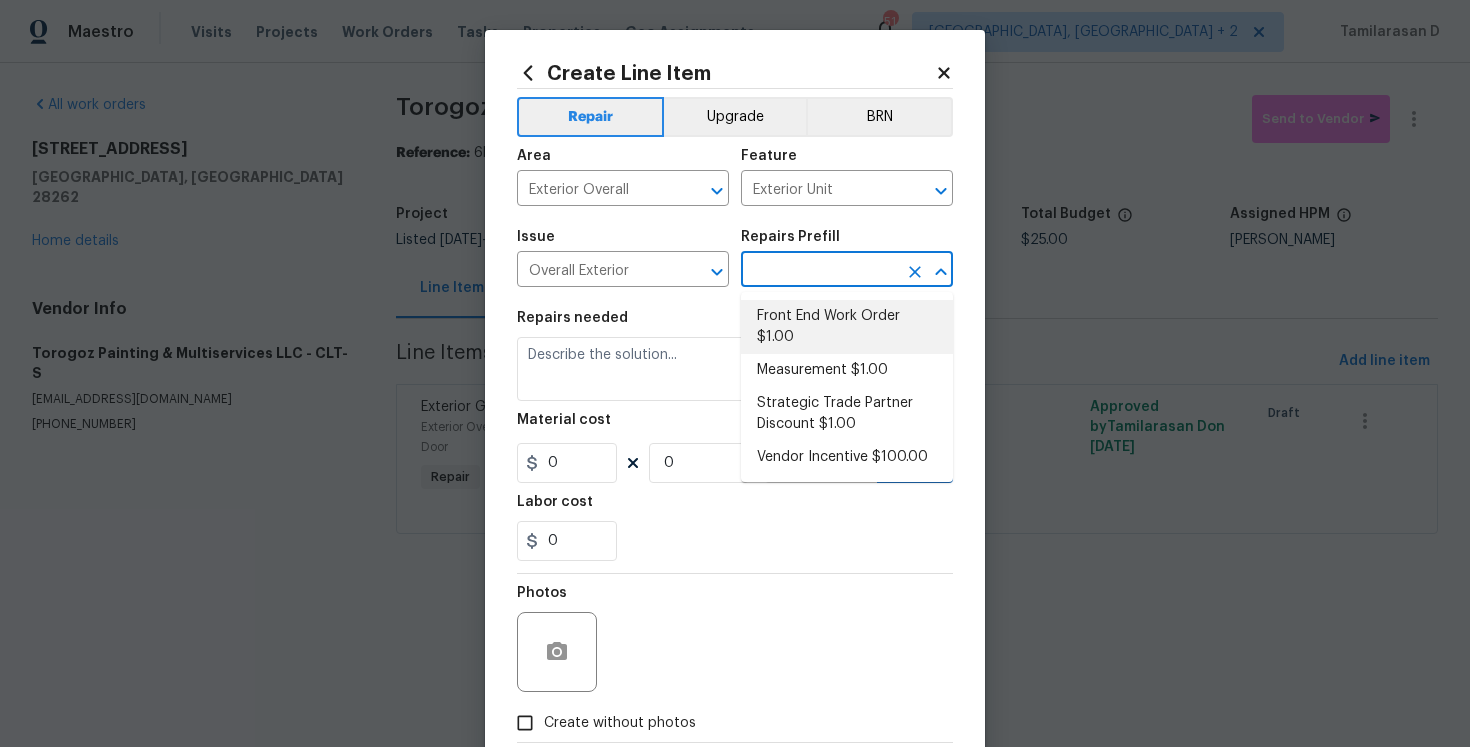 click on "Front End Work Order $1.00" at bounding box center (847, 327) 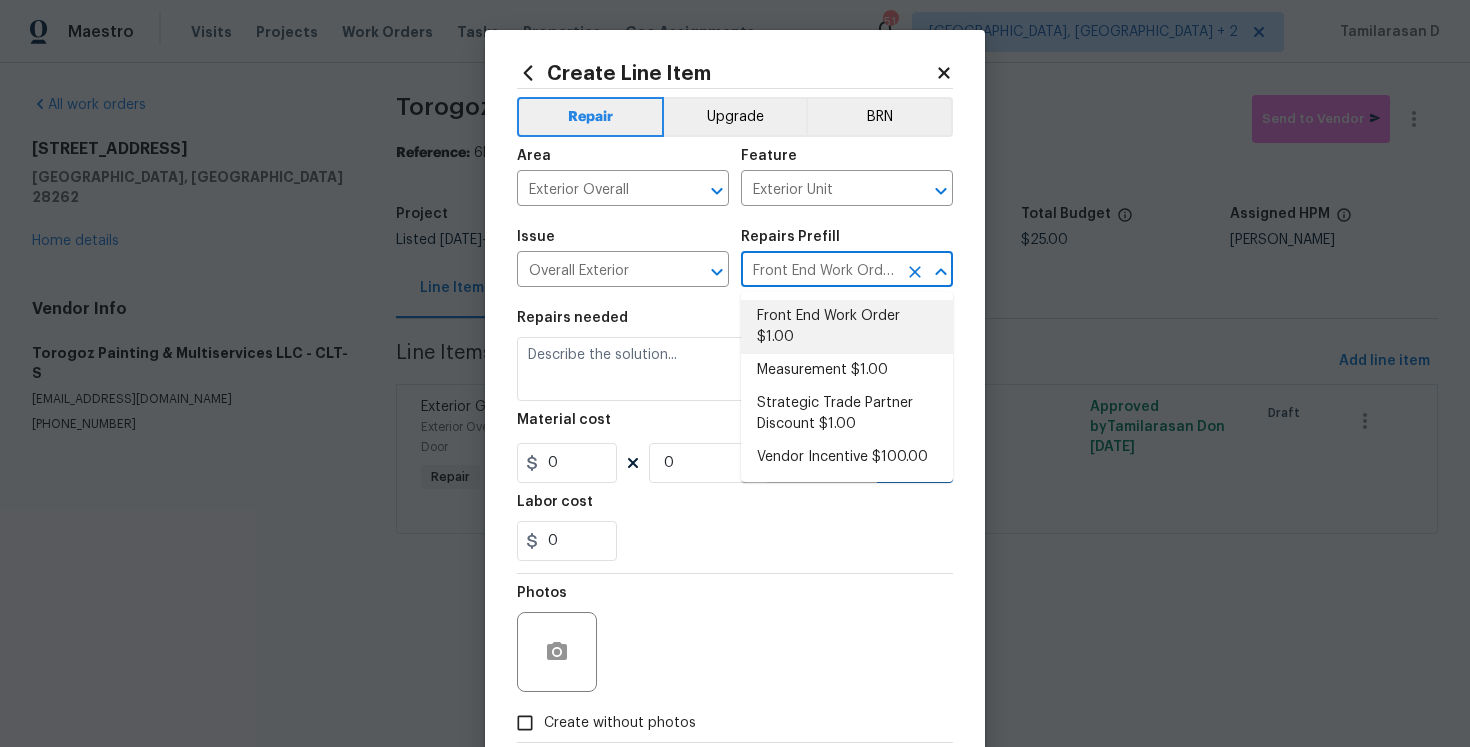 type on "Placeholder line item for the creation of front end work orders." 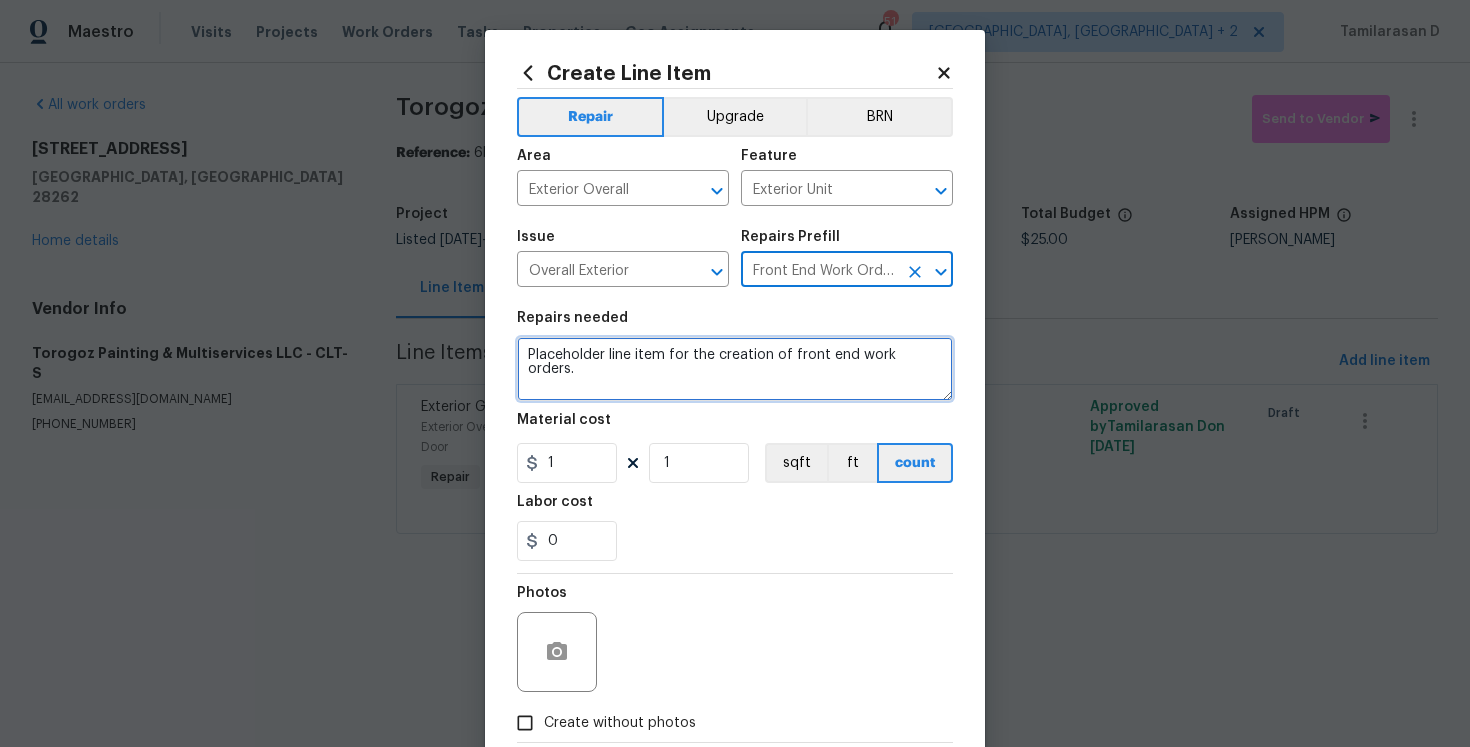 click on "Placeholder line item for the creation of front end work orders." at bounding box center [735, 369] 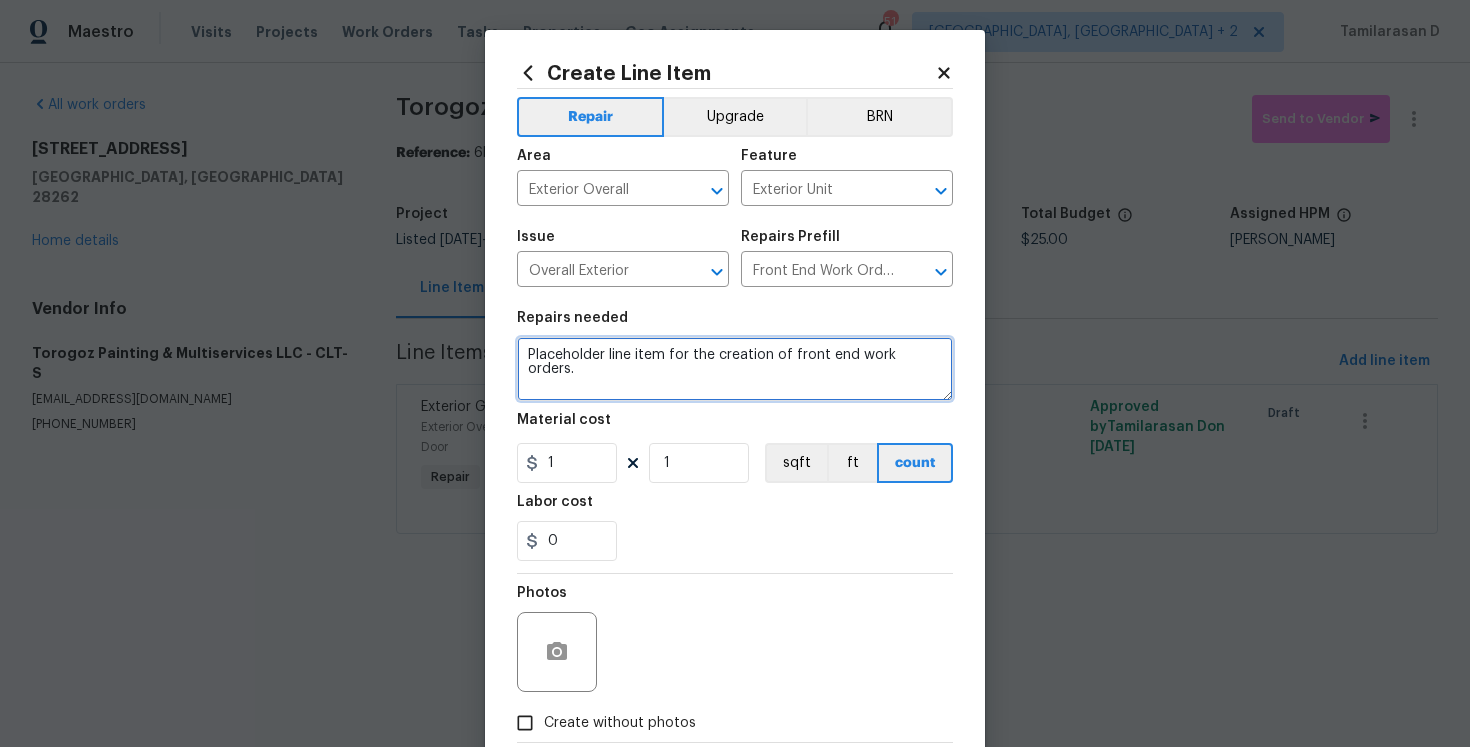 click on "Placeholder line item for the creation of front end work orders." at bounding box center (735, 369) 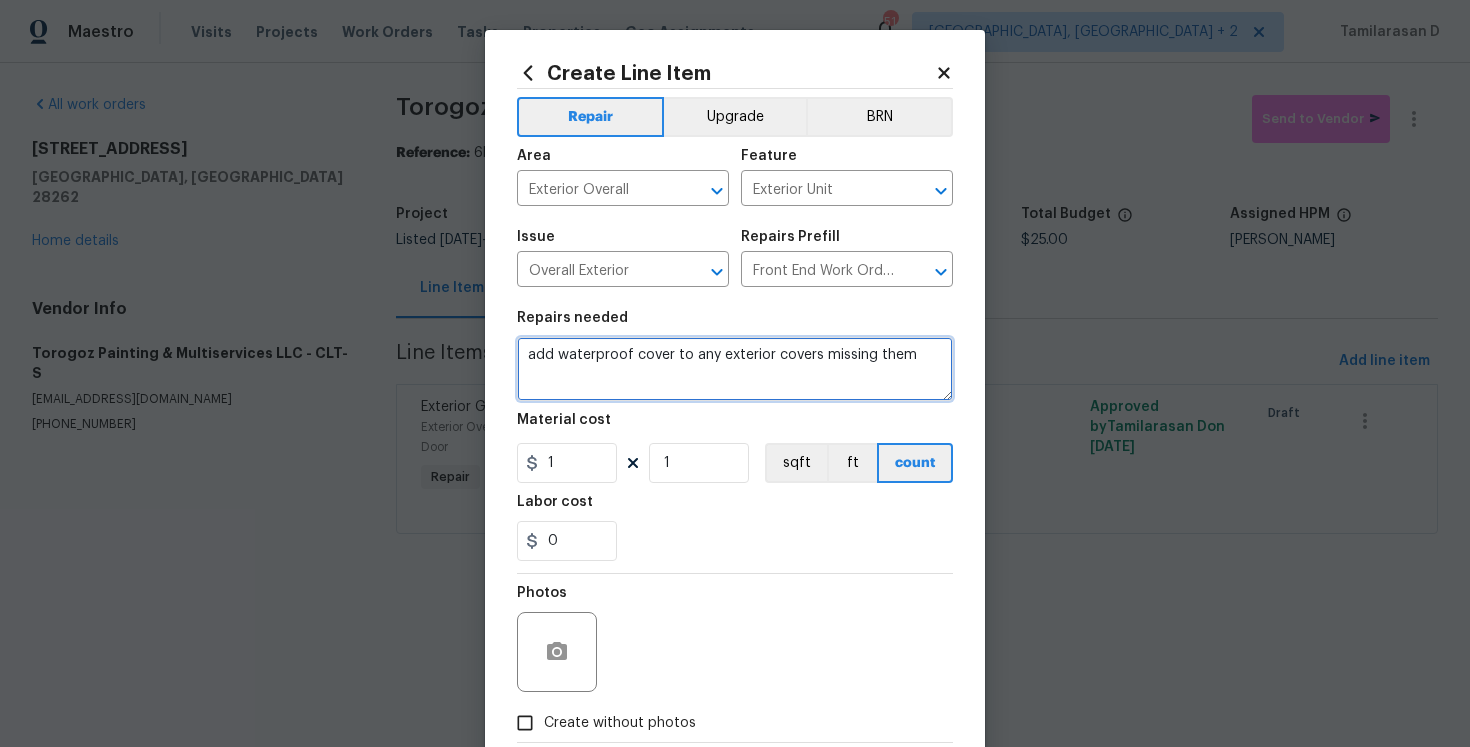 type on "add waterproof cover to any exterior covers missing them" 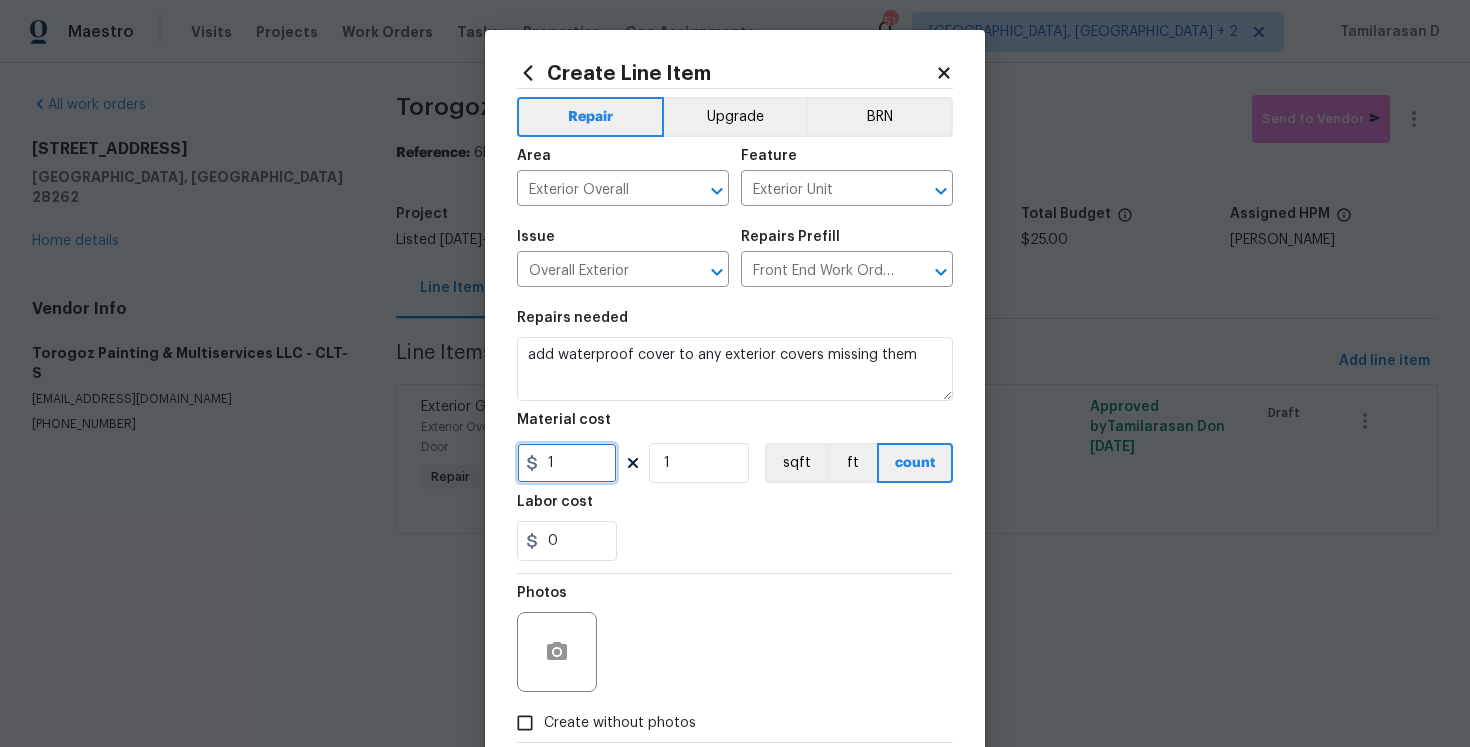 click on "1" at bounding box center (567, 463) 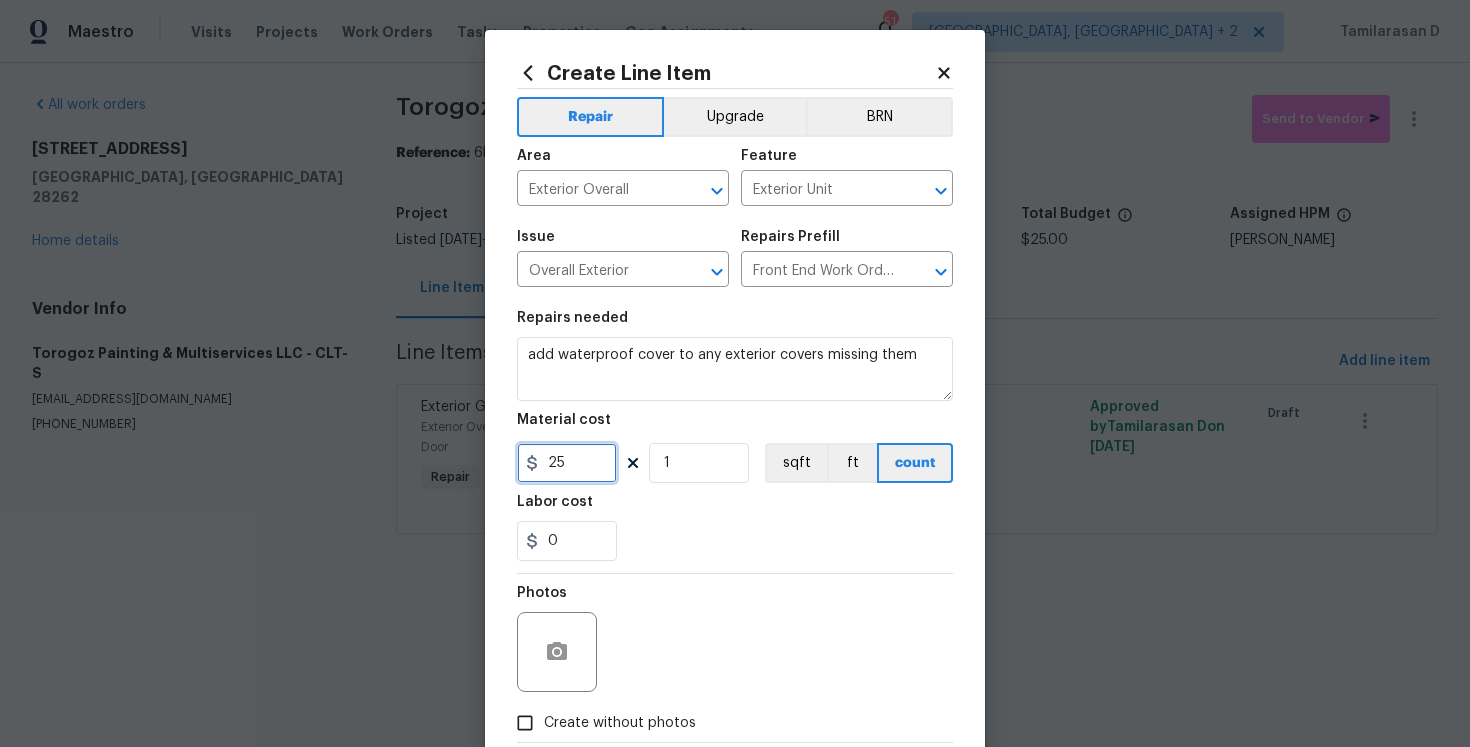 type on "25" 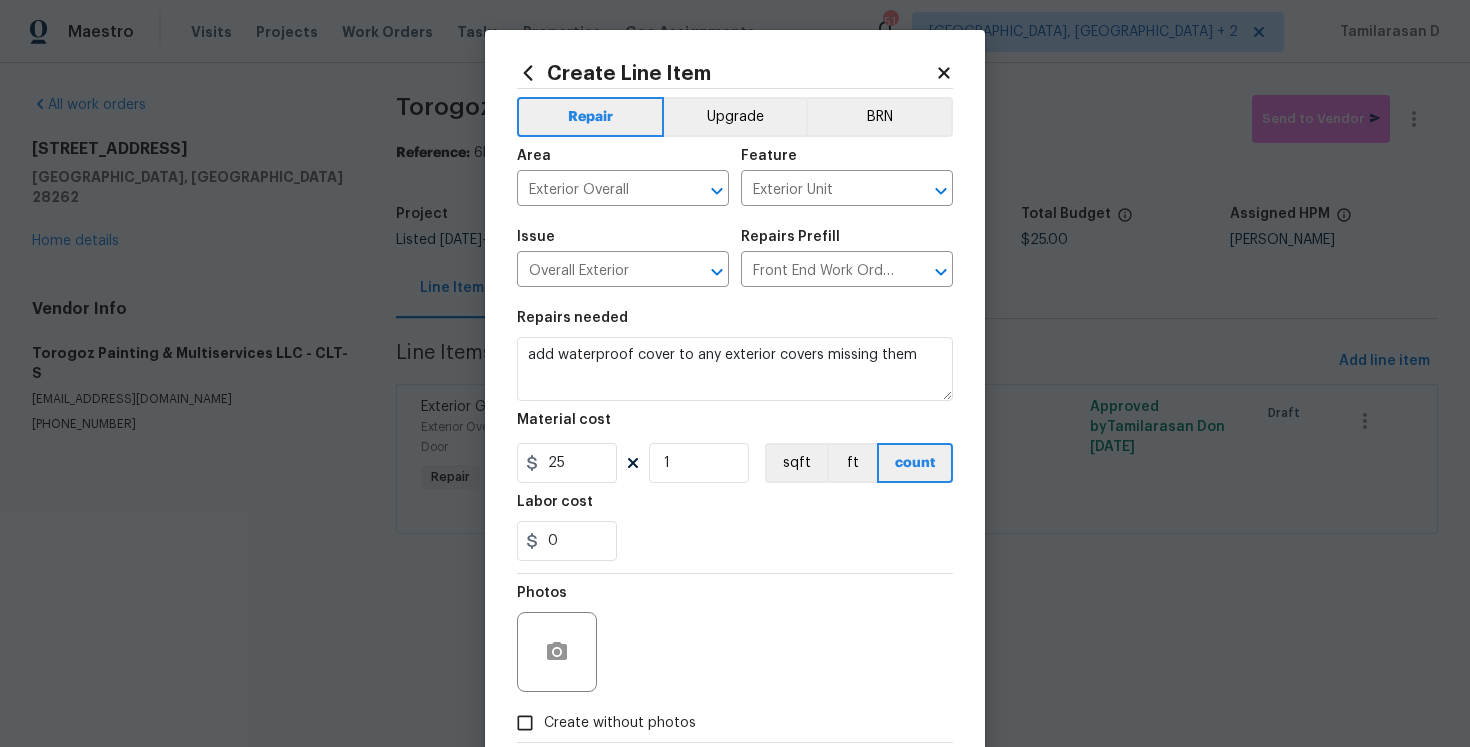 click on "0" at bounding box center [735, 541] 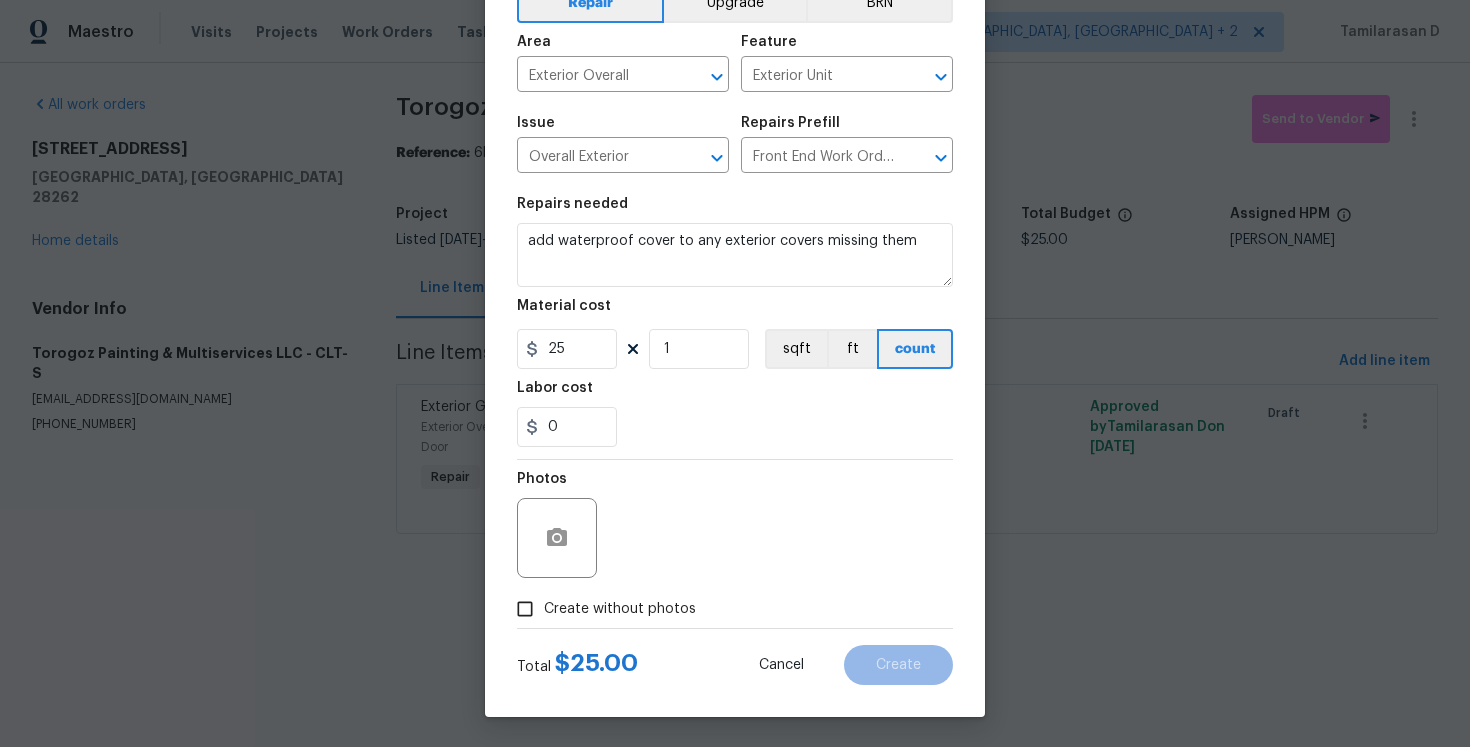 click on "Create without photos" at bounding box center [601, 609] 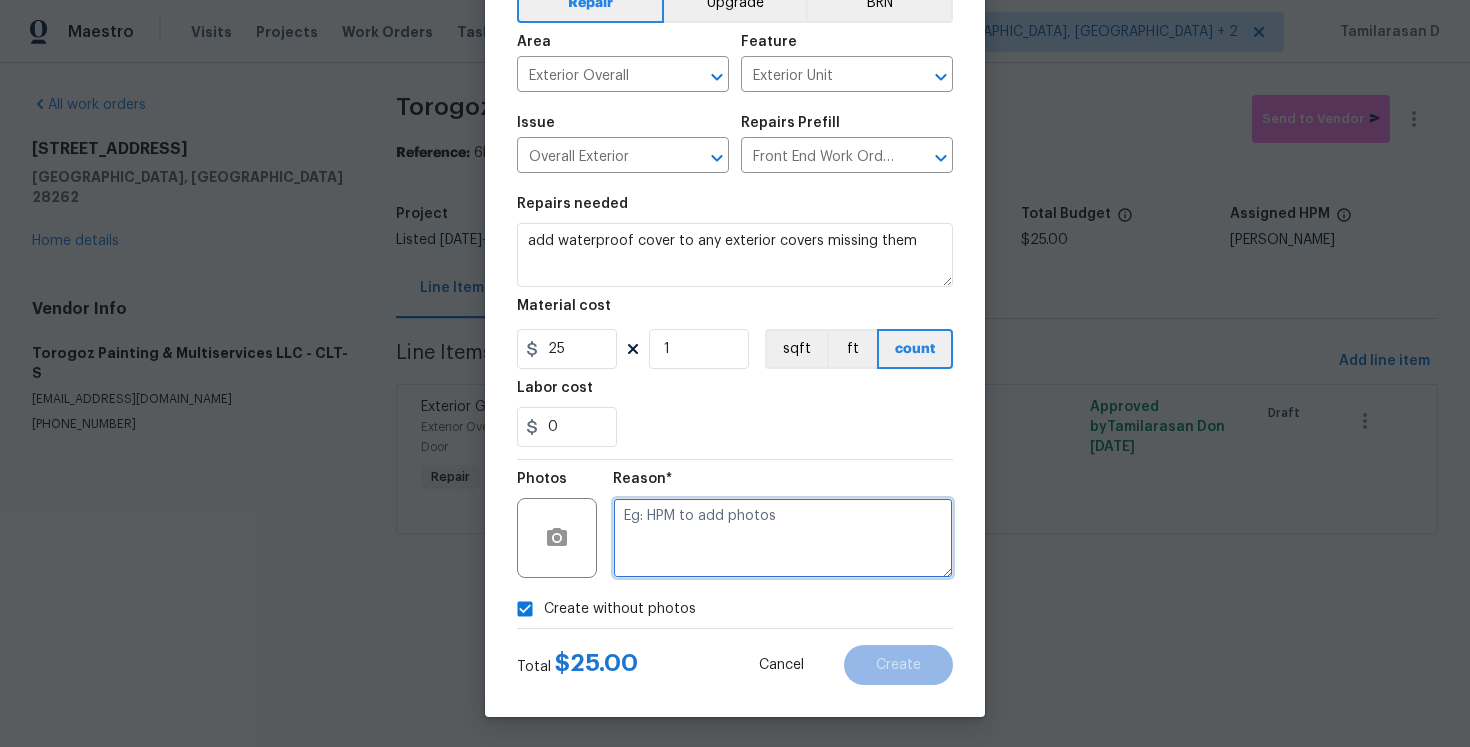 click at bounding box center (783, 538) 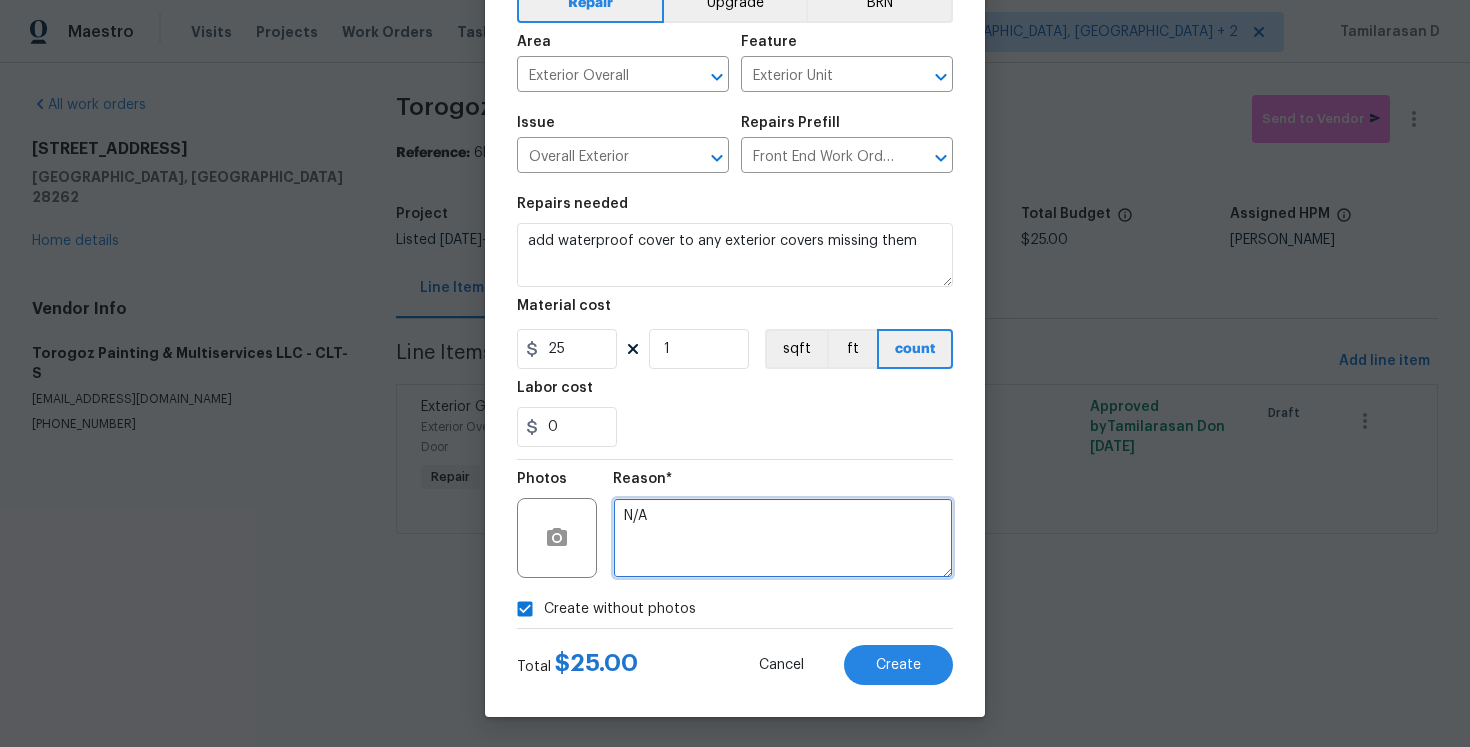 type on "N/A" 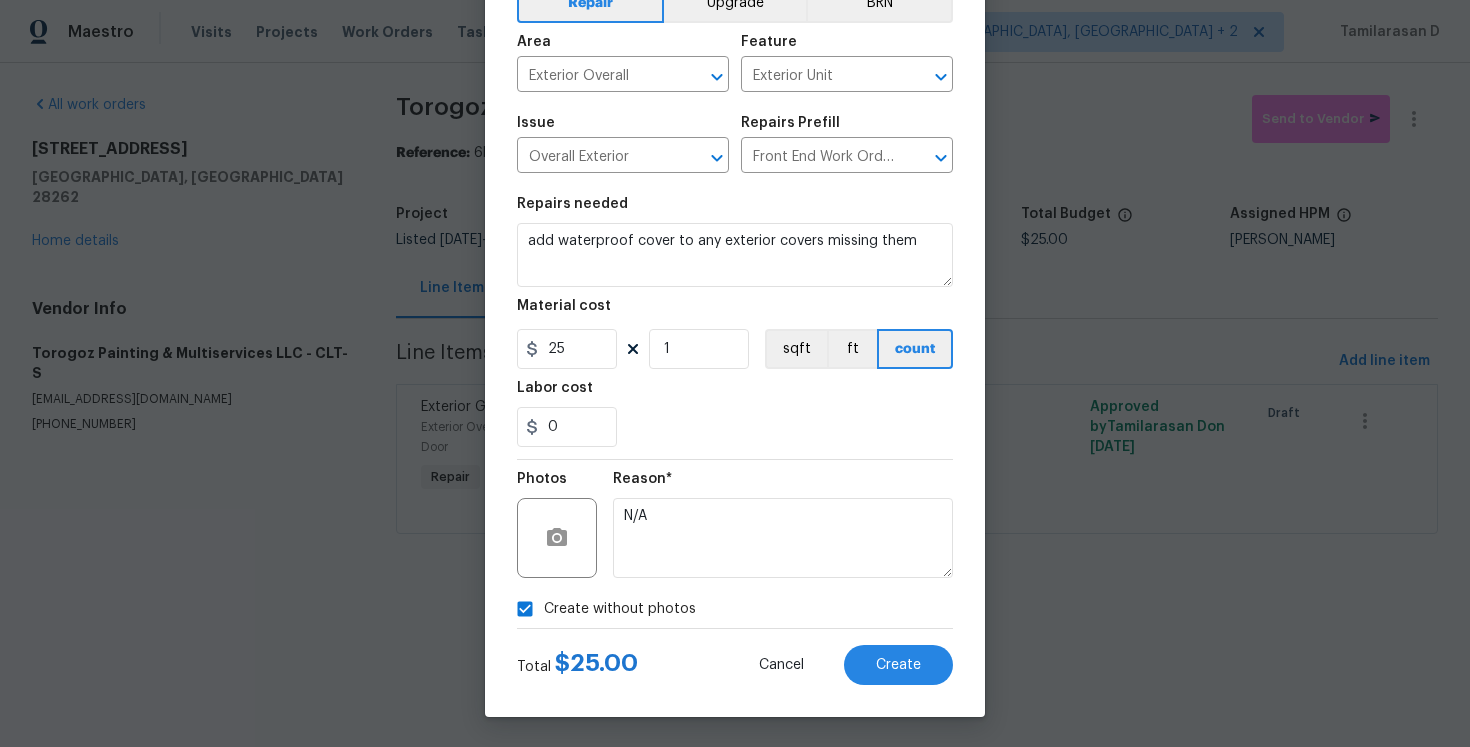 click on "Total   $ 25.00 Cancel Create" at bounding box center [735, 657] 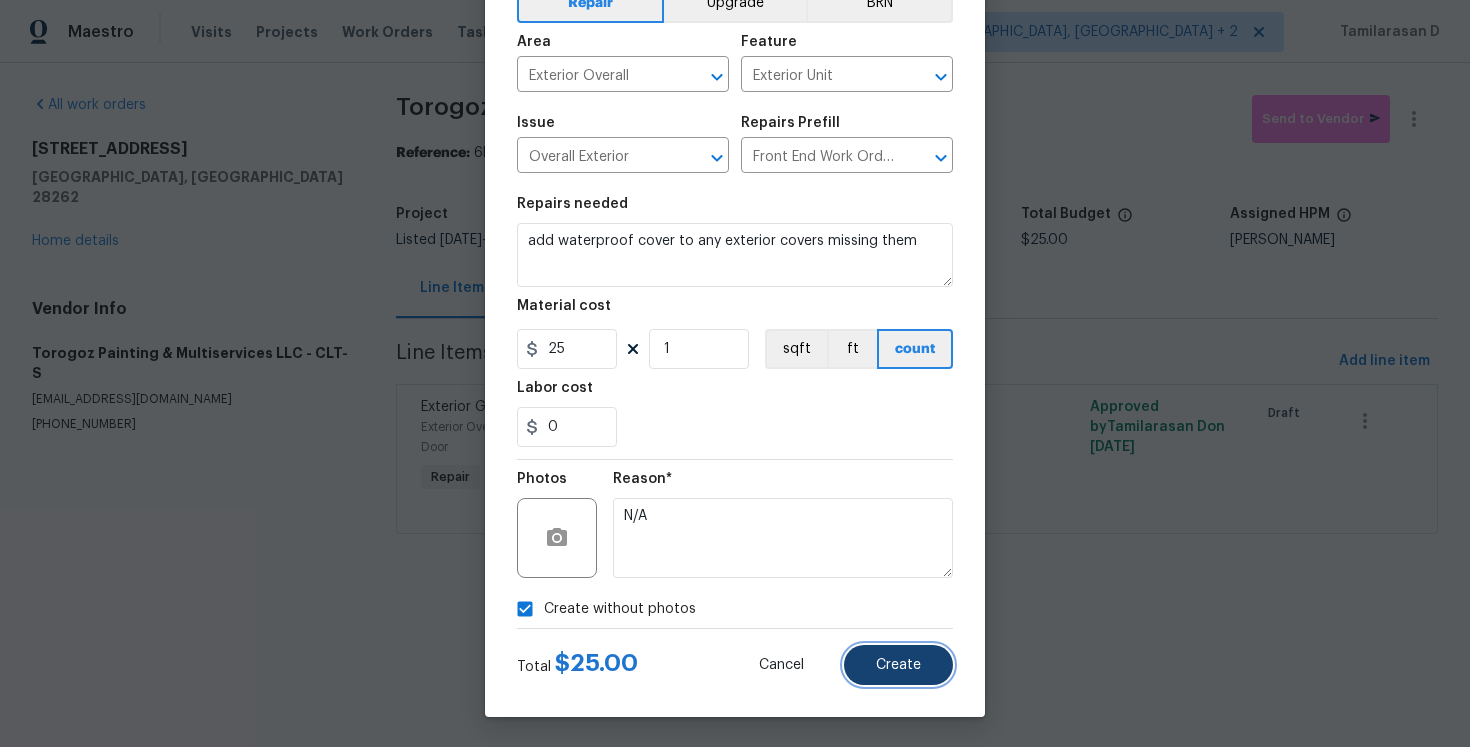 click on "Create" at bounding box center [898, 665] 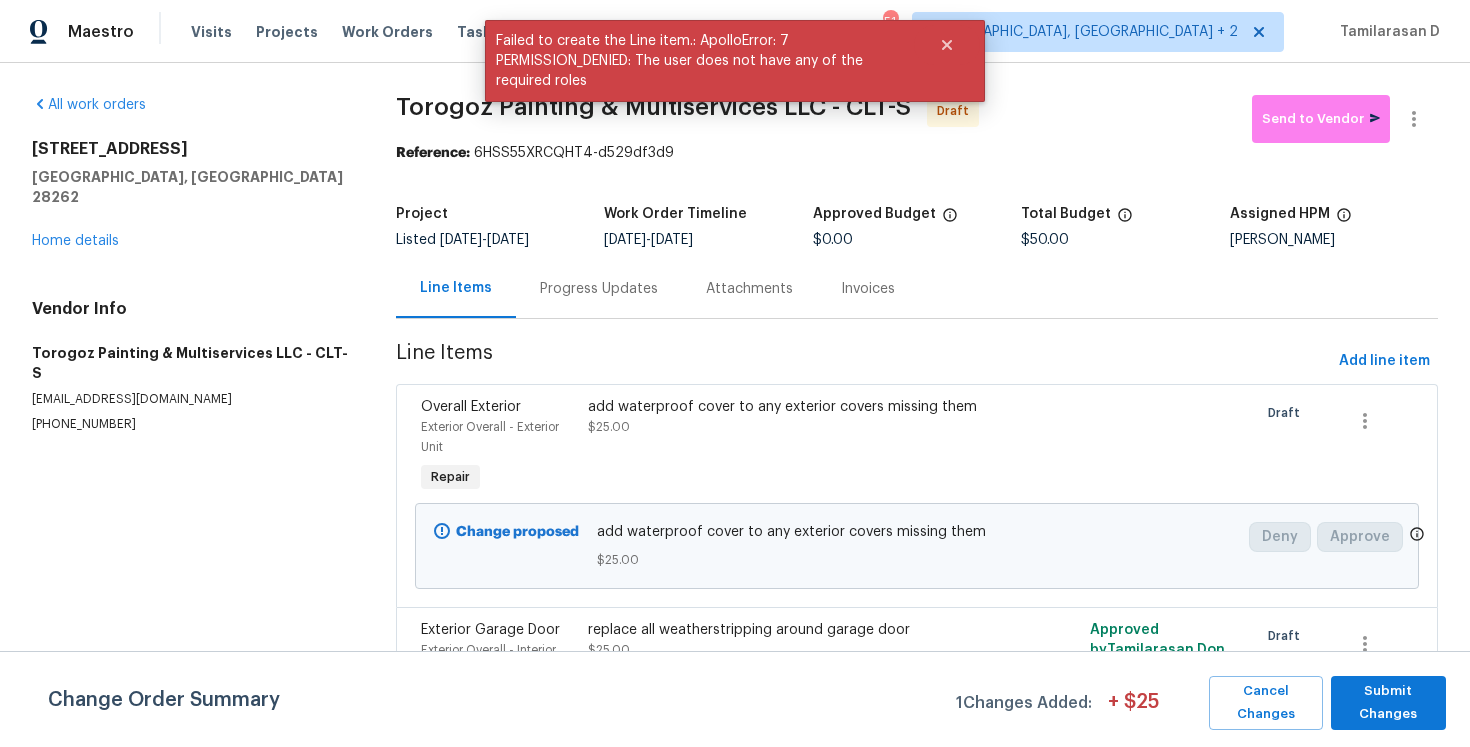 scroll, scrollTop: 68, scrollLeft: 0, axis: vertical 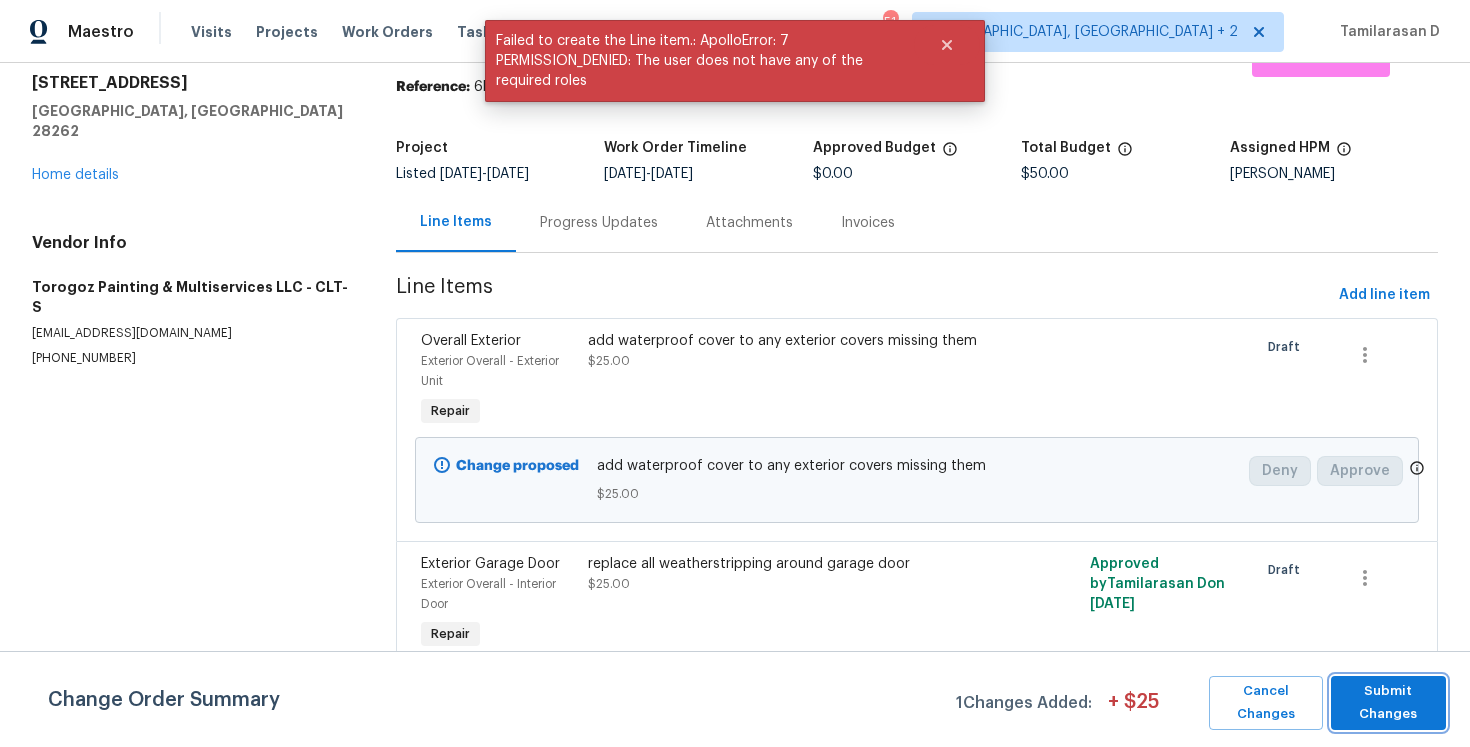 click on "Submit Changes" at bounding box center (1388, 703) 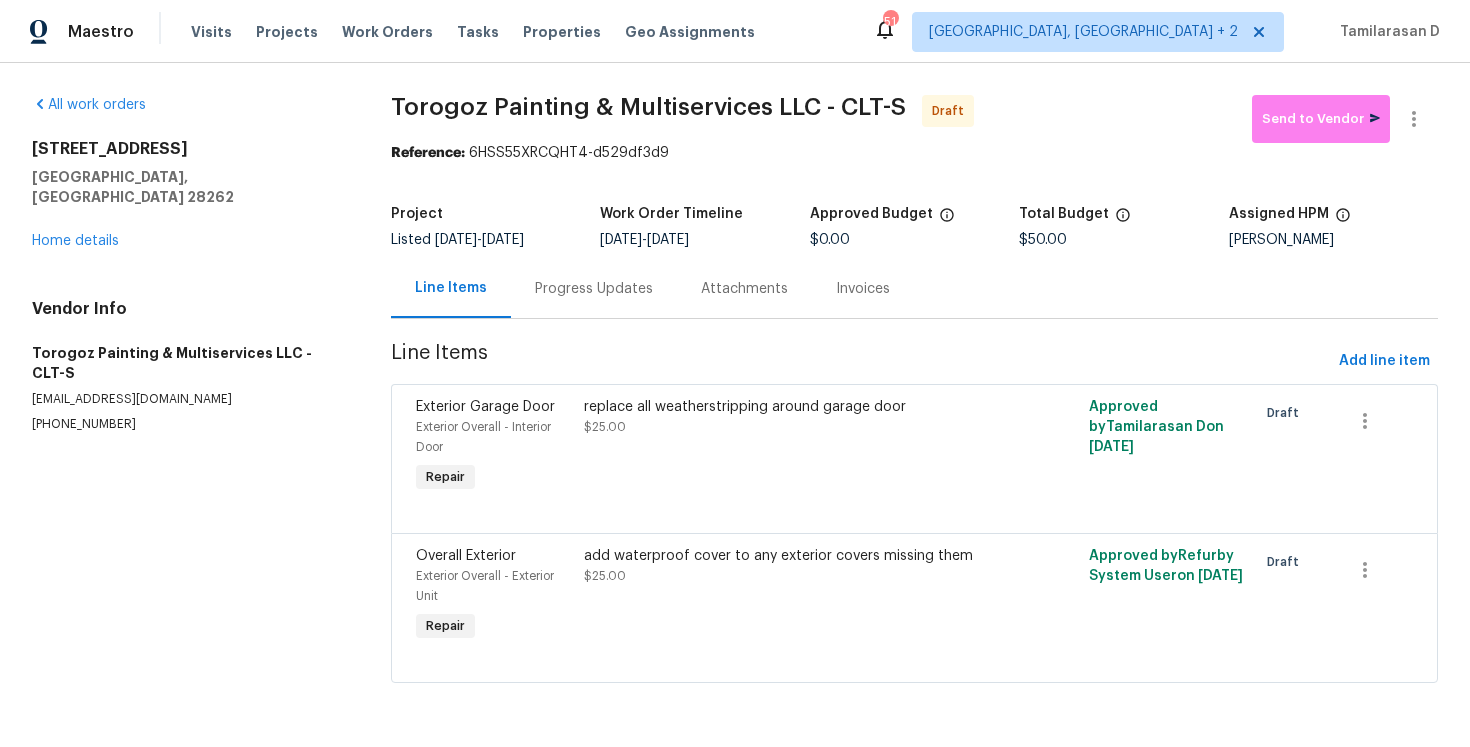 scroll, scrollTop: 0, scrollLeft: 0, axis: both 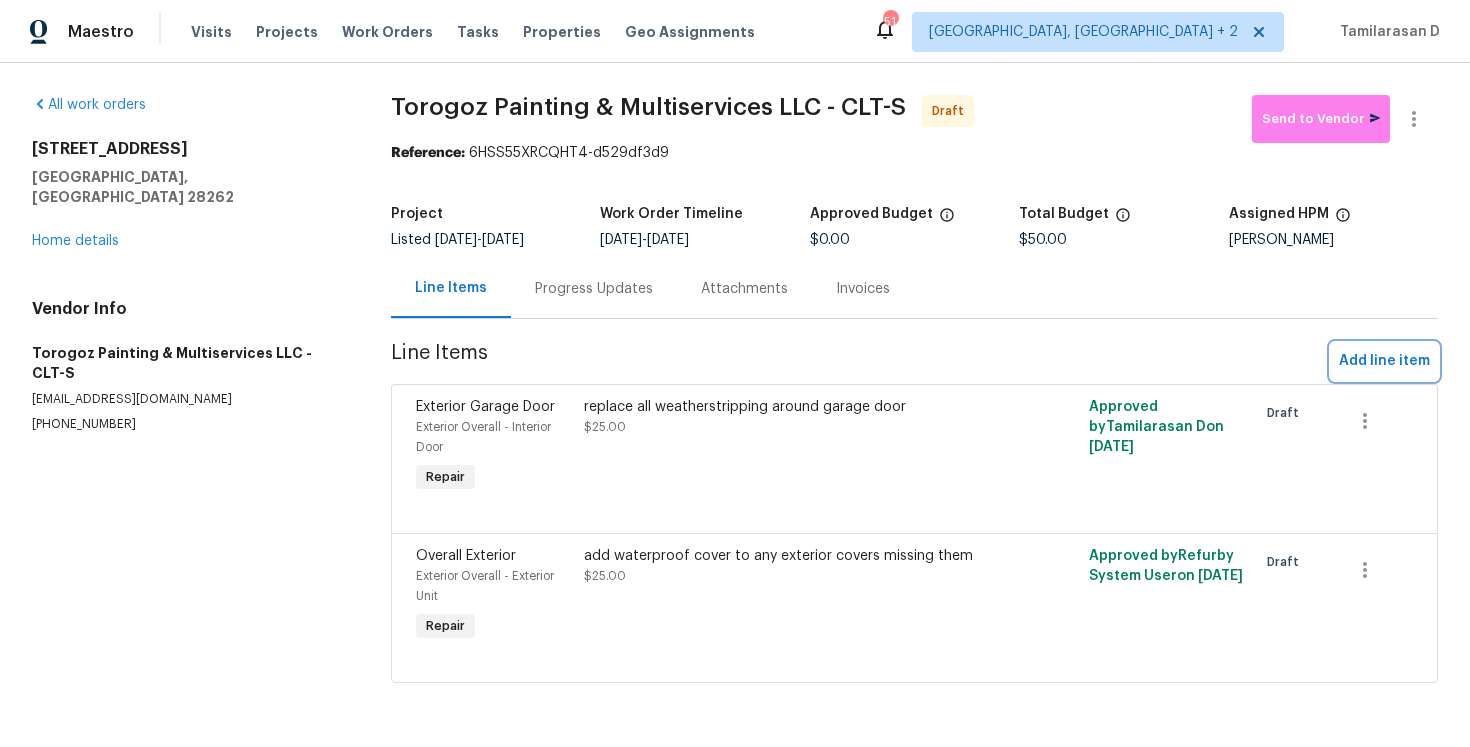 click on "Add line item" at bounding box center [1384, 361] 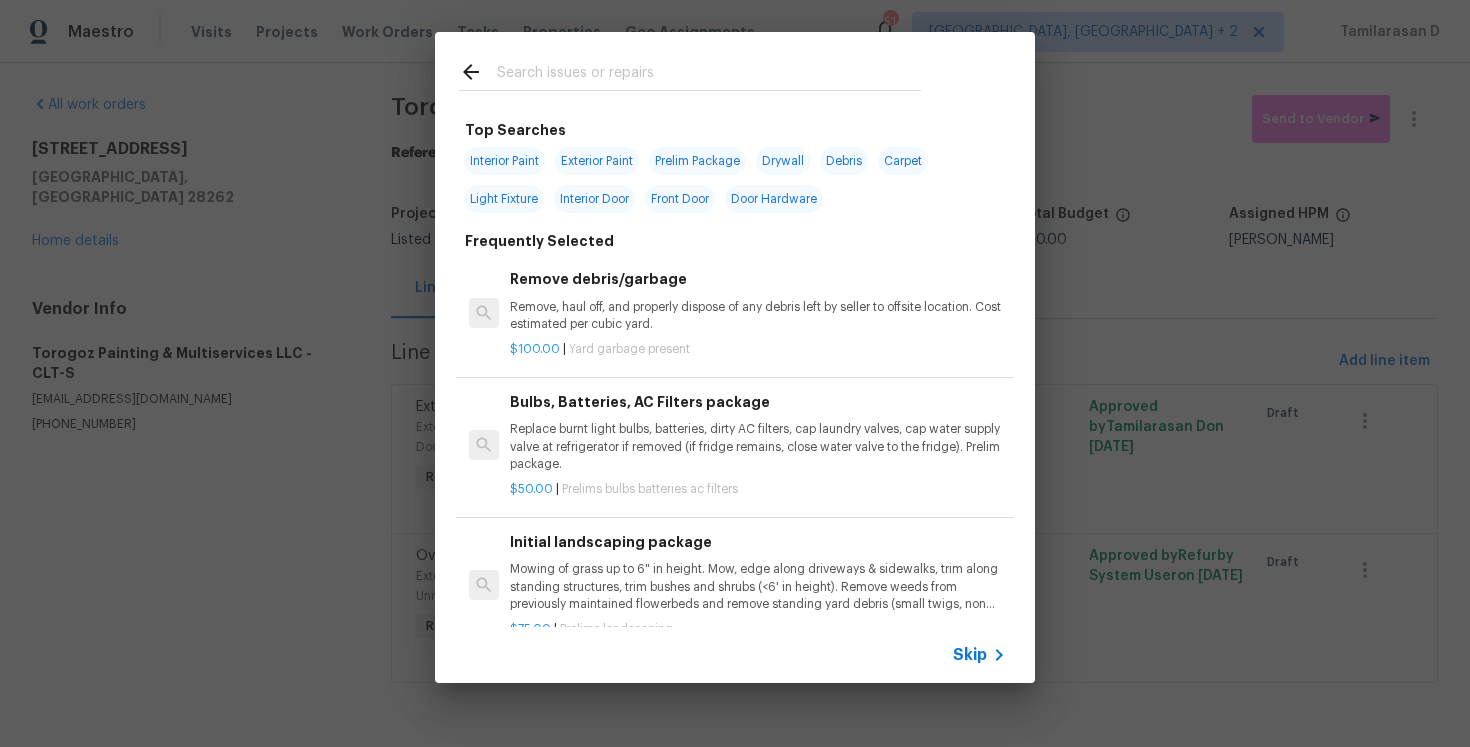 click on "Skip" at bounding box center [970, 655] 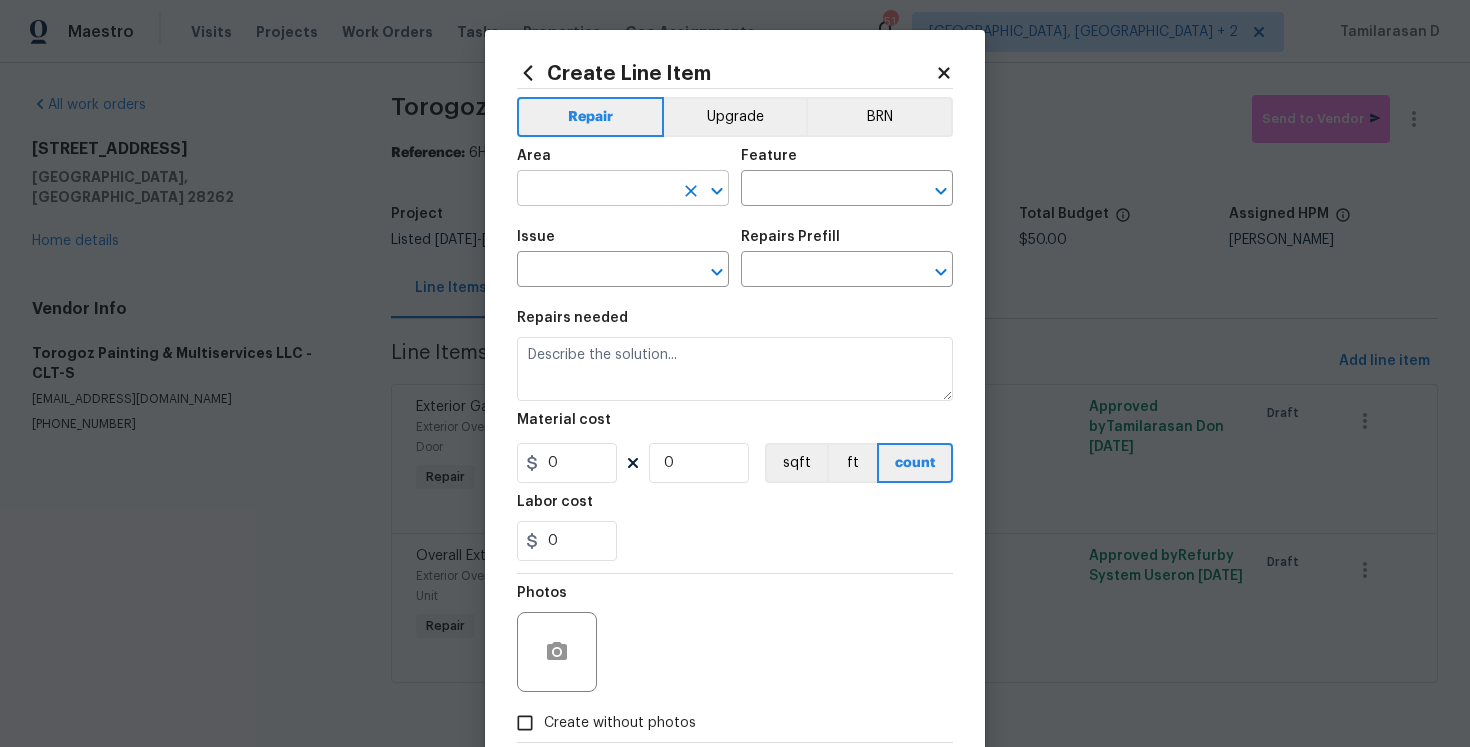 click at bounding box center [595, 190] 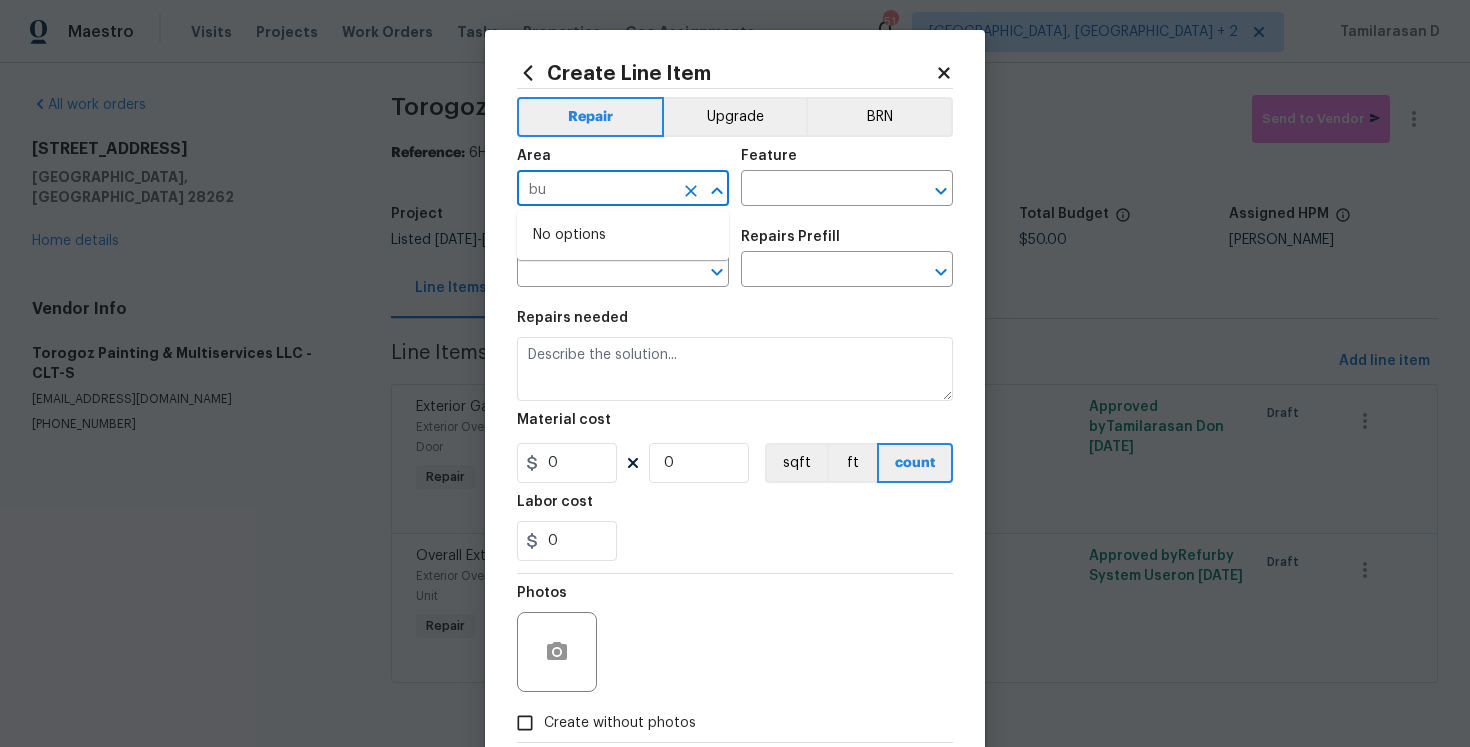 type on "b" 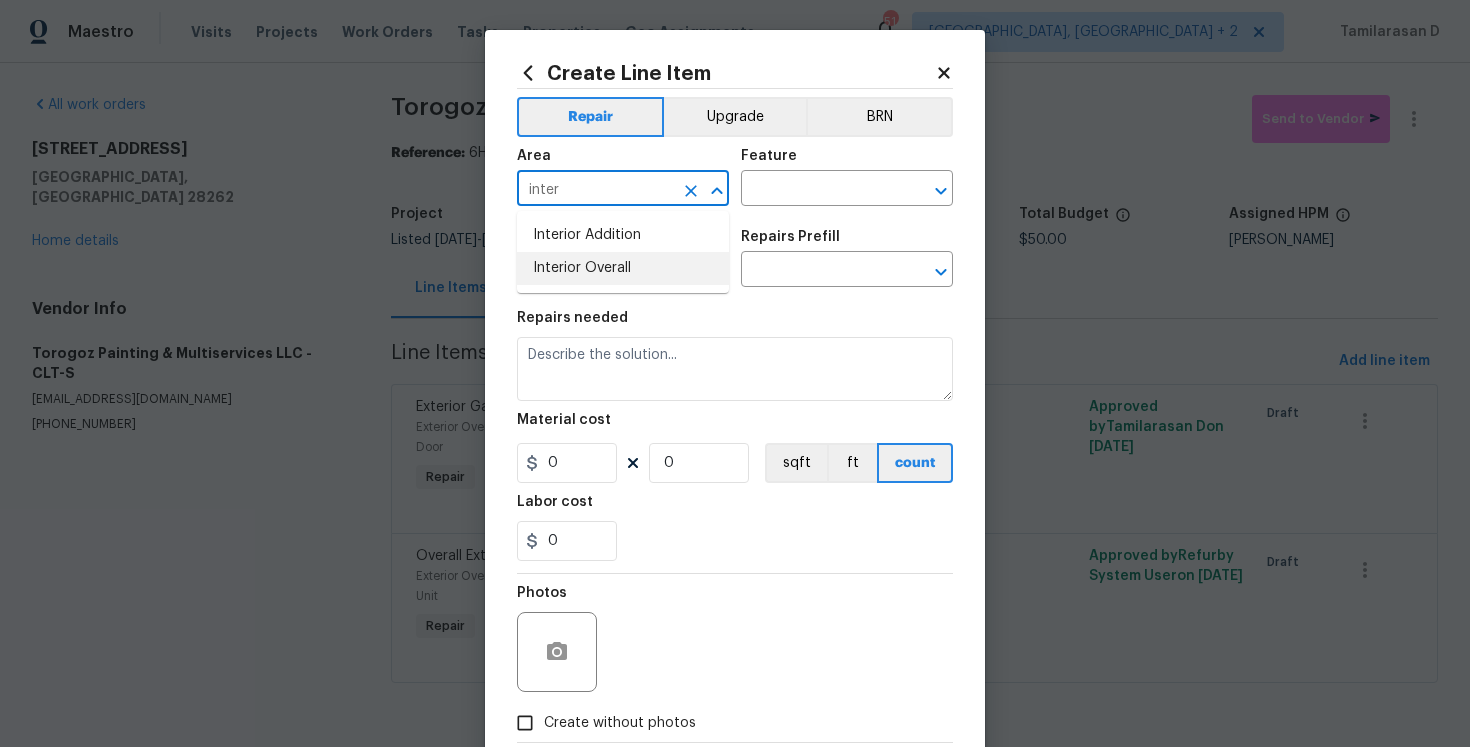 click on "Interior Overall" at bounding box center (623, 268) 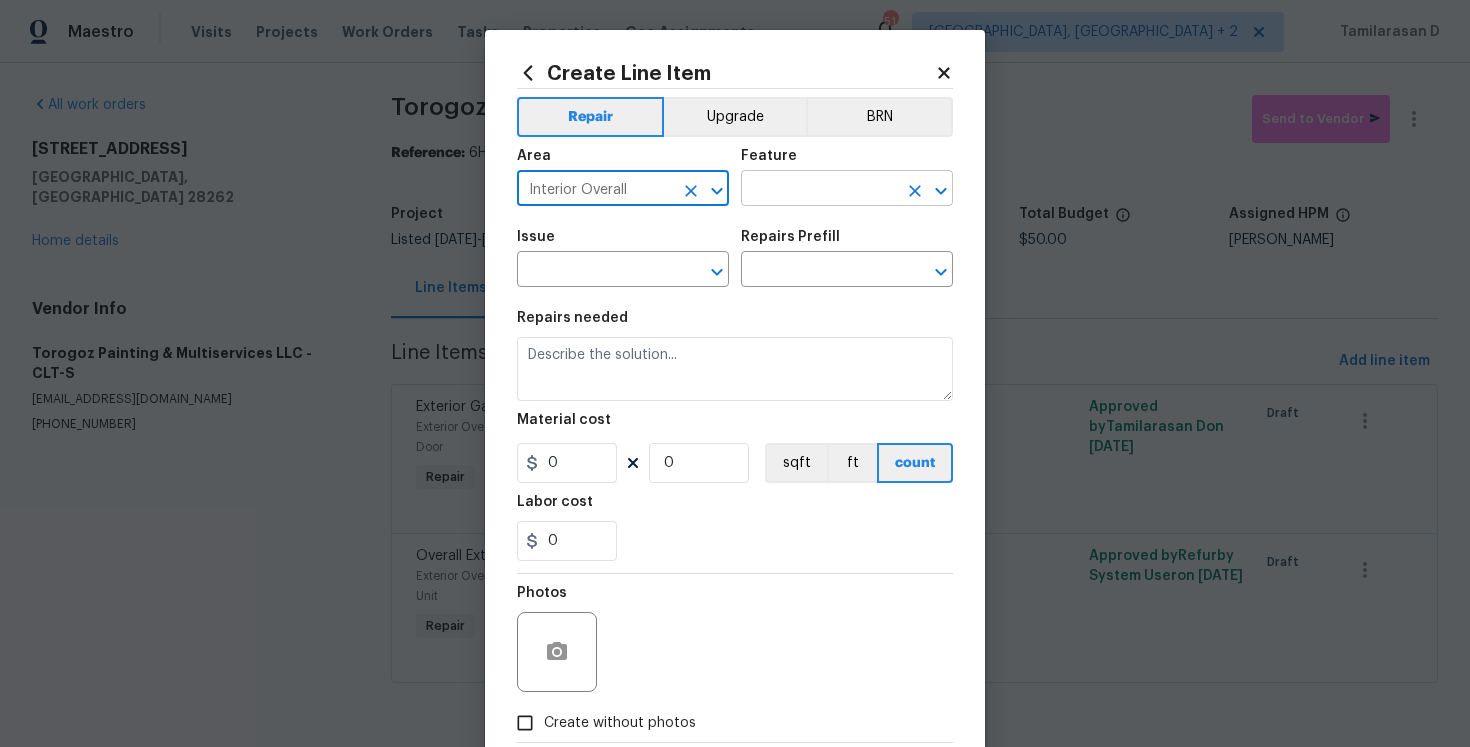 type on "Interior Overall" 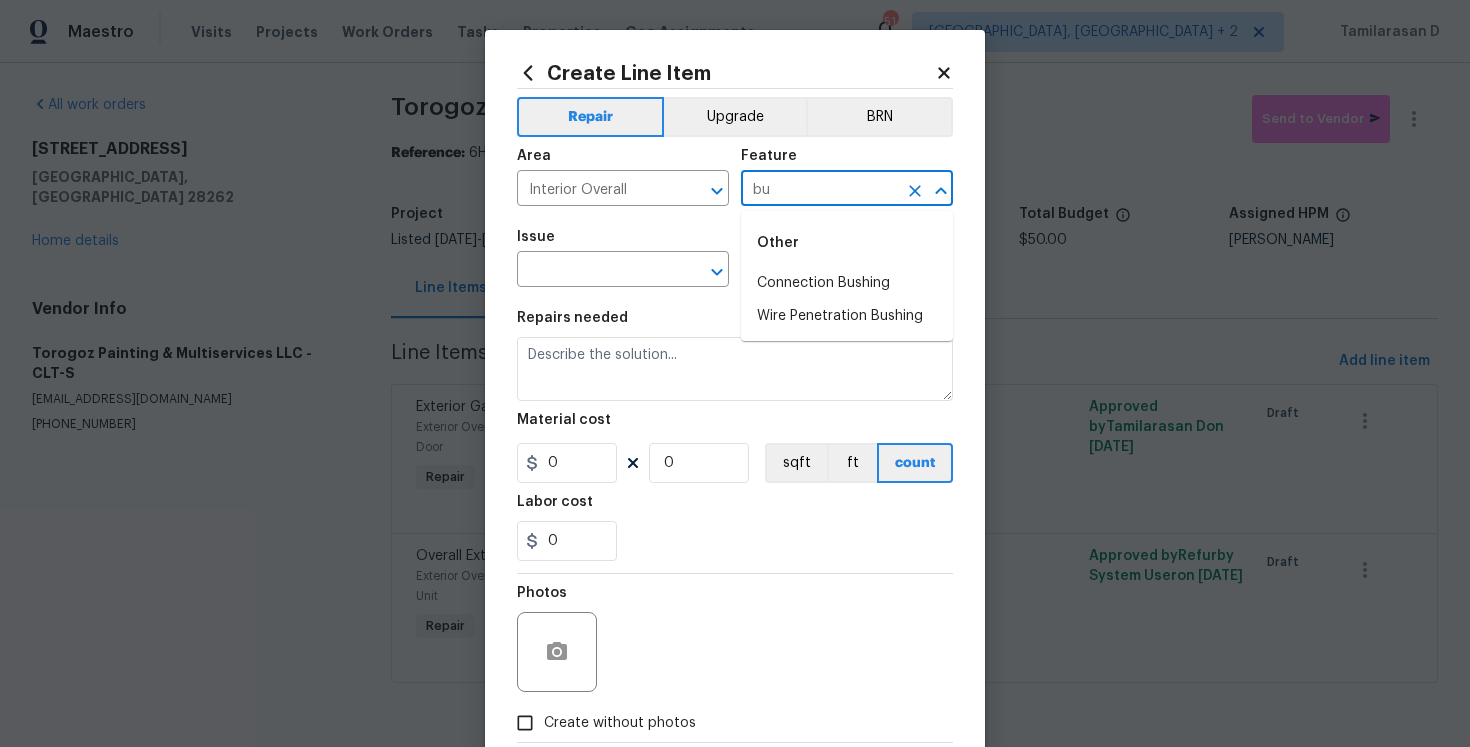 type on "b" 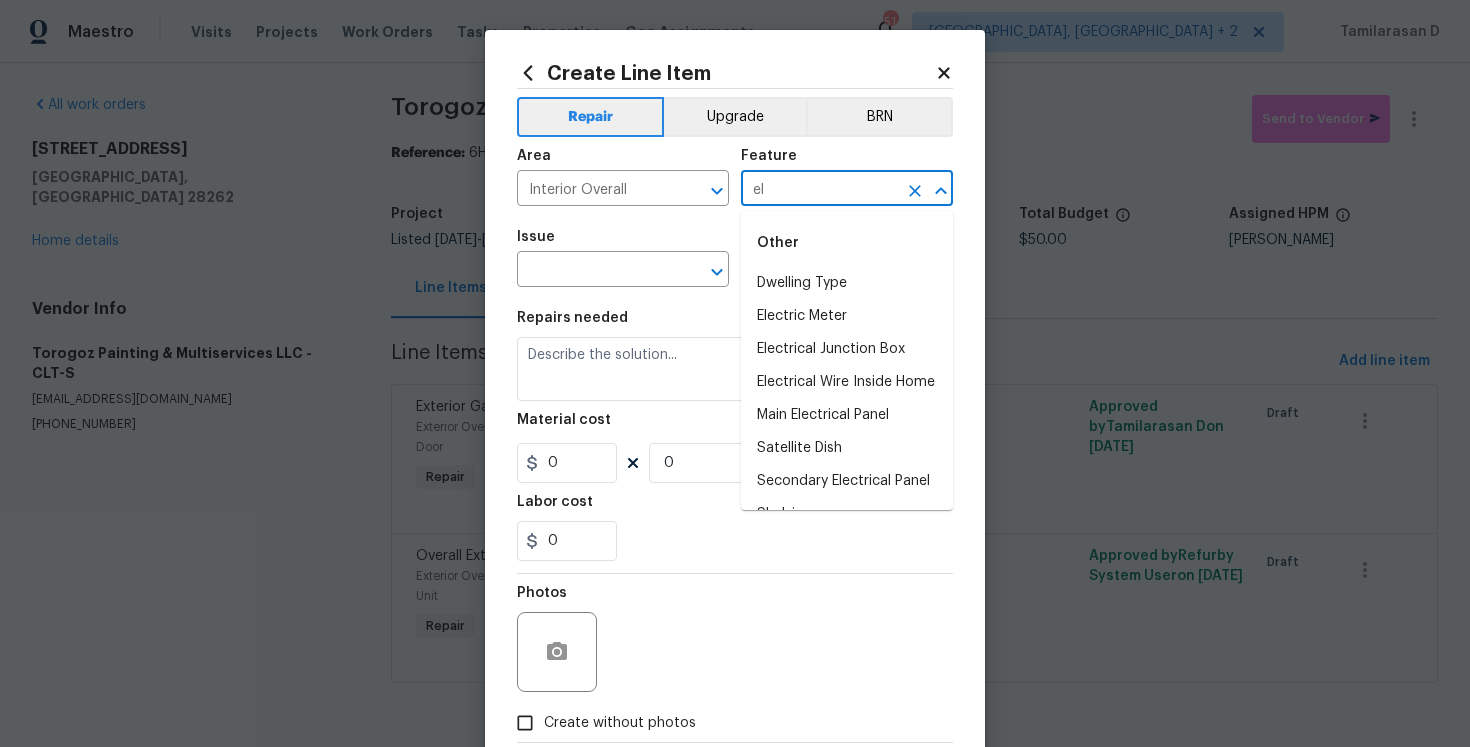 type on "e" 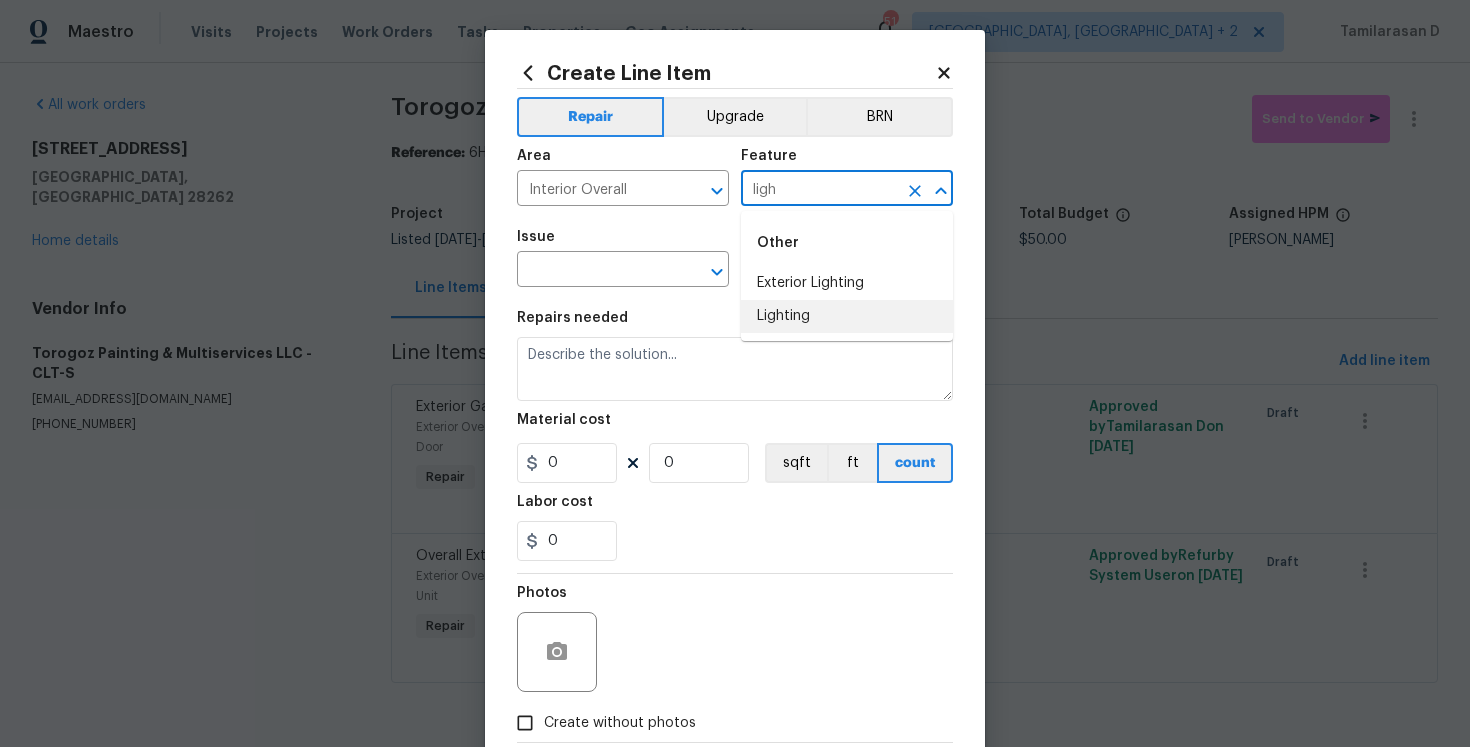 click on "Lighting" at bounding box center [847, 316] 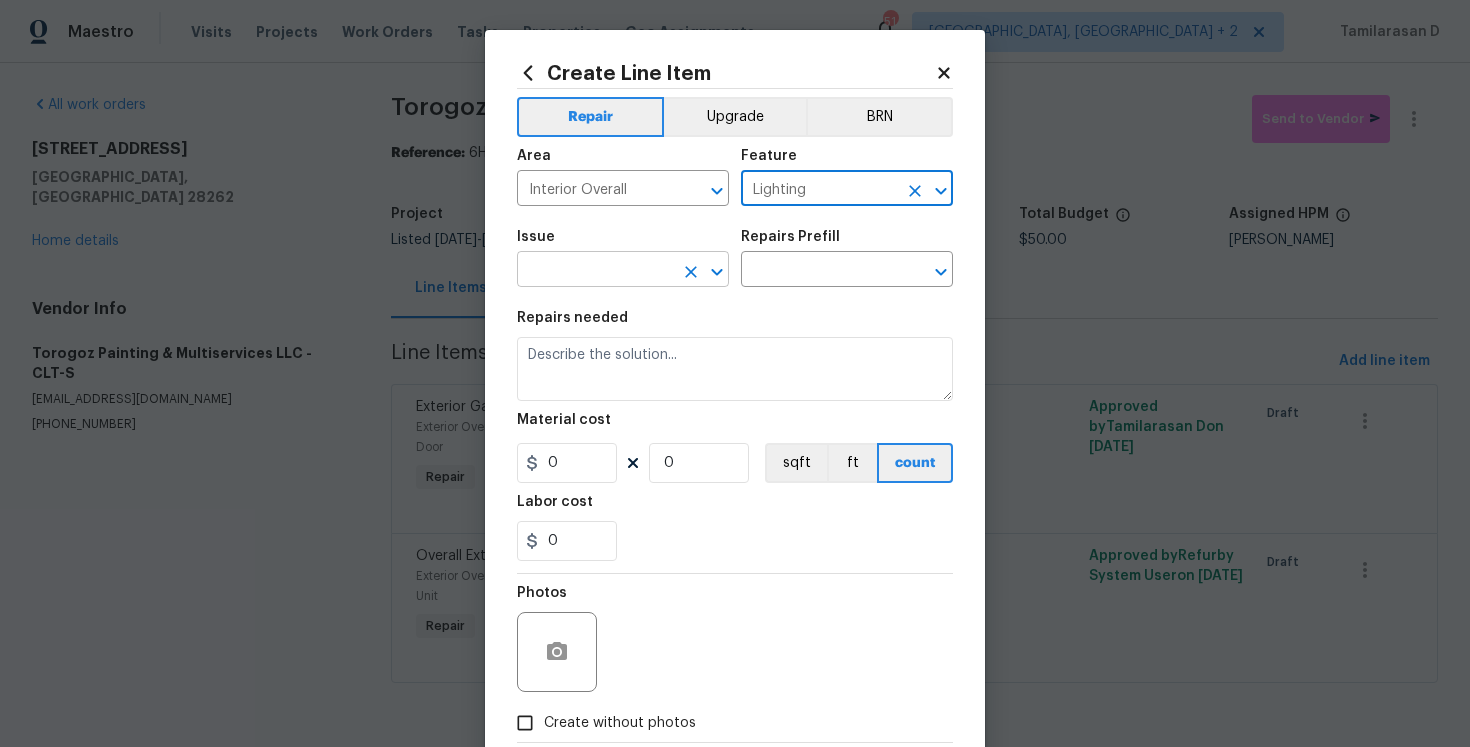type on "Lighting" 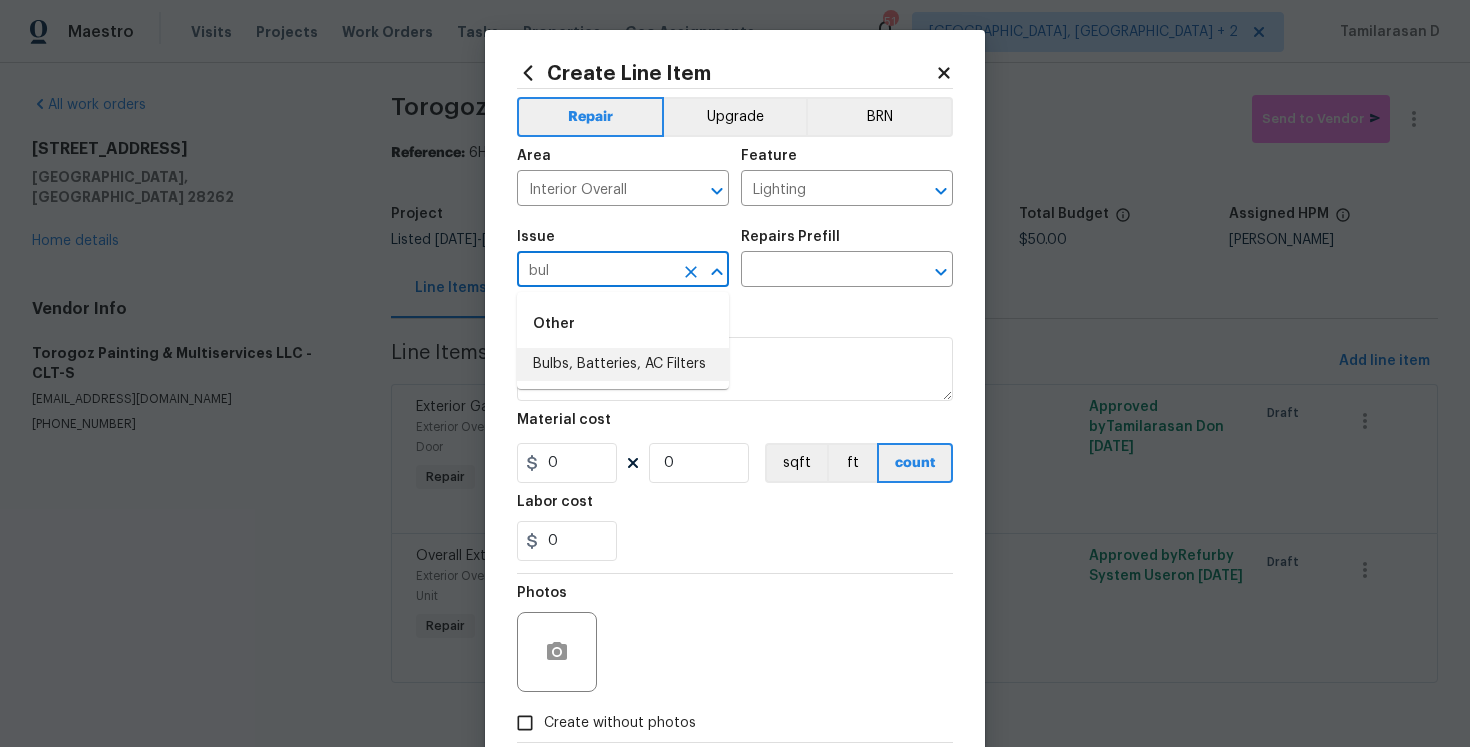 click on "Bulbs, Batteries, AC Filters" at bounding box center (623, 364) 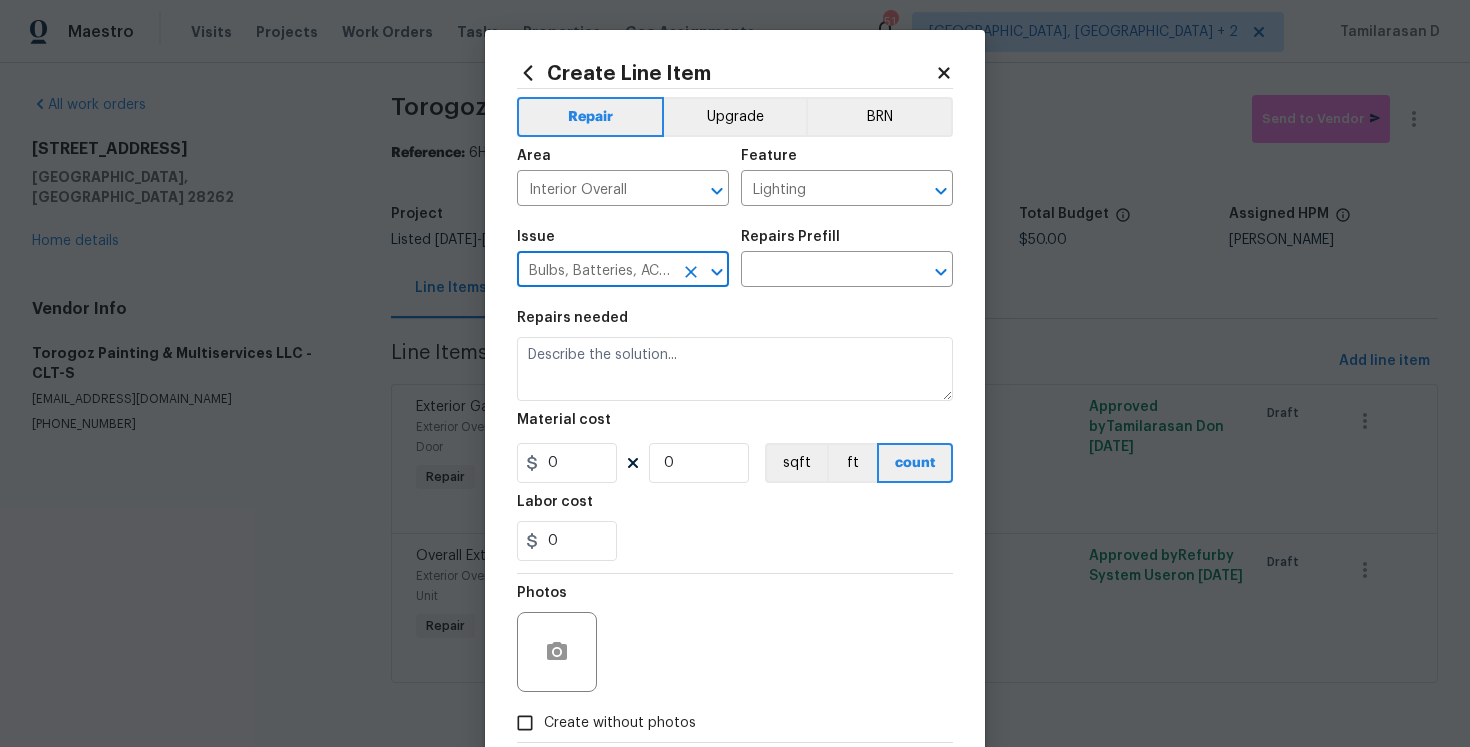 type on "Bulbs, Batteries, AC Filters" 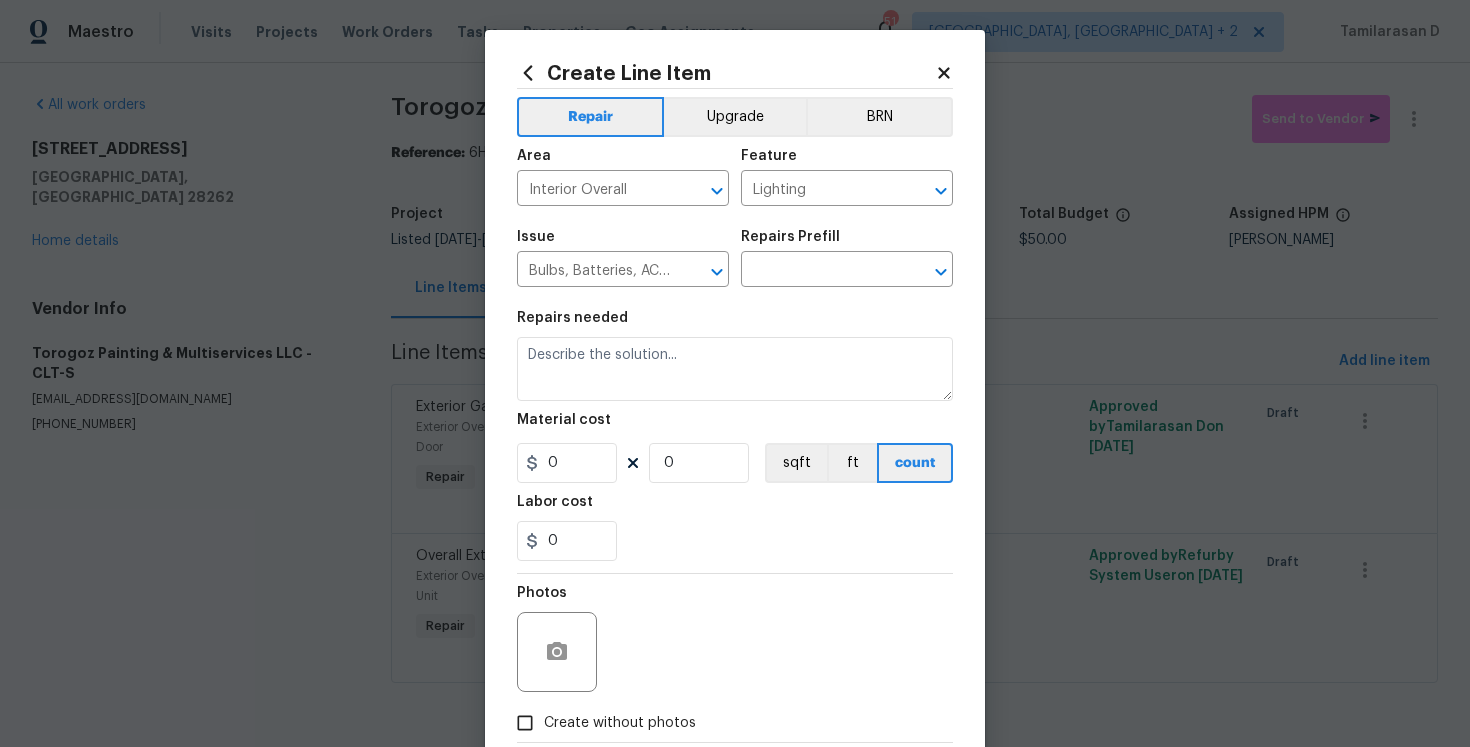 click on "Repairs Prefill" at bounding box center (847, 243) 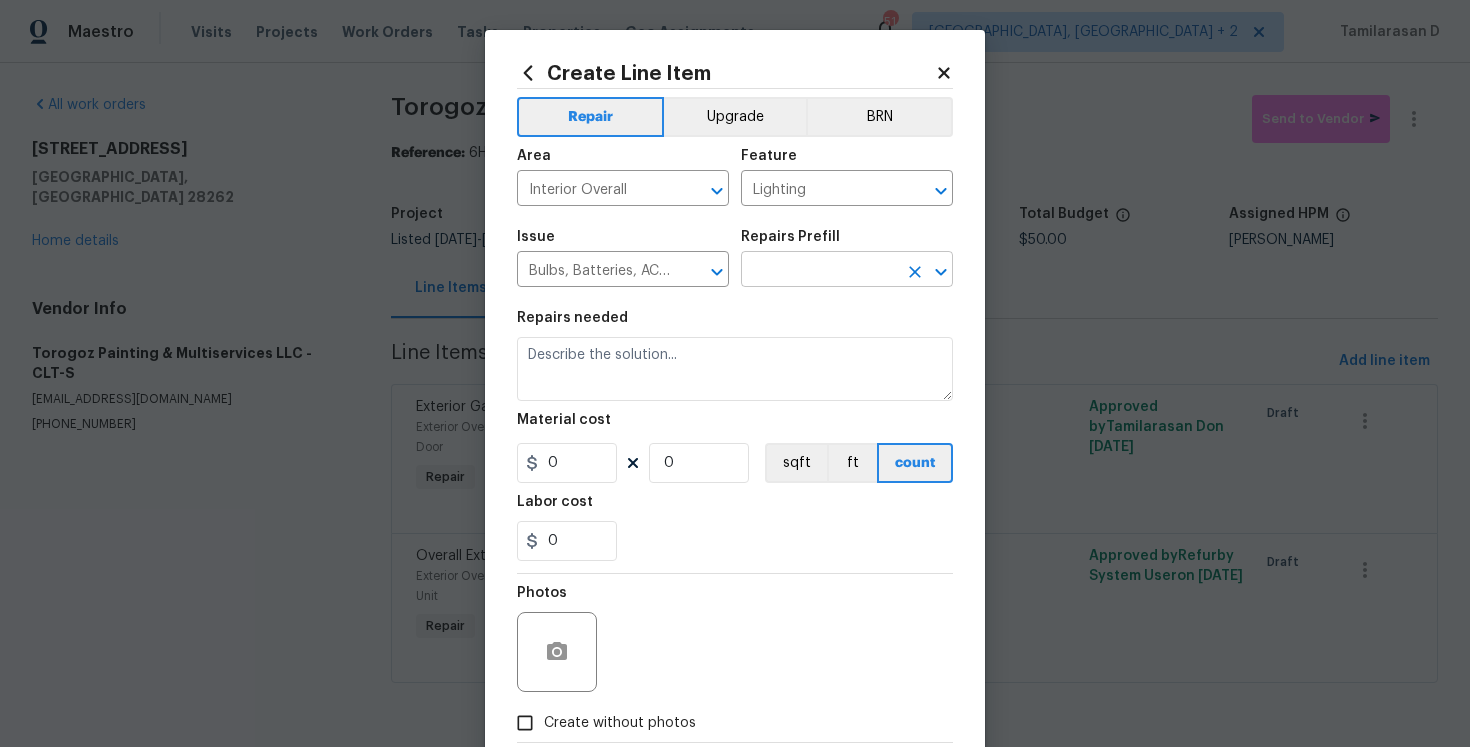 click at bounding box center [819, 271] 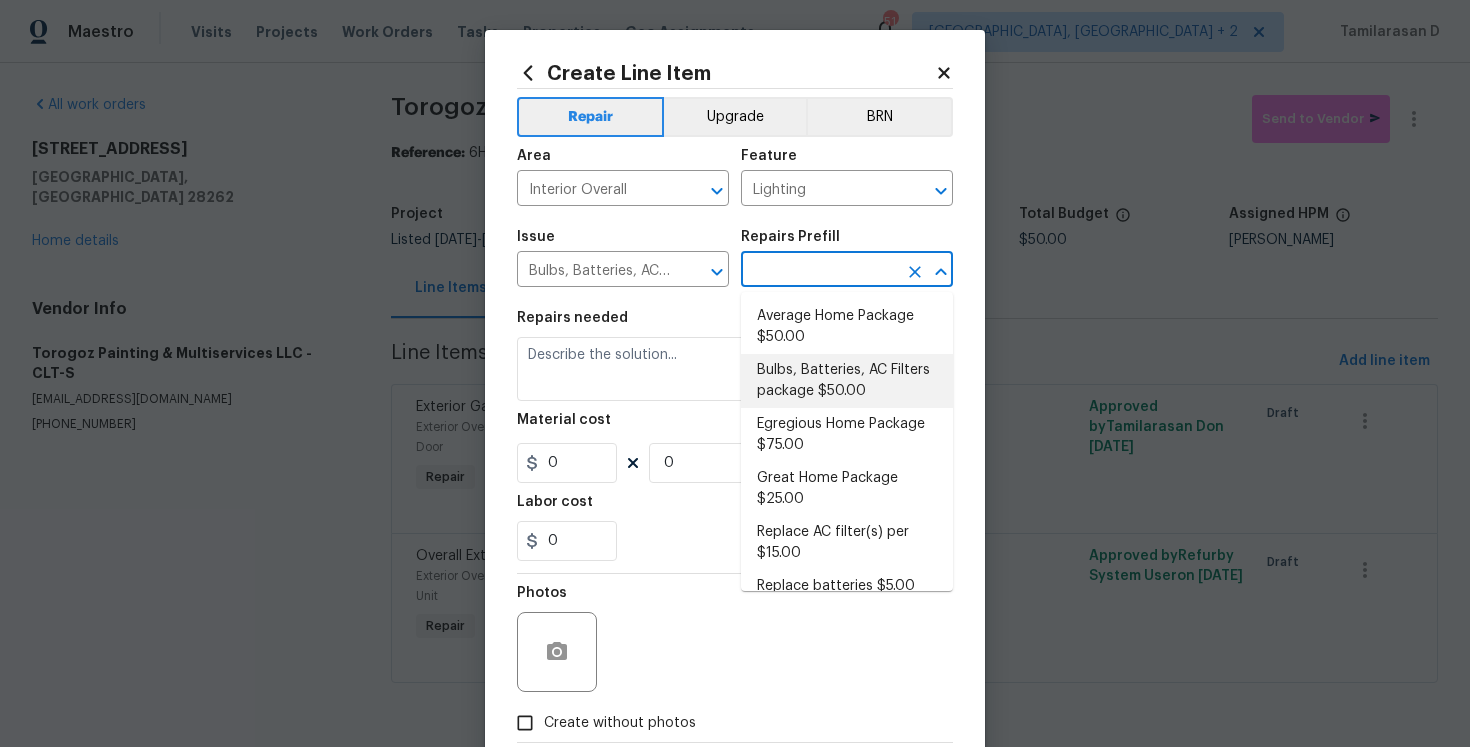 click on "Bulbs, Batteries, AC Filters package $50.00" at bounding box center [847, 381] 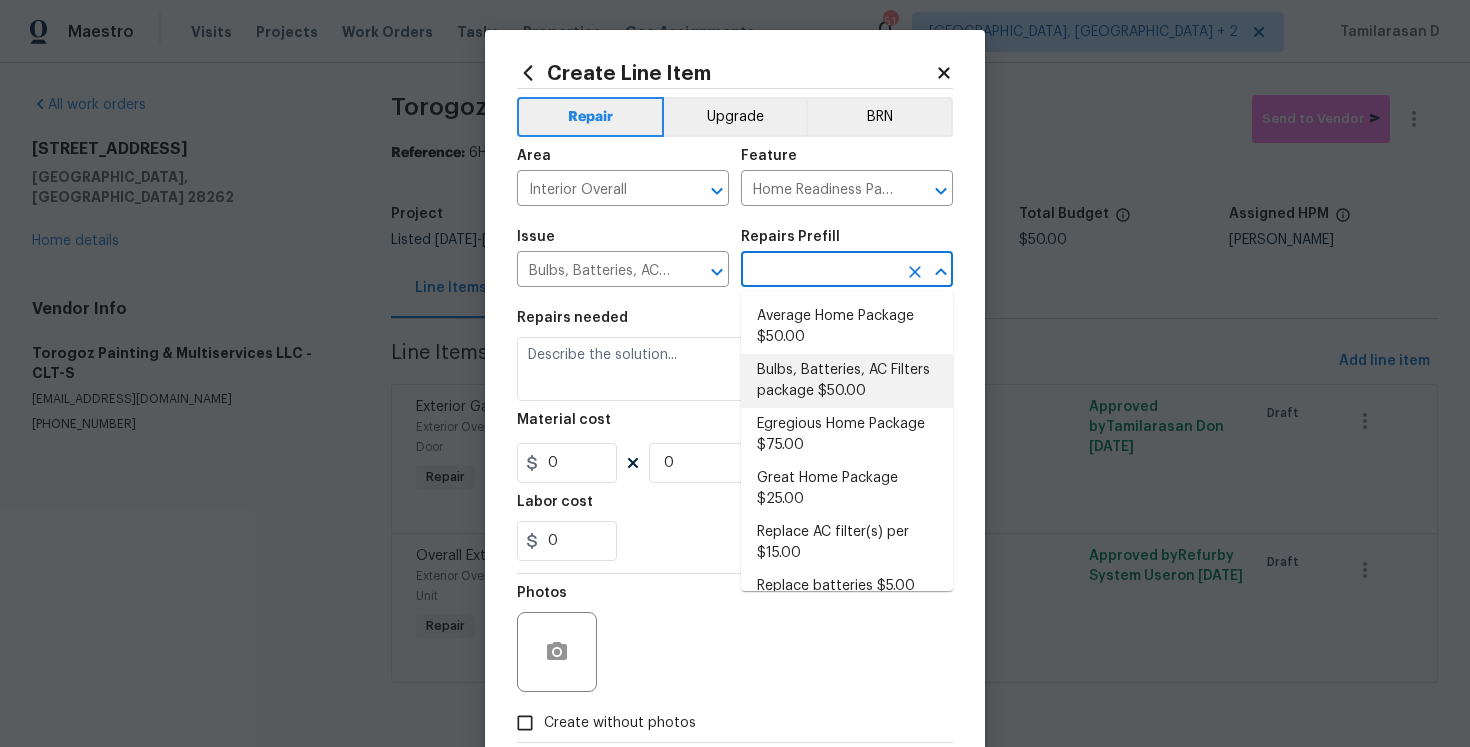 type on "Bulbs, Batteries, AC Filters package $50.00" 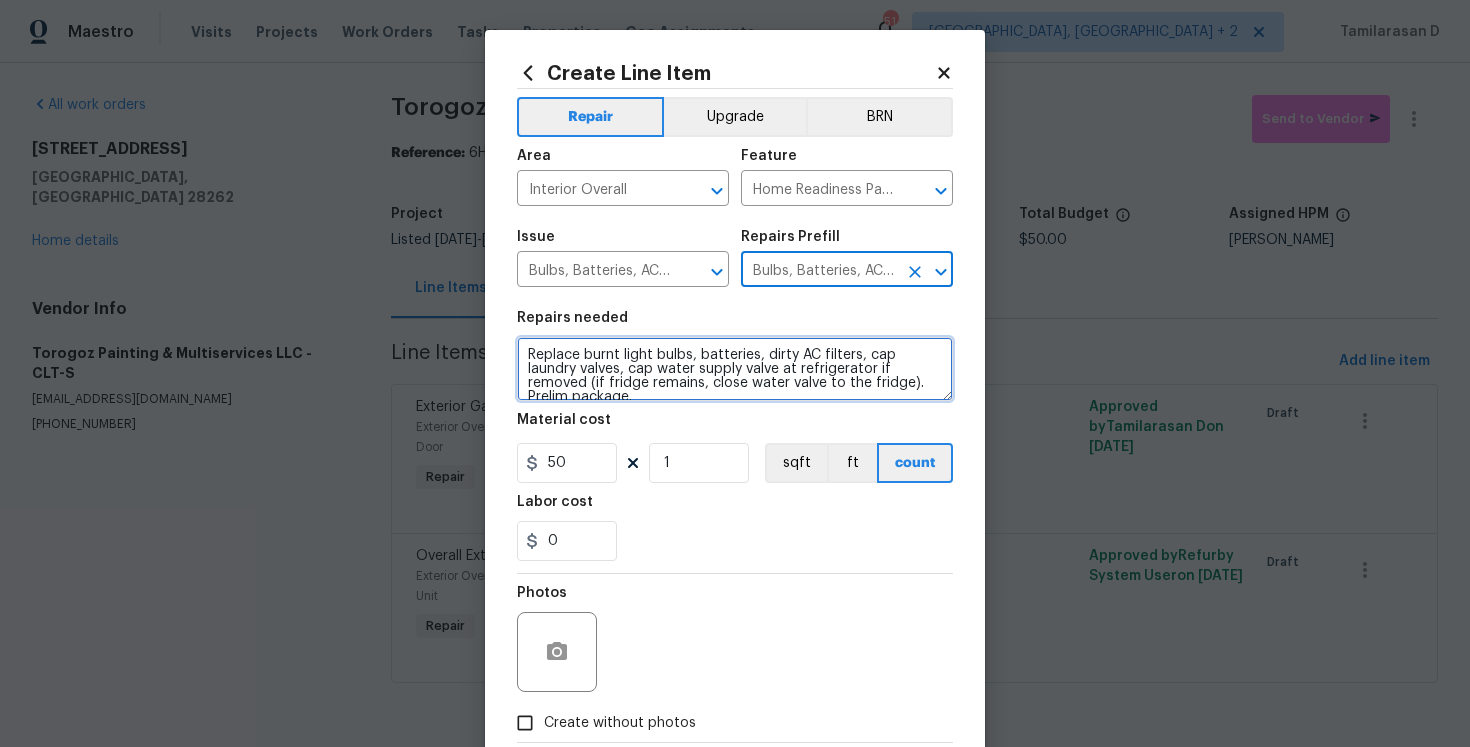 click on "Replace burnt light bulbs, batteries, dirty AC filters, cap laundry valves, cap water supply valve at refrigerator if removed (if fridge remains, close water valve to the fridge). Prelim package." at bounding box center [735, 369] 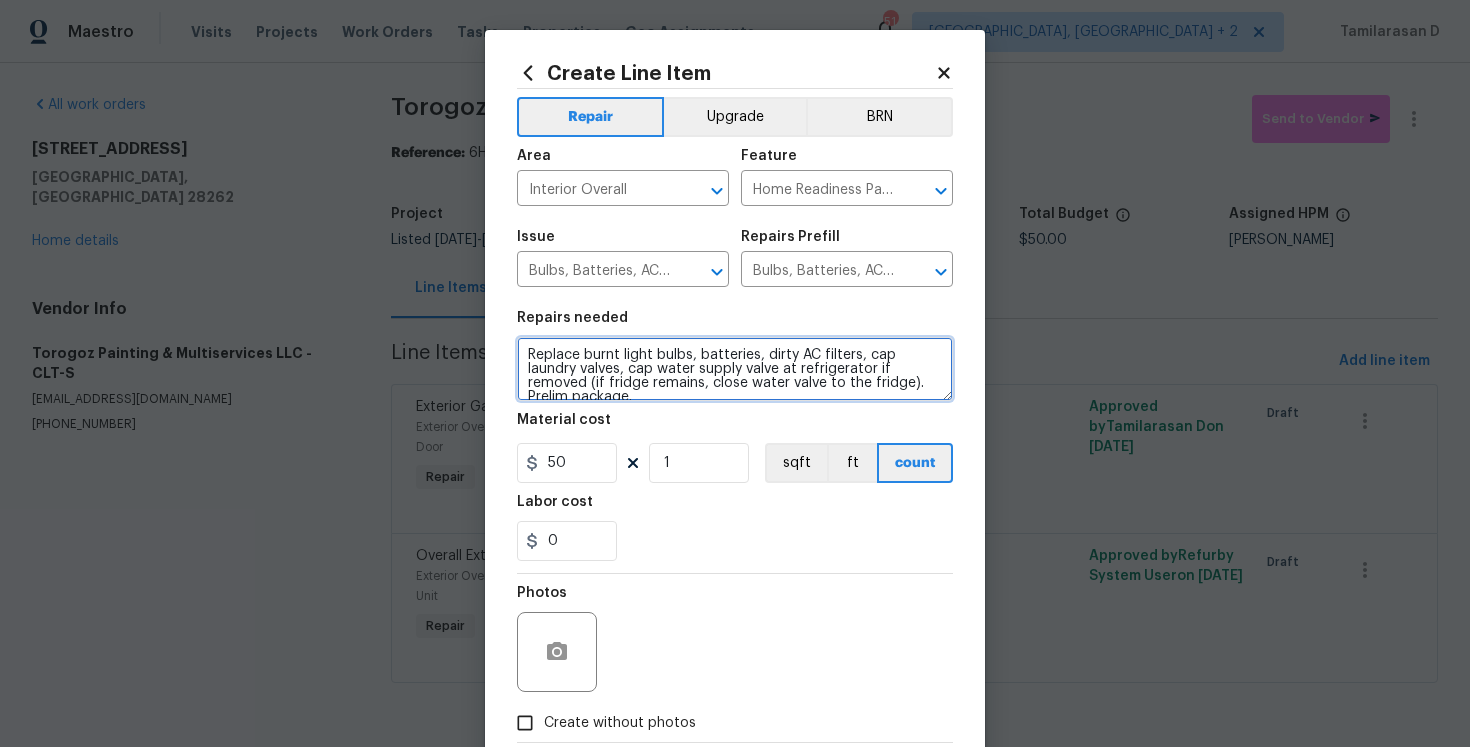 click on "Replace burnt light bulbs, batteries, dirty AC filters, cap laundry valves, cap water supply valve at refrigerator if removed (if fridge remains, close water valve to the fridge). Prelim package." at bounding box center (735, 369) 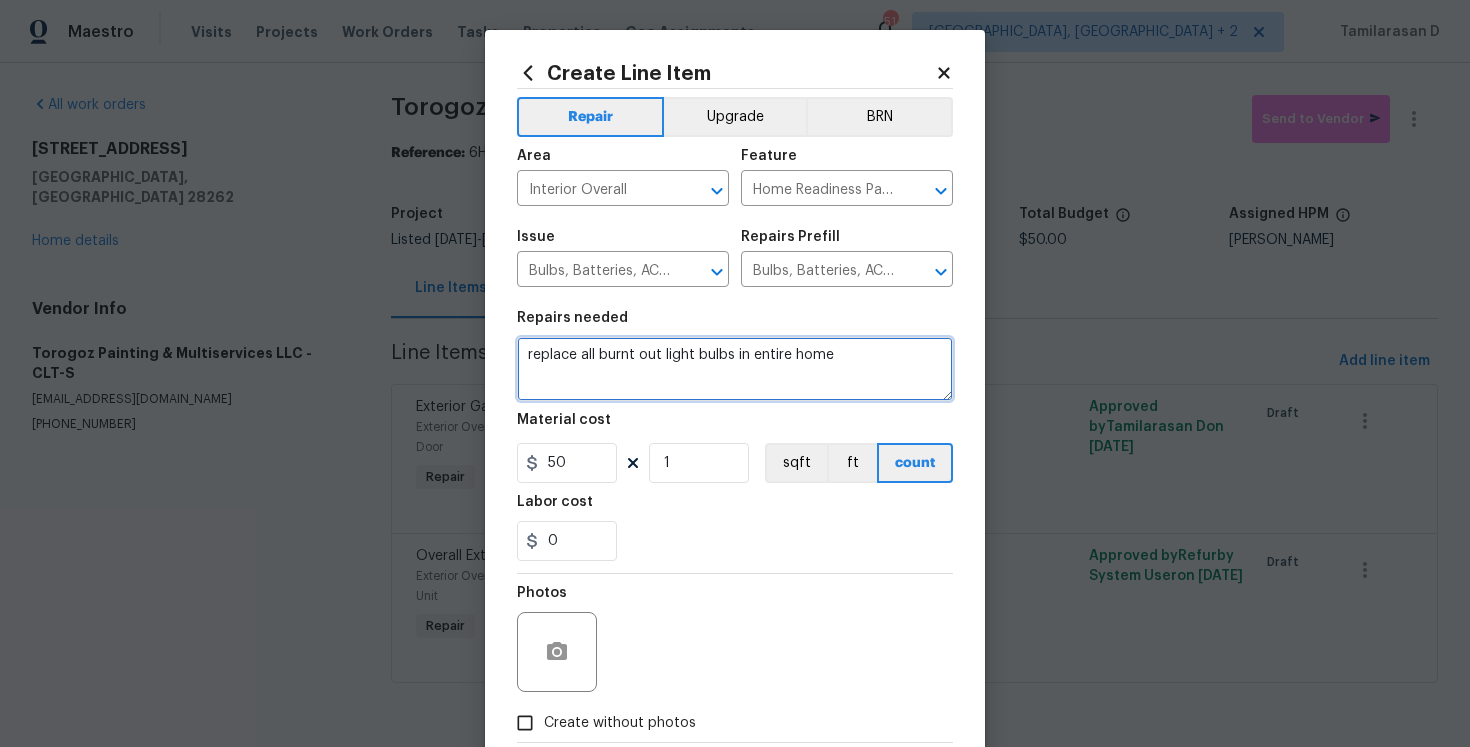 type on "replace all burnt out light bulbs in entire home" 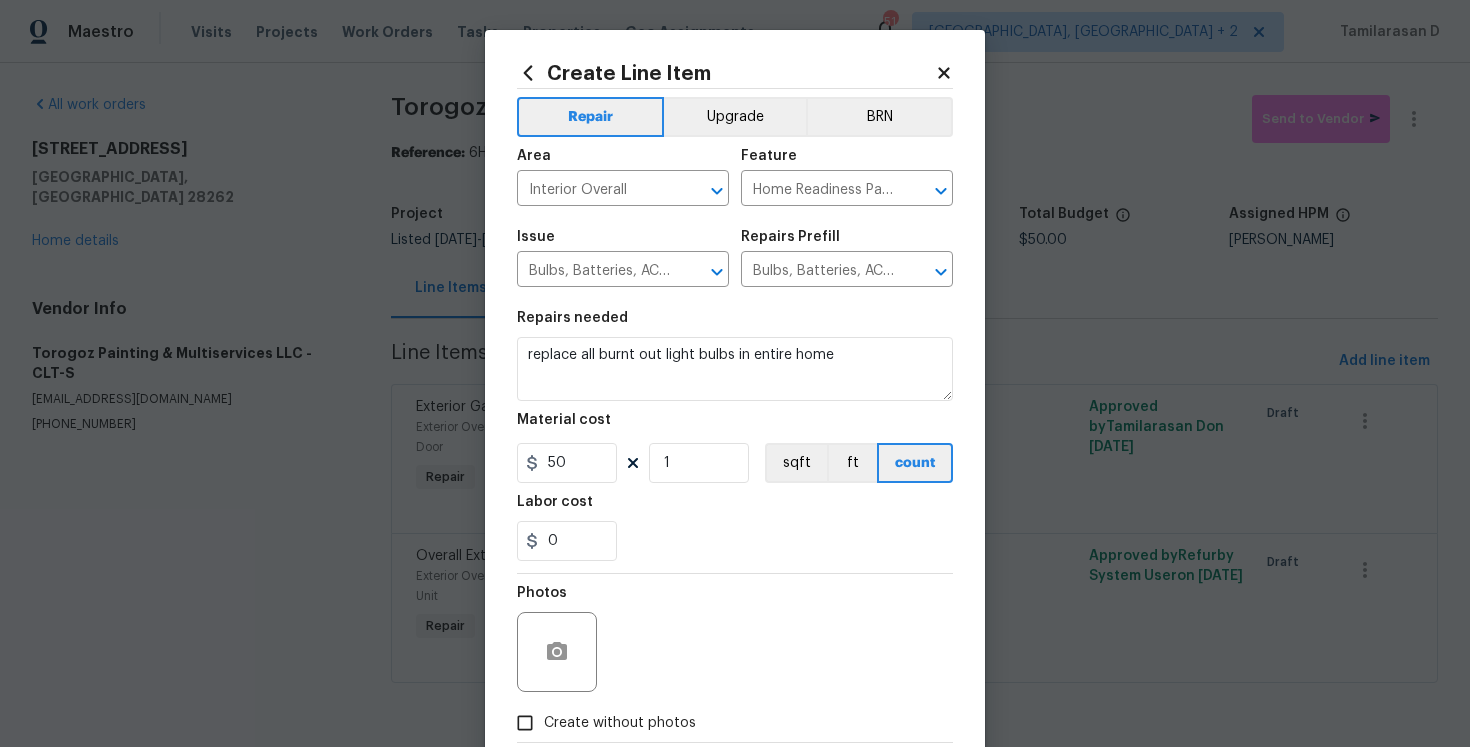 click on "Photos" at bounding box center [735, 639] 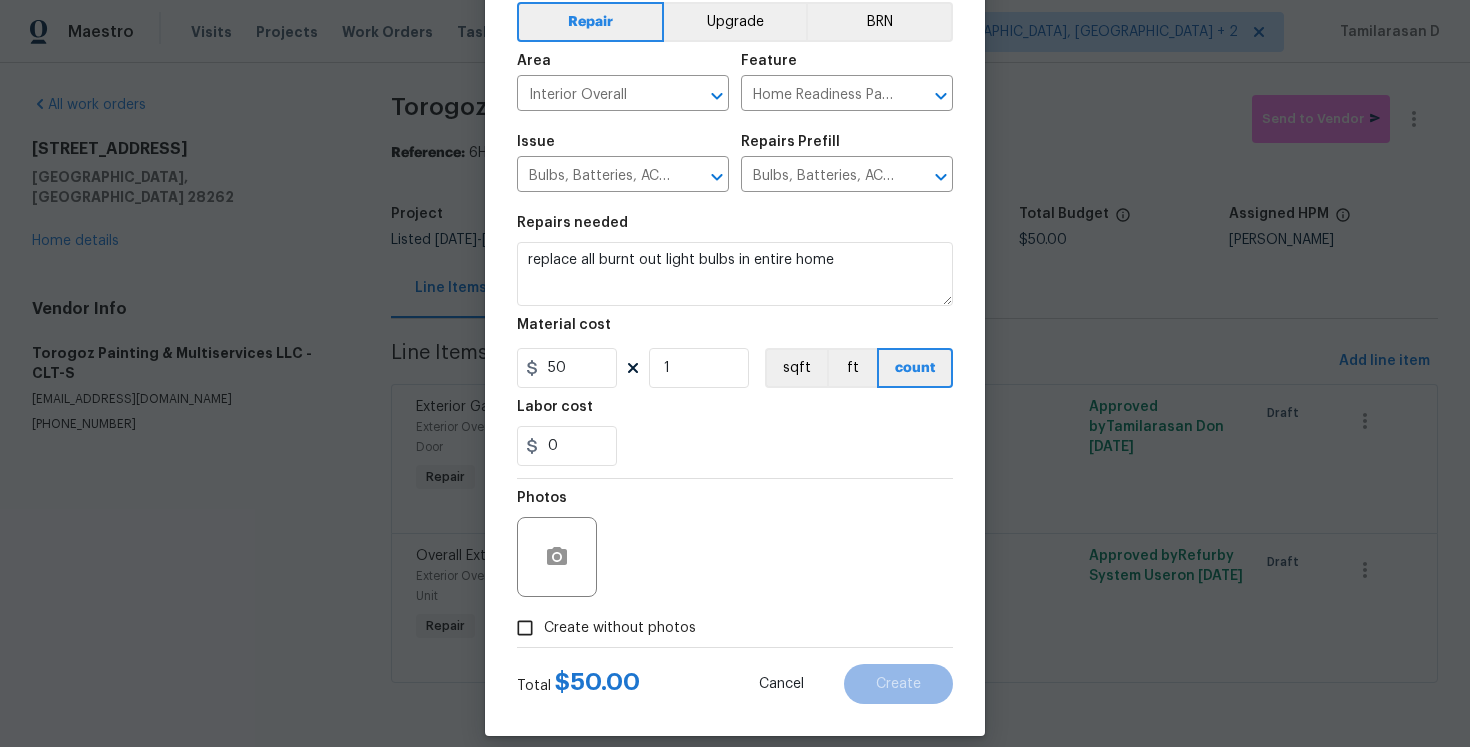 scroll, scrollTop: 115, scrollLeft: 0, axis: vertical 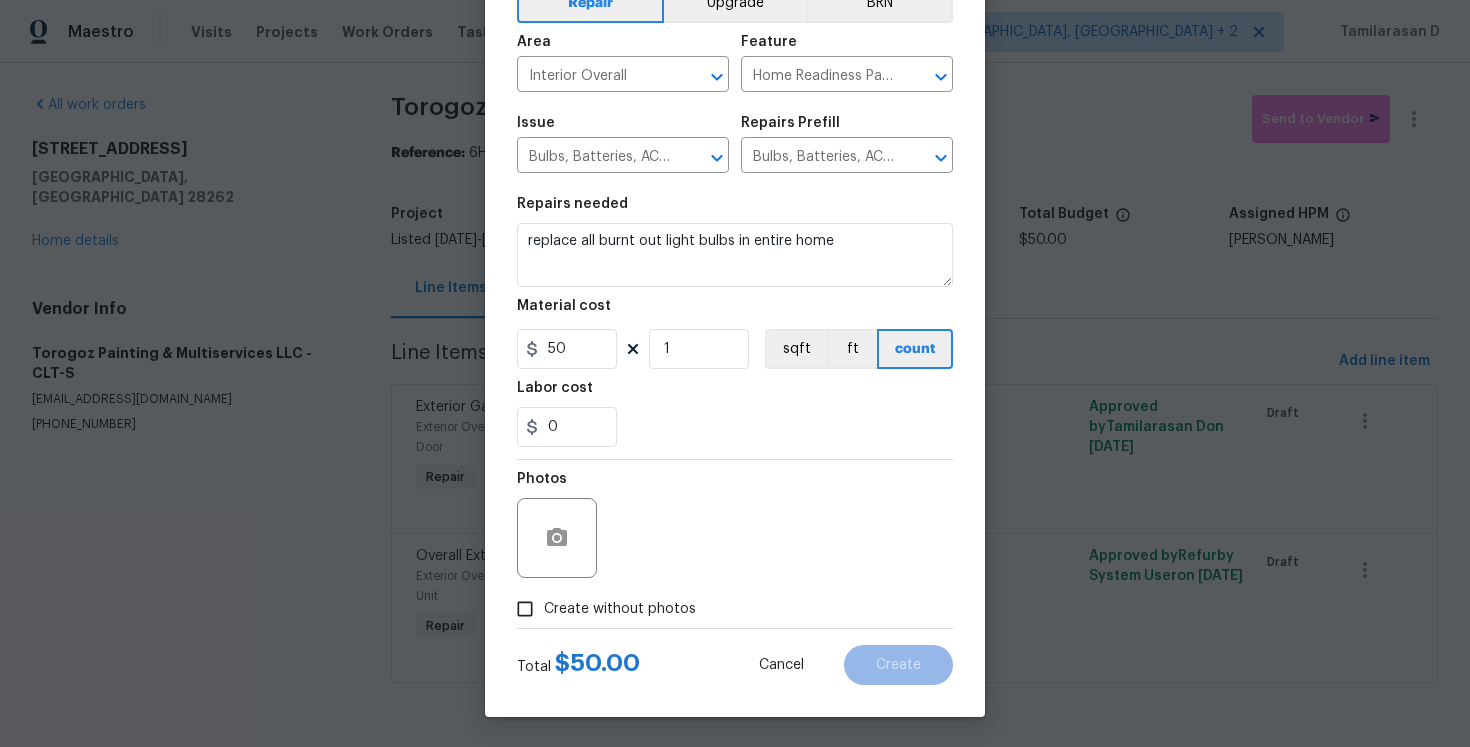 click on "Create without photos" at bounding box center (525, 609) 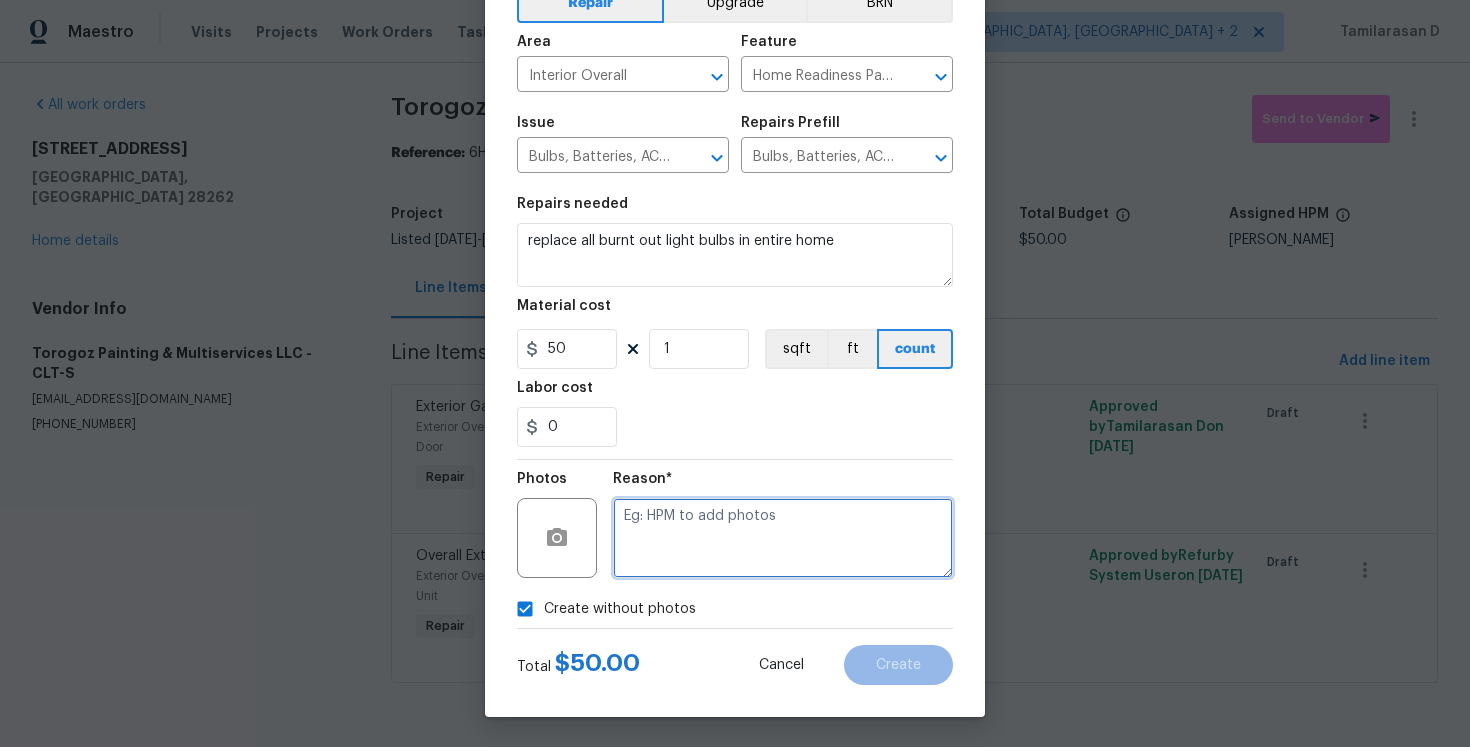 click at bounding box center [783, 538] 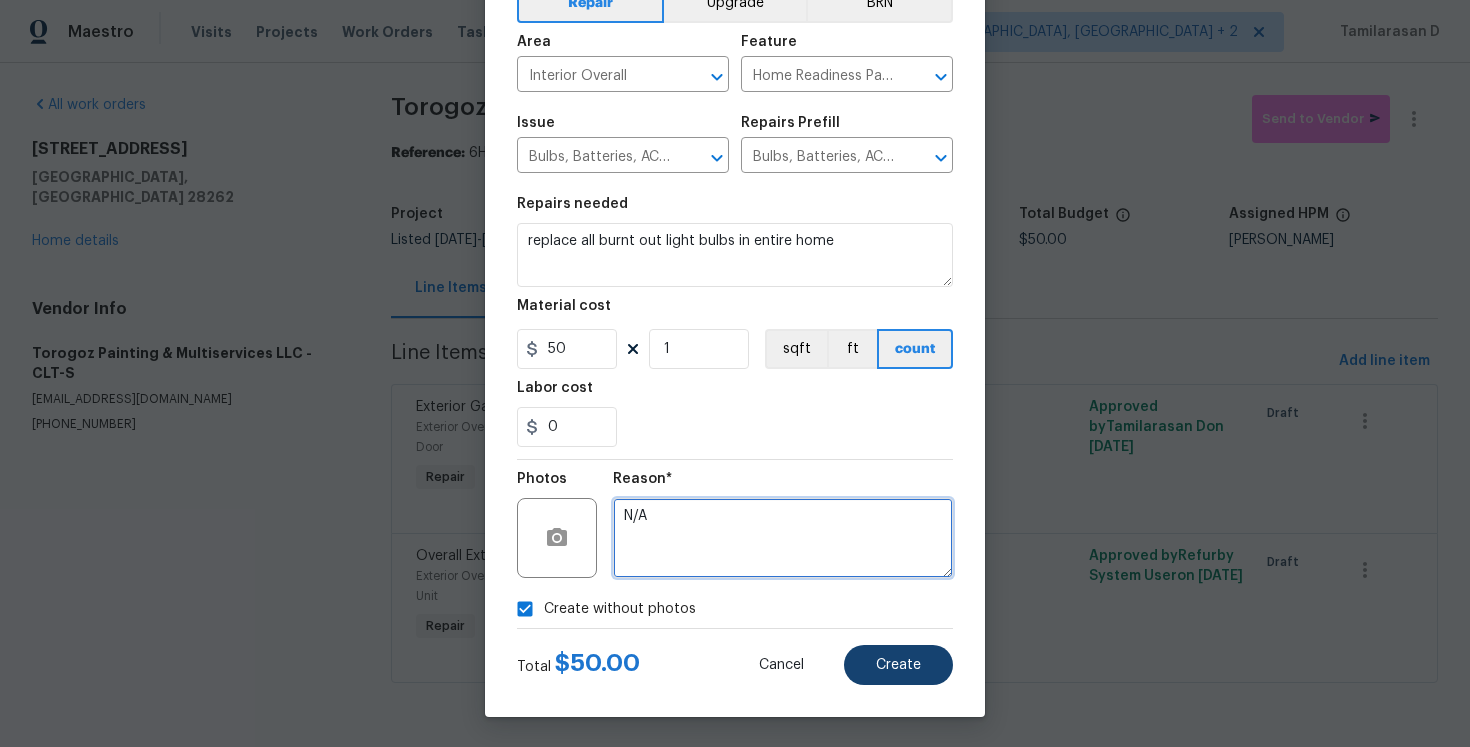 type on "N/A" 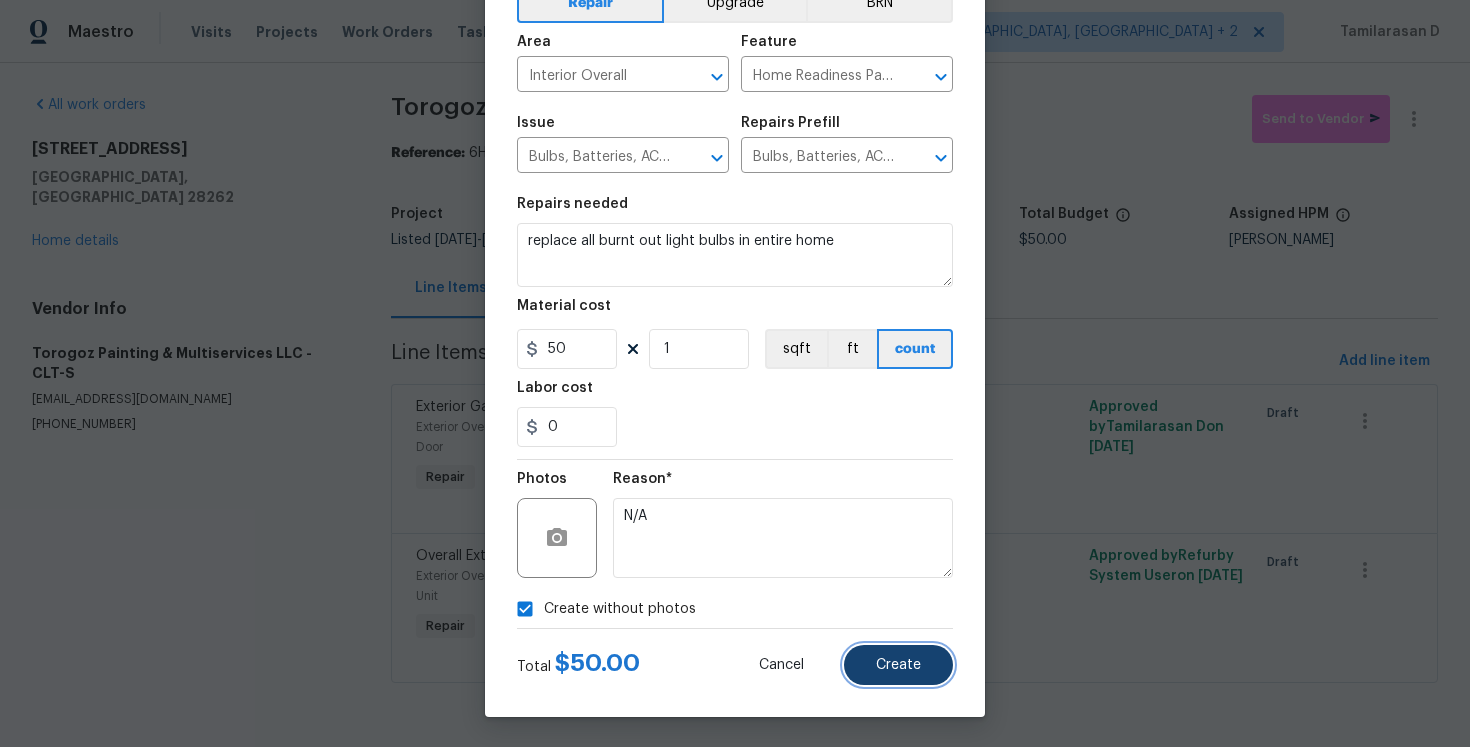 click on "Create" at bounding box center (898, 665) 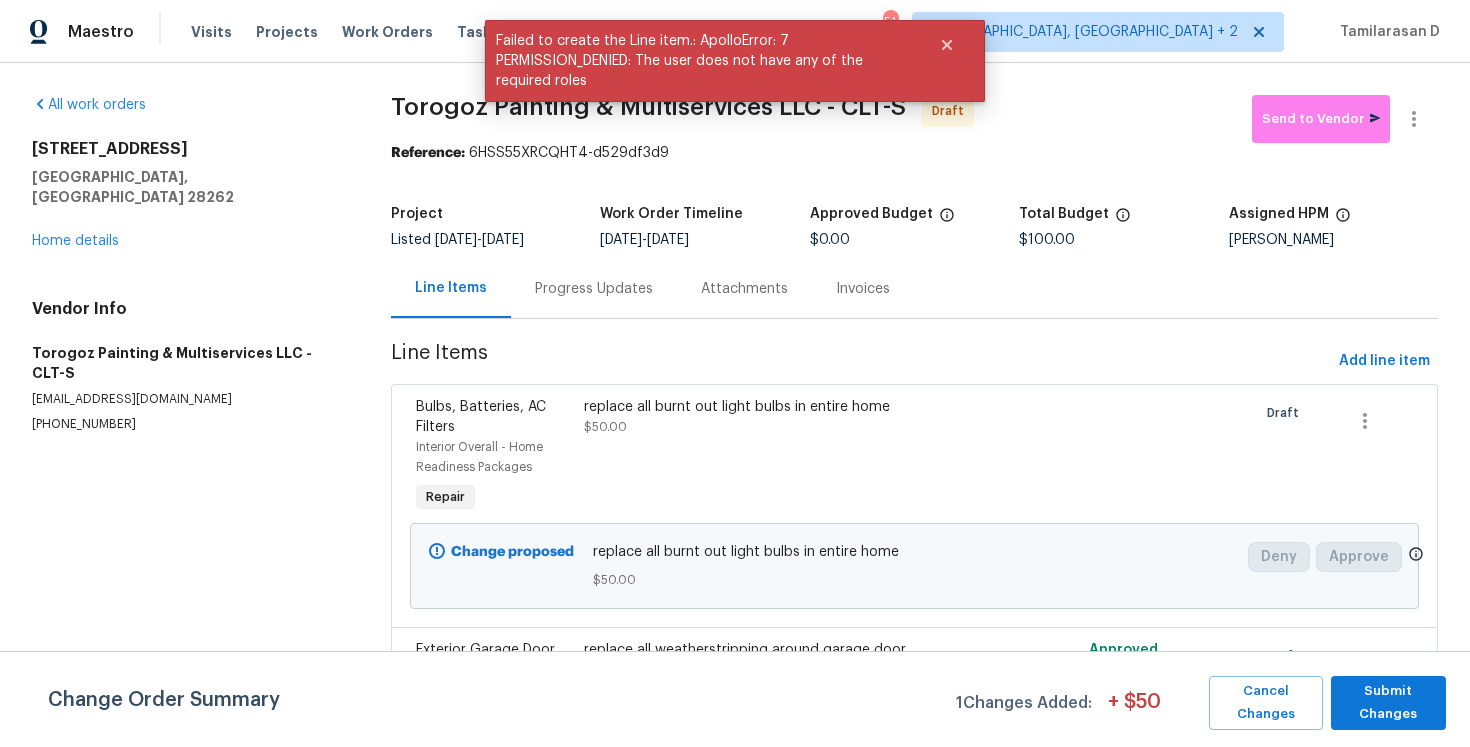click on "Change Order Summary 1  Changes Added: + $ 50 Cancel Changes Submit Changes" at bounding box center (735, 699) 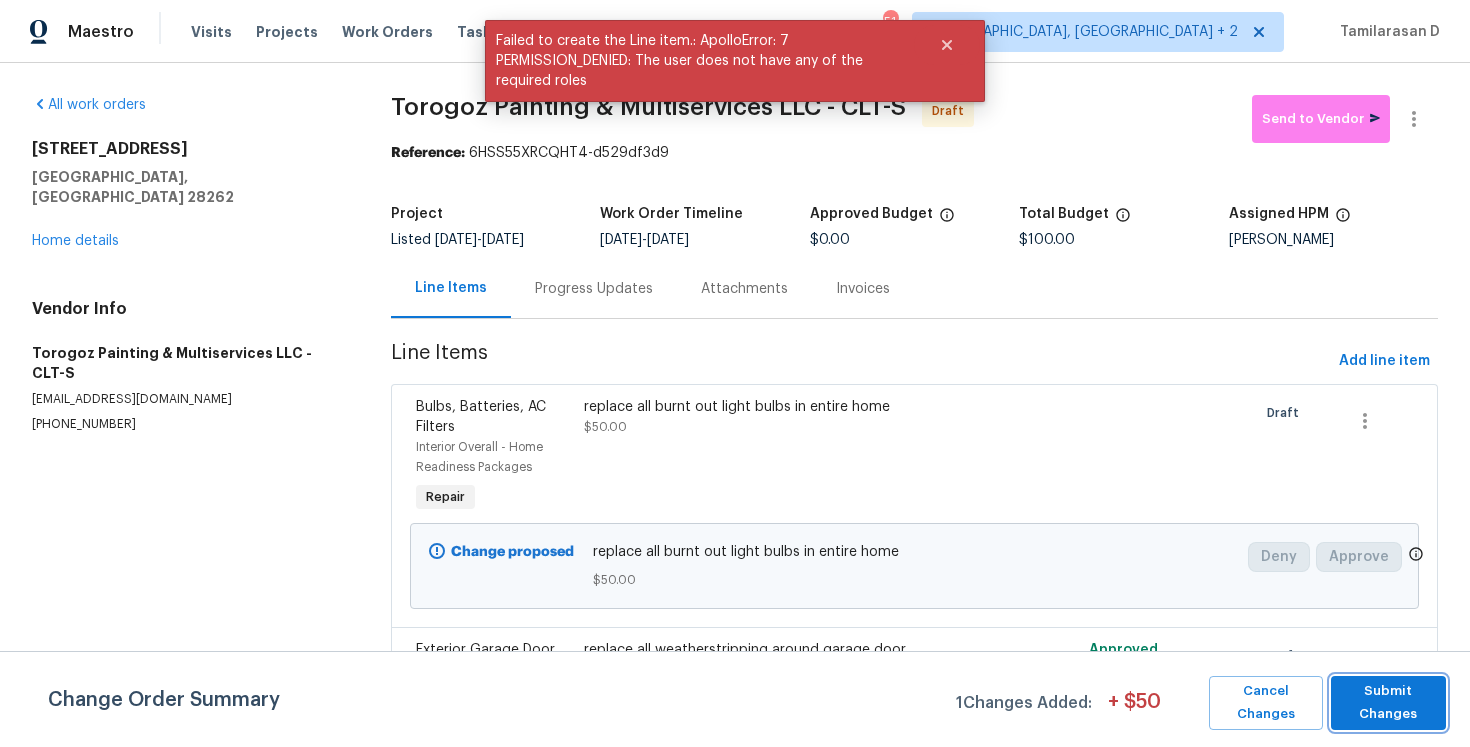 click on "Submit Changes" at bounding box center [1388, 703] 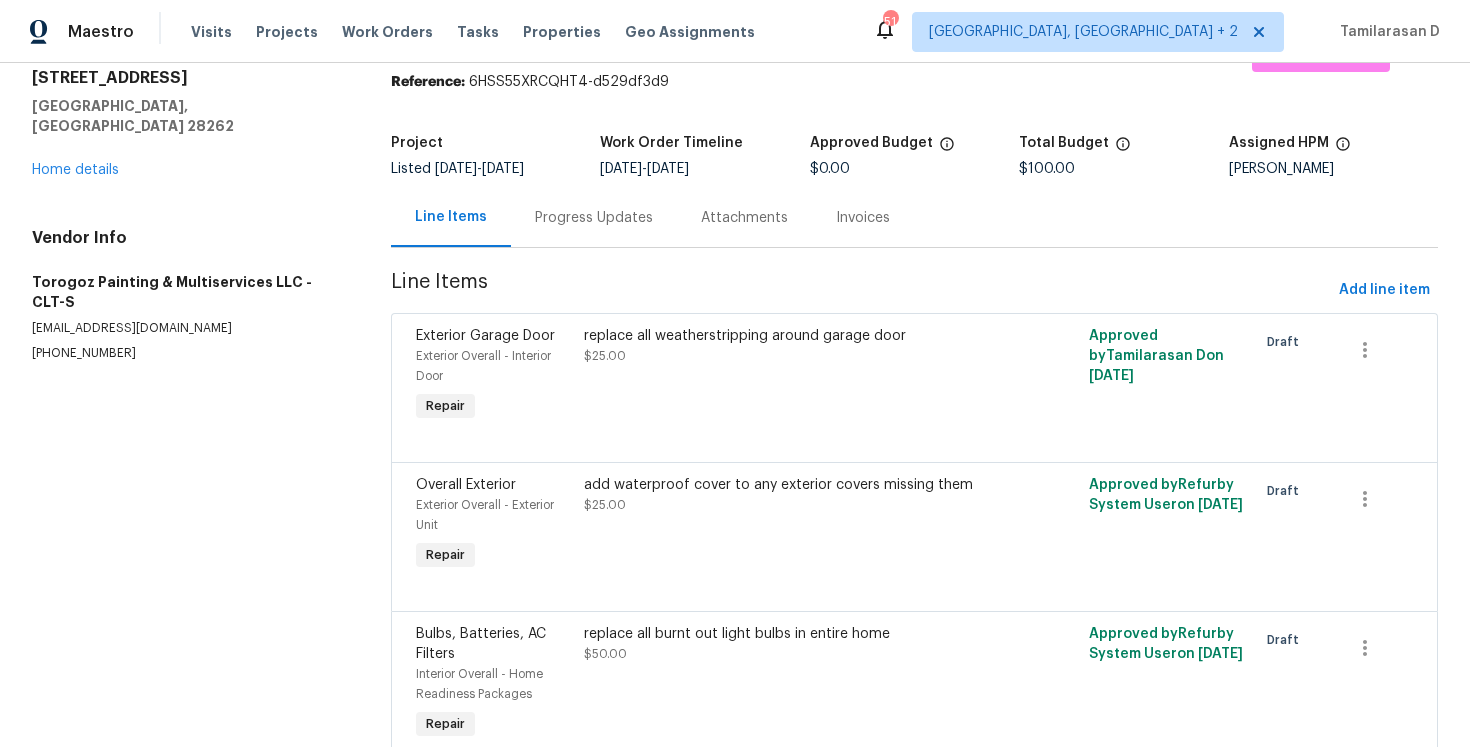 scroll, scrollTop: 164, scrollLeft: 0, axis: vertical 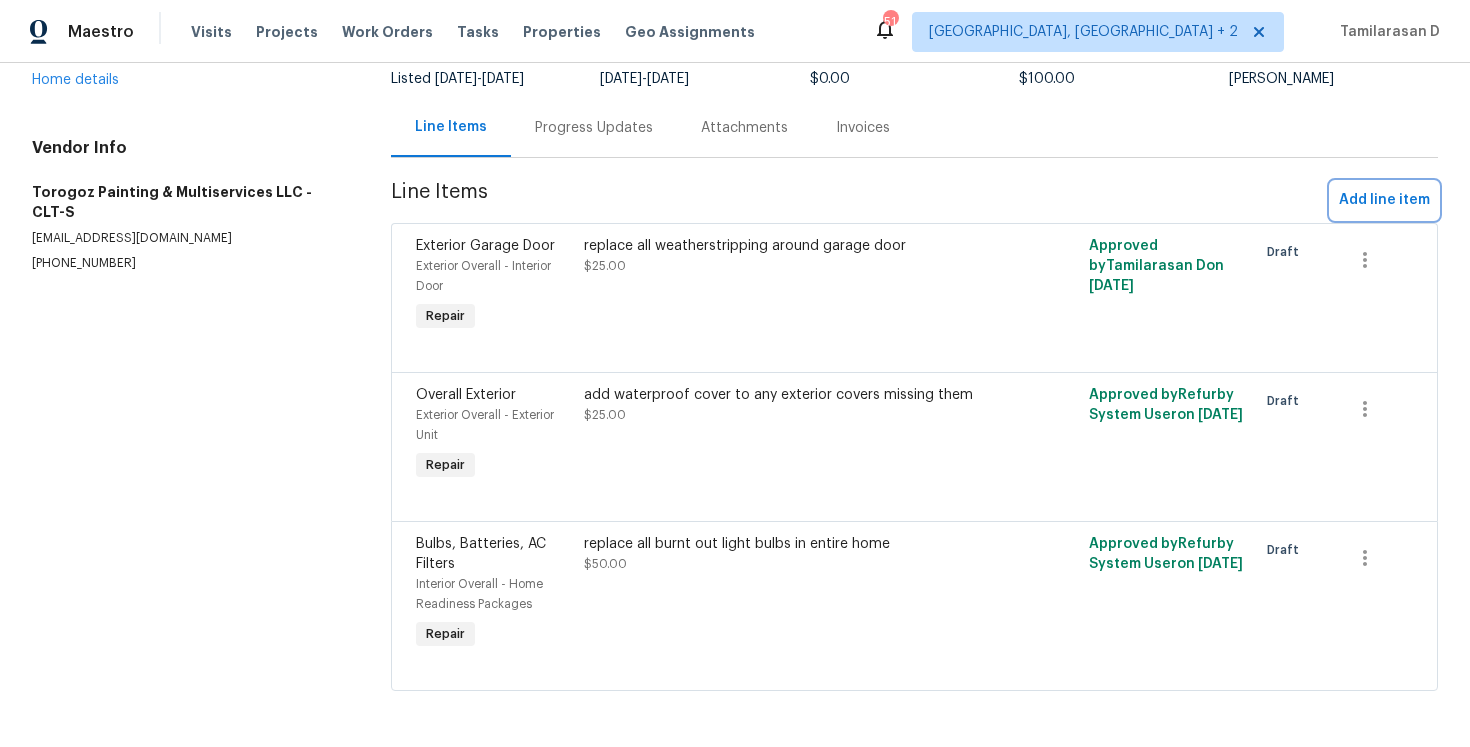 click on "Add line item" at bounding box center [1384, 200] 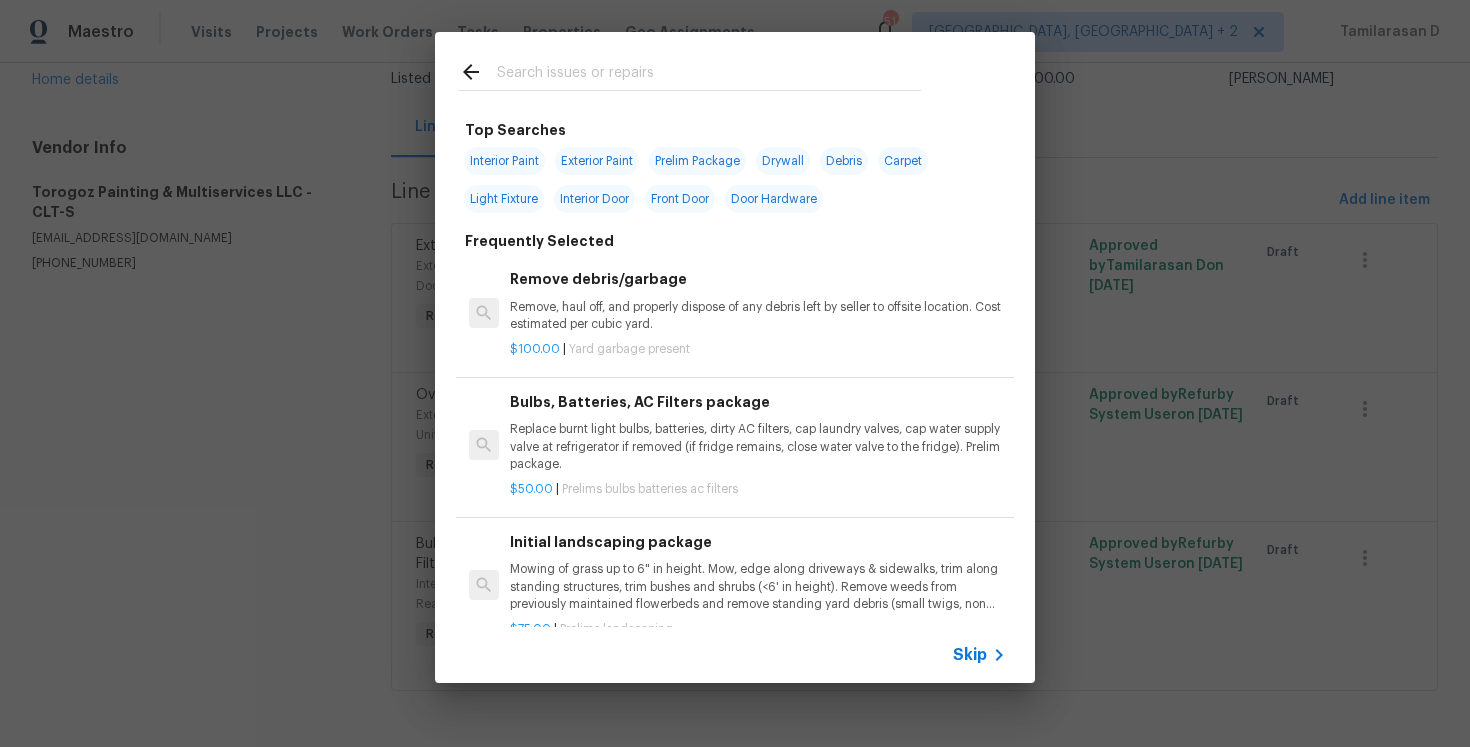 click on "Skip" at bounding box center [970, 655] 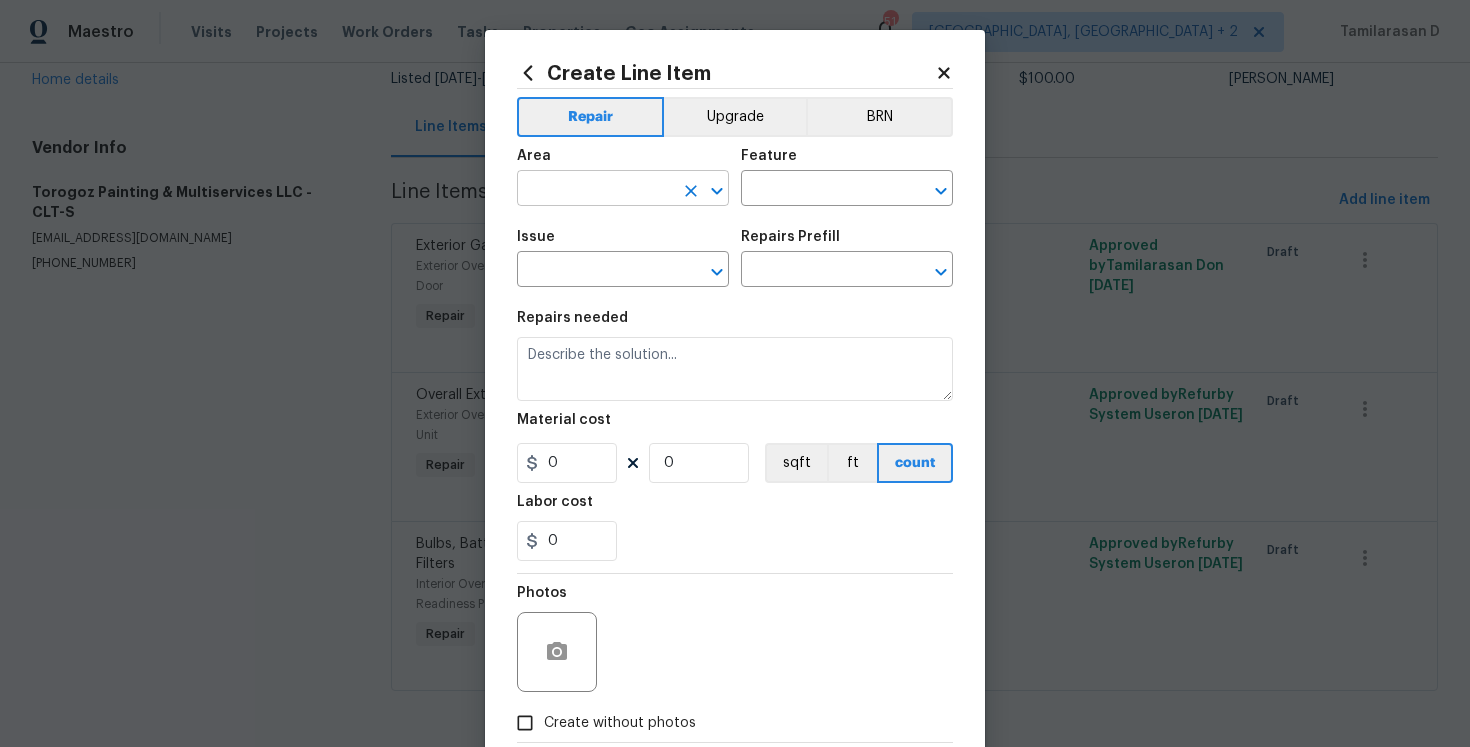 click at bounding box center [595, 190] 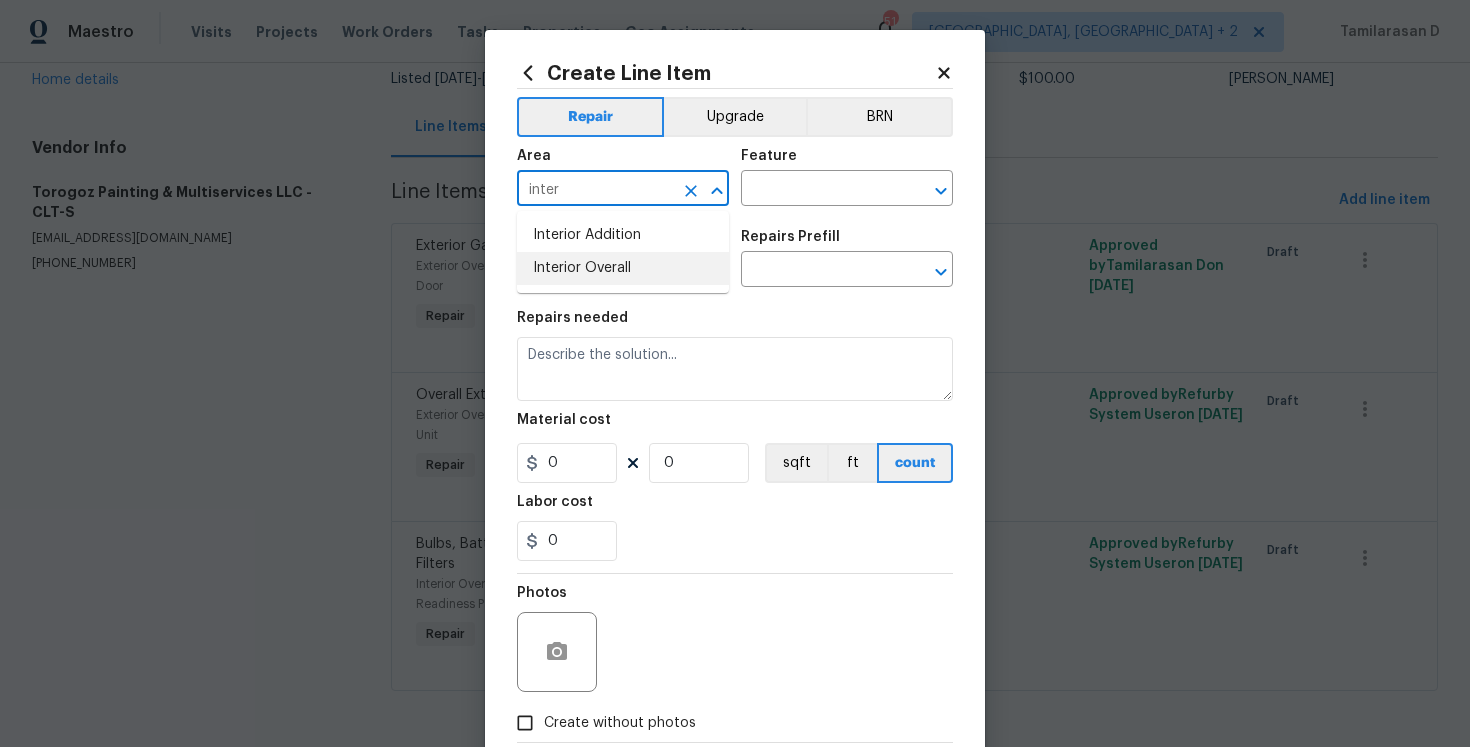 click on "Interior Overall" at bounding box center (623, 268) 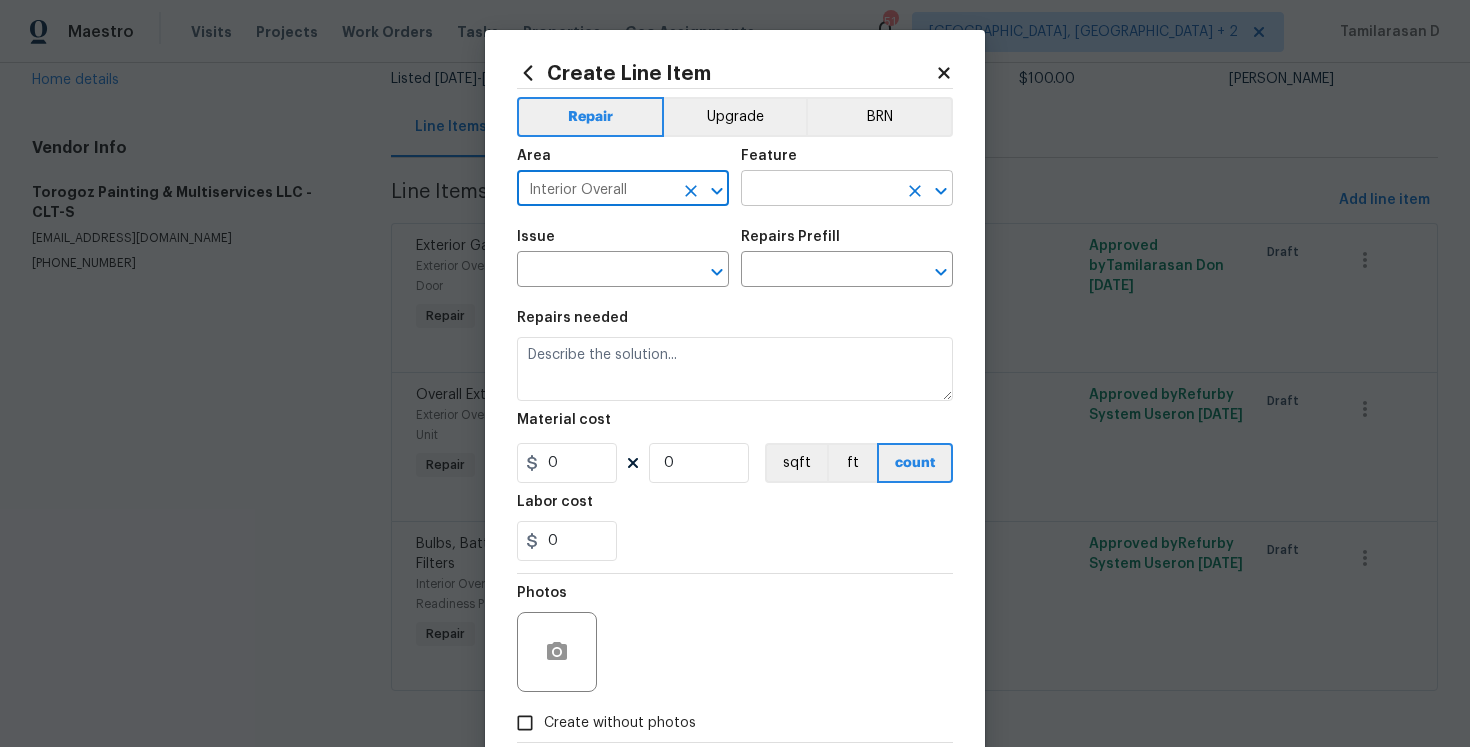 type on "Interior Overall" 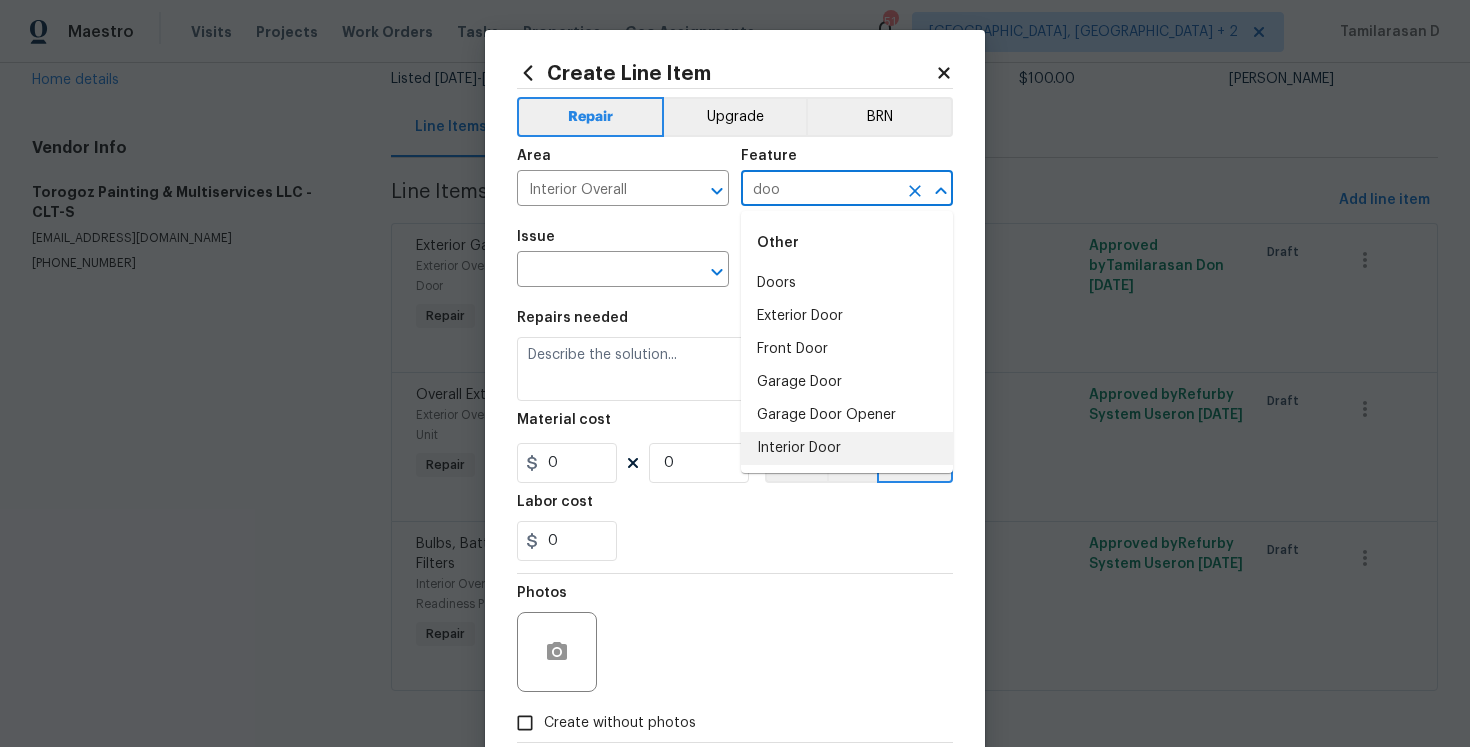 click on "Interior Door" at bounding box center (847, 448) 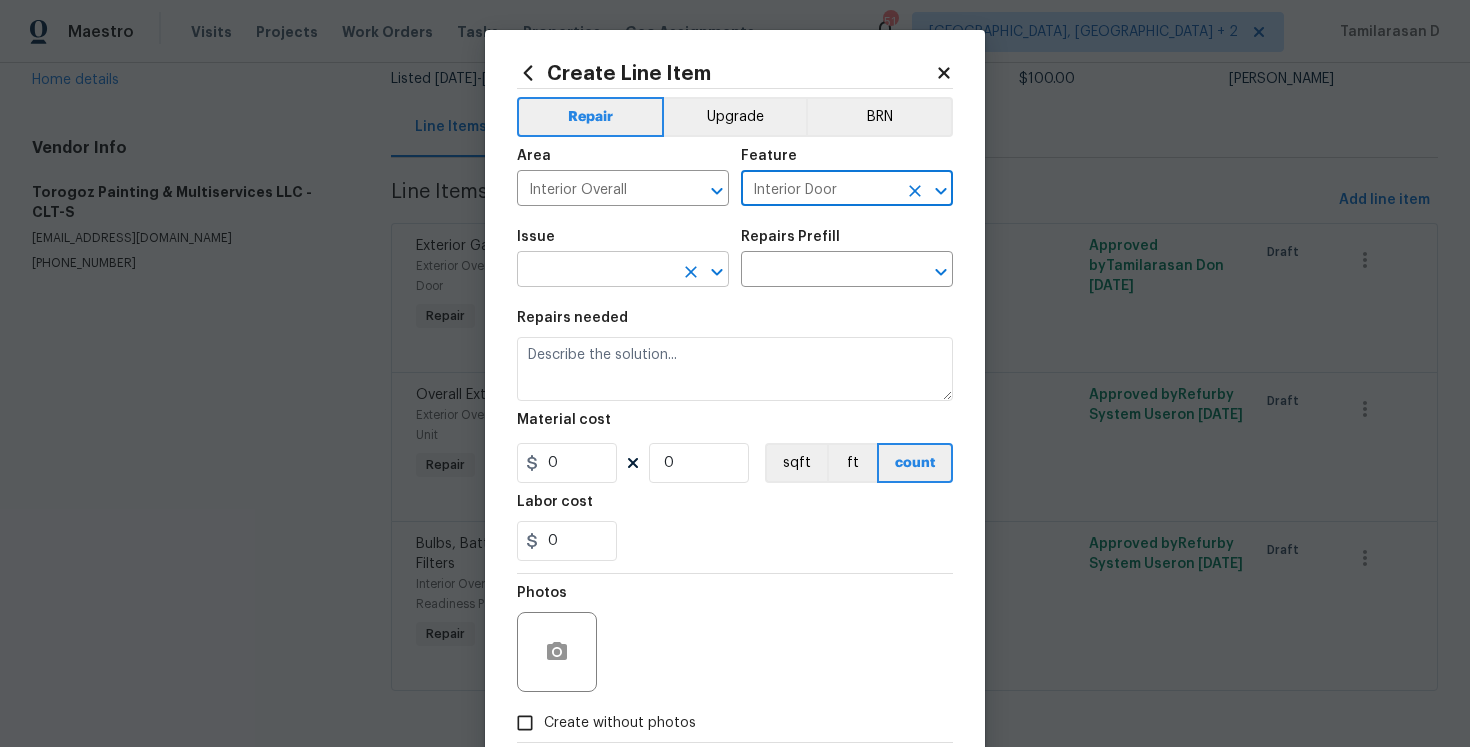 type on "Interior Door" 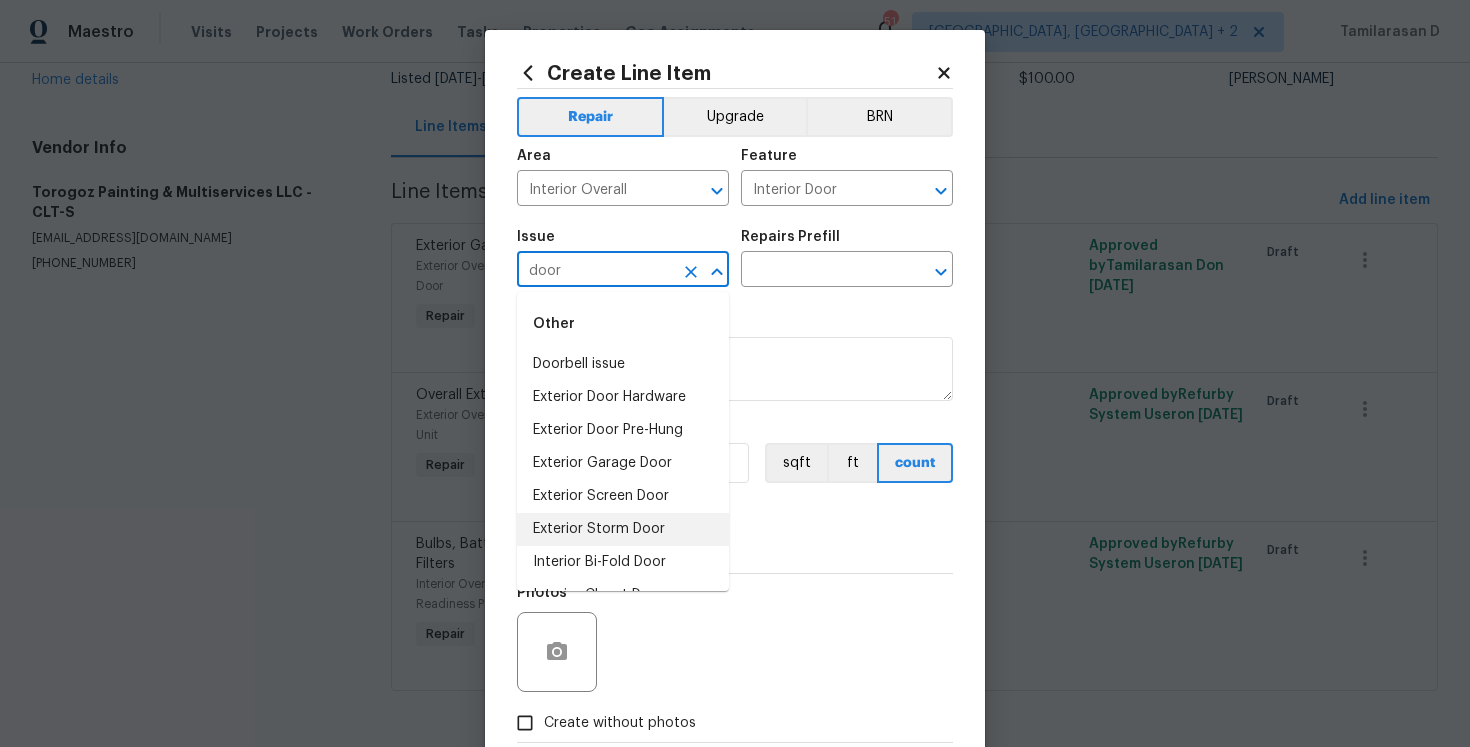 scroll, scrollTop: 128, scrollLeft: 0, axis: vertical 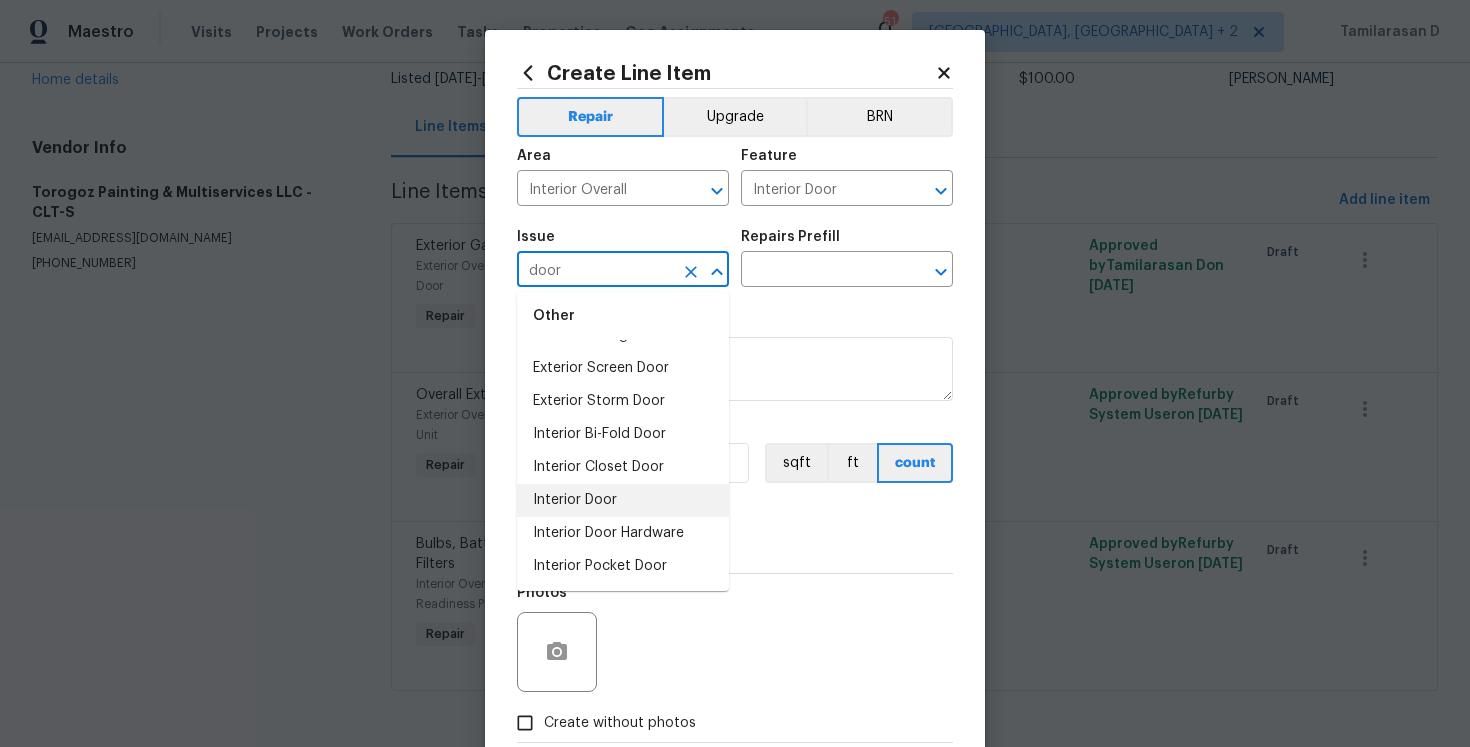 click on "Interior Door" at bounding box center [623, 500] 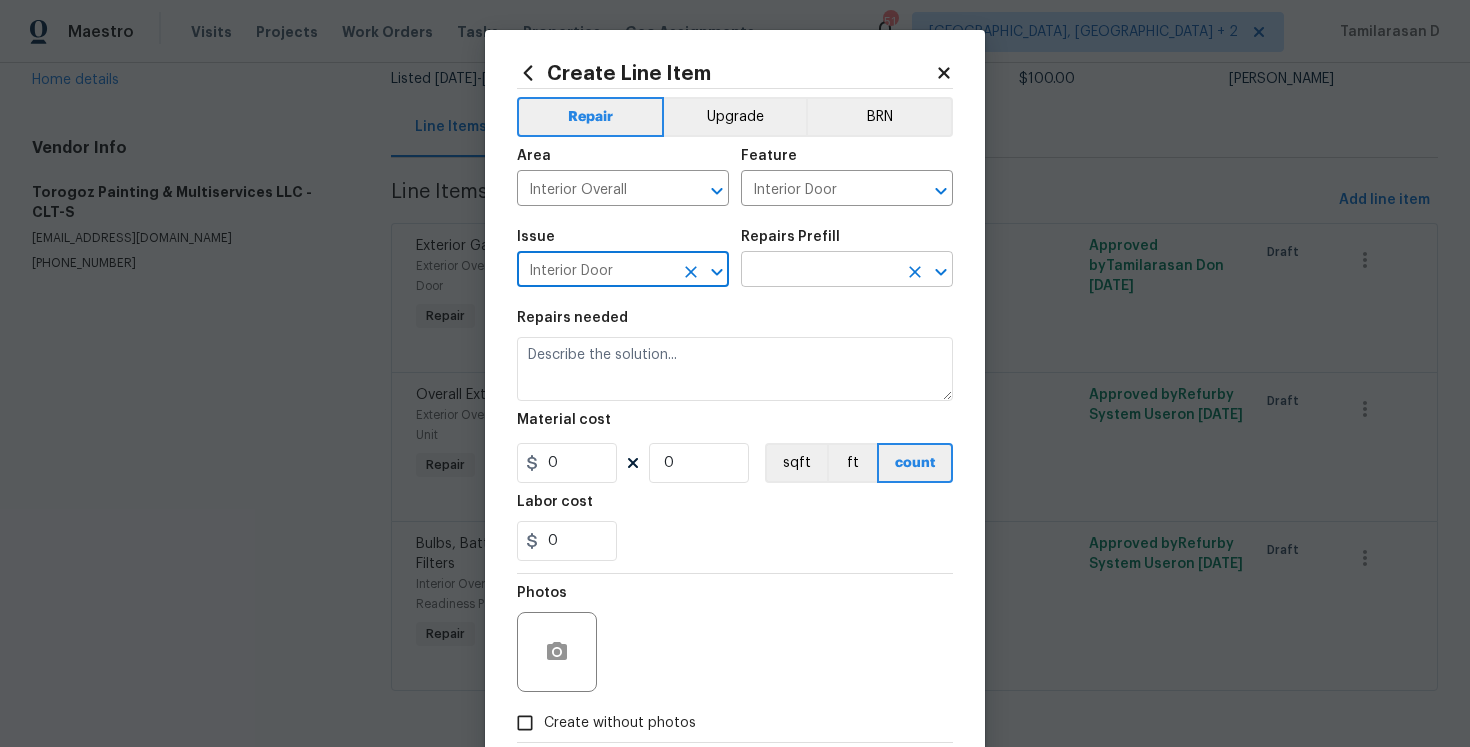type on "Interior Door" 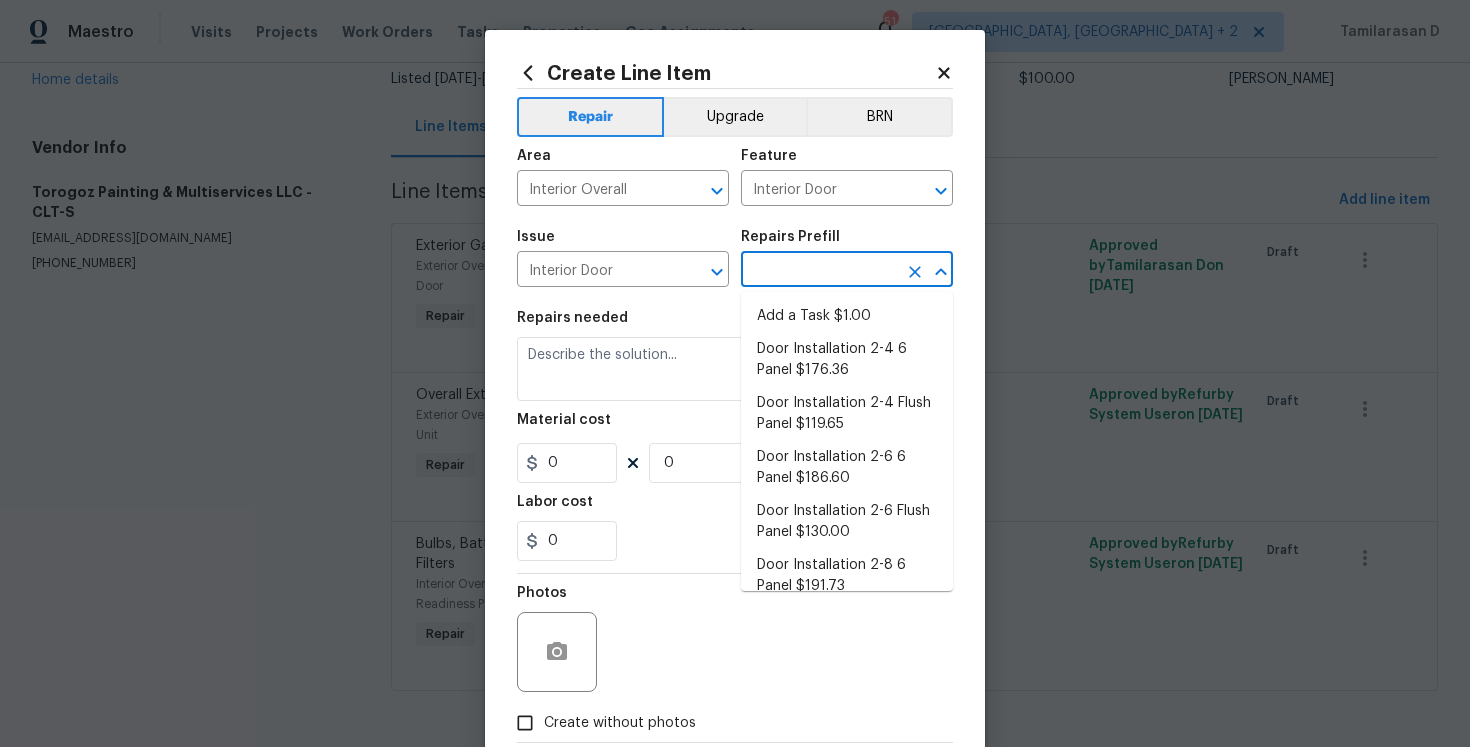 type on "d" 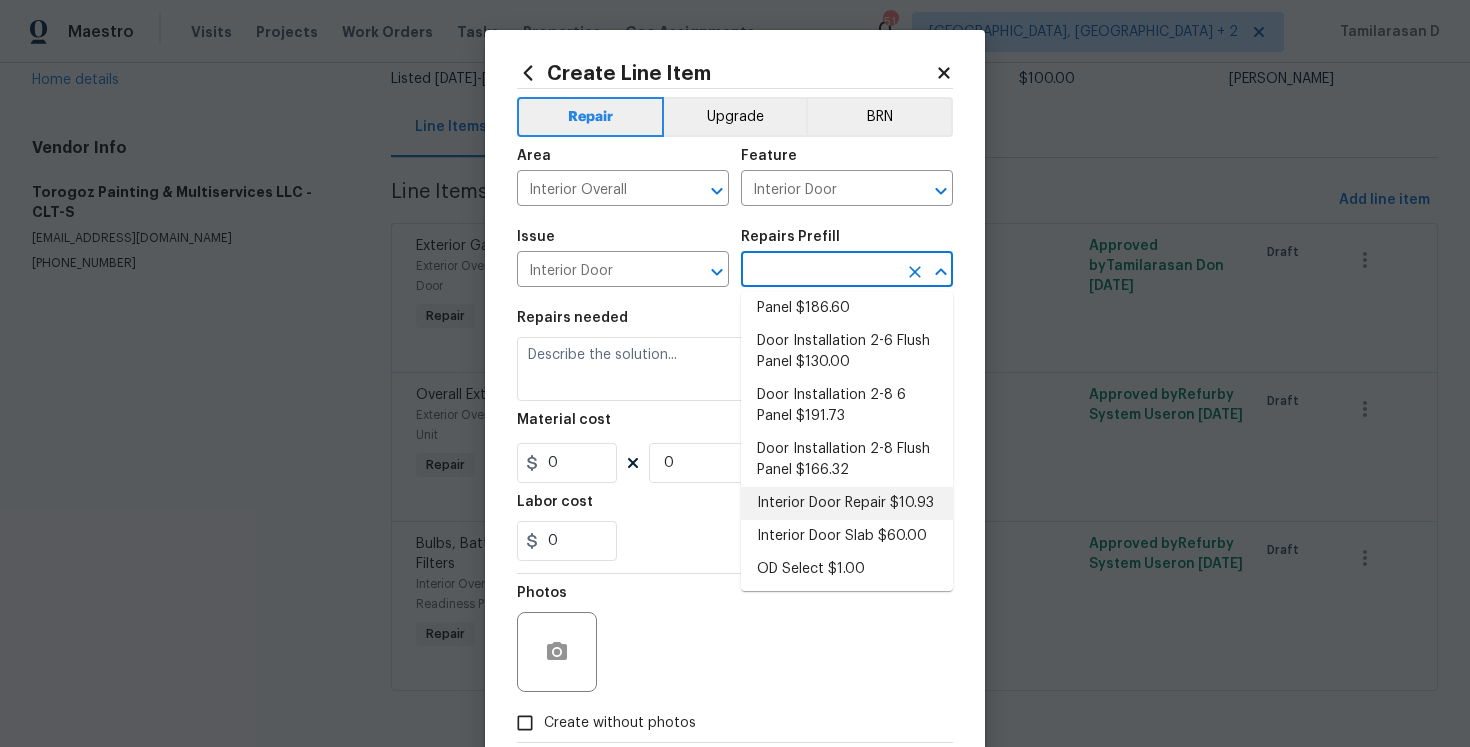 scroll, scrollTop: 173, scrollLeft: 0, axis: vertical 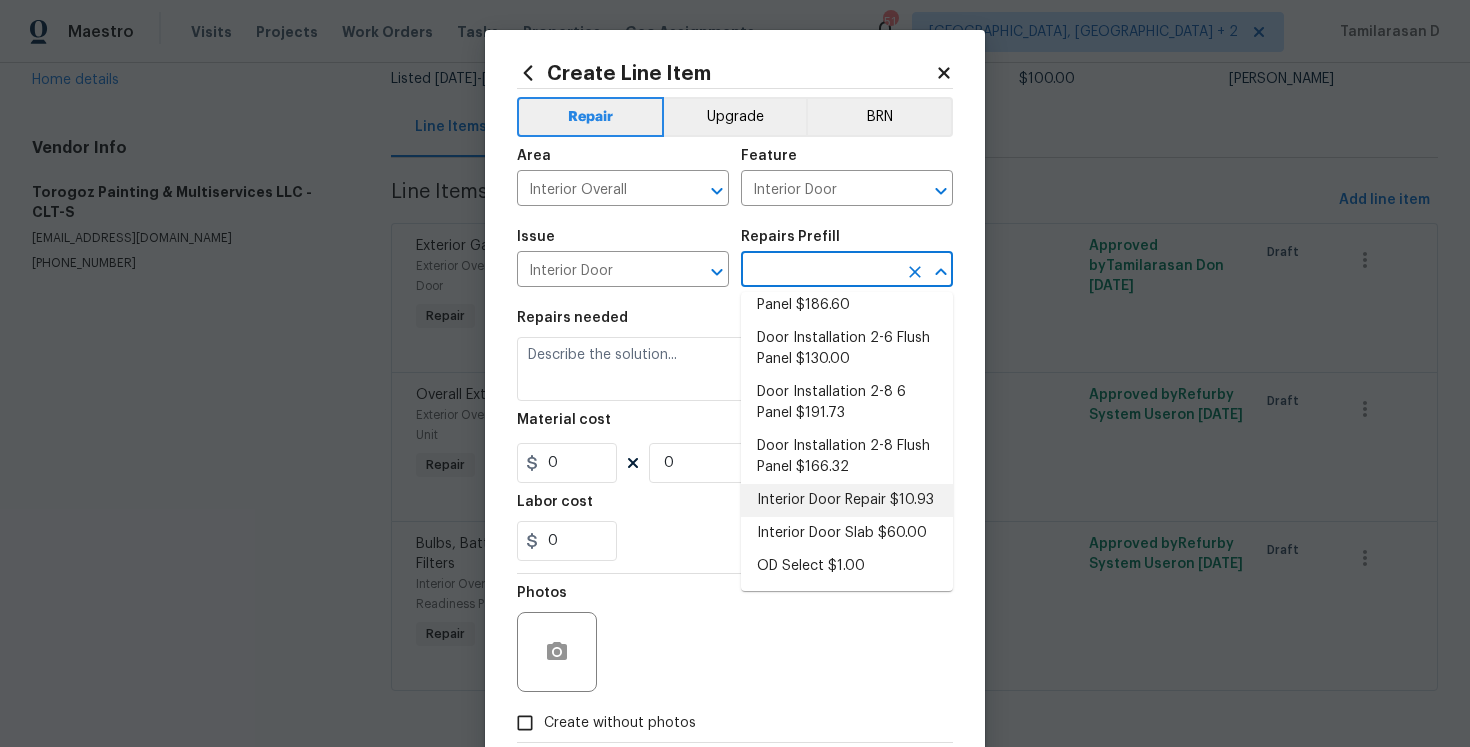click on "Interior Door Repair $10.93" at bounding box center (847, 500) 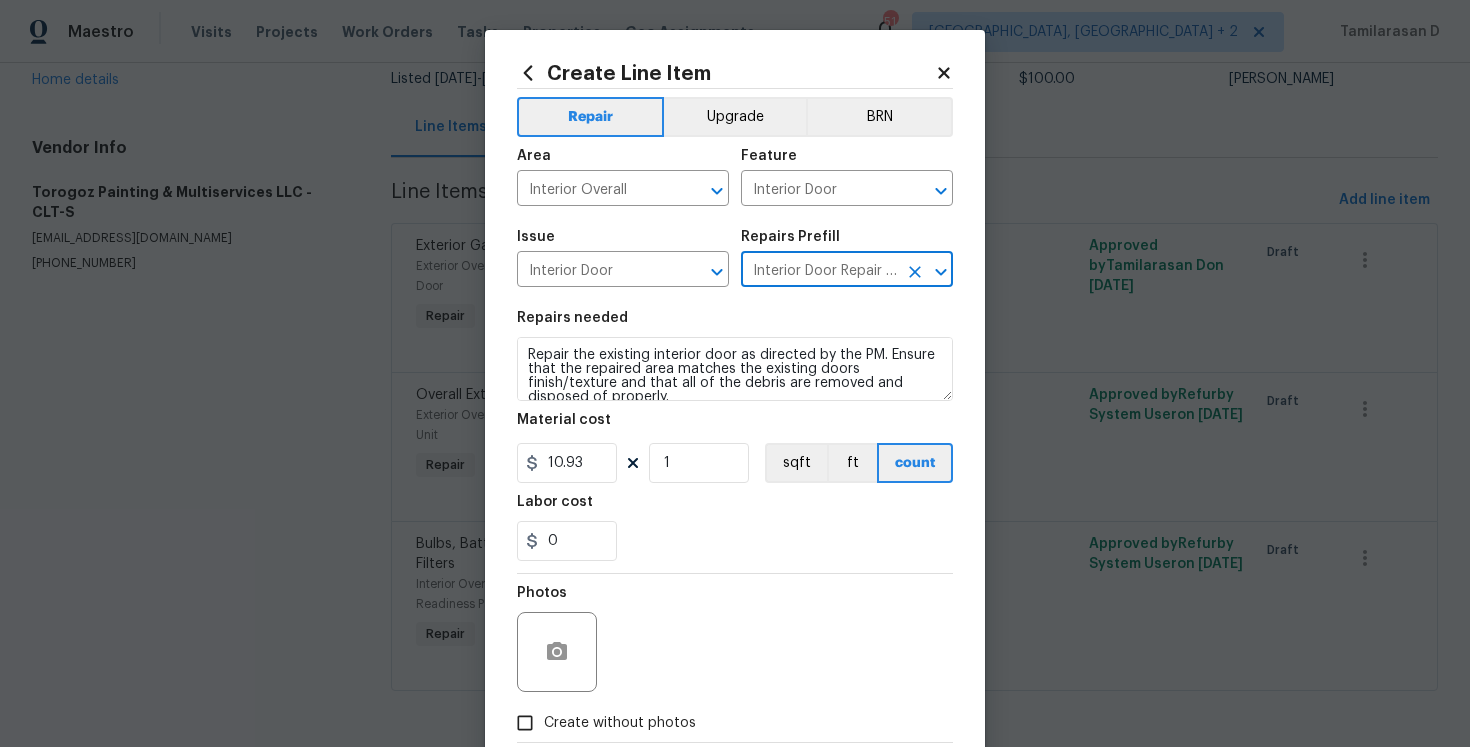 click on "Repairs needed" at bounding box center (735, 324) 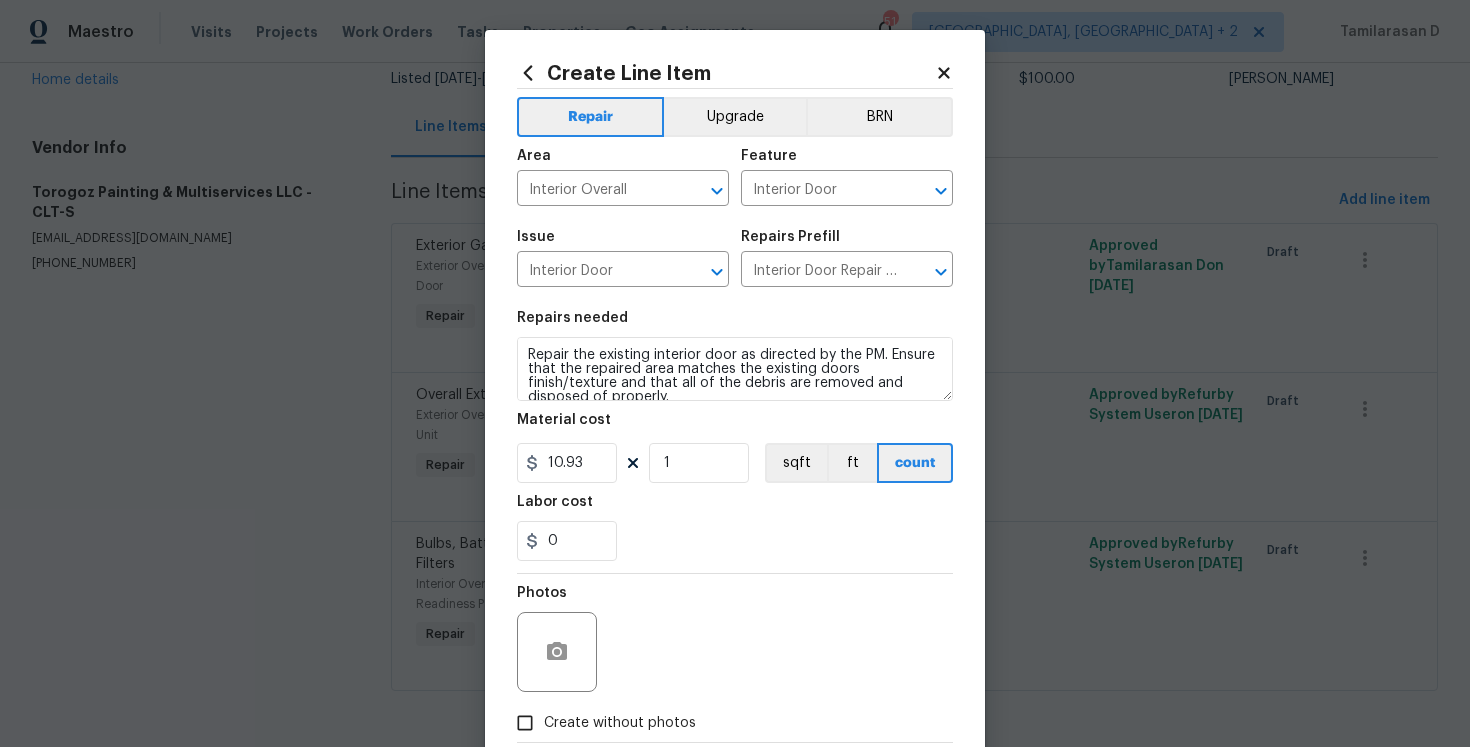 click on "Repairs needed" at bounding box center (735, 324) 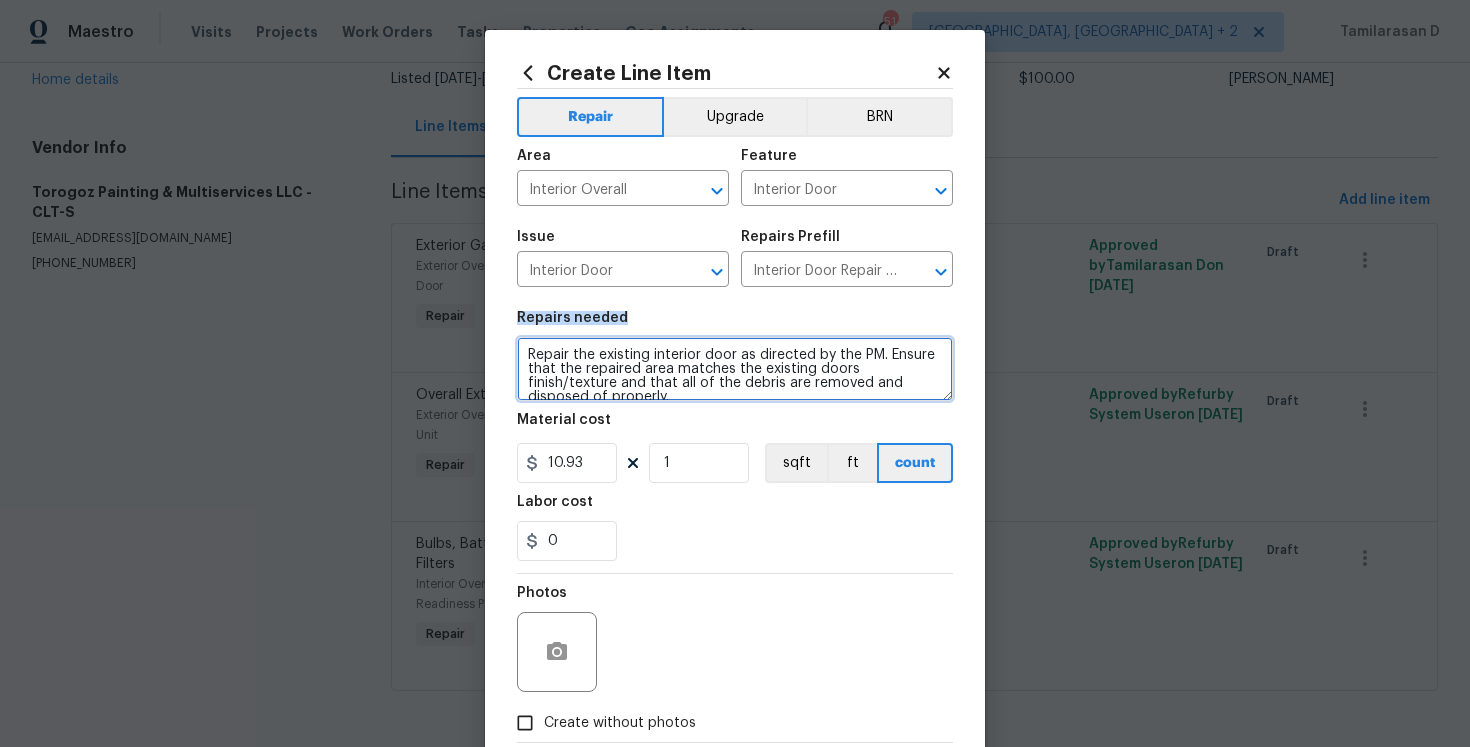click on "Repair the existing interior door as directed by the PM. Ensure that the repaired area matches the existing doors finish/texture and that all of the debris are removed and disposed of properly." at bounding box center [735, 369] 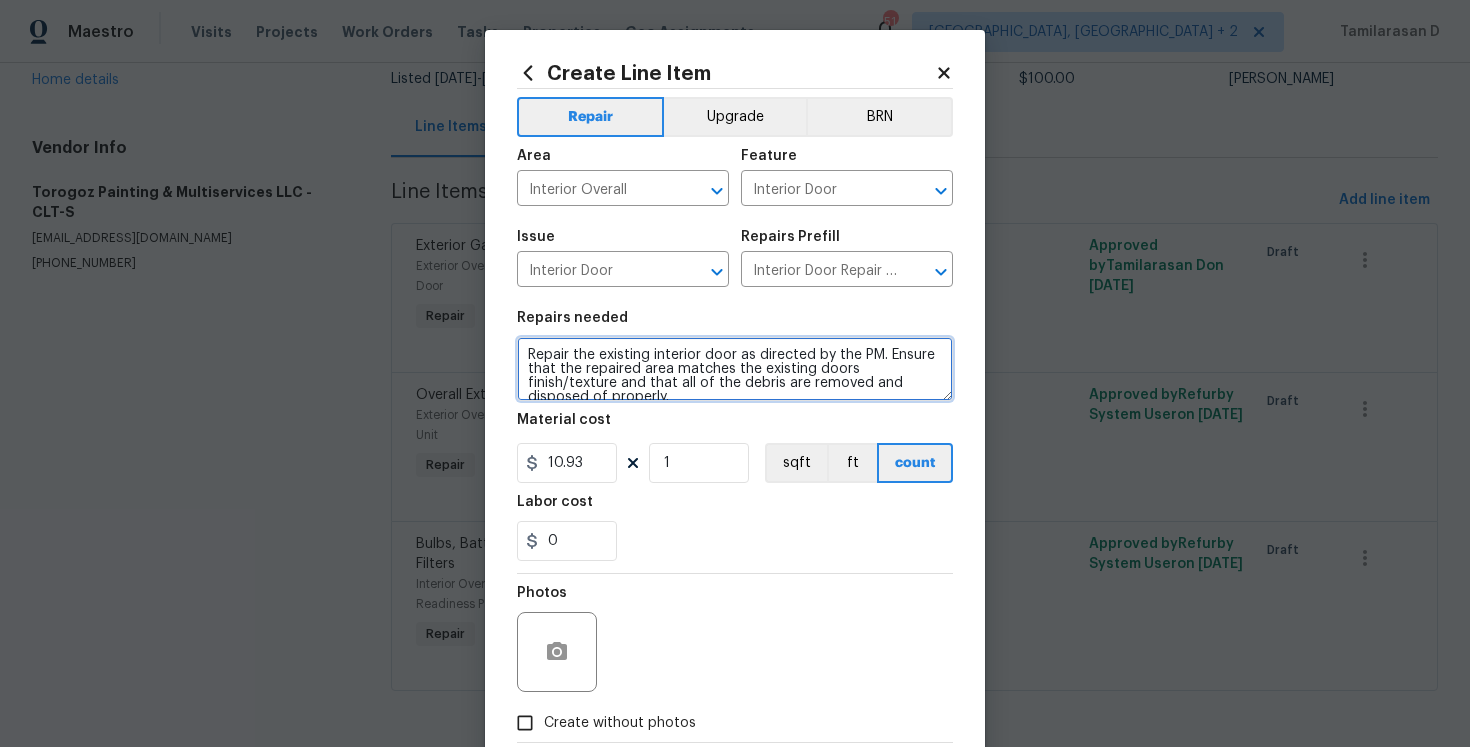 click on "Repair the existing interior door as directed by the PM. Ensure that the repaired area matches the existing doors finish/texture and that all of the debris are removed and disposed of properly." at bounding box center [735, 369] 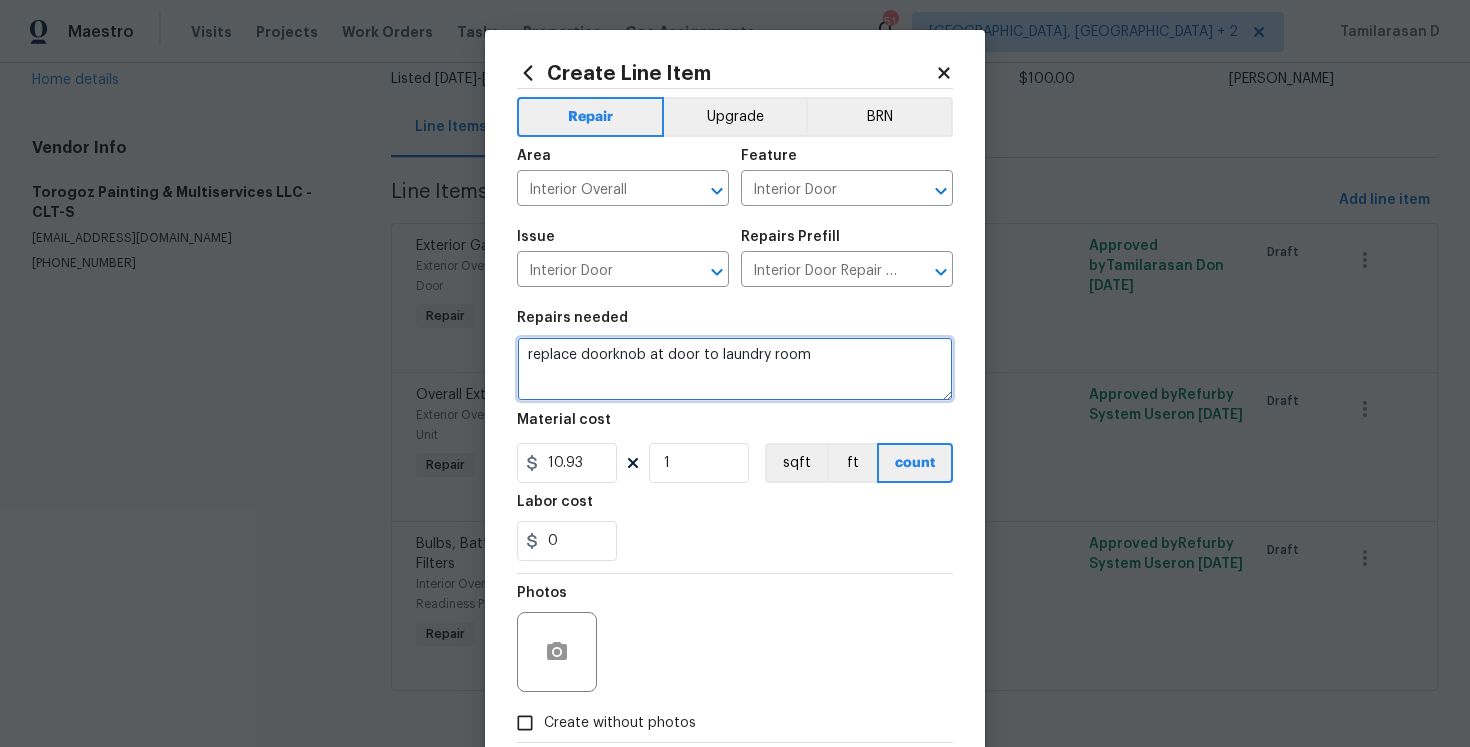 type on "replace doorknob at door to laundry room" 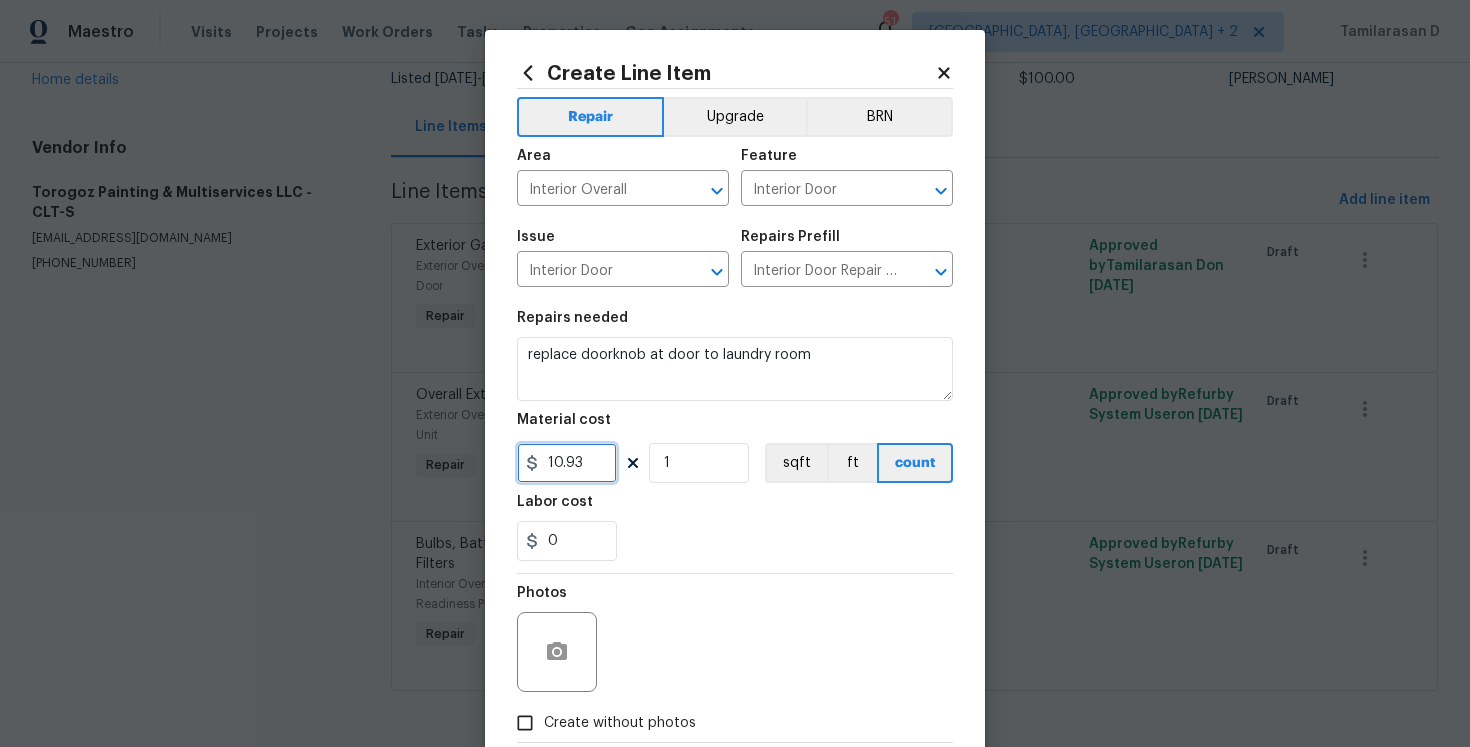 click on "10.93" at bounding box center [567, 463] 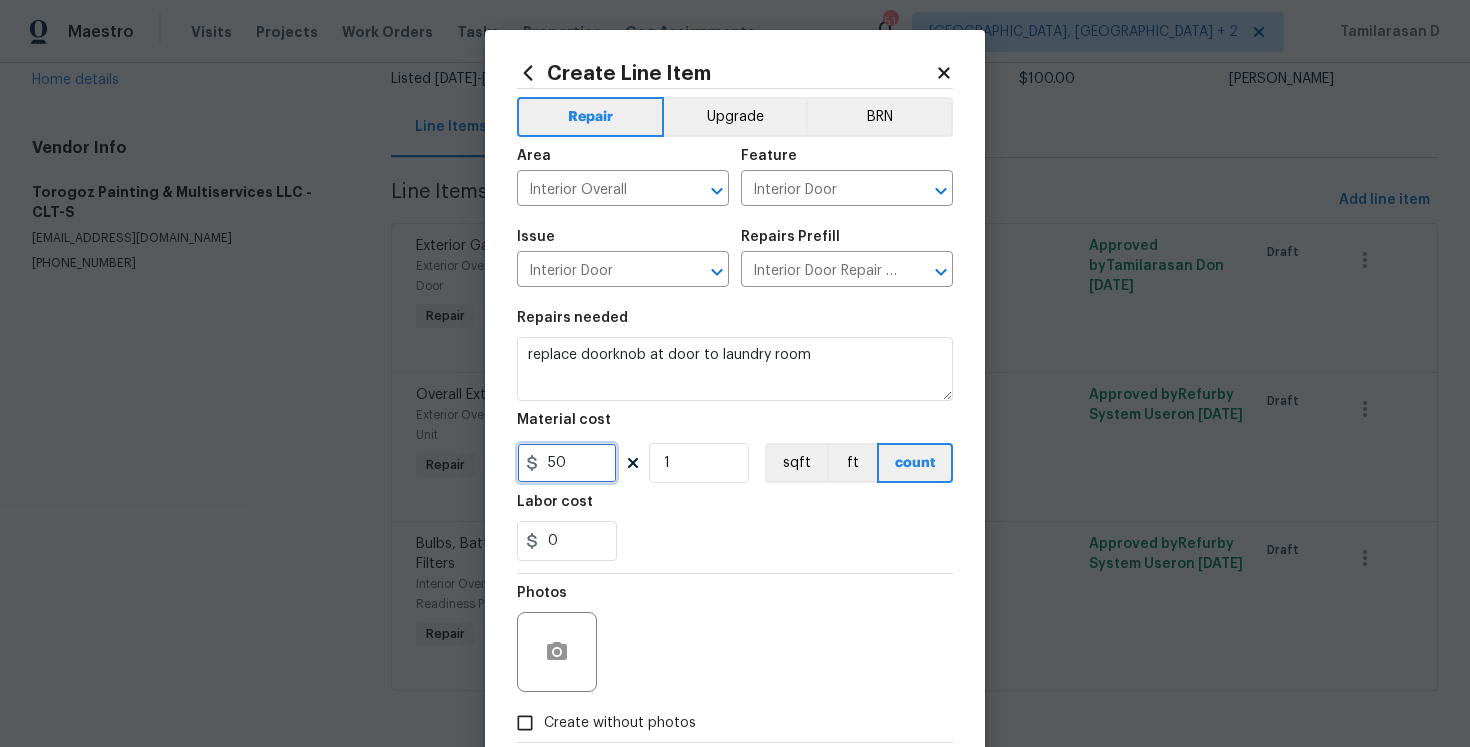 type on "50" 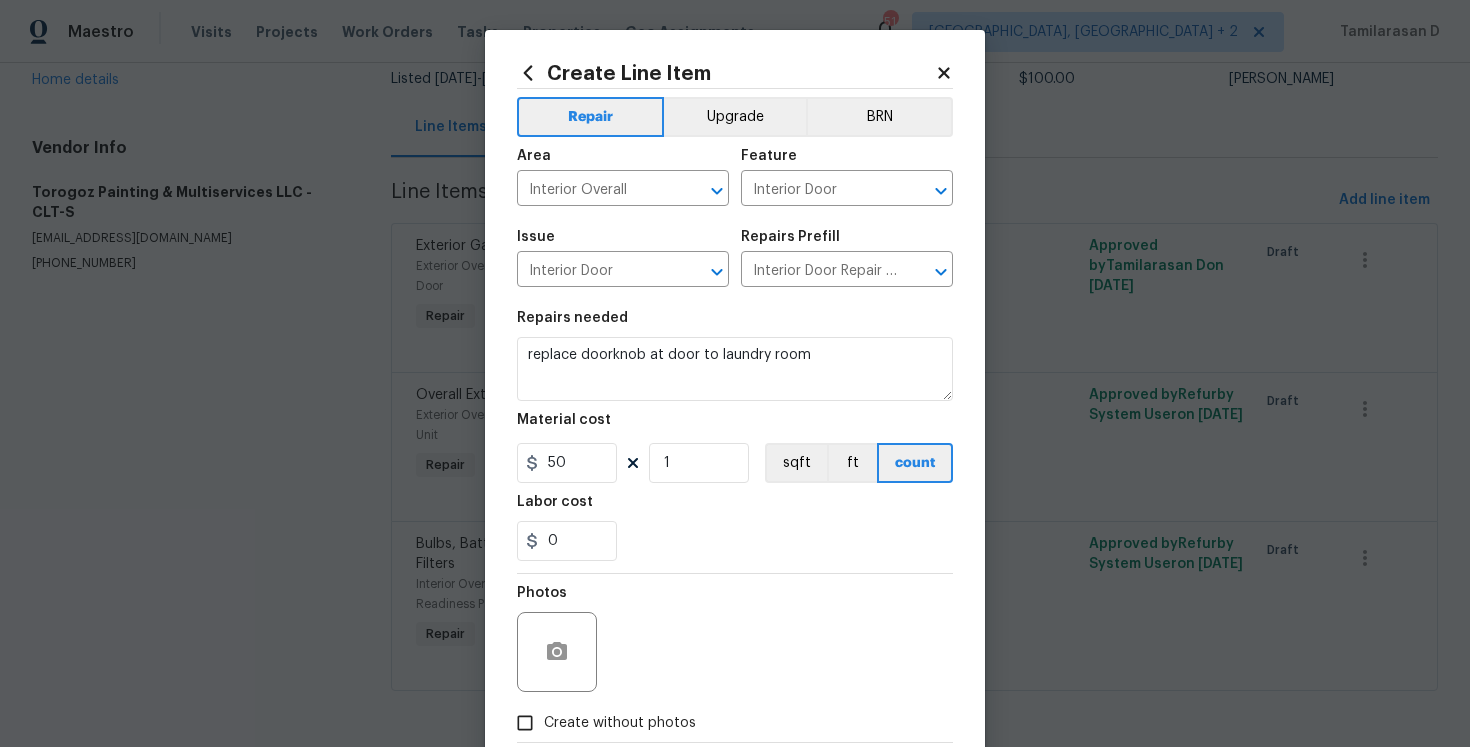 click on "Photos" at bounding box center (735, 639) 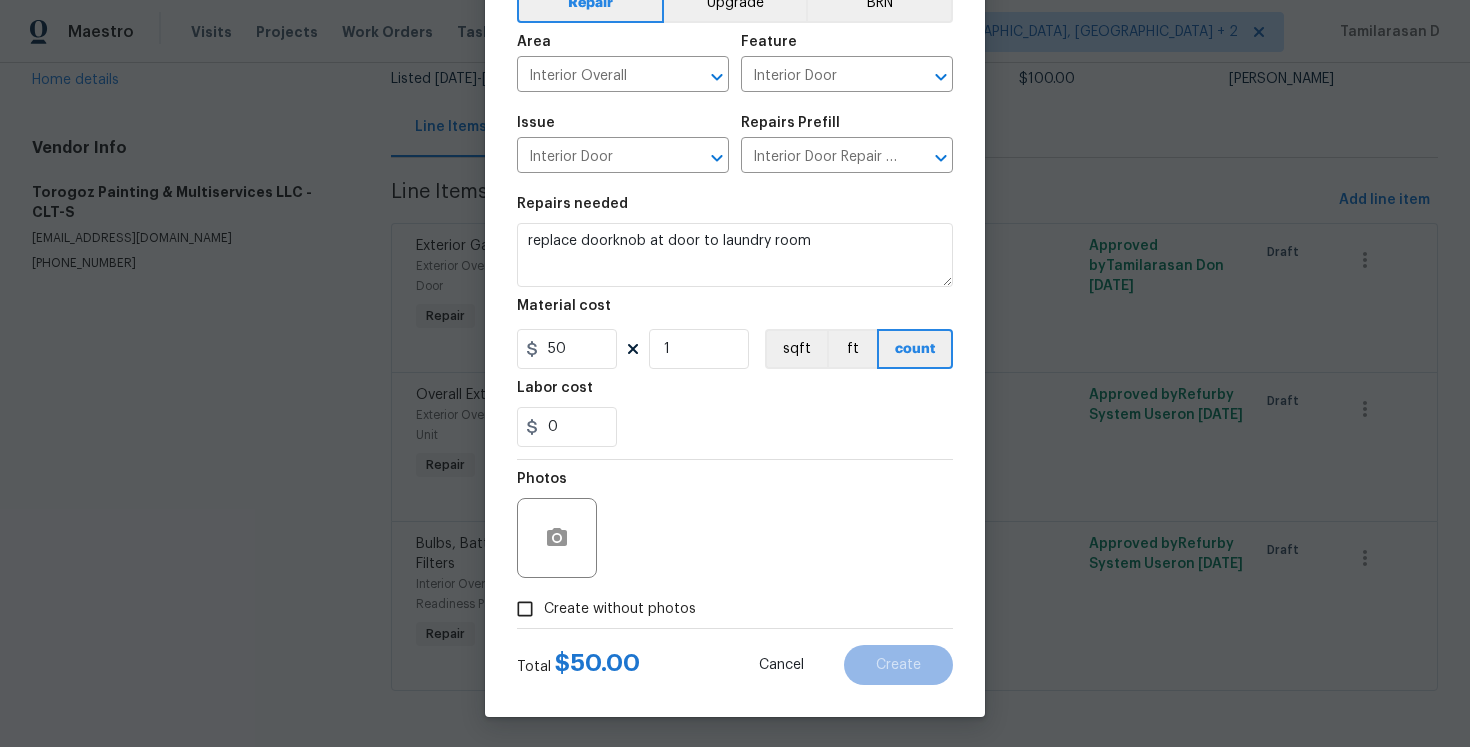 click on "Create without photos" at bounding box center [620, 609] 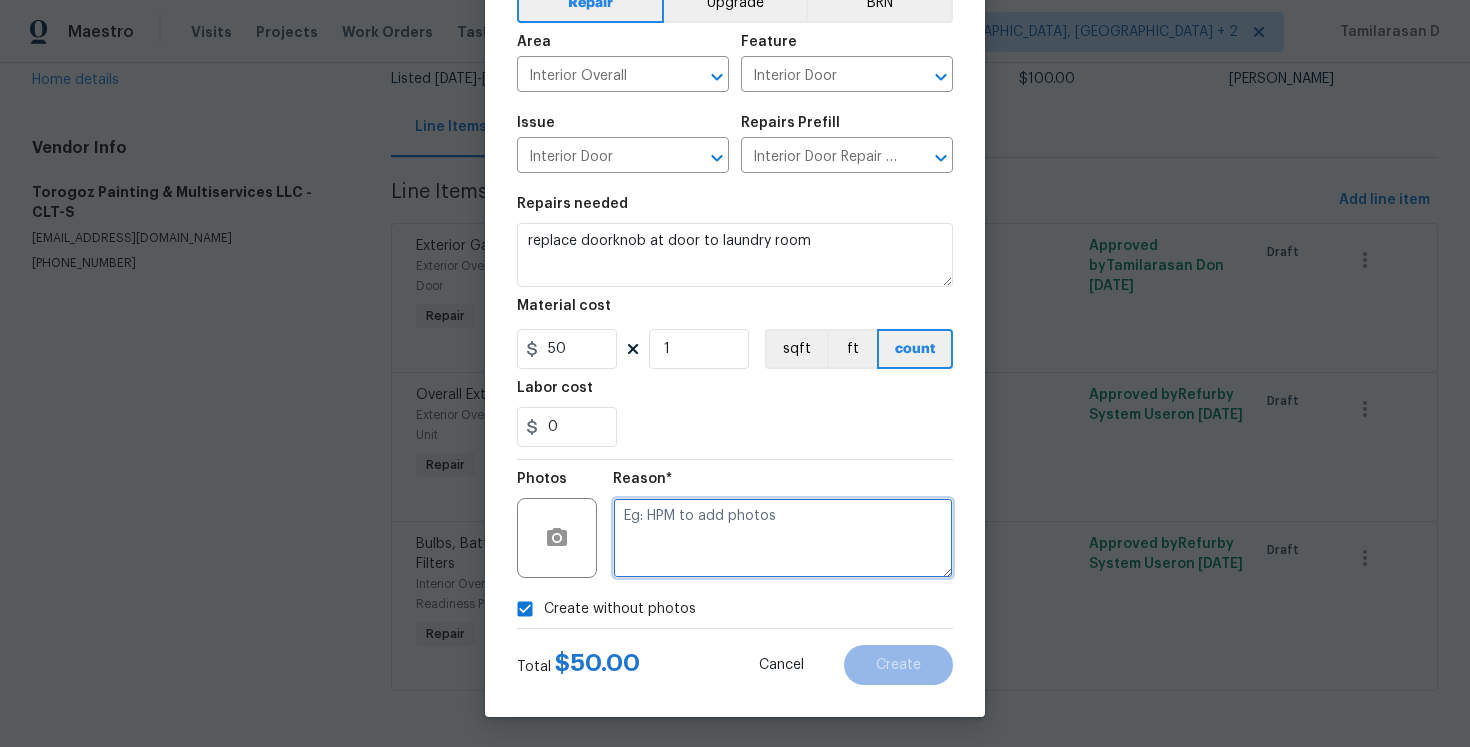 click at bounding box center (783, 538) 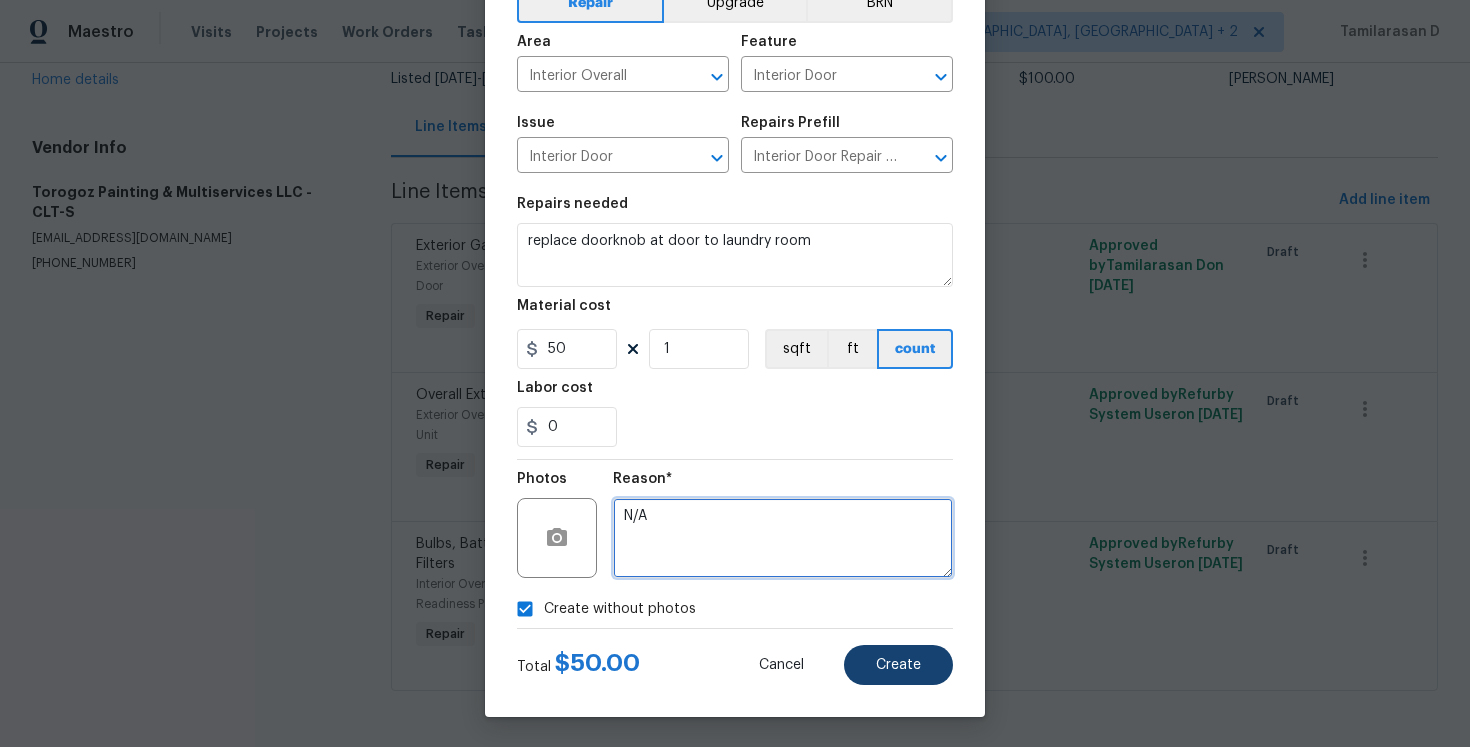 type on "N/A" 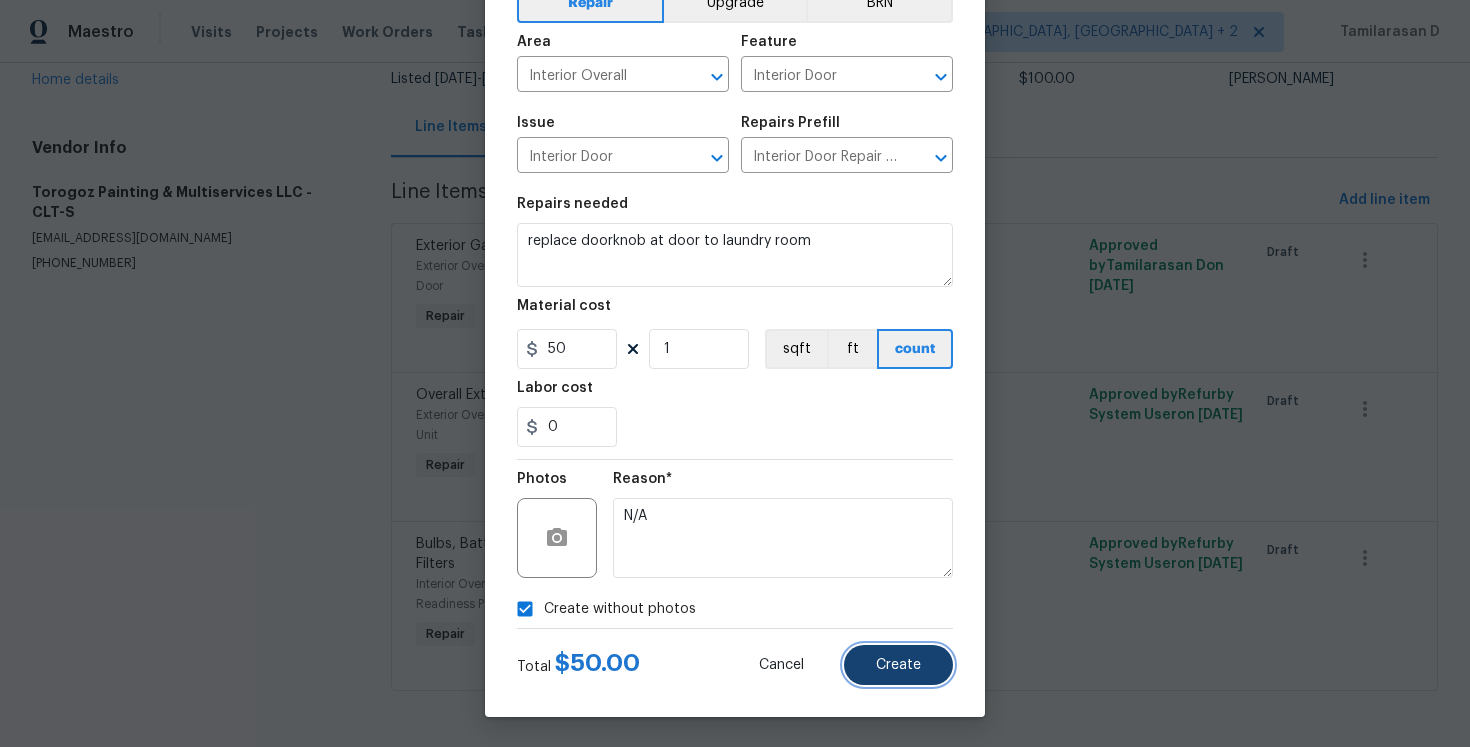 click on "Create" at bounding box center [898, 665] 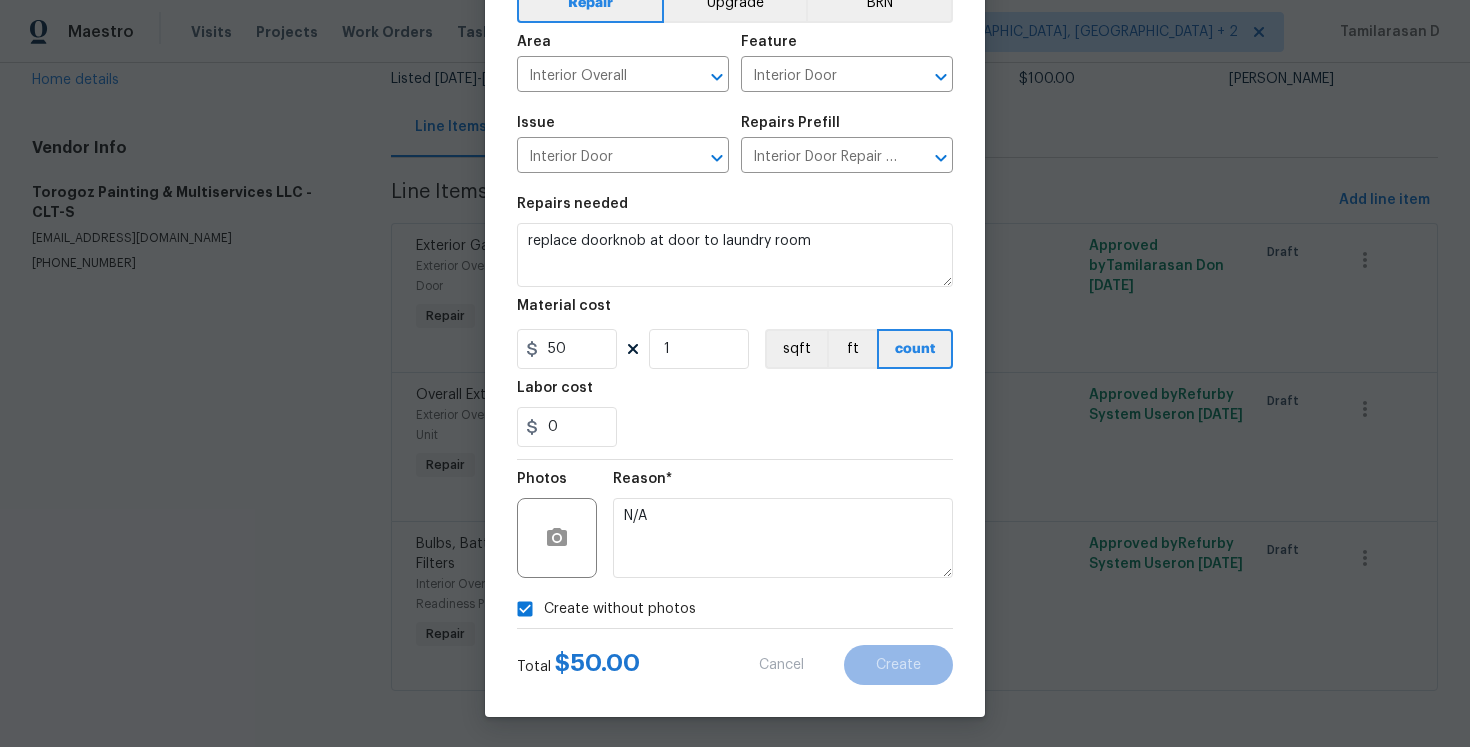 scroll, scrollTop: 0, scrollLeft: 0, axis: both 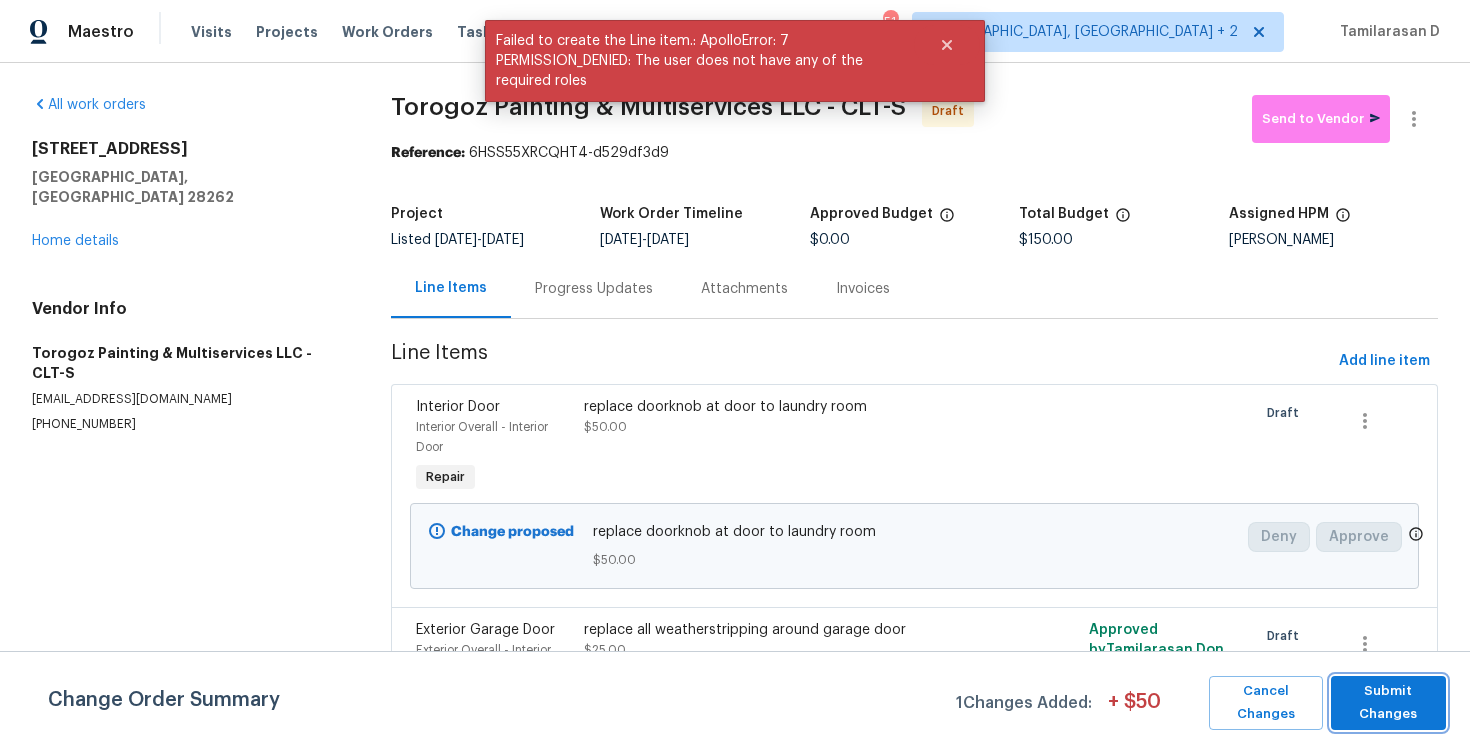 click on "Submit Changes" at bounding box center [1388, 703] 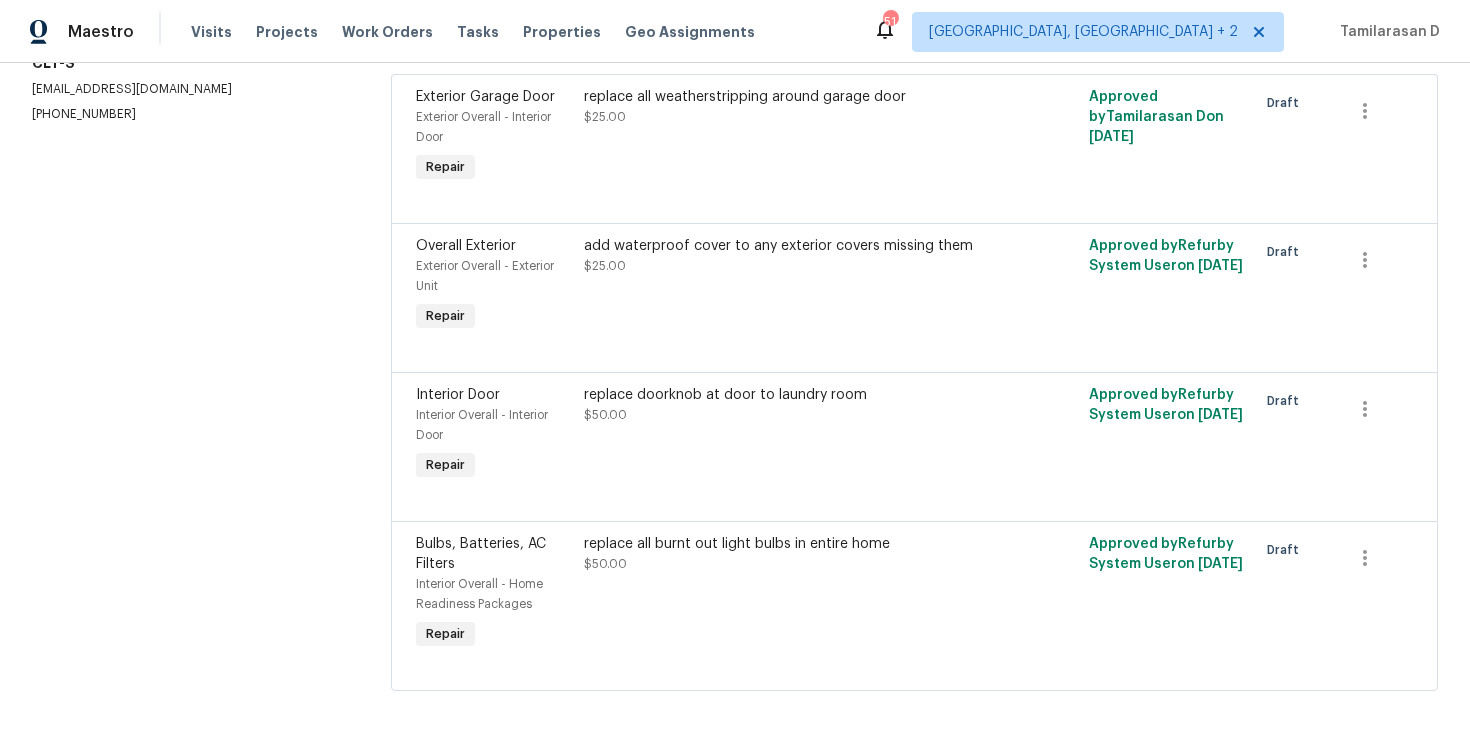 scroll, scrollTop: 0, scrollLeft: 0, axis: both 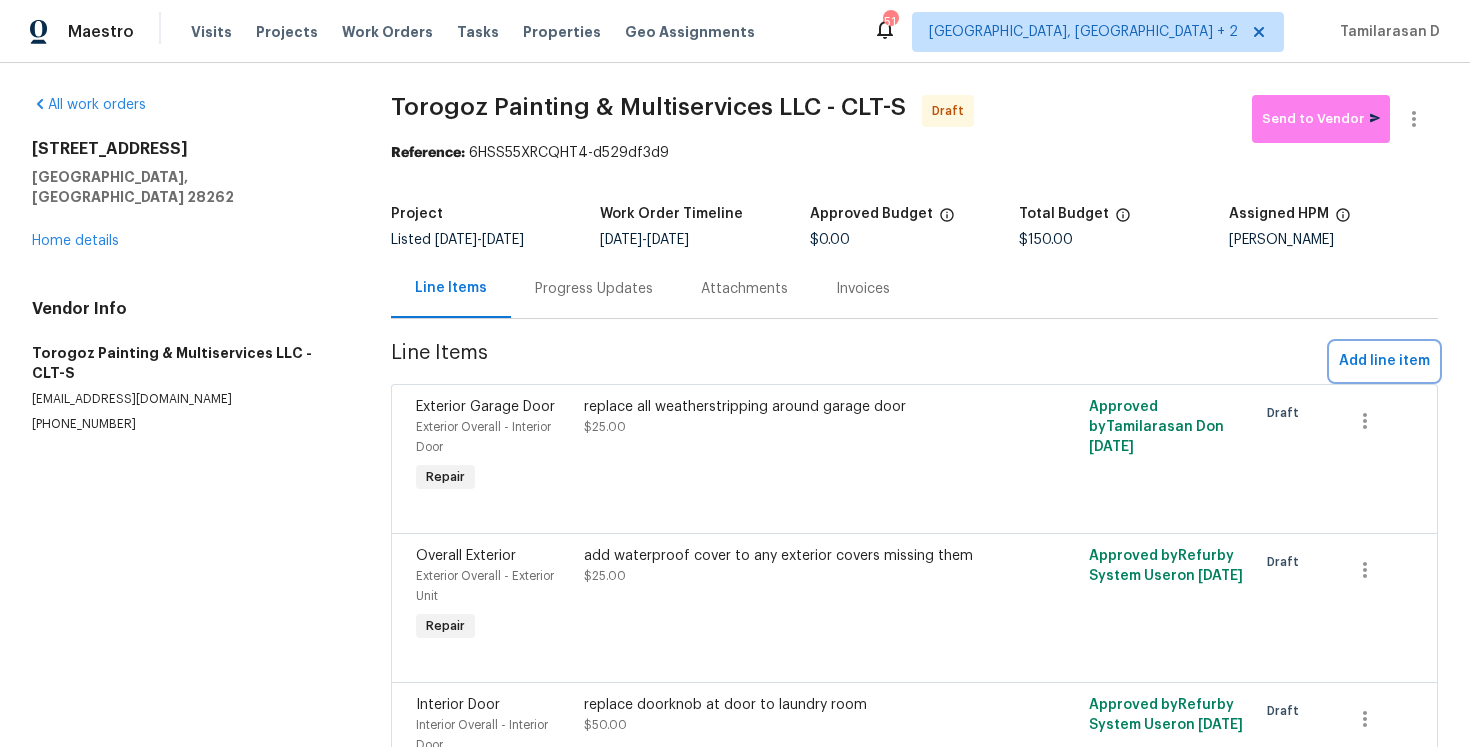 click on "Add line item" at bounding box center (1384, 361) 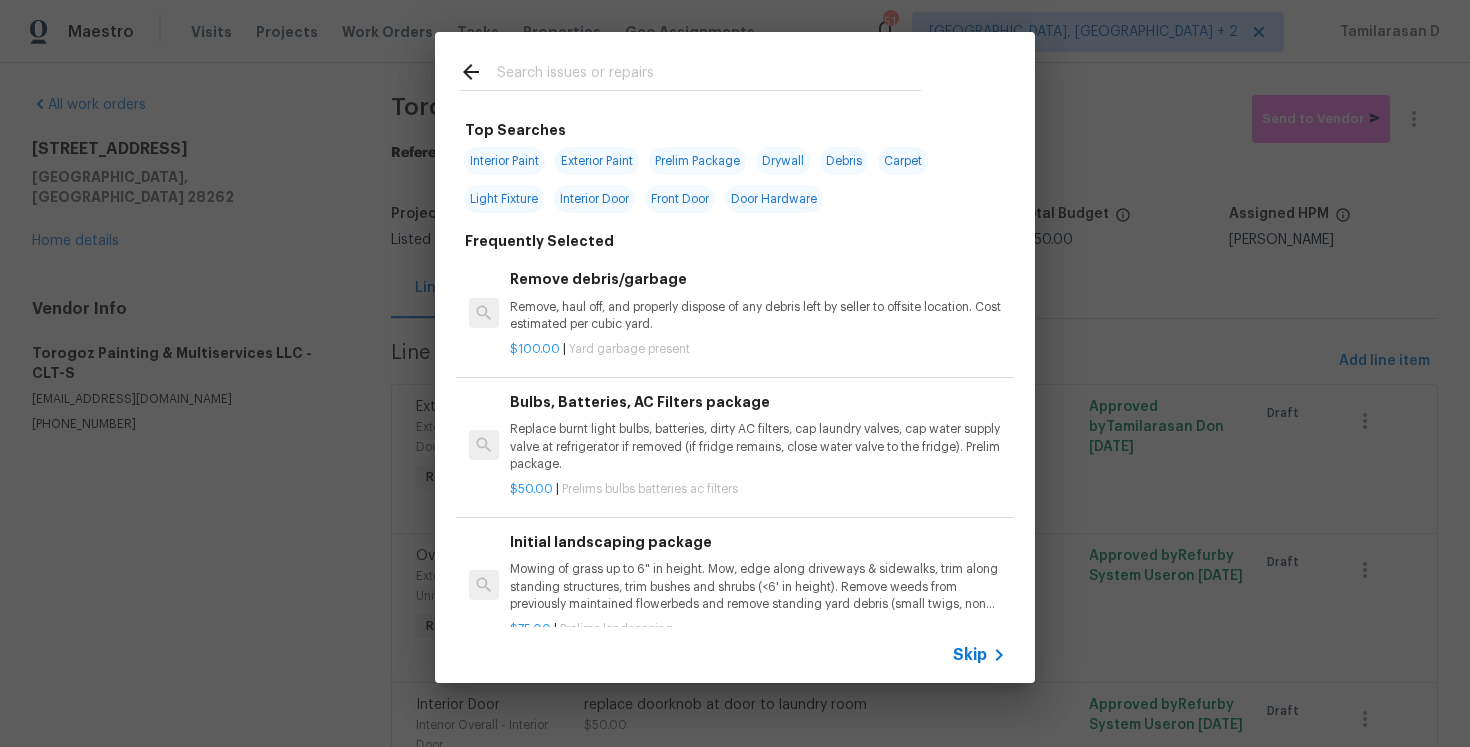 click on "Skip" at bounding box center [970, 655] 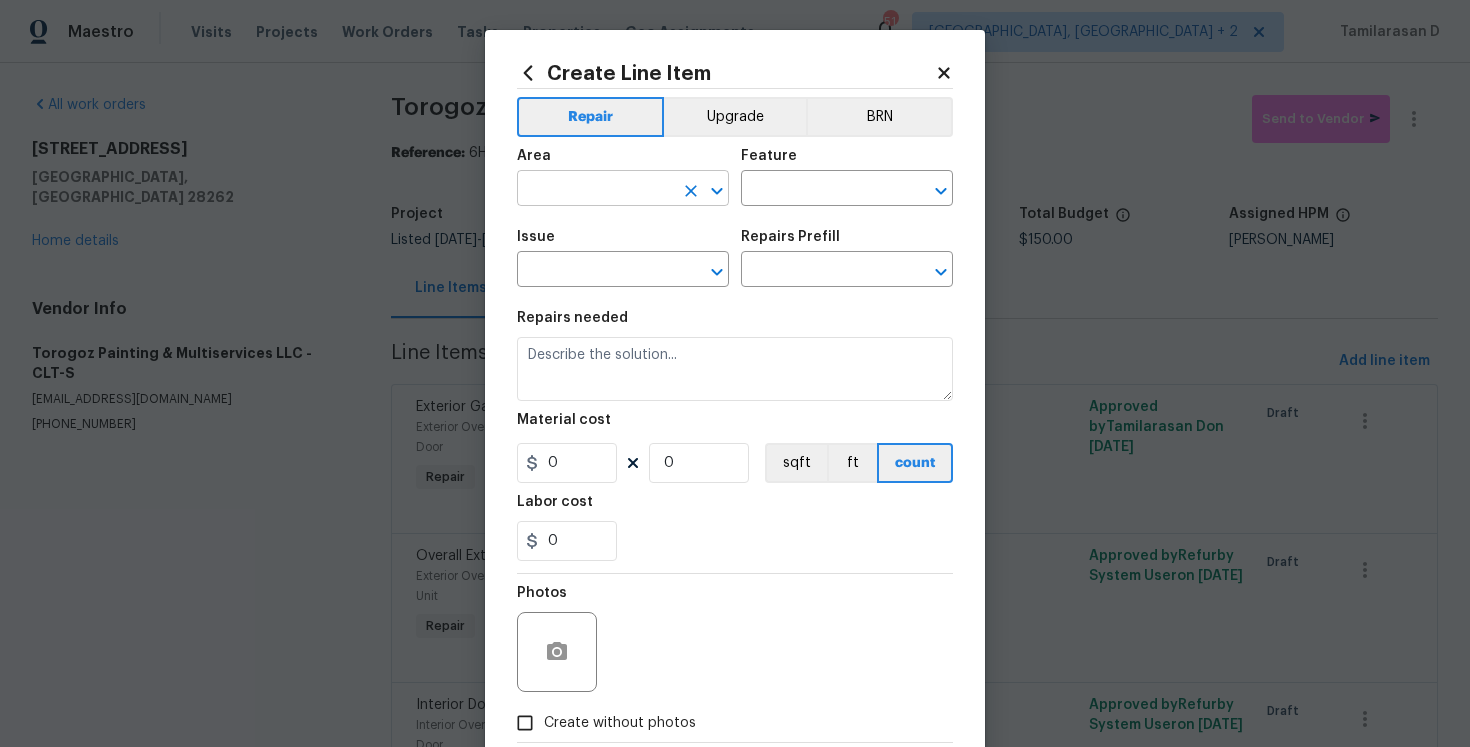 click at bounding box center (595, 190) 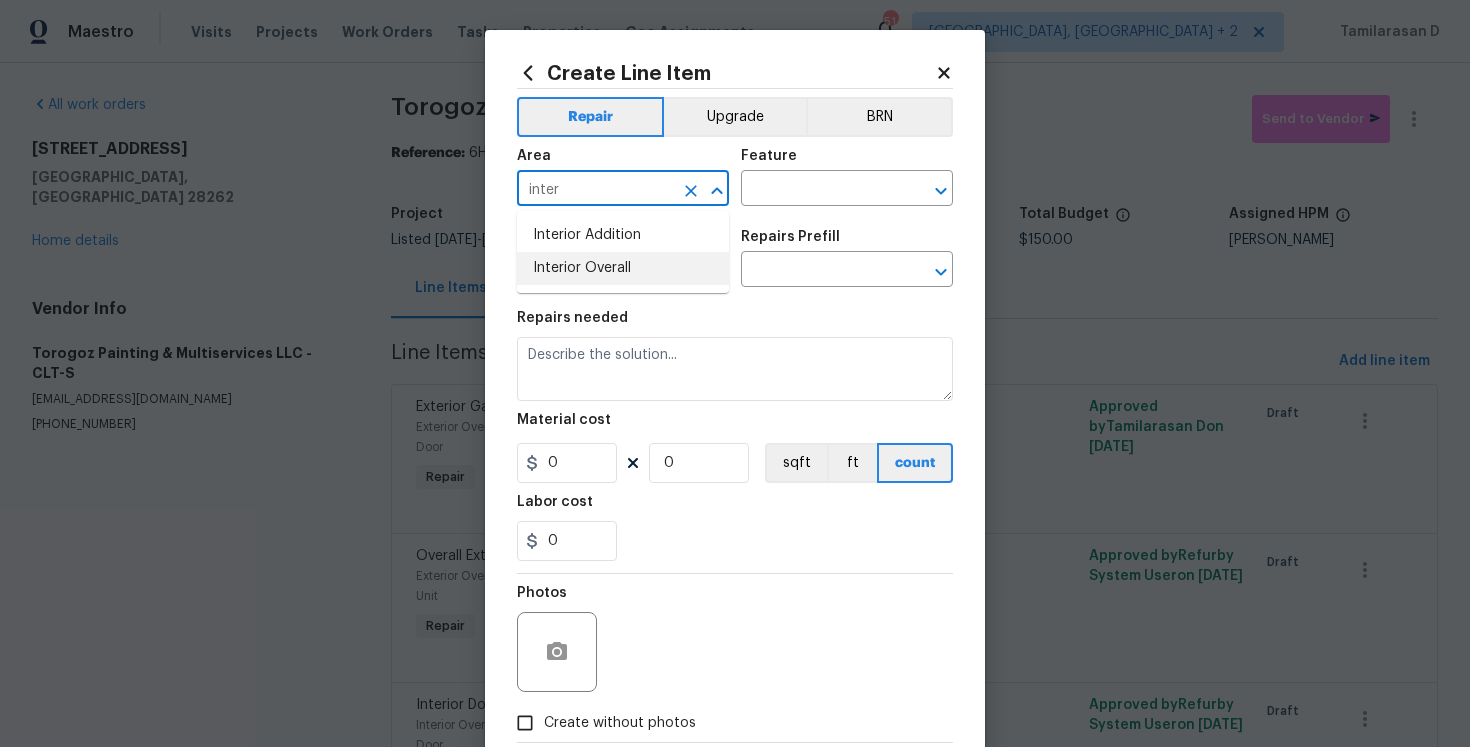 click on "Interior Addition Interior Overall" at bounding box center (623, 252) 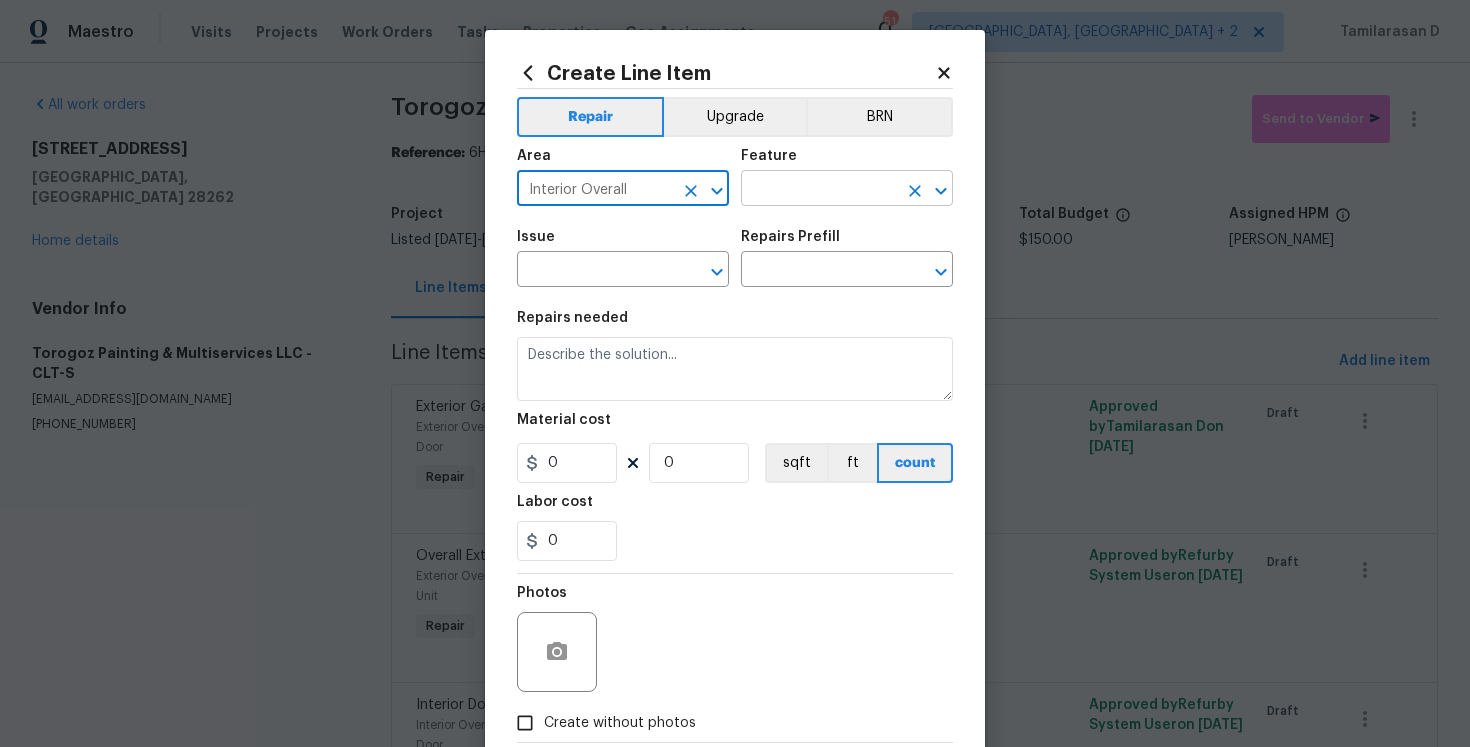 type on "Interior Overall" 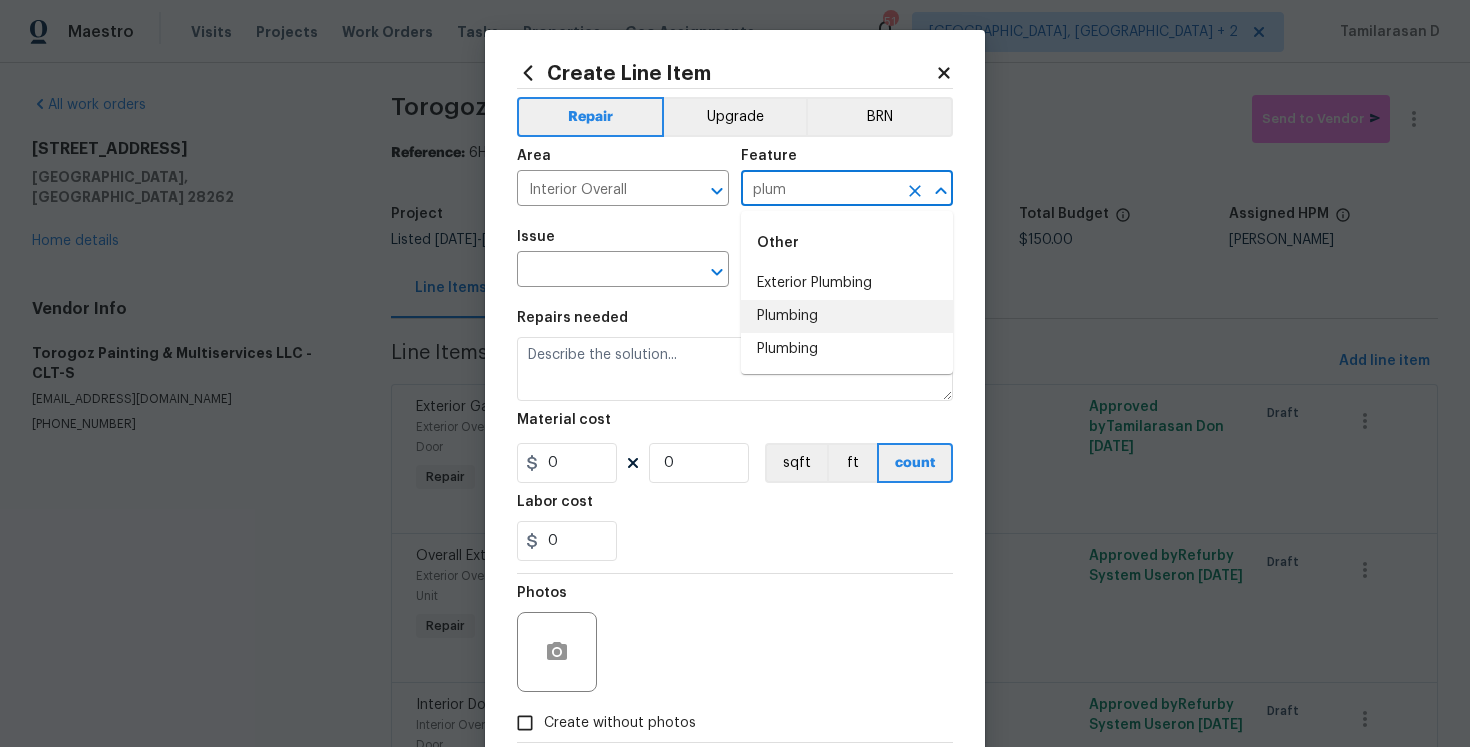 click on "Plumbing" at bounding box center (847, 316) 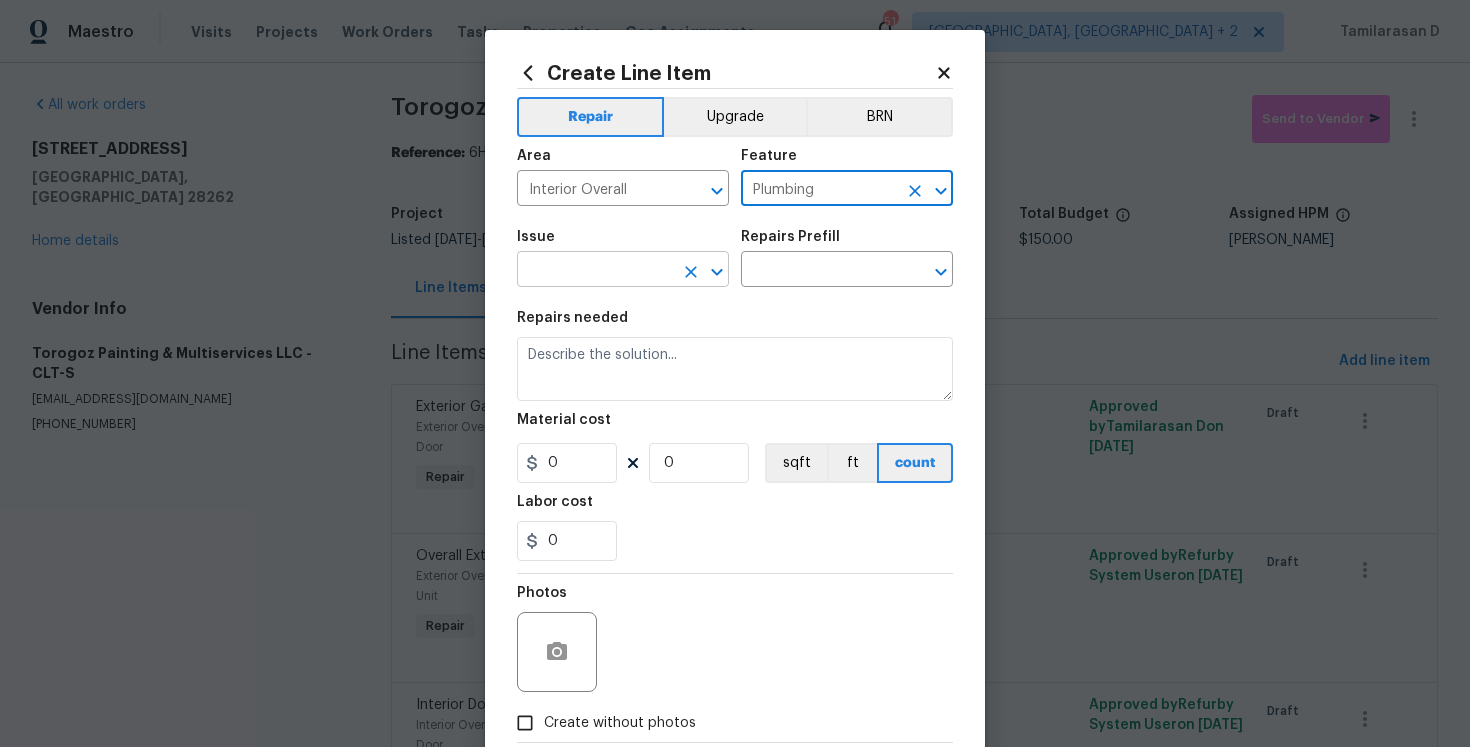 type on "Plumbing" 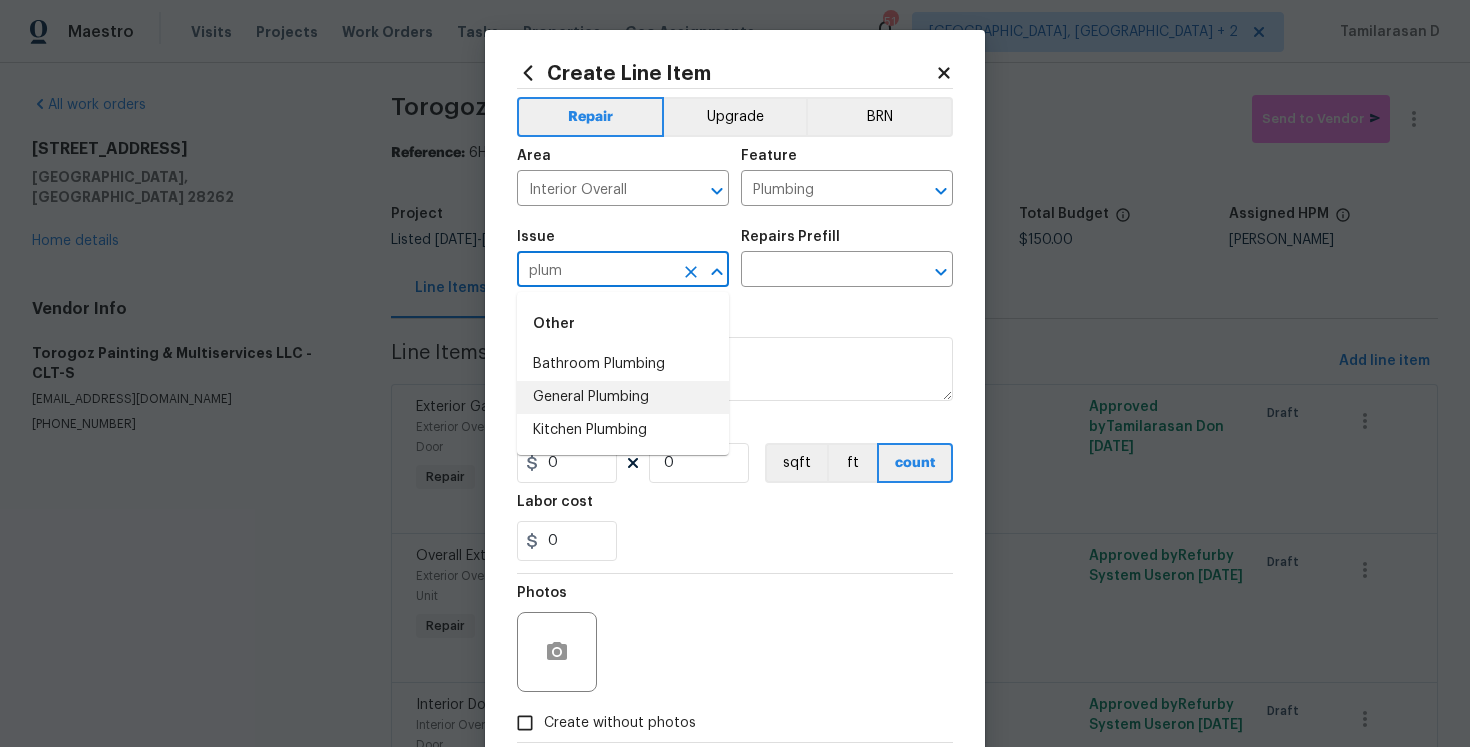 click on "General Plumbing" at bounding box center [623, 397] 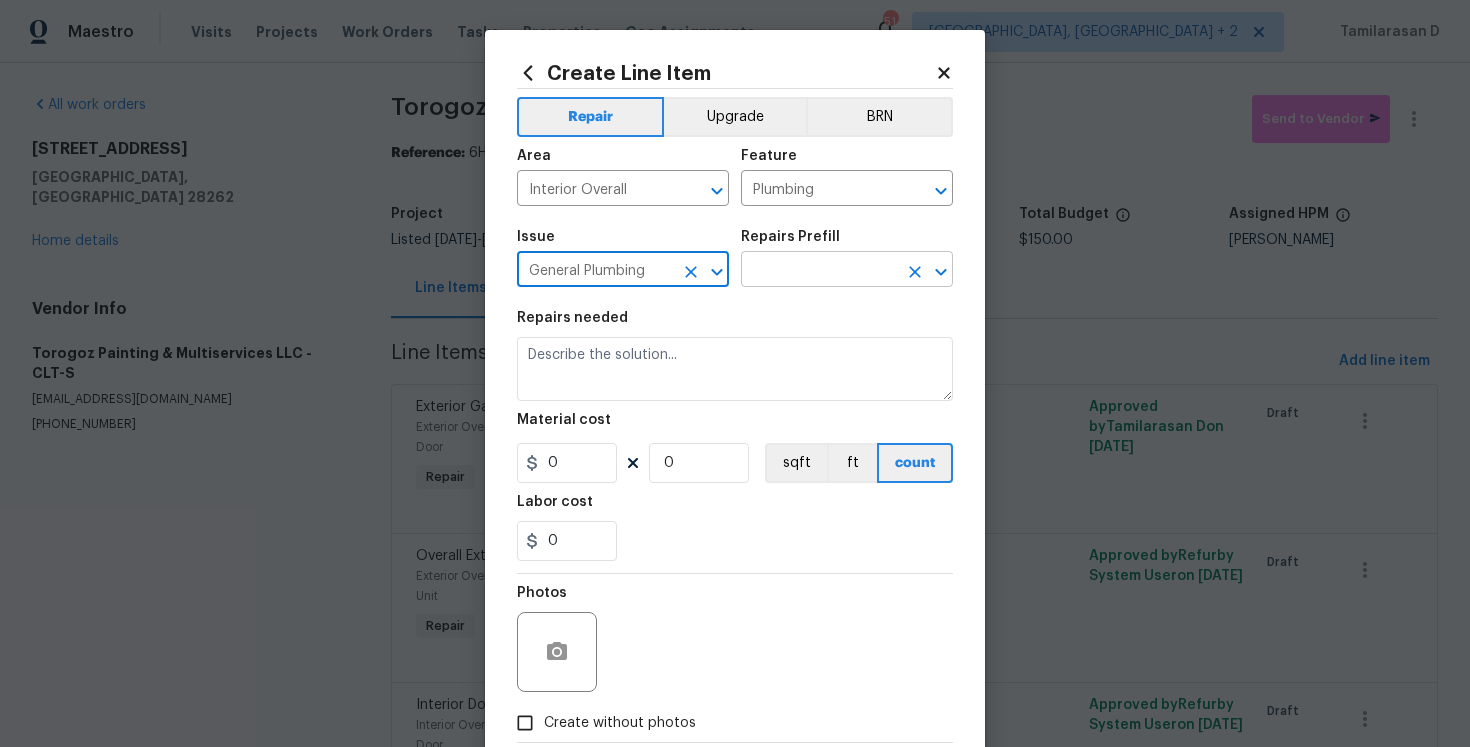 type on "General Plumbing" 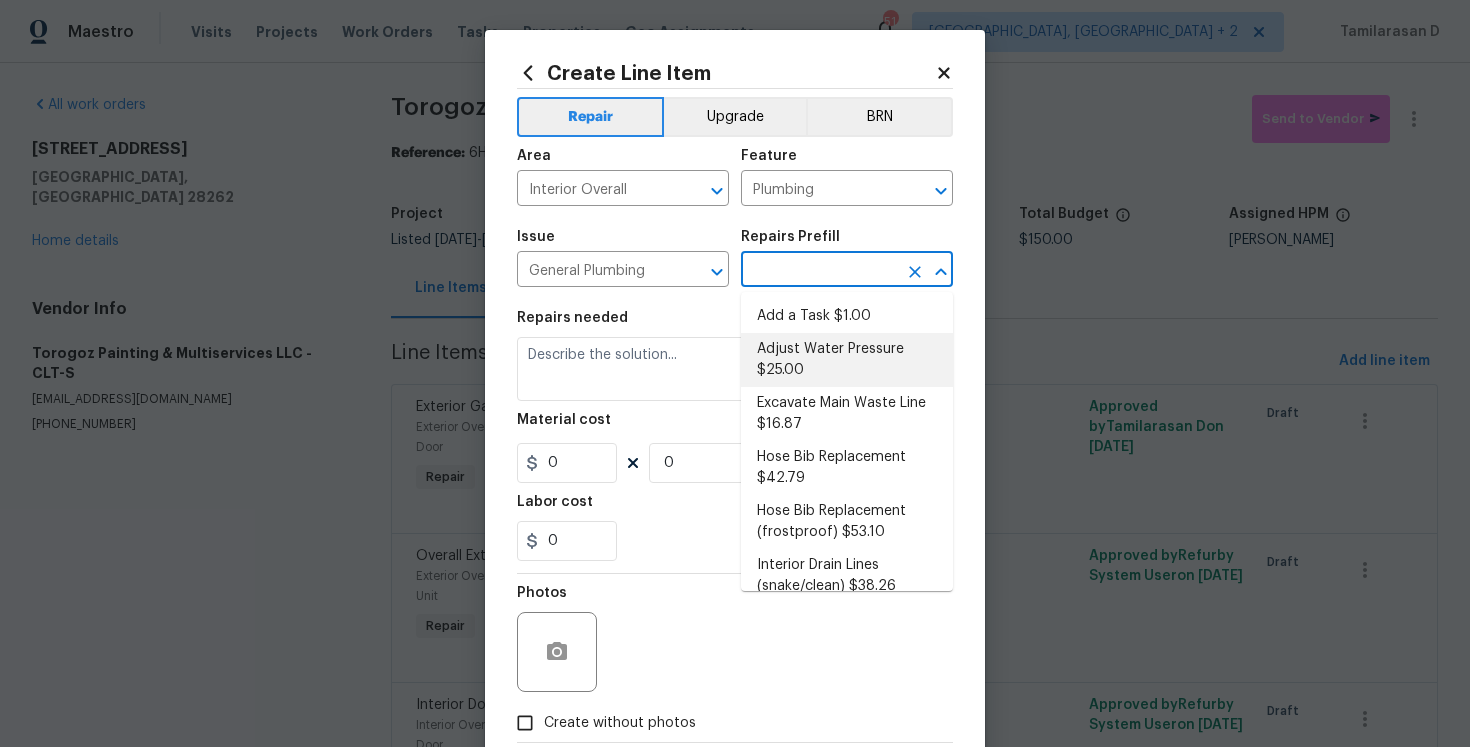 click on "Adjust Water Pressure $25.00" at bounding box center (847, 360) 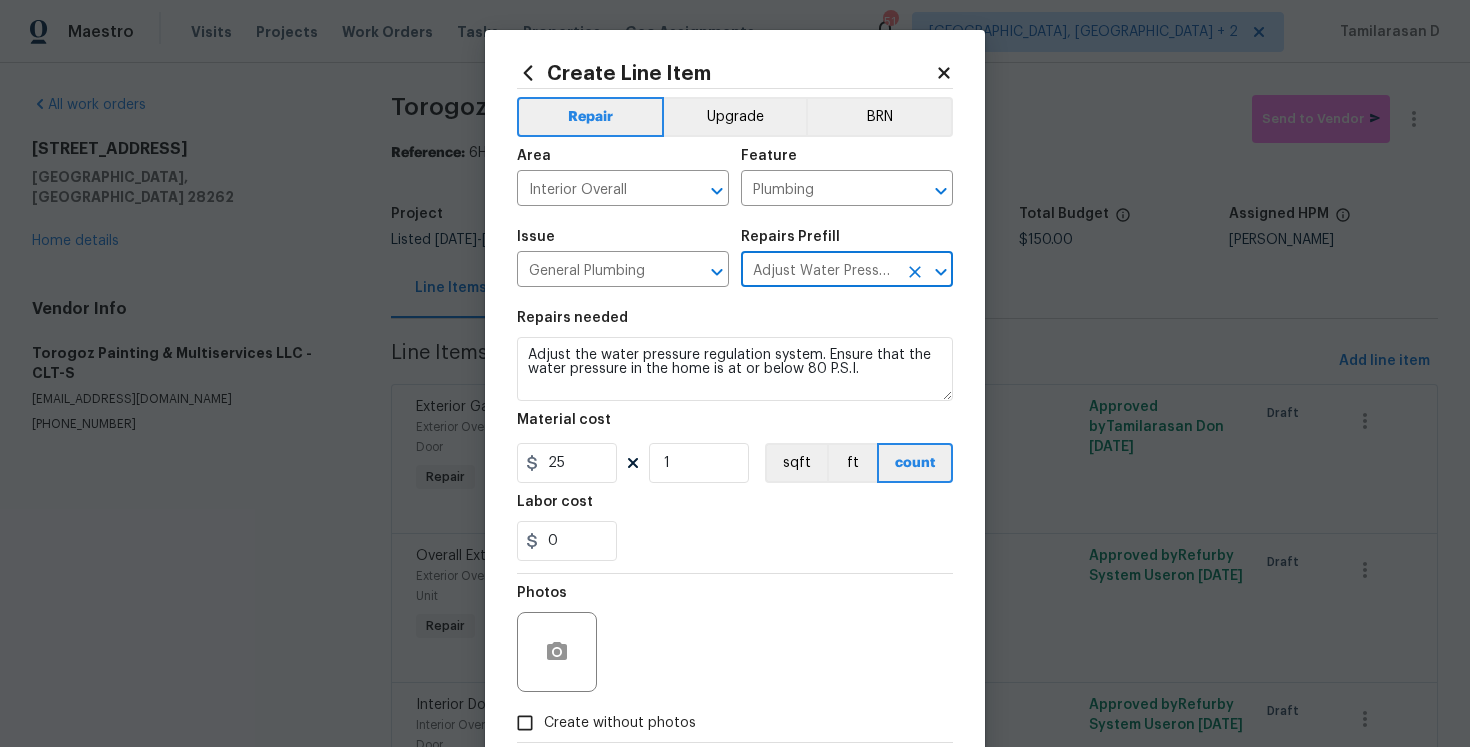 click on "Adjust Water Pressure $25.00" at bounding box center (819, 271) 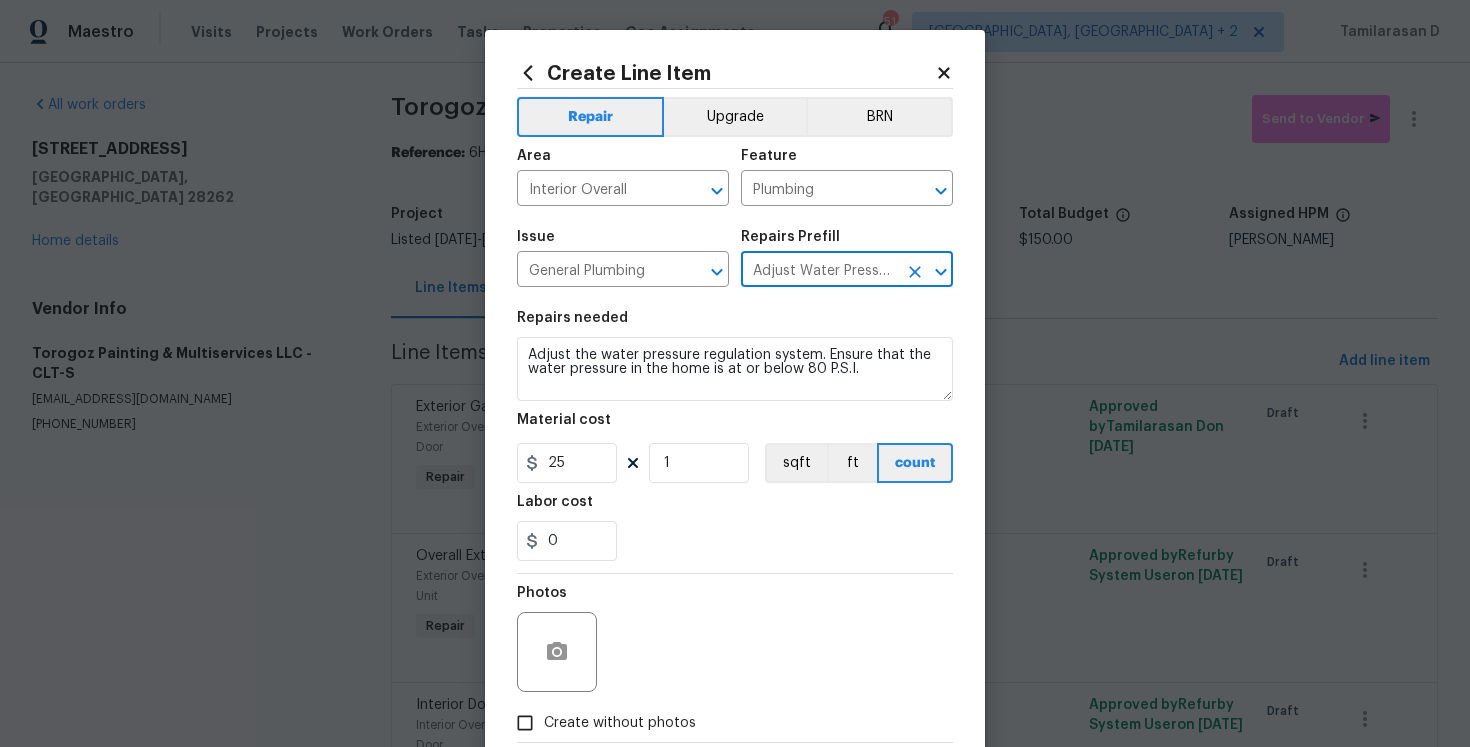 click 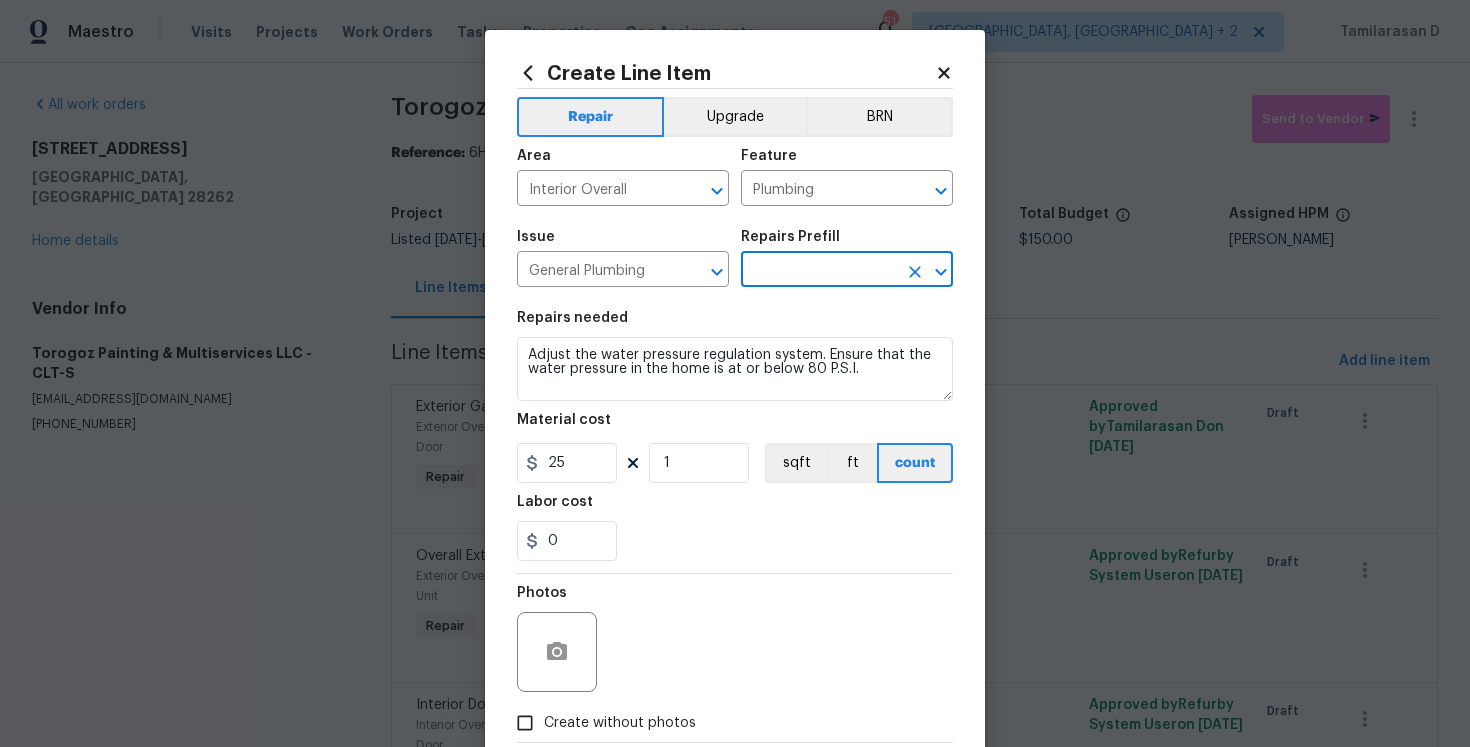 click at bounding box center [819, 271] 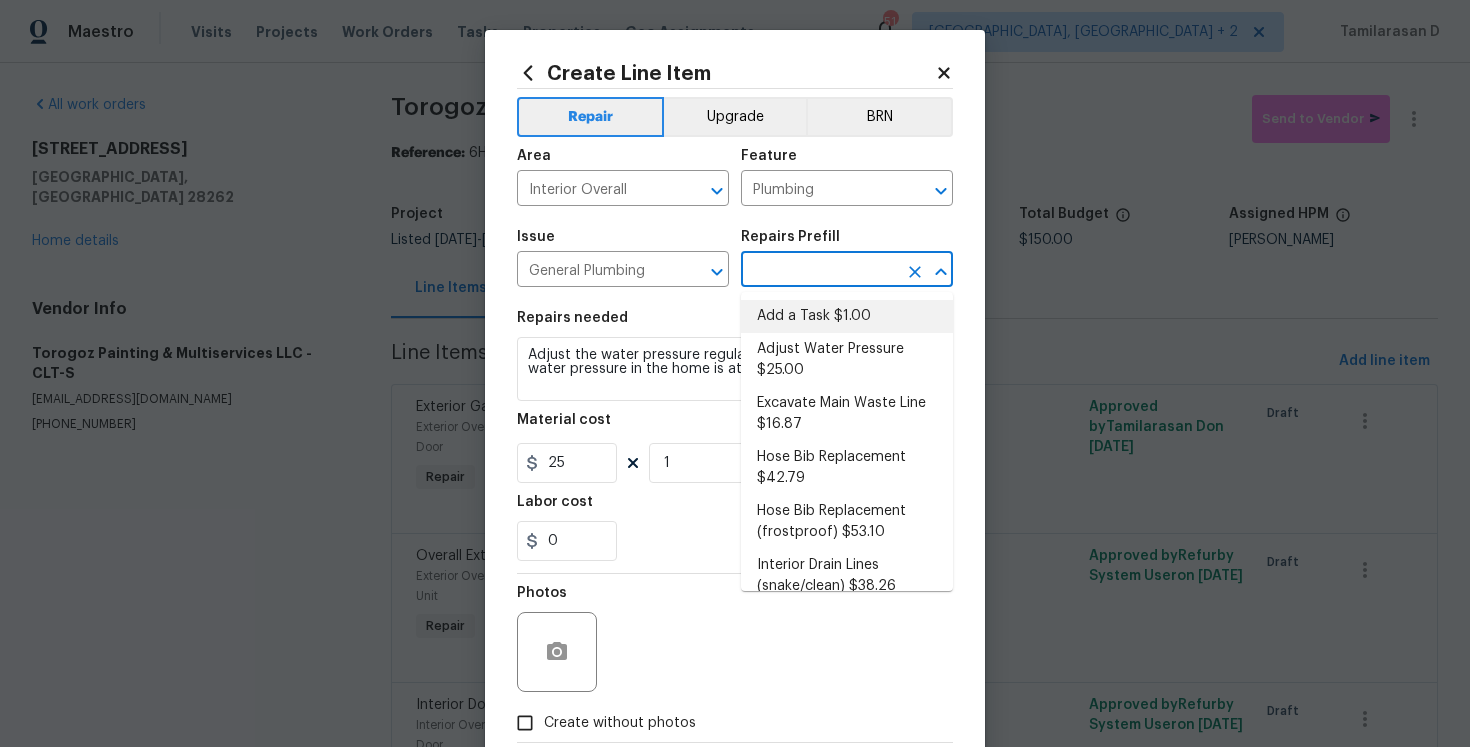 click on "Add a Task $1.00" at bounding box center (847, 316) 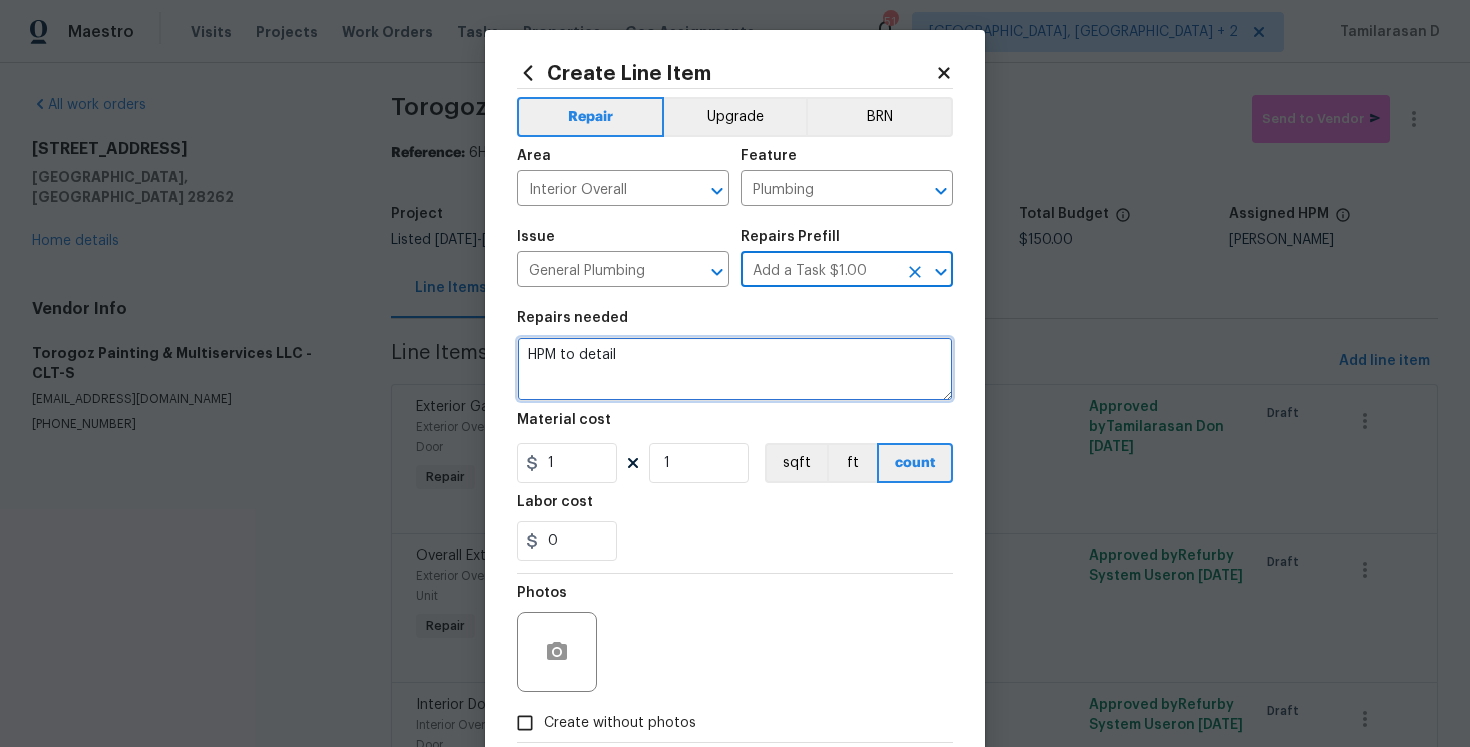 click on "HPM to detail" at bounding box center [735, 369] 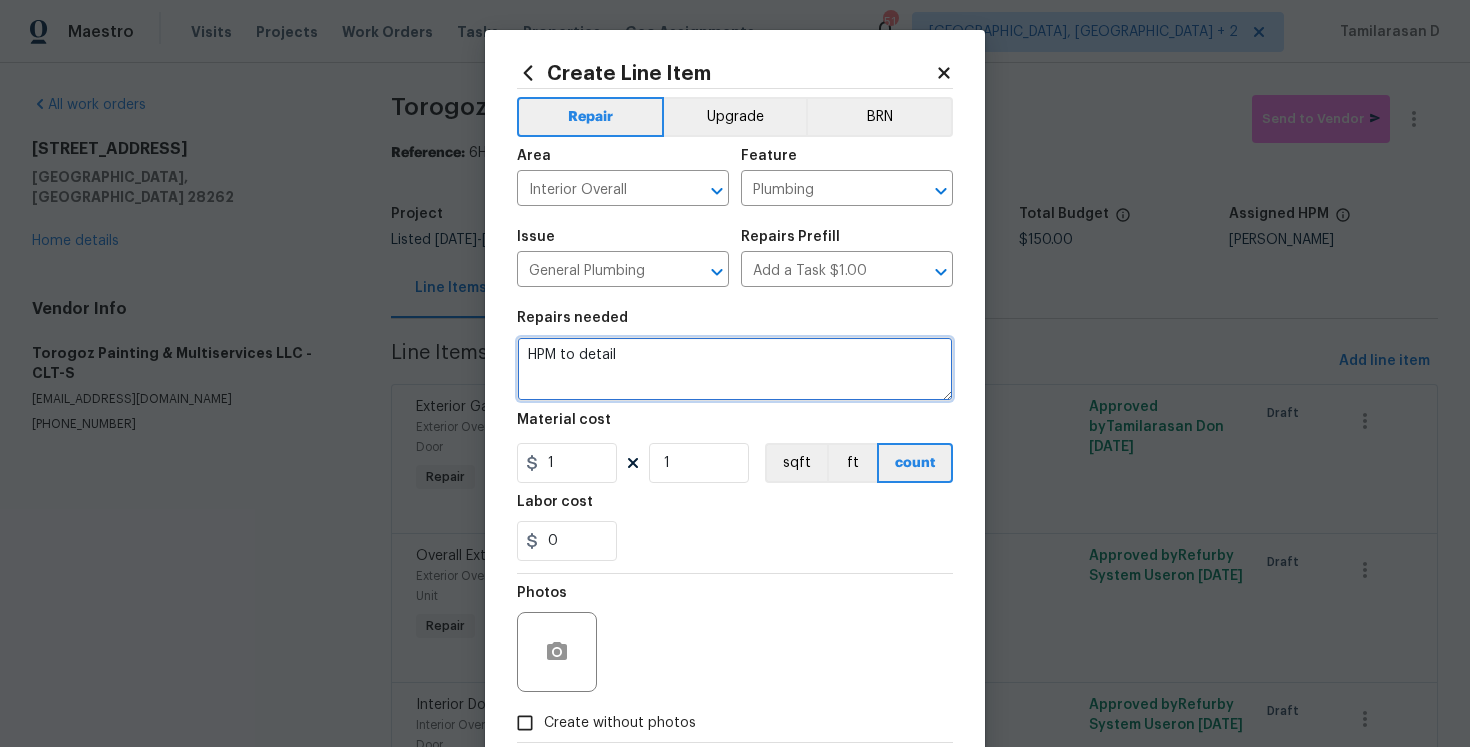 click on "HPM to detail" at bounding box center (735, 369) 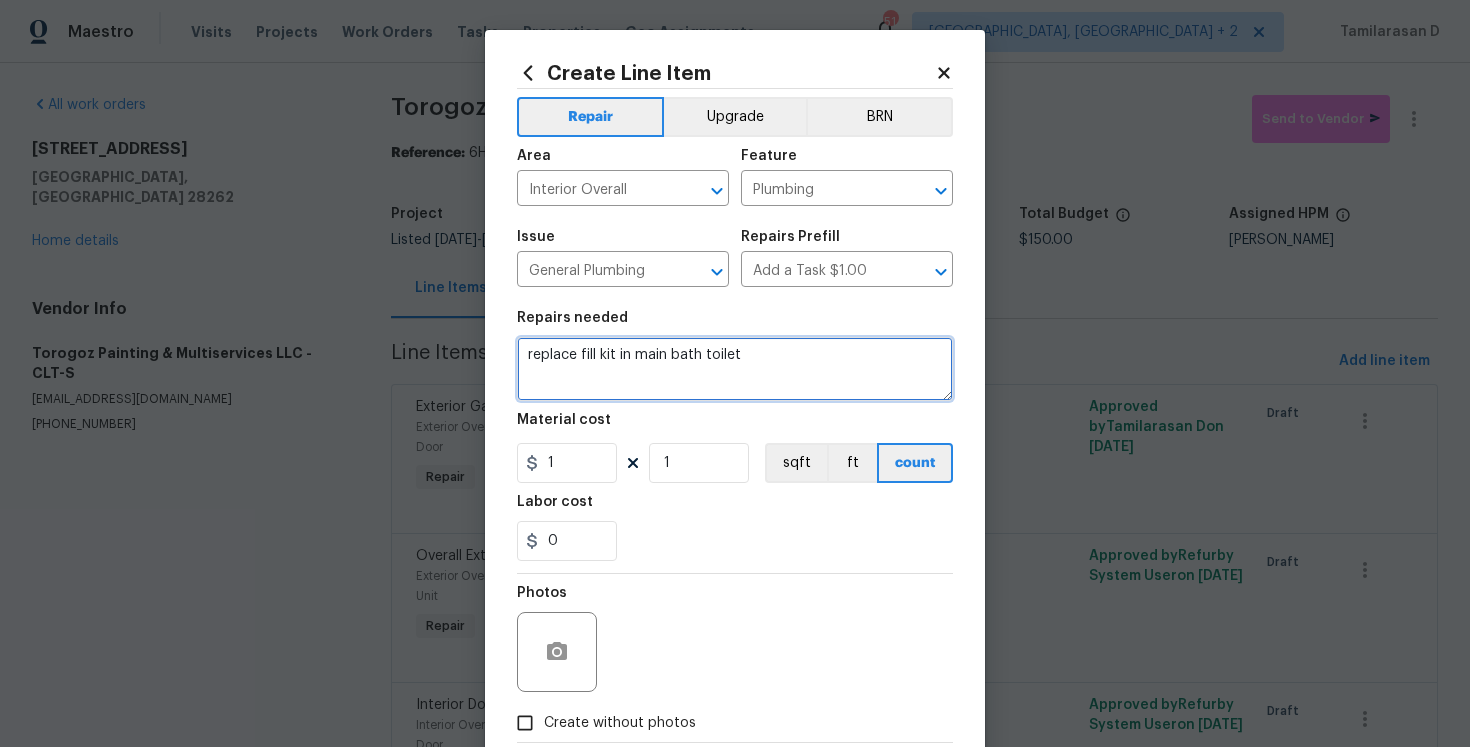 type on "replace fill kit in main bath toilet" 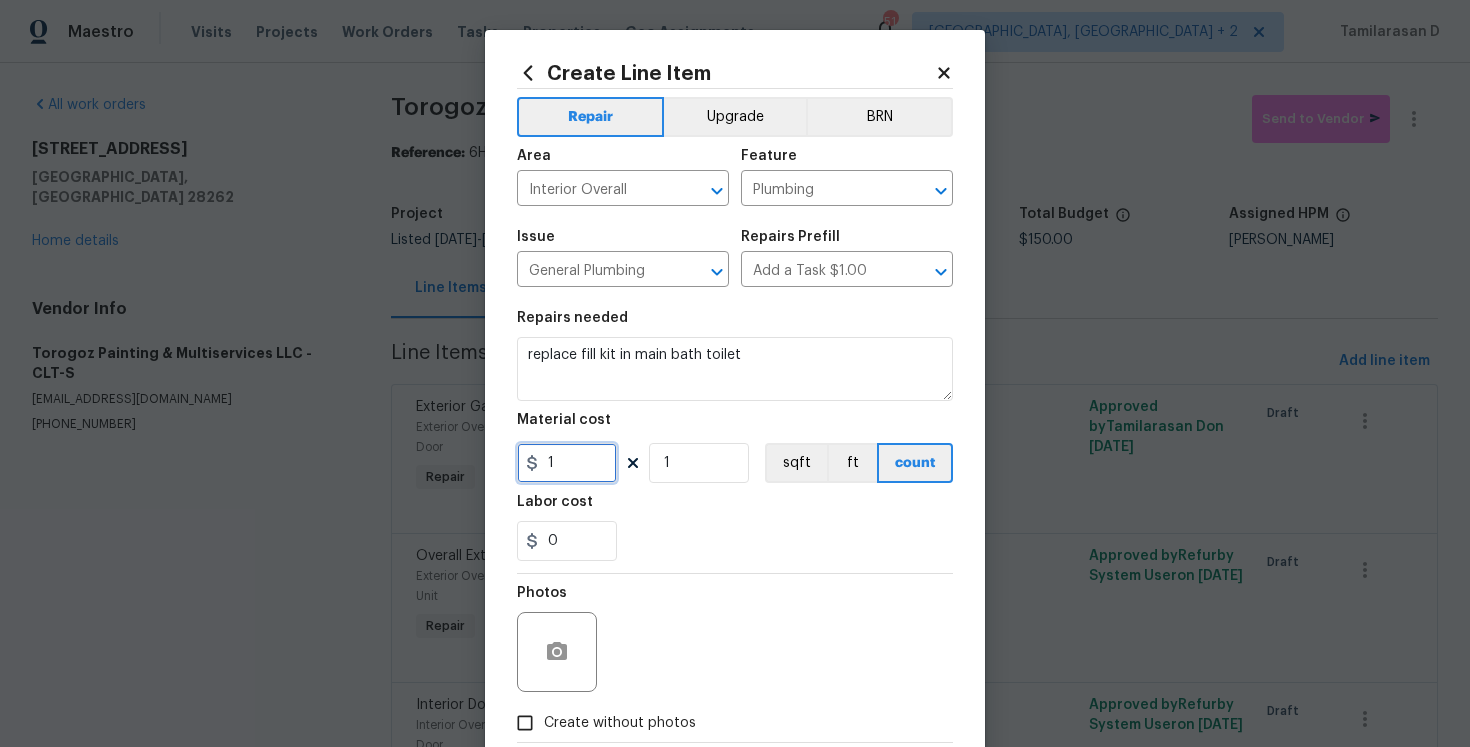 click on "1" at bounding box center [567, 463] 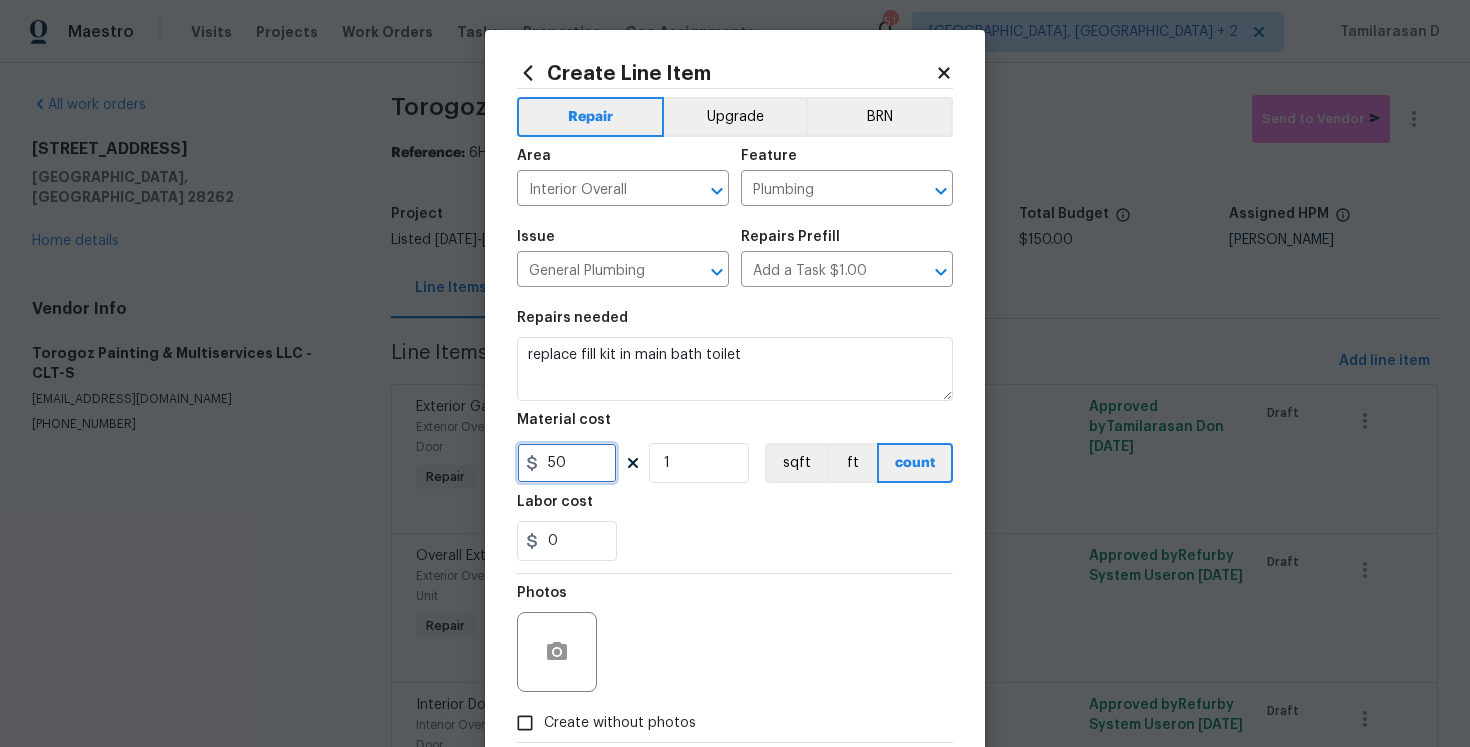 type on "50" 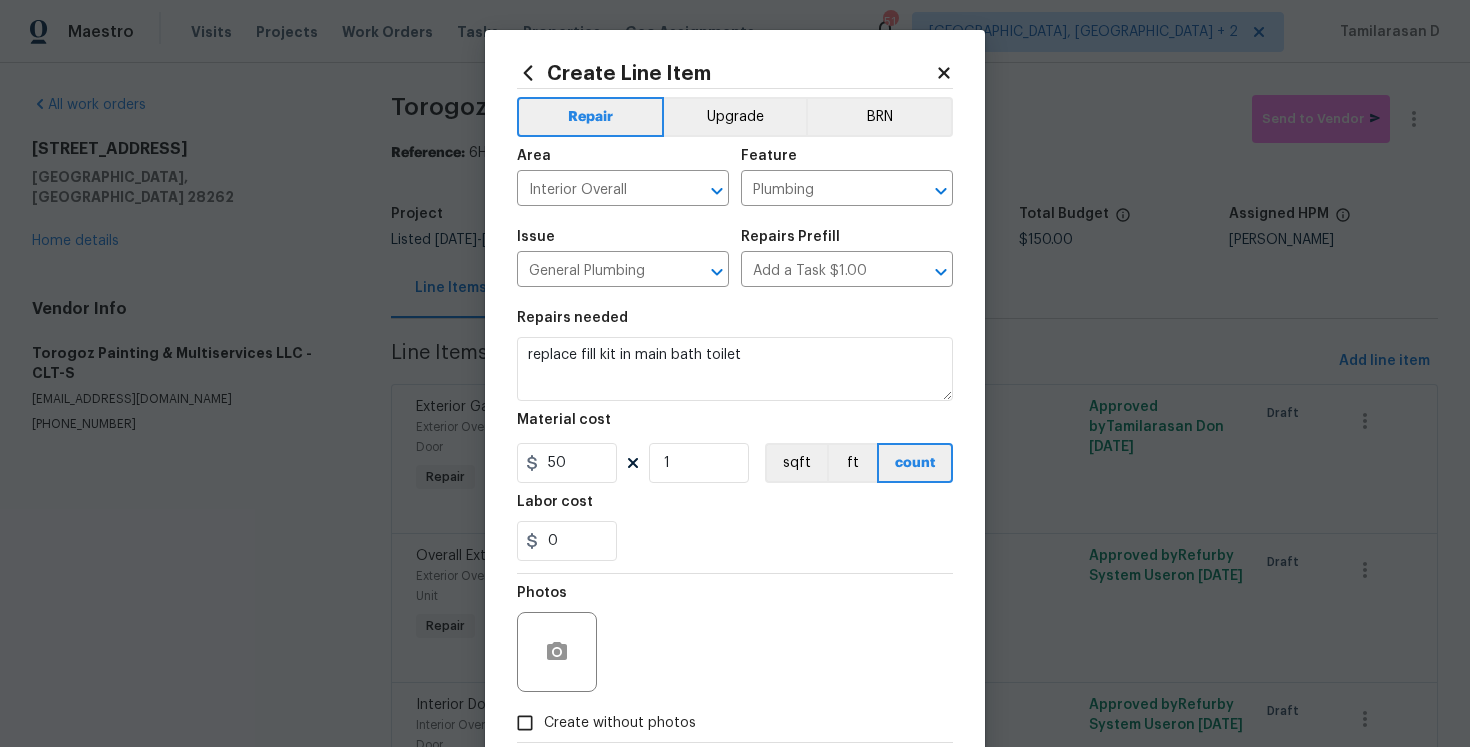 click on "Photos" at bounding box center (735, 639) 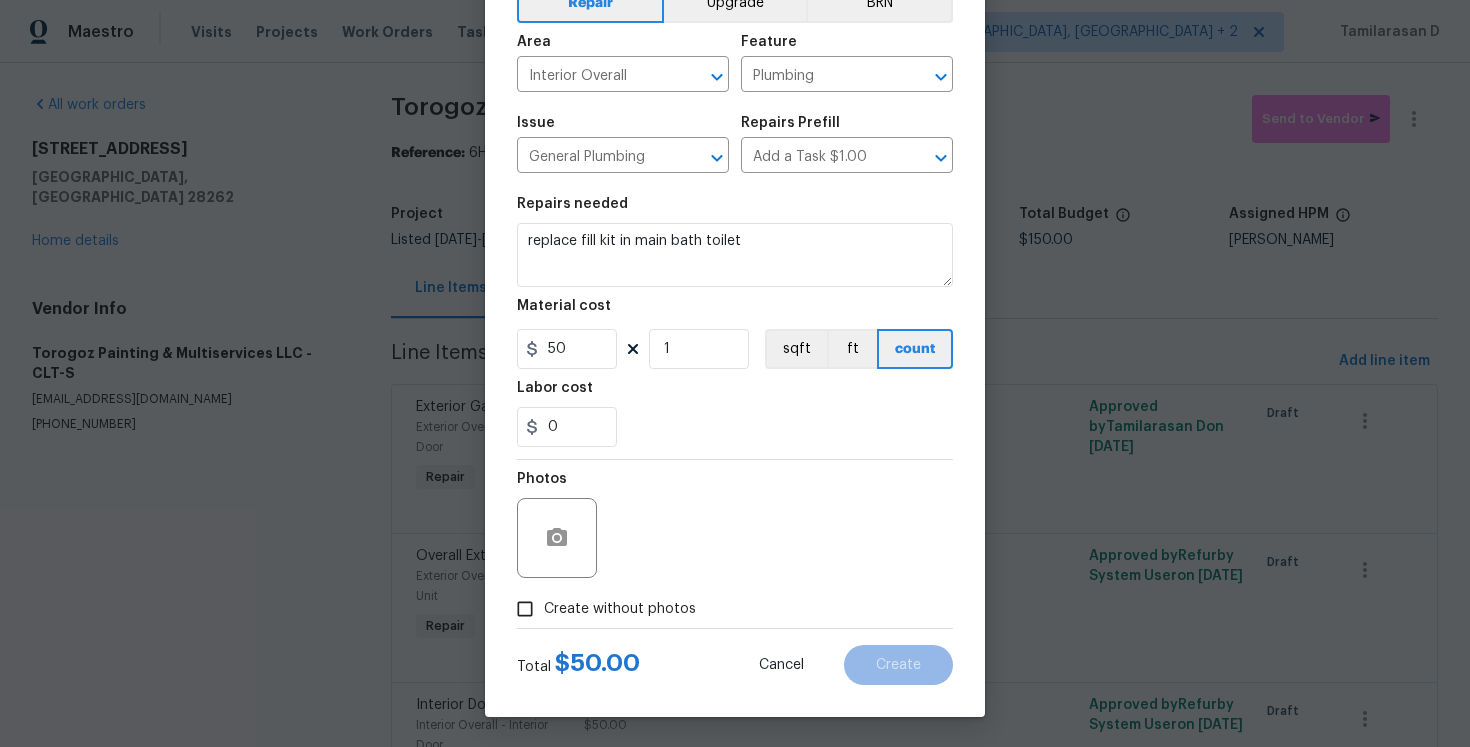 click on "Create without photos" at bounding box center [525, 609] 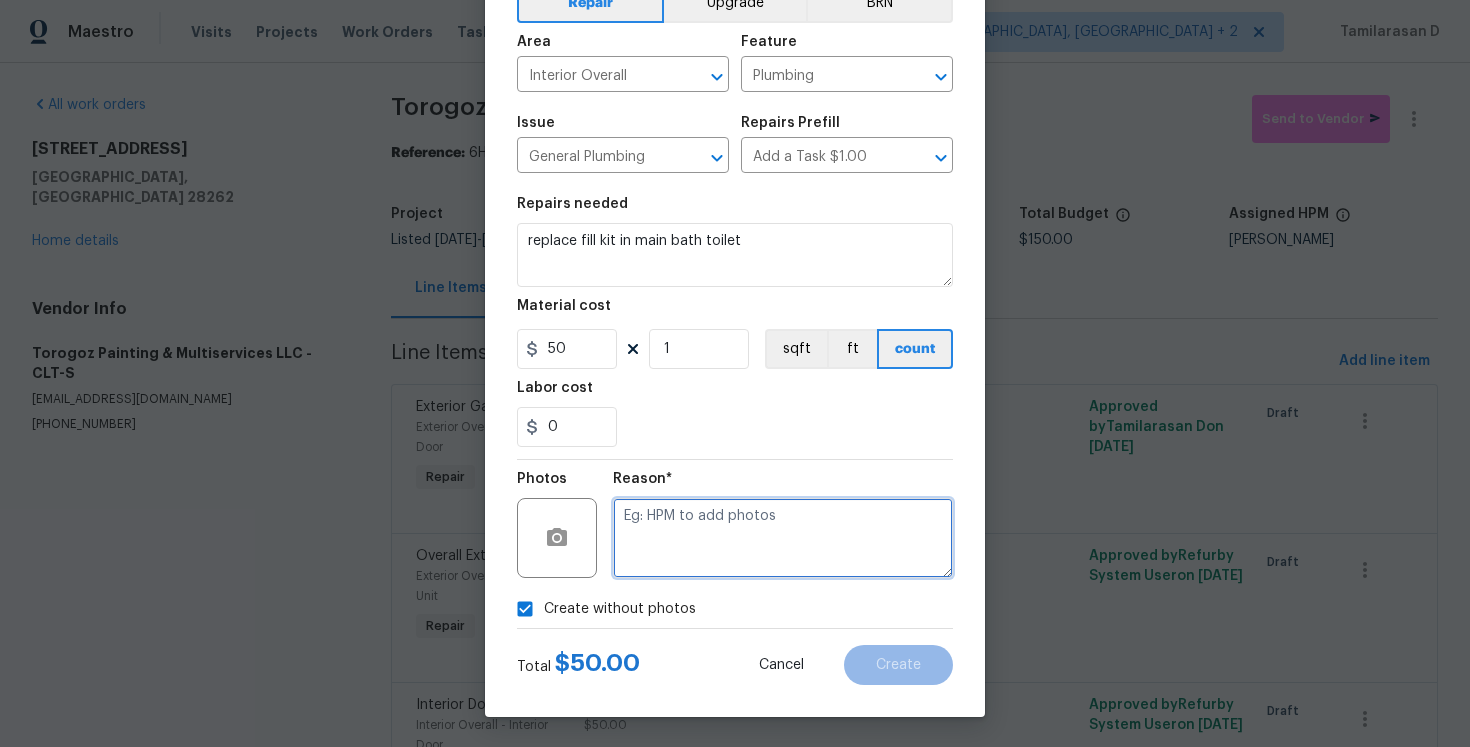 click at bounding box center (783, 538) 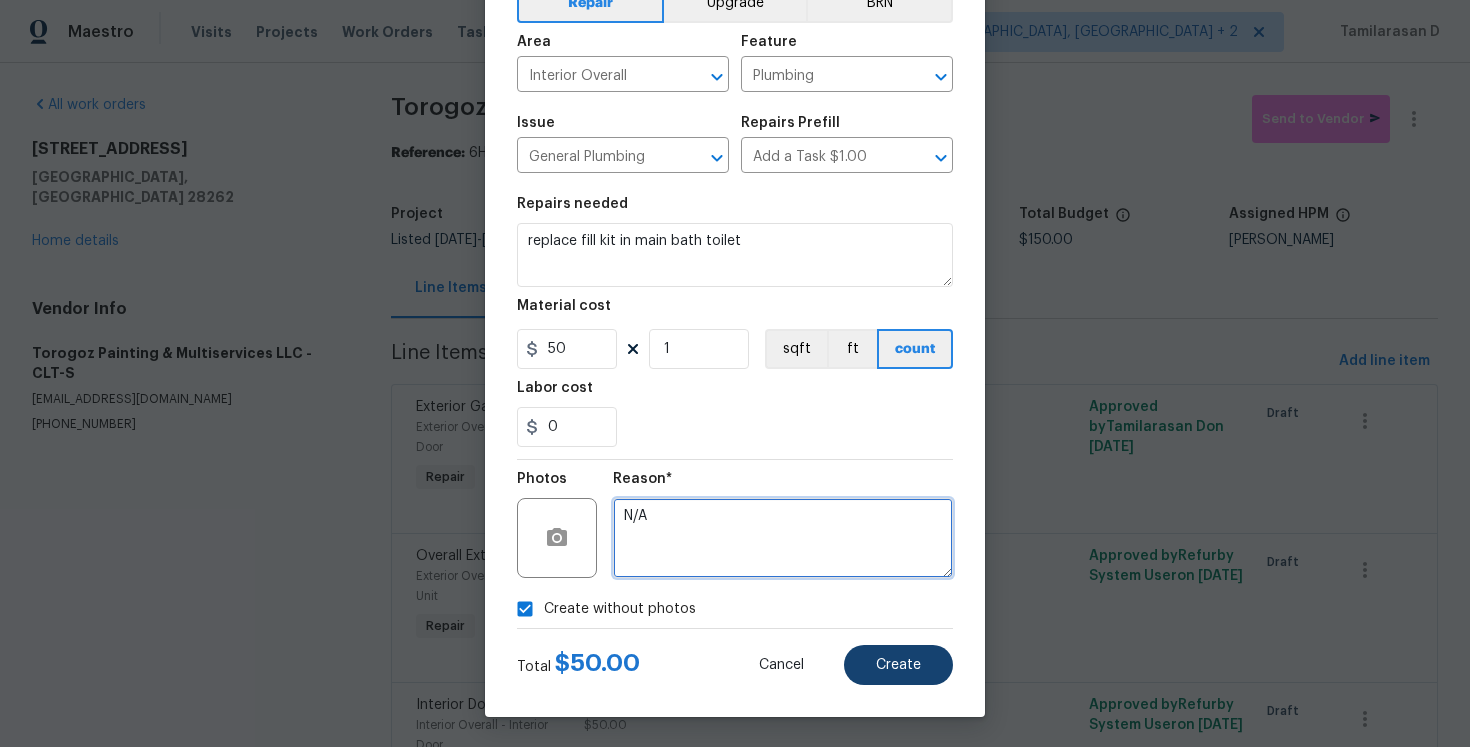 type on "N/A" 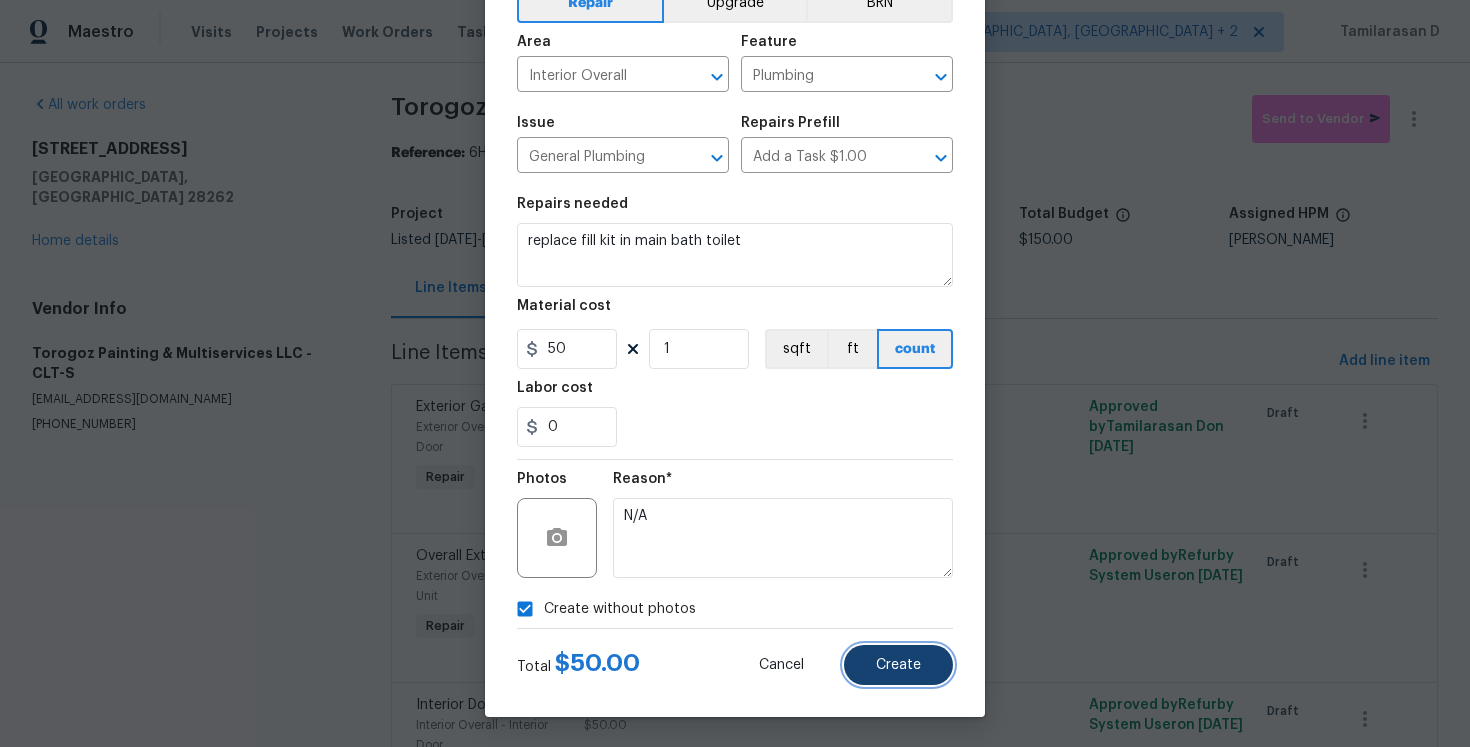 click on "Create" at bounding box center [898, 665] 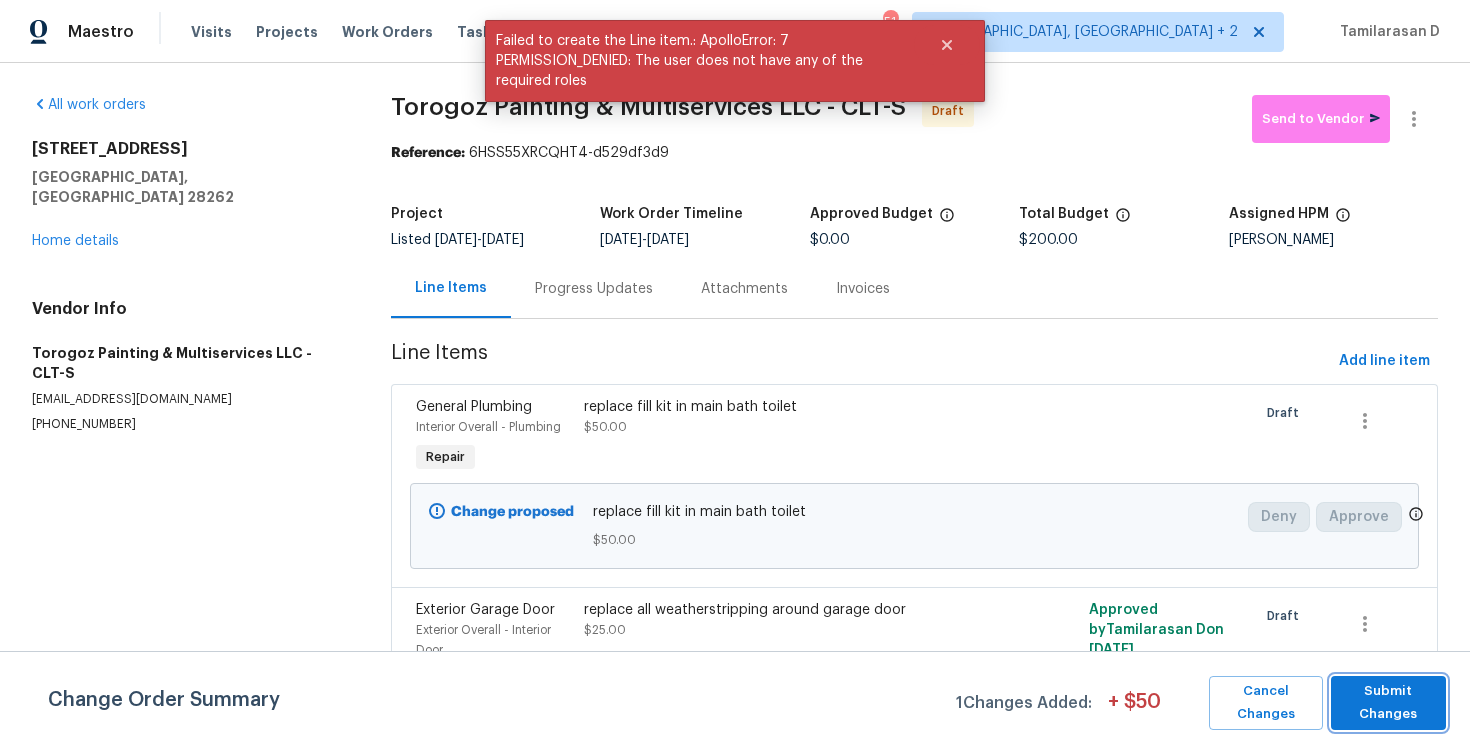 click on "Submit Changes" at bounding box center [1388, 703] 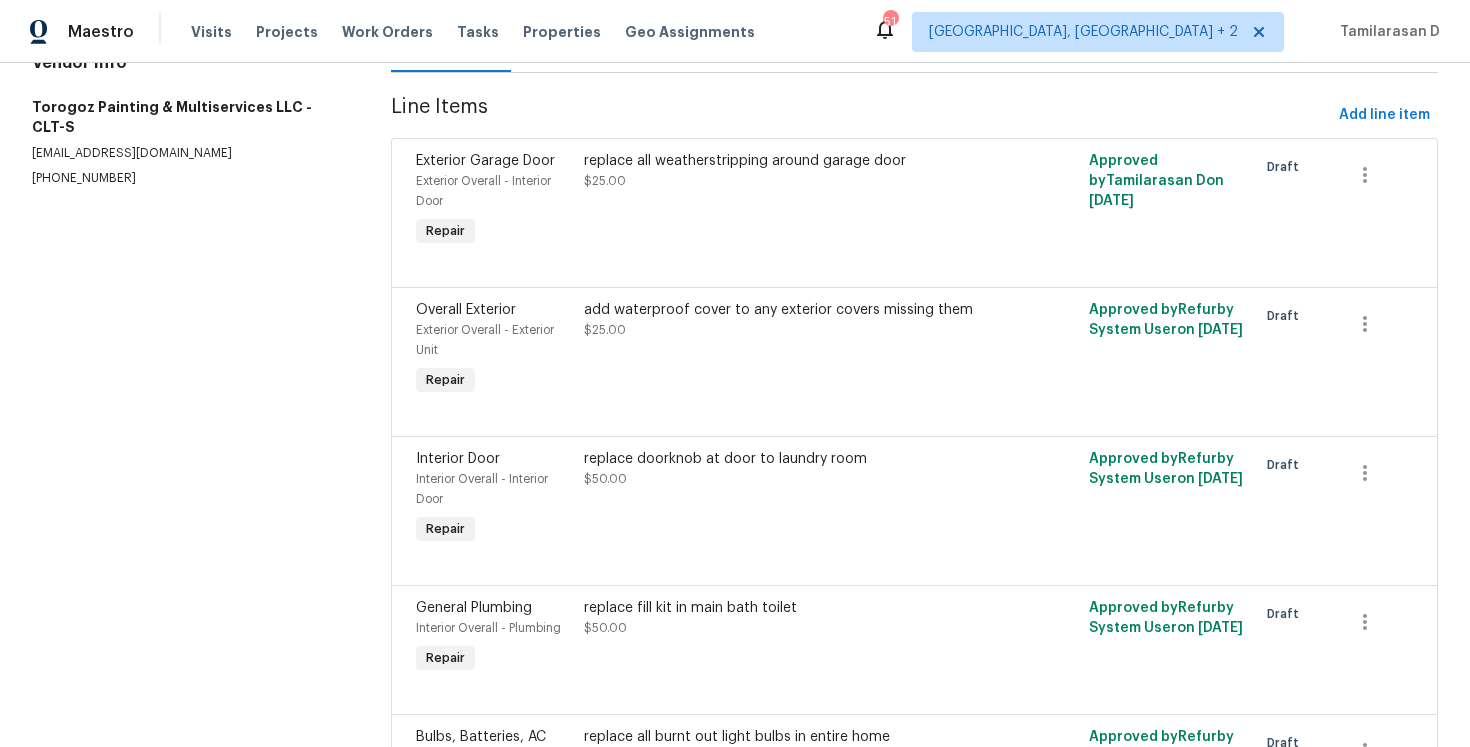 scroll, scrollTop: 0, scrollLeft: 0, axis: both 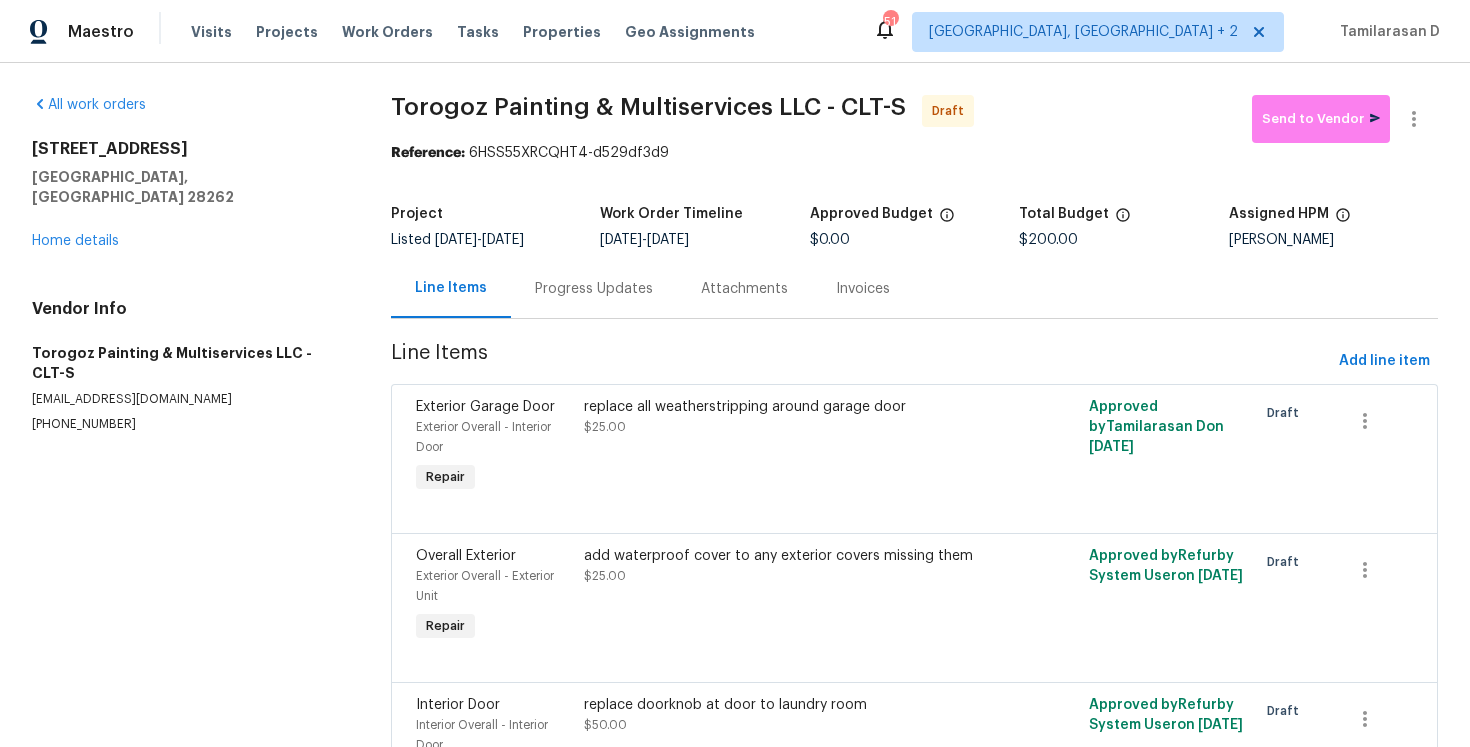 click on "Torogoz Painting & Multiservices LLC - CLT-S Draft Send to Vendor   Reference:   6HSS55XRCQHT4-d529df3d9 Project Listed   2/28/2025  -  7/11/2025 Work Order Timeline 7/9/2025  -  7/11/2025 Approved Budget $0.00 Total Budget $200.00 Assigned HPM Jason Bouque Line Items Progress Updates Attachments Invoices Line Items Add line item Exterior Garage Door Exterior Overall - Interior Door Repair replace all weatherstripping around garage door $25.00 Approved by  Tamilarasan D  on   7/9/2025 Draft Overall Exterior Exterior Overall - Exterior Unit Repair add waterproof cover to any exterior covers missing them $25.00 Approved by  Refurby System User  on   7/9/2025 Draft Interior Door Interior Overall - Interior Door Repair replace doorknob at door to laundry room $50.00 Approved by  Refurby System User  on   7/9/2025 Draft General Plumbing Interior Overall - Plumbing Repair replace fill kit in main bath toilet $50.00 Approved by  Refurby System User  on   7/9/2025 Draft Bulbs, Batteries, AC Filters Repair $50.00  on" at bounding box center (914, 624) 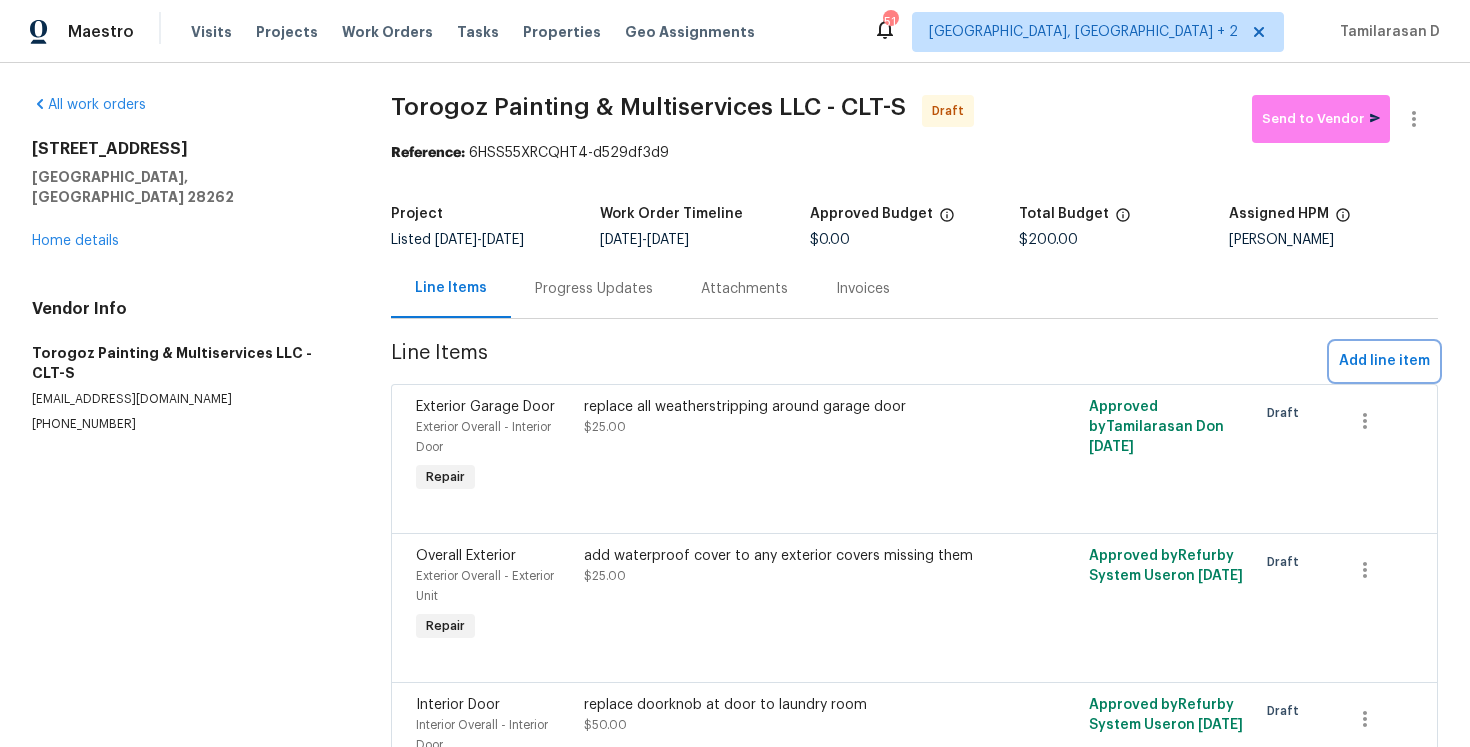 click on "Add line item" at bounding box center [1384, 361] 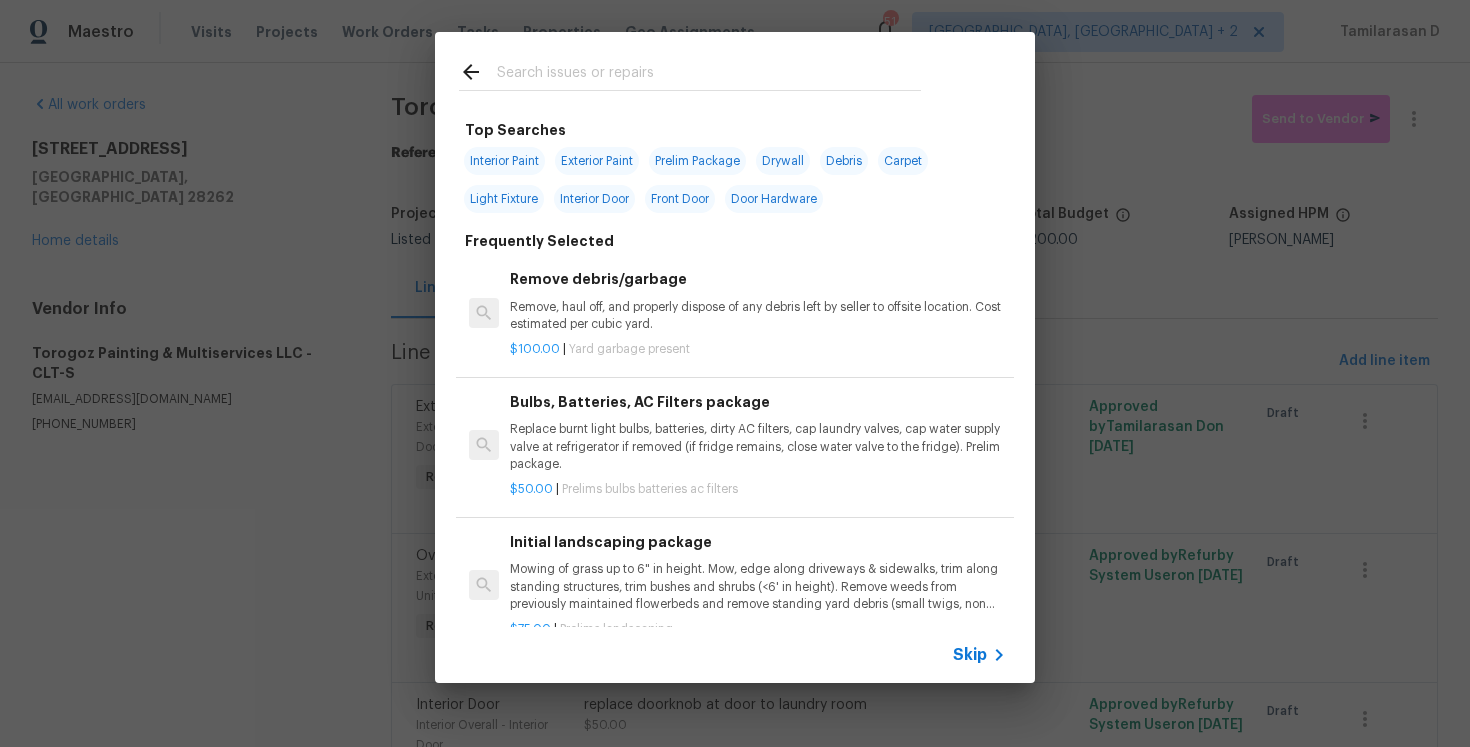click on "Skip" at bounding box center [970, 655] 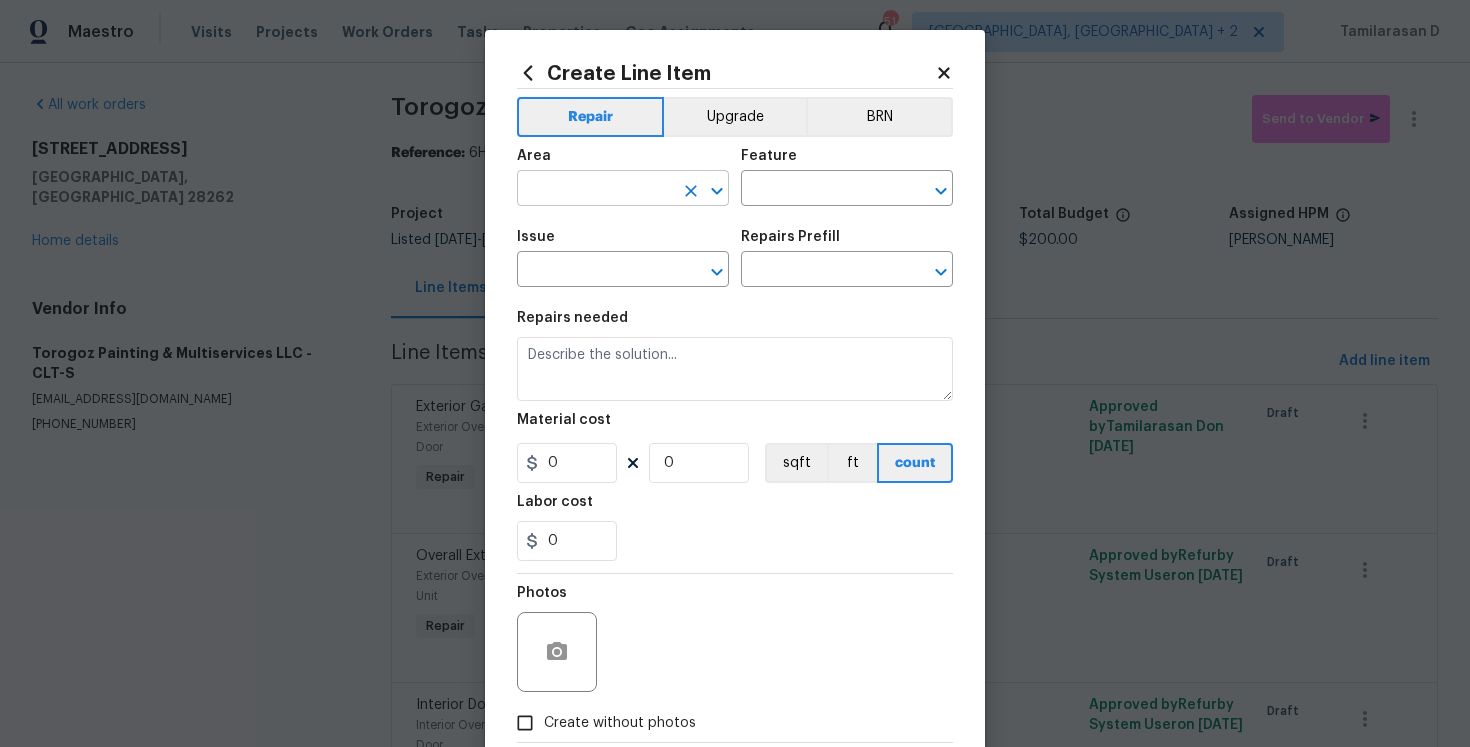 click at bounding box center [595, 190] 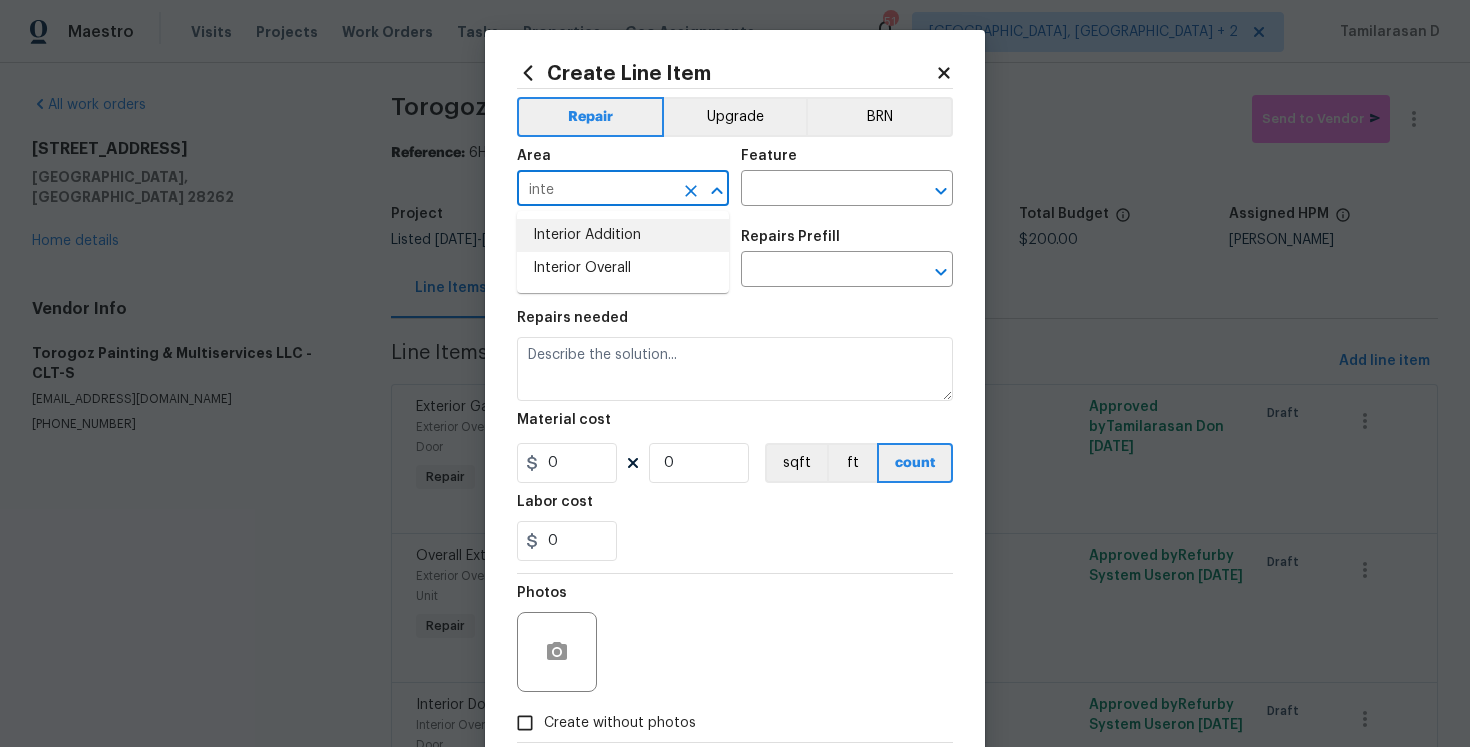 click on "Interior Addition" at bounding box center (623, 235) 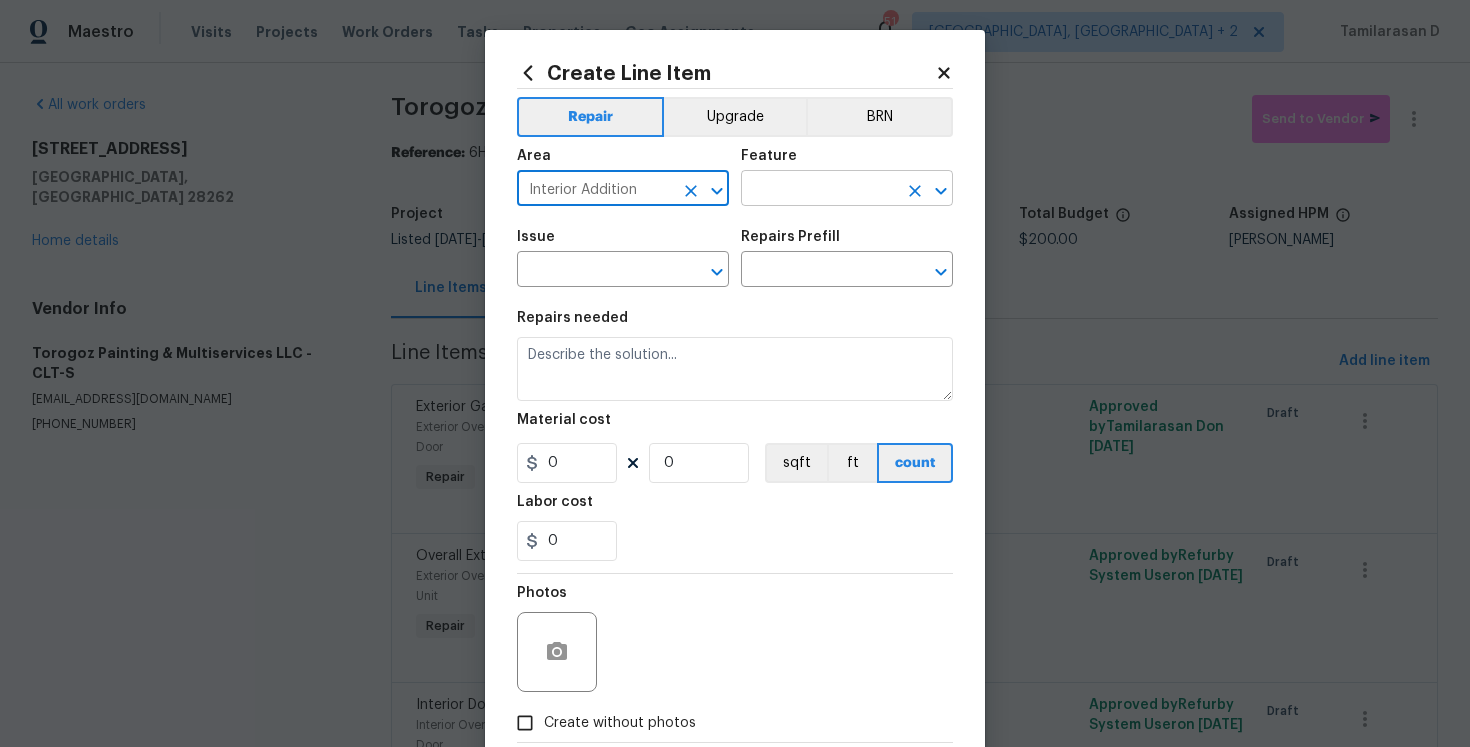type on "Interior Addition" 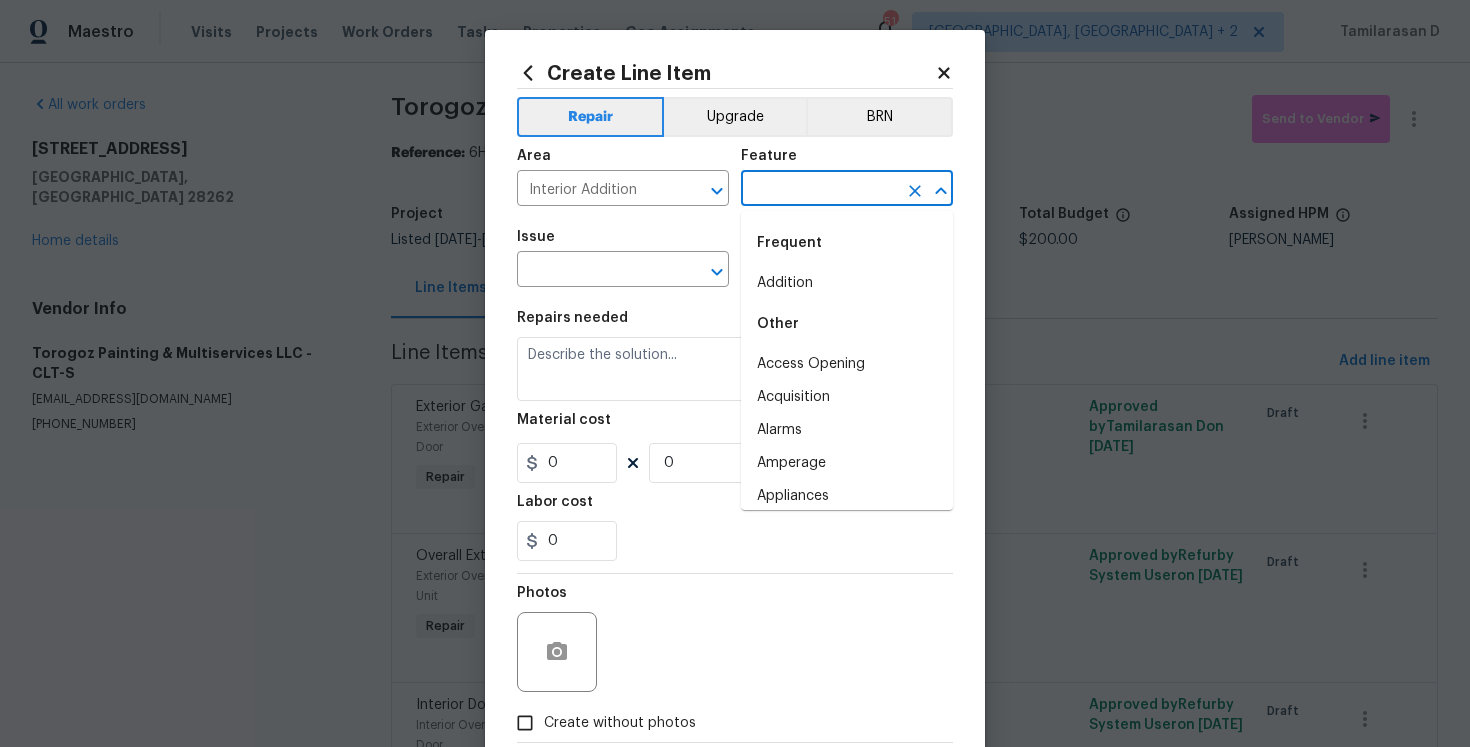 type on "b" 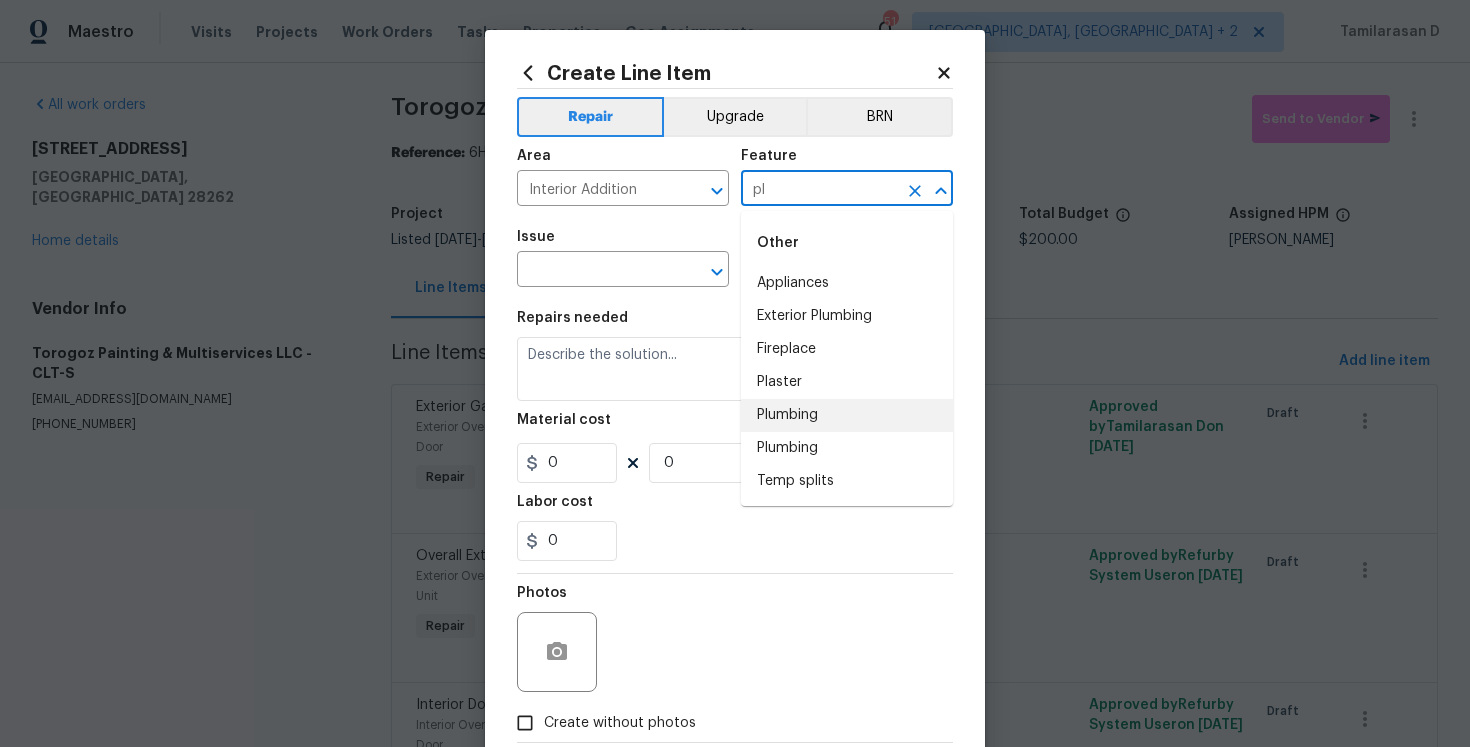 click on "Plumbing" at bounding box center (847, 415) 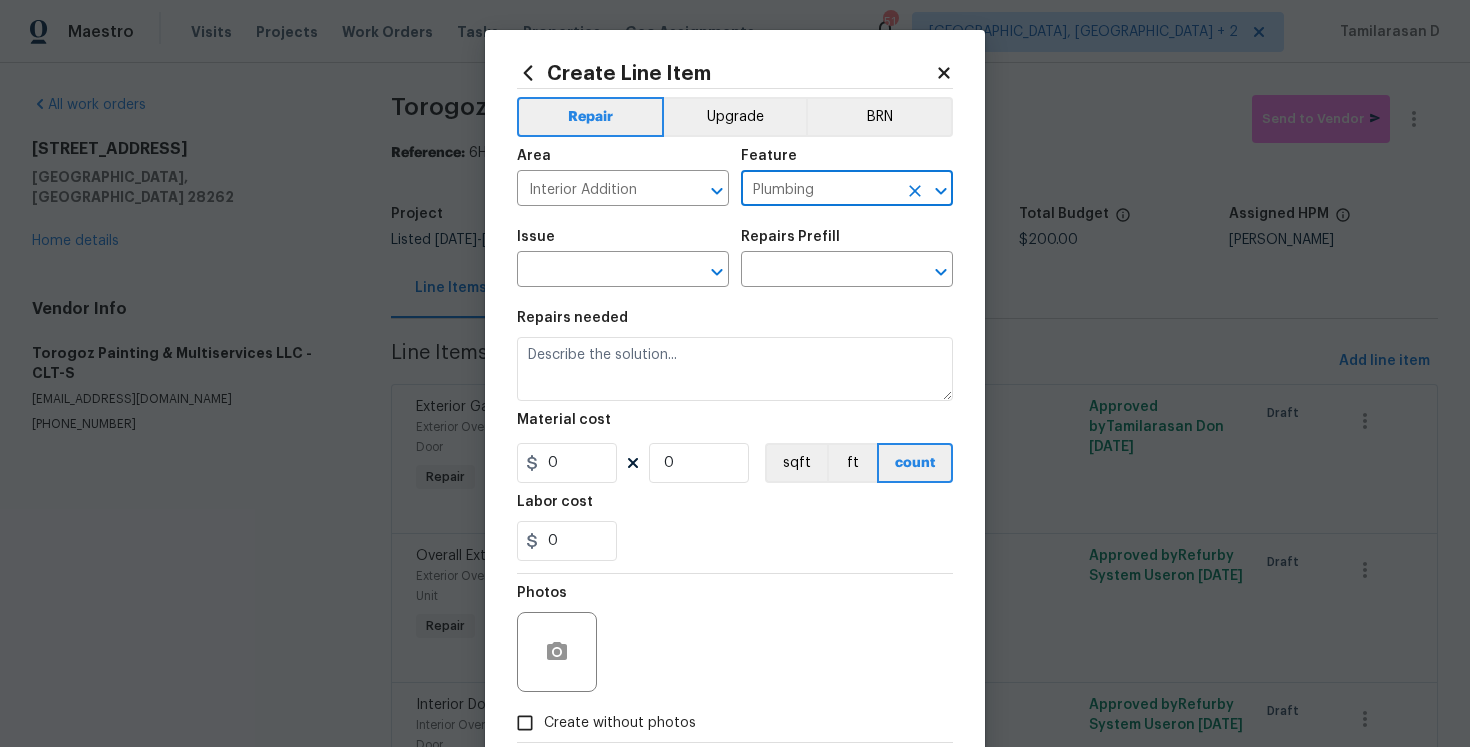type on "Plumbing" 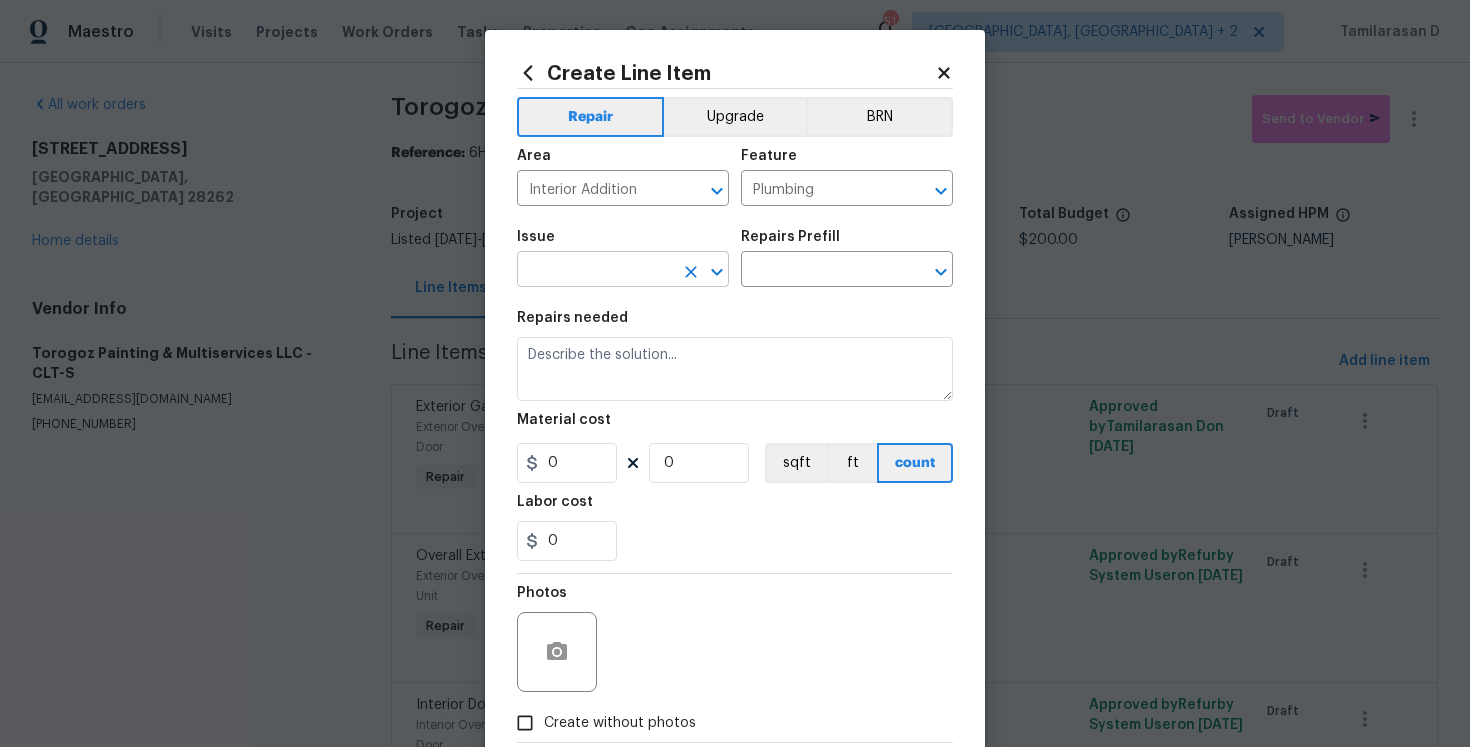 click at bounding box center [595, 271] 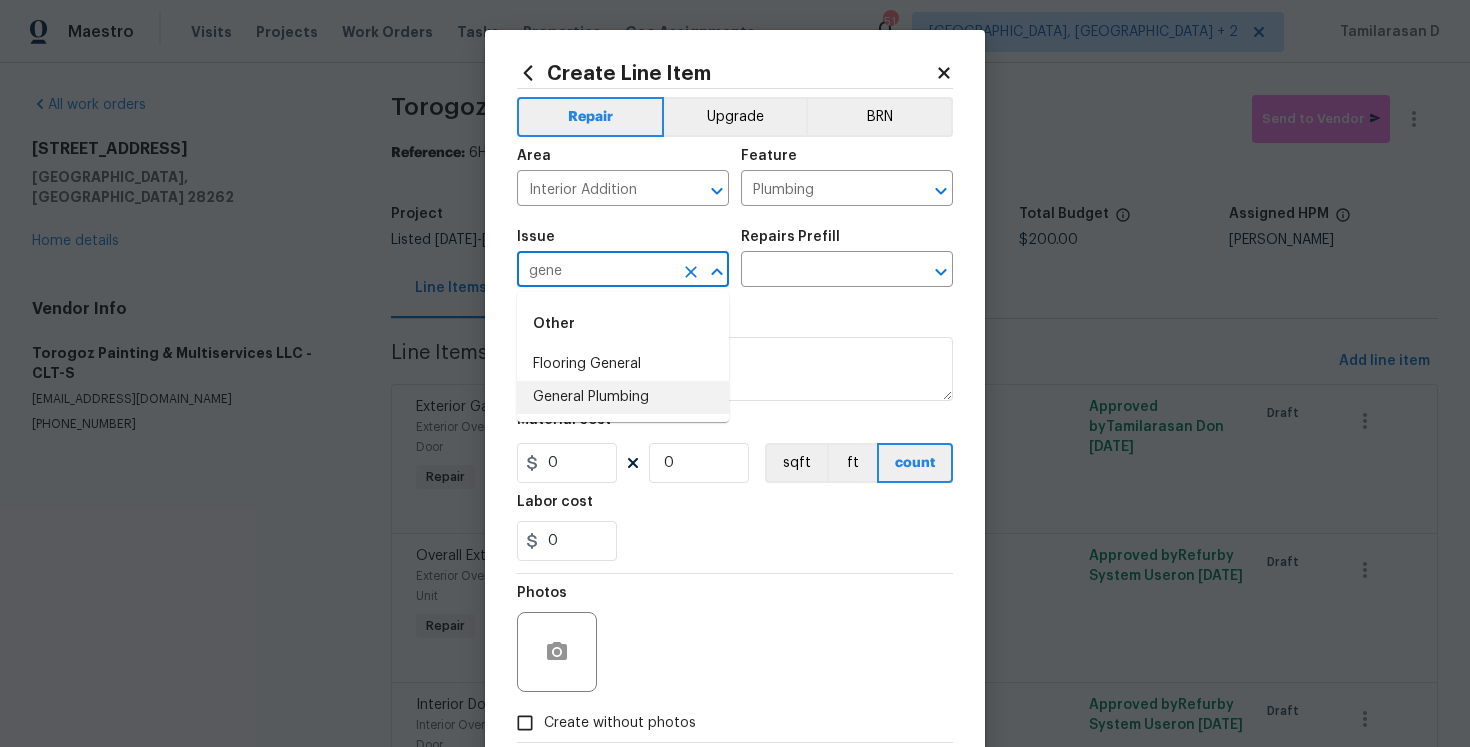 click on "General Plumbing" at bounding box center (623, 397) 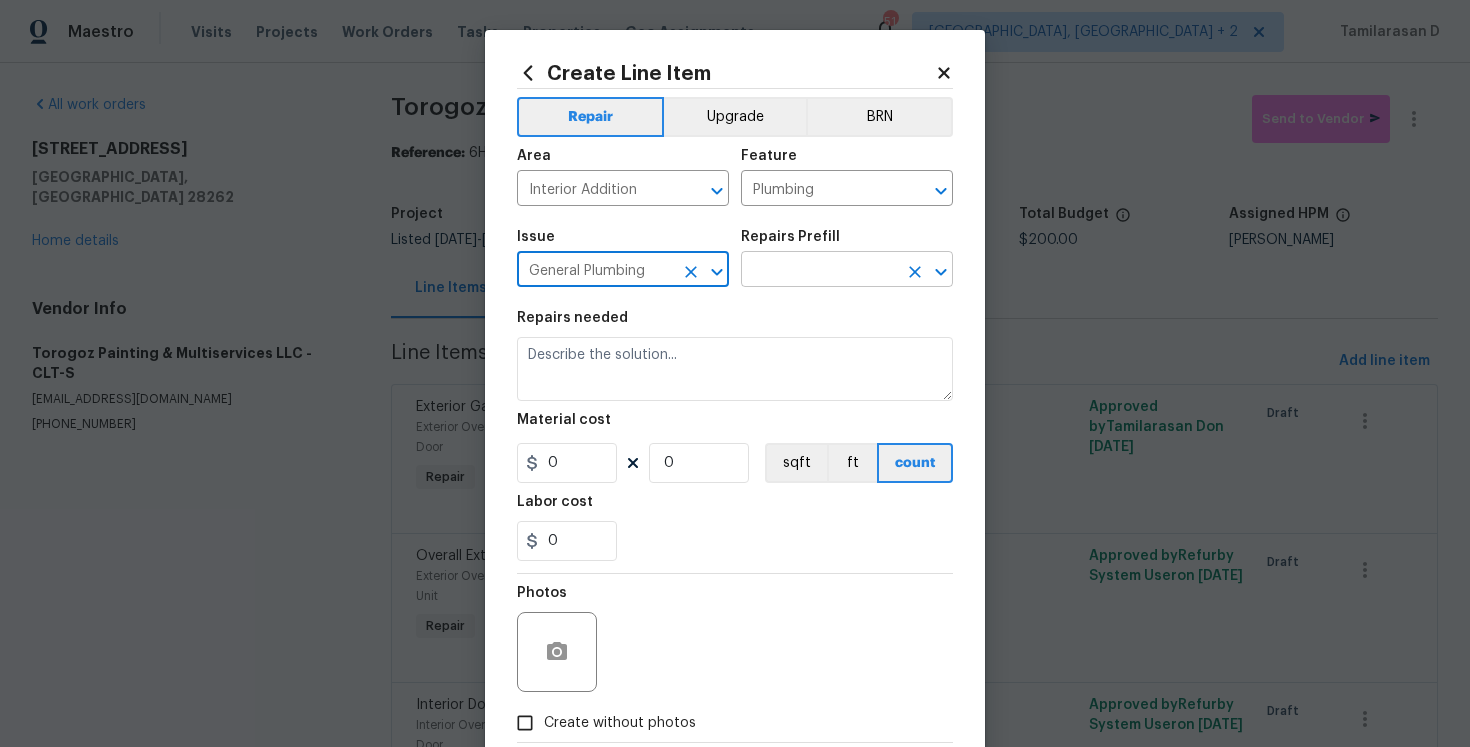 type on "General Plumbing" 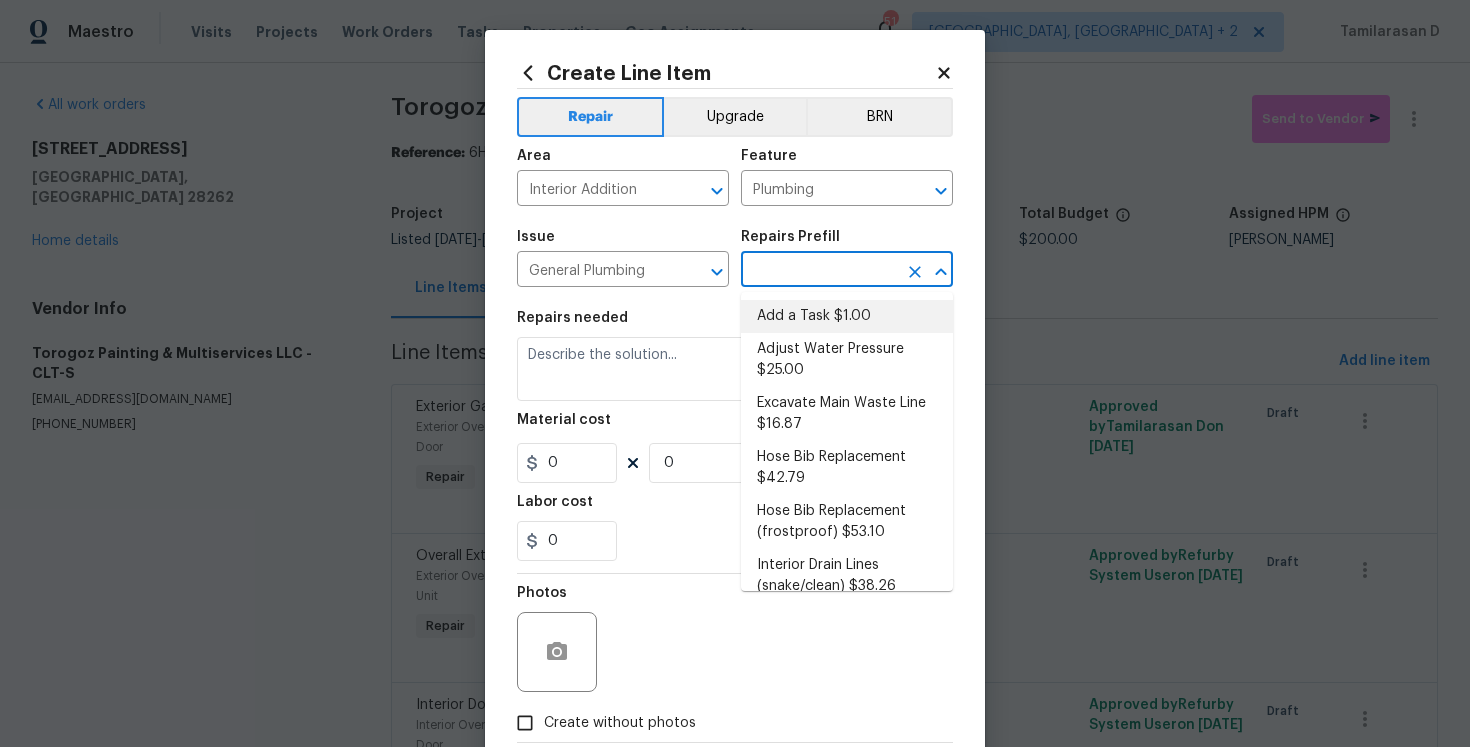 click on "Add a Task $1.00" at bounding box center [847, 316] 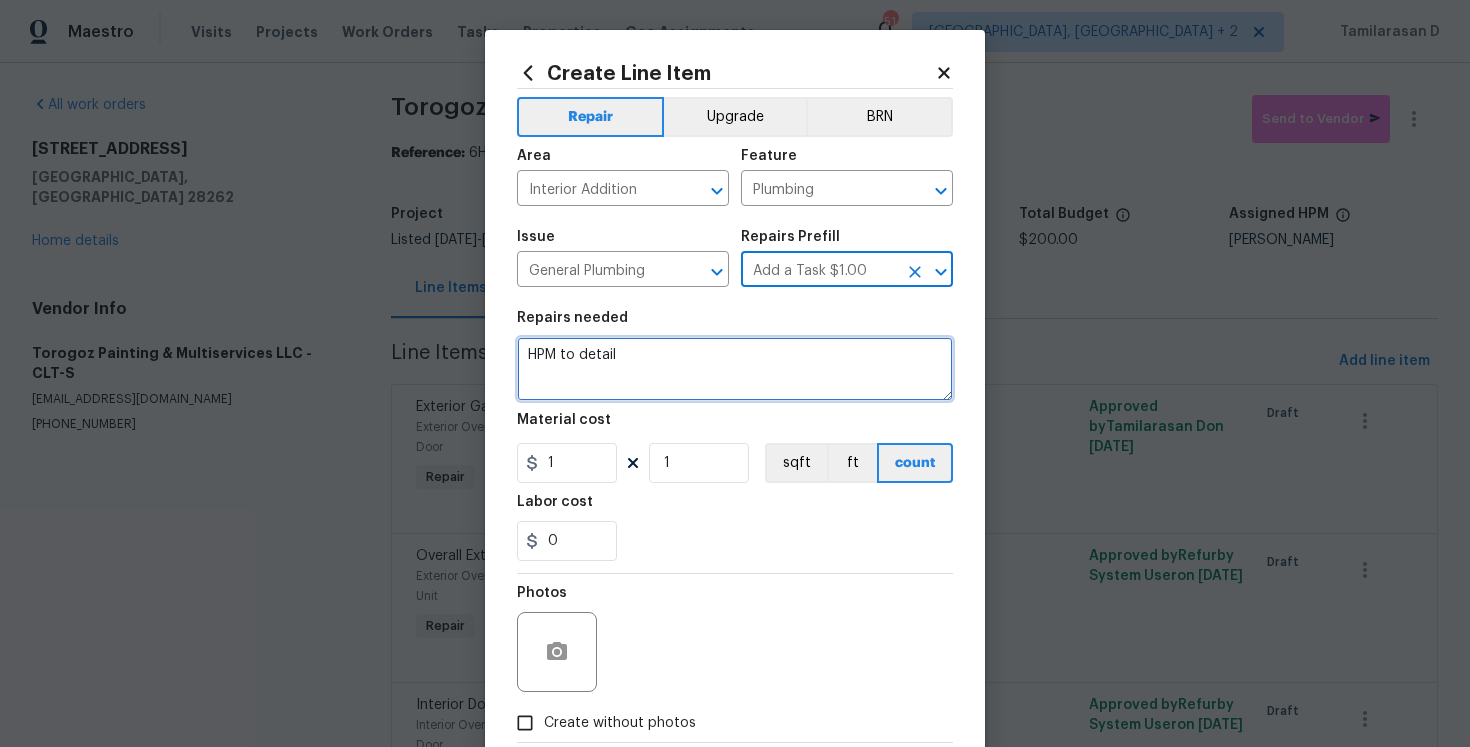 click on "HPM to detail" at bounding box center (735, 369) 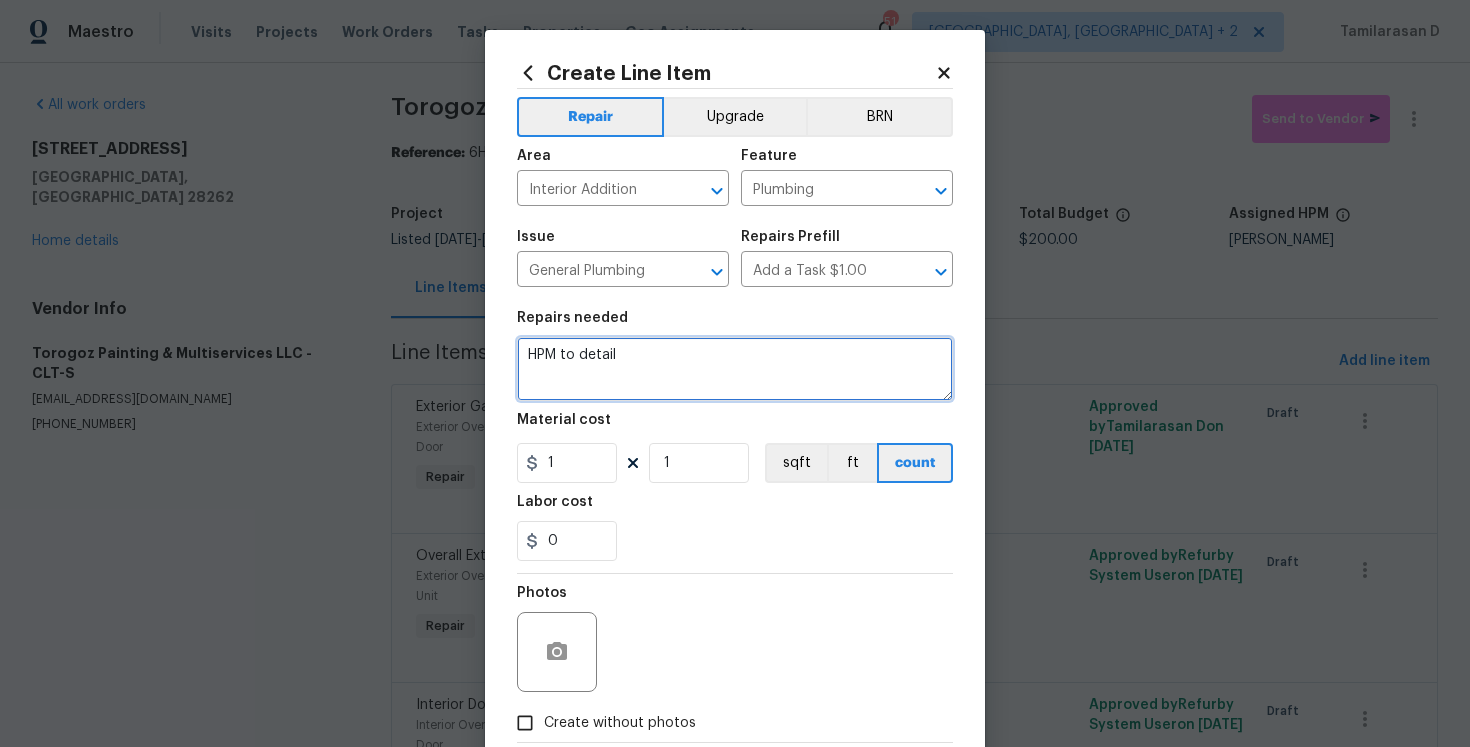 click on "HPM to detail" at bounding box center [735, 369] 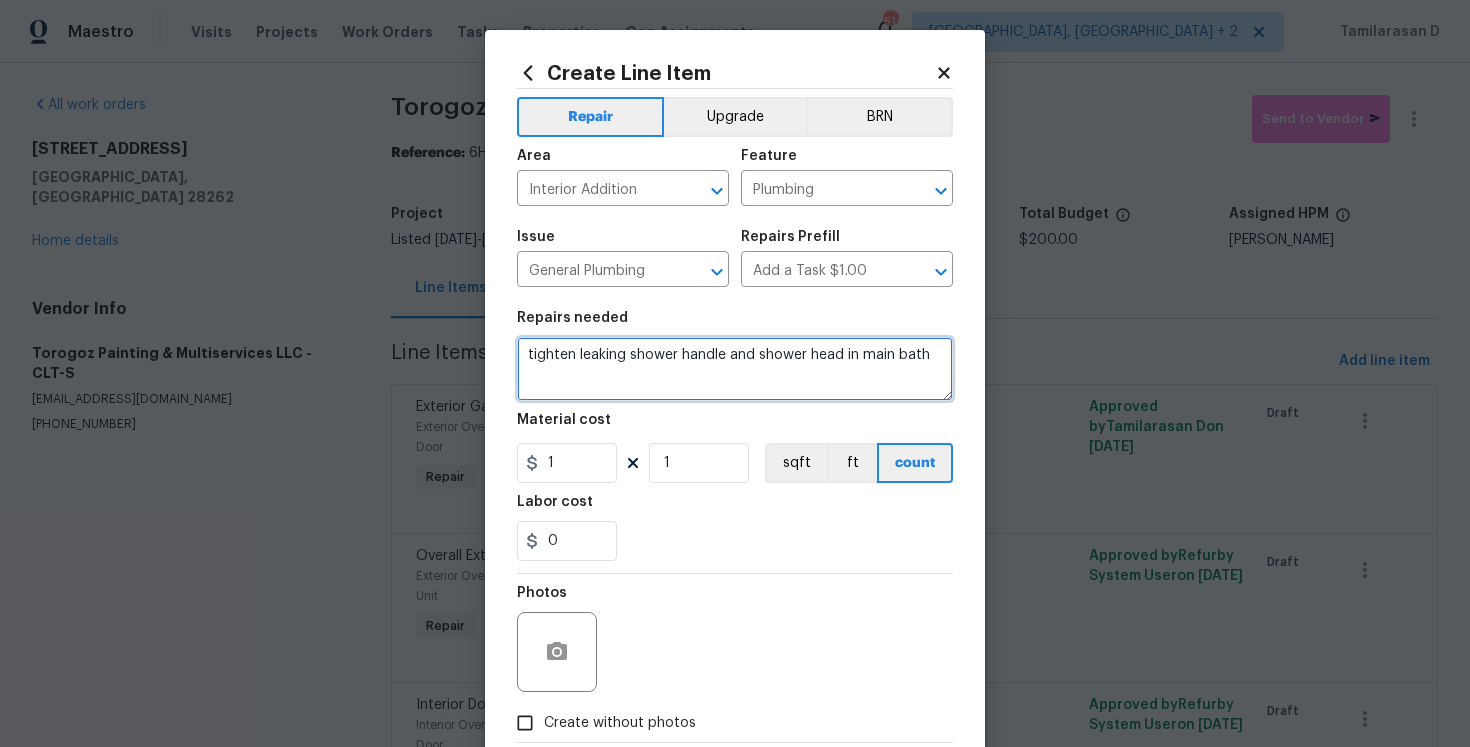 type on "tighten leaking shower handle and shower head in main bath" 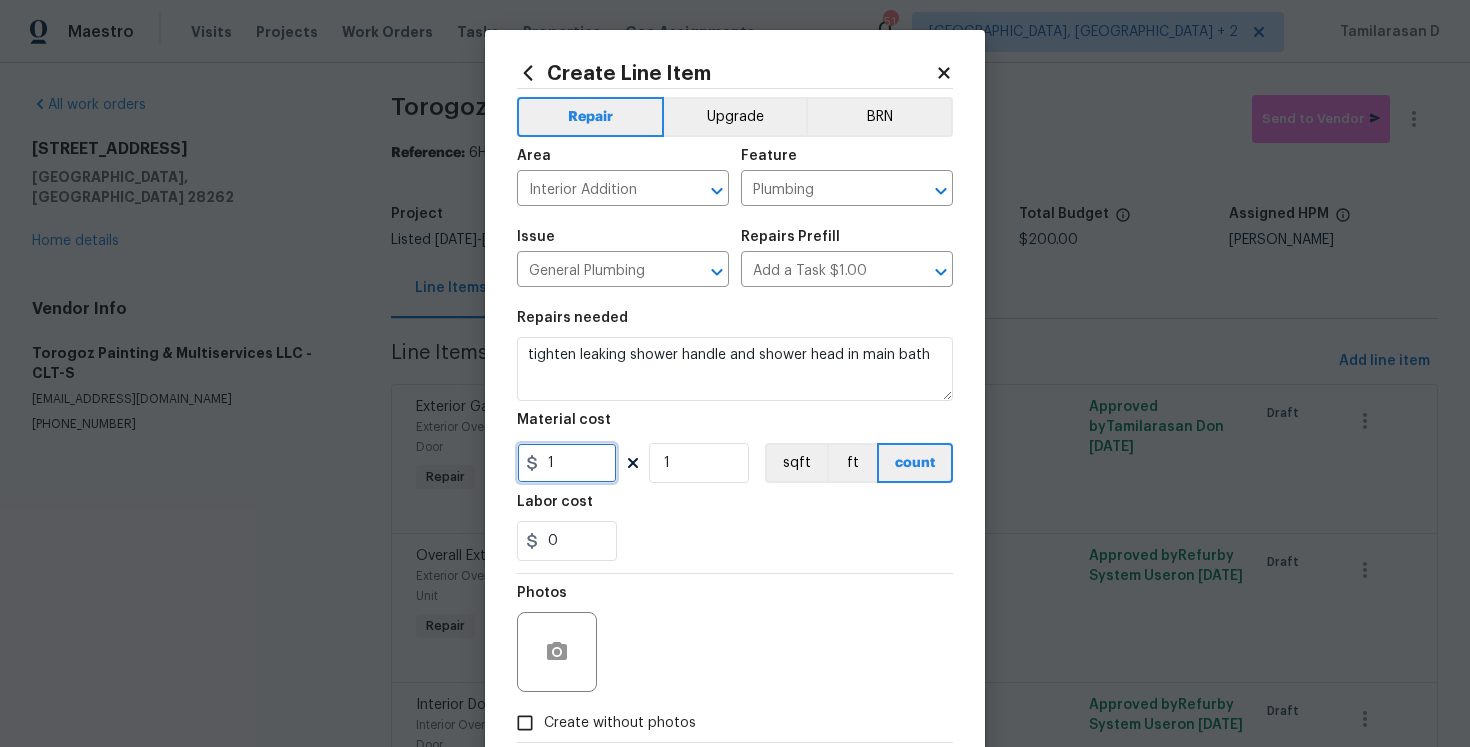 click on "1" at bounding box center (567, 463) 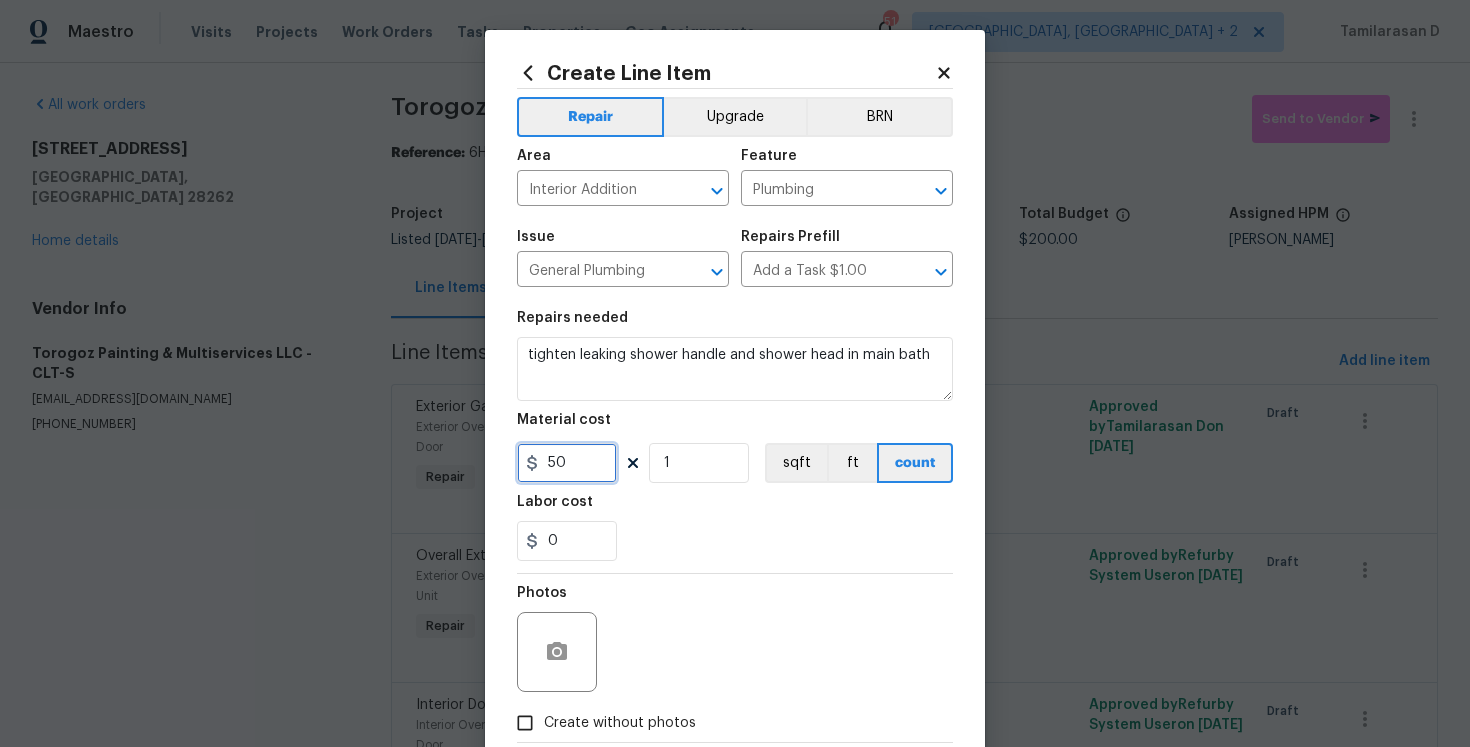 scroll, scrollTop: 115, scrollLeft: 0, axis: vertical 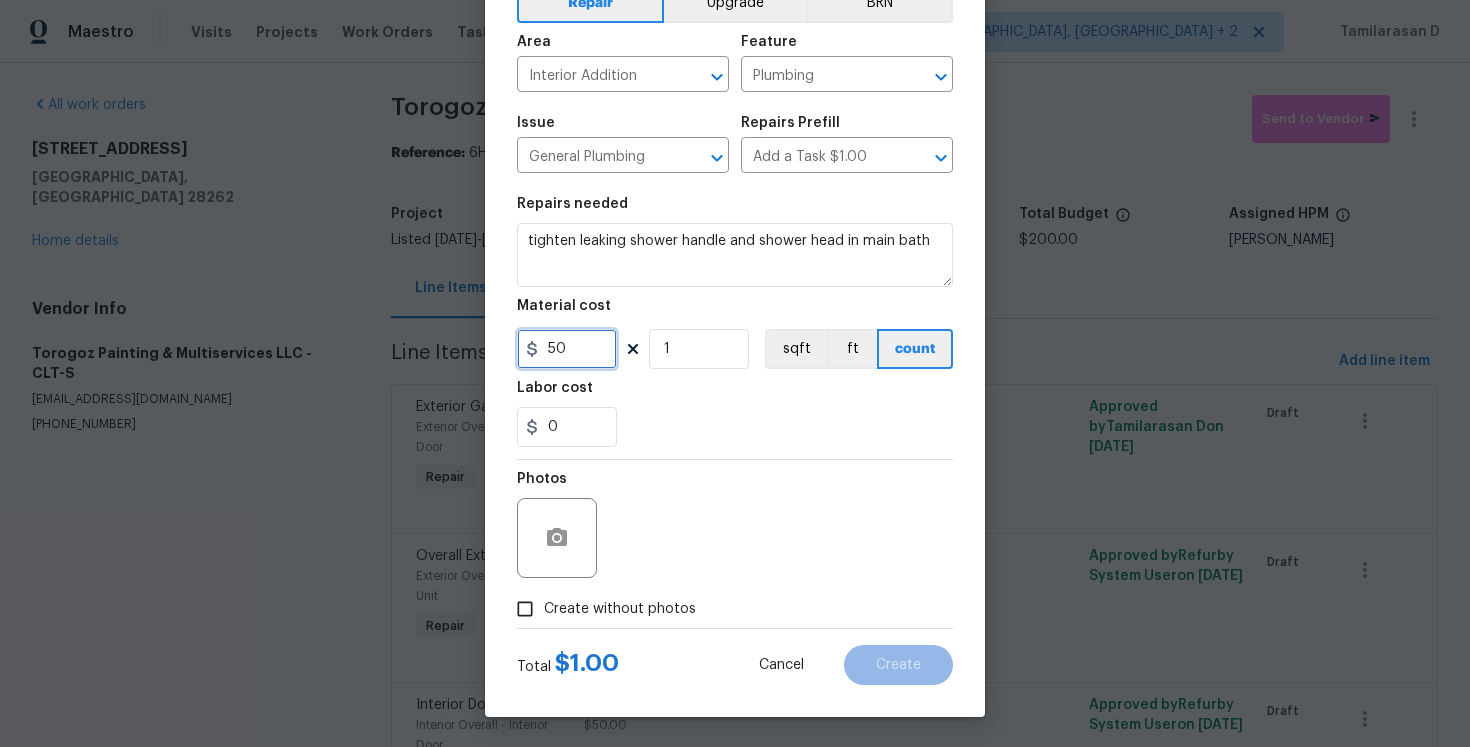 type on "50" 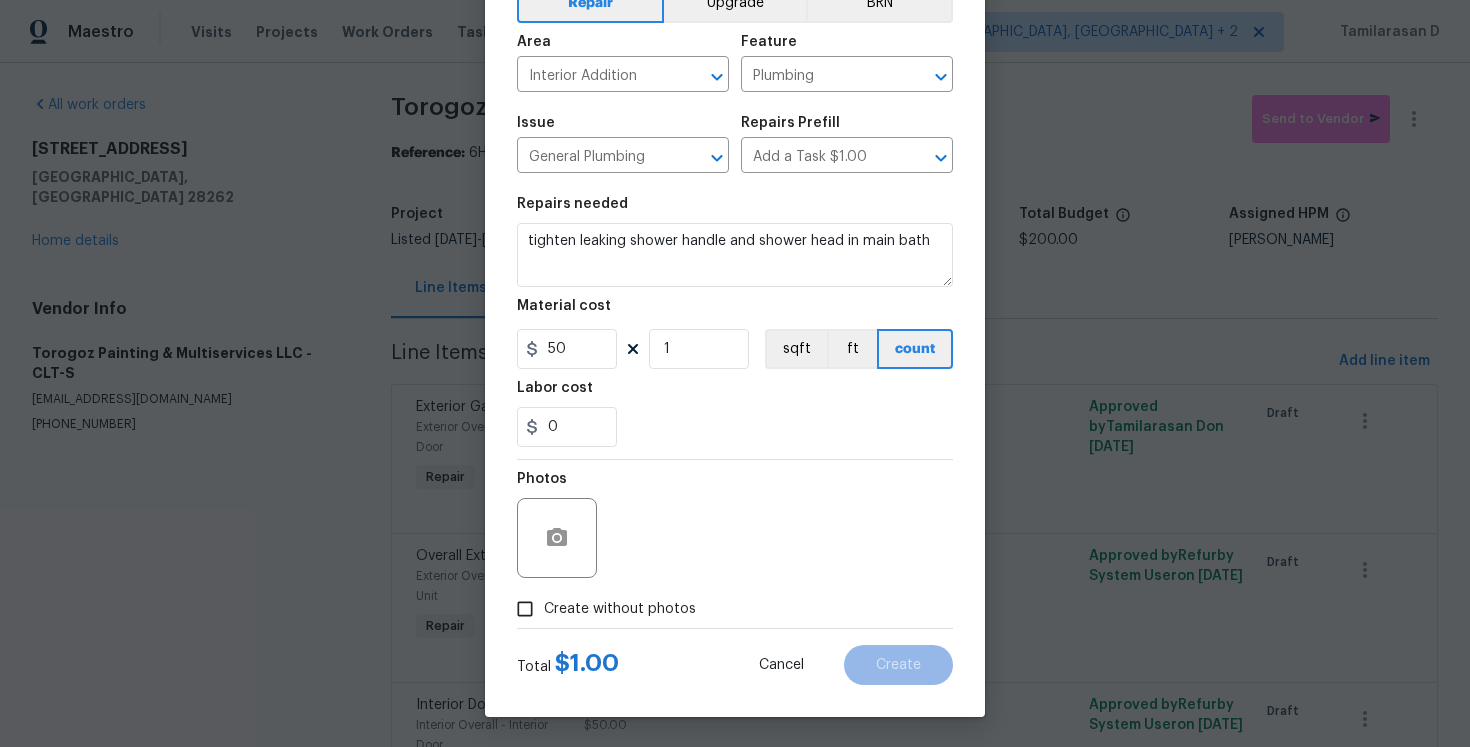 click on "Create without photos" at bounding box center [525, 609] 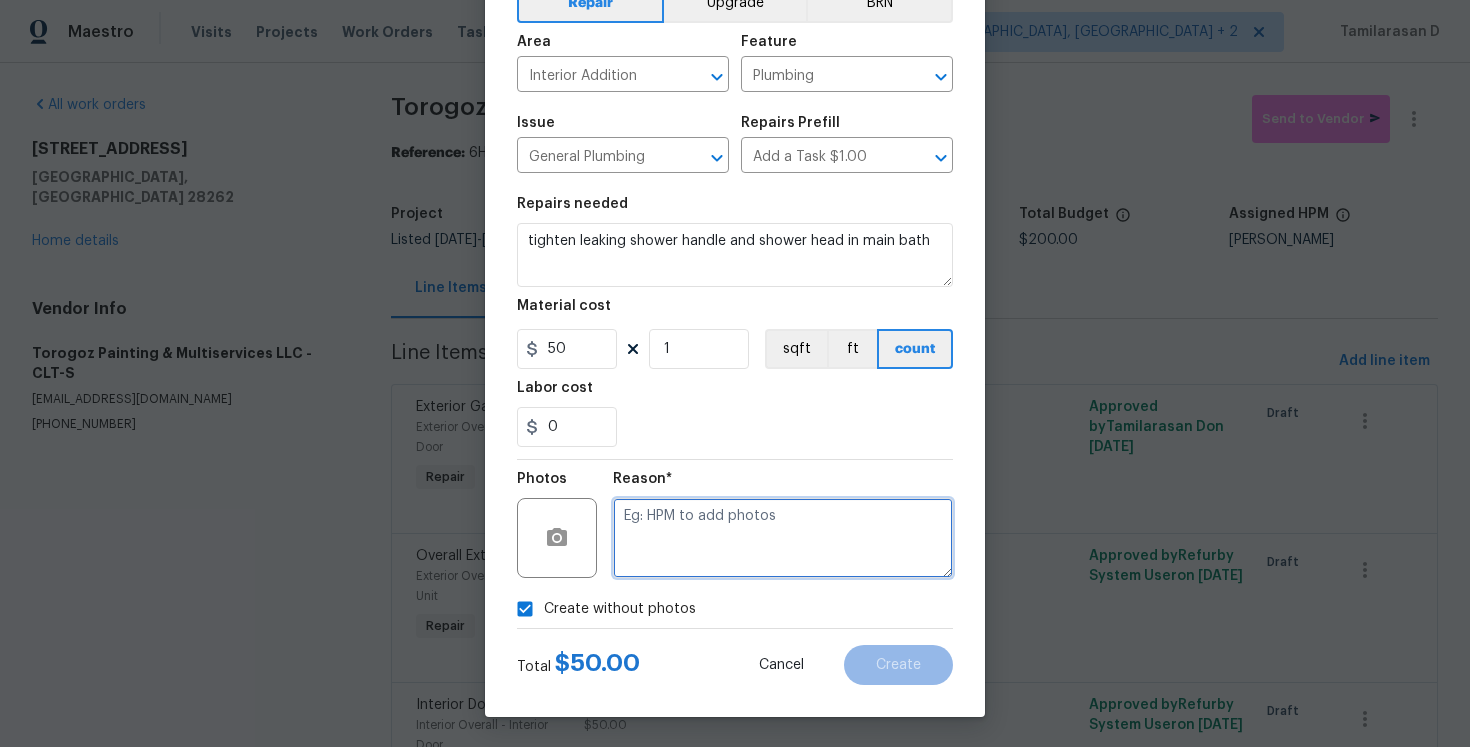 click at bounding box center (783, 538) 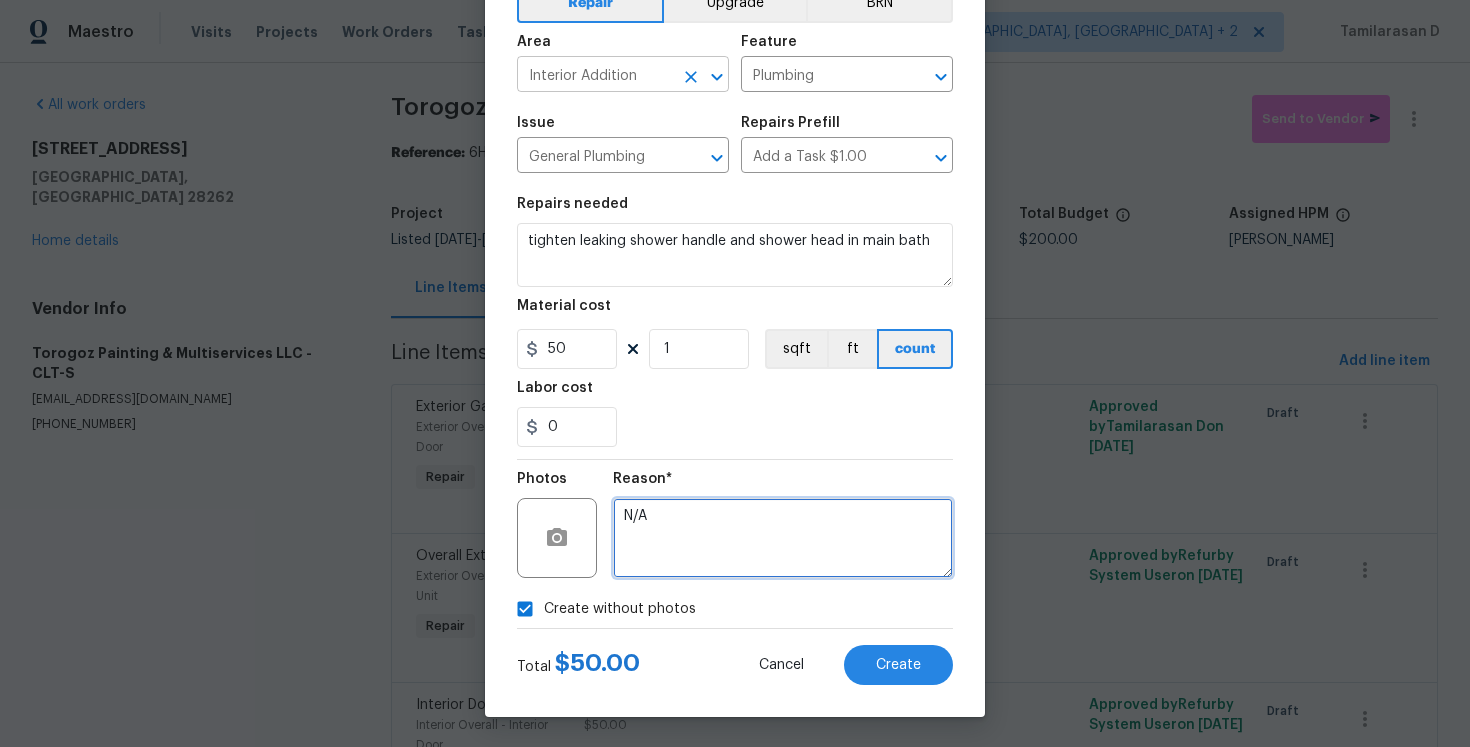 type on "N/A" 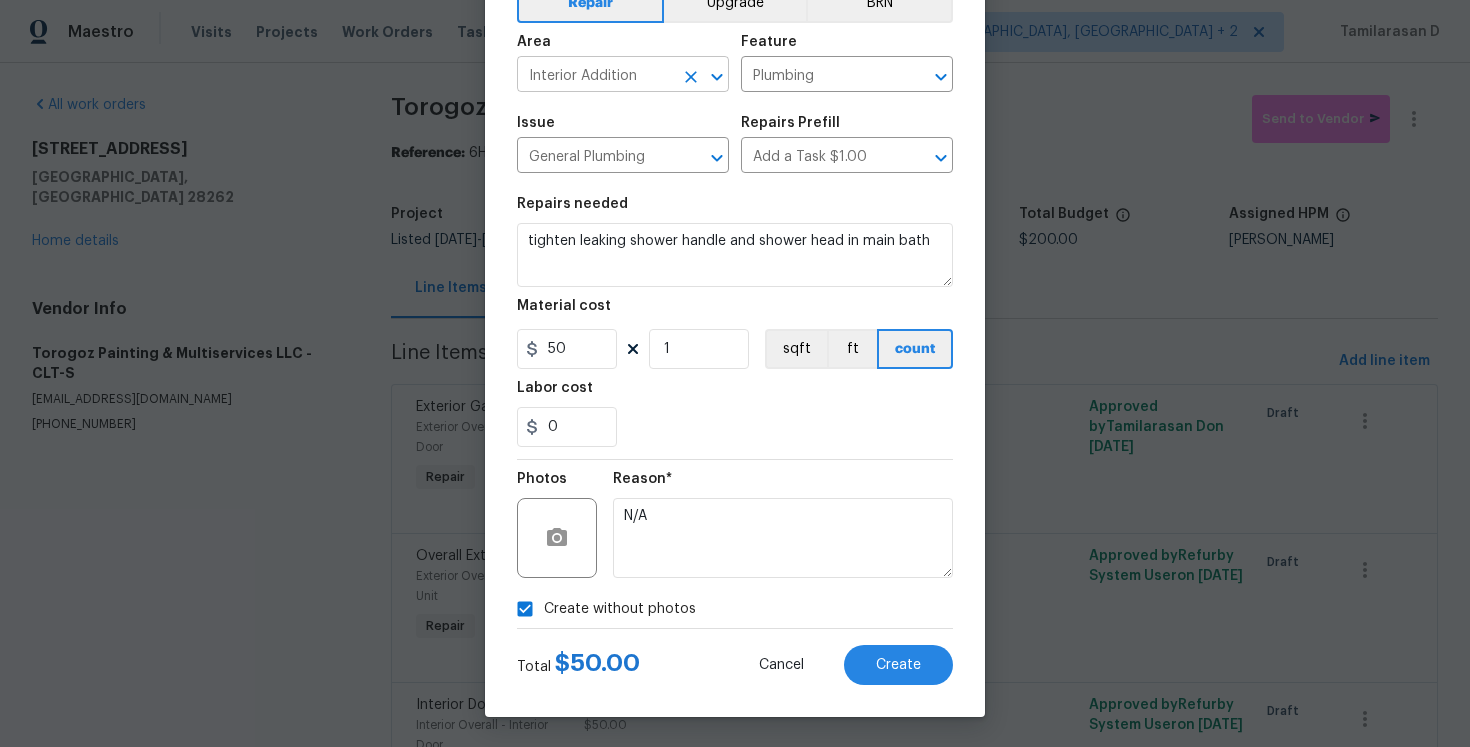 click on "Interior Addition" at bounding box center [595, 76] 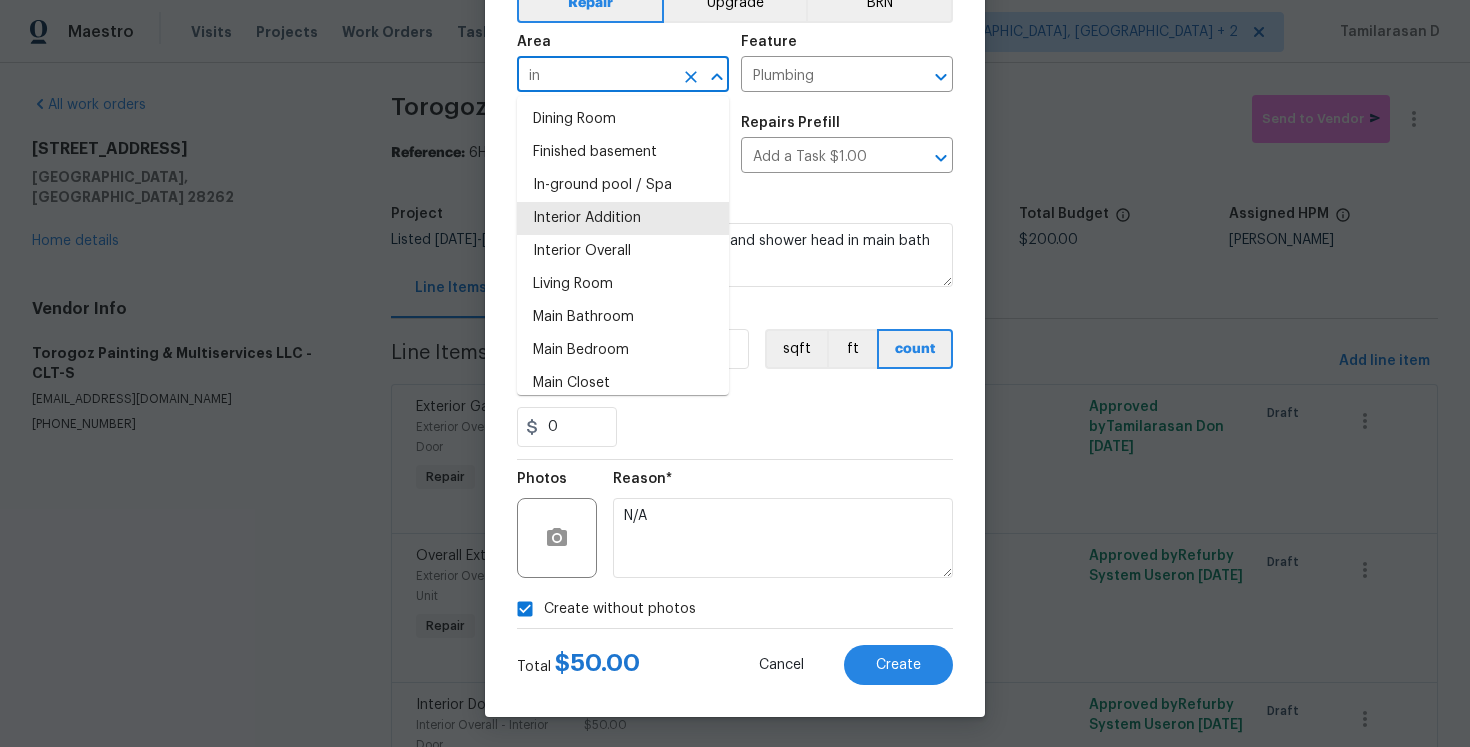 scroll, scrollTop: 0, scrollLeft: 0, axis: both 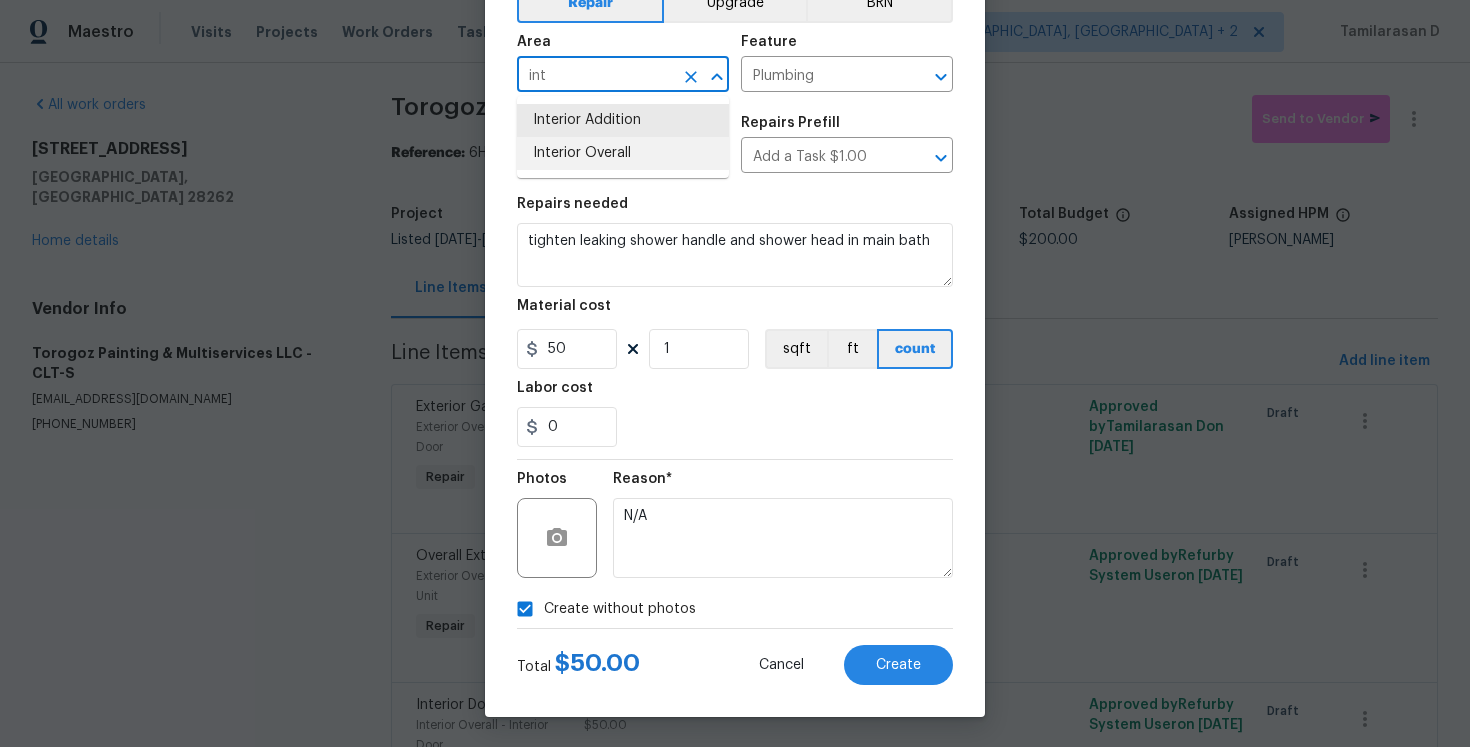 click on "Interior Overall" at bounding box center (623, 153) 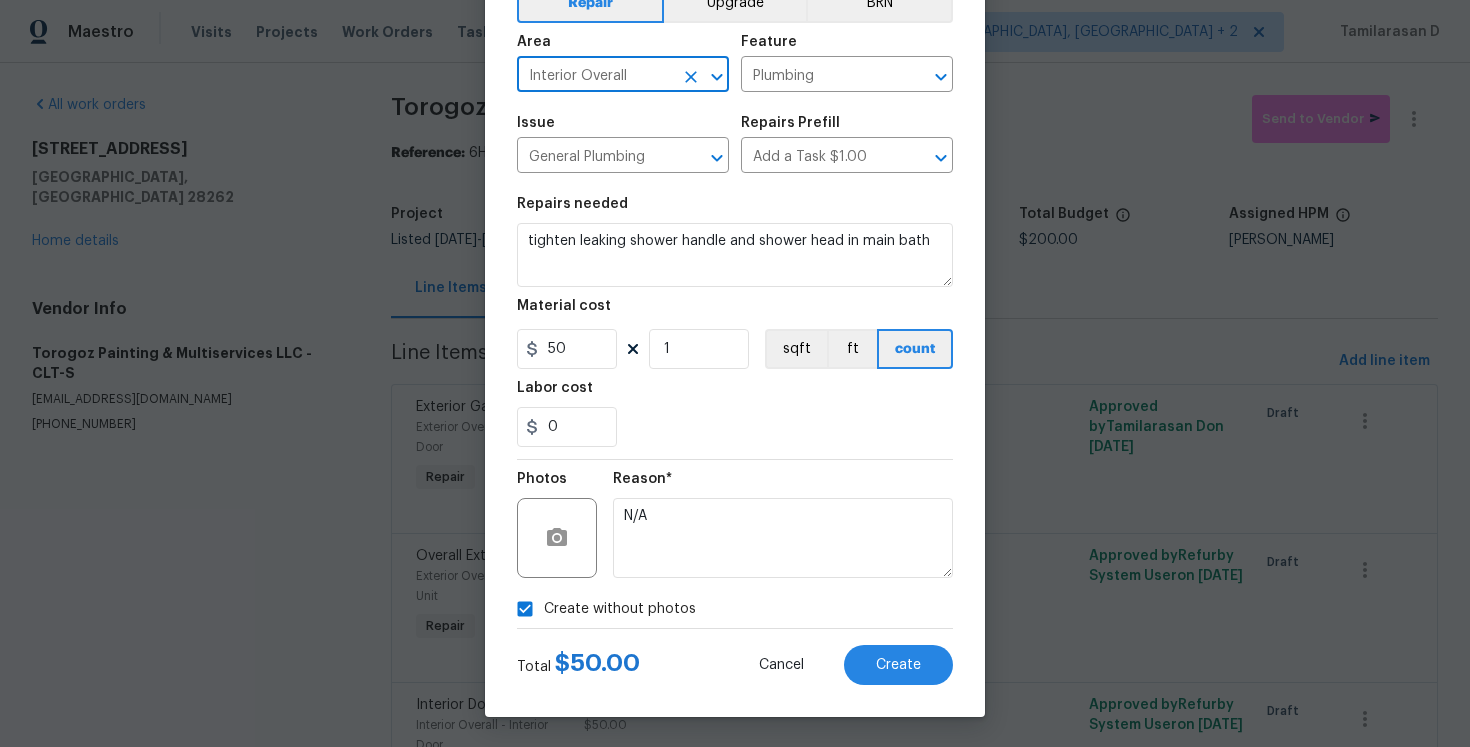type on "Interior Overall" 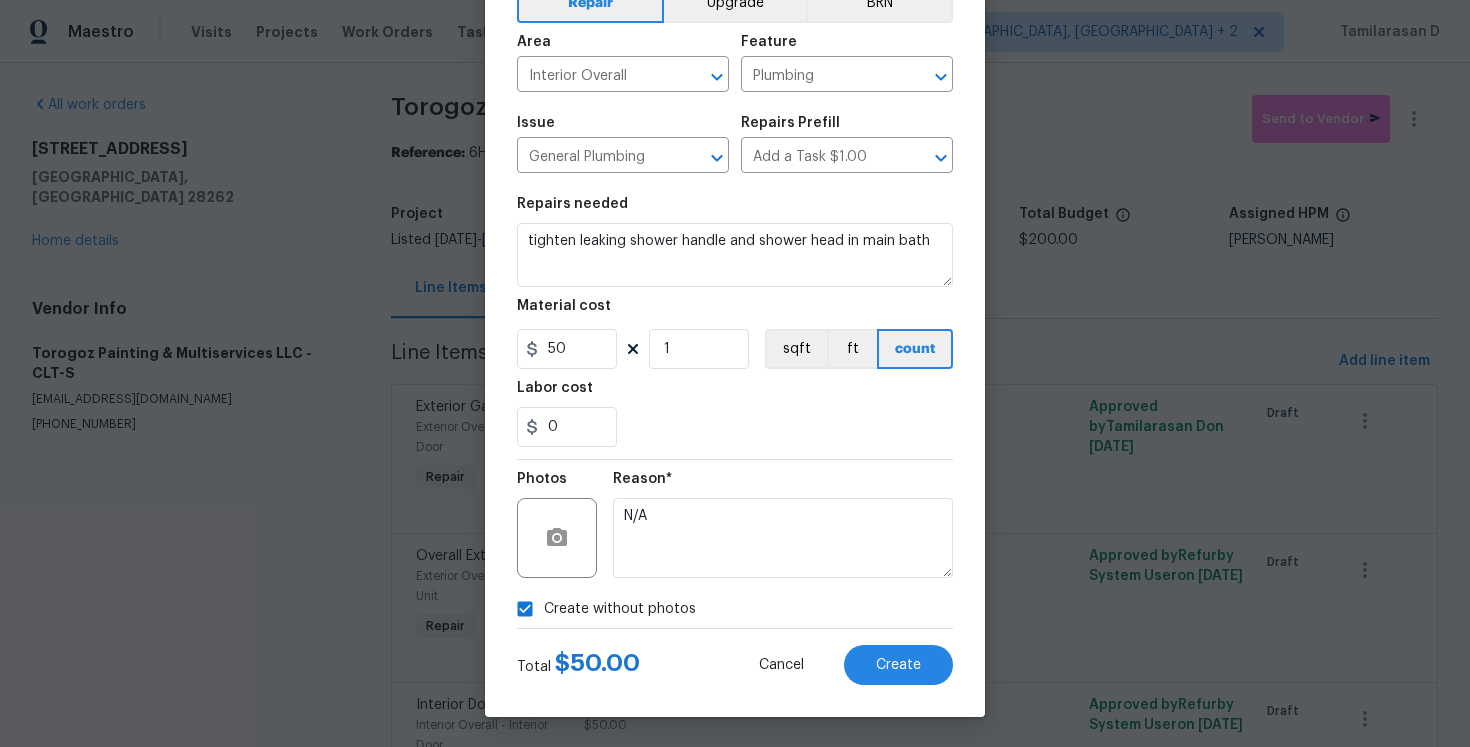 click on "0" at bounding box center (735, 427) 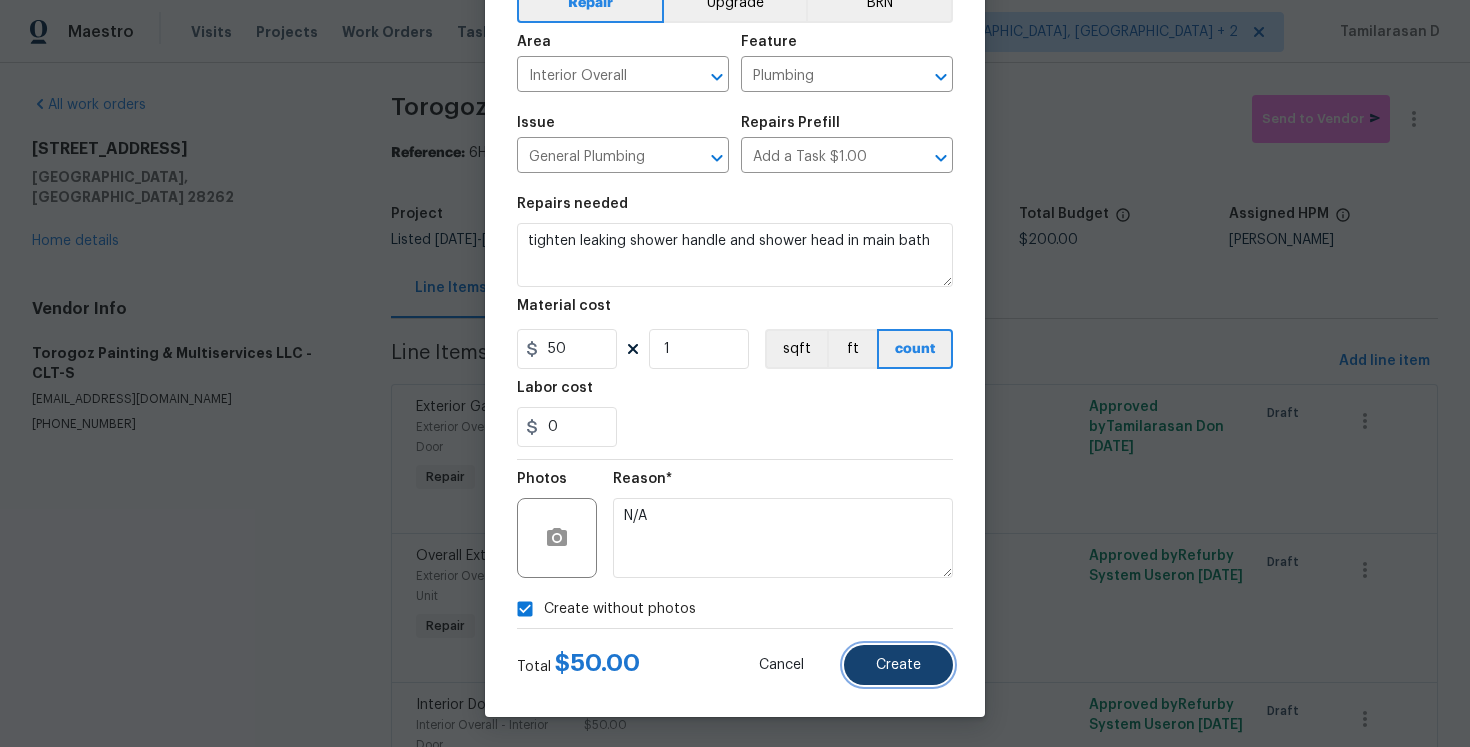 click on "Create" at bounding box center (898, 665) 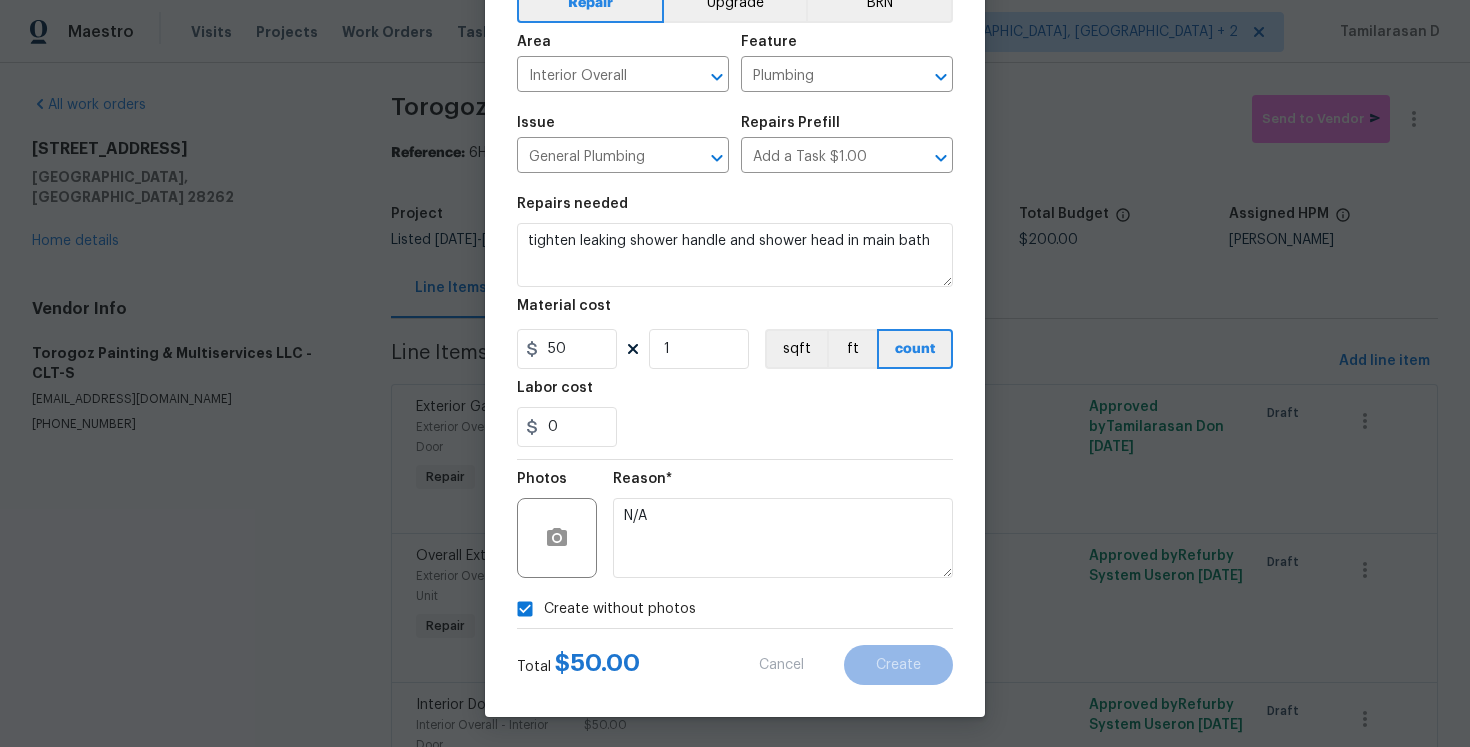 type on "0" 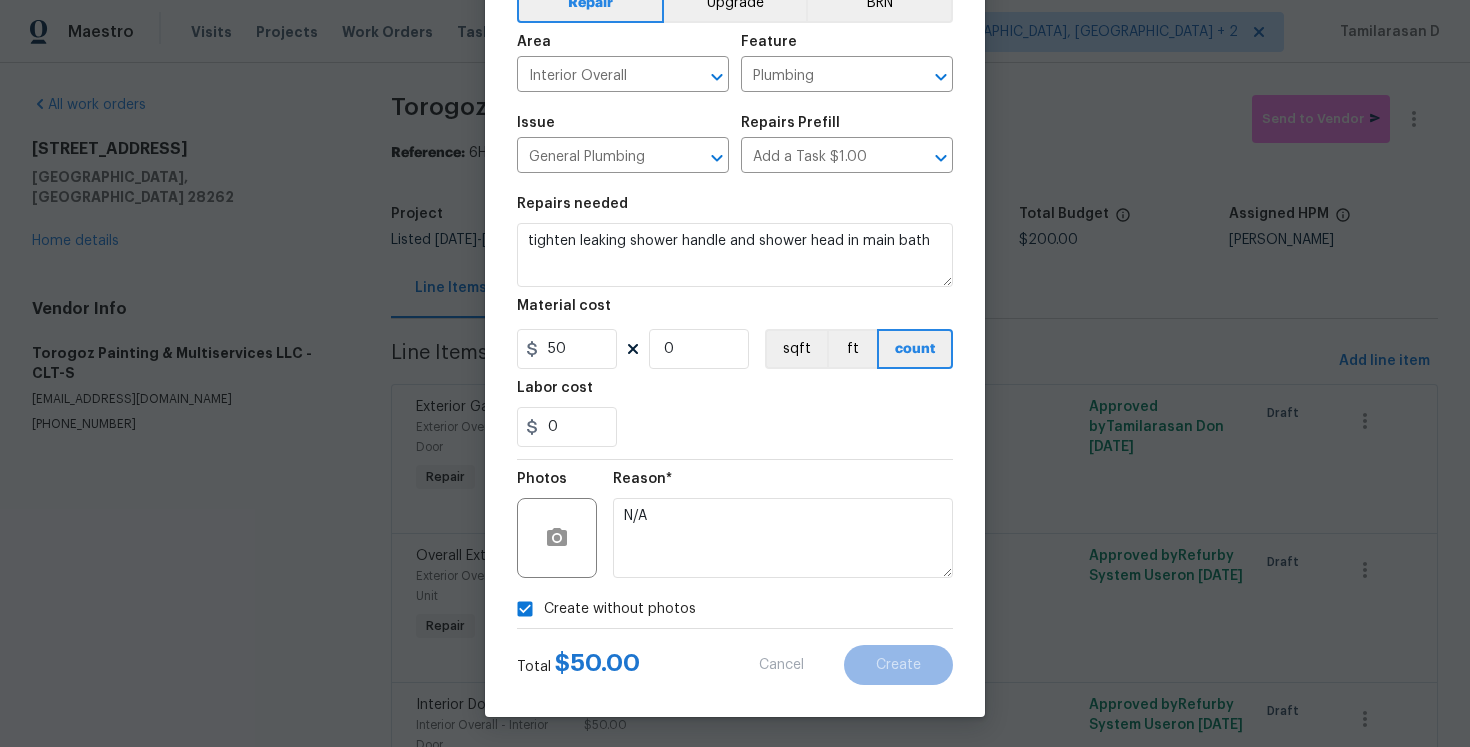 type 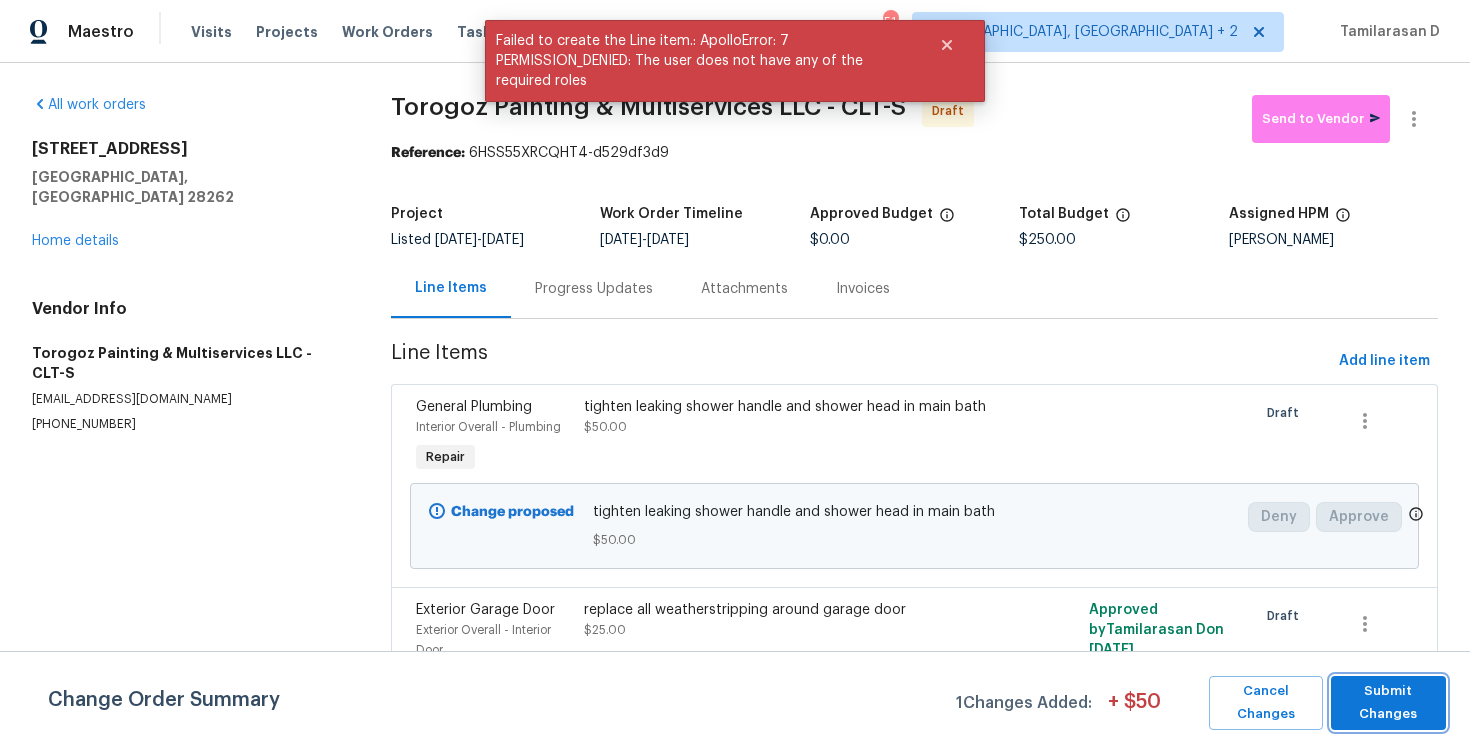 click on "Submit Changes" at bounding box center (1388, 703) 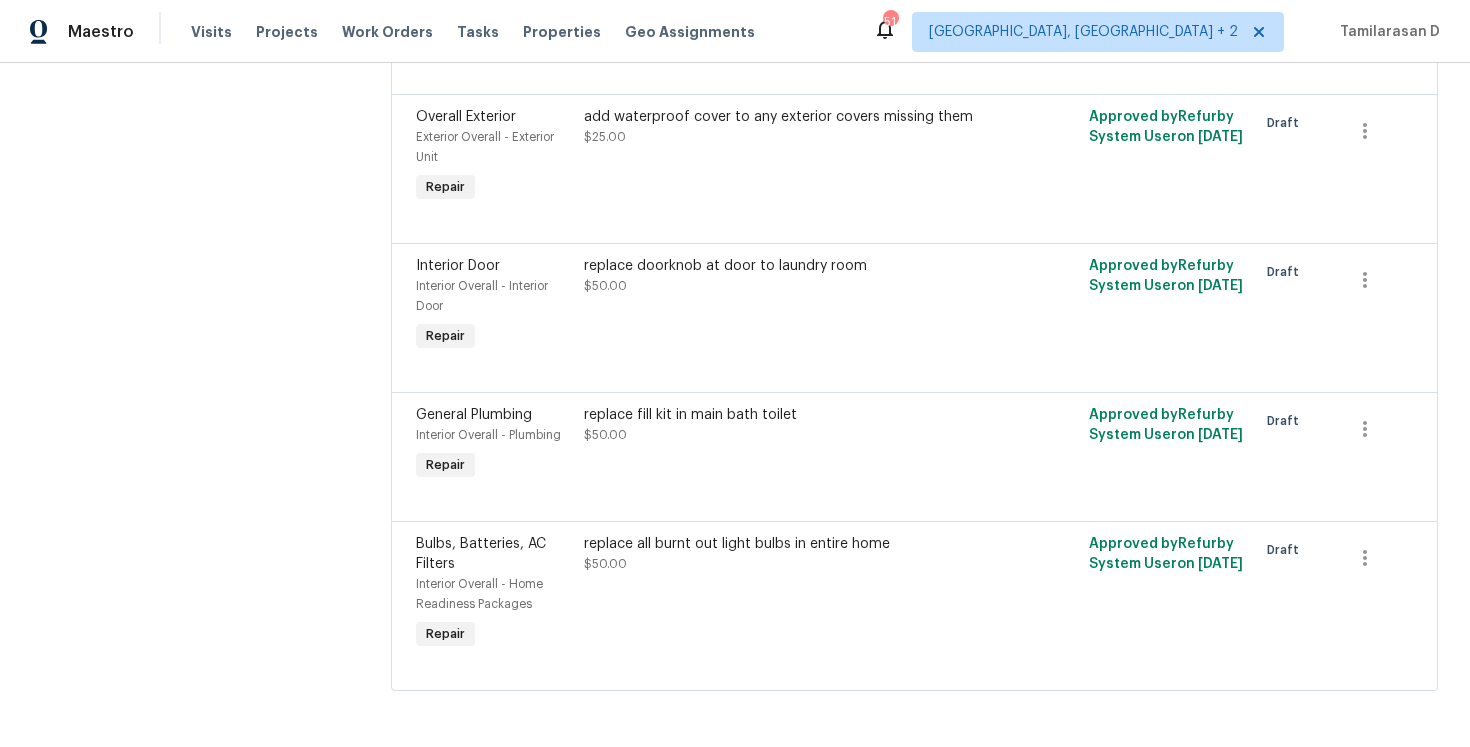 scroll, scrollTop: 0, scrollLeft: 0, axis: both 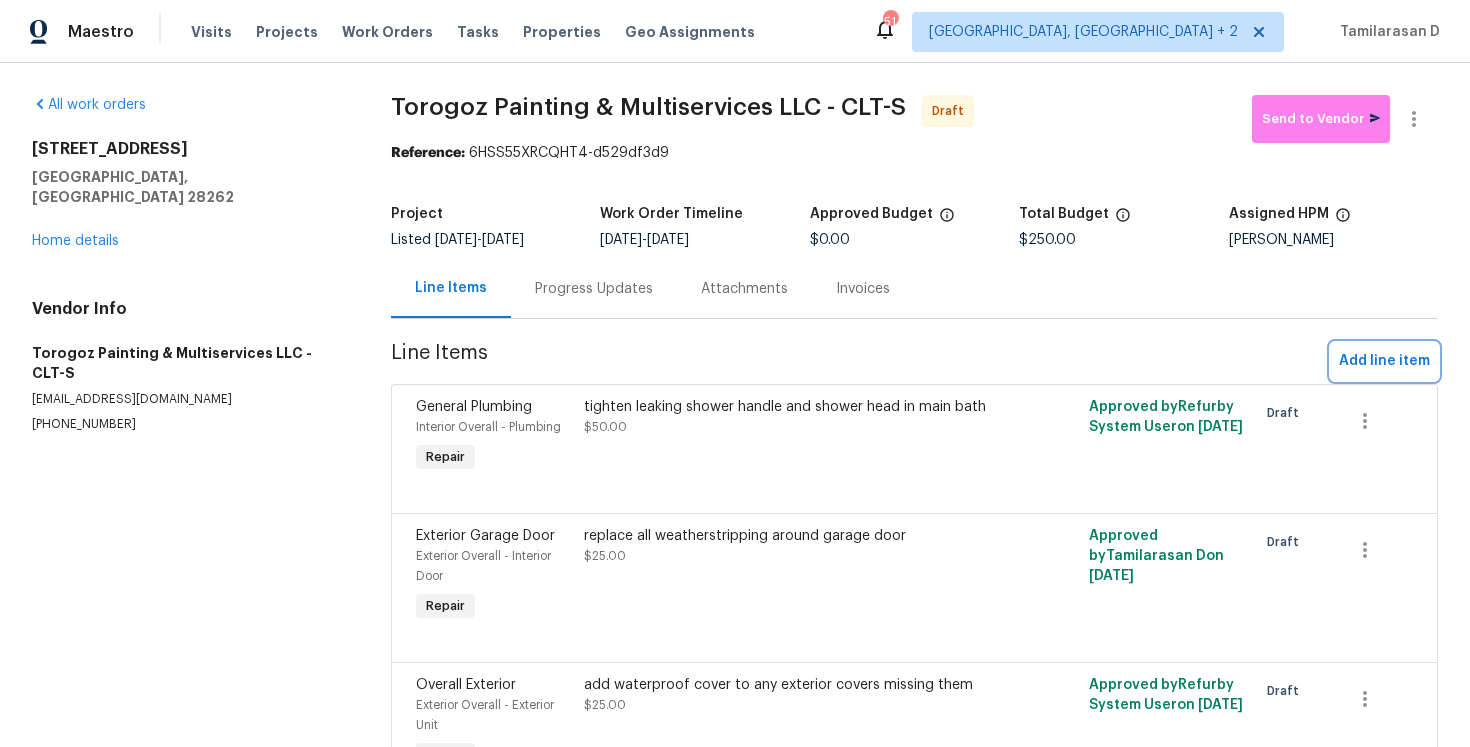 click on "Add line item" at bounding box center [1384, 361] 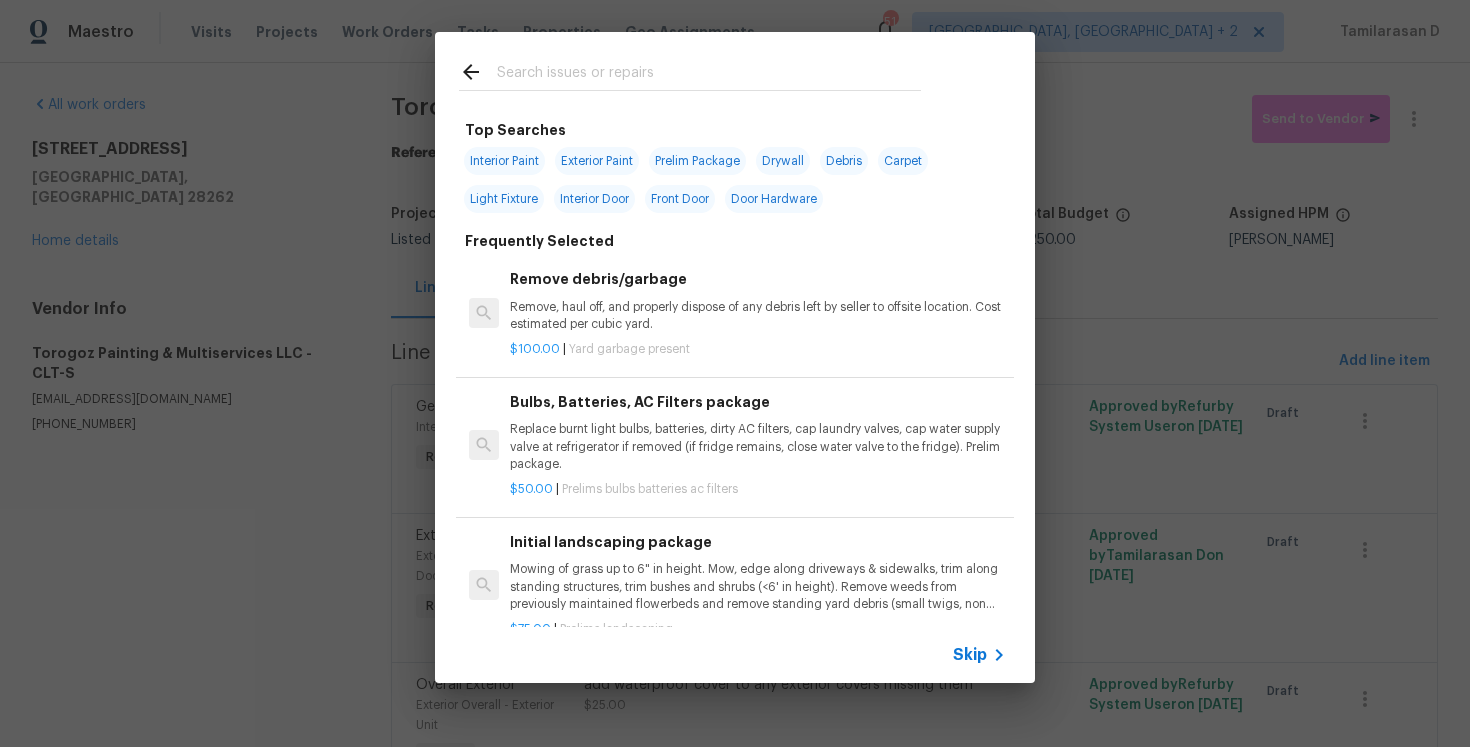 click on "Skip" at bounding box center (735, 655) 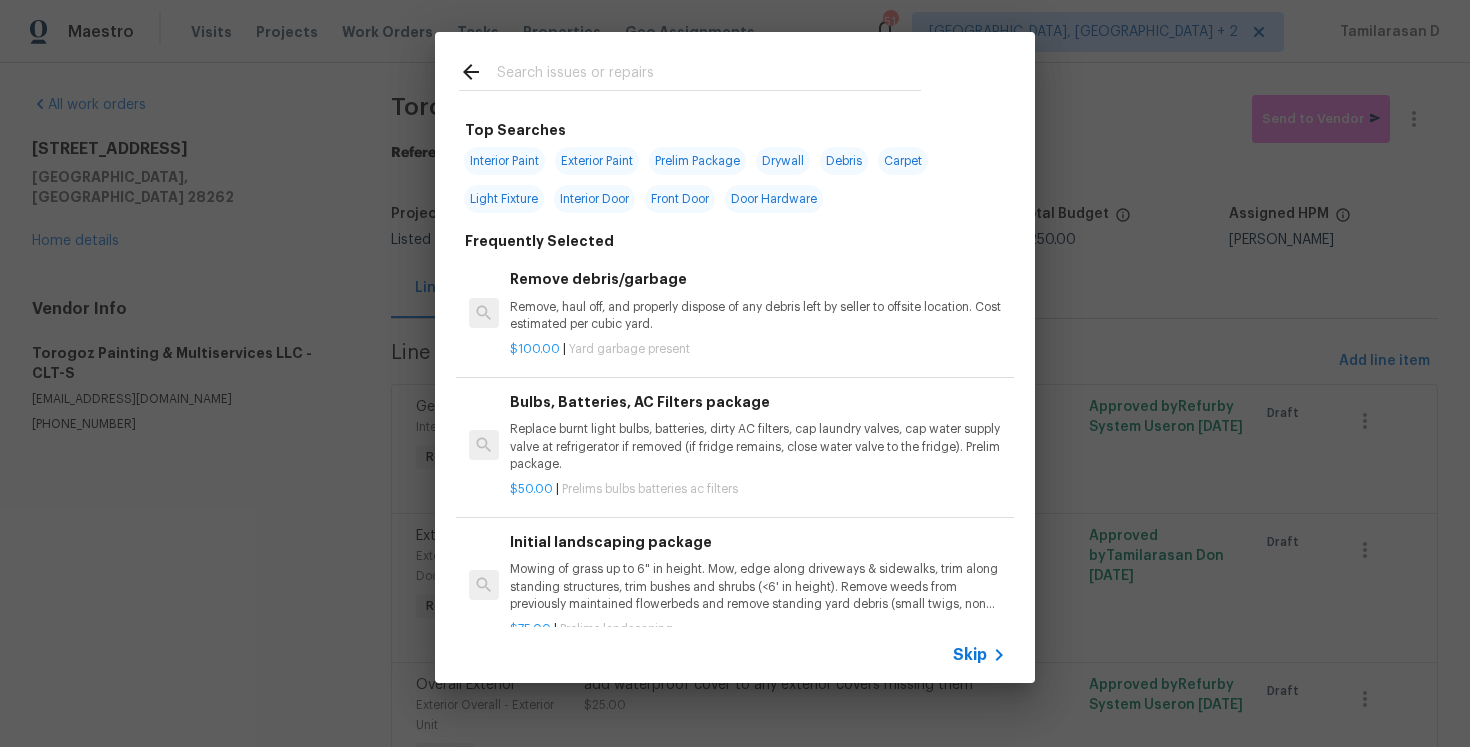click on "Skip" at bounding box center [970, 655] 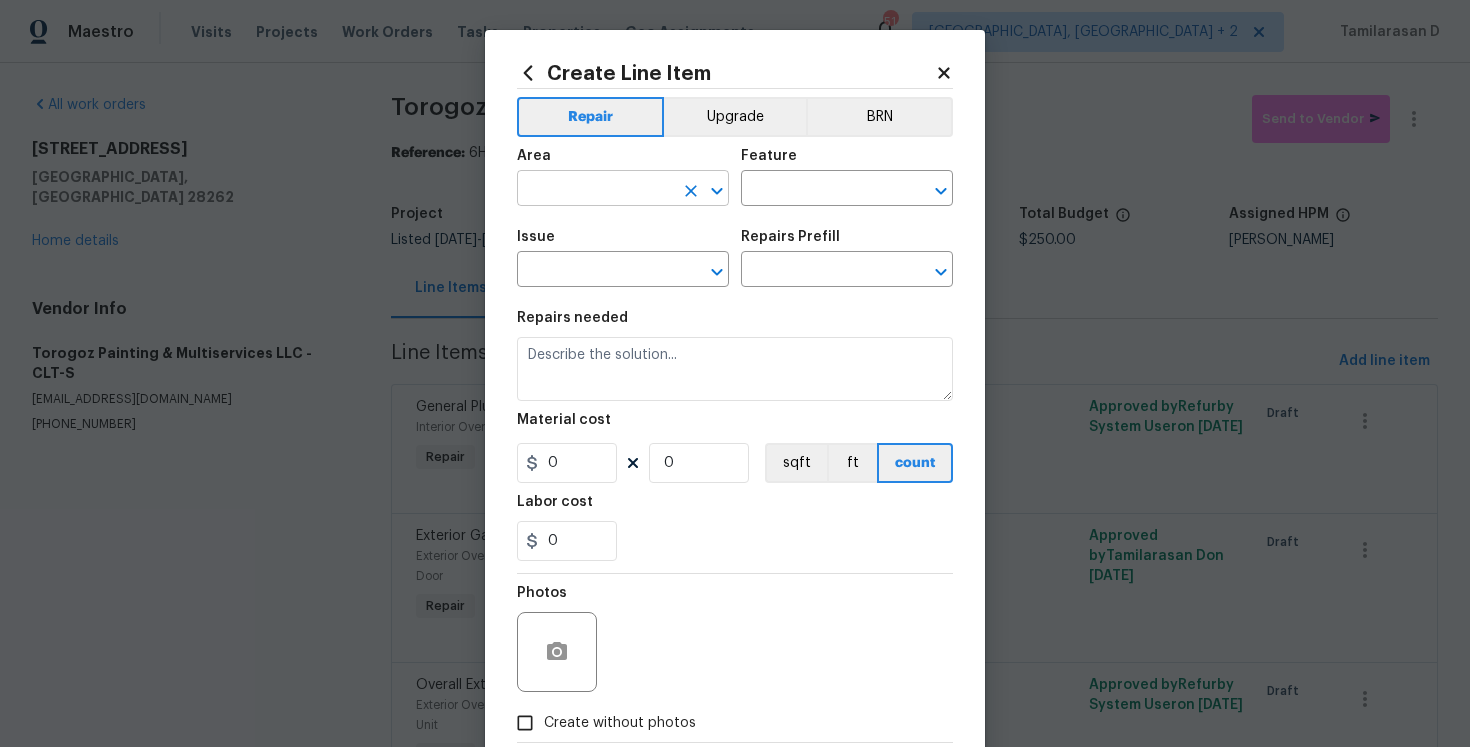 click at bounding box center [595, 190] 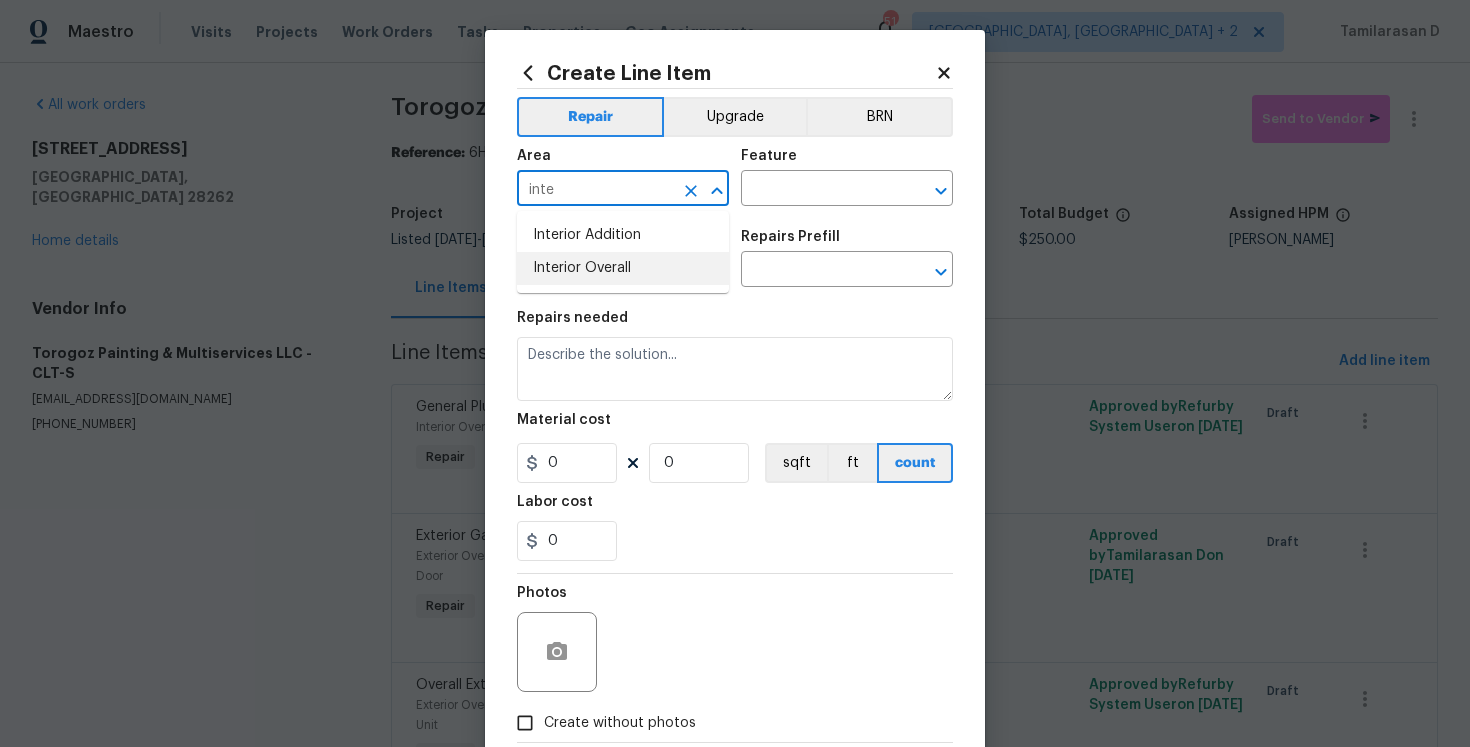 click on "Interior Overall" at bounding box center [623, 268] 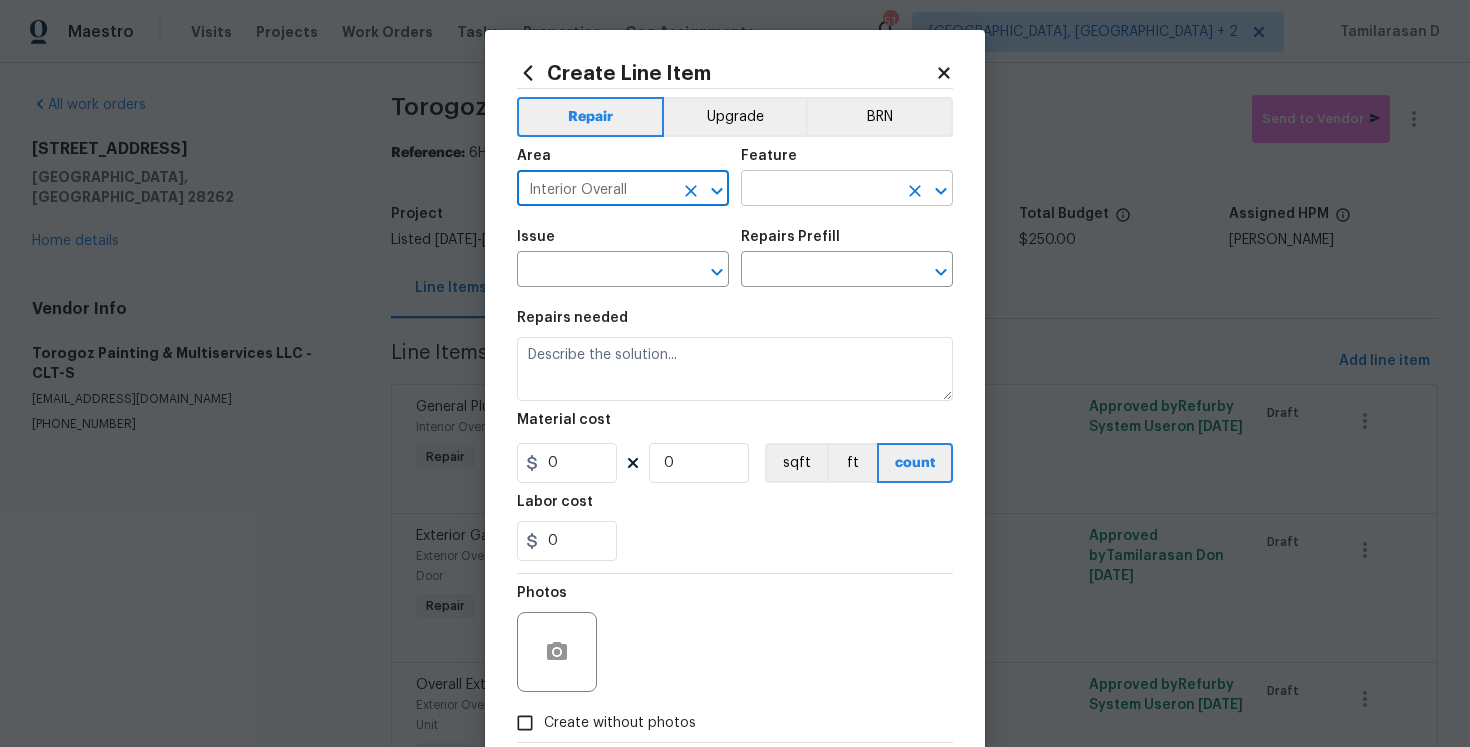 type on "Interior Overall" 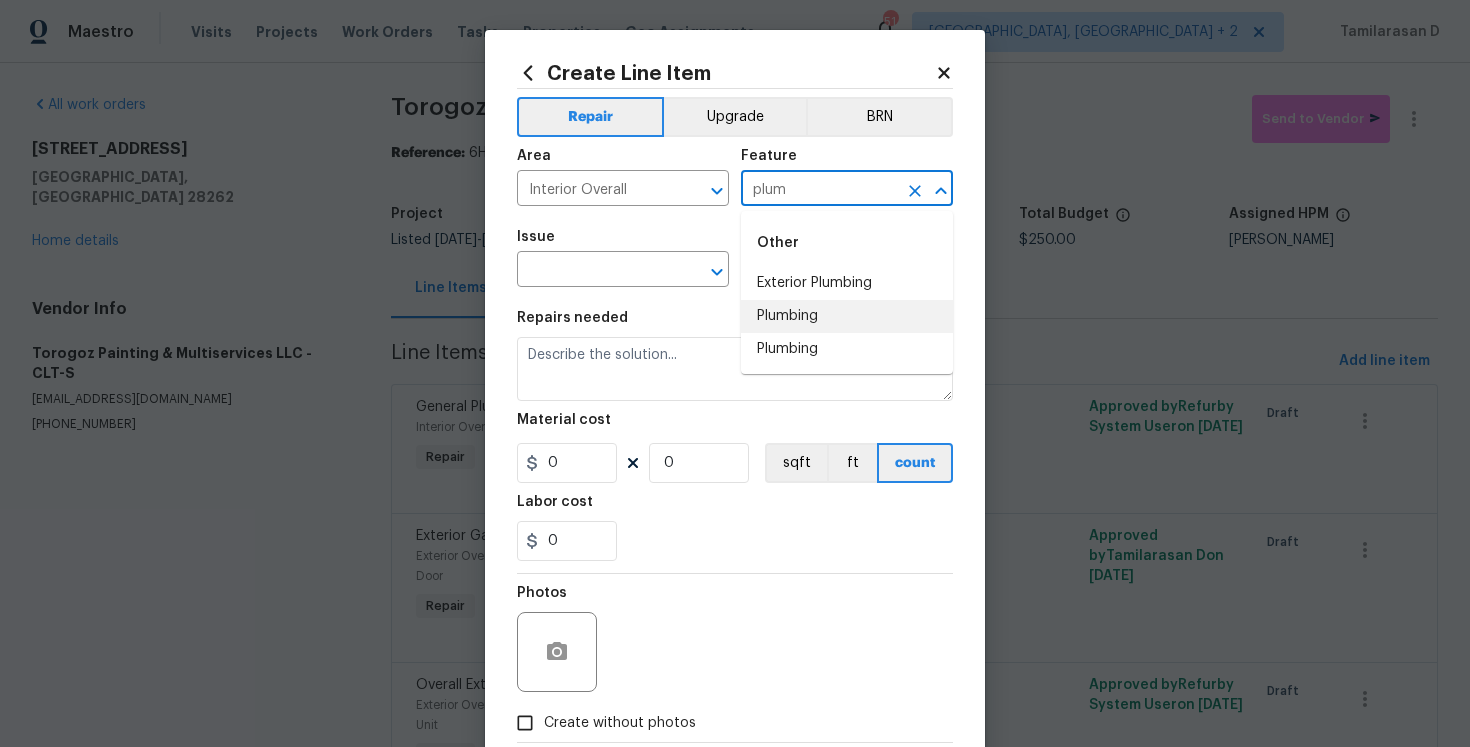 click on "Plumbing" at bounding box center (847, 316) 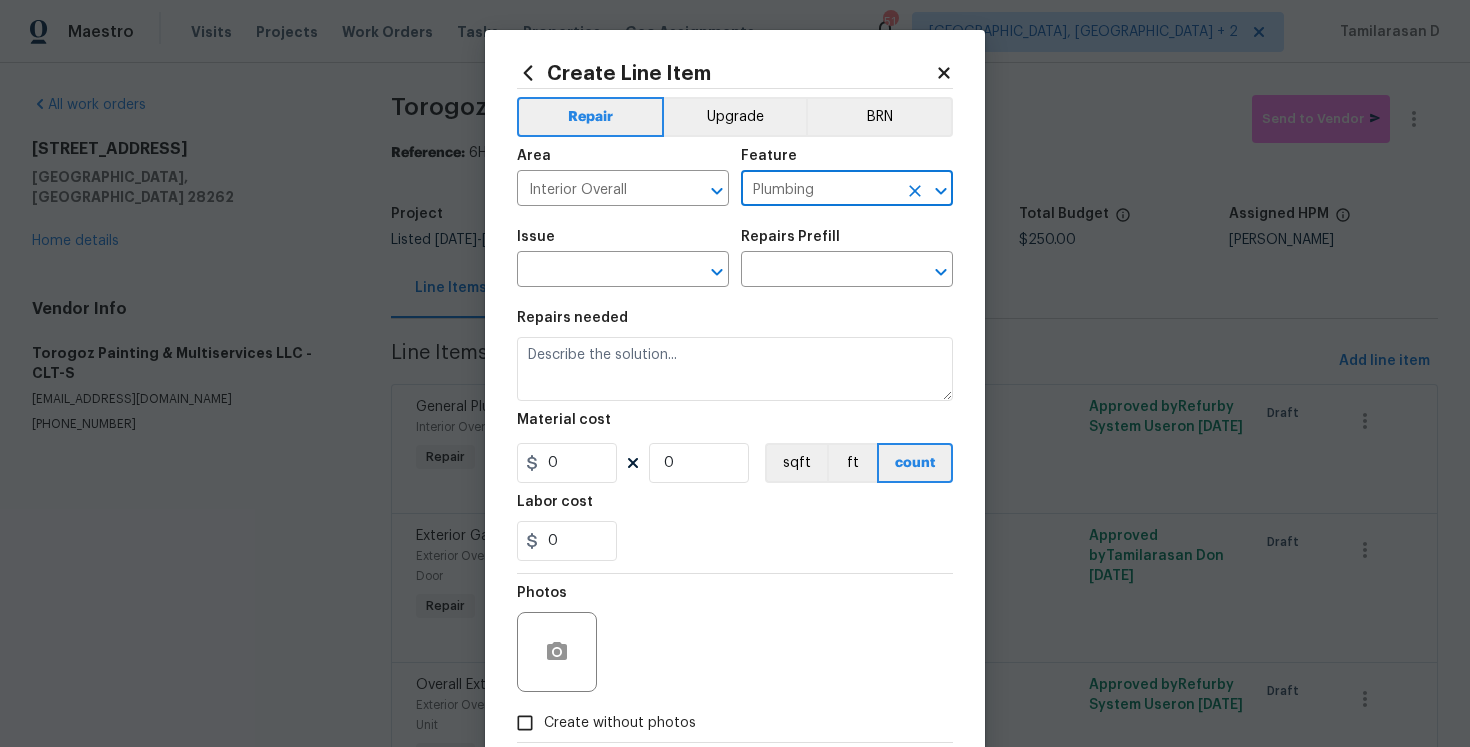 type on "Plumbing" 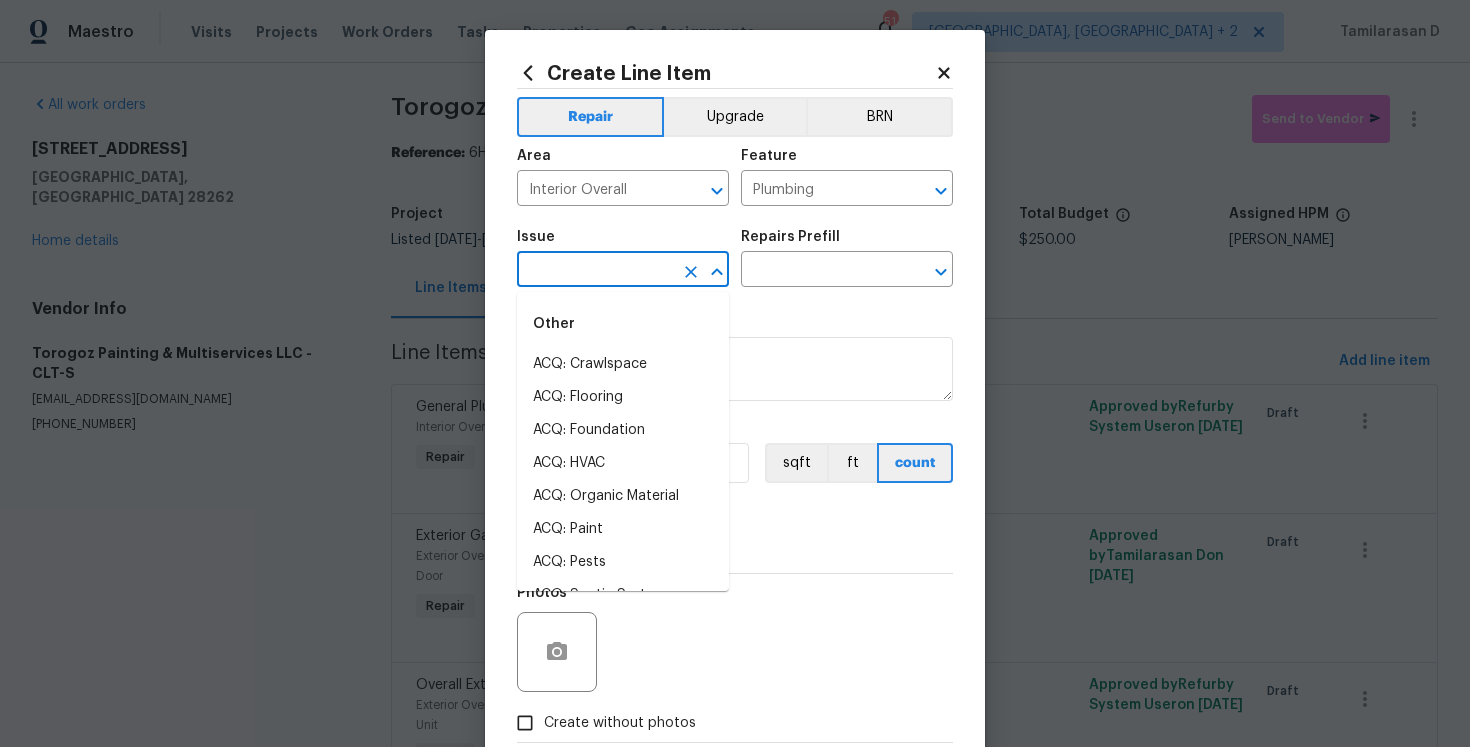 click at bounding box center (595, 271) 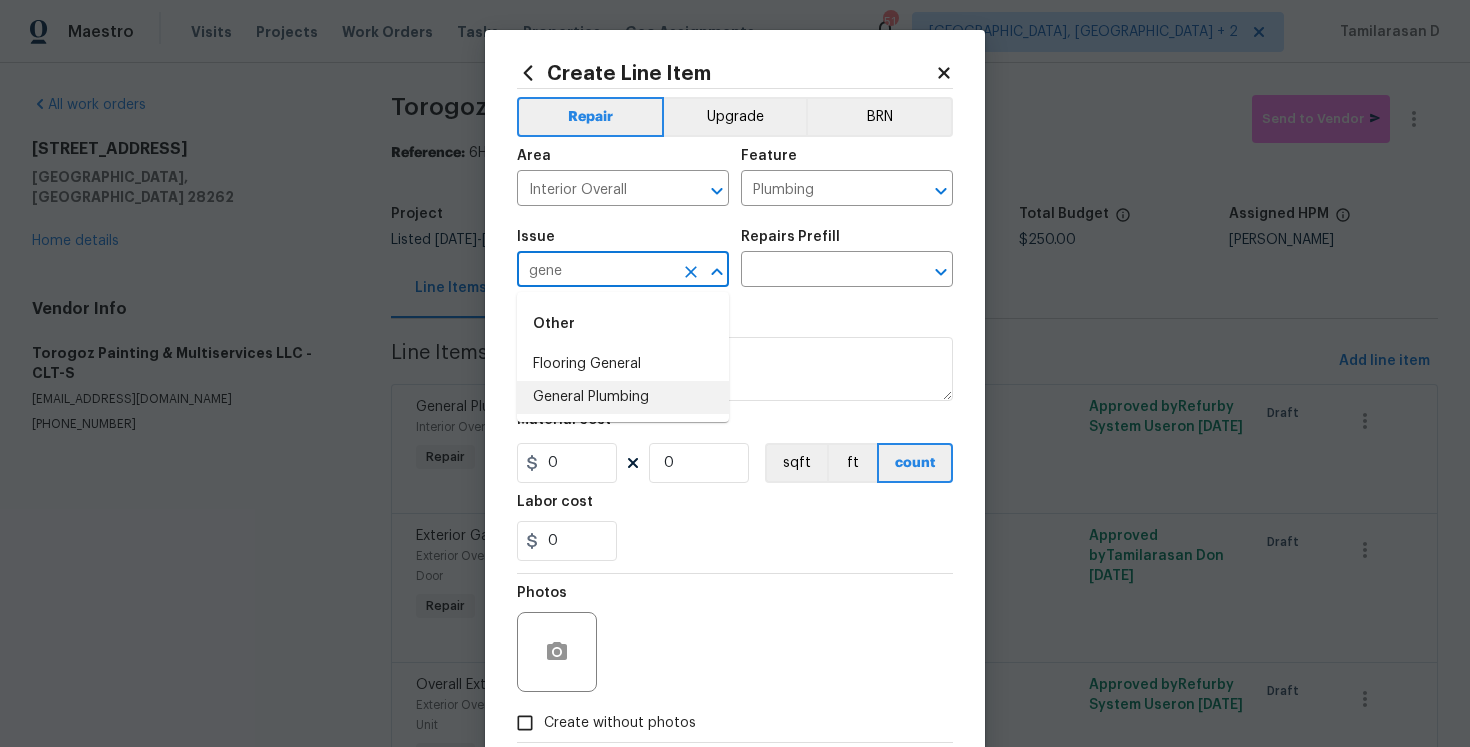 click on "General Plumbing" at bounding box center (623, 397) 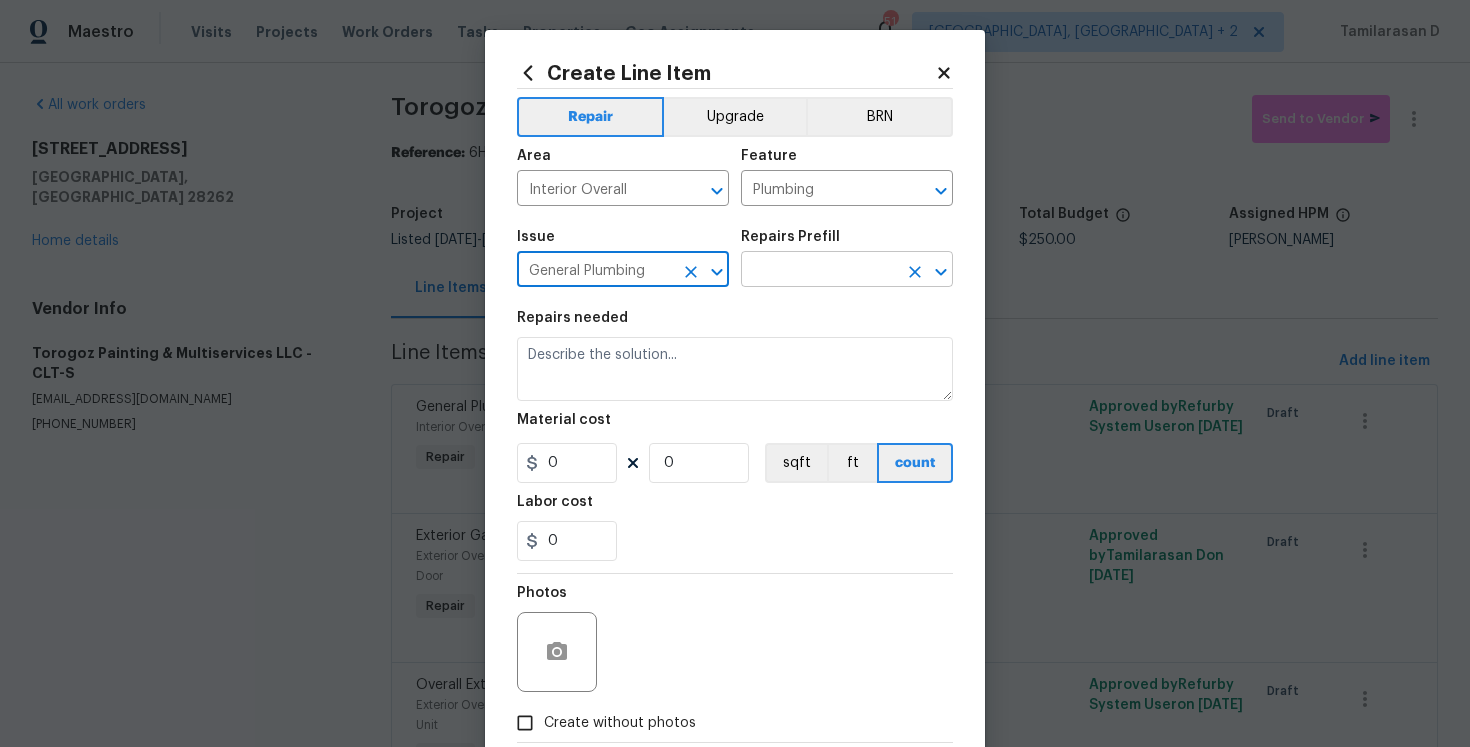 type on "General Plumbing" 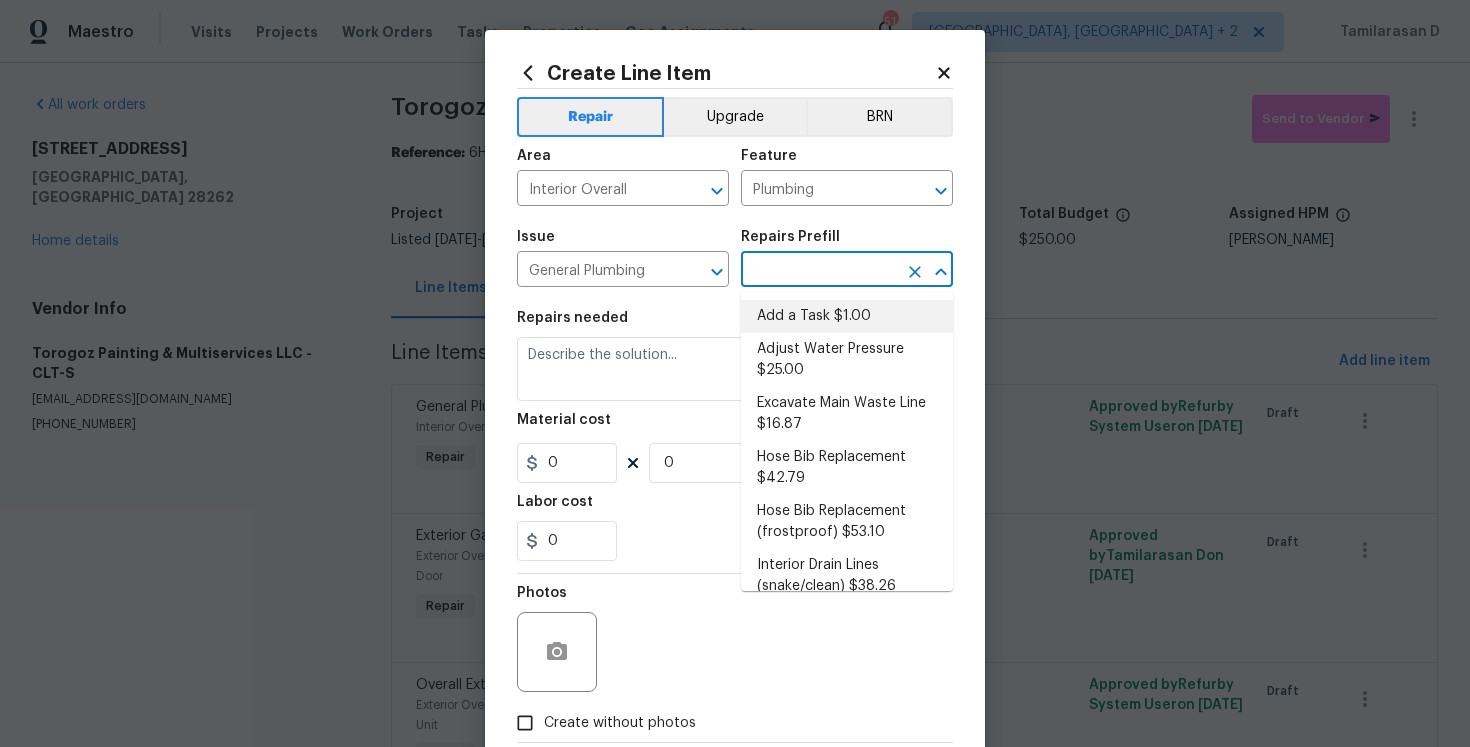 click on "Add a Task $1.00" at bounding box center (847, 316) 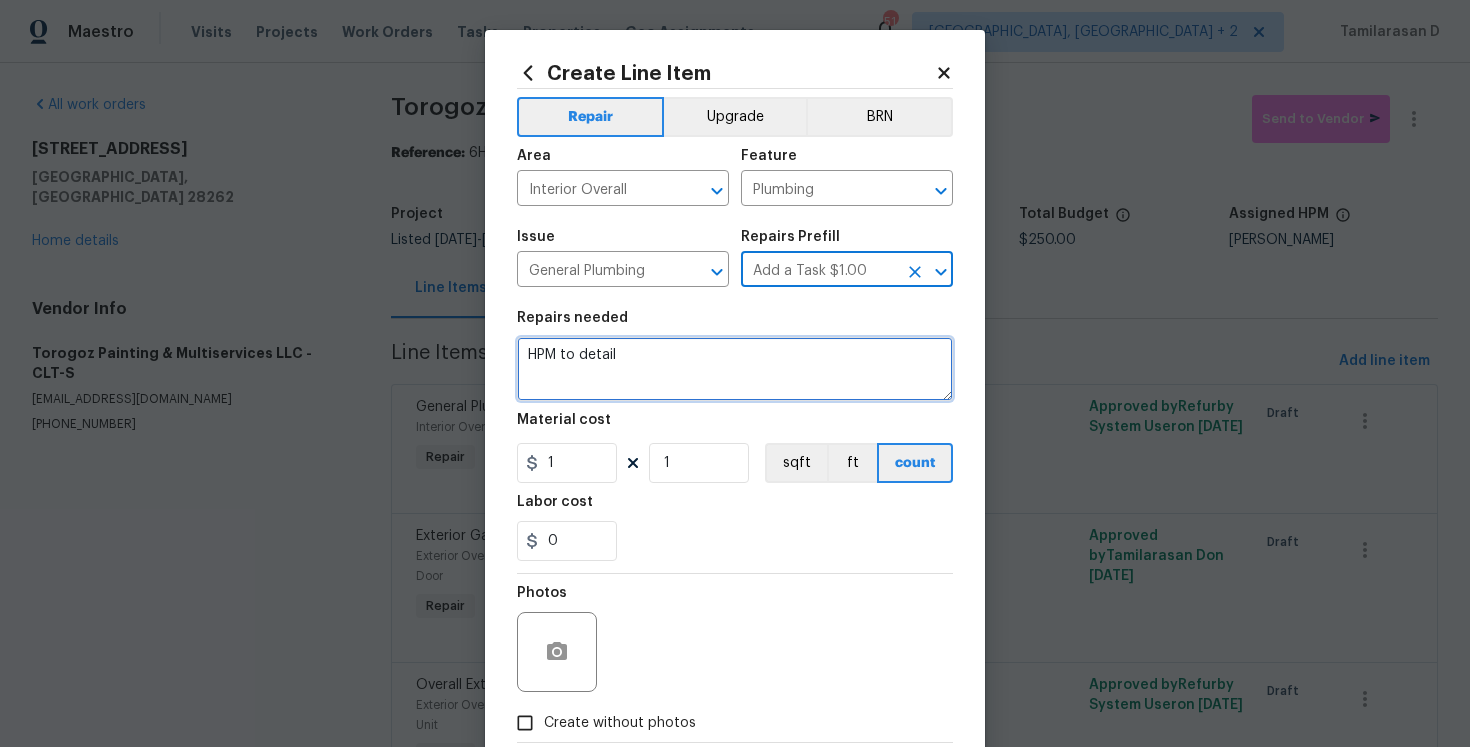 click on "HPM to detail" at bounding box center [735, 369] 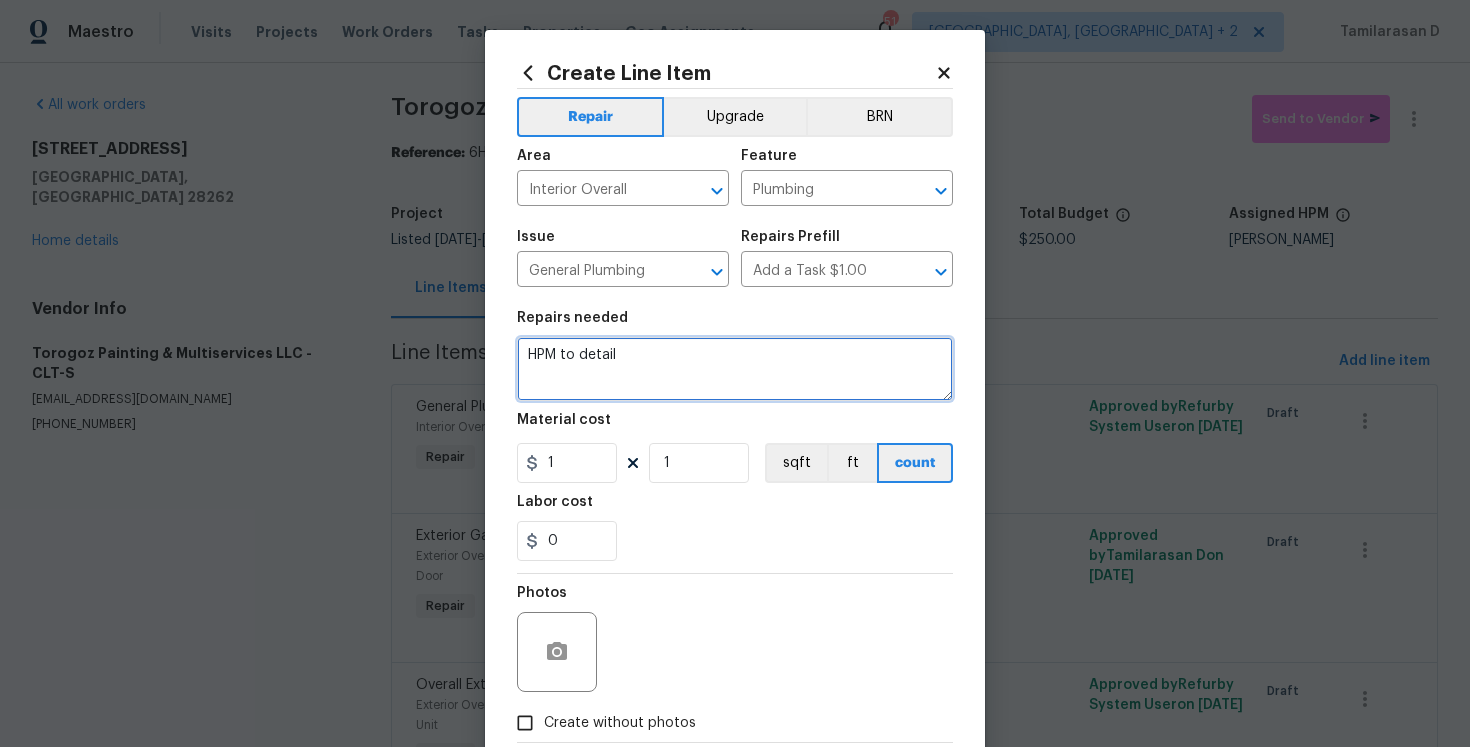 click on "HPM to detail" at bounding box center [735, 369] 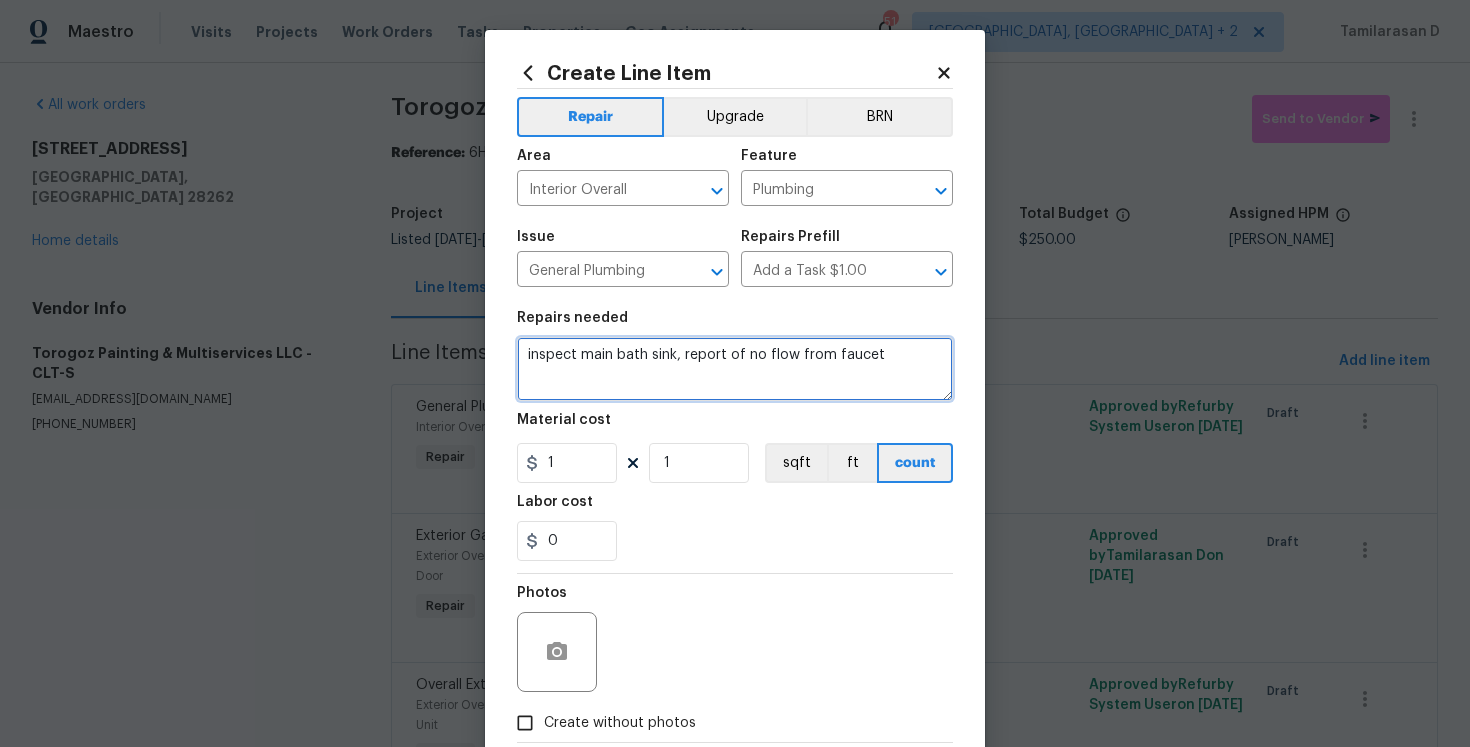 type on "inspect main bath sink, report of no flow from faucet" 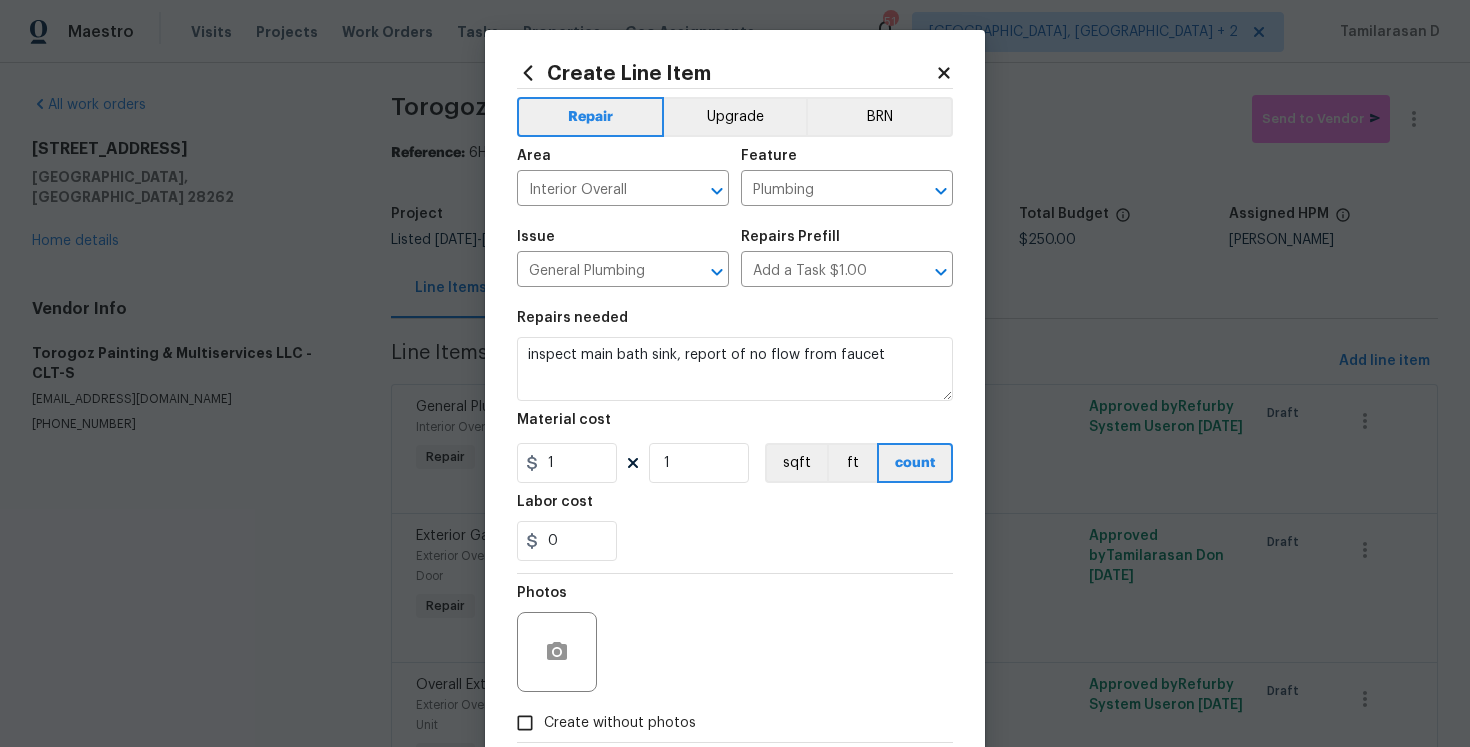 click on "Repairs needed inspect main bath sink, report of no flow from faucet Material cost 1 1 sqft ft count Labor cost 0" at bounding box center [735, 436] 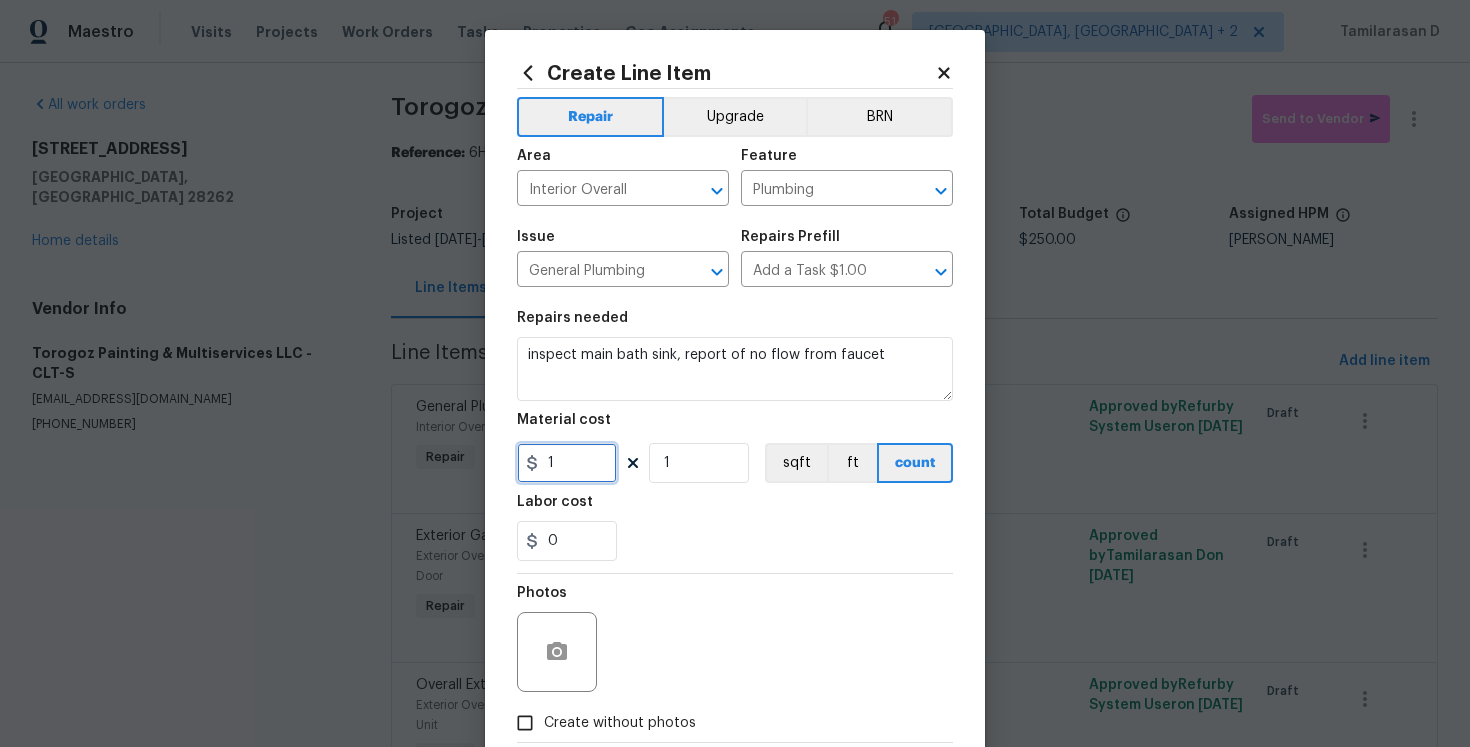 click on "1" at bounding box center (567, 463) 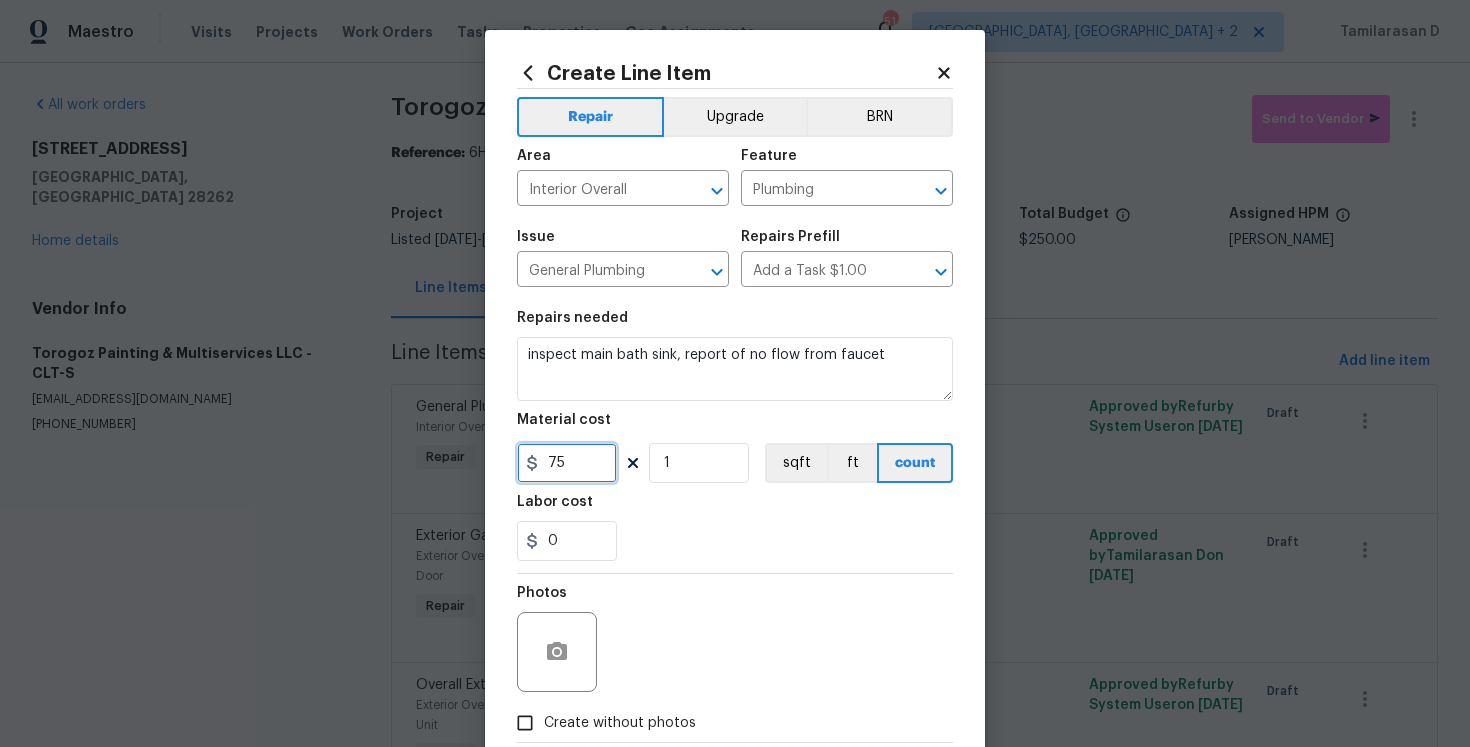 type on "75" 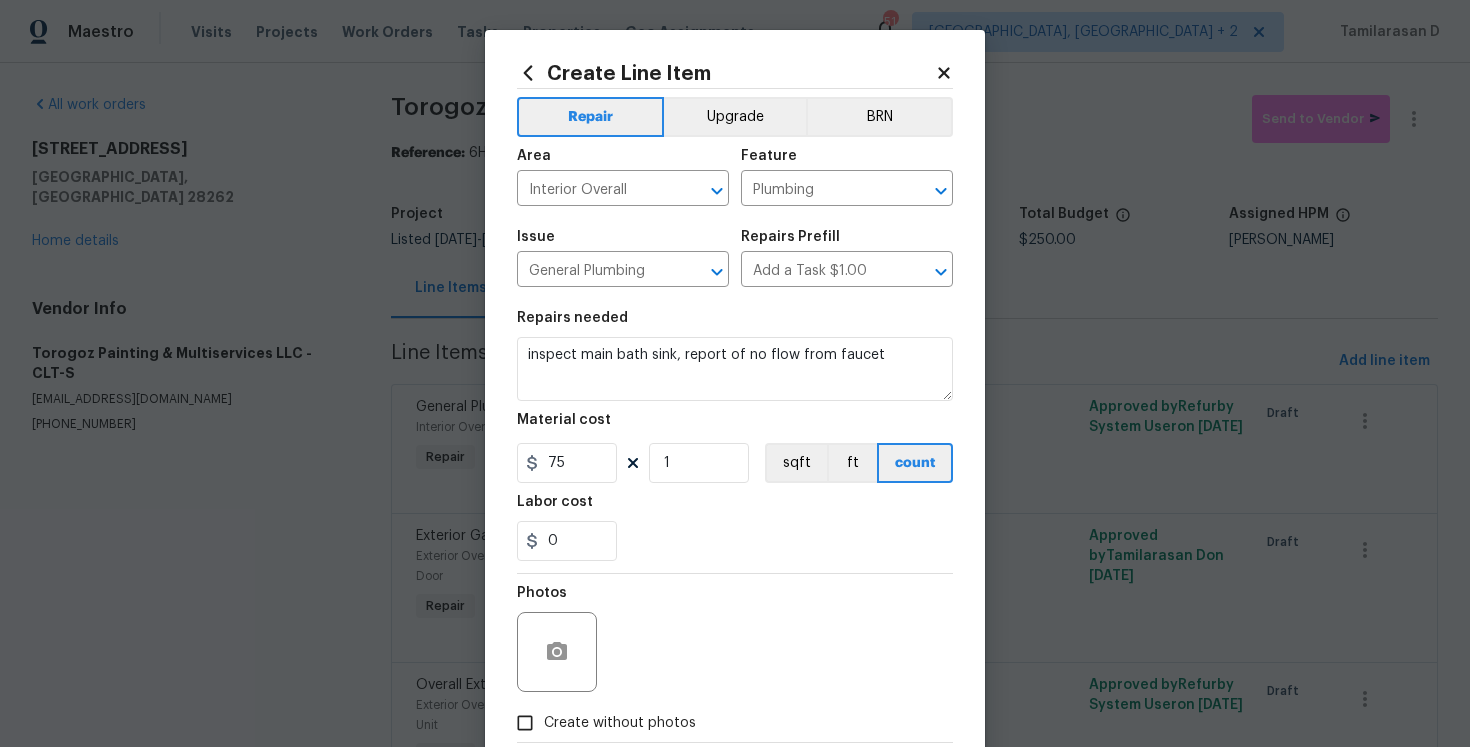 click on "Photos" at bounding box center [735, 639] 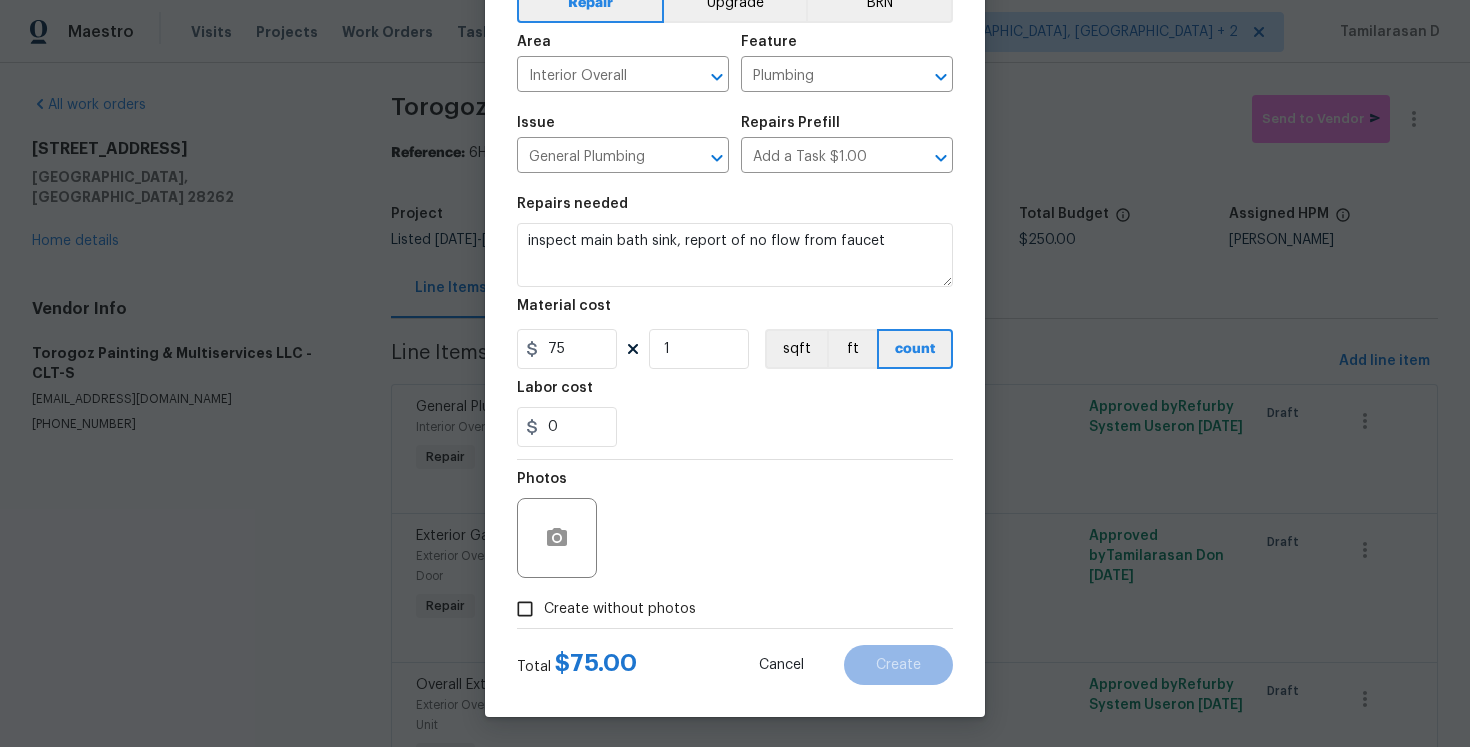 click on "Create without photos" at bounding box center (620, 609) 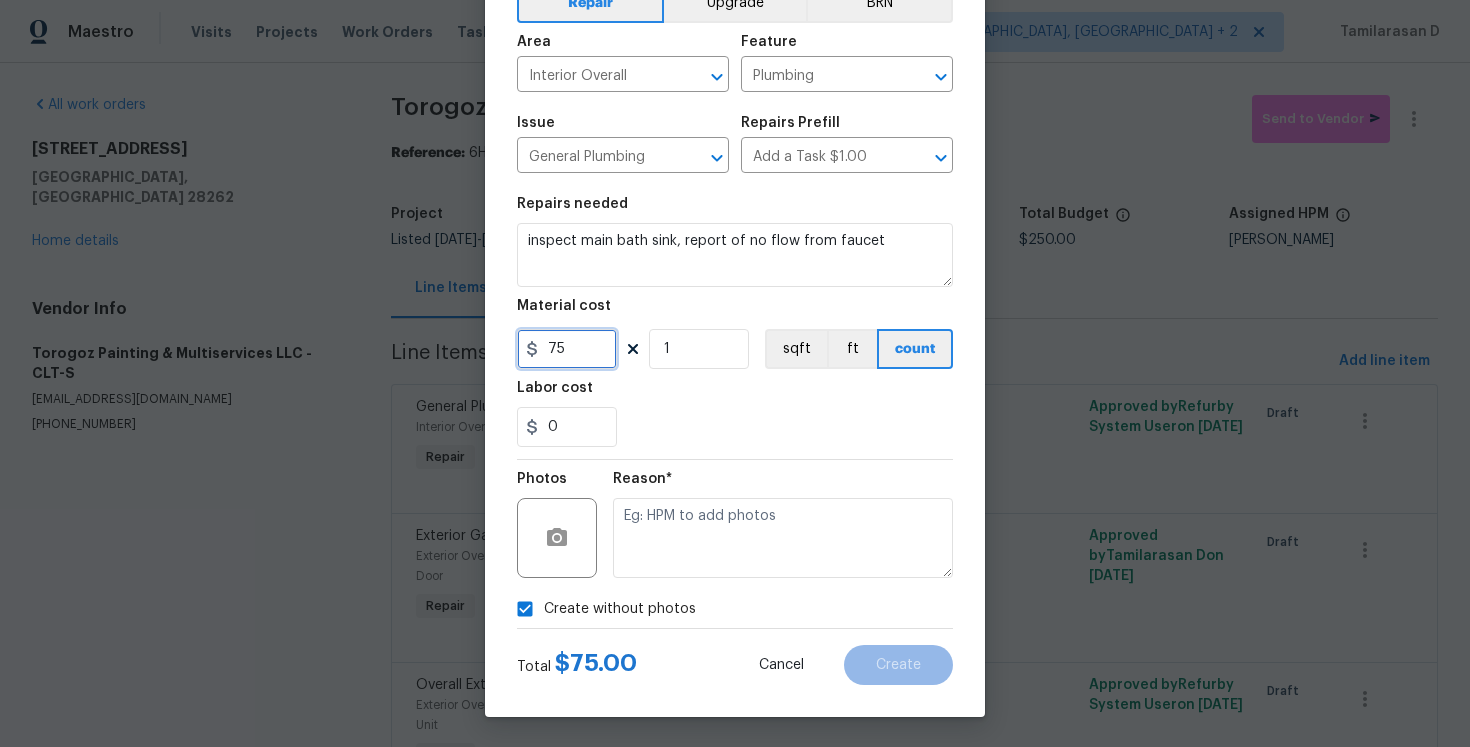 click on "75" at bounding box center (567, 349) 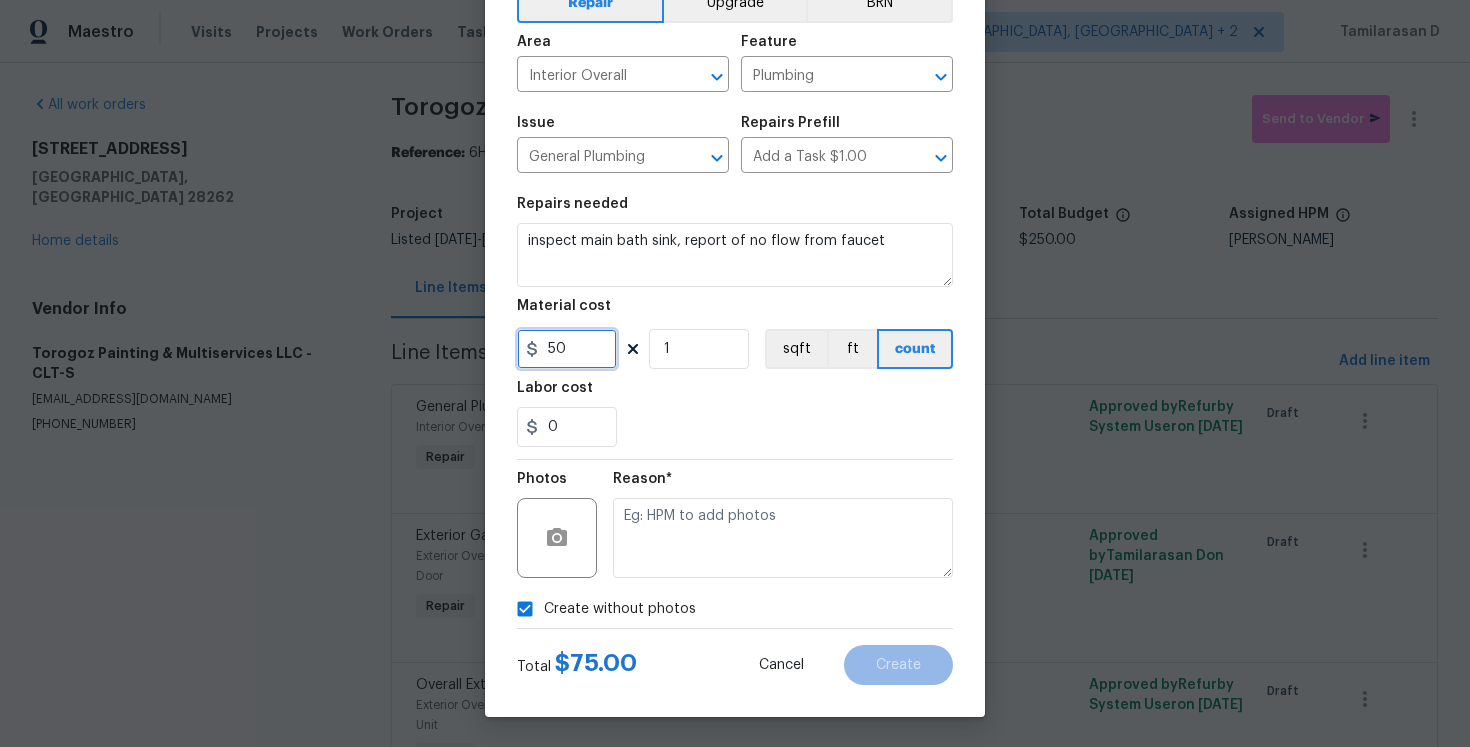 type on "50" 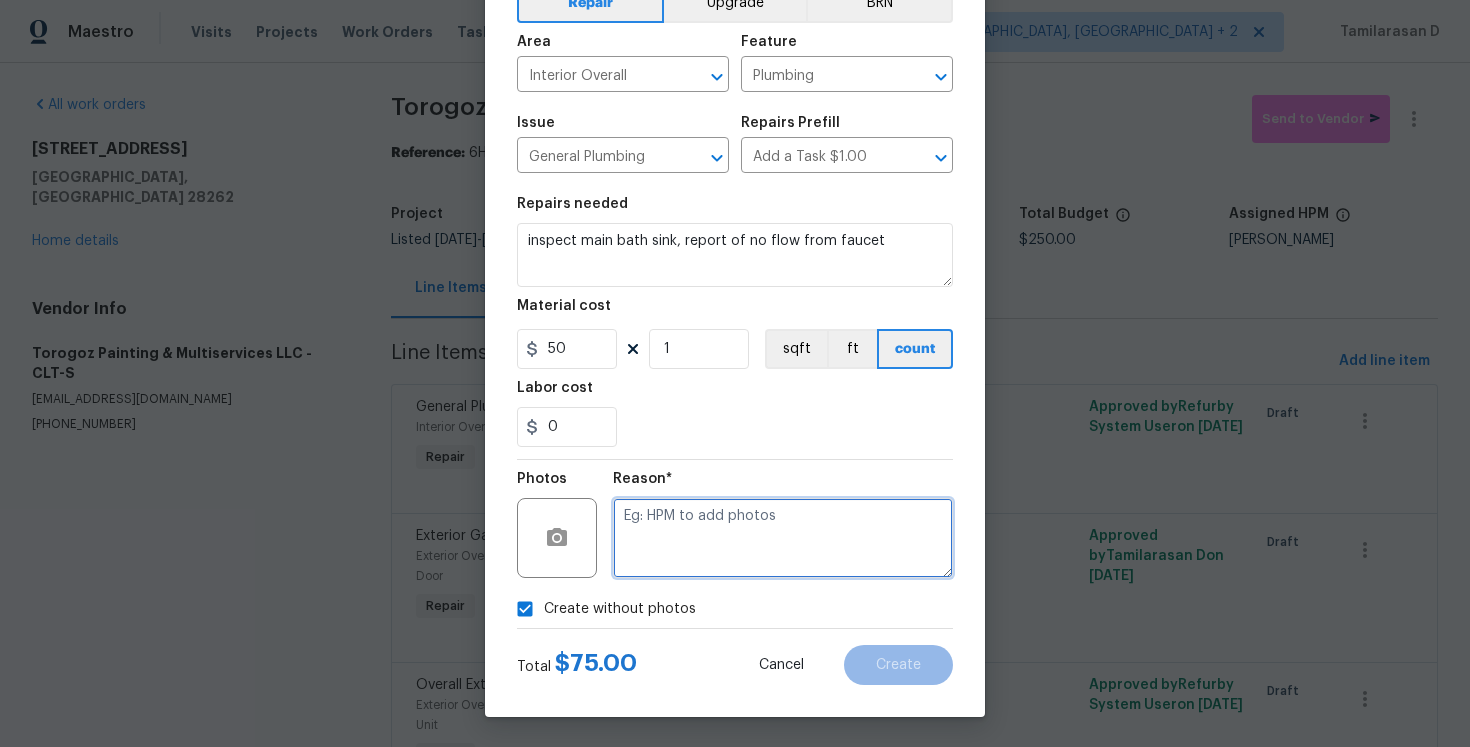 click at bounding box center (783, 538) 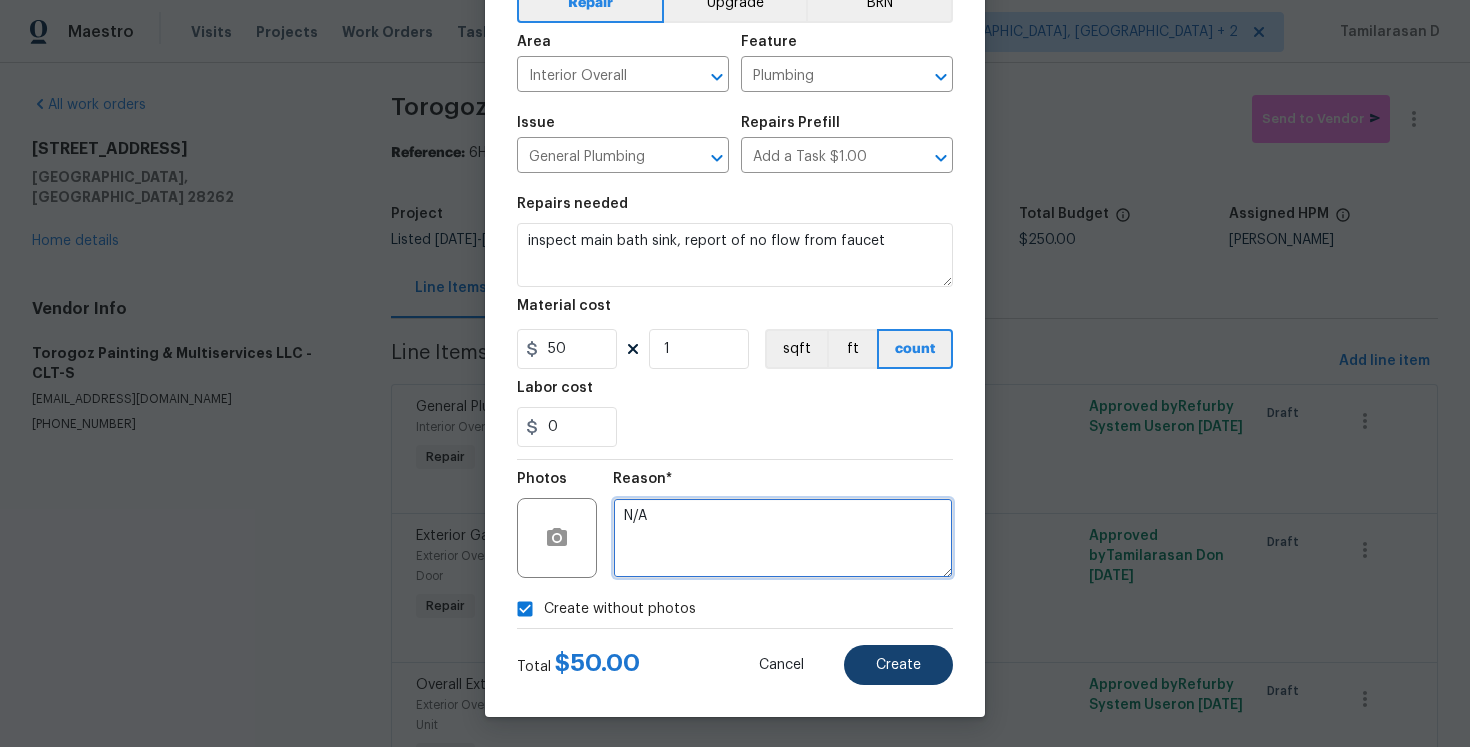type on "N/A" 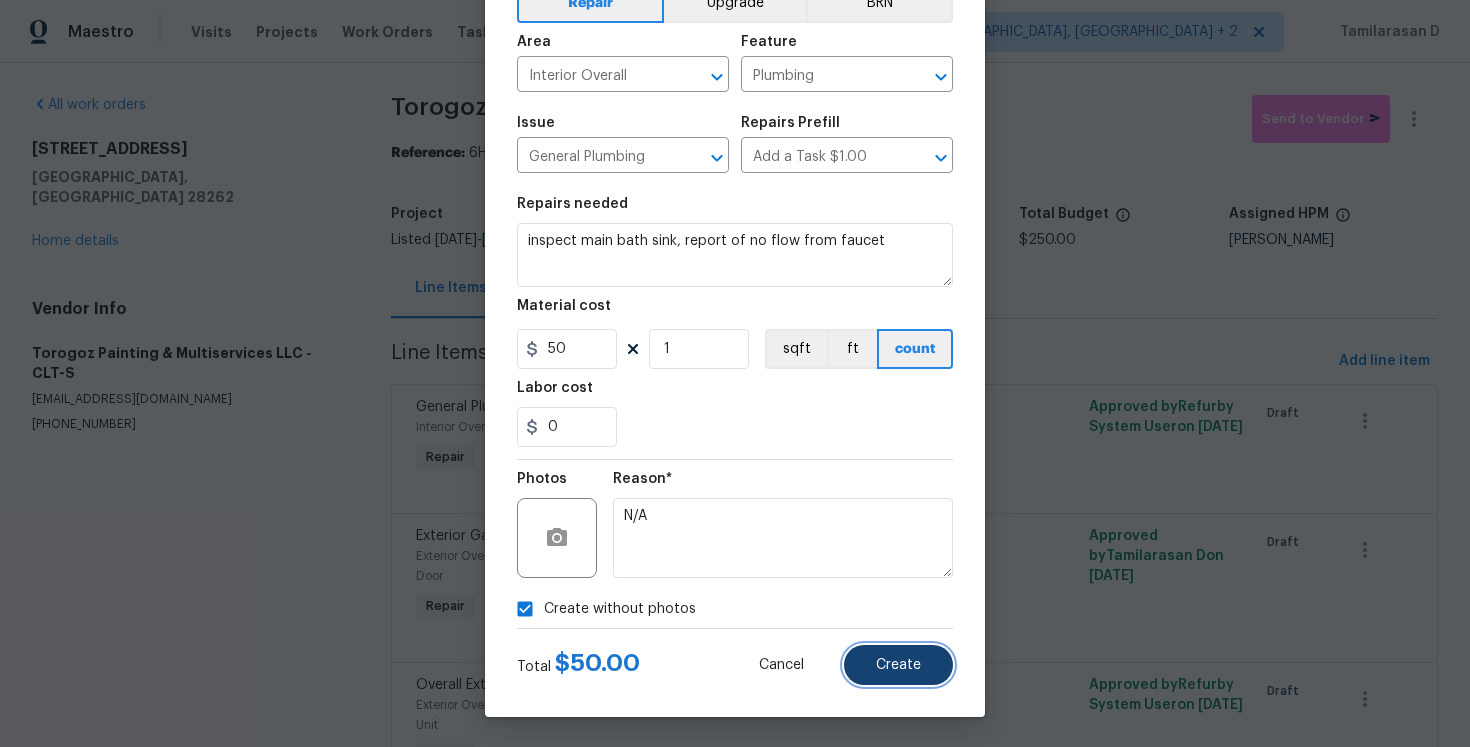 click on "Create" at bounding box center [898, 665] 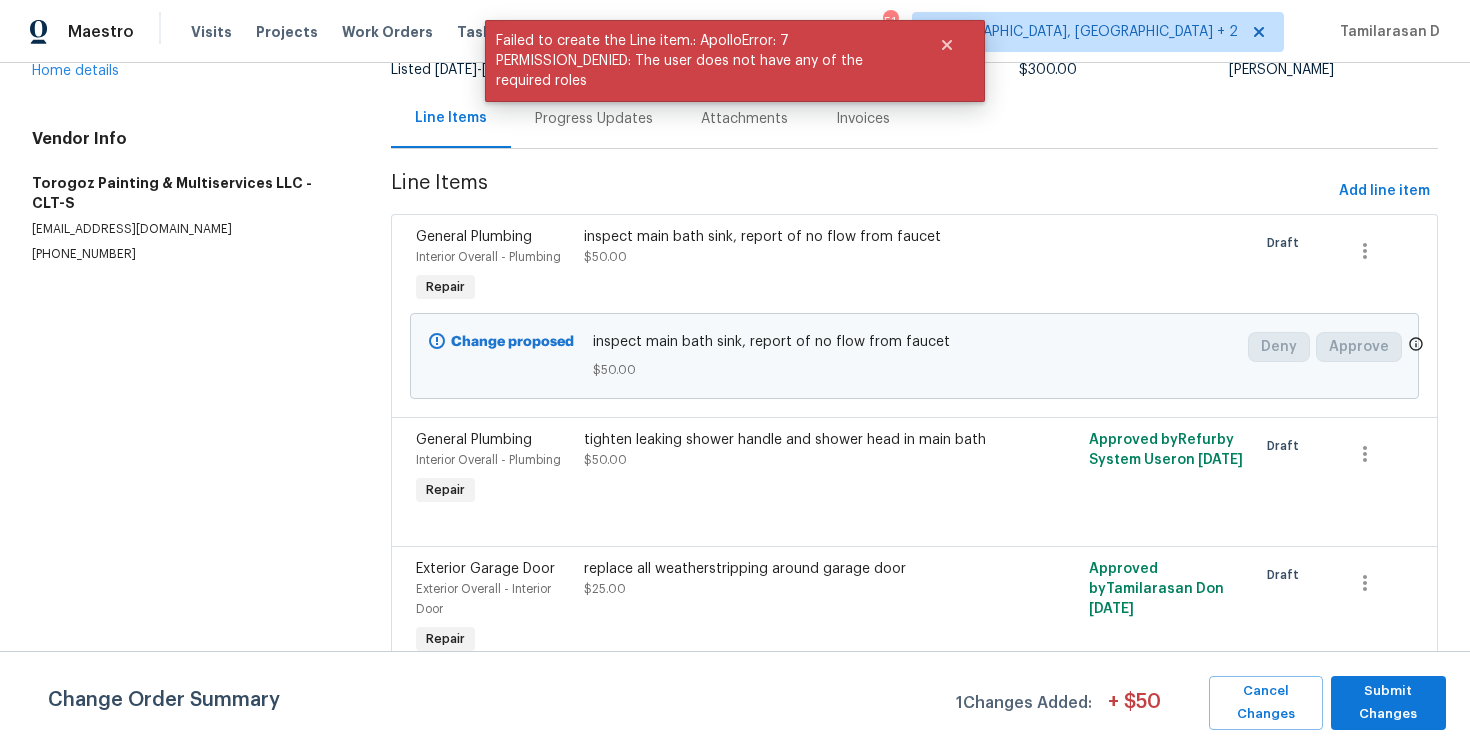 scroll, scrollTop: 217, scrollLeft: 0, axis: vertical 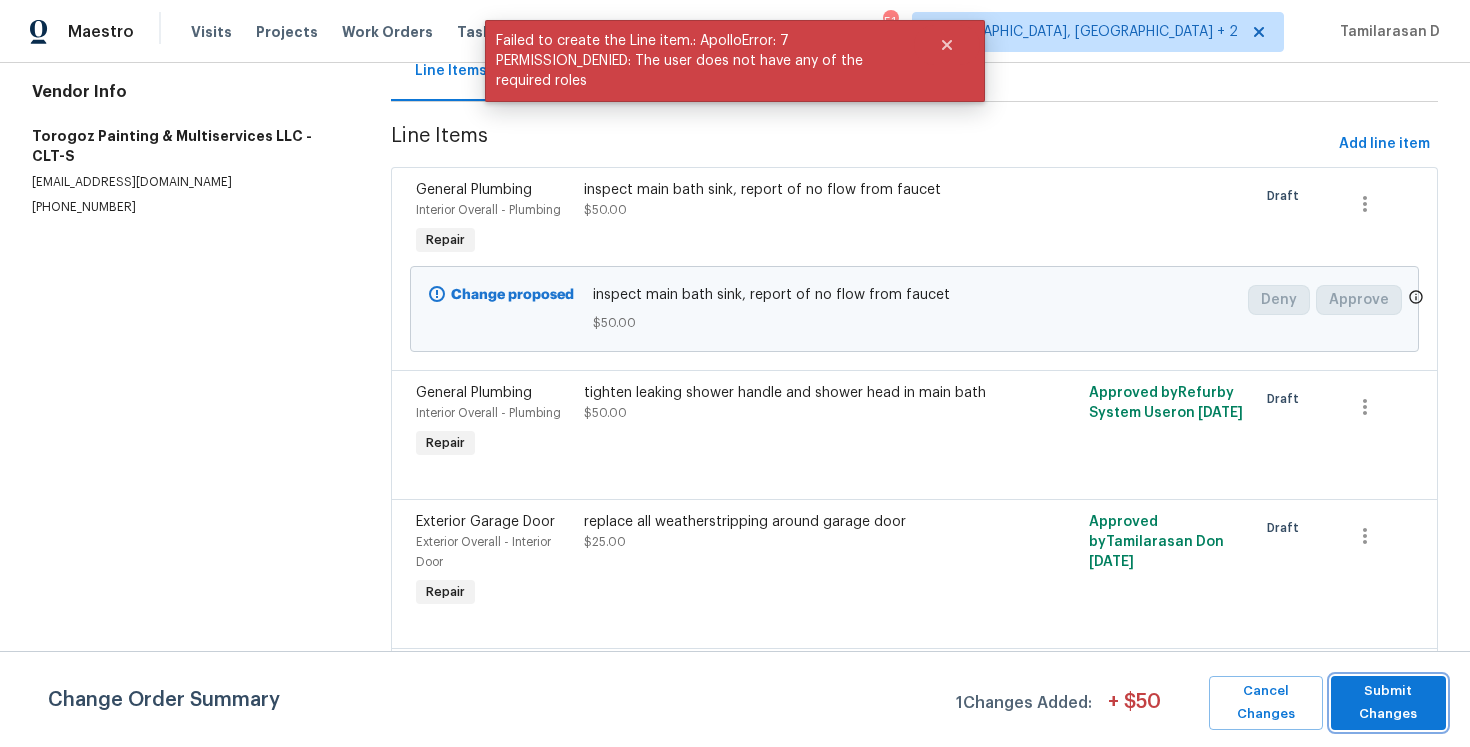 click on "Submit Changes" at bounding box center [1388, 703] 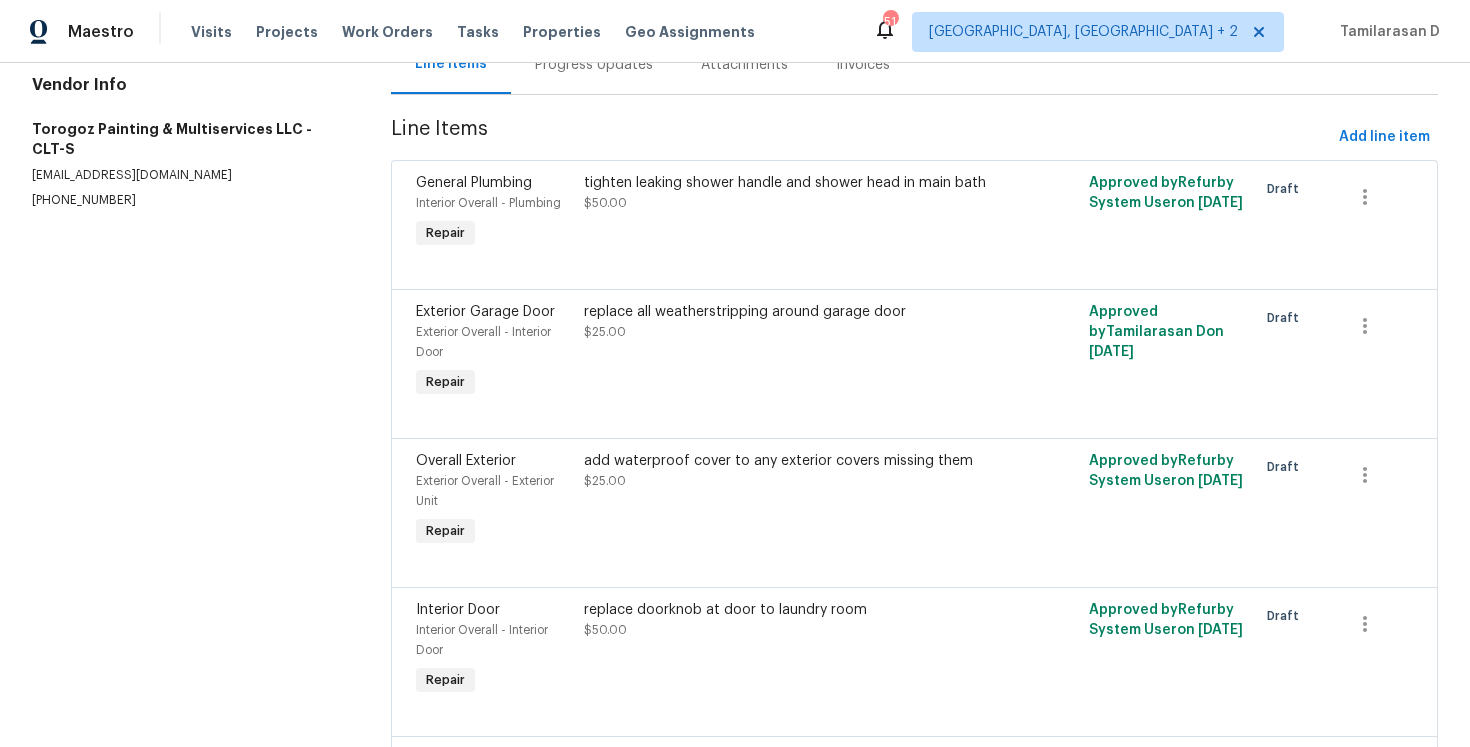 scroll, scrollTop: 171, scrollLeft: 0, axis: vertical 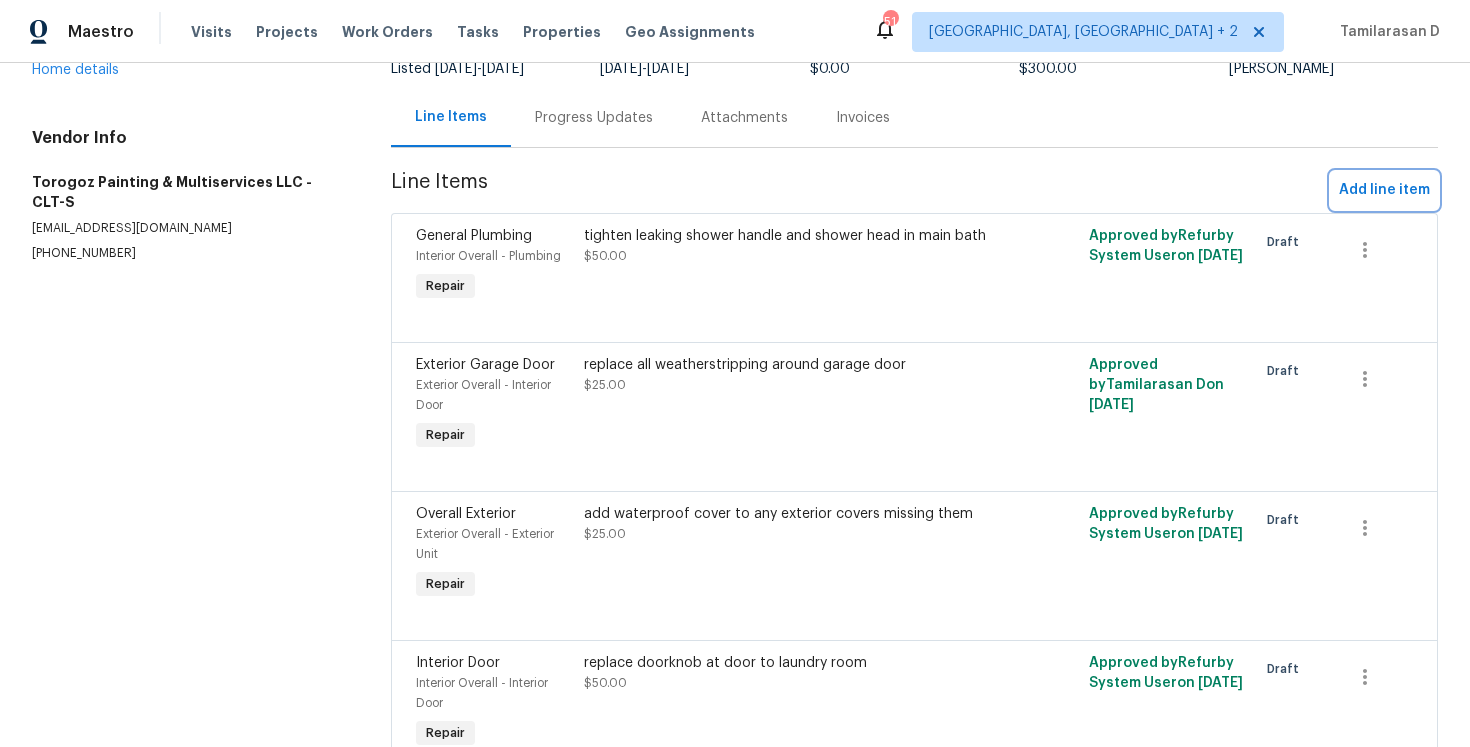 click on "Add line item" at bounding box center (1384, 190) 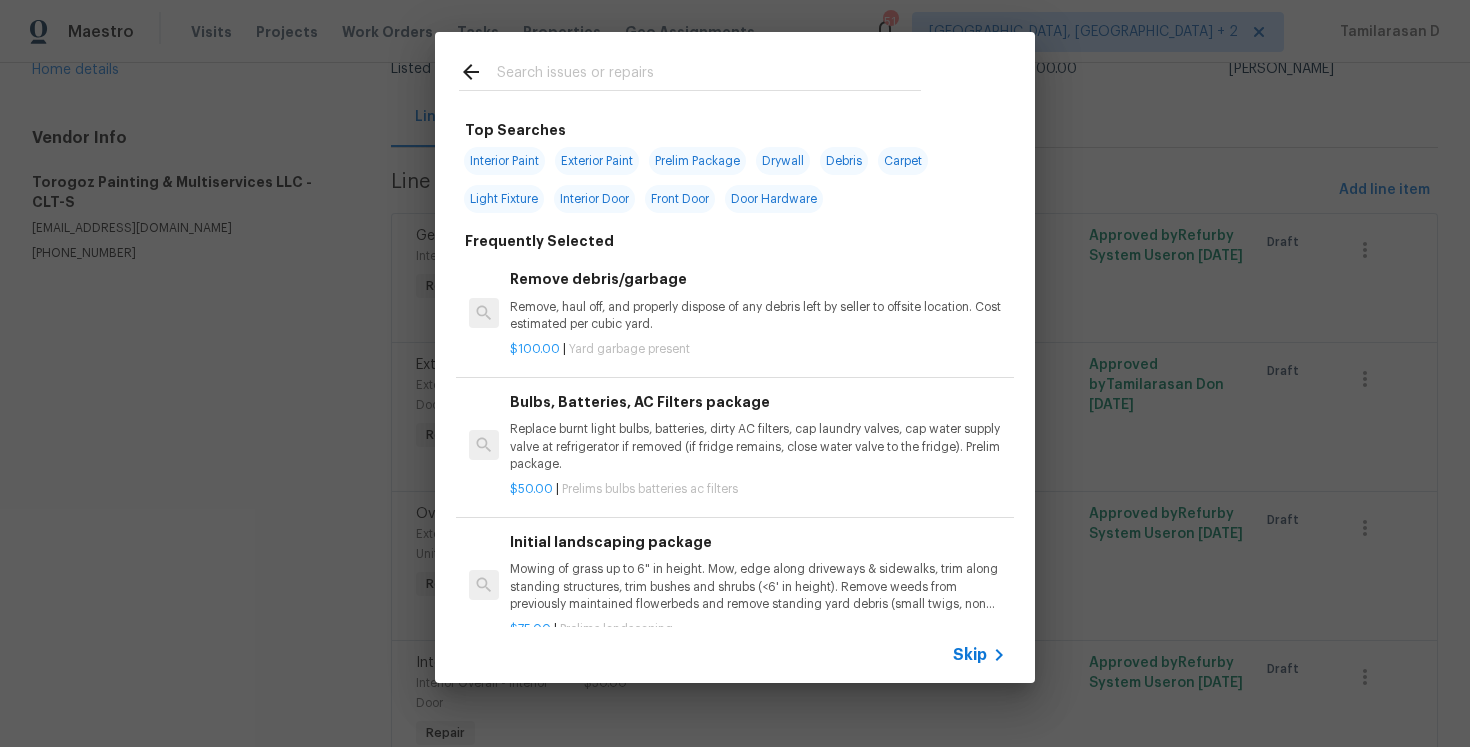 click on "Skip" at bounding box center (970, 655) 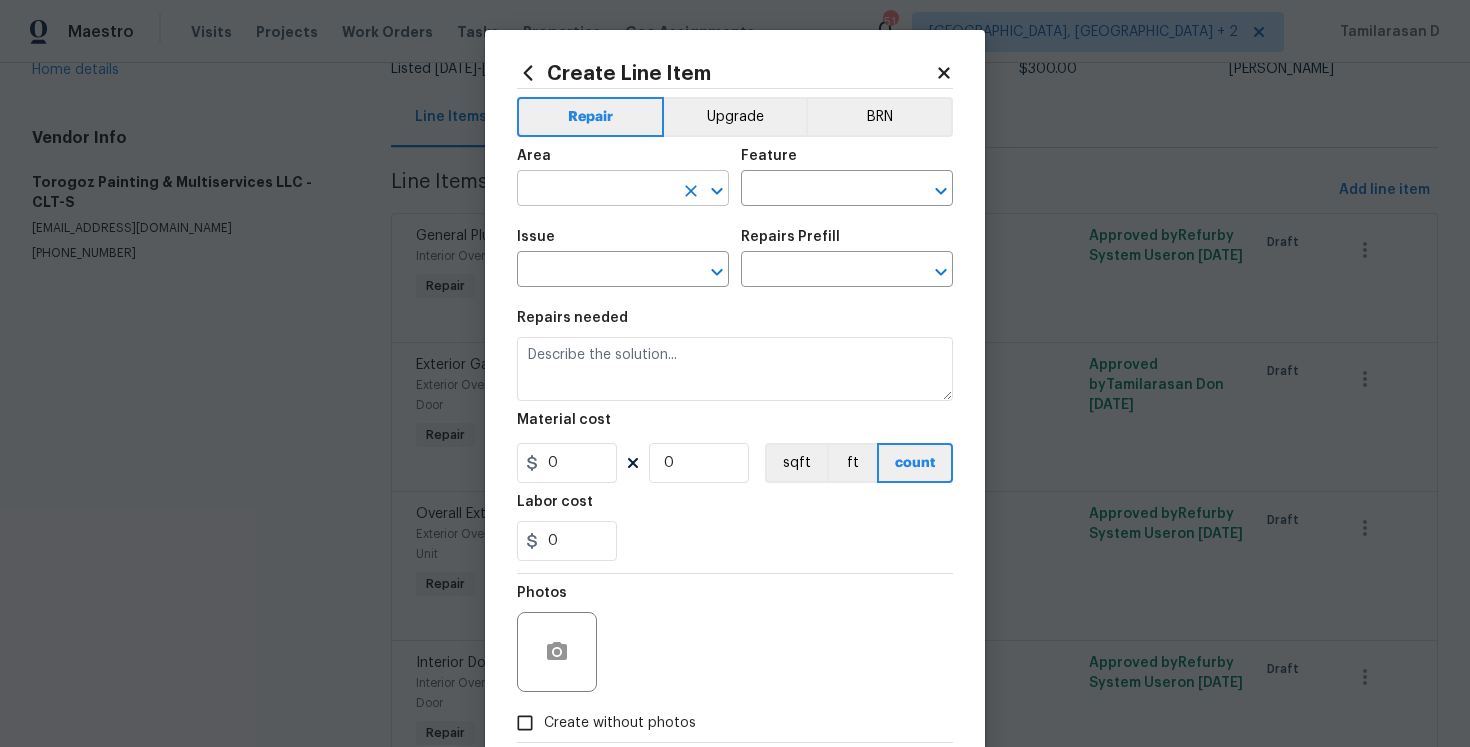 click at bounding box center (595, 190) 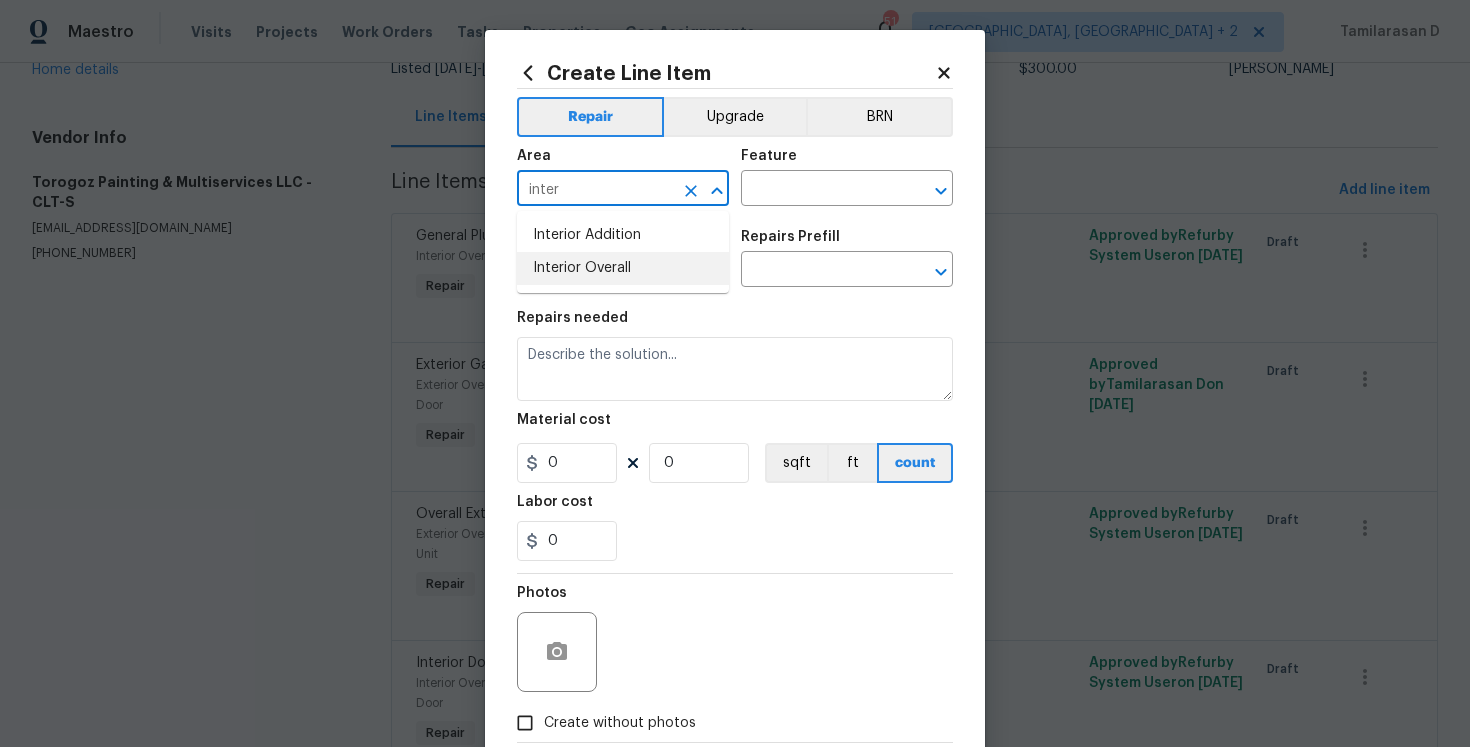 click on "Interior Overall" at bounding box center [623, 268] 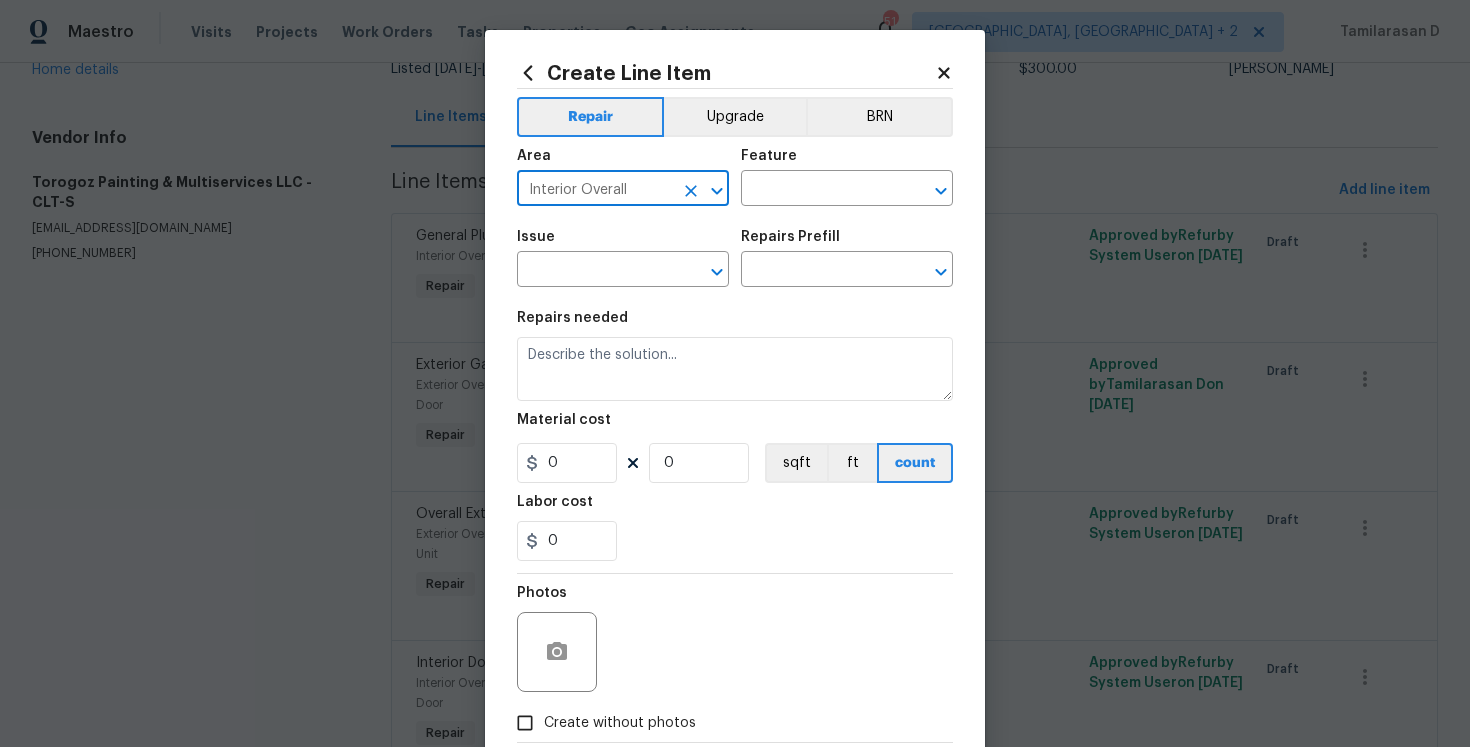 type on "Interior Overall" 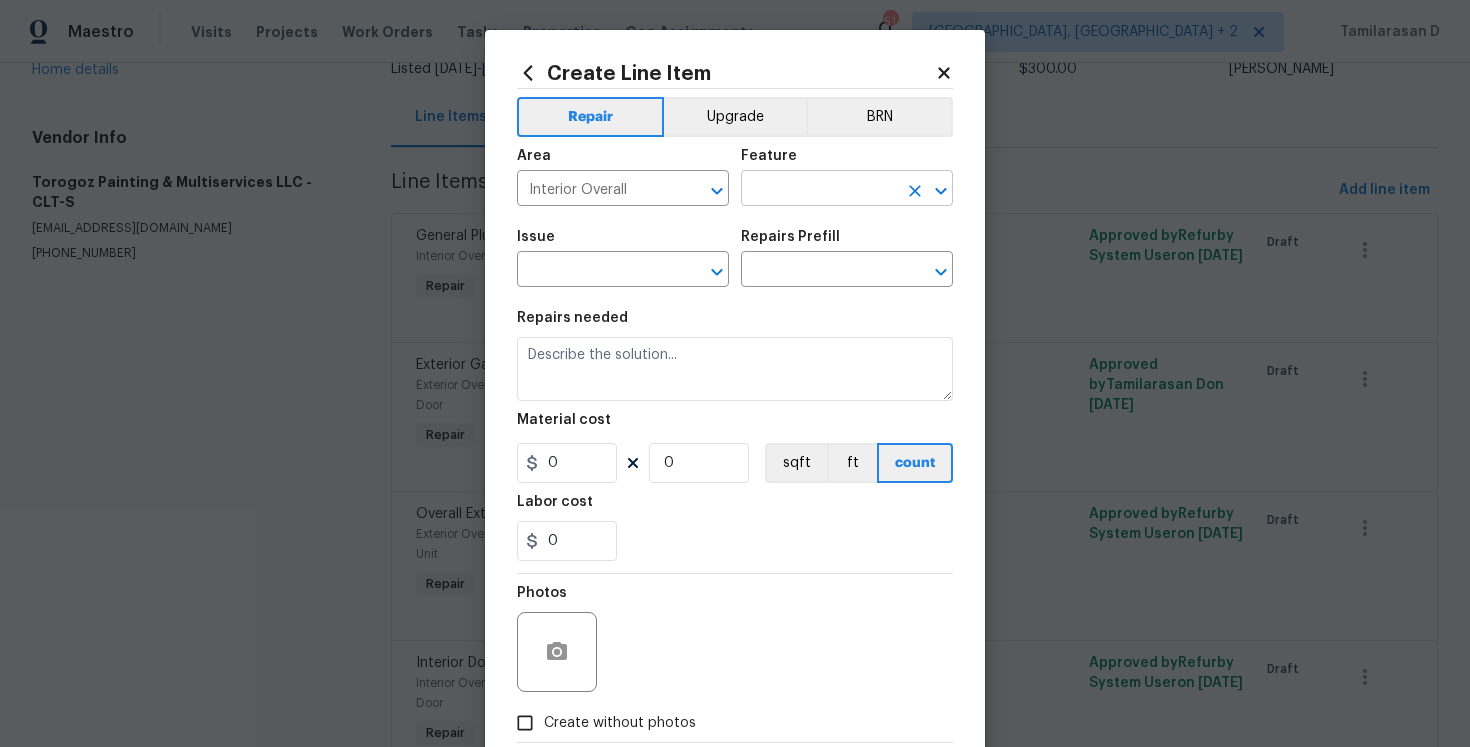 click at bounding box center (819, 190) 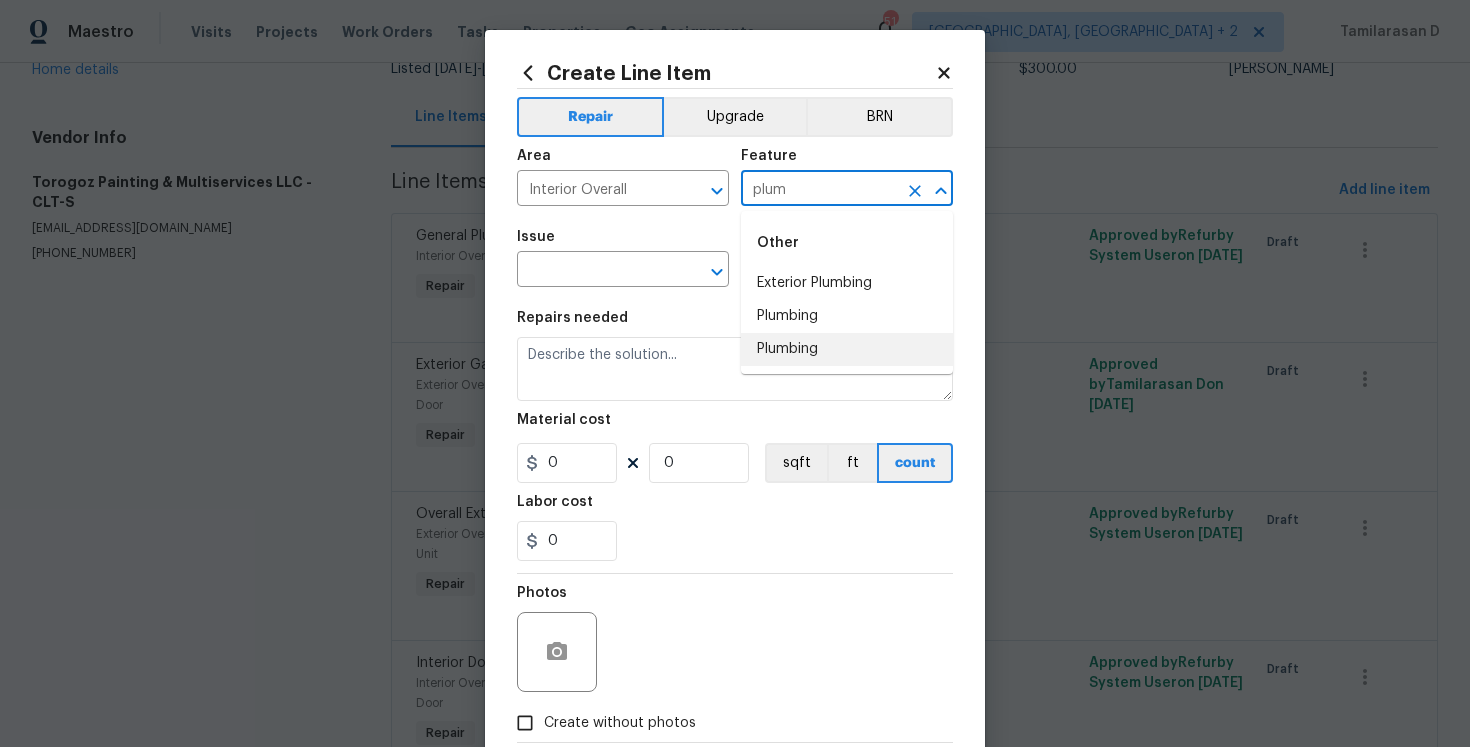 click on "Plumbing" at bounding box center (847, 349) 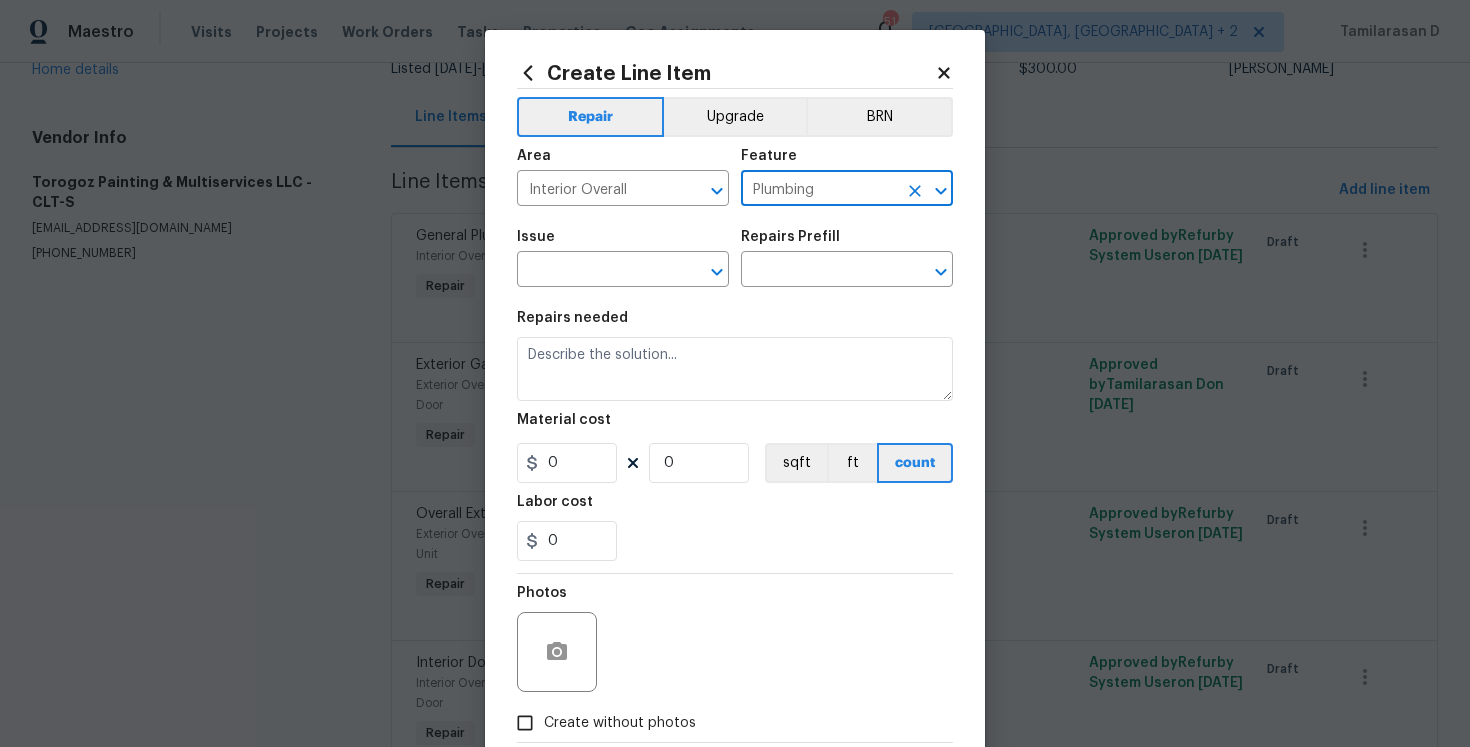type on "Plumbing" 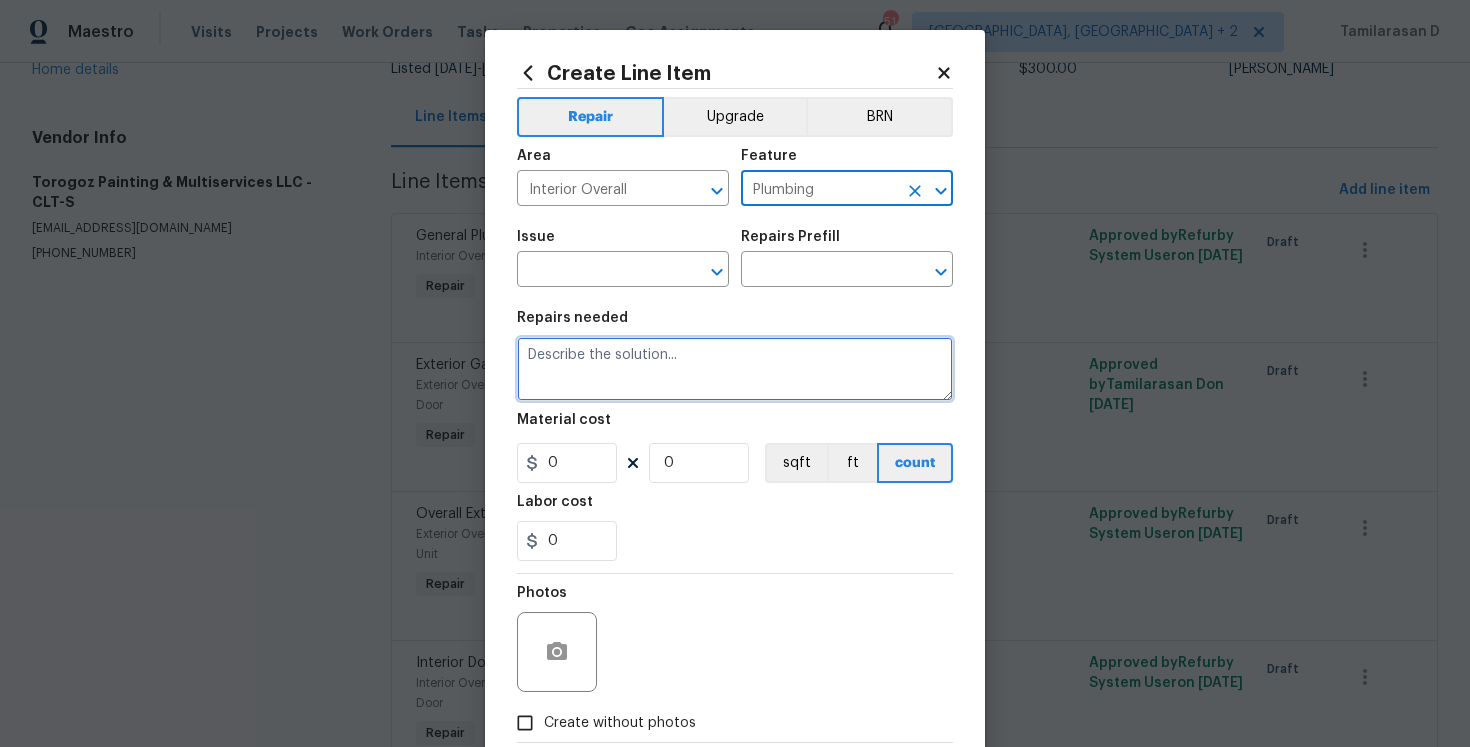 click at bounding box center [735, 369] 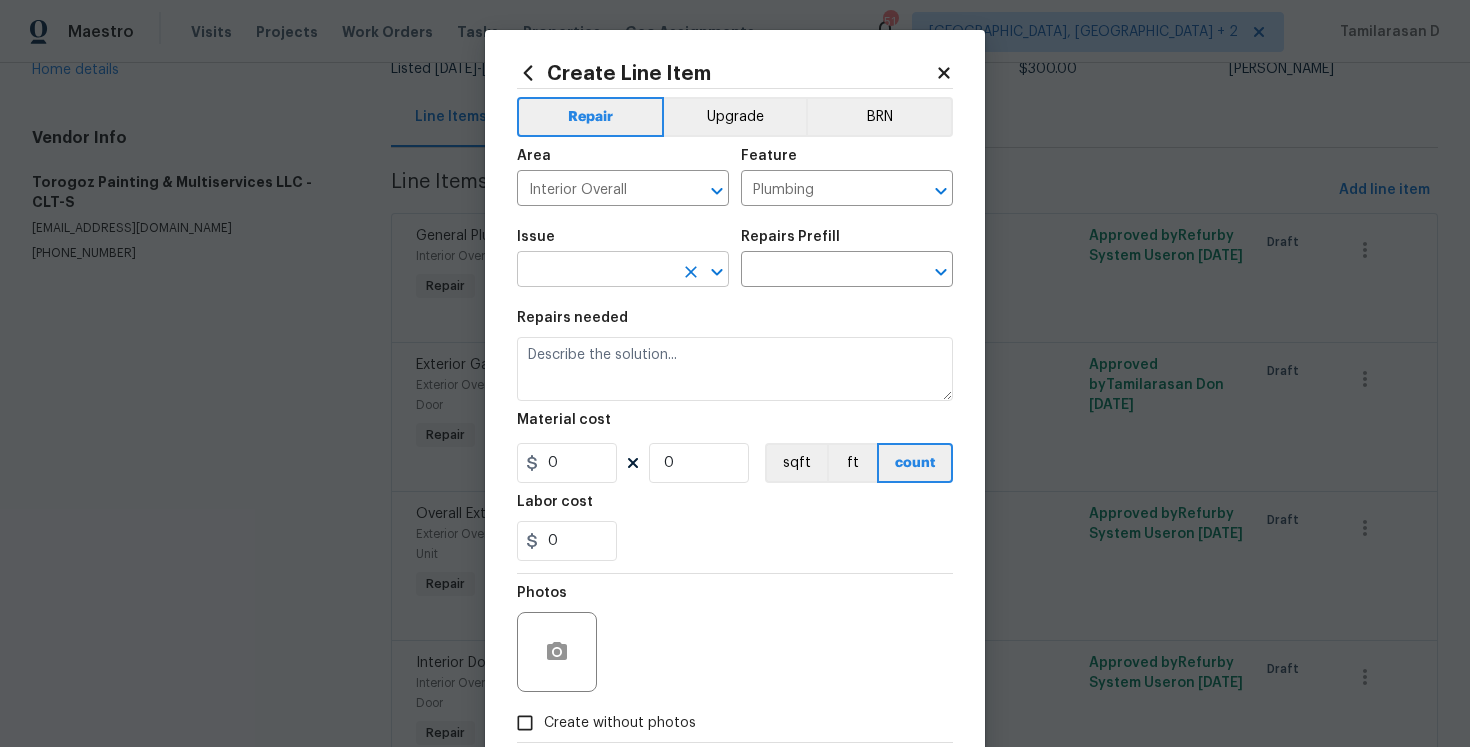 click at bounding box center (595, 271) 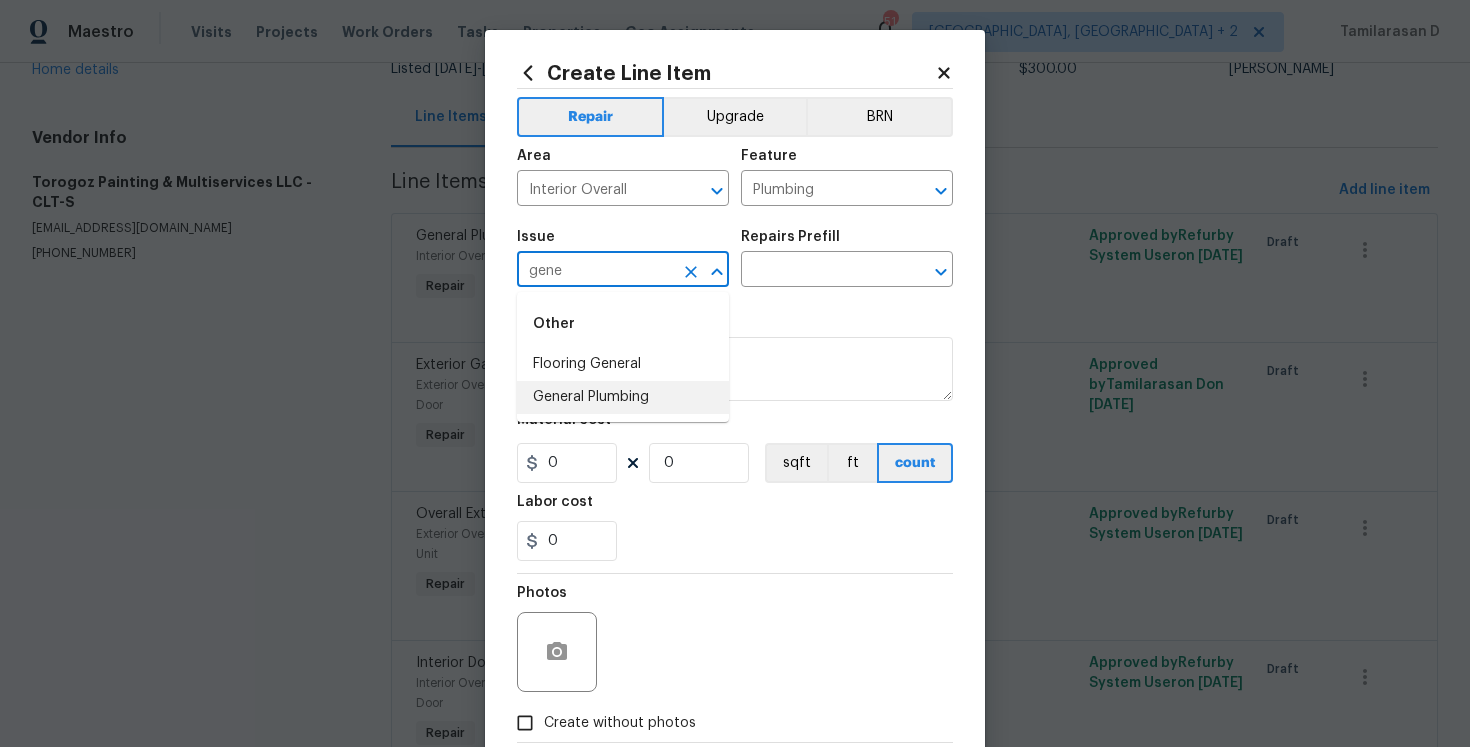 click on "General Plumbing" at bounding box center (623, 397) 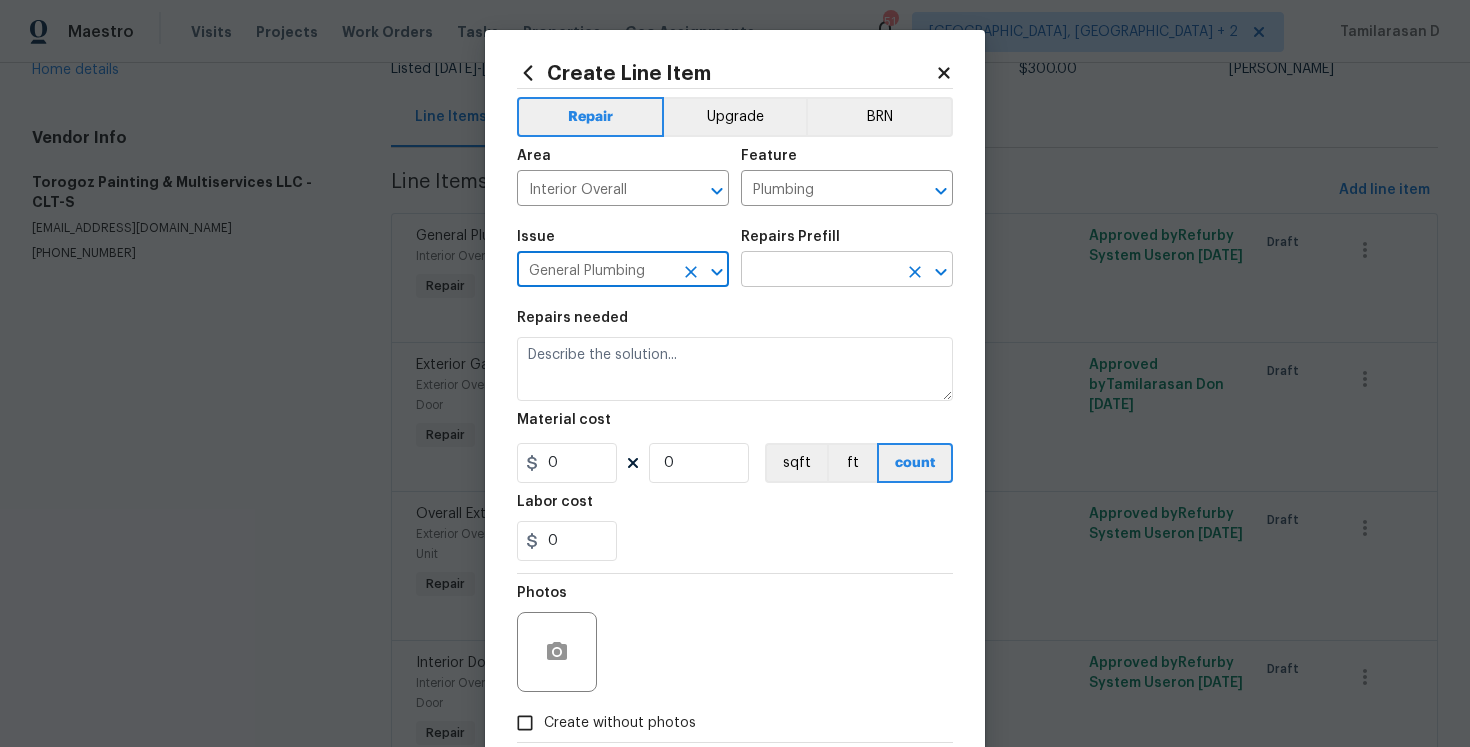 type on "General Plumbing" 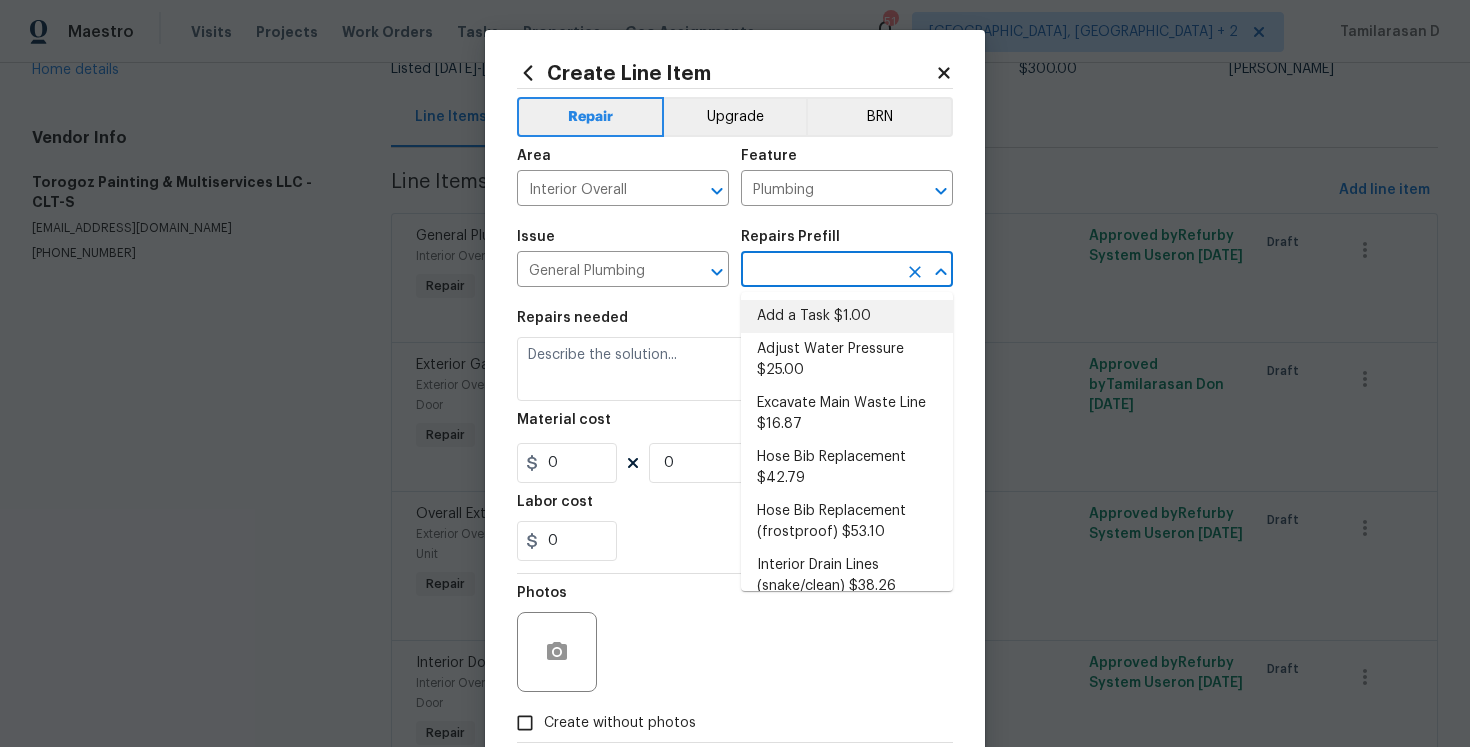 click on "Add a Task $1.00" at bounding box center (847, 316) 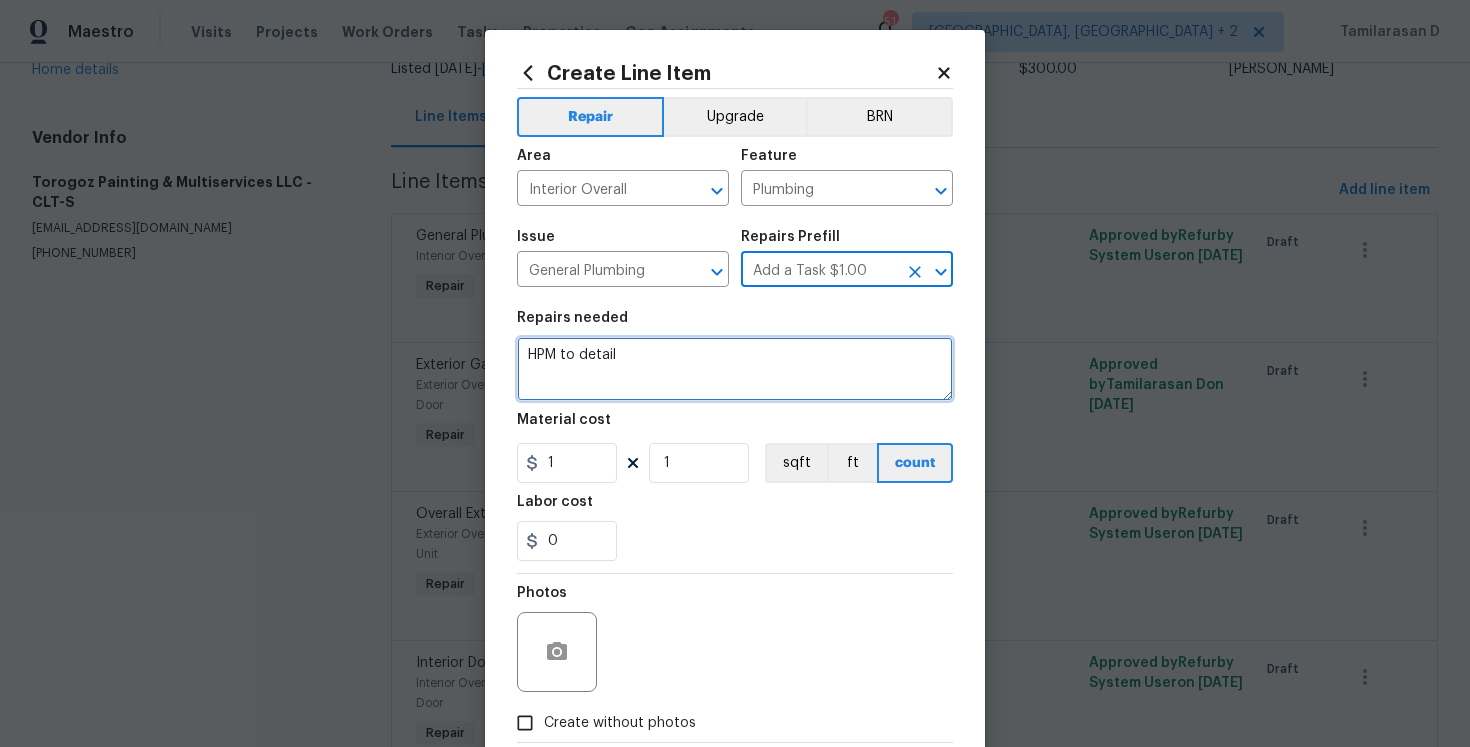 click on "HPM to detail" at bounding box center [735, 369] 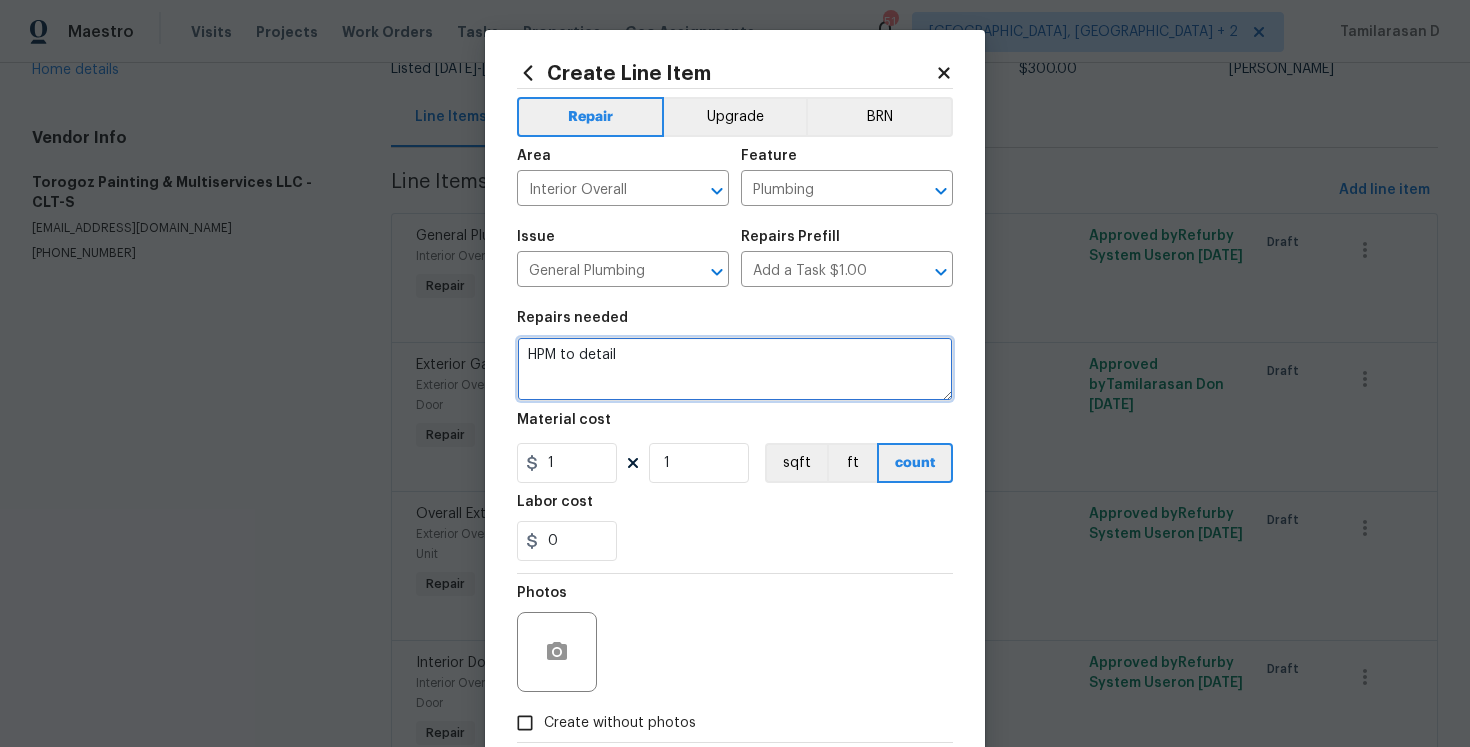 click on "HPM to detail" at bounding box center (735, 369) 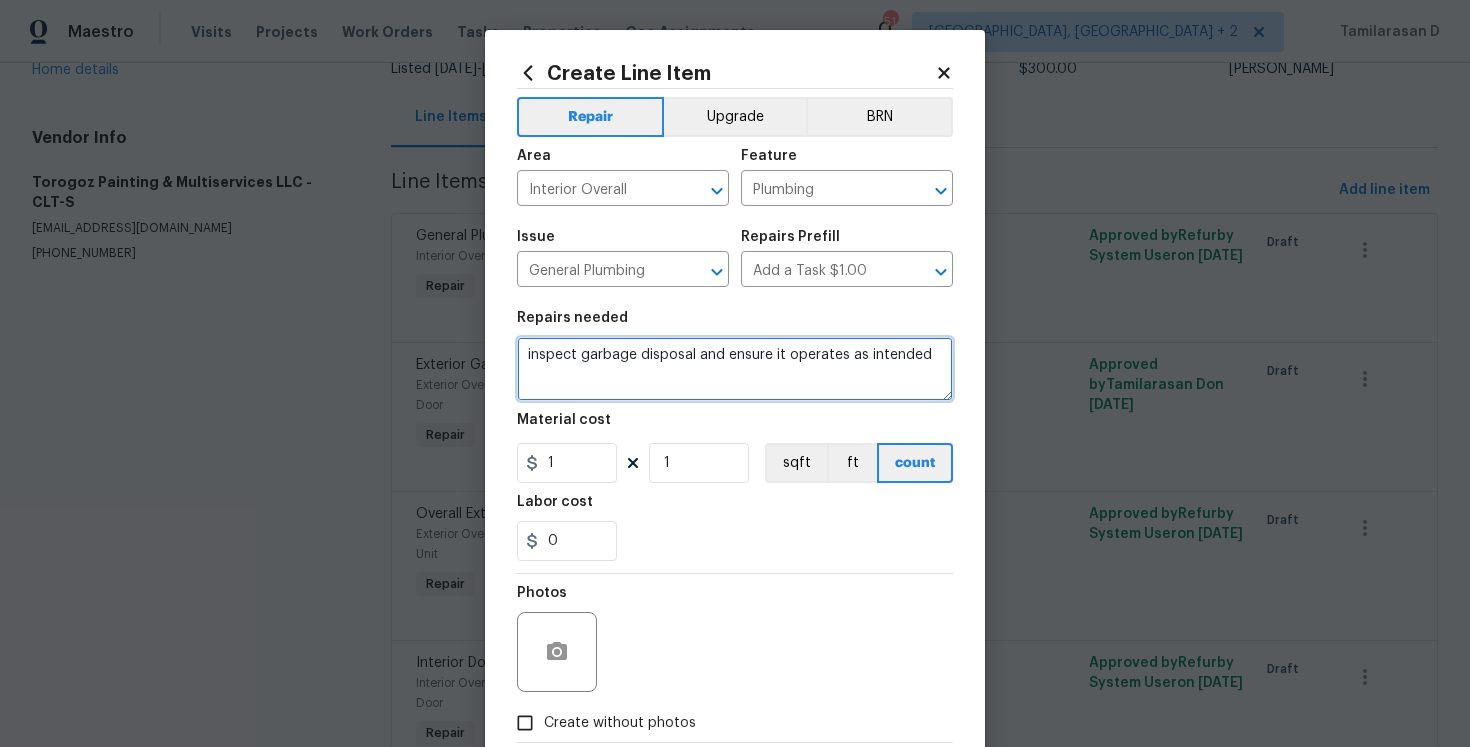 type on "inspect garbage disposal and ensure it operates as intended" 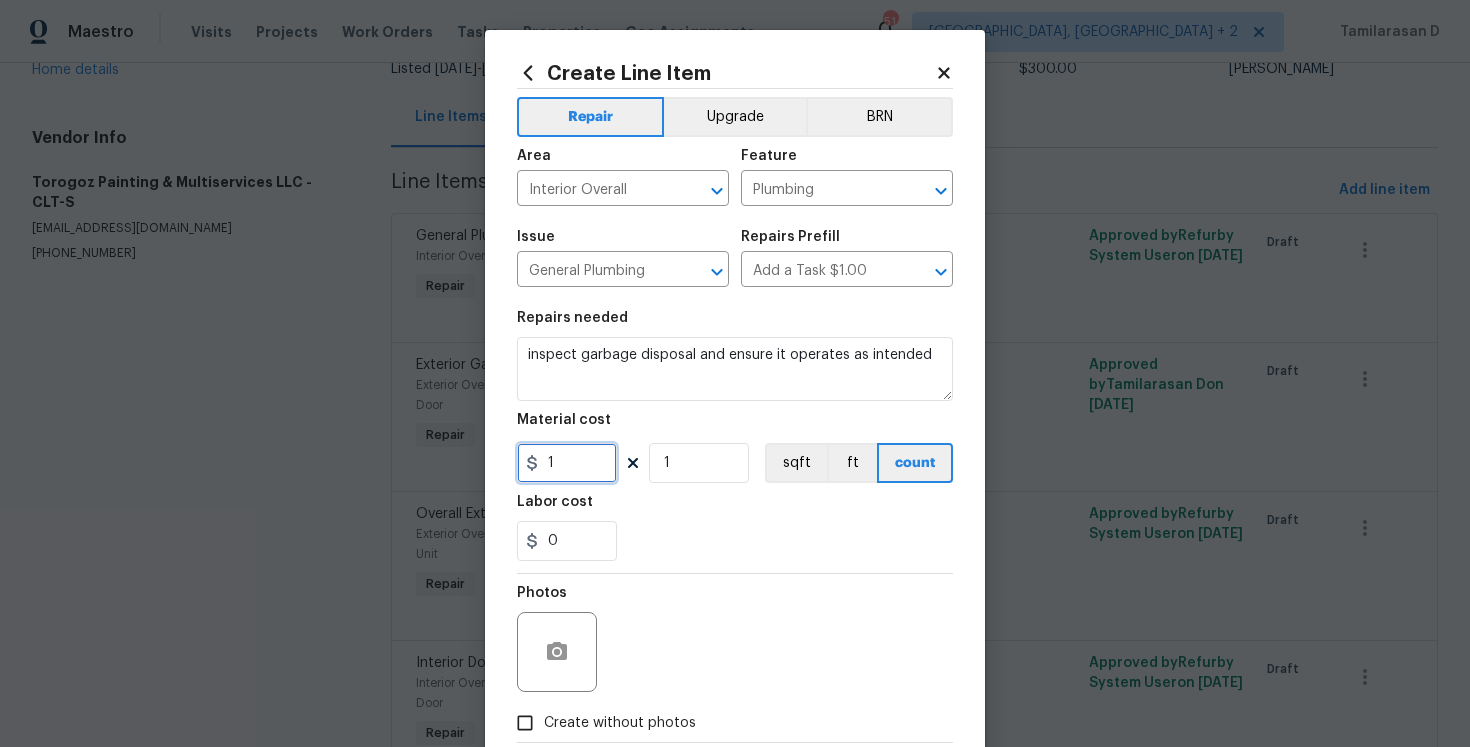 click on "1" at bounding box center (567, 463) 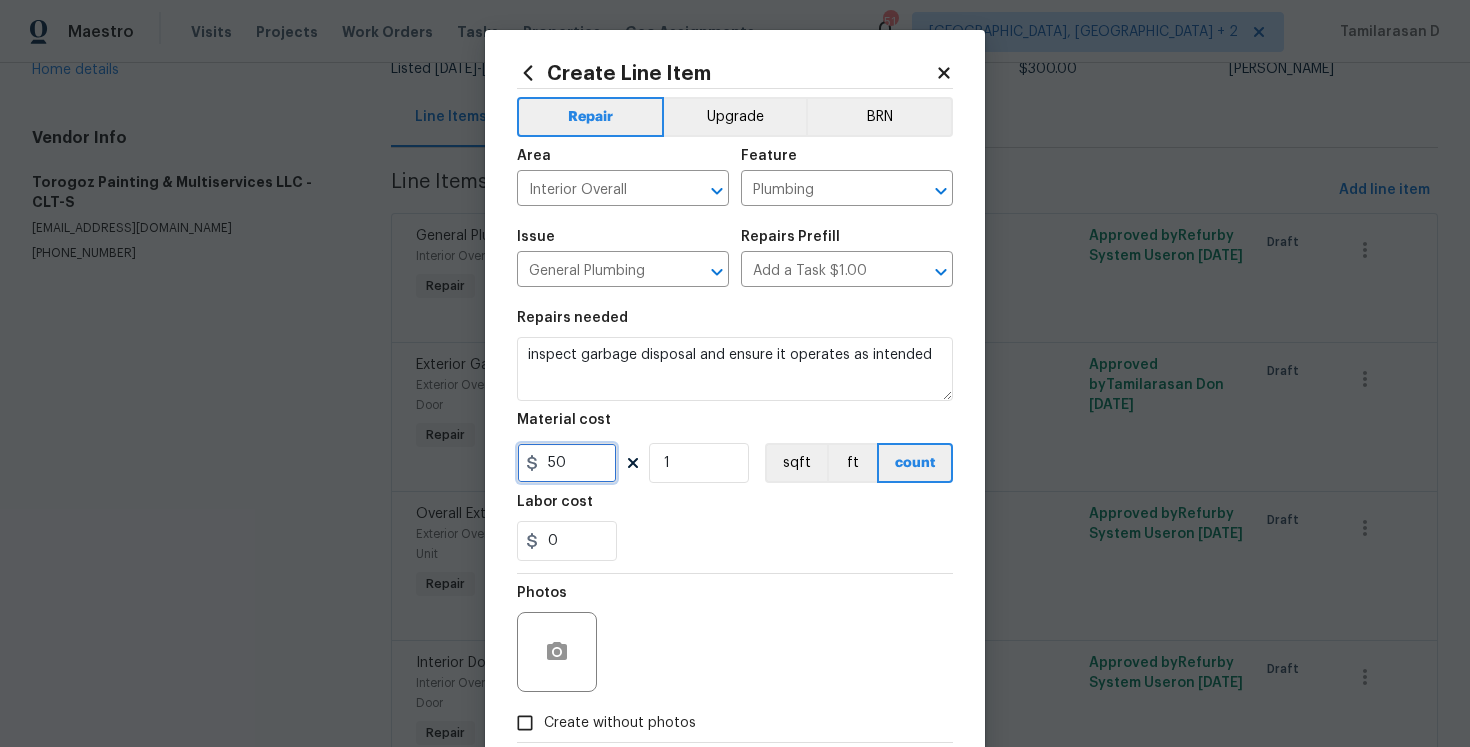 scroll, scrollTop: 115, scrollLeft: 0, axis: vertical 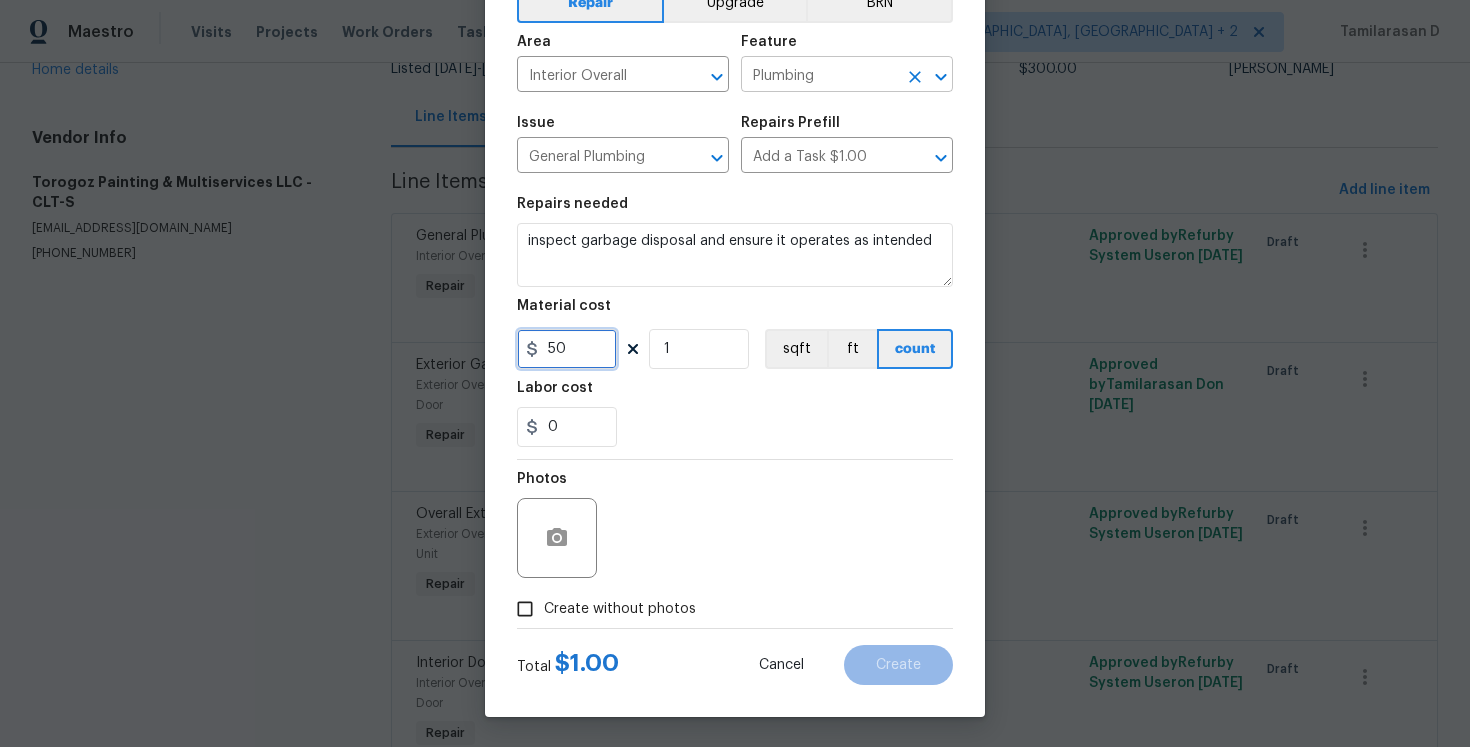 click 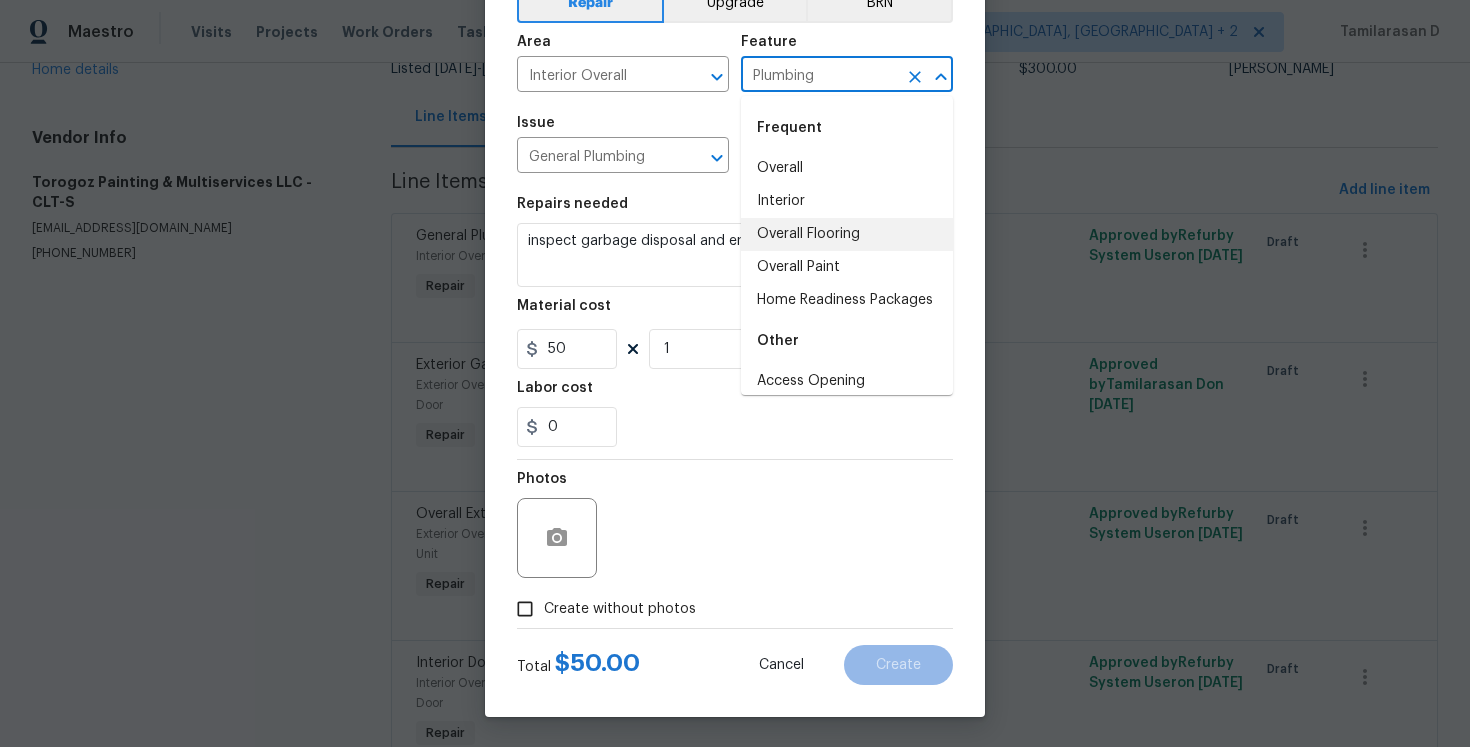 click 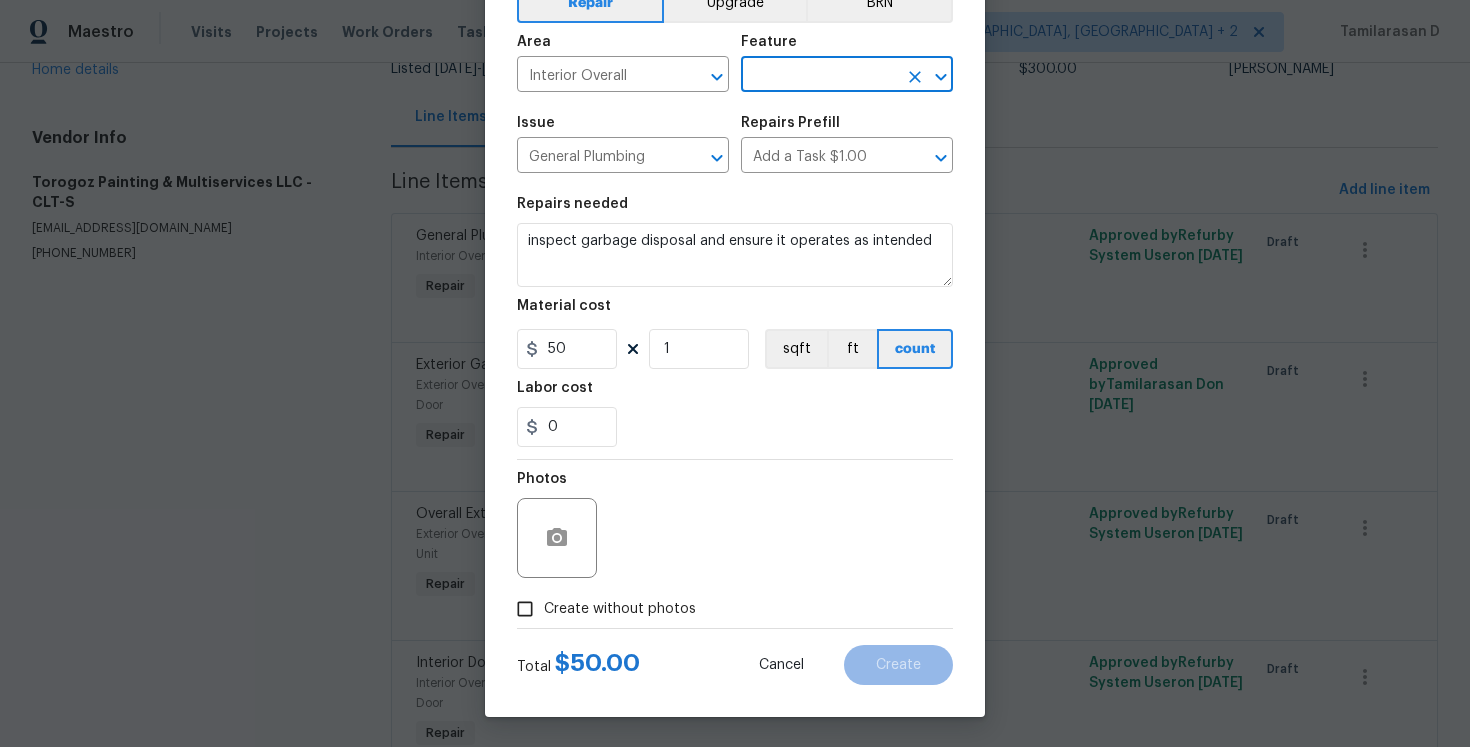 click at bounding box center [819, 76] 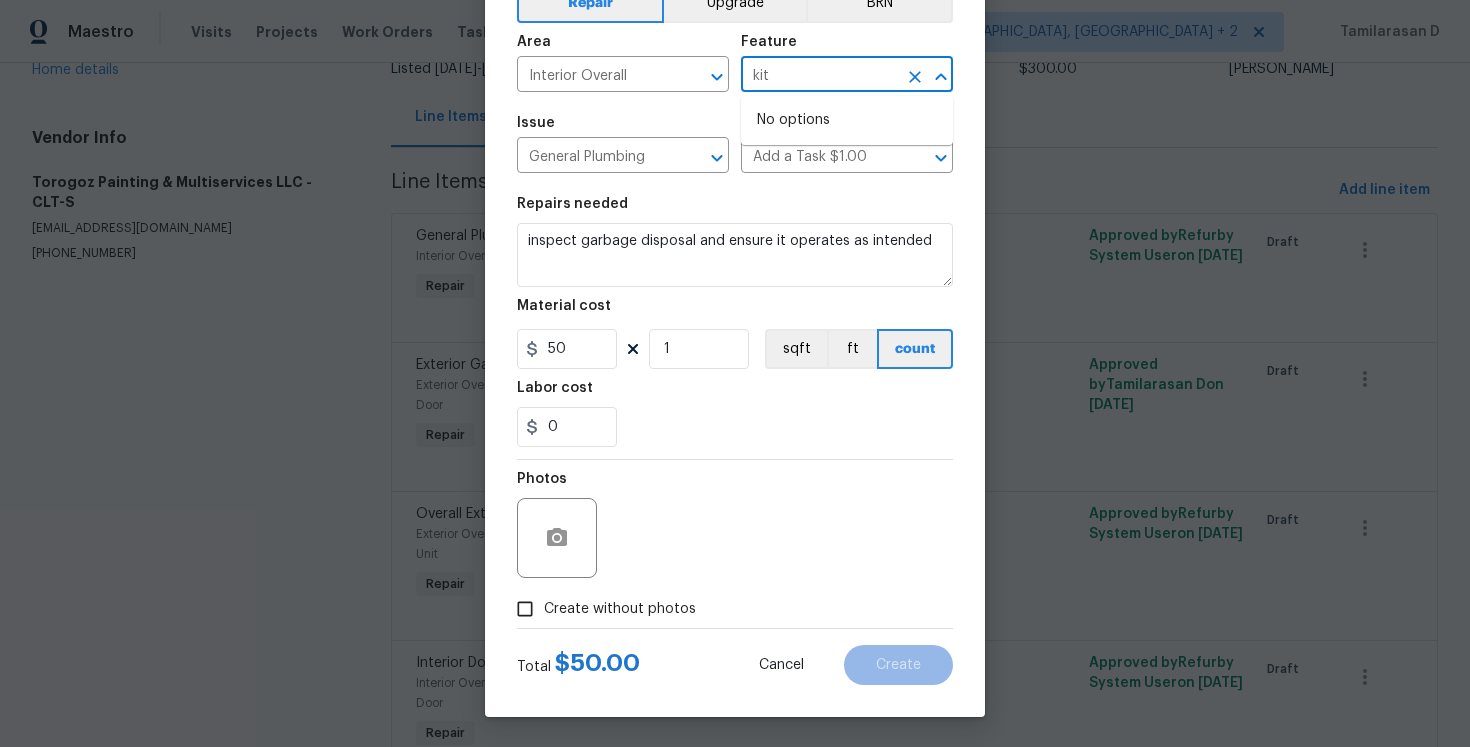click on "kit" at bounding box center (819, 76) 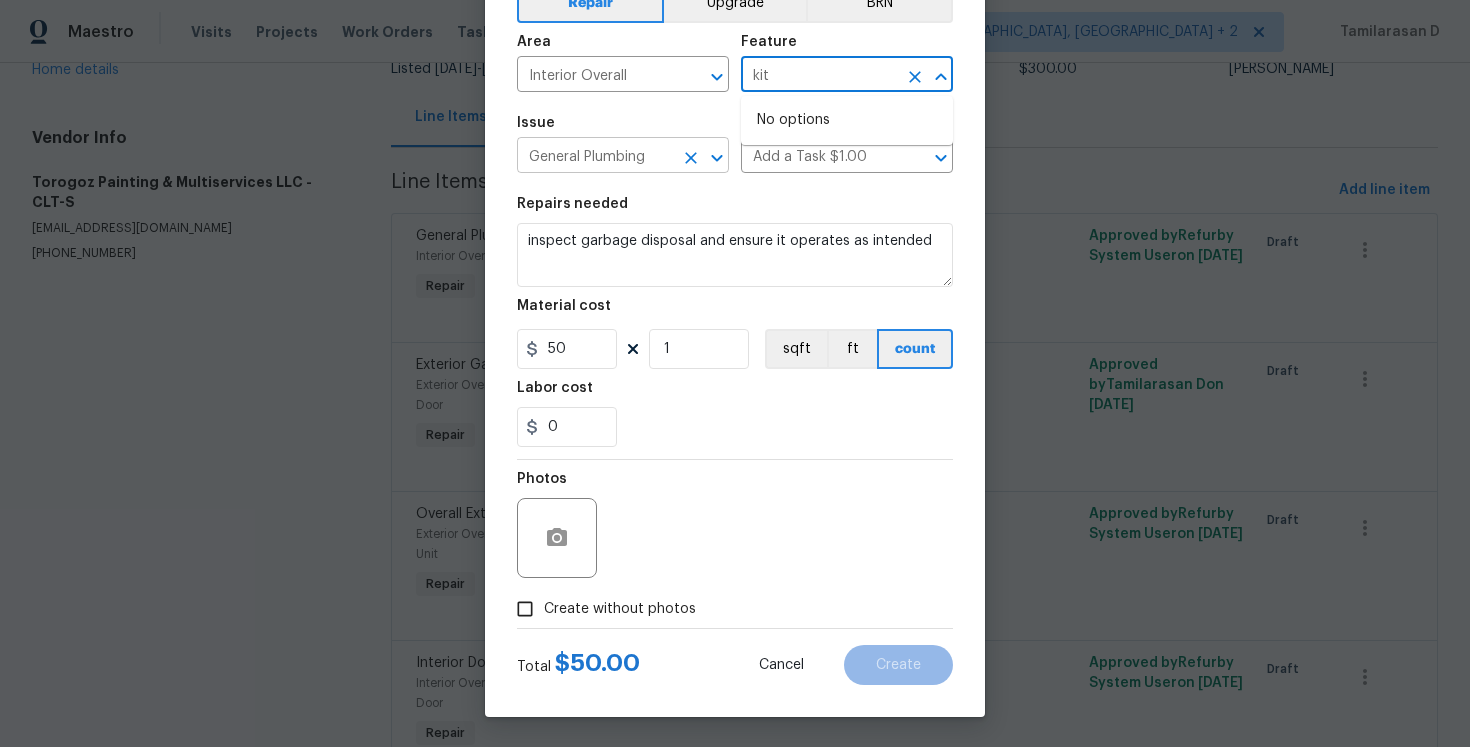 click 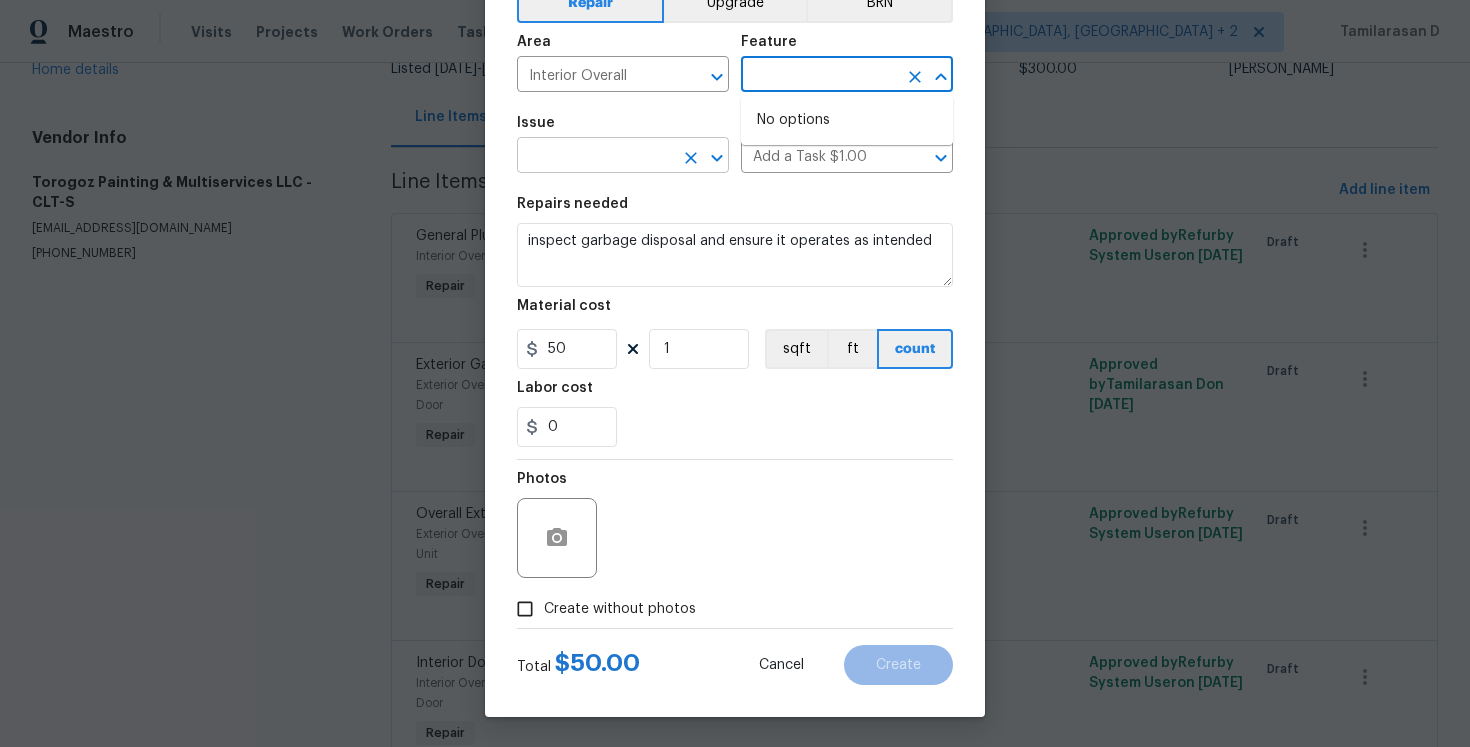 type 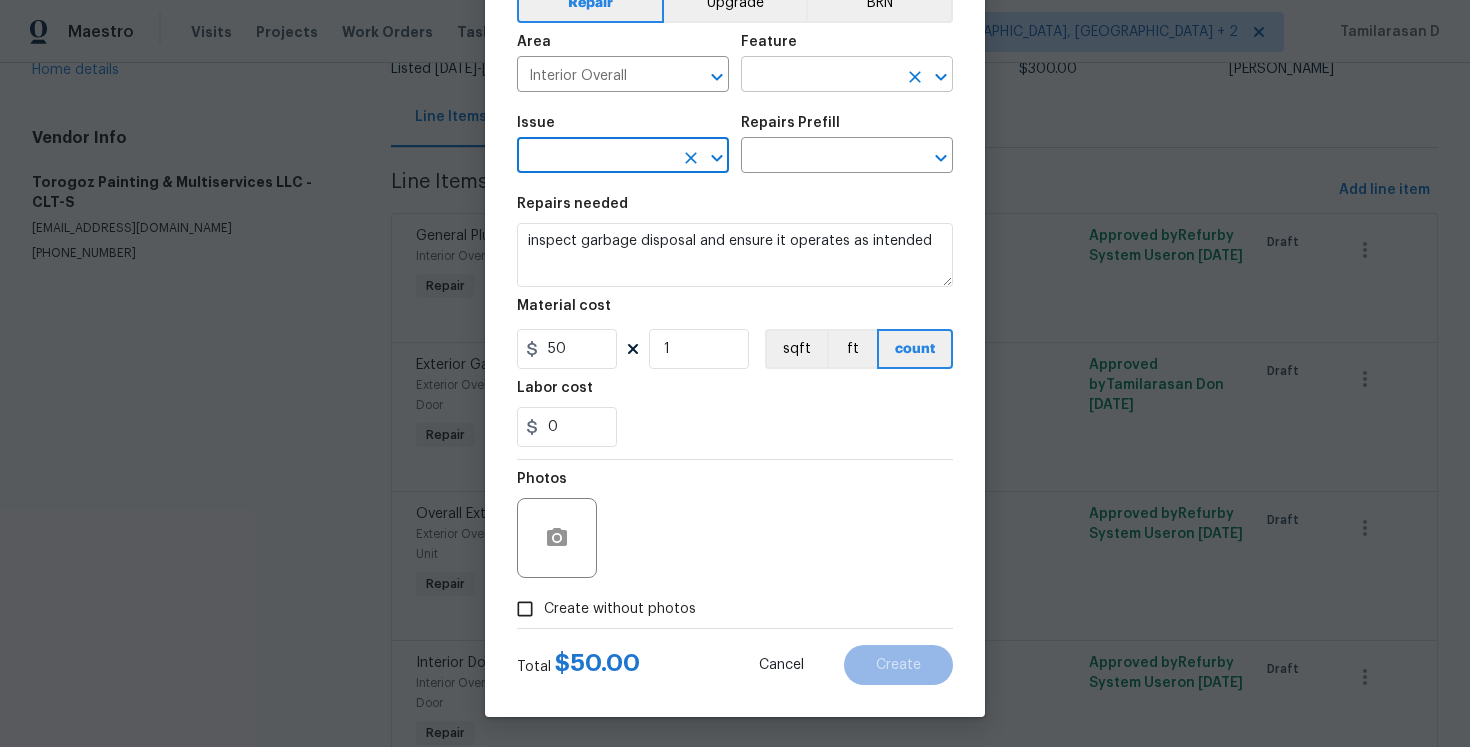 click at bounding box center (819, 76) 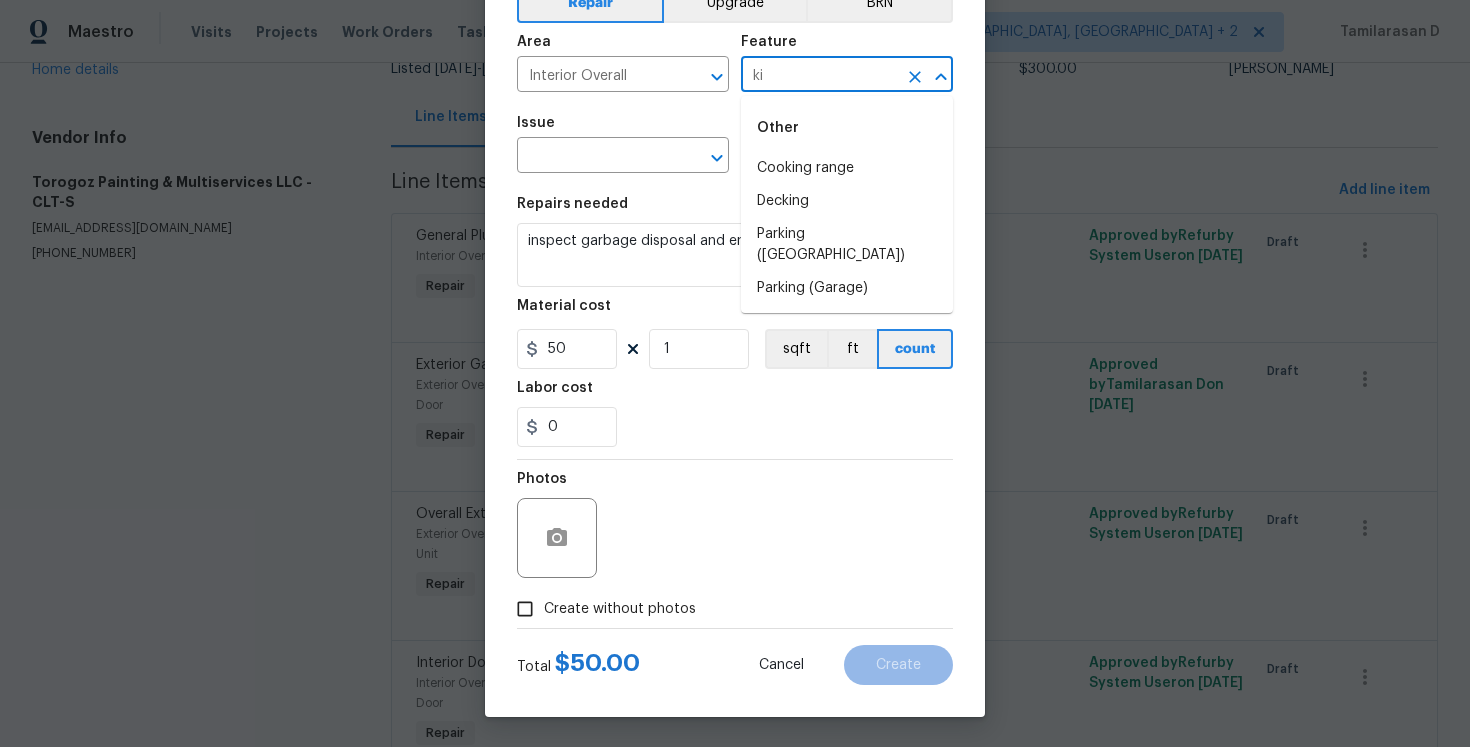 type on "k" 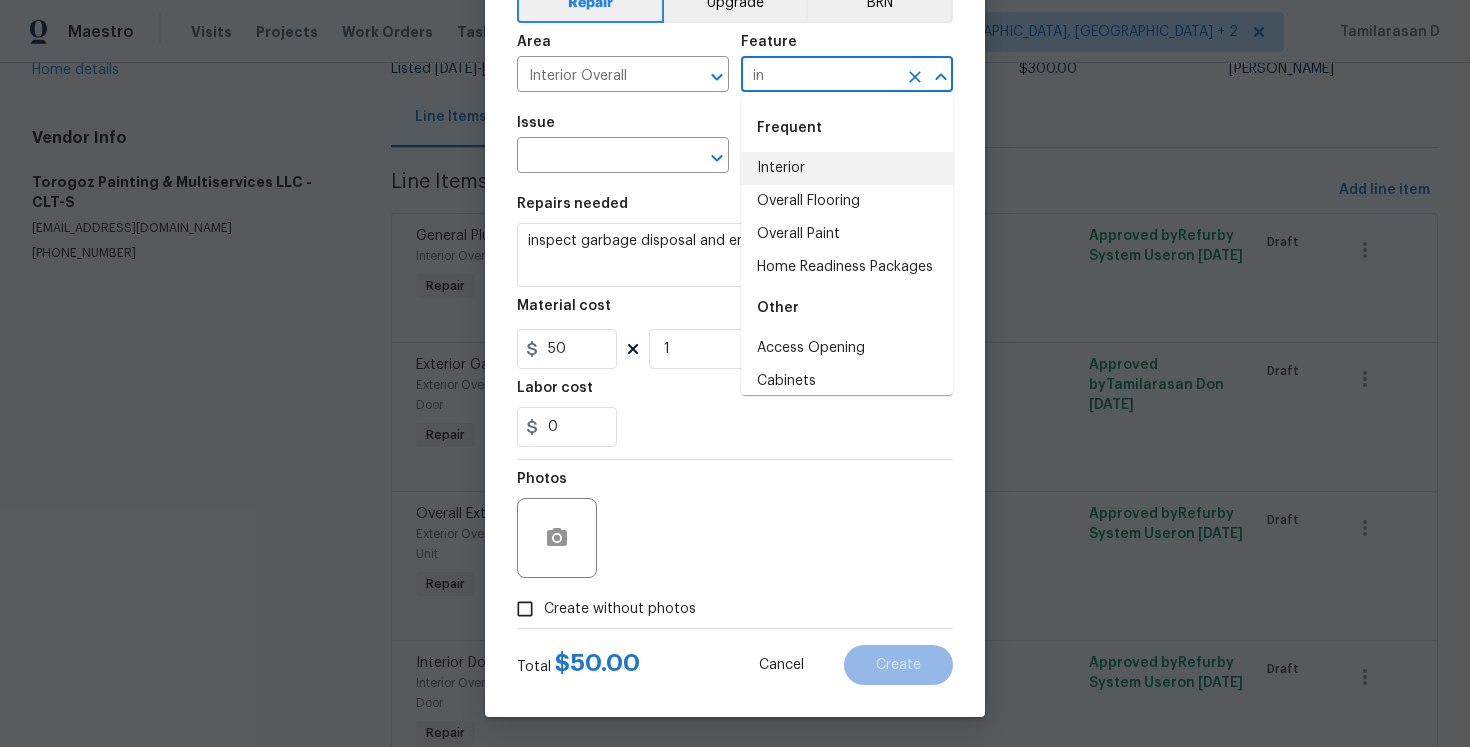 click on "Interior" at bounding box center (847, 168) 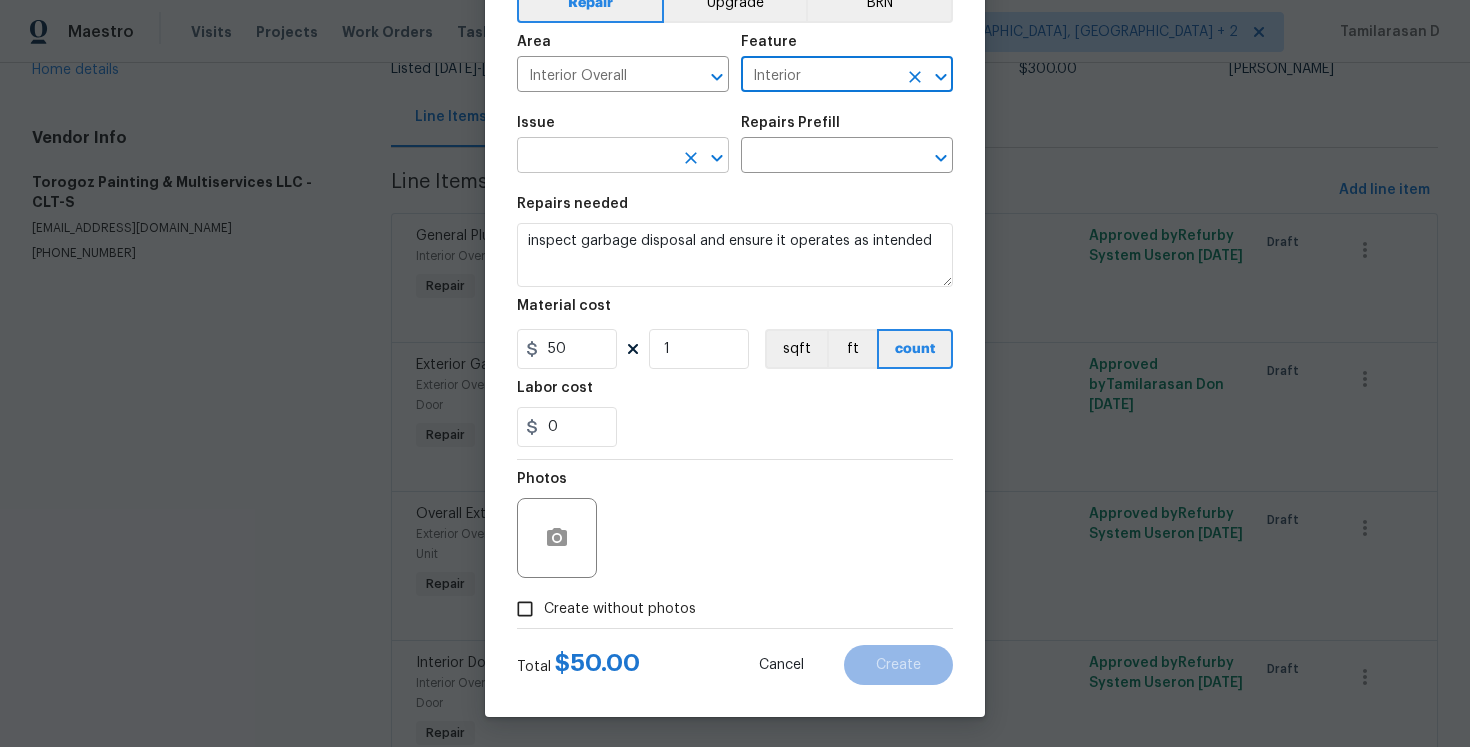 type on "Interior" 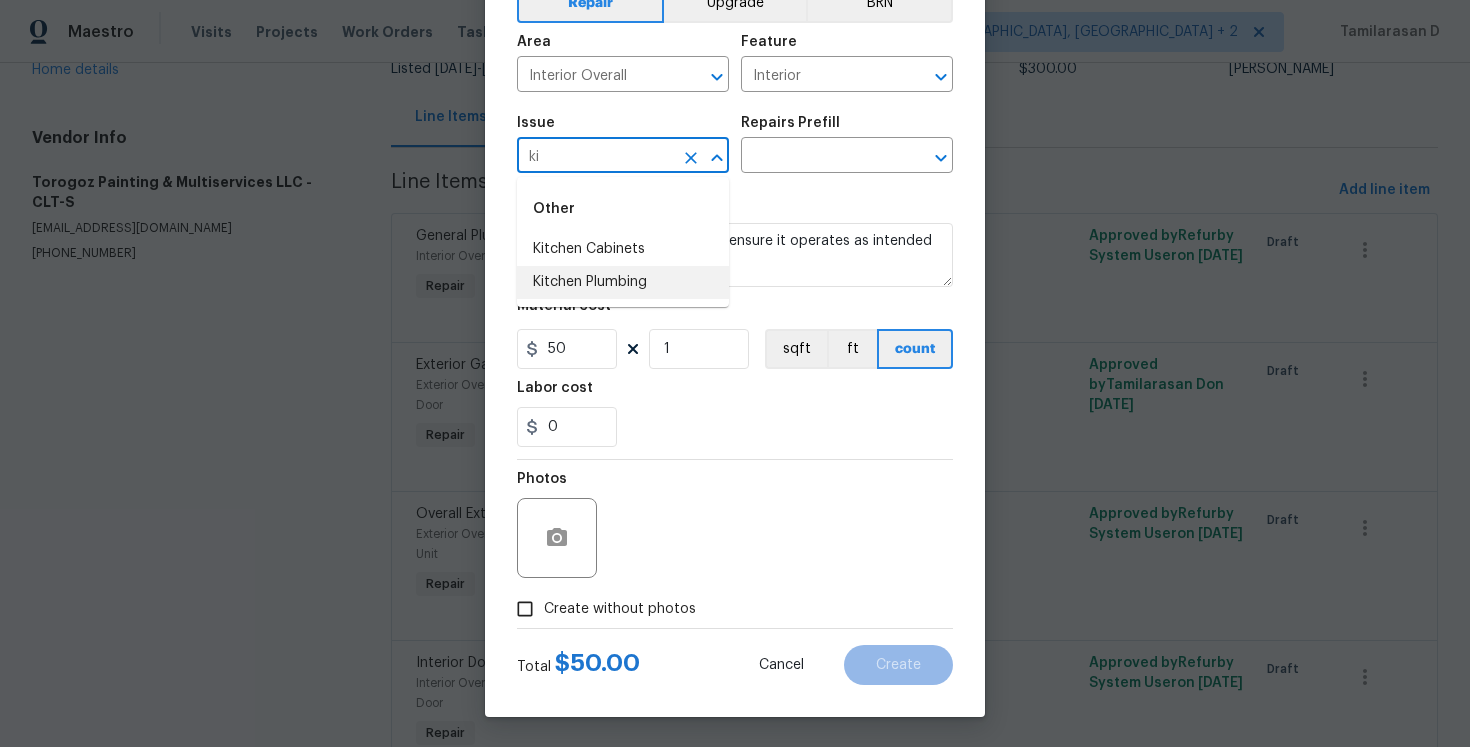 click on "Kitchen Plumbing" at bounding box center [623, 282] 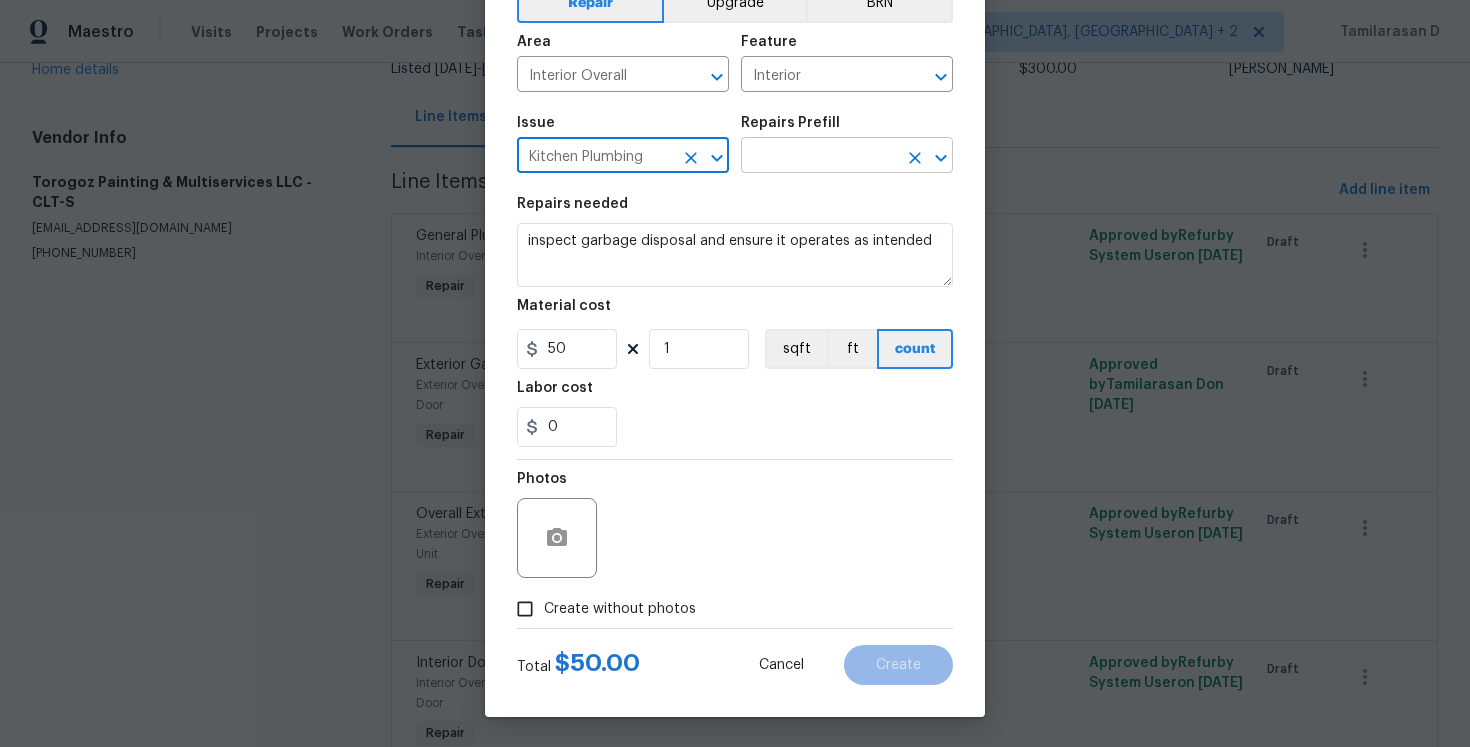 type on "Kitchen Plumbing" 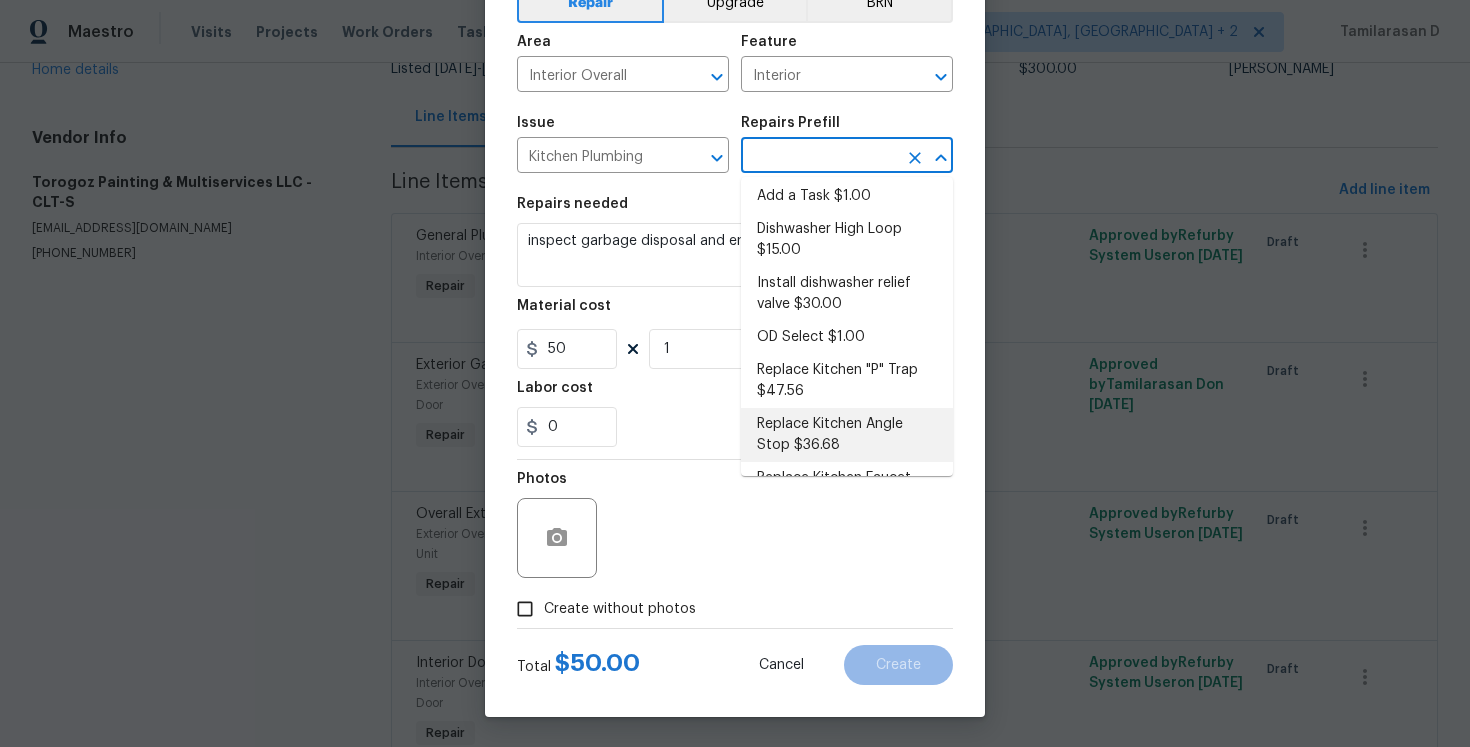 scroll, scrollTop: 0, scrollLeft: 0, axis: both 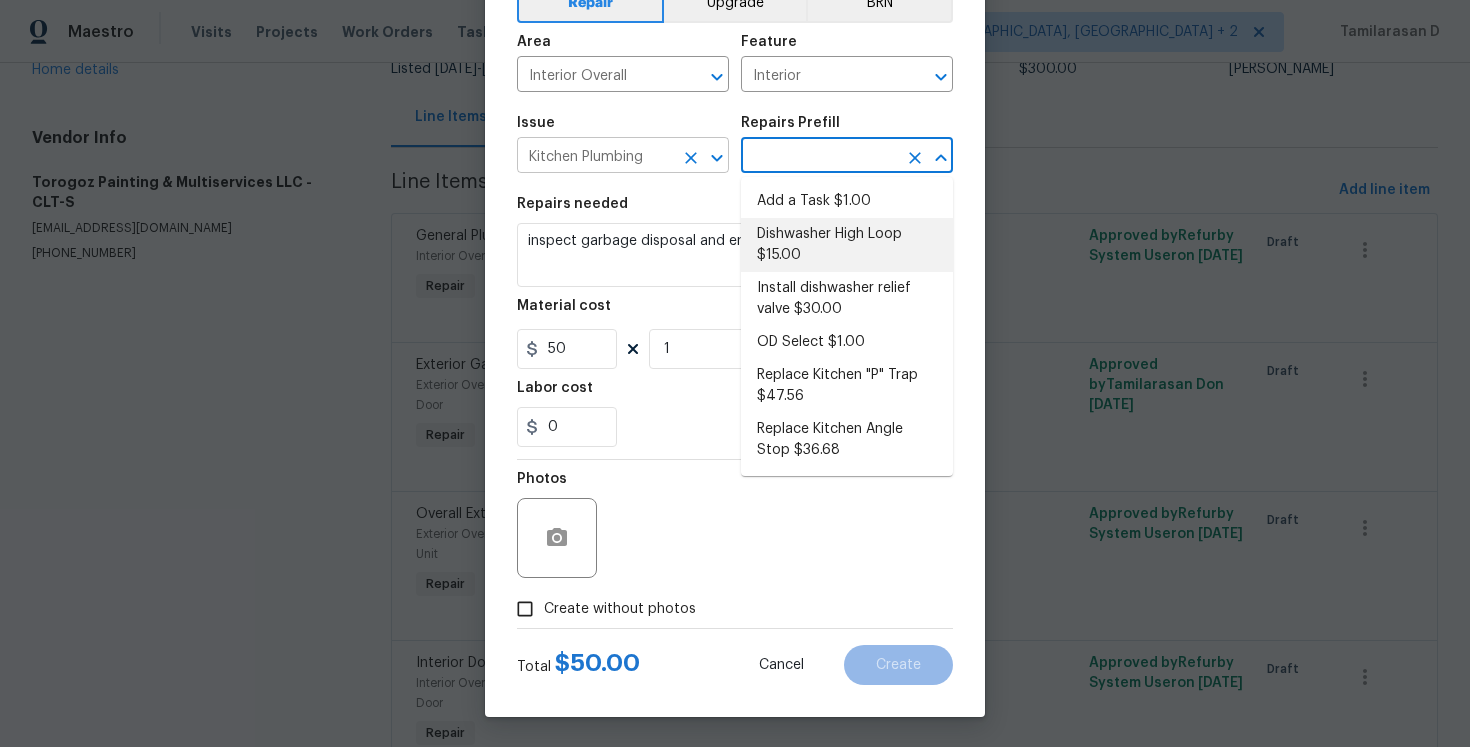 click 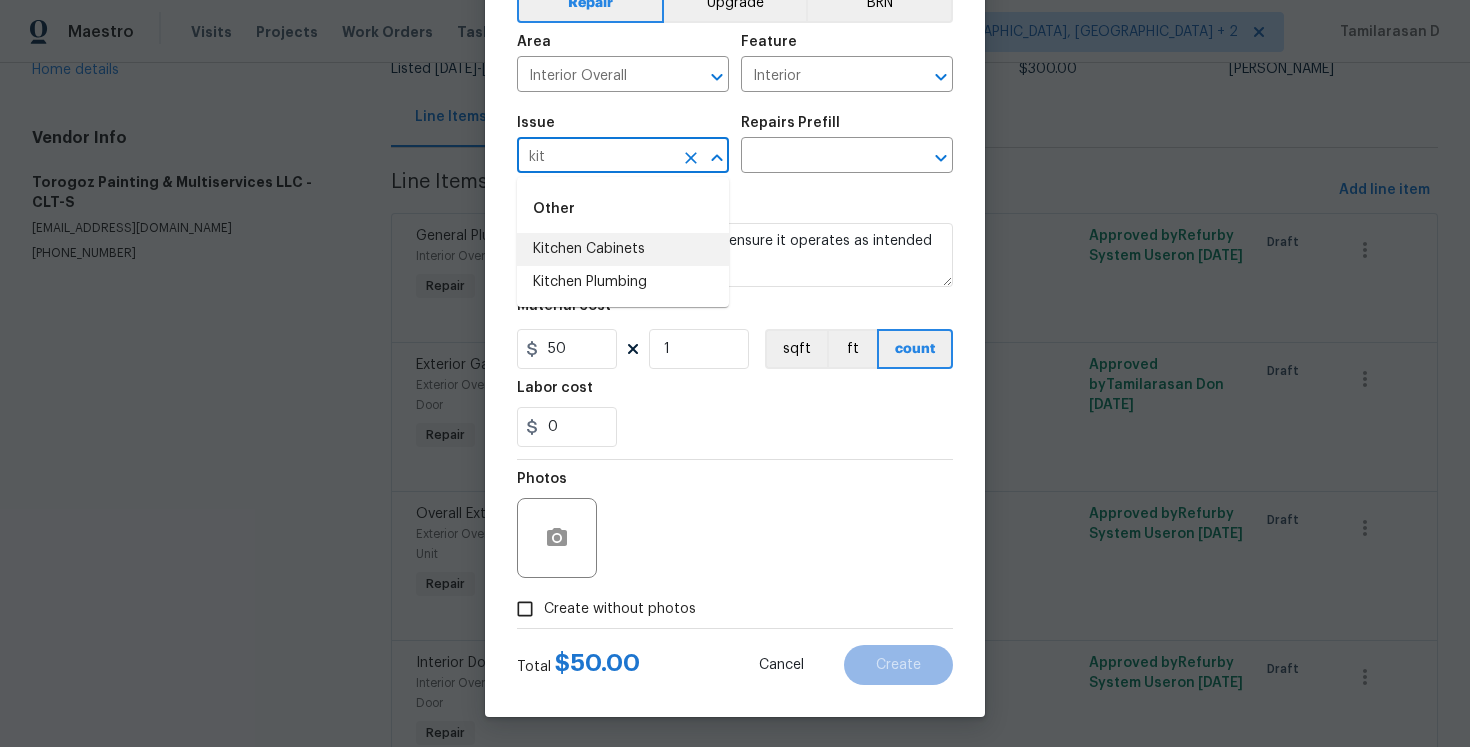 click on "Kitchen Cabinets" at bounding box center (623, 249) 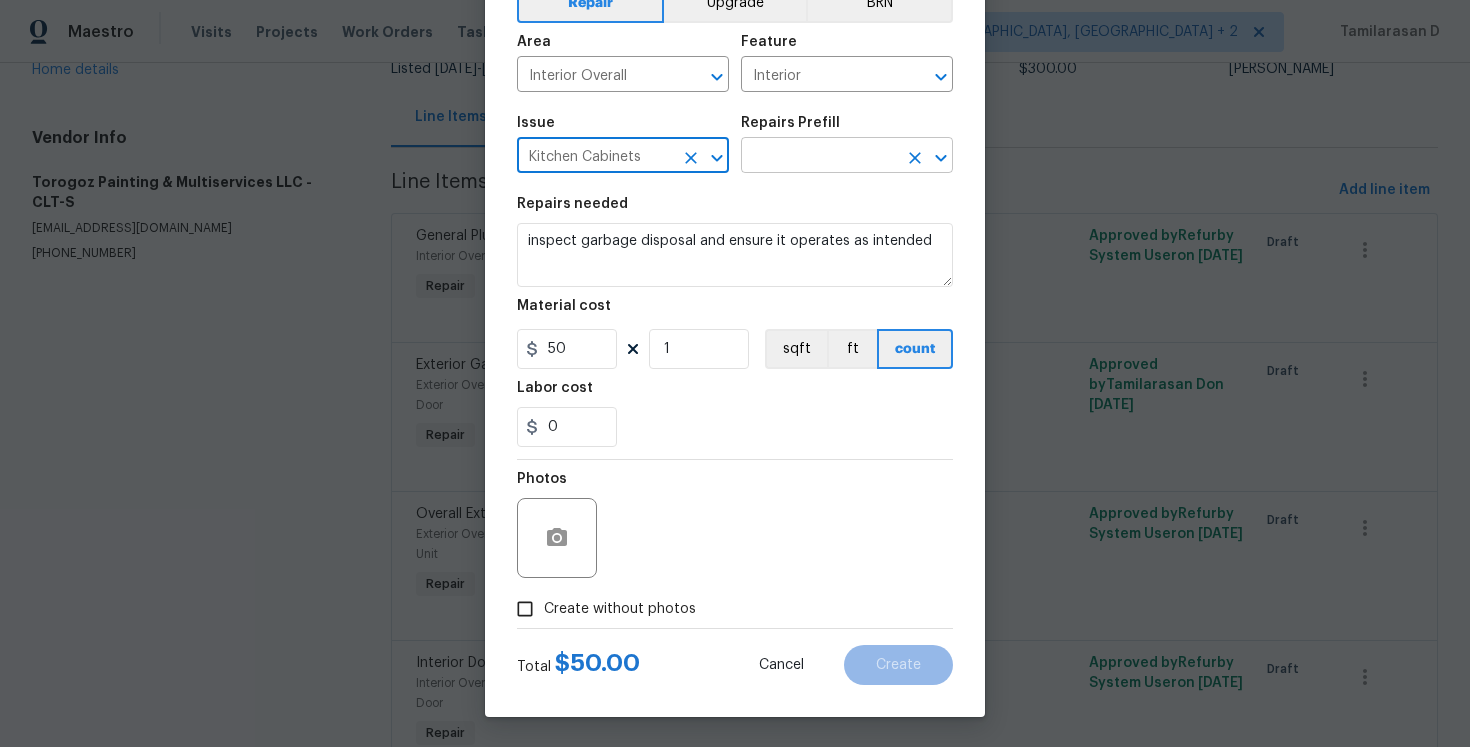 type on "Kitchen Cabinets" 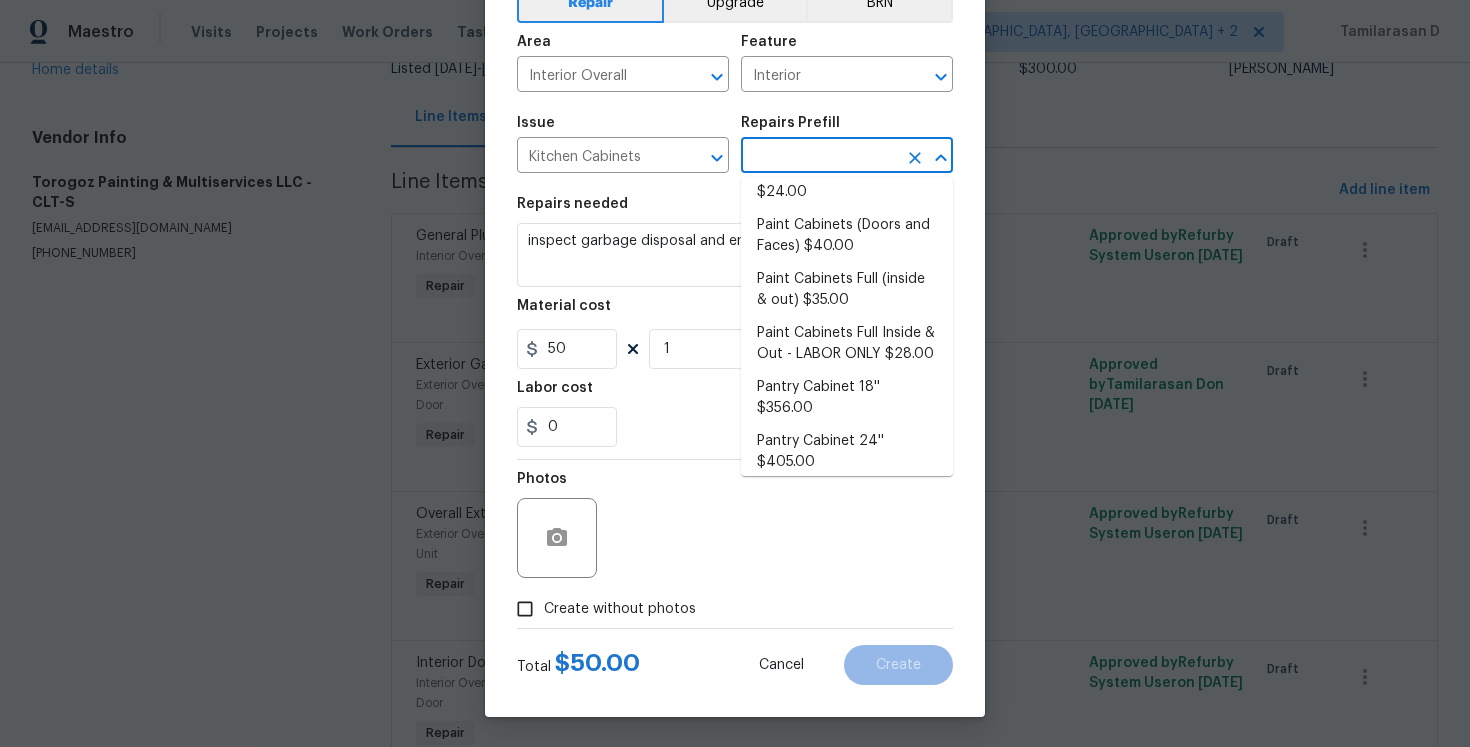 scroll, scrollTop: 336, scrollLeft: 0, axis: vertical 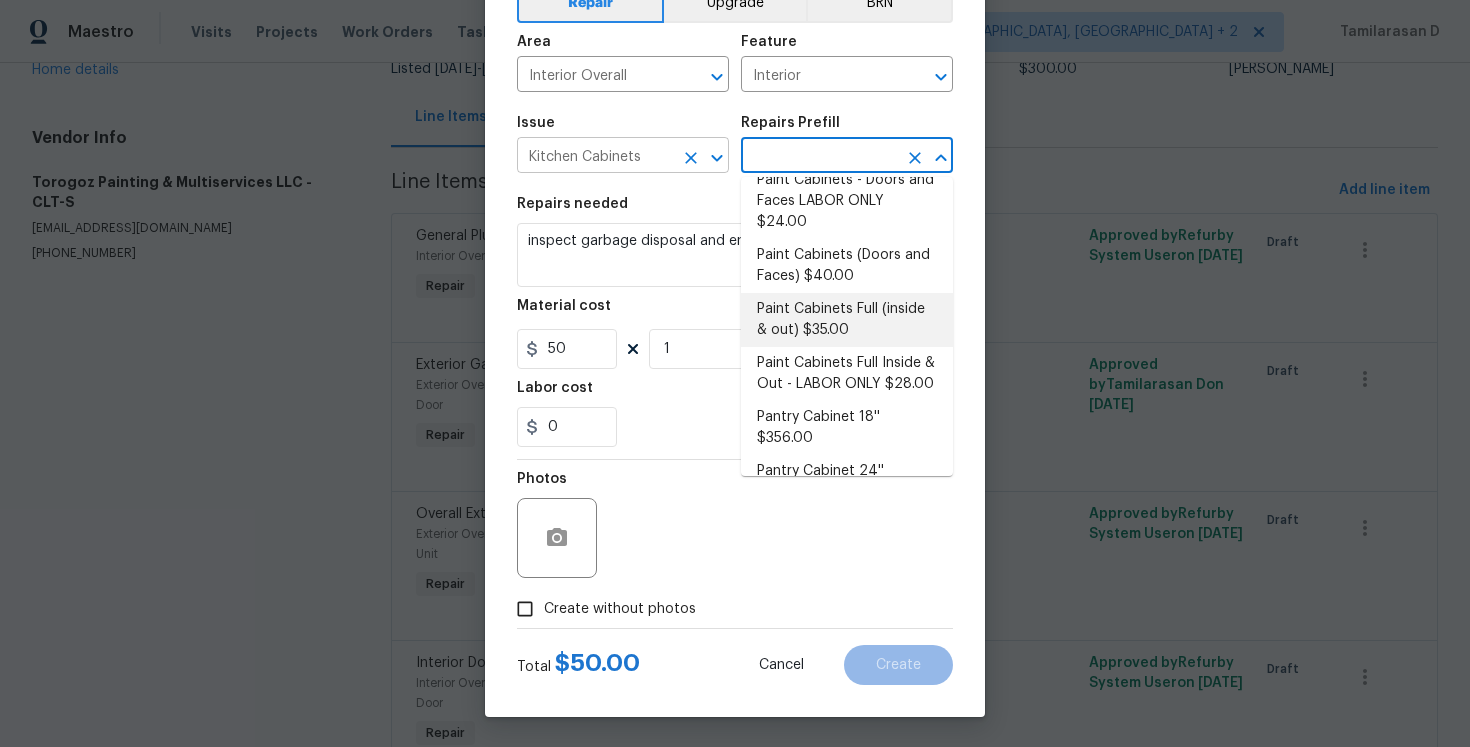 click 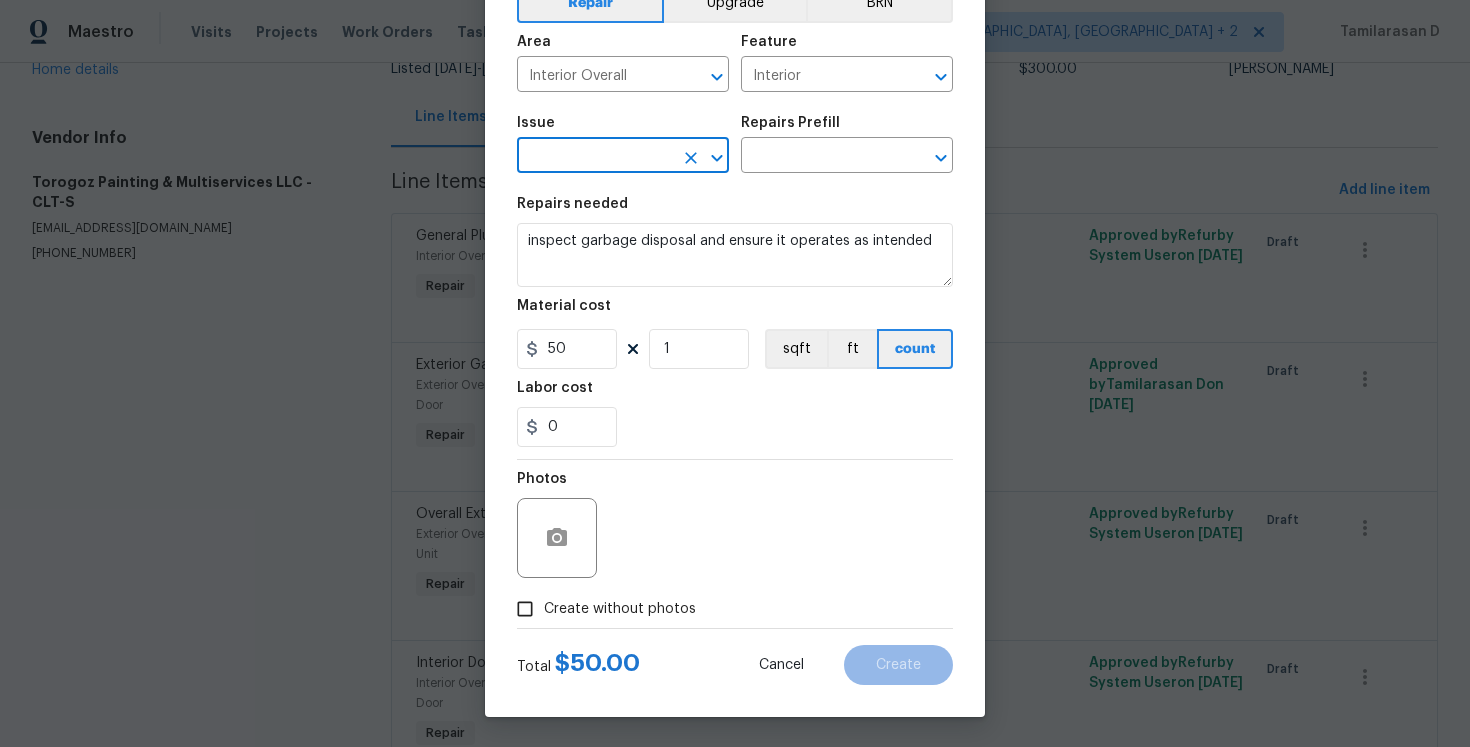 click at bounding box center (595, 157) 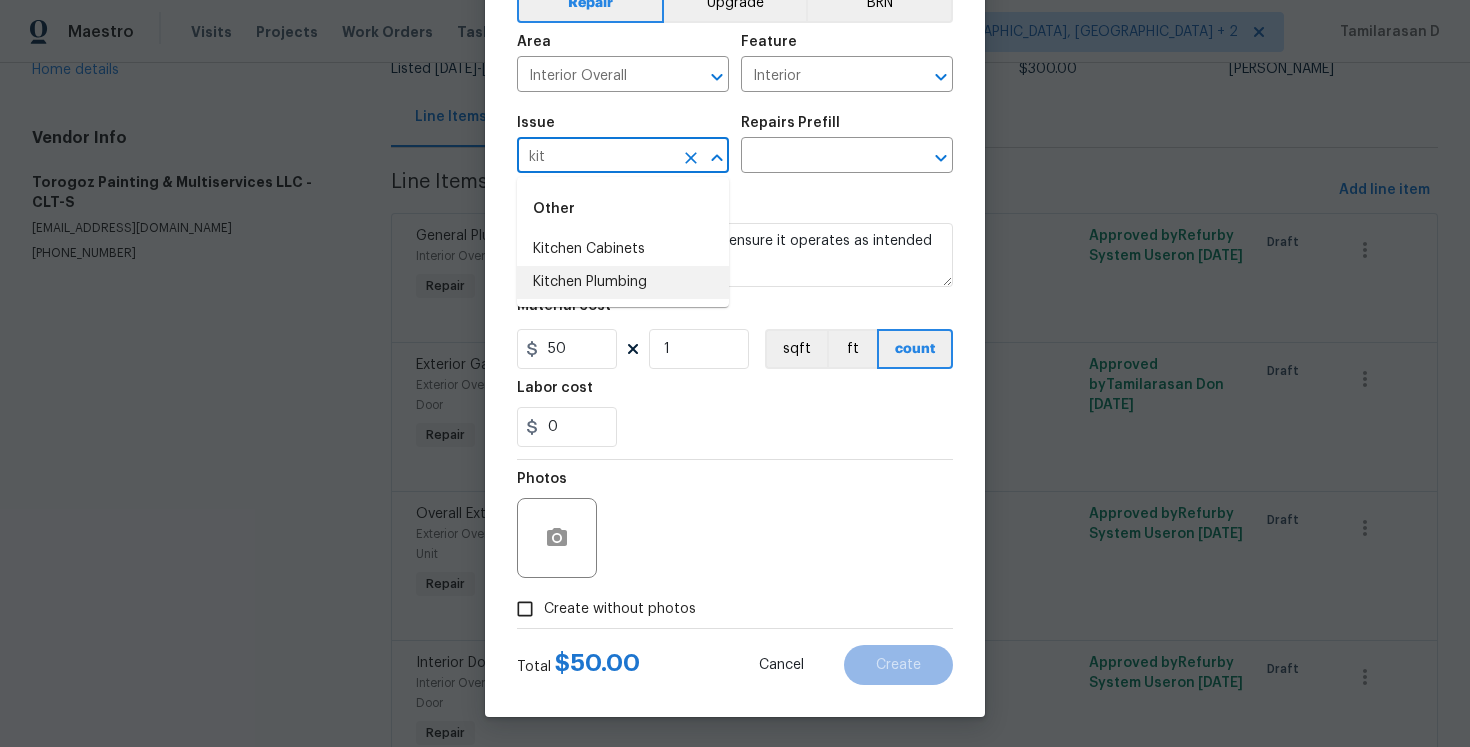 click on "Kitchen Plumbing" at bounding box center [623, 282] 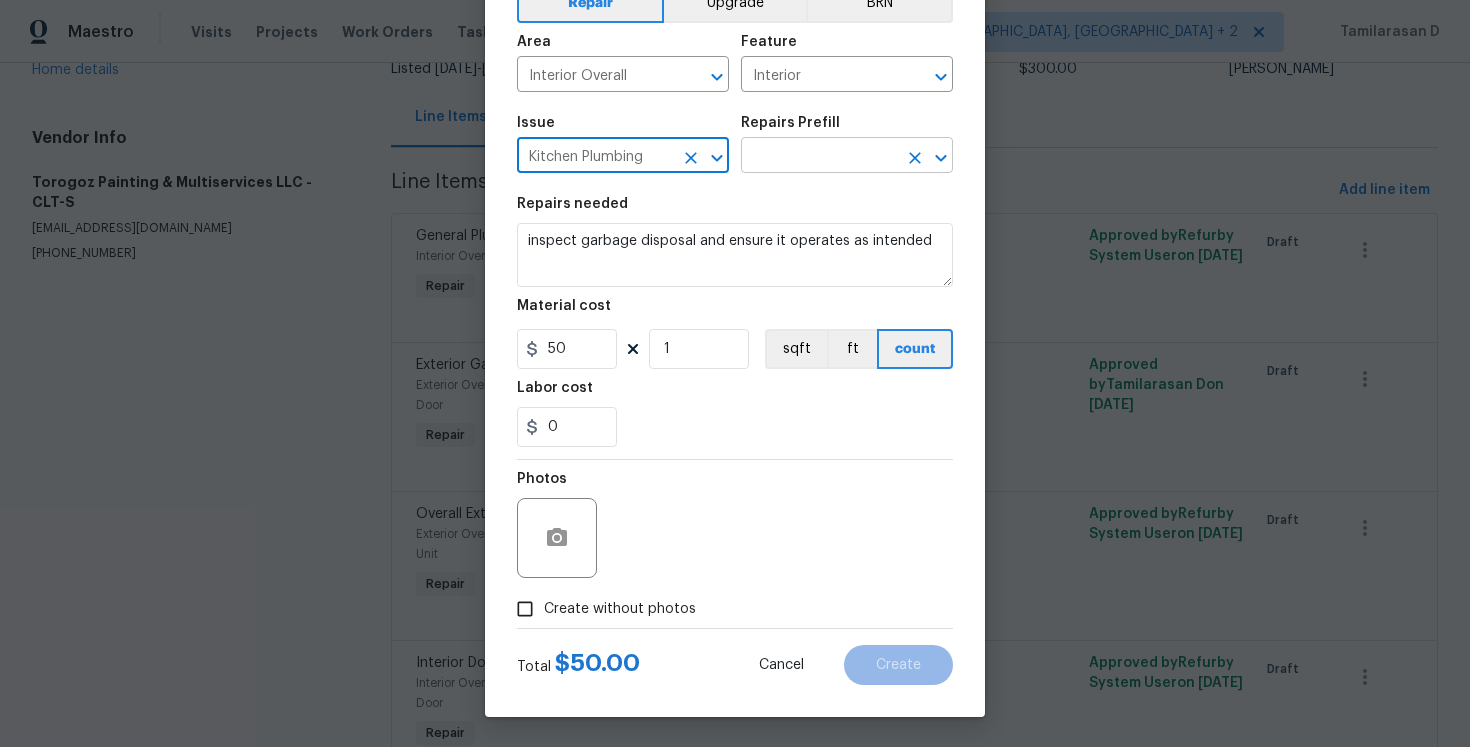 type on "Kitchen Plumbing" 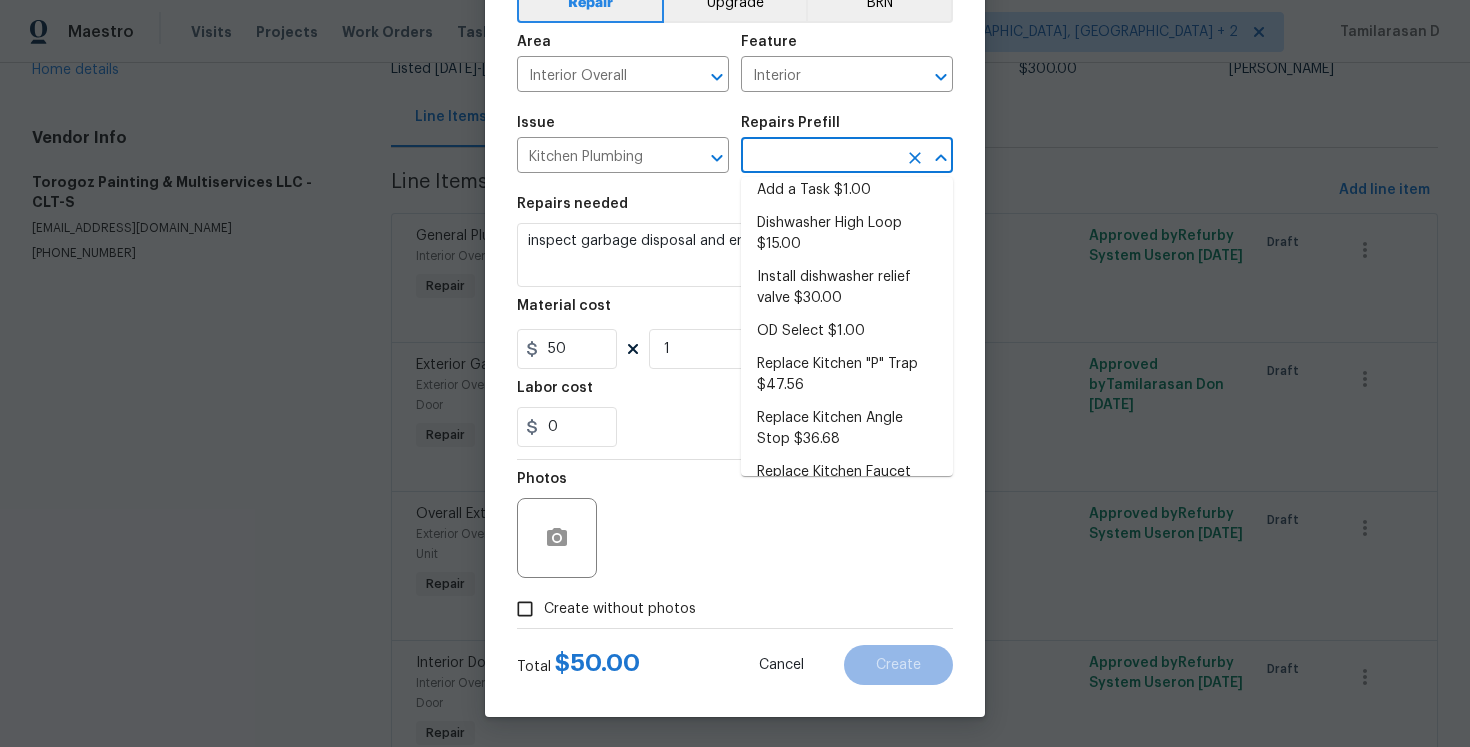 scroll, scrollTop: 0, scrollLeft: 0, axis: both 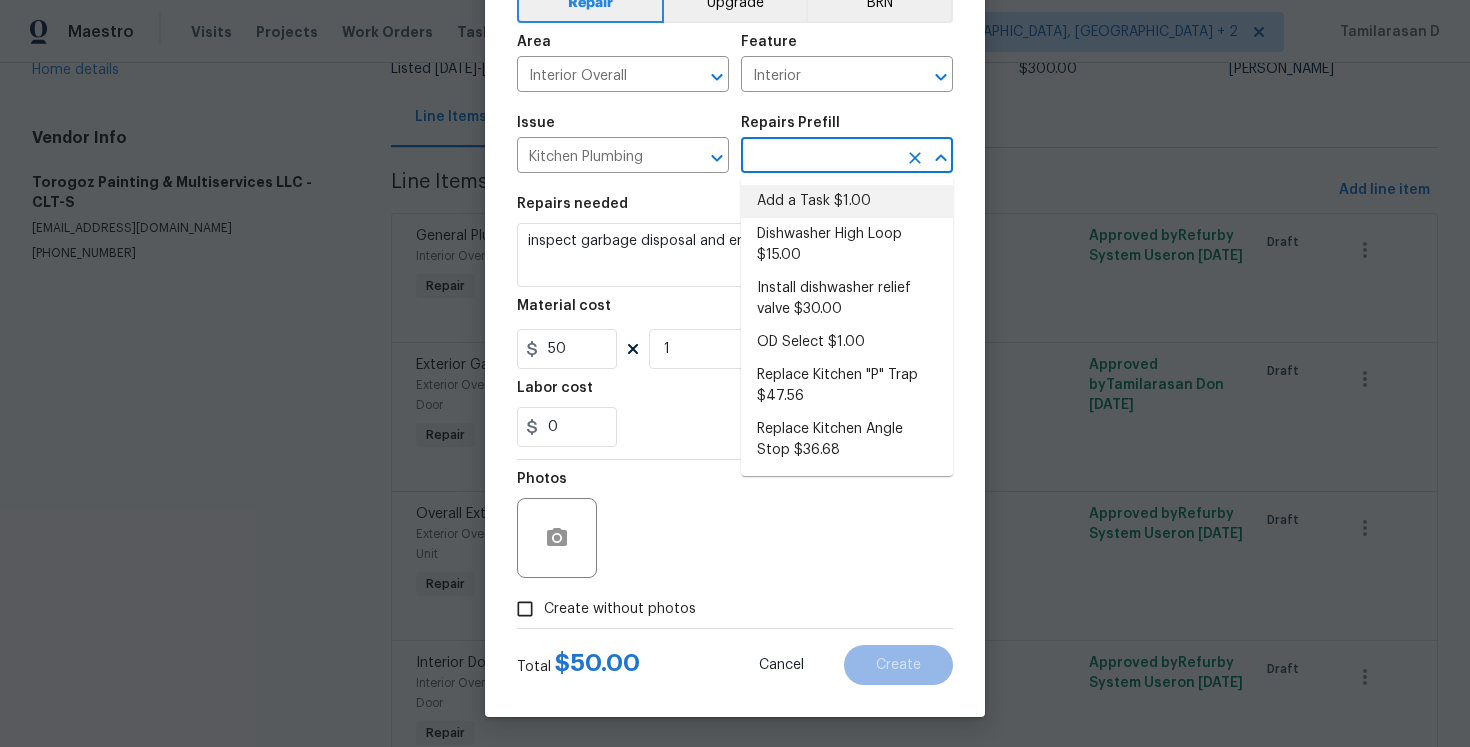 click on "Add a Task $1.00" at bounding box center [847, 201] 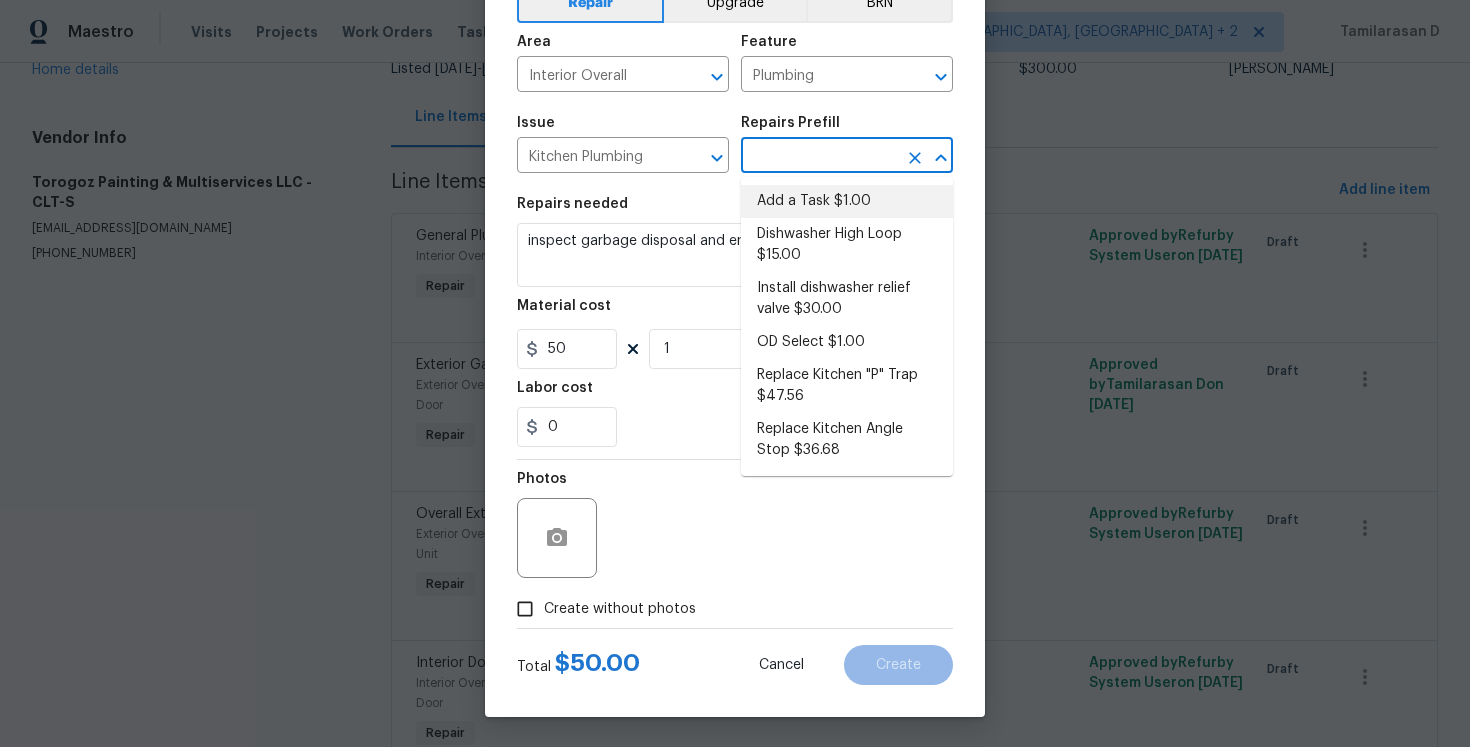 type on "Add a Task $1.00" 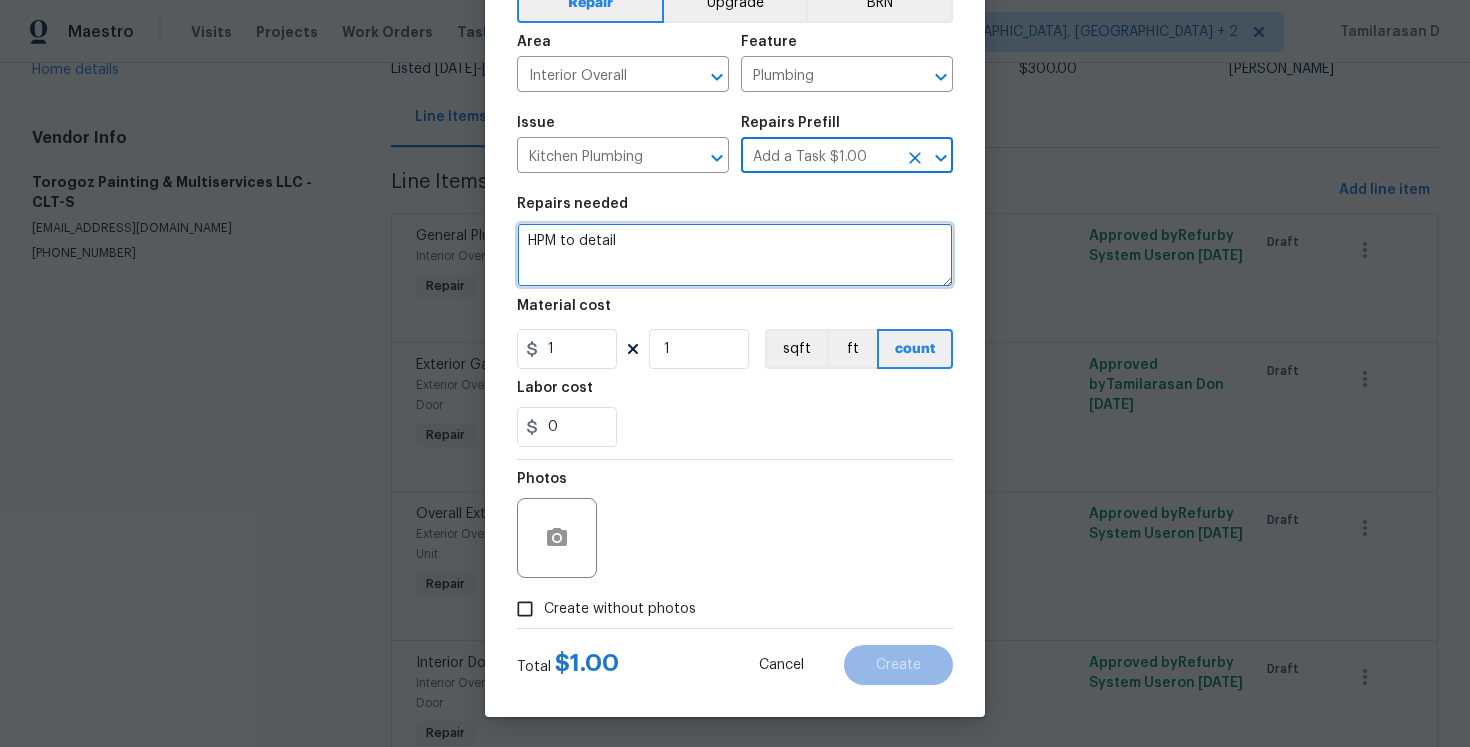 click on "HPM to detail" at bounding box center (735, 255) 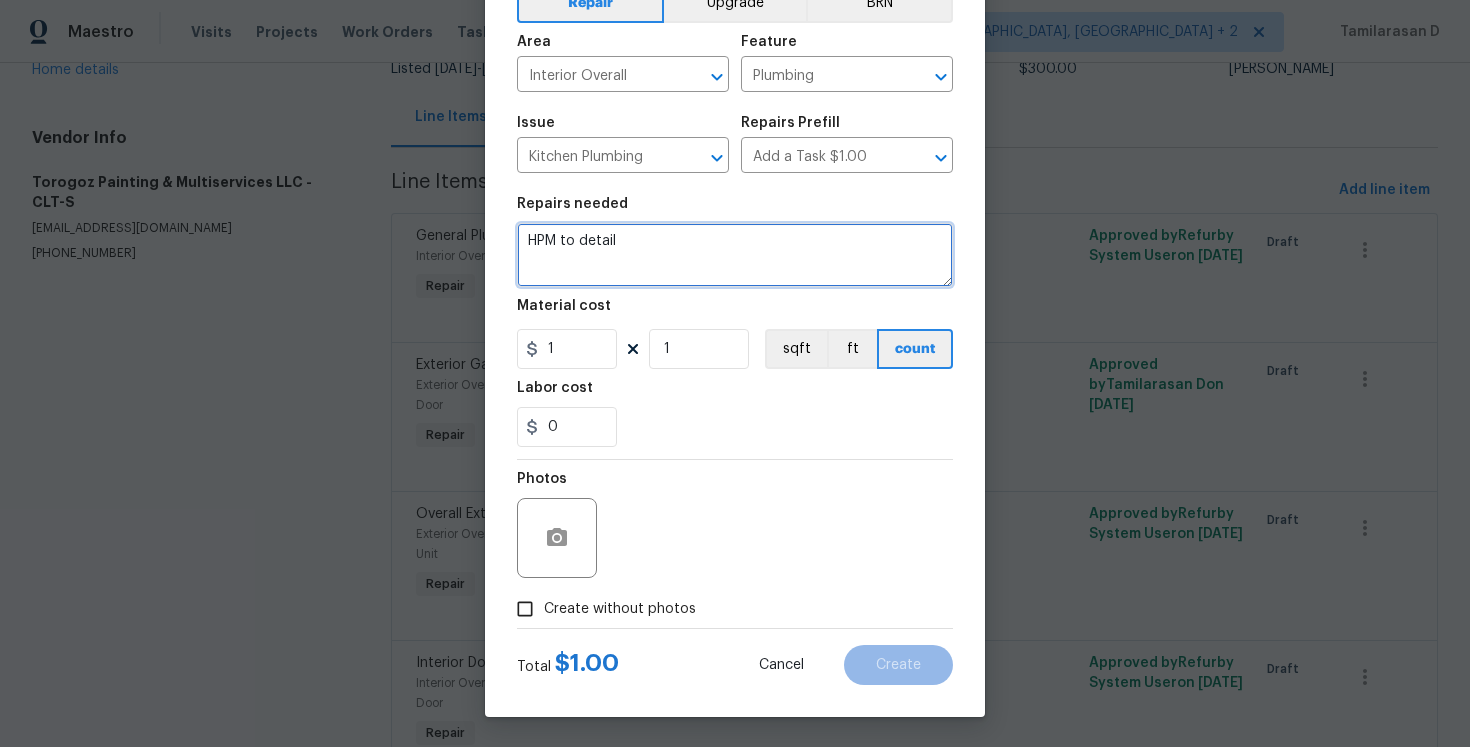 click on "HPM to detail" at bounding box center (735, 255) 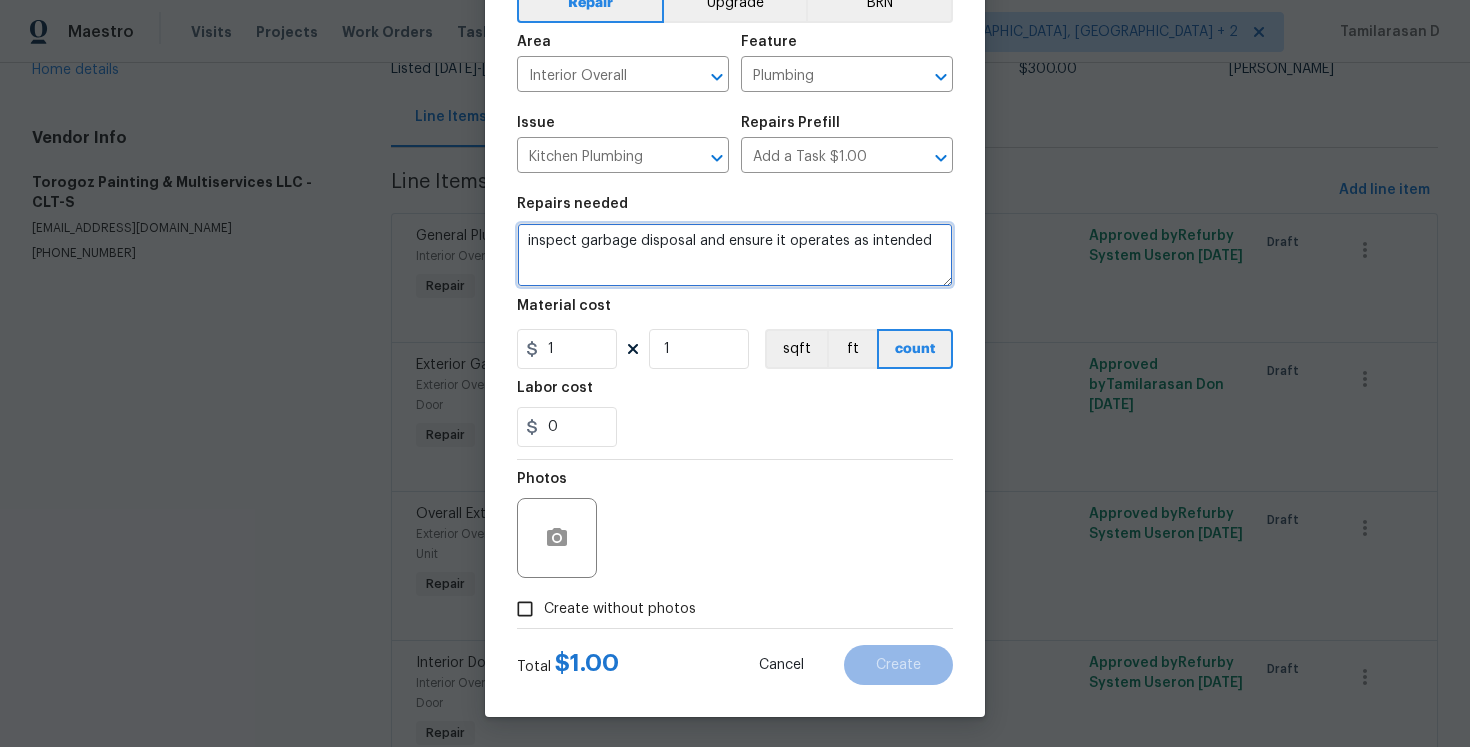 type on "inspect garbage disposal and ensure it operates as intended" 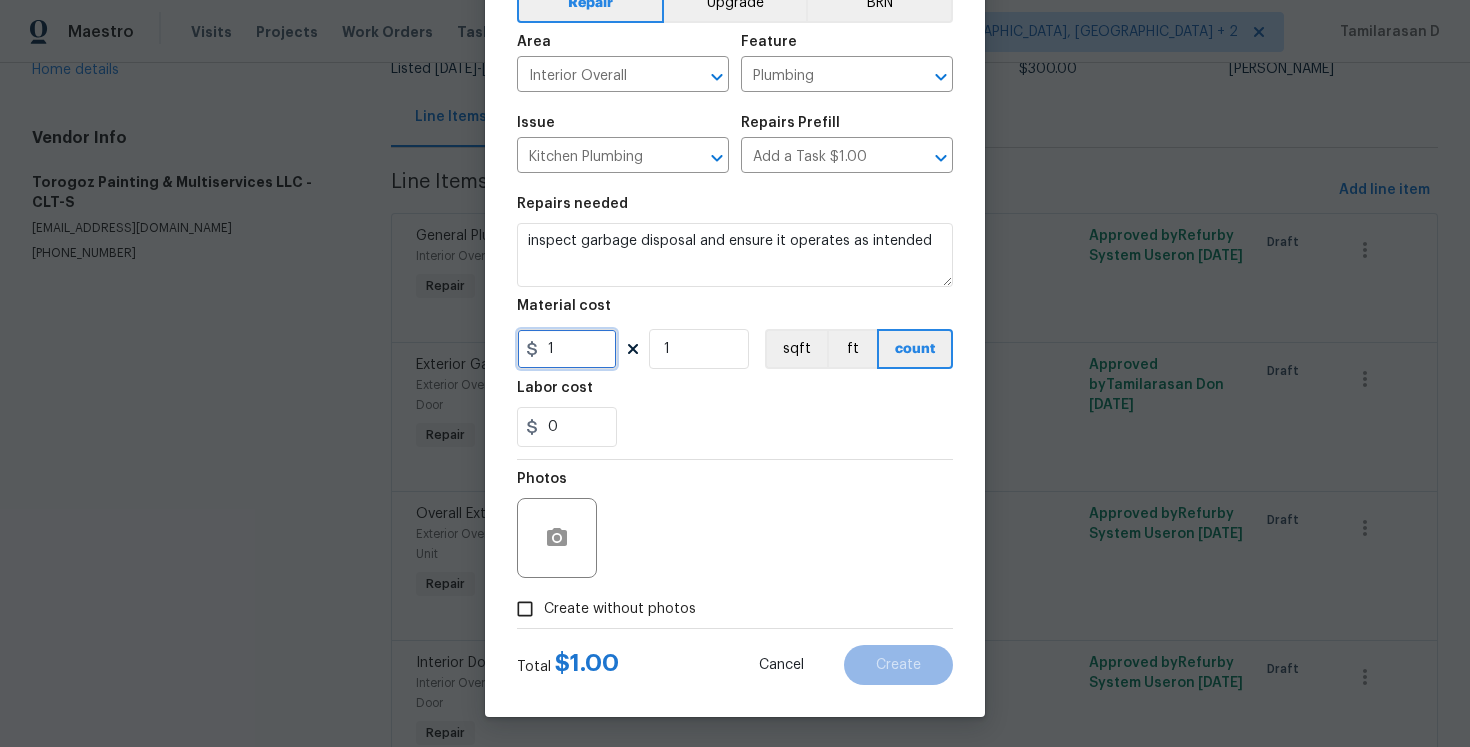 click on "1" at bounding box center [567, 349] 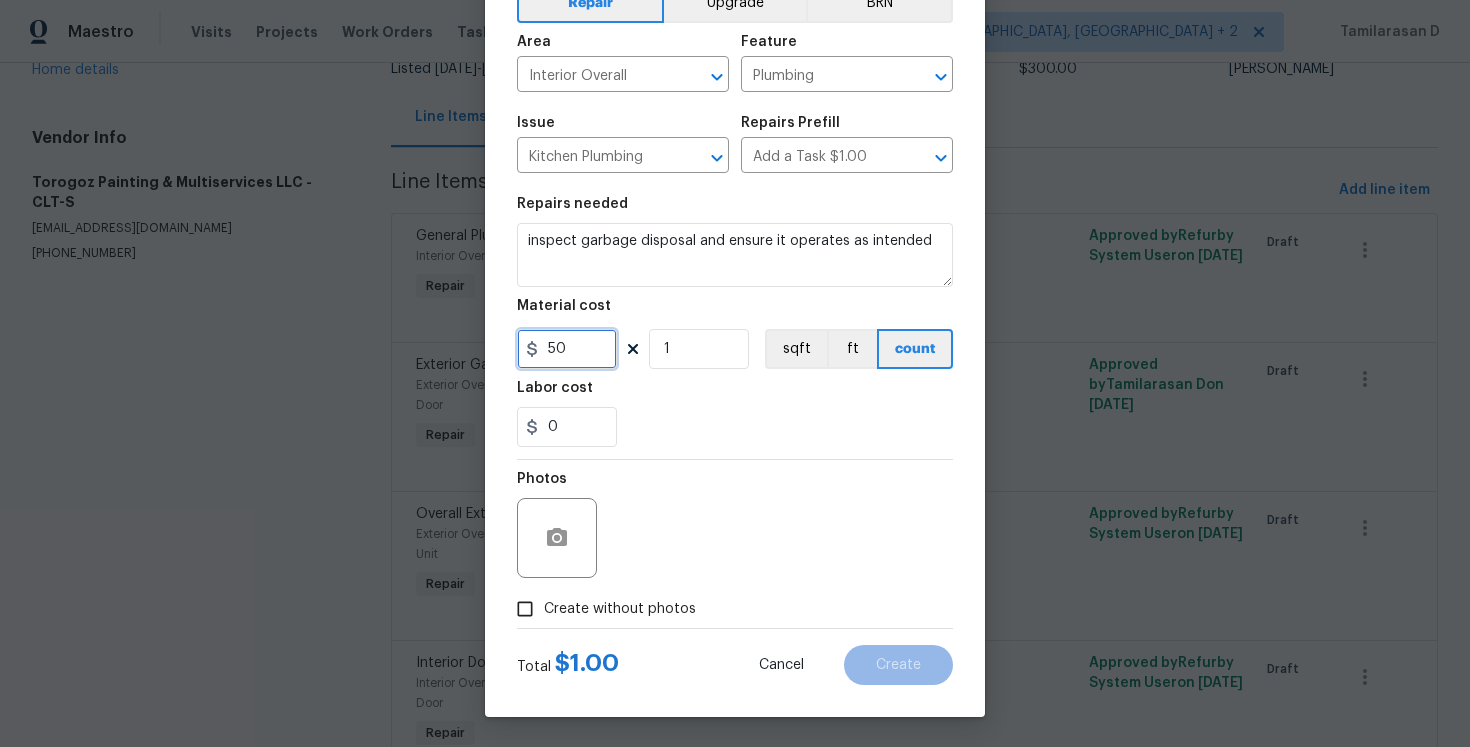 type on "50" 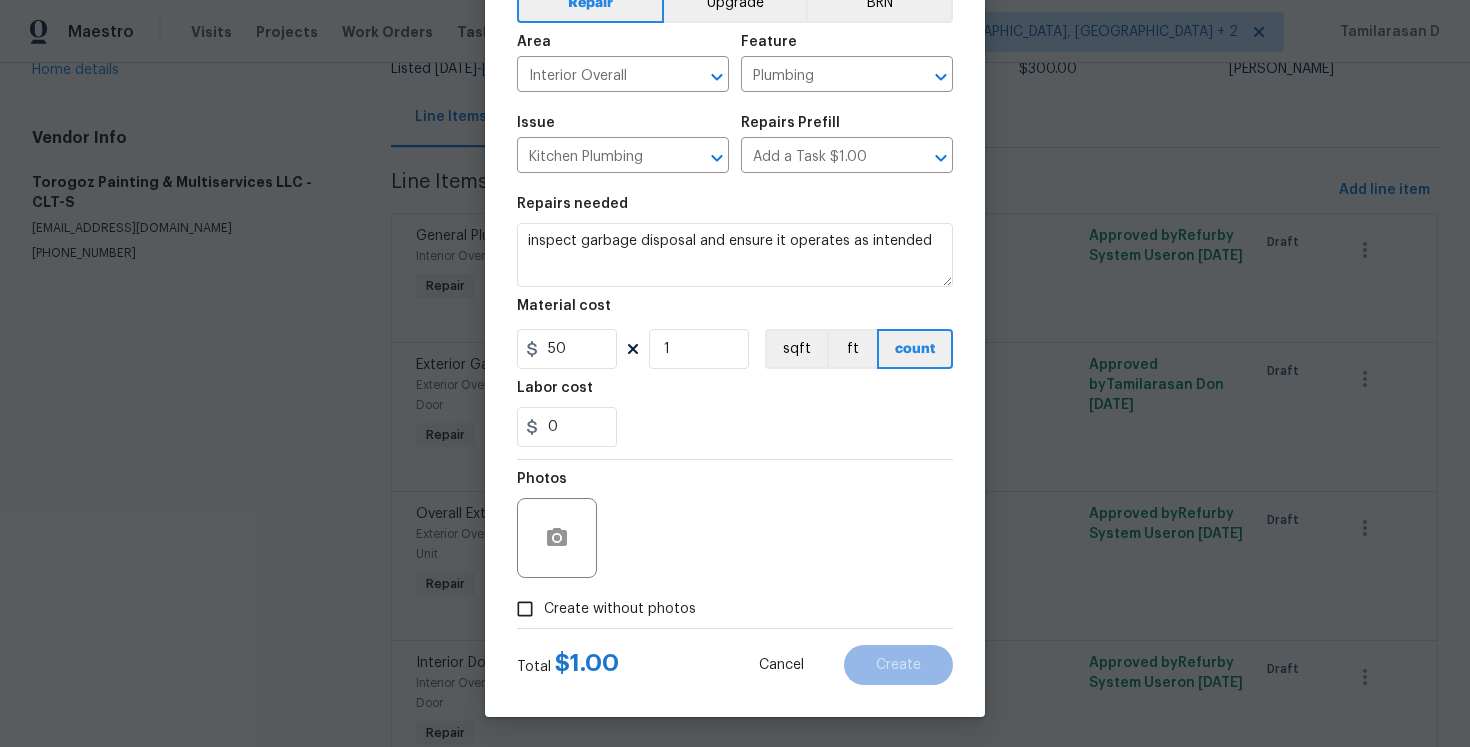 click on "0" at bounding box center (735, 427) 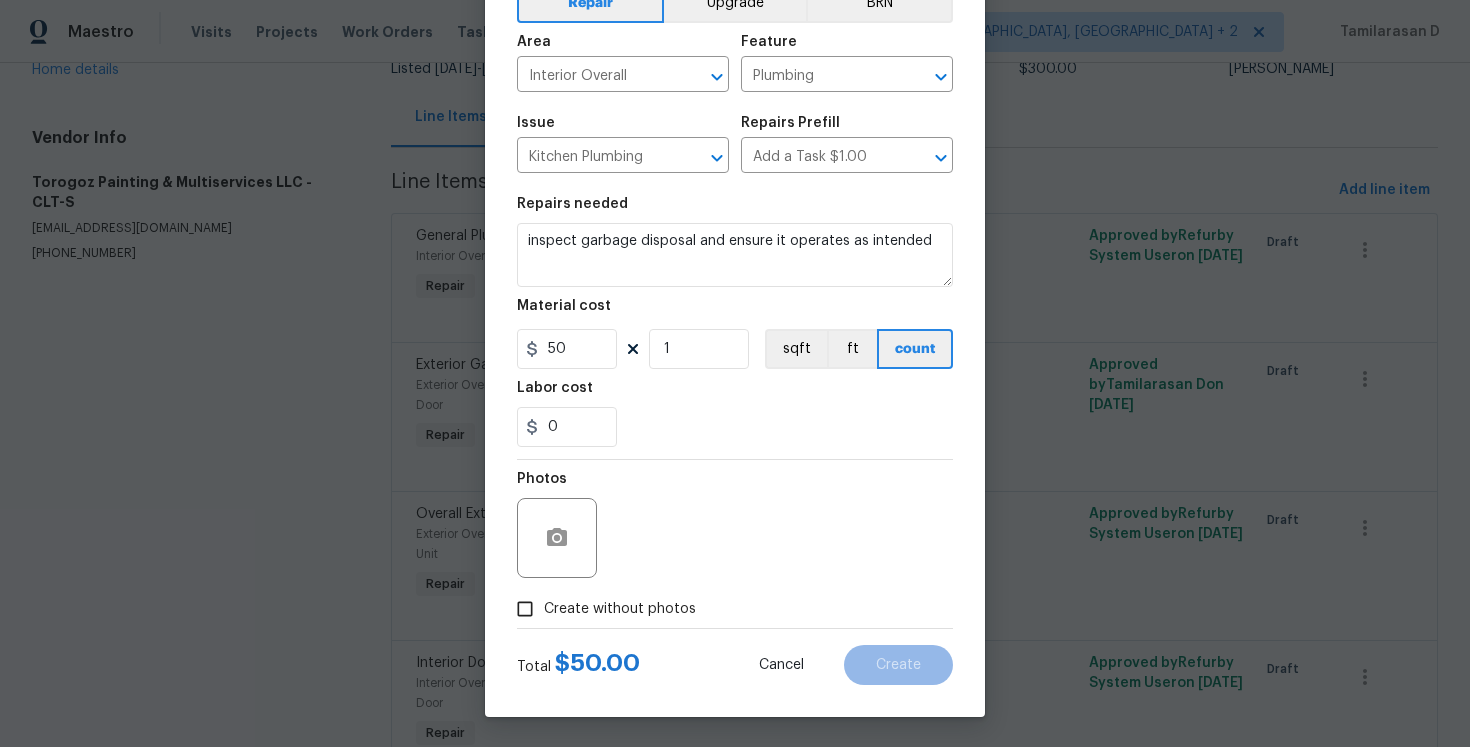 click on "Create without photos" at bounding box center [525, 609] 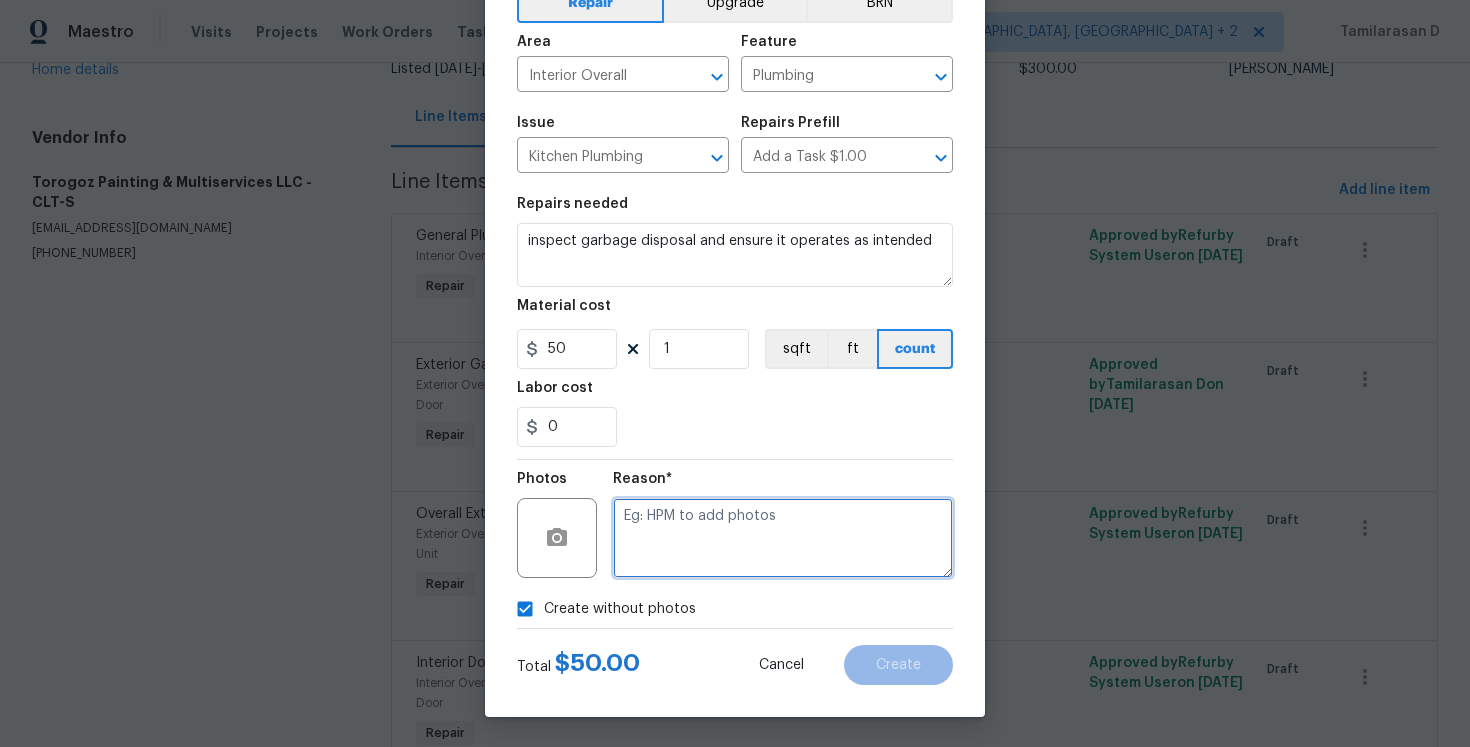 click at bounding box center (783, 538) 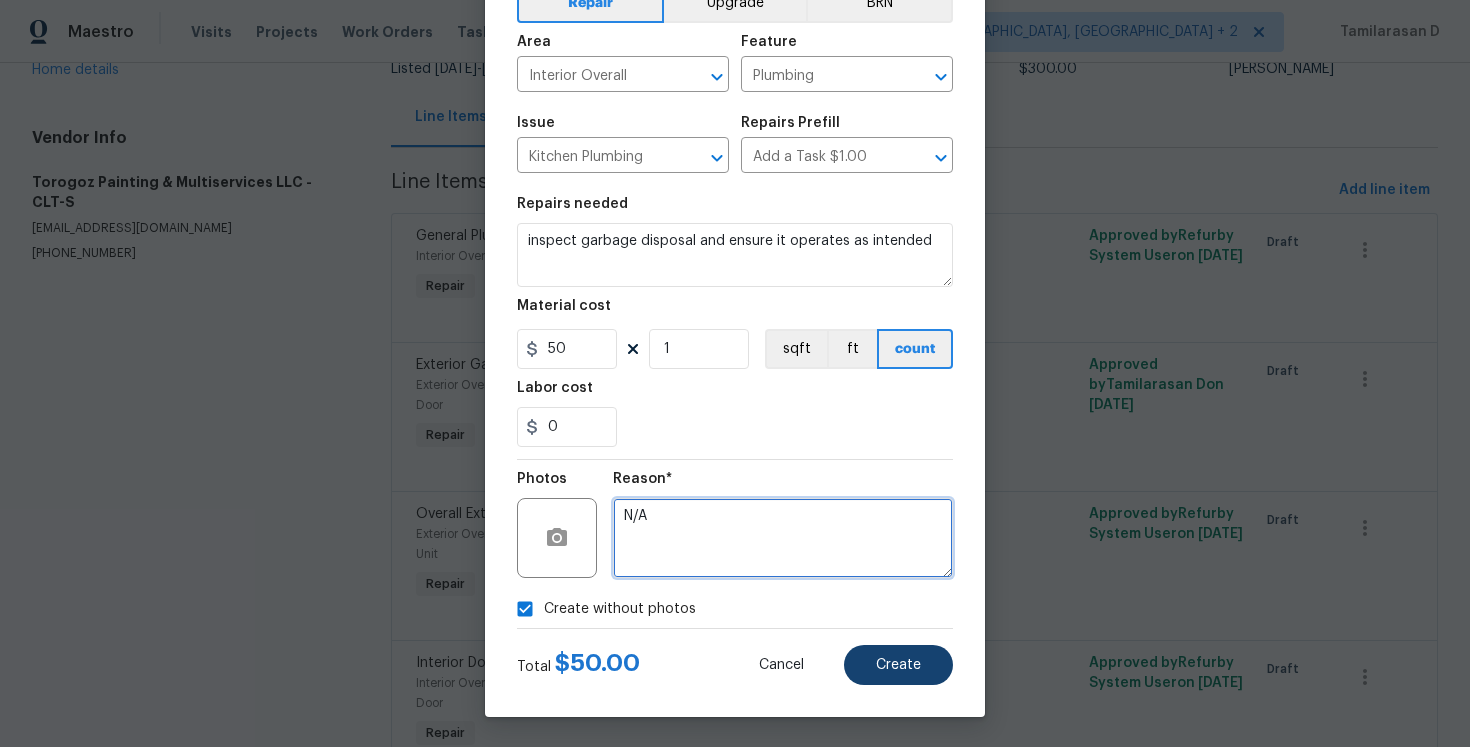 type on "N/A" 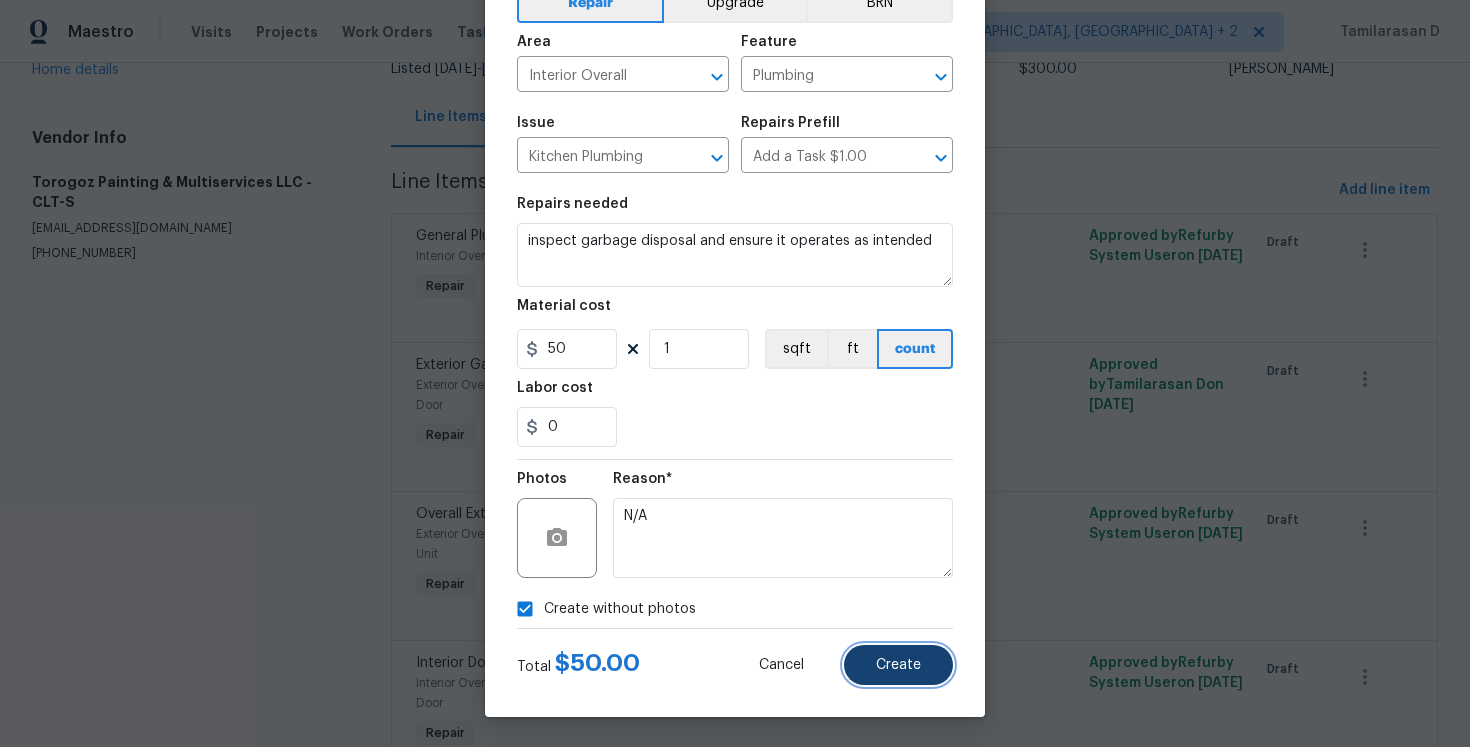 click on "Create" at bounding box center [898, 665] 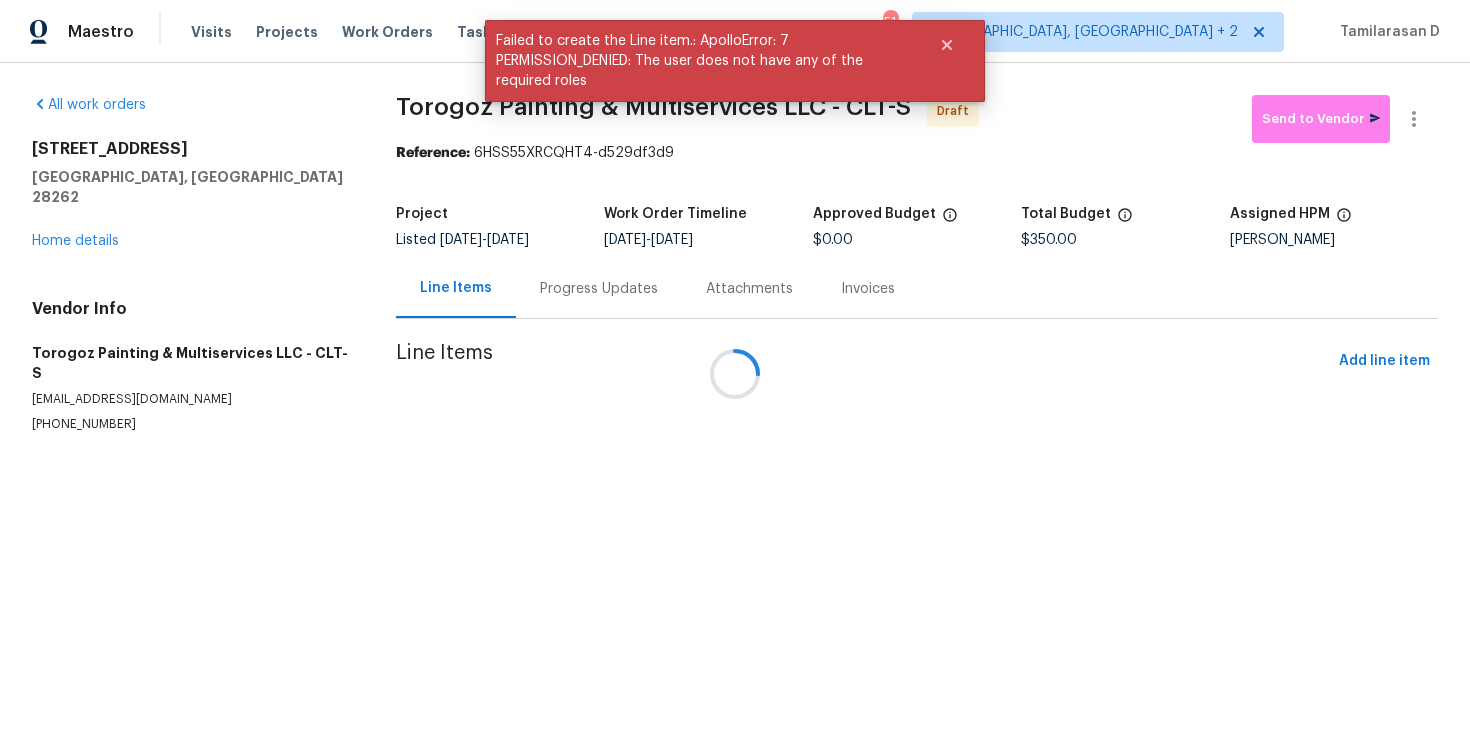 scroll, scrollTop: 0, scrollLeft: 0, axis: both 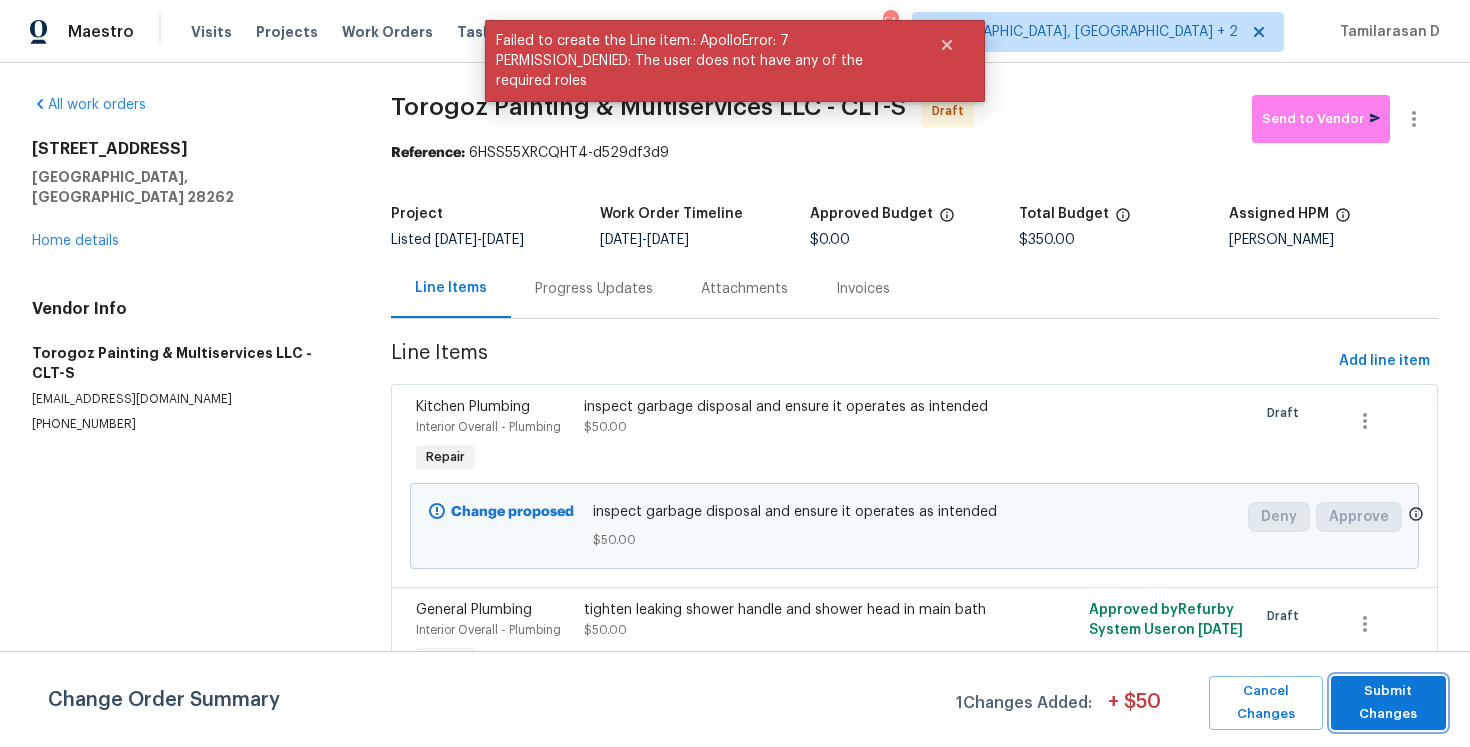click on "Submit Changes" at bounding box center [1388, 703] 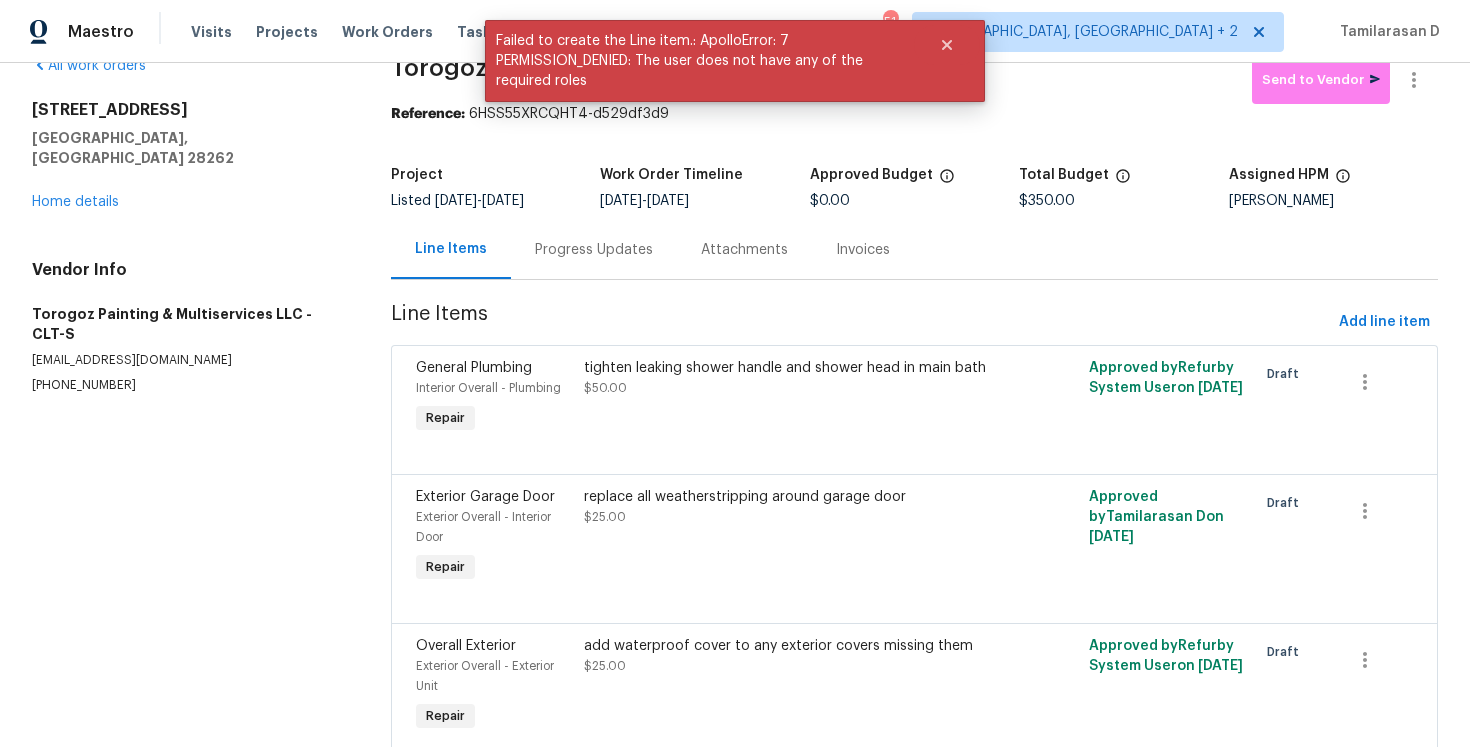 scroll, scrollTop: 0, scrollLeft: 0, axis: both 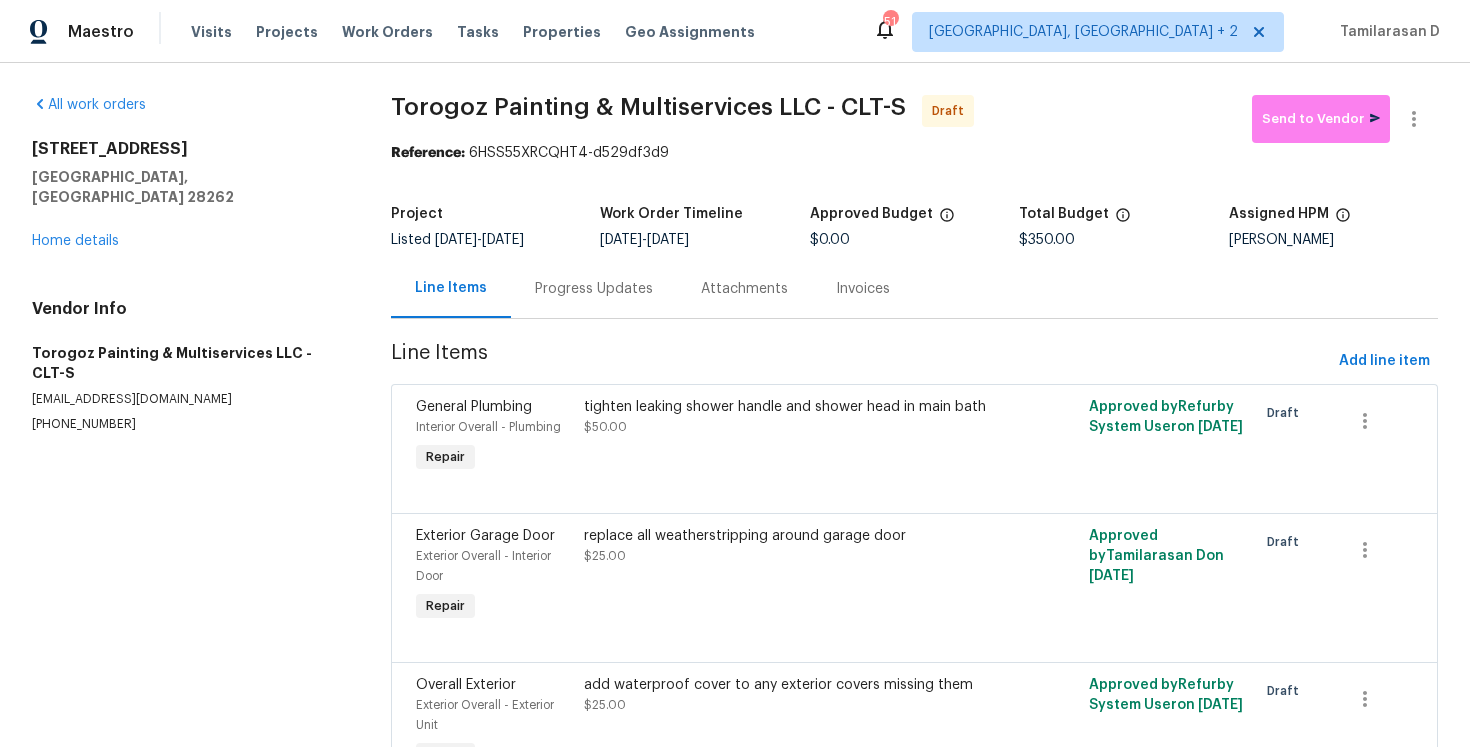 click on "Progress Updates" at bounding box center (594, 288) 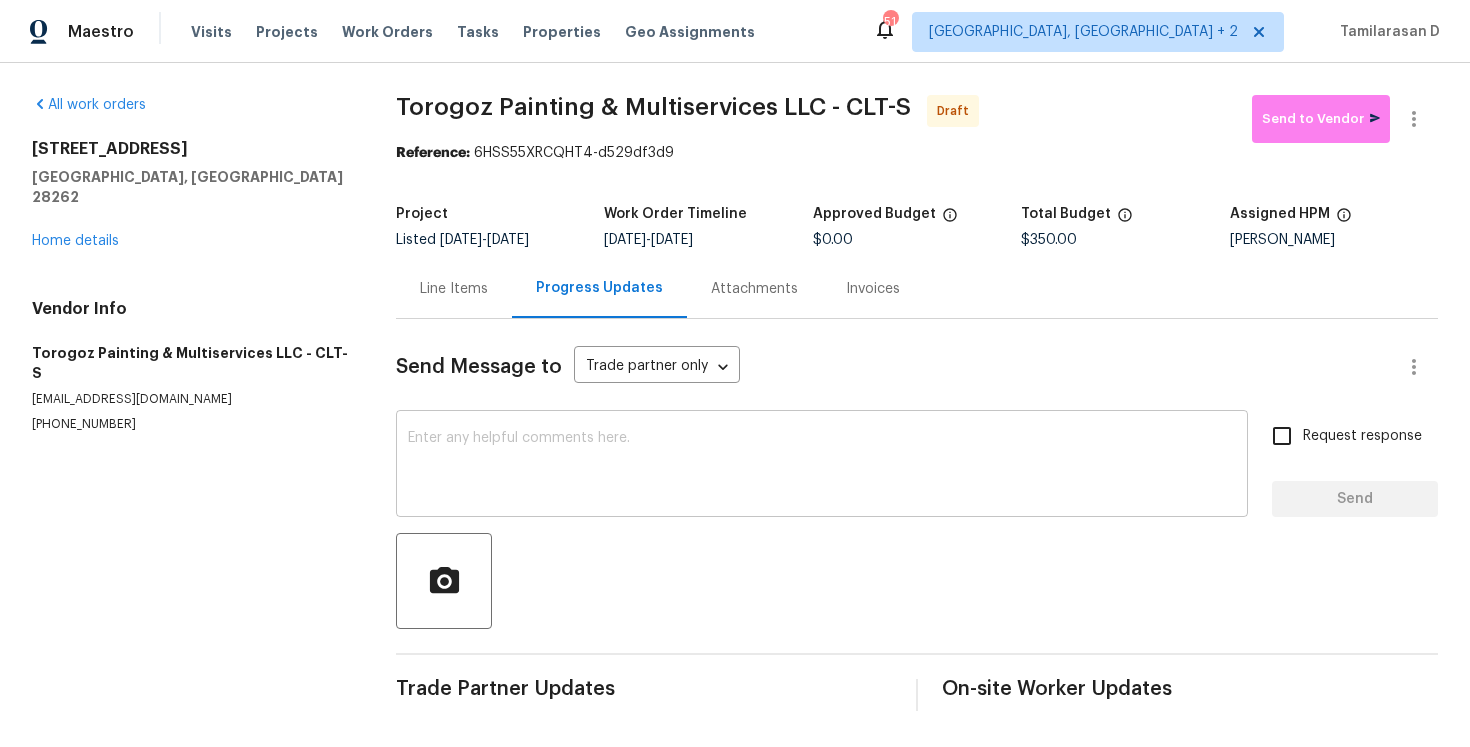 click on "x ​" at bounding box center (822, 466) 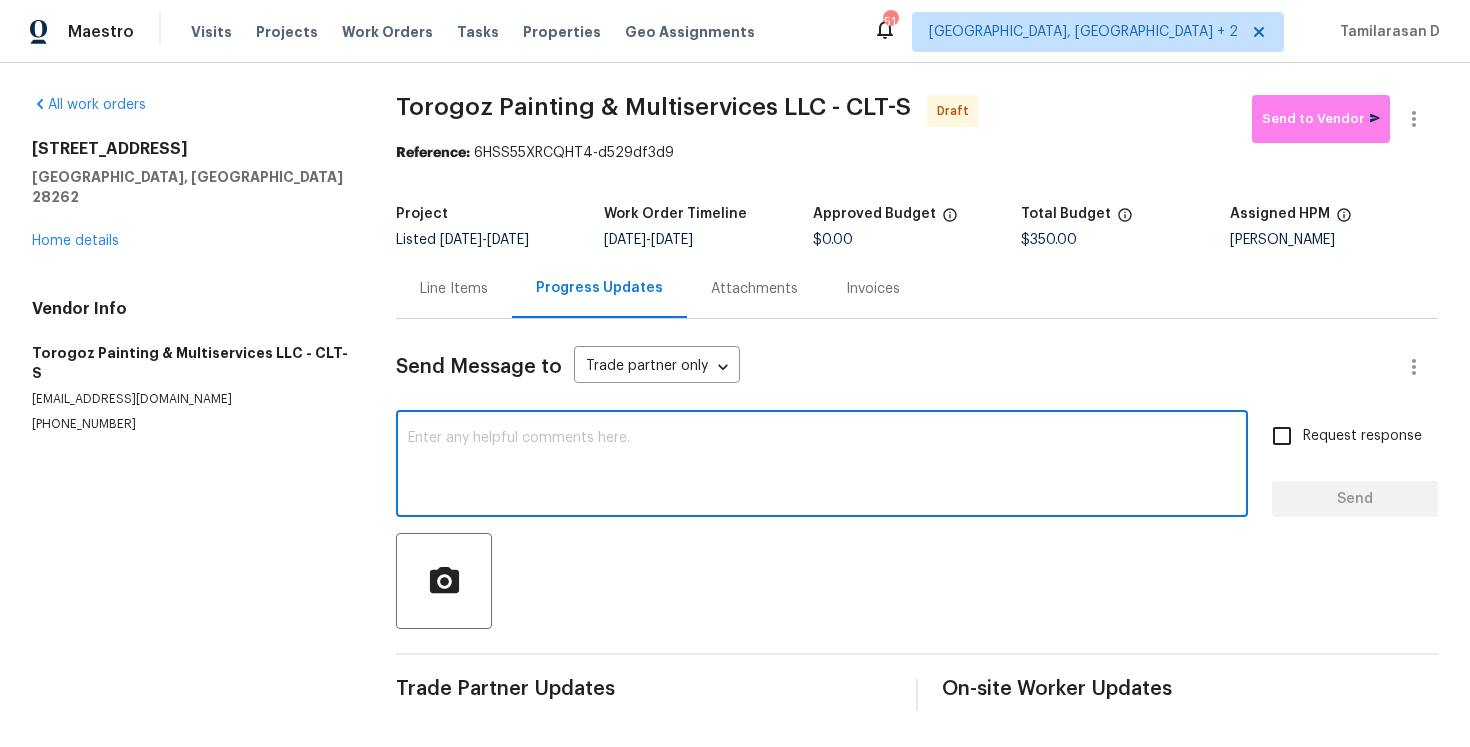 paste on "ey, this is Tamil from Opendoor. I’m confirming you received the WO for the property at (Address). Please review and accept the WO within 24 hours and provide a scheduled date. Please disregard the contact information for the HPM included in the WO. Our Centralised LWO Team is responsible for Listed WOs." 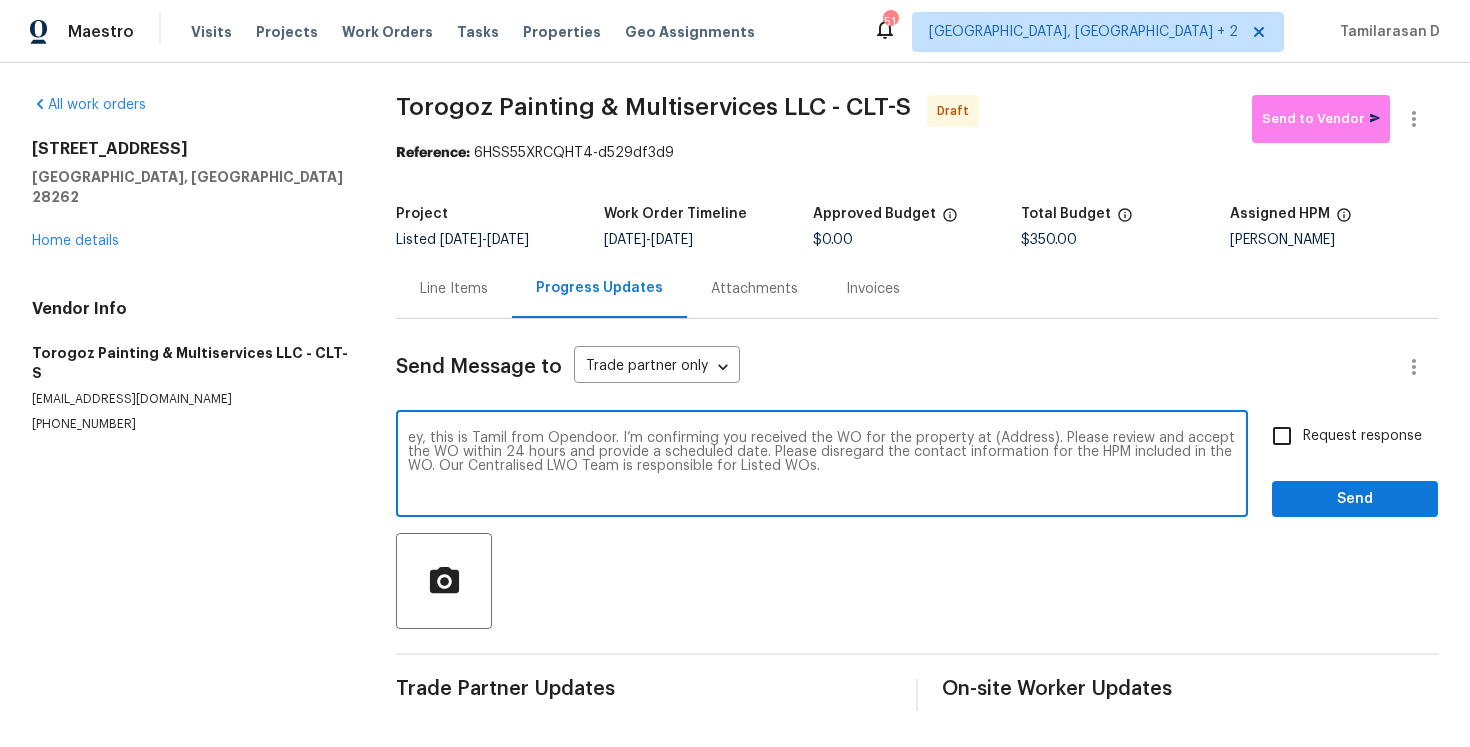 click on "ey, this is Tamil from Opendoor. I’m confirming you received the WO for the property at (Address). Please review and accept the WO within 24 hours and provide a scheduled date. Please disregard the contact information for the HPM included in the WO. Our Centralised LWO Team is responsible for Listed WOs.
x ​" at bounding box center [822, 466] 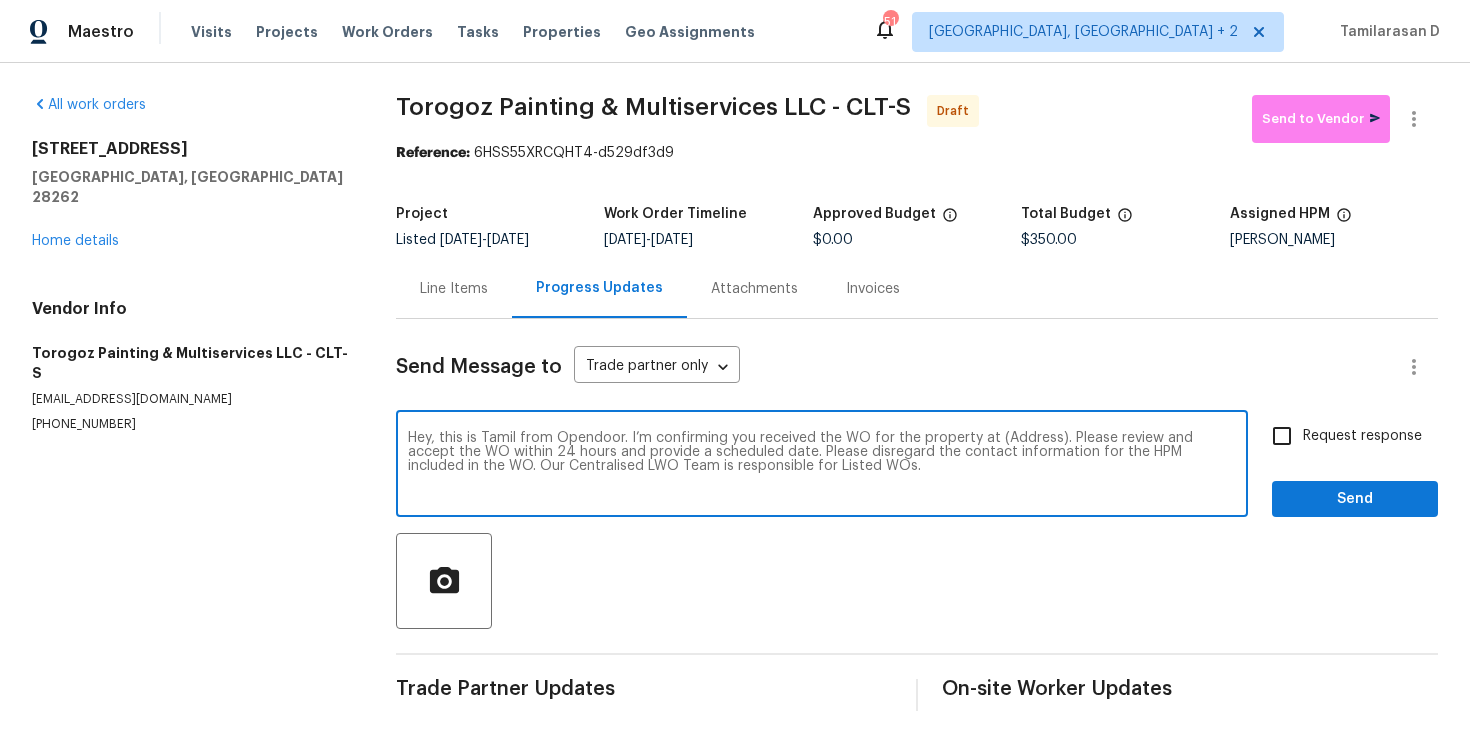 click on "Hey, this is Tamil from Opendoor. I’m confirming you received the WO for the property at (Address). Please review and accept the WO within 24 hours and provide a scheduled date. Please disregard the contact information for the HPM included in the WO. Our Centralised LWO Team is responsible for Listed WOs." at bounding box center (822, 466) 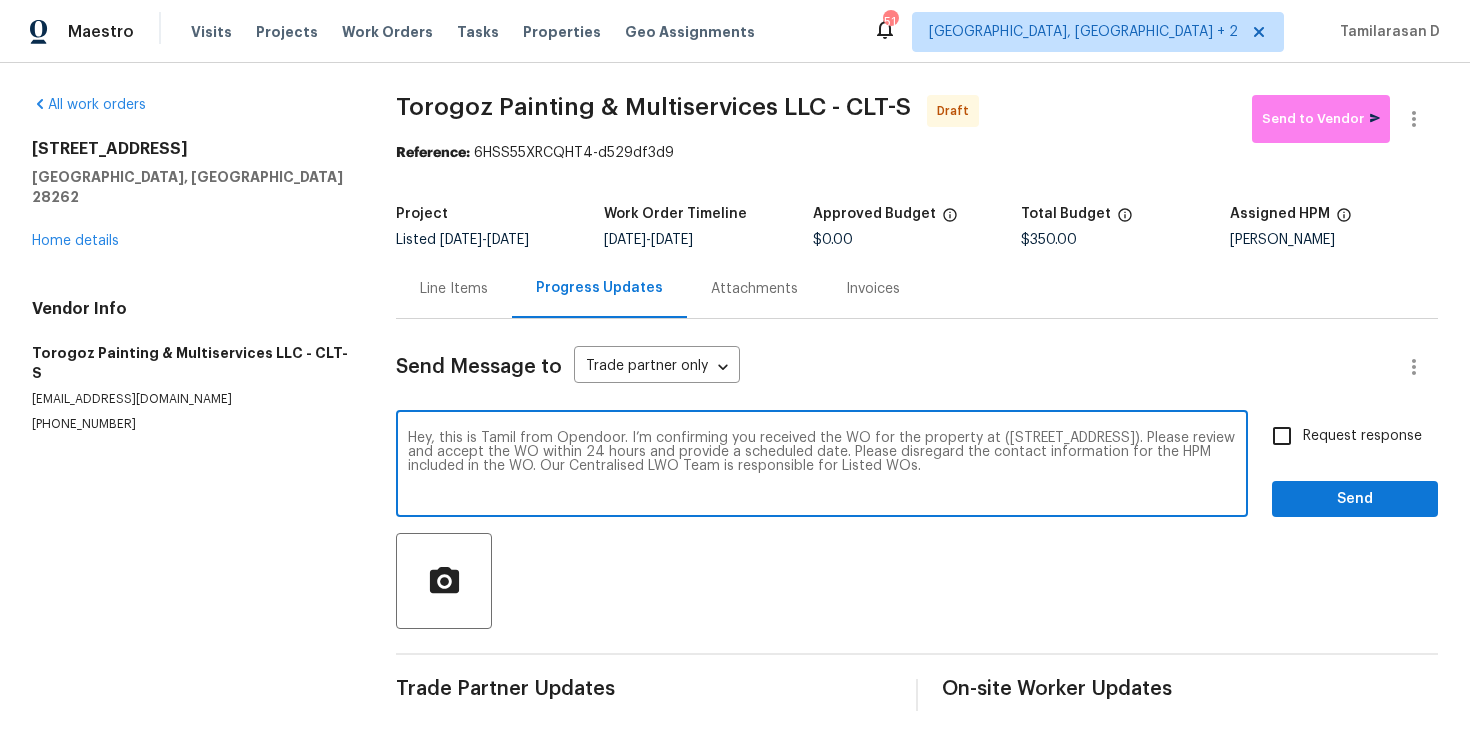 type on "Hey, this is Tamil from Opendoor. I’m confirming you received the WO for the property at (13903 Mallard Roost Rd, Charlotte, NC 28262). Please review and accept the WO within 24 hours and provide a scheduled date. Please disregard the contact information for the HPM included in the WO. Our Centralised LWO Team is responsible for Listed WOs." 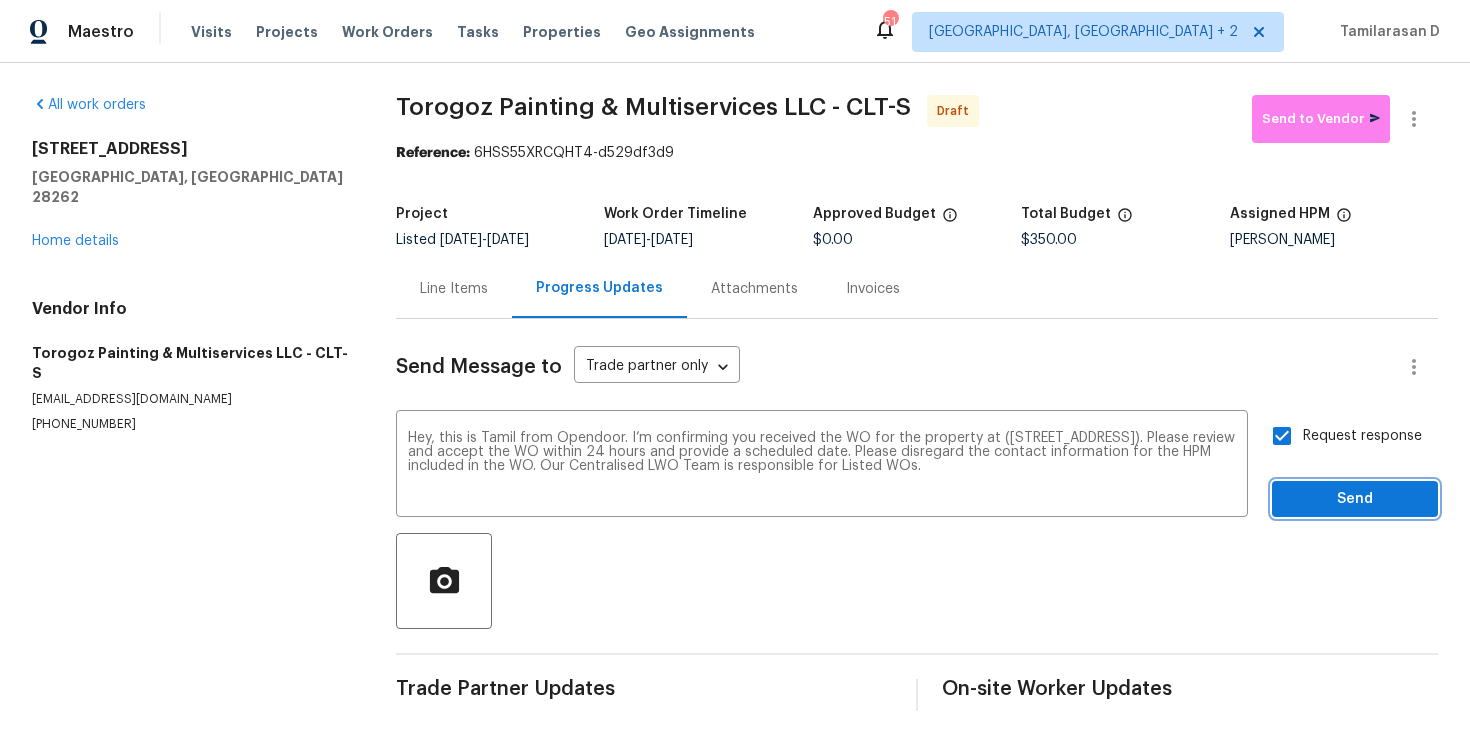 click on "Send" at bounding box center (1355, 499) 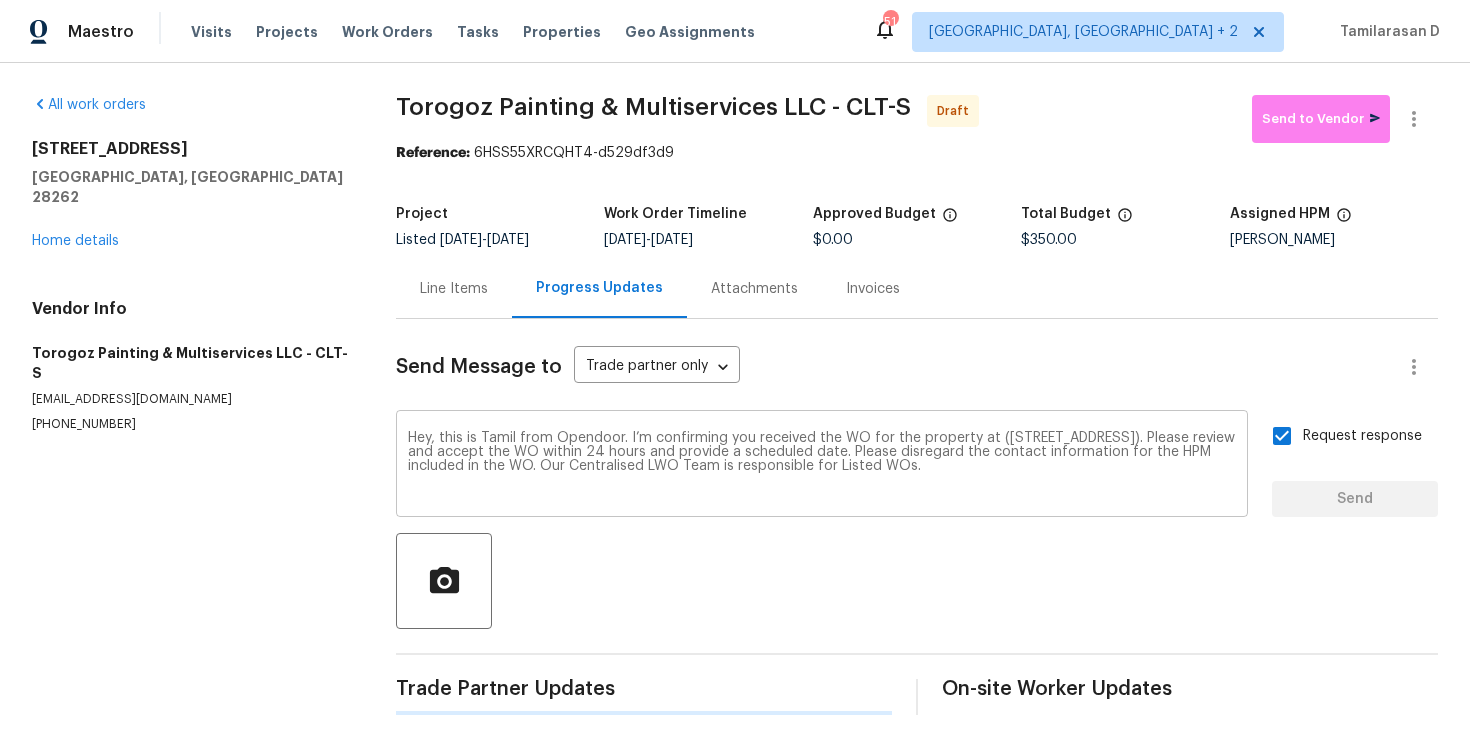 type 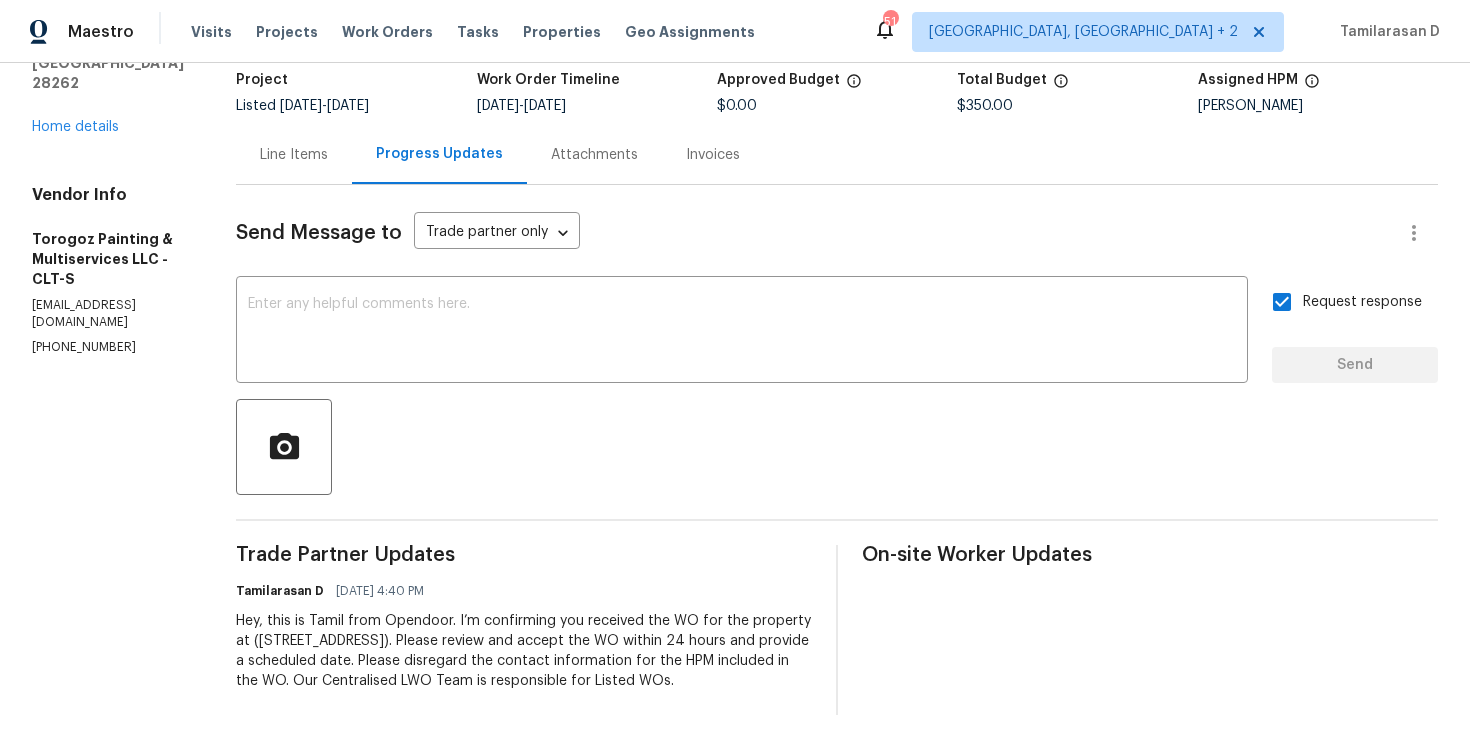 scroll, scrollTop: 0, scrollLeft: 0, axis: both 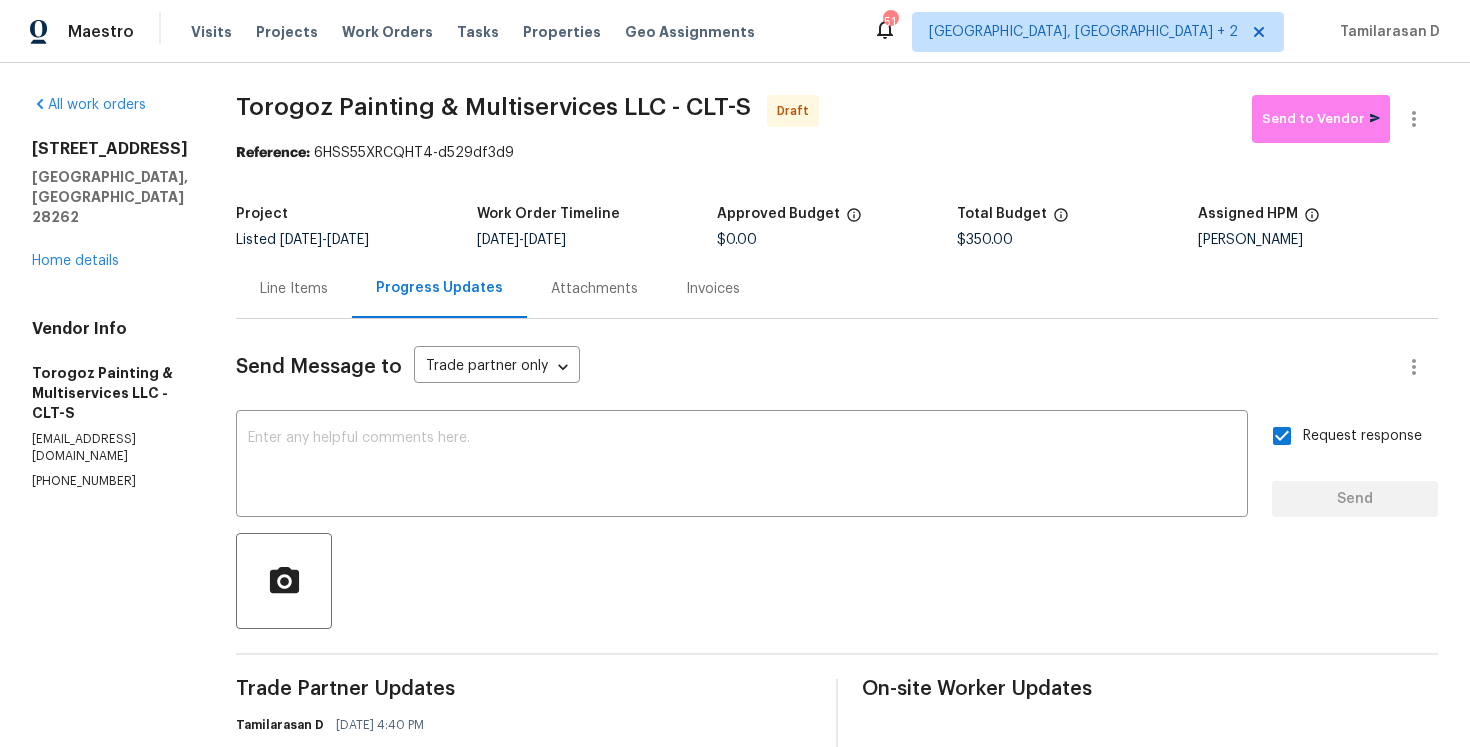 click on "Line Items" at bounding box center (294, 289) 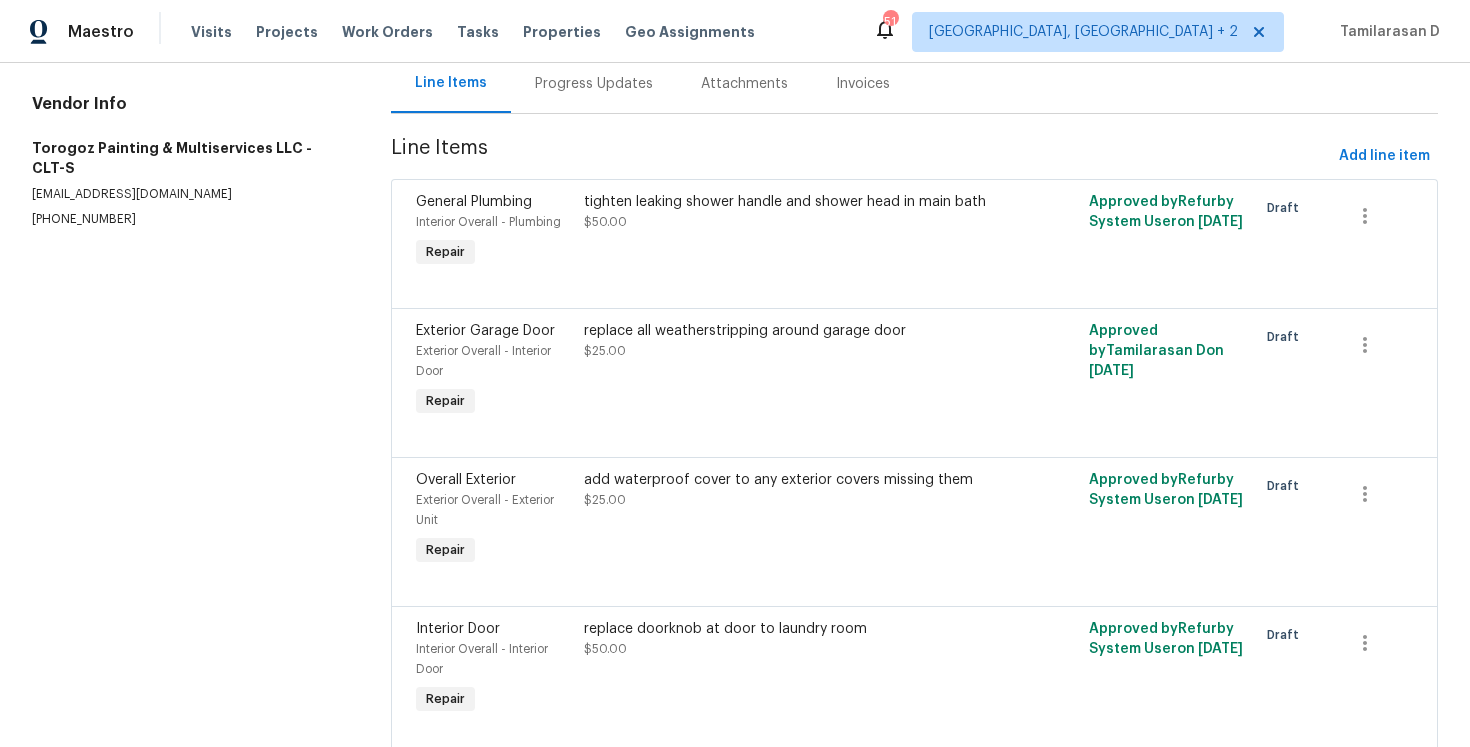 scroll, scrollTop: 0, scrollLeft: 0, axis: both 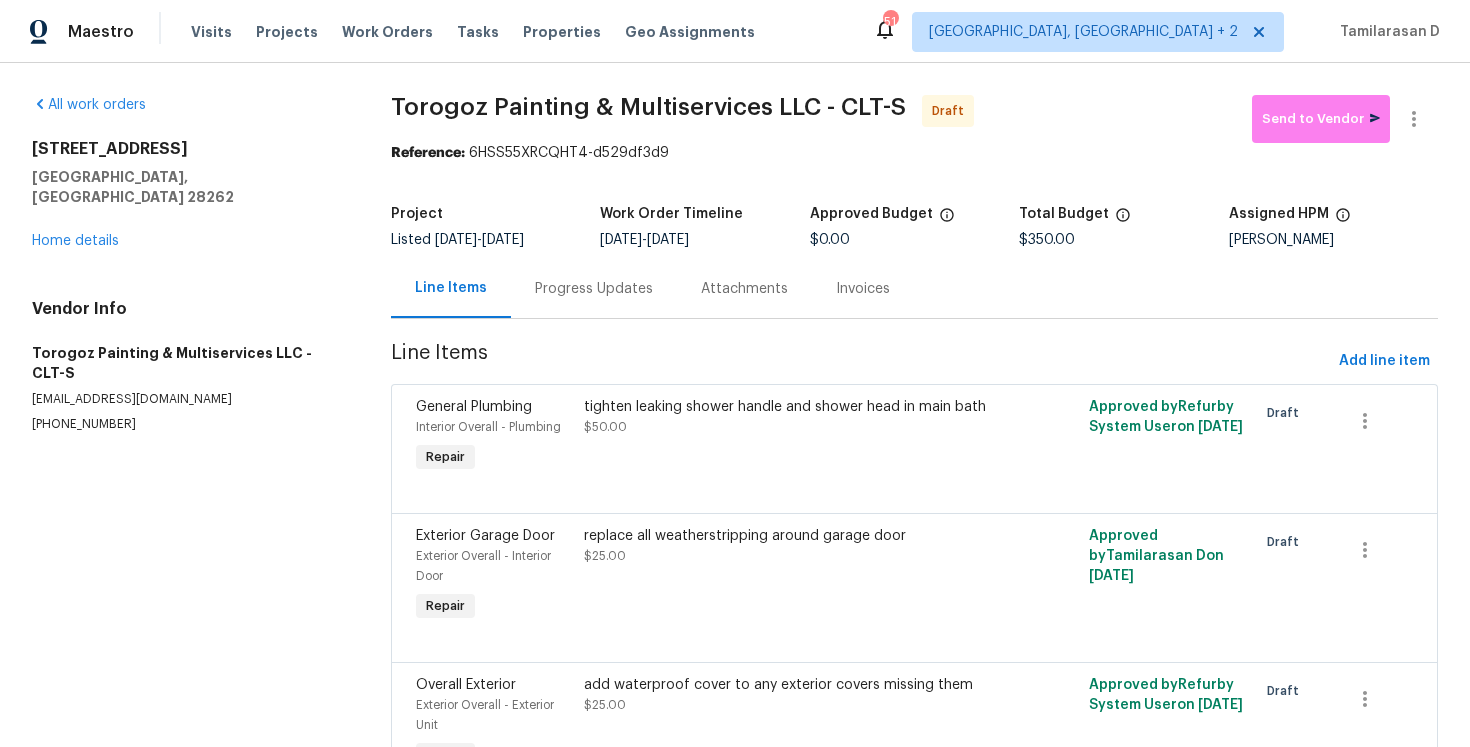 click on "Progress Updates" at bounding box center (594, 289) 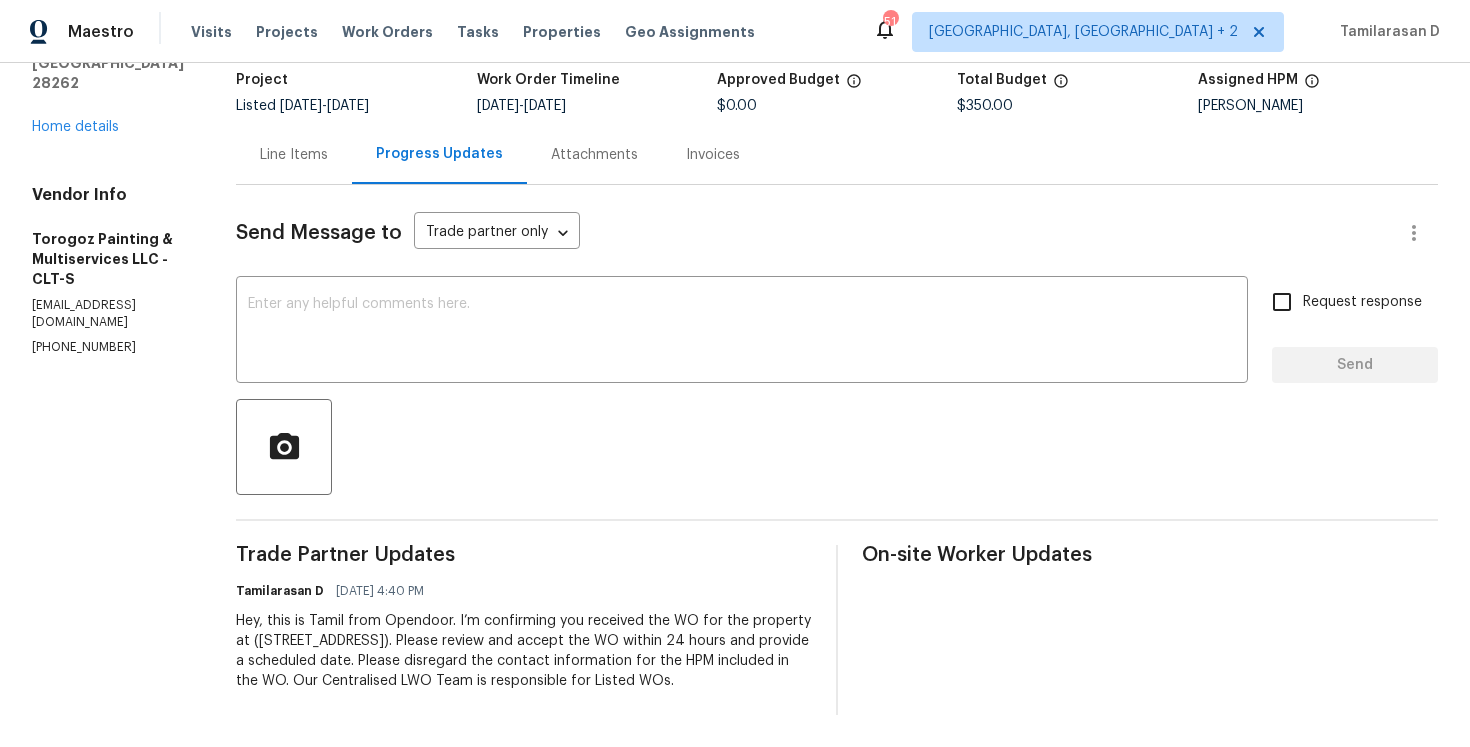 scroll, scrollTop: 0, scrollLeft: 0, axis: both 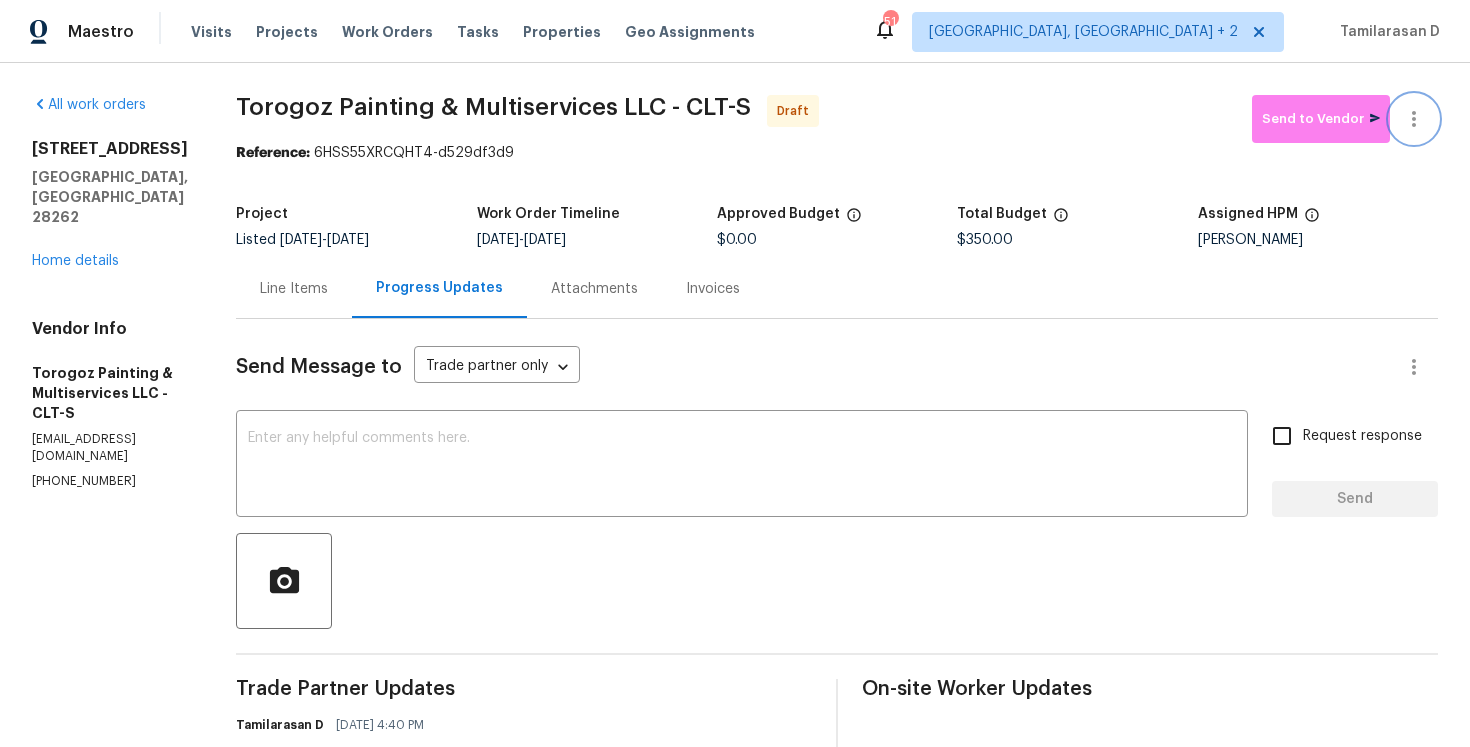 click 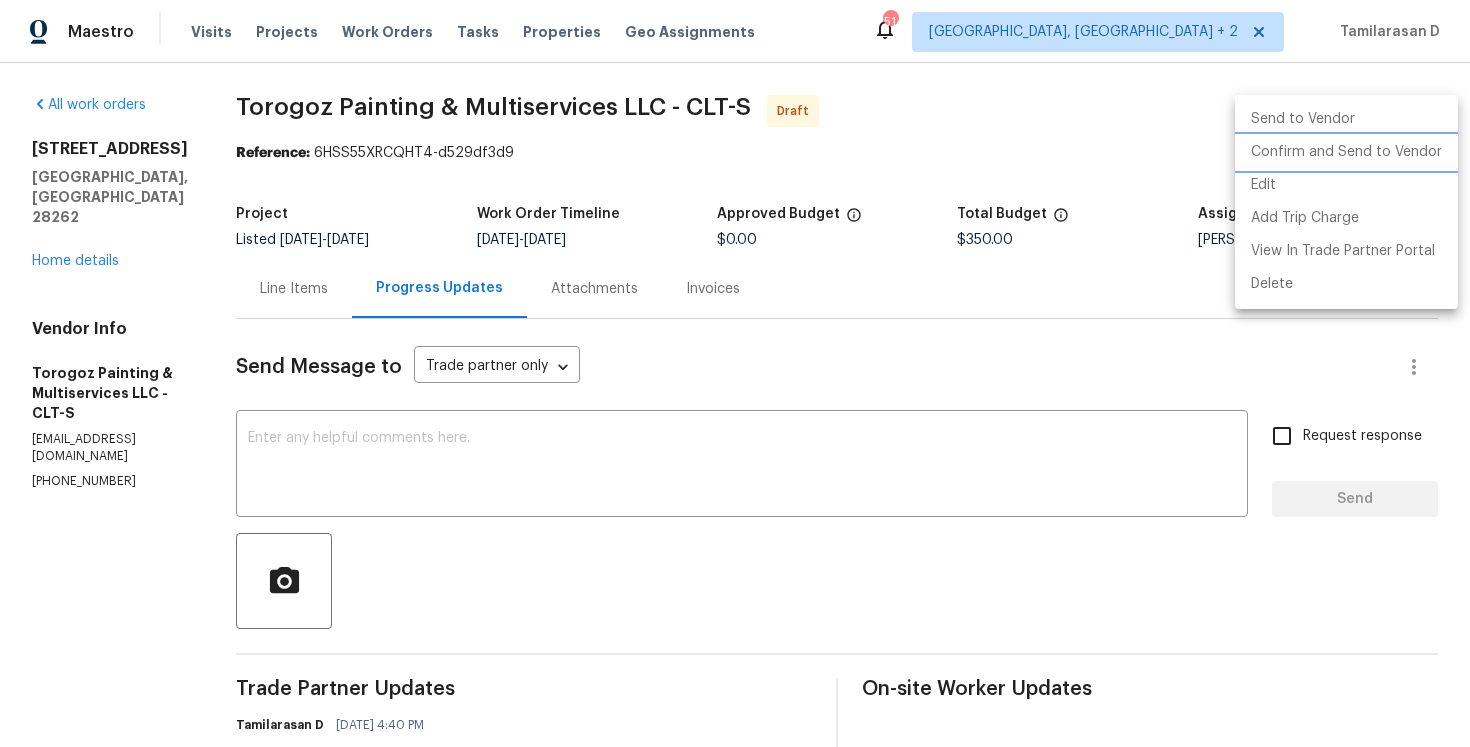 click on "Confirm and Send to Vendor" at bounding box center [1346, 152] 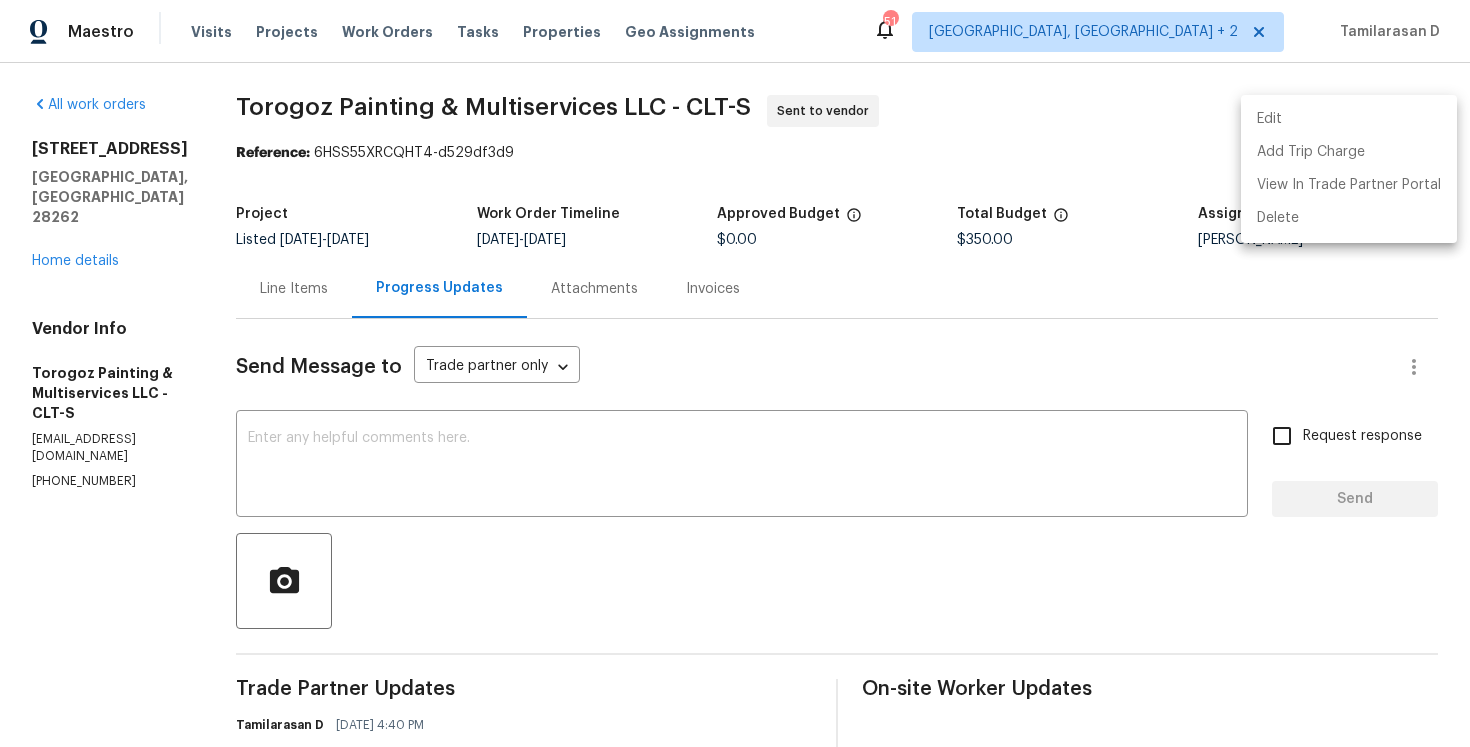 click at bounding box center (735, 373) 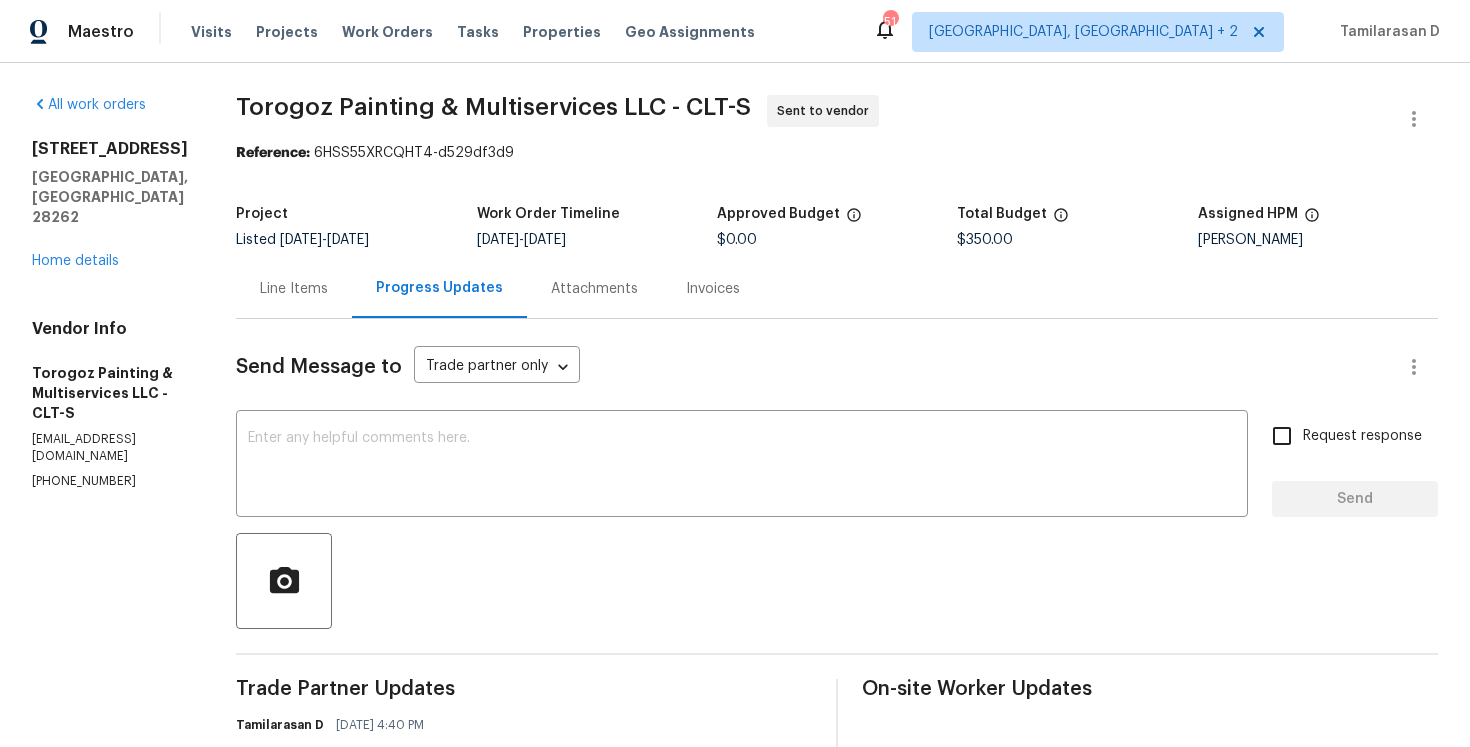click on "Line Items" at bounding box center [294, 288] 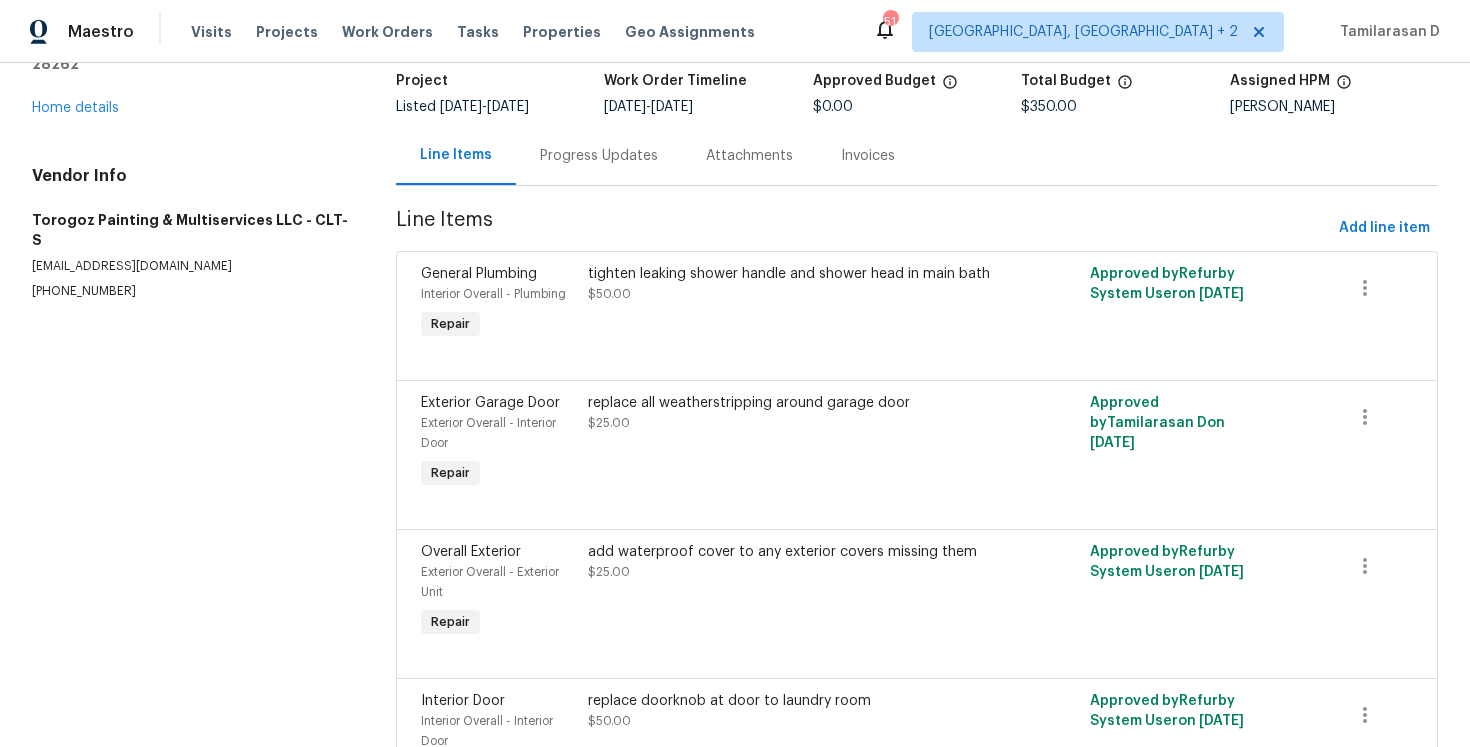scroll, scrollTop: 0, scrollLeft: 0, axis: both 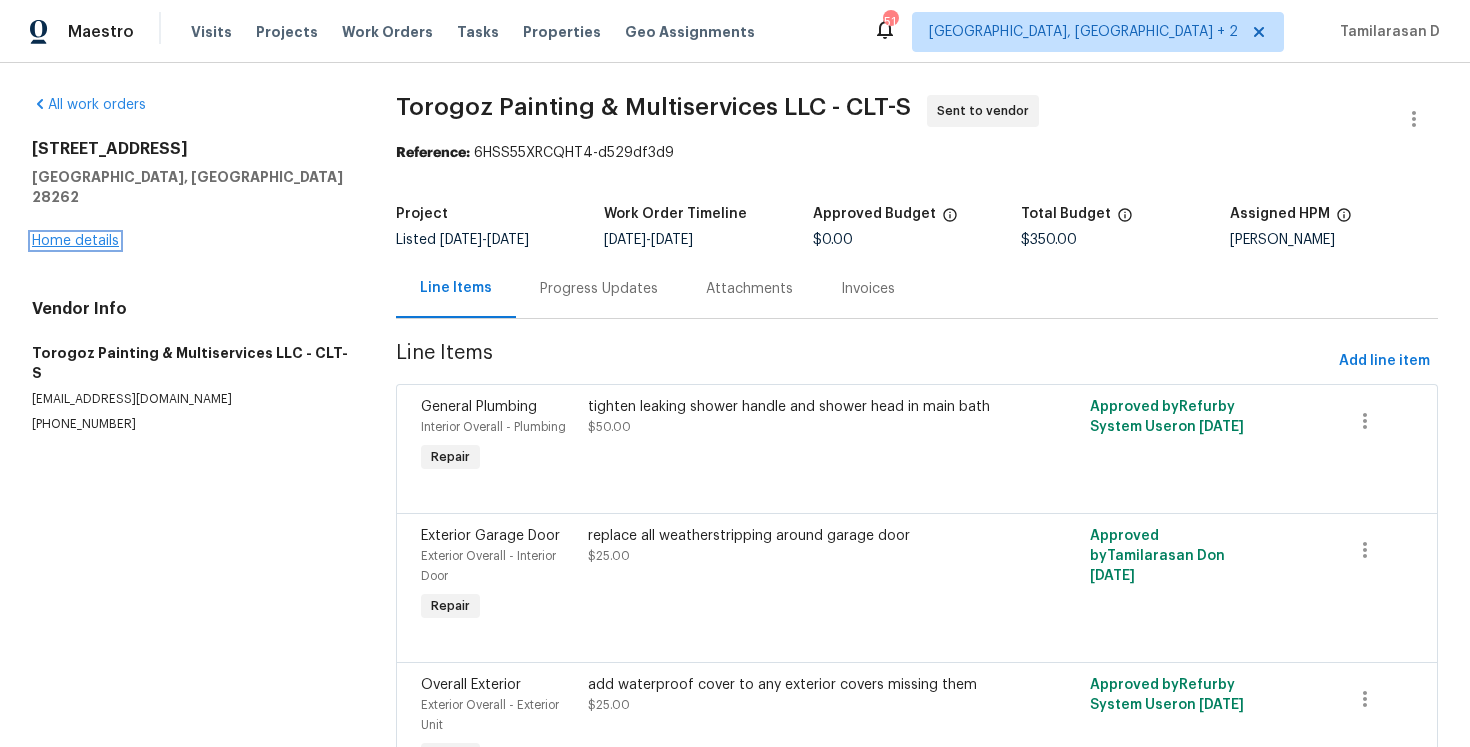click on "Home details" at bounding box center [75, 241] 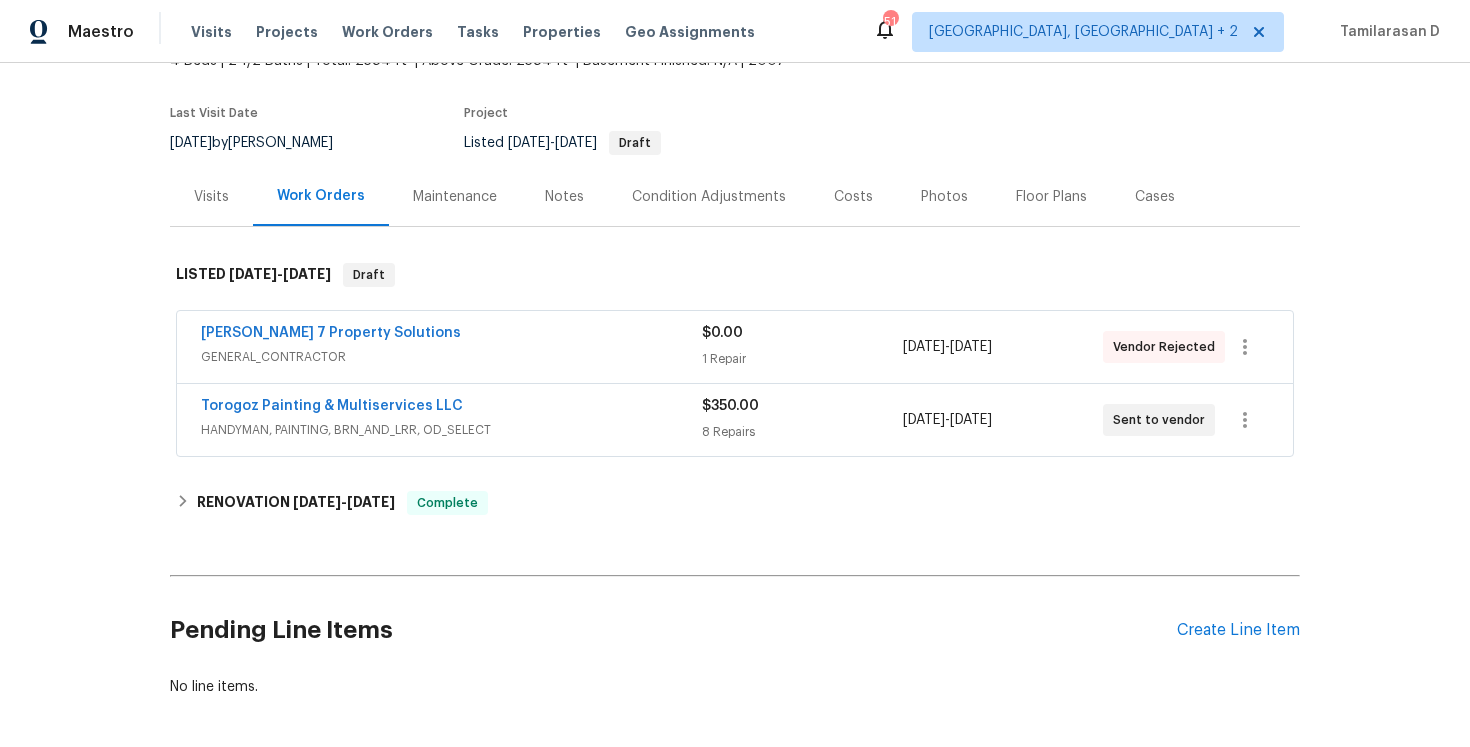 scroll, scrollTop: 222, scrollLeft: 0, axis: vertical 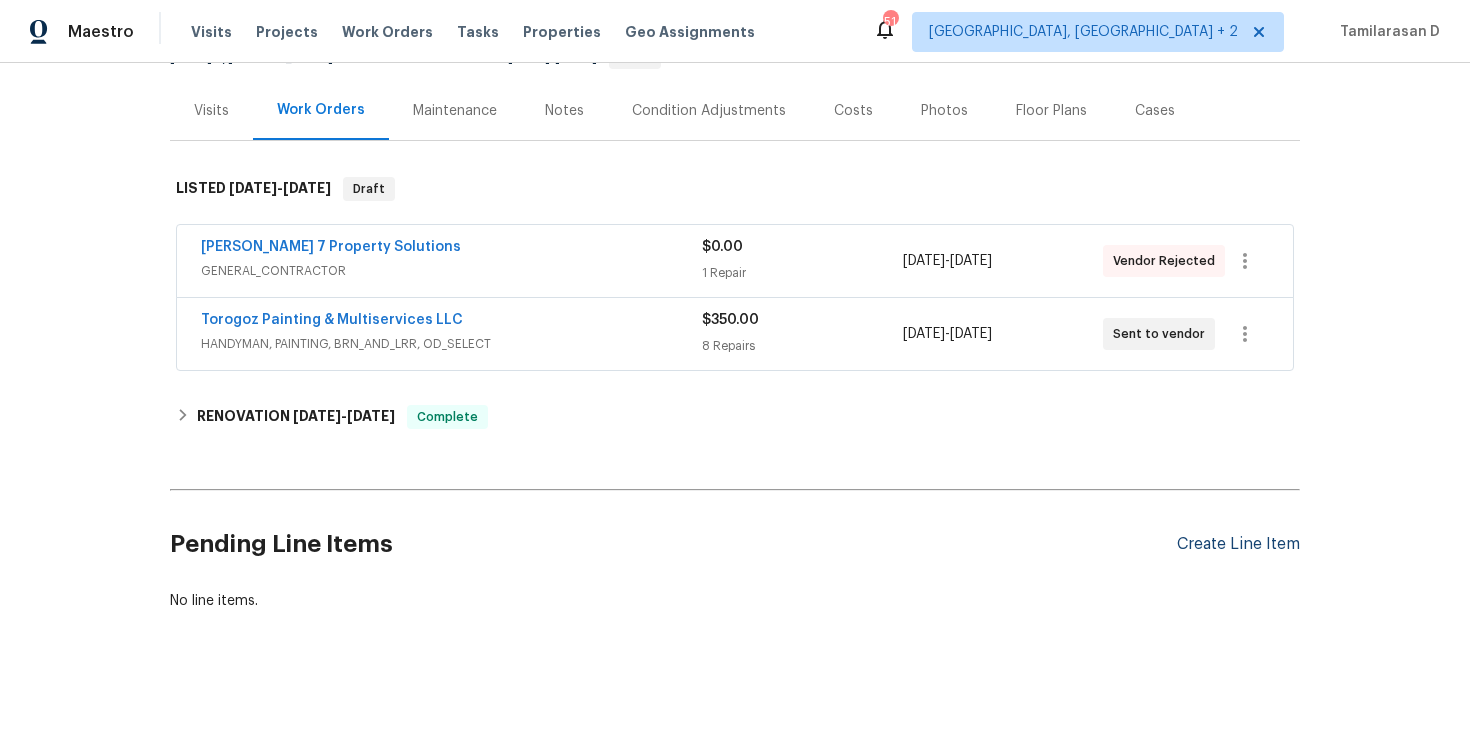 click on "Create Line Item" at bounding box center [1238, 544] 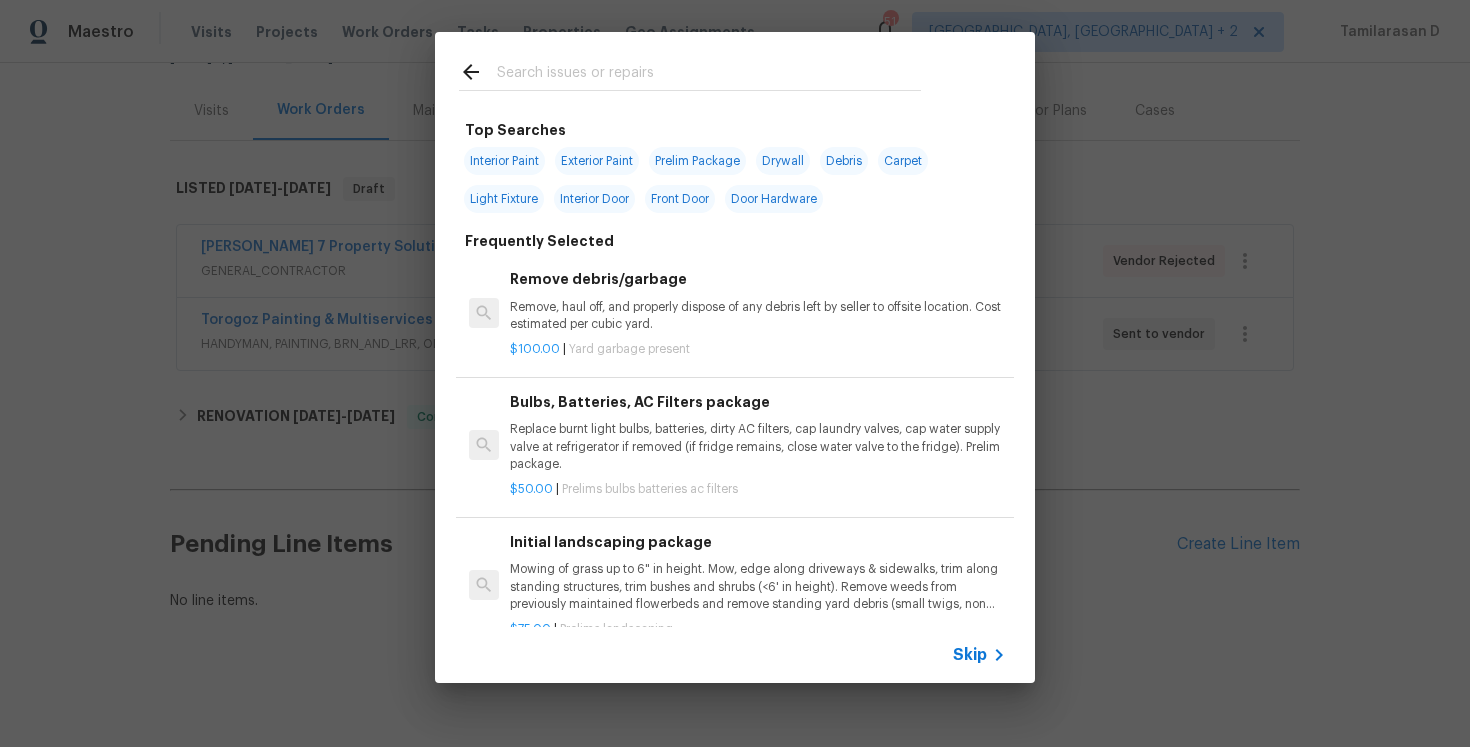 click on "Skip" at bounding box center [735, 655] 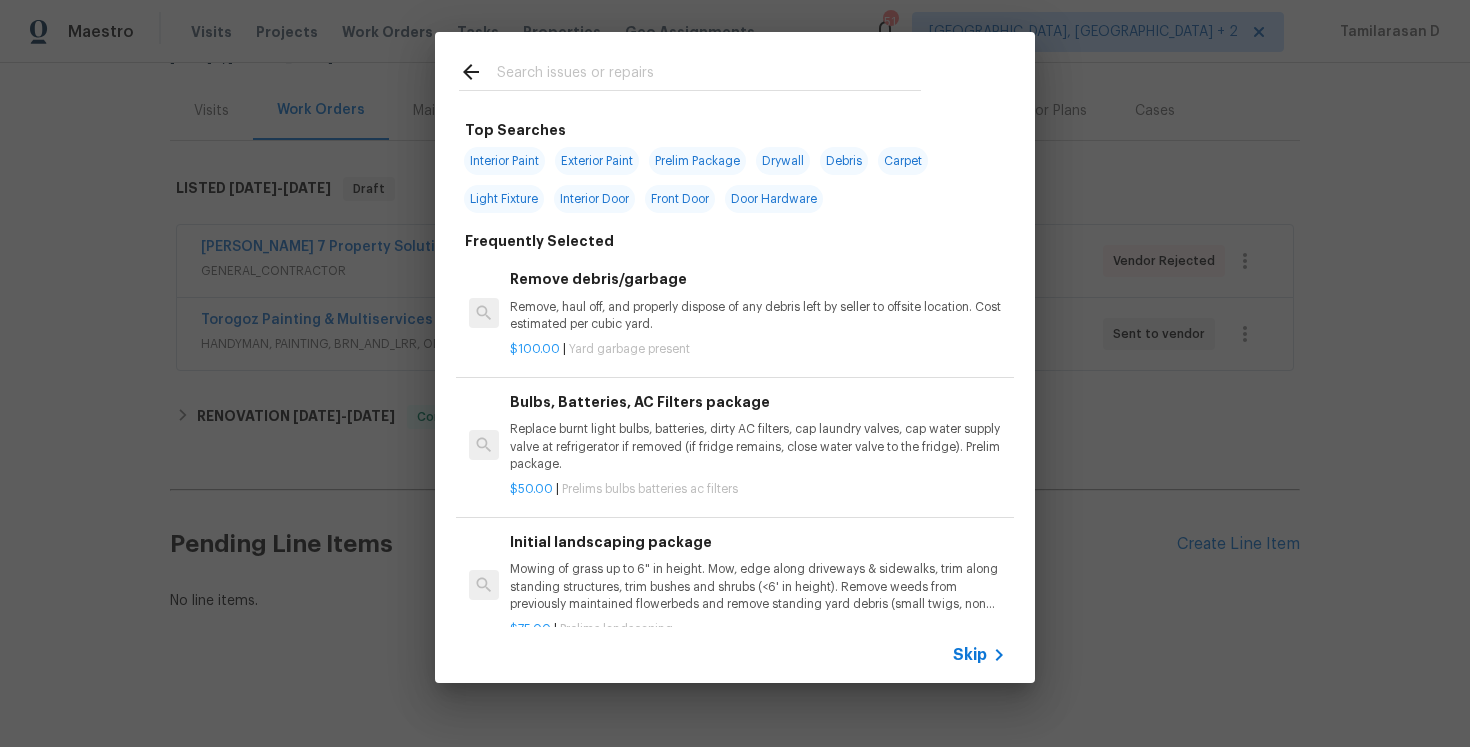 click on "Skip" at bounding box center (970, 655) 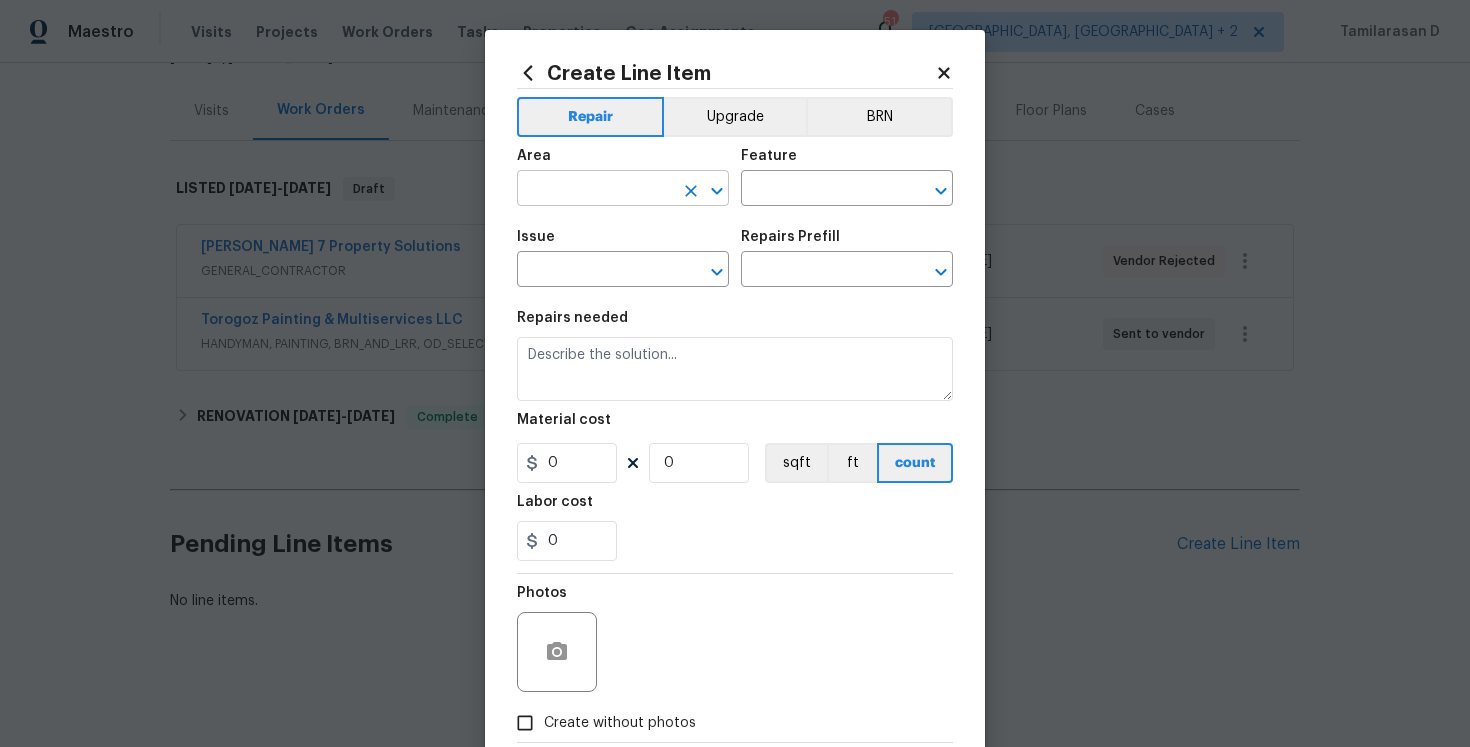 click at bounding box center (595, 190) 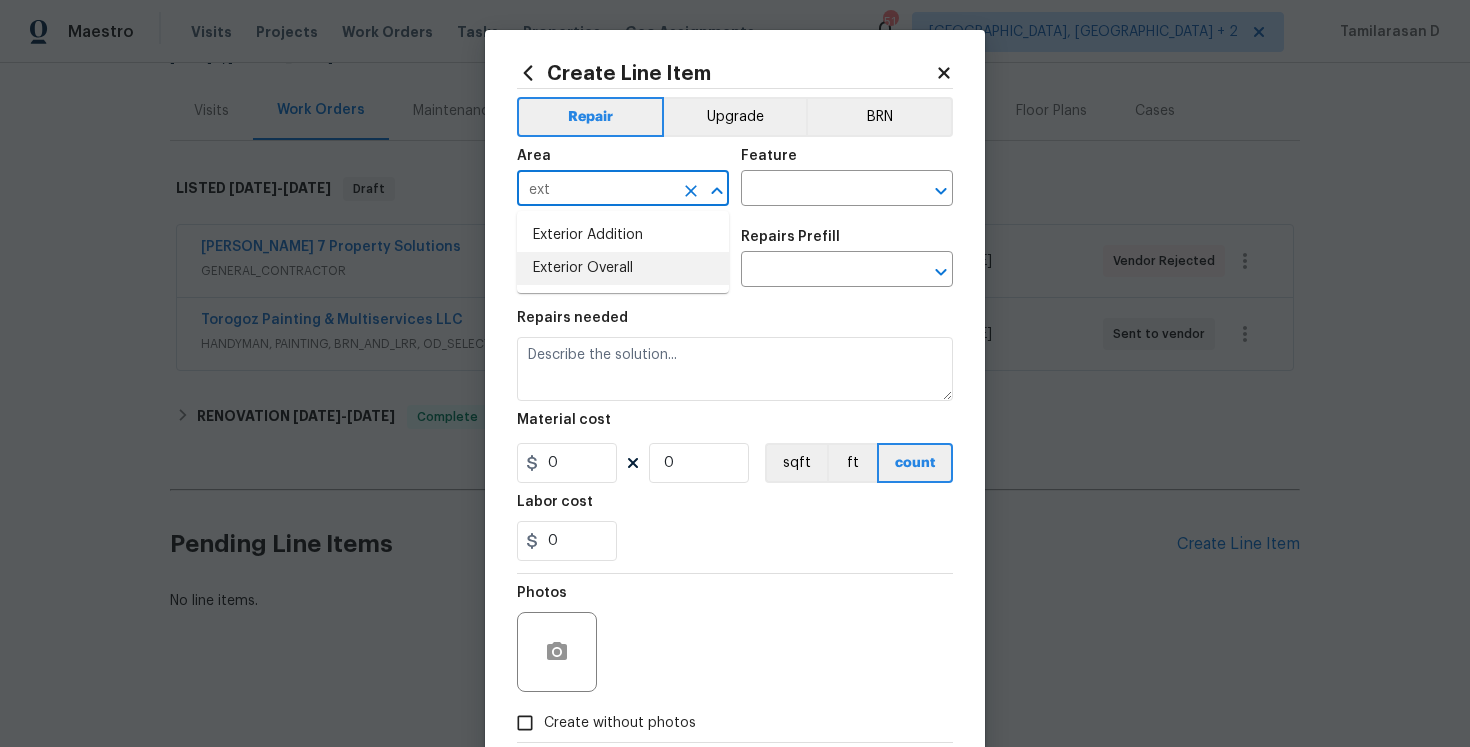 click on "Exterior Overall" at bounding box center (623, 268) 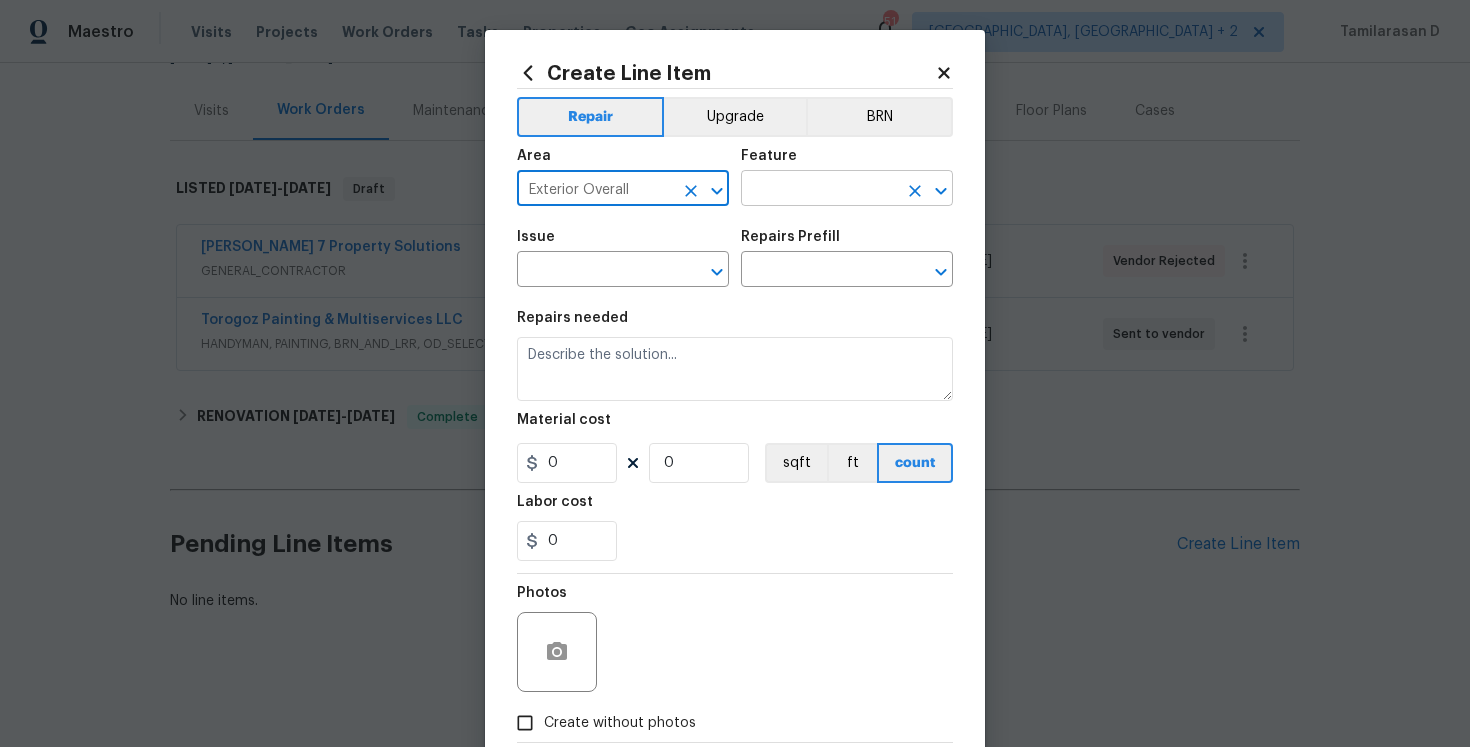 type on "Exterior Overall" 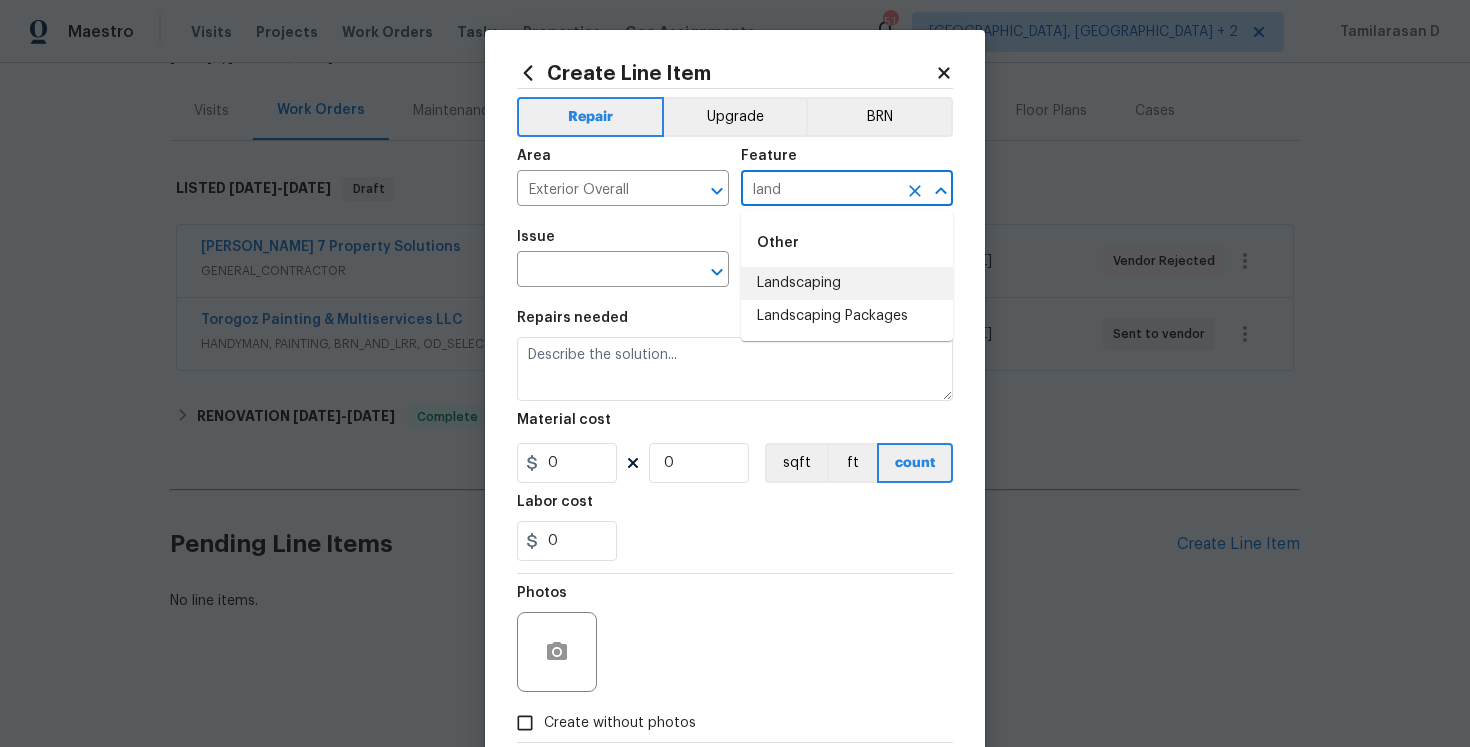 click on "Landscaping" at bounding box center [847, 283] 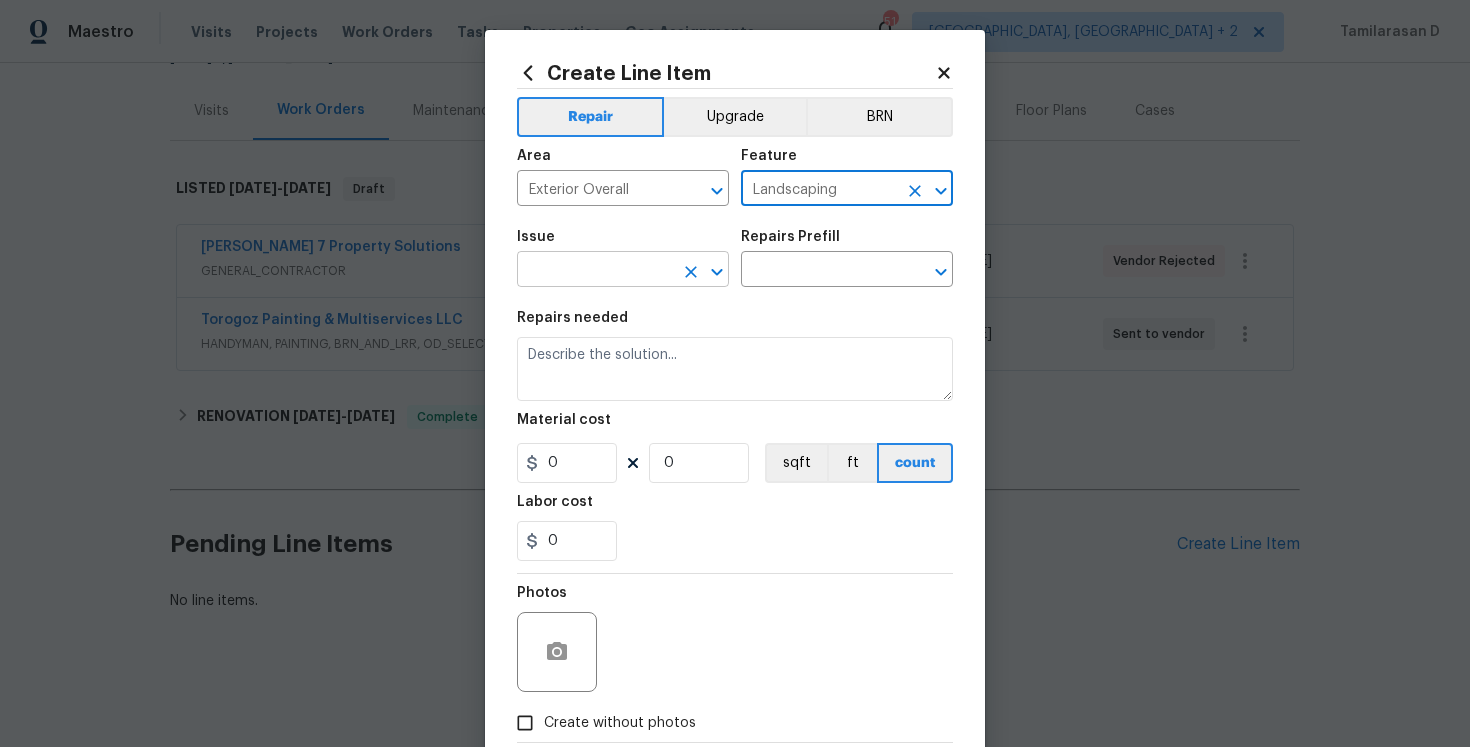 type on "Landscaping" 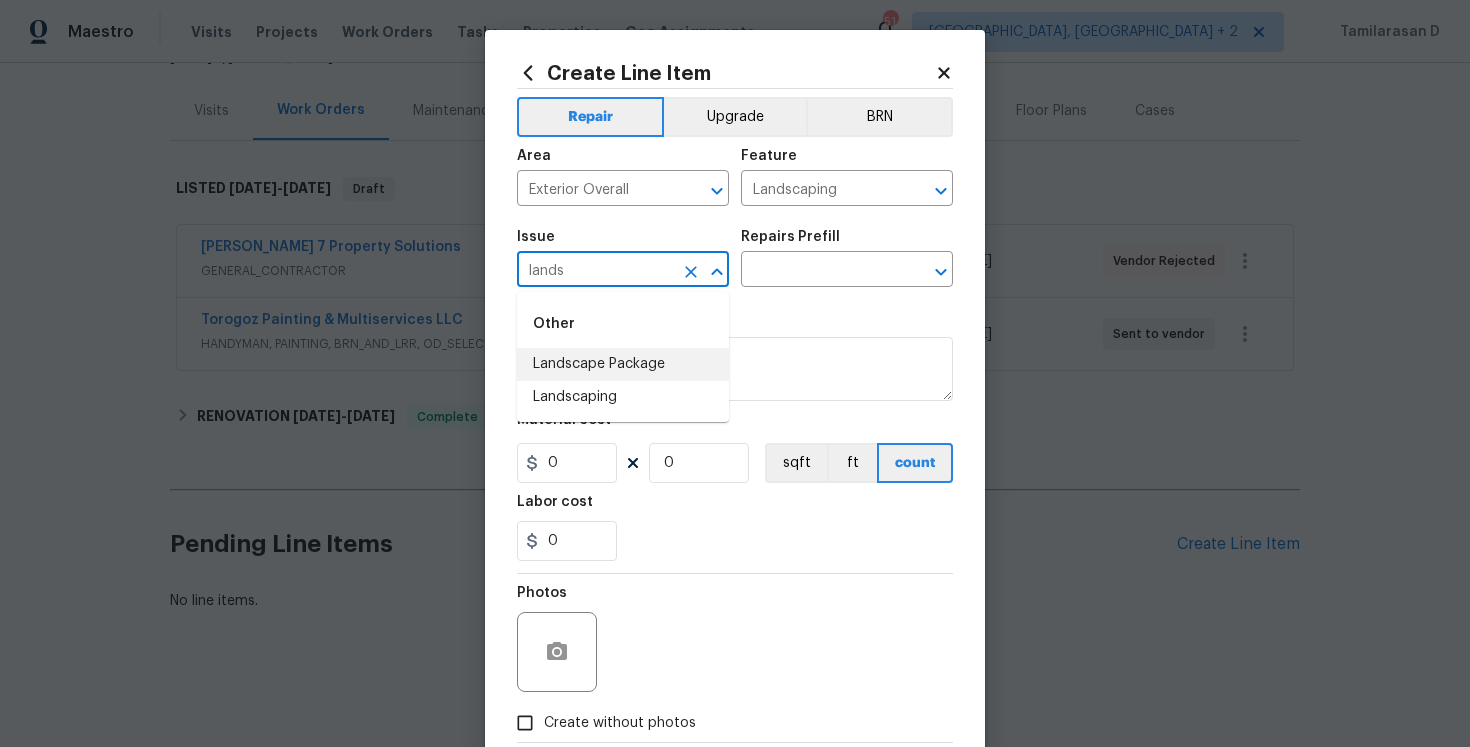 click on "Landscape Package" at bounding box center (623, 364) 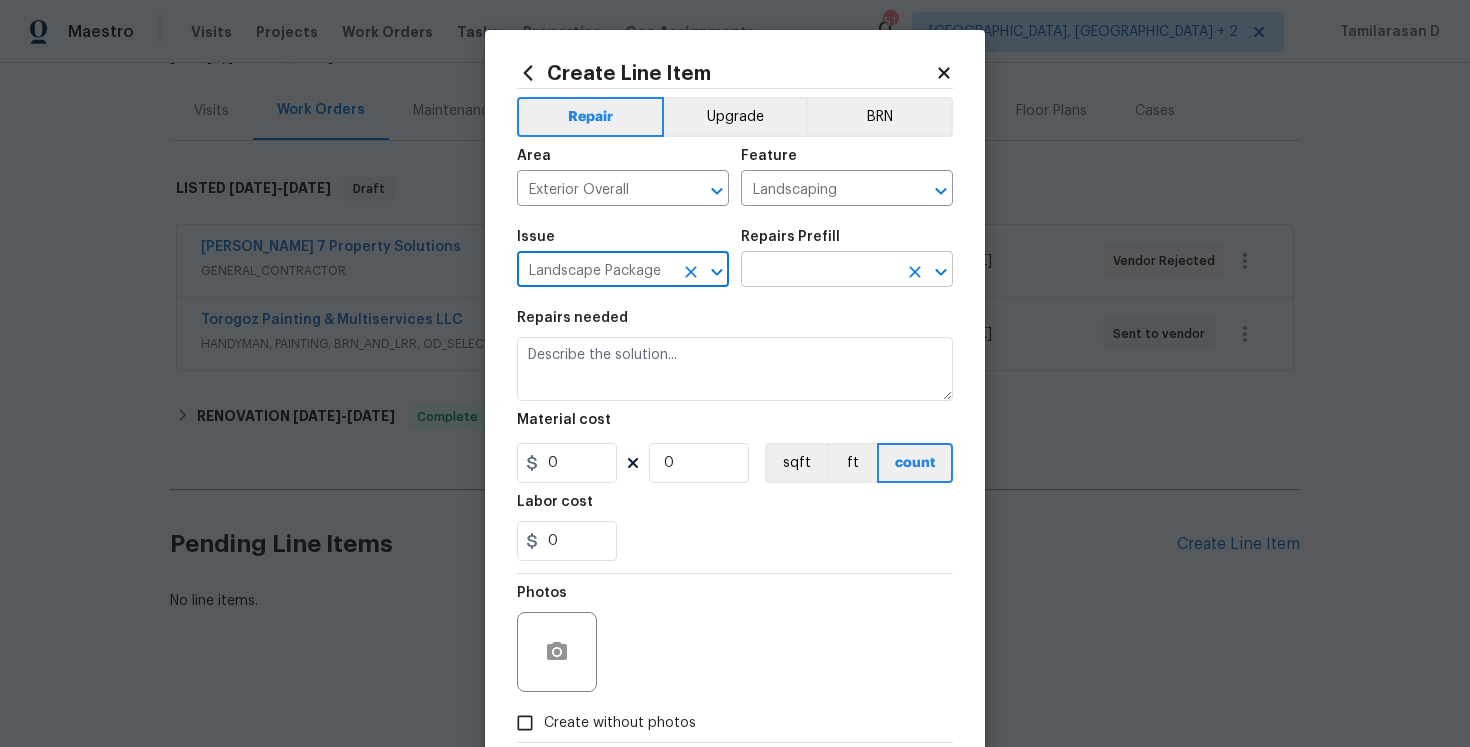 type on "Landscape Package" 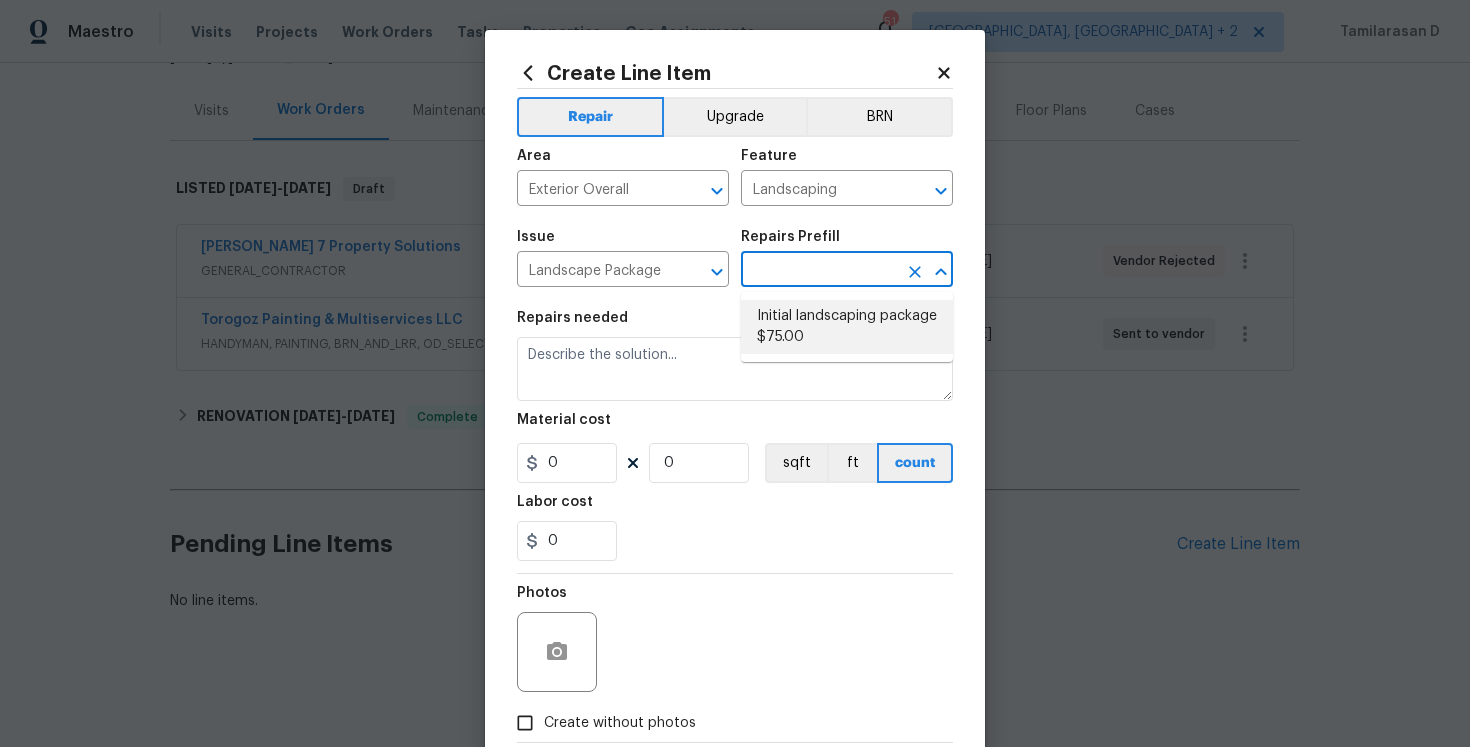 click on "Initial landscaping package $75.00" at bounding box center [847, 327] 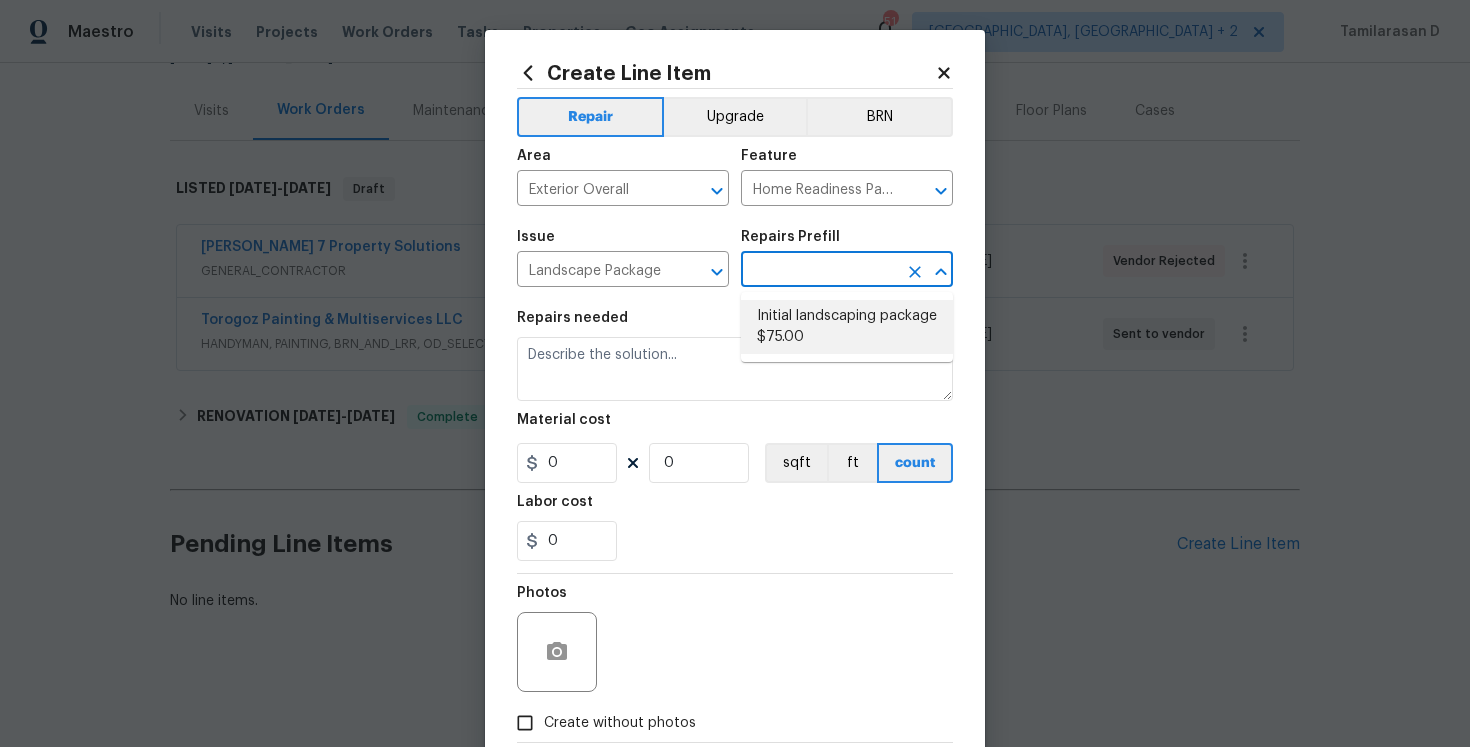 type on "Initial landscaping package $75.00" 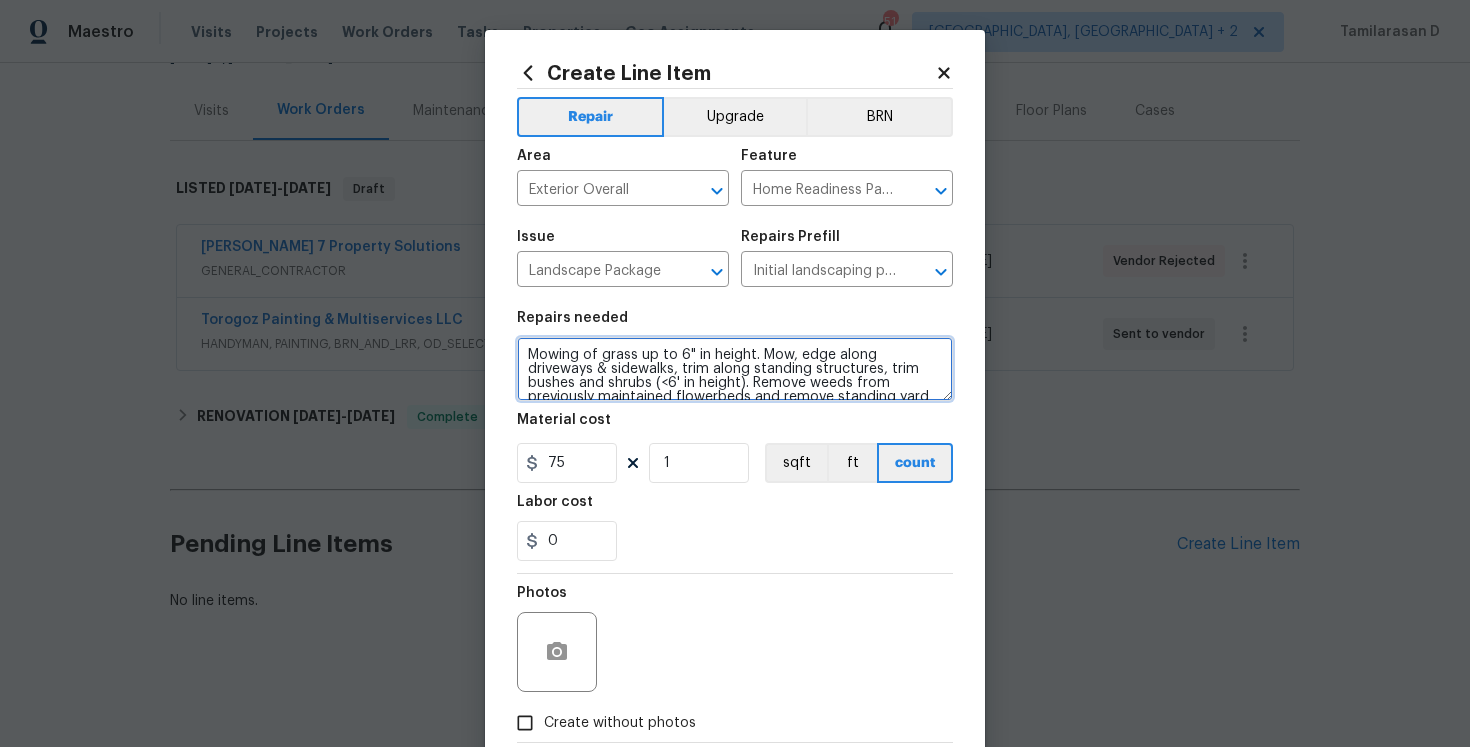 click on "Mowing of grass up to 6" in height. Mow, edge along driveways & sidewalks, trim along standing structures, trim bushes and shrubs (<6' in height). Remove weeds from previously maintained flowerbeds and remove standing yard debris (small twigs, non seasonal falling leaves).  Use leaf blower to remove clippings from hard surfaces."" at bounding box center (735, 369) 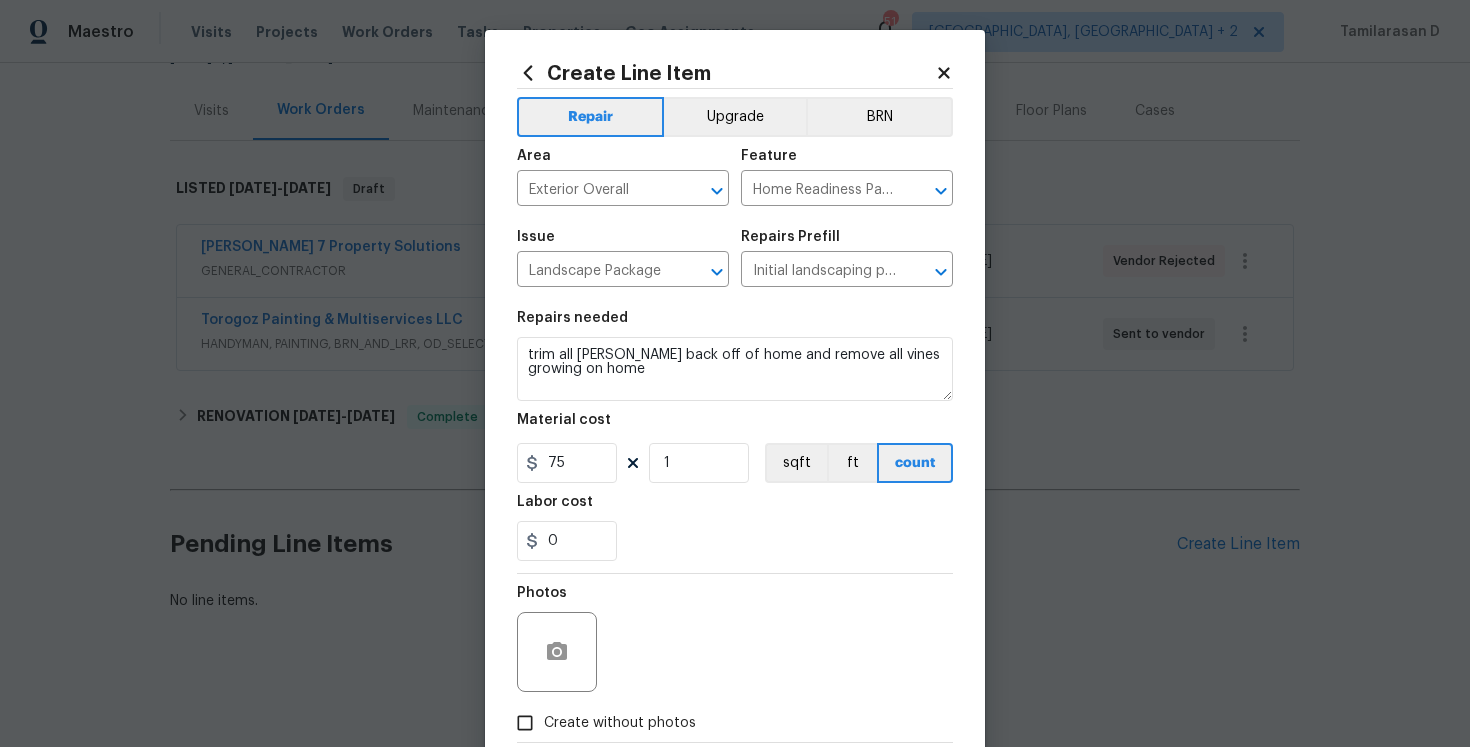click on "0" at bounding box center (735, 541) 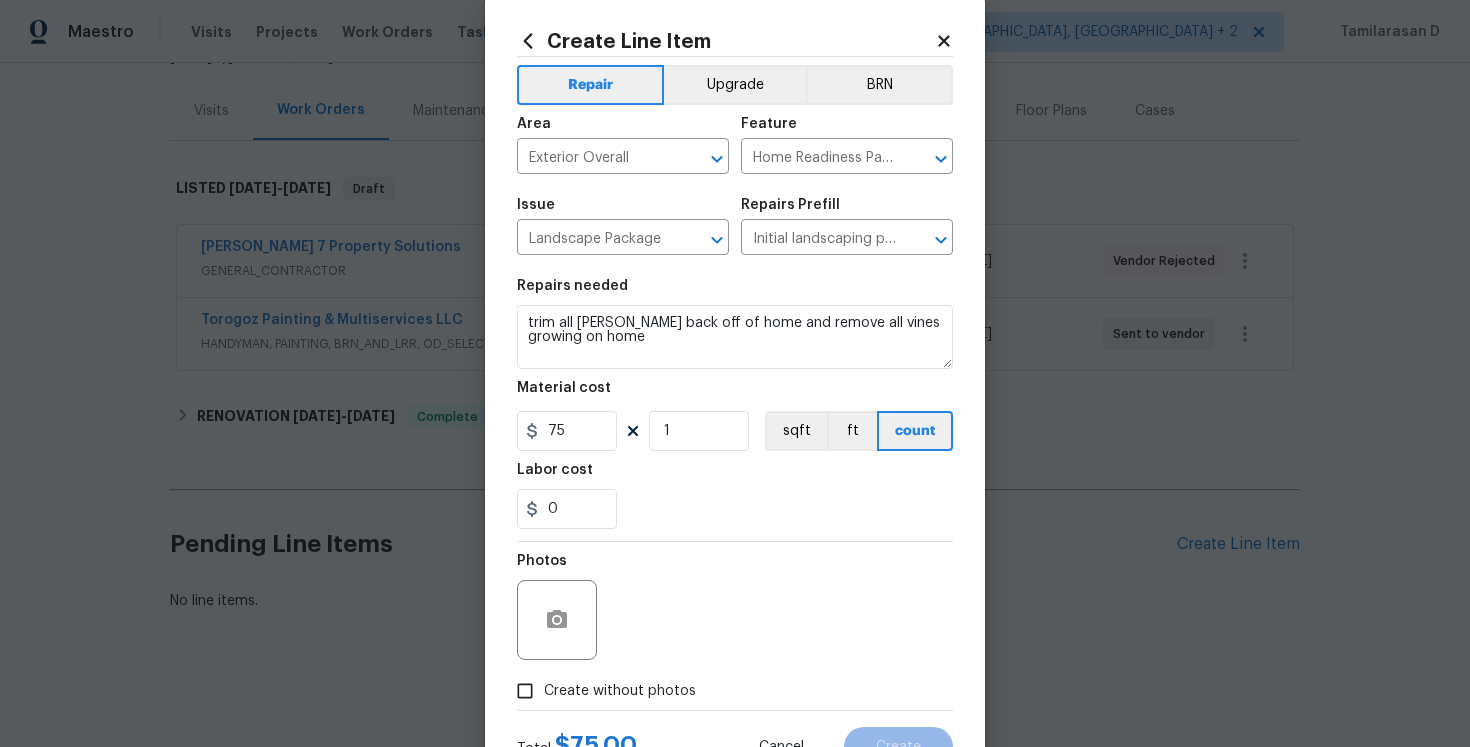 scroll, scrollTop: 60, scrollLeft: 0, axis: vertical 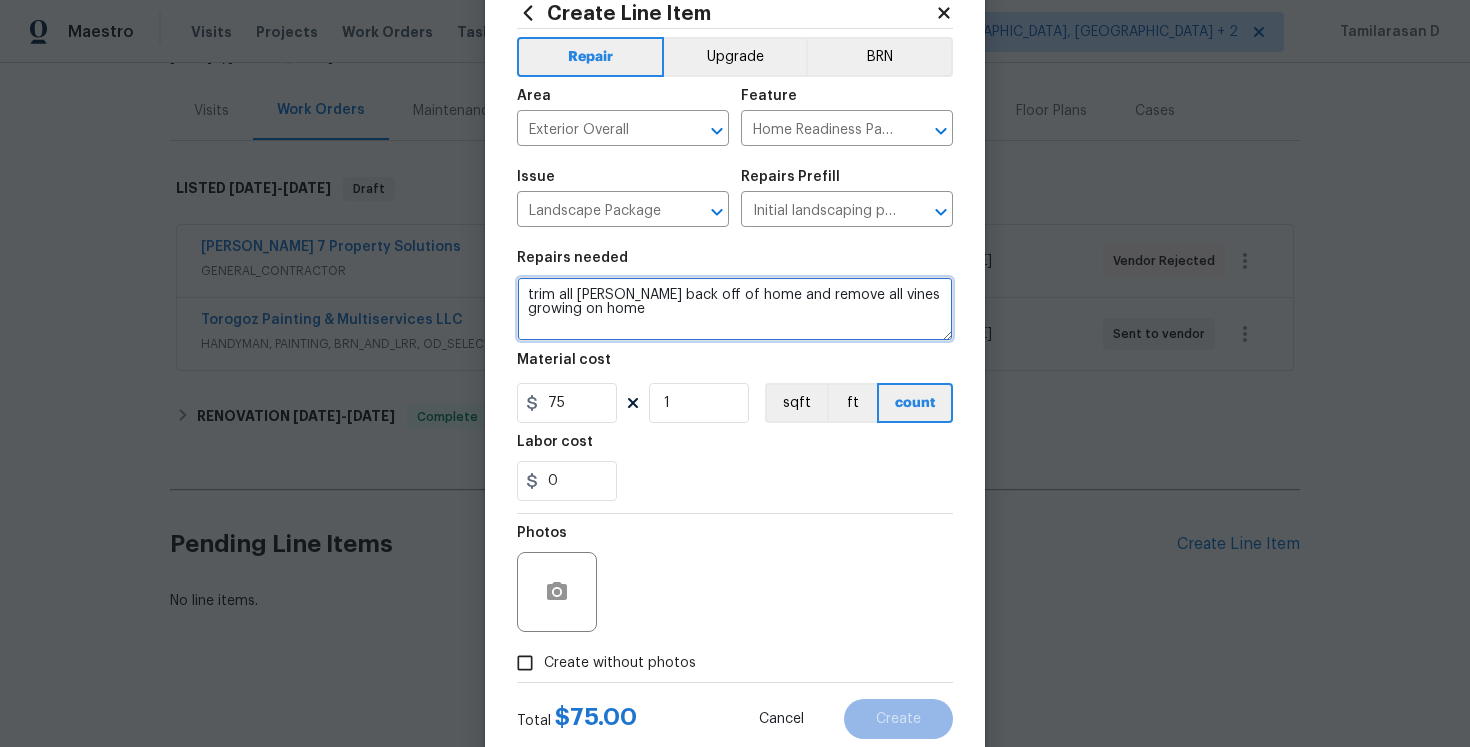 click on "trim all hedges back off of home and remove all vines growing on home" at bounding box center [735, 309] 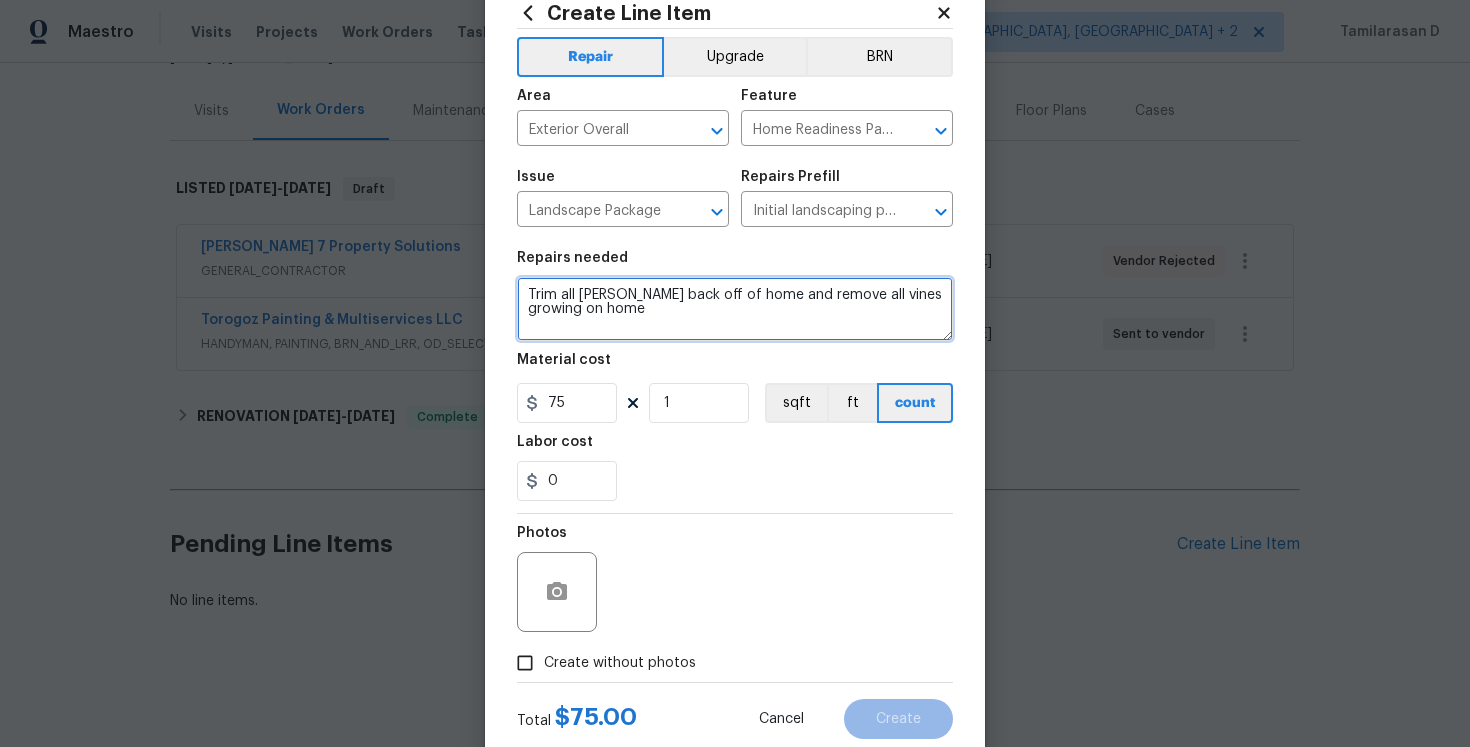 type on "Trim all hedges back off of home and remove all vines growing on home" 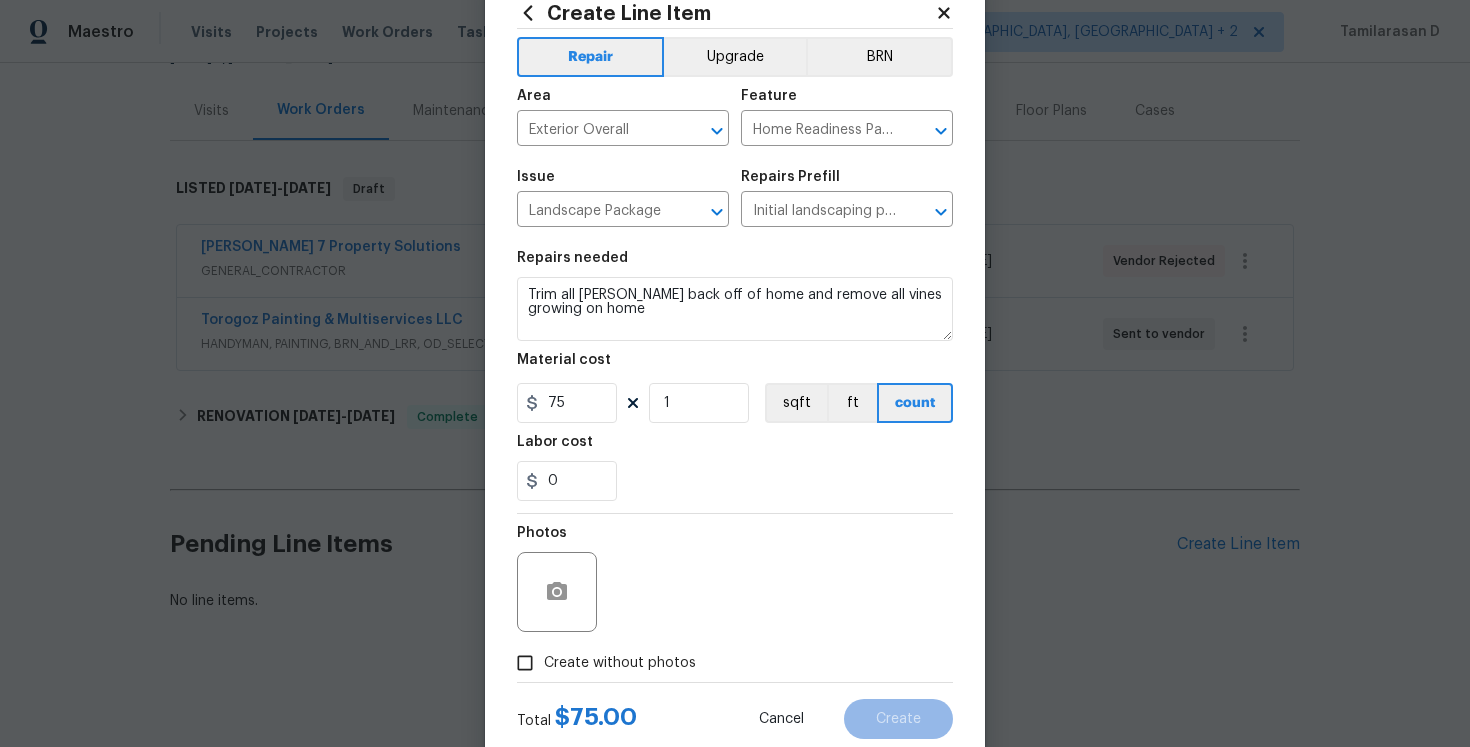 click on "0" at bounding box center [735, 481] 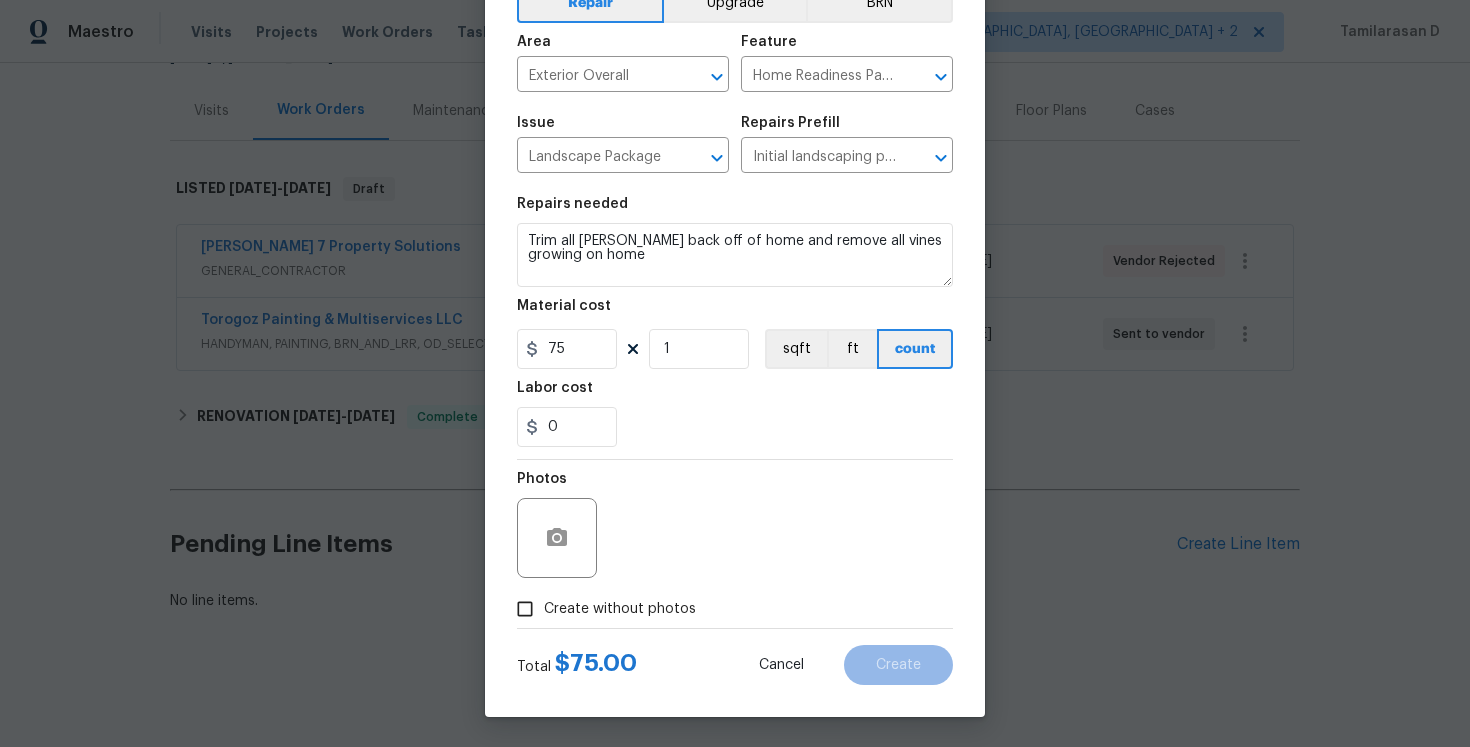 click on "Create without photos" at bounding box center [525, 609] 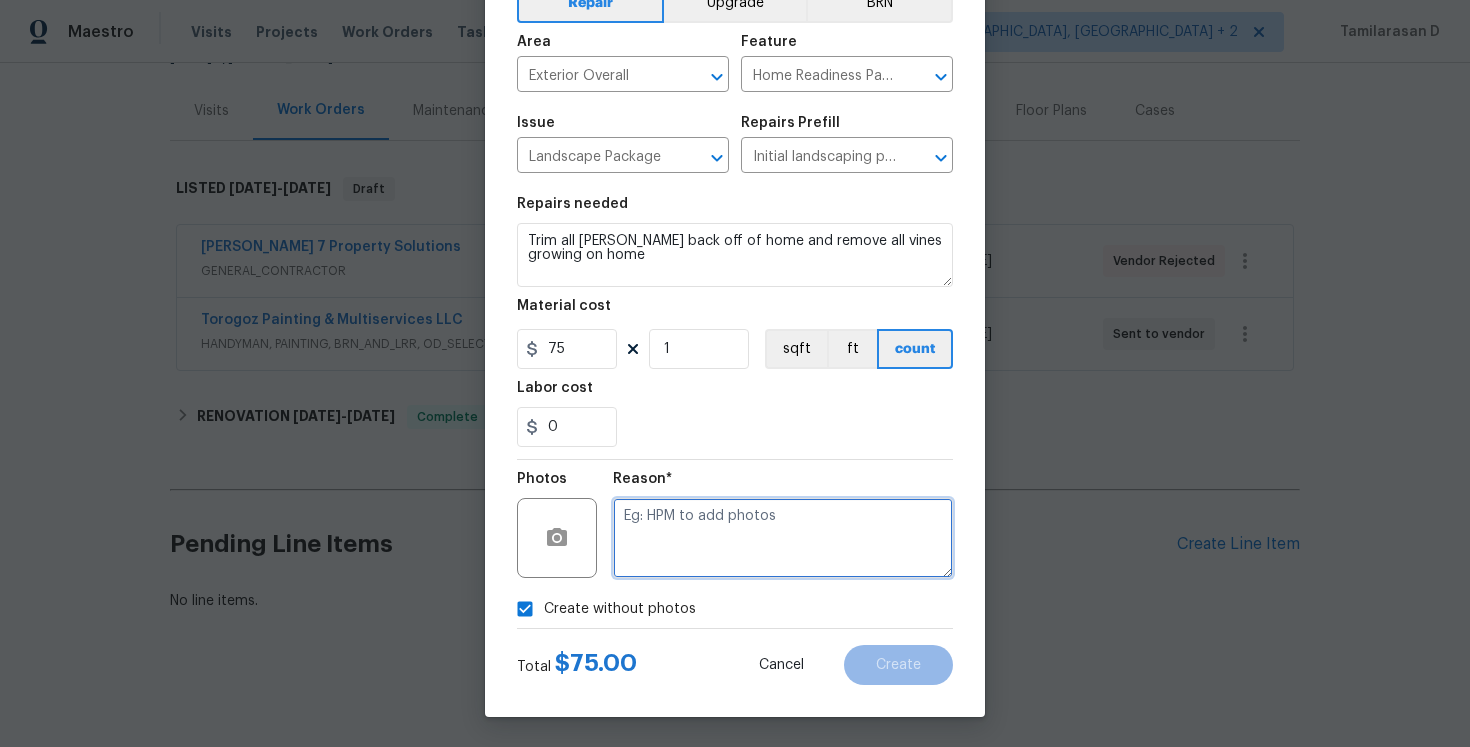 click at bounding box center [783, 538] 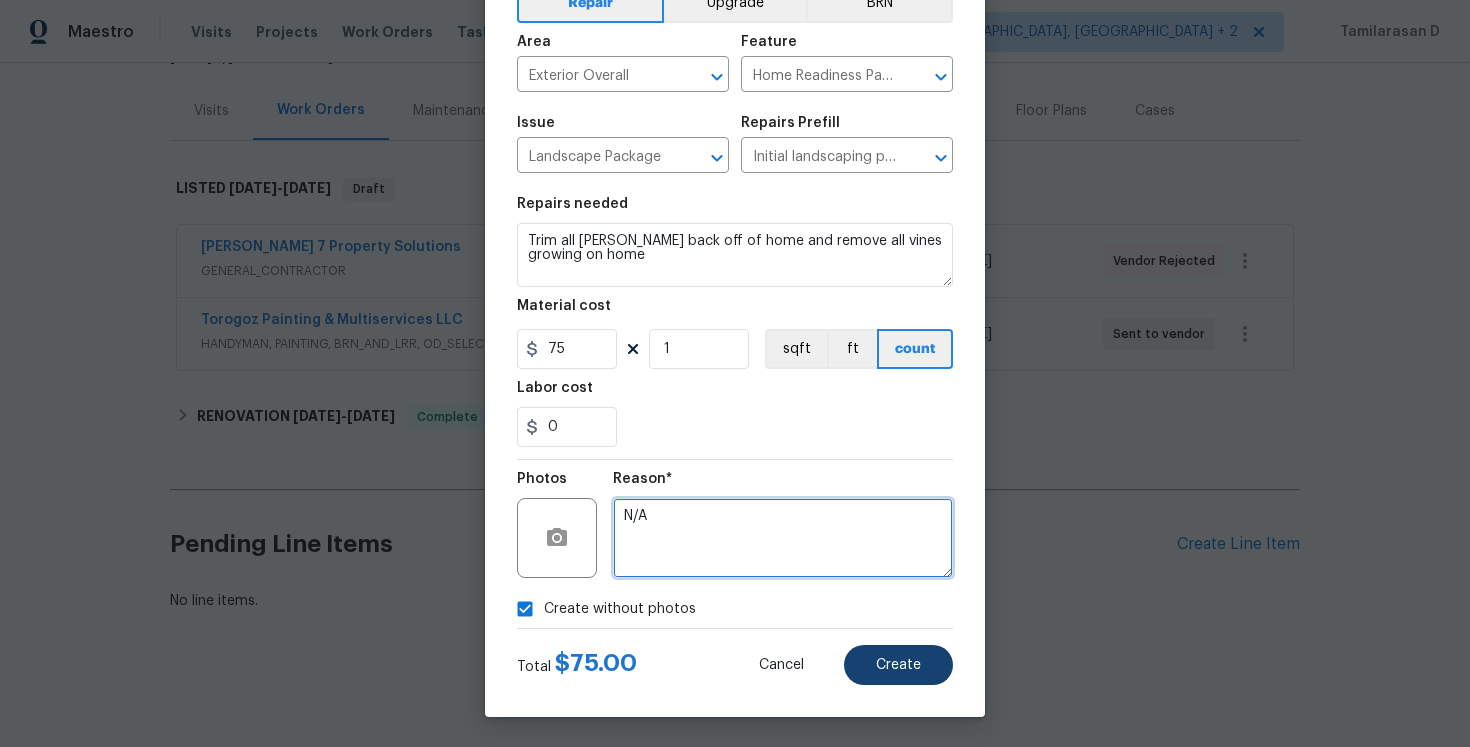 type on "N/A" 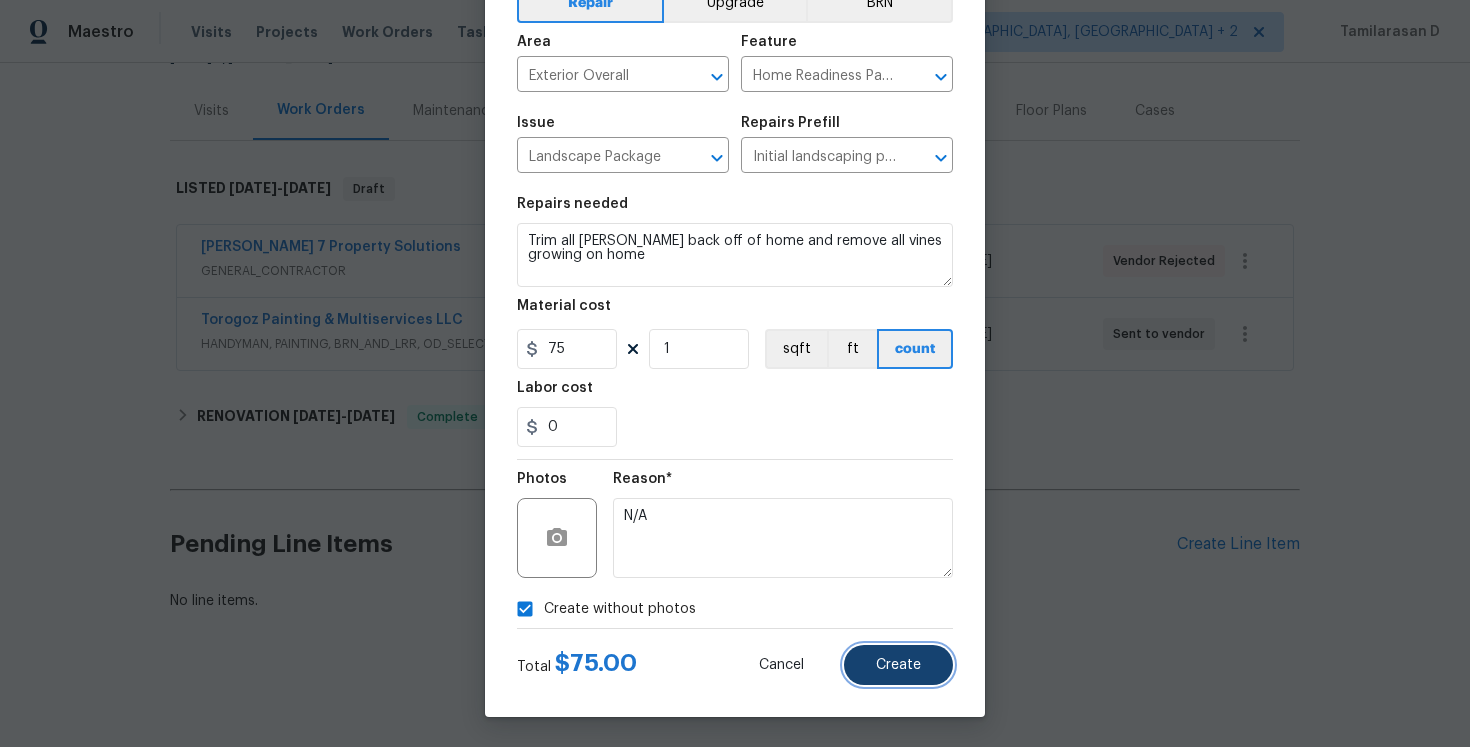 click on "Create" at bounding box center (898, 665) 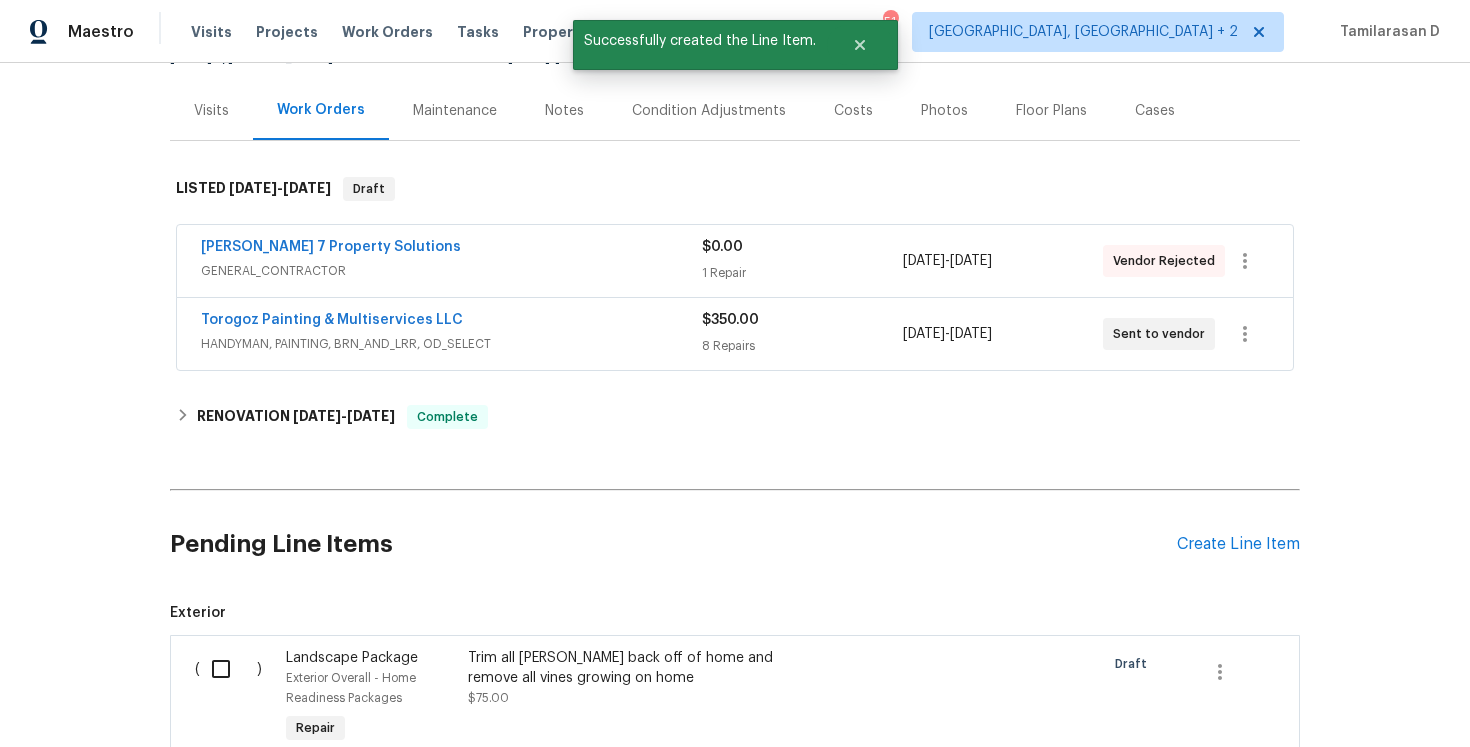 click at bounding box center [228, 669] 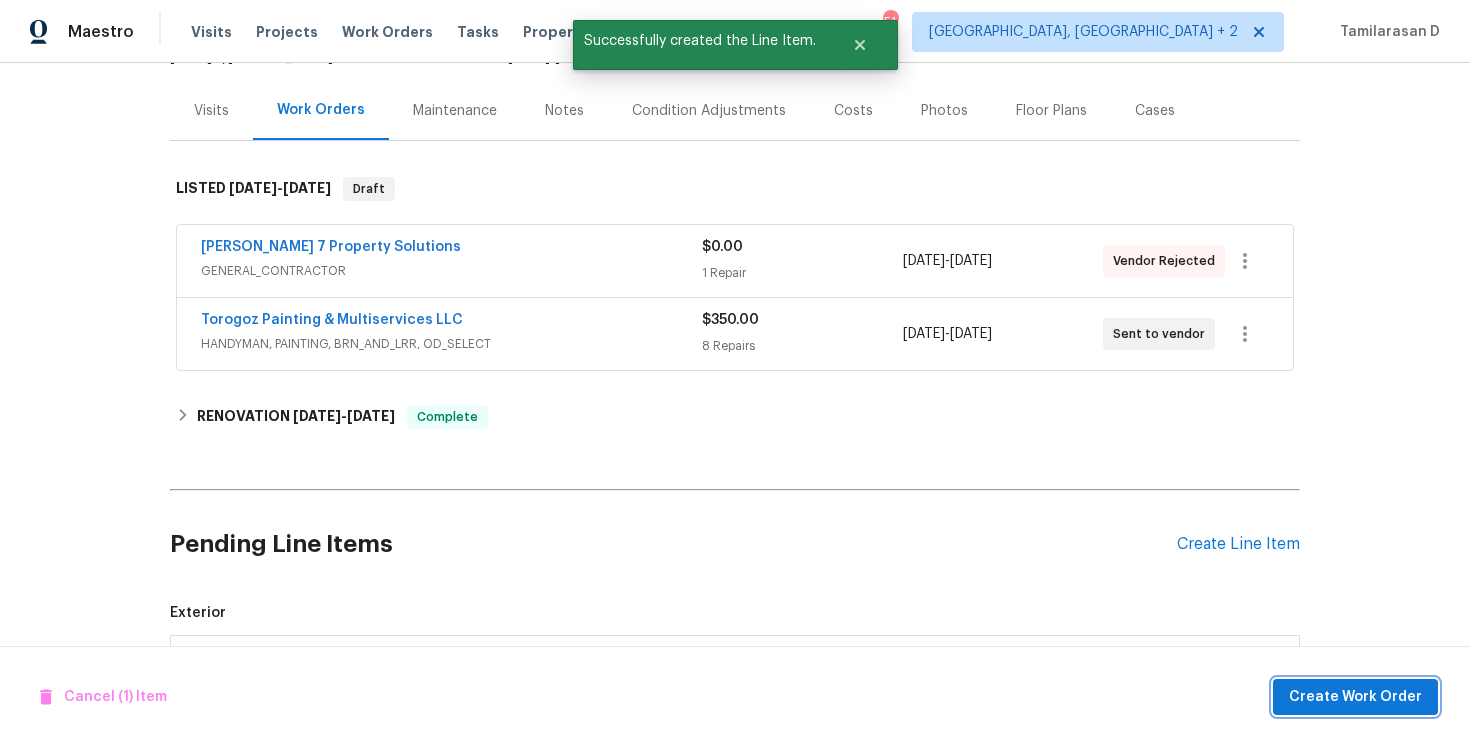 click on "Create Work Order" at bounding box center (1355, 697) 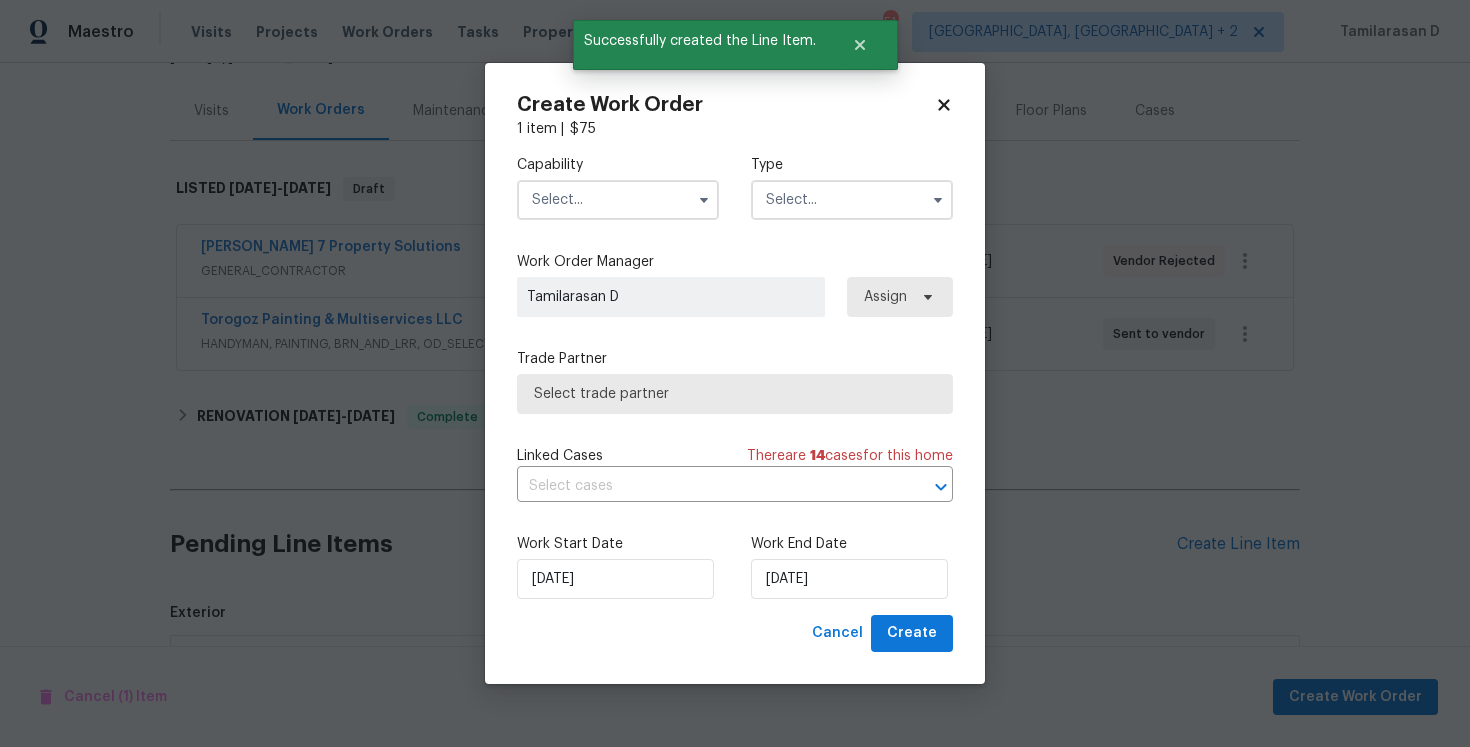 click at bounding box center (852, 200) 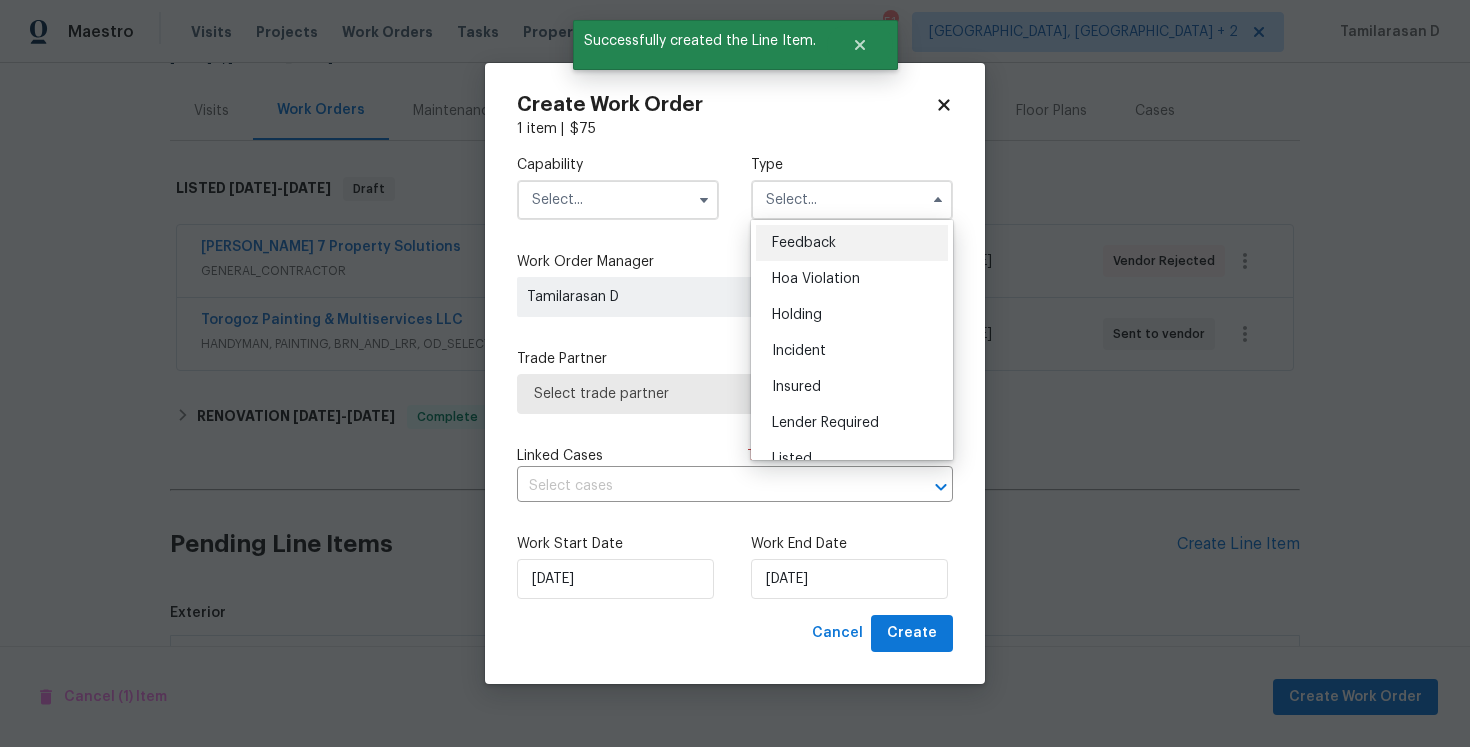click on "Feedback" at bounding box center (852, 243) 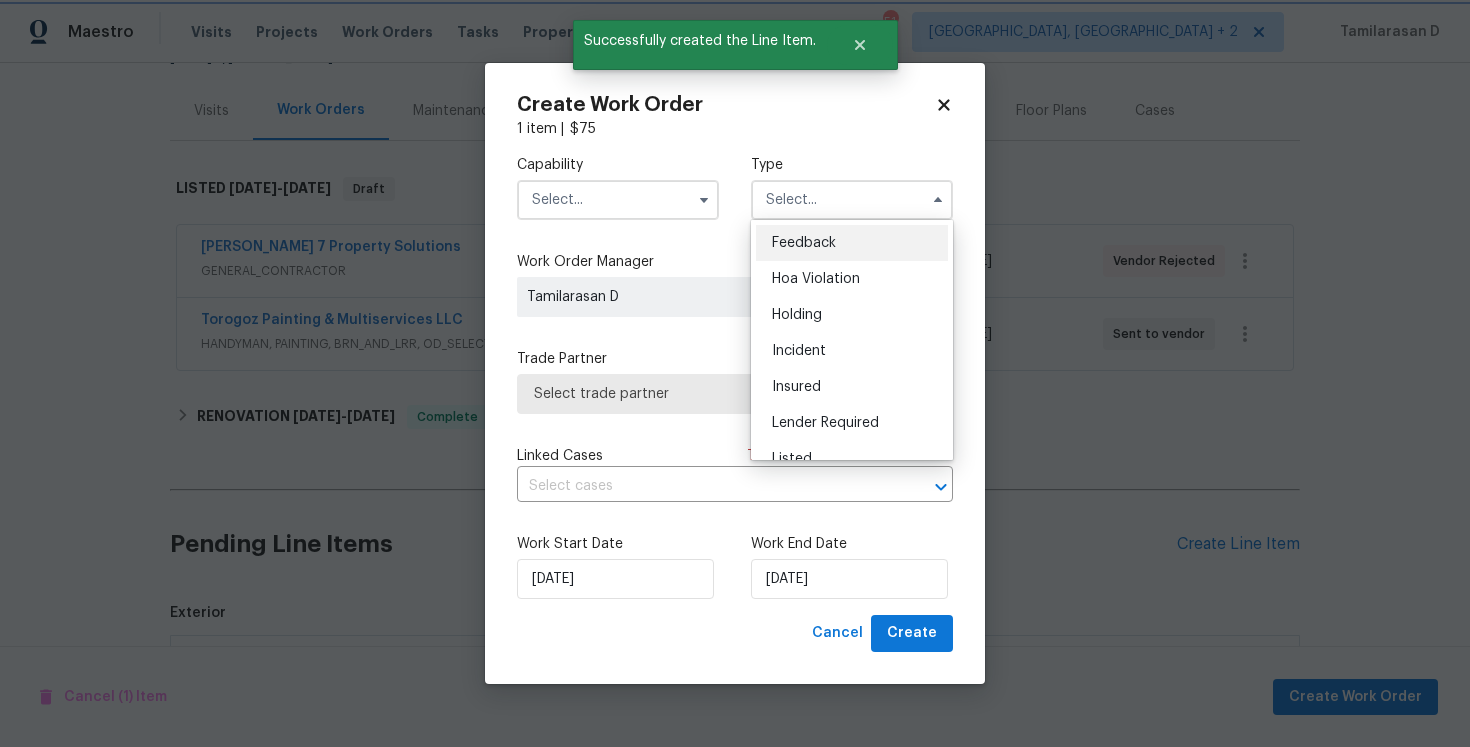 type on "Feedback" 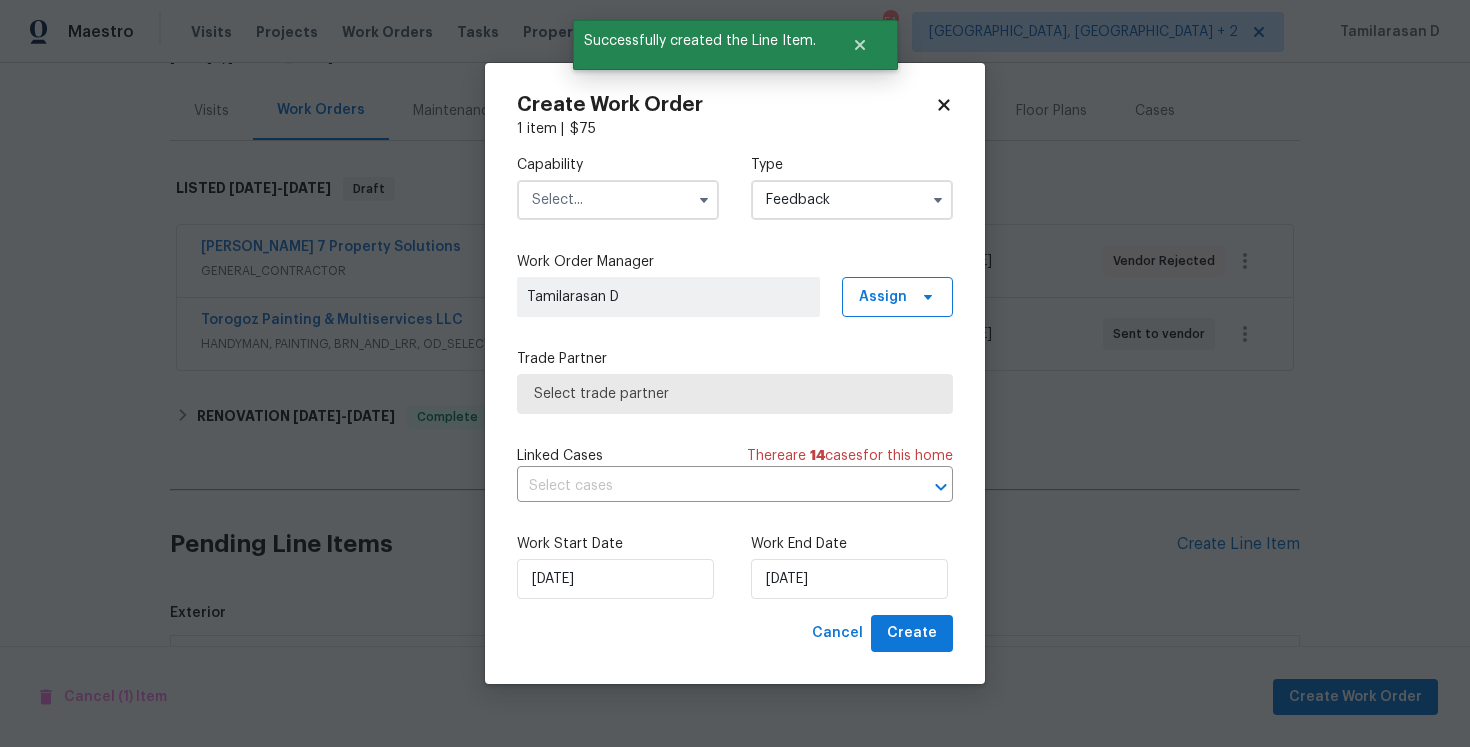 click at bounding box center [618, 200] 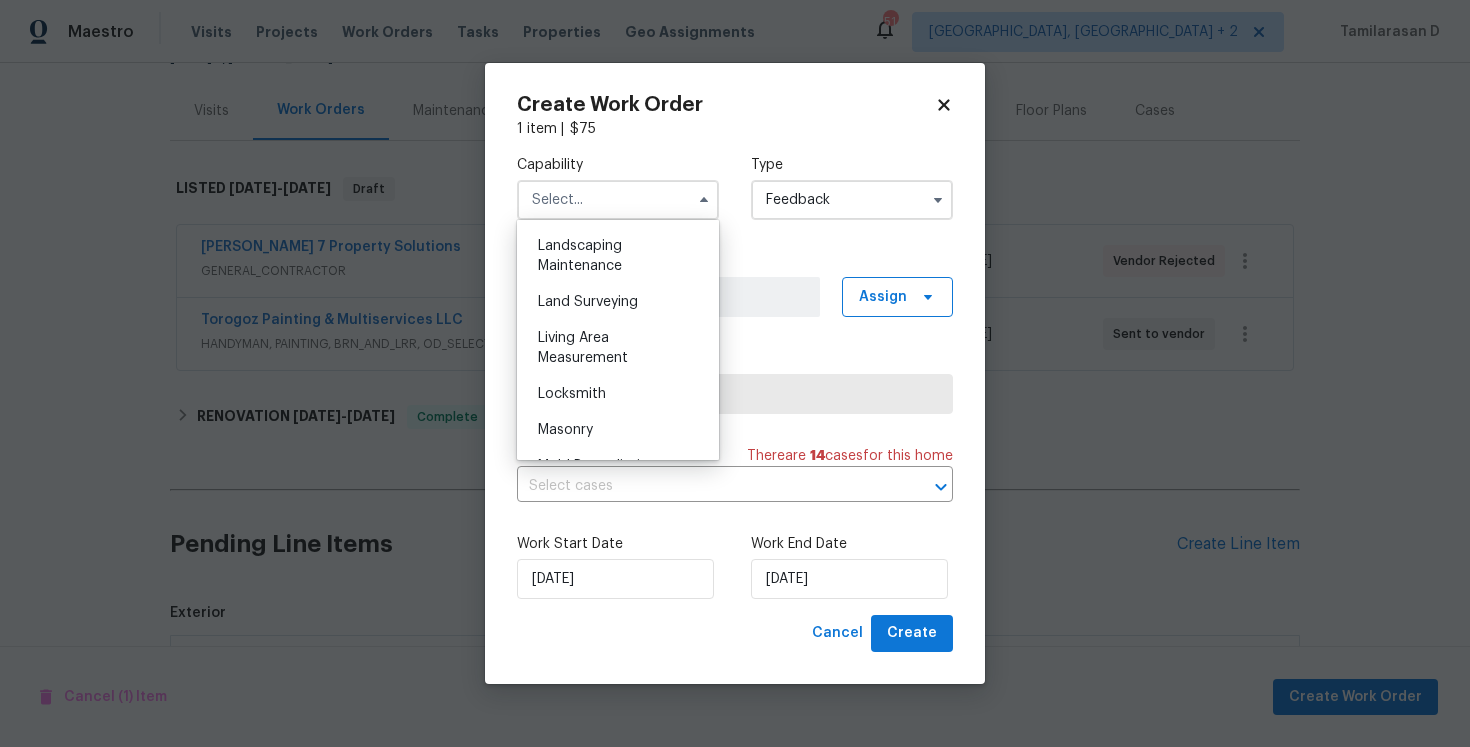scroll, scrollTop: 1332, scrollLeft: 0, axis: vertical 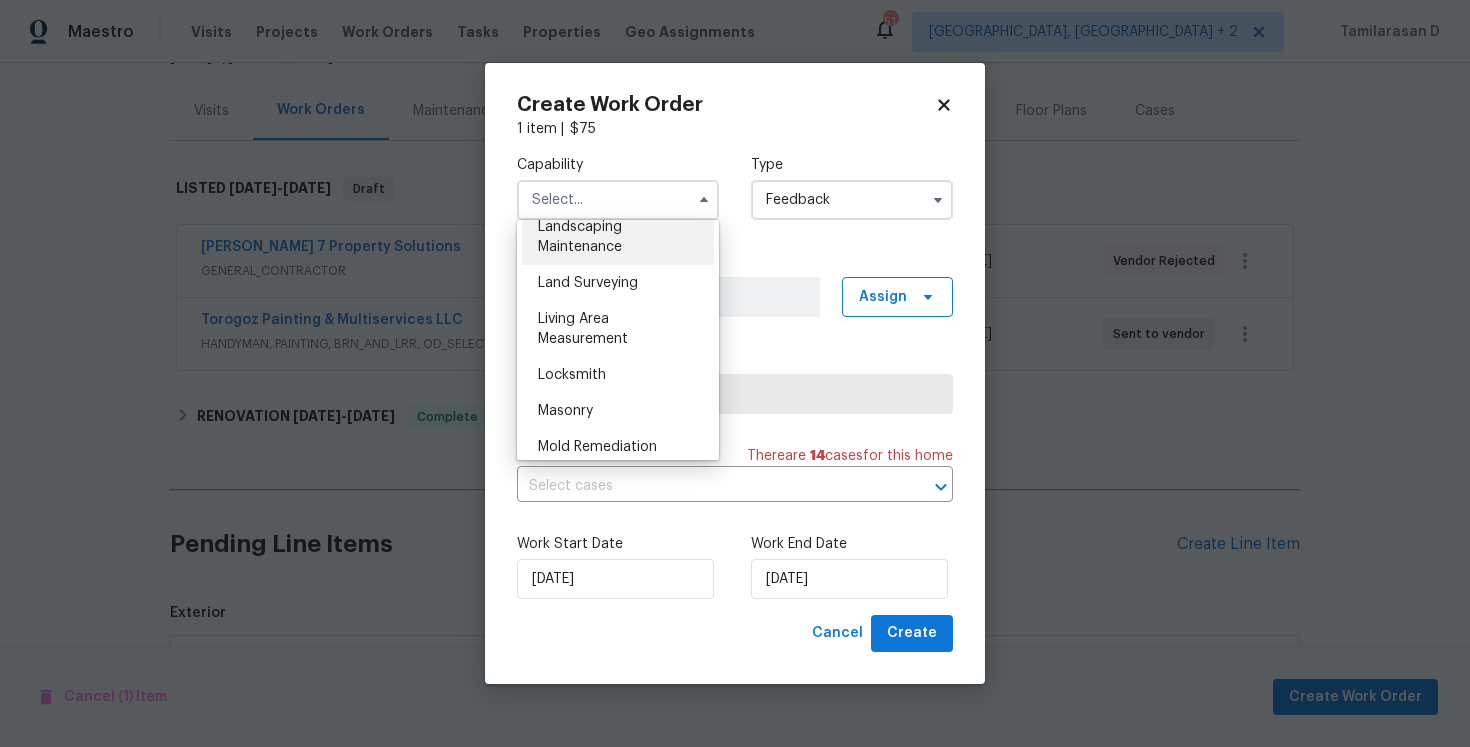 click on "Landscaping Maintenance" at bounding box center [618, 237] 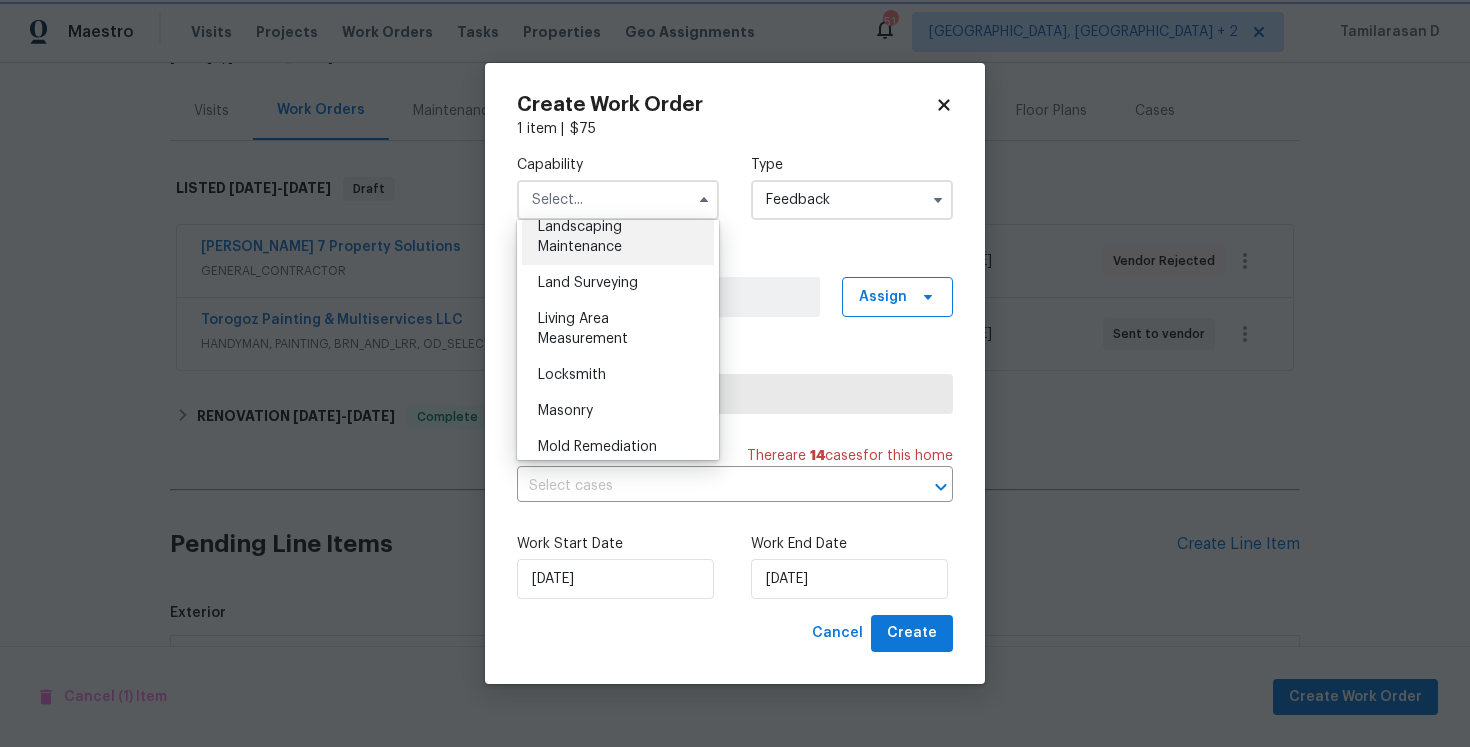type on "Landscaping Maintenance" 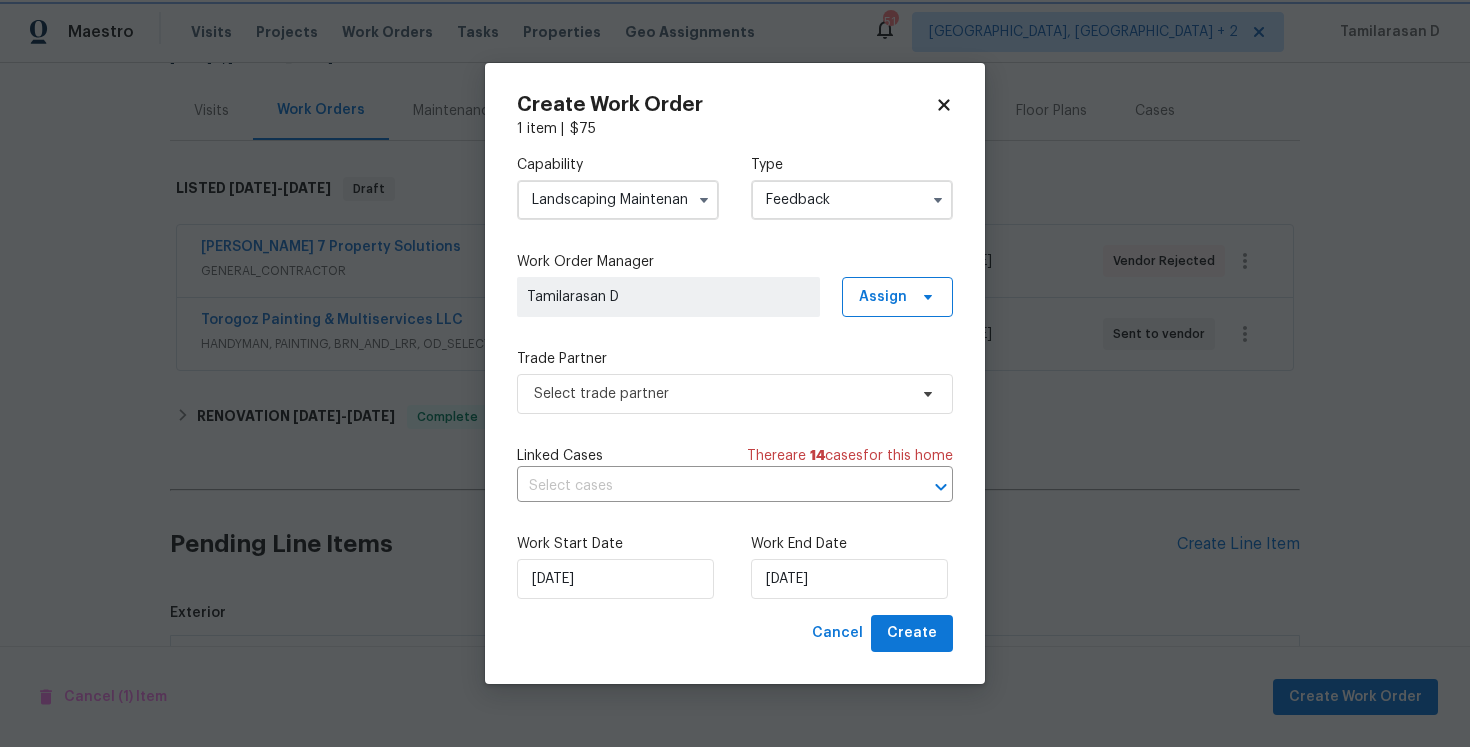 scroll, scrollTop: 1260, scrollLeft: 0, axis: vertical 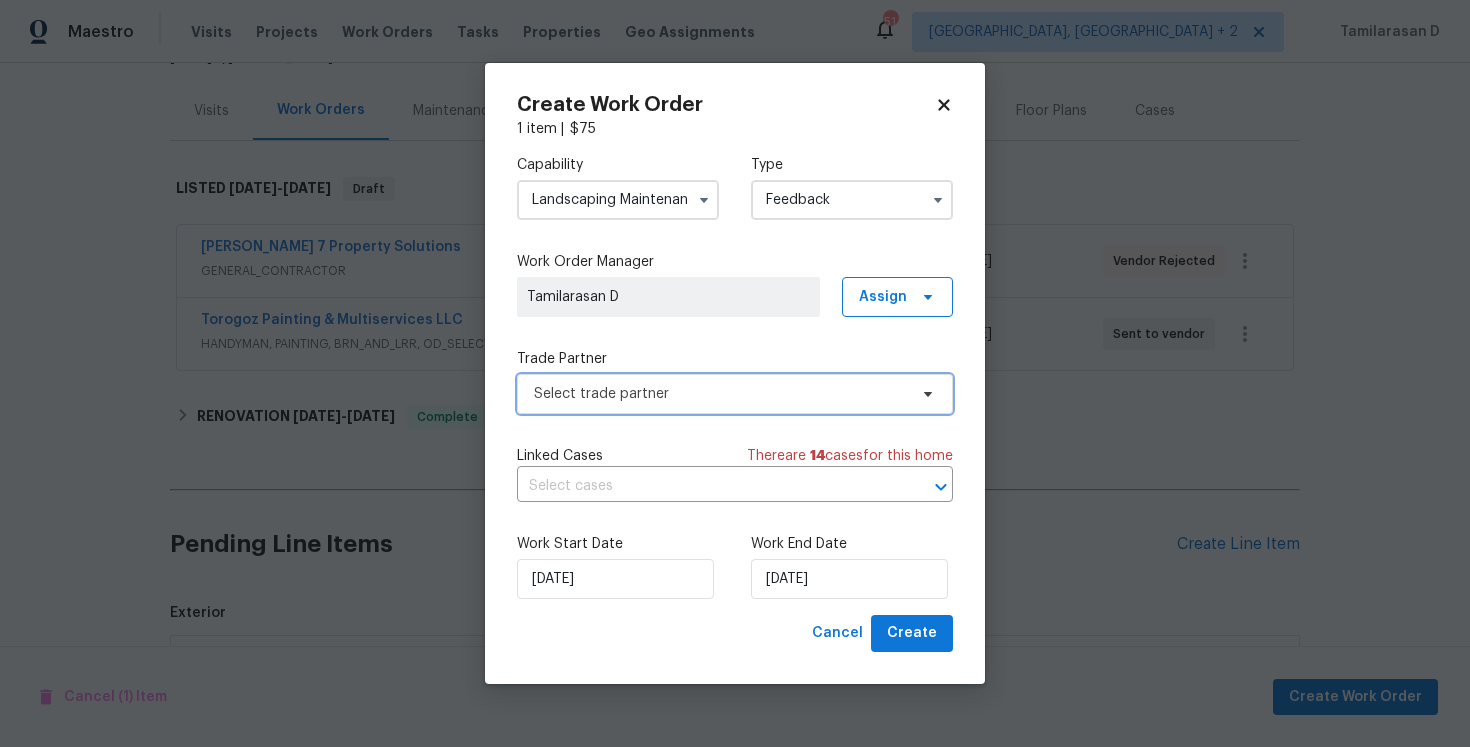 click on "Select trade partner" at bounding box center [720, 394] 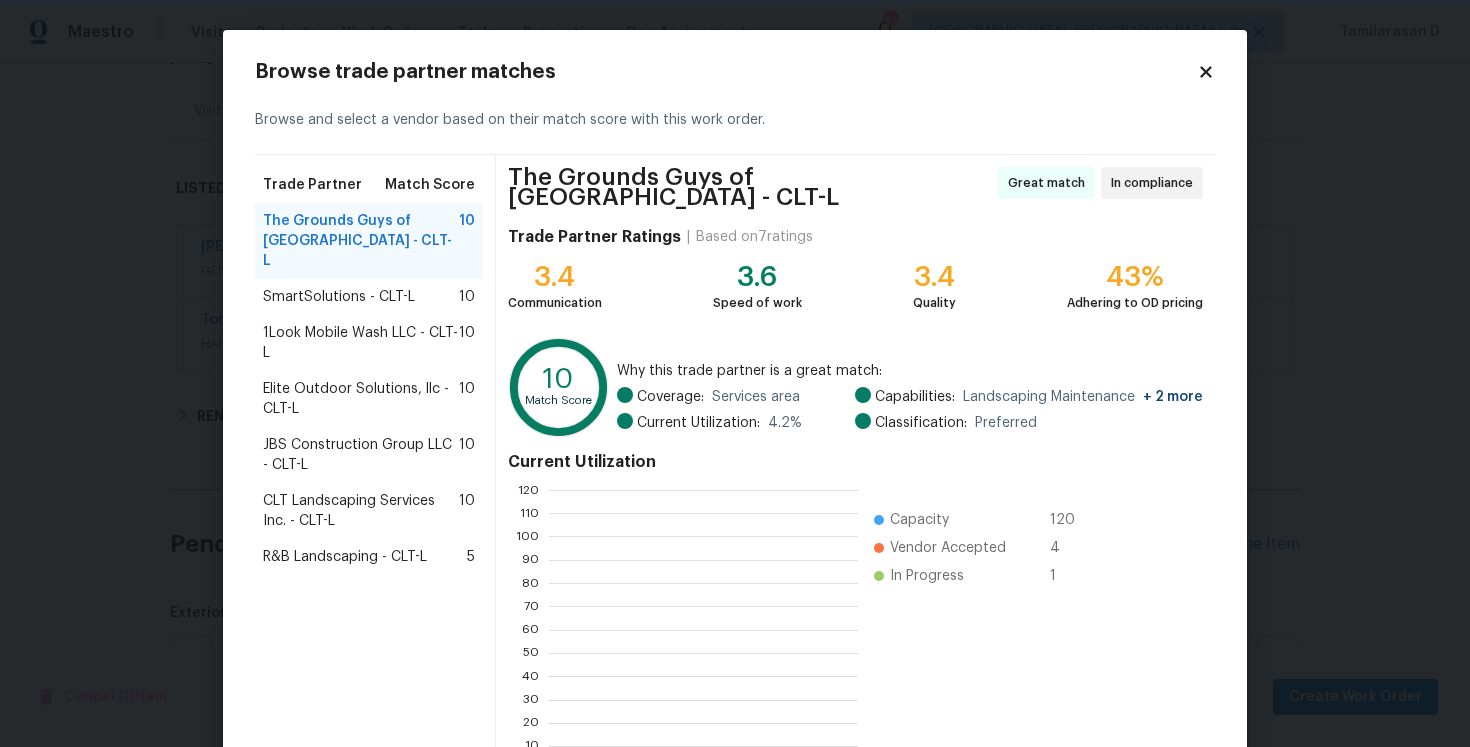 scroll, scrollTop: 280, scrollLeft: 308, axis: both 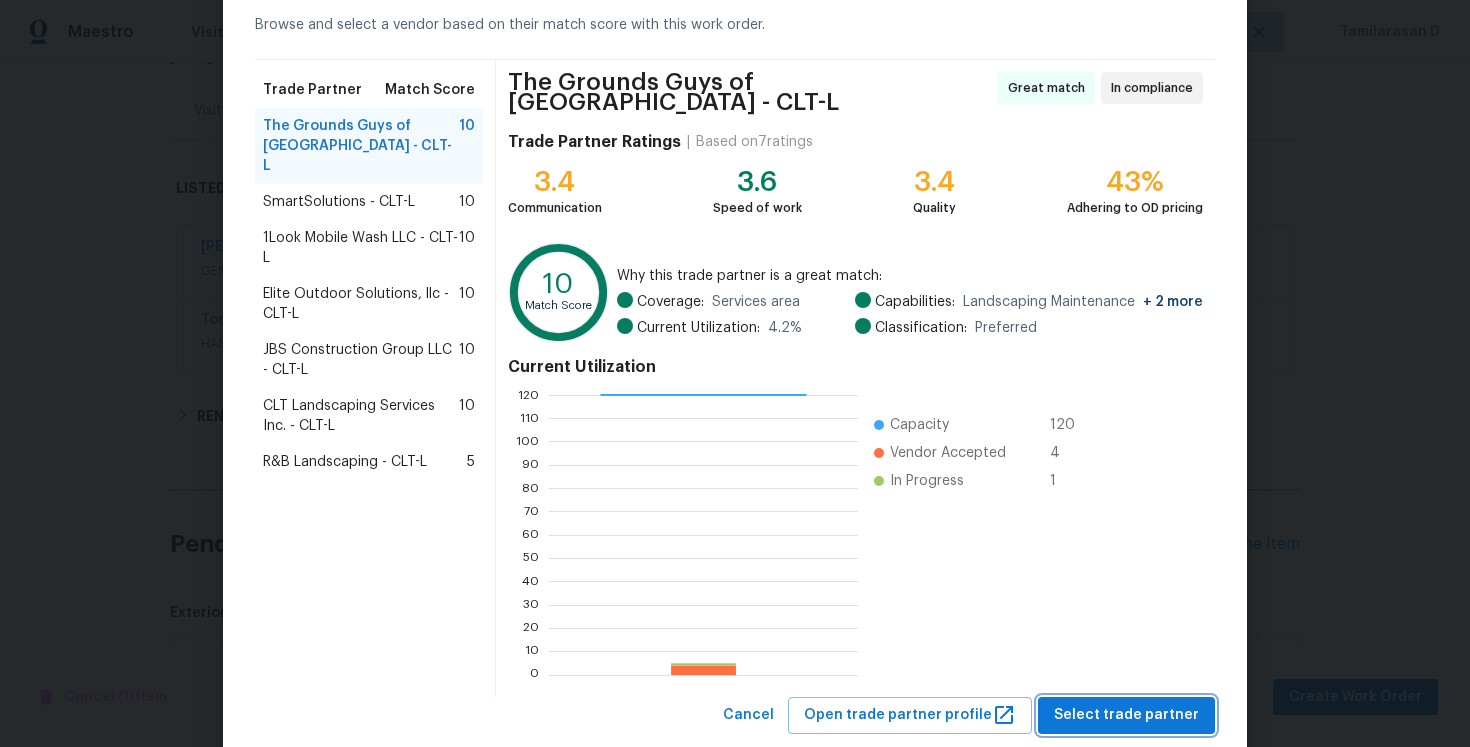 click on "Select trade partner" at bounding box center (1126, 715) 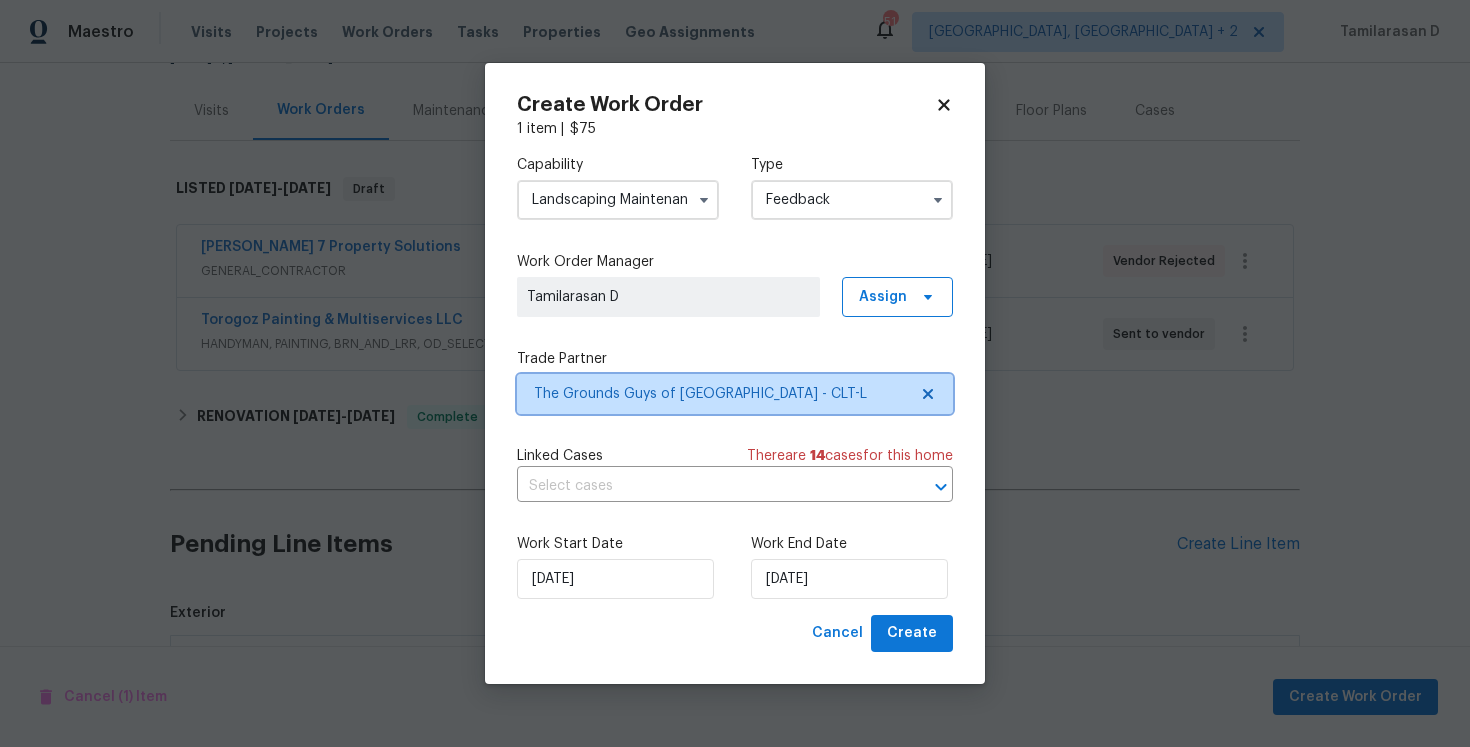 scroll, scrollTop: 0, scrollLeft: 0, axis: both 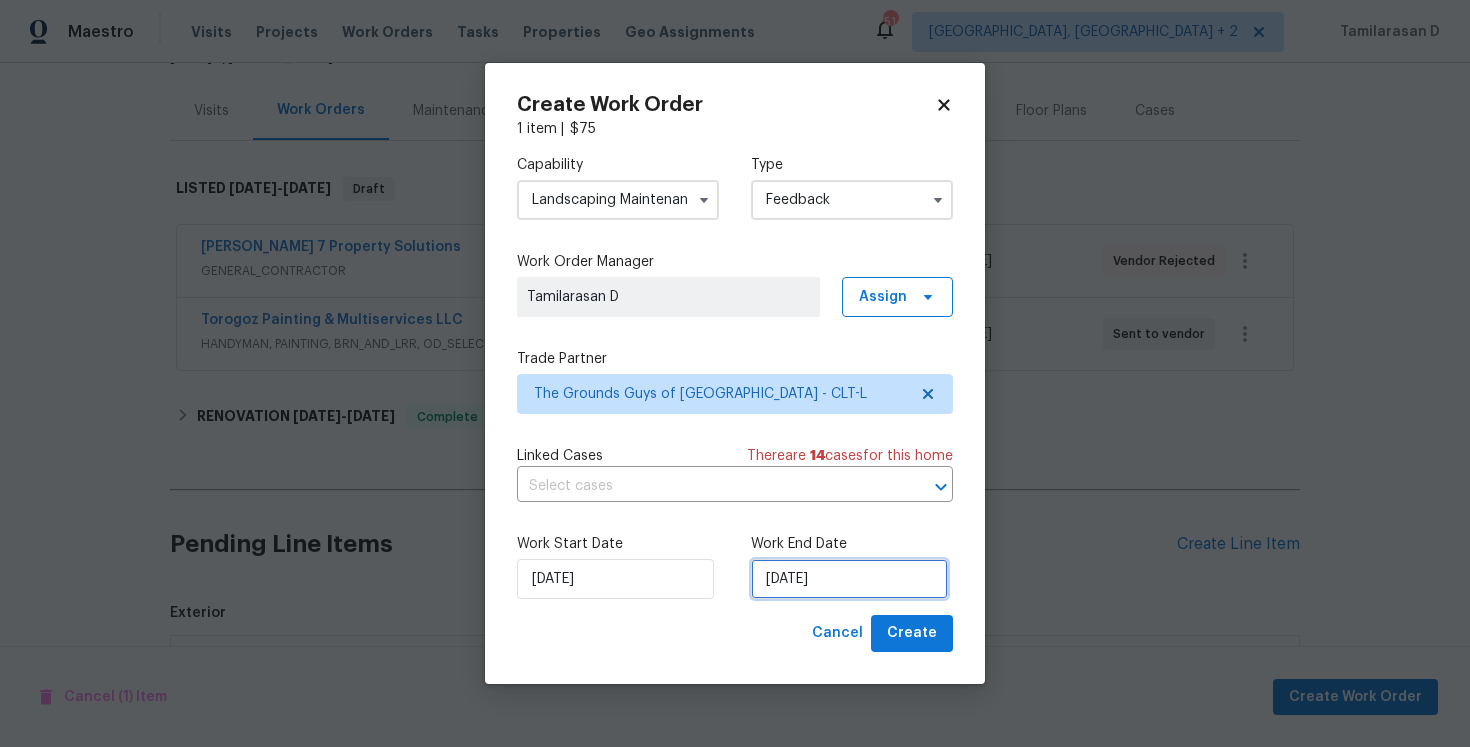 click on "09/07/2025" at bounding box center [849, 579] 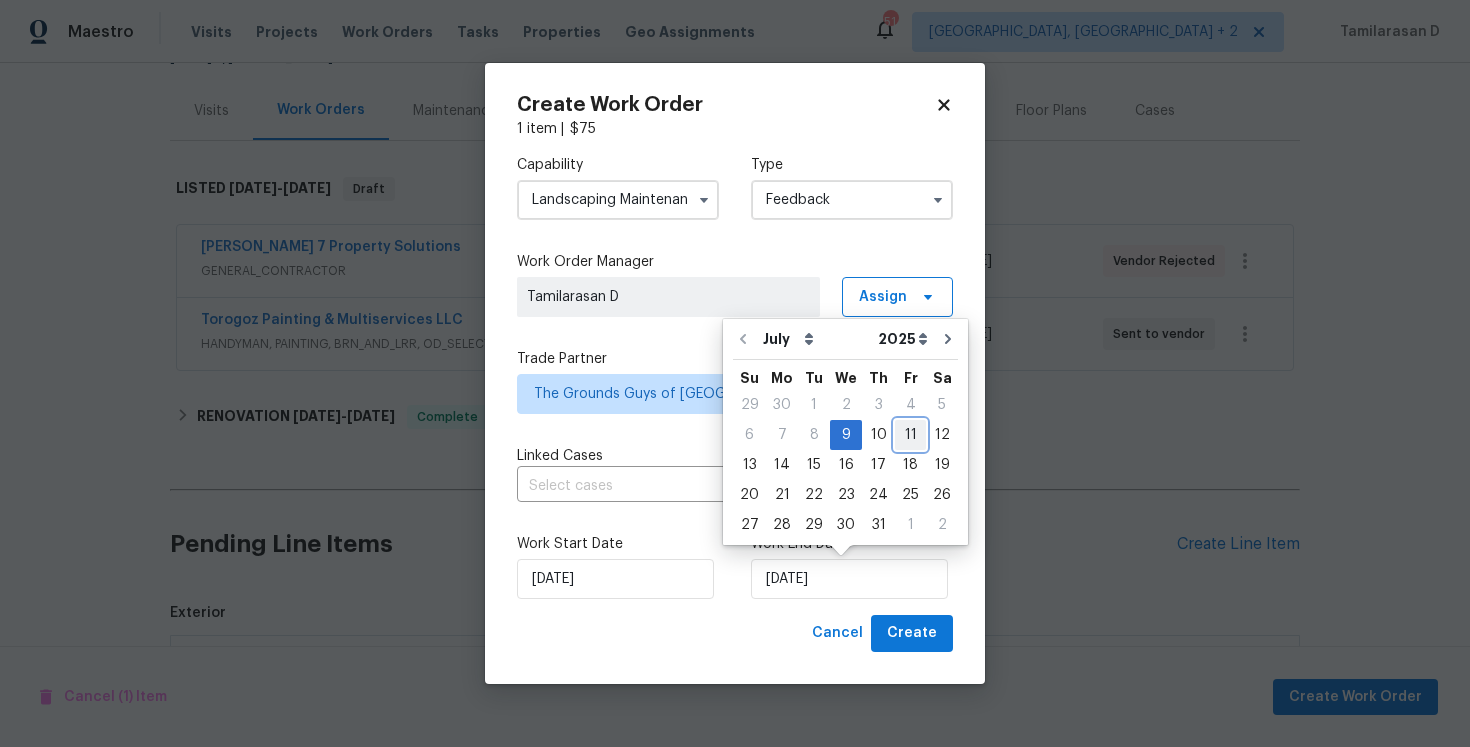 click on "11" at bounding box center (910, 435) 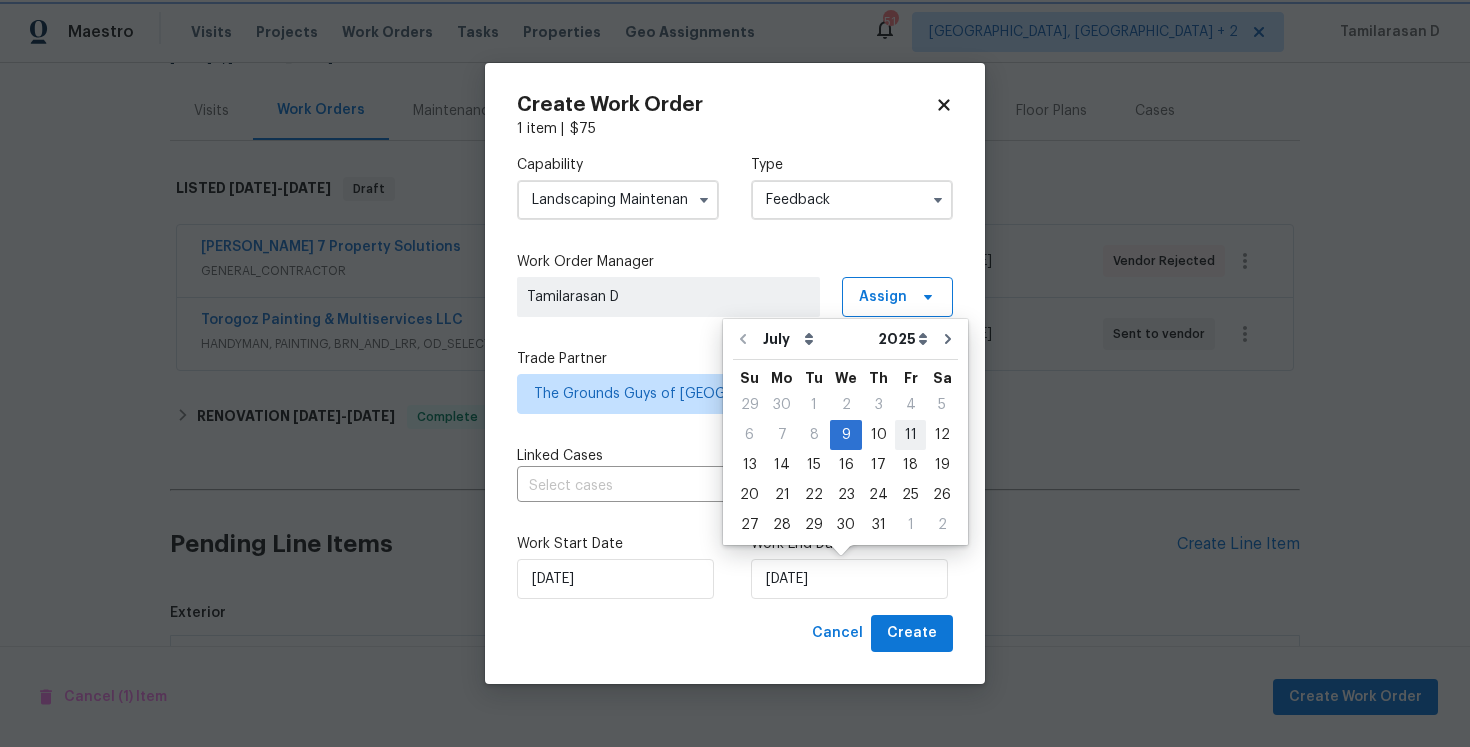 type on "11/07/2025" 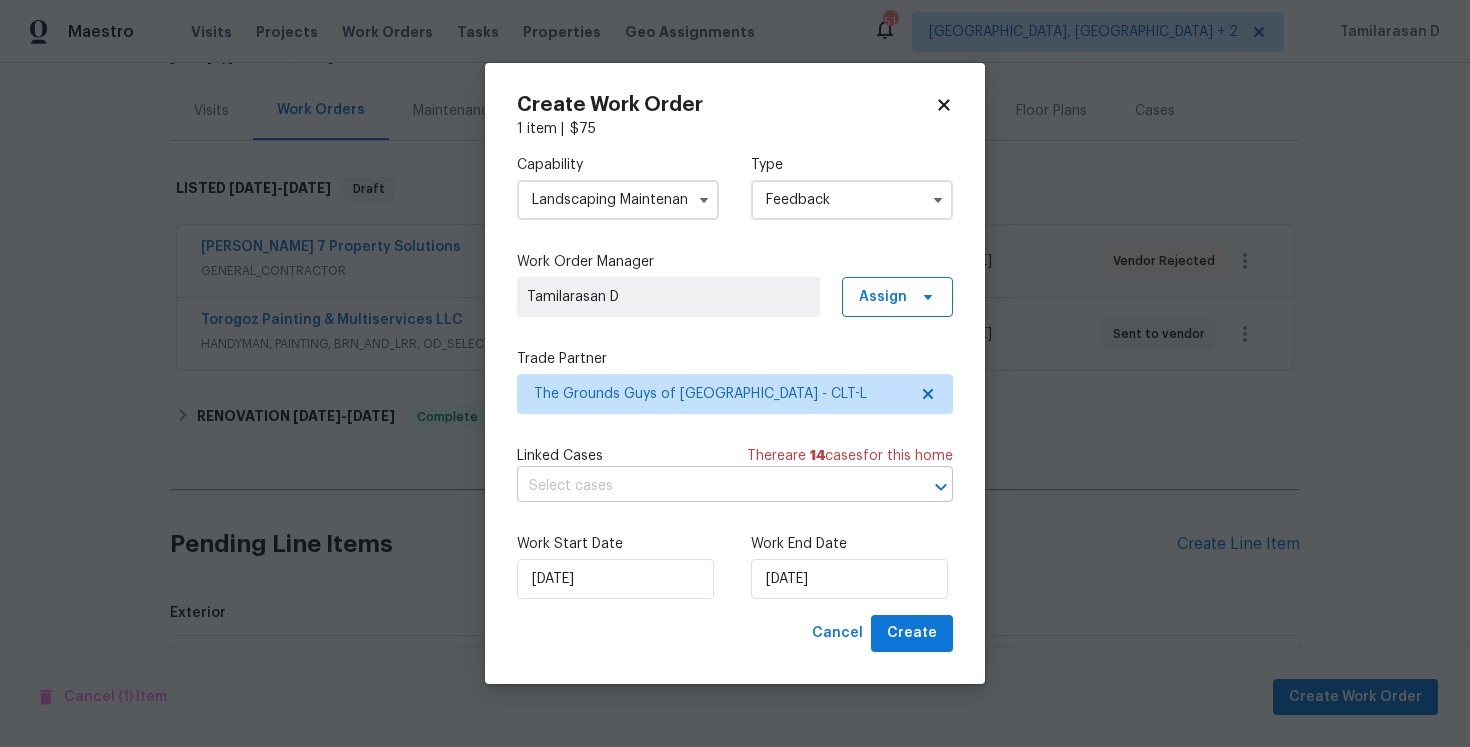 click at bounding box center (707, 486) 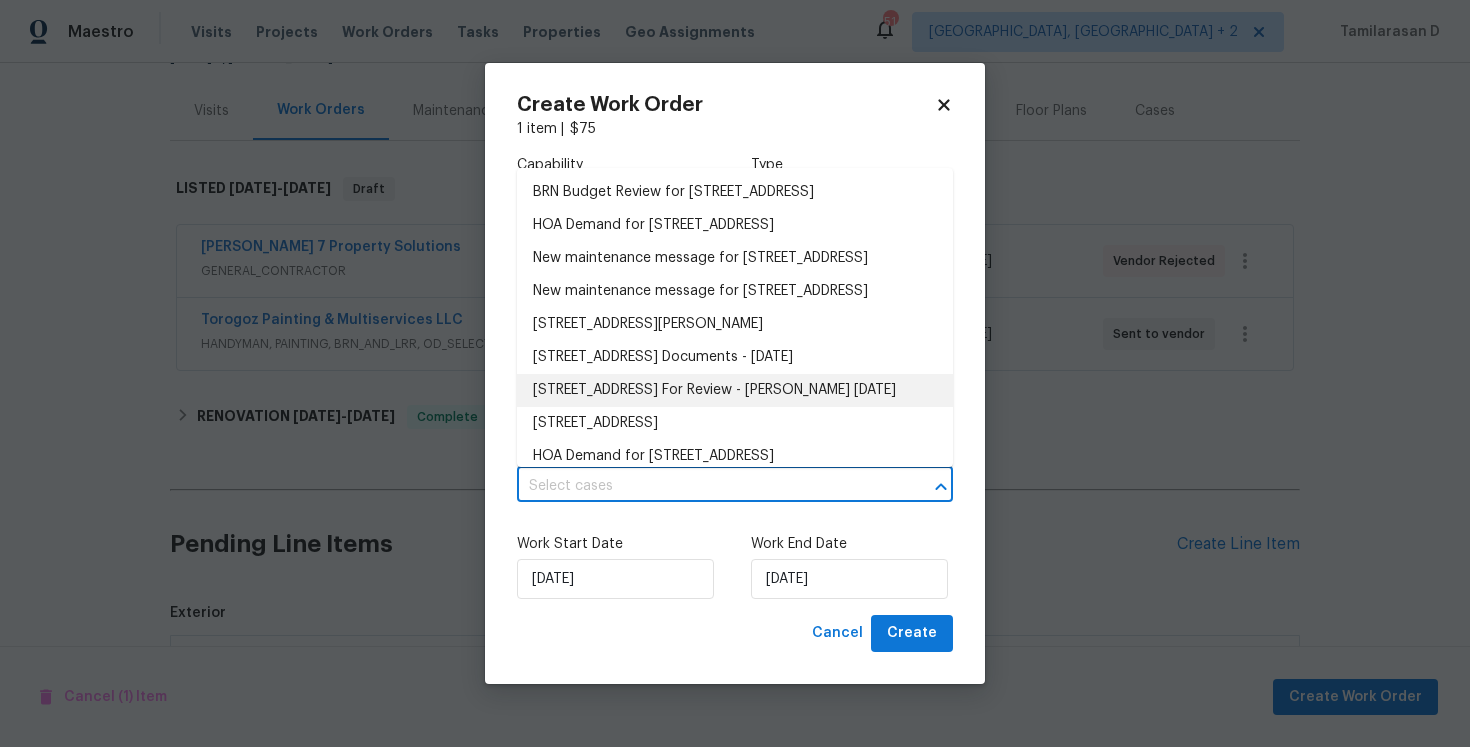 click on "Work Start Date   09/07/2025" at bounding box center (618, 566) 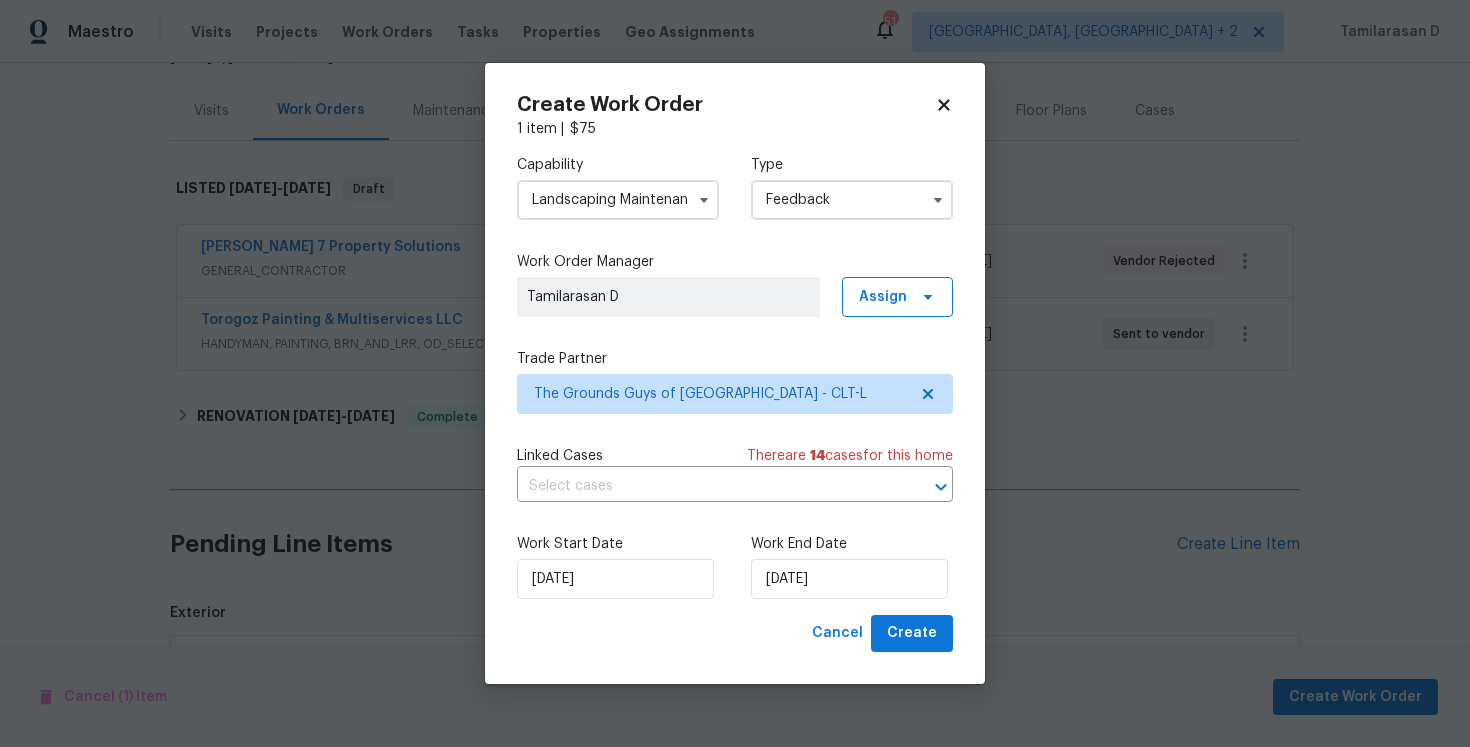 click on "Work Start Date   09/07/2025 Work End Date   11/07/2025" at bounding box center [735, 566] 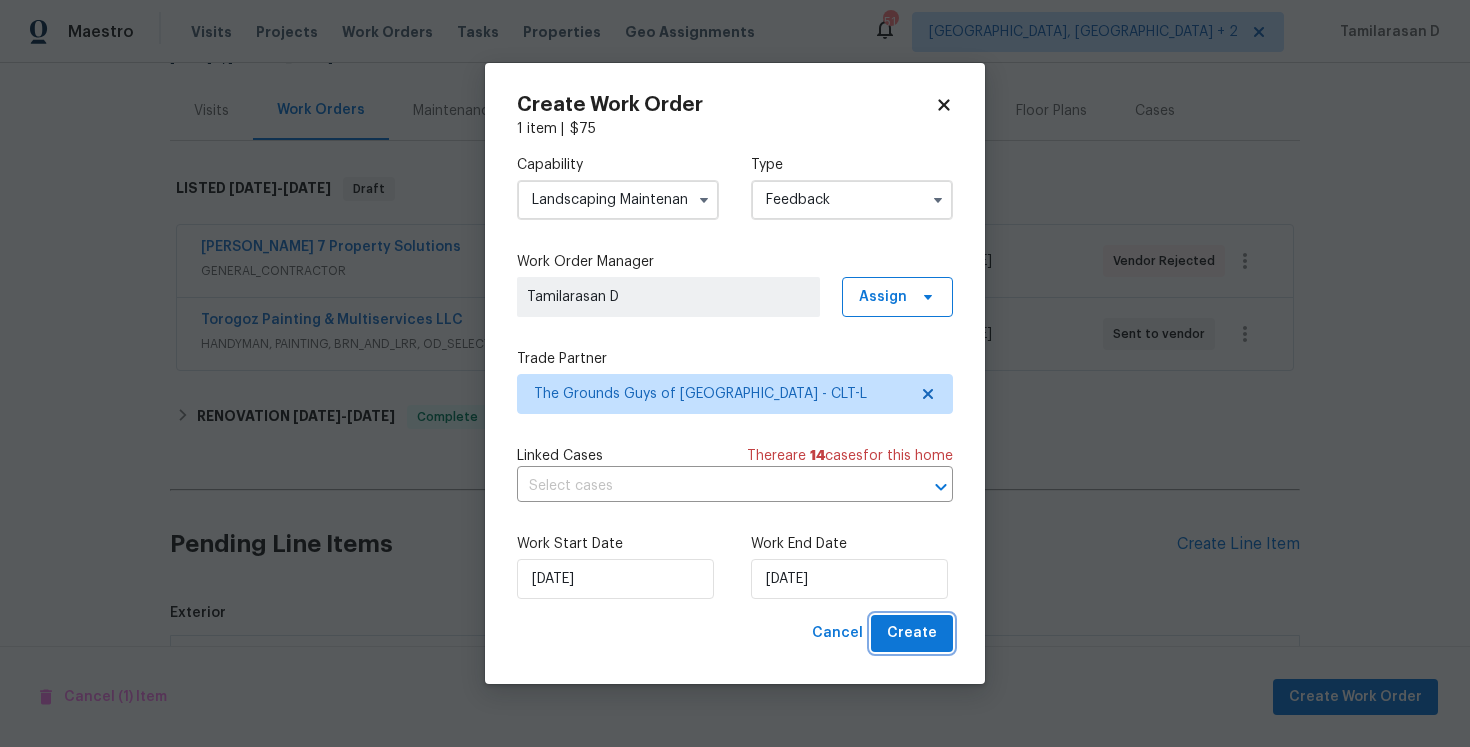 click on "Create" at bounding box center (912, 633) 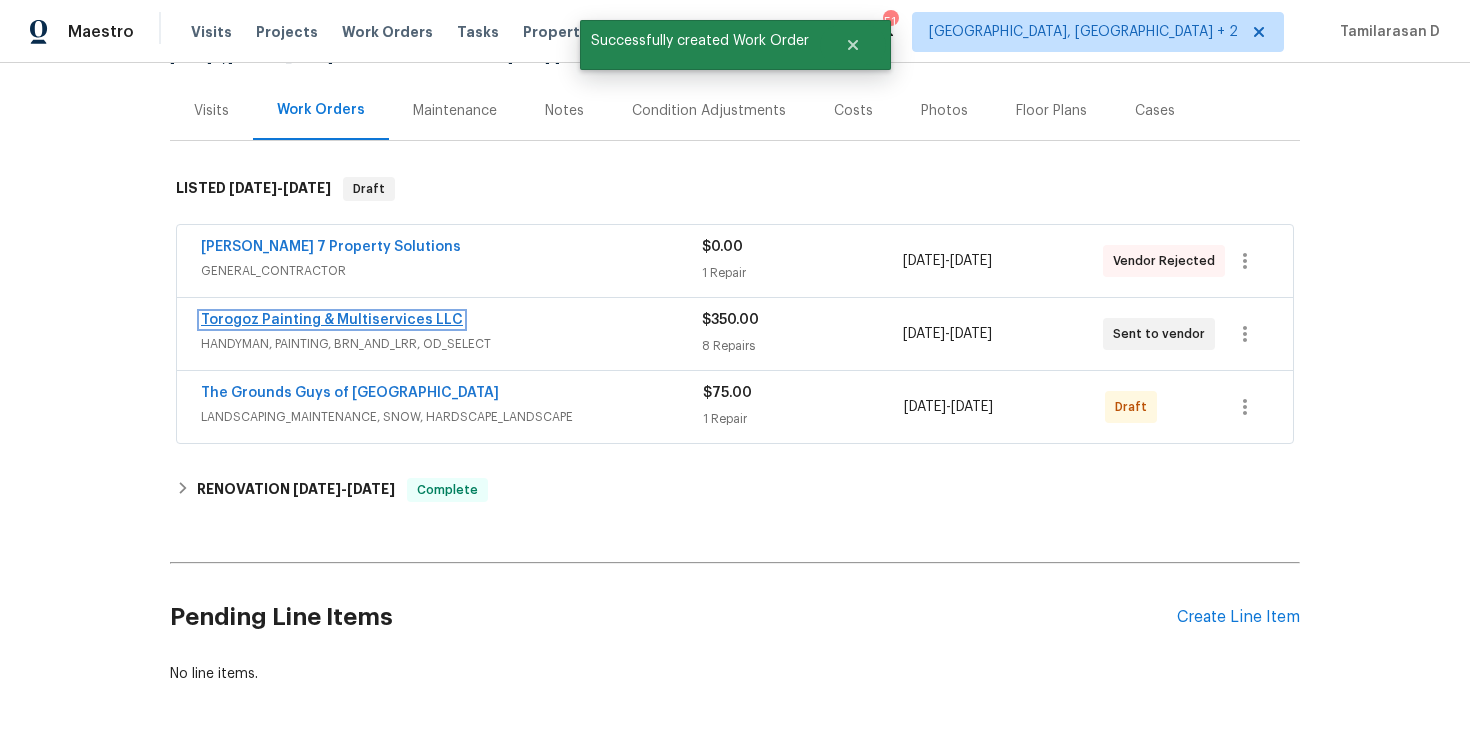 click on "Torogoz Painting & Multiservices LLC" at bounding box center (332, 320) 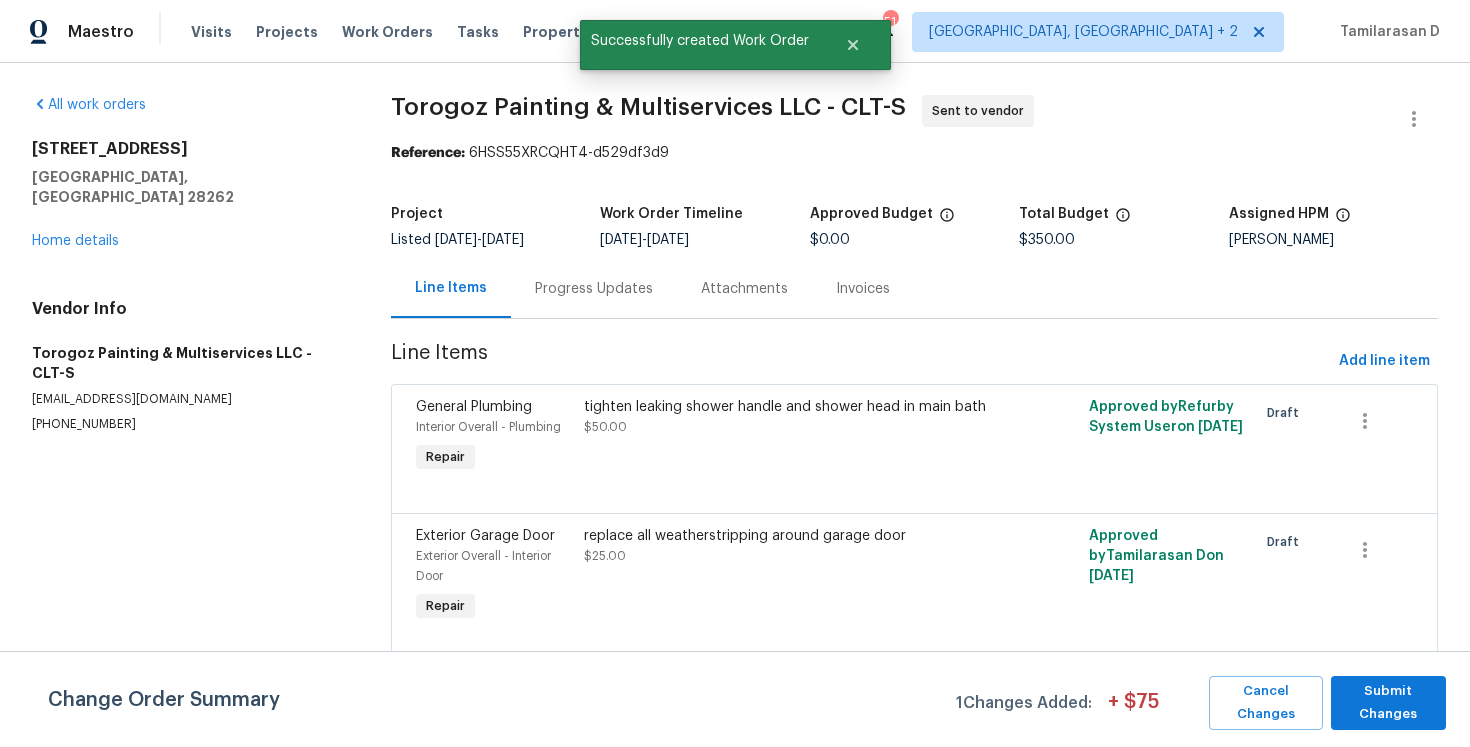 click on "Change Order Summary 1  Changes Added: + $ 75 Cancel Changes Submit Changes" at bounding box center [735, 699] 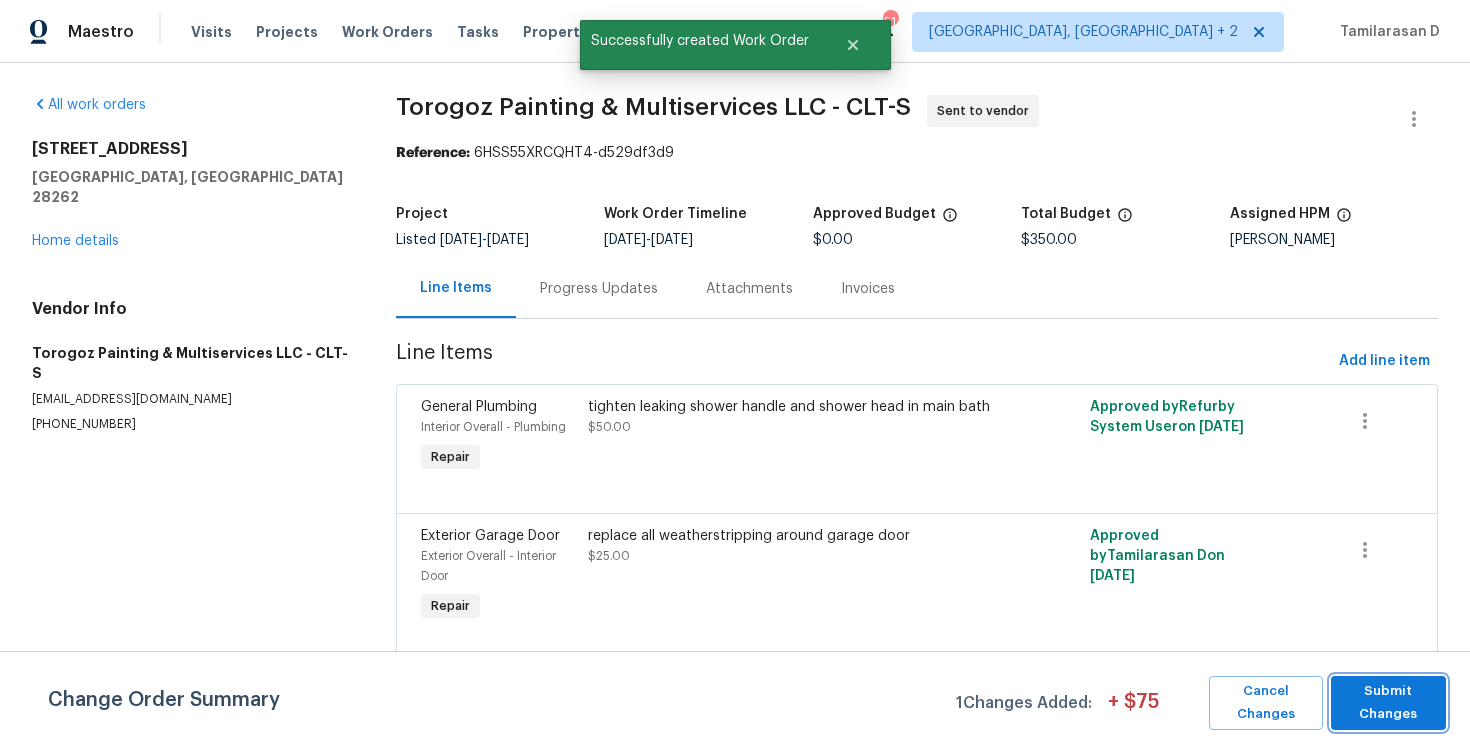 click on "Submit Changes" at bounding box center [1388, 703] 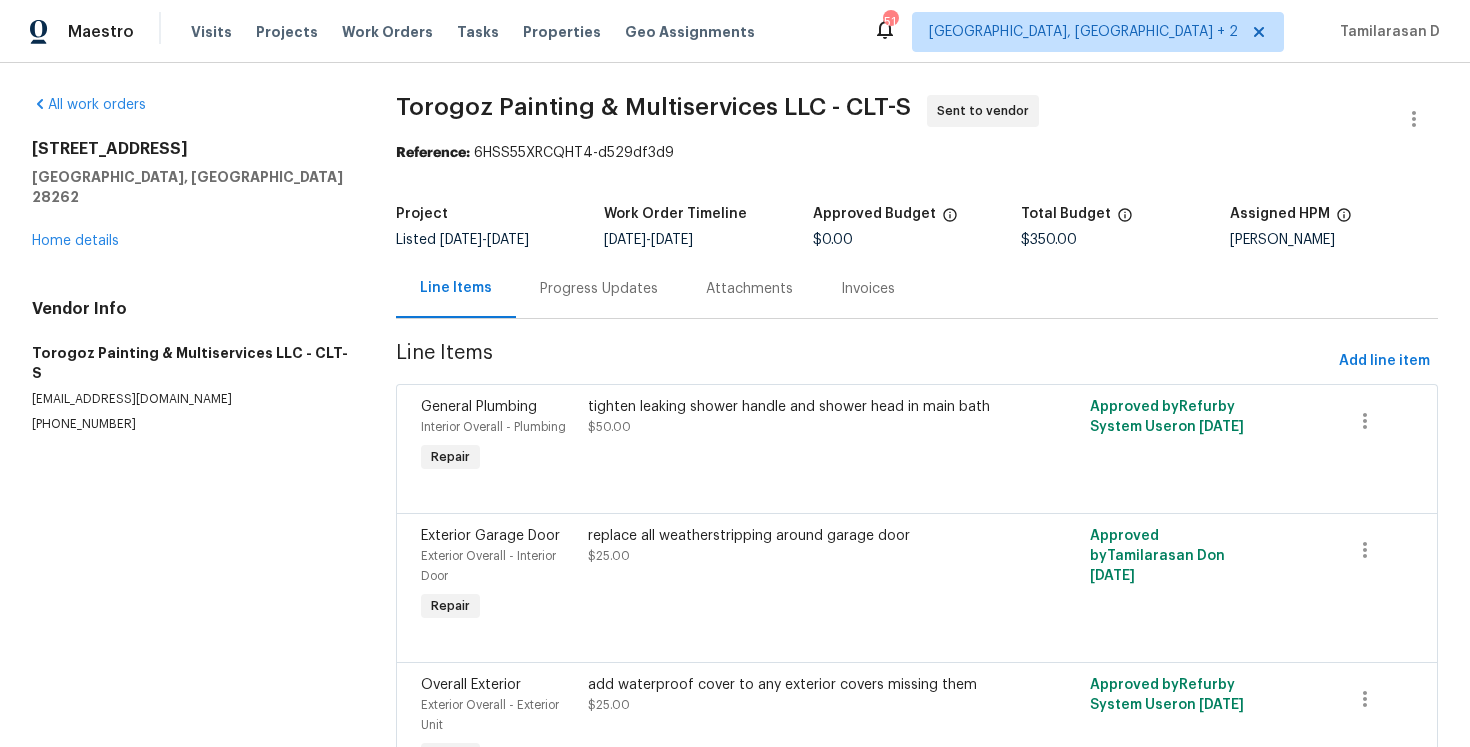 click on "Progress Updates" at bounding box center [599, 288] 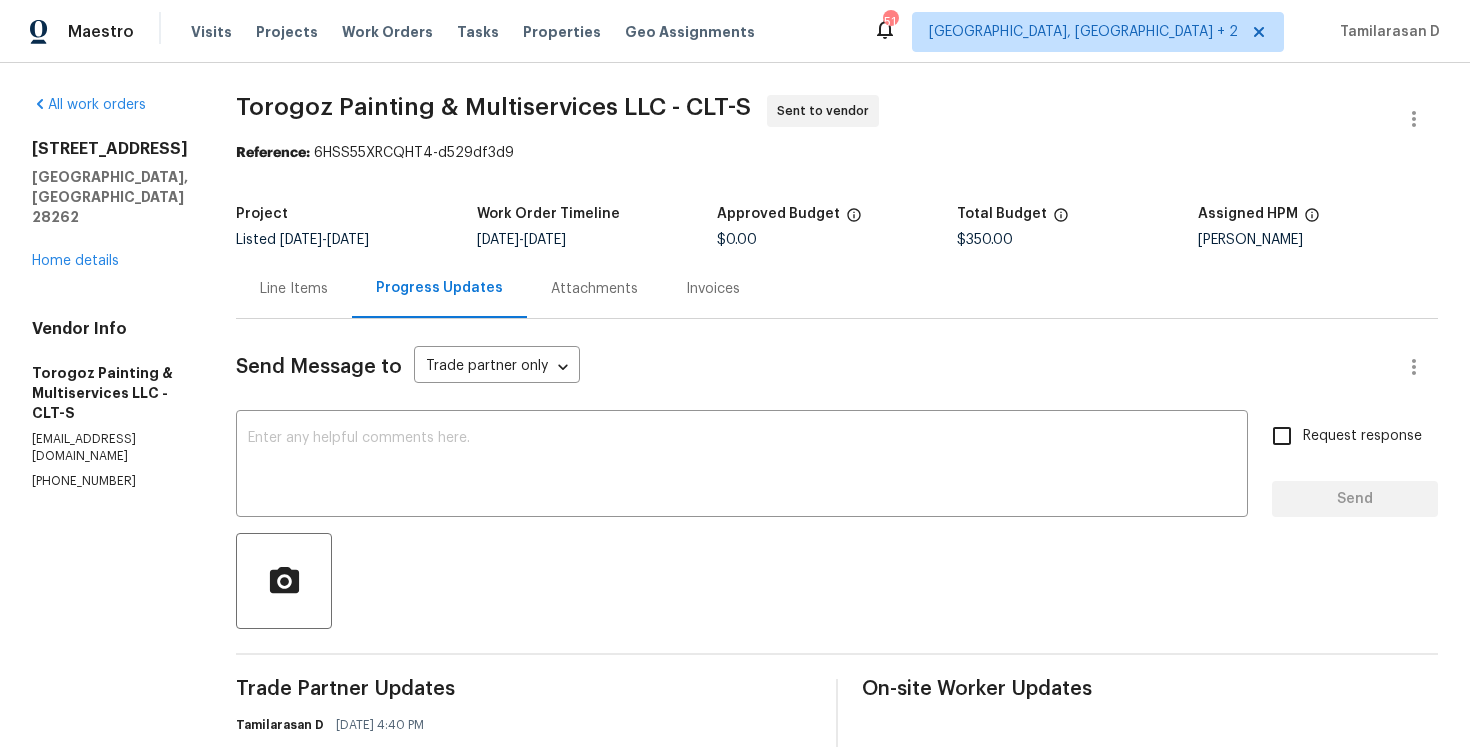 scroll, scrollTop: 154, scrollLeft: 0, axis: vertical 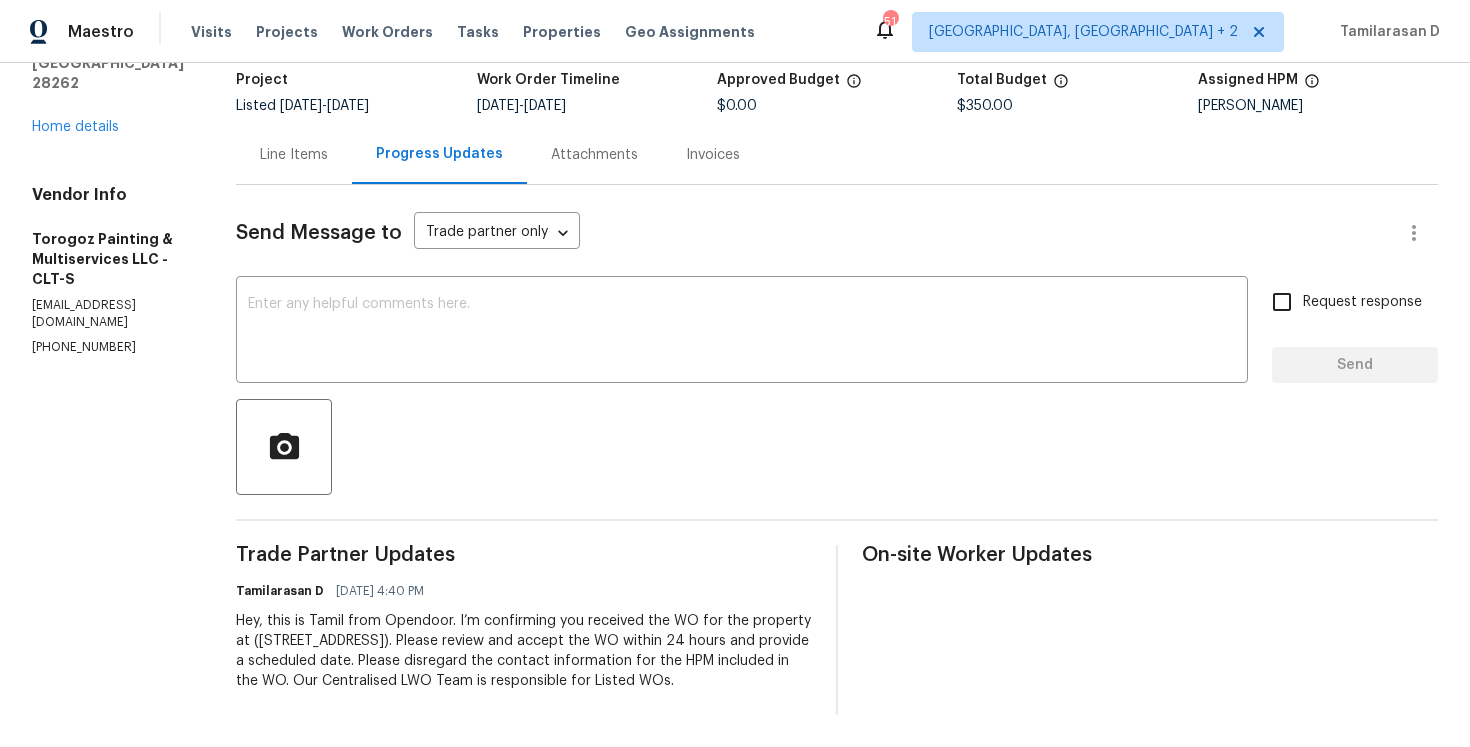 click on "Hey, this is Tamil from Opendoor. I’m confirming you received the WO for the property at (13903 Mallard Roost Rd, Charlotte, NC 28262). Please review and accept the WO within 24 hours and provide a scheduled date. Please disregard the contact information for the HPM included in the WO. Our Centralised LWO Team is responsible for Listed WOs." at bounding box center [524, 651] 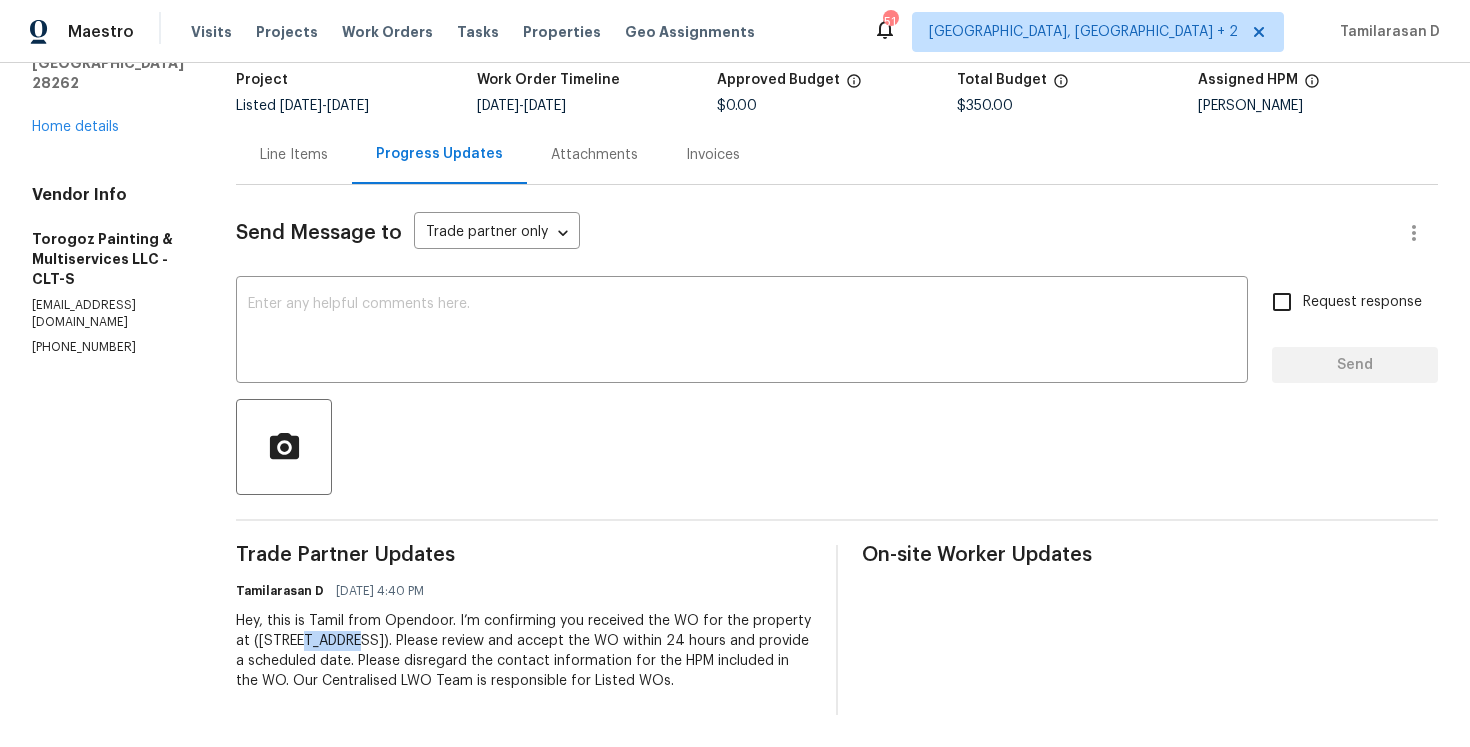 click on "Hey, this is Tamil from Opendoor. I’m confirming you received the WO for the property at (13903 Mallard Roost Rd, Charlotte, NC 28262). Please review and accept the WO within 24 hours and provide a scheduled date. Please disregard the contact information for the HPM included in the WO. Our Centralised LWO Team is responsible for Listed WOs." at bounding box center (524, 651) 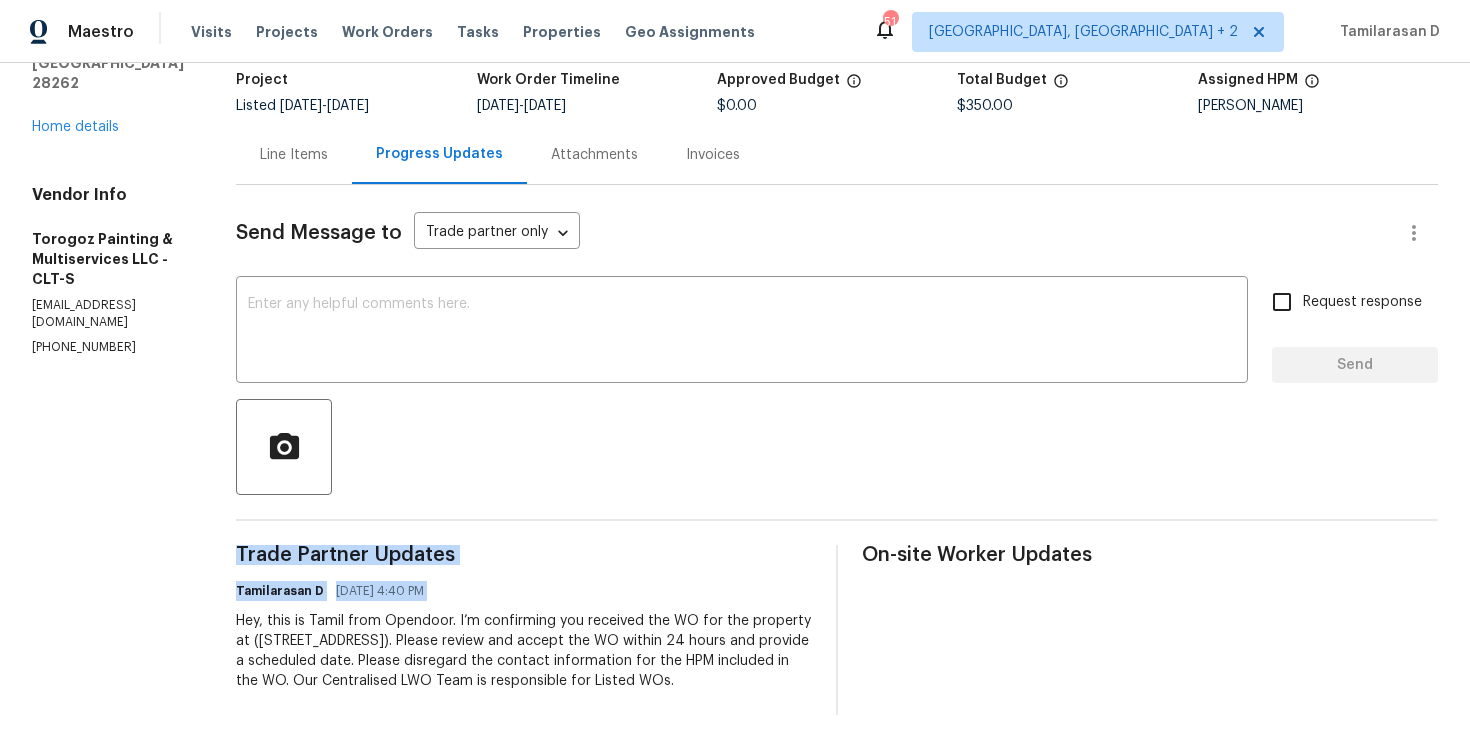 copy on "Trade Partner Updates Tamilarasan D 07/09/2025 4:40 PM" 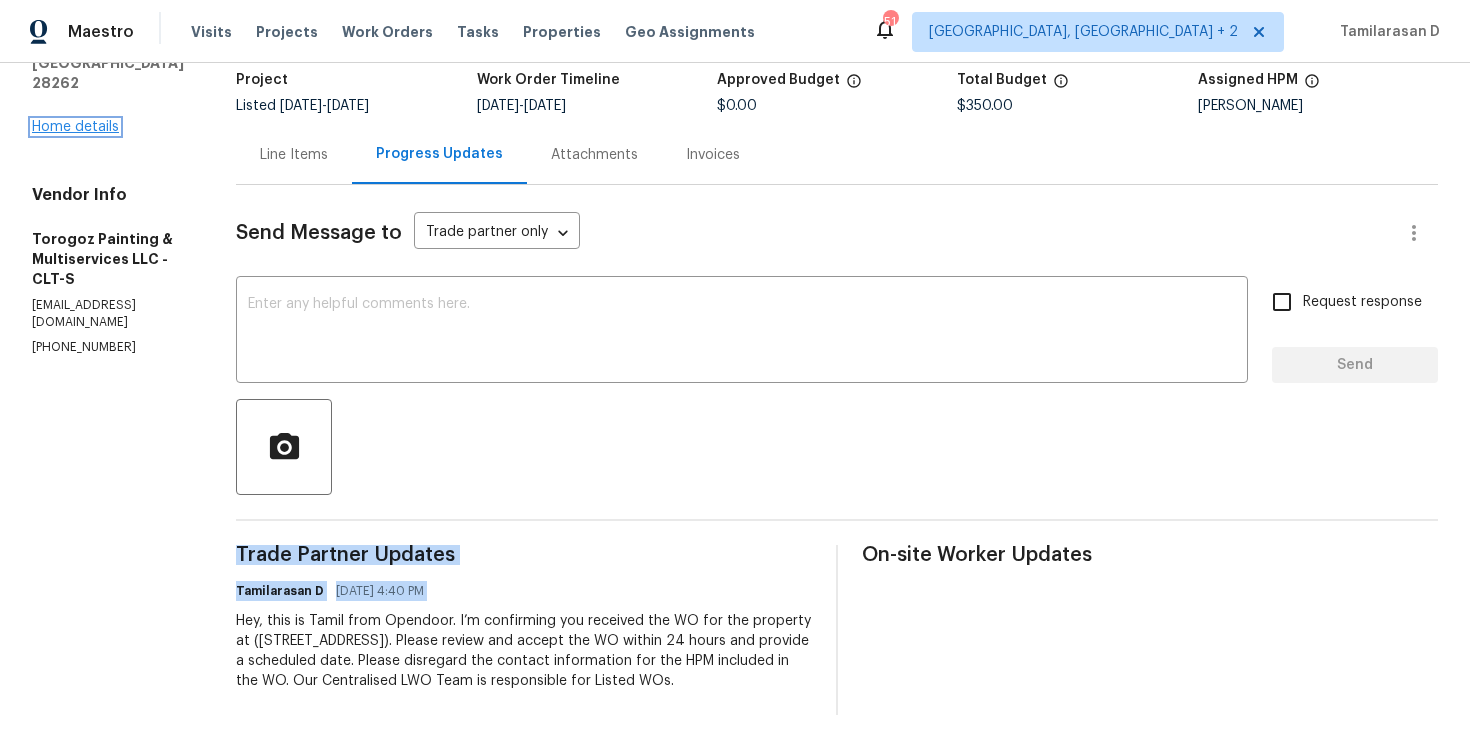 click on "Home details" at bounding box center [75, 127] 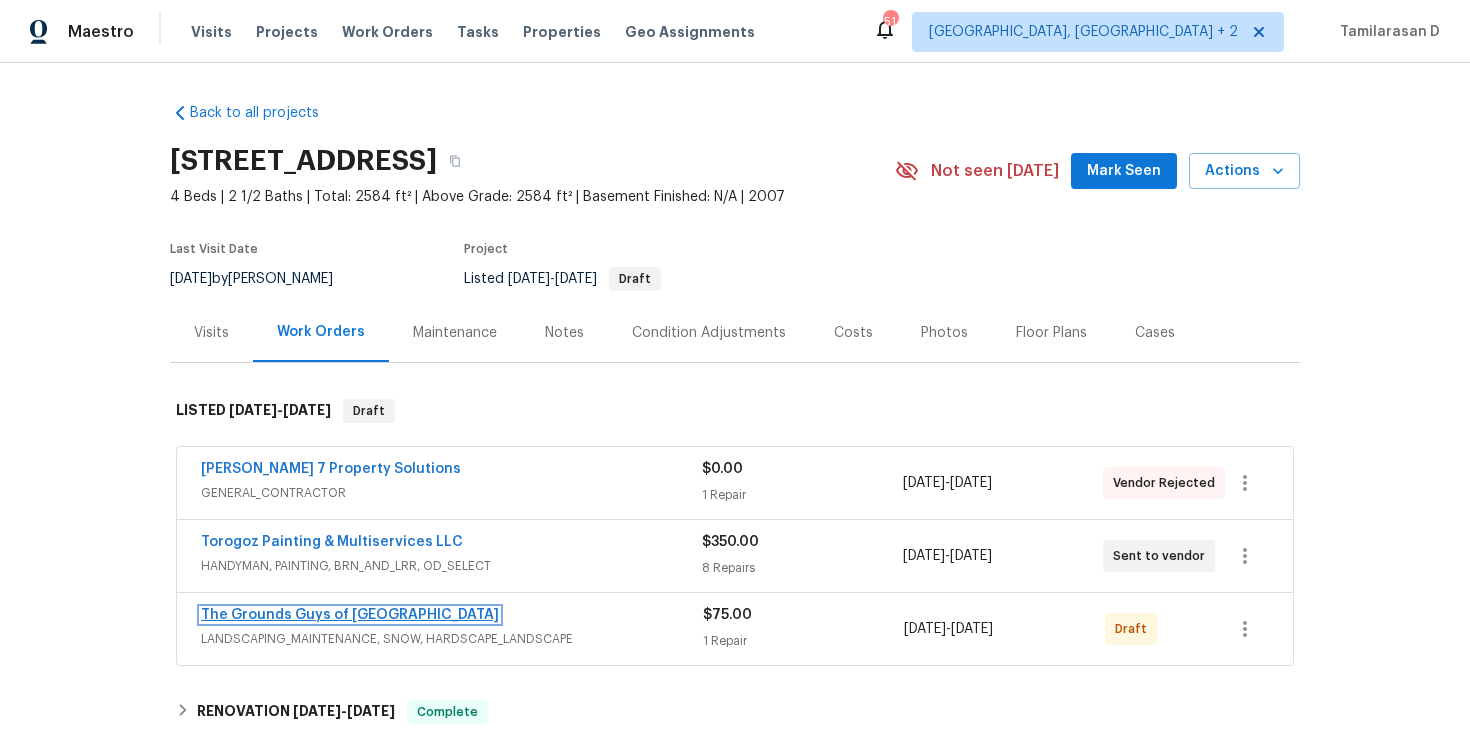 click on "The Grounds Guys of Huntersville" at bounding box center (350, 615) 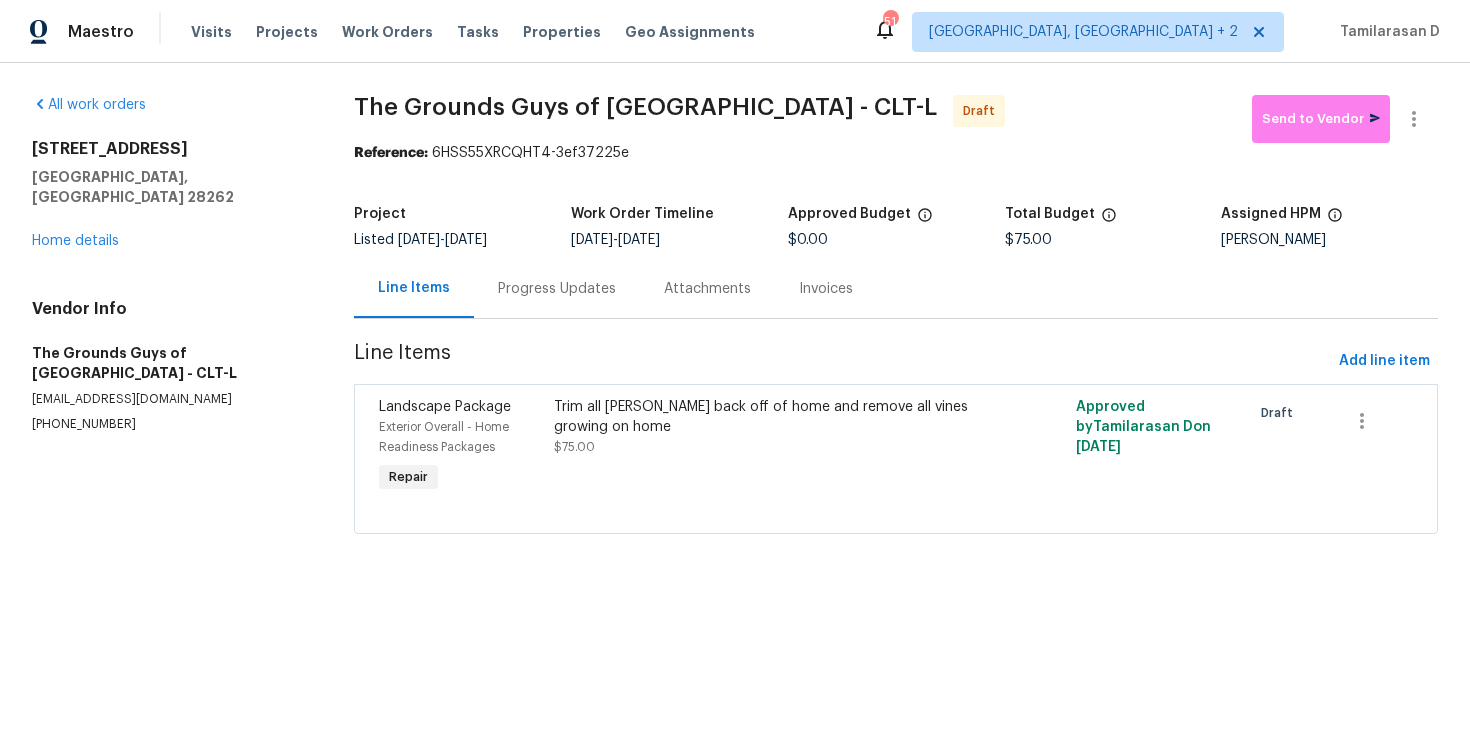 click on "Progress Updates" at bounding box center (557, 288) 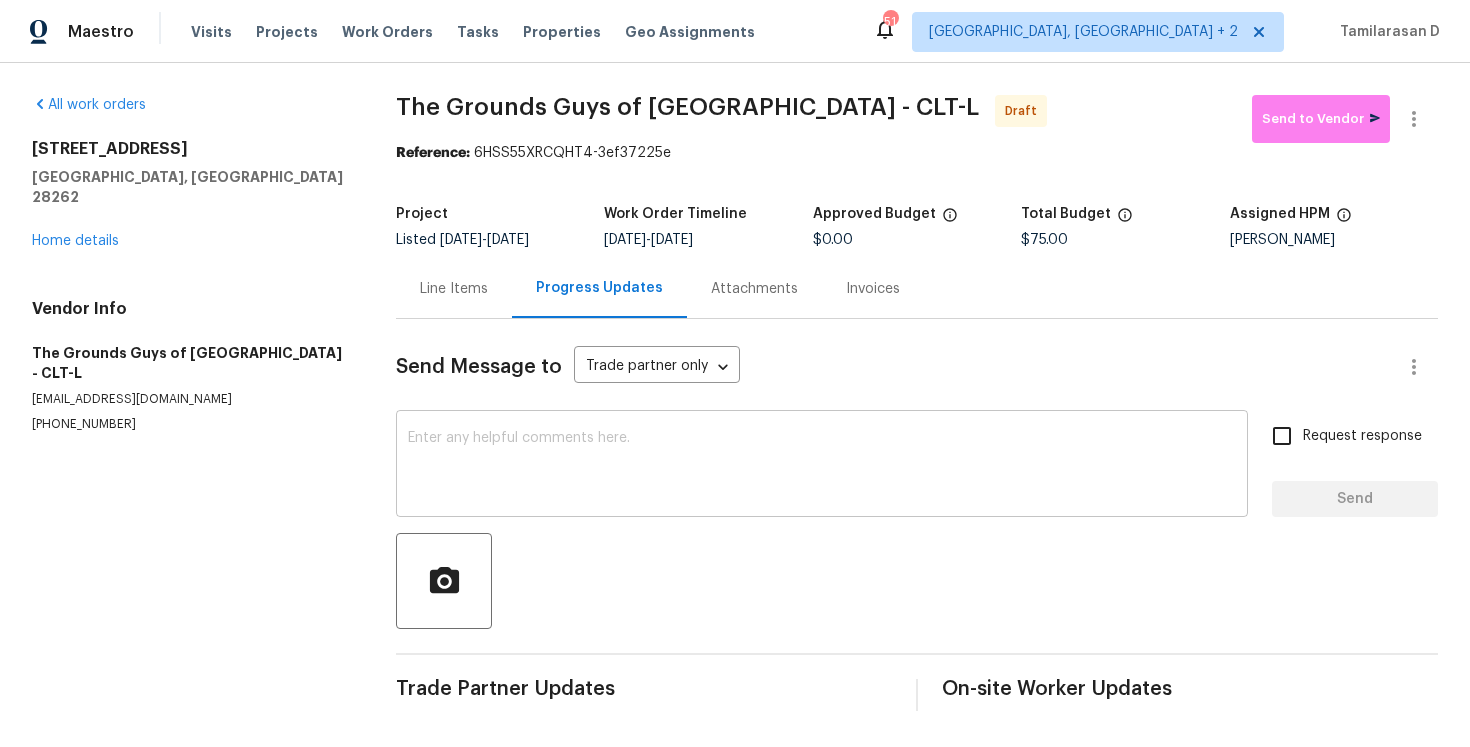 click at bounding box center (822, 466) 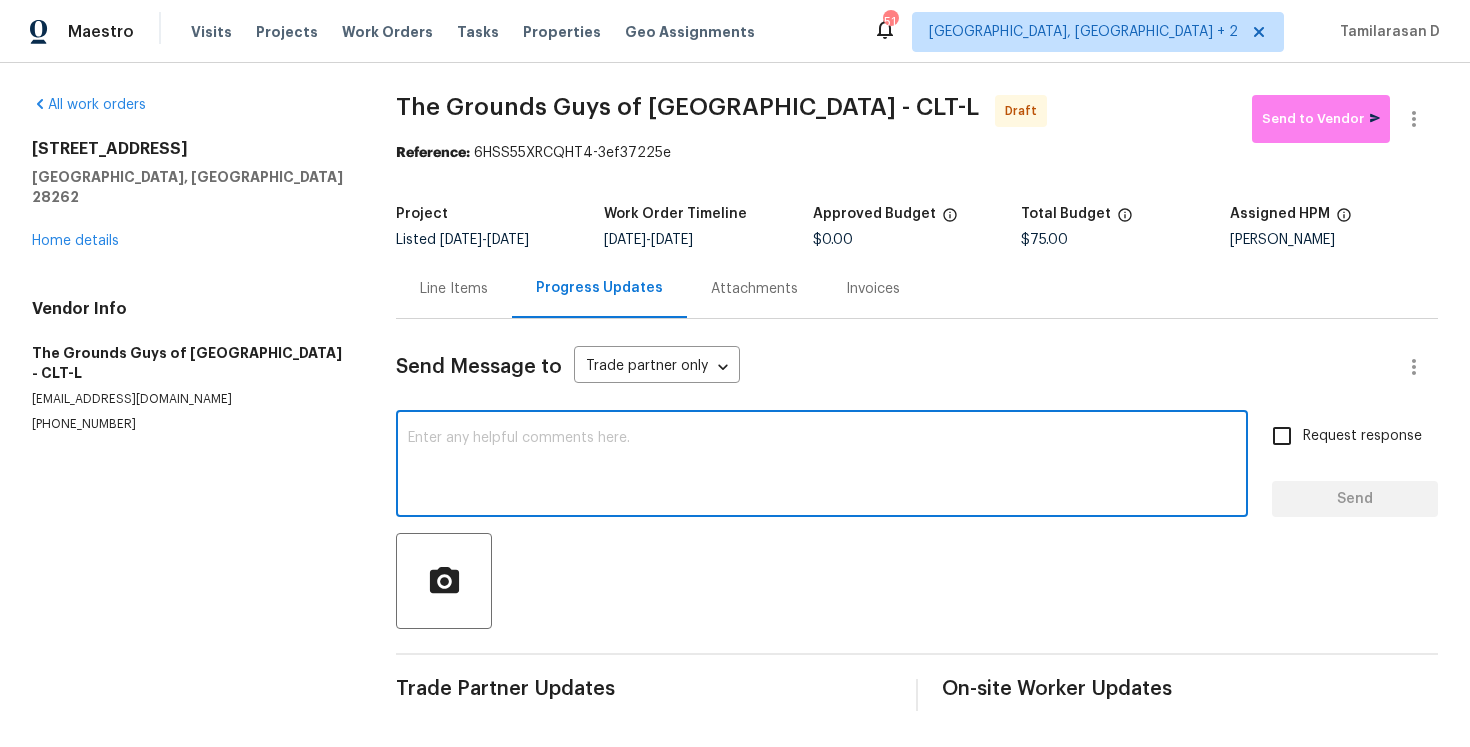 paste on "Hey, this is Tamil from Opendoor. I’m confirming you received the WO for the property at (13903 Mallard Roost Rd, Charlotte, NC 28262). Please review and accept the WO within 24 hours and provide a scheduled date. Please disregard the contact information for the HPM included in the WO. Our Centralised LWO Team is responsible for Listed WOs." 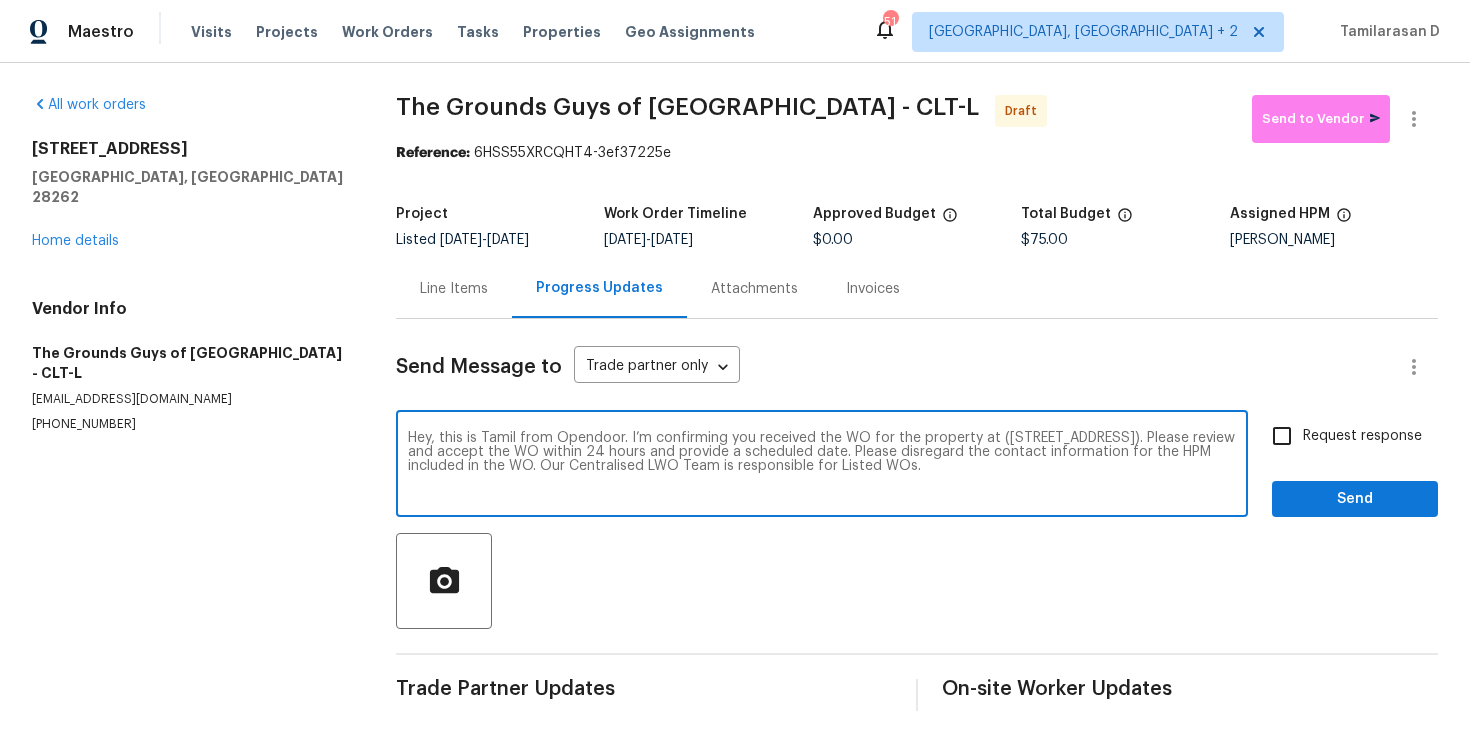 type on "Hey, this is Tamil from Opendoor. I’m confirming you received the WO for the property at (13903 Mallard Roost Rd, Charlotte, NC 28262). Please review and accept the WO within 24 hours and provide a scheduled date. Please disregard the contact information for the HPM included in the WO. Our Centralised LWO Team is responsible for Listed WOs." 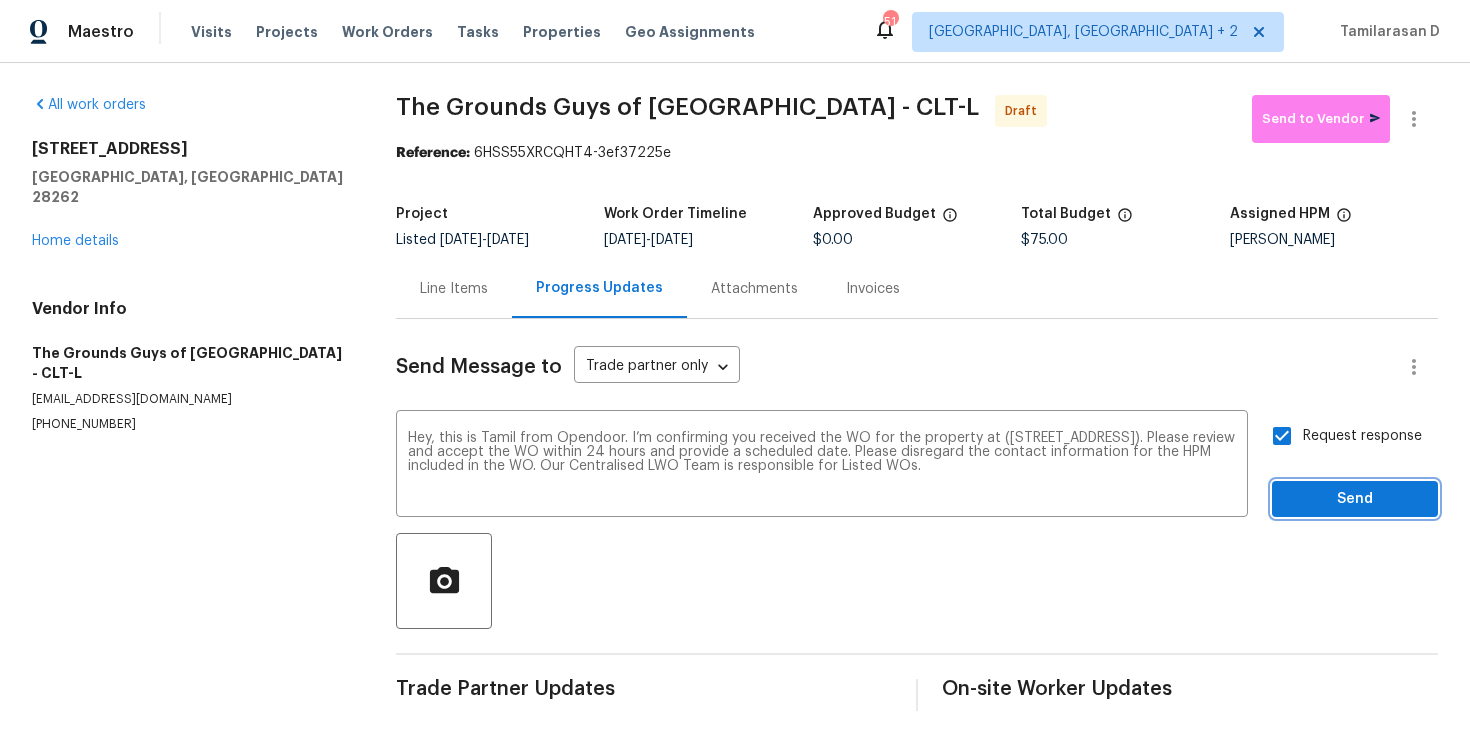 click on "Send" at bounding box center (1355, 499) 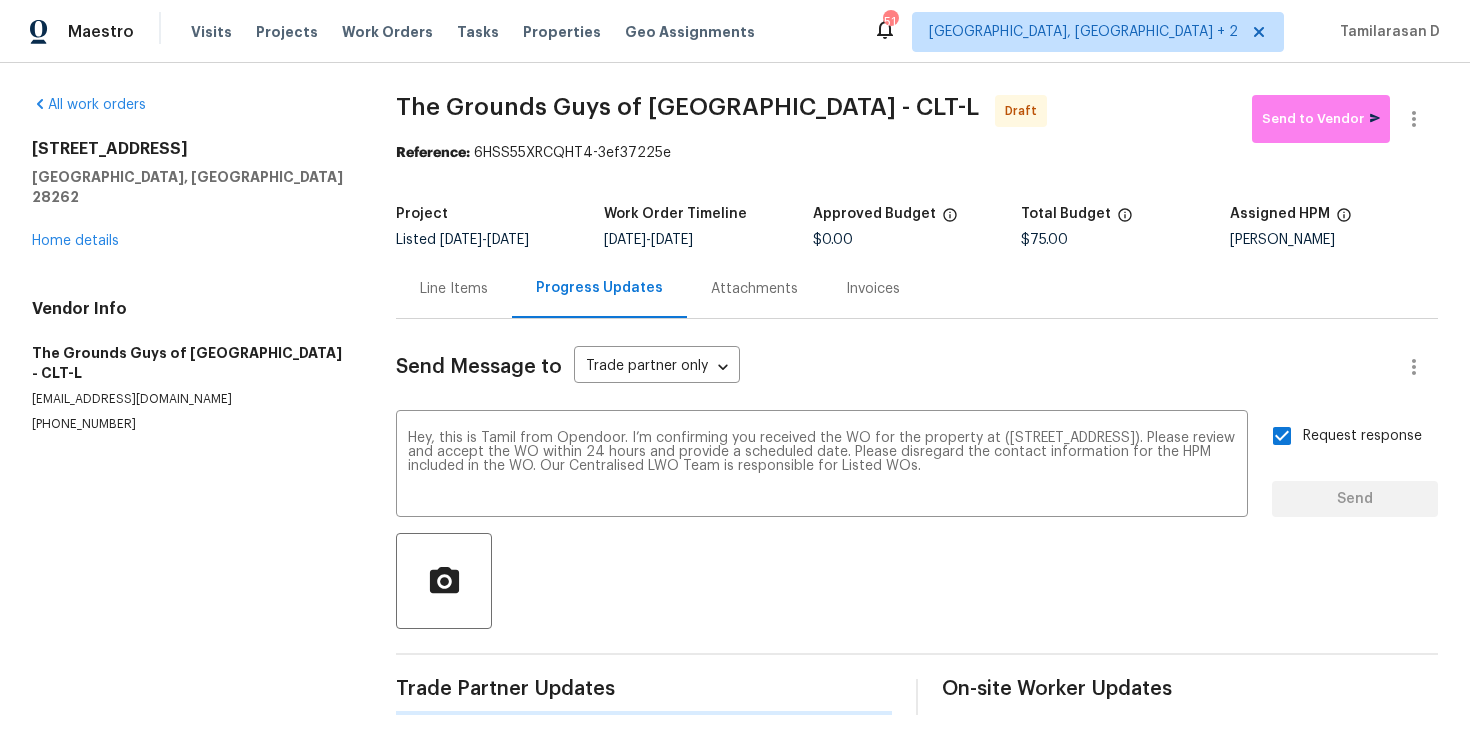 type 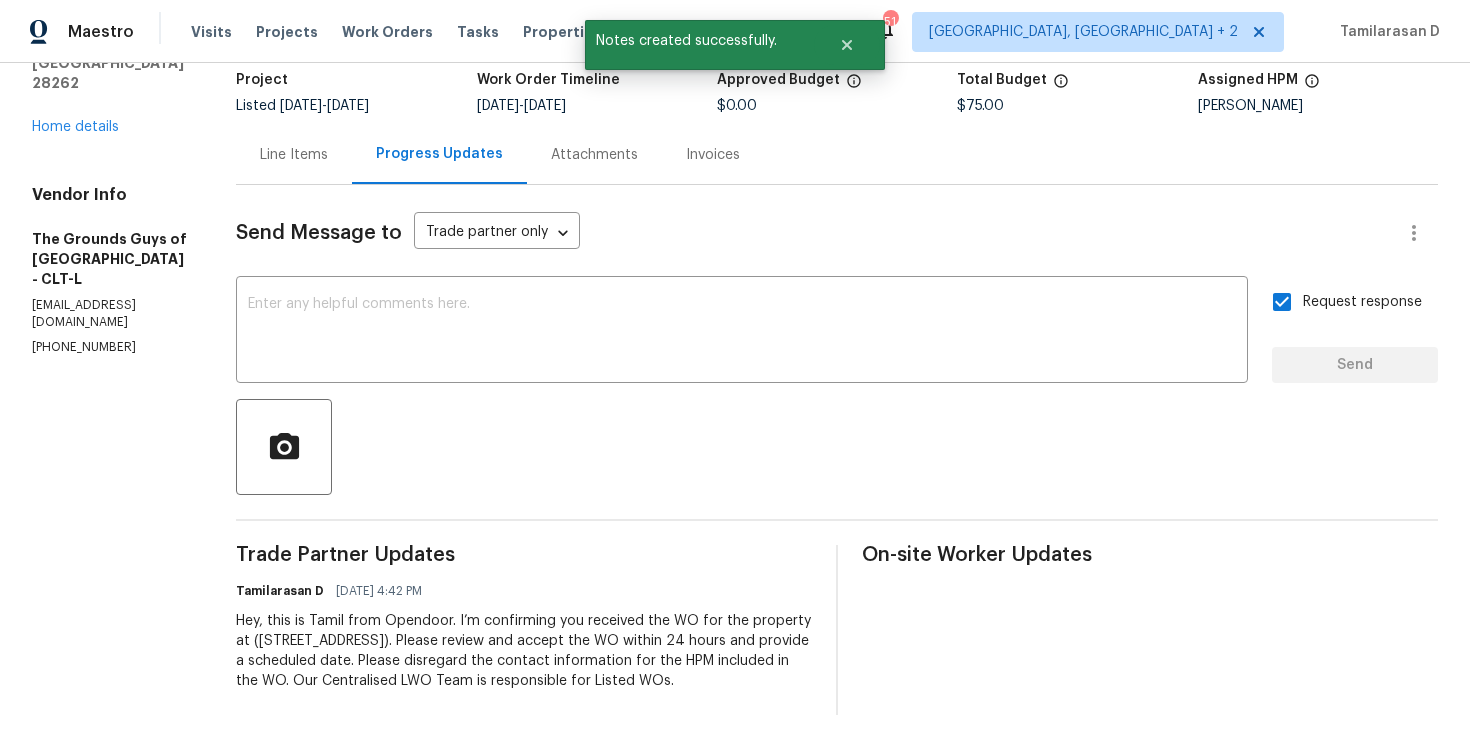 scroll, scrollTop: 0, scrollLeft: 0, axis: both 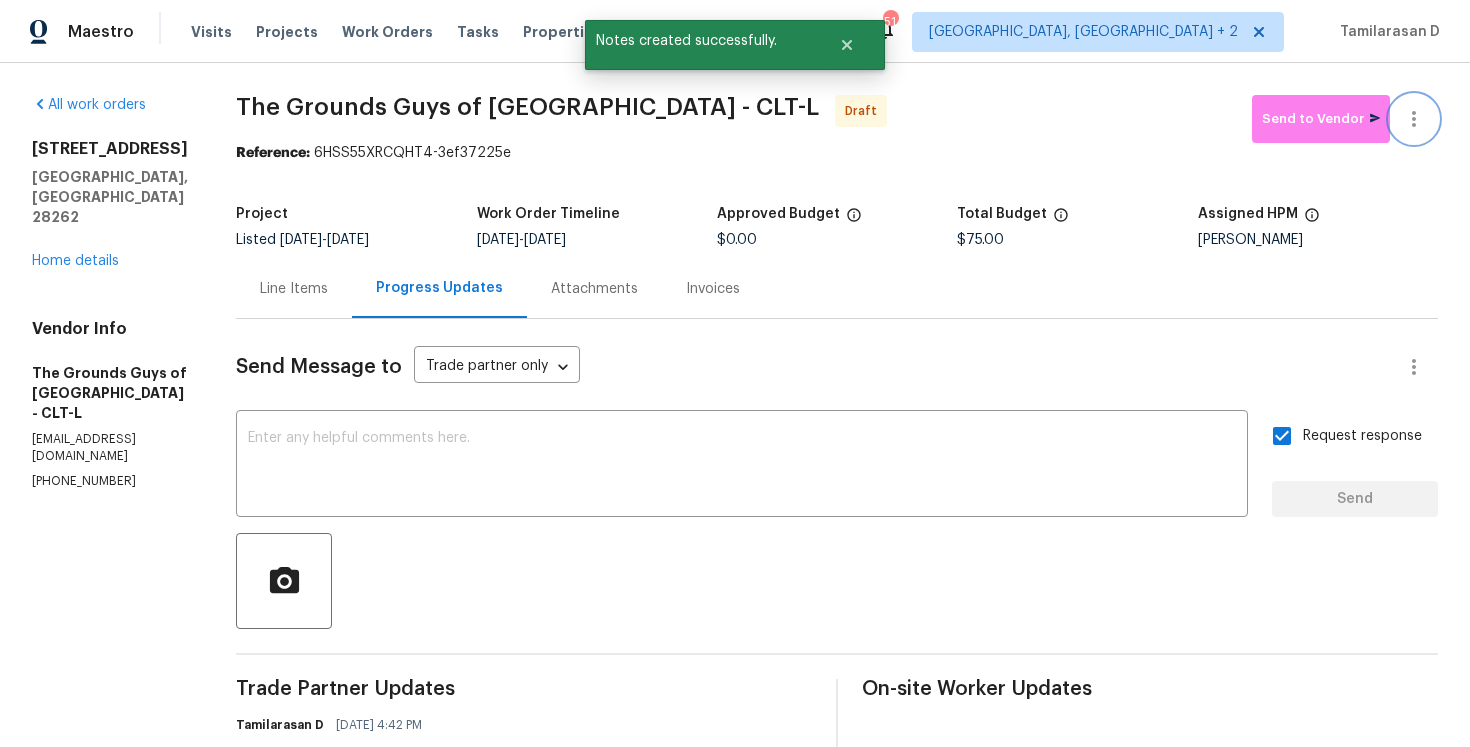 click 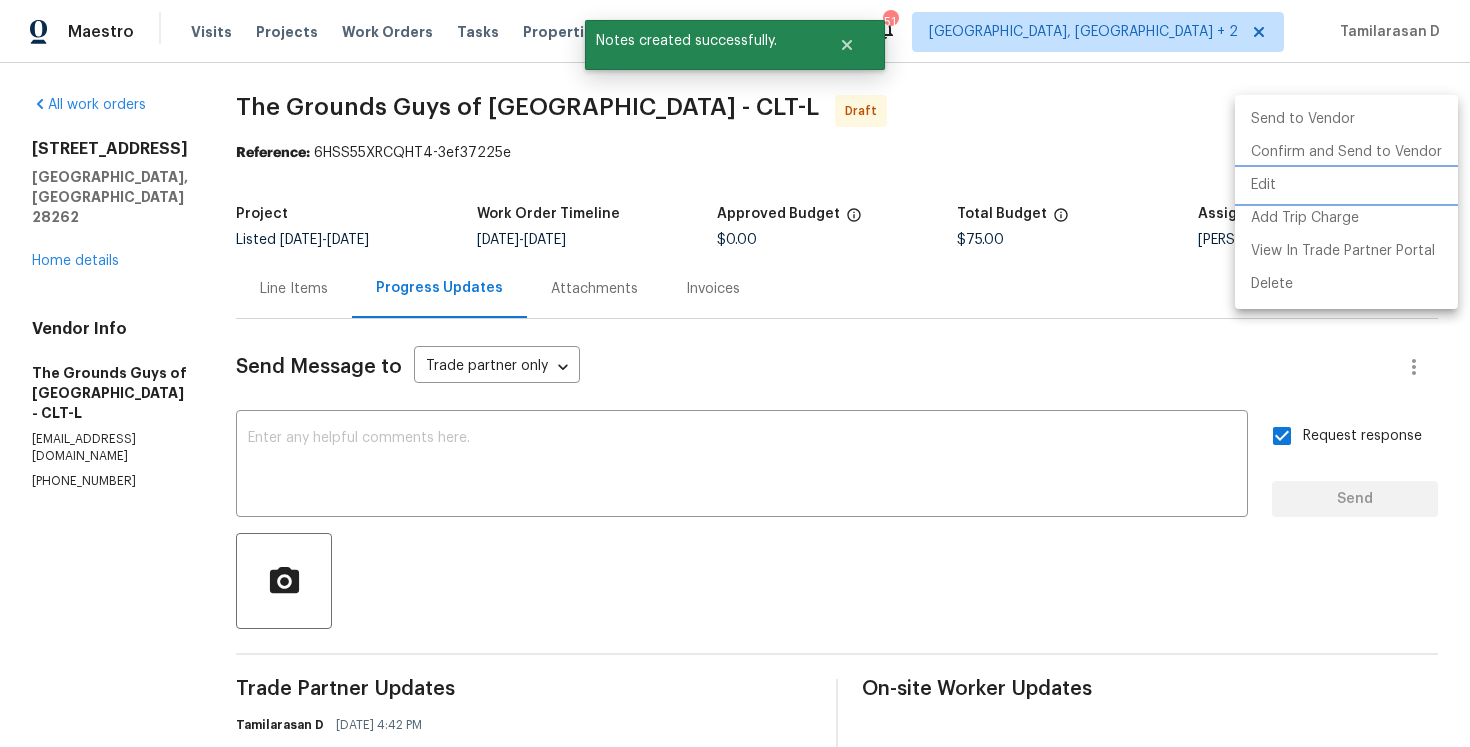 click on "Edit" at bounding box center (1346, 185) 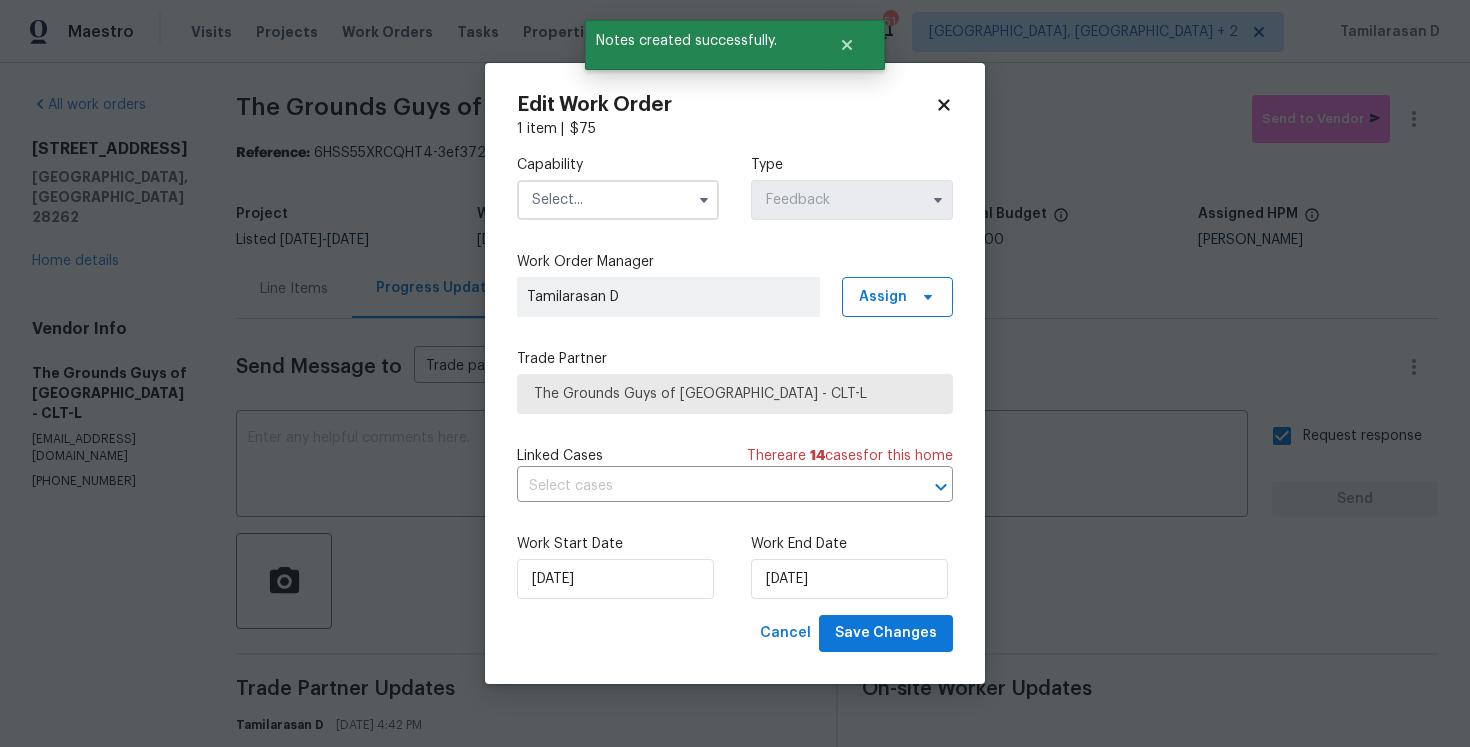 click at bounding box center (618, 200) 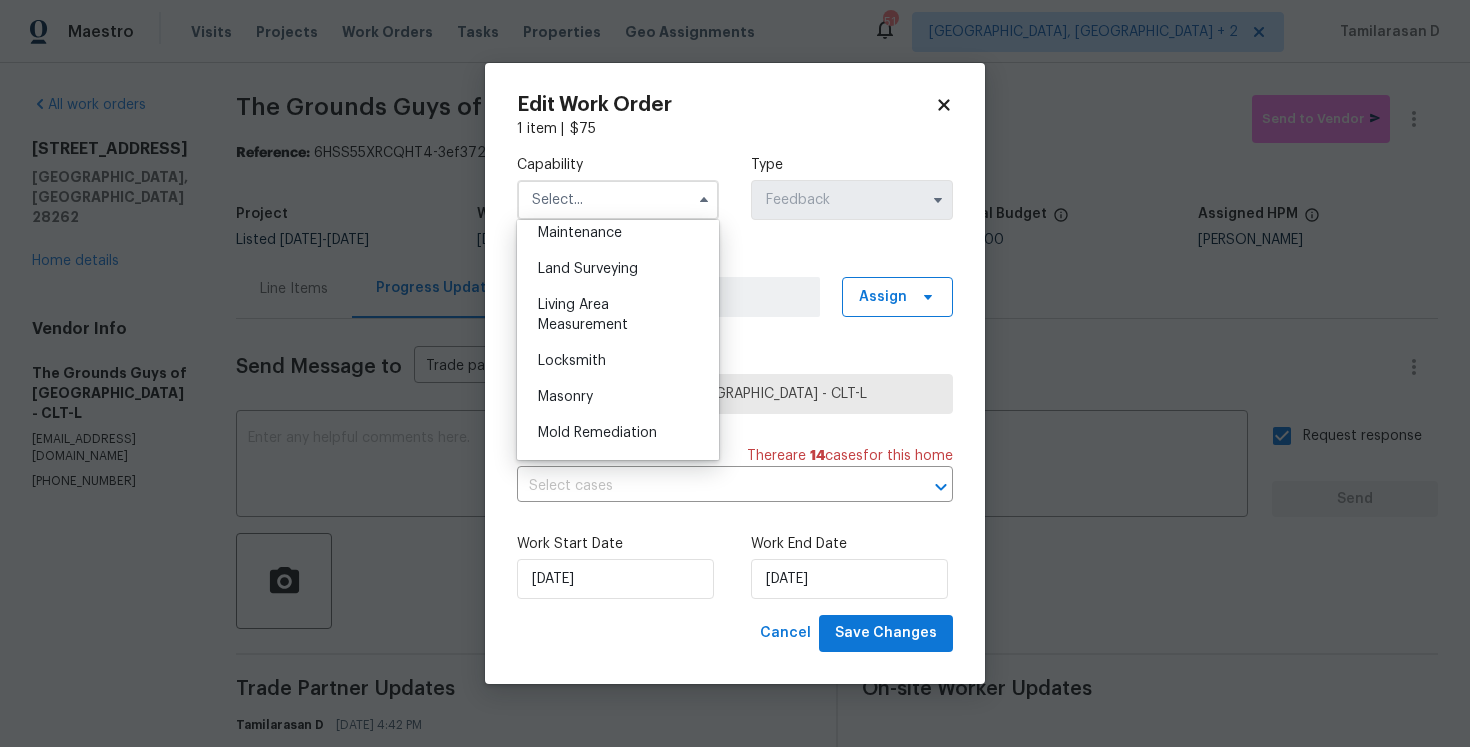 scroll, scrollTop: 1288, scrollLeft: 0, axis: vertical 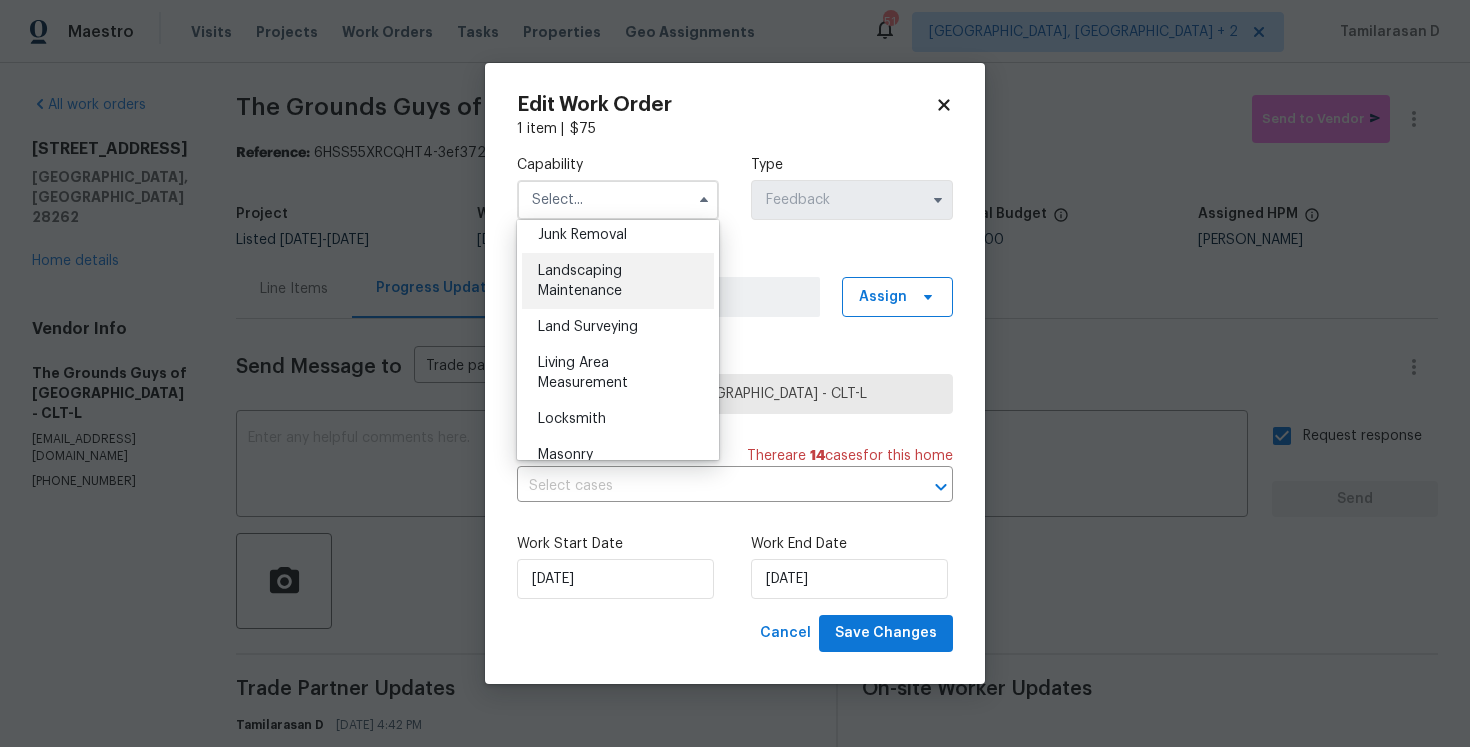 click on "Landscaping Maintenance" at bounding box center (580, 281) 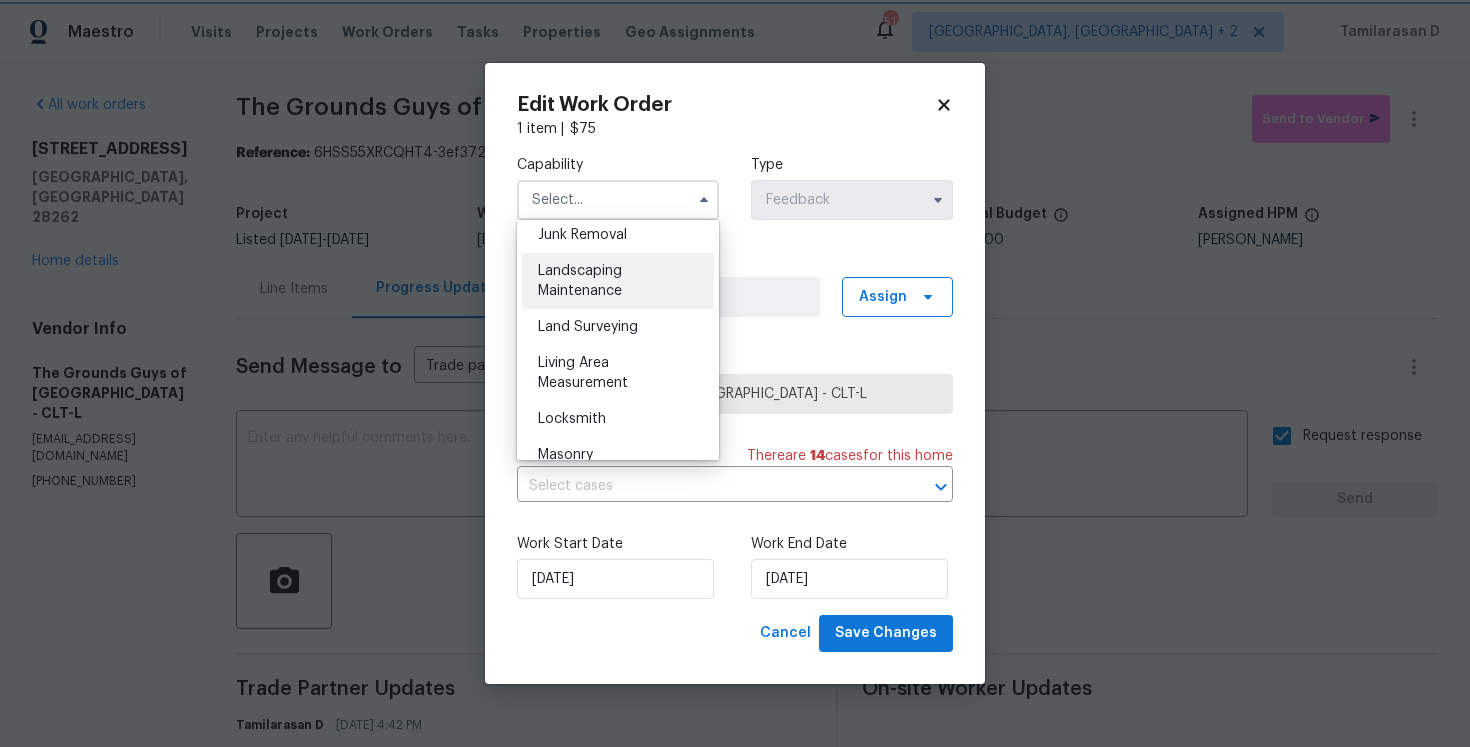 type on "Landscaping Maintenance" 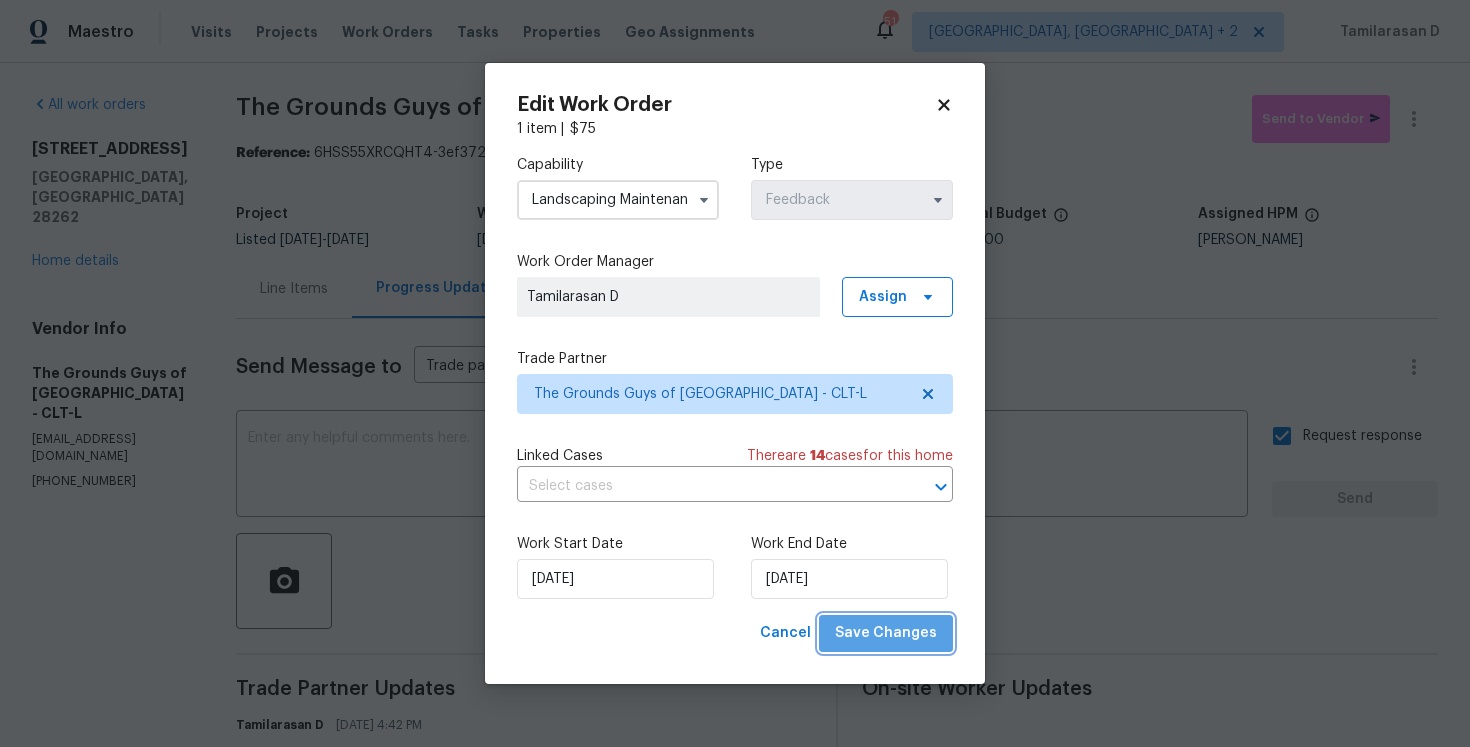 click on "Save Changes" at bounding box center (886, 633) 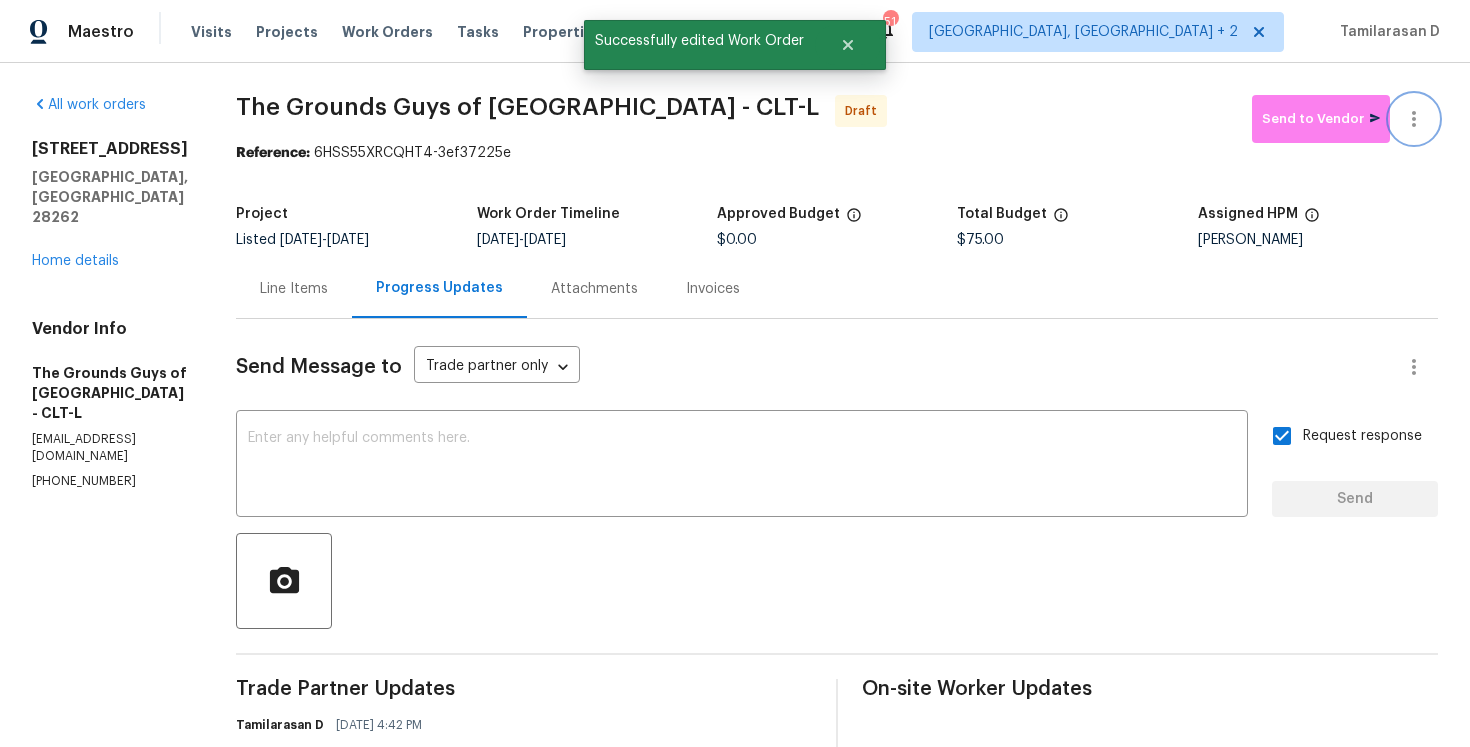 click 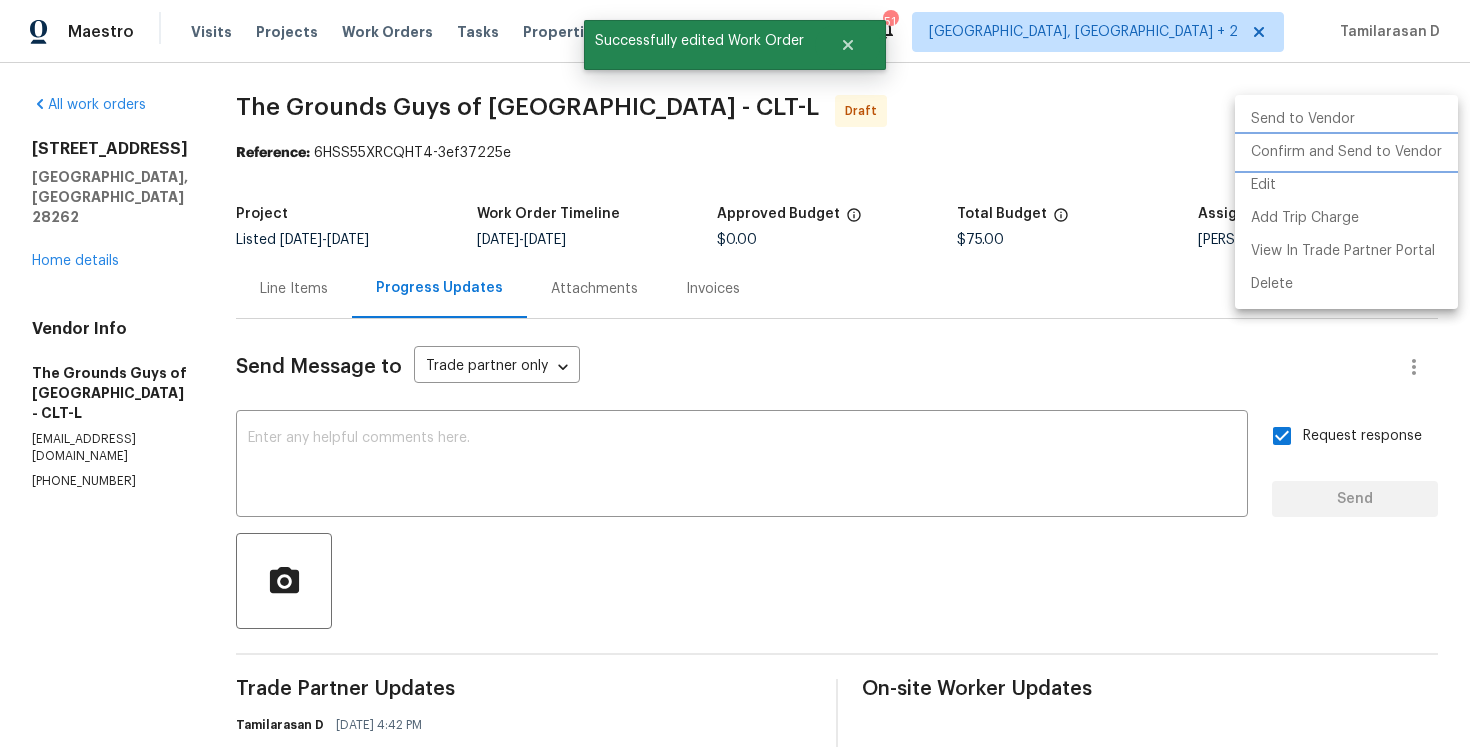 click on "Confirm and Send to Vendor" at bounding box center [1346, 152] 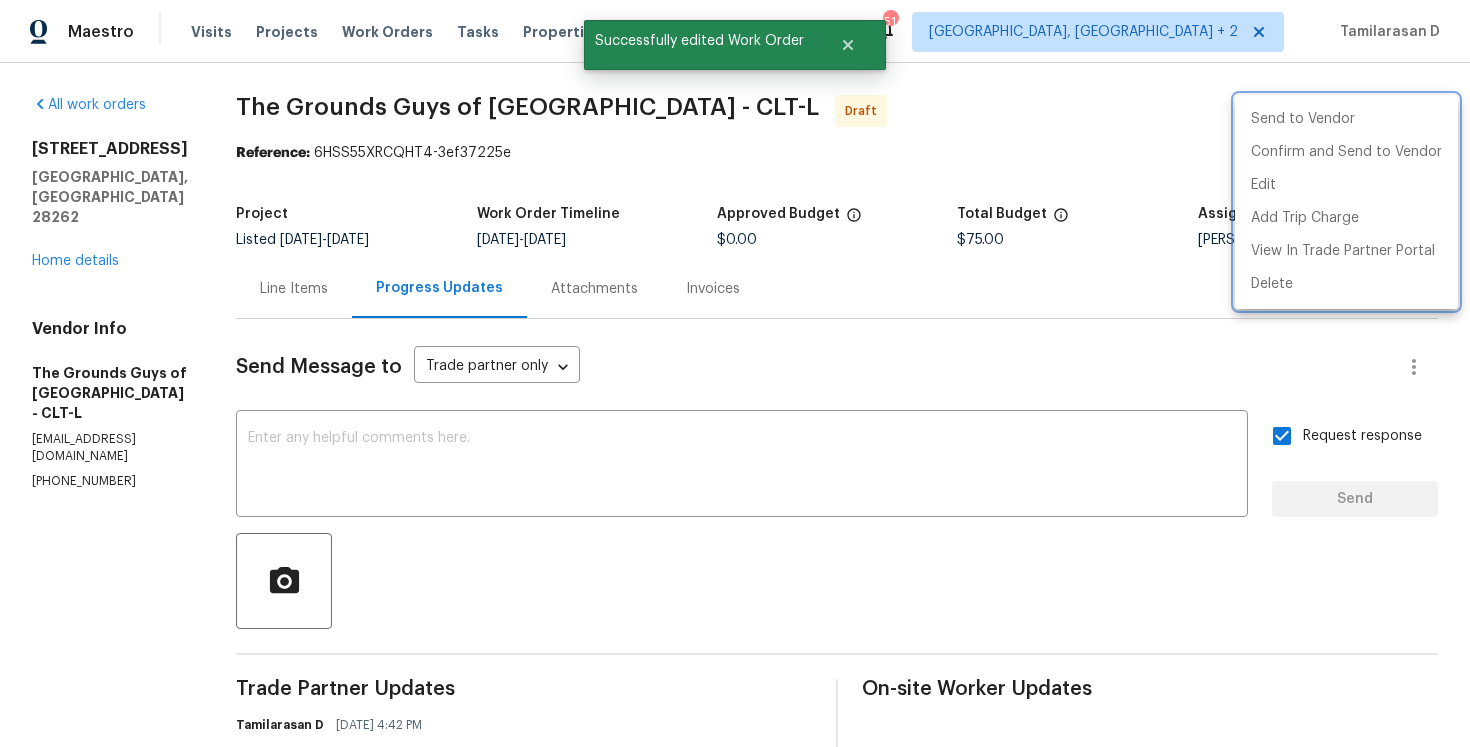 click at bounding box center [735, 373] 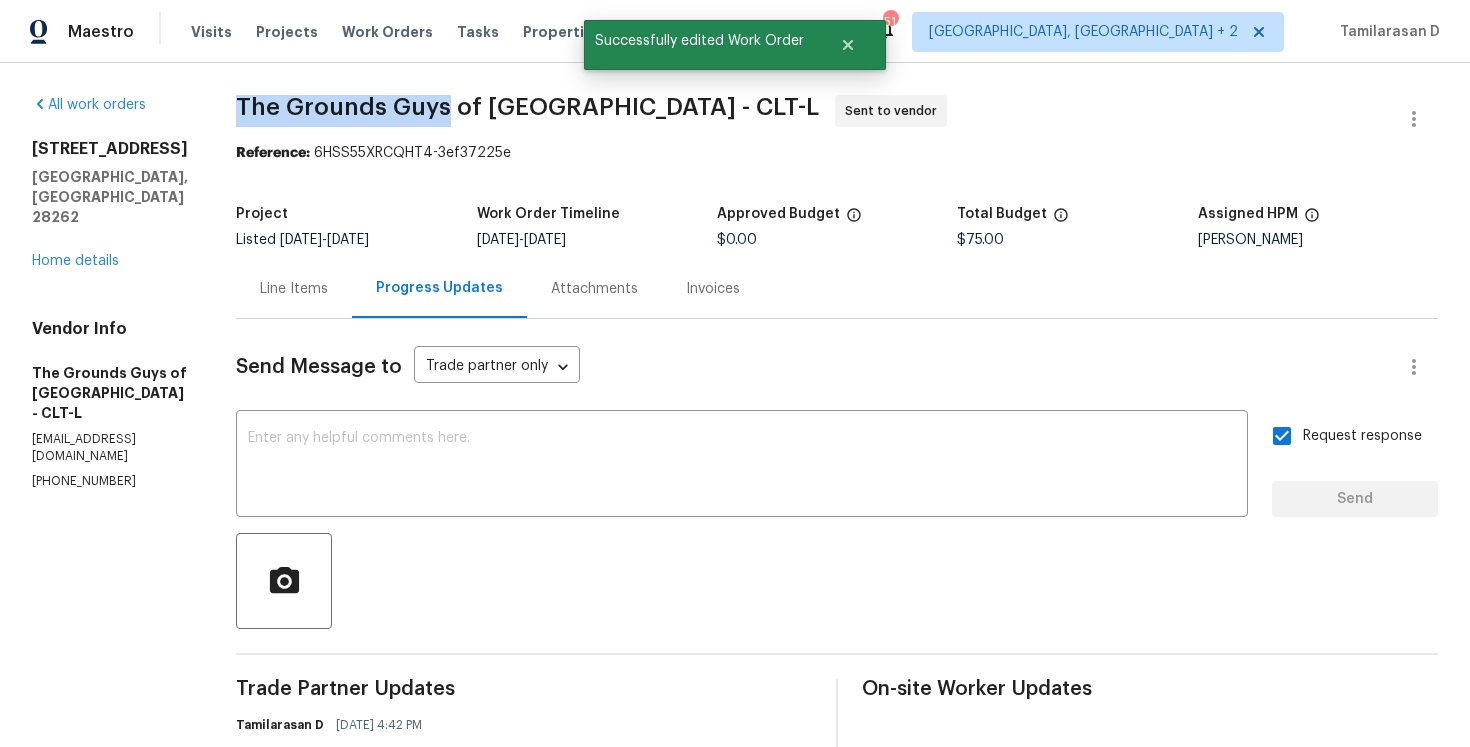drag, startPoint x: 288, startPoint y: 108, endPoint x: 507, endPoint y: 108, distance: 219 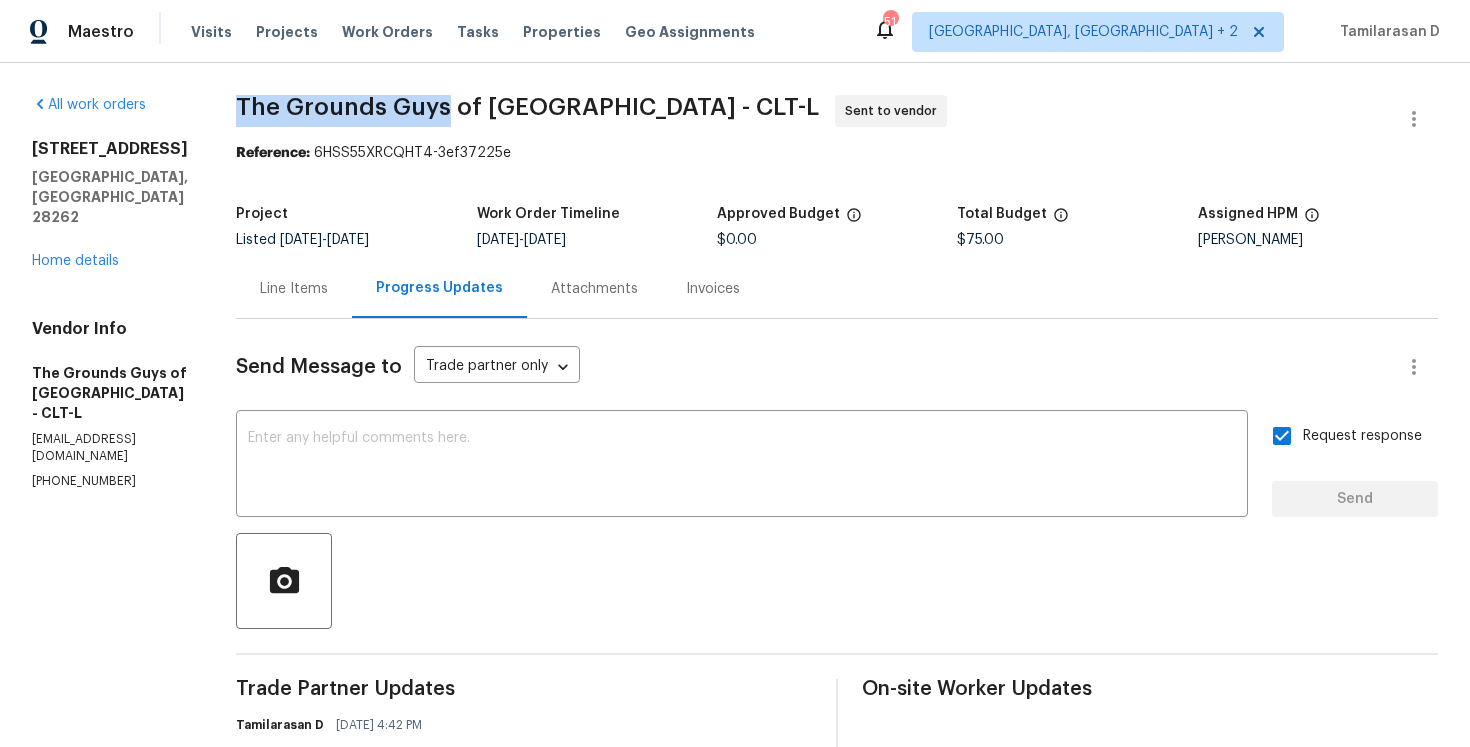 click on "All work orders 13903 Mallard Roost Rd Charlotte, NC 28262 Home details Vendor Info The Grounds Guys of Huntersville - CLT-L huntersville.owner@groundsguys.com (704) 718-3091 The Grounds Guys of Huntersville - CLT-L Sent to vendor Reference:   6HSS55XRCQHT4-3ef37225e Project Listed   2/28/2025  -  7/11/2025 Work Order Timeline 7/9/2025  -  7/11/2025 Approved Budget $0.00 Total Budget $75.00 Assigned HPM Jason Bouque Line Items Progress Updates Attachments Invoices Send Message to Trade partner only Trade partner only ​ x ​ Request response Send Trade Partner Updates Tamilarasan D 07/09/2025 4:42 PM Hey, this is Tamil from Opendoor. I’m confirming you received the WO for the property at (13903 Mallard Roost Rd, Charlotte, NC 28262). Please review and accept the WO within 24 hours and provide a scheduled date. Please disregard the contact information for the HPM included in the WO. Our Centralised LWO Team is responsible for Listed WOs. On-site Worker Updates" at bounding box center [735, 472] 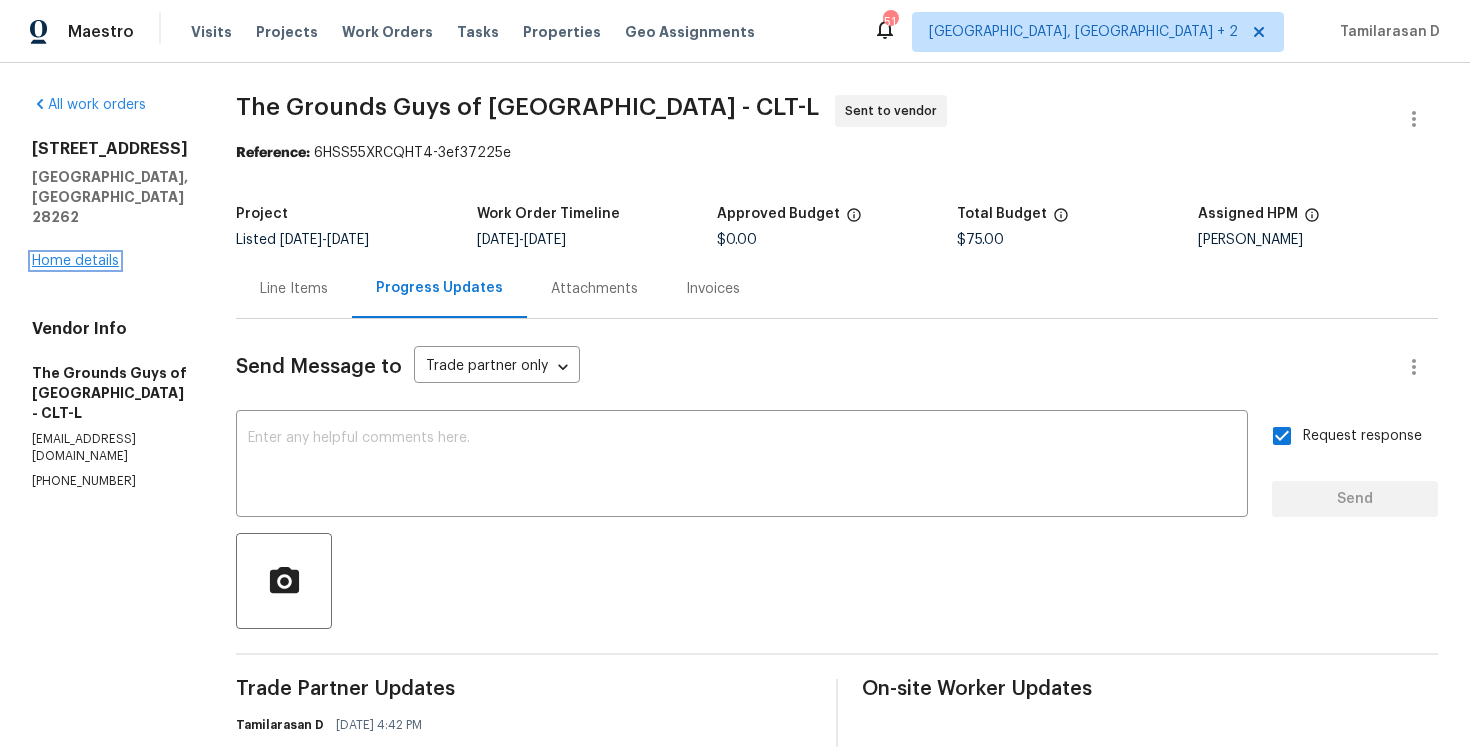click on "Home details" at bounding box center [75, 261] 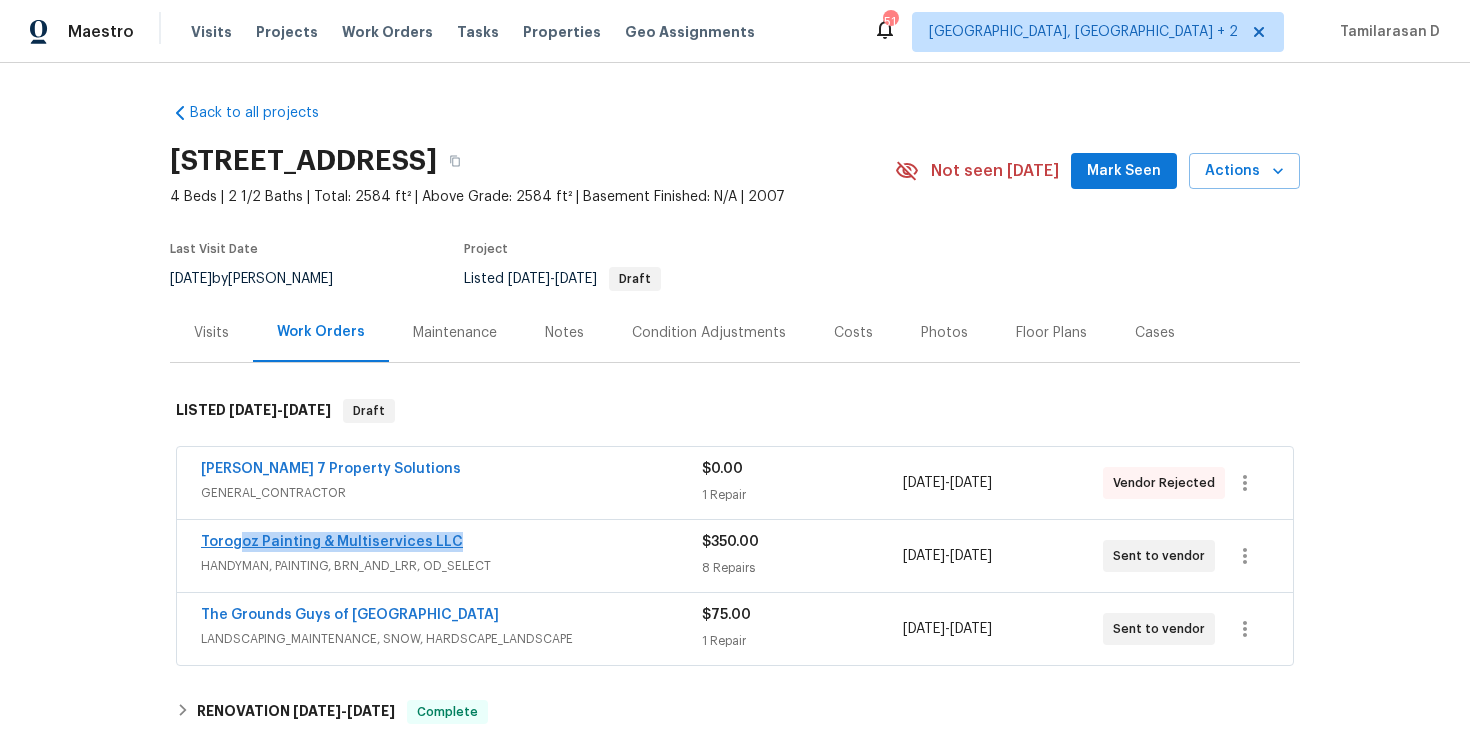 drag, startPoint x: 463, startPoint y: 538, endPoint x: 242, endPoint y: 540, distance: 221.00905 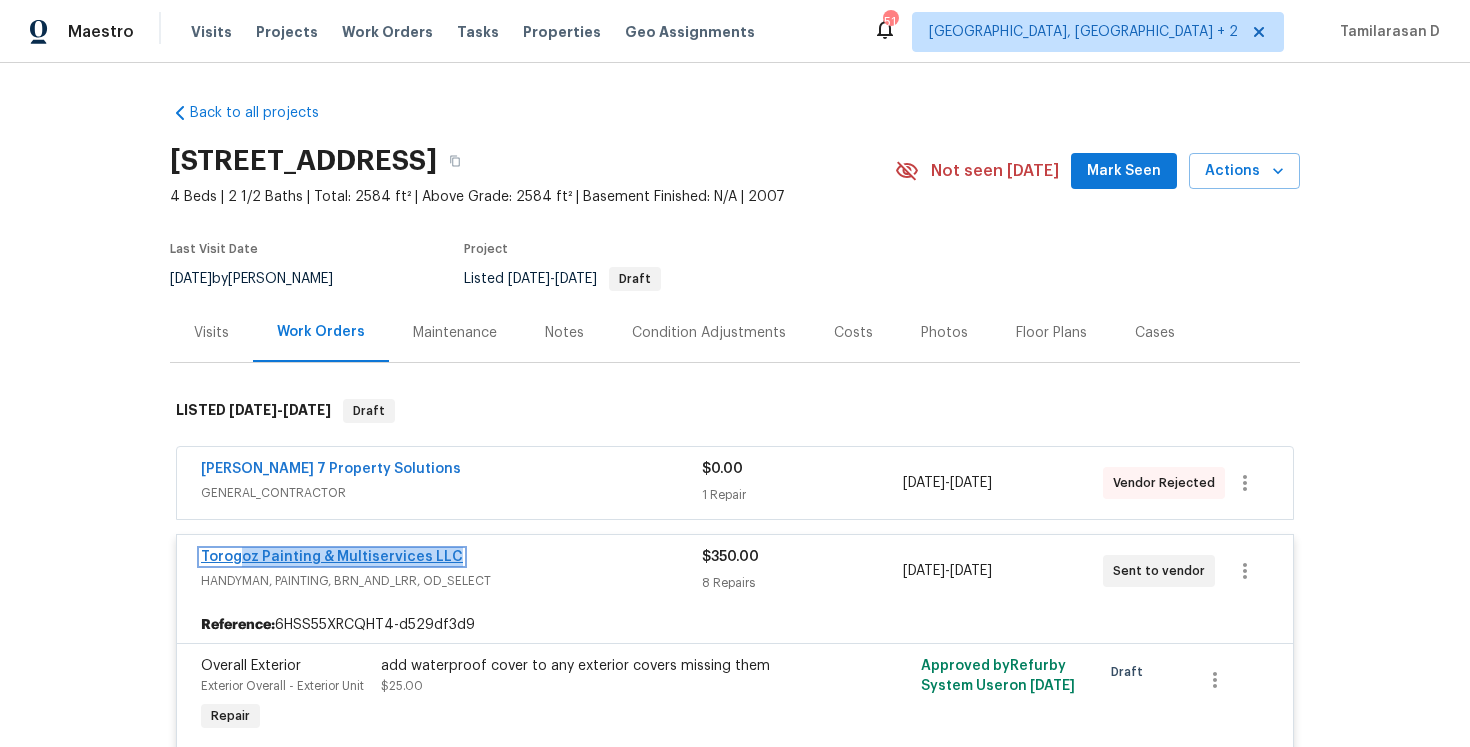 click on "Torogoz Painting & Multiservices LLC" at bounding box center (332, 557) 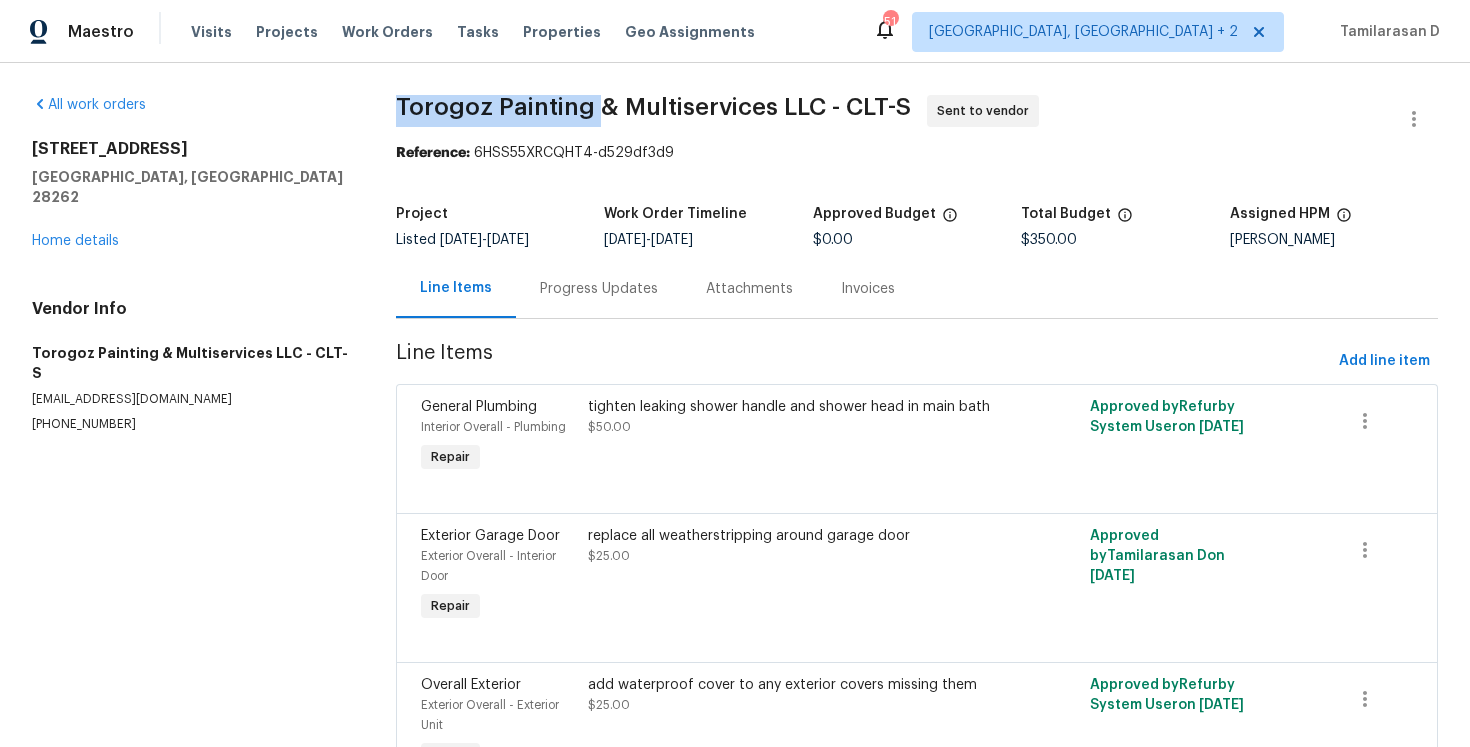 drag, startPoint x: 398, startPoint y: 107, endPoint x: 595, endPoint y: 104, distance: 197.02284 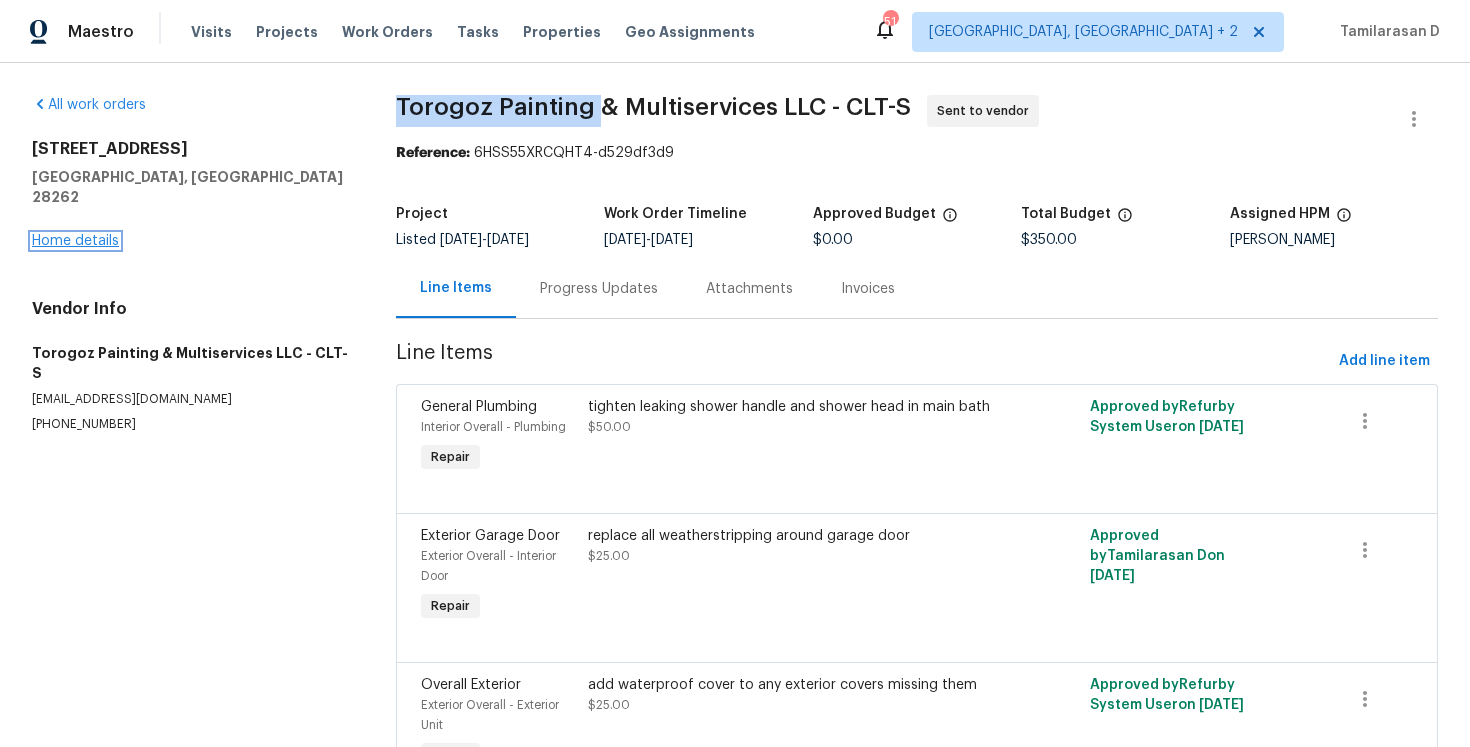 click on "Home details" at bounding box center [75, 241] 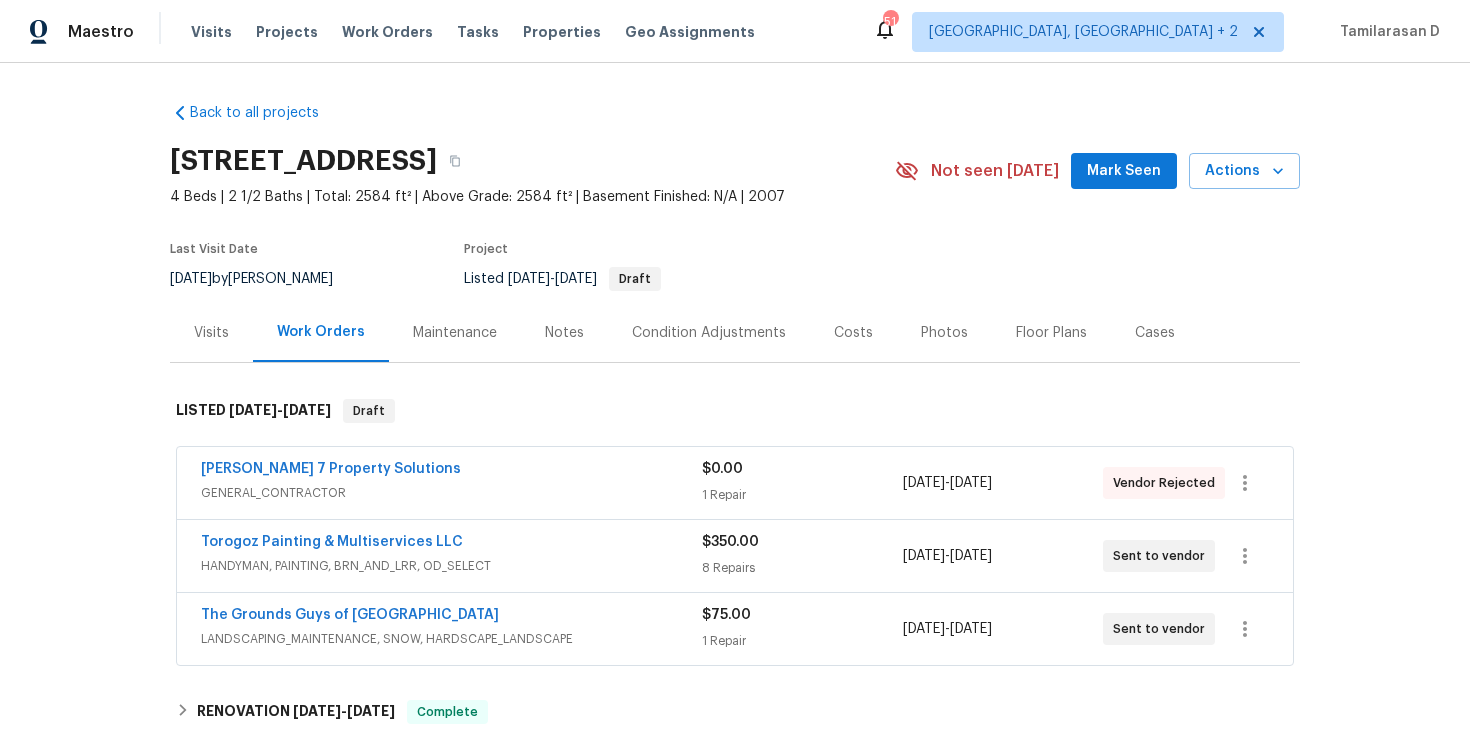 click on "The Grounds Guys of Huntersville" at bounding box center (350, 615) 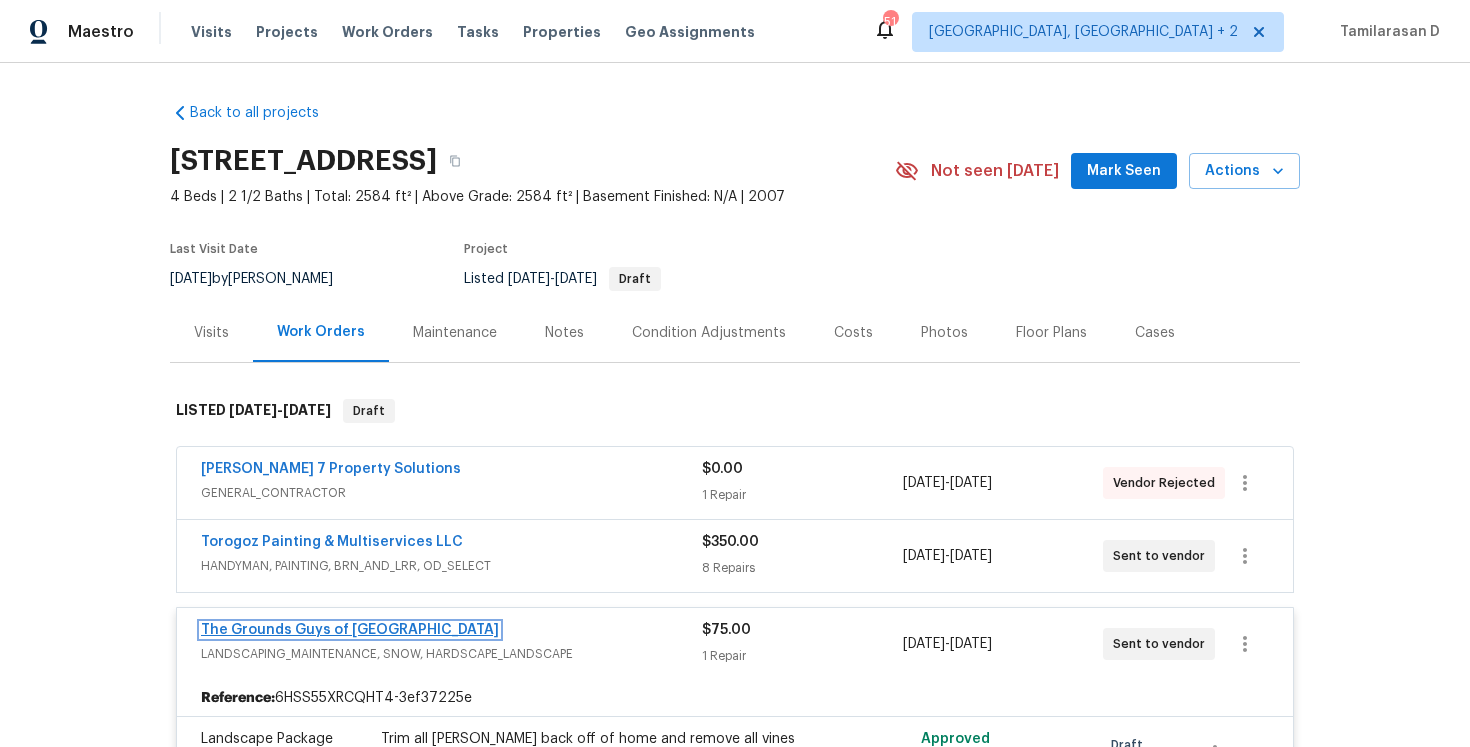 click on "The Grounds Guys of Huntersville" at bounding box center [350, 630] 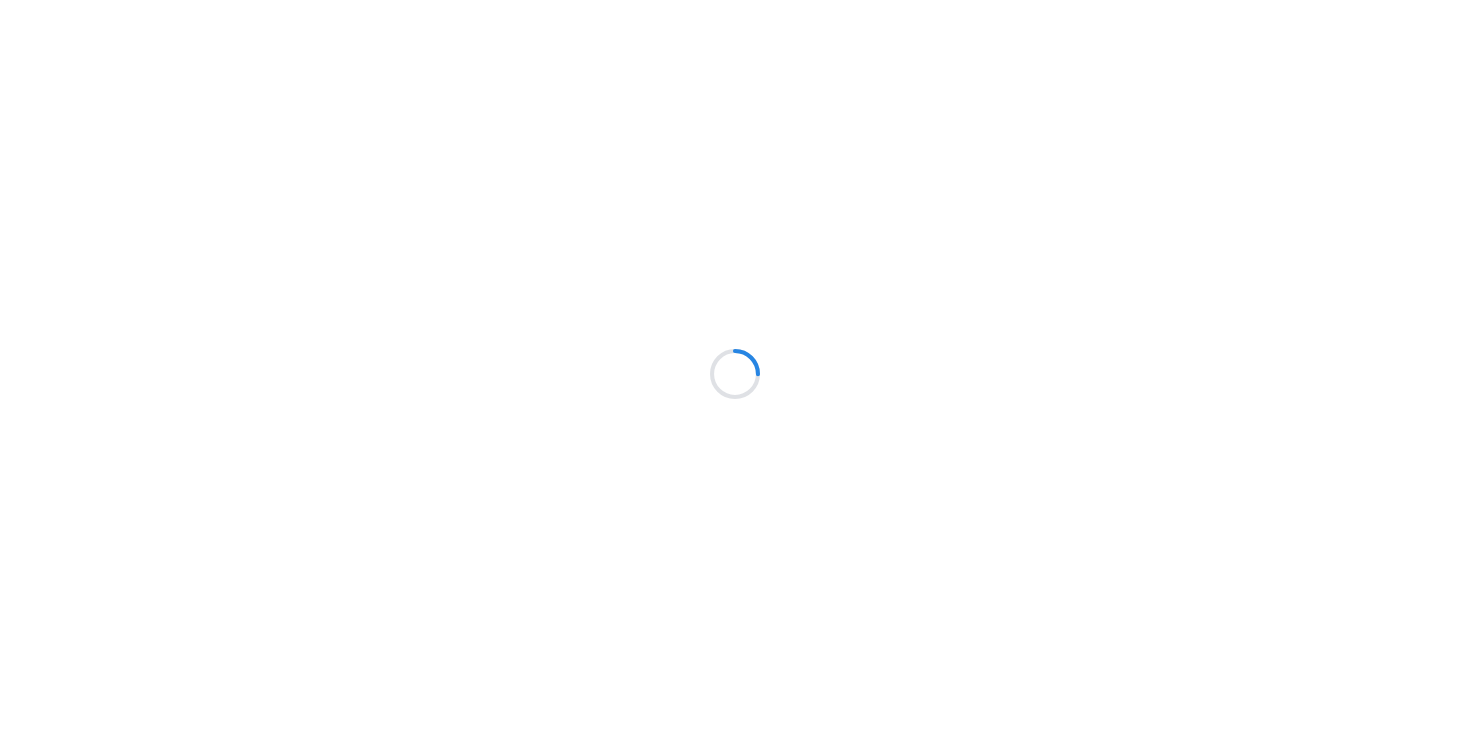 scroll, scrollTop: 0, scrollLeft: 0, axis: both 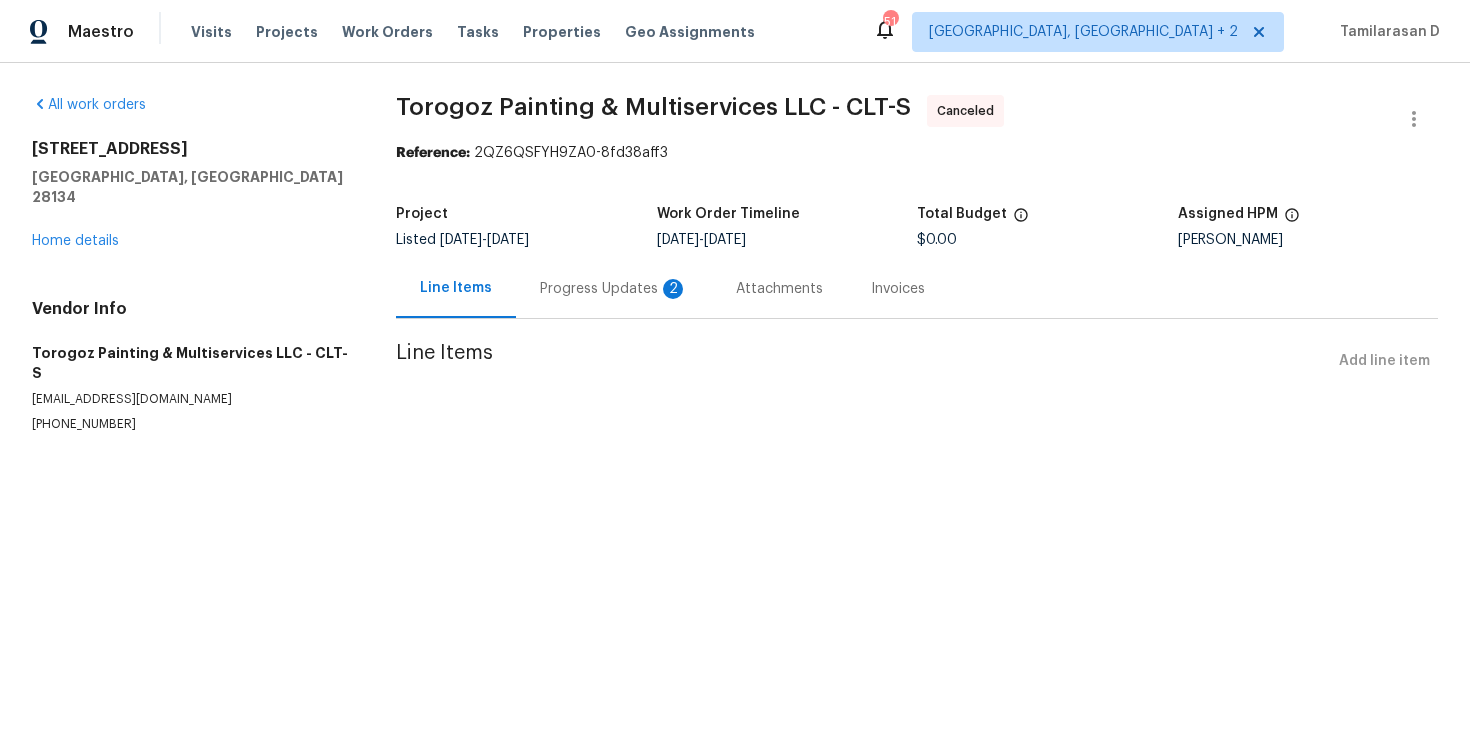 click on "Progress Updates 2" at bounding box center [614, 288] 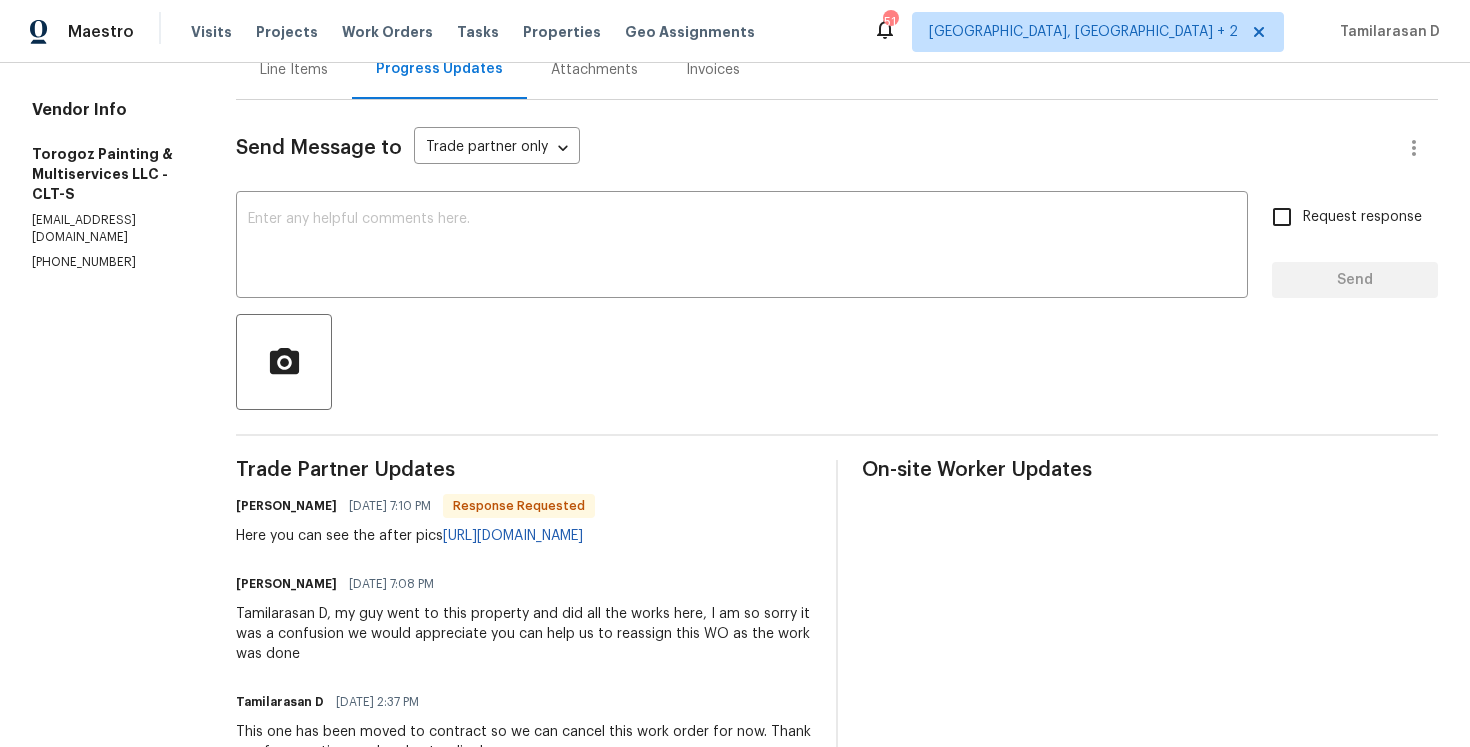 scroll, scrollTop: 94, scrollLeft: 0, axis: vertical 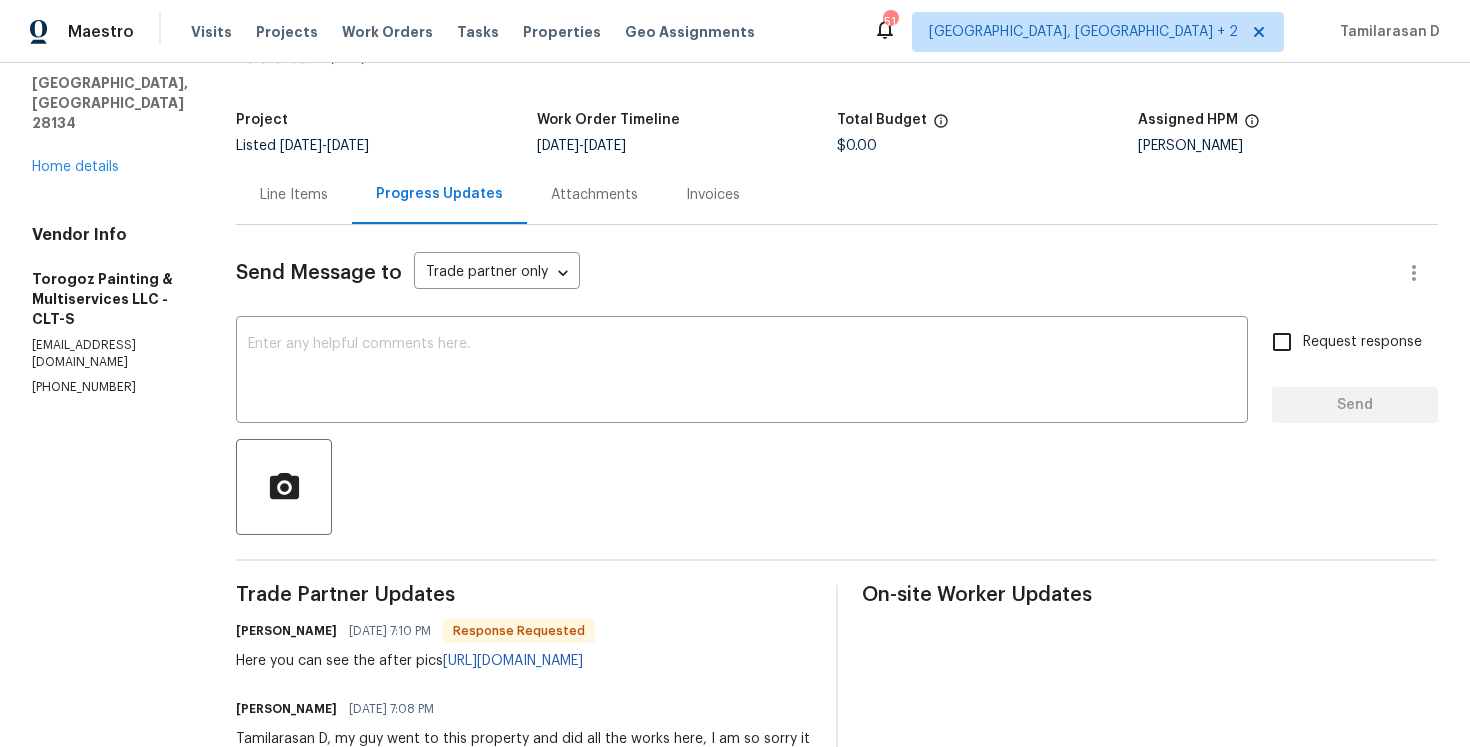 click on "Line Items" at bounding box center (294, 194) 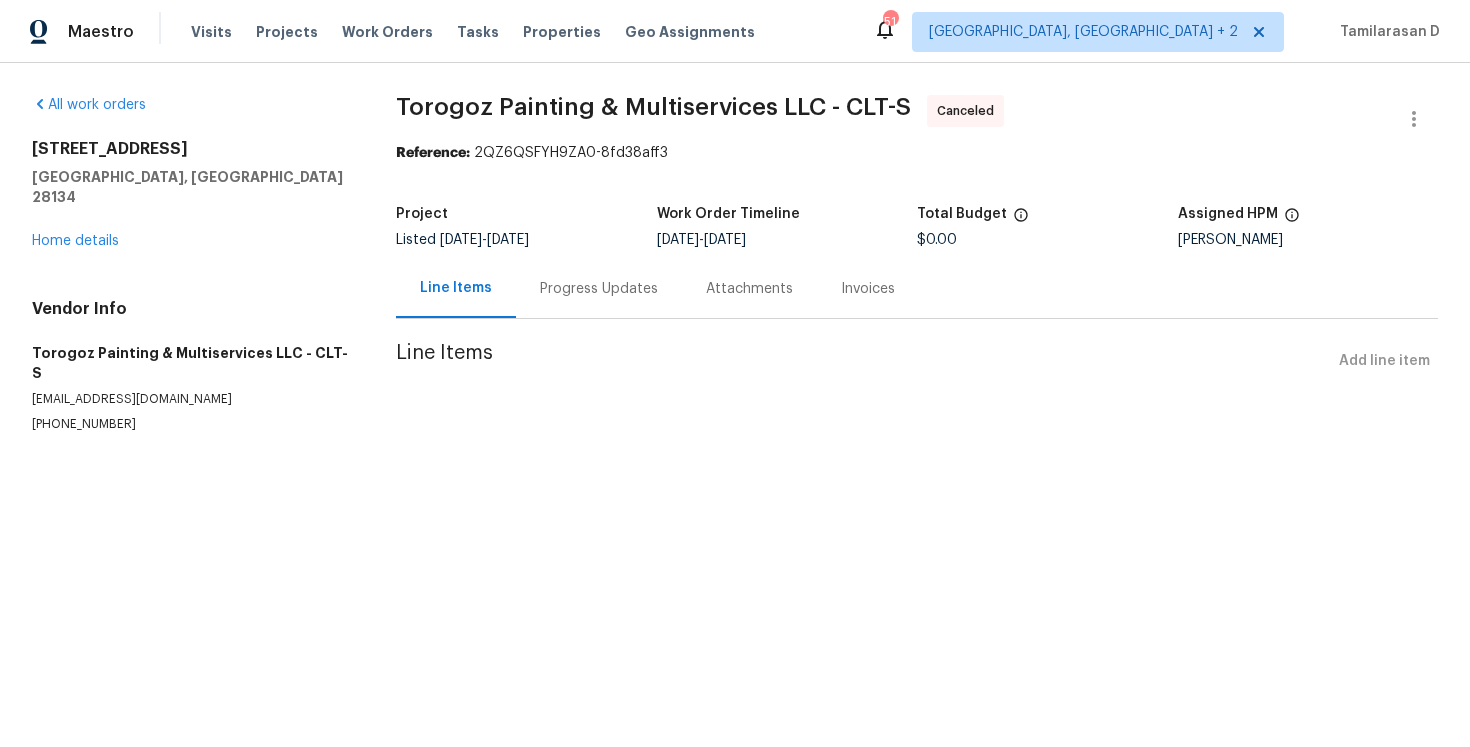 click on "Progress Updates" at bounding box center (599, 289) 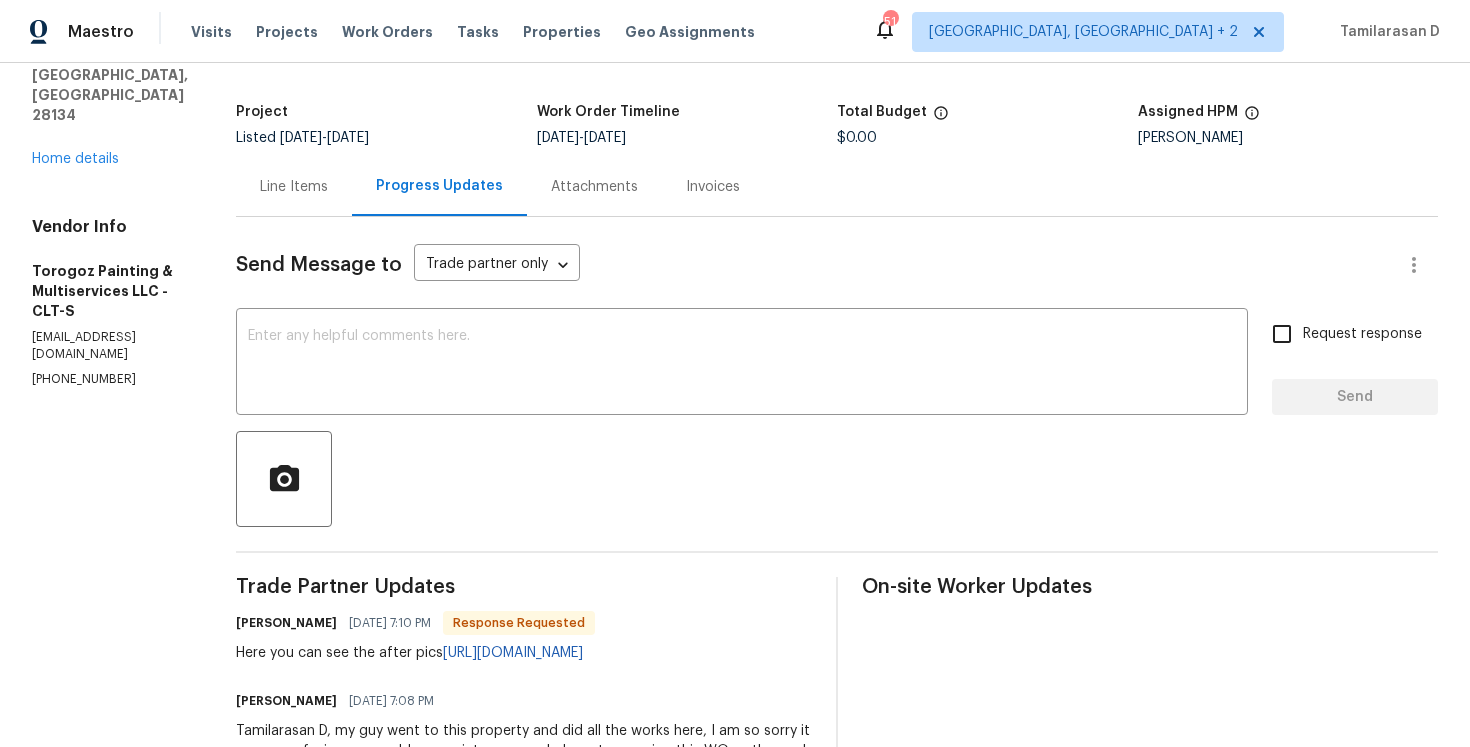 scroll, scrollTop: 143, scrollLeft: 0, axis: vertical 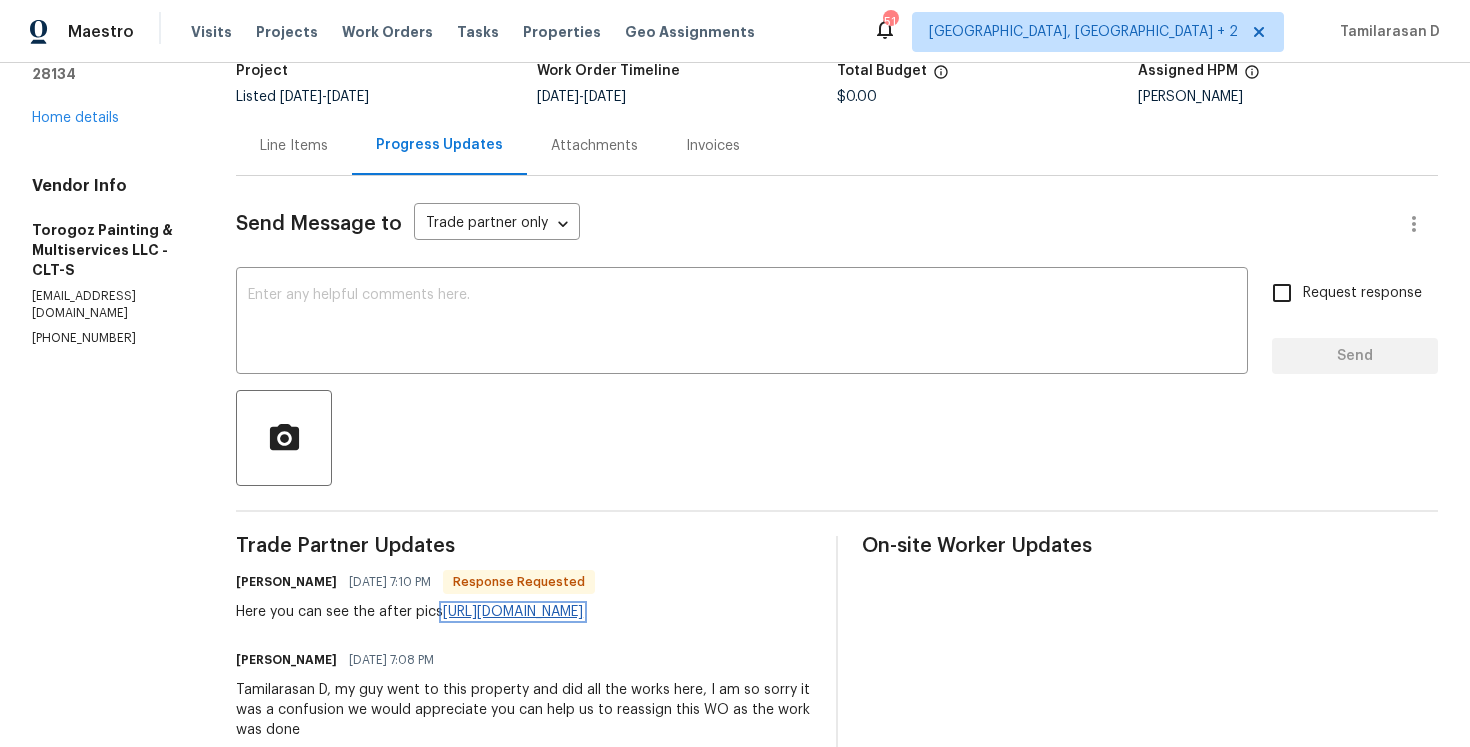 click on "[URL][DOMAIN_NAME]" at bounding box center [513, 612] 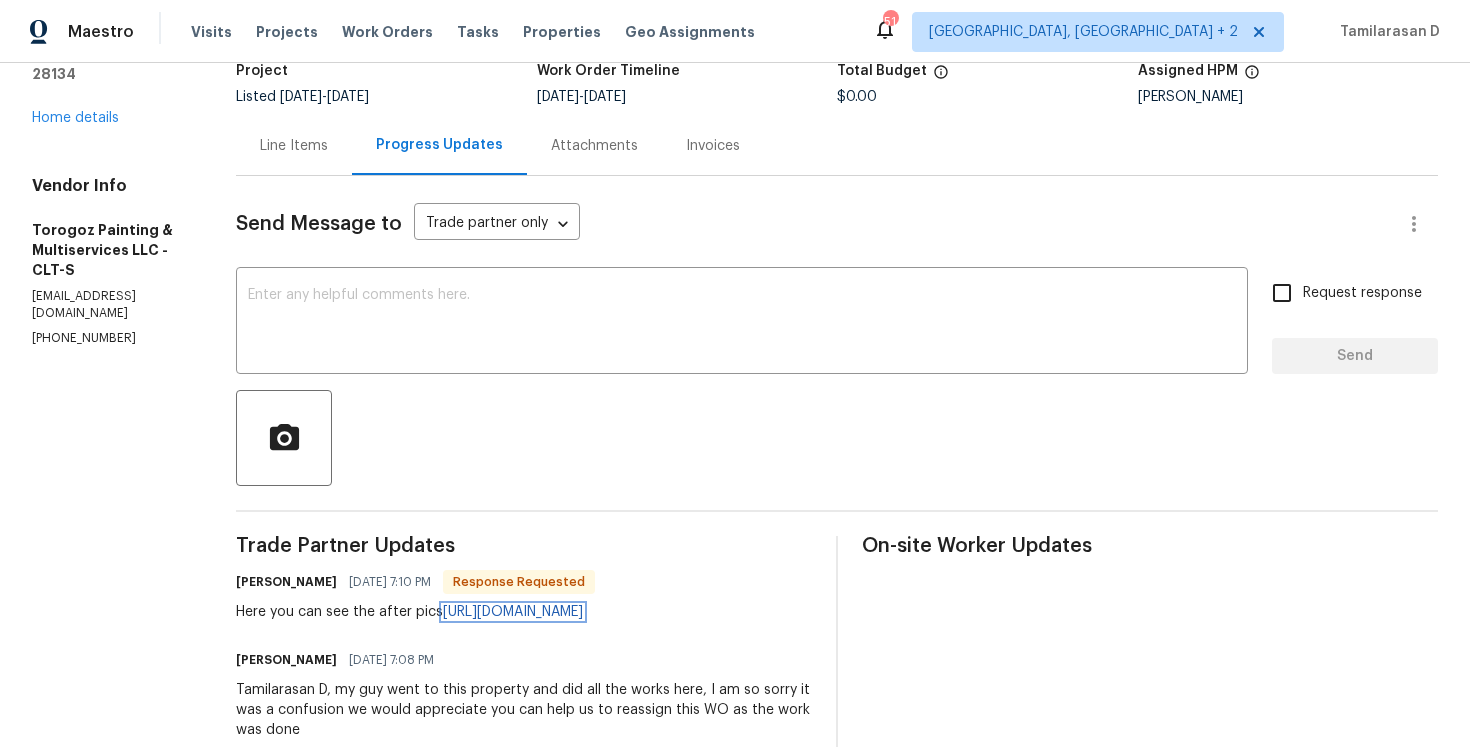 scroll, scrollTop: 0, scrollLeft: 0, axis: both 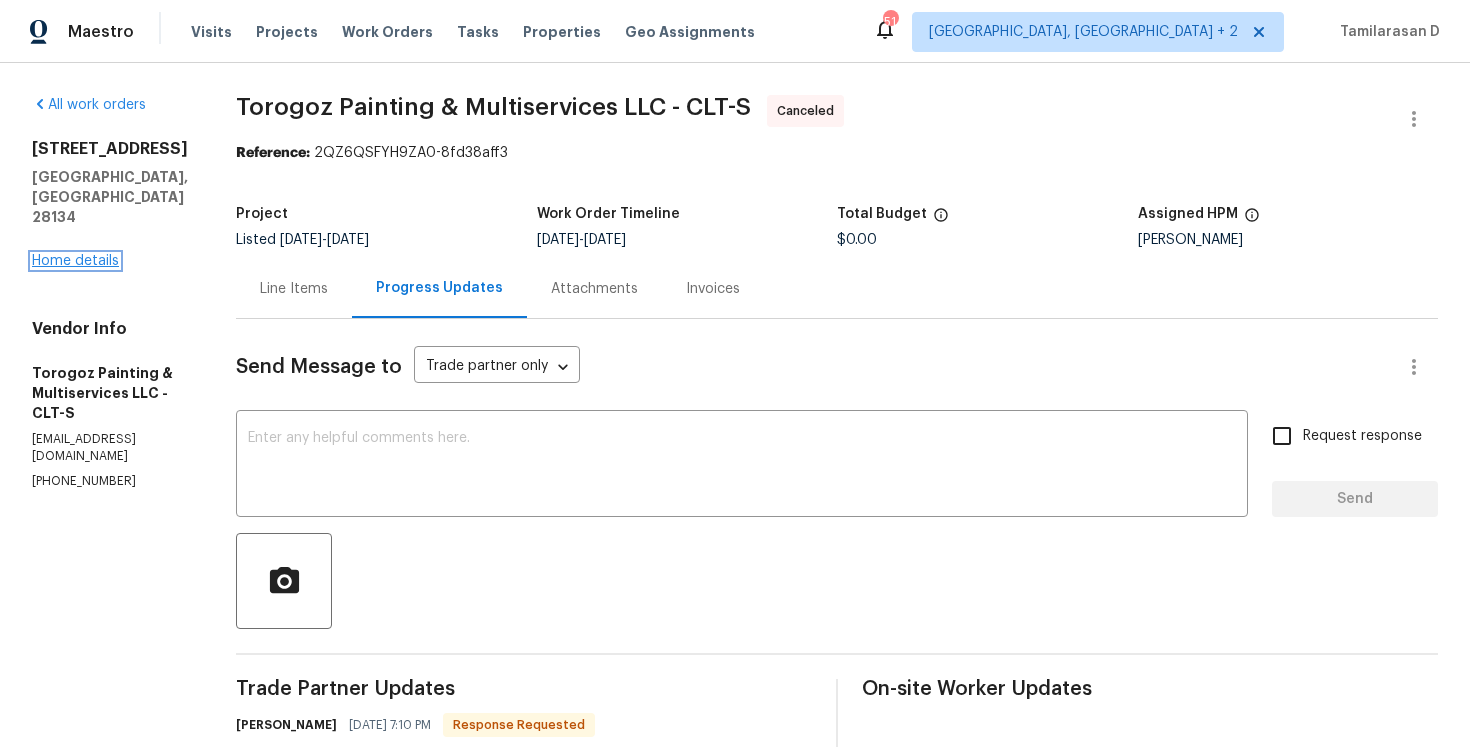 click on "Home details" at bounding box center [75, 261] 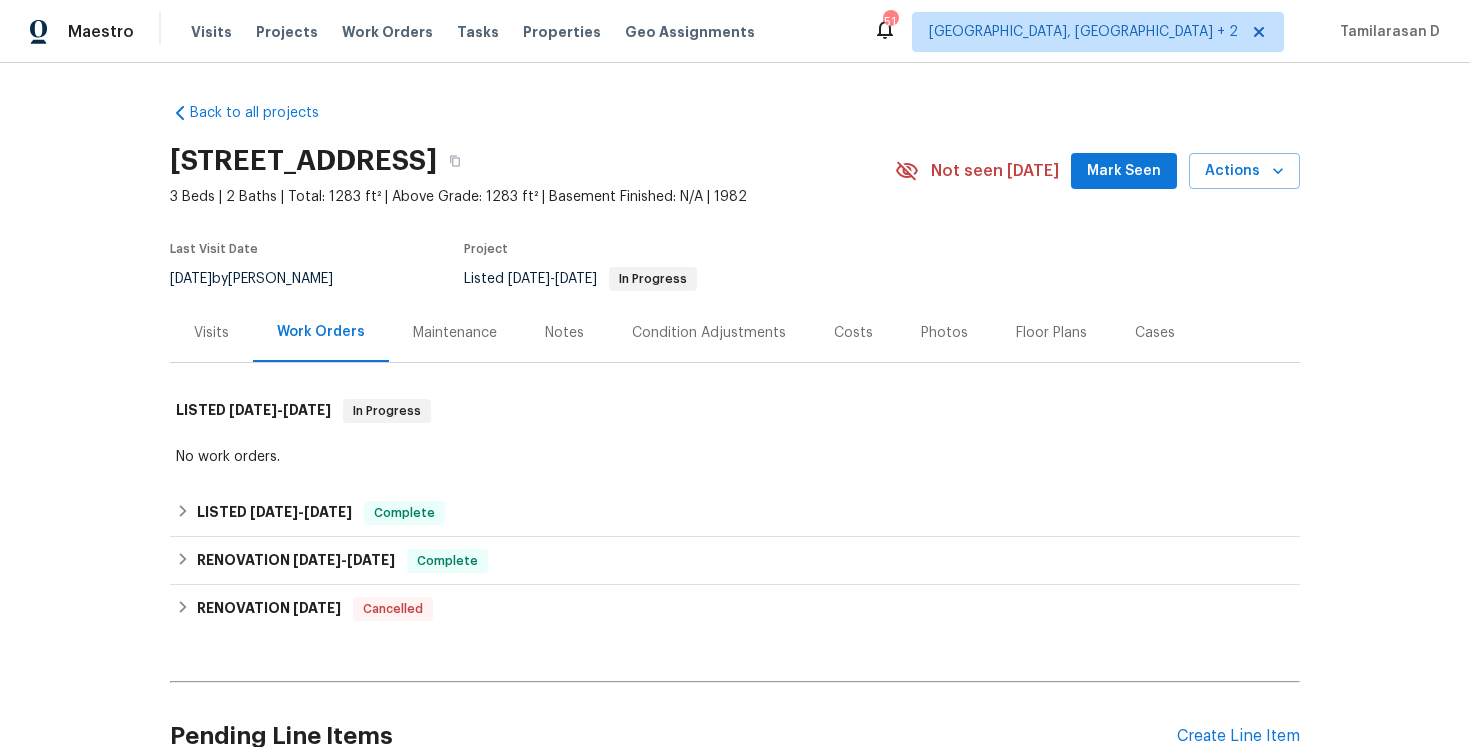 click on "Costs" at bounding box center [853, 333] 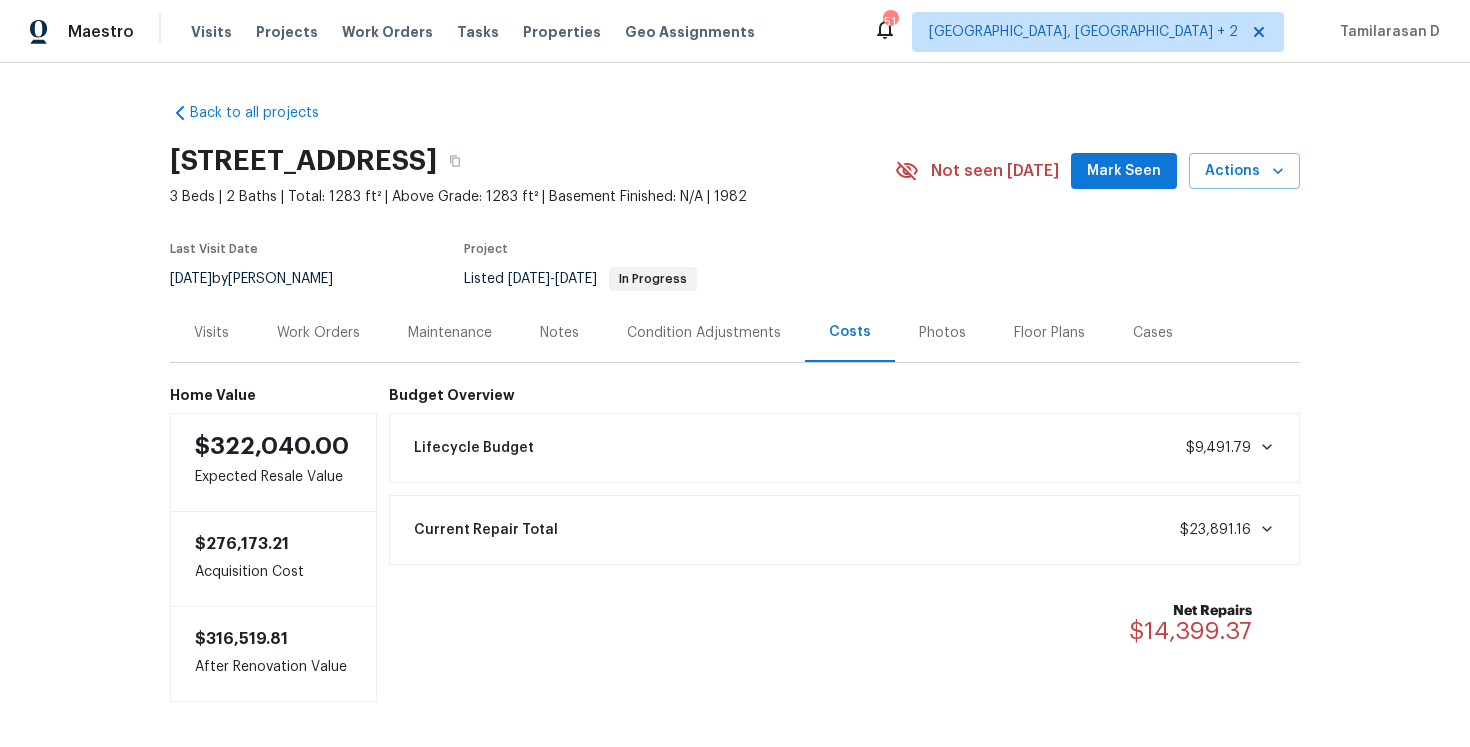 click on "Cases" at bounding box center [1153, 333] 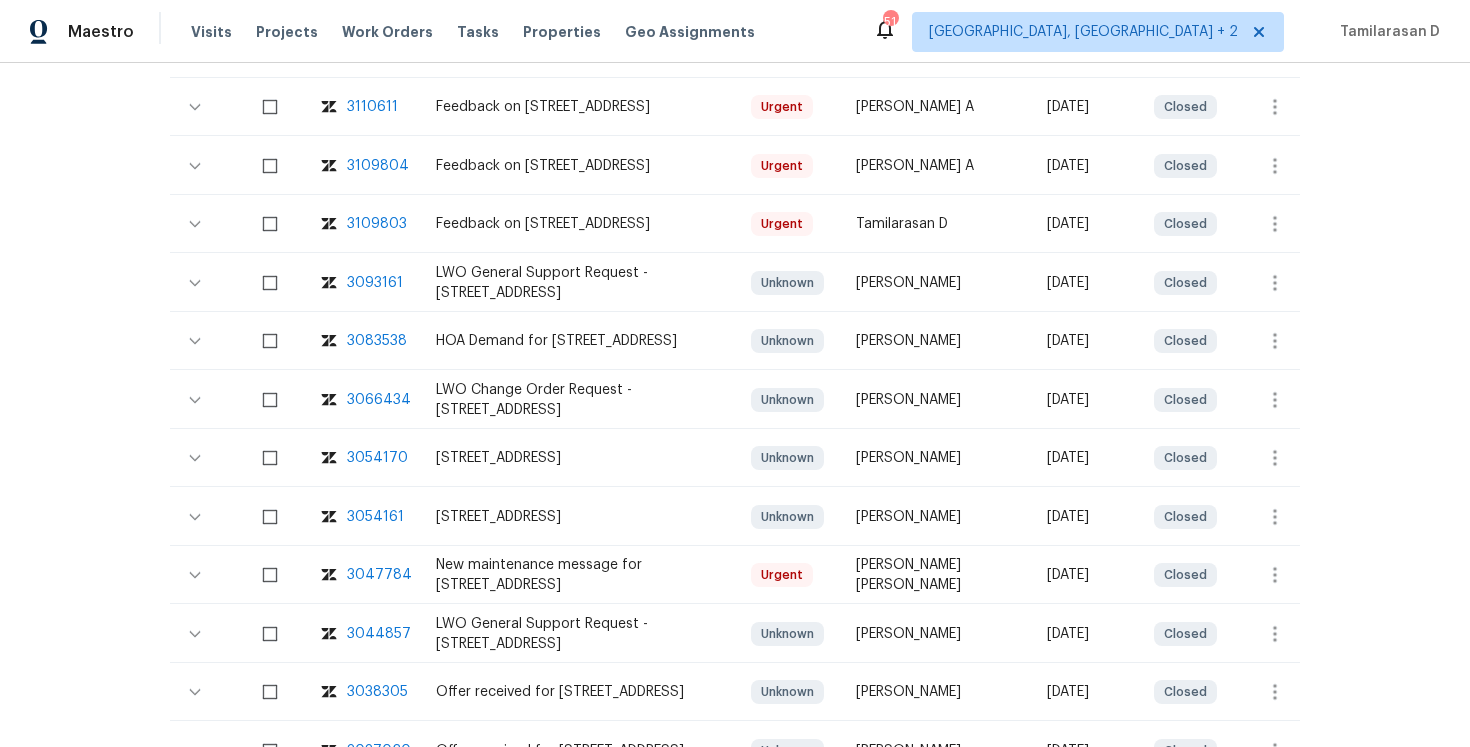 scroll, scrollTop: 987, scrollLeft: 0, axis: vertical 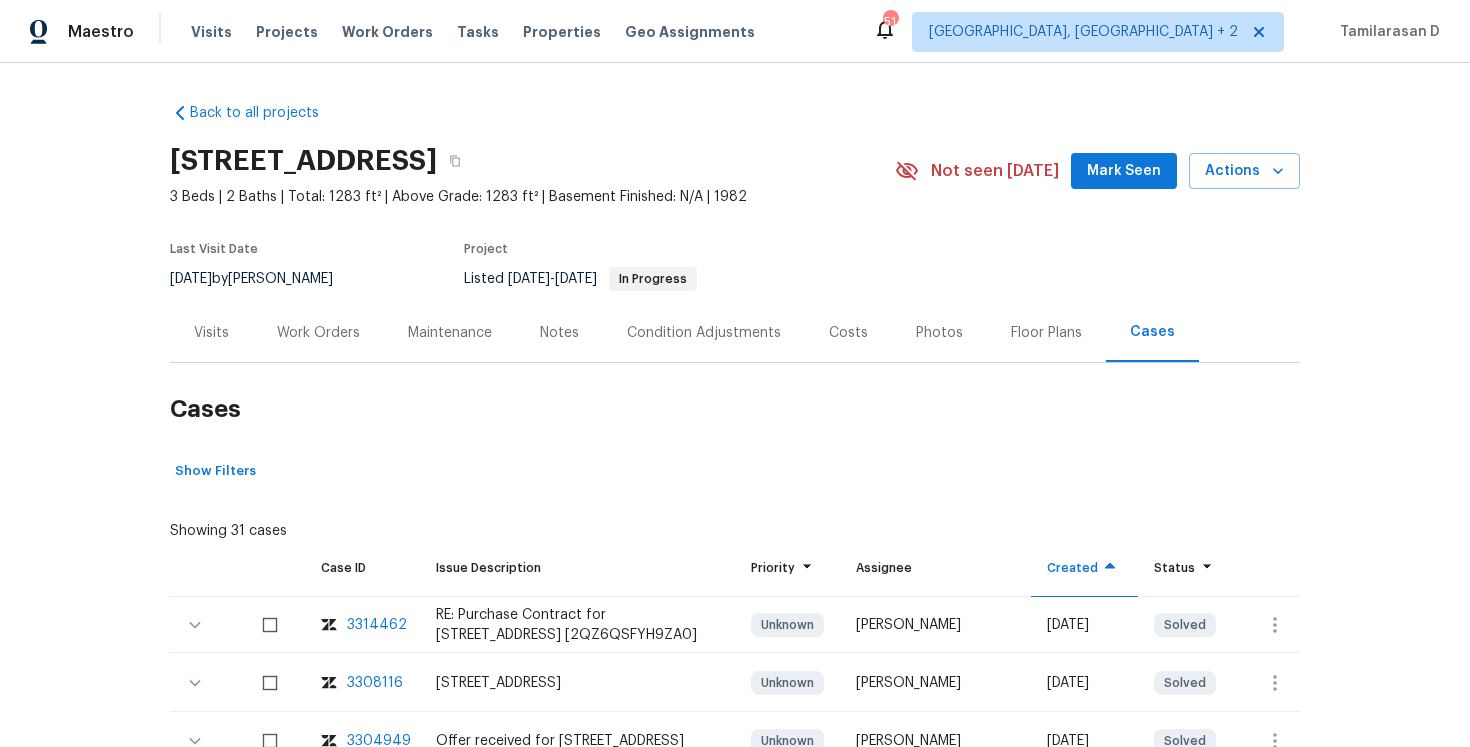 drag, startPoint x: 169, startPoint y: 159, endPoint x: 466, endPoint y: 158, distance: 297.00168 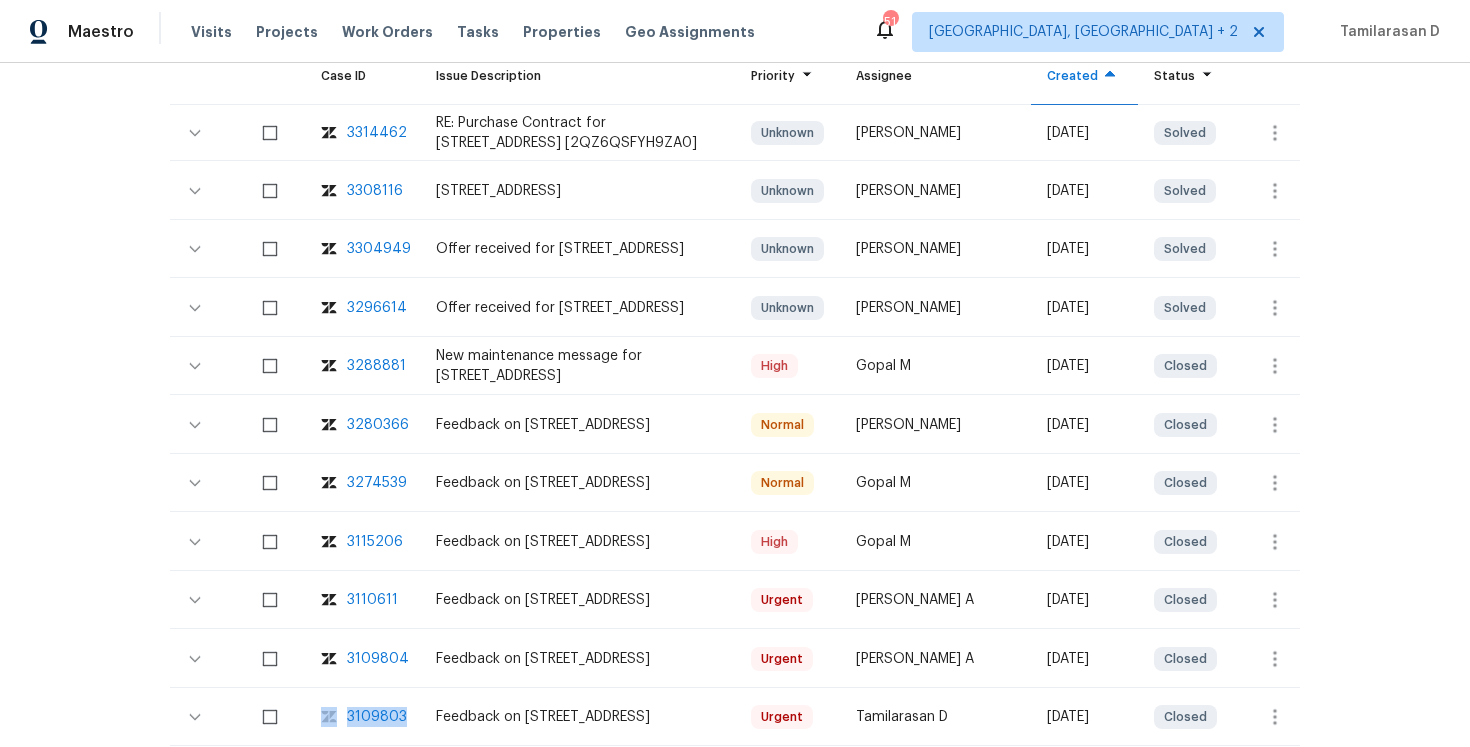 scroll, scrollTop: 543, scrollLeft: 0, axis: vertical 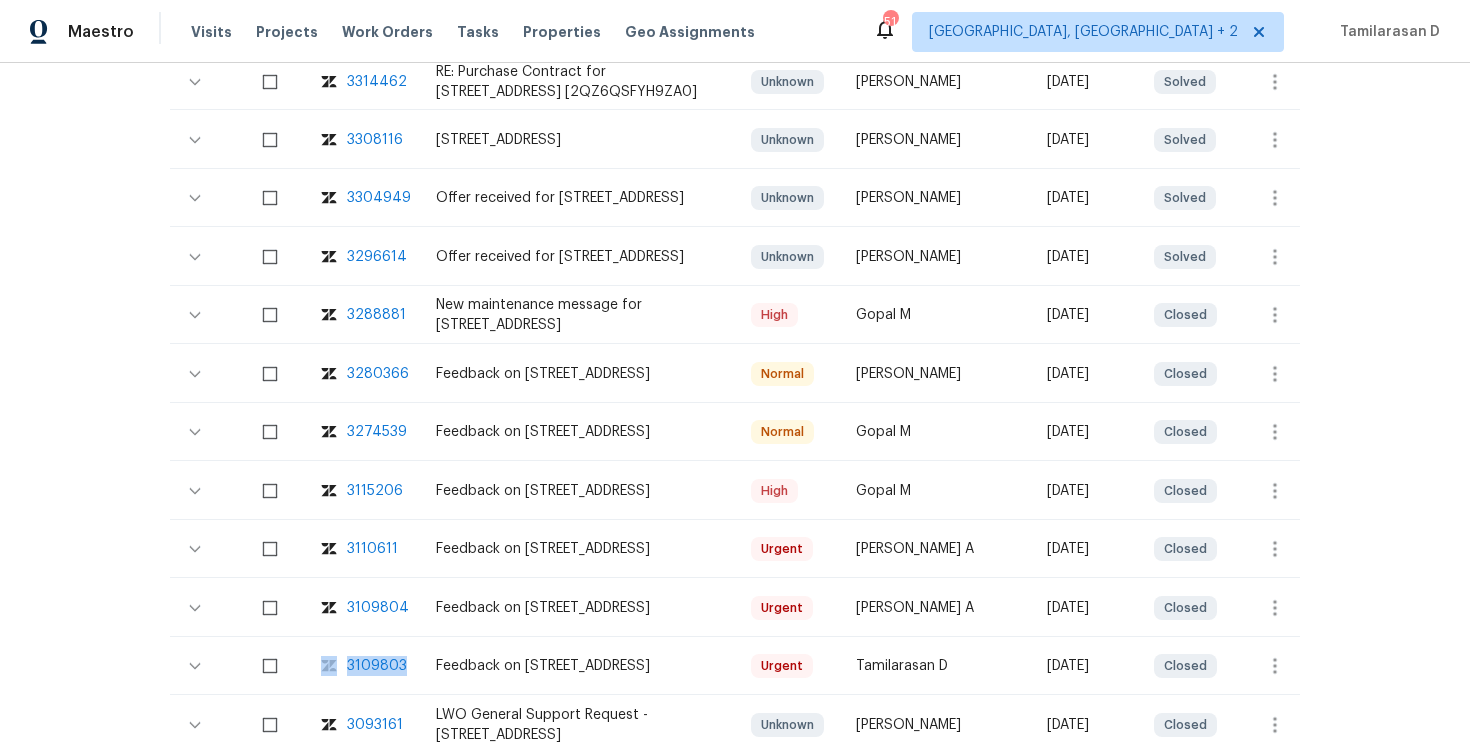 click on "3296614" at bounding box center [377, 257] 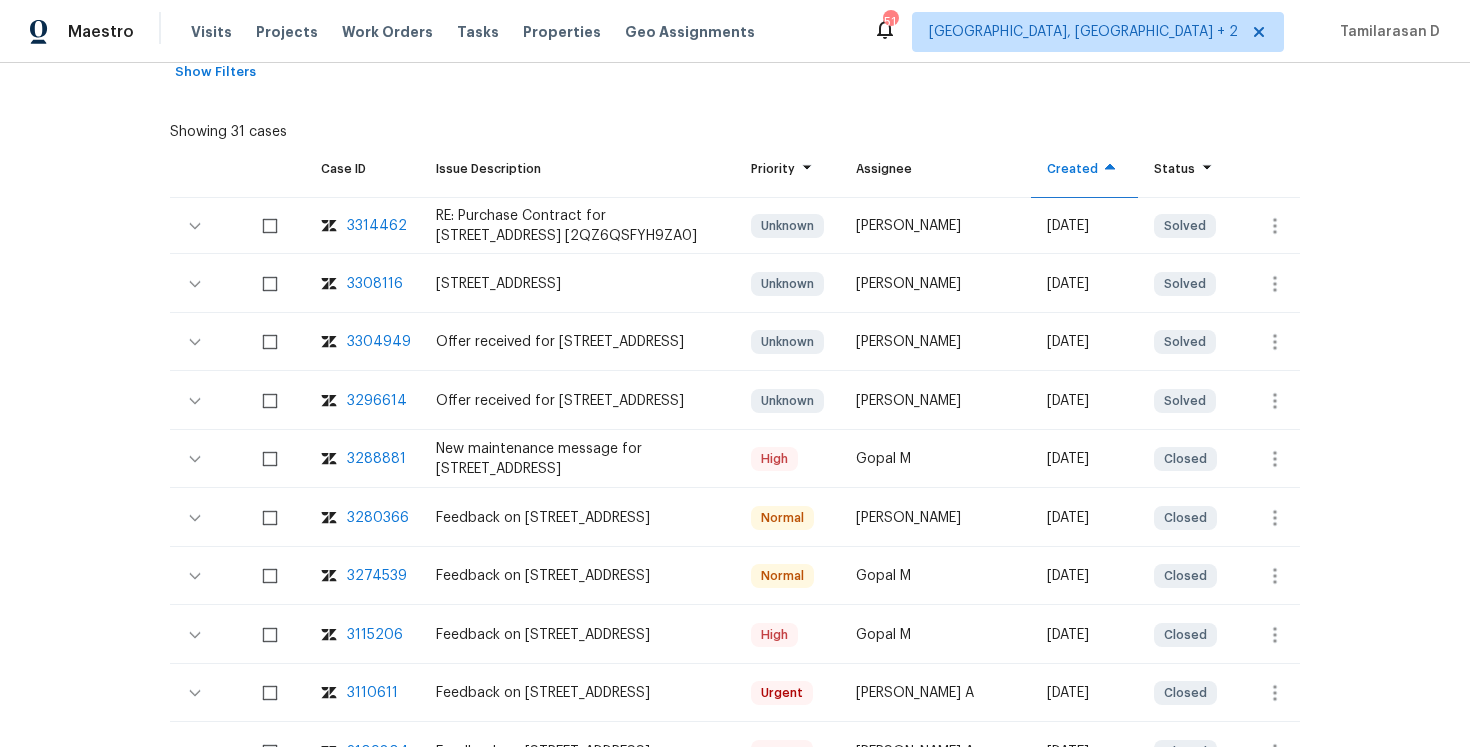 scroll, scrollTop: 366, scrollLeft: 0, axis: vertical 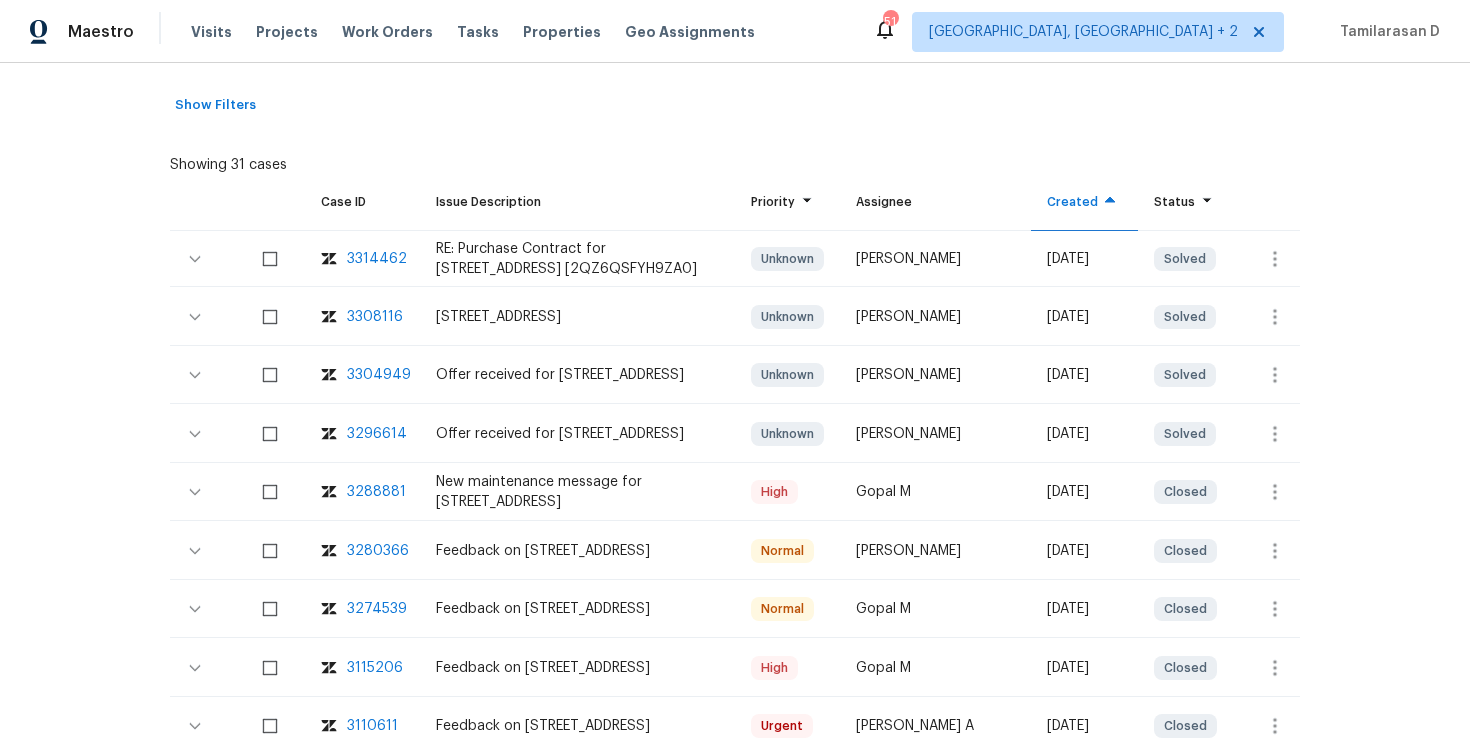 click on "3288881" at bounding box center [376, 492] 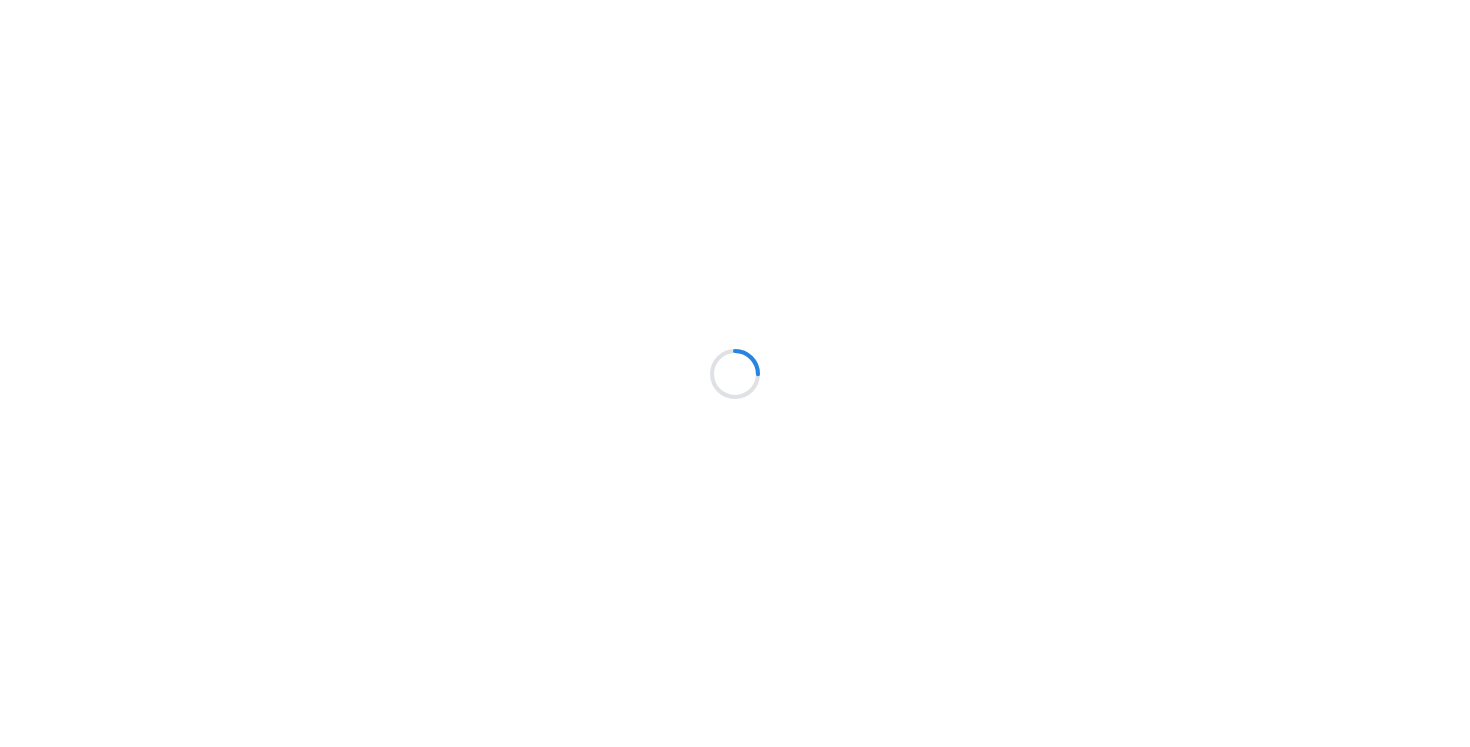 scroll, scrollTop: 0, scrollLeft: 0, axis: both 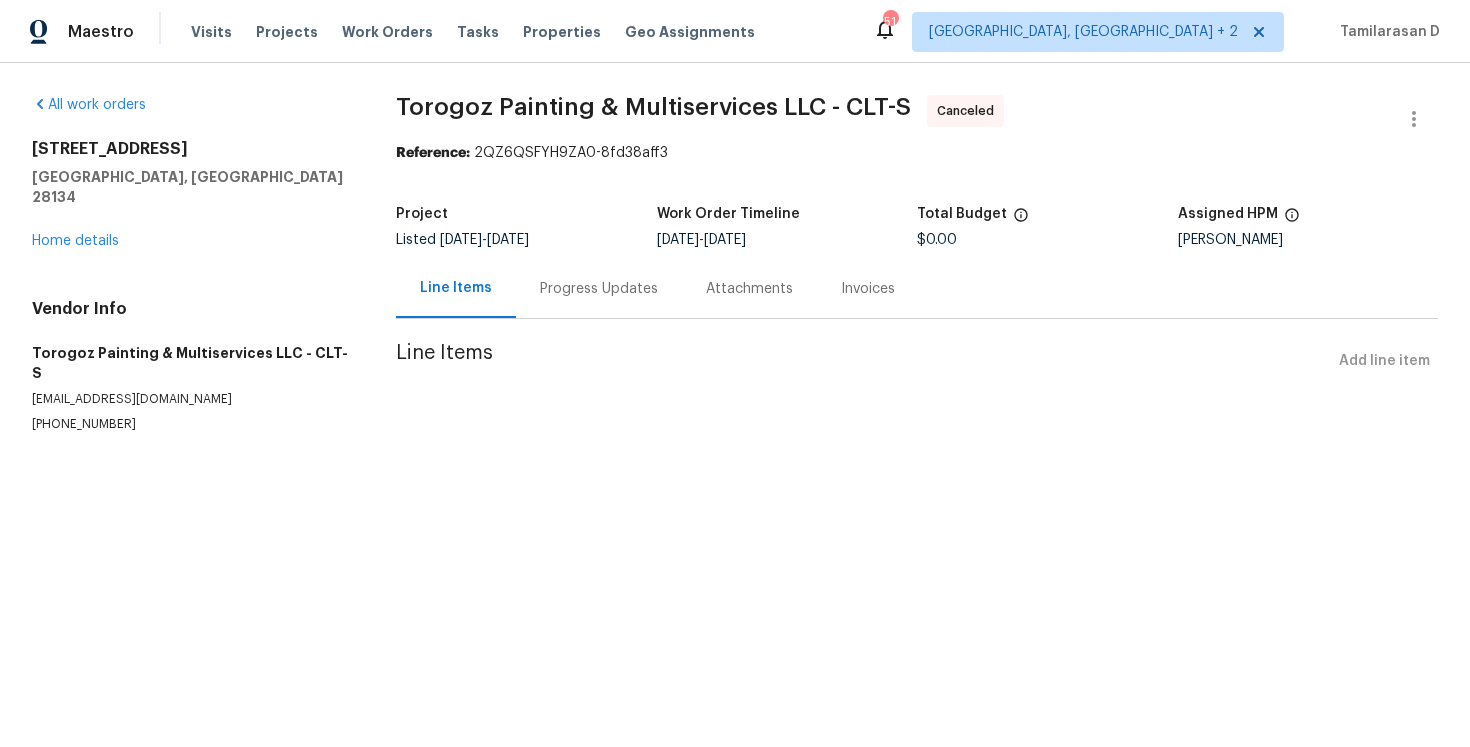 click on "Progress Updates" at bounding box center [599, 289] 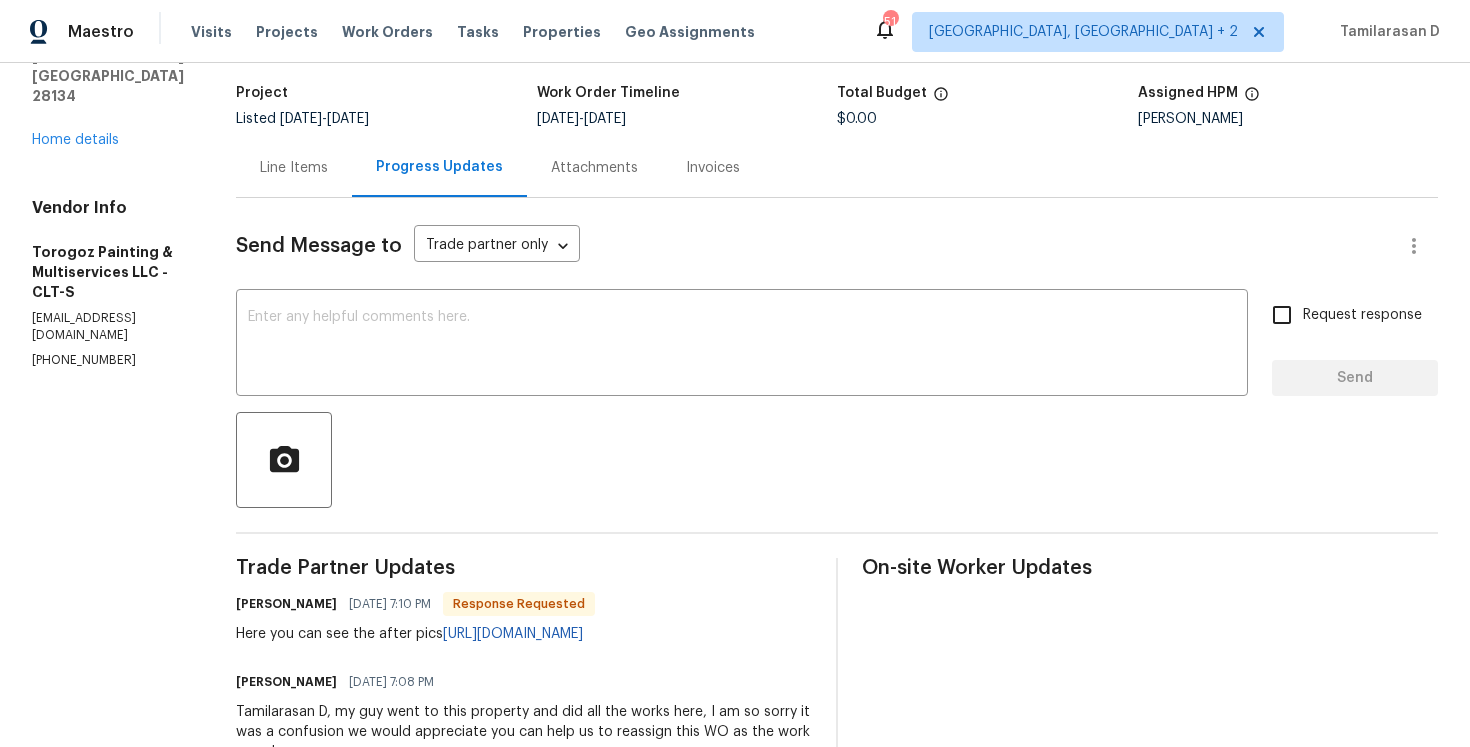 scroll, scrollTop: 93, scrollLeft: 0, axis: vertical 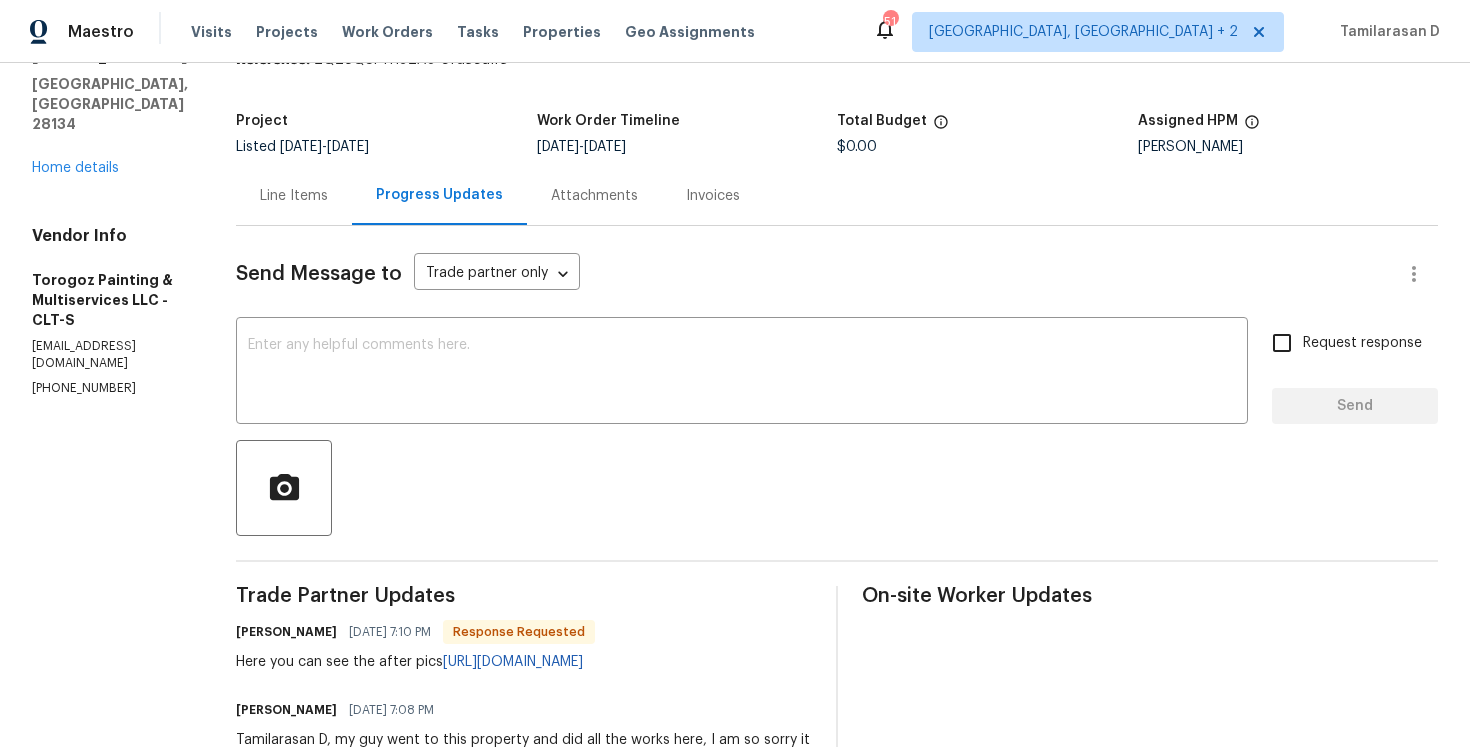 click on "Line Items" at bounding box center [294, 195] 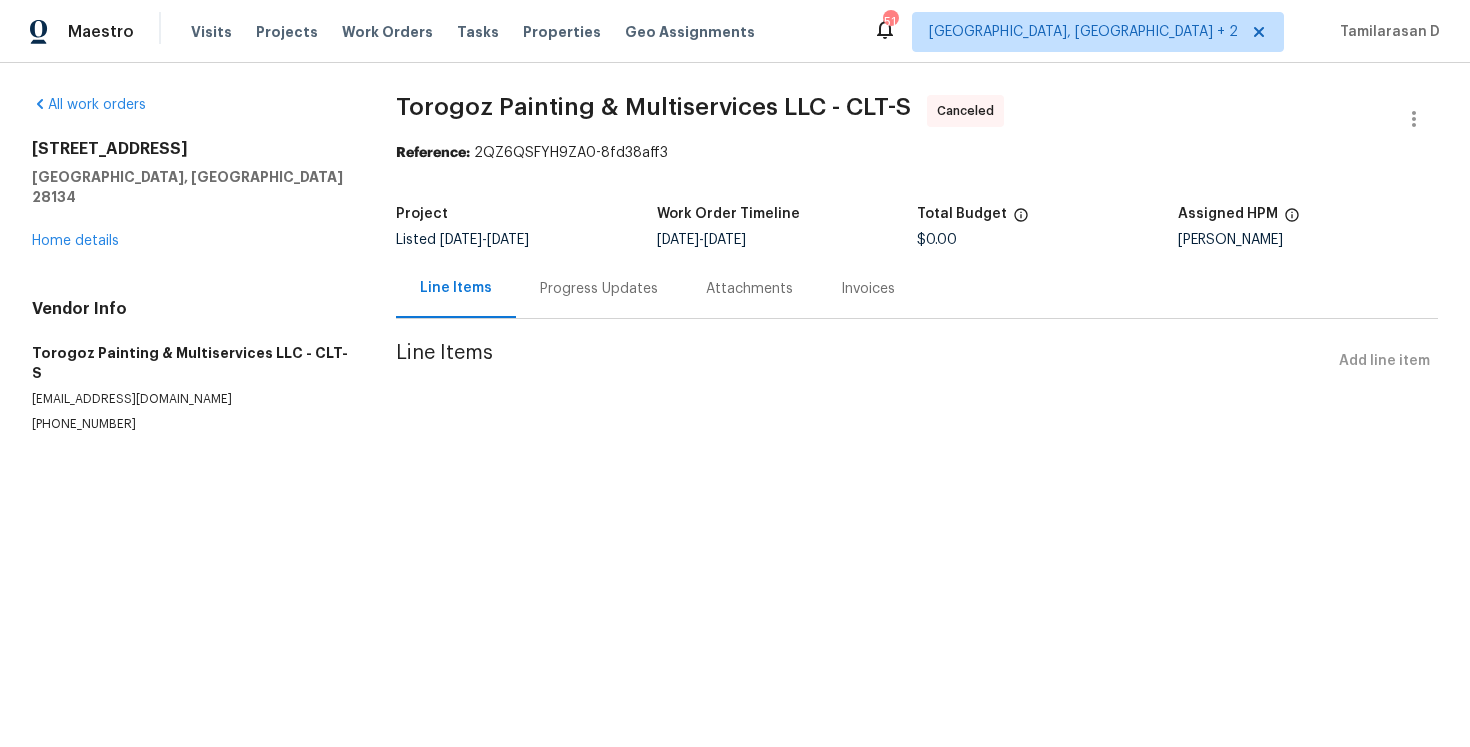 scroll, scrollTop: 0, scrollLeft: 0, axis: both 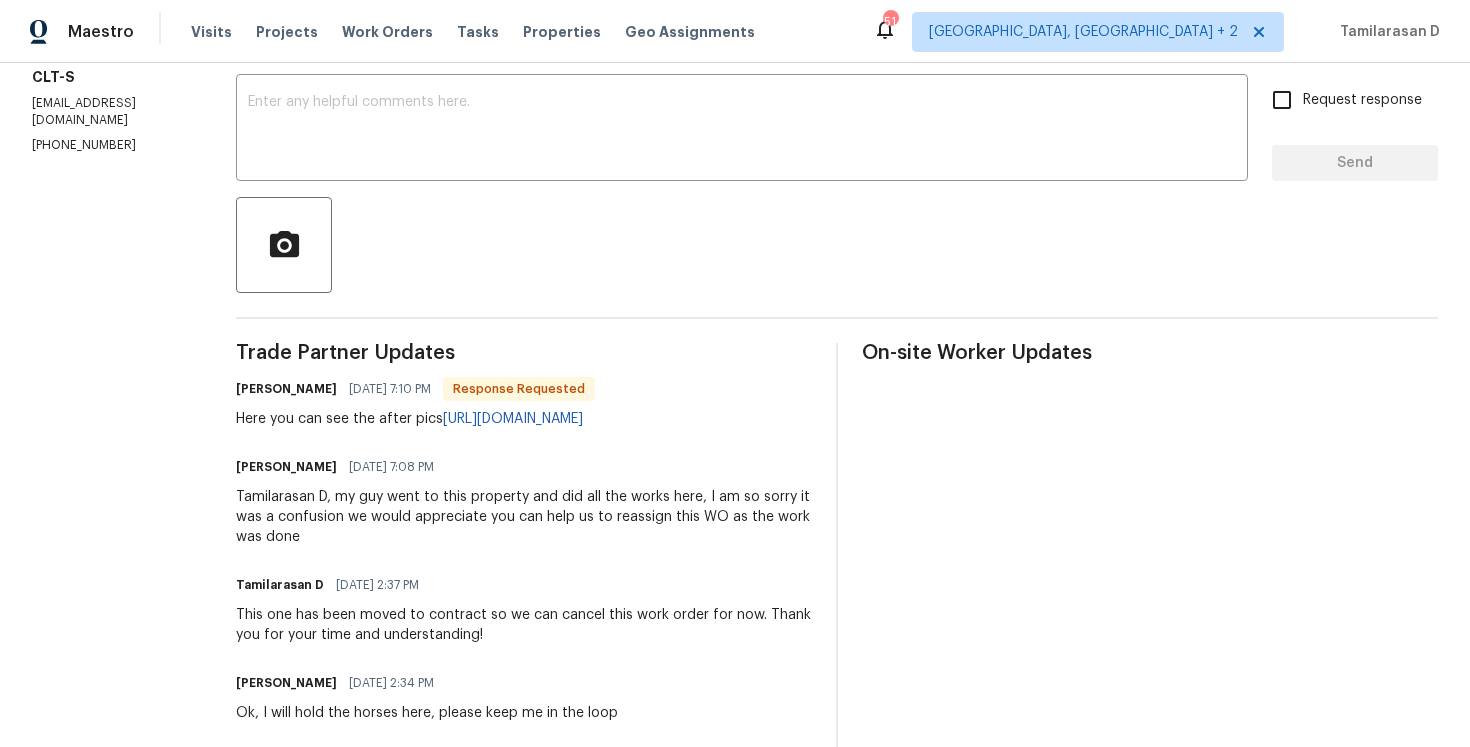 click on "Tamilarasan D, my guy went to this property and did all the works here, I am so sorry it was a confusion we would appreciate you can help us to reassign this WO as the work was done" at bounding box center [524, 517] 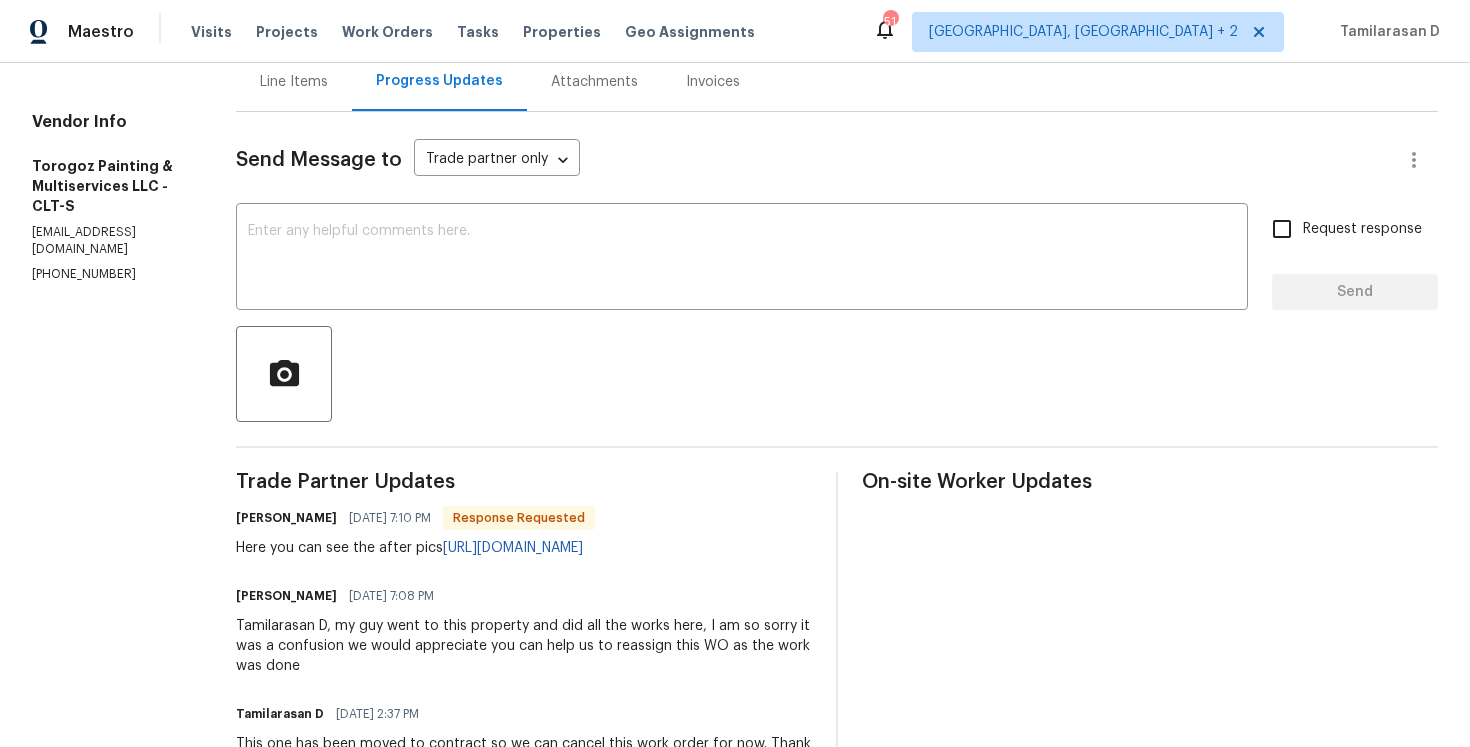 scroll, scrollTop: 242, scrollLeft: 0, axis: vertical 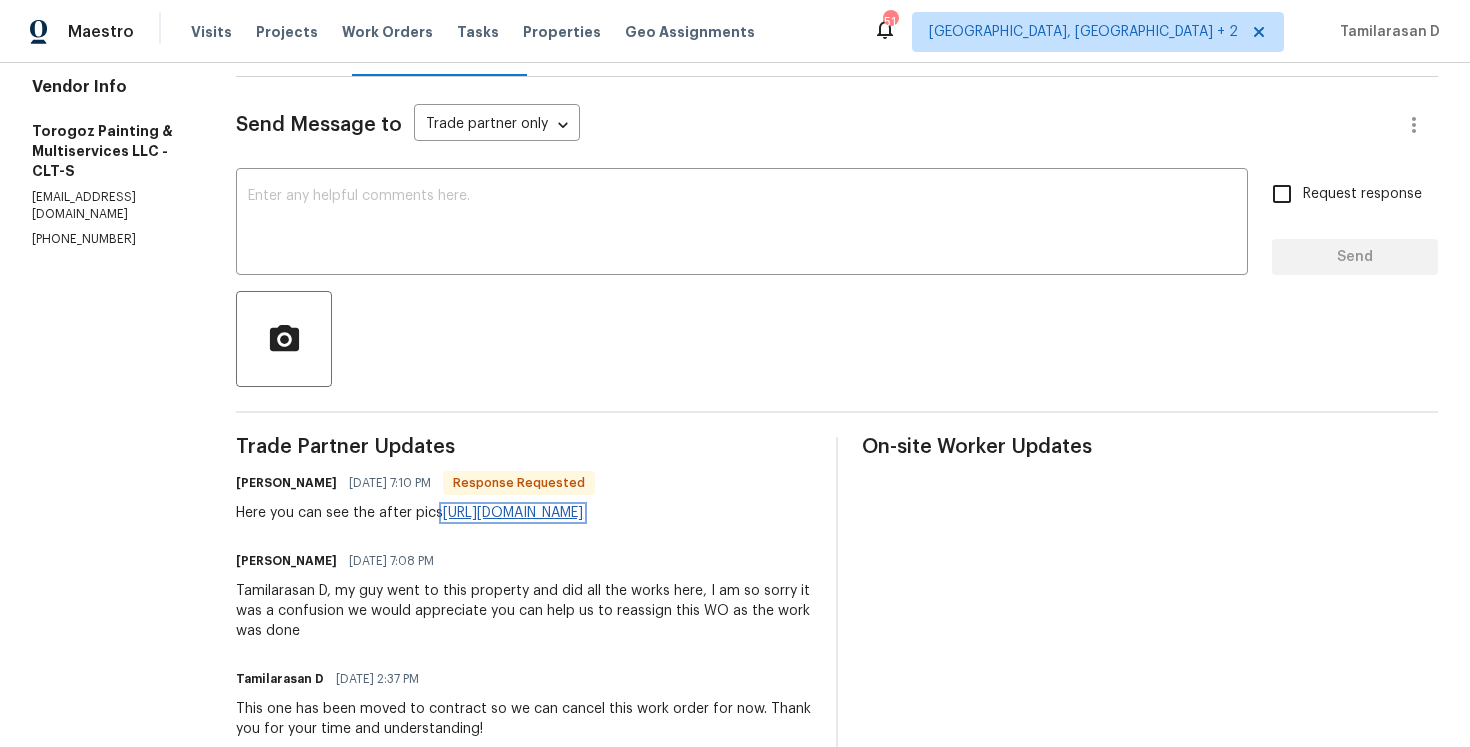 click on "[URL][DOMAIN_NAME]" at bounding box center (513, 513) 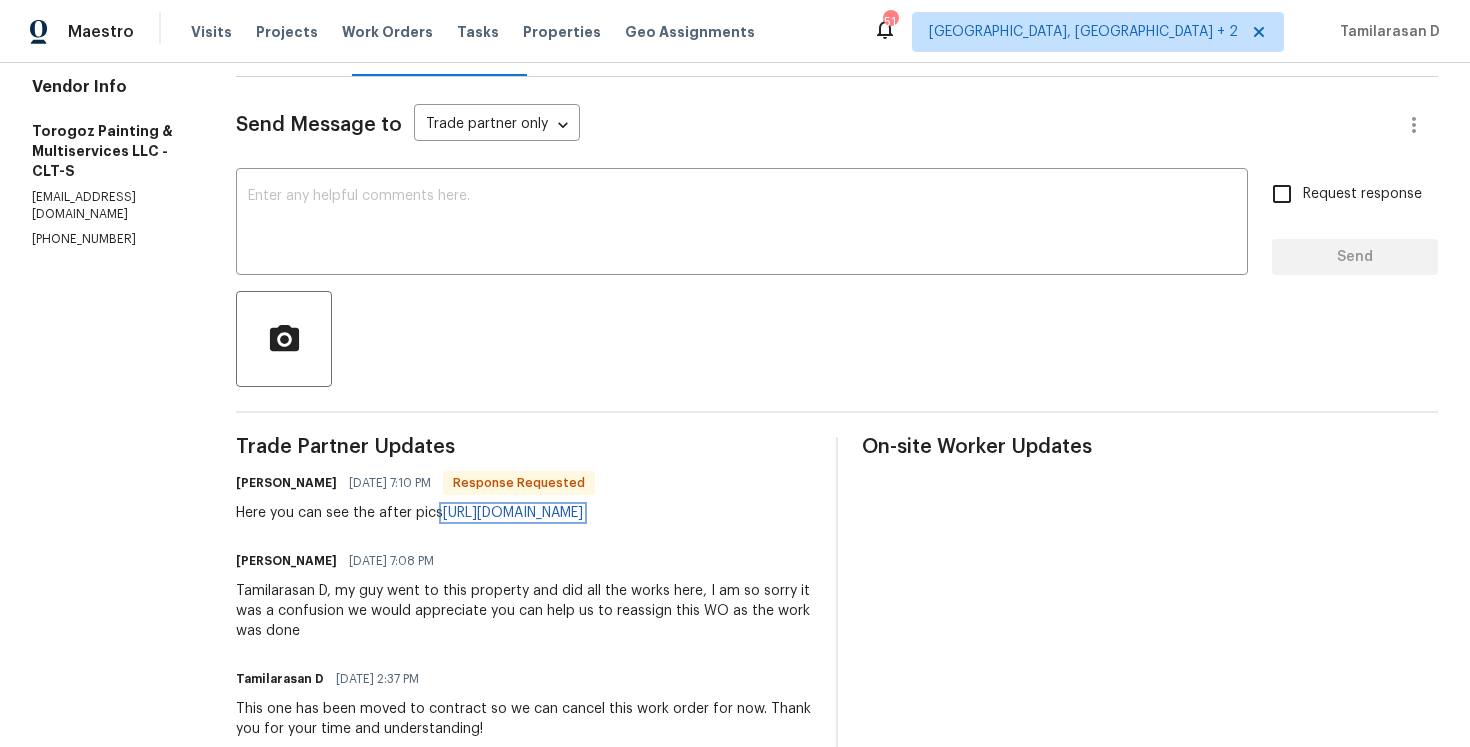 scroll, scrollTop: 0, scrollLeft: 0, axis: both 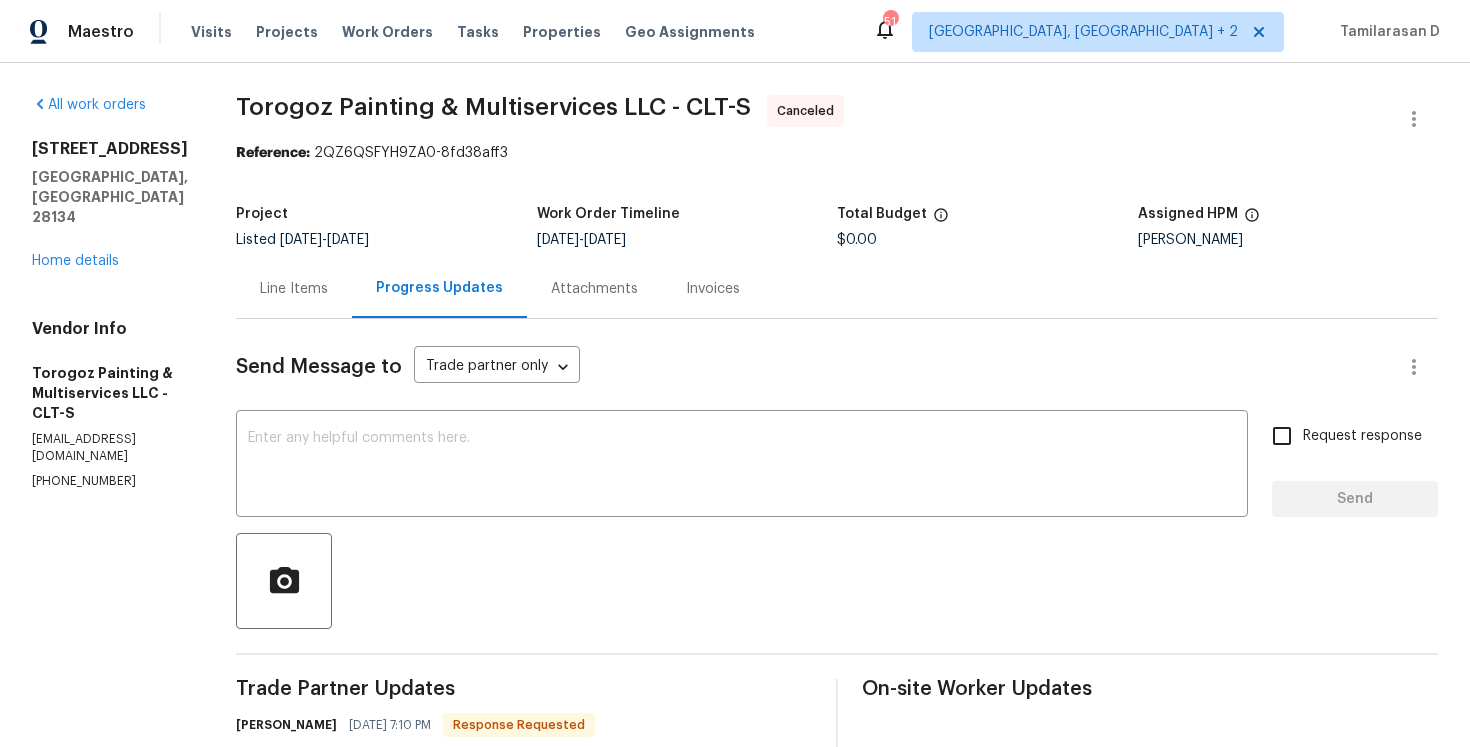 click on "Project" at bounding box center (386, 220) 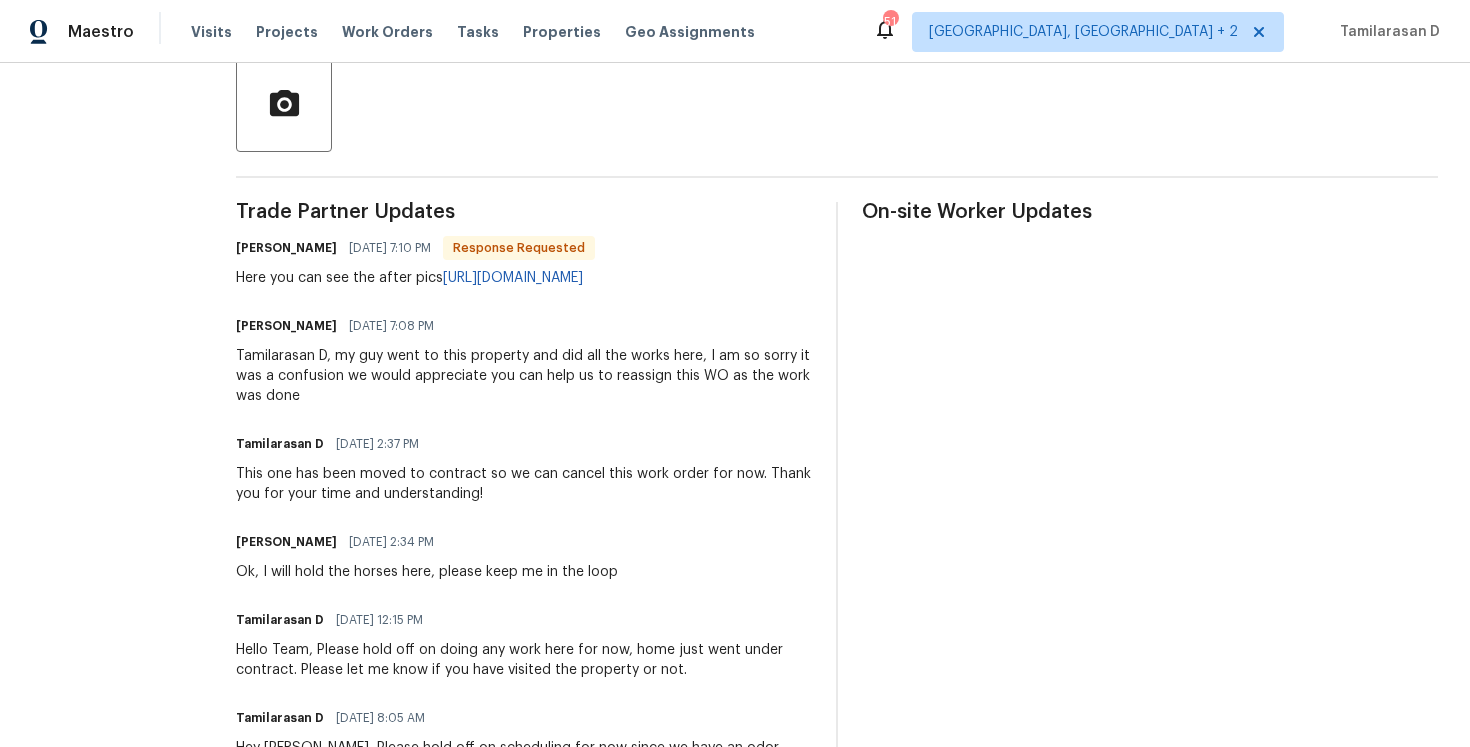 scroll, scrollTop: 0, scrollLeft: 0, axis: both 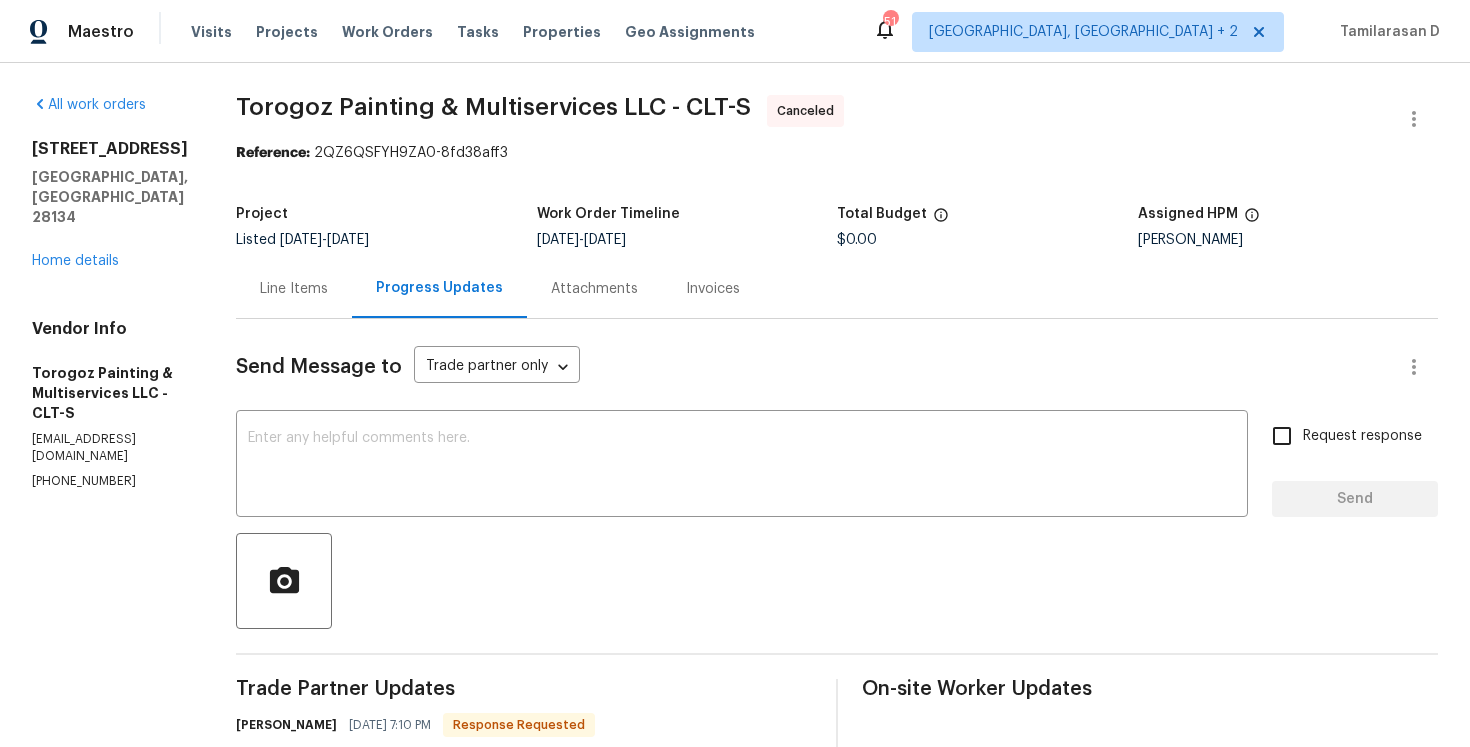 click on "All work orders [STREET_ADDRESS] Home details Vendor Info Torogoz Painting & Multiservices LLC - CLT-S [EMAIL_ADDRESS][DOMAIN_NAME] [PHONE_NUMBER] Torogoz Painting & Multiservices LLC - CLT-S Canceled Reference:   2QZ6QSFYH9ZA0-8fd38aff3 Project Listed   [DATE]  -  [DATE] Work Order Timeline [DATE]  -  [DATE] Total Budget $0.00 Assigned HPM [PERSON_NAME] Line Items Progress Updates Attachments Invoices Send Message to Trade partner only Trade partner only ​ x ​ Request response Send Trade Partner Updates [PERSON_NAME] [DATE] 7:10 PM Response Requested Here you can see the after pics
[URL][DOMAIN_NAME] [PERSON_NAME] [DATE] 7:08 PM Tamilarasan D, my guy went to this property and did all the works here, I am so sorry it was a confusion we would appreciate you can help us to reassign this WO as the work was done Tamilarasan D [DATE] 2:37 PM [PERSON_NAME] [DATE] 2:34 PM Tamilarasan D" at bounding box center (735, 893) 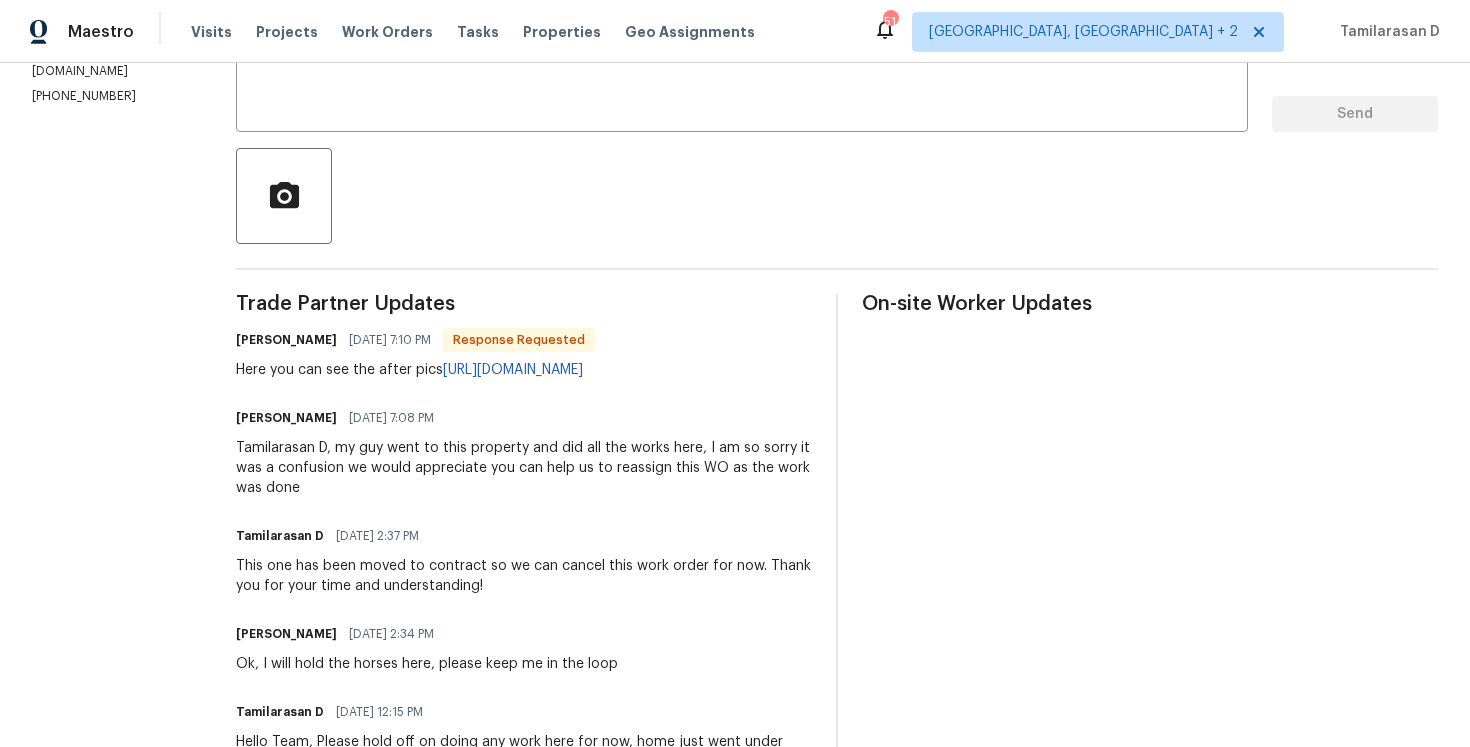 scroll, scrollTop: 346, scrollLeft: 0, axis: vertical 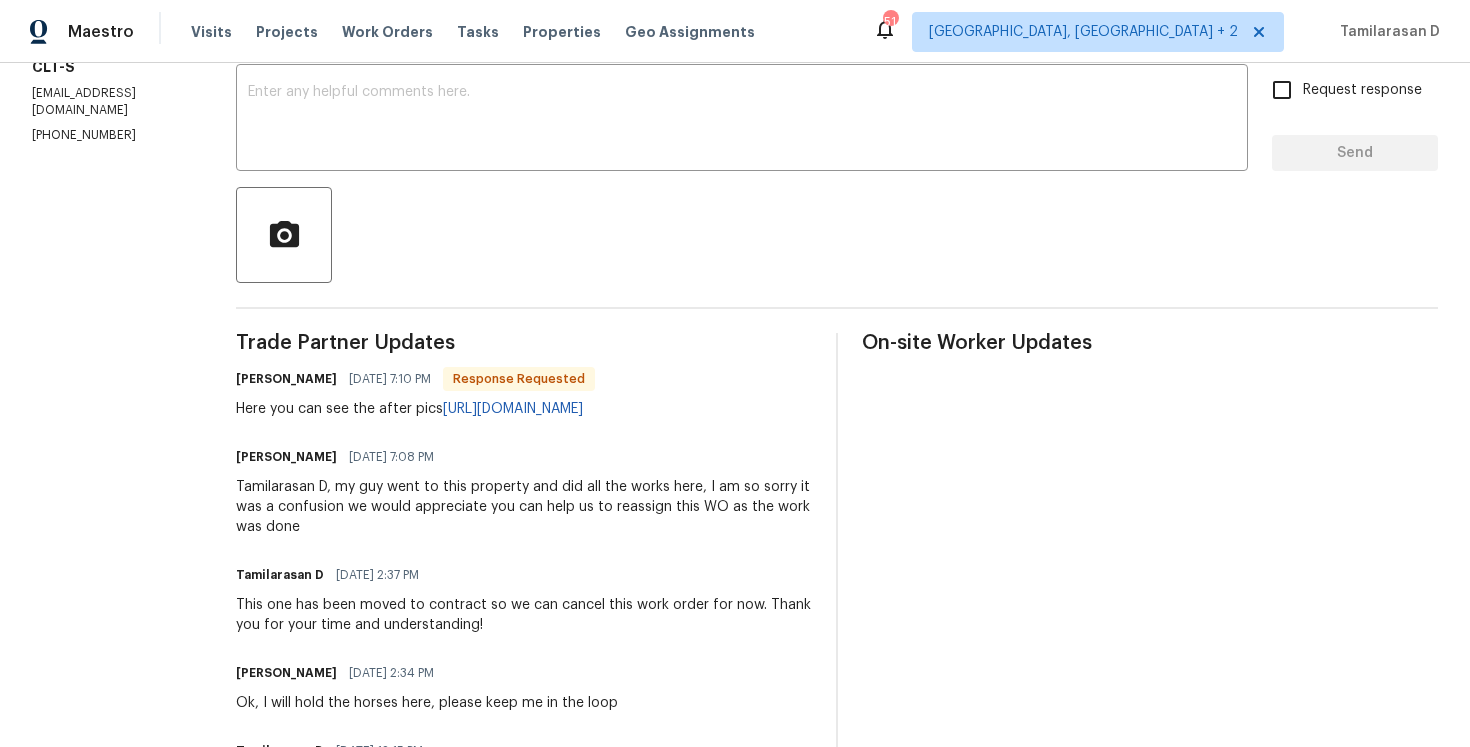 click on "Send Message to Trade partner only Trade partner only ​ x ​ Request response Send Trade Partner Updates [PERSON_NAME] [DATE] 7:10 PM Response Requested Here you can see the after pics
[URL][DOMAIN_NAME] [PERSON_NAME] [DATE] 7:08 PM Tamilarasan D, my guy went to this property and did all the works here, I am so sorry it was a confusion we would appreciate you can help us to reassign this WO as the work was done Tamilarasan D [DATE] 2:37 PM This one has been moved to contract so we can cancel this work order for now. Thank you for your time and understanding! [PERSON_NAME] [DATE] 2:34 PM Ok, I will hold the horses here, please keep me in the loop Tamilarasan D [DATE] 12:15 PM Hello Team, Please hold off on doing any work here for now, home just went under contract. Please let me know if you have visited the property or not. Tamilarasan D [DATE] 8:05 AM [PERSON_NAME] [DATE] 7:57 PM [PERSON_NAME]" at bounding box center [837, 659] 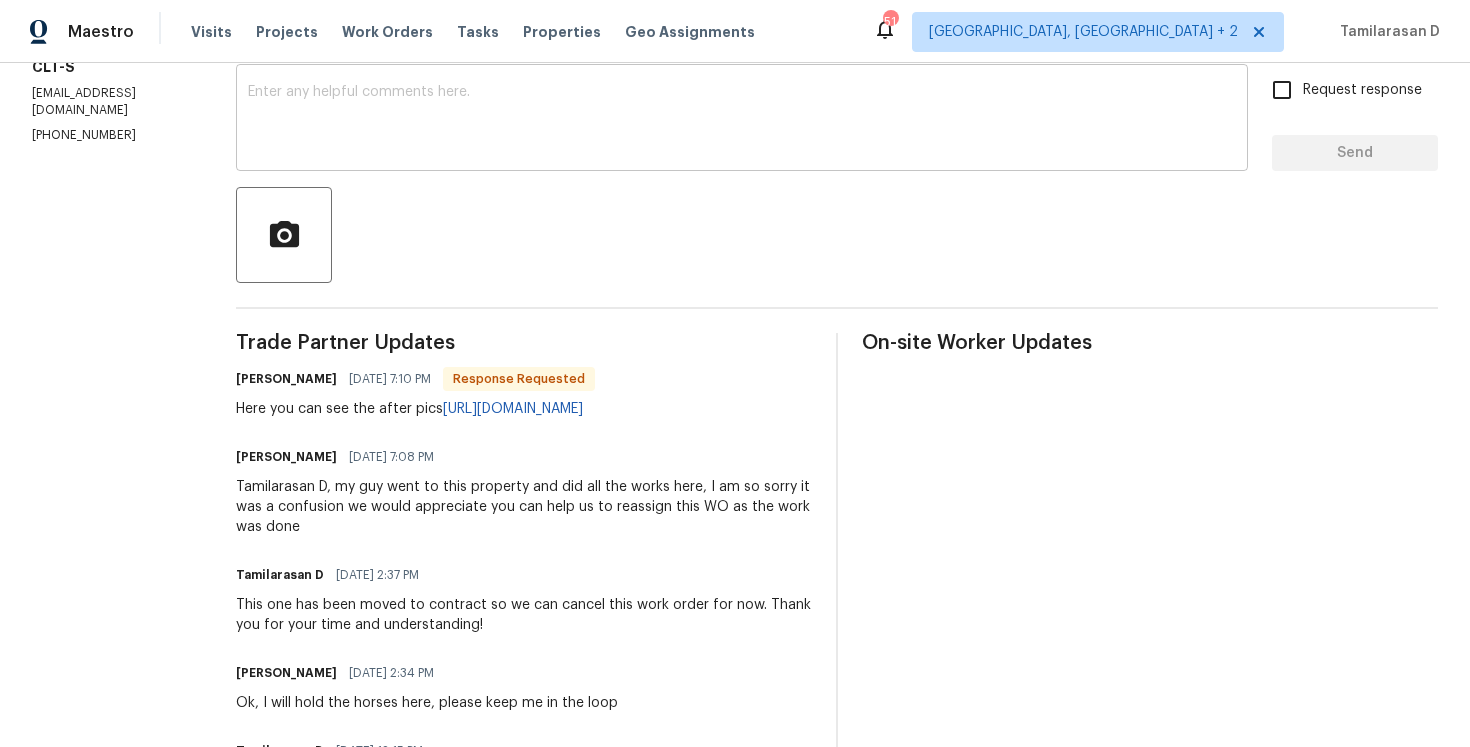 click at bounding box center (742, 120) 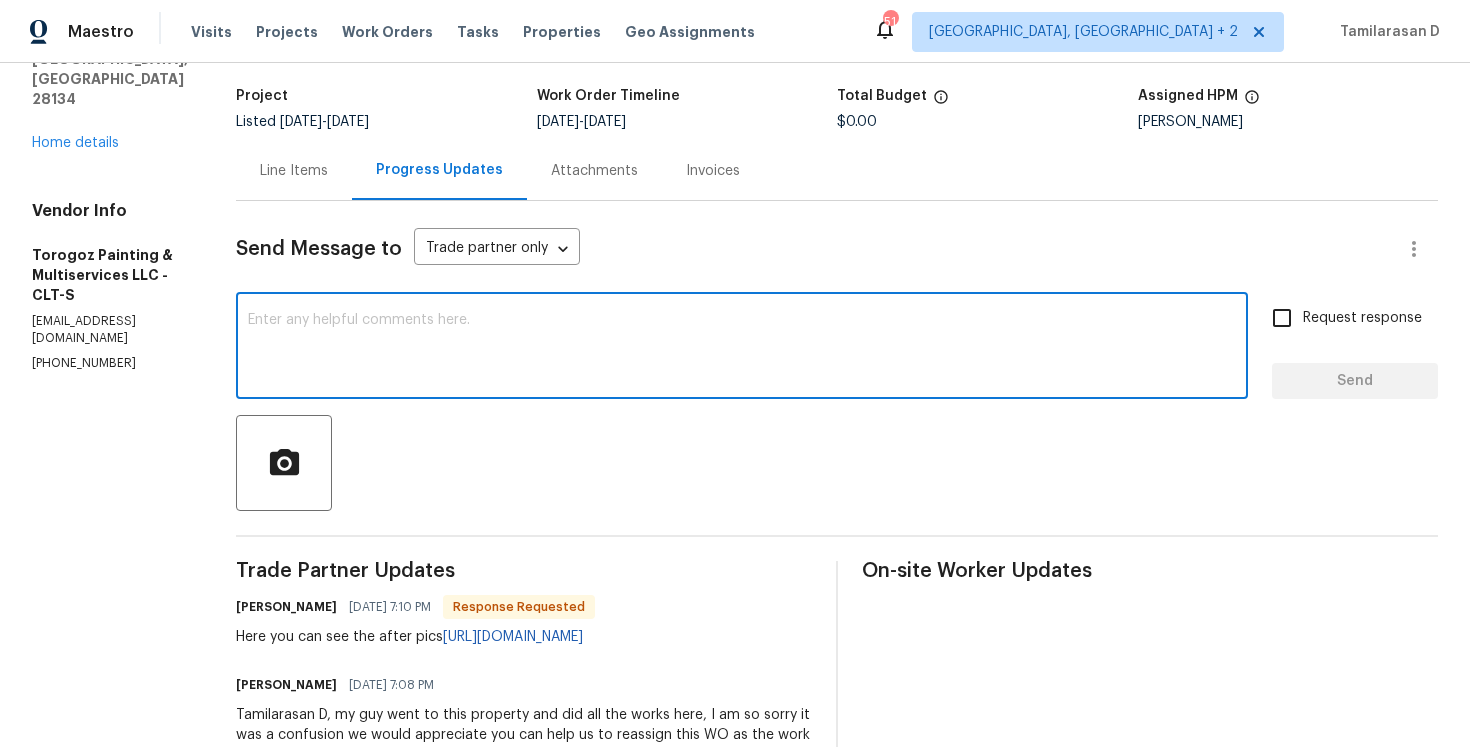 scroll, scrollTop: 31, scrollLeft: 0, axis: vertical 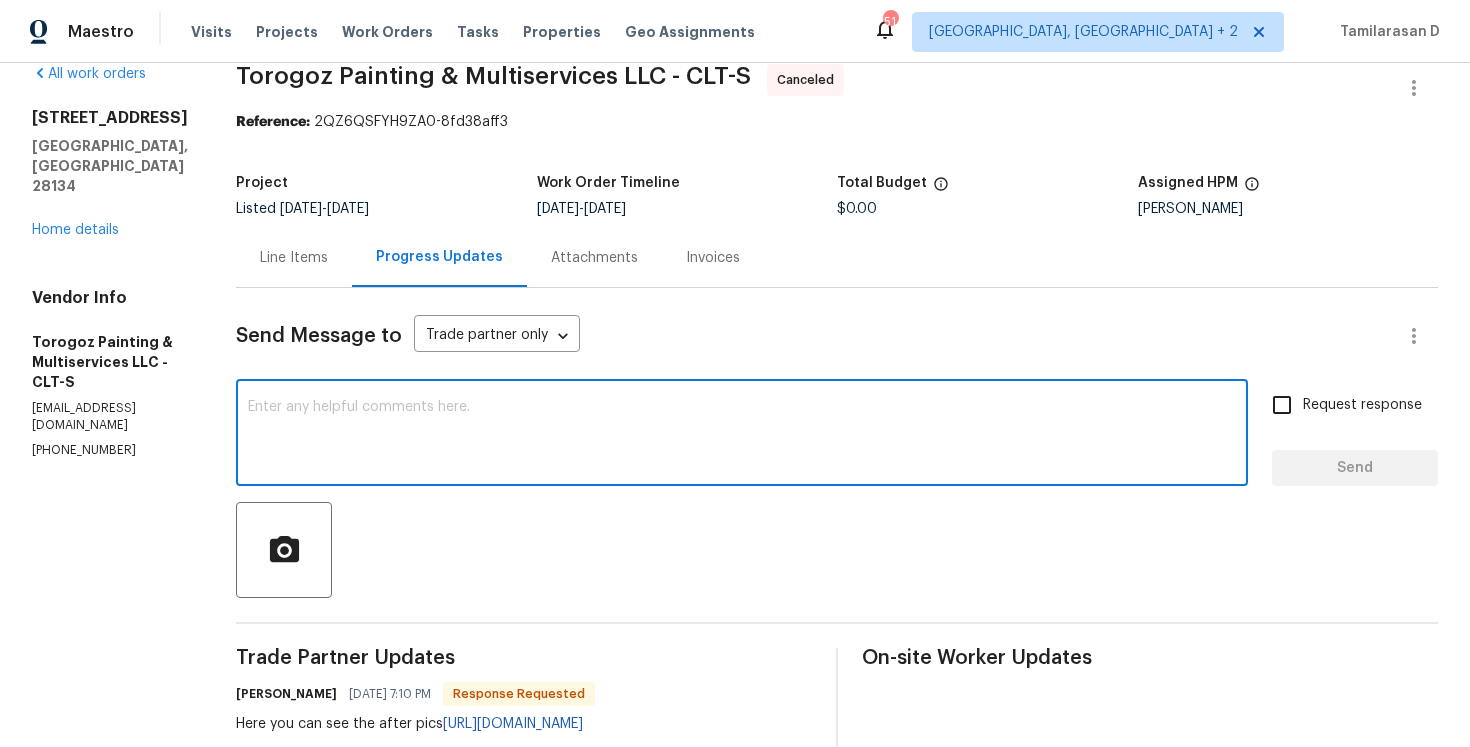 click on "x ​" at bounding box center (742, 435) 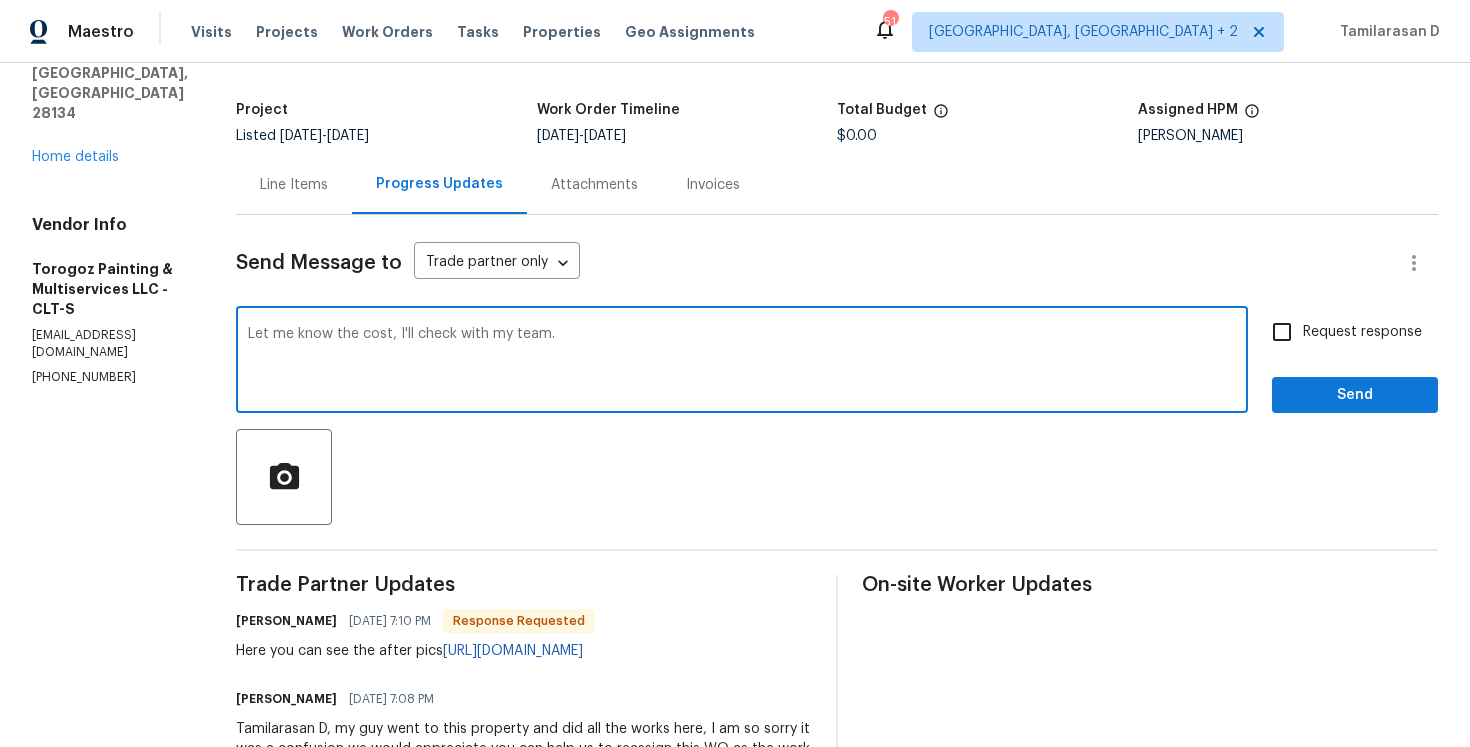 scroll, scrollTop: 114, scrollLeft: 0, axis: vertical 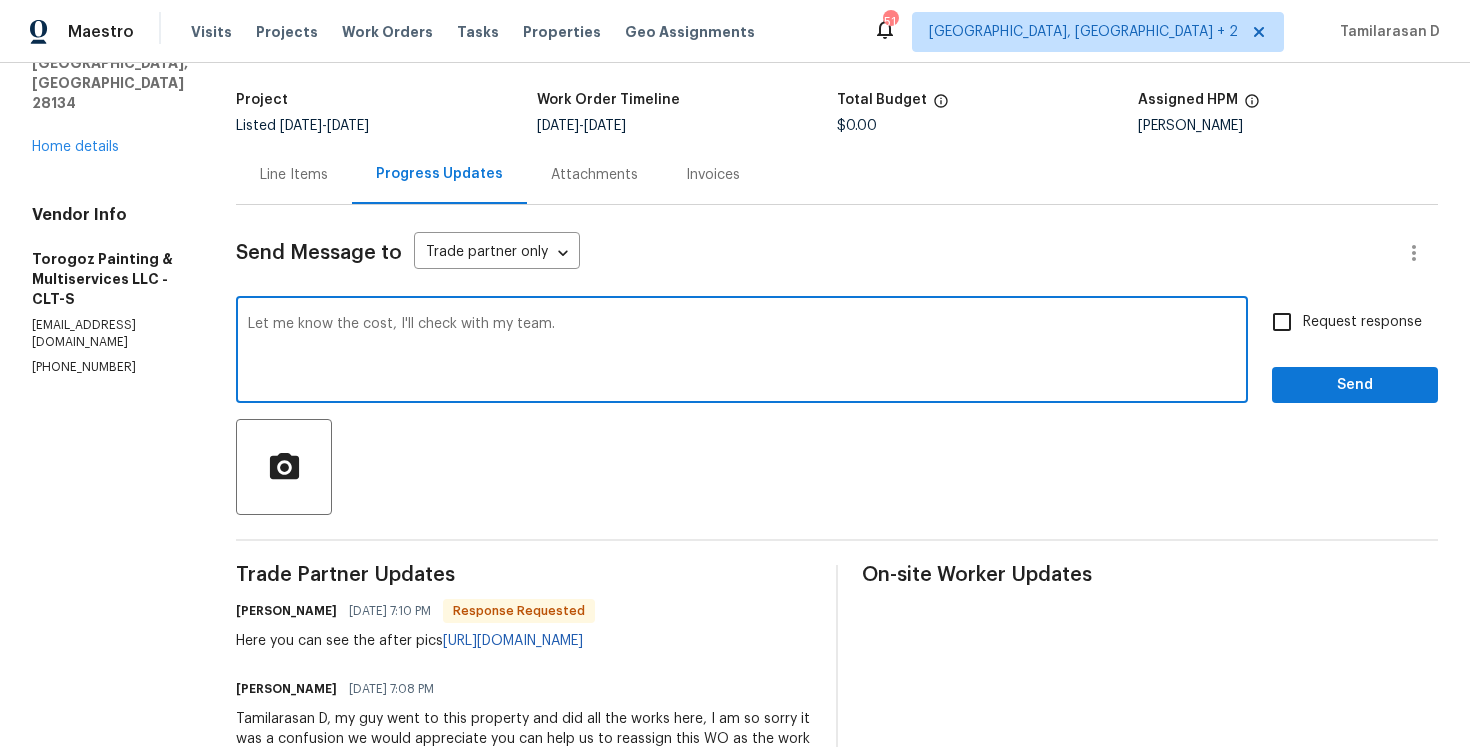 type on "Let me know the cost, I'll check with my team." 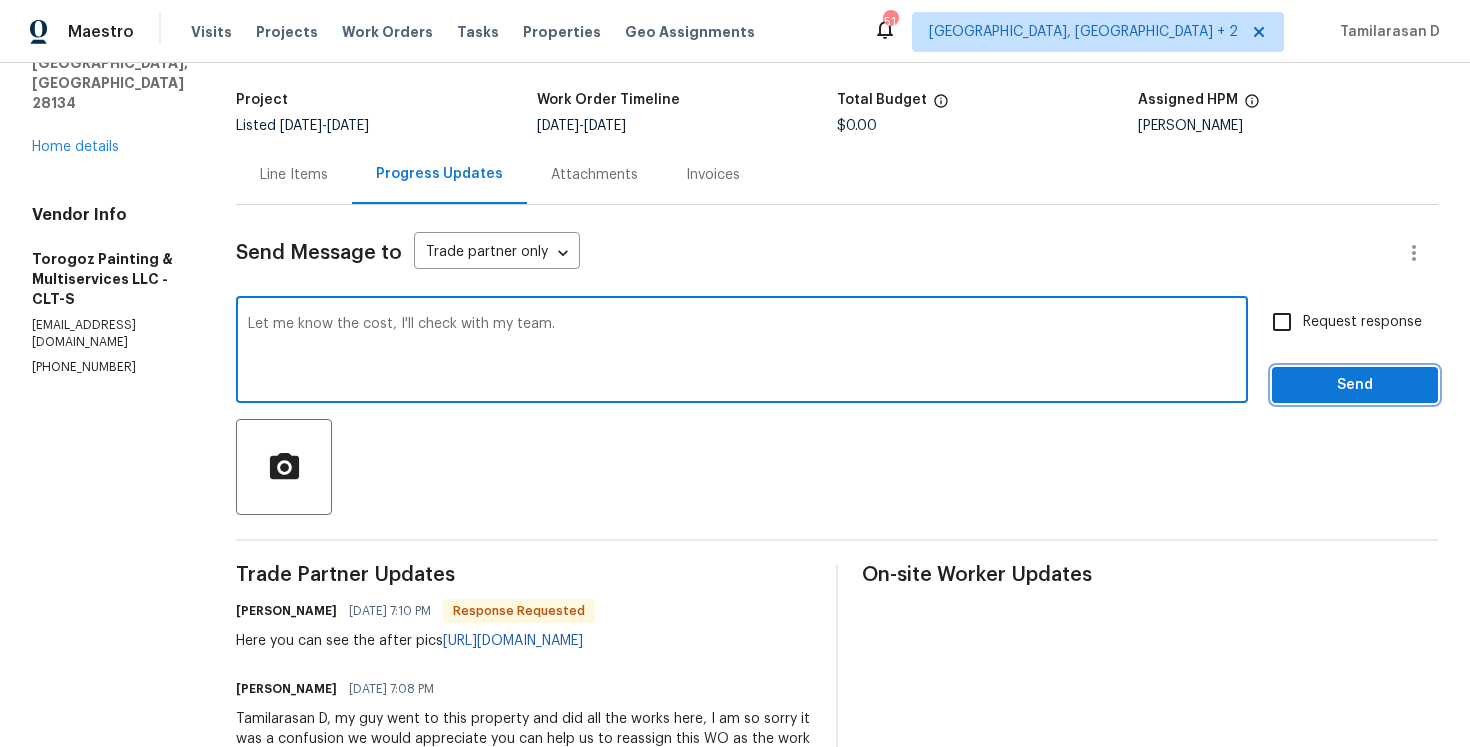 click on "Send" at bounding box center (1355, 385) 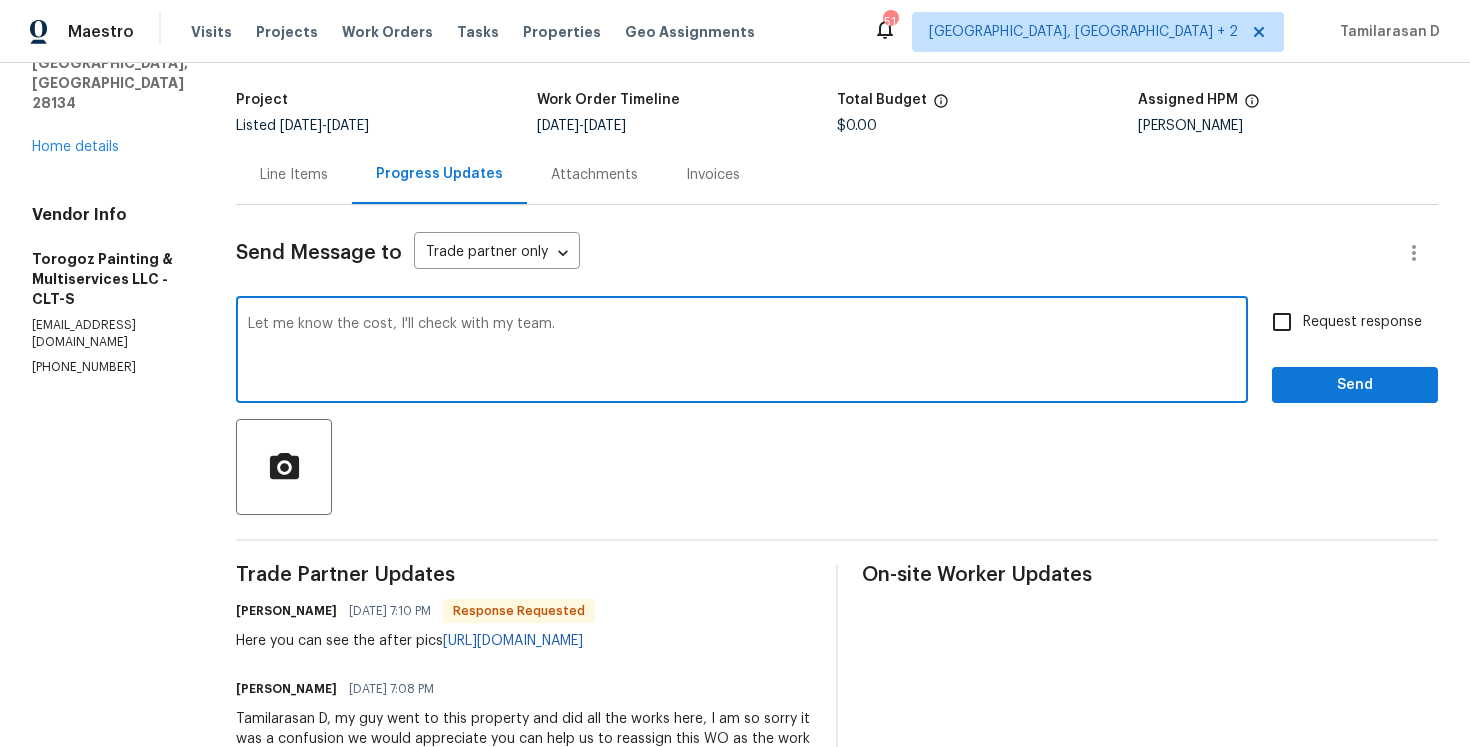 scroll, scrollTop: 0, scrollLeft: 0, axis: both 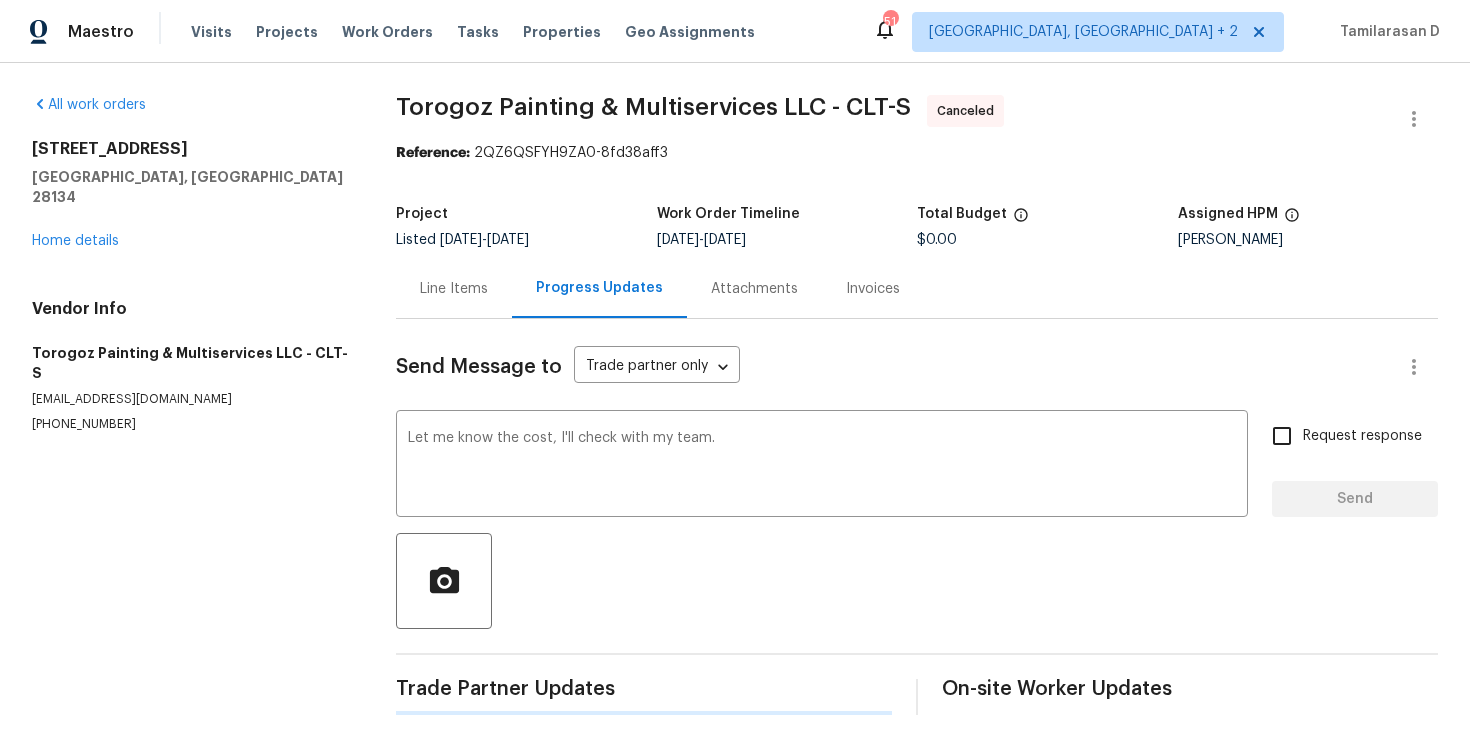 type 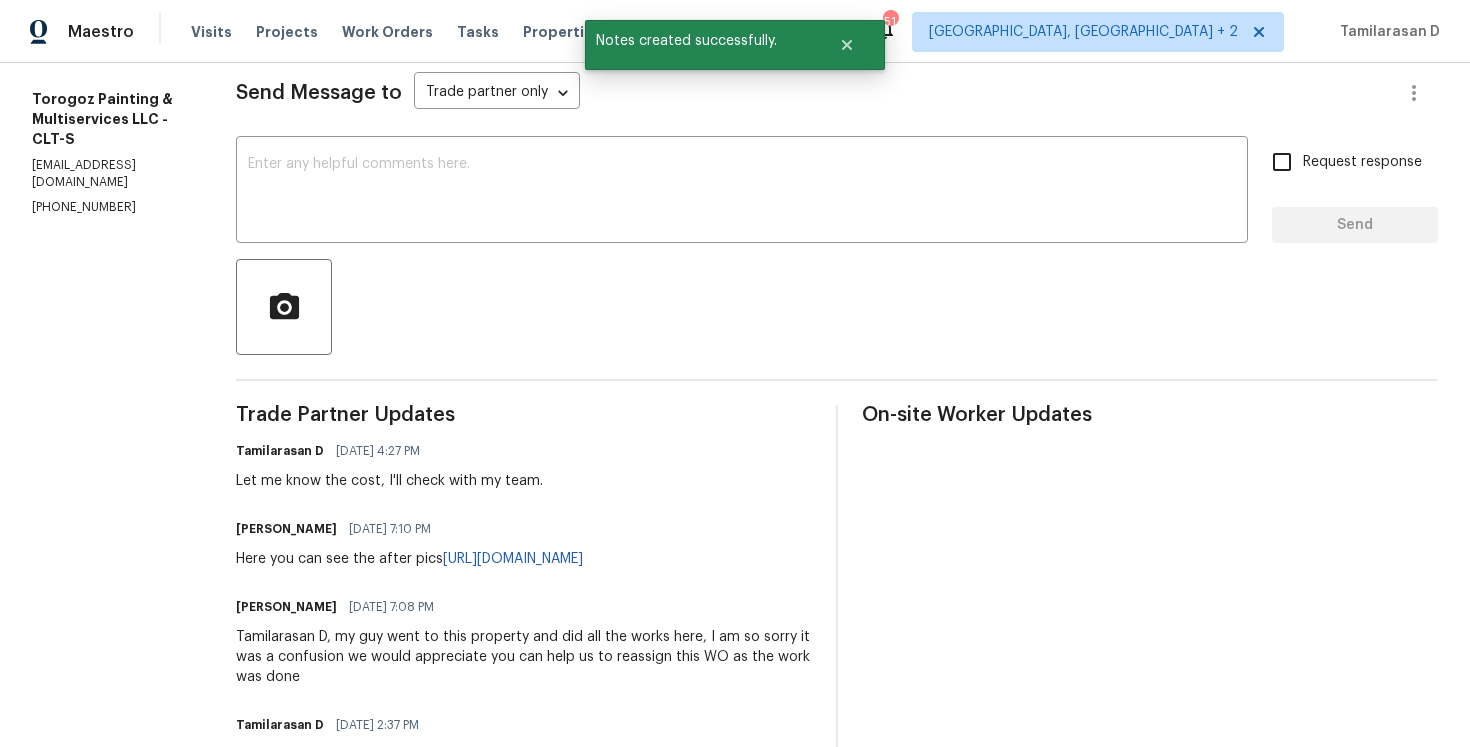 scroll, scrollTop: 0, scrollLeft: 0, axis: both 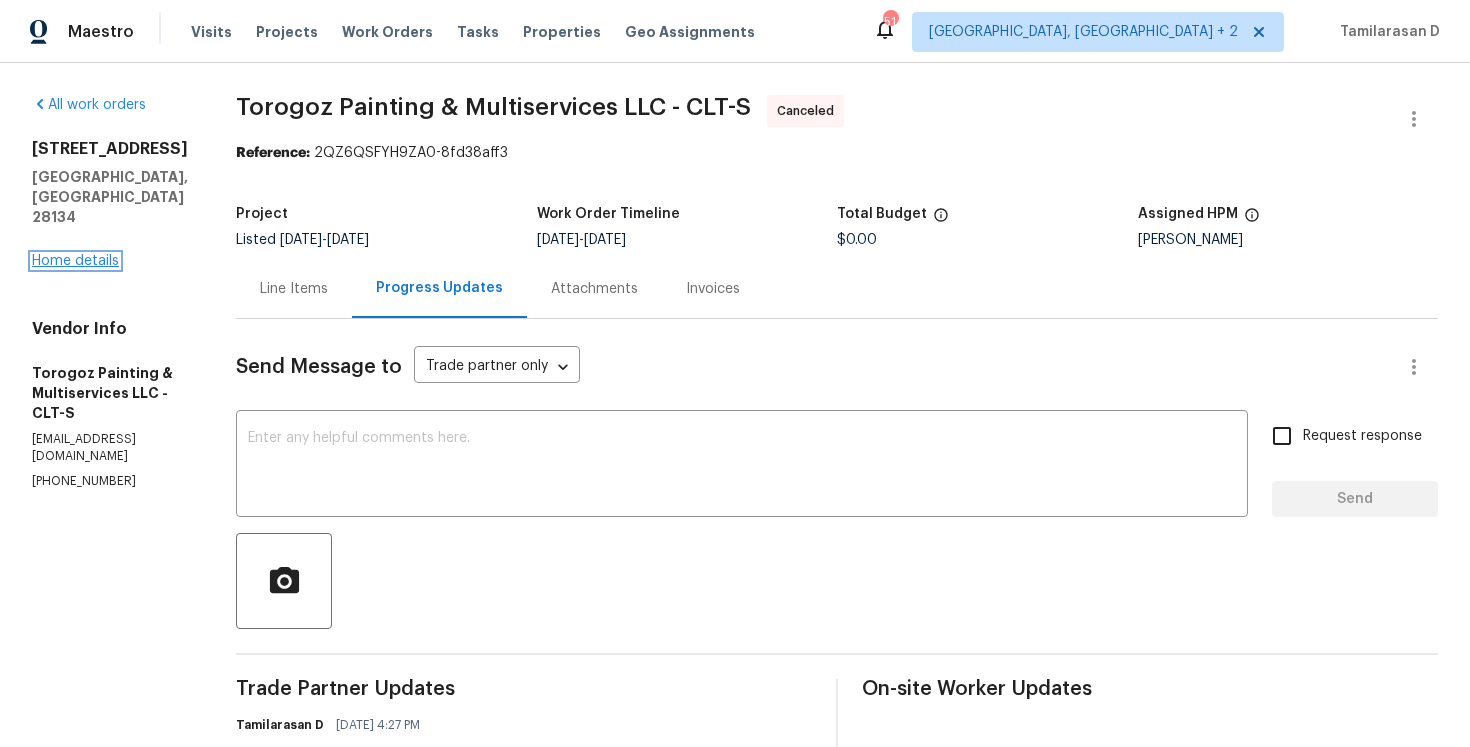 click on "Home details" at bounding box center (75, 261) 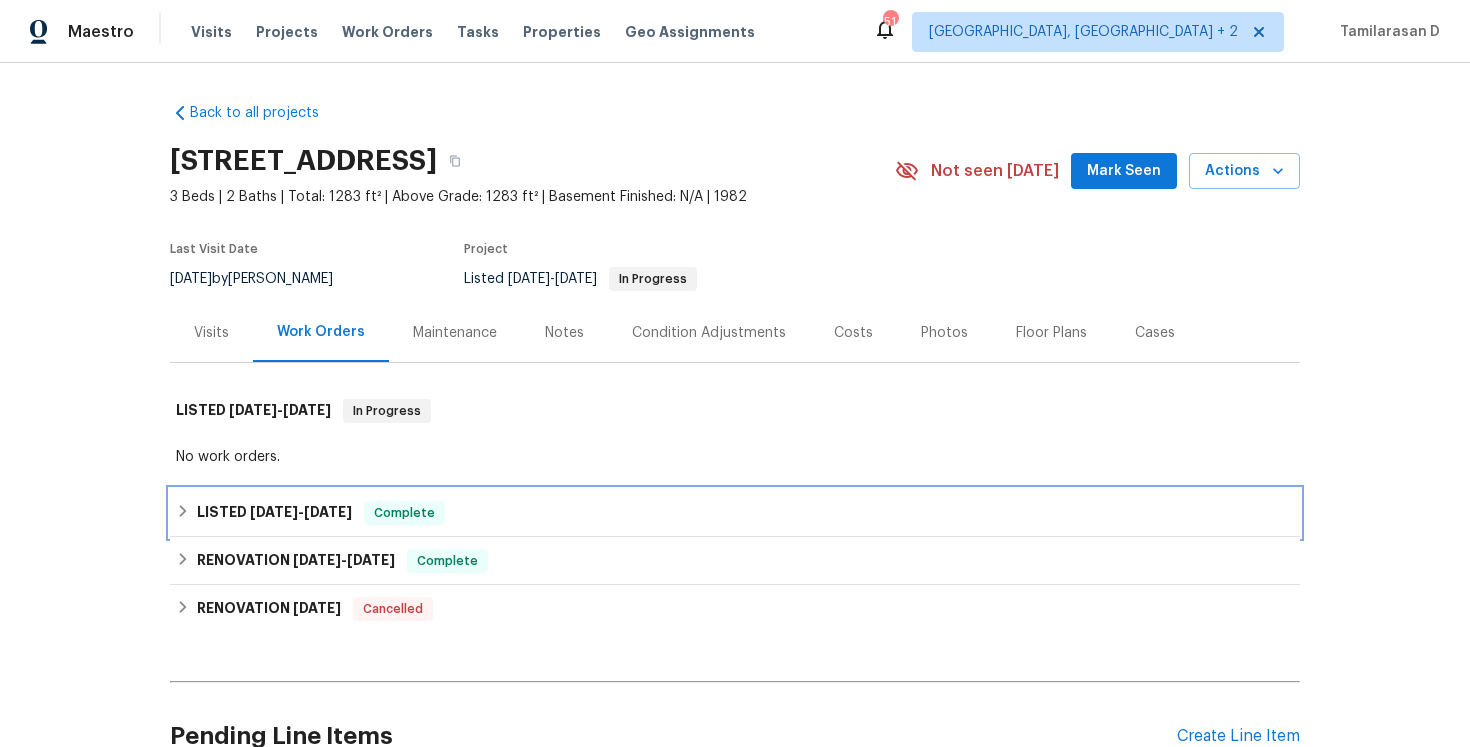click 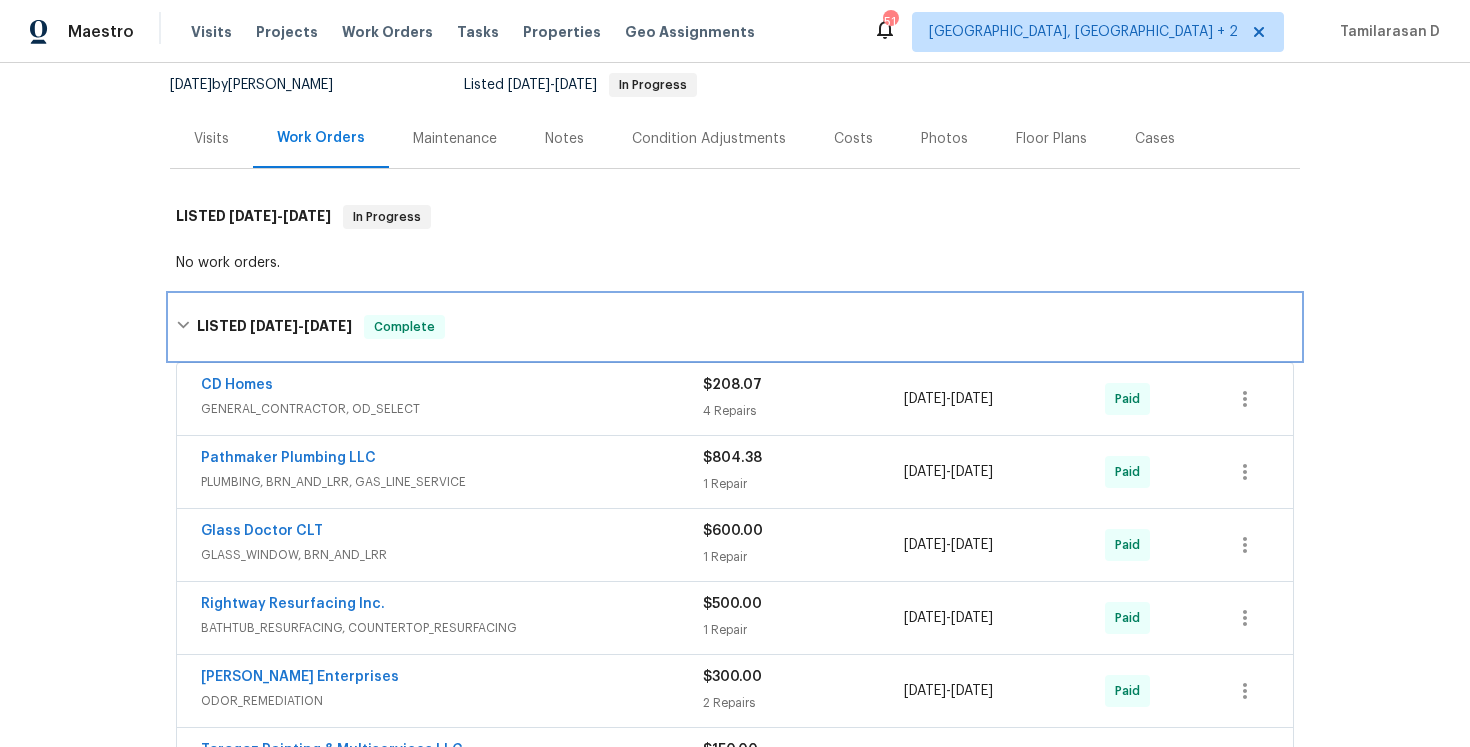 scroll, scrollTop: 261, scrollLeft: 0, axis: vertical 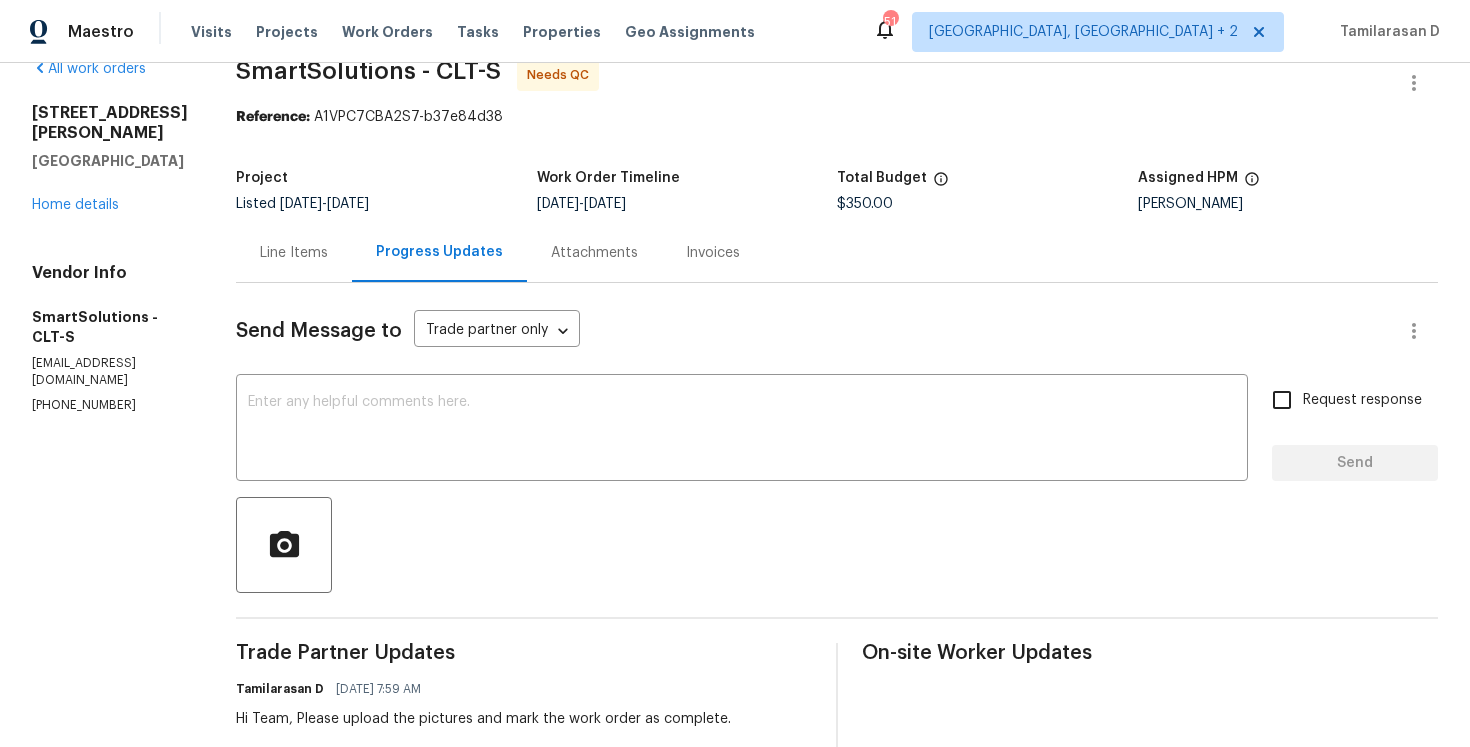 click on "Line Items" at bounding box center [294, 253] 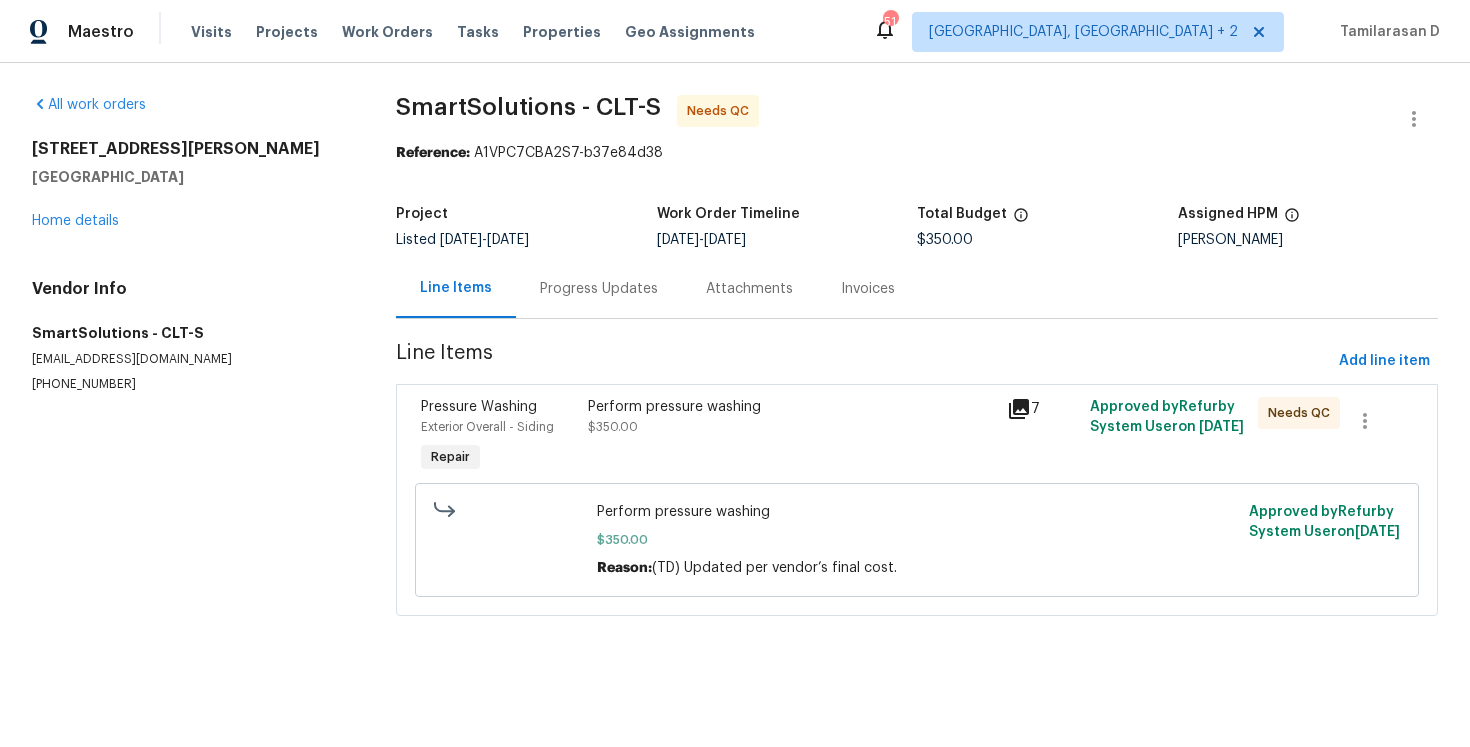 click on "Perform pressure washing" at bounding box center [791, 407] 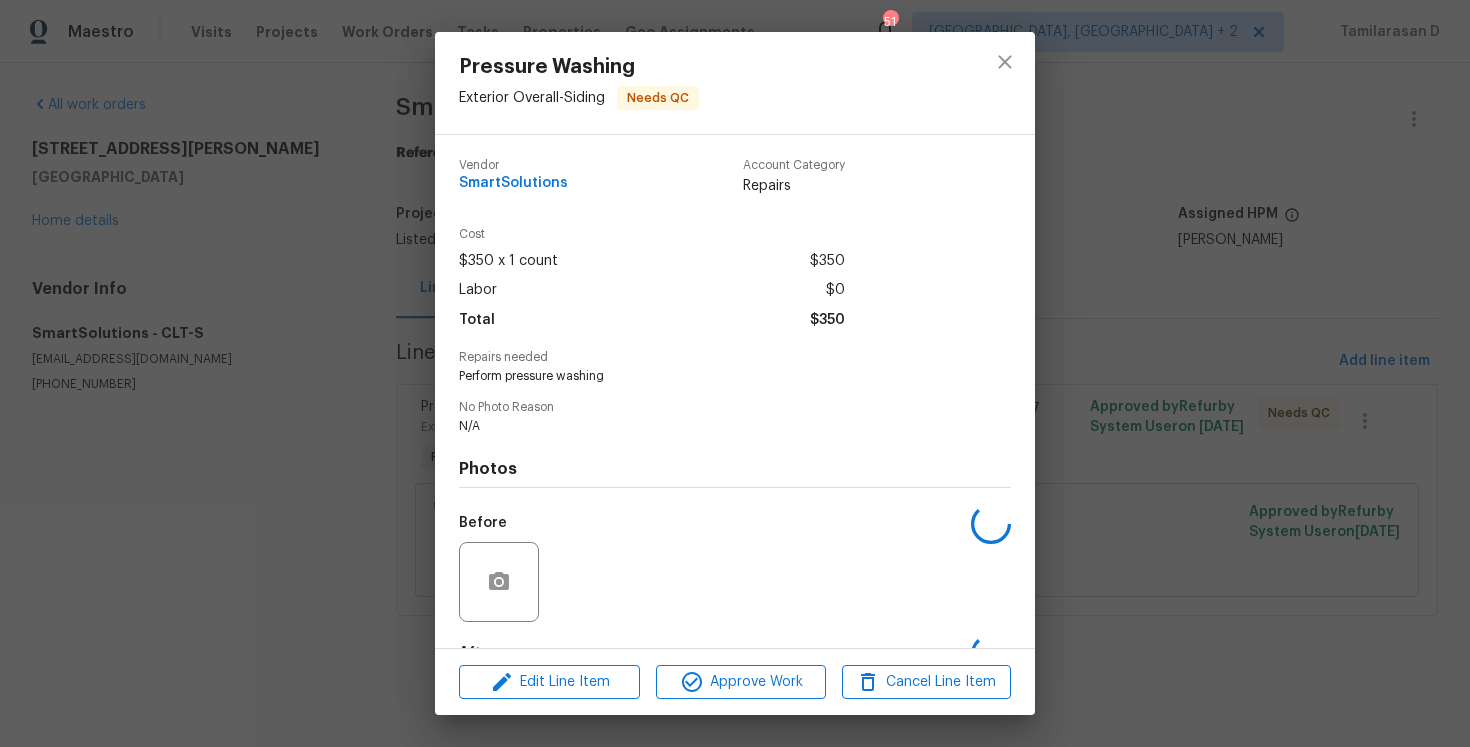 scroll, scrollTop: 124, scrollLeft: 0, axis: vertical 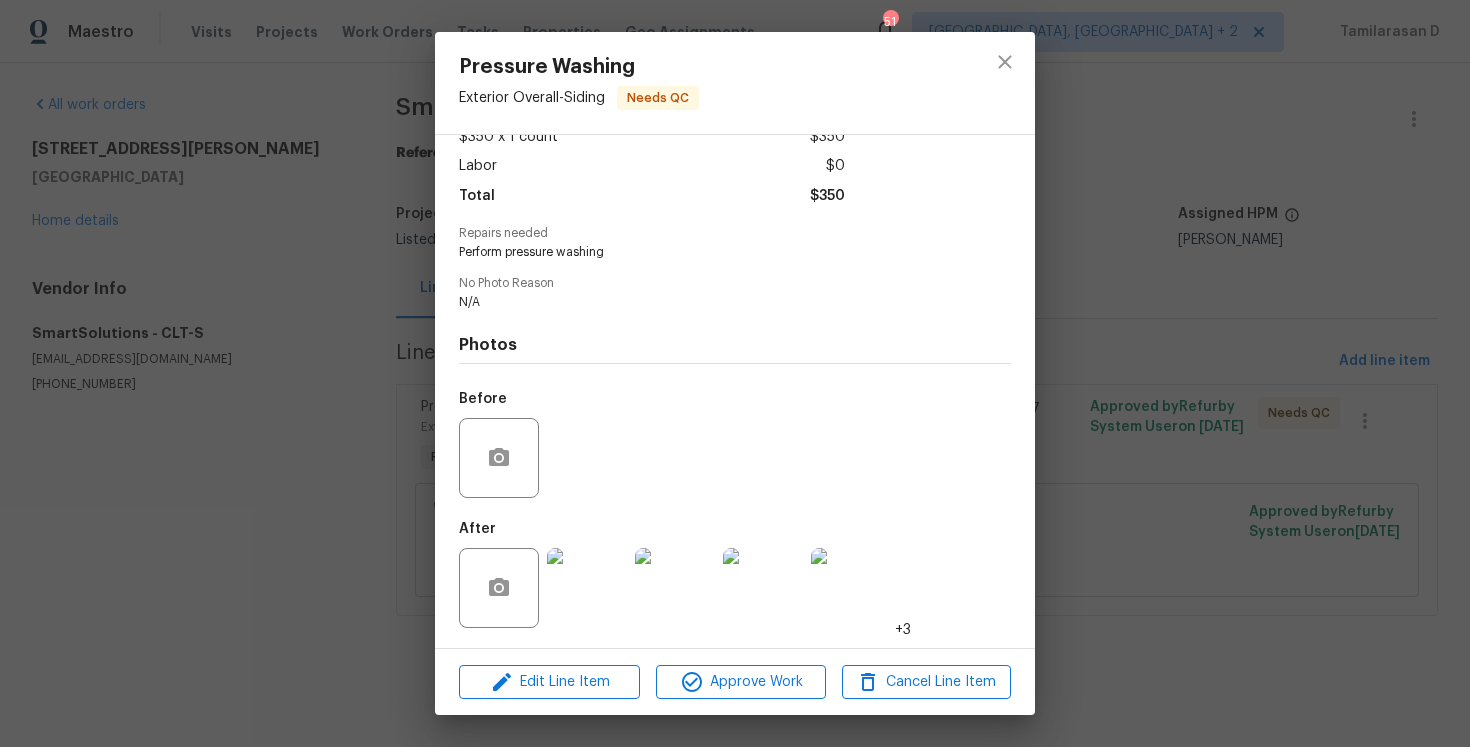 click on "Pressure Washing Exterior Overall  -  Siding Needs QC Vendor SmartSolutions Account Category Repairs Cost $350 x 1 count $350 Labor $0 Total $350 Repairs needed Perform pressure washing No Photo Reason N/A Photos Before After  +3  Edit Line Item  Approve Work  Cancel Line Item" at bounding box center [735, 373] 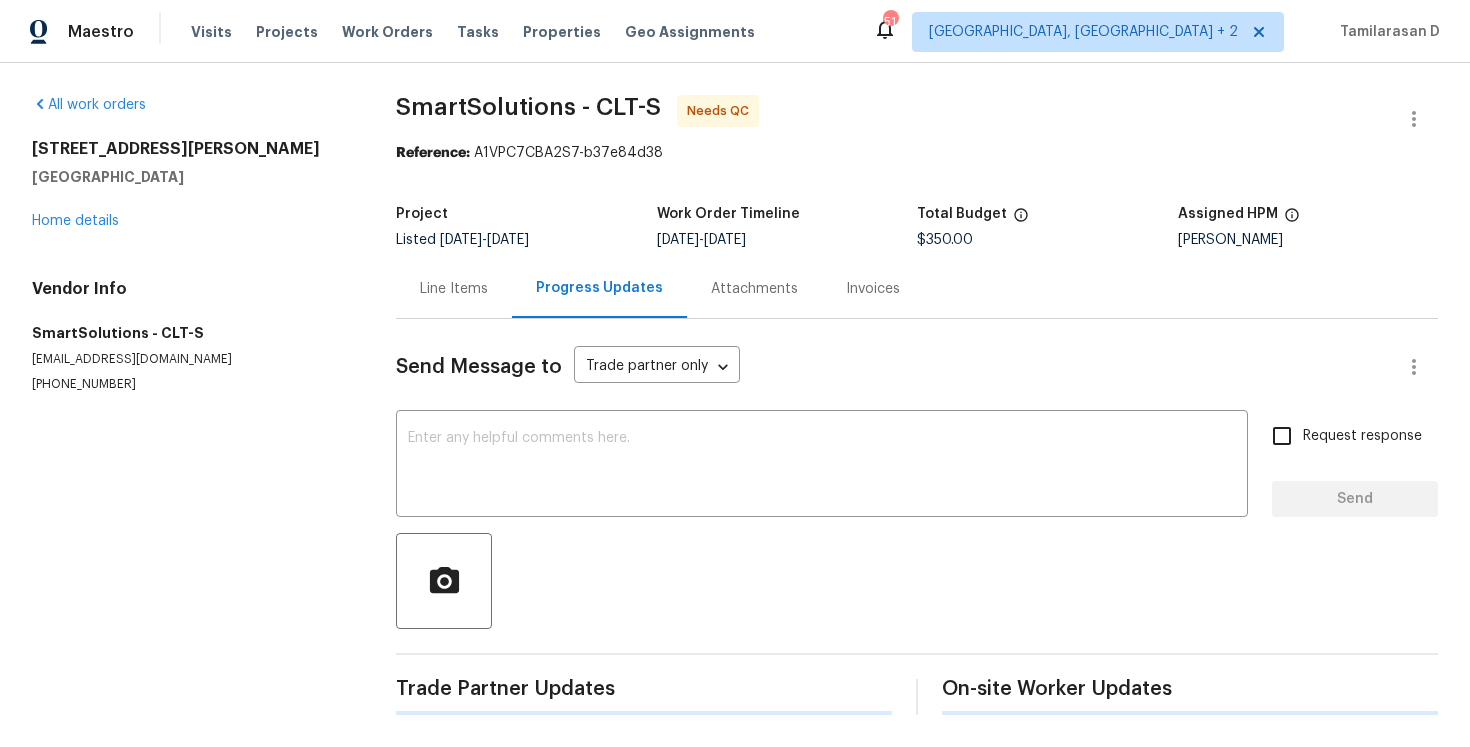 scroll, scrollTop: 0, scrollLeft: 0, axis: both 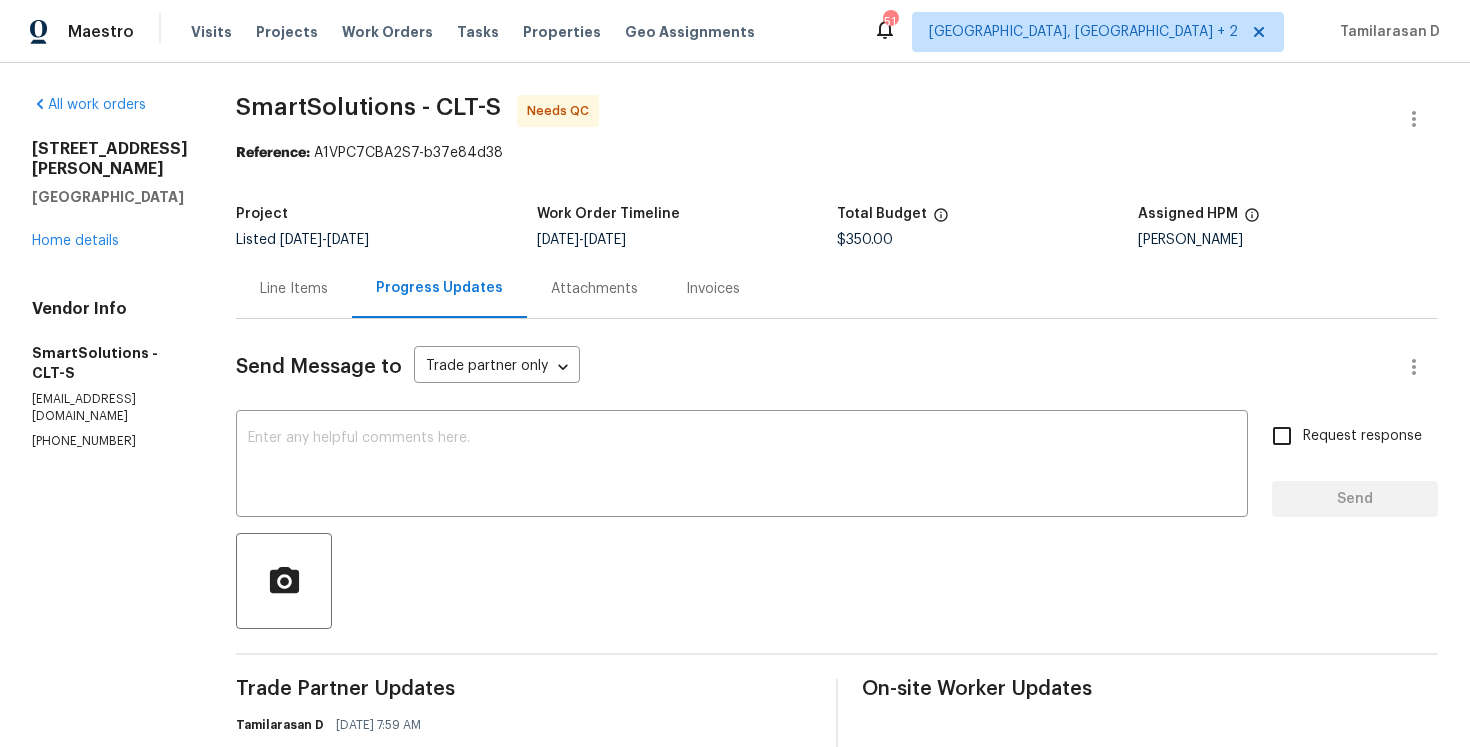click on "Line Items" at bounding box center [294, 289] 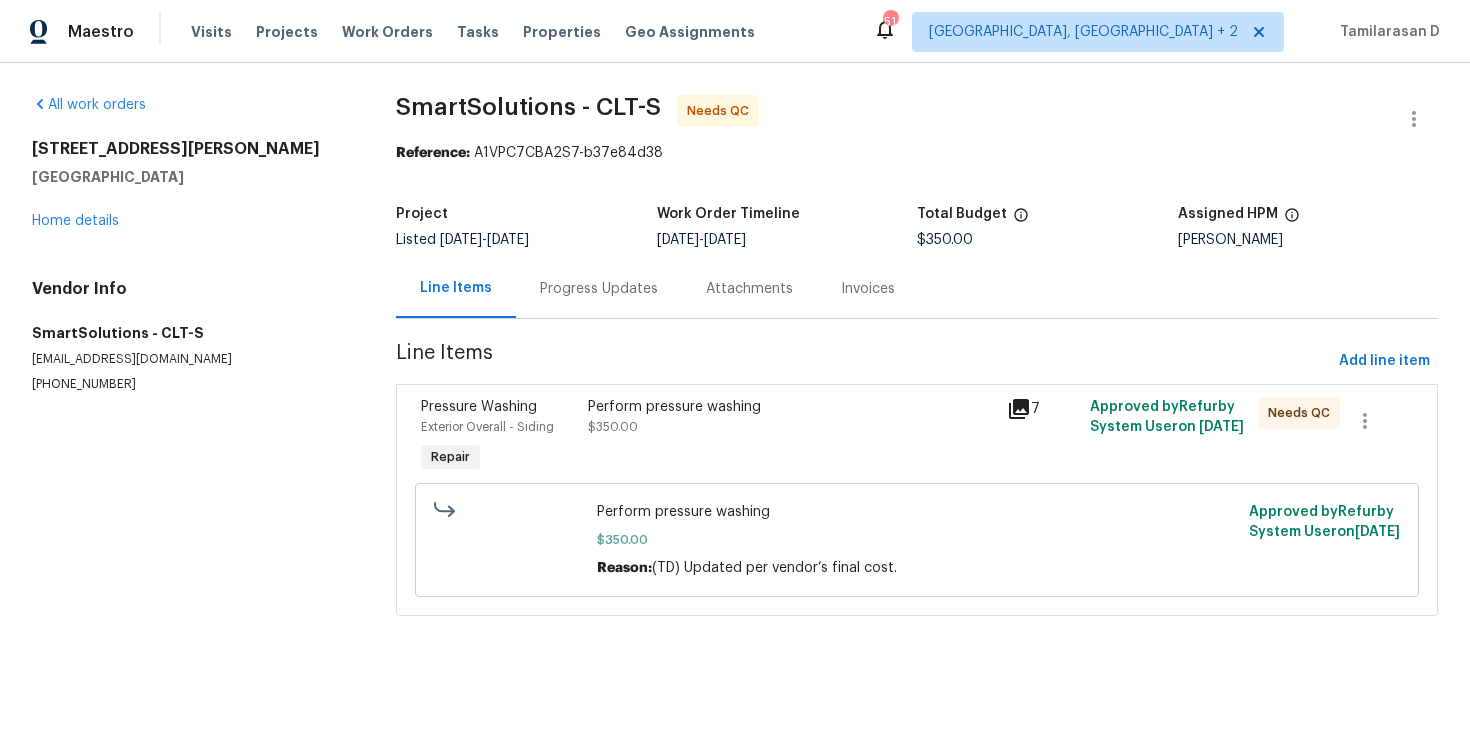 click on "Perform pressure washing $350.00" at bounding box center [791, 437] 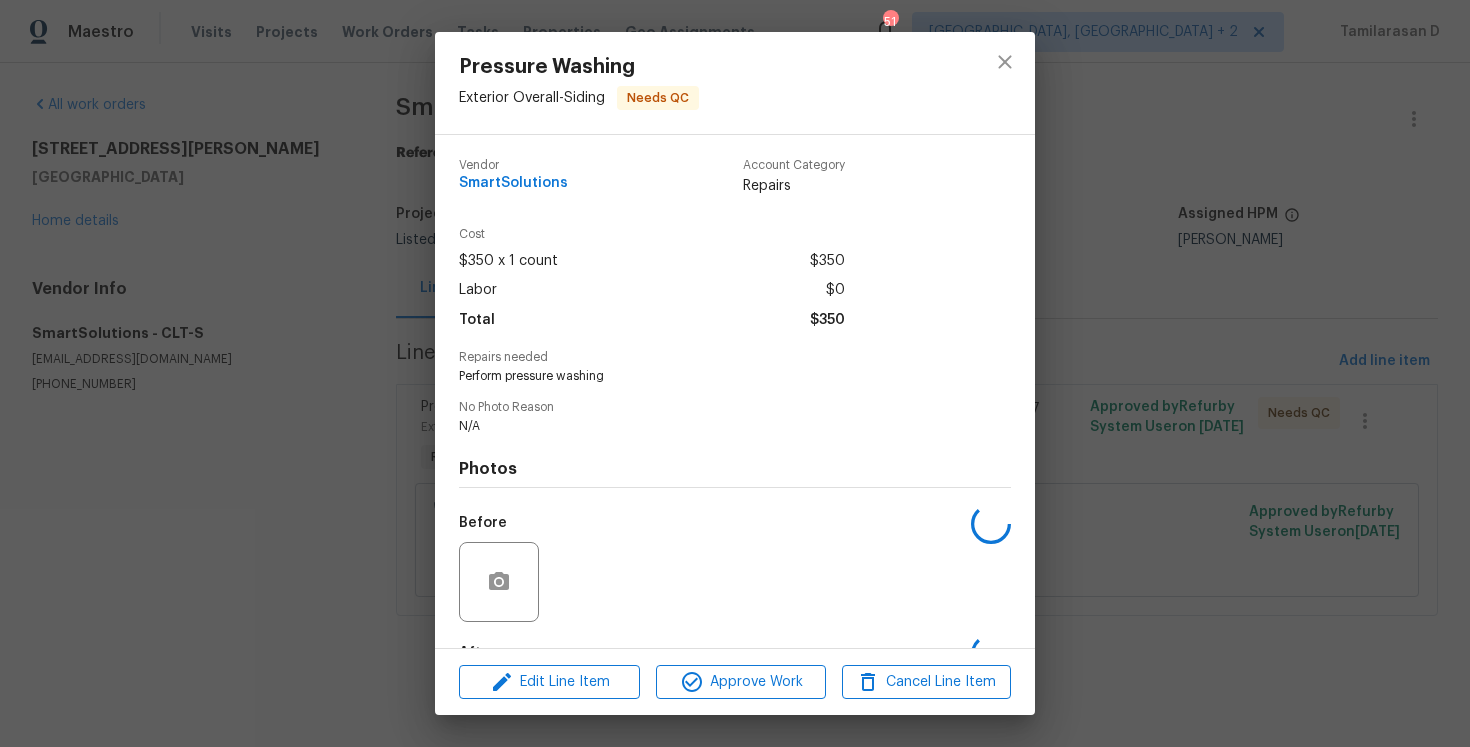 scroll, scrollTop: 124, scrollLeft: 0, axis: vertical 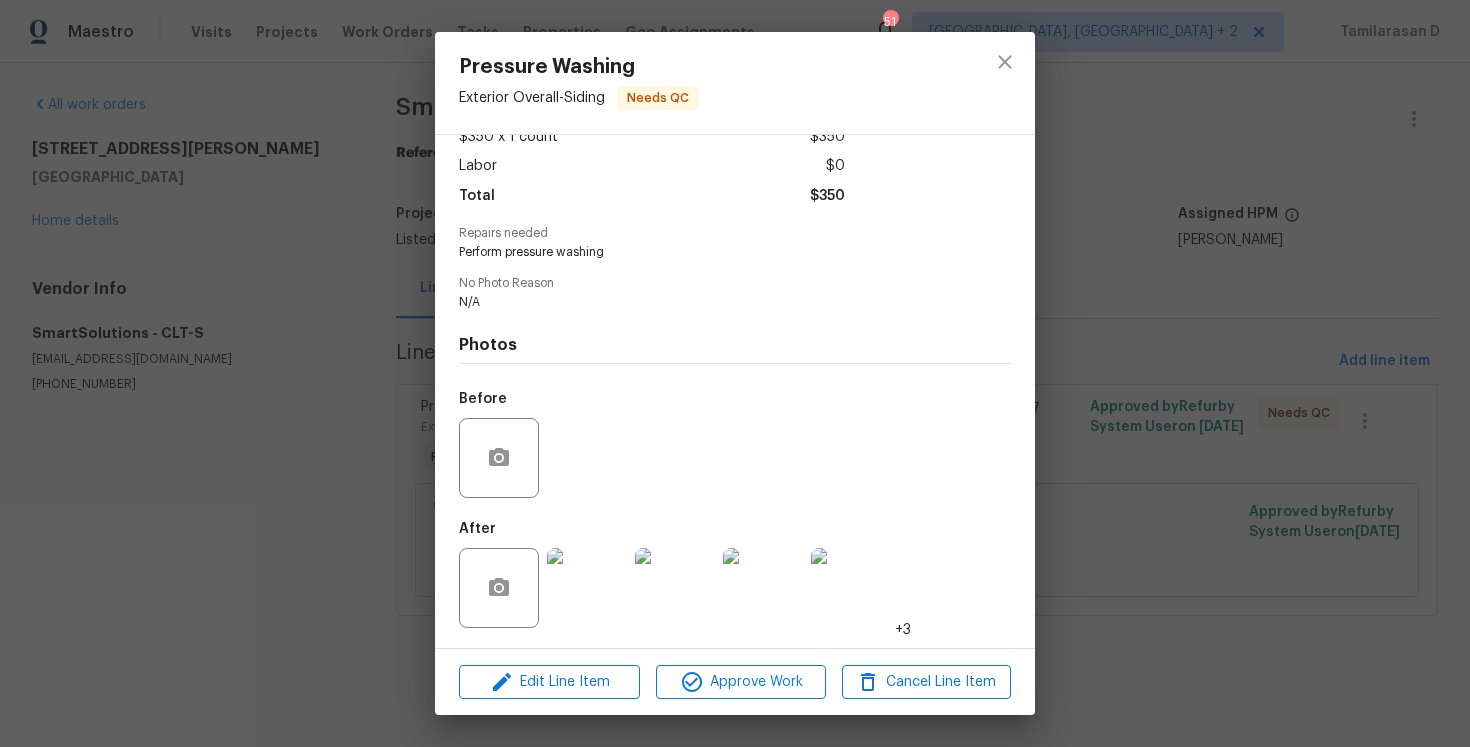 click at bounding box center [587, 588] 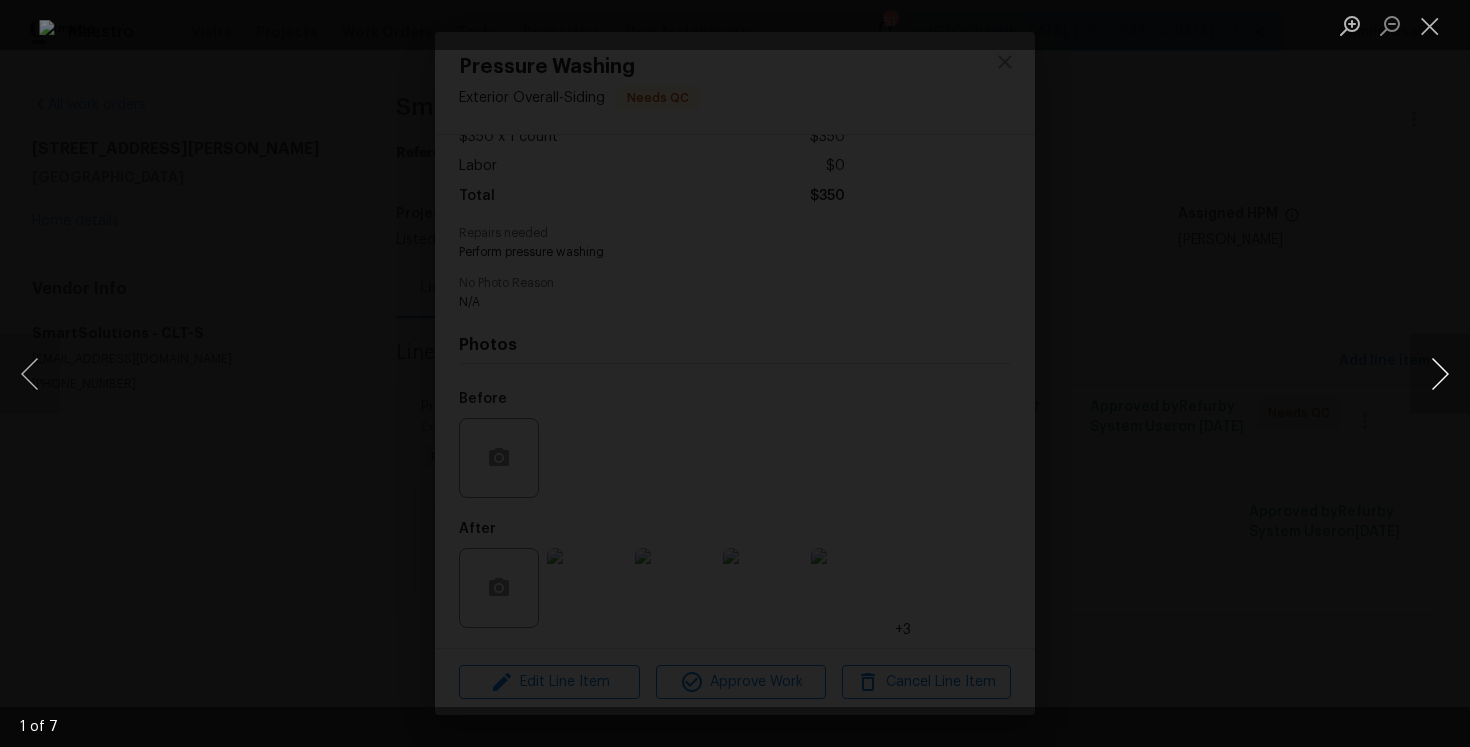 click at bounding box center [1440, 374] 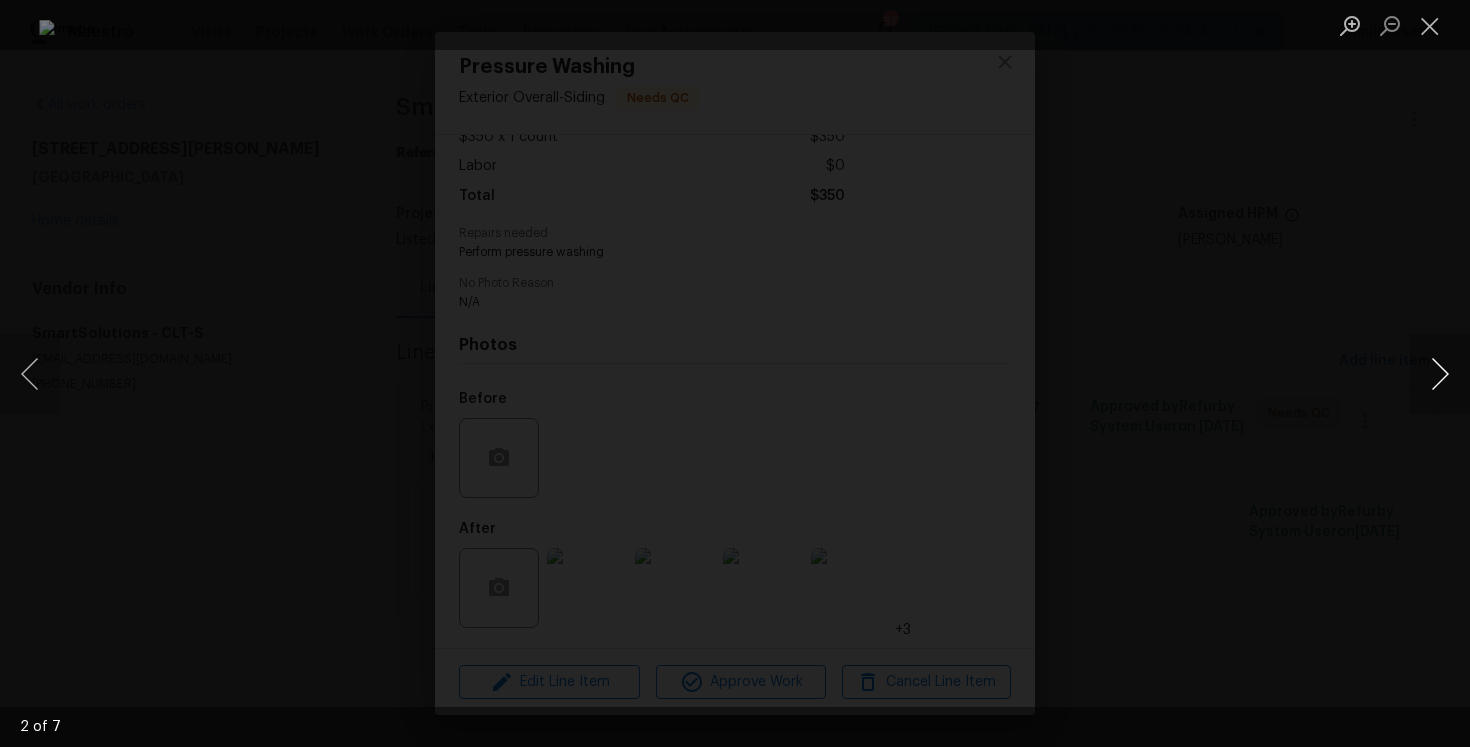 click at bounding box center (1440, 374) 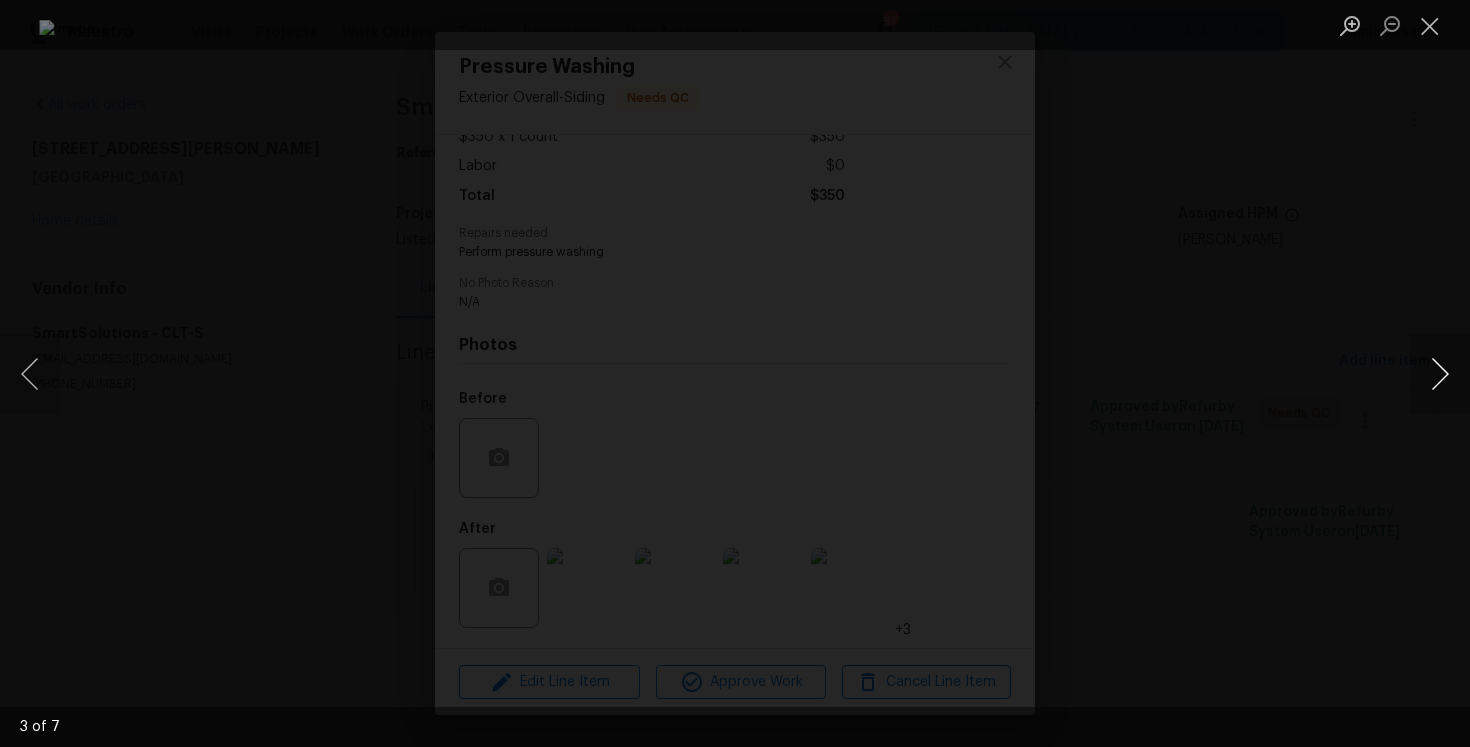 click at bounding box center (1440, 374) 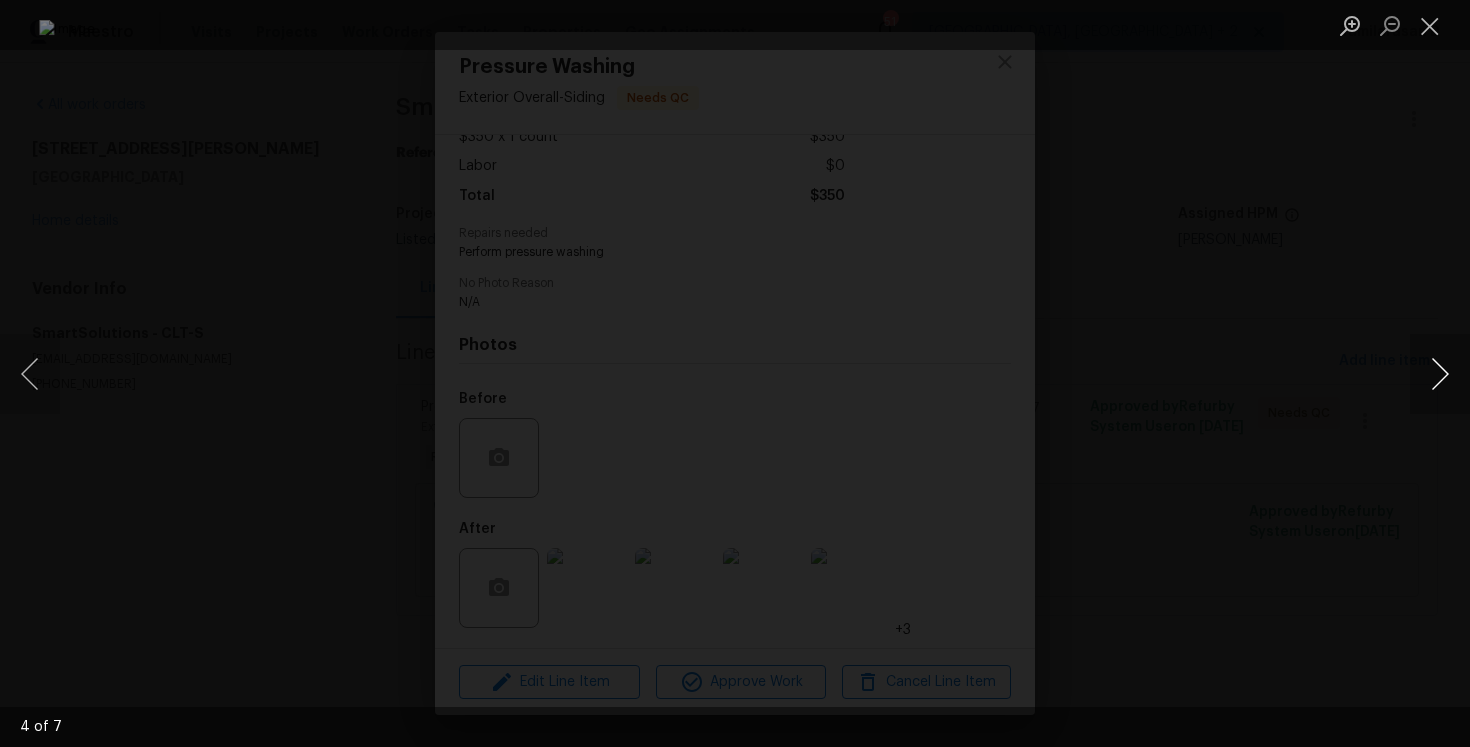 click at bounding box center [1440, 374] 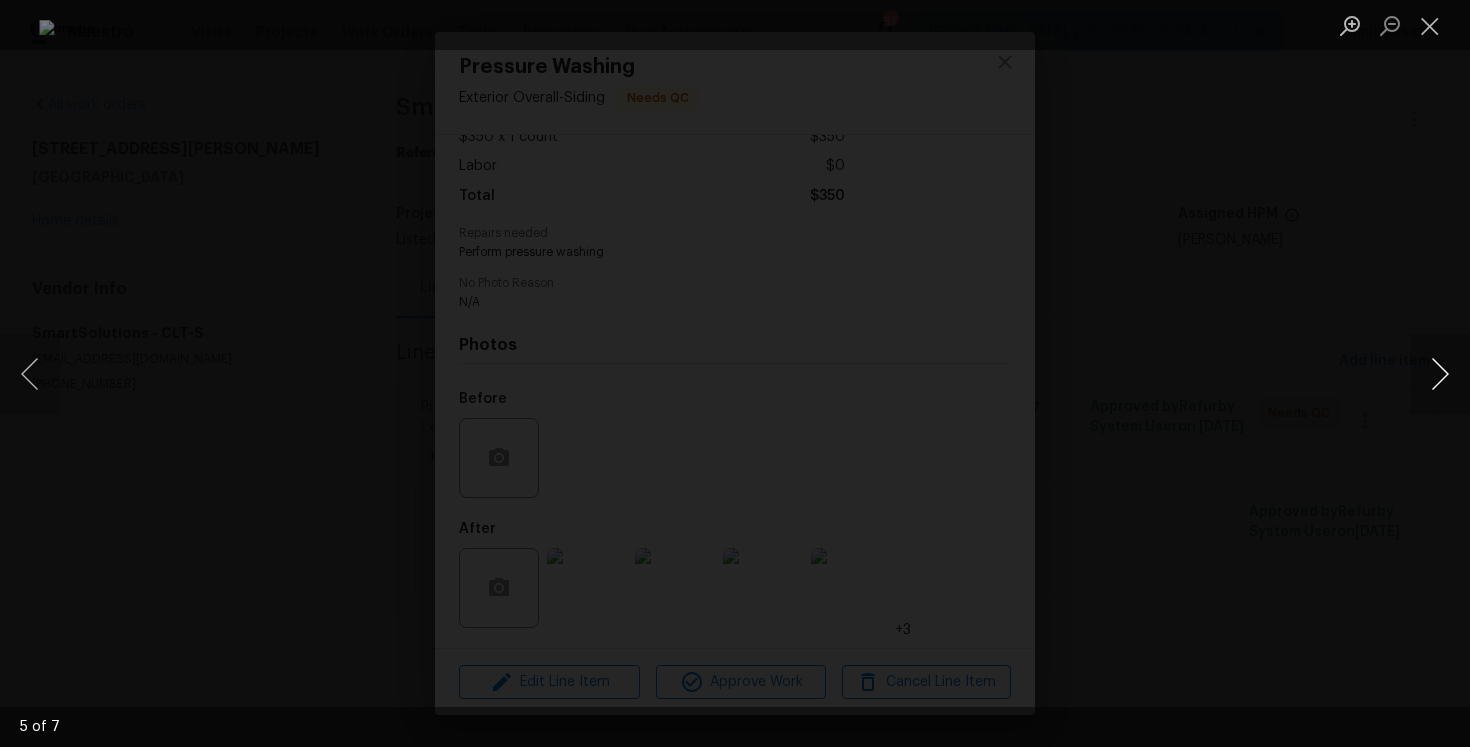 click at bounding box center (1440, 374) 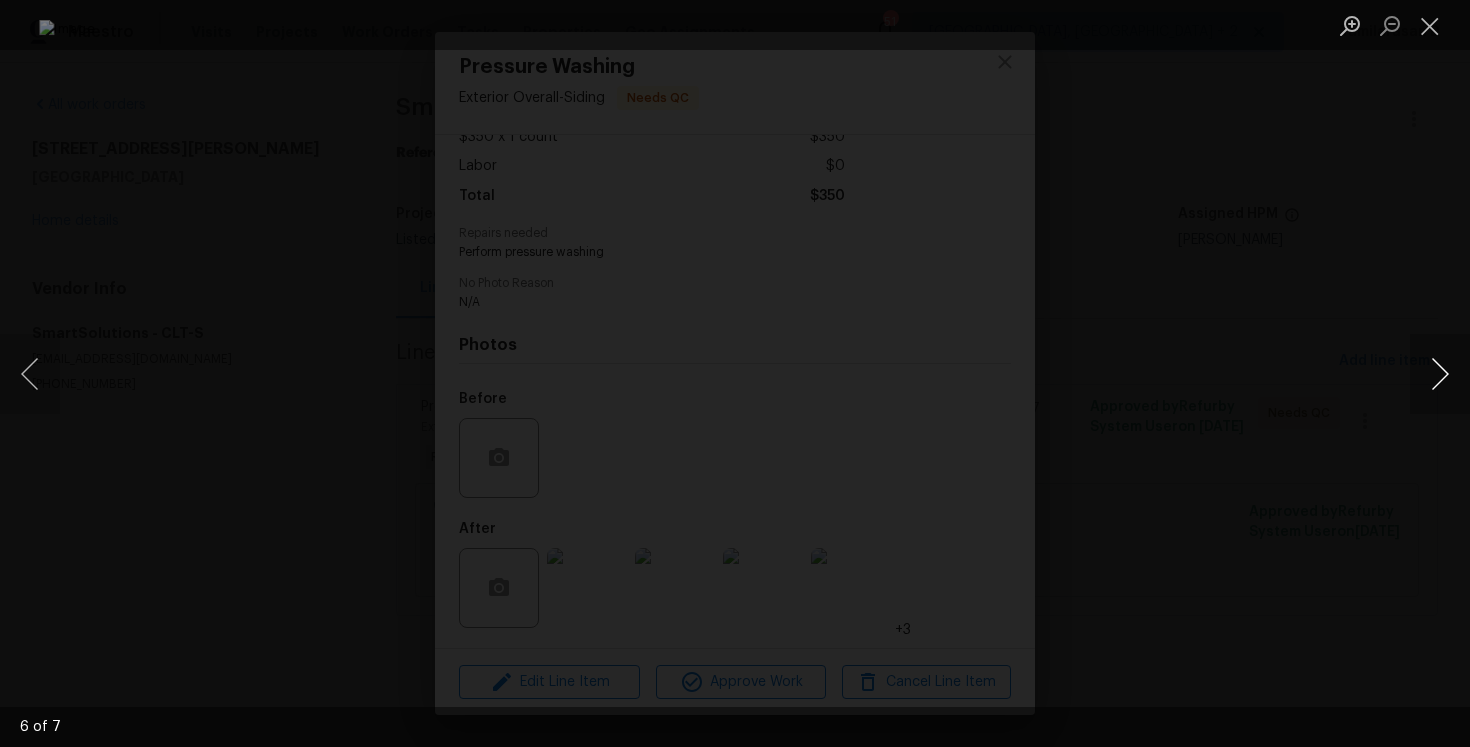 click at bounding box center (1440, 374) 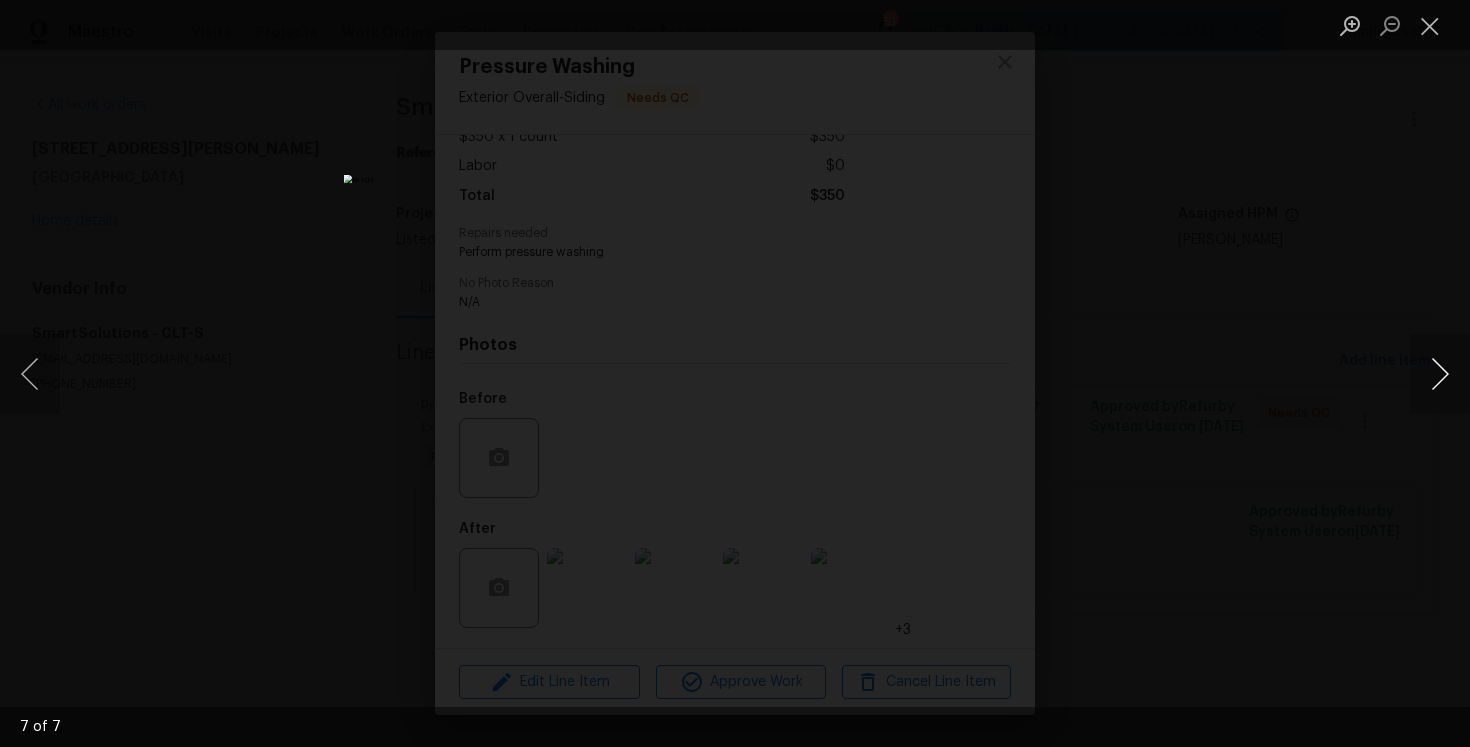click at bounding box center (1440, 374) 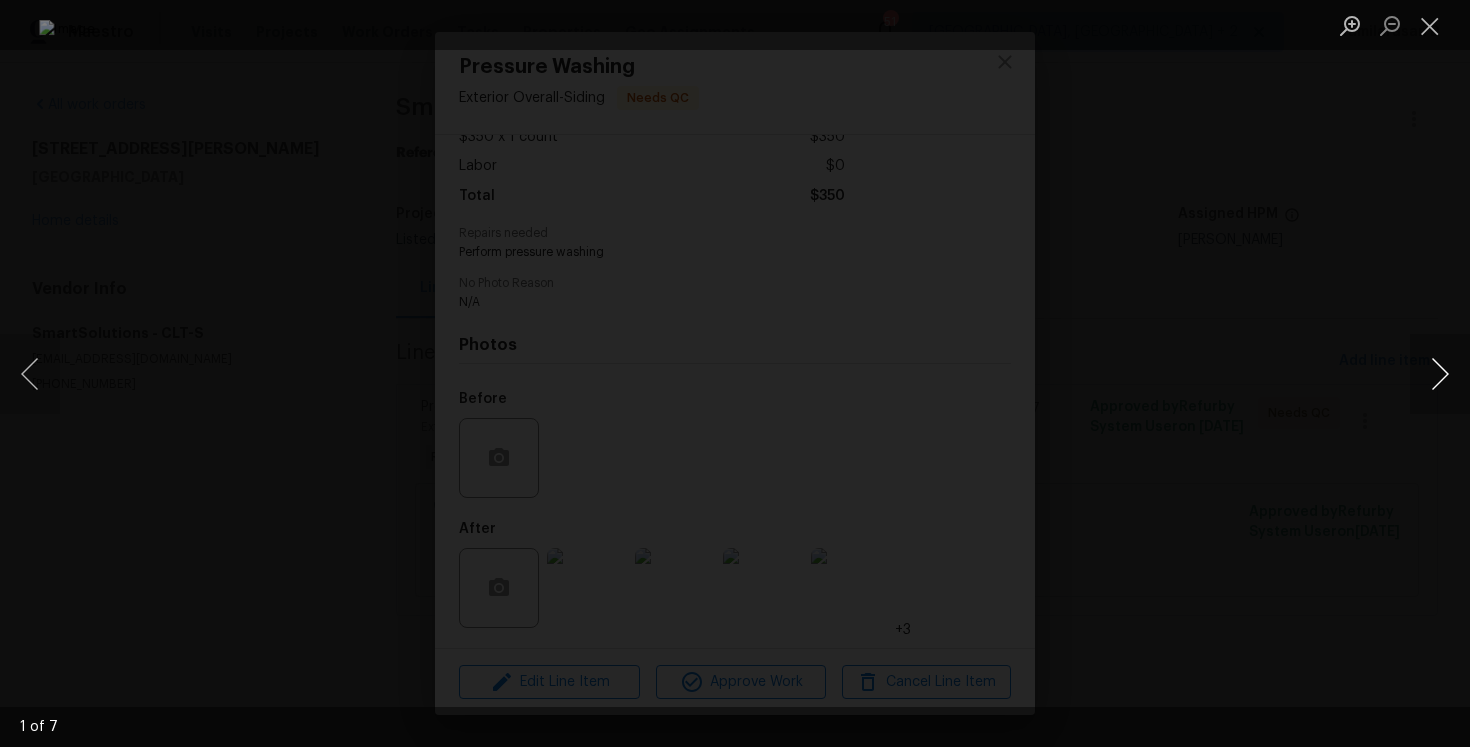 click at bounding box center [1440, 374] 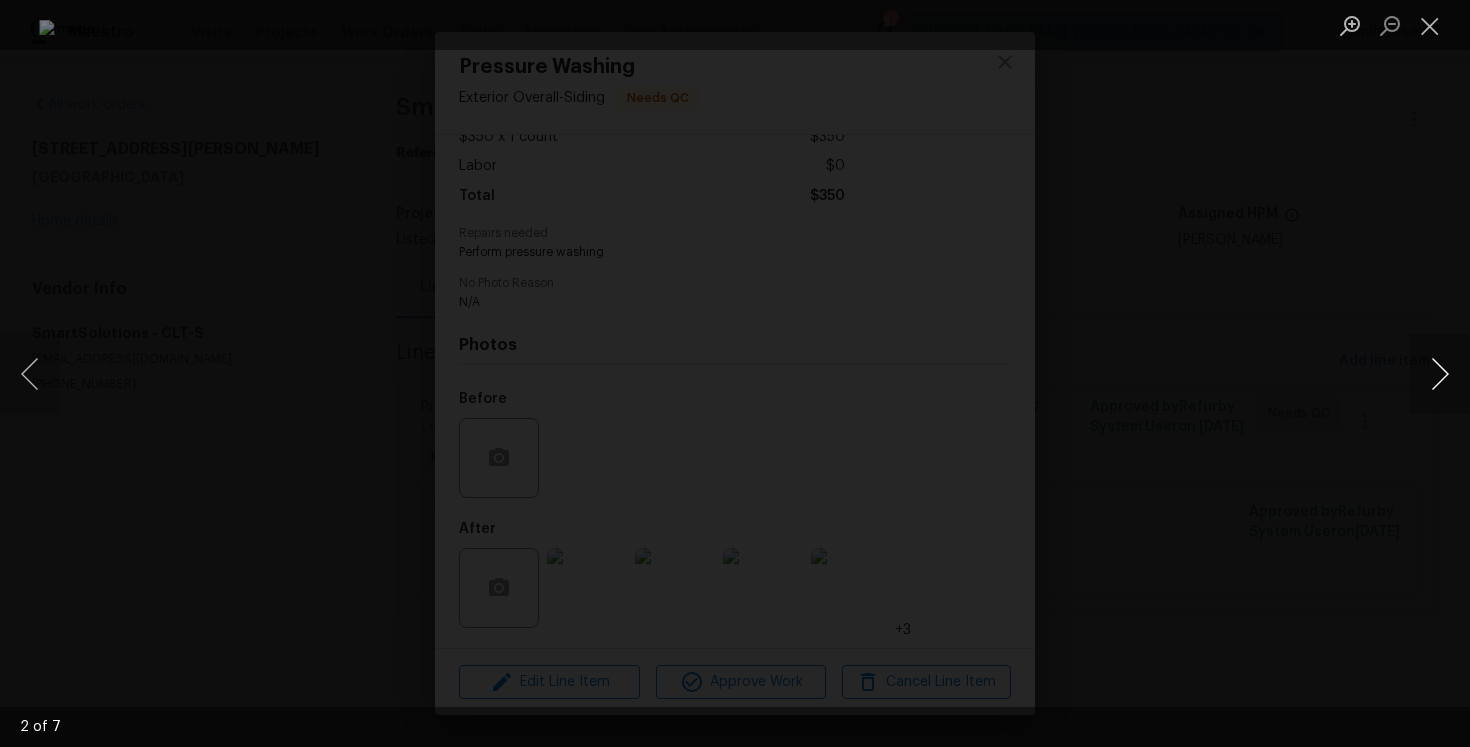 click at bounding box center [1440, 374] 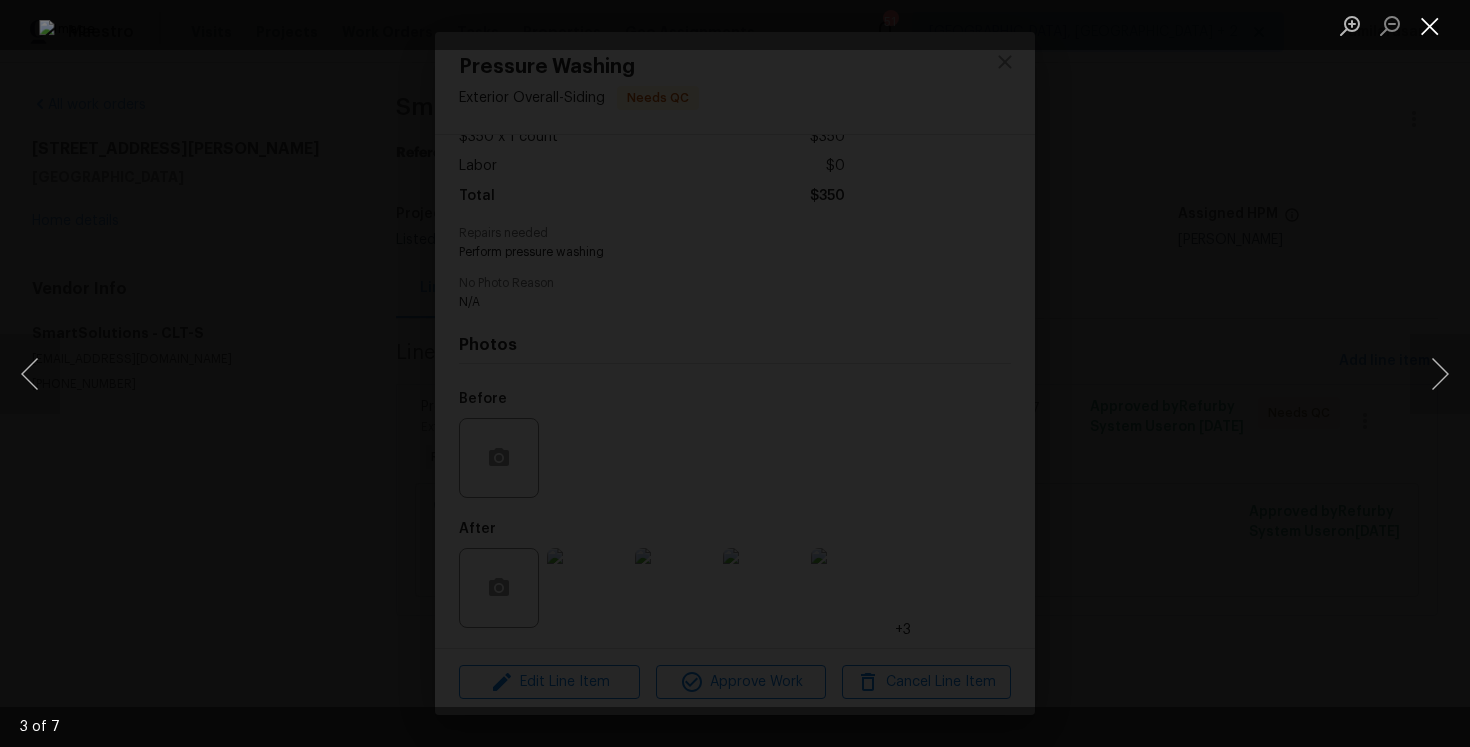 click at bounding box center [1430, 25] 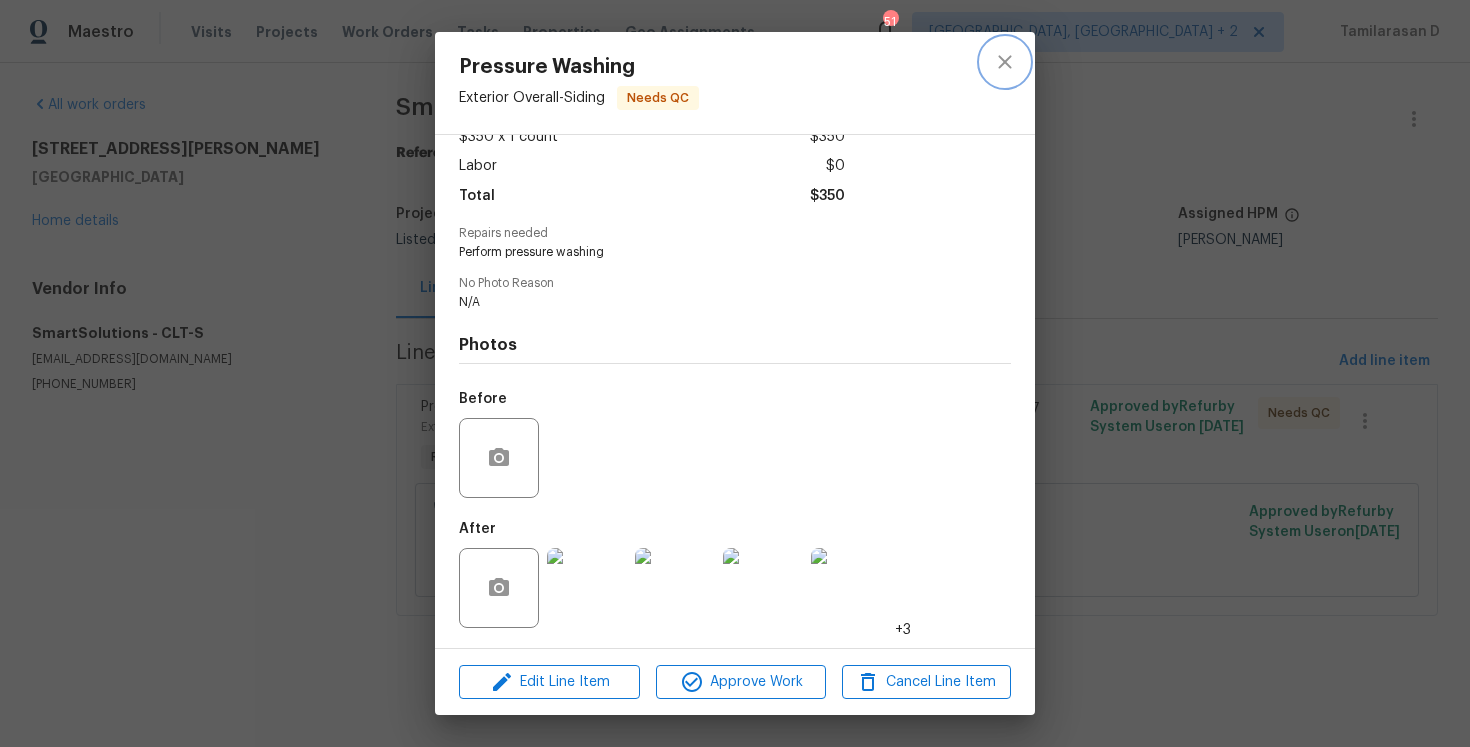 click 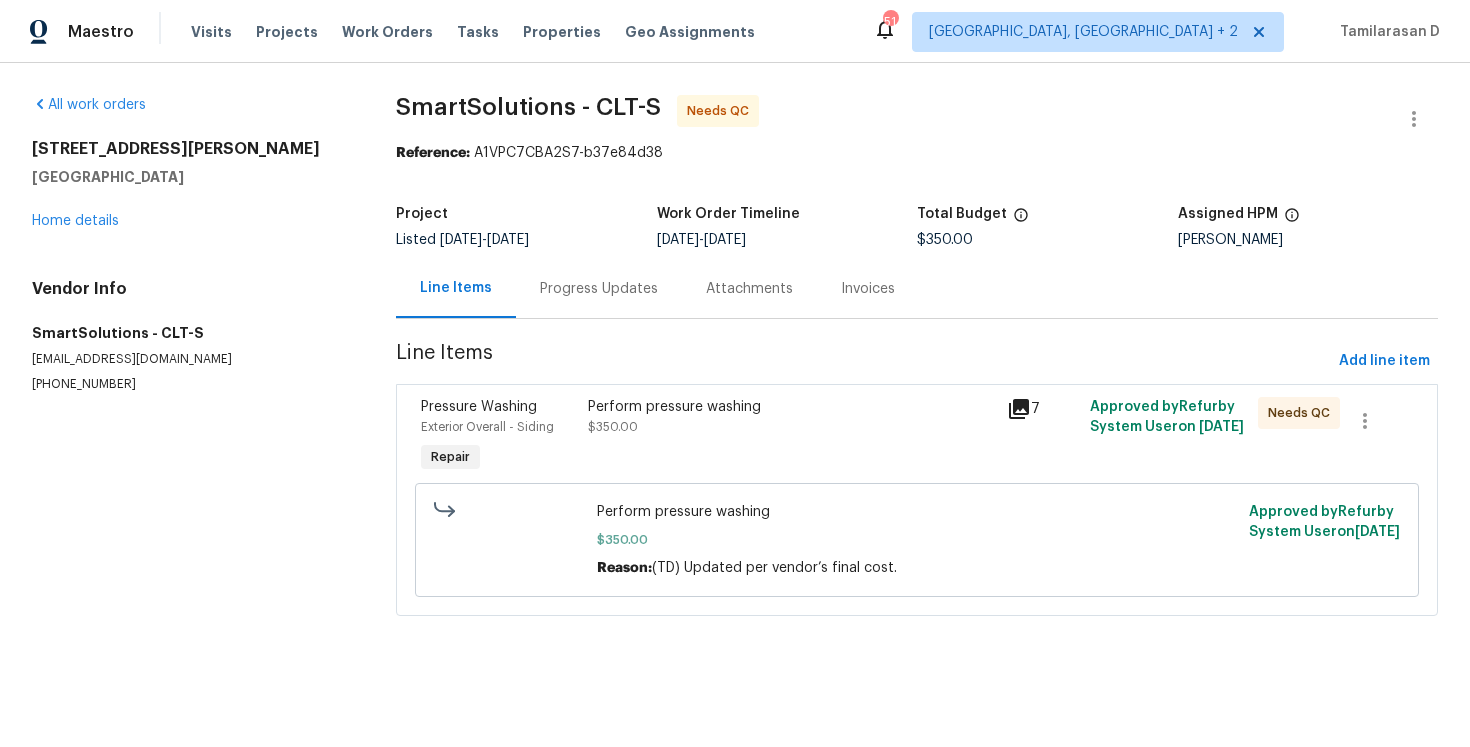 click on "Progress Updates" at bounding box center (599, 289) 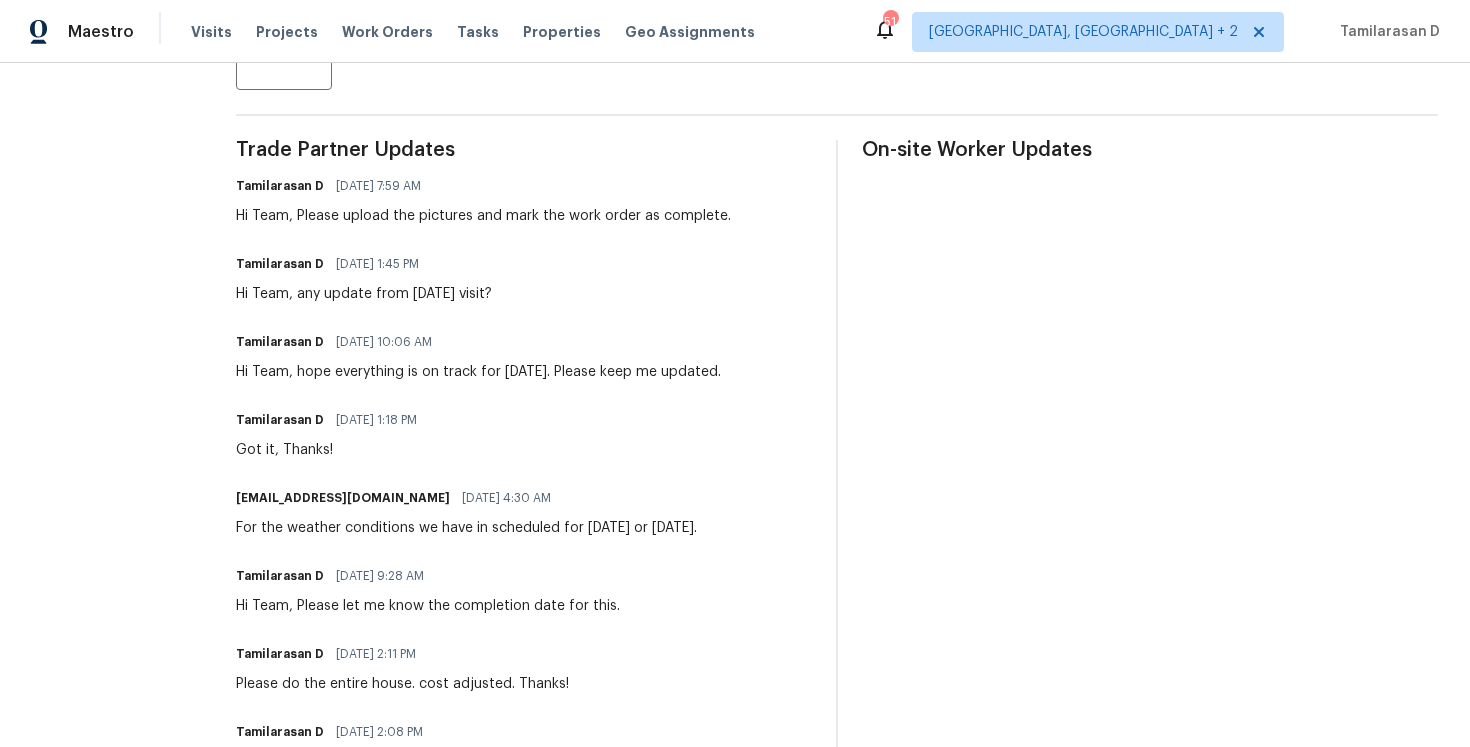 scroll, scrollTop: 0, scrollLeft: 0, axis: both 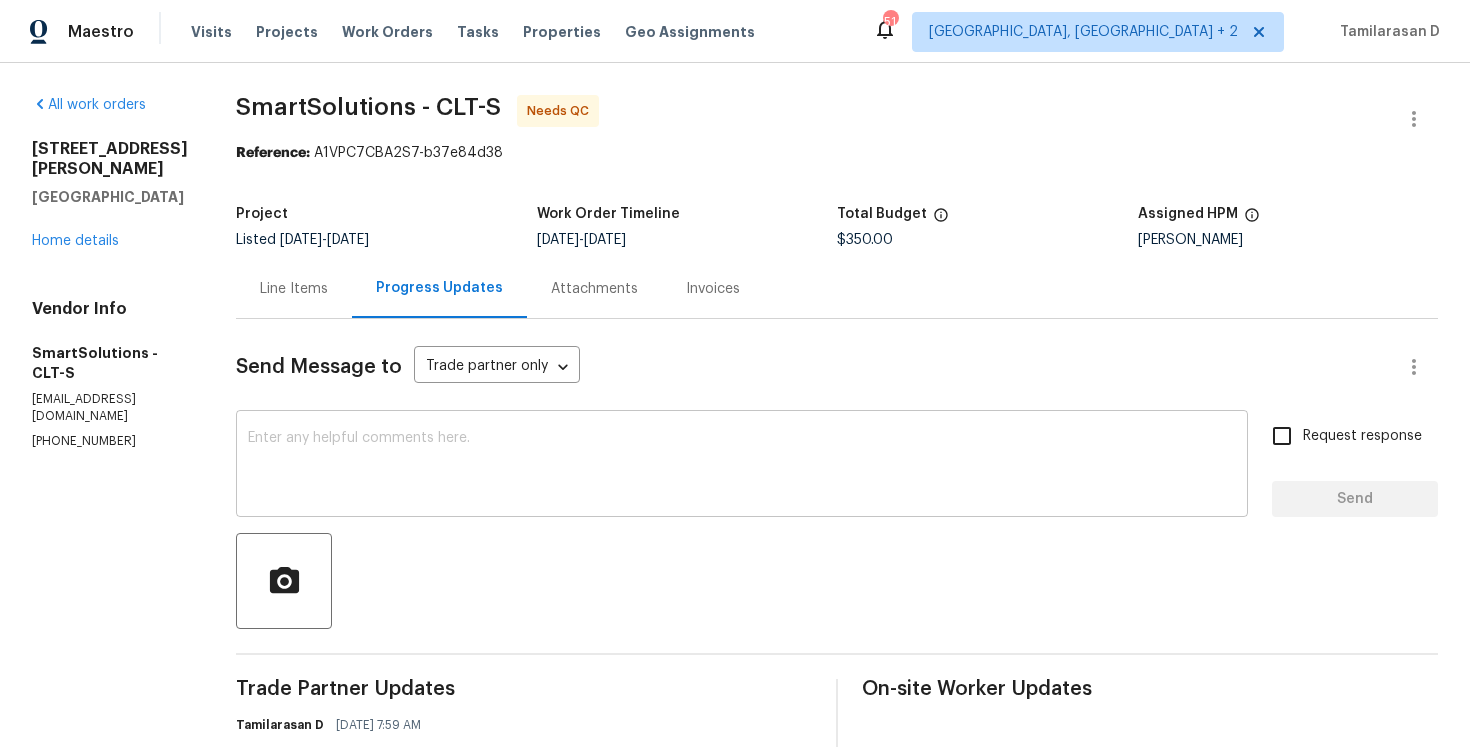 click at bounding box center [742, 466] 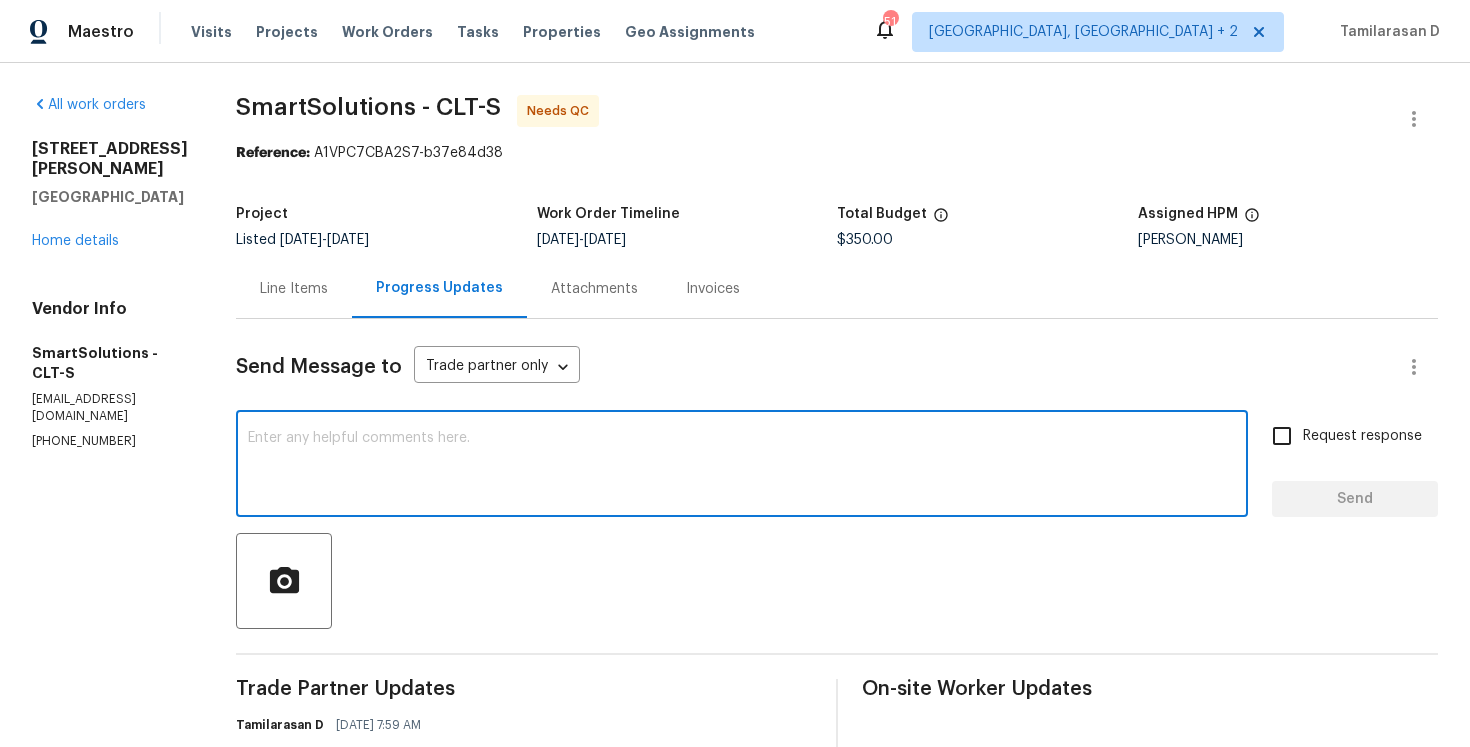 click at bounding box center [742, 466] 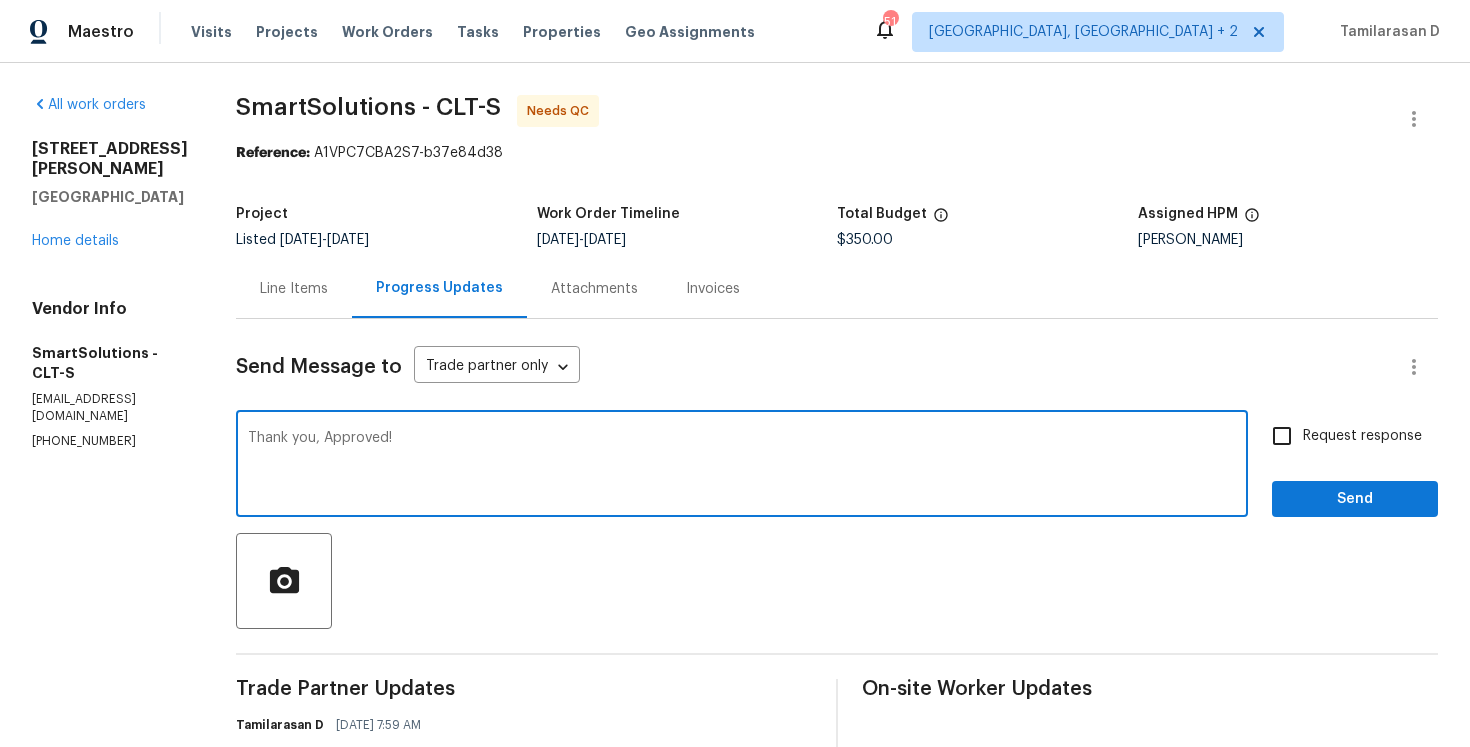 type on "Thank you, Approved!" 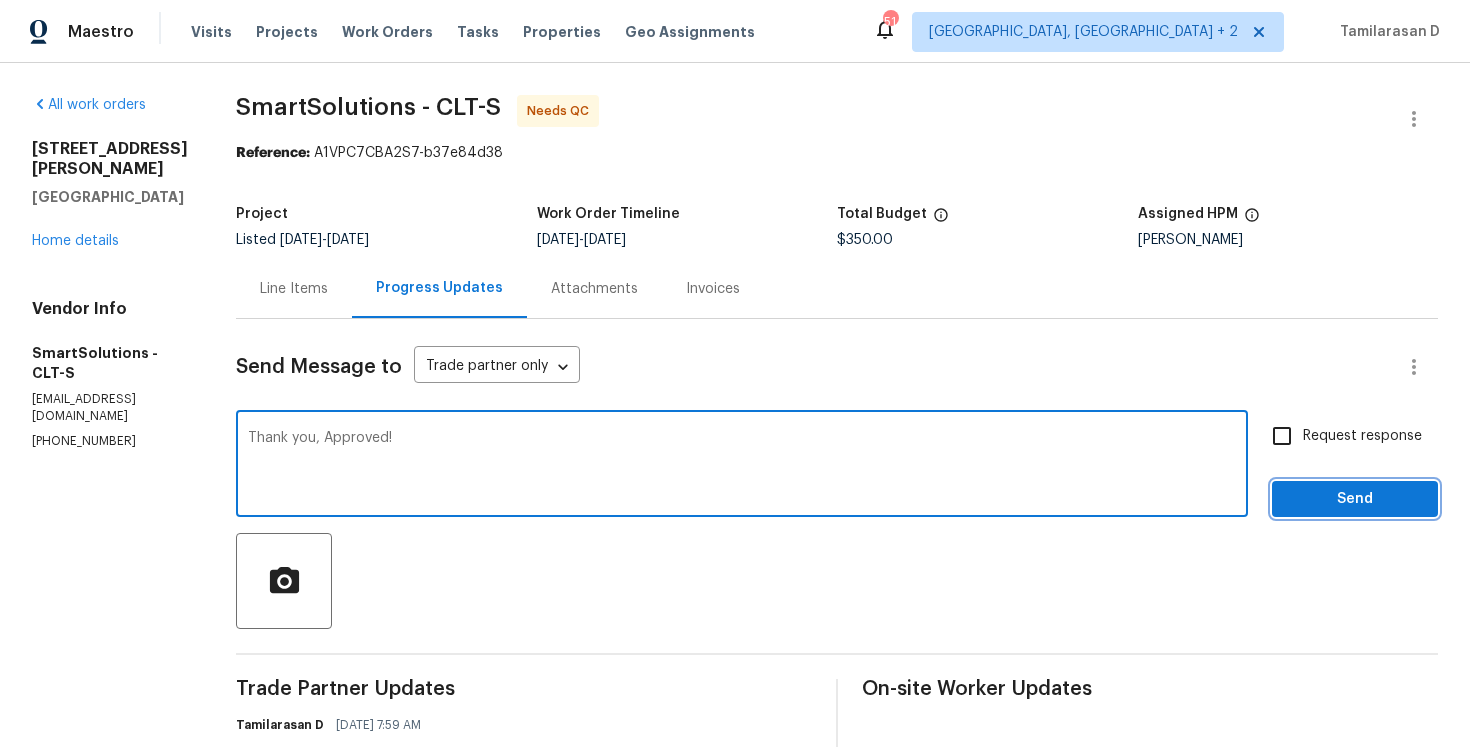 click on "Send" at bounding box center (1355, 499) 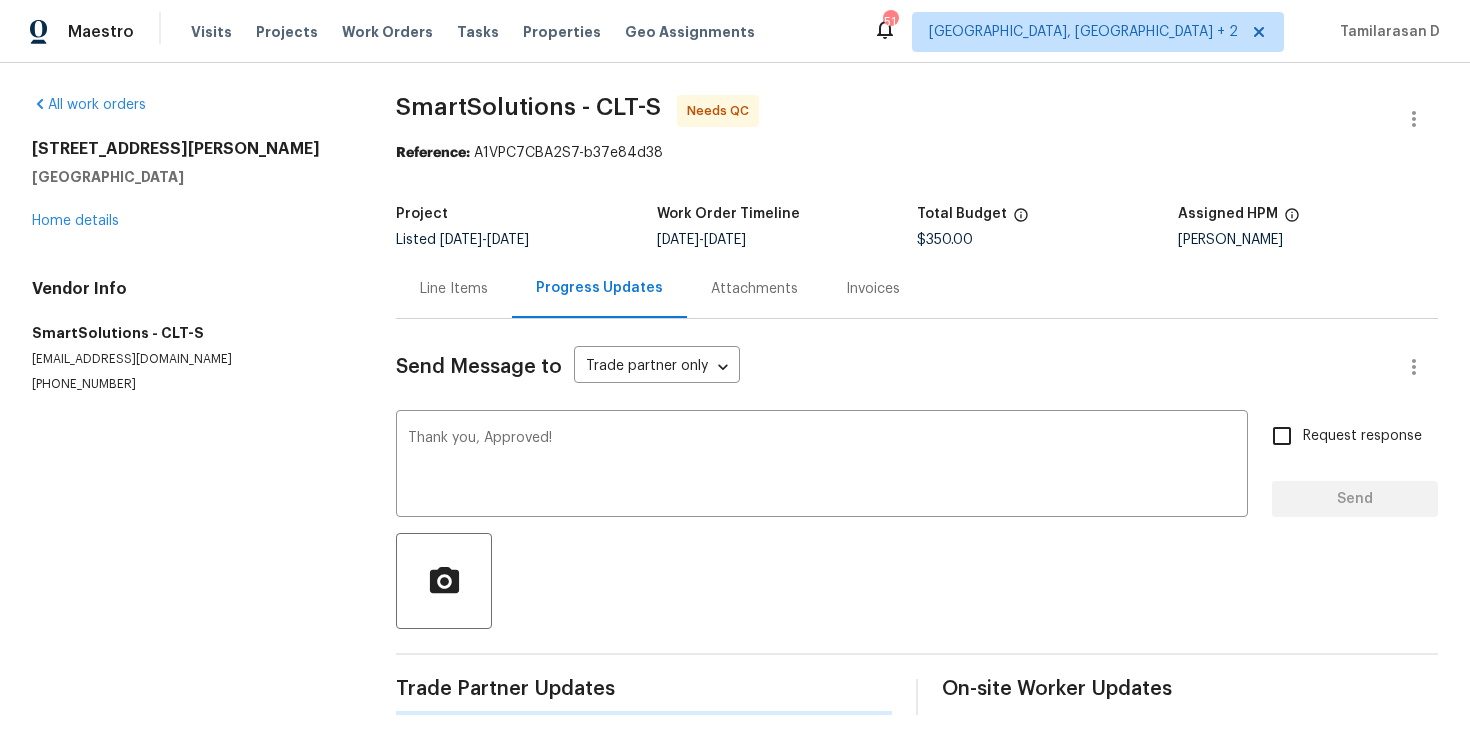 type 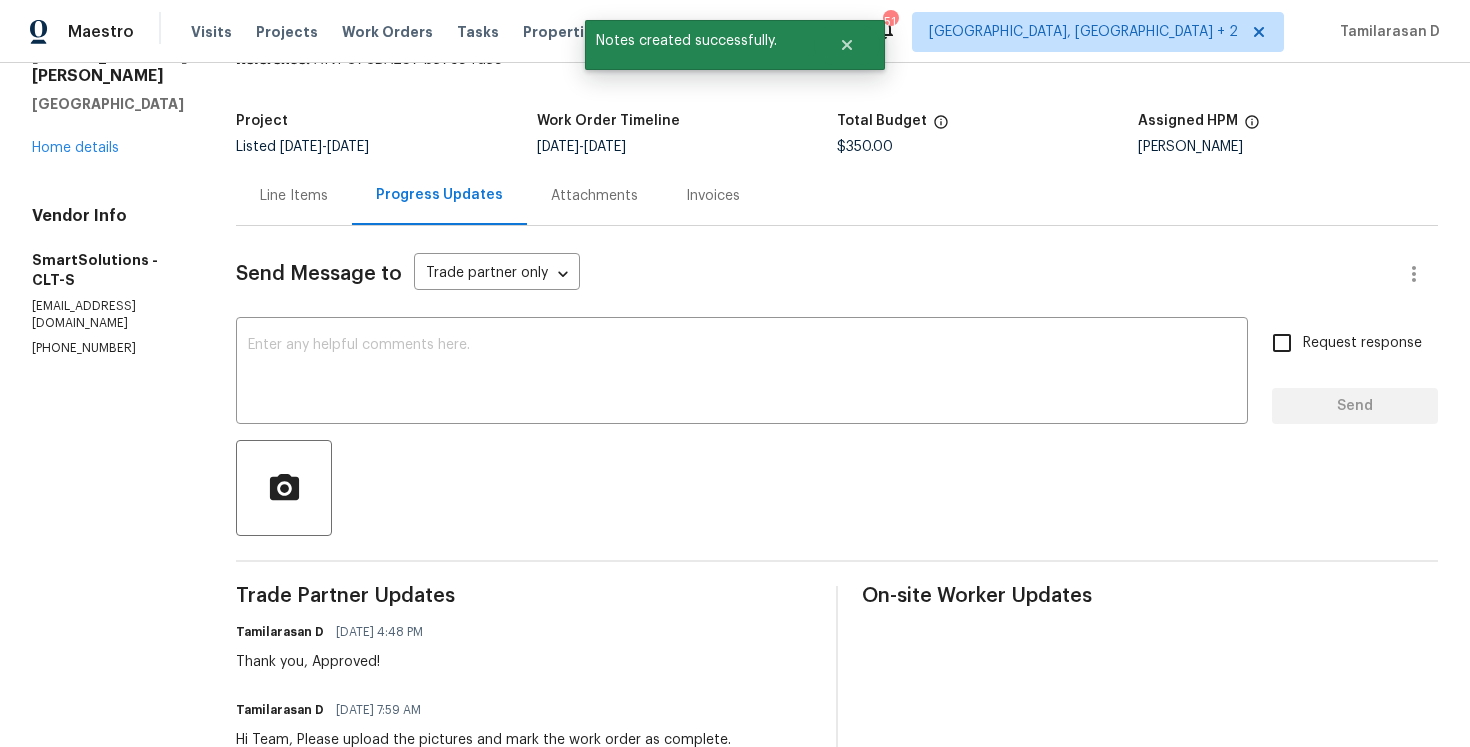 scroll, scrollTop: 0, scrollLeft: 0, axis: both 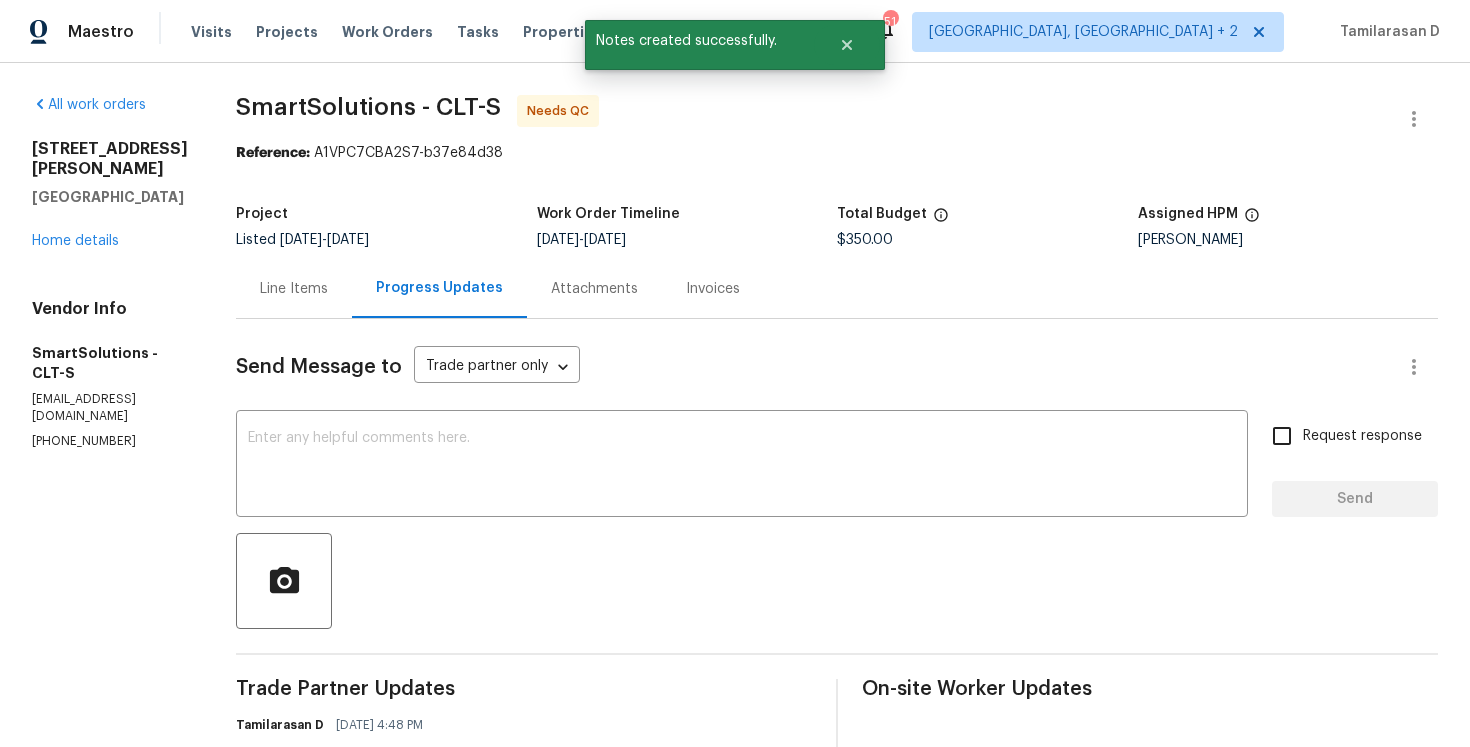 click on "Line Items" at bounding box center (294, 288) 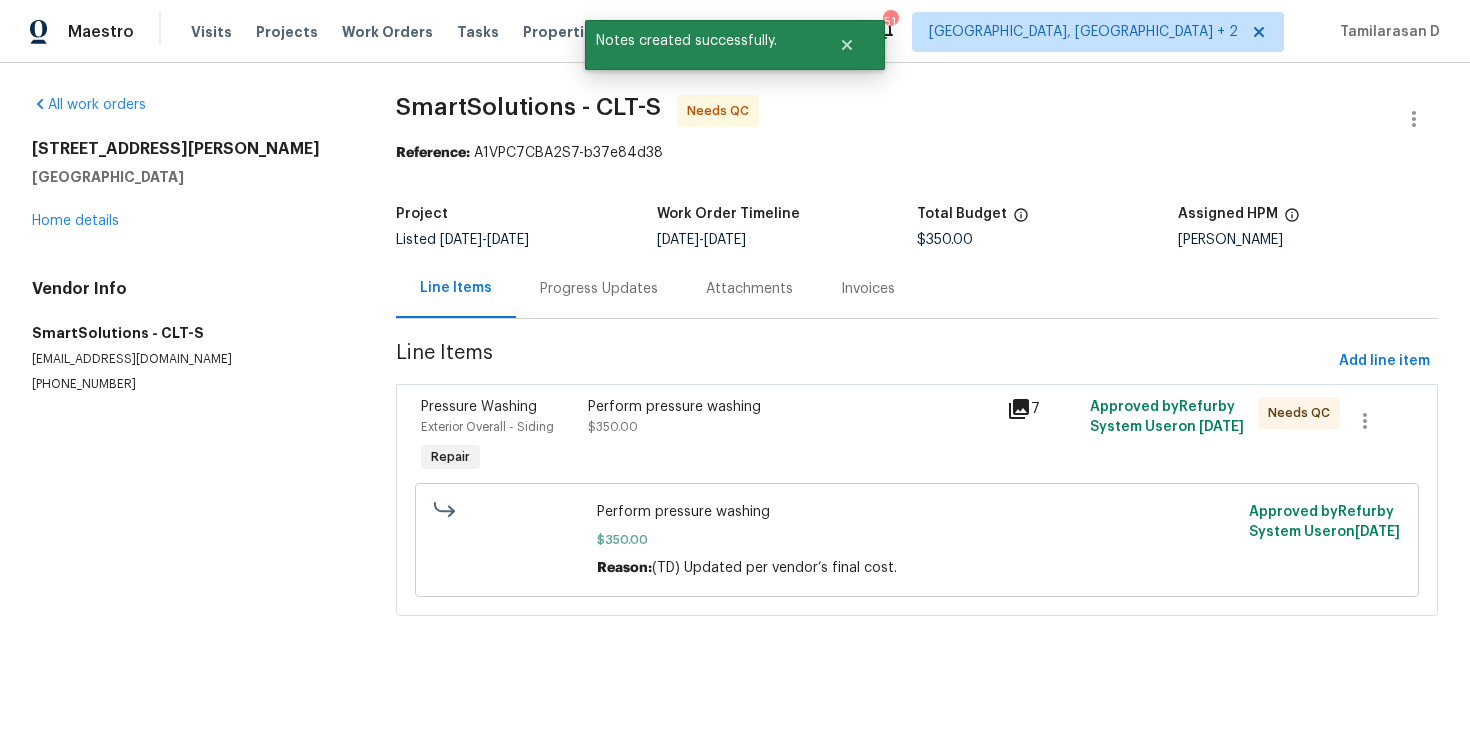 click on "SmartSolutions - CLT-S Needs QC" at bounding box center [893, 119] 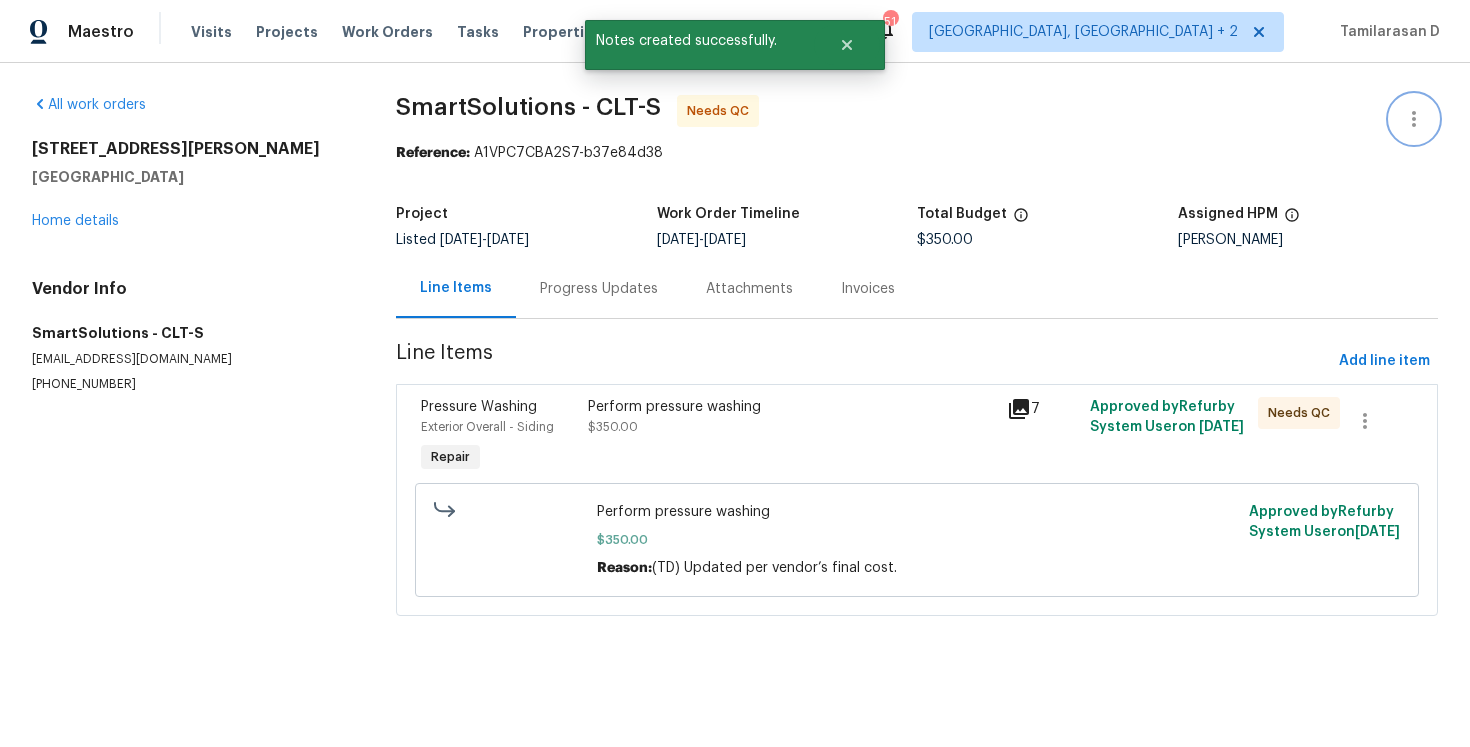 click 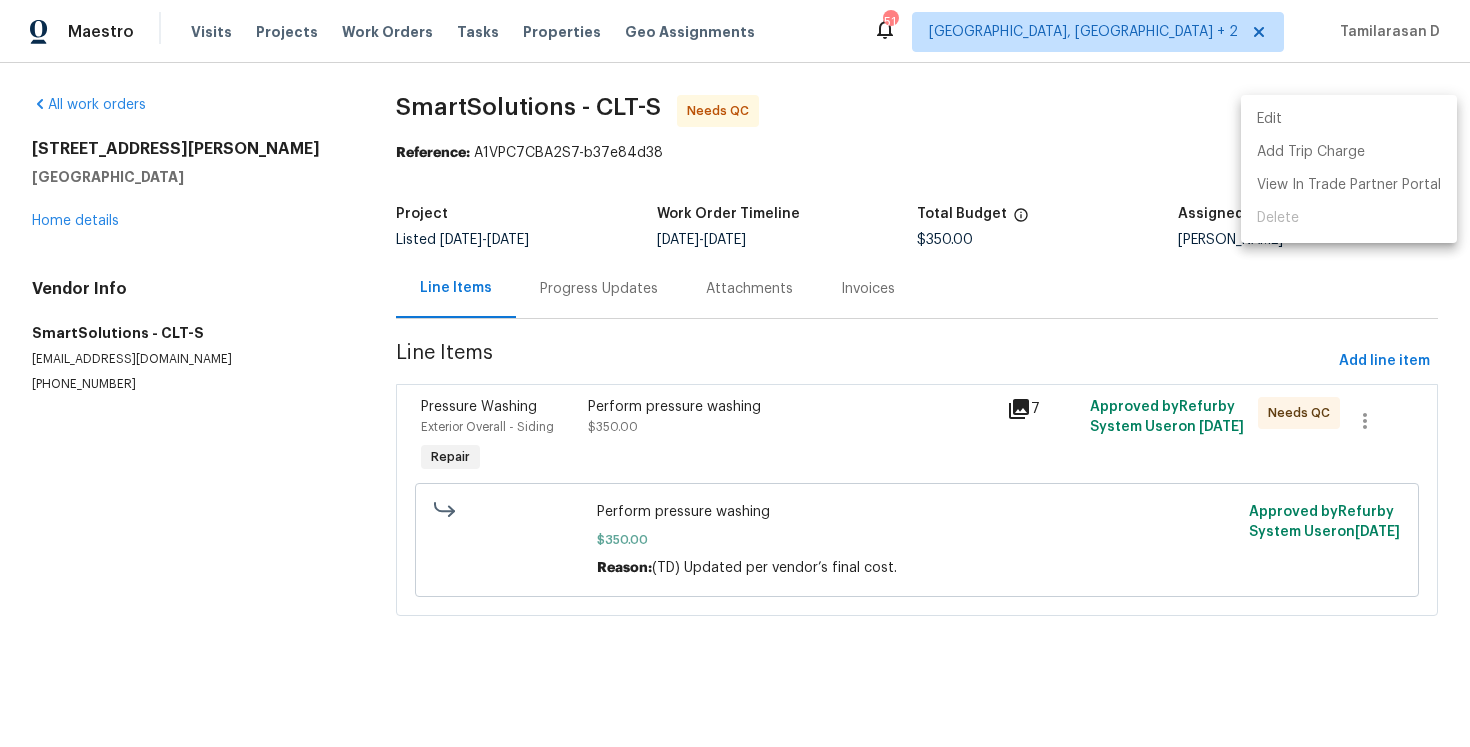 click on "Edit" at bounding box center (1349, 119) 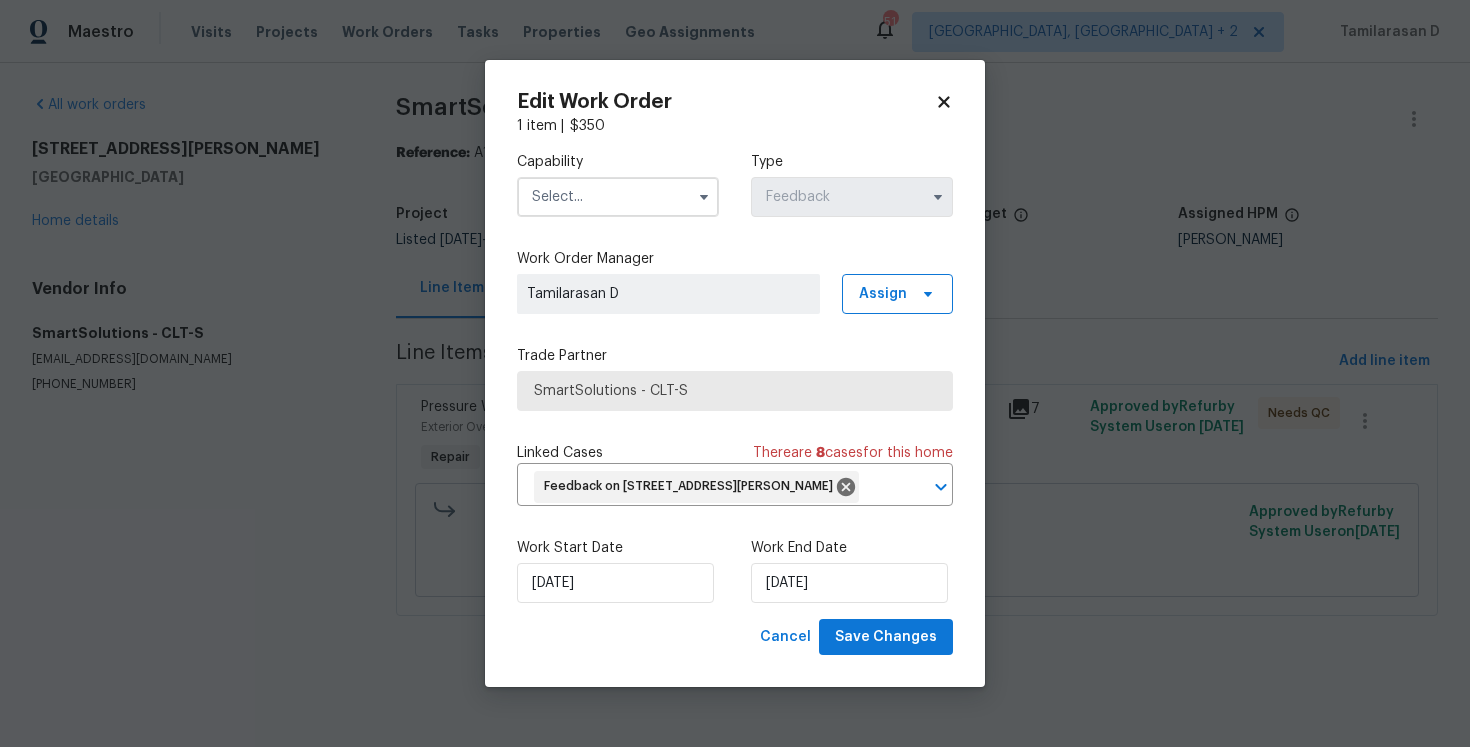 click at bounding box center [618, 197] 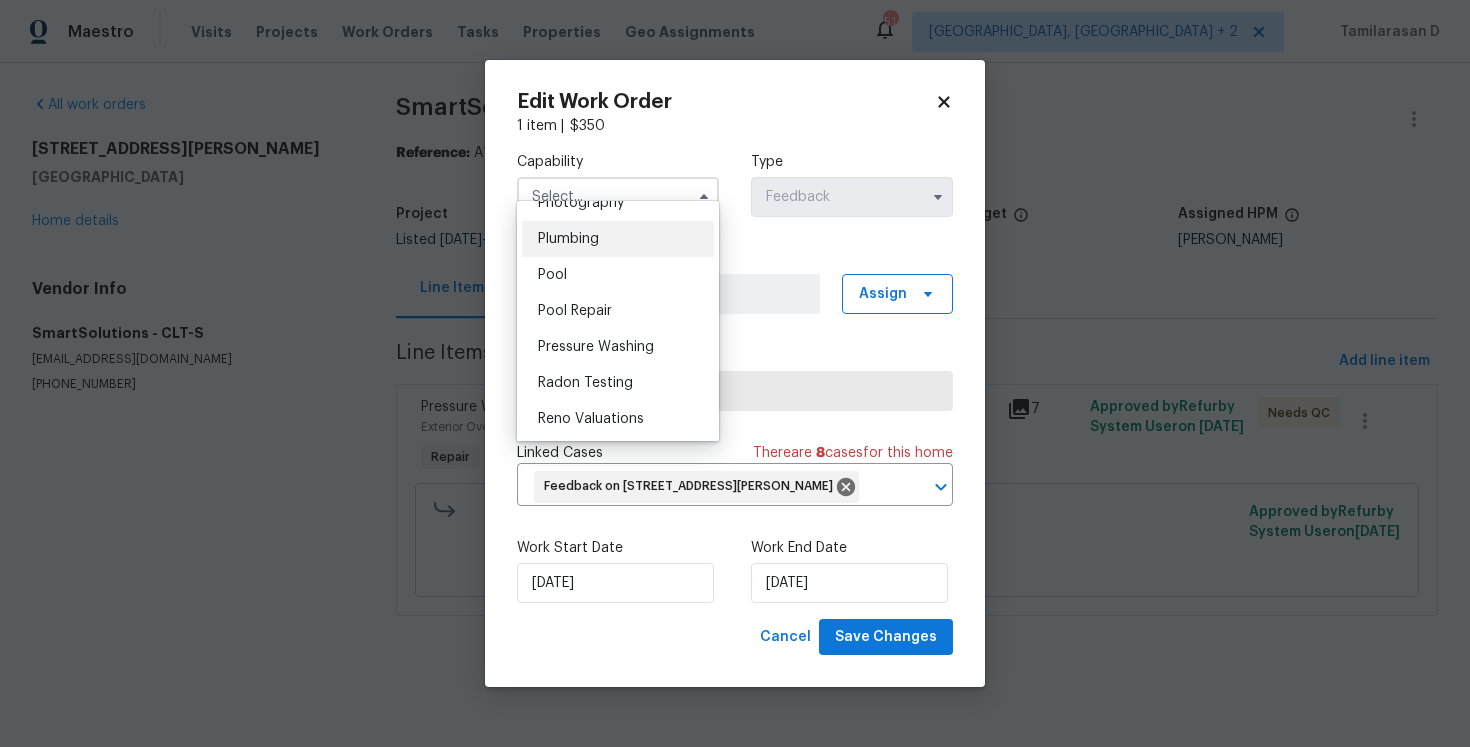 scroll, scrollTop: 1827, scrollLeft: 0, axis: vertical 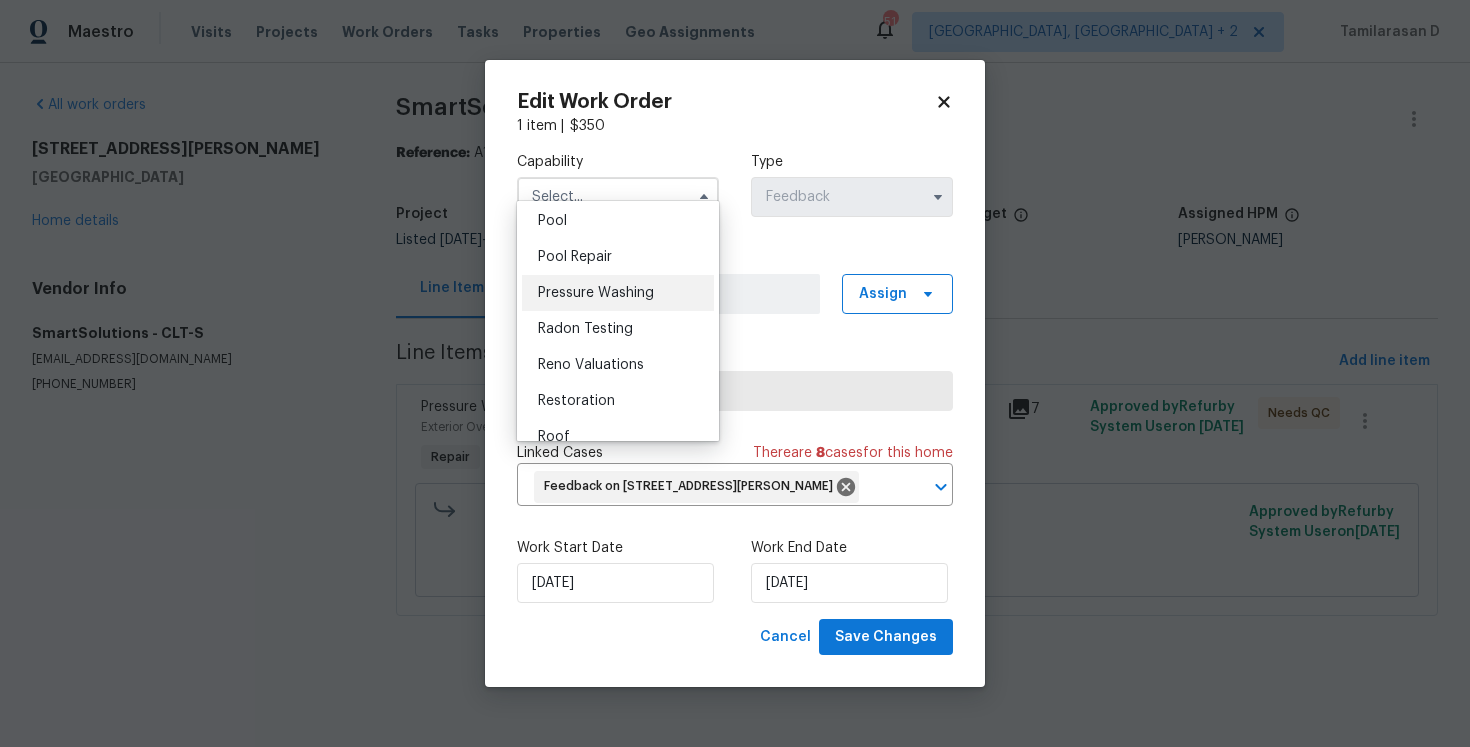 click on "Pressure Washing" at bounding box center (618, 293) 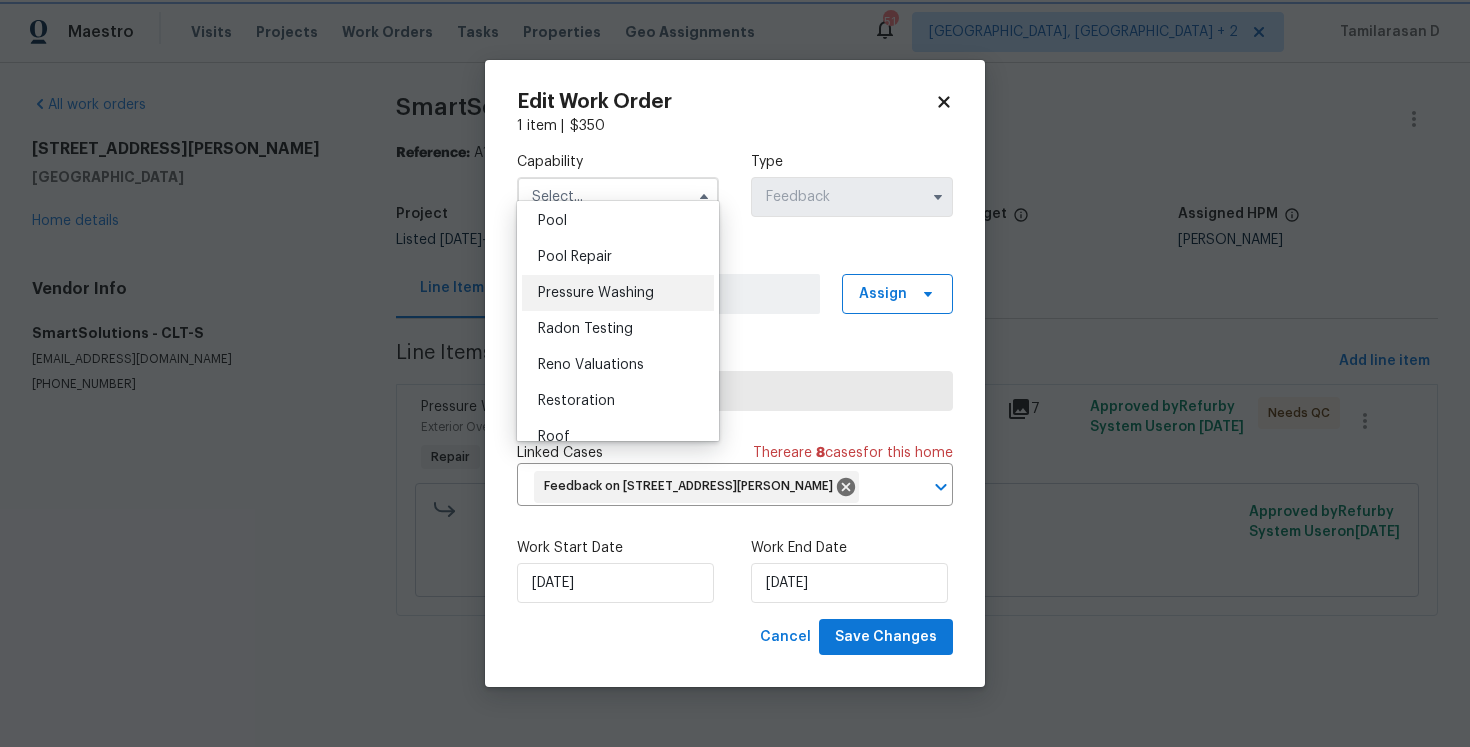 type on "Pressure Washing" 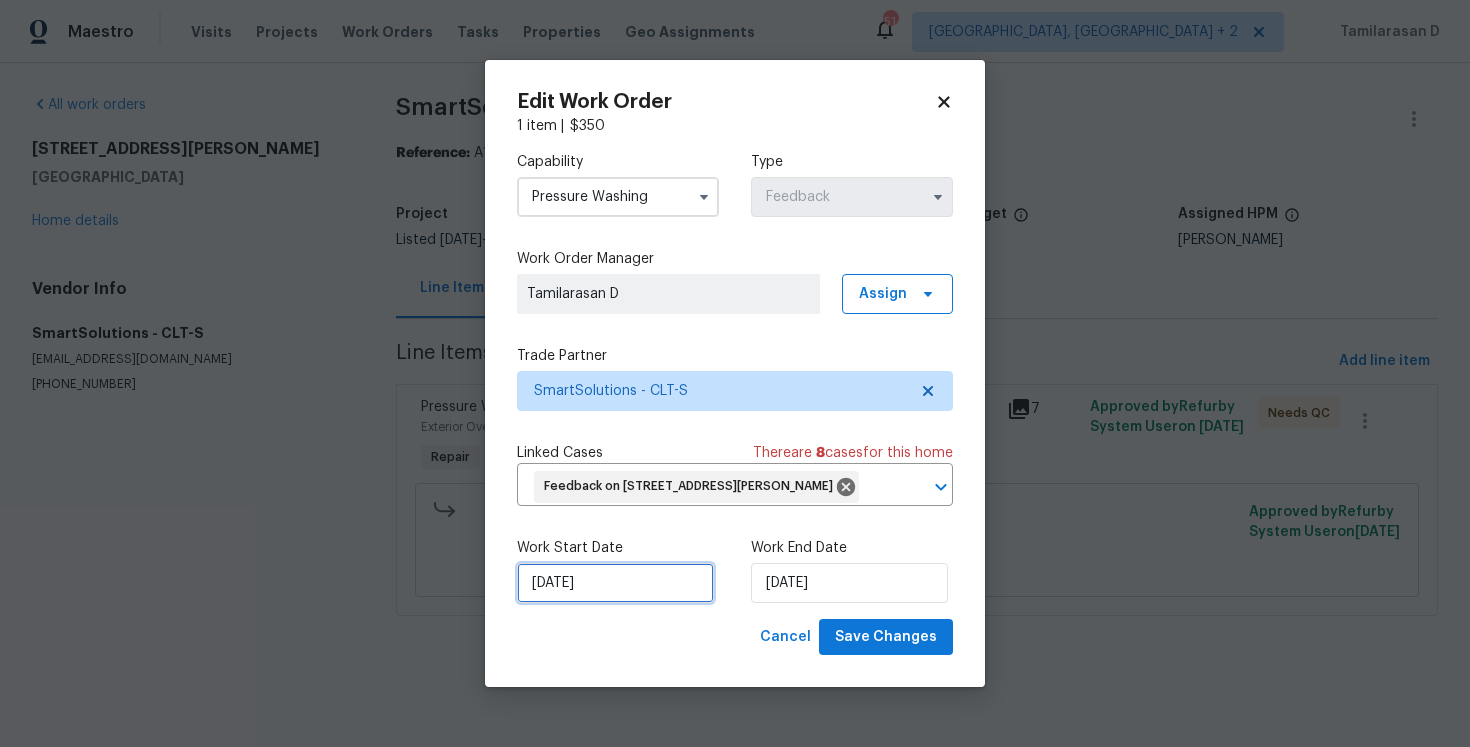 click on "30/06/2025" at bounding box center (615, 583) 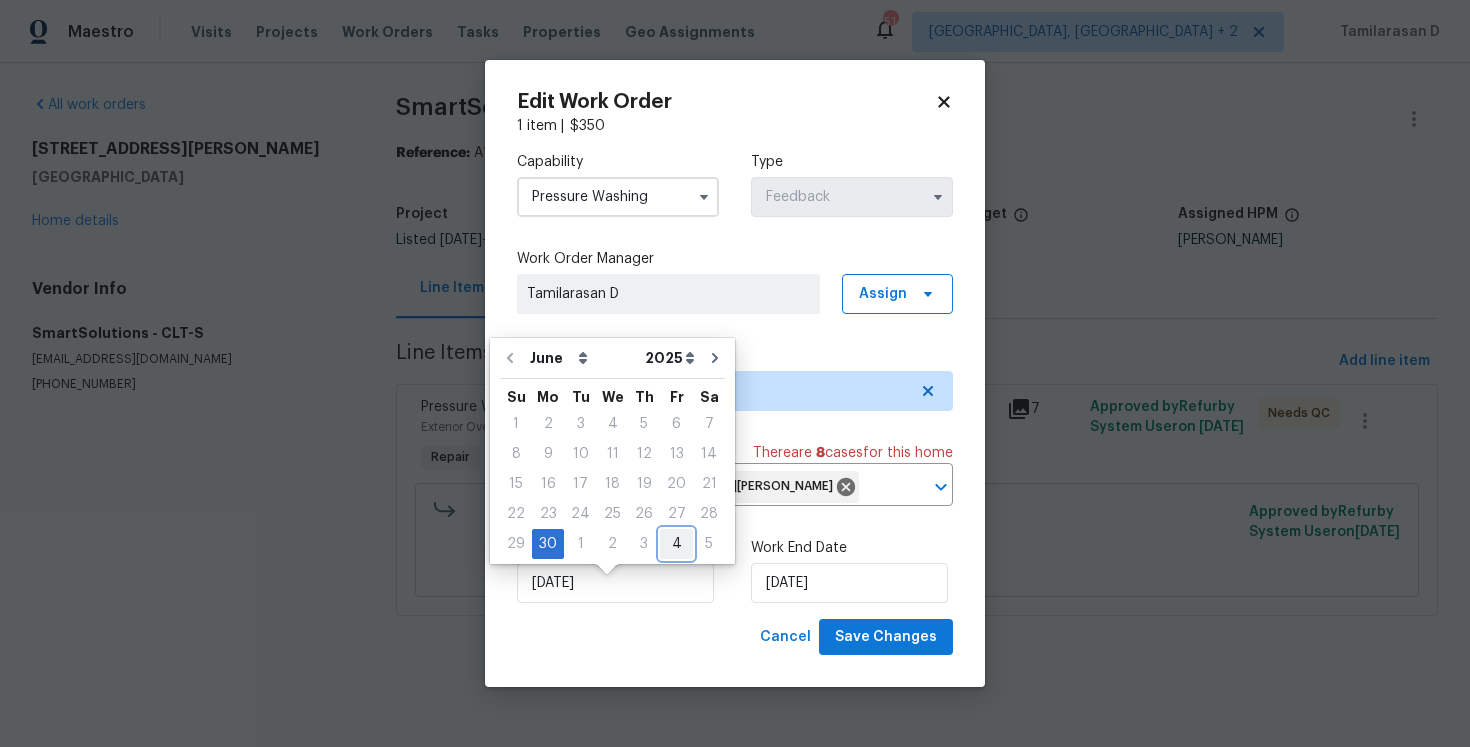 click on "4" at bounding box center (676, 544) 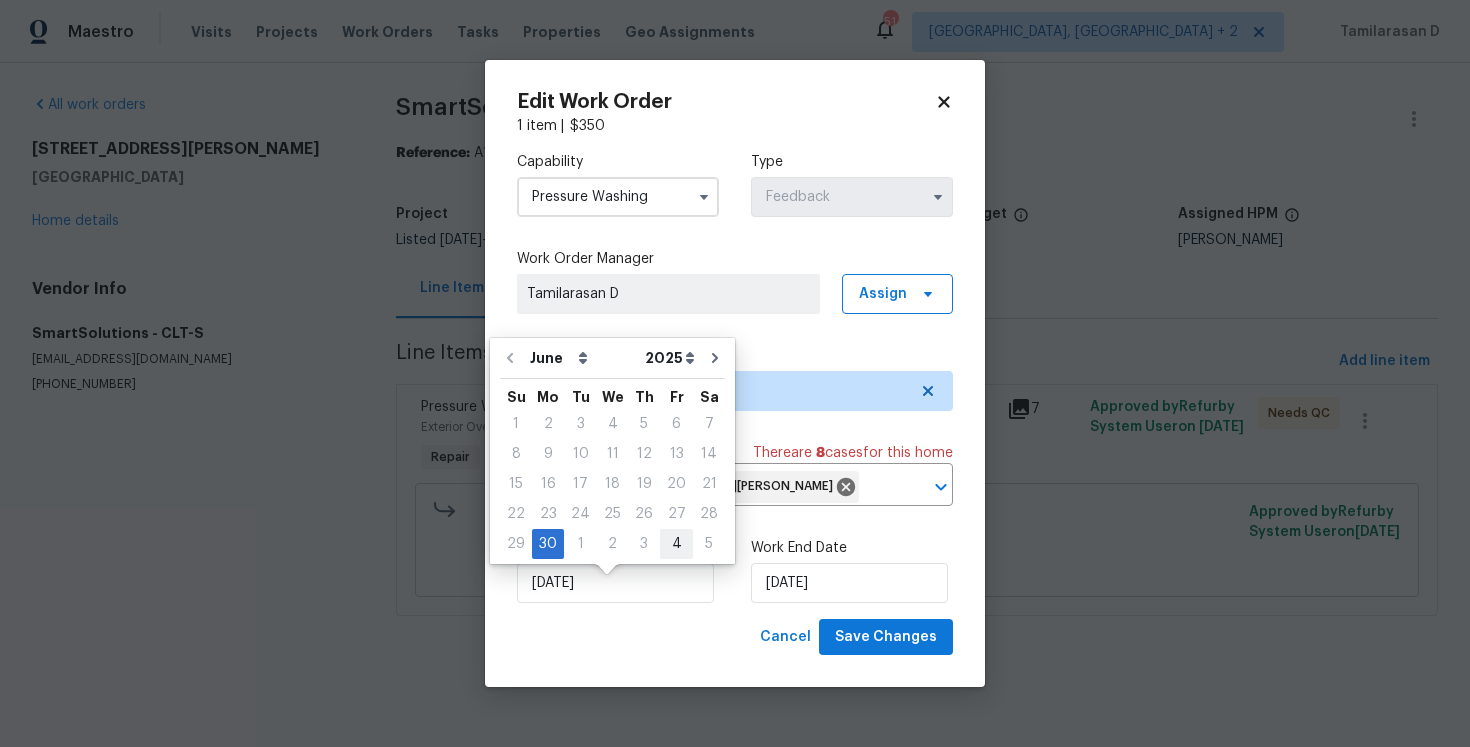 type on "04/07/2025" 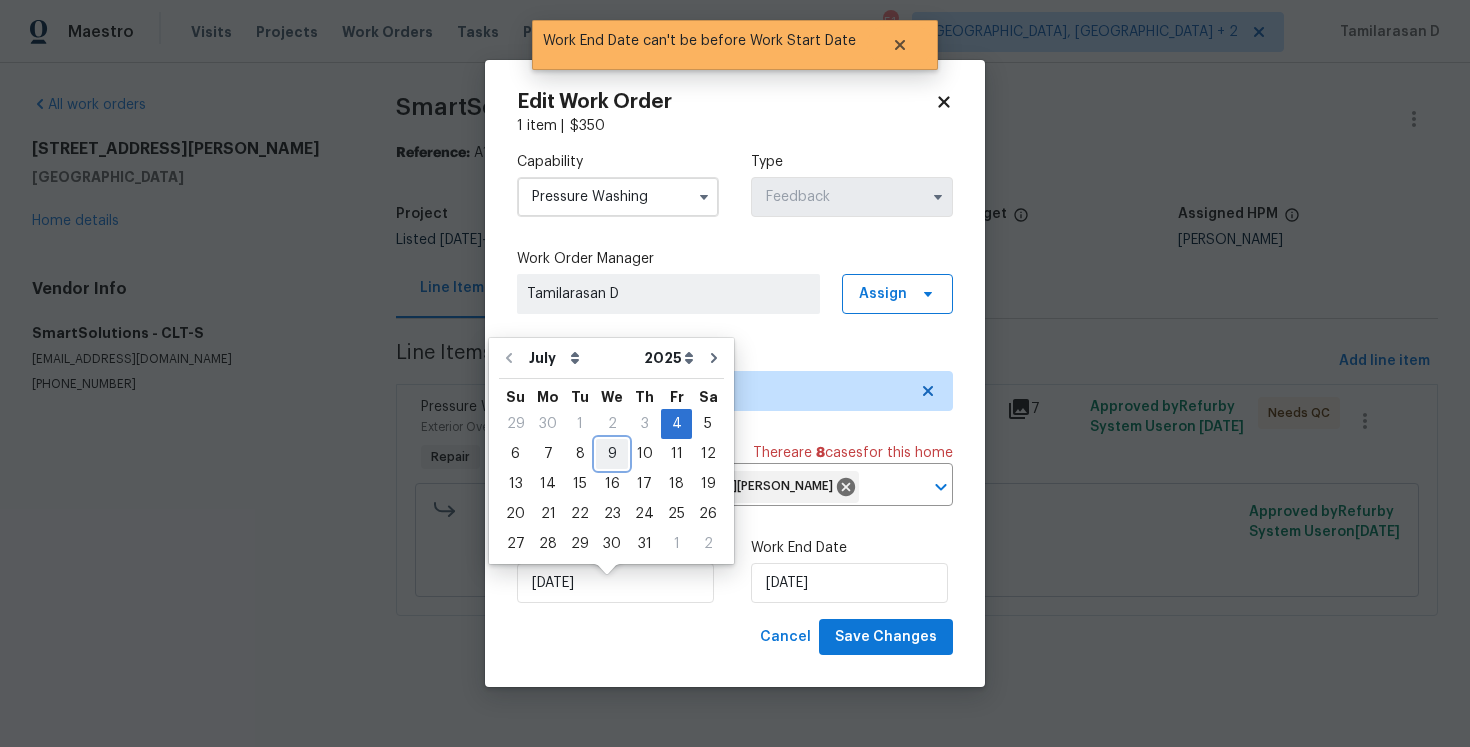 click on "9" at bounding box center (612, 454) 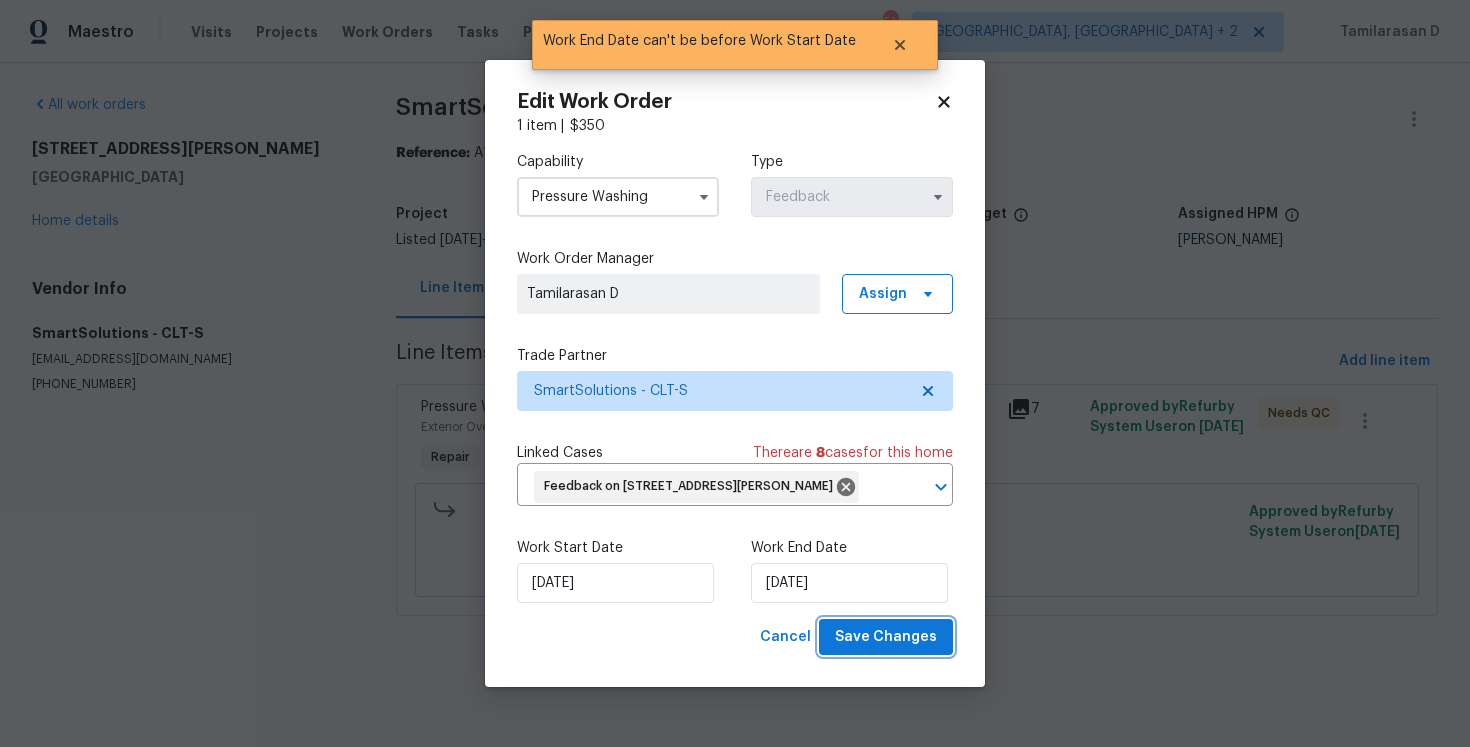 click on "Save Changes" at bounding box center (886, 637) 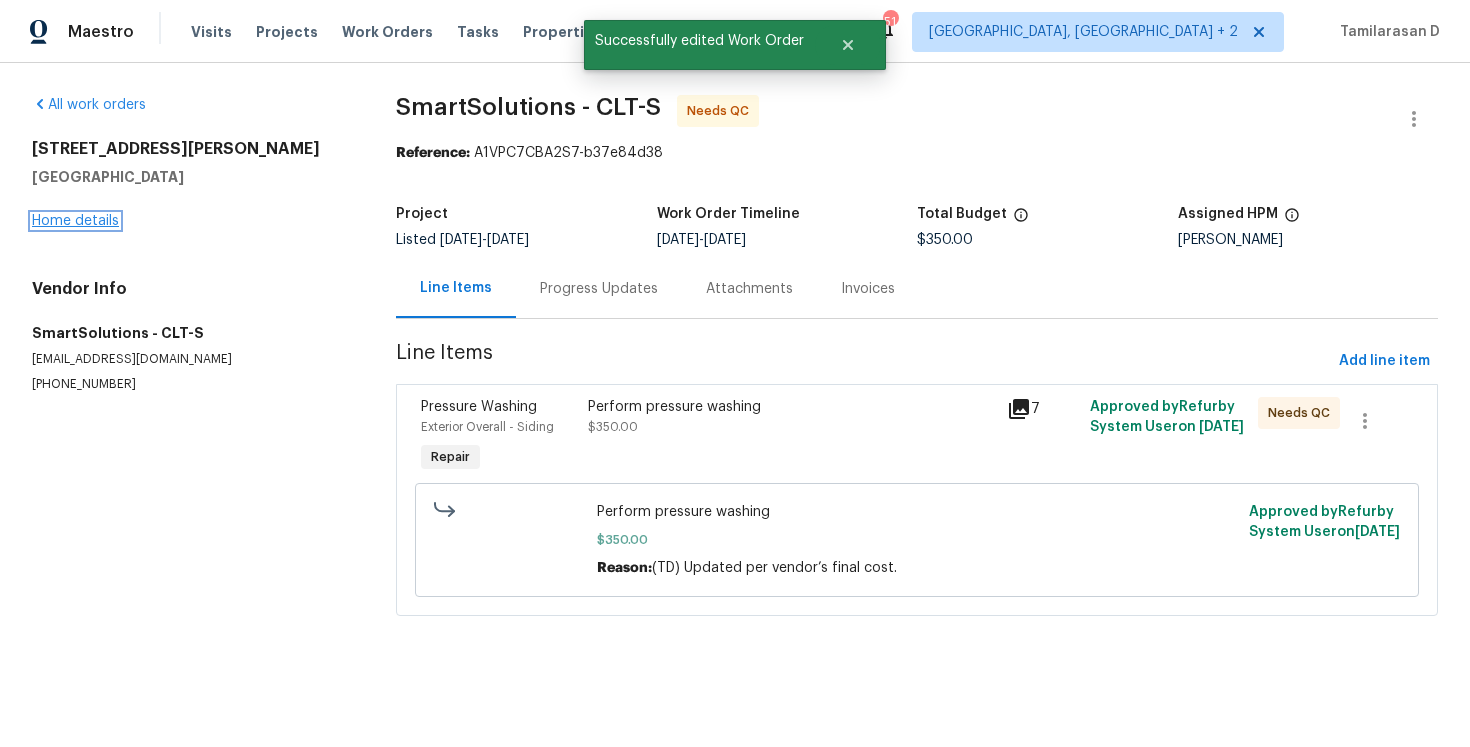click on "Home details" at bounding box center (75, 221) 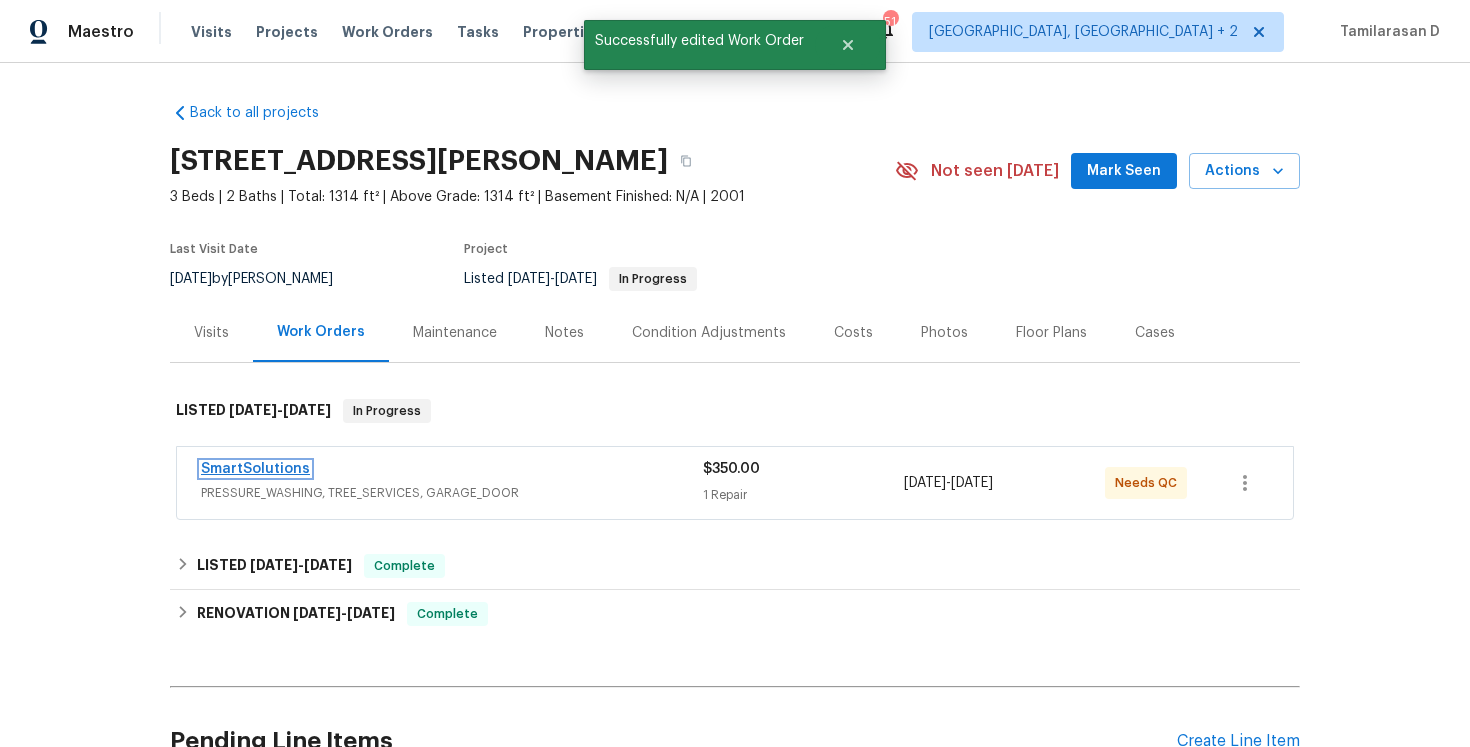 click on "SmartSolutions" at bounding box center [255, 469] 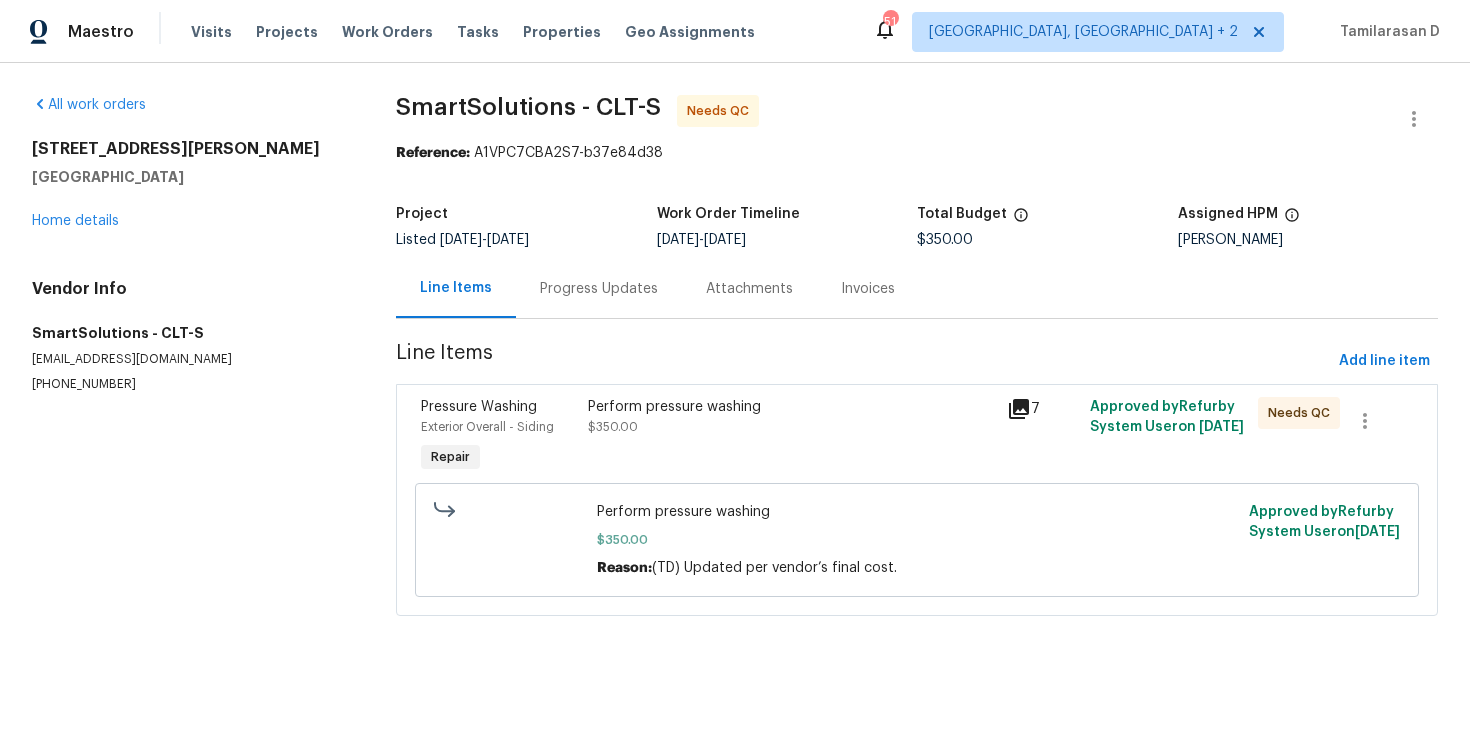 click on "Perform pressure washing" at bounding box center (791, 407) 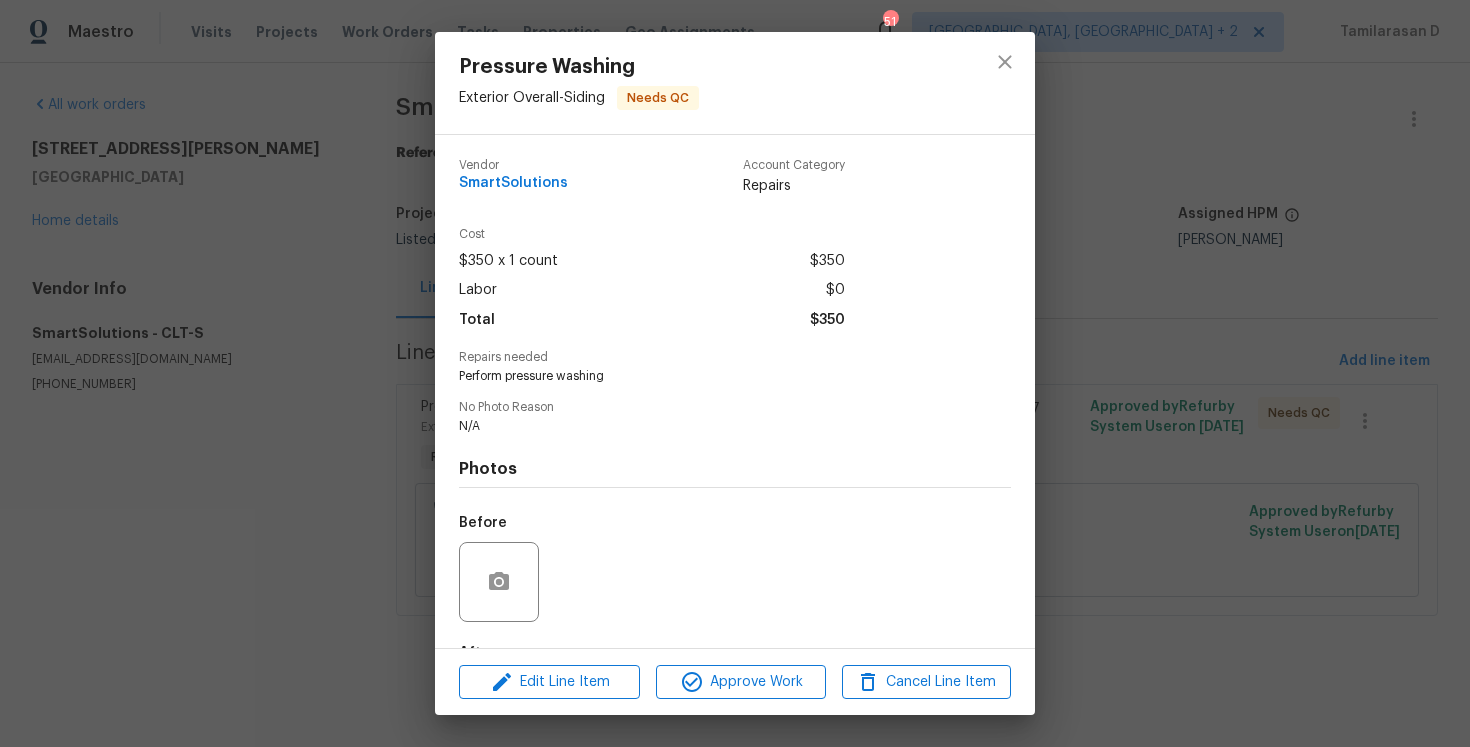 scroll, scrollTop: 124, scrollLeft: 0, axis: vertical 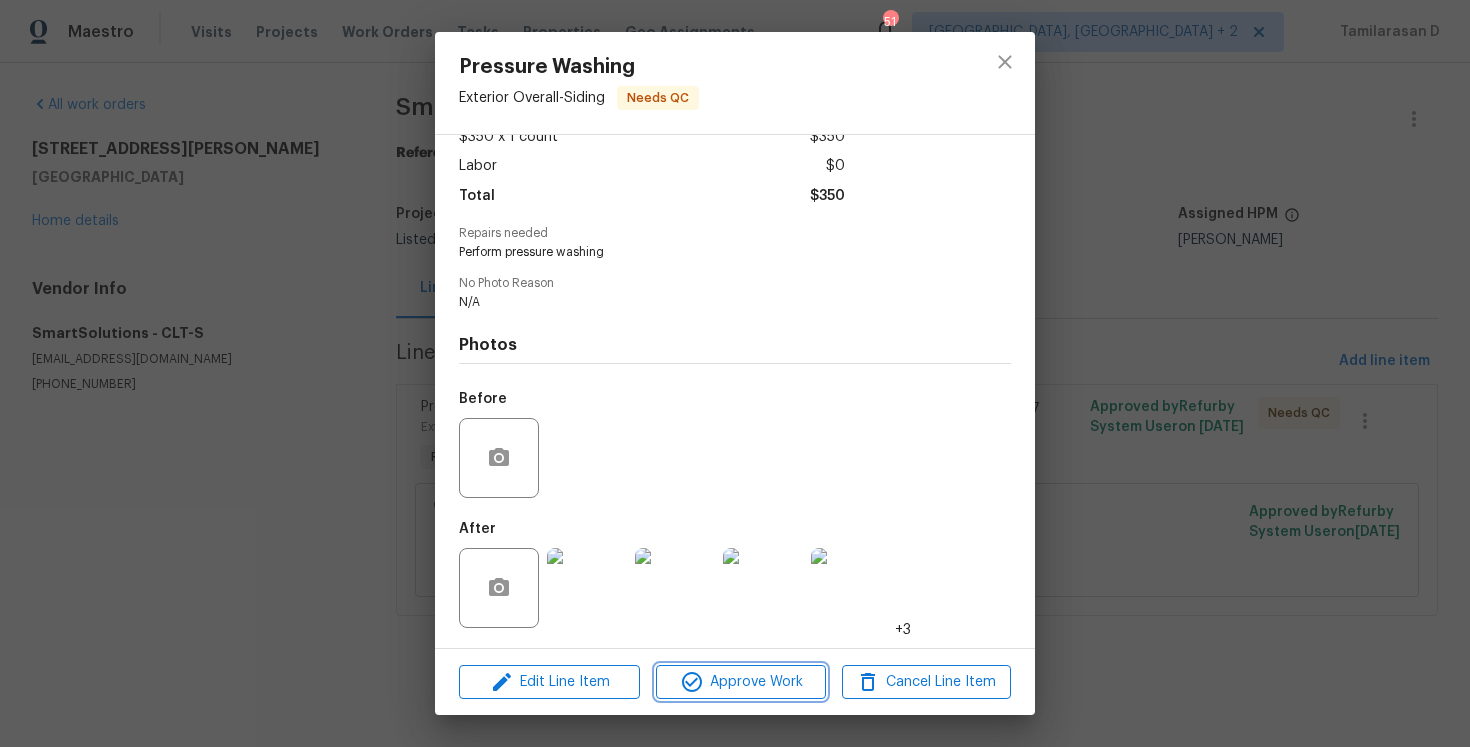 click on "Approve Work" at bounding box center (740, 682) 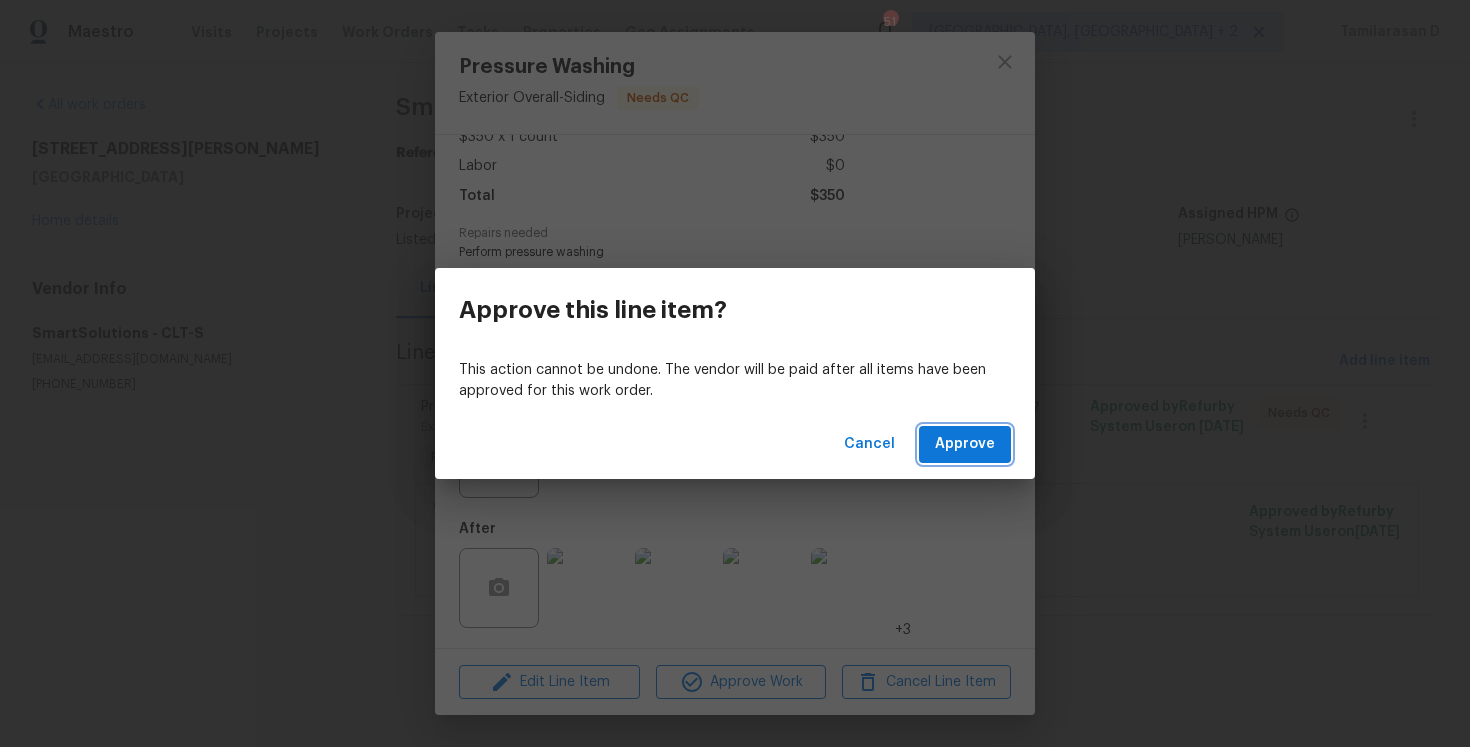 click on "Approve" at bounding box center (965, 444) 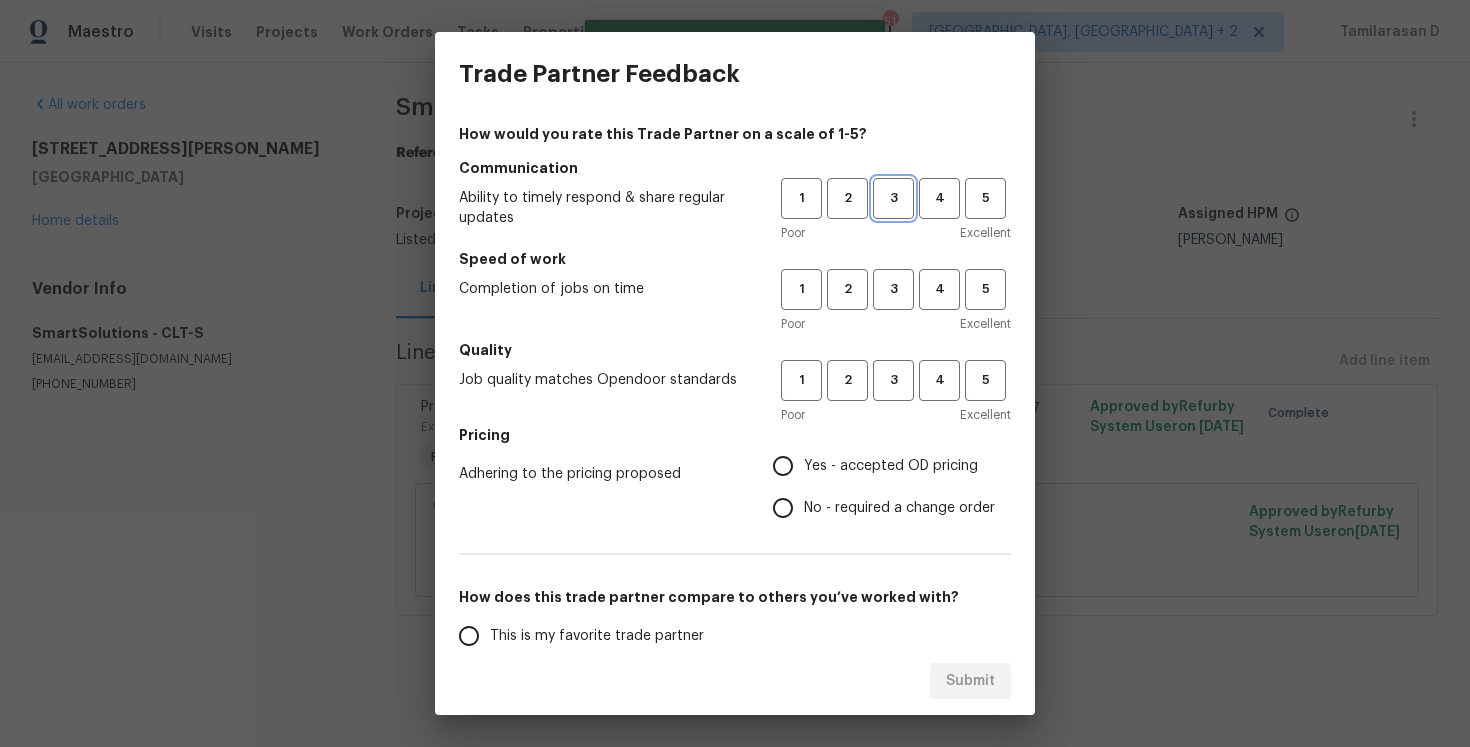 click on "3" at bounding box center [893, 198] 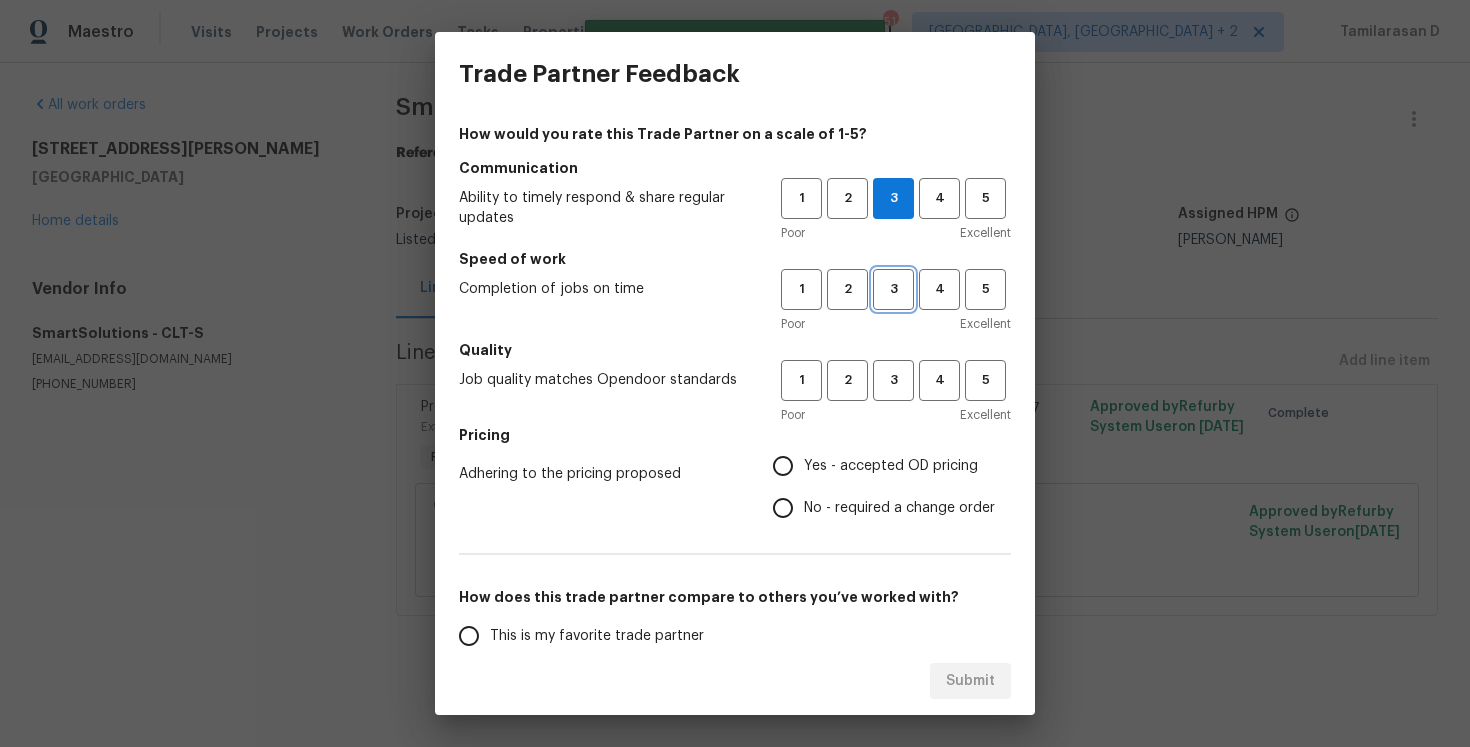 click on "3" at bounding box center (893, 289) 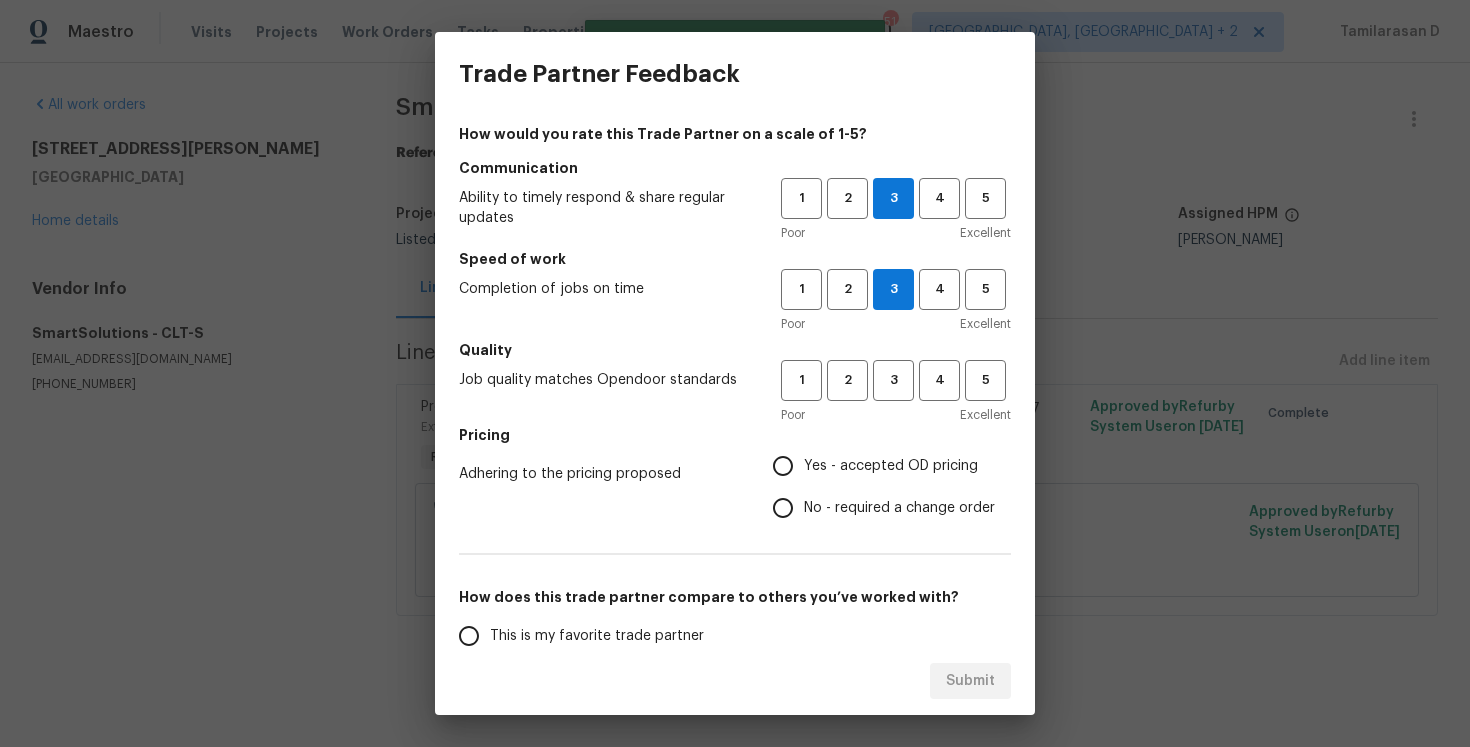 click on "Quality" at bounding box center [735, 350] 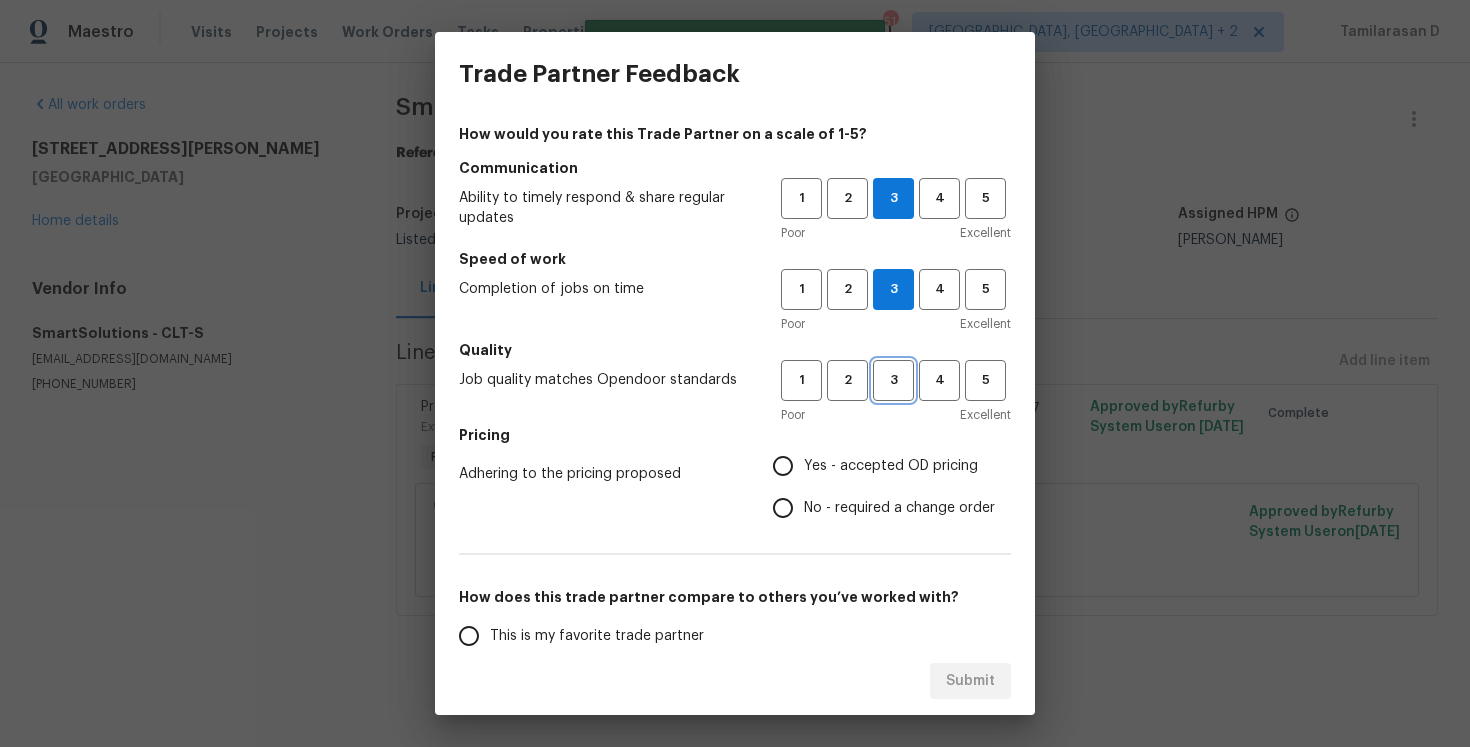 click on "3" at bounding box center (893, 380) 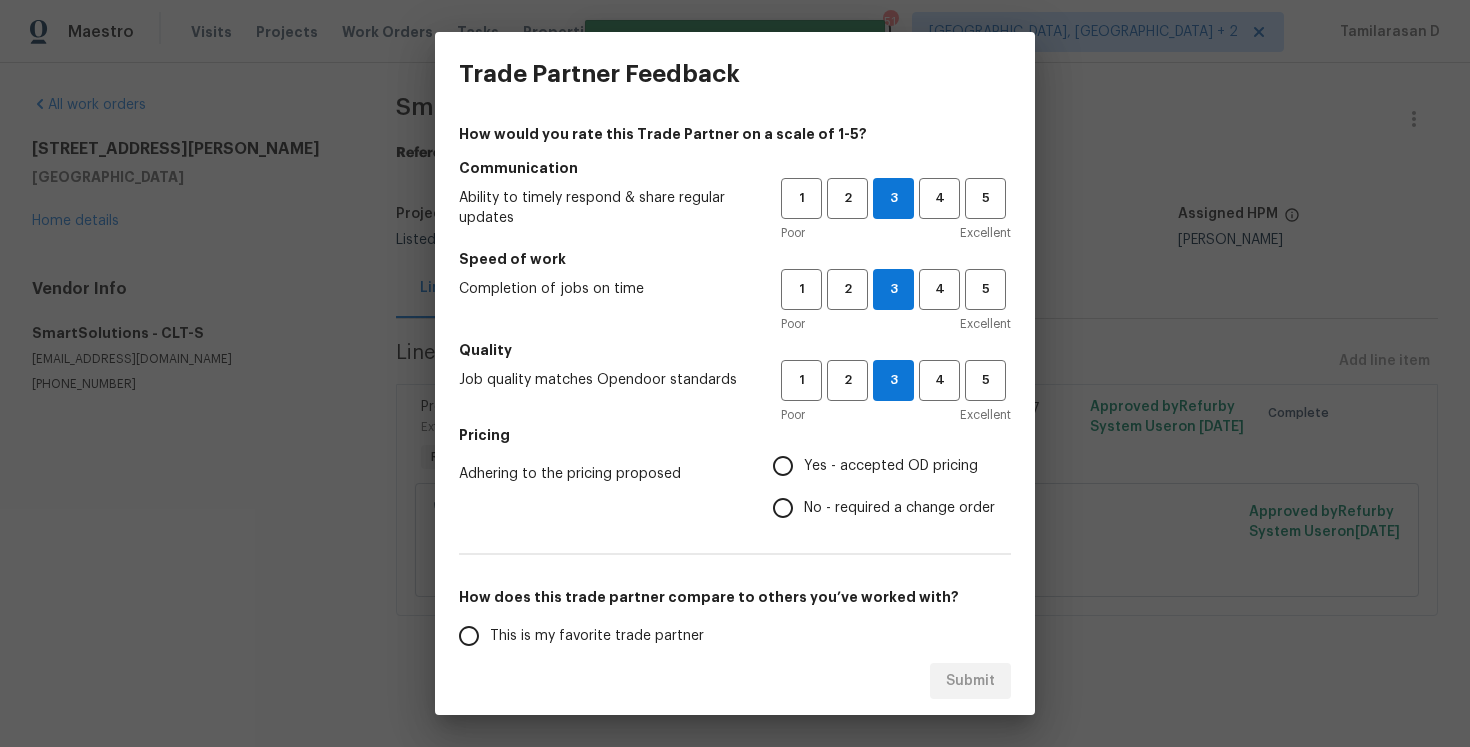 click on "No - required a change order" at bounding box center (783, 508) 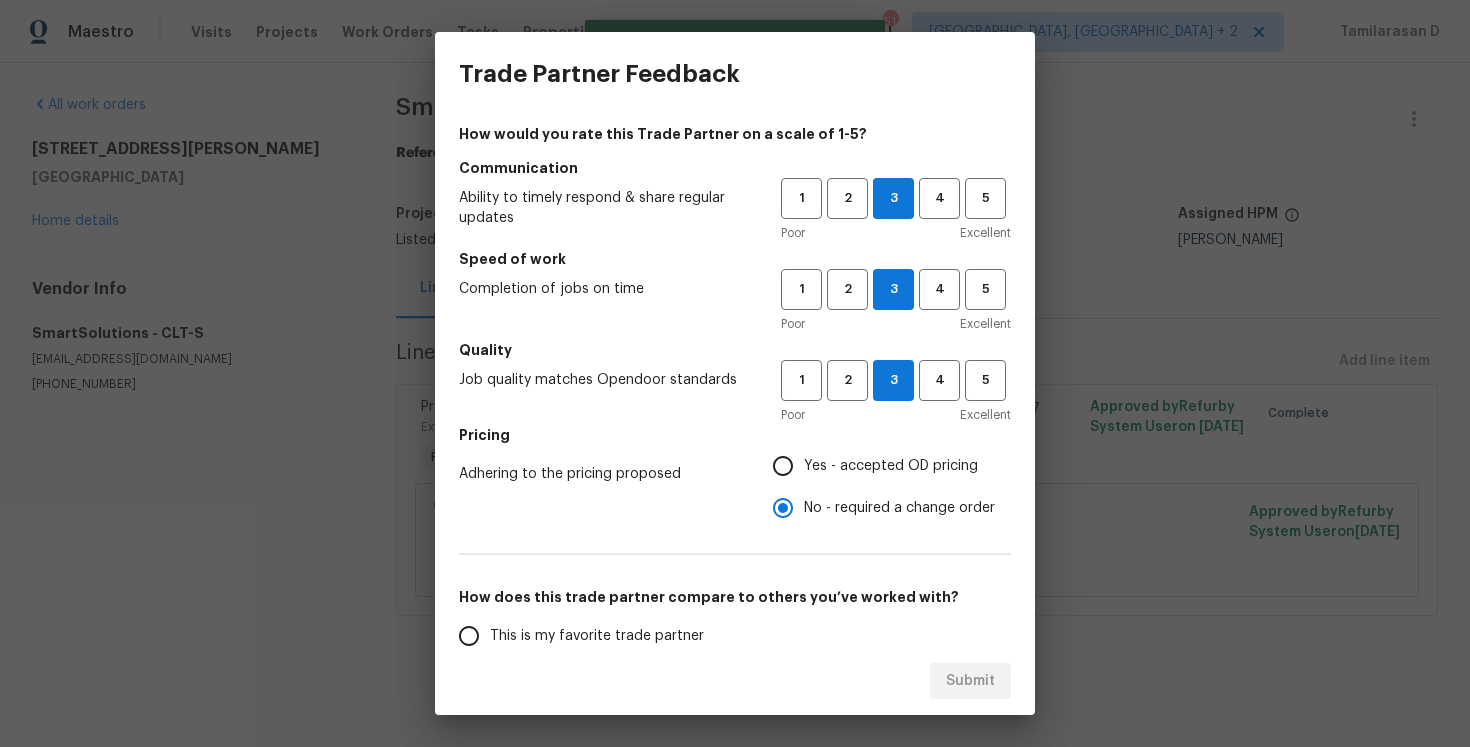 scroll, scrollTop: 268, scrollLeft: 0, axis: vertical 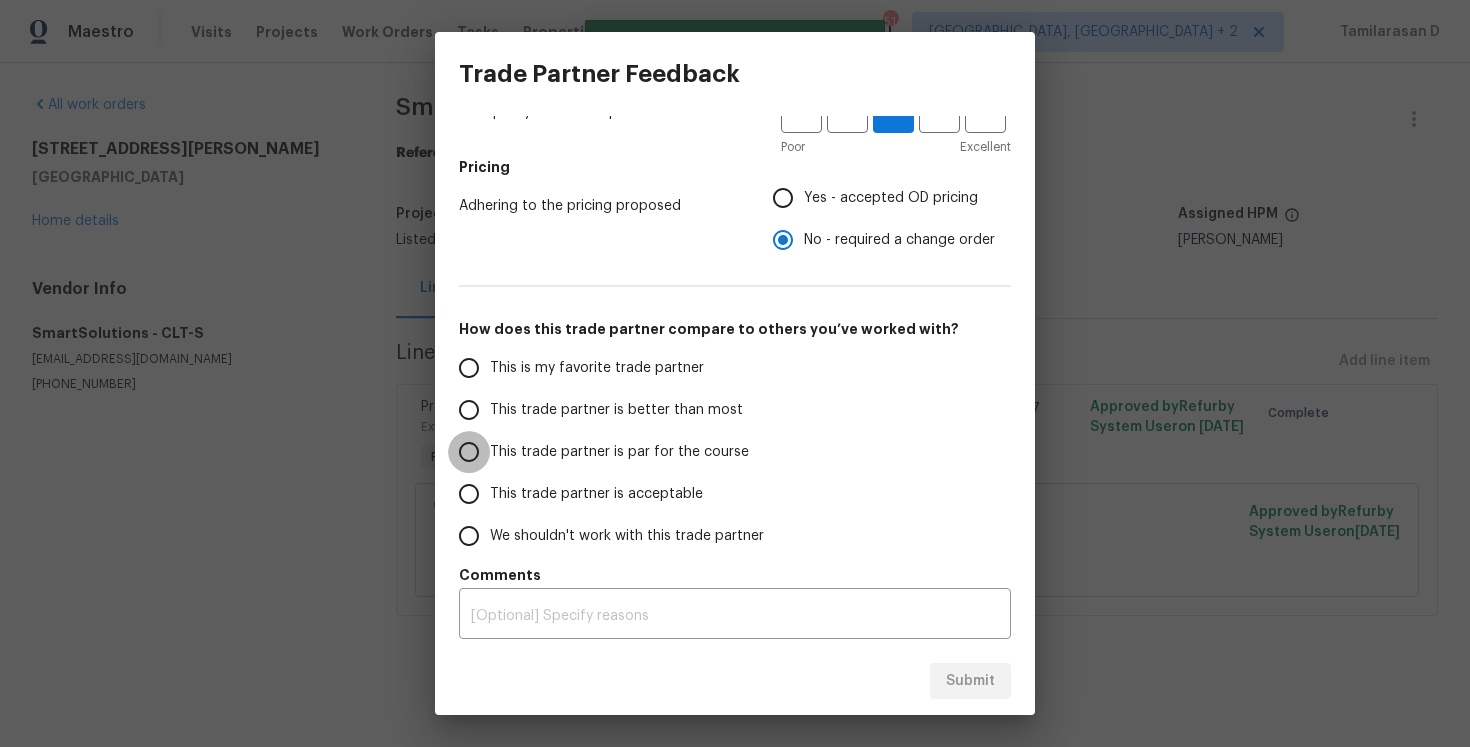 click on "This trade partner is par for the course" at bounding box center (469, 452) 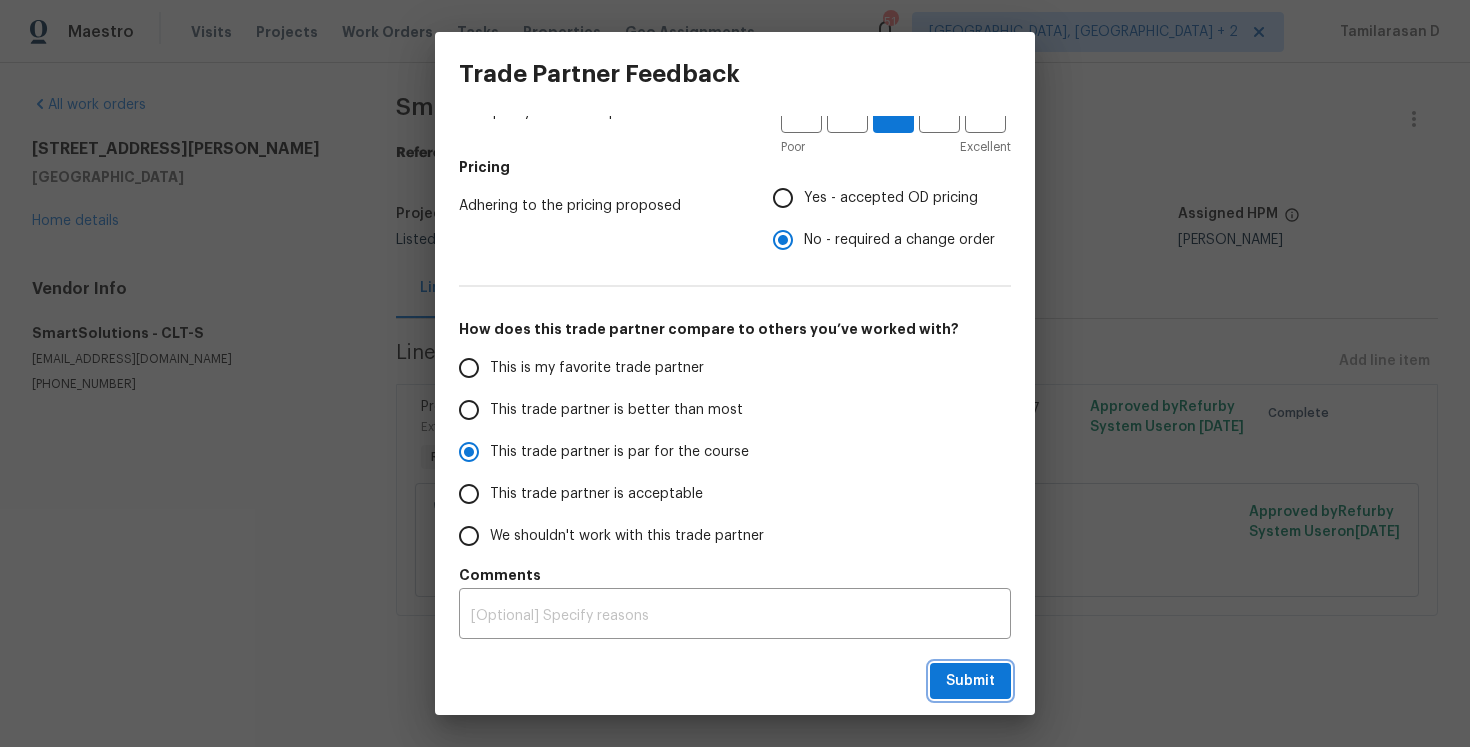 click on "Submit" at bounding box center (970, 681) 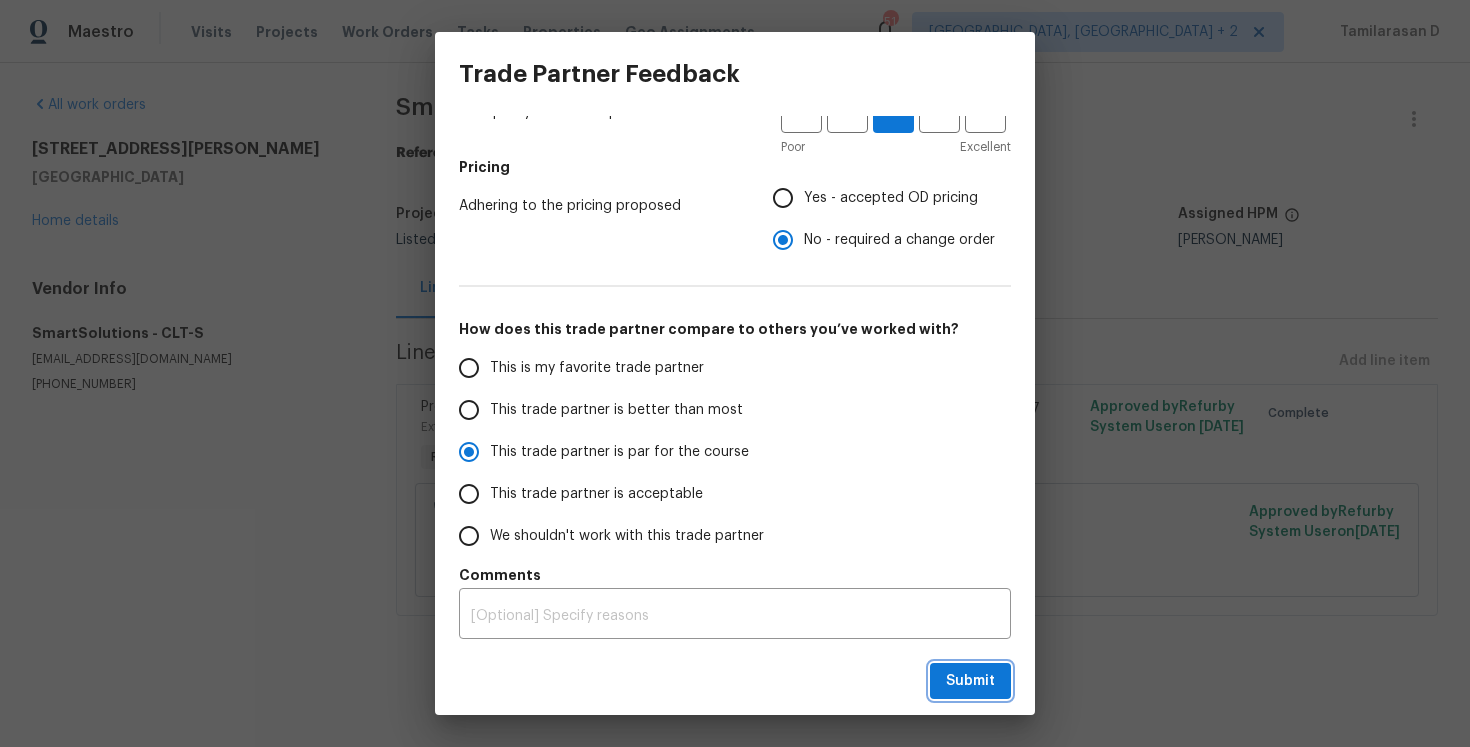 radio on "true" 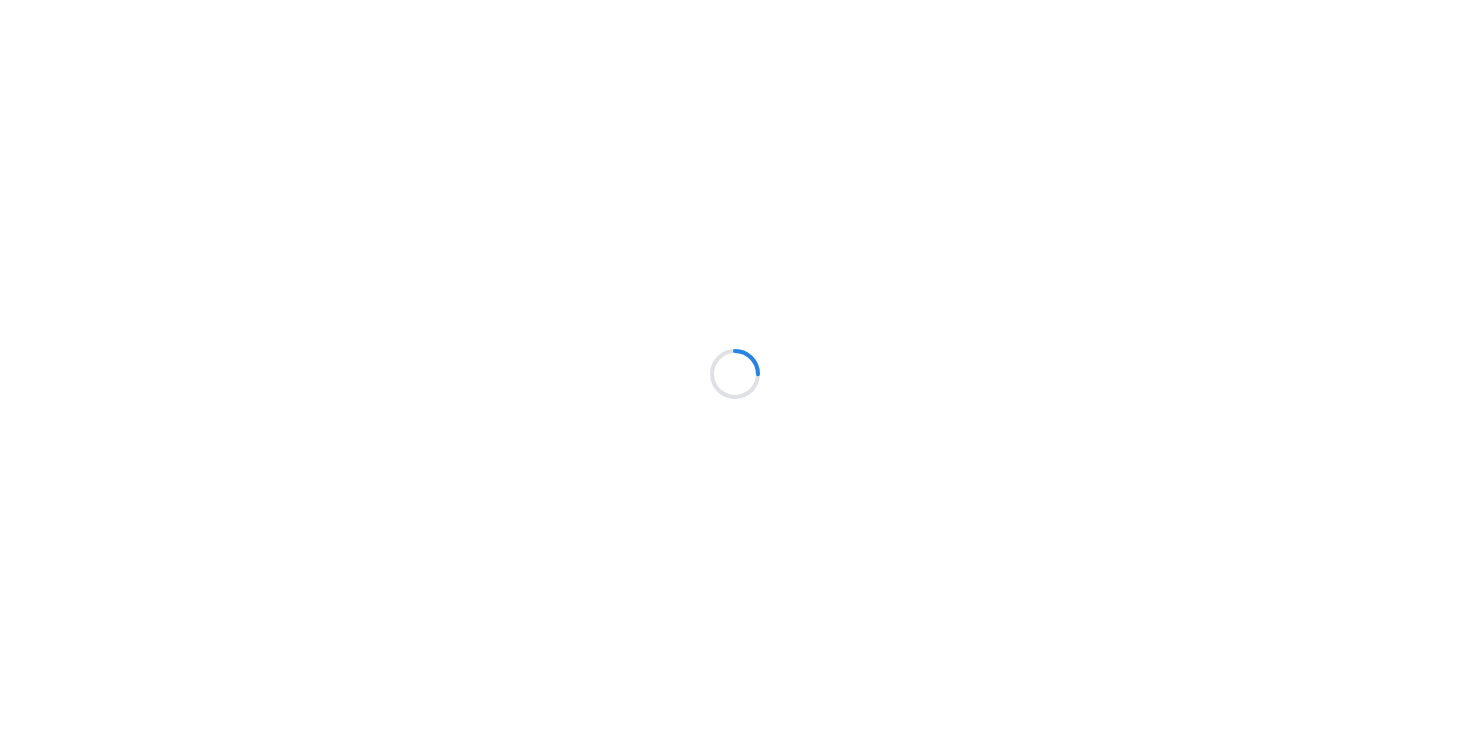scroll, scrollTop: 0, scrollLeft: 0, axis: both 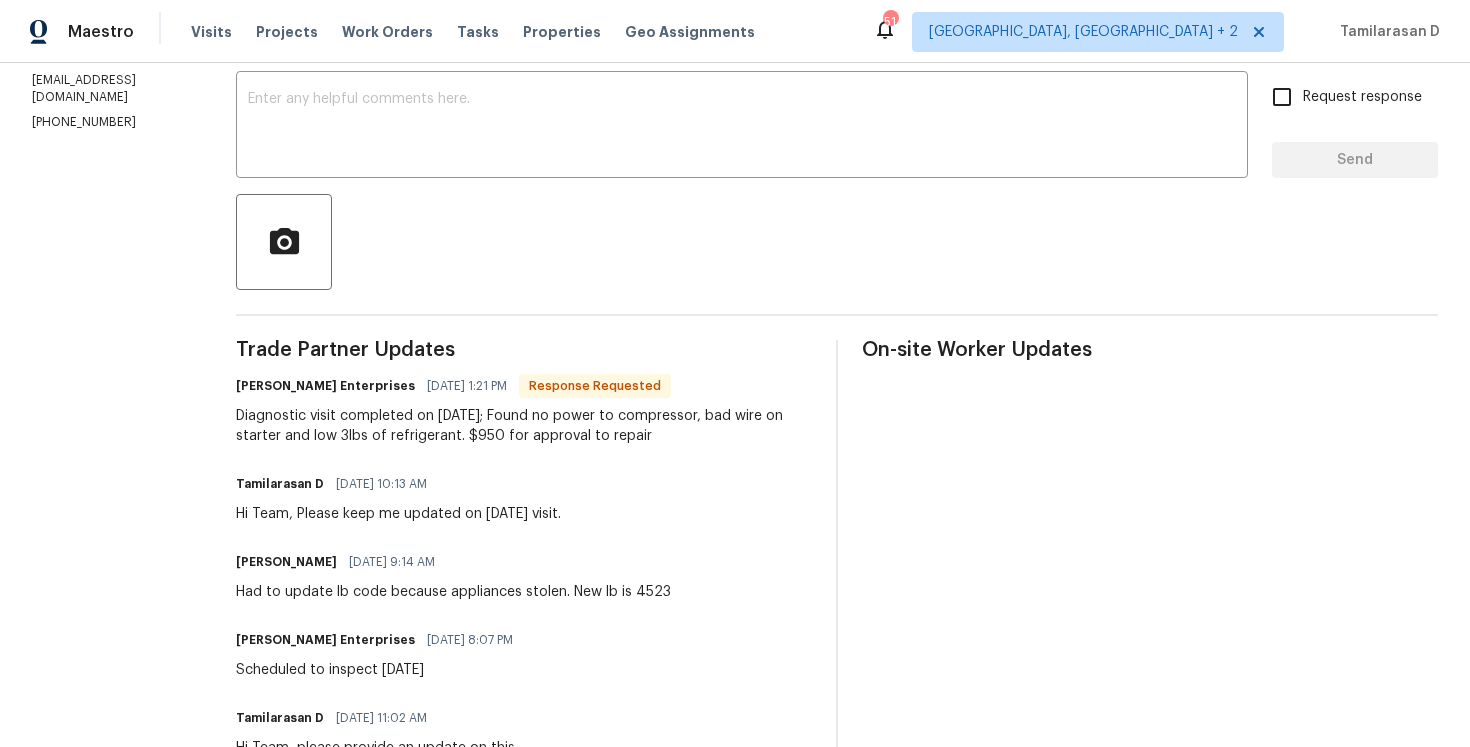 click on "Diagnostic visit completed on [DATE];
Found no power to compressor, bad wire on starter and low 3lbs of refrigerant.
$950 for approval to repair" at bounding box center (524, 426) 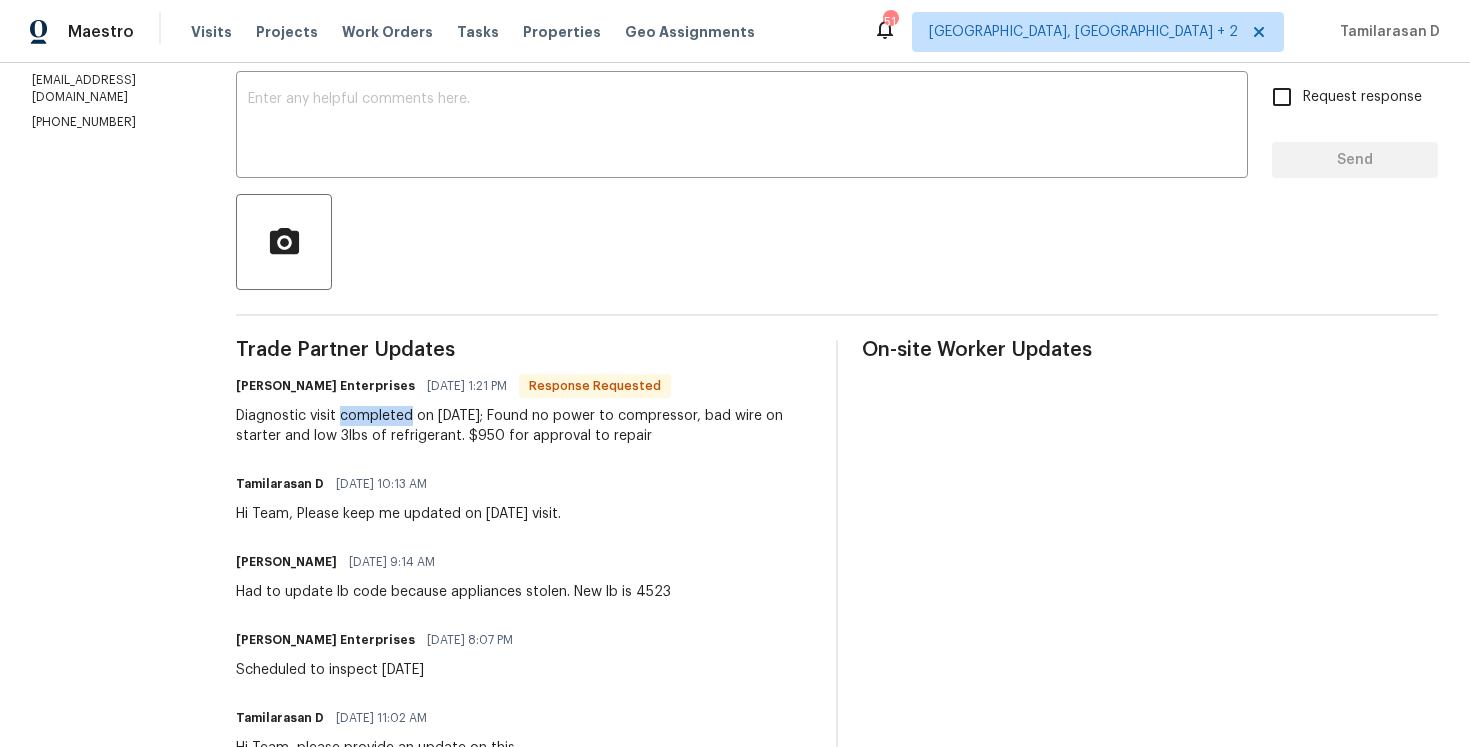 click on "Diagnostic visit completed on [DATE];
Found no power to compressor, bad wire on starter and low 3lbs of refrigerant.
$950 for approval to repair" at bounding box center (524, 426) 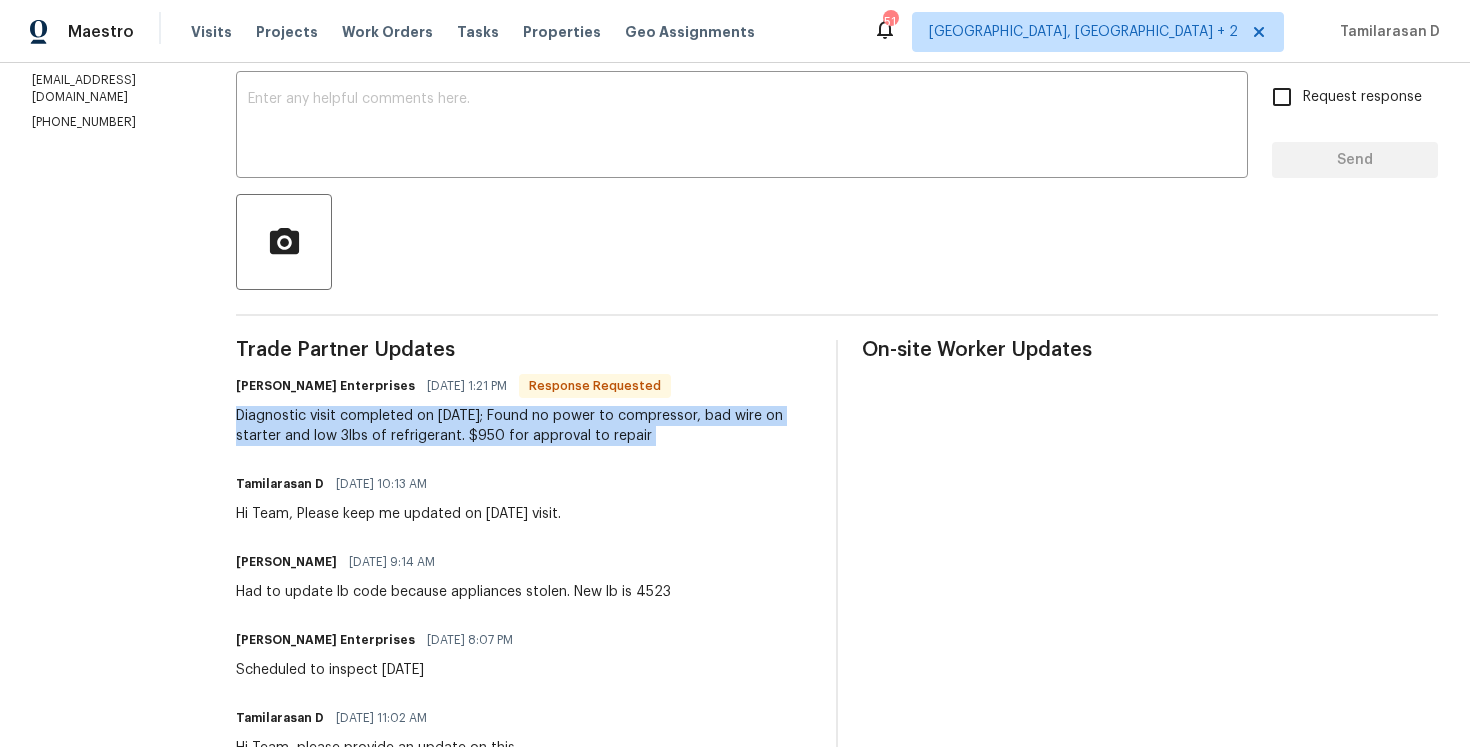 click on "Diagnostic visit completed on [DATE];
Found no power to compressor, bad wire on starter and low 3lbs of refrigerant.
$950 for approval to repair" at bounding box center [524, 426] 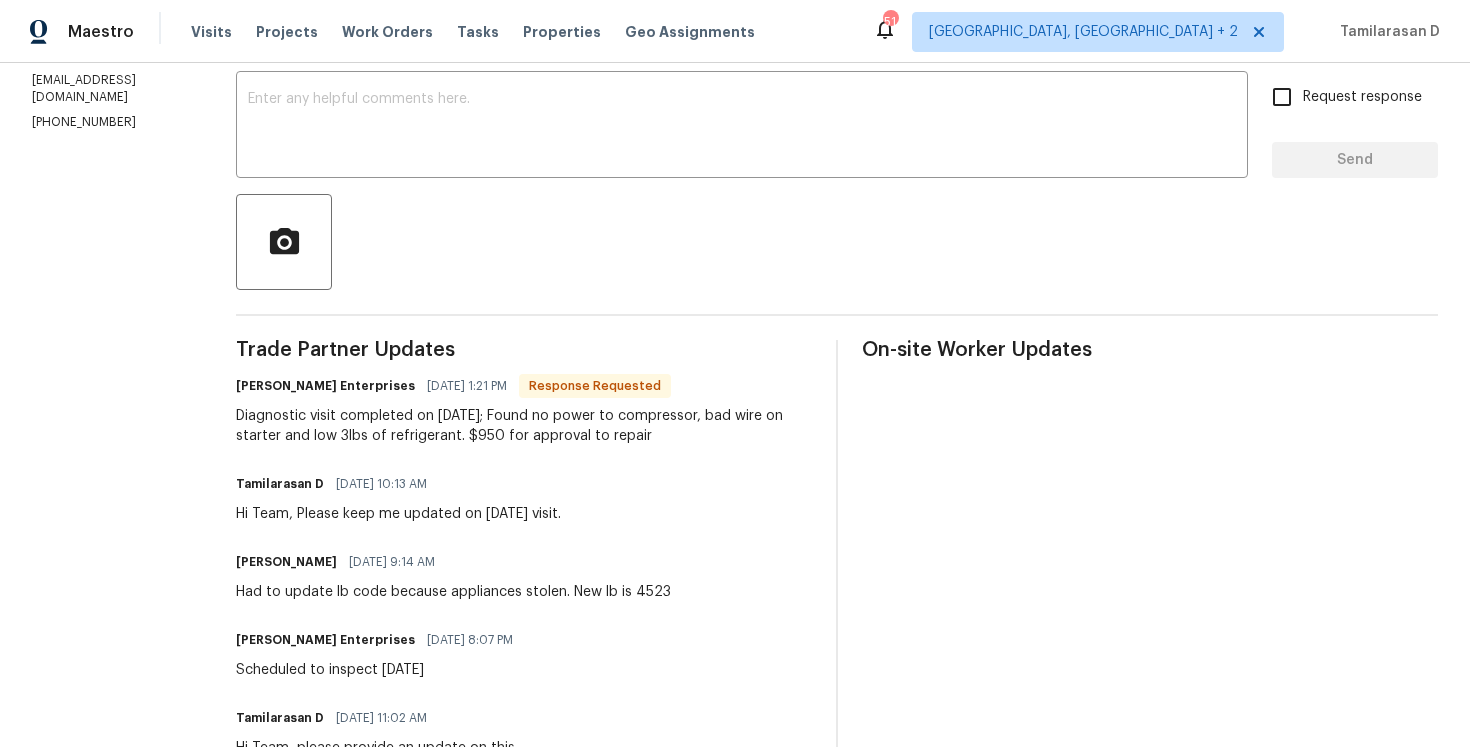 click on "Diagnostic visit completed on [DATE];
Found no power to compressor, bad wire on starter and low 3lbs of refrigerant.
$950 for approval to repair" at bounding box center (524, 426) 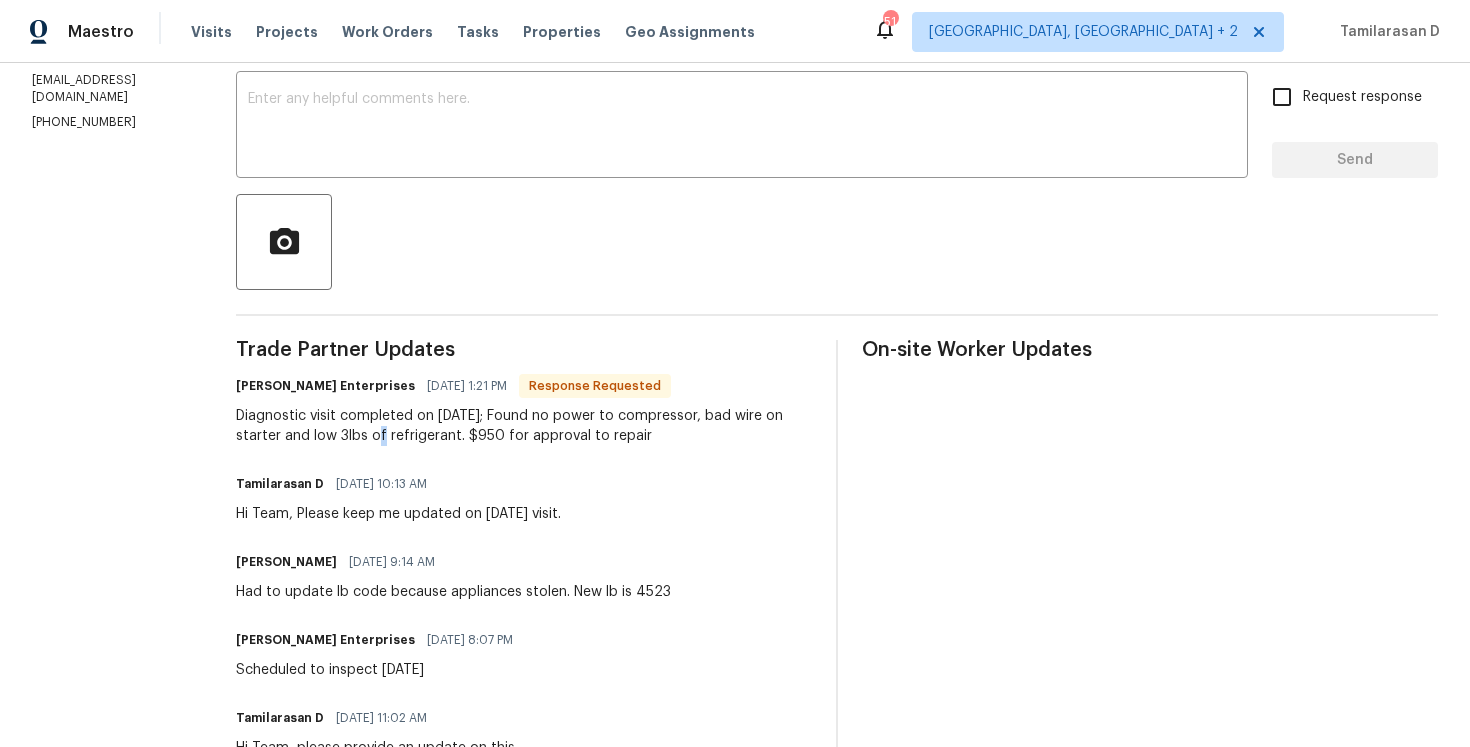 click on "Diagnostic visit completed on [DATE];
Found no power to compressor, bad wire on starter and low 3lbs of refrigerant.
$950 for approval to repair" at bounding box center (524, 426) 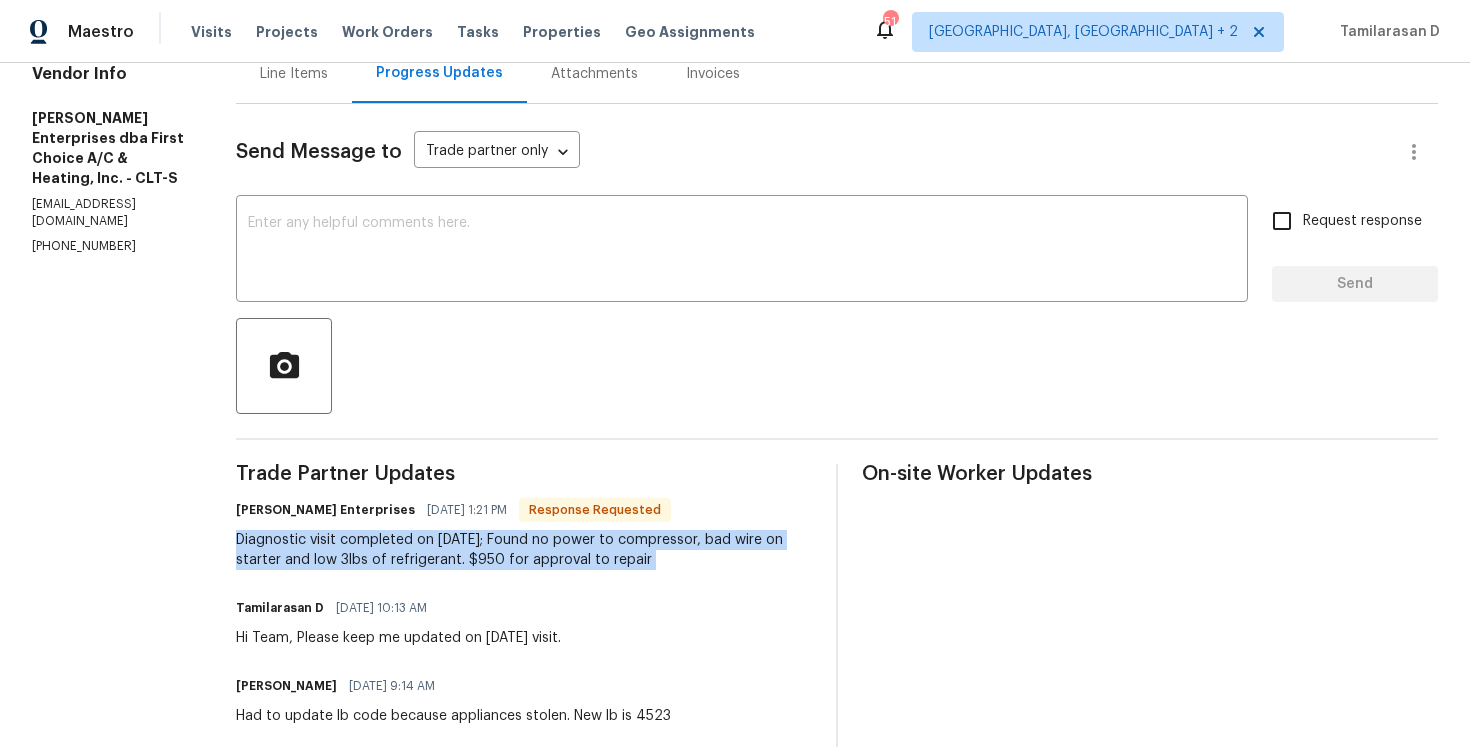 scroll, scrollTop: 206, scrollLeft: 0, axis: vertical 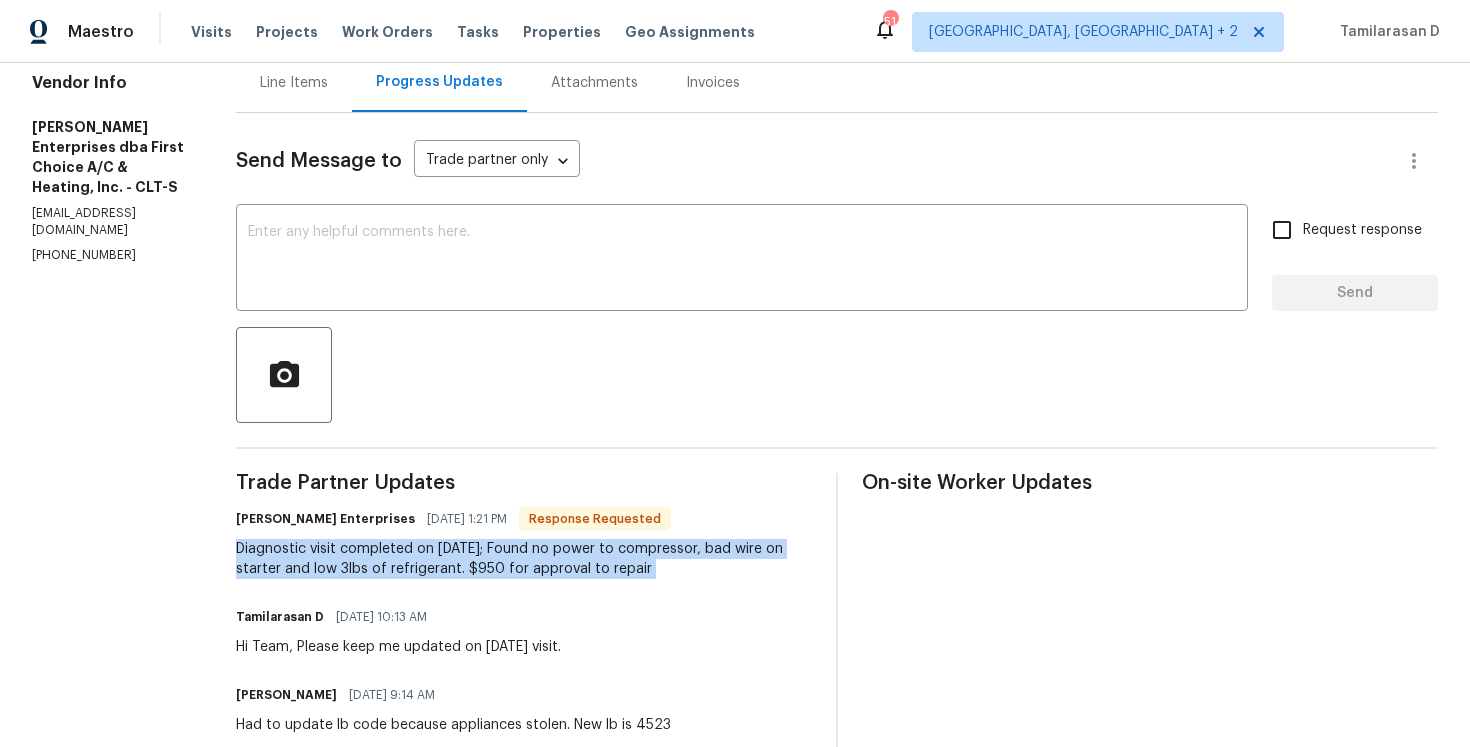 click on "Line Items" at bounding box center (294, 83) 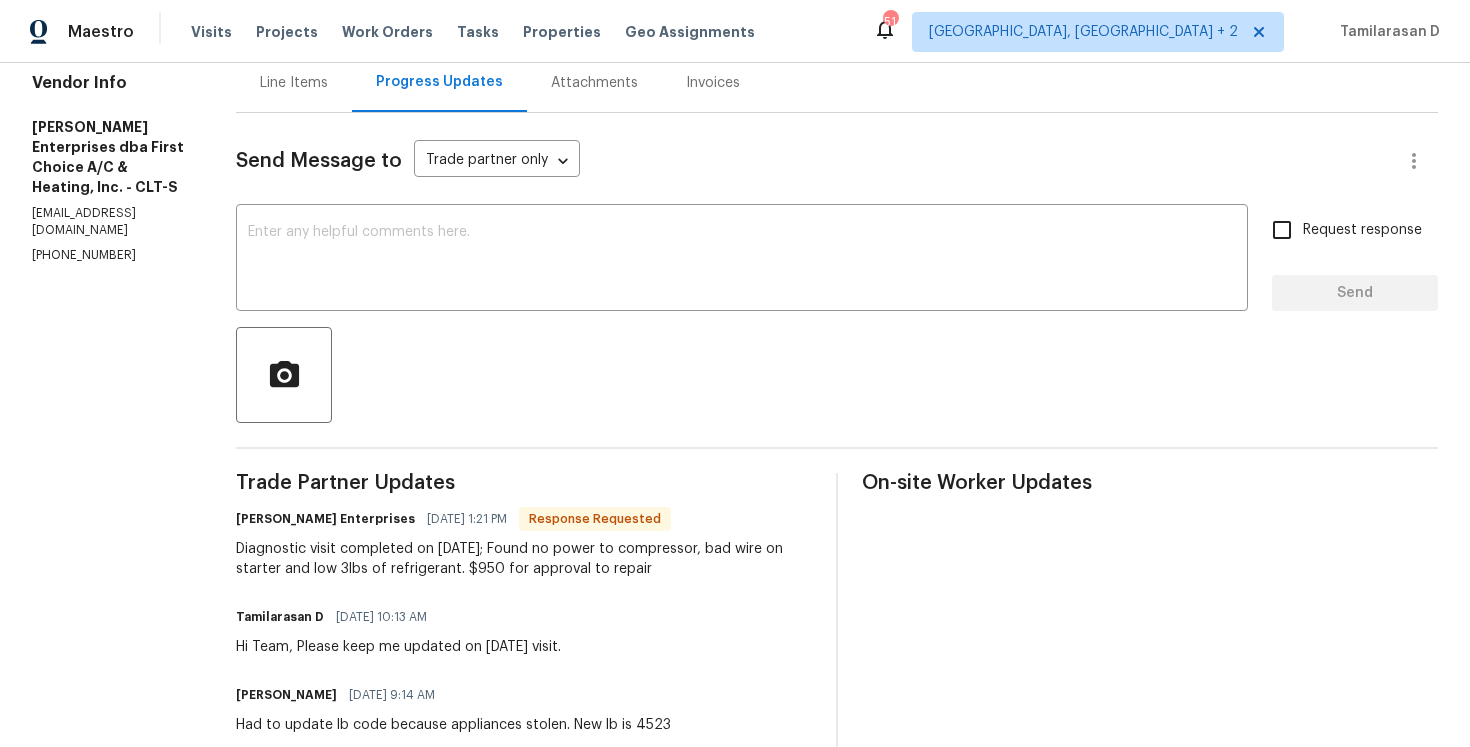 scroll, scrollTop: 0, scrollLeft: 0, axis: both 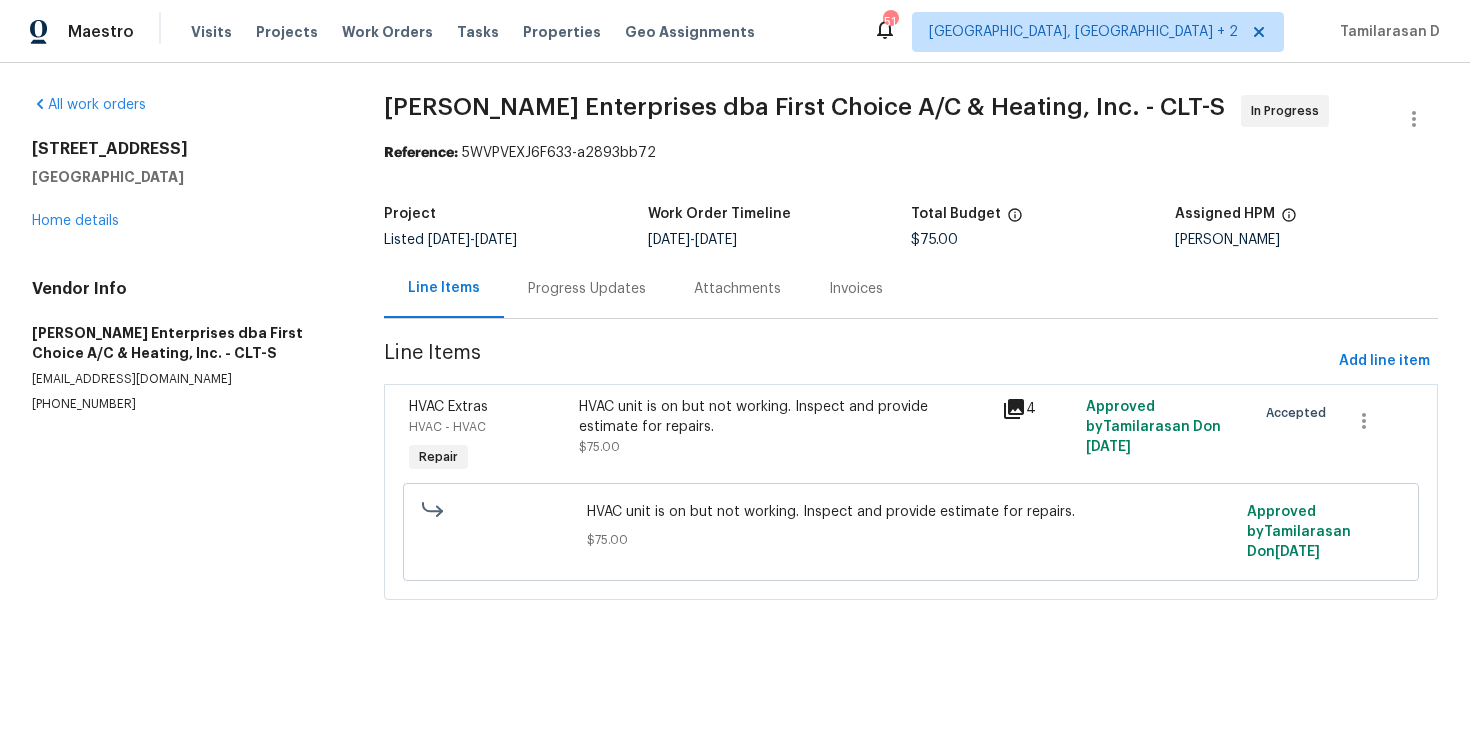 click on "$75.00" at bounding box center [599, 447] 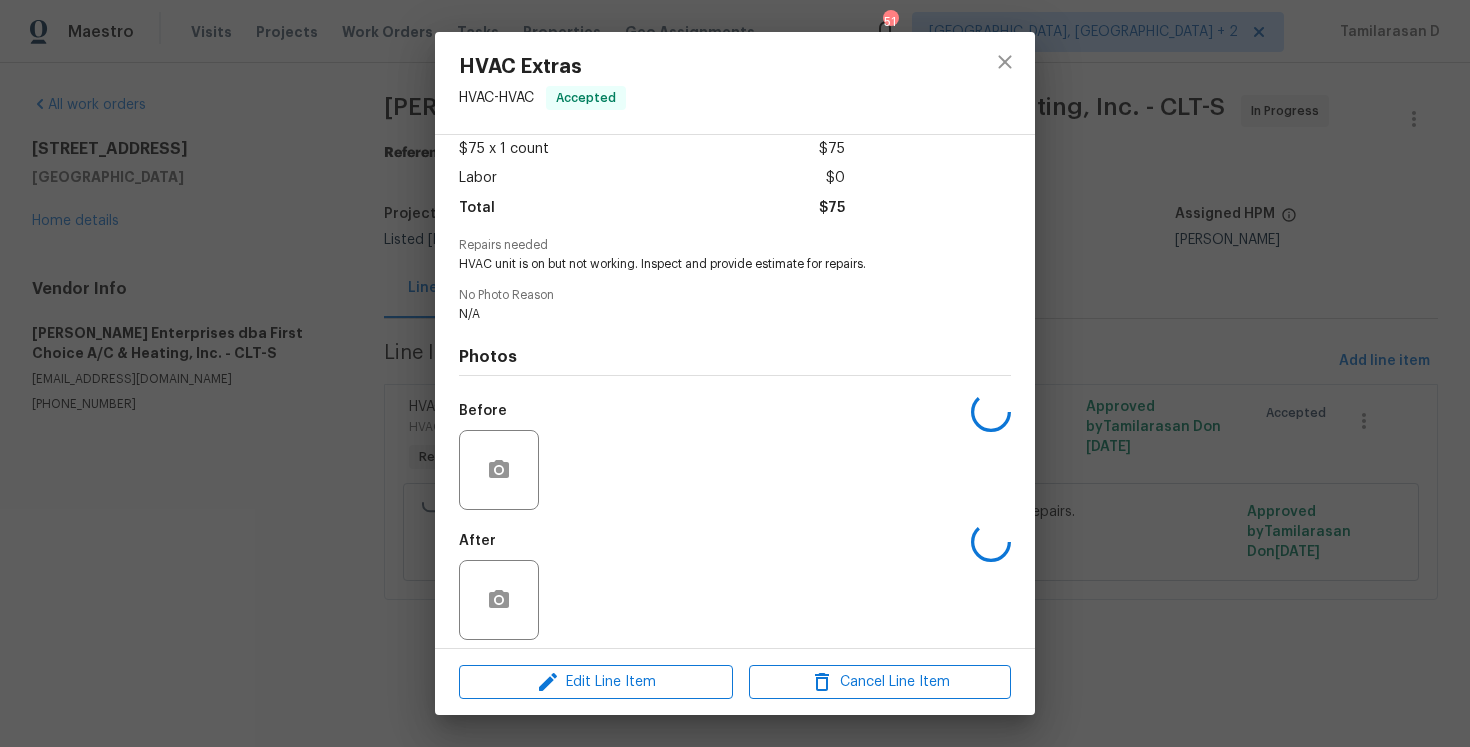 scroll, scrollTop: 137, scrollLeft: 0, axis: vertical 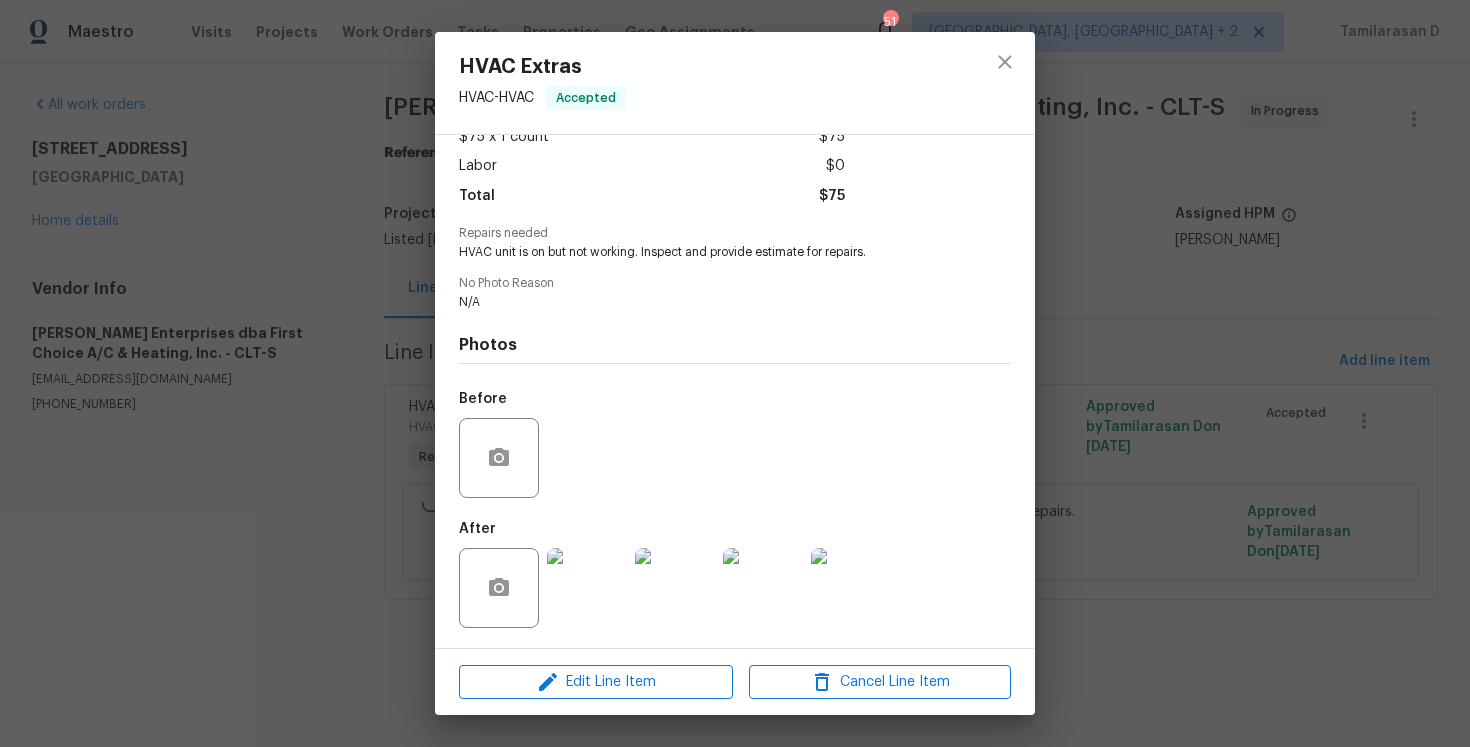 click at bounding box center [587, 588] 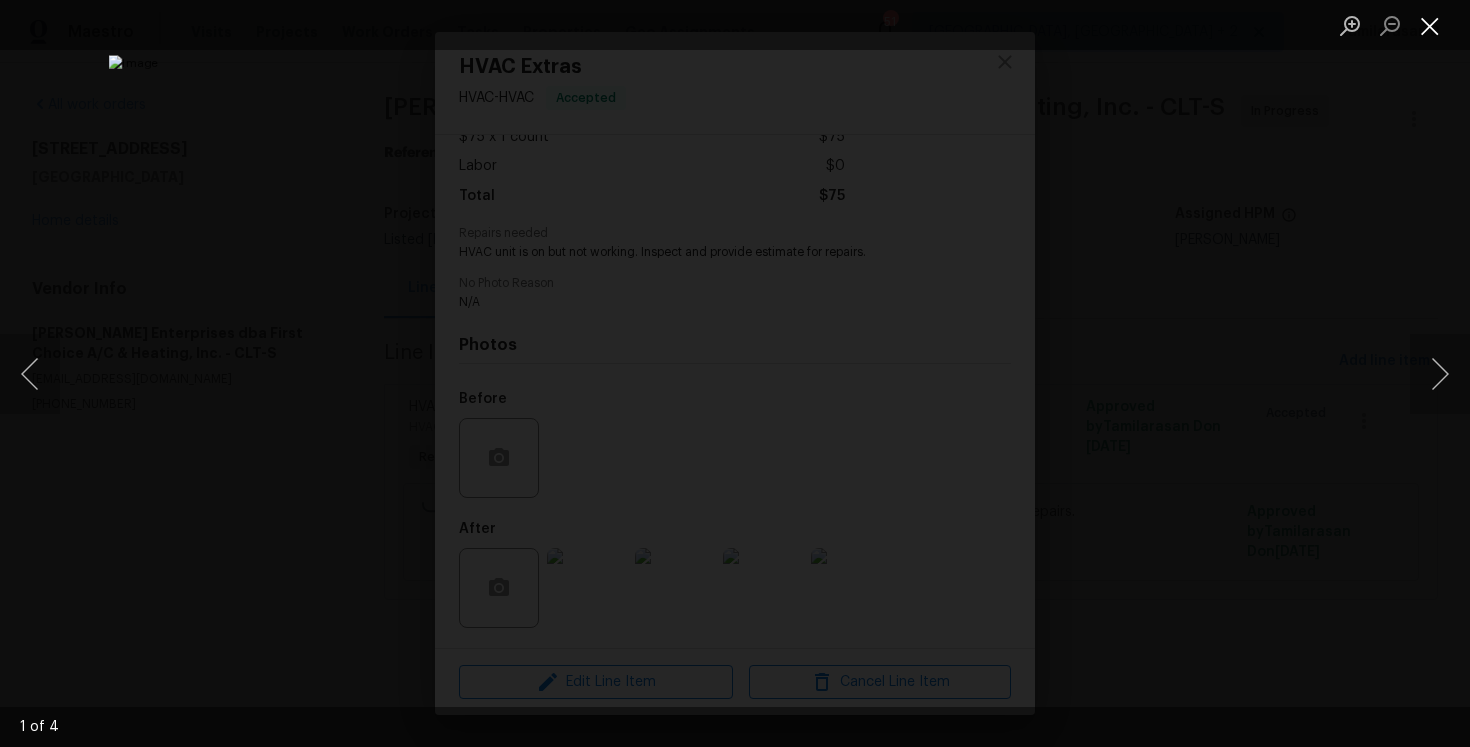 click at bounding box center [1430, 25] 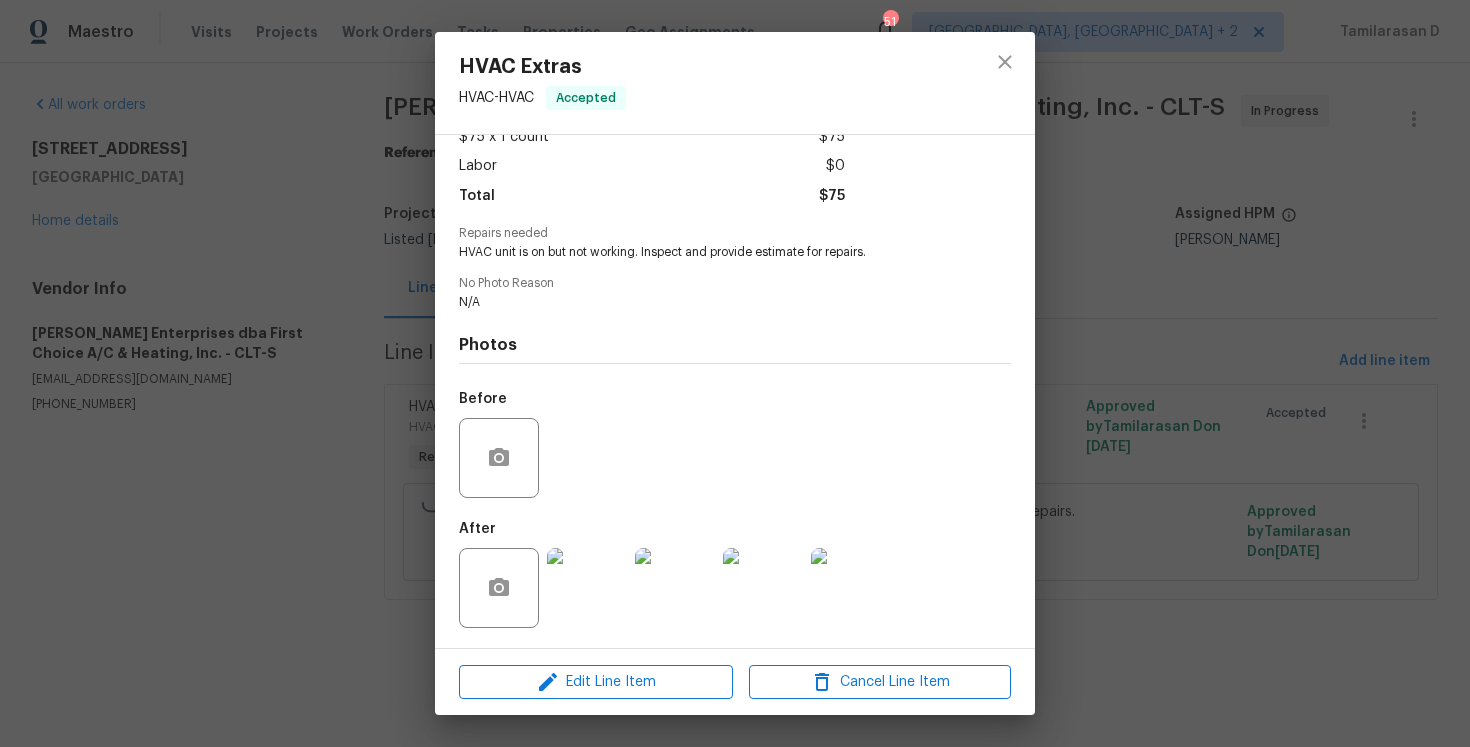 click on "HVAC Extras HVAC  -  HVAC Accepted Vendor [PERSON_NAME] Enterprises dba First Choice A/C & Heating, Inc. Account Category Repairs Cost $75 x 1 count $75 Labor $0 Total $75 Repairs needed HVAC unit is on but not working. Inspect and provide estimate for repairs. No Photo Reason N/A Photos Before After  Edit Line Item  Cancel Line Item" at bounding box center [735, 373] 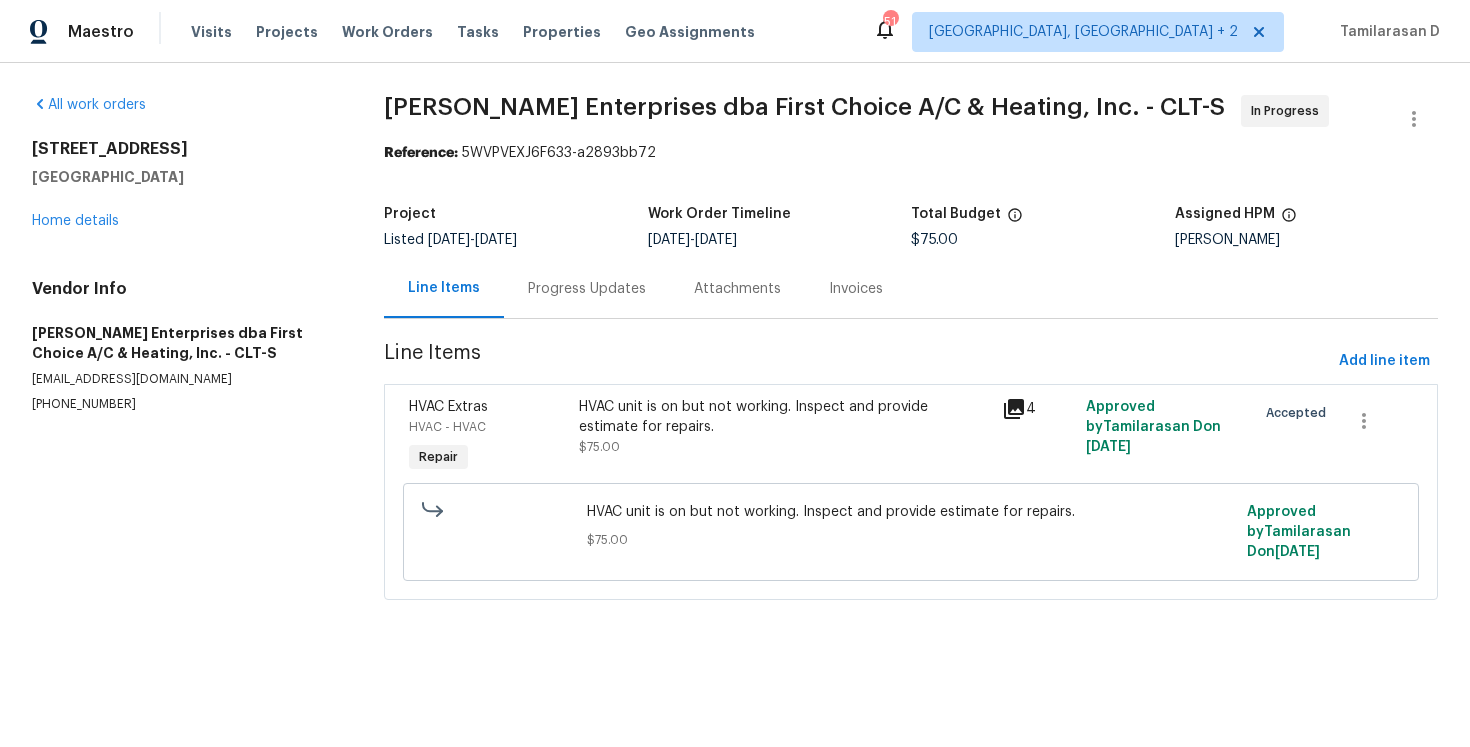 click on "Progress Updates" at bounding box center [587, 288] 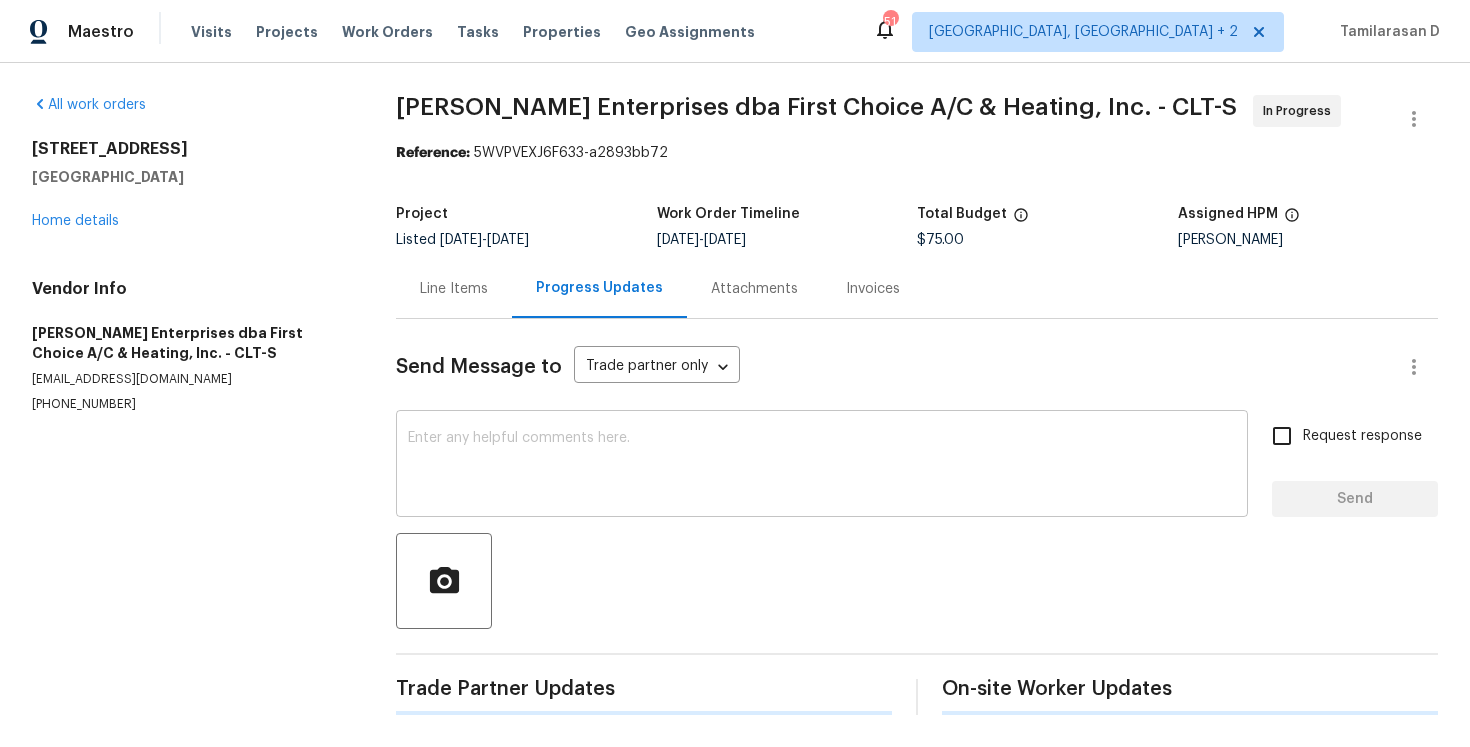 click at bounding box center [822, 466] 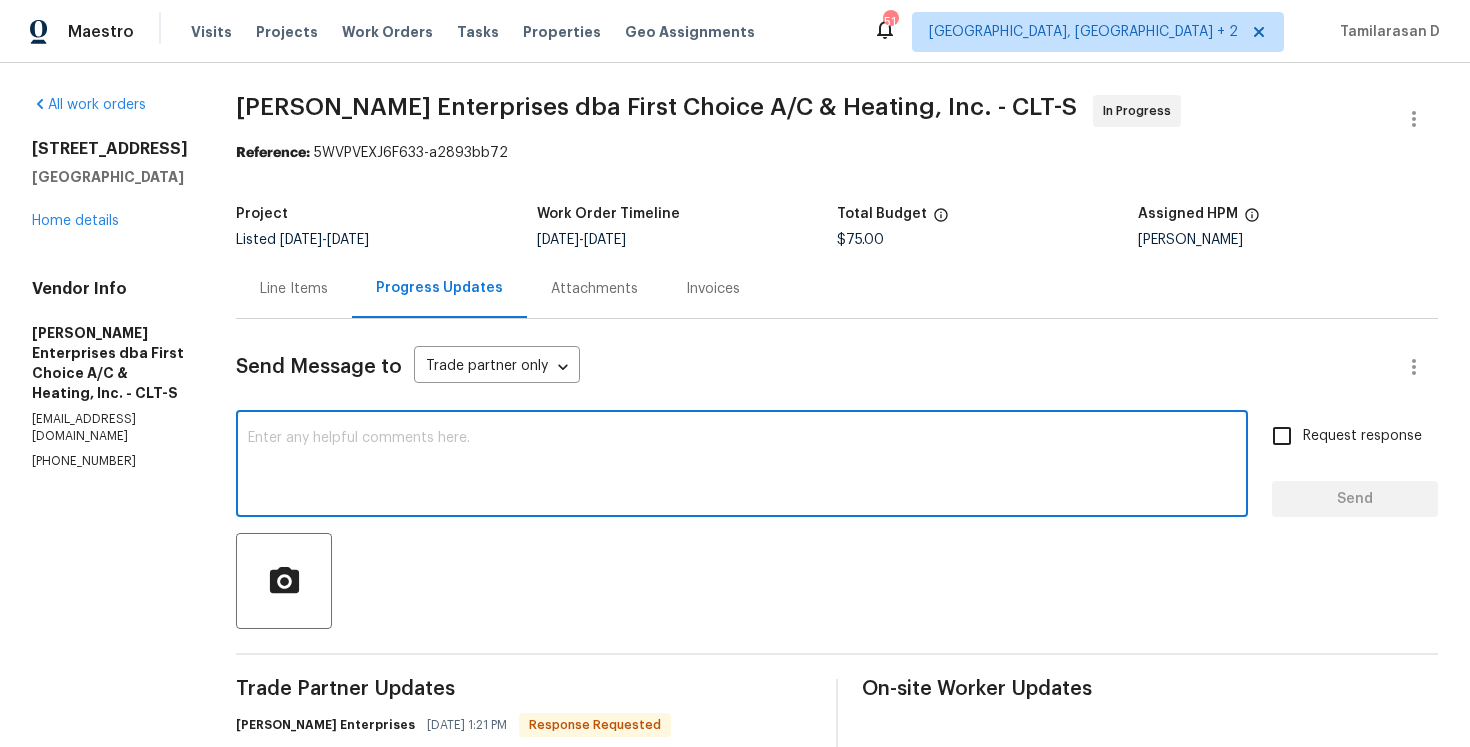 type on "o" 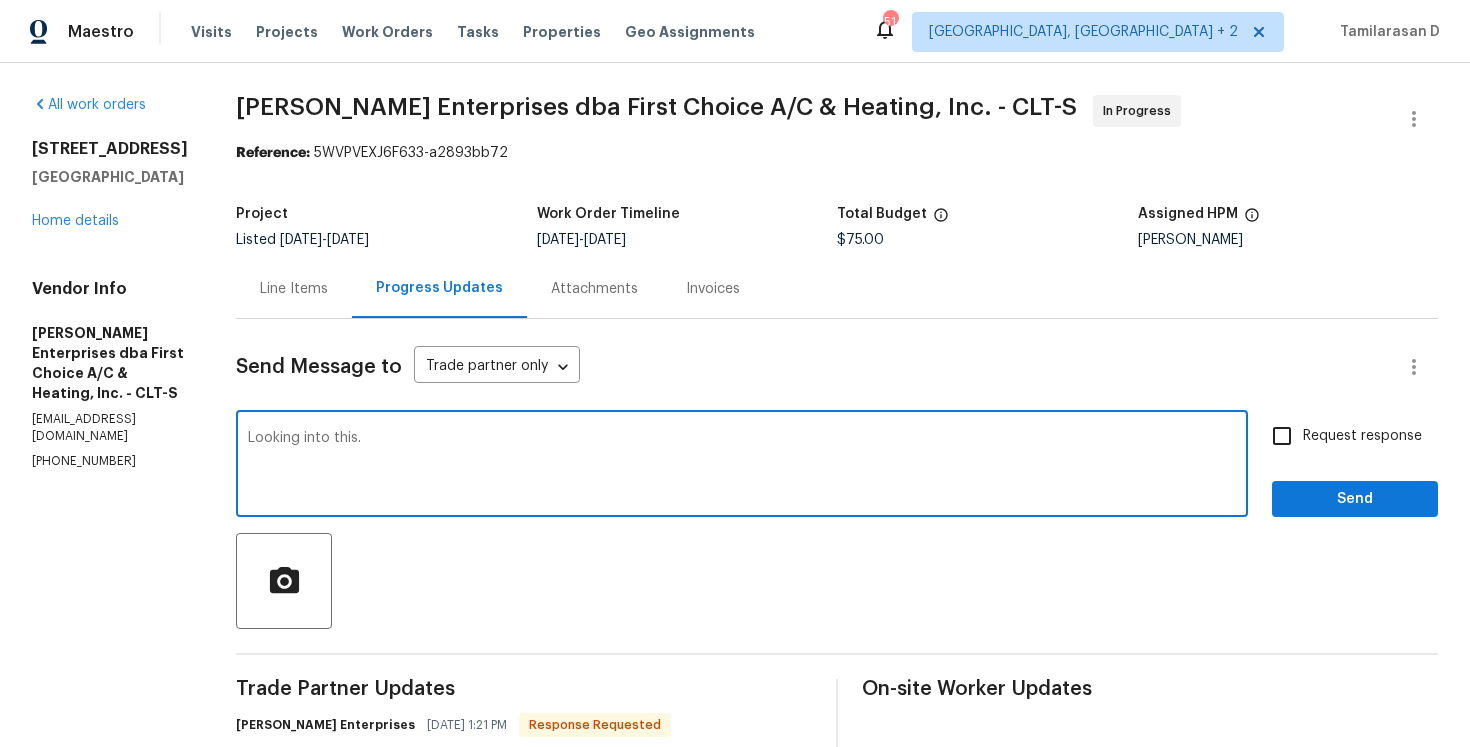type on "Looking into this." 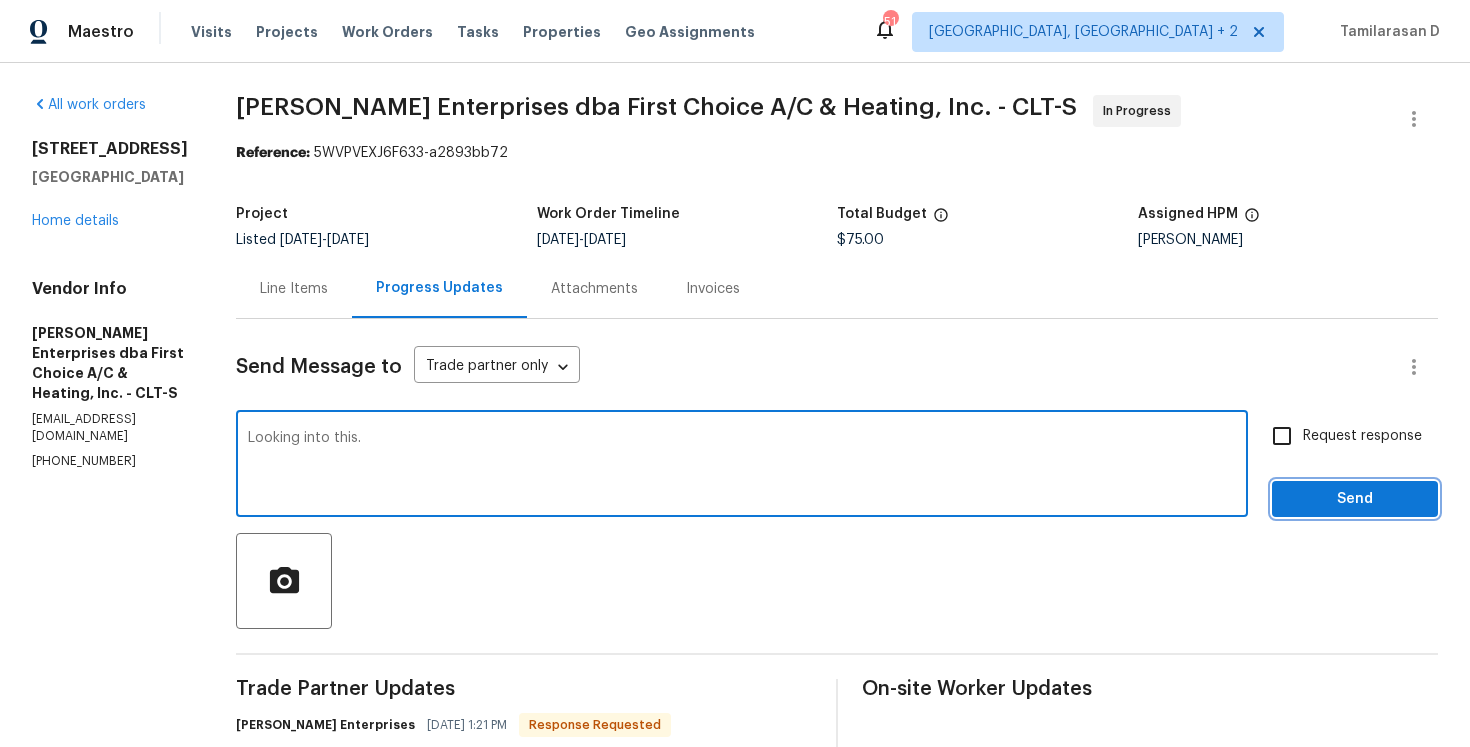 click on "Send" at bounding box center (1355, 499) 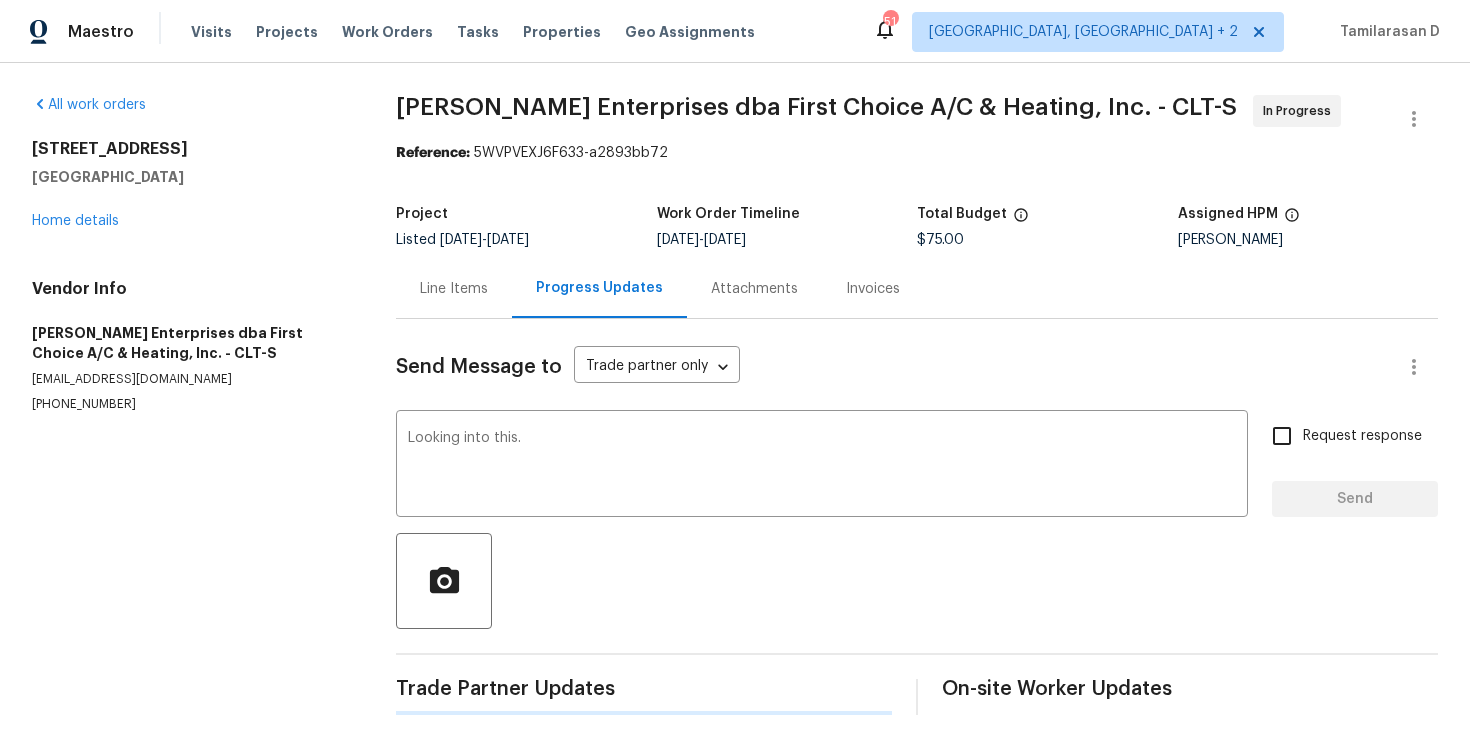 type 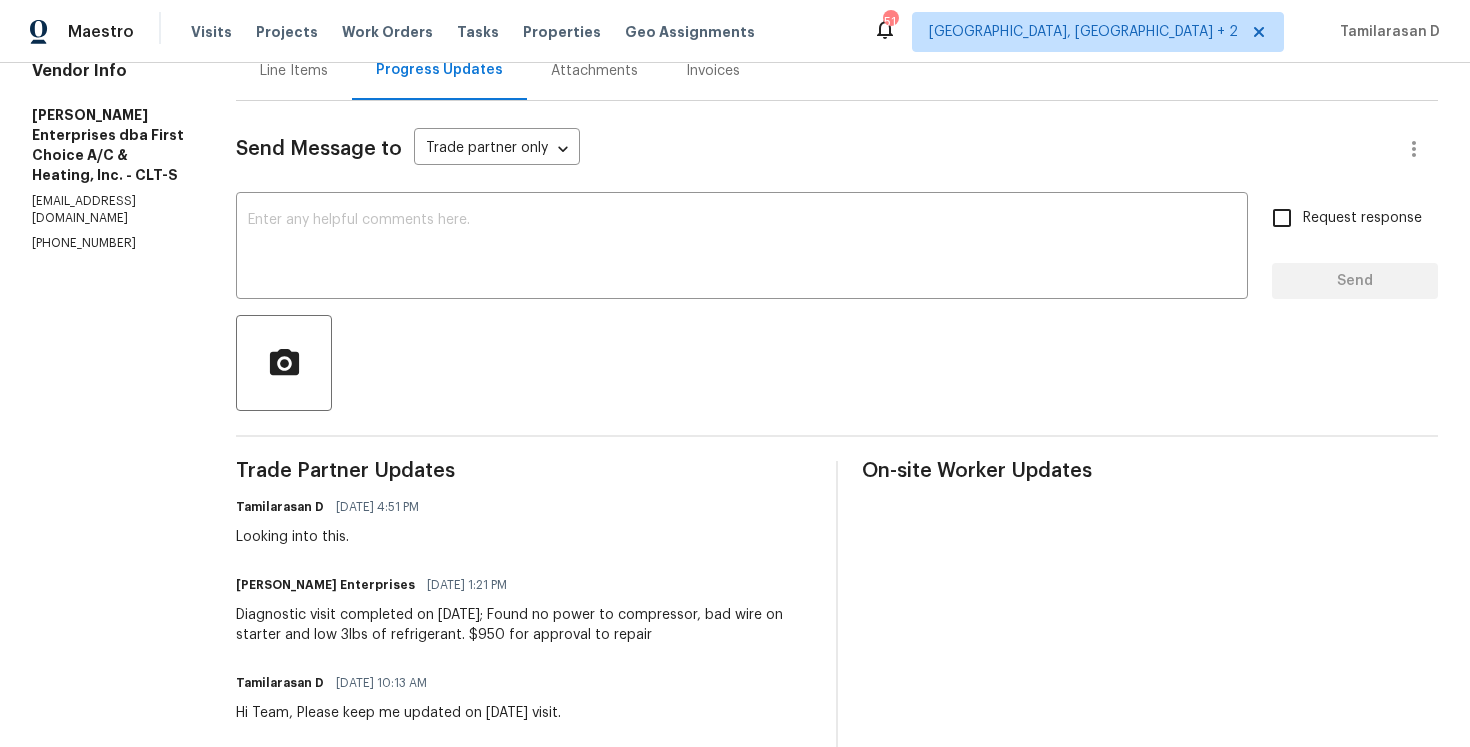 scroll, scrollTop: 225, scrollLeft: 0, axis: vertical 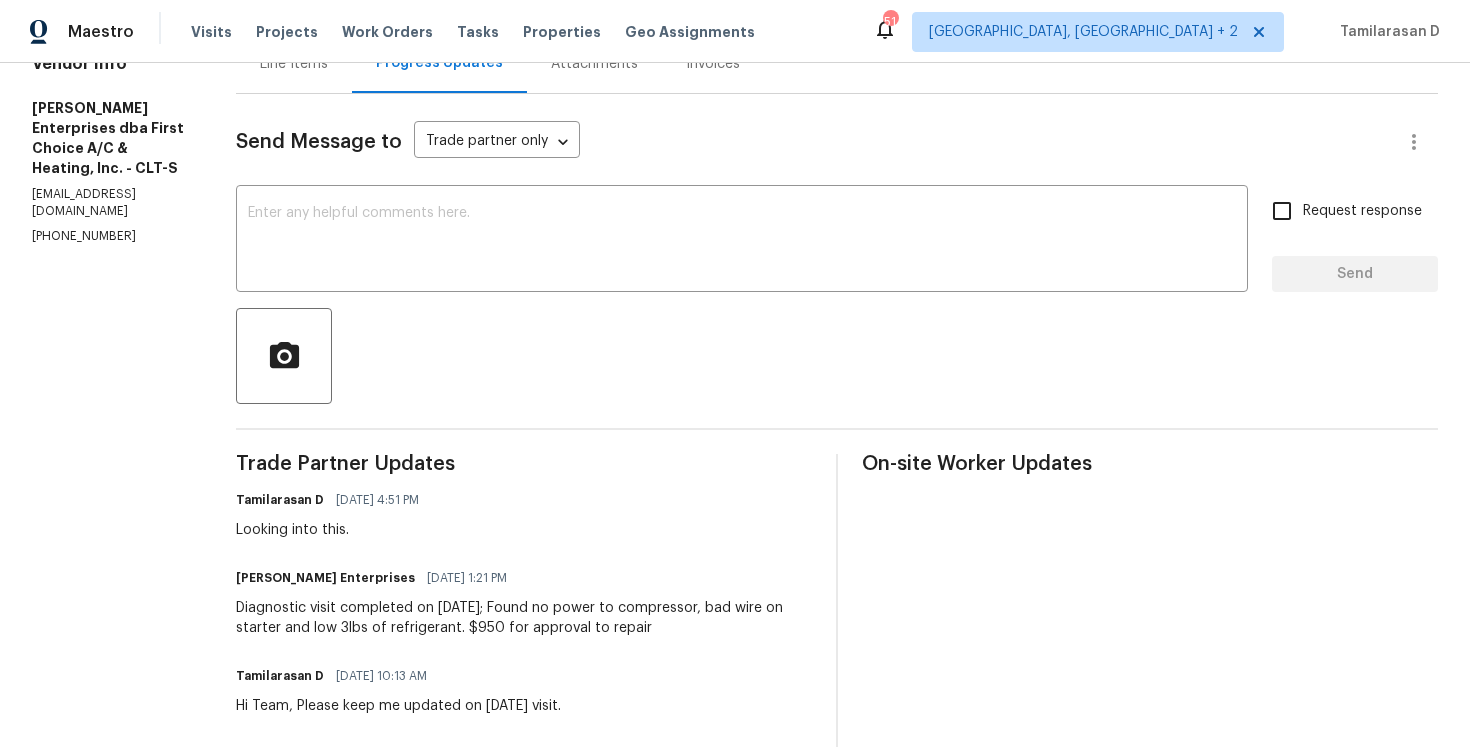 click on "Diagnostic visit completed on [DATE];
Found no power to compressor, bad wire on starter and low 3lbs of refrigerant.
$950 for approval to repair" at bounding box center (524, 618) 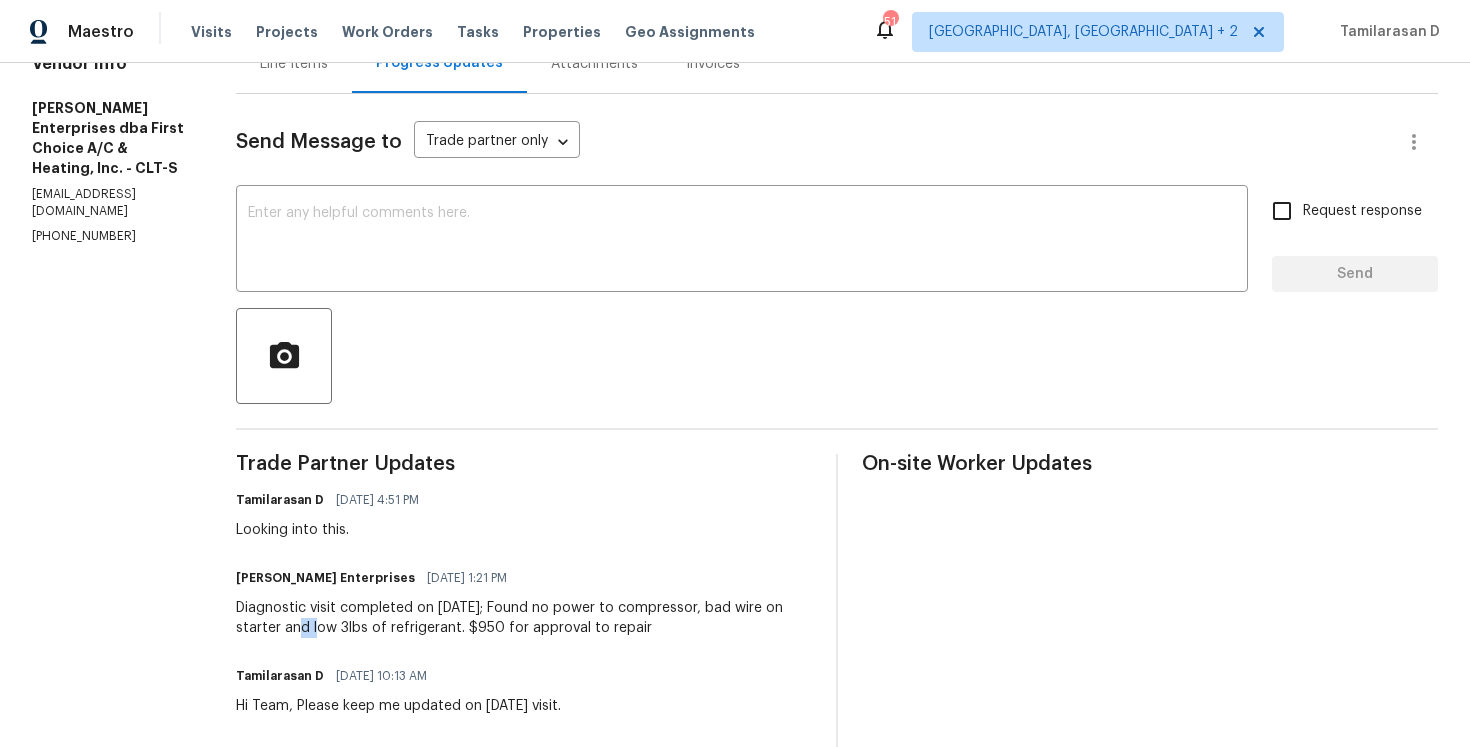 click on "Diagnostic visit completed on [DATE];
Found no power to compressor, bad wire on starter and low 3lbs of refrigerant.
$950 for approval to repair" at bounding box center (524, 618) 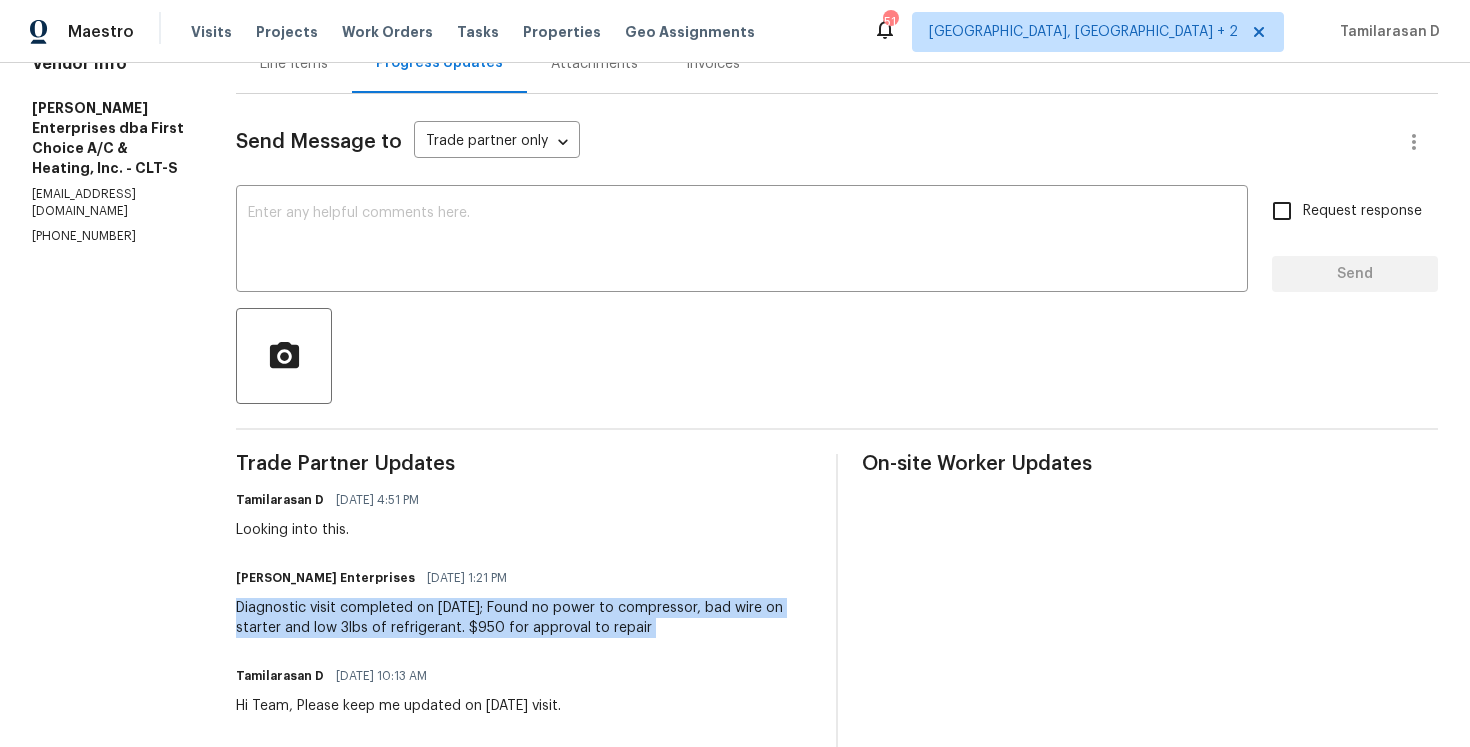 copy on "Diagnostic visit completed on [DATE];
Found no power to compressor, bad wire on starter and low 3lbs of refrigerant.
$950 for approval to repair" 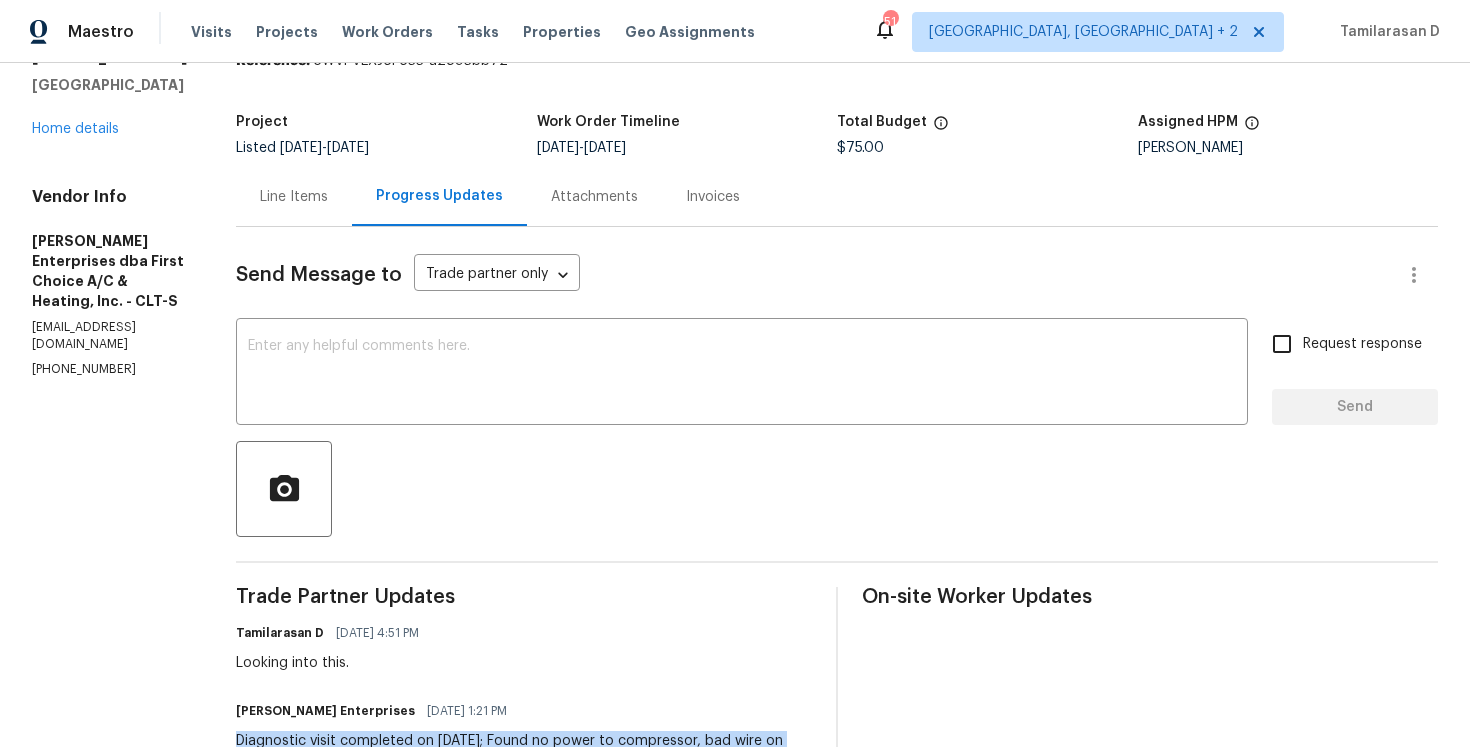 scroll, scrollTop: 0, scrollLeft: 0, axis: both 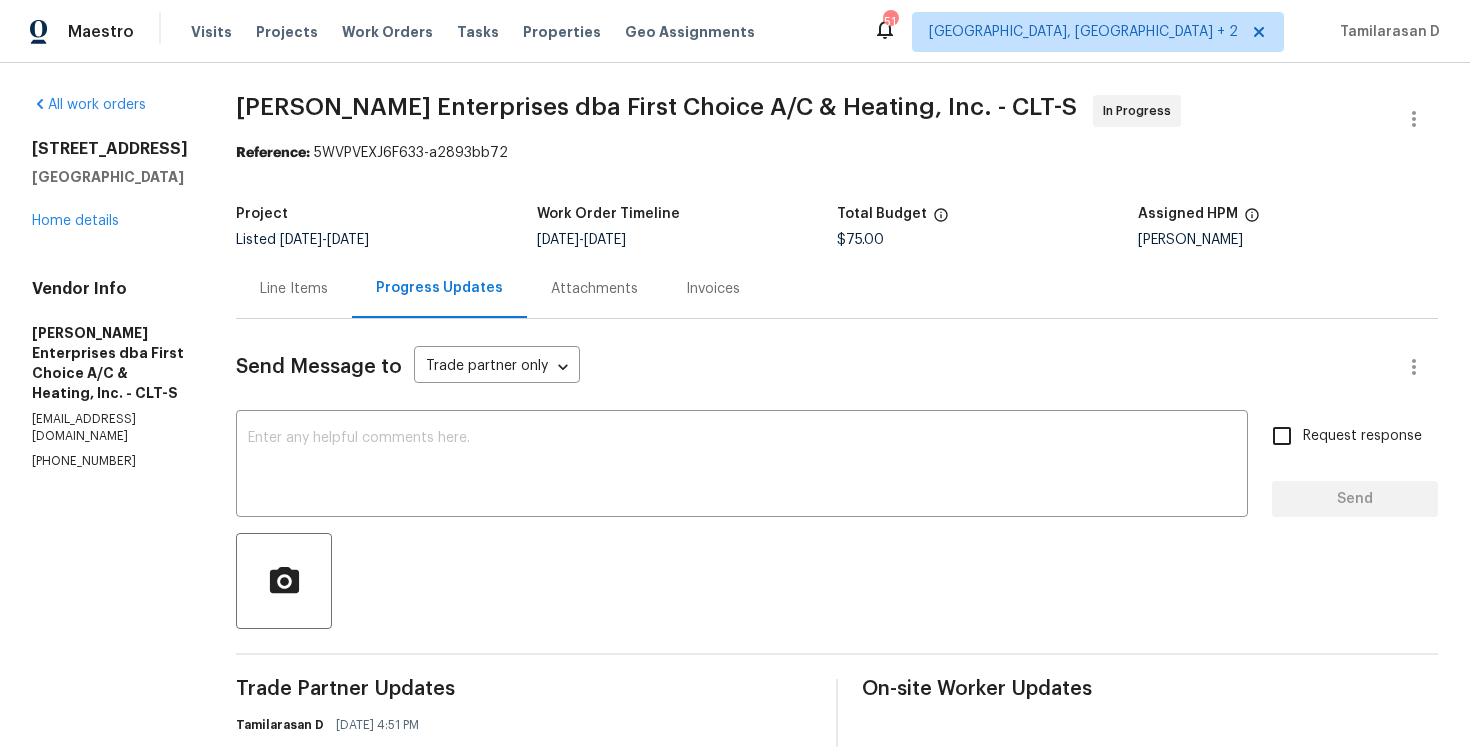 click on "Line Items" at bounding box center (294, 288) 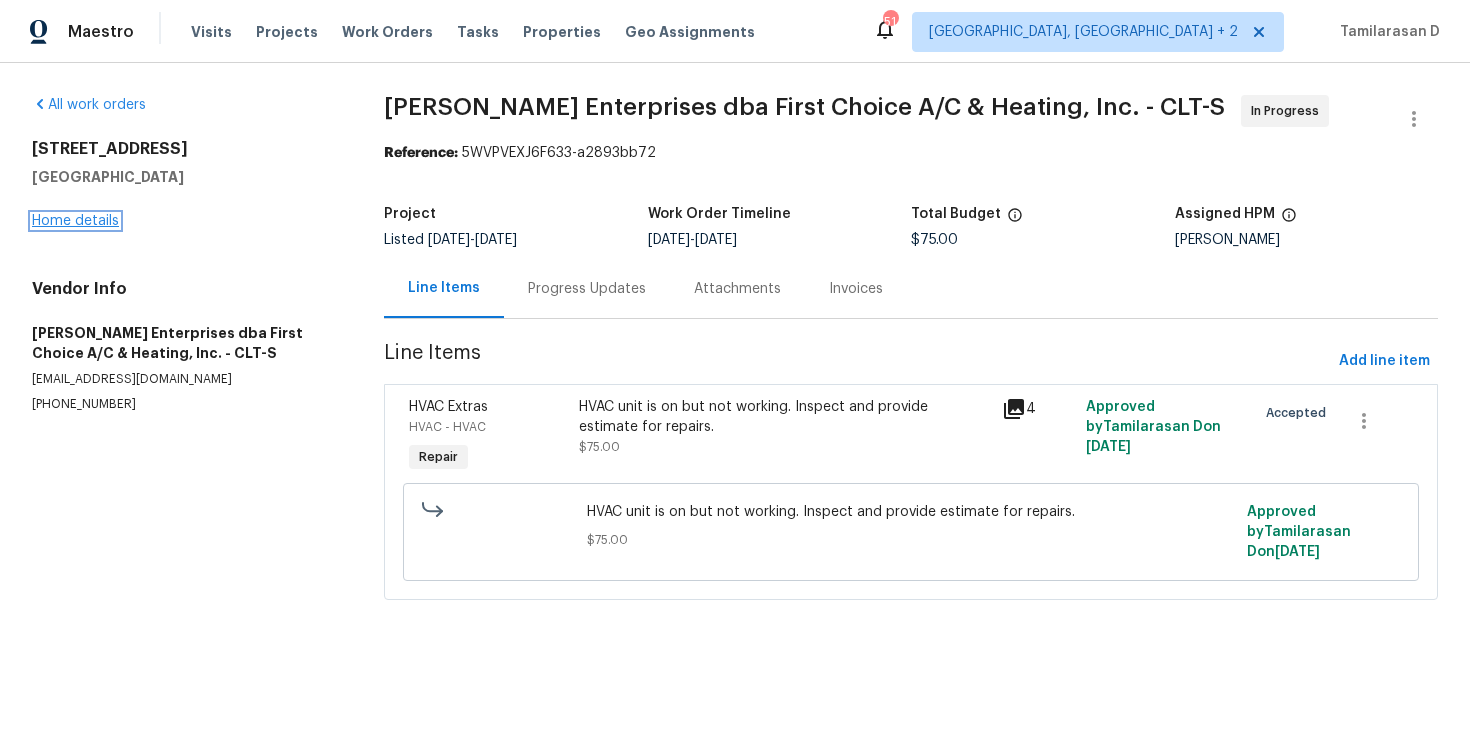 click on "Home details" at bounding box center [75, 221] 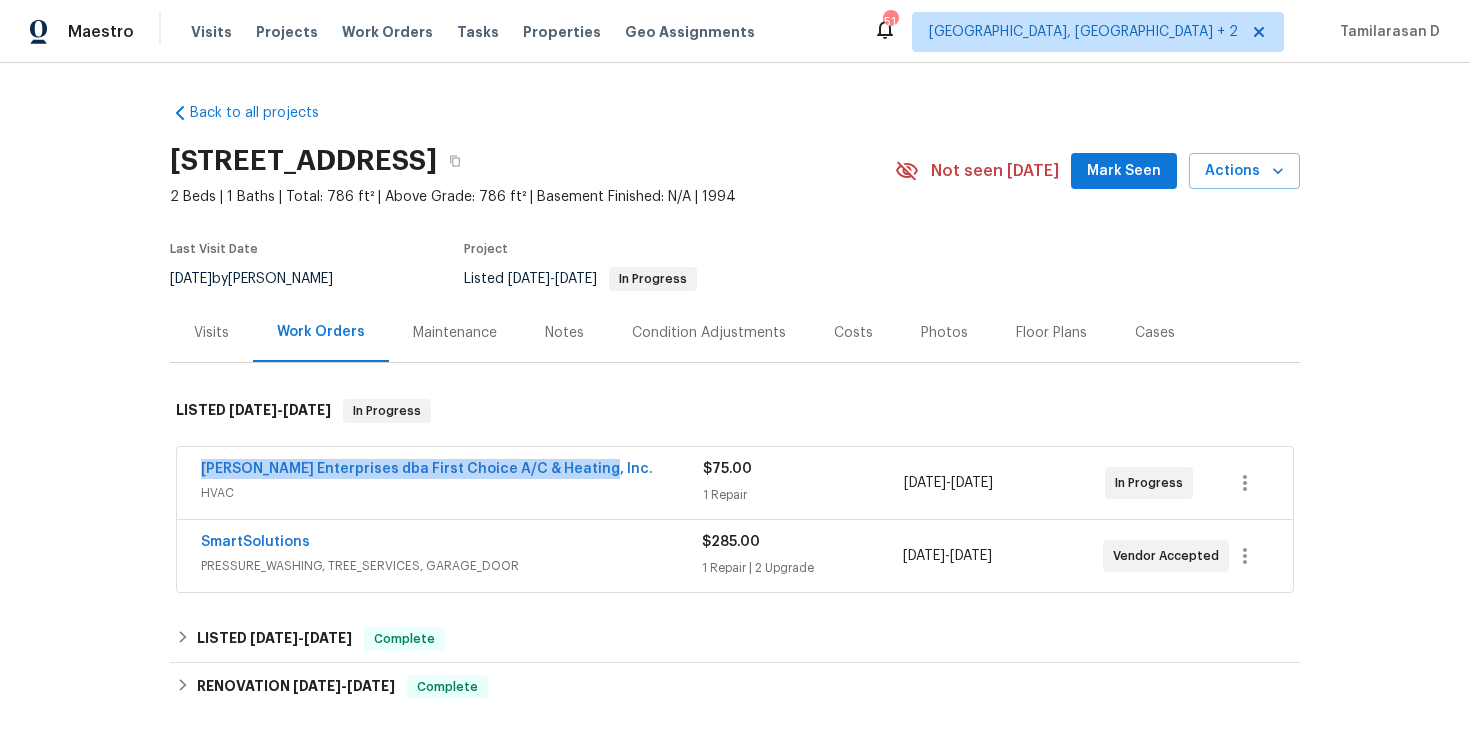 drag, startPoint x: 197, startPoint y: 471, endPoint x: 596, endPoint y: 467, distance: 399.02005 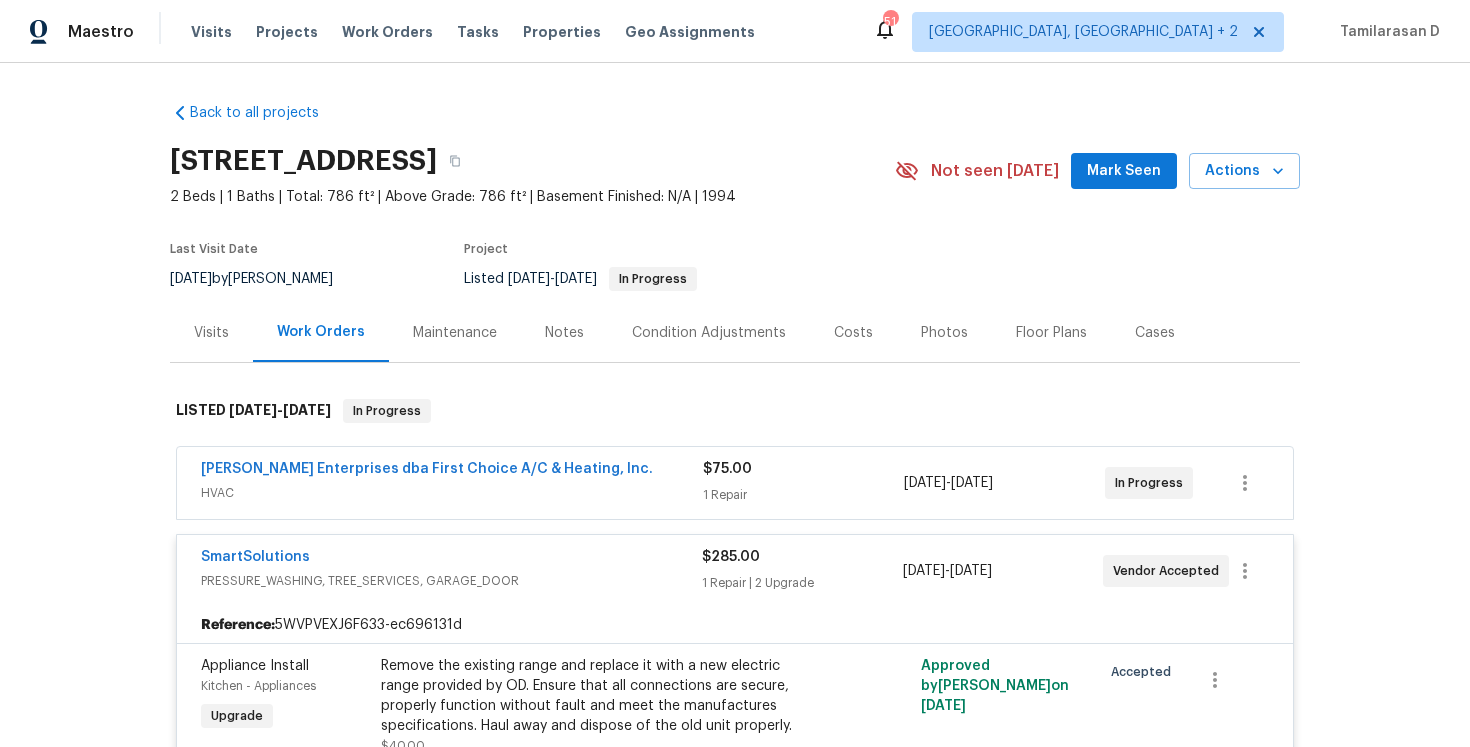 scroll, scrollTop: 73, scrollLeft: 0, axis: vertical 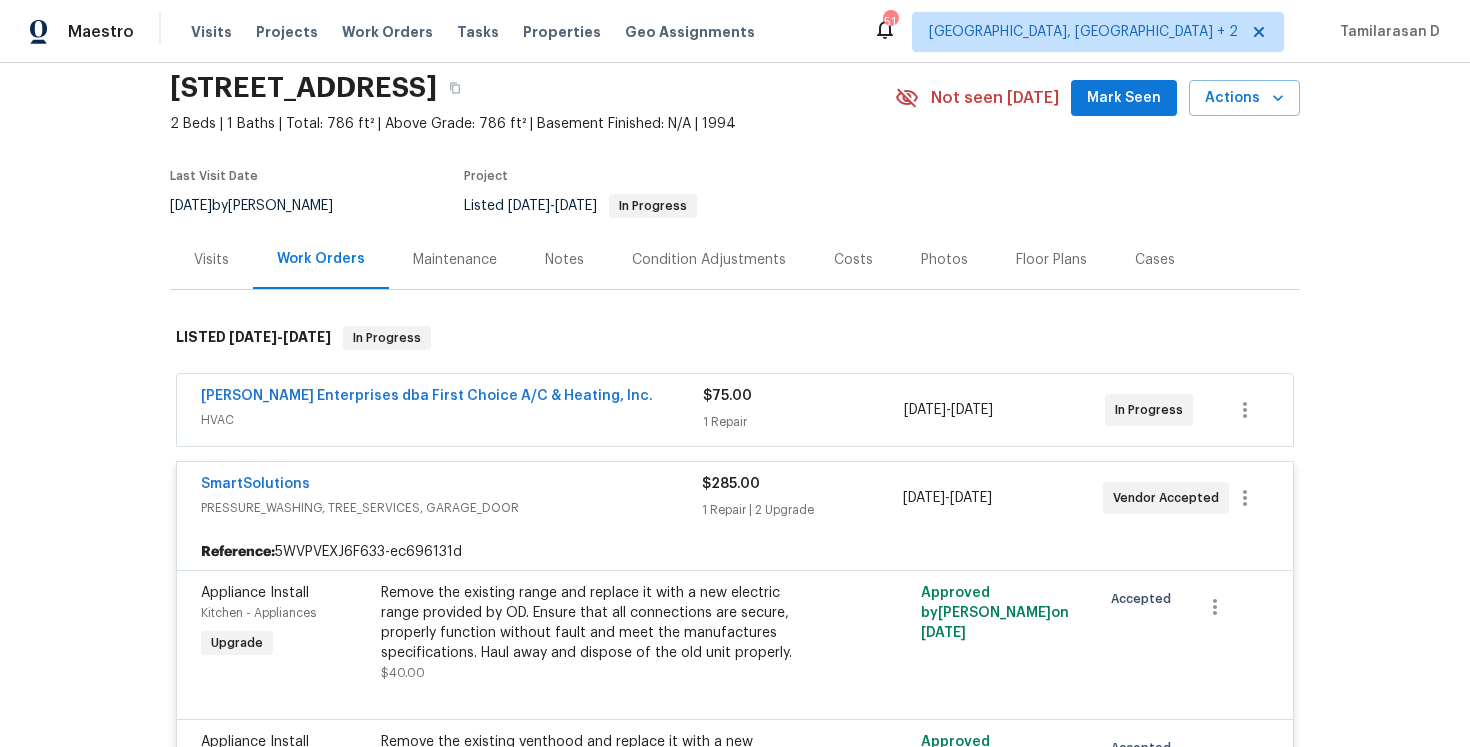 click on "SmartSolutions" at bounding box center [451, 486] 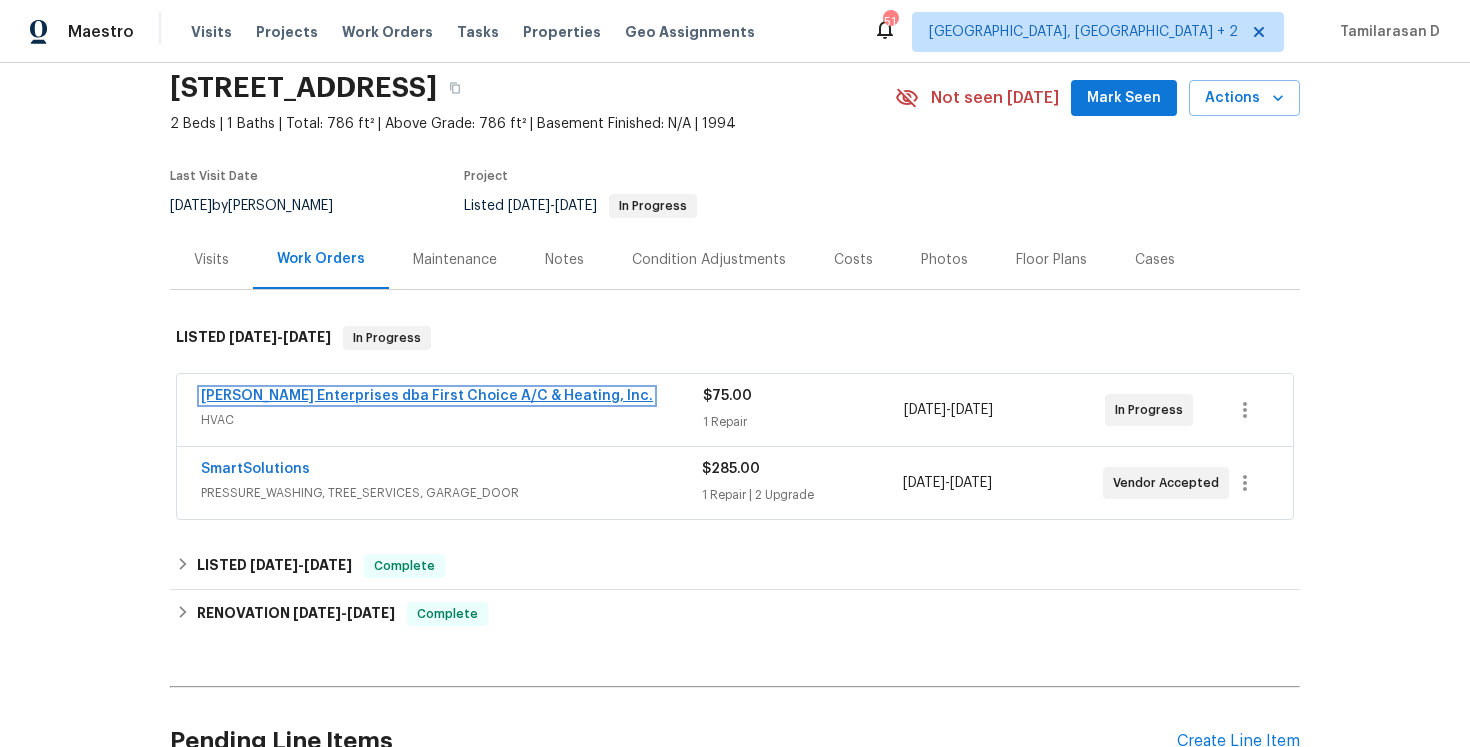 click on "[PERSON_NAME] Enterprises dba First Choice A/C & Heating, Inc." at bounding box center (427, 396) 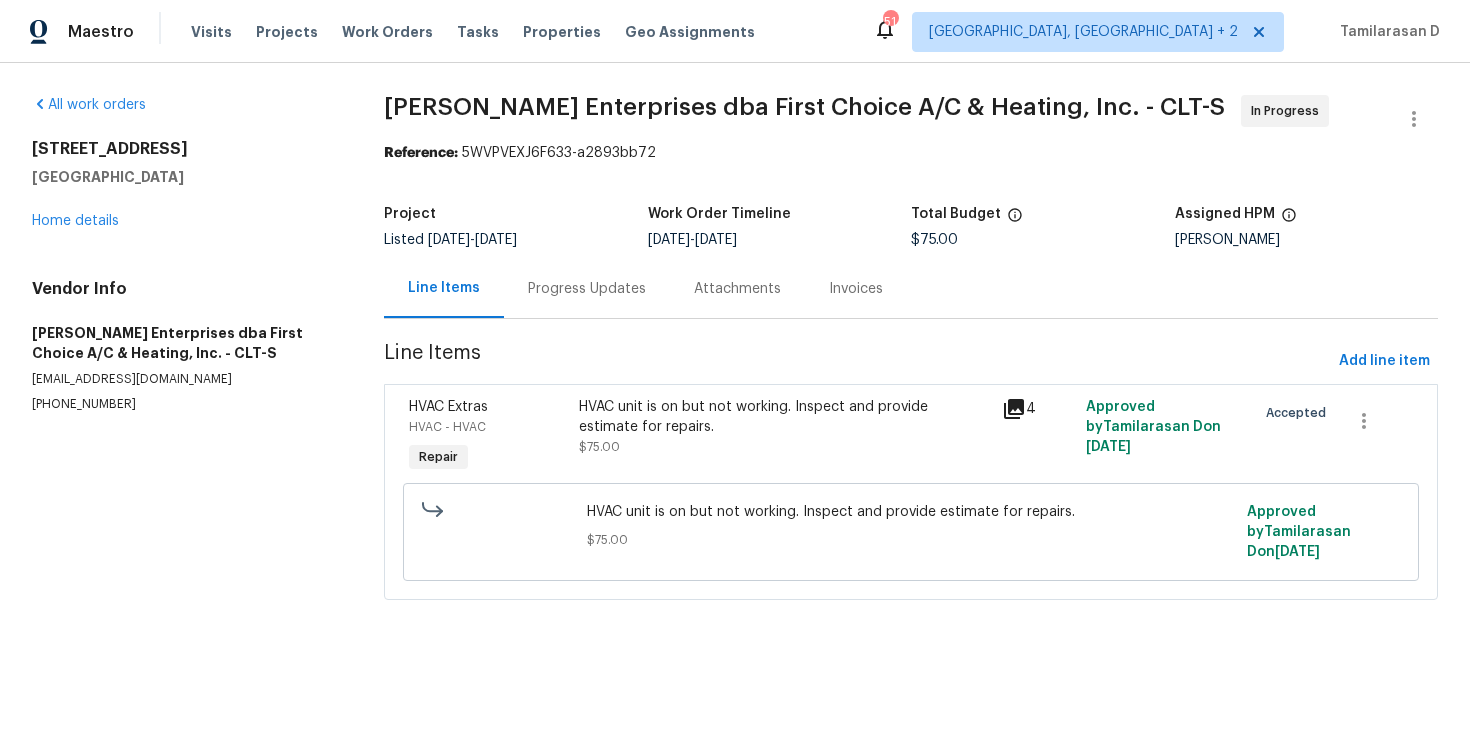 click on "HVAC unit is on but not working. Inspect and provide estimate for repairs. $75.00" at bounding box center (784, 427) 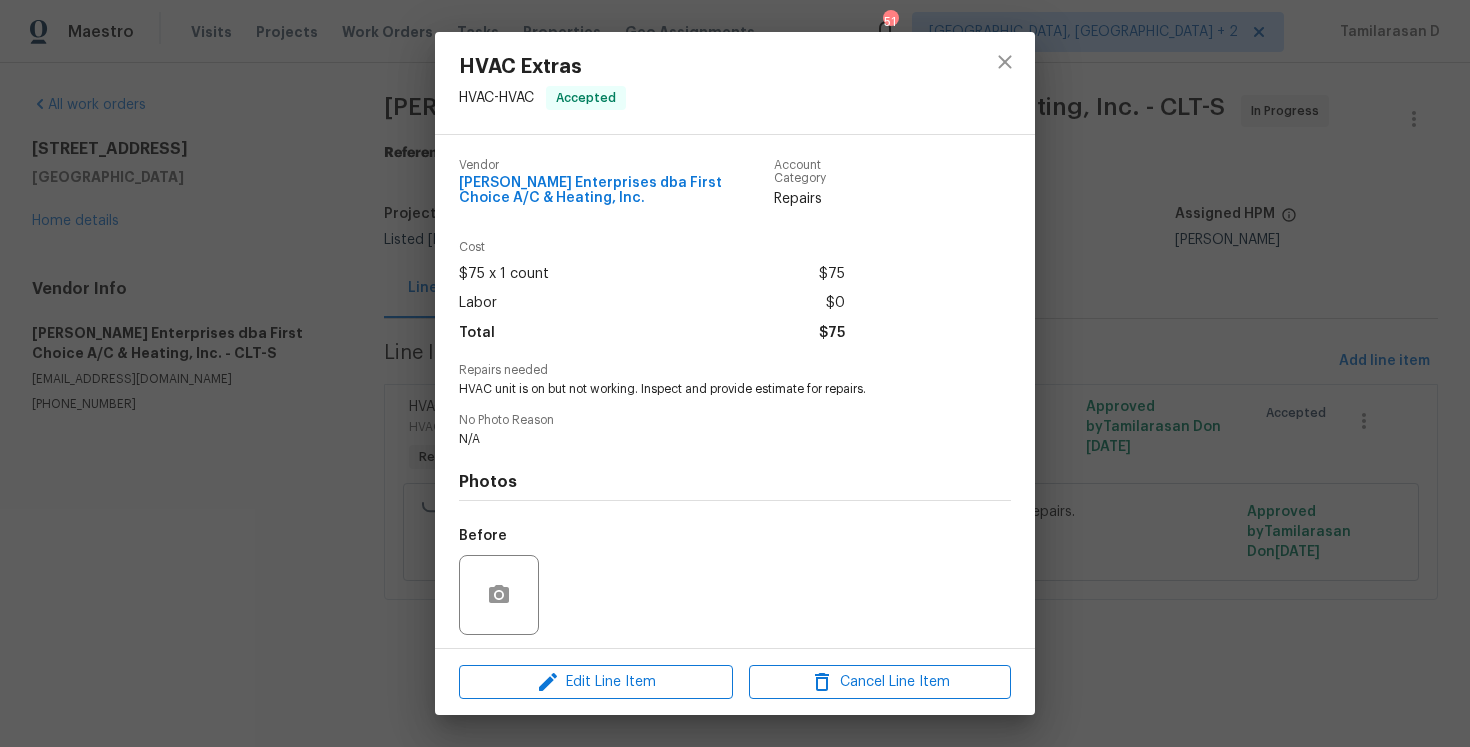 click on "HVAC unit is on but not working. Inspect and provide estimate for repairs." at bounding box center (707, 389) 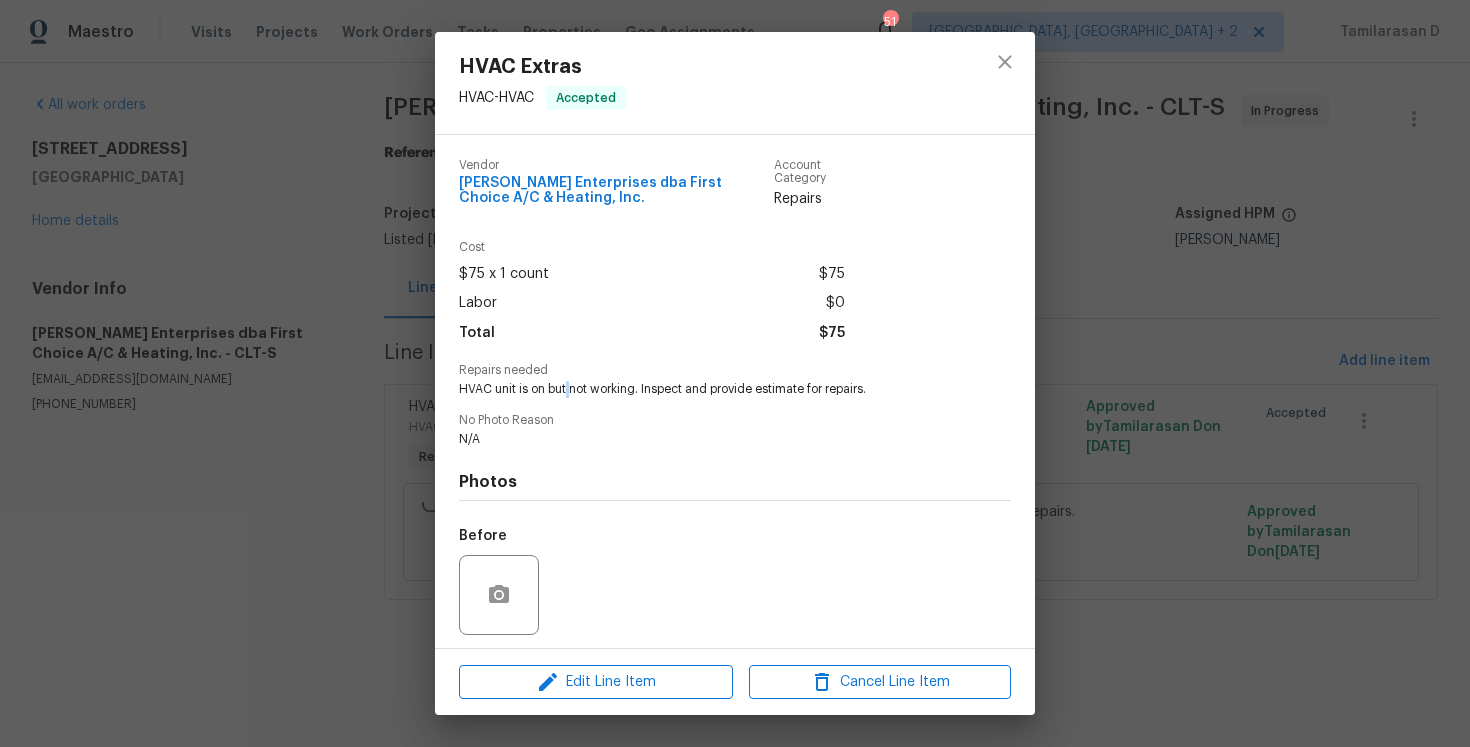click on "HVAC unit is on but not working. Inspect and provide estimate for repairs." at bounding box center [707, 389] 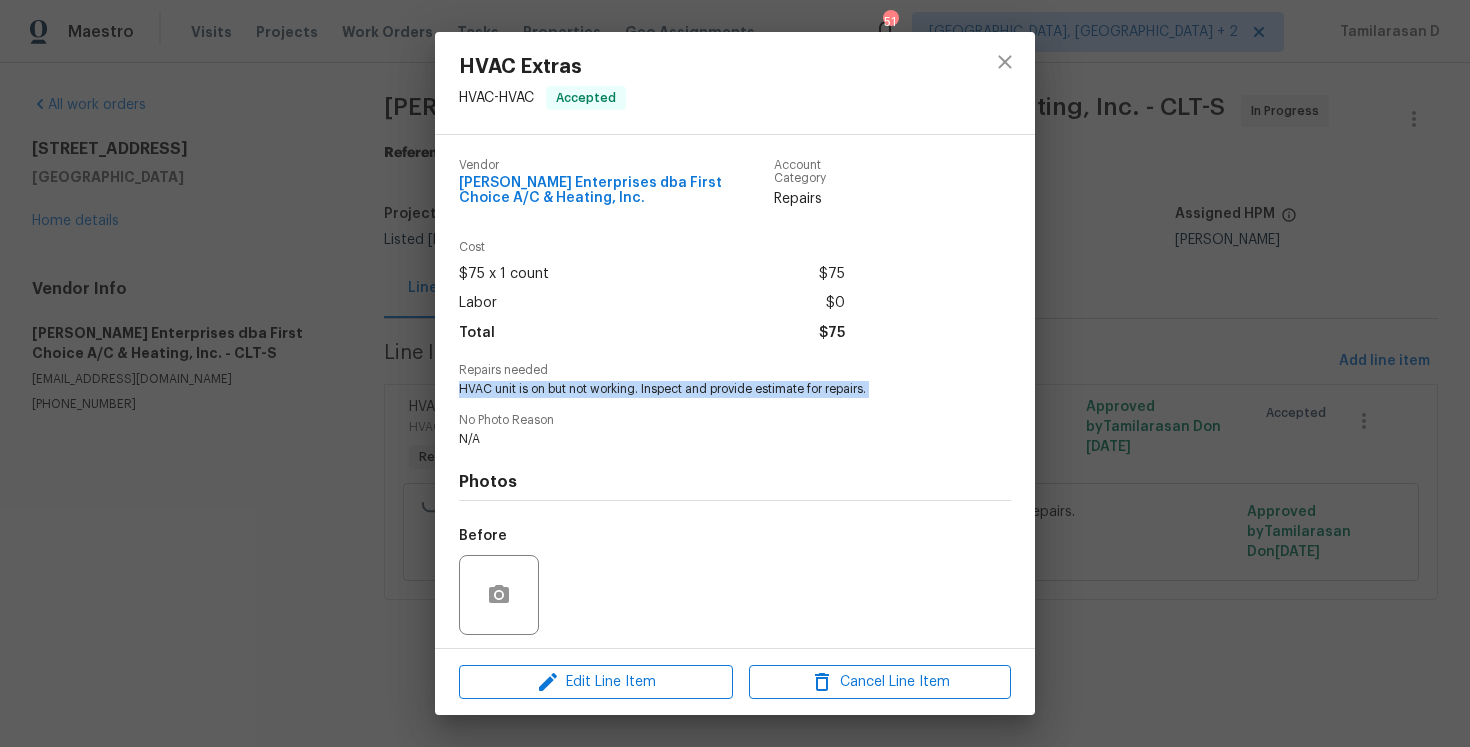 copy on "HVAC unit is on but not working. Inspect and provide estimate for repairs." 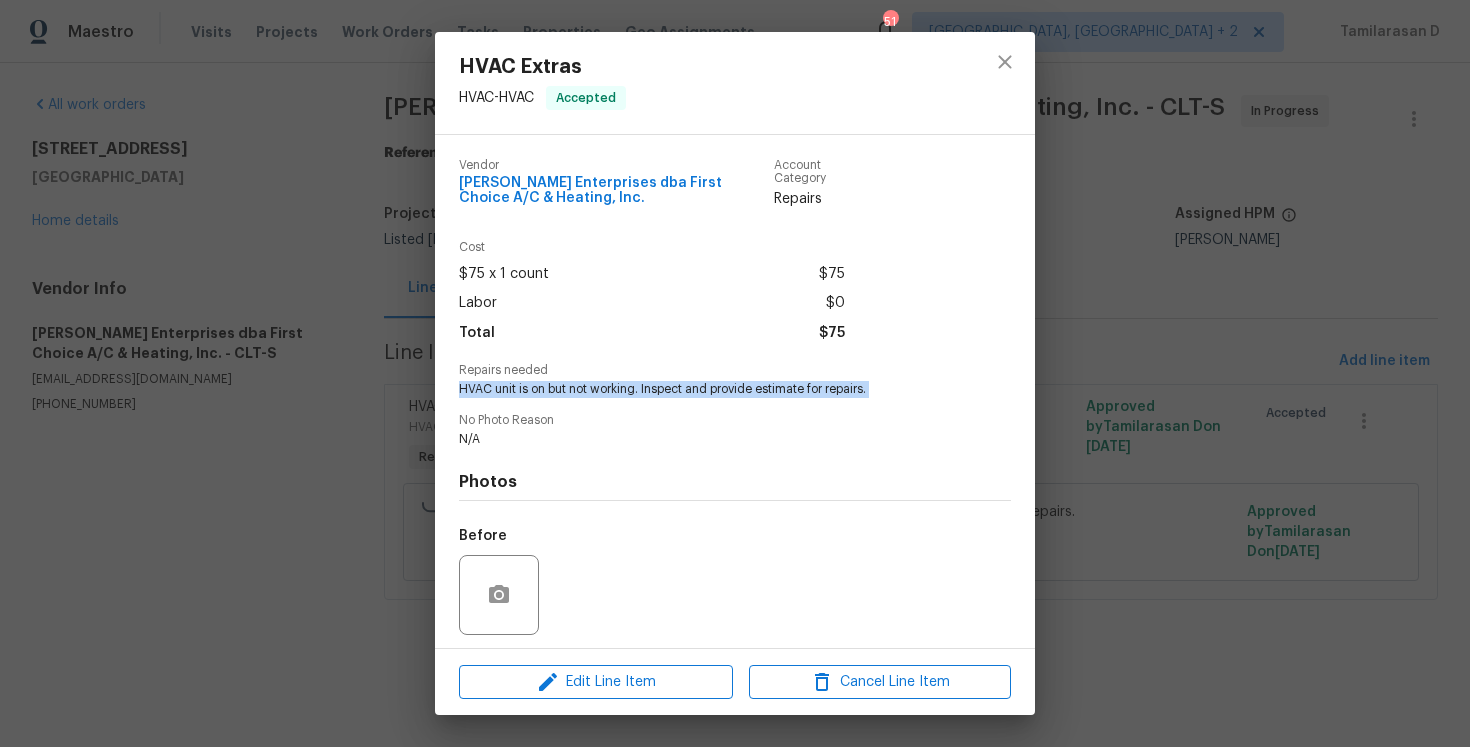 click on "HVAC Extras HVAC  -  HVAC Accepted Vendor [PERSON_NAME] Enterprises dba First Choice A/C & Heating, Inc. Account Category Repairs Cost $75 x 1 count $75 Labor $0 Total $75 Repairs needed HVAC unit is on but not working. Inspect and provide estimate for repairs. No Photo Reason N/A Photos Before After  Edit Line Item  Cancel Line Item" at bounding box center [735, 373] 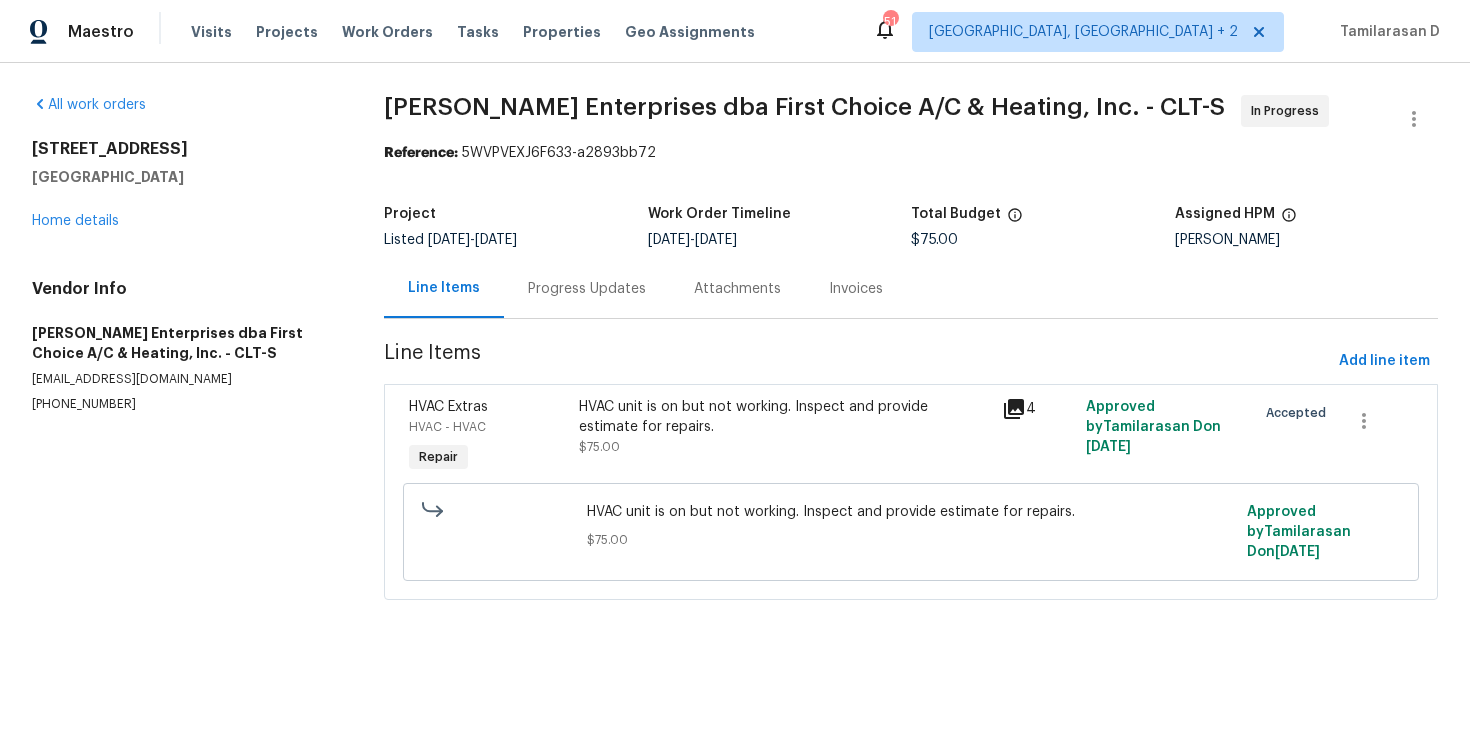 click on "Progress Updates" at bounding box center [587, 288] 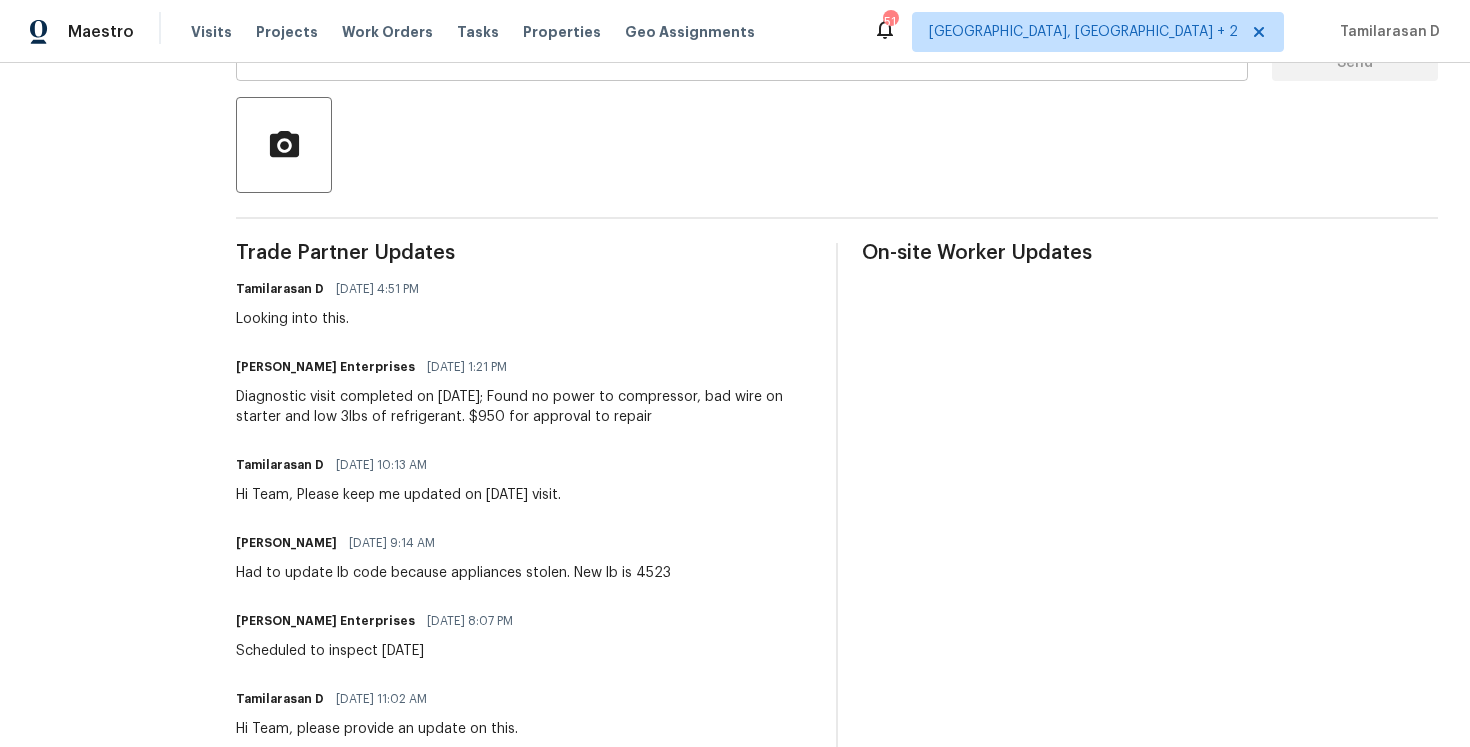 scroll, scrollTop: 462, scrollLeft: 0, axis: vertical 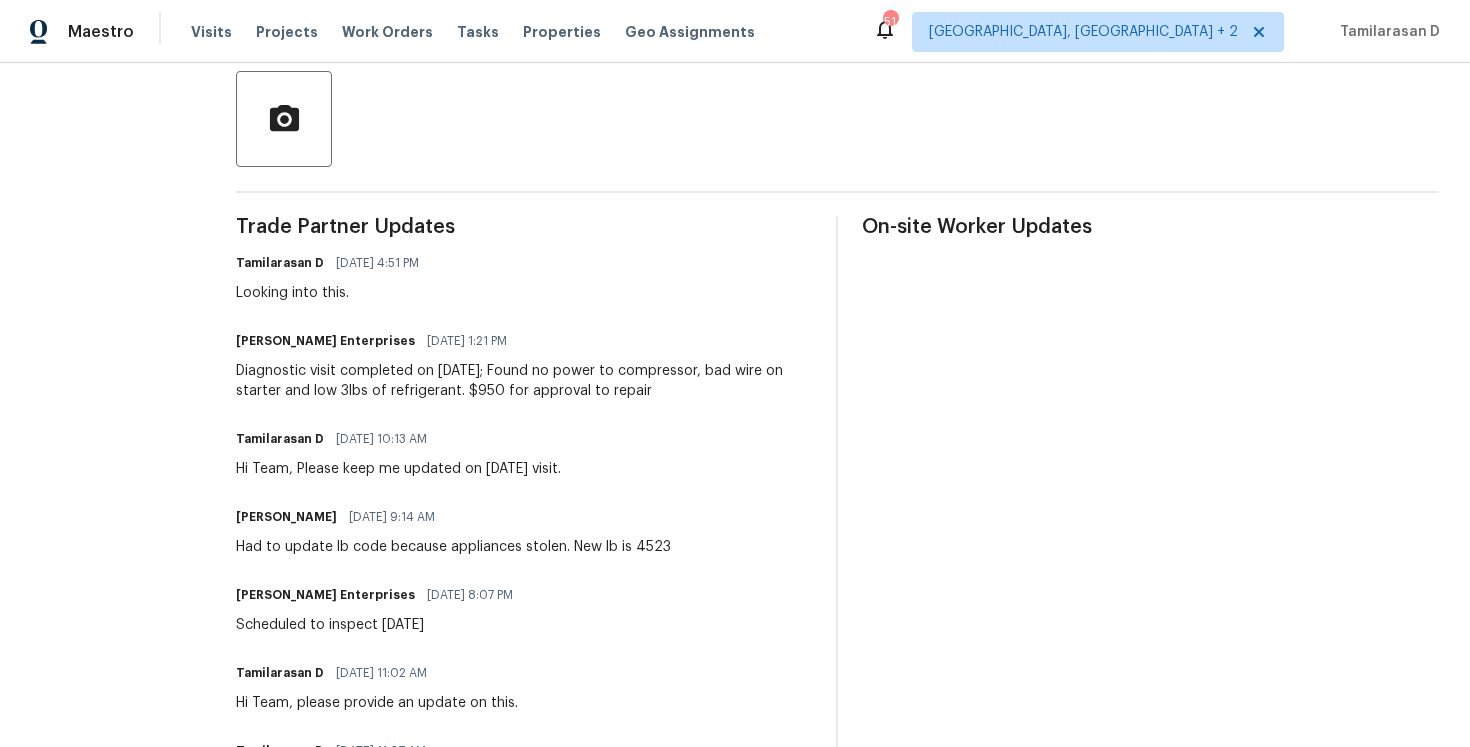 click on "Diagnostic visit completed on [DATE];
Found no power to compressor, bad wire on starter and low 3lbs of refrigerant.
$950 for approval to repair" at bounding box center (524, 381) 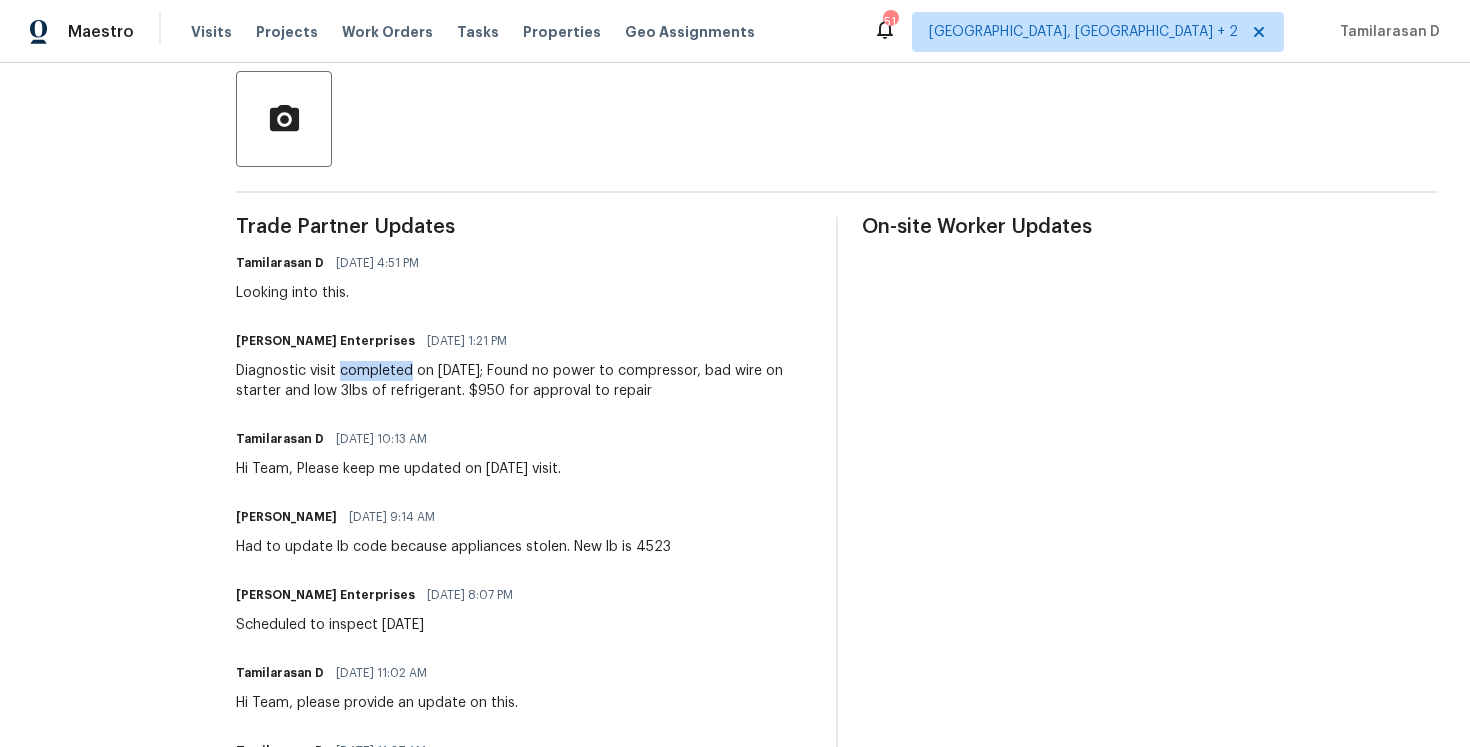 click on "Diagnostic visit completed on [DATE];
Found no power to compressor, bad wire on starter and low 3lbs of refrigerant.
$950 for approval to repair" at bounding box center (524, 381) 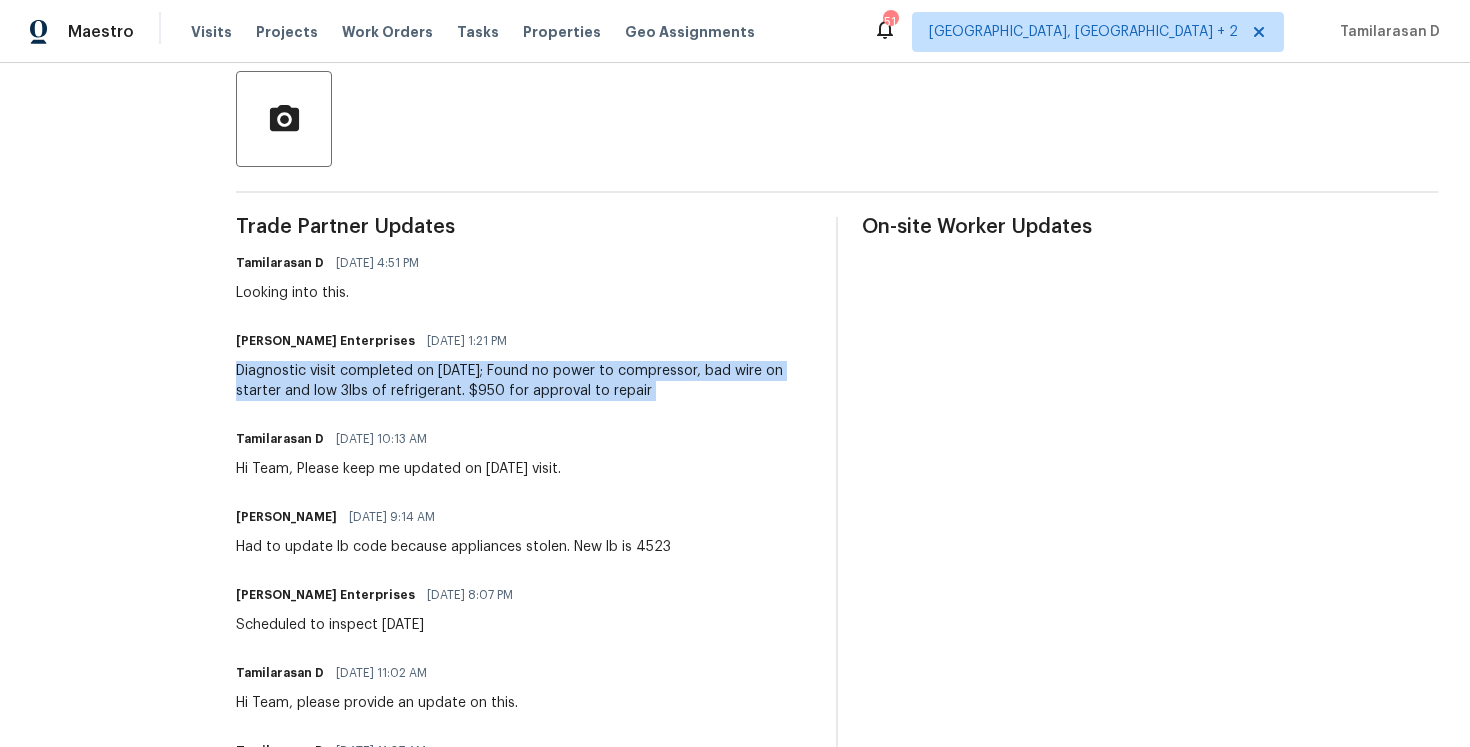 copy on "Diagnostic visit completed on [DATE];
Found no power to compressor, bad wire on starter and low 3lbs of refrigerant.
$950 for approval to repair" 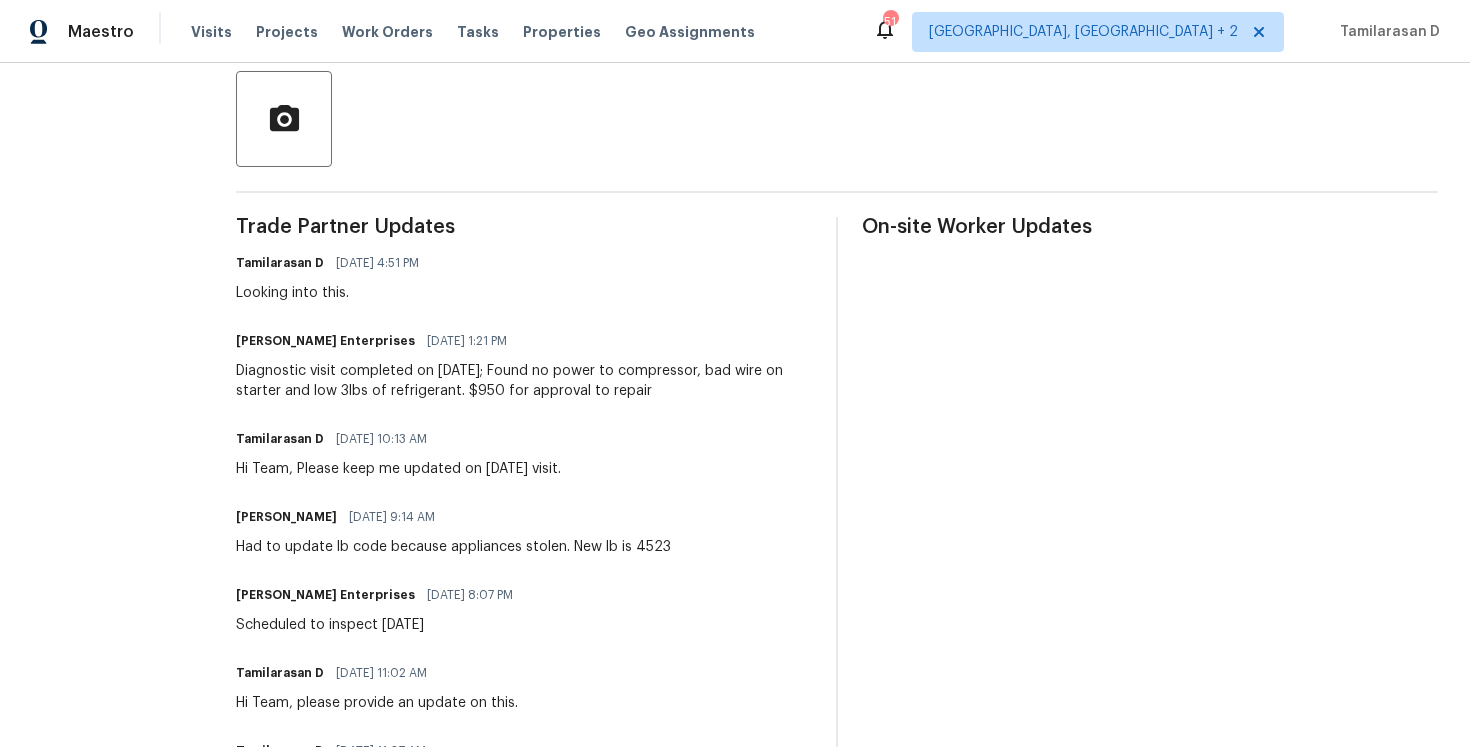 click on "Diagnostic visit completed on [DATE];
Found no power to compressor, bad wire on starter and low 3lbs of refrigerant.
$950 for approval to repair" at bounding box center [524, 381] 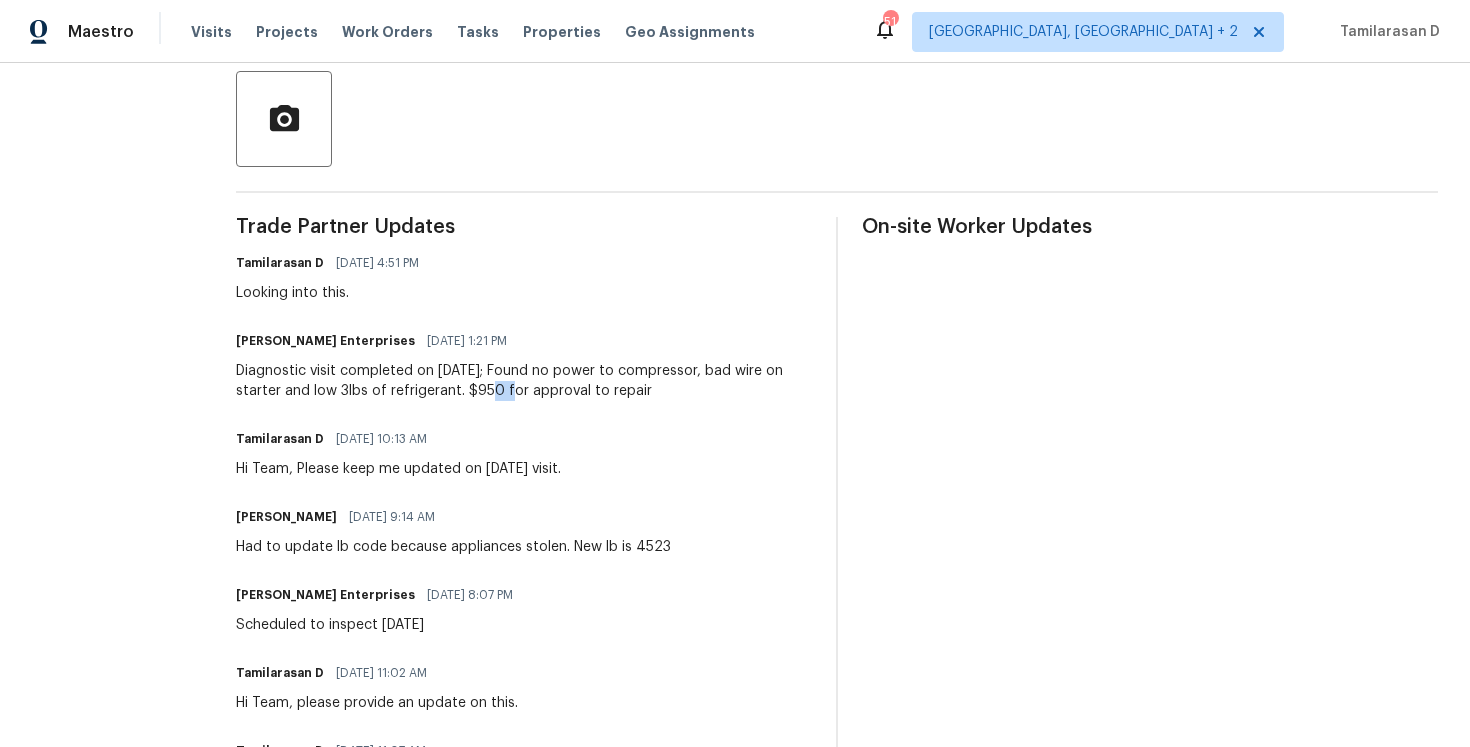 click on "Diagnostic visit completed on [DATE];
Found no power to compressor, bad wire on starter and low 3lbs of refrigerant.
$950 for approval to repair" at bounding box center (524, 381) 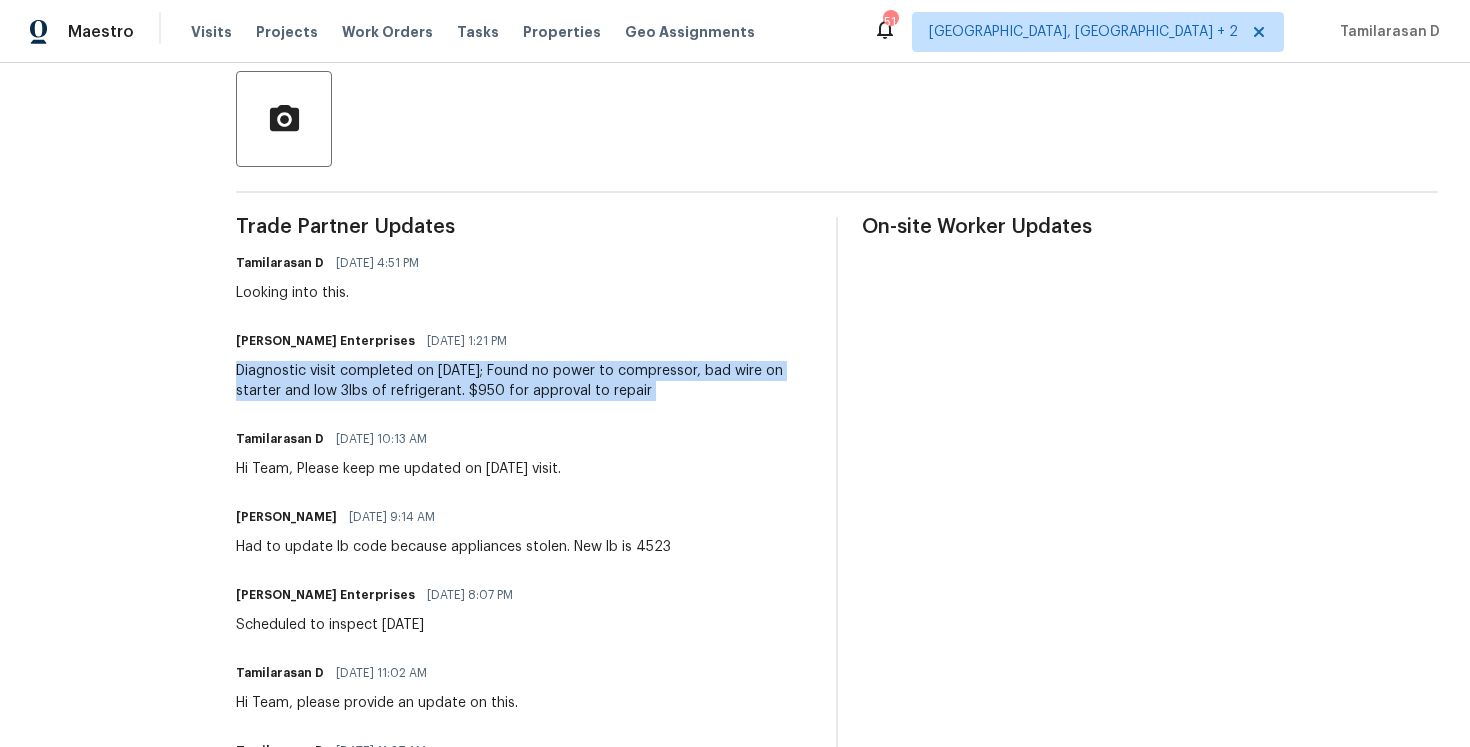 copy on "Diagnostic visit completed on [DATE];
Found no power to compressor, bad wire on starter and low 3lbs of refrigerant.
$950 for approval to repair" 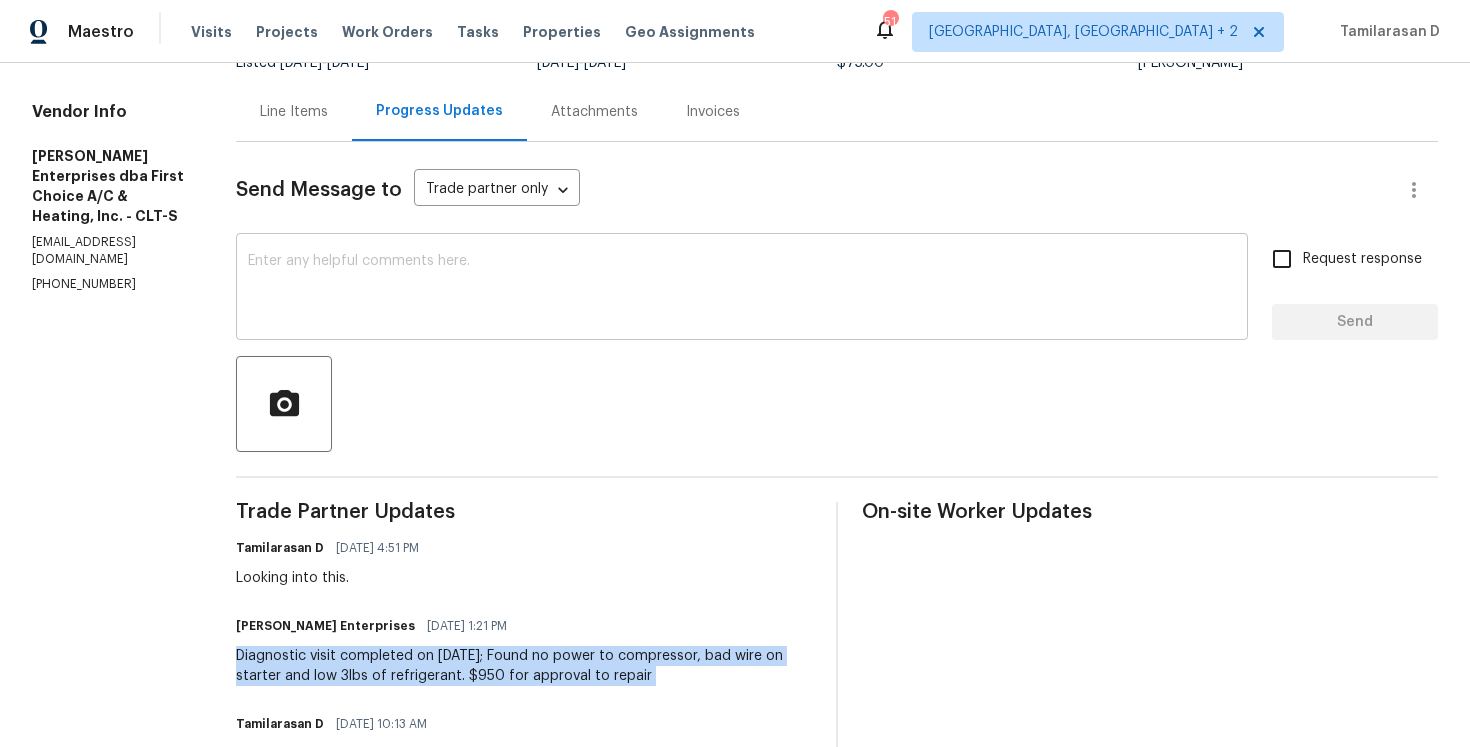 scroll, scrollTop: 0, scrollLeft: 0, axis: both 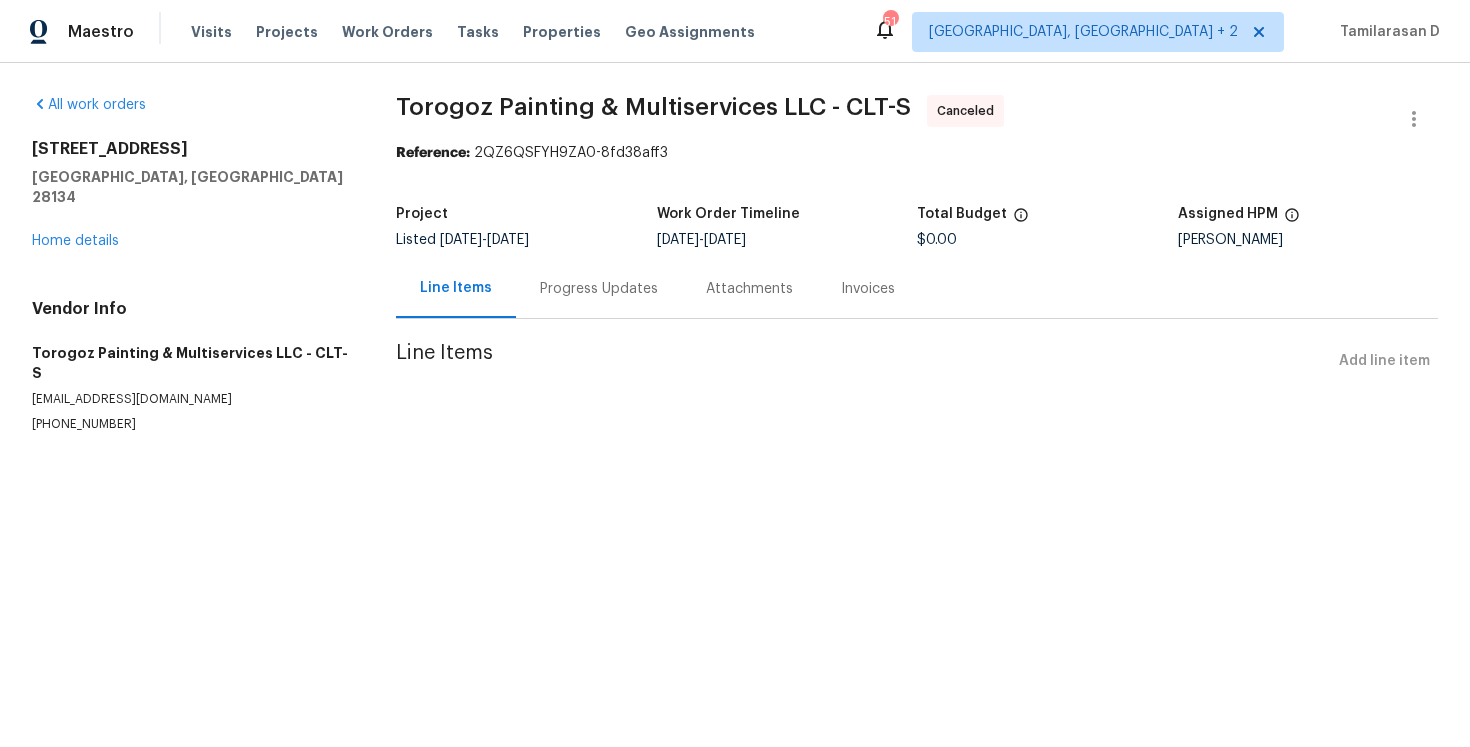 click on "Progress Updates" at bounding box center [599, 289] 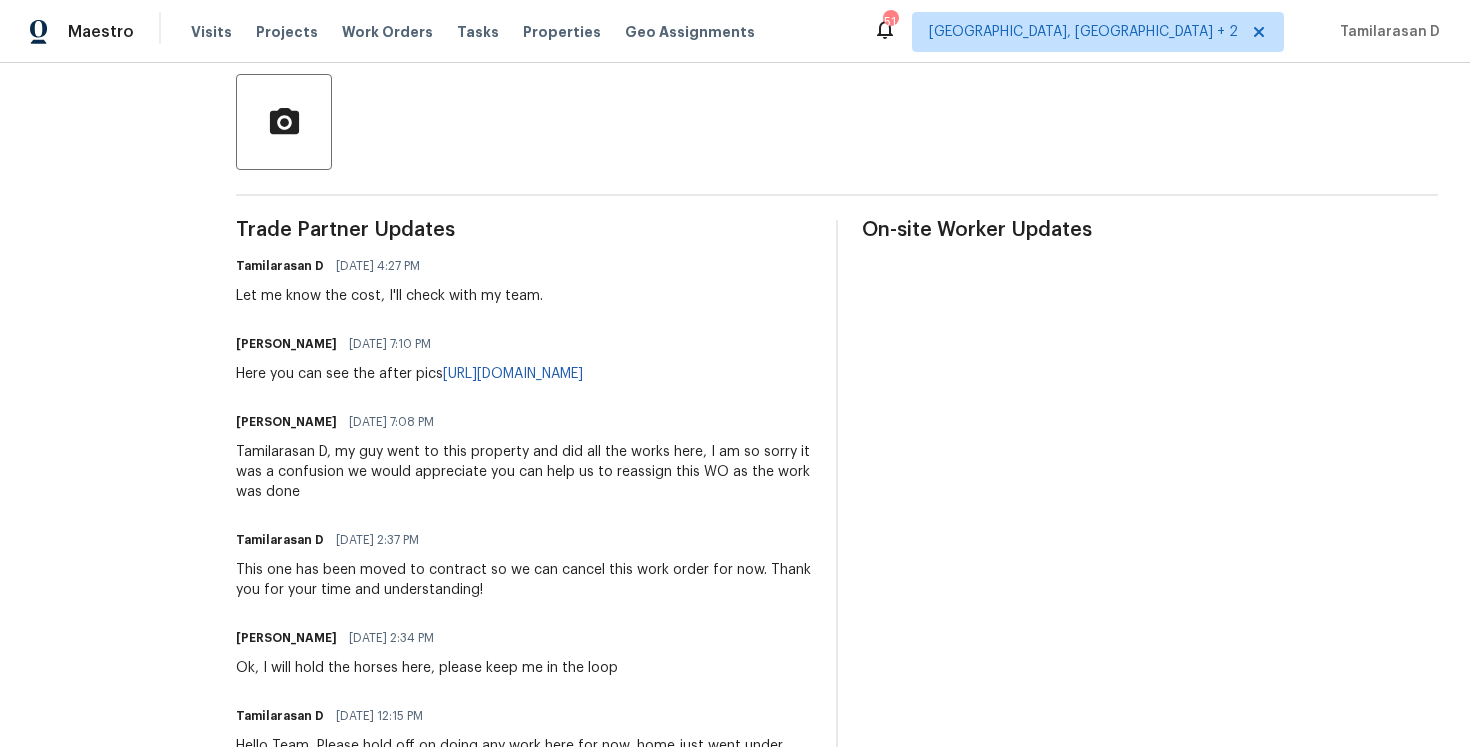 scroll, scrollTop: 466, scrollLeft: 0, axis: vertical 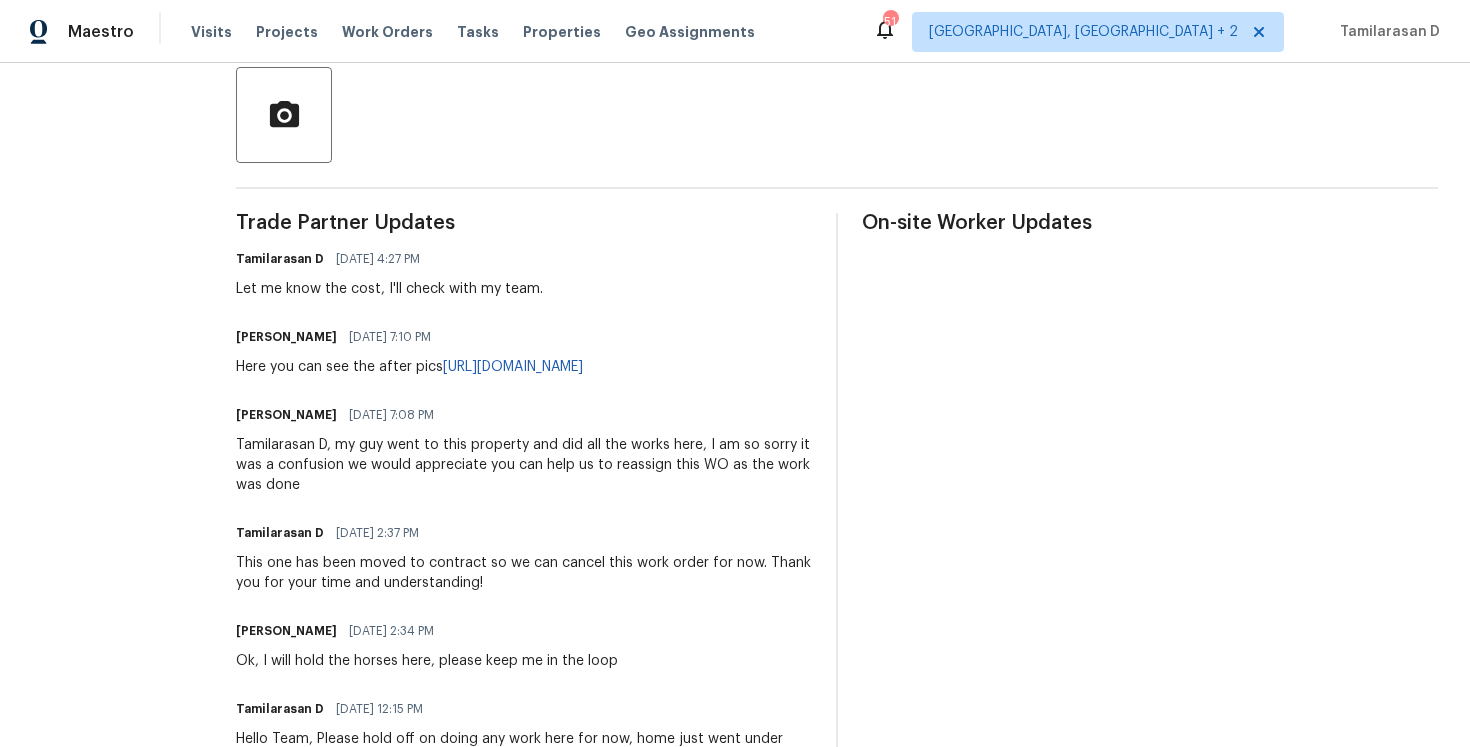 click on "Tamilarasan D [DATE] 2:37 PM" at bounding box center [524, 533] 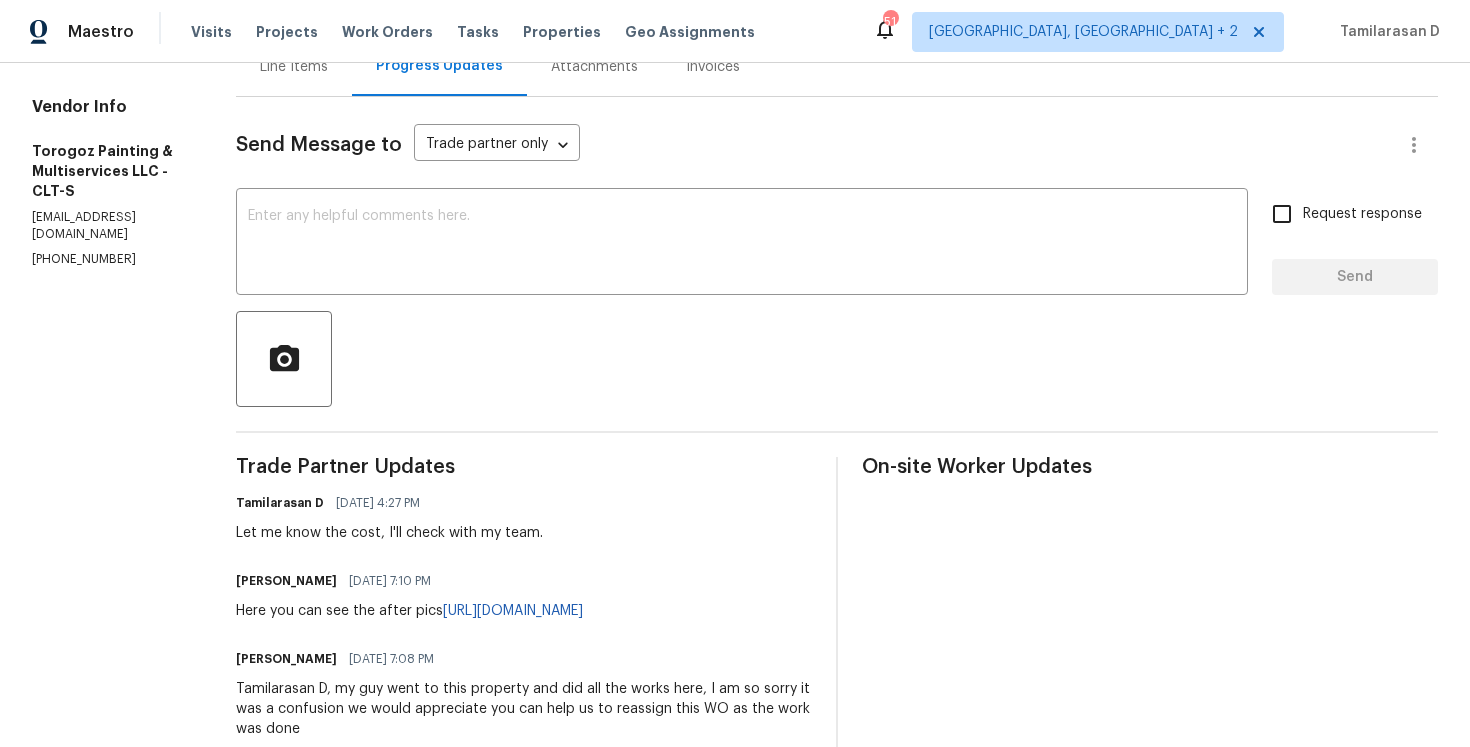 scroll, scrollTop: 0, scrollLeft: 0, axis: both 